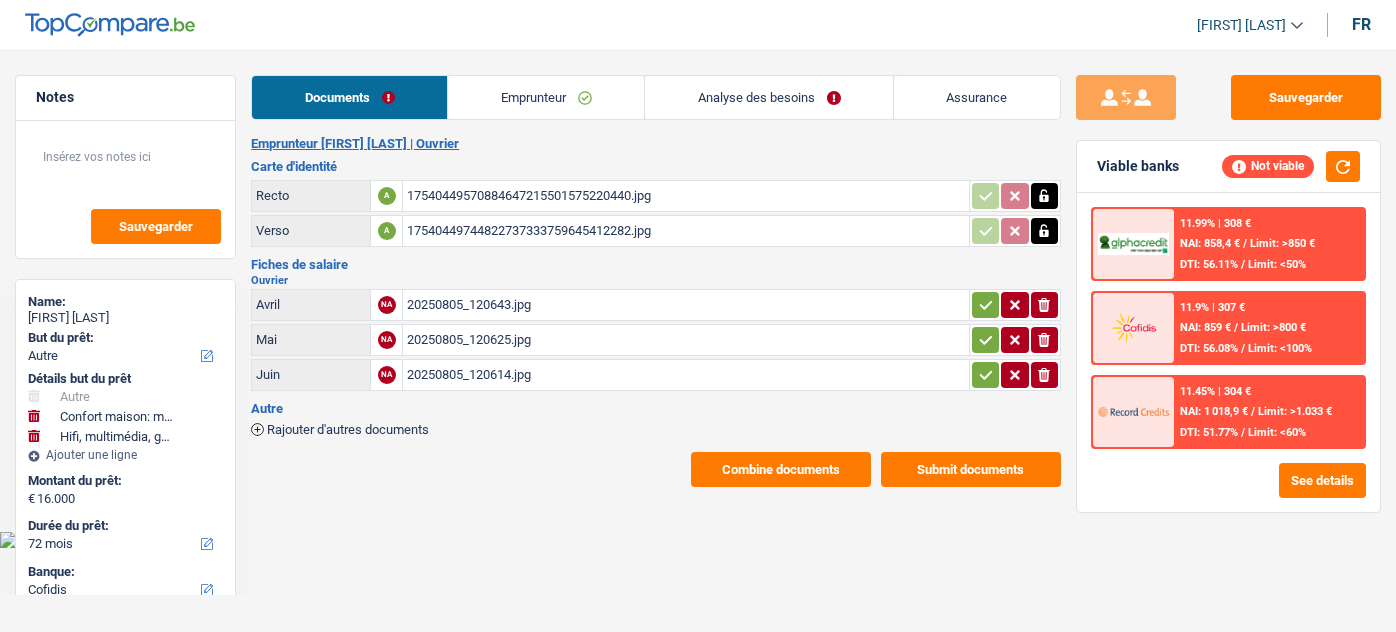 select on "other" 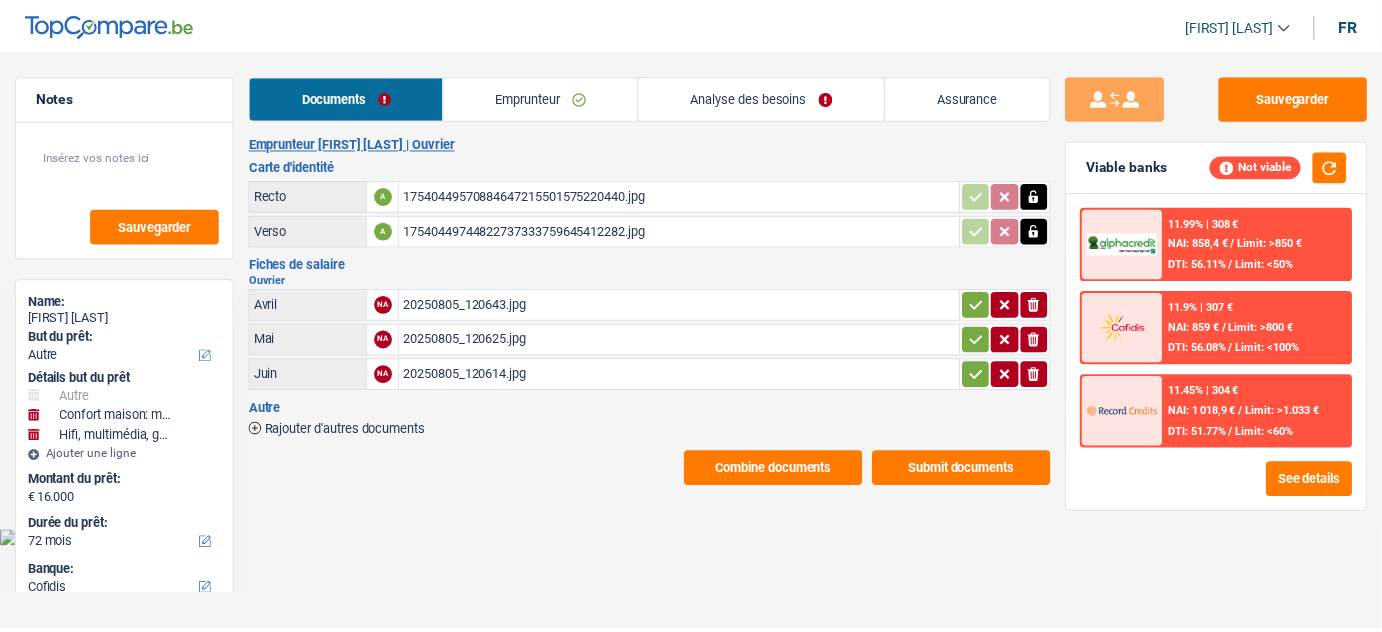 scroll, scrollTop: 0, scrollLeft: 0, axis: both 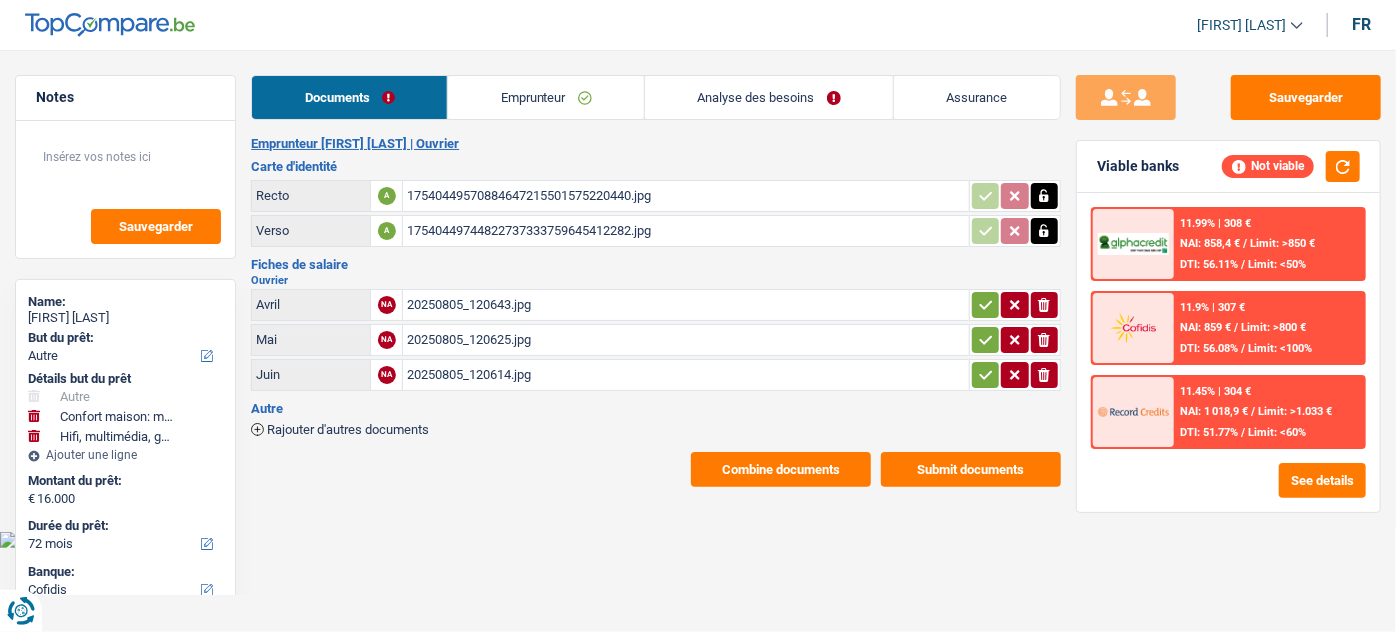 click on "Emprunteur" at bounding box center (546, 97) 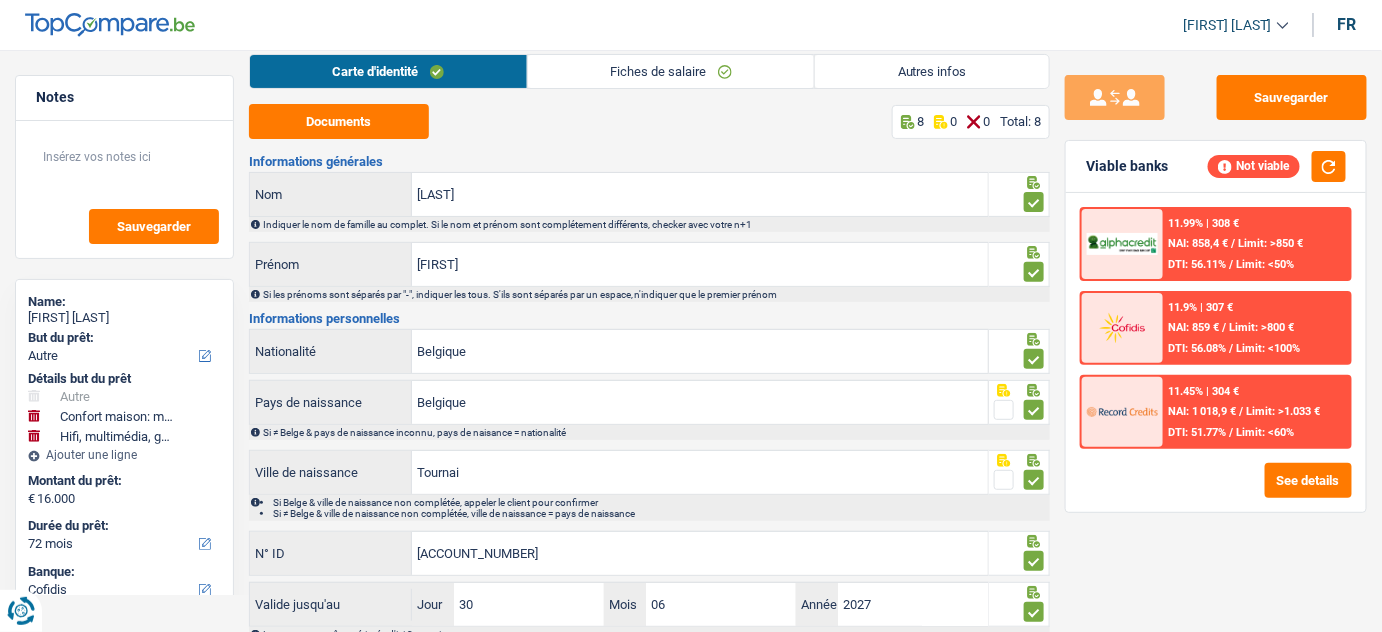 scroll, scrollTop: 0, scrollLeft: 0, axis: both 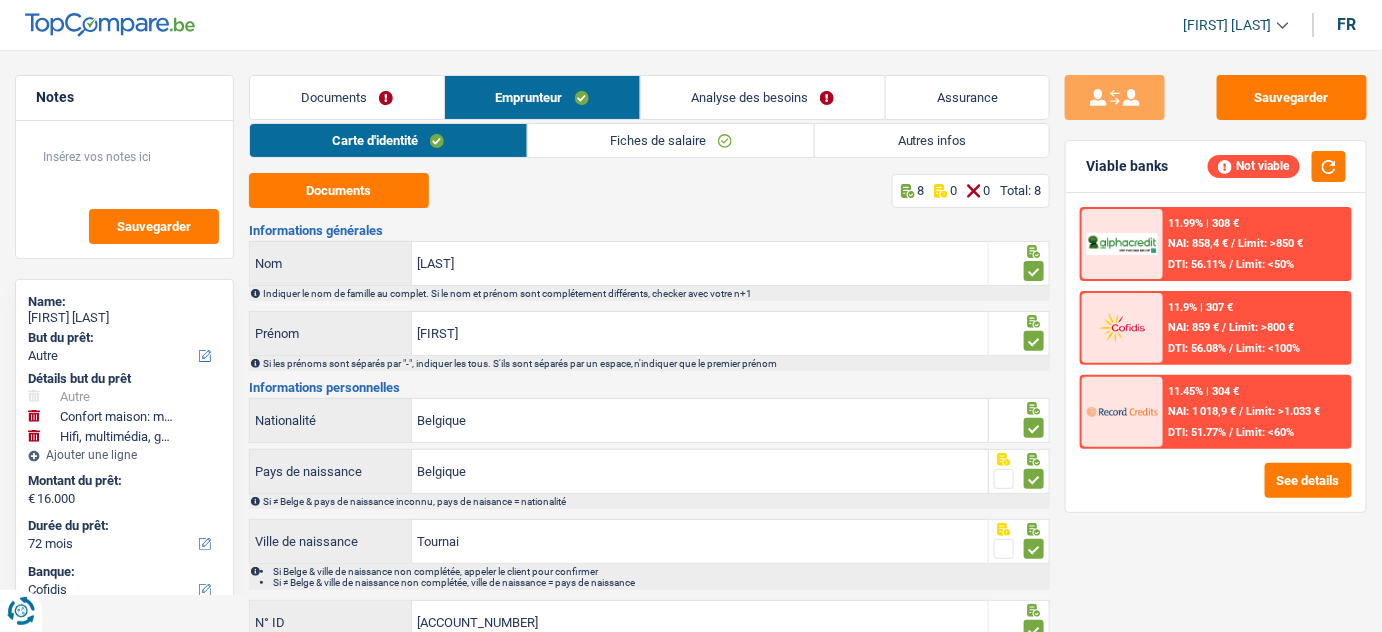 click on "Analyse des besoins" at bounding box center (763, 97) 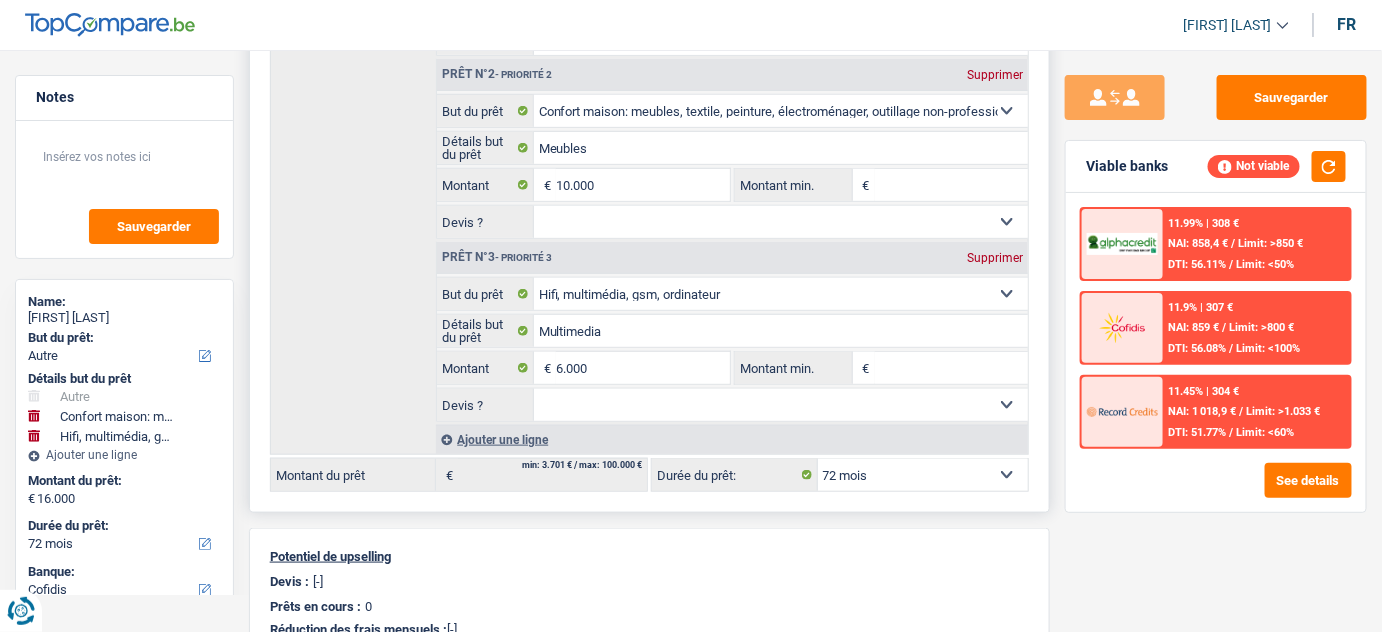 scroll, scrollTop: 454, scrollLeft: 0, axis: vertical 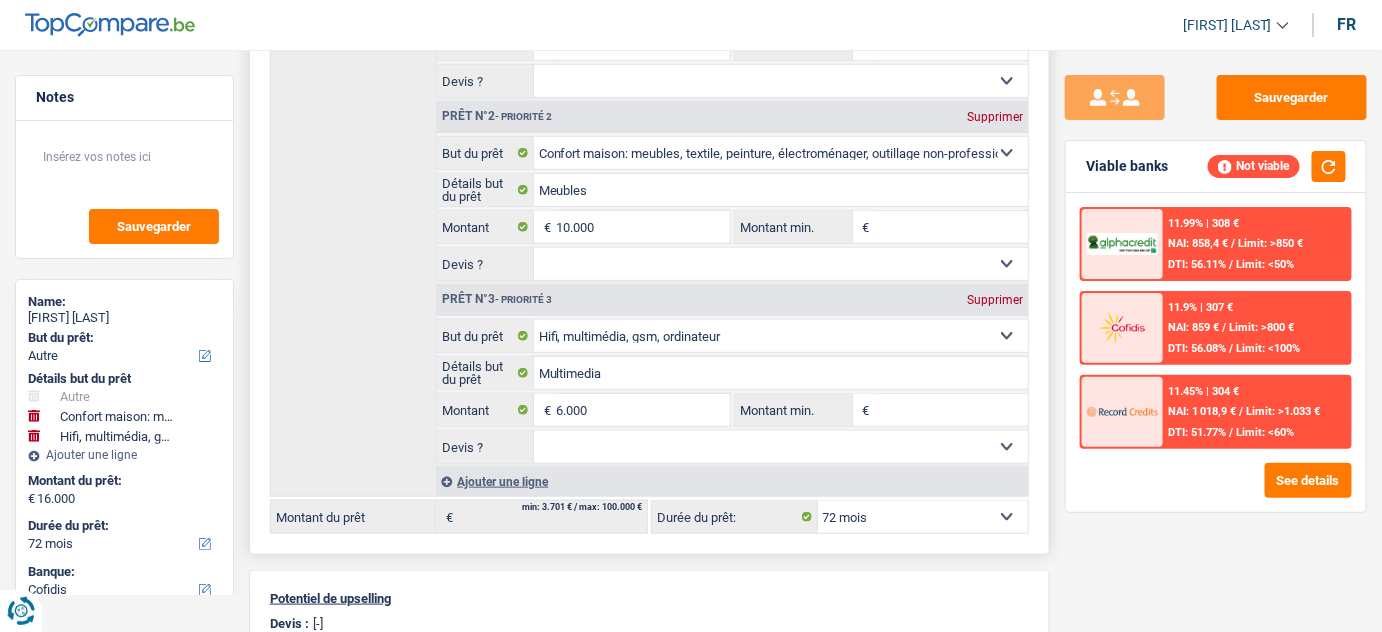 click on "Supprimer" at bounding box center (995, 300) 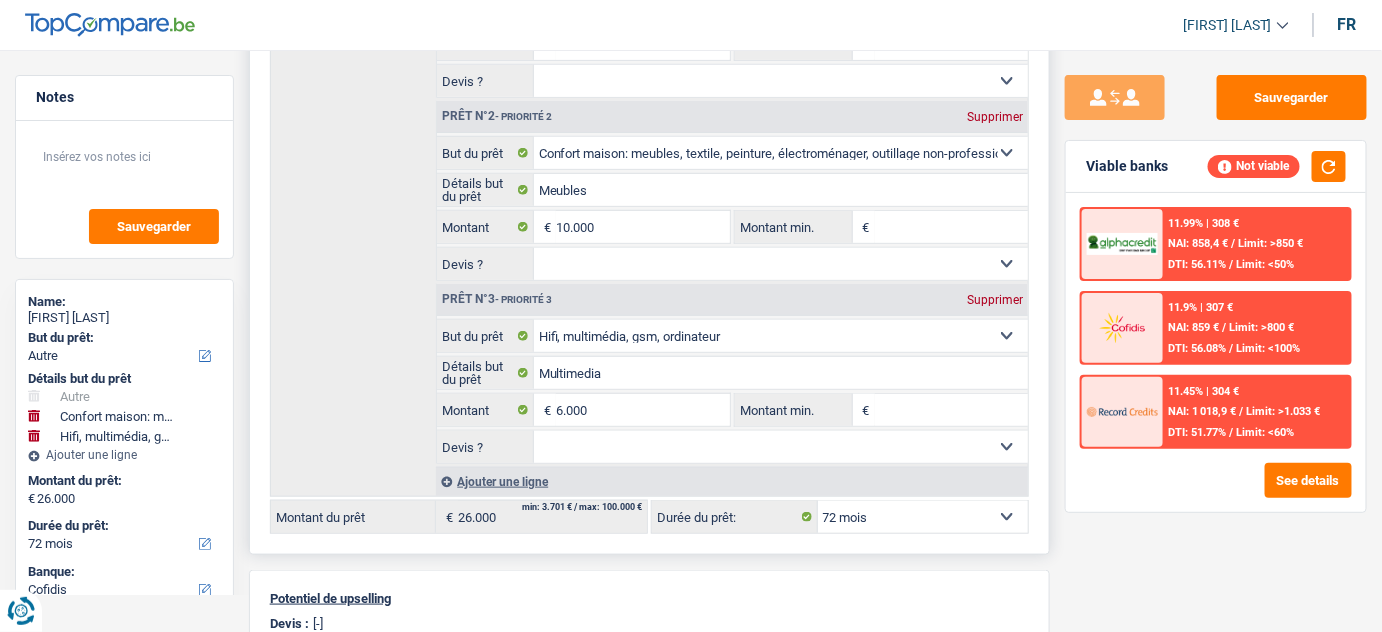 select on "120" 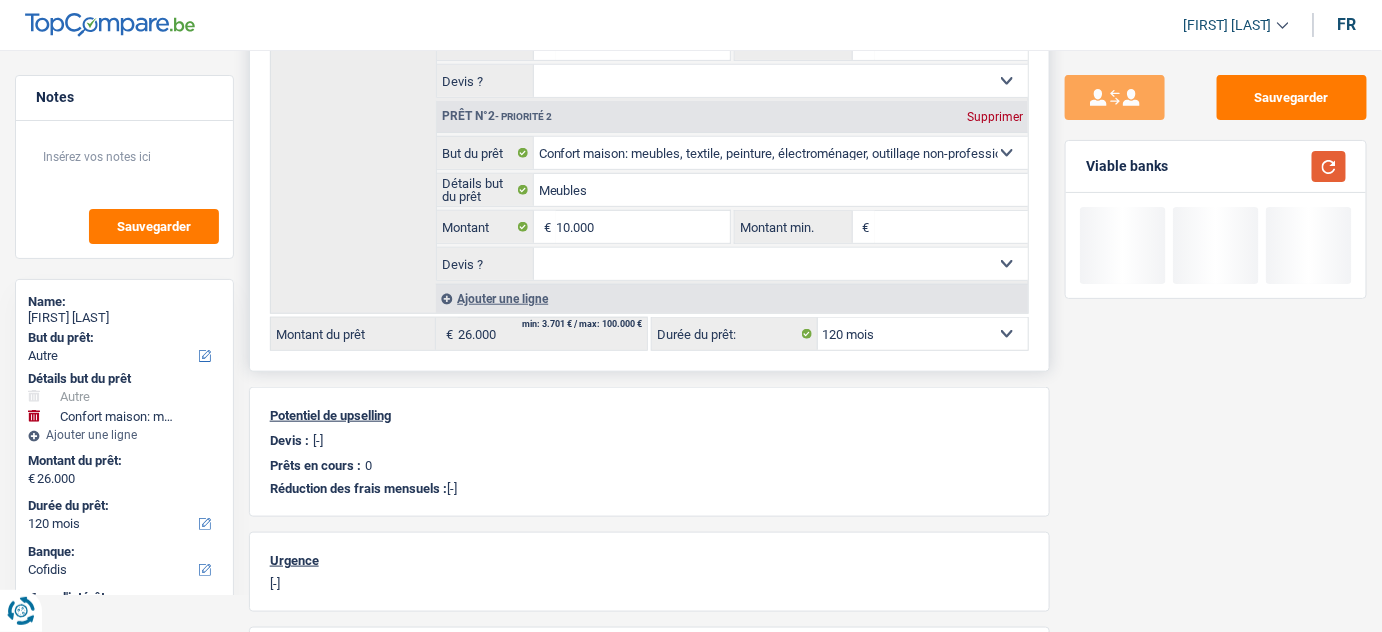 click at bounding box center [1329, 166] 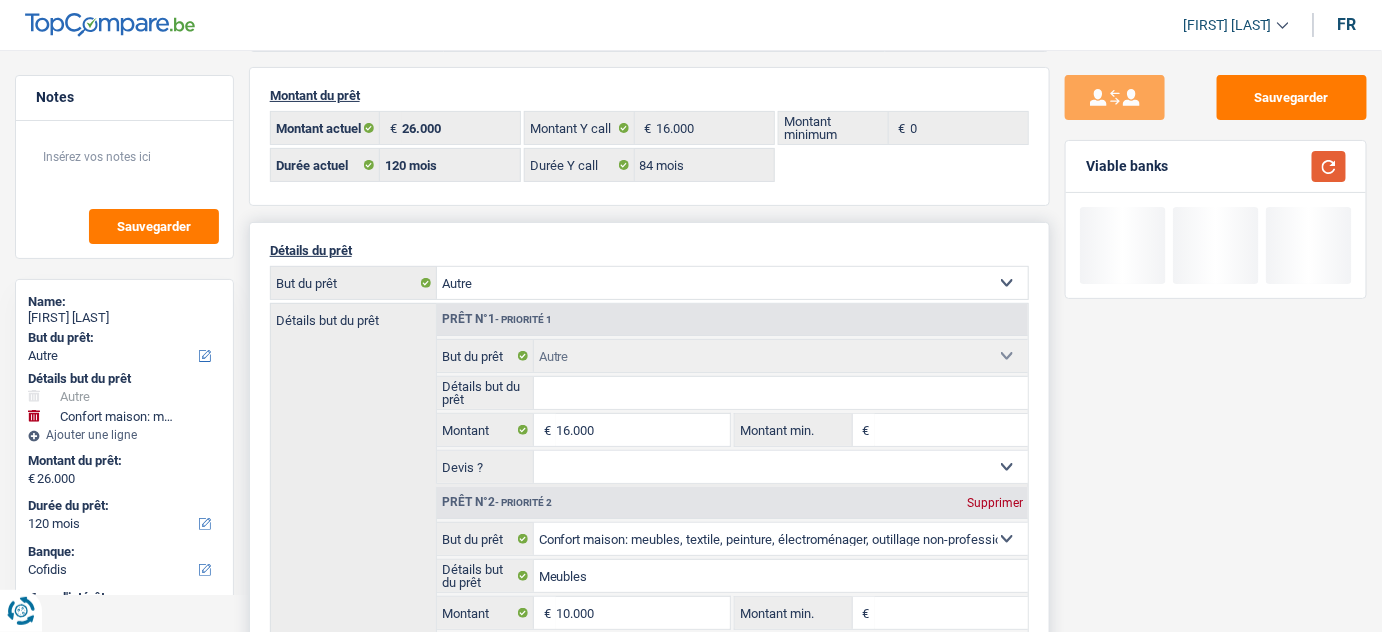 scroll, scrollTop: 0, scrollLeft: 0, axis: both 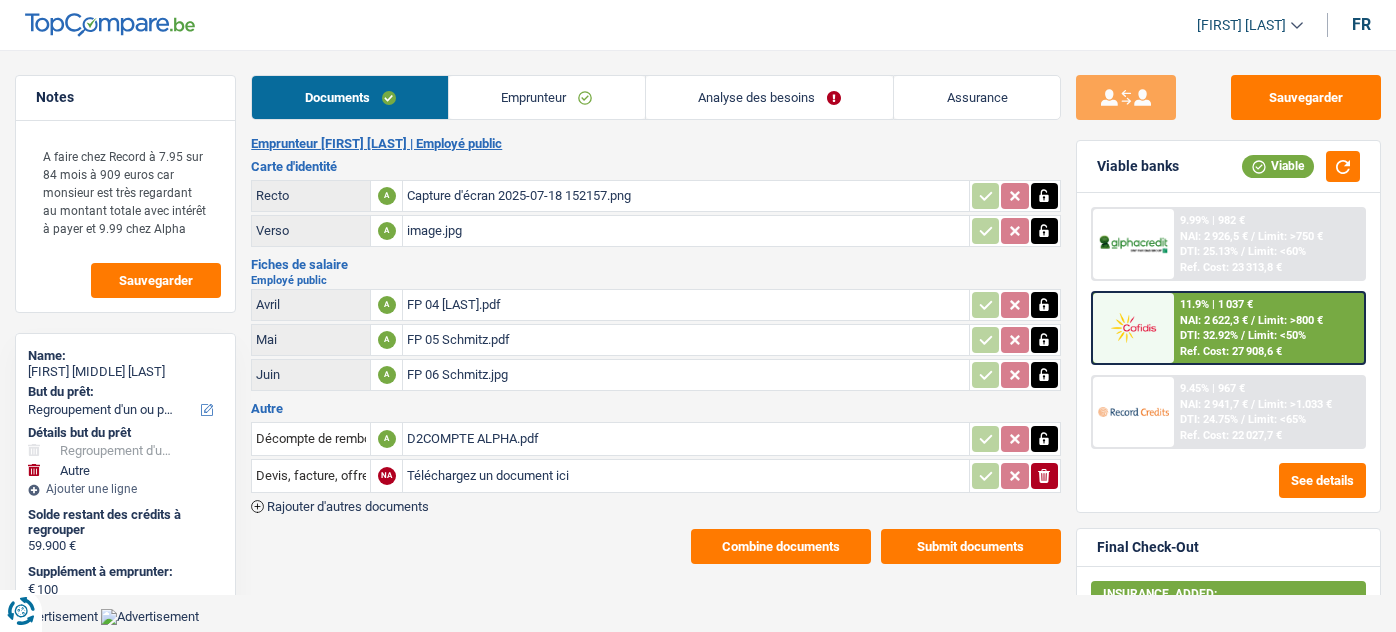 select on "refinancing" 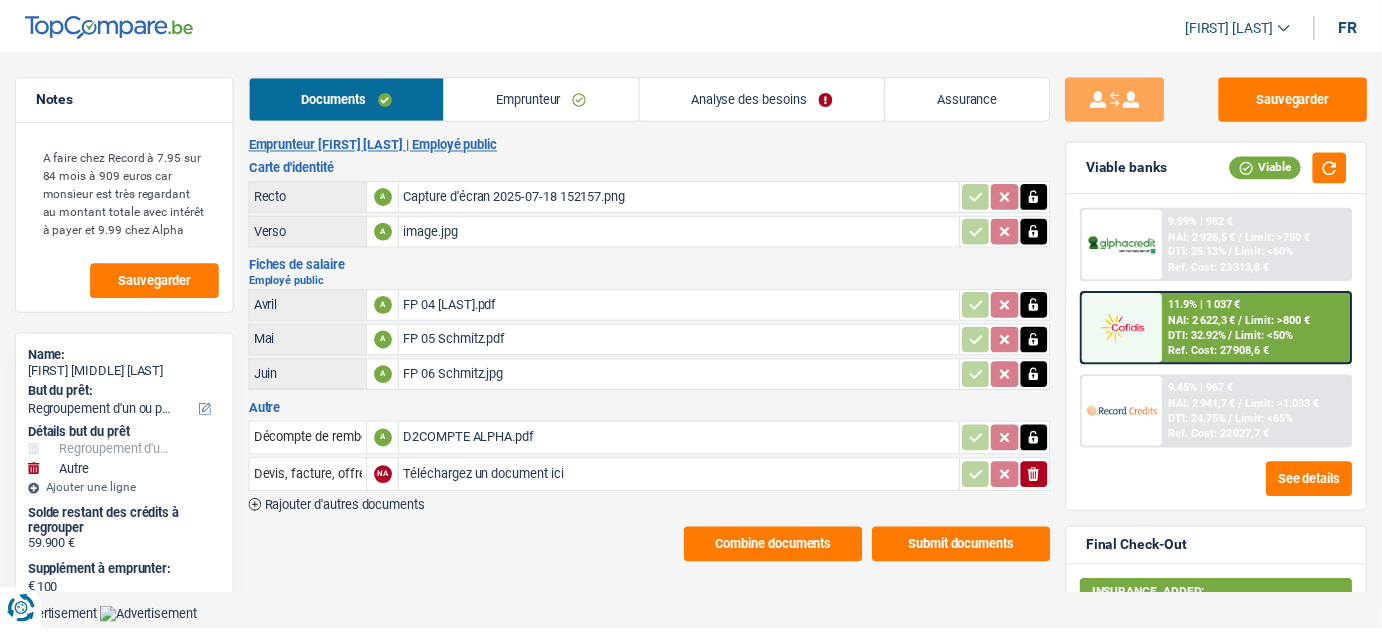 scroll, scrollTop: 0, scrollLeft: 0, axis: both 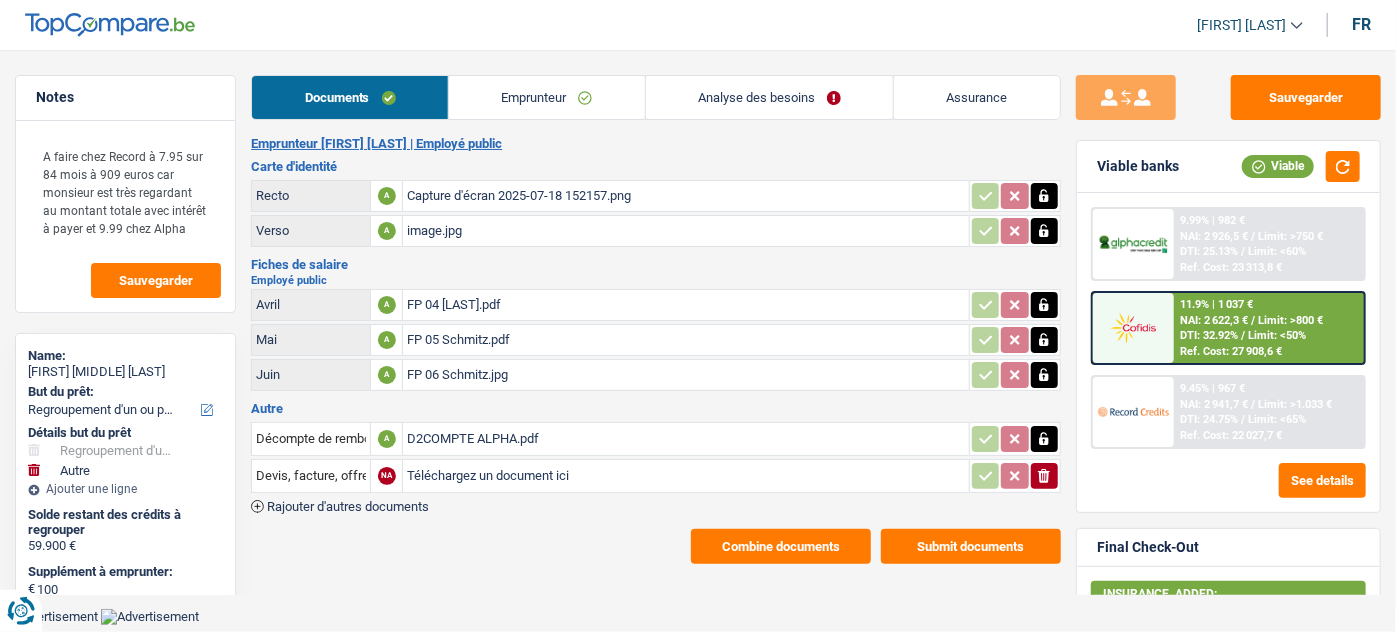 click on "Emprunteur" at bounding box center (547, 97) 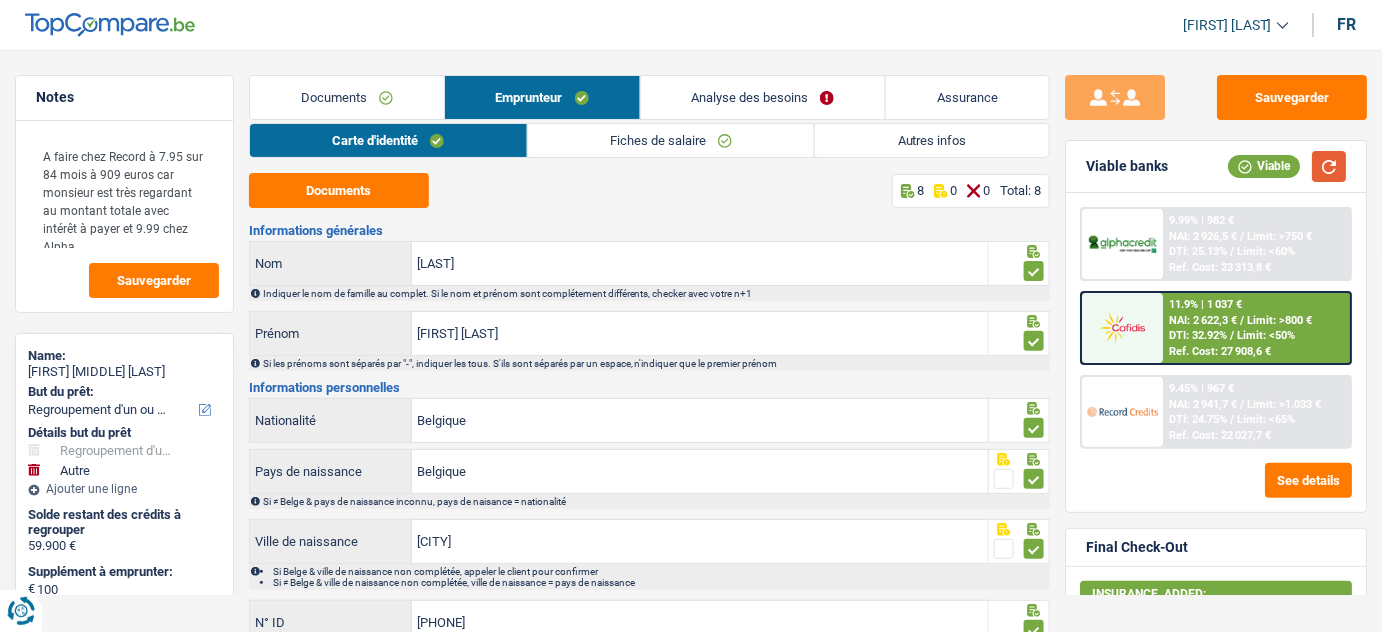 click at bounding box center [1329, 166] 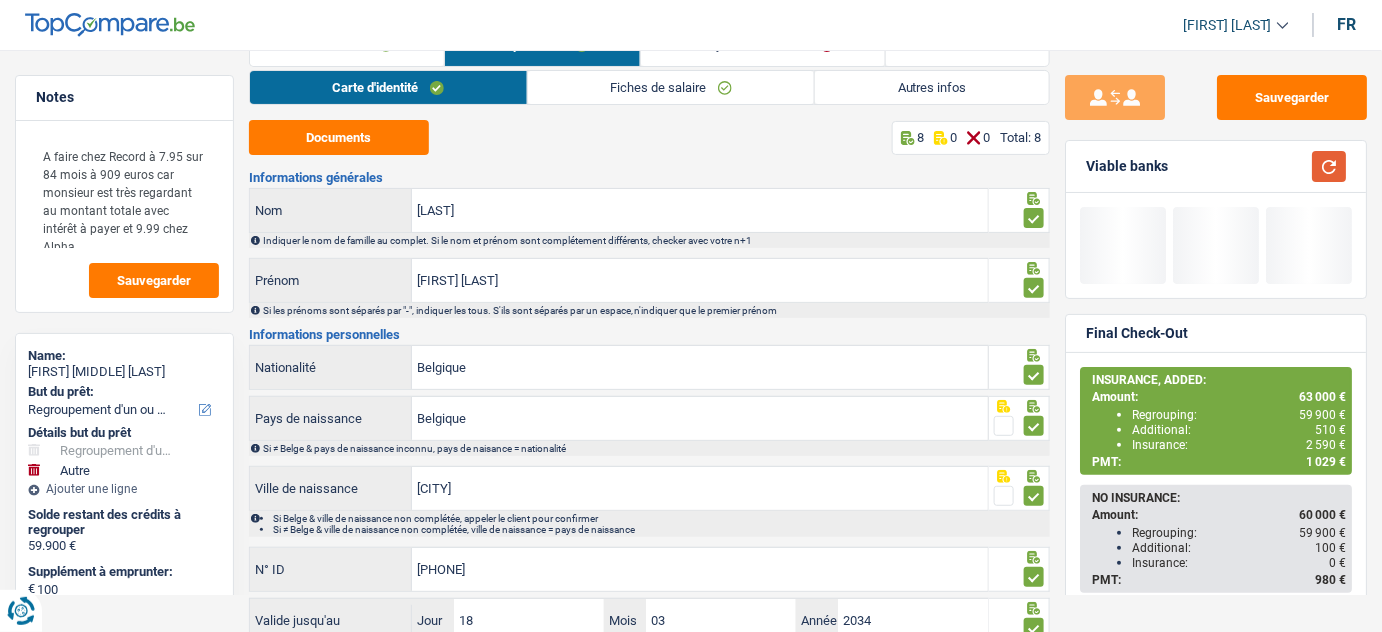 scroll, scrollTop: 0, scrollLeft: 0, axis: both 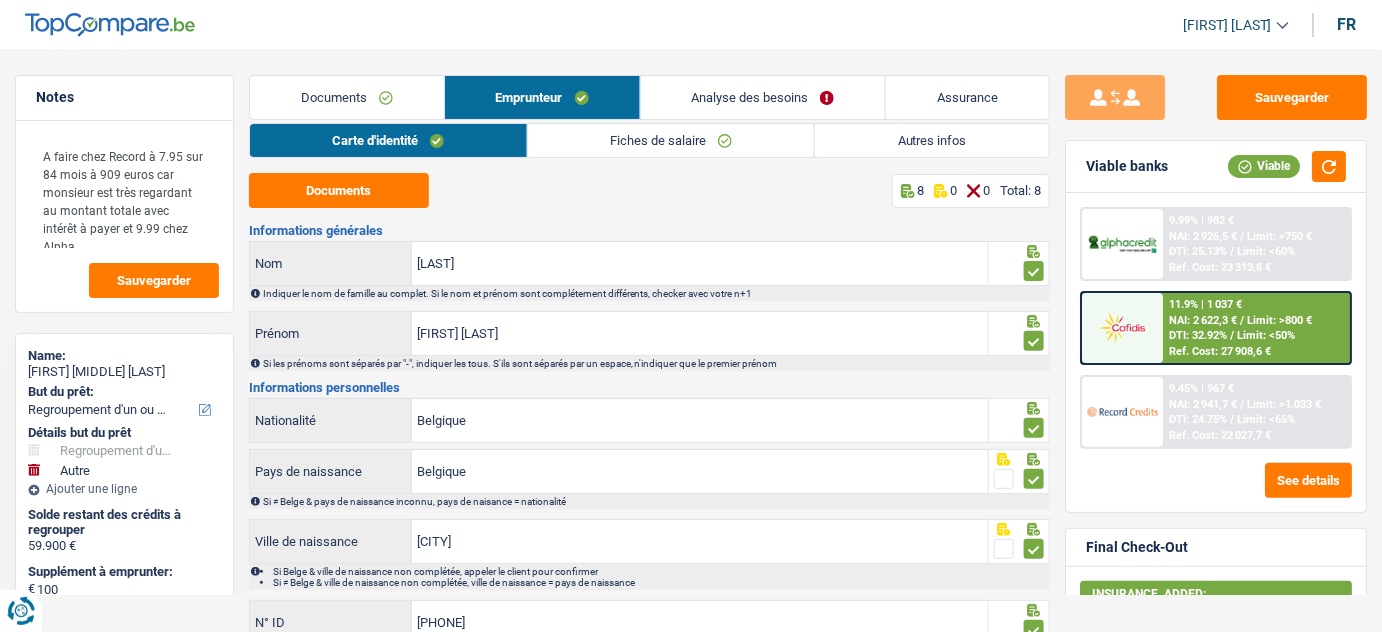 click on "Autres infos" at bounding box center (932, 140) 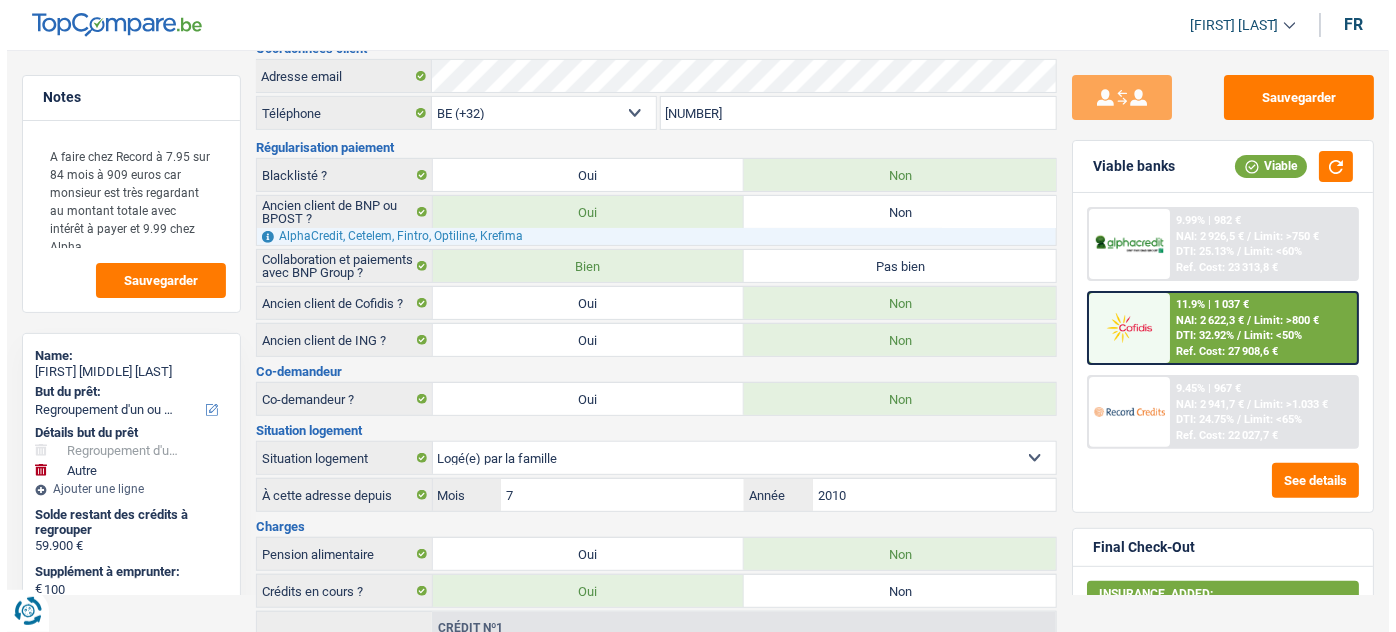 scroll, scrollTop: 0, scrollLeft: 0, axis: both 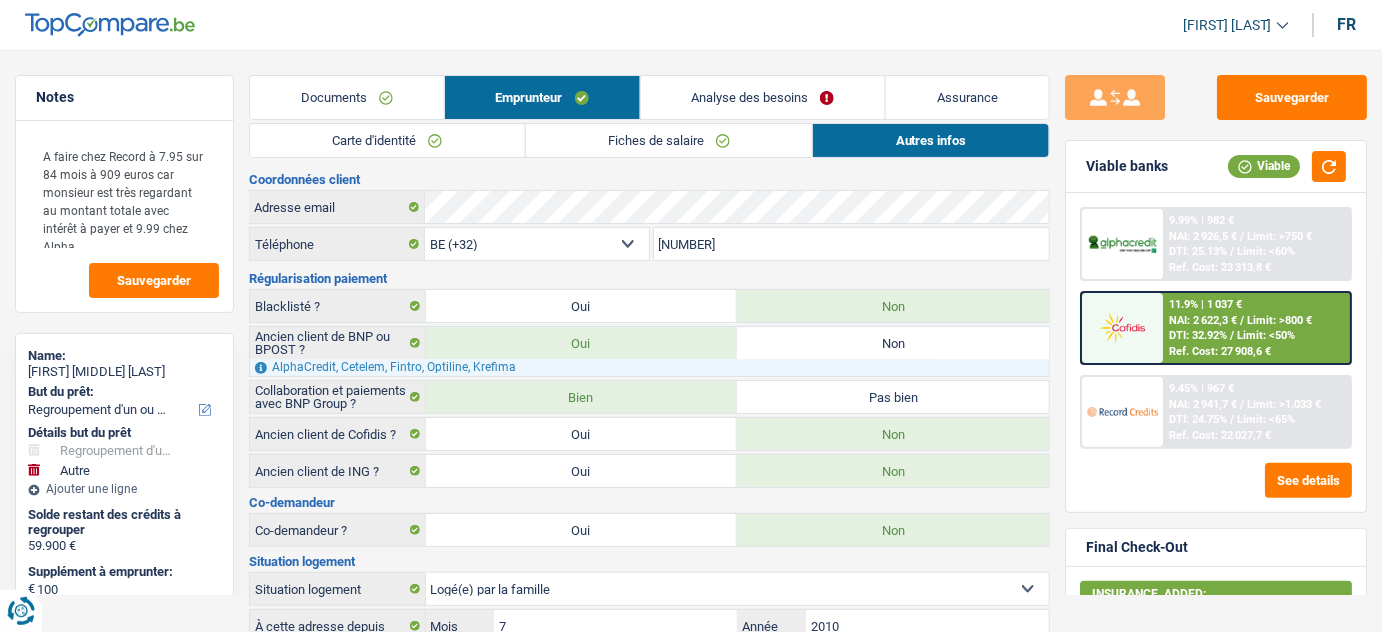 click on "Notes
A faire chez Record à 7.95 sur 84 mois à 909 euros car monsieur est très regardant au montant totale avec intérêt à payer et 9.99 chez Alpha
Sauvegarder
Name:   Michael Pierre Schmitz   But du prêt: Confort maison: meubles, textile, peinture, électroménager, outillage non-professionnel Hifi, multimédia, gsm, ordinateur Aménagement: frais d'installation, déménagement Evénement familial: naissance, mariage, divorce, communion, décès Frais médicaux Frais d'études Frais permis de conduire Regroupement d'un ou plusieurs crédits Loisirs: voyage, sport, musique Rafraîchissement: petits travaux maison et jardin Frais judiciaires Réparation voiture Prêt rénovation (non disponible pour les non-propriétaires) Prêt énergie (non disponible pour les non-propriétaires) Prêt voiture Taxes, impôts non professionnels Rénovation bien à l'étranger Dettes familiales Assurance Autre
Détails but du prêt" at bounding box center [691, 588] 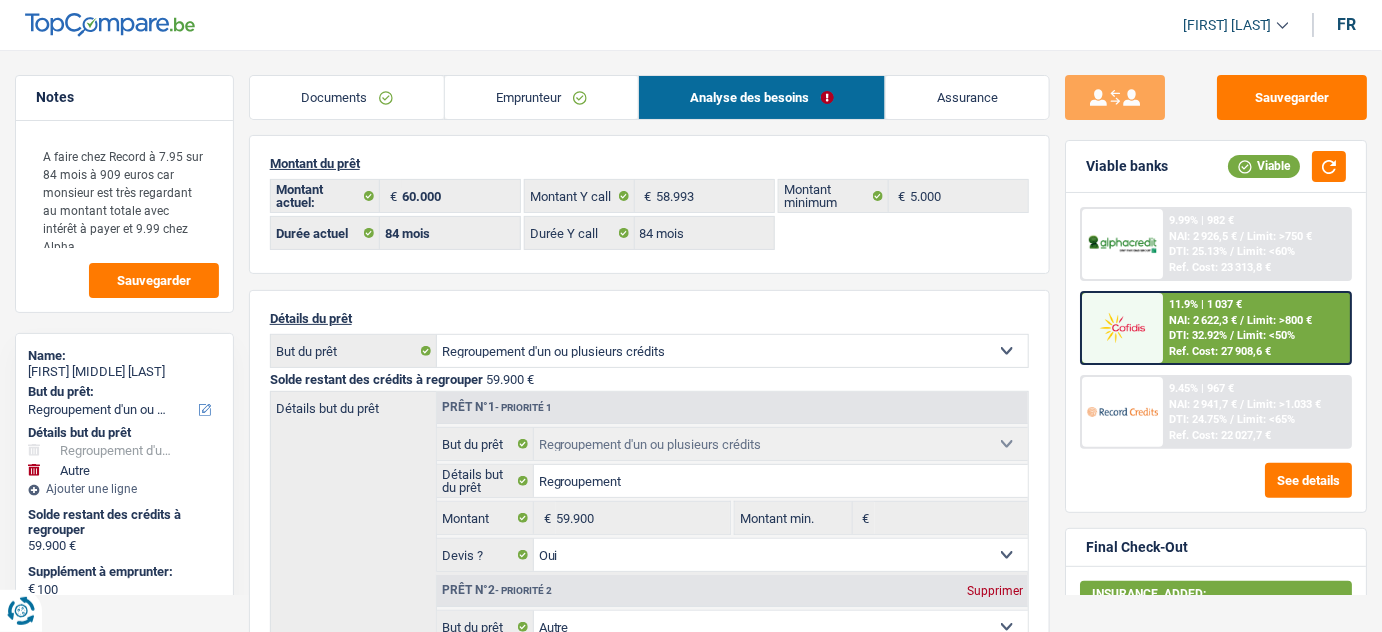 click on "Ref. Cost: 27 908,6 €" at bounding box center [1220, 351] 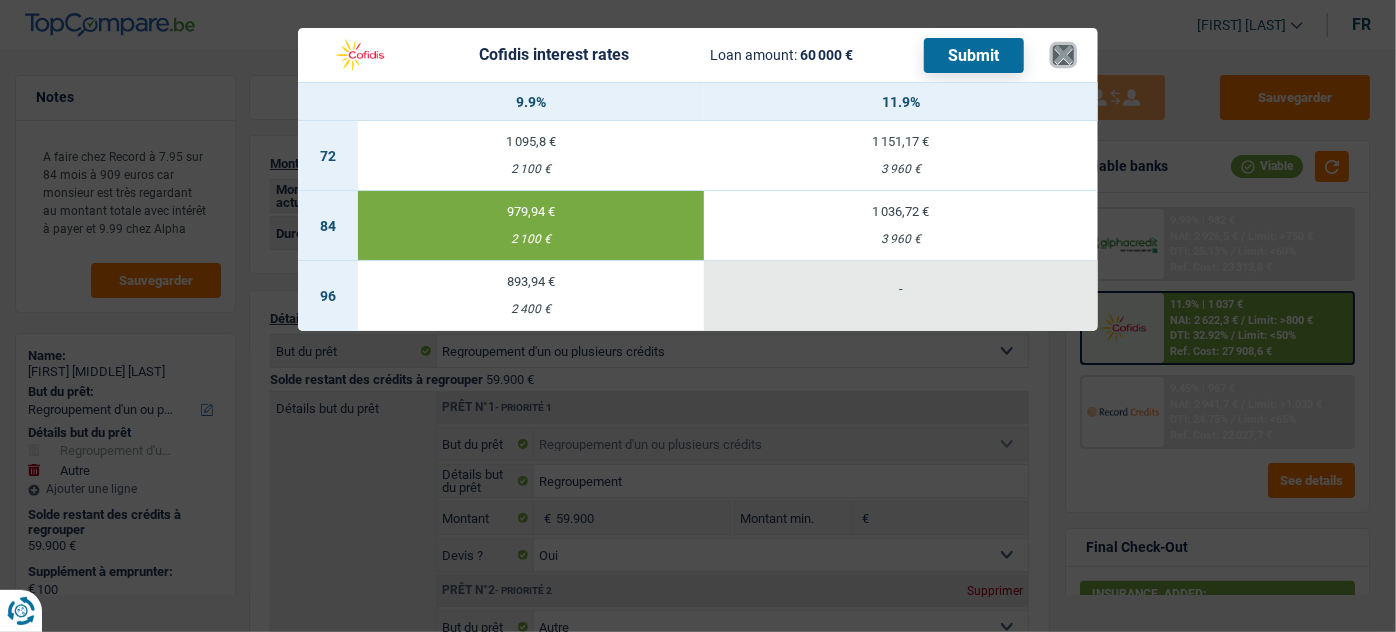 click on "×" at bounding box center [1063, 55] 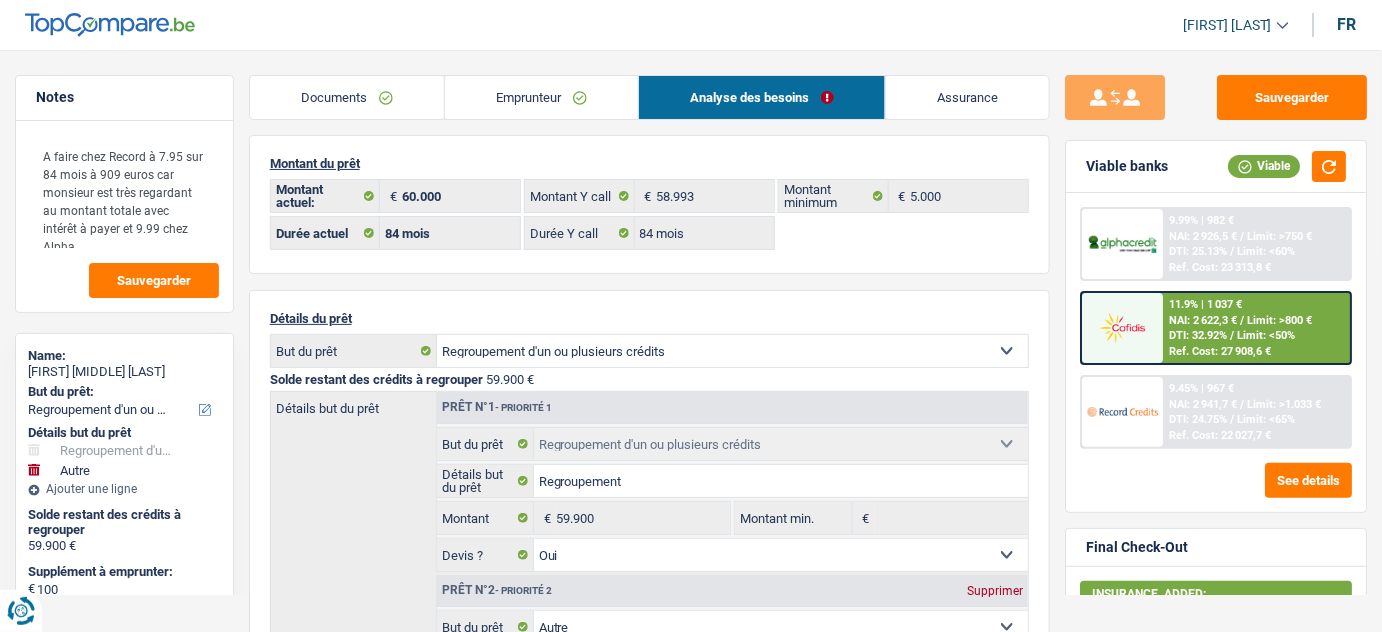 click on "11.9% | 1 037 €" at bounding box center [1205, 304] 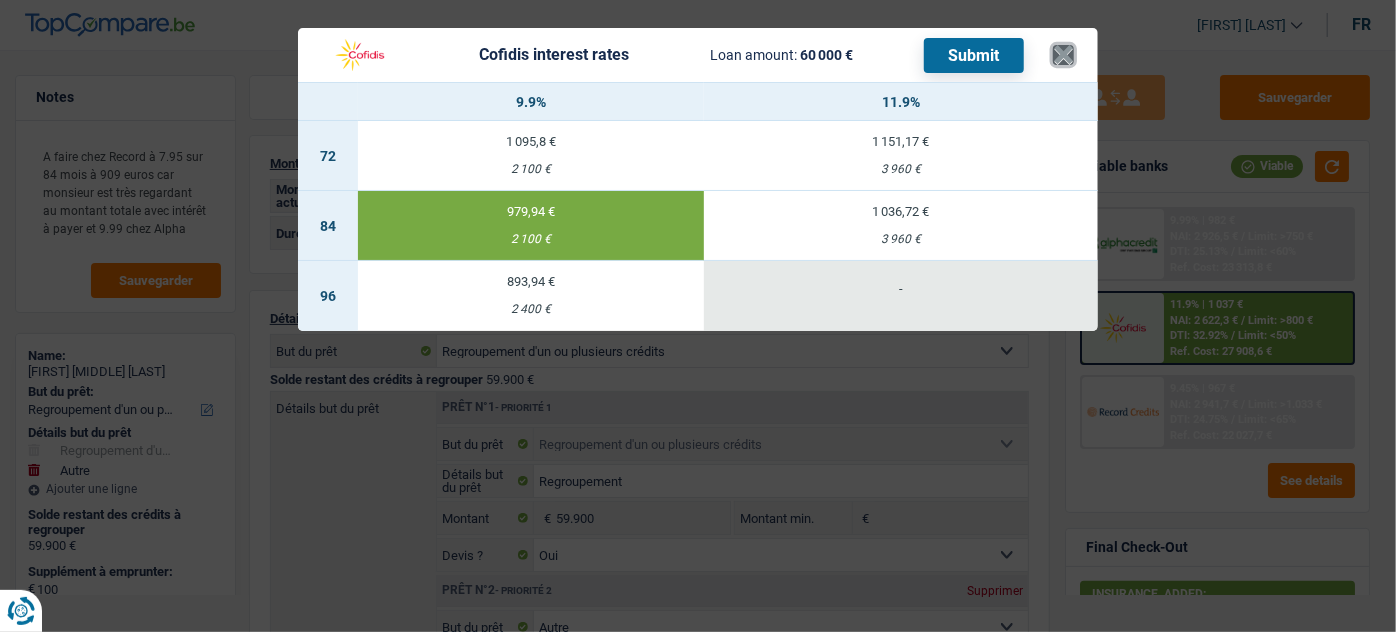 click on "×" at bounding box center [1063, 55] 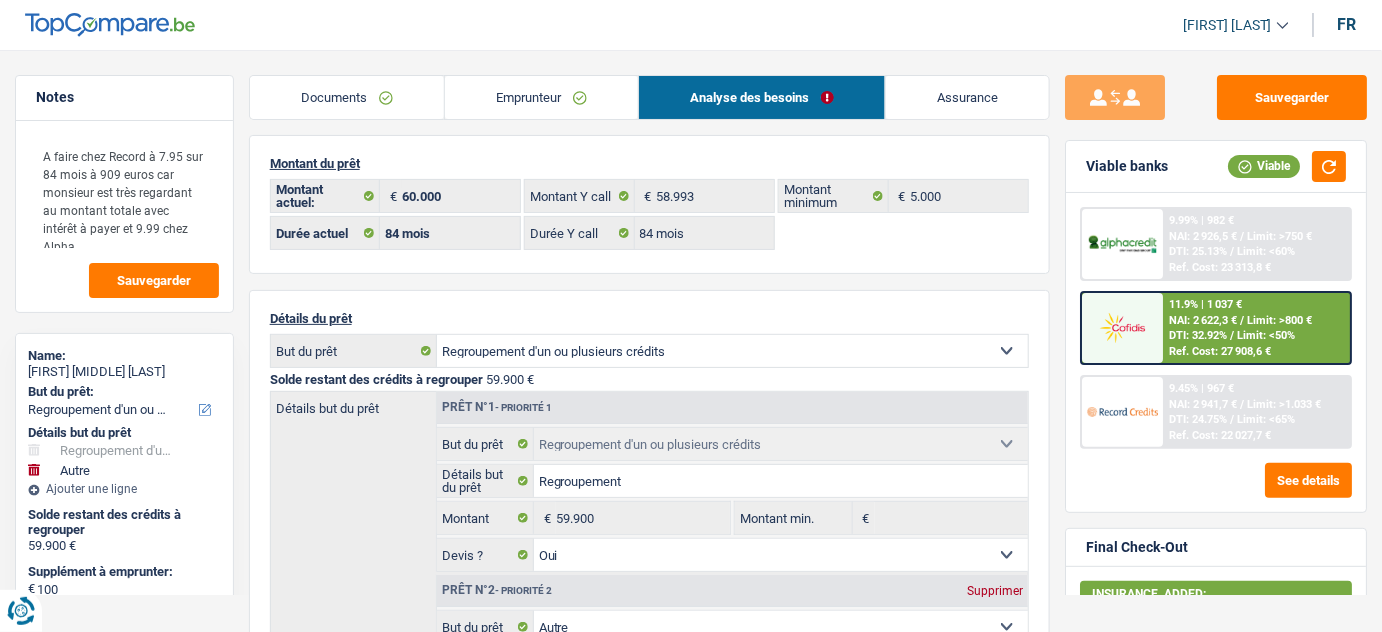 click on "Sauvegarder
Viable banks
Viable
9.99% | 982 €
NAI: 2 926,5 €
/
Limit: >750 €
DTI: 25.13%
/
Limit: <60%
Ref. Cost: 23 313,8 €
11.9% | 1 037 €
NAI: 2 622,3 €
/
Limit: >800 €
DTI: 32.92%
/               /       /" at bounding box center (1216, 335) 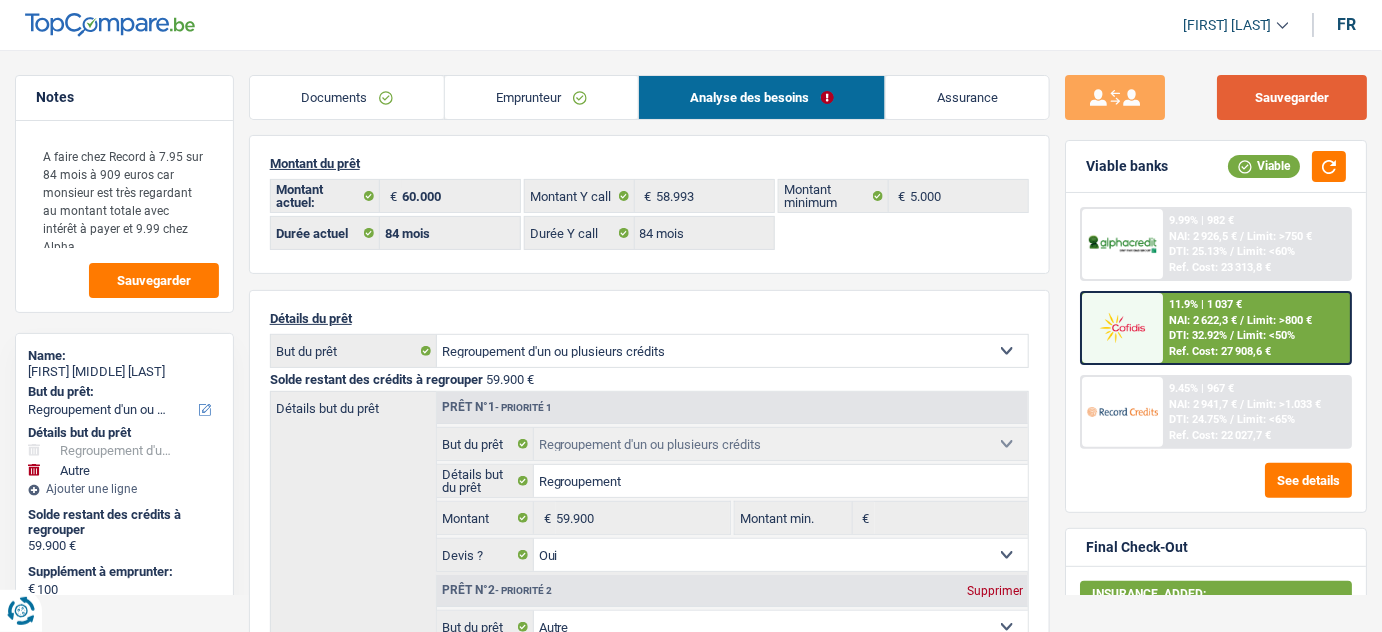 click on "Sauvegarder" at bounding box center (1292, 97) 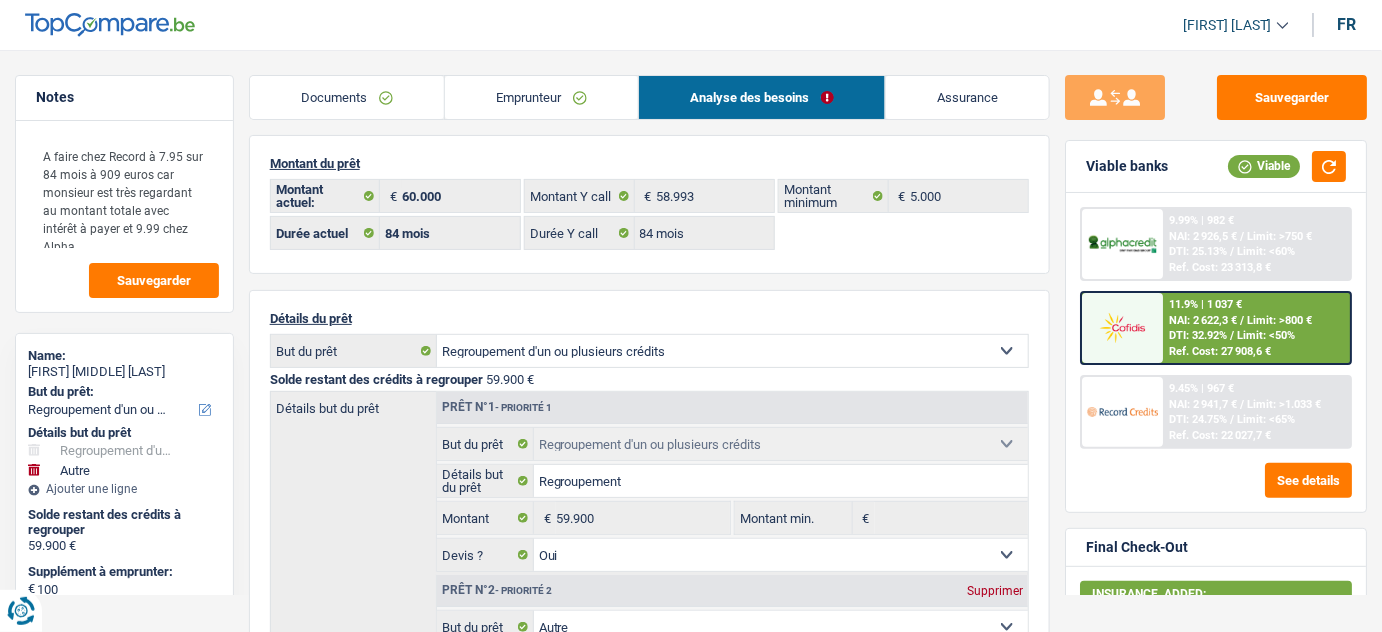 click on "Emprunteur" at bounding box center [541, 97] 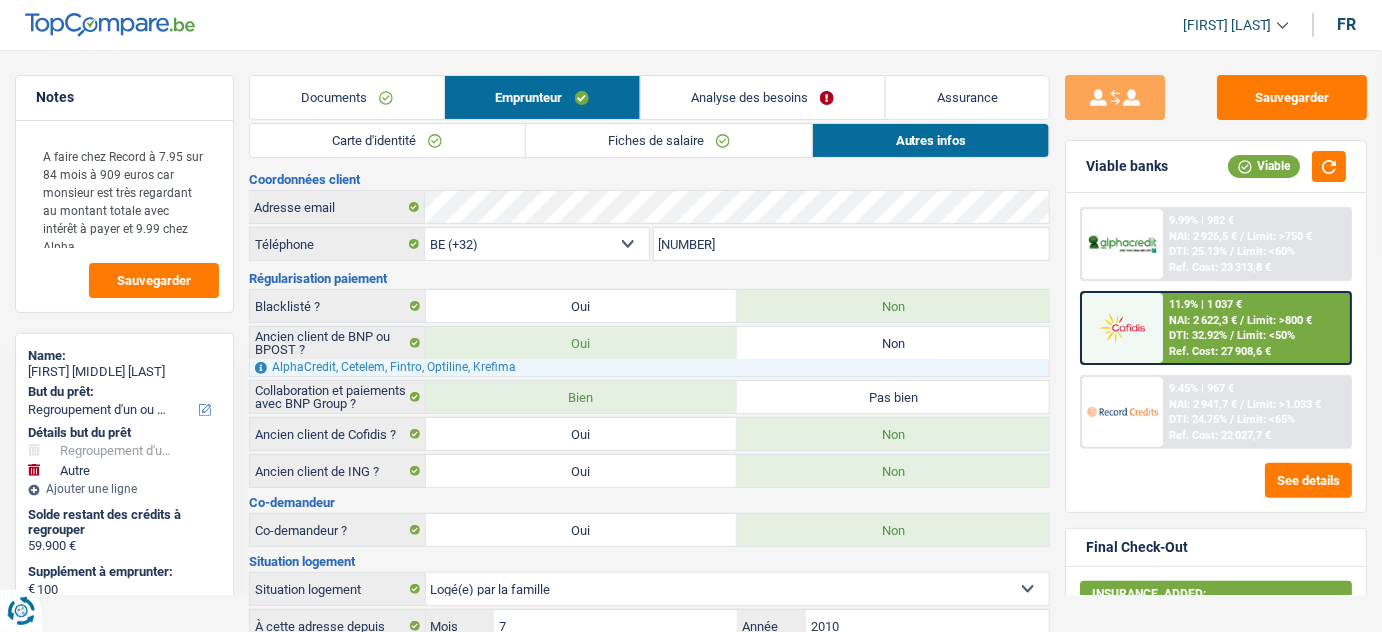 click on "Documents" at bounding box center [347, 97] 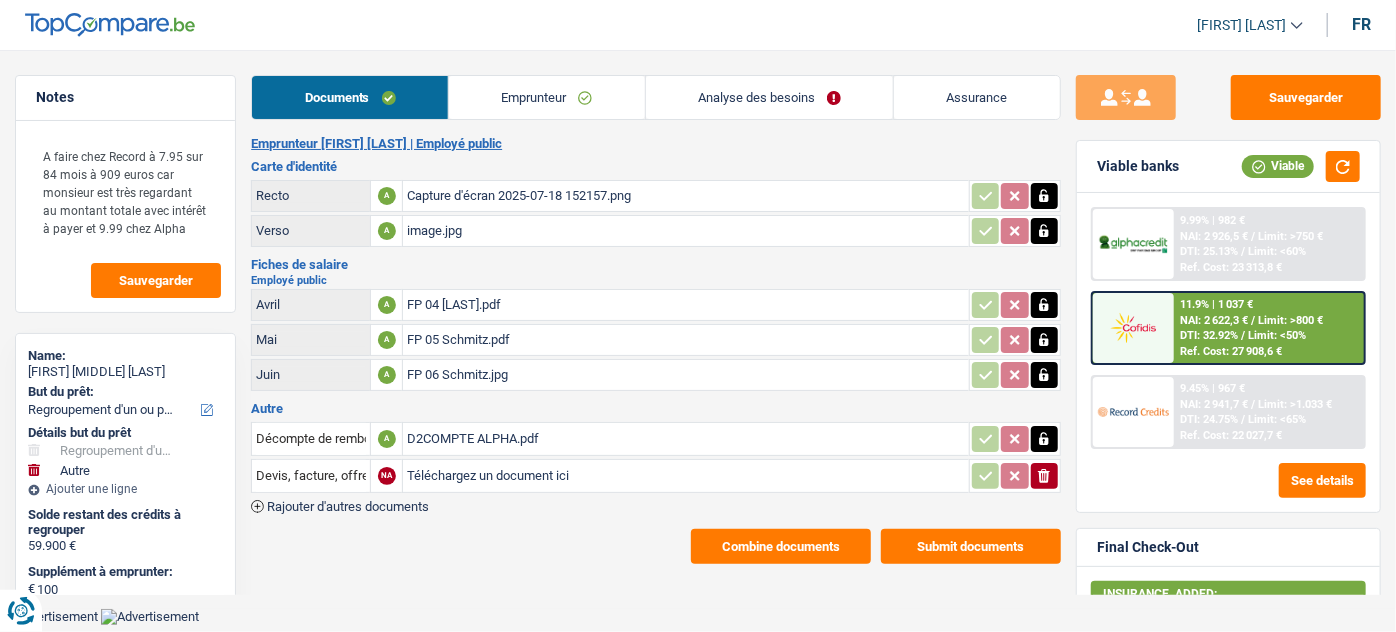 click on "FP 06 Schmitz.jpg" at bounding box center [685, 375] 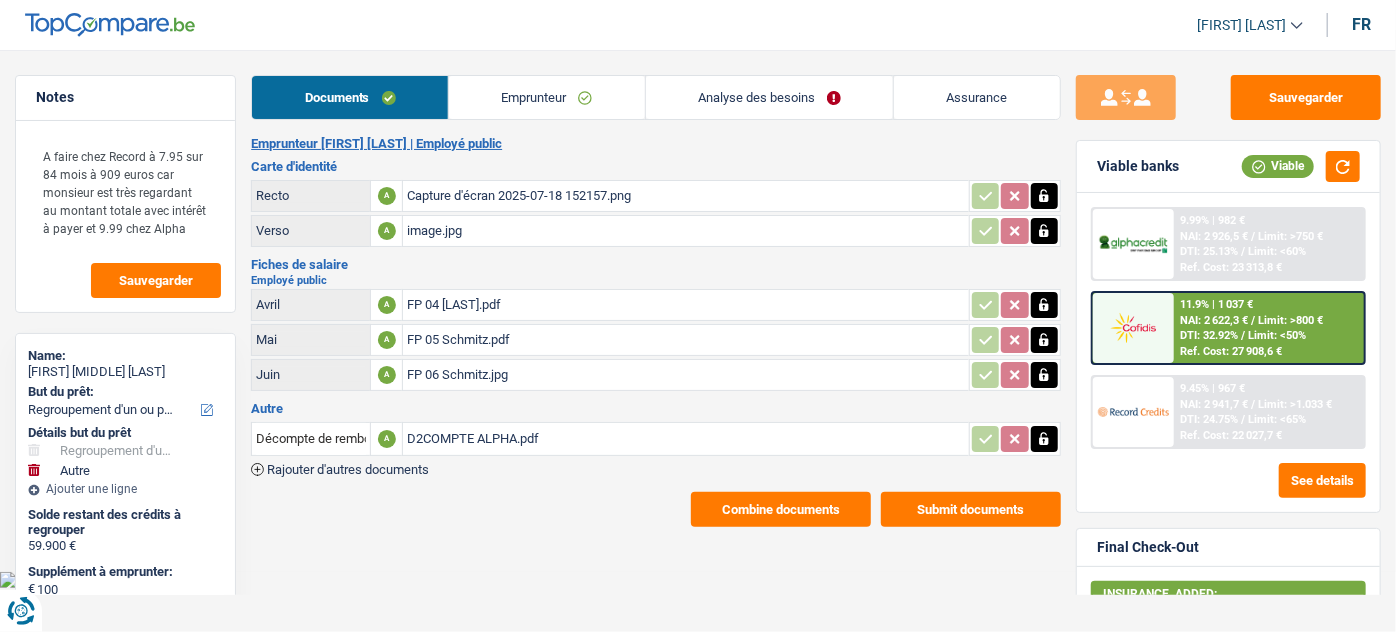 click on "D2COMPTE ALPHA.pdf" at bounding box center (685, 439) 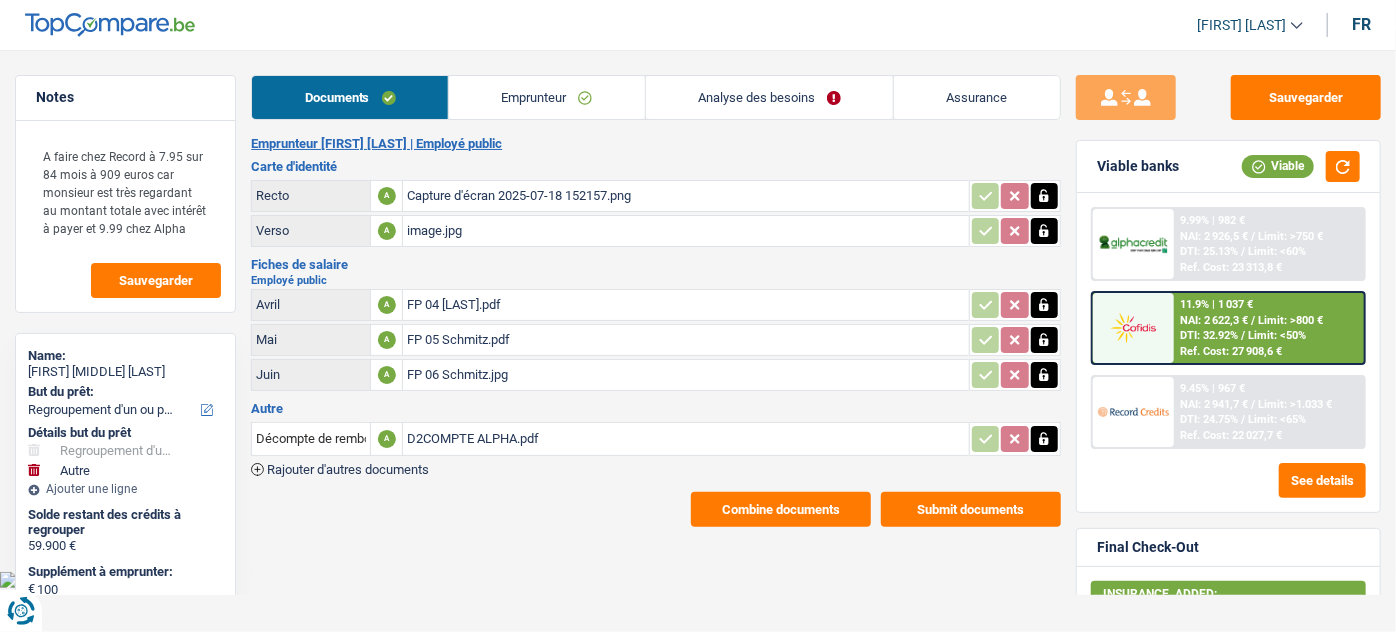 click on "FP 06 Schmitz.jpg" at bounding box center [685, 375] 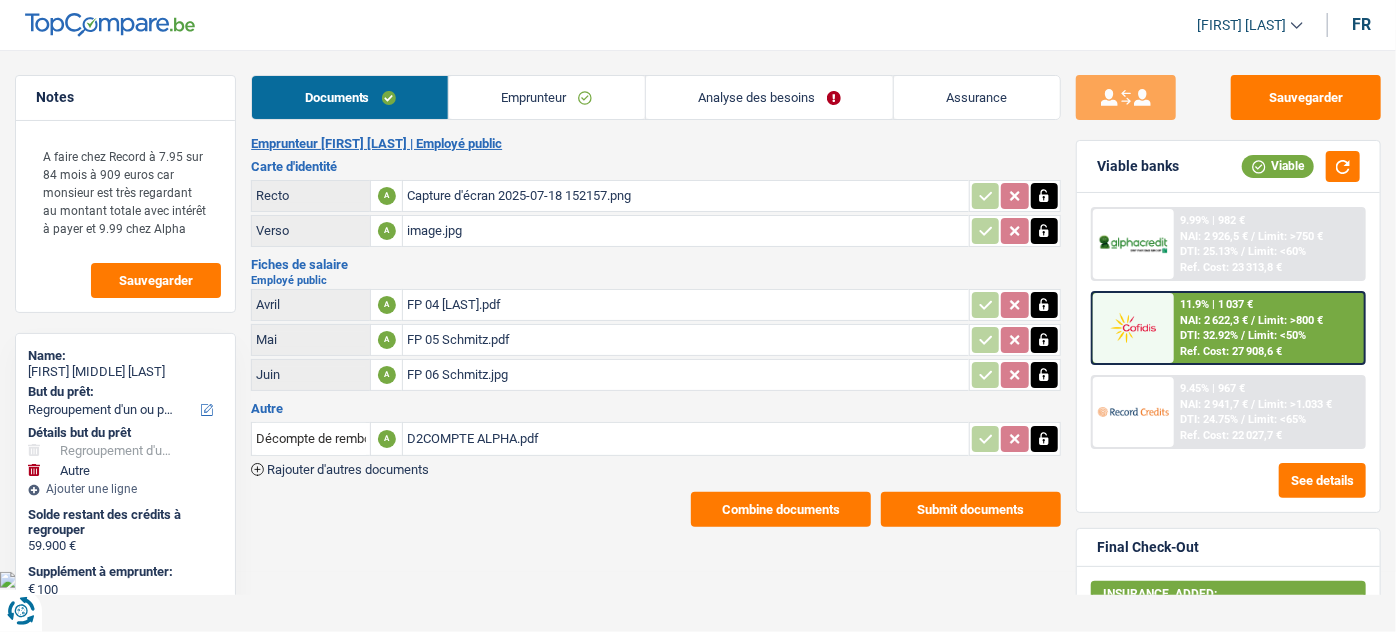click on "FP 04 SChmitz.pdf" at bounding box center [685, 305] 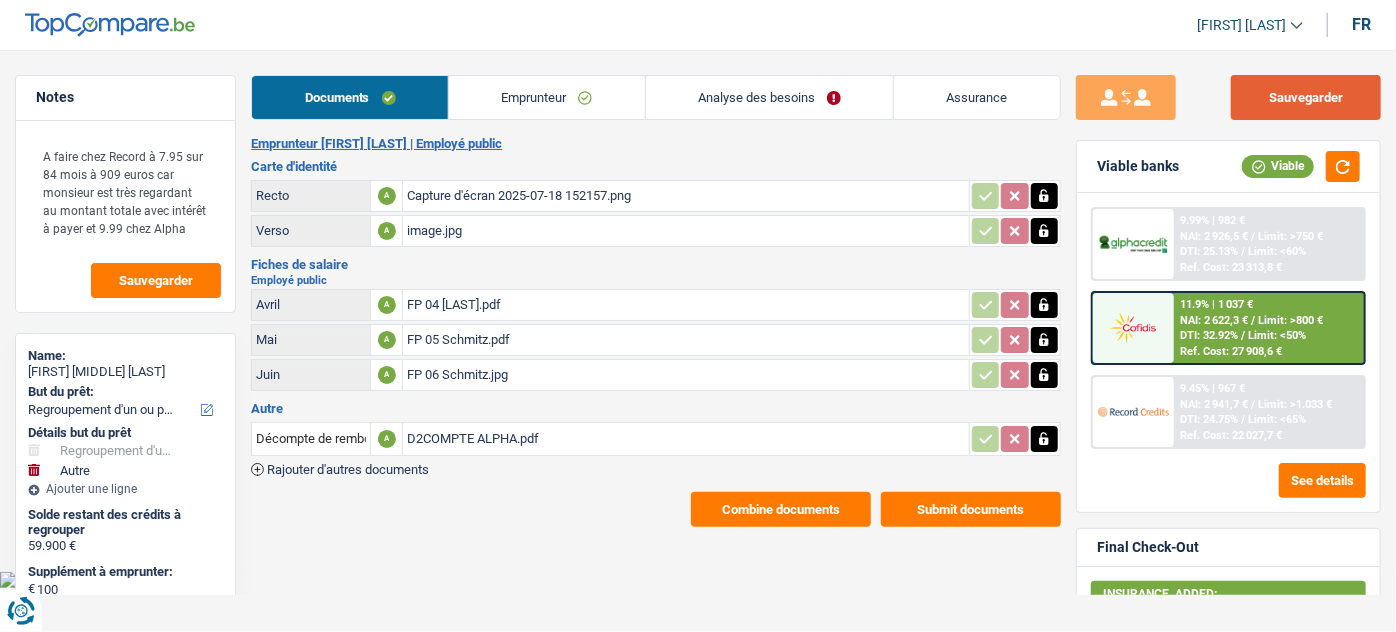 click on "Sauvegarder" at bounding box center [1306, 97] 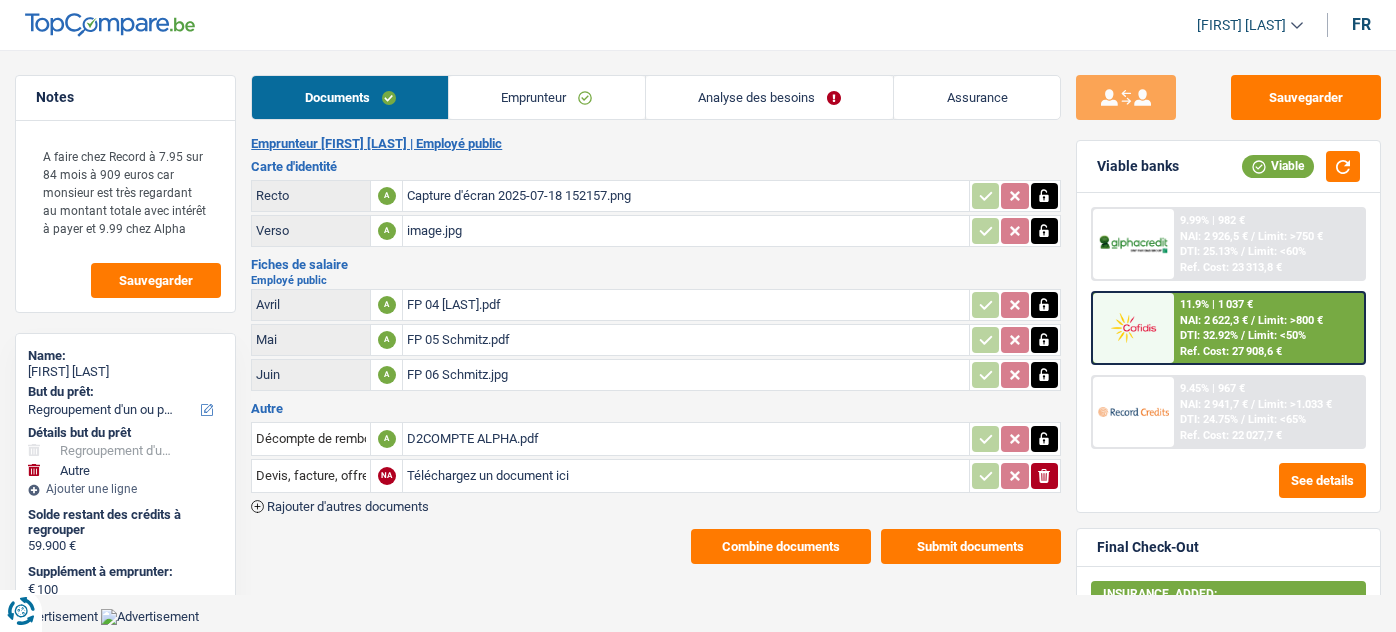 select on "refinancing" 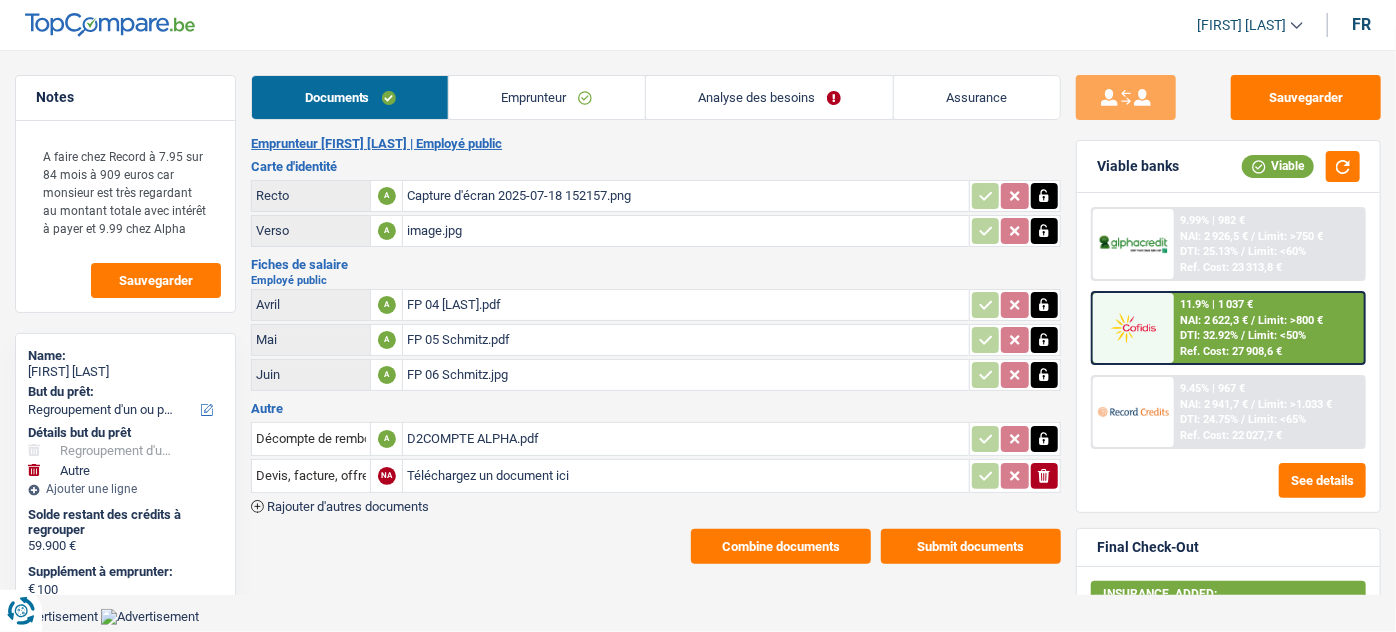scroll, scrollTop: 0, scrollLeft: 0, axis: both 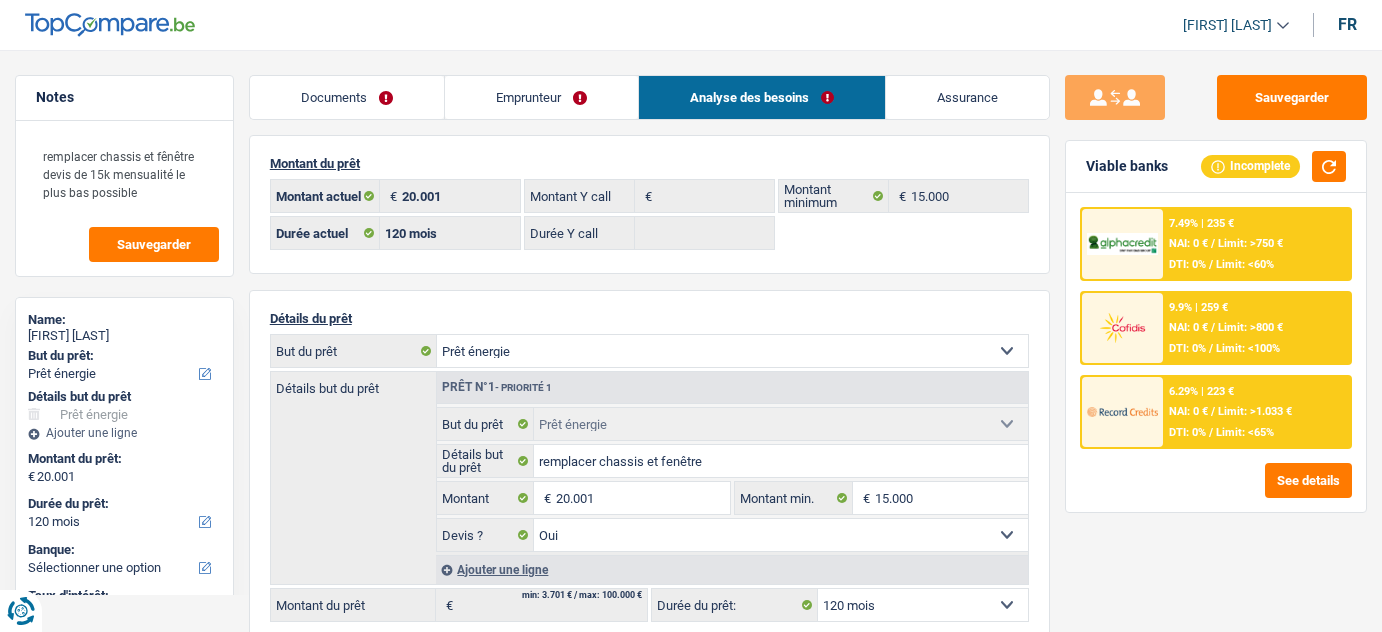 select on "energy" 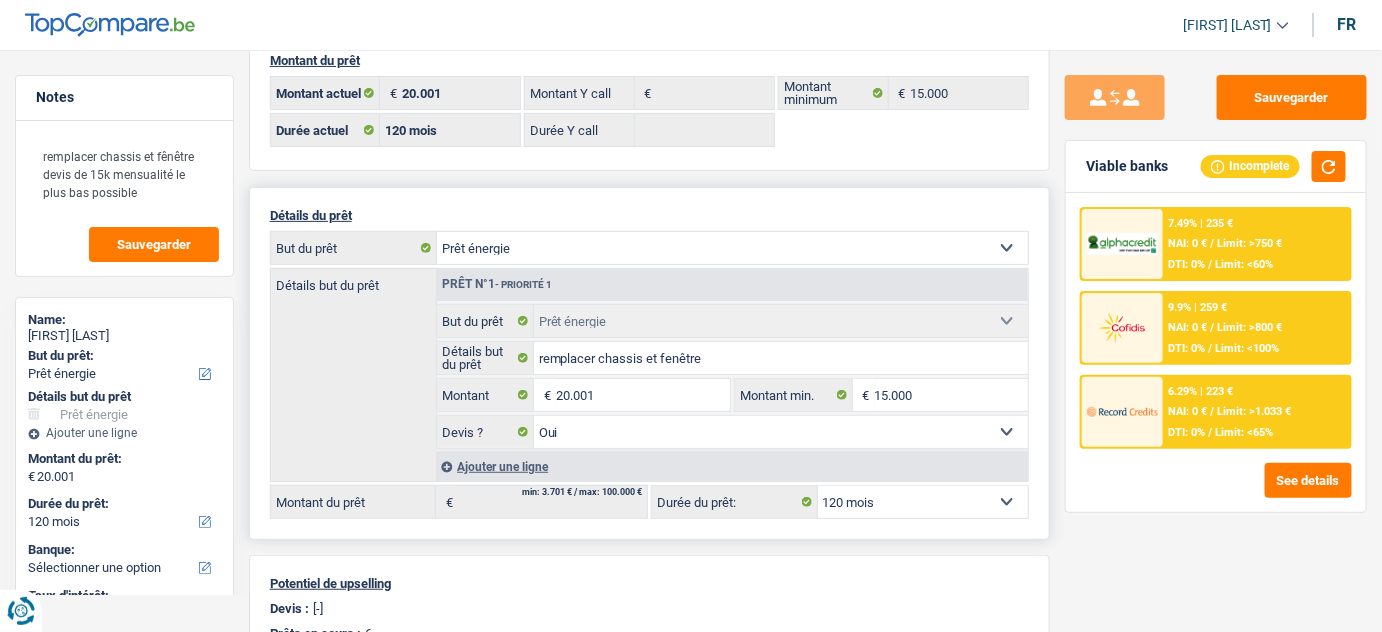 scroll, scrollTop: 181, scrollLeft: 0, axis: vertical 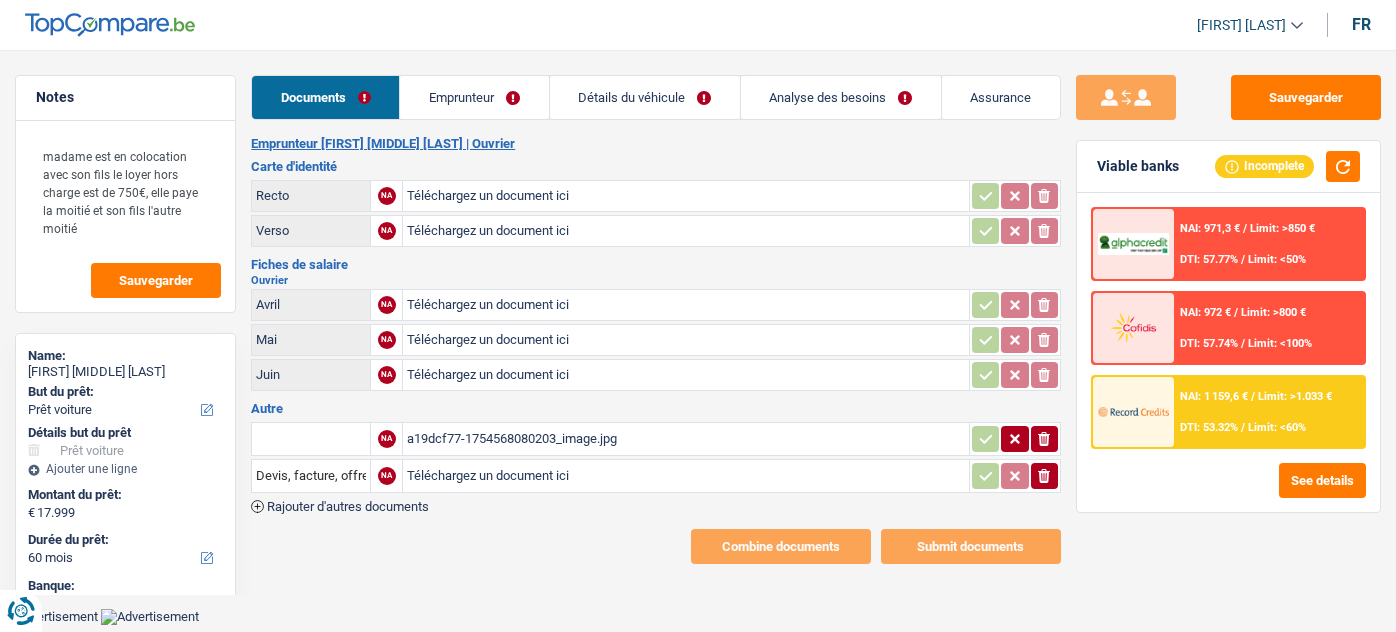 select on "car" 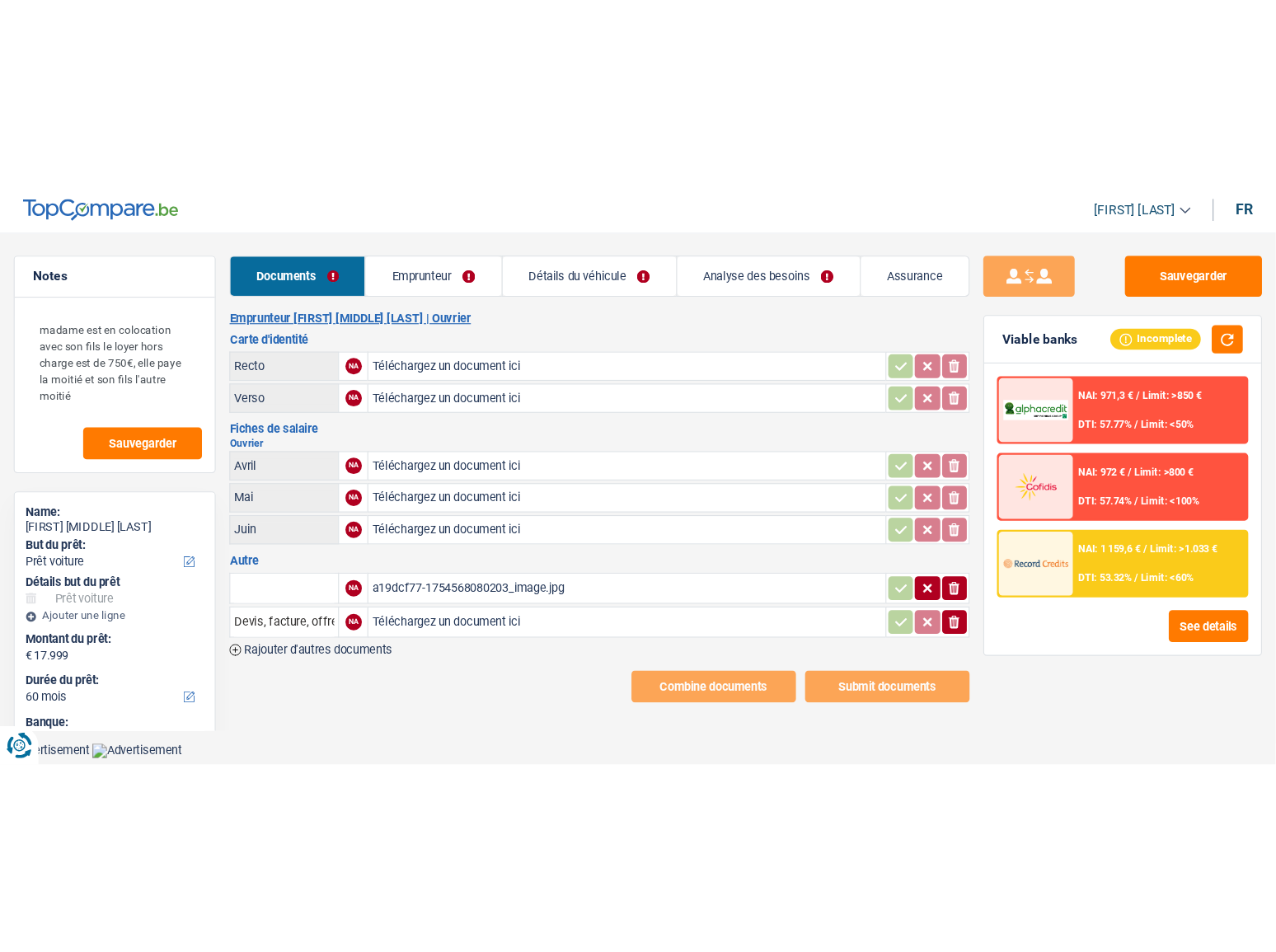 scroll, scrollTop: 0, scrollLeft: 0, axis: both 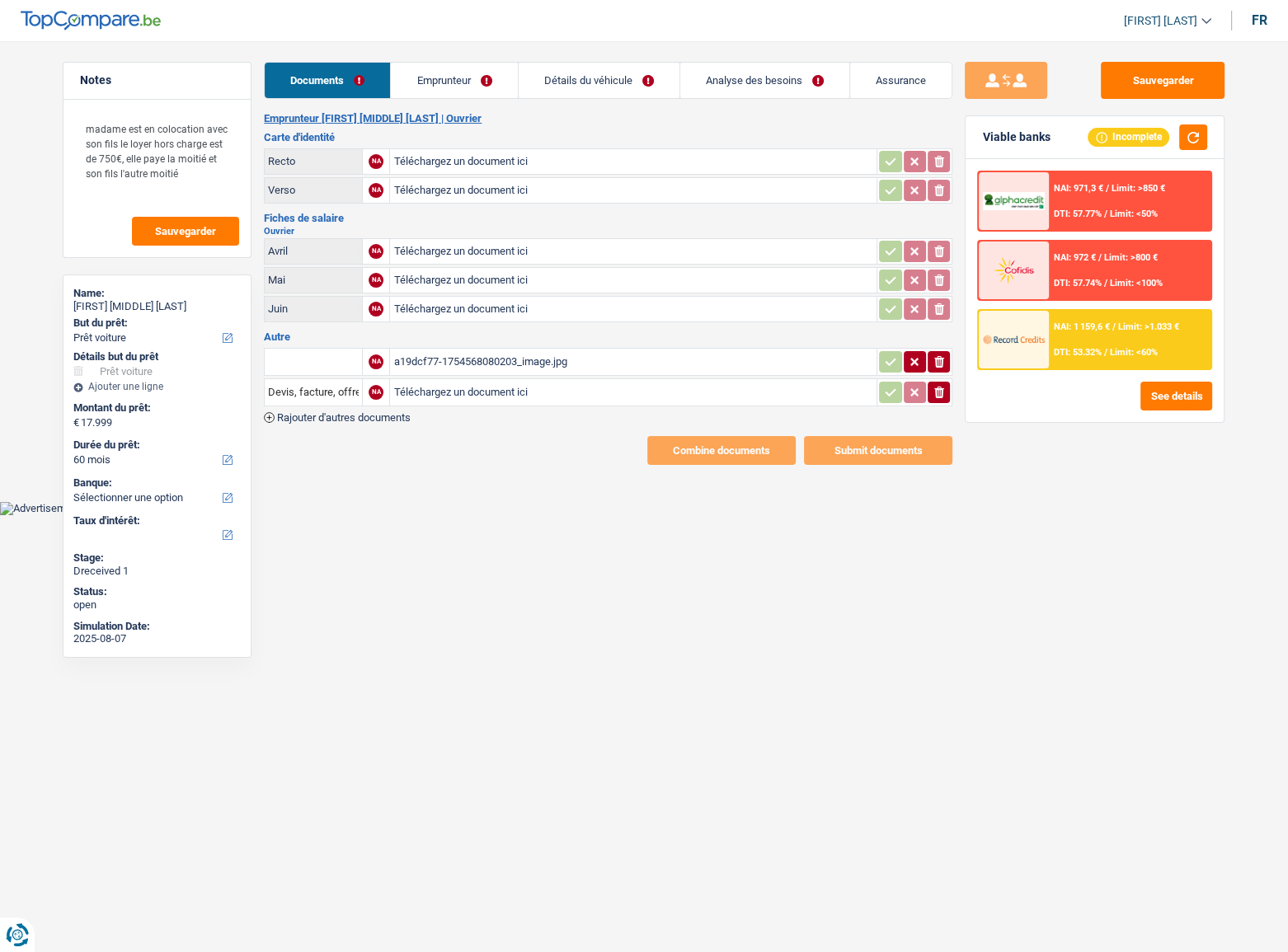 click on "NA
a19dcf77-1754568080203_image.jpg
ionicons-v5-e Devis, facture, offre, bon de commande
NA
Téléchargez un document ici
ionicons-v5-e" at bounding box center (608, 377) 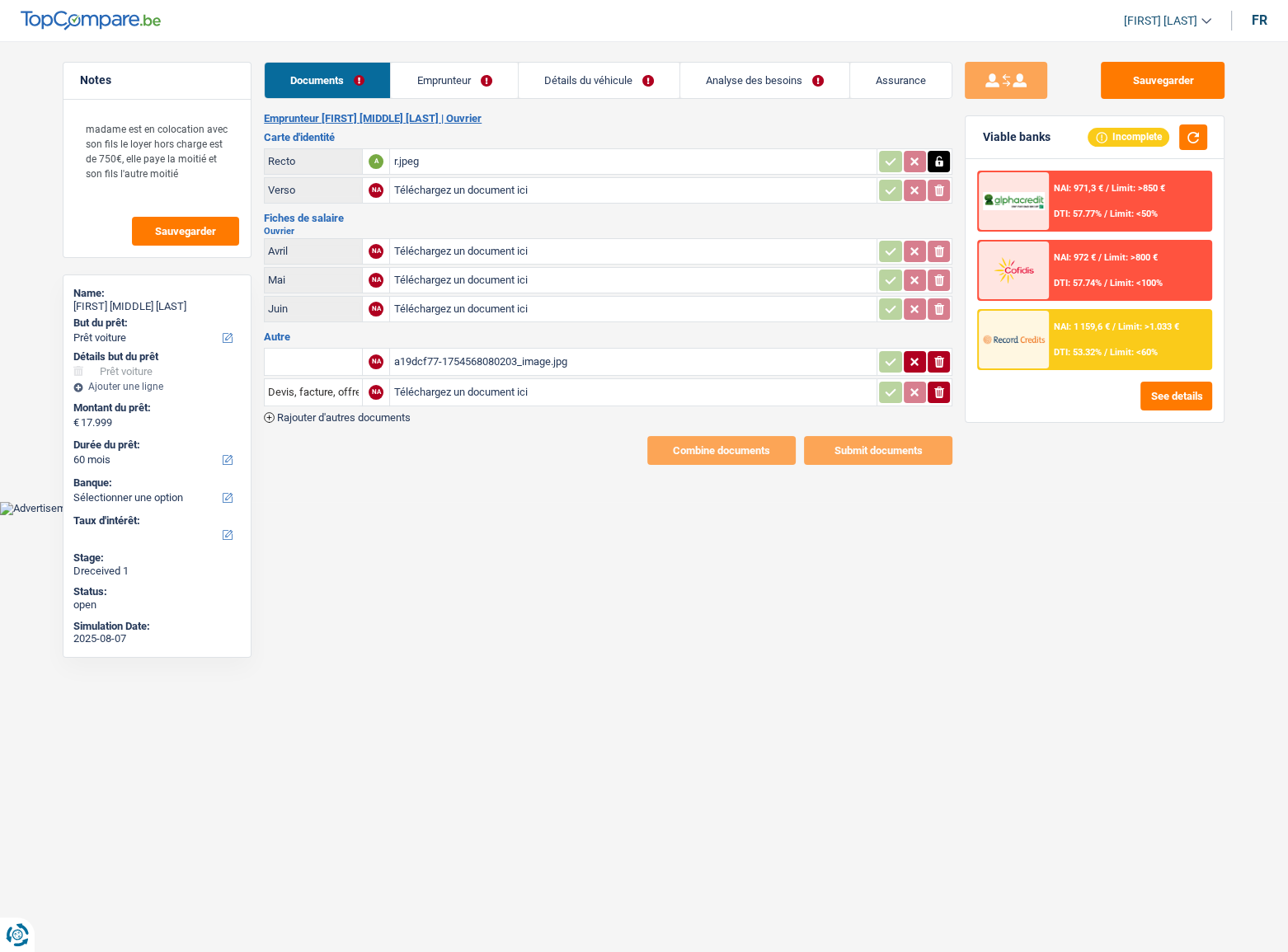 click on "Téléchargez un document ici" at bounding box center [633, 190] 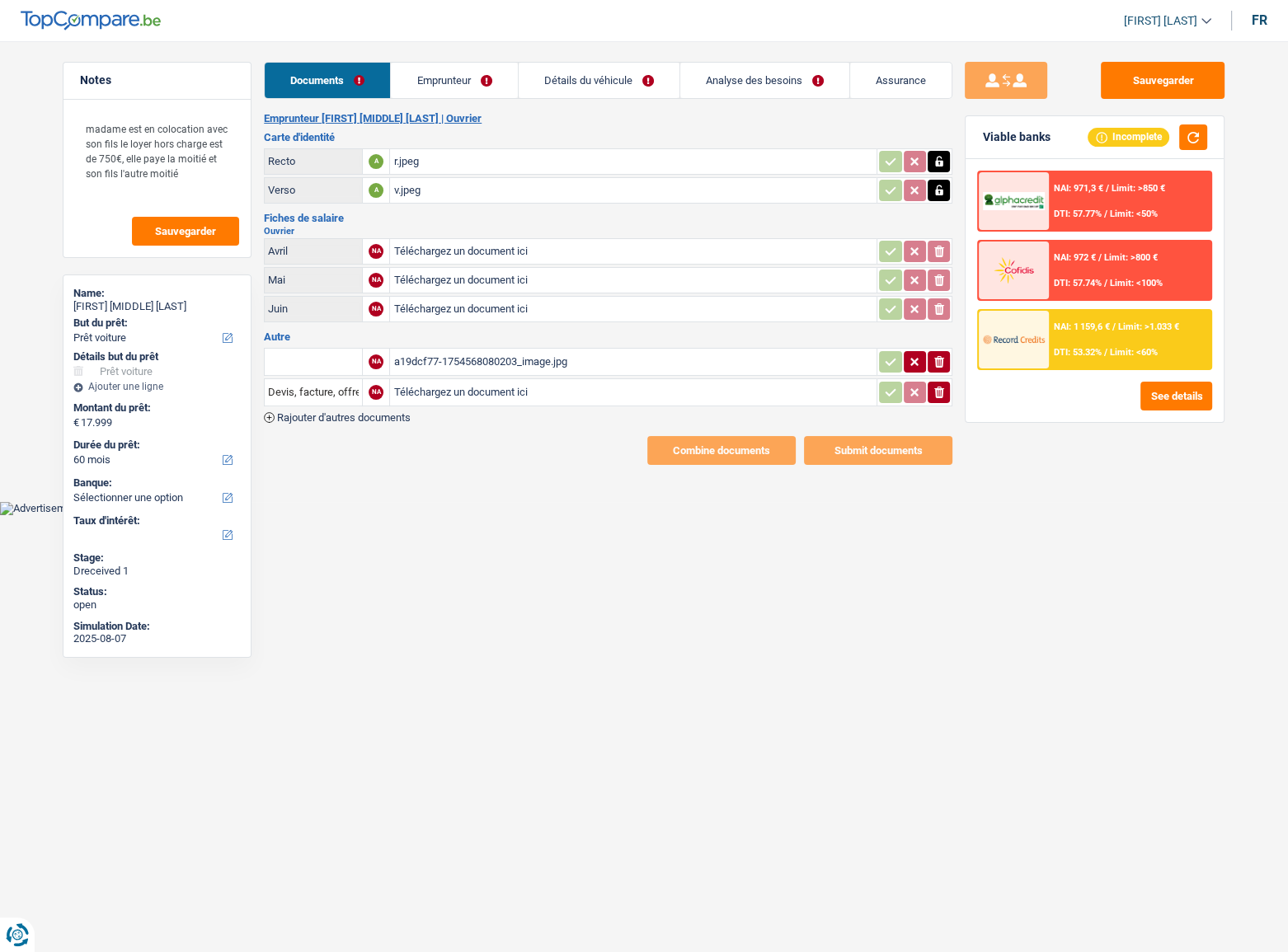 click on "Téléchargez un document ici" at bounding box center (633, 251) 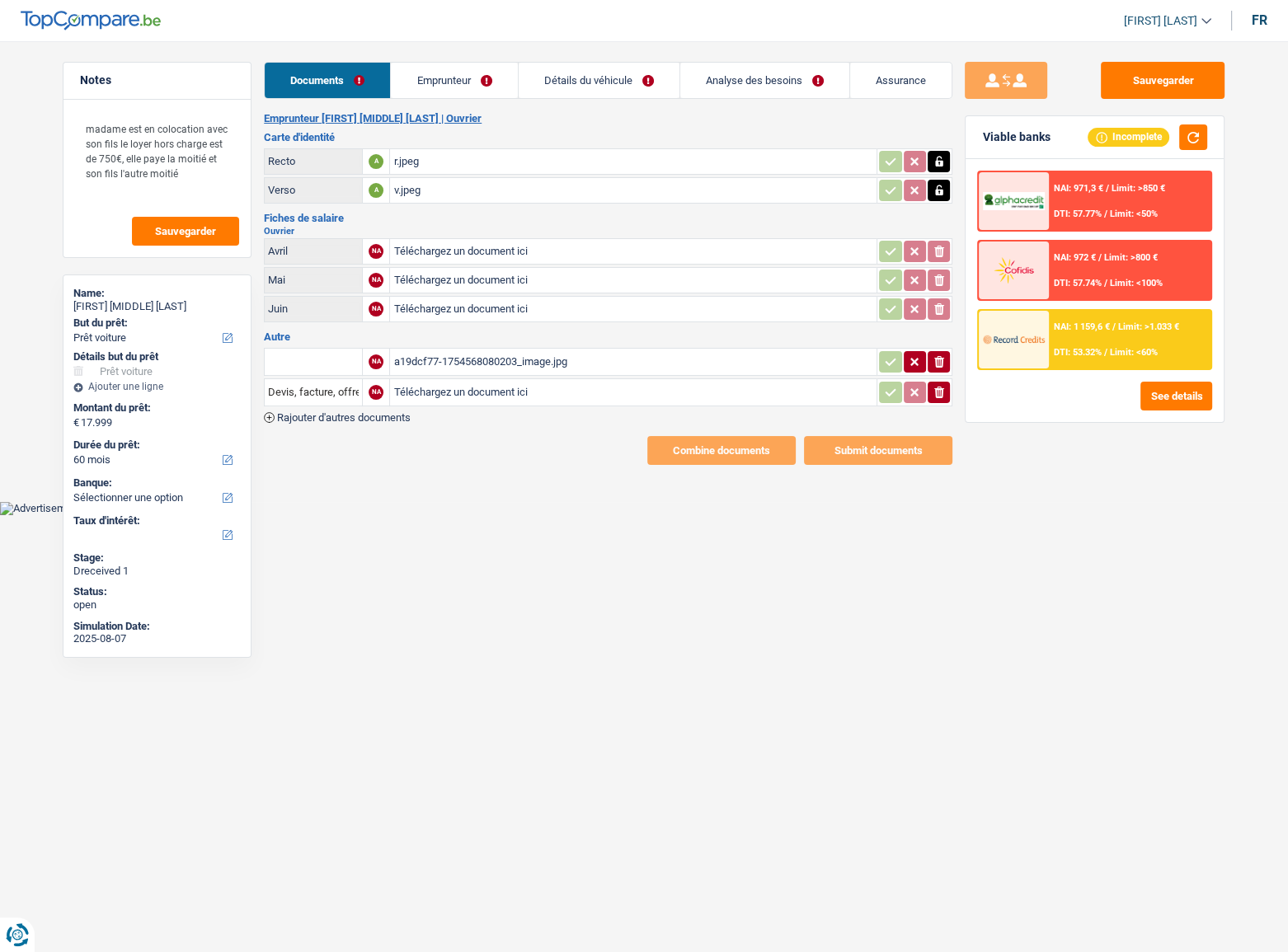 type on "C:\fakepath\05.jpeg" 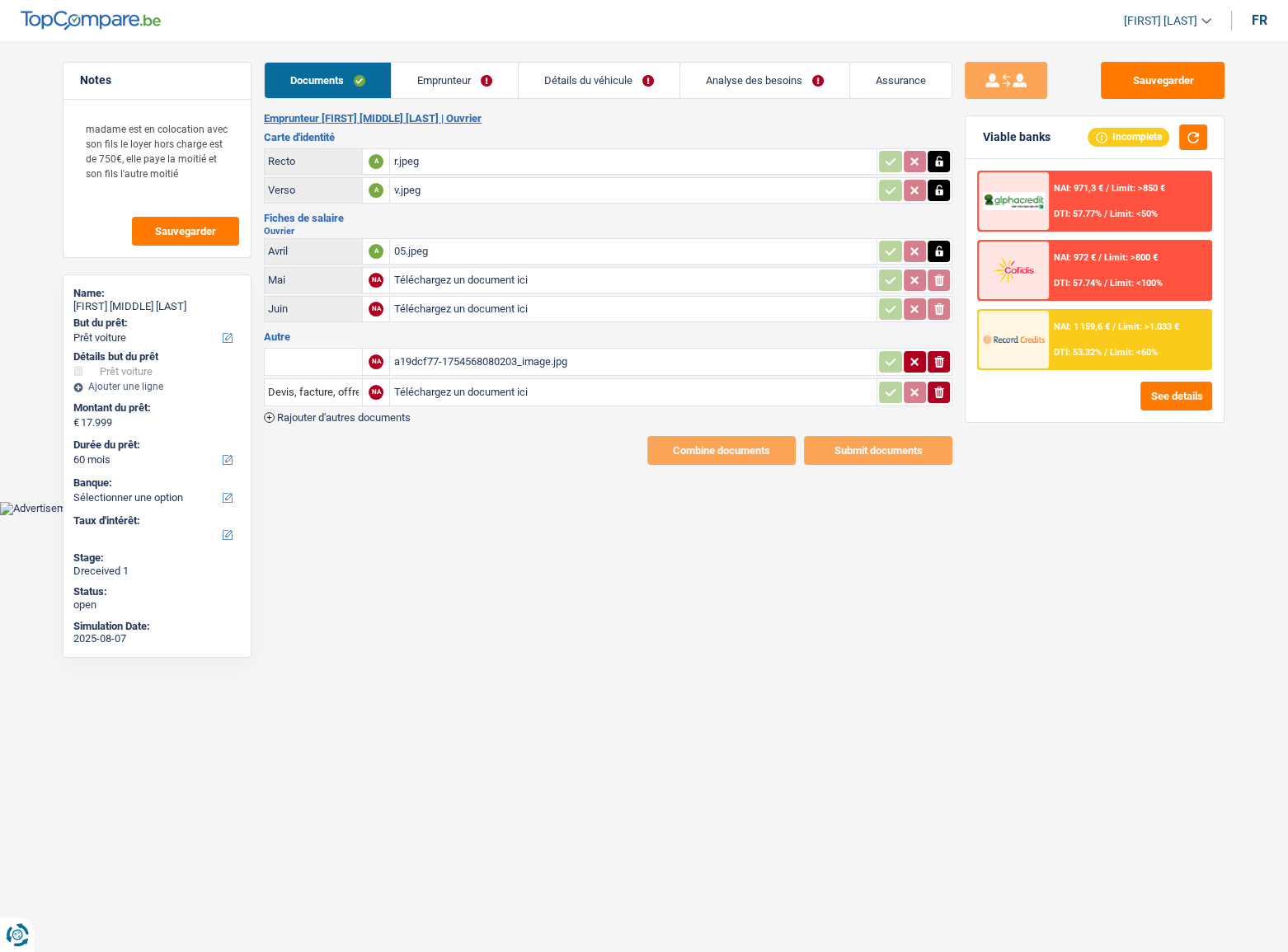 click on "05.jpeg" at bounding box center [633, 251] 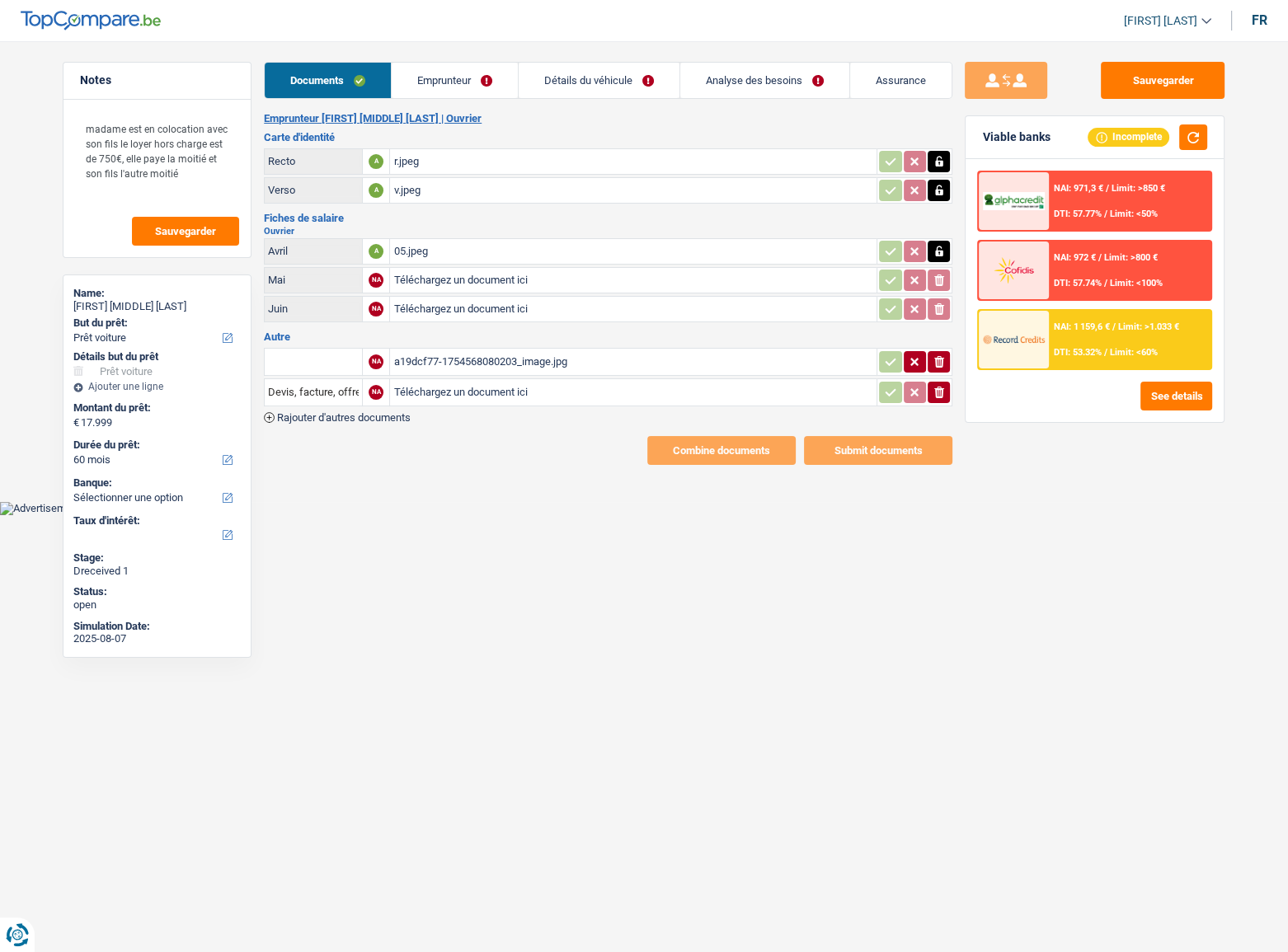 click on "Téléchargez un document ici" at bounding box center (633, 280) 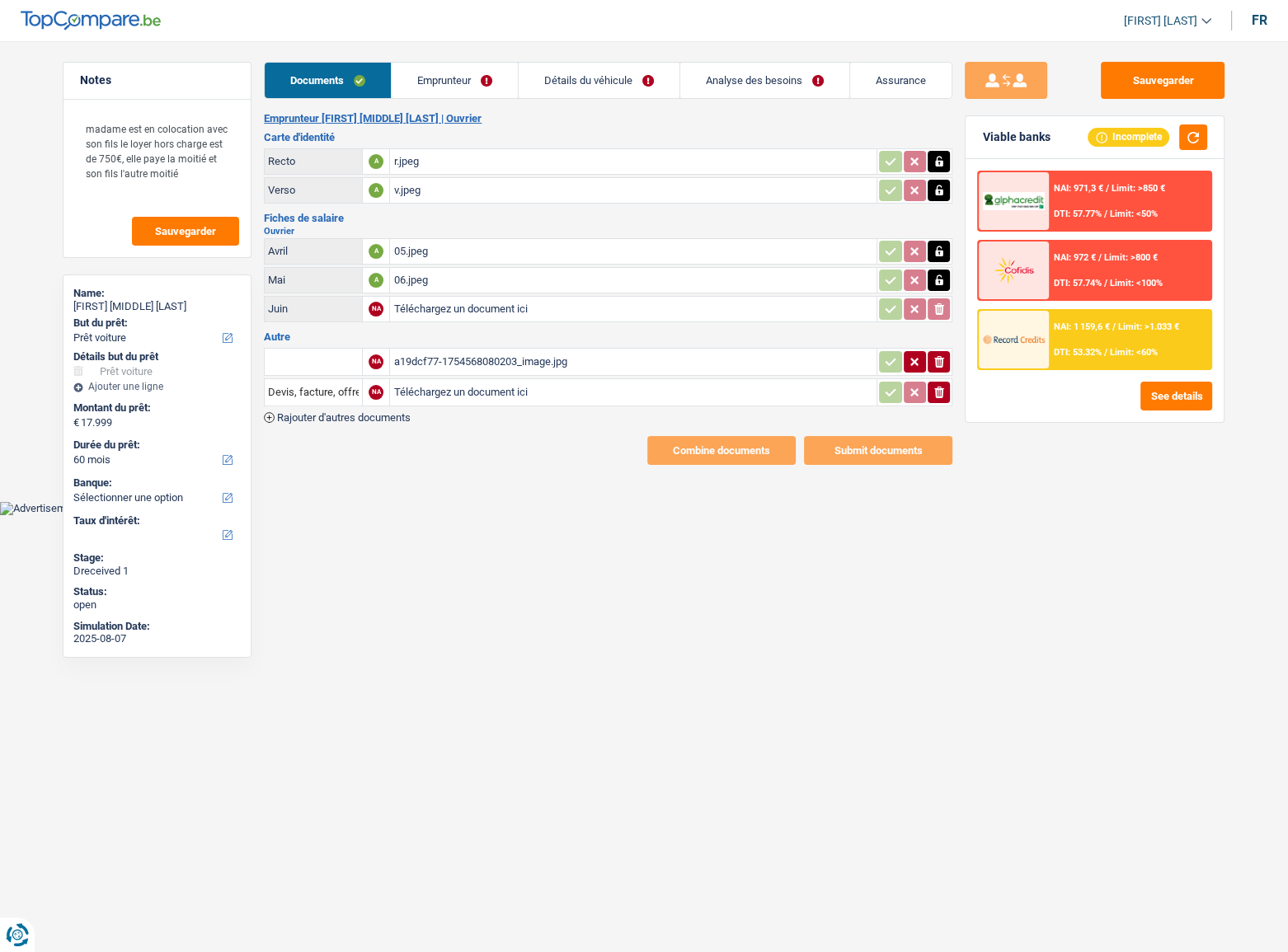 click on "Téléchargez un document ici" at bounding box center [633, 309] 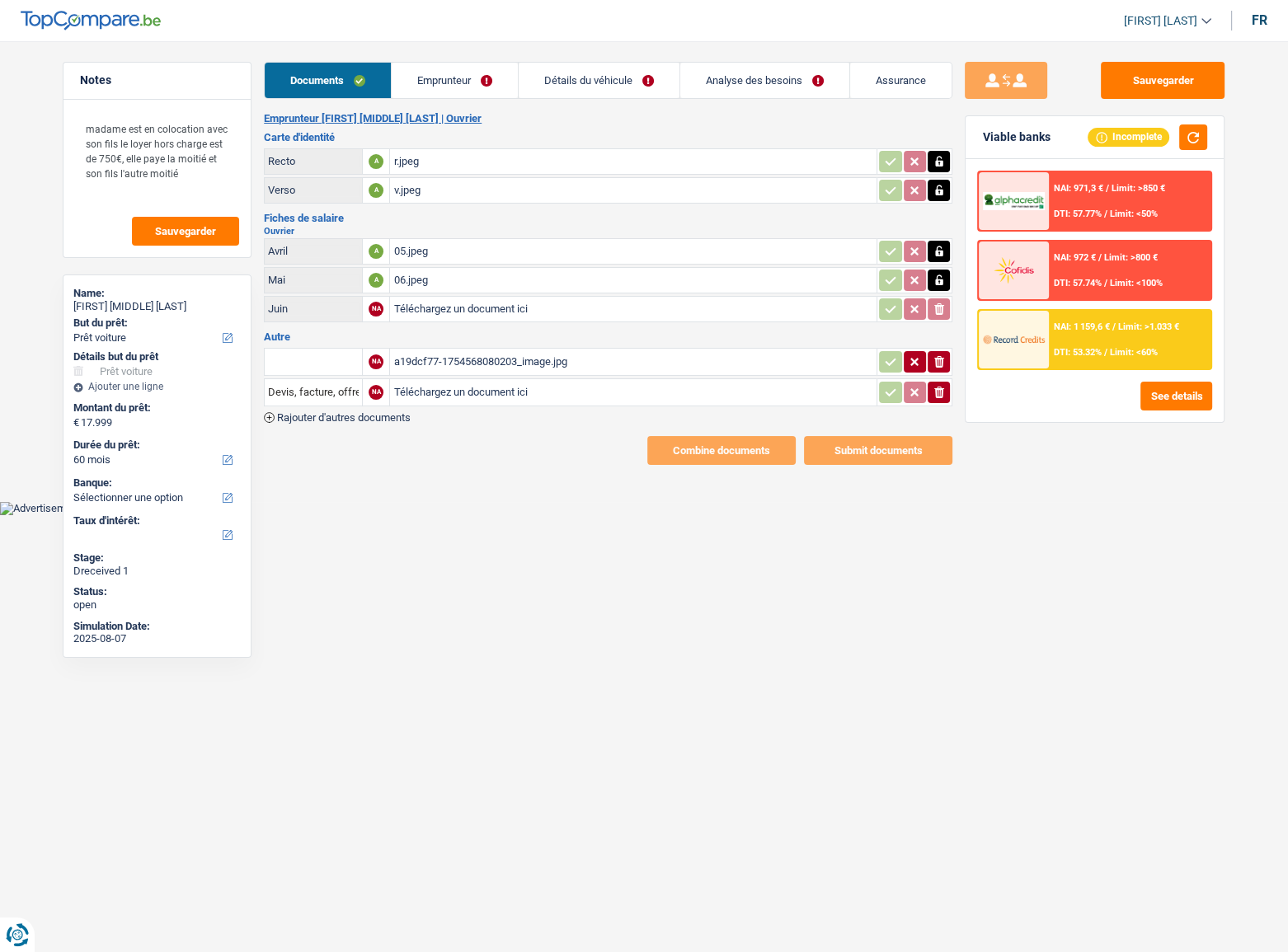 type on "C:\fakepath\07.jpeg" 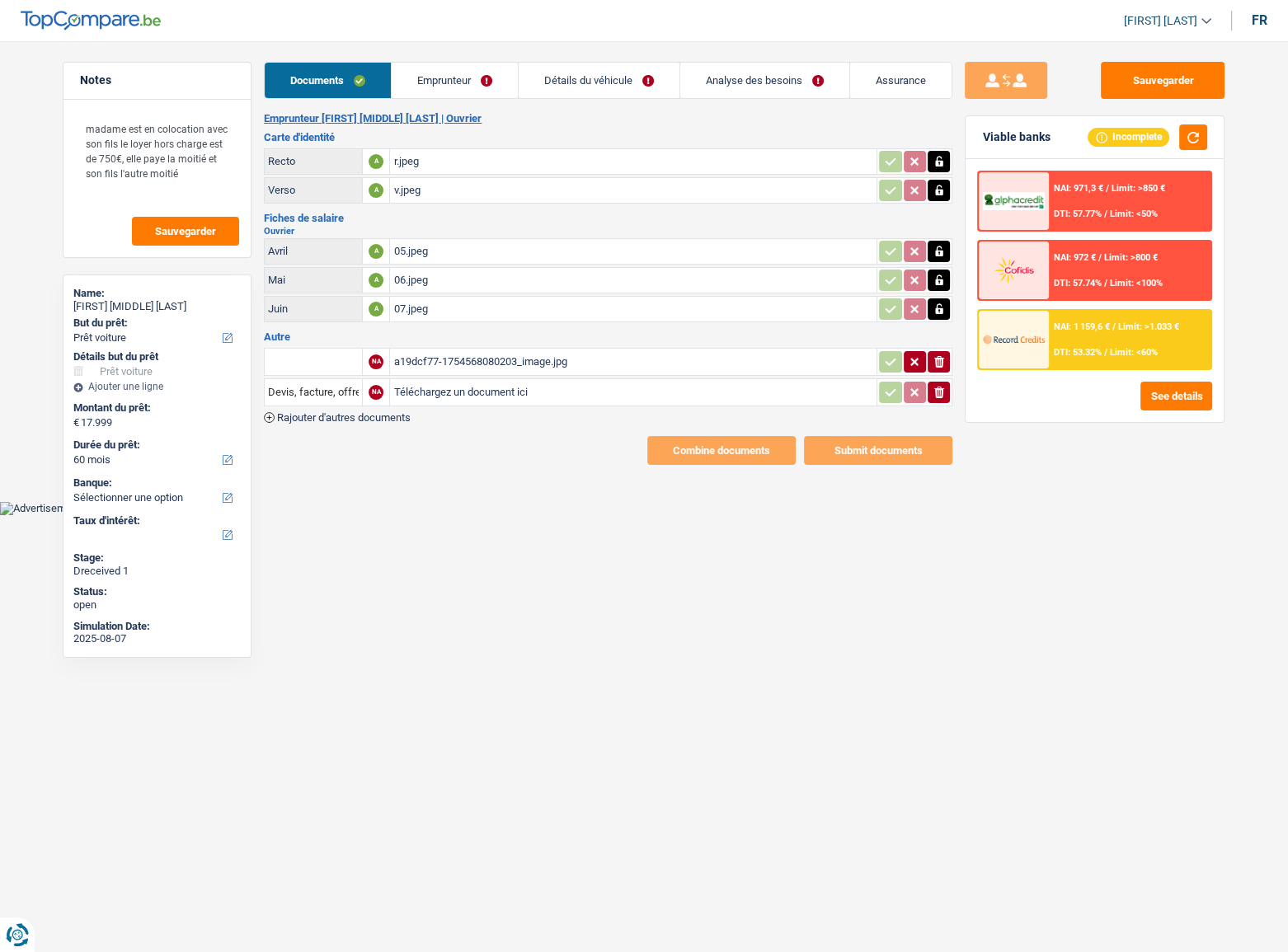 click on "a19dcf77-1754568080203_image.jpg" at bounding box center [633, 362] 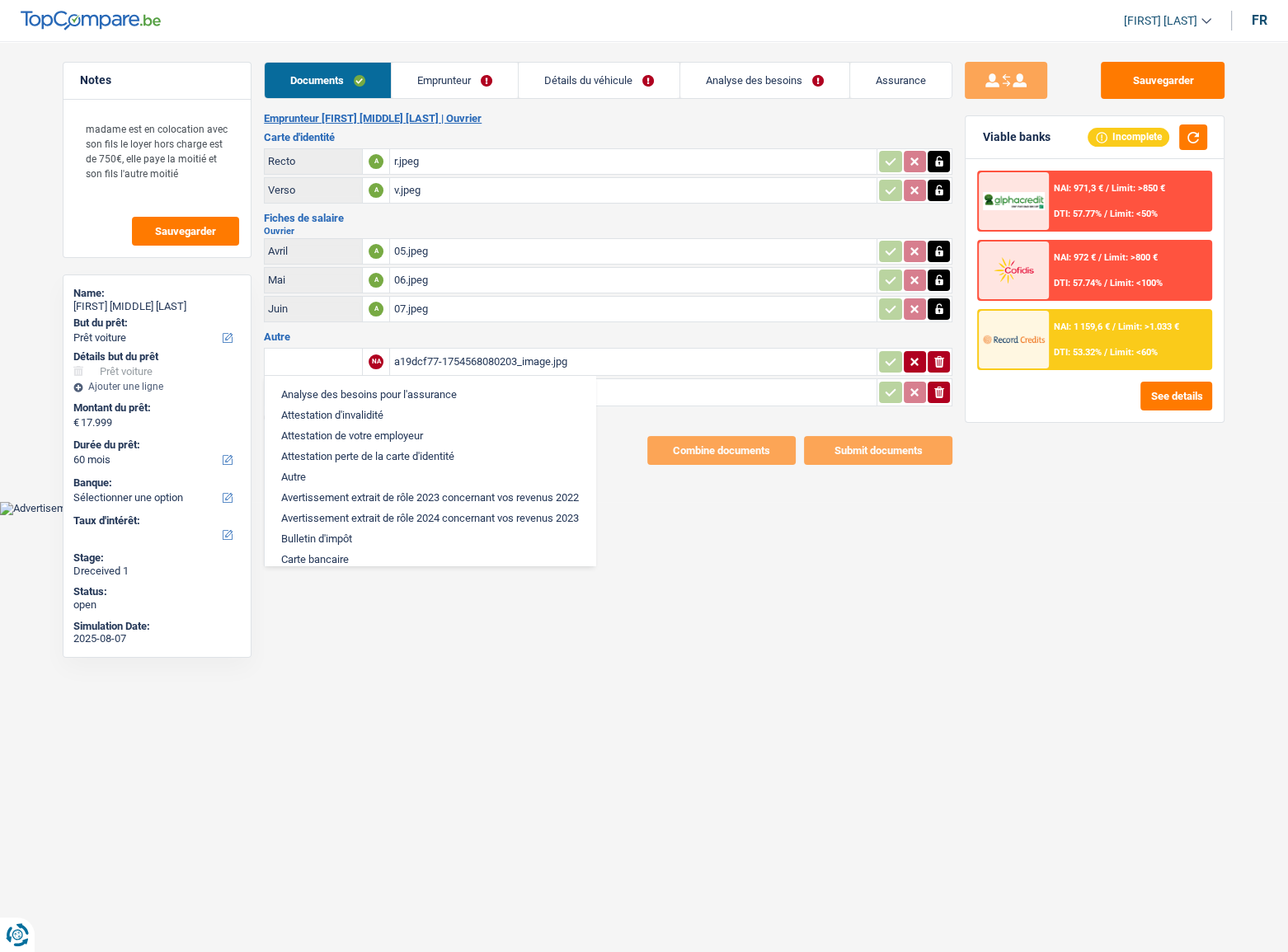 drag, startPoint x: 634, startPoint y: 410, endPoint x: 513, endPoint y: 396, distance: 121.80722 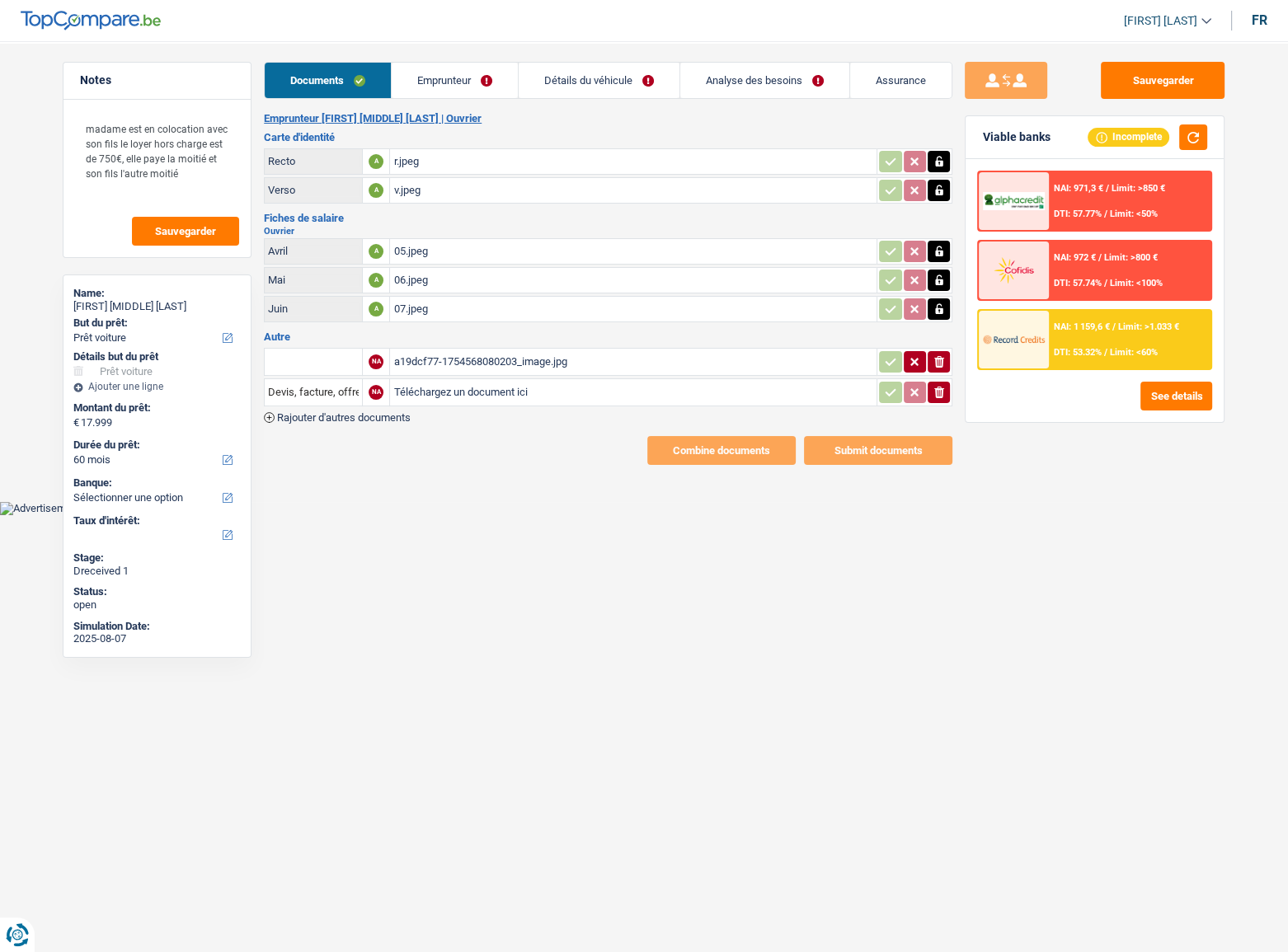 click 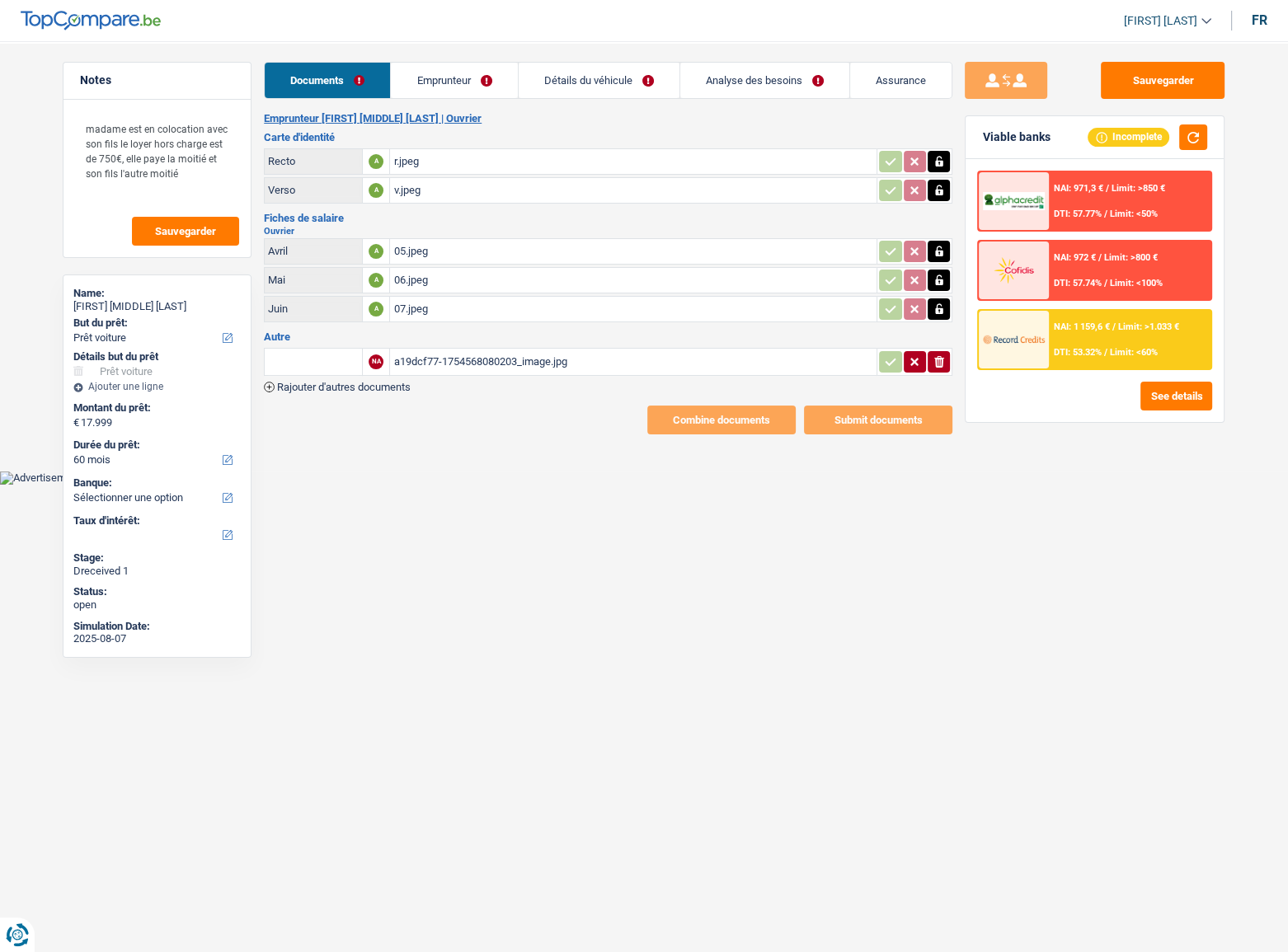 click on "Emprunteur" at bounding box center [454, 80] 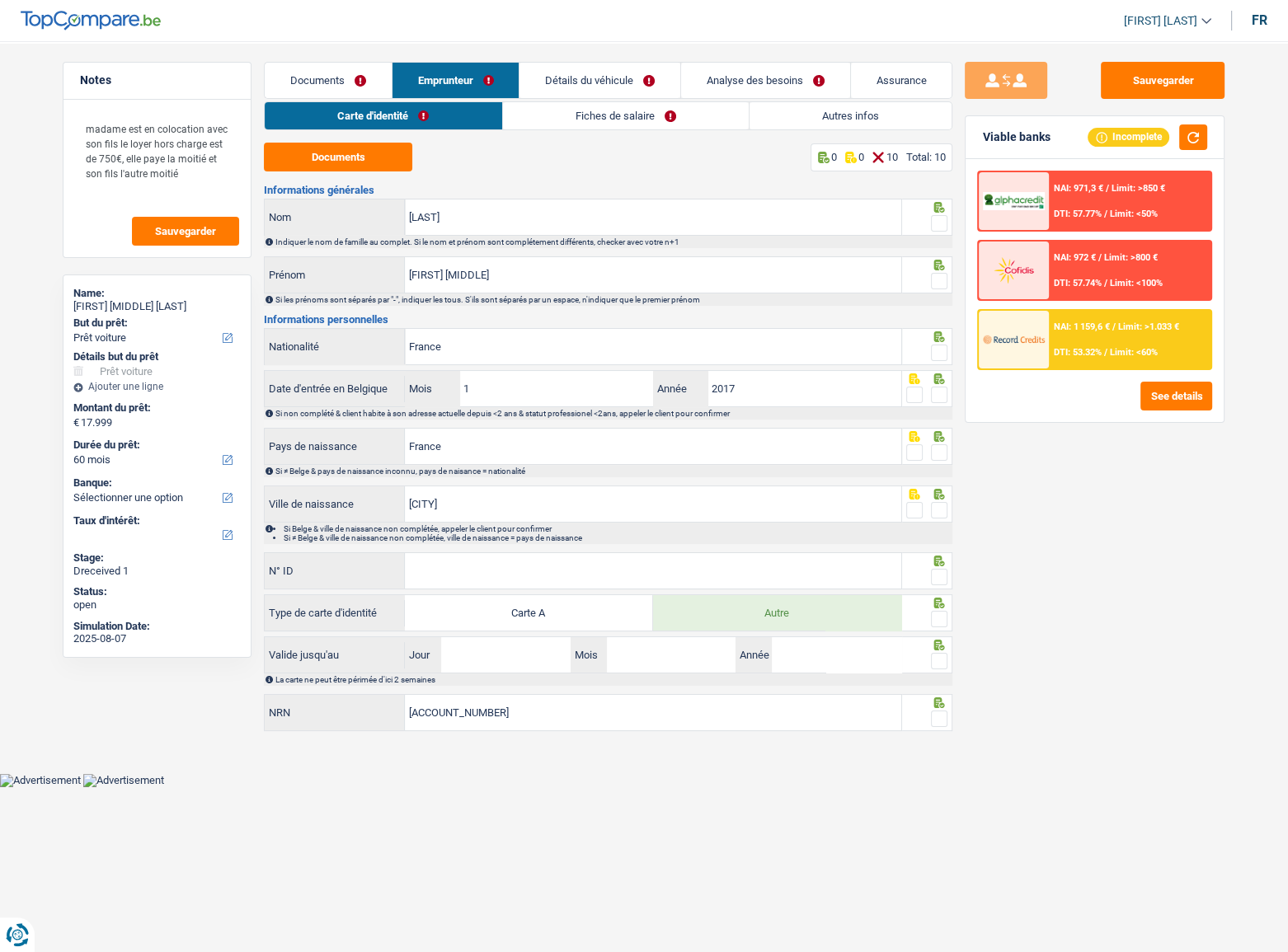 click on "Analyse des besoins" at bounding box center [765, 80] 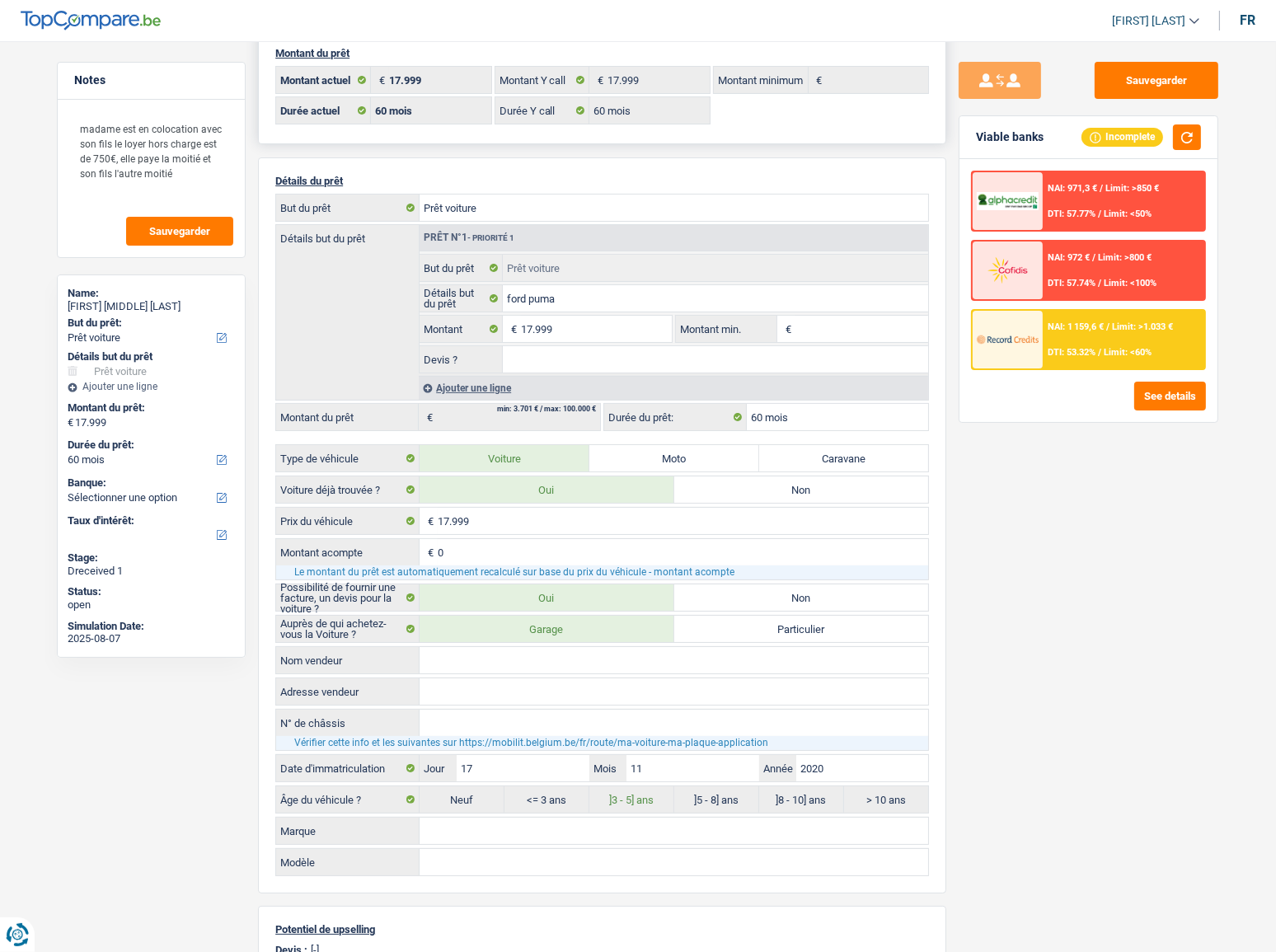 scroll, scrollTop: 0, scrollLeft: 0, axis: both 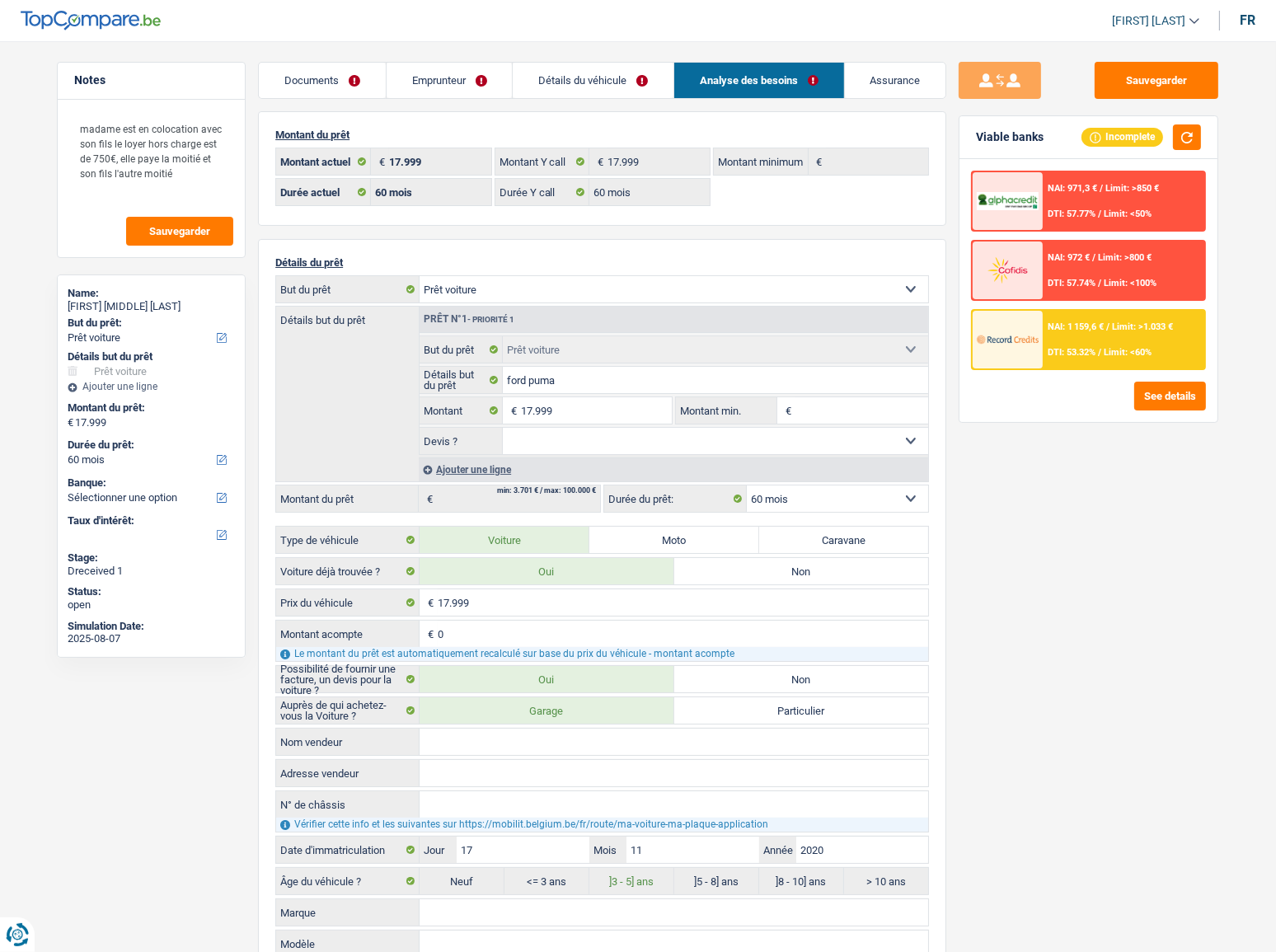 click on "Documents" at bounding box center [322, 80] 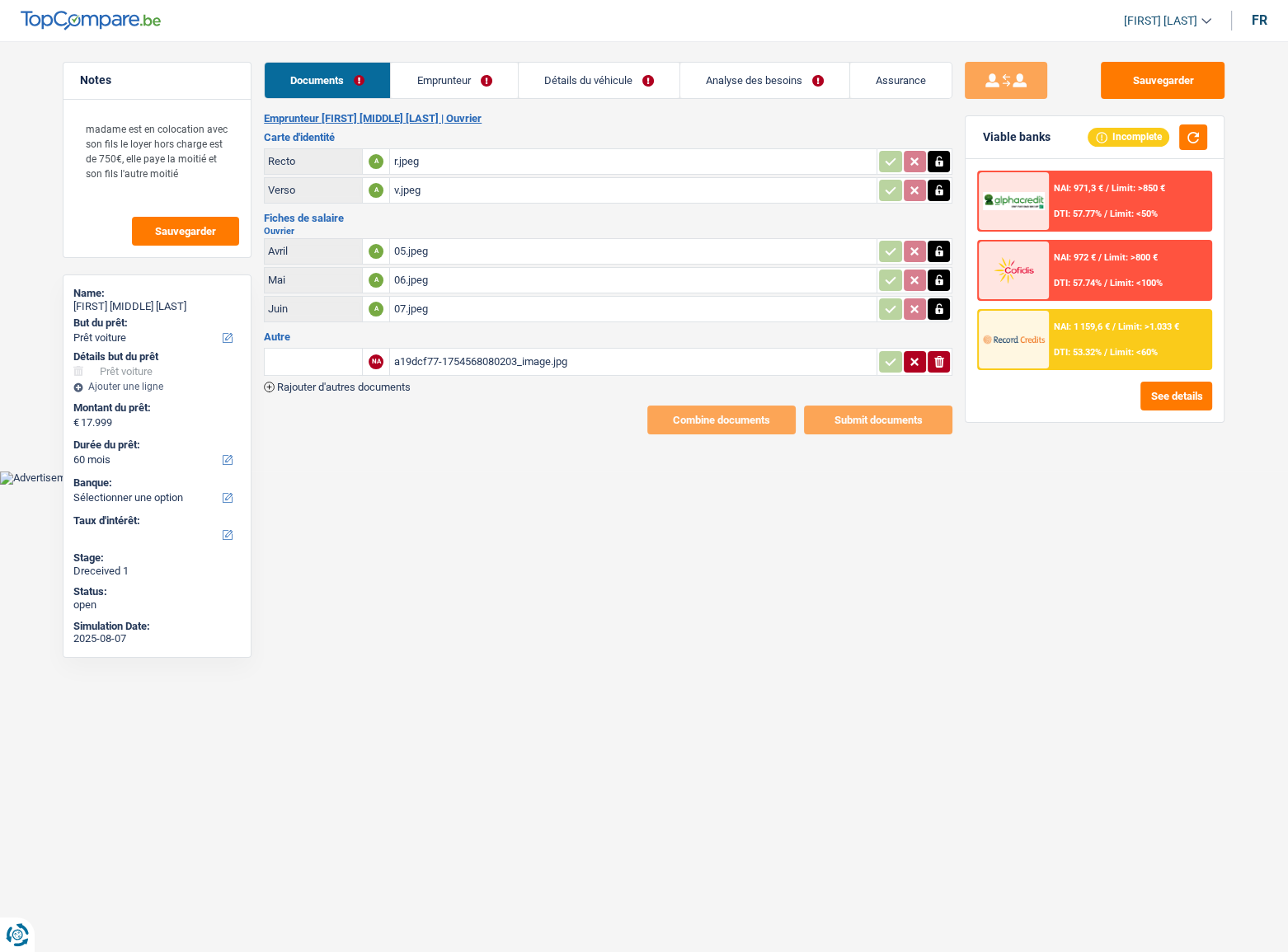 click at bounding box center (313, 362) 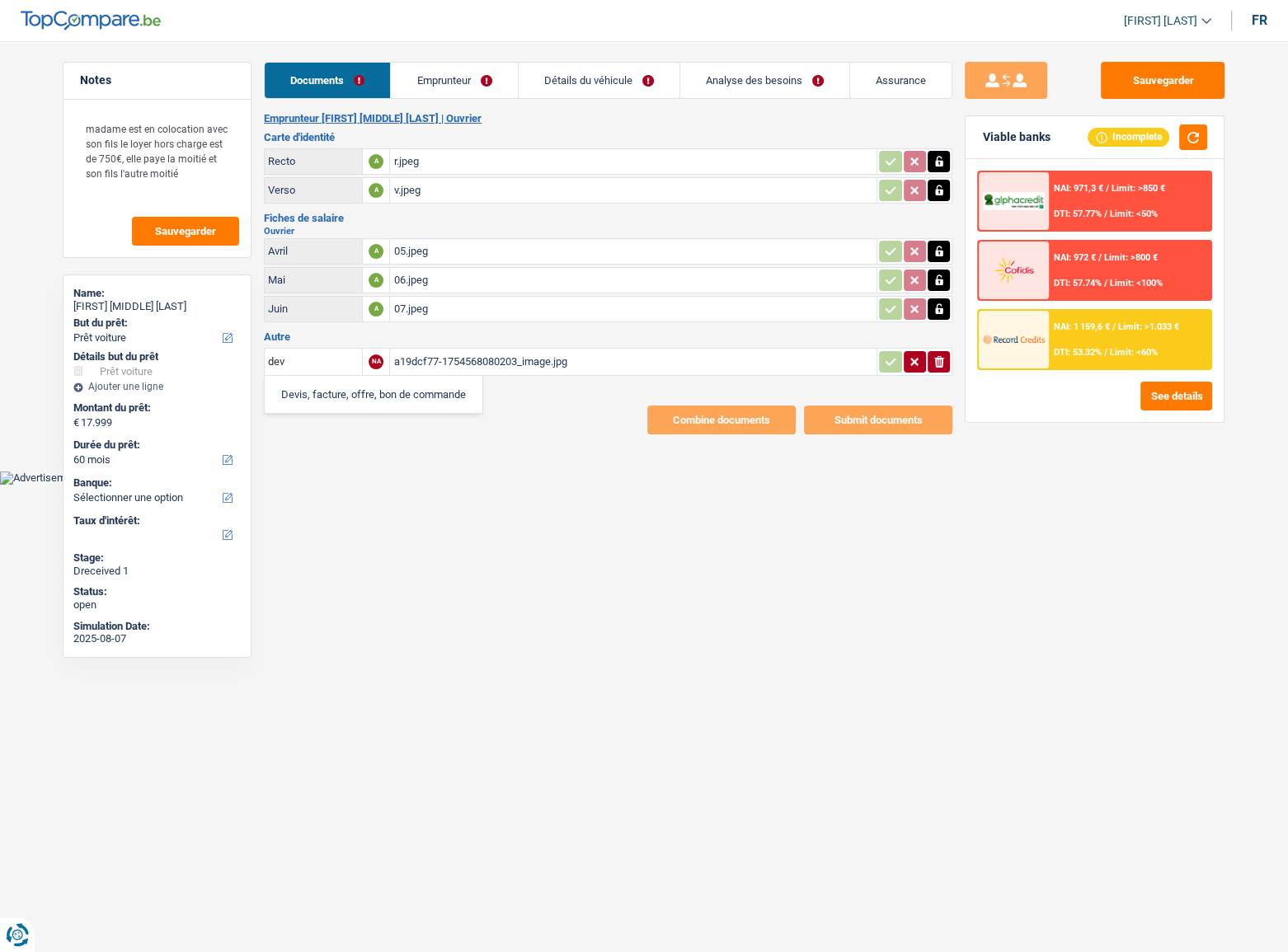 click on "Devis, facture, offre, bon de commande" at bounding box center [374, 394] 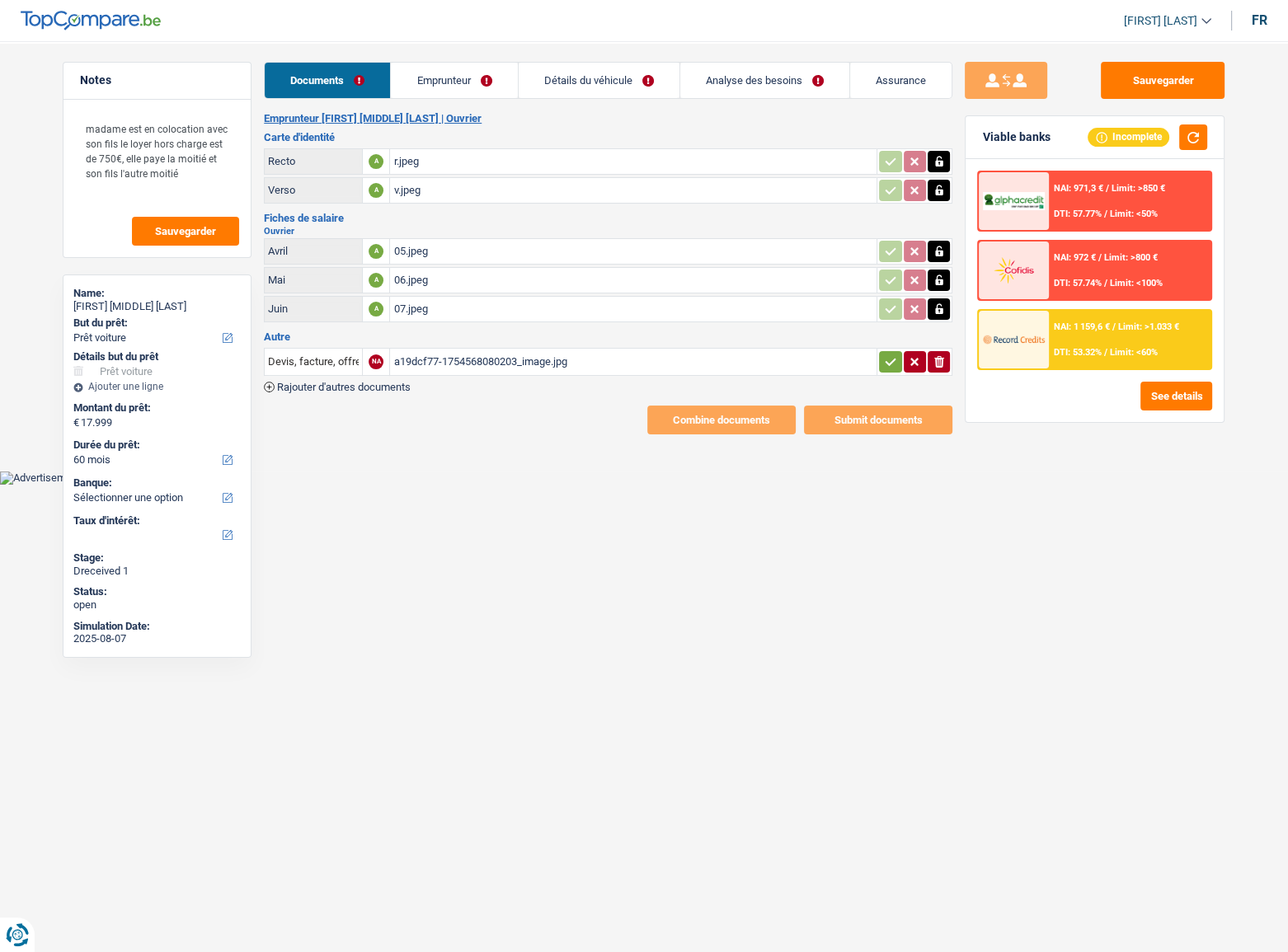 click on "Emprunteur" at bounding box center [454, 80] 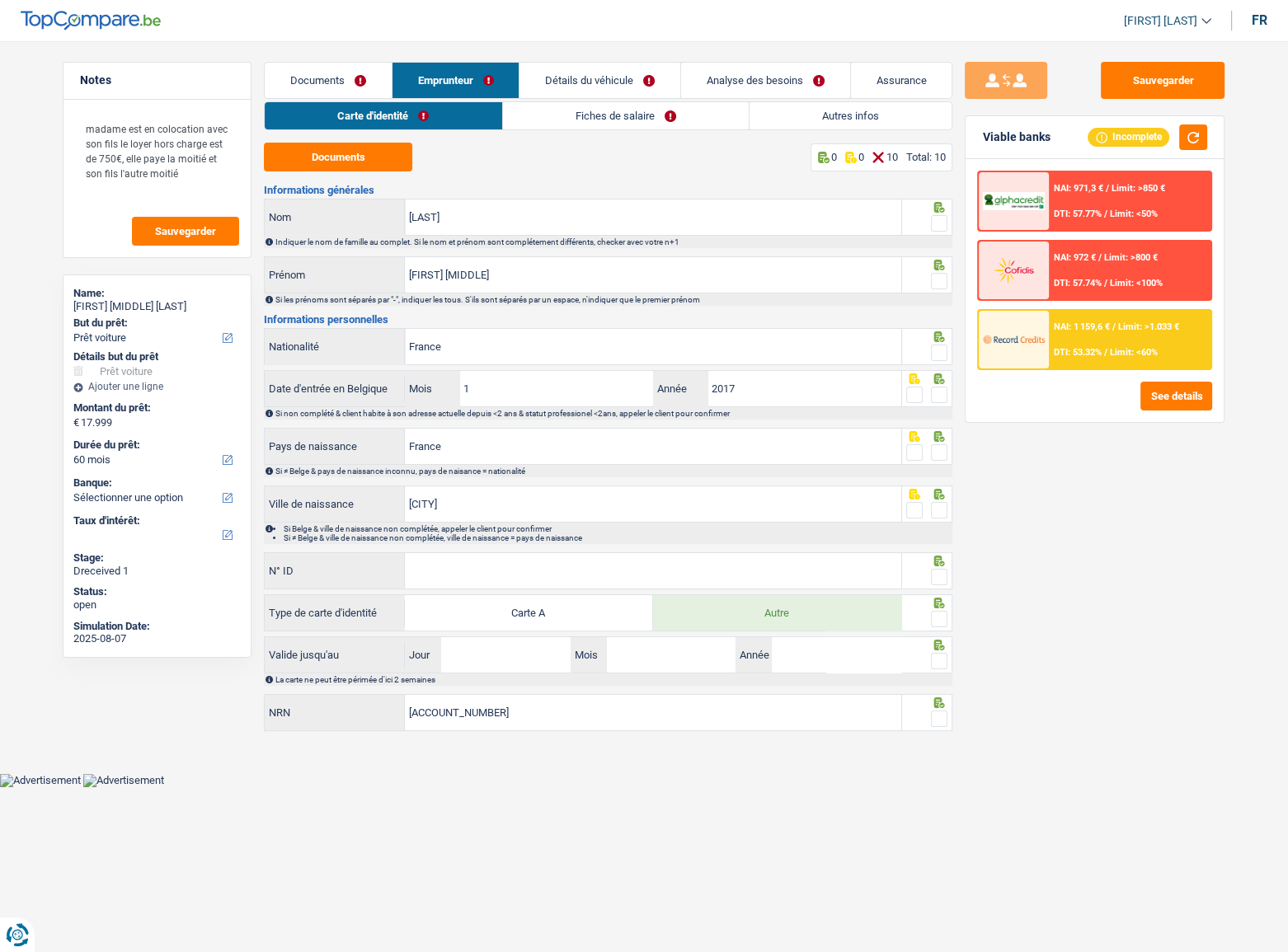 click on "Si ≠ Belge & pays de naissance inconnu, pays de naisance = nationalité" at bounding box center [613, 471] 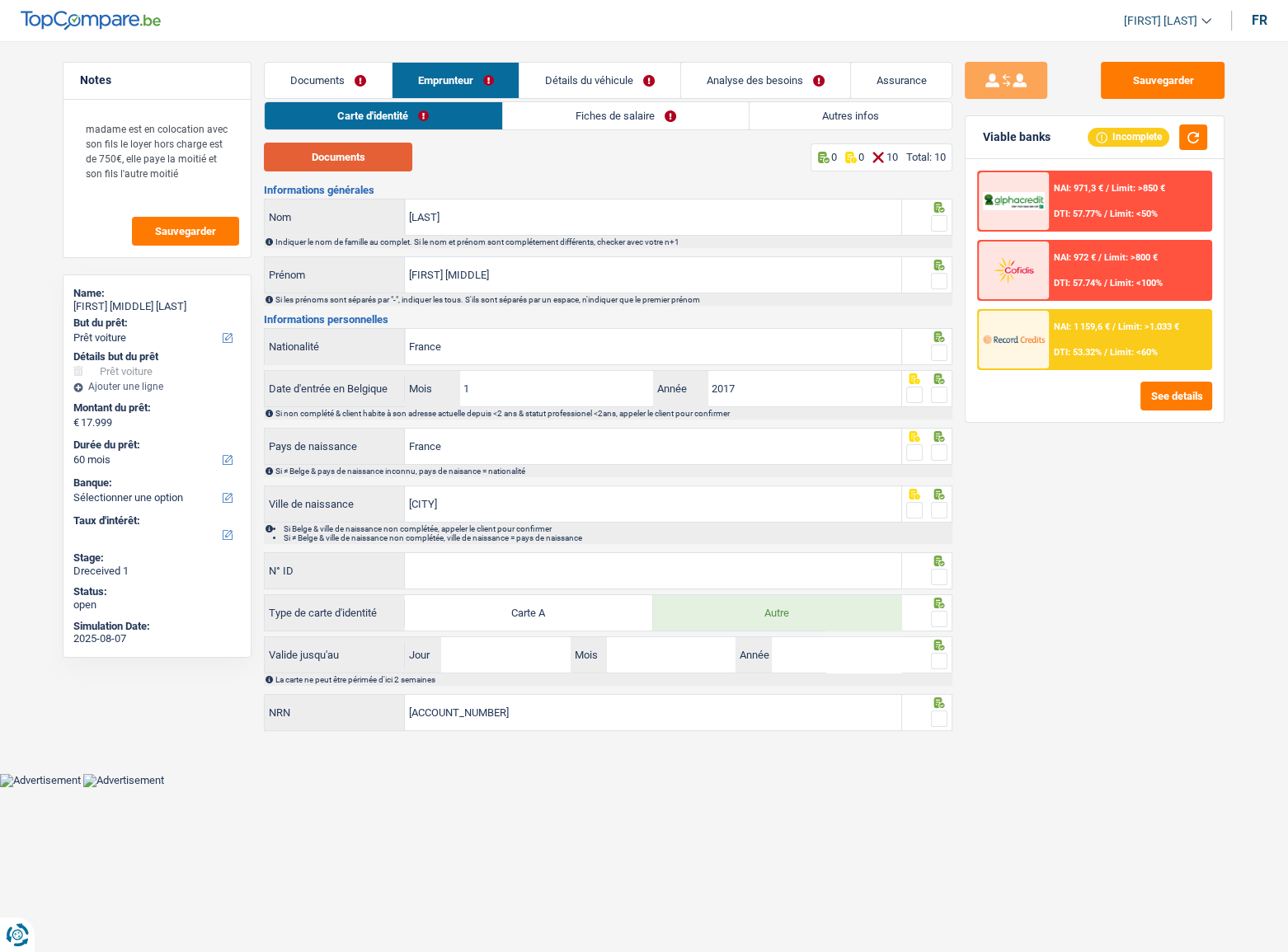 click on "Documents" at bounding box center (338, 157) 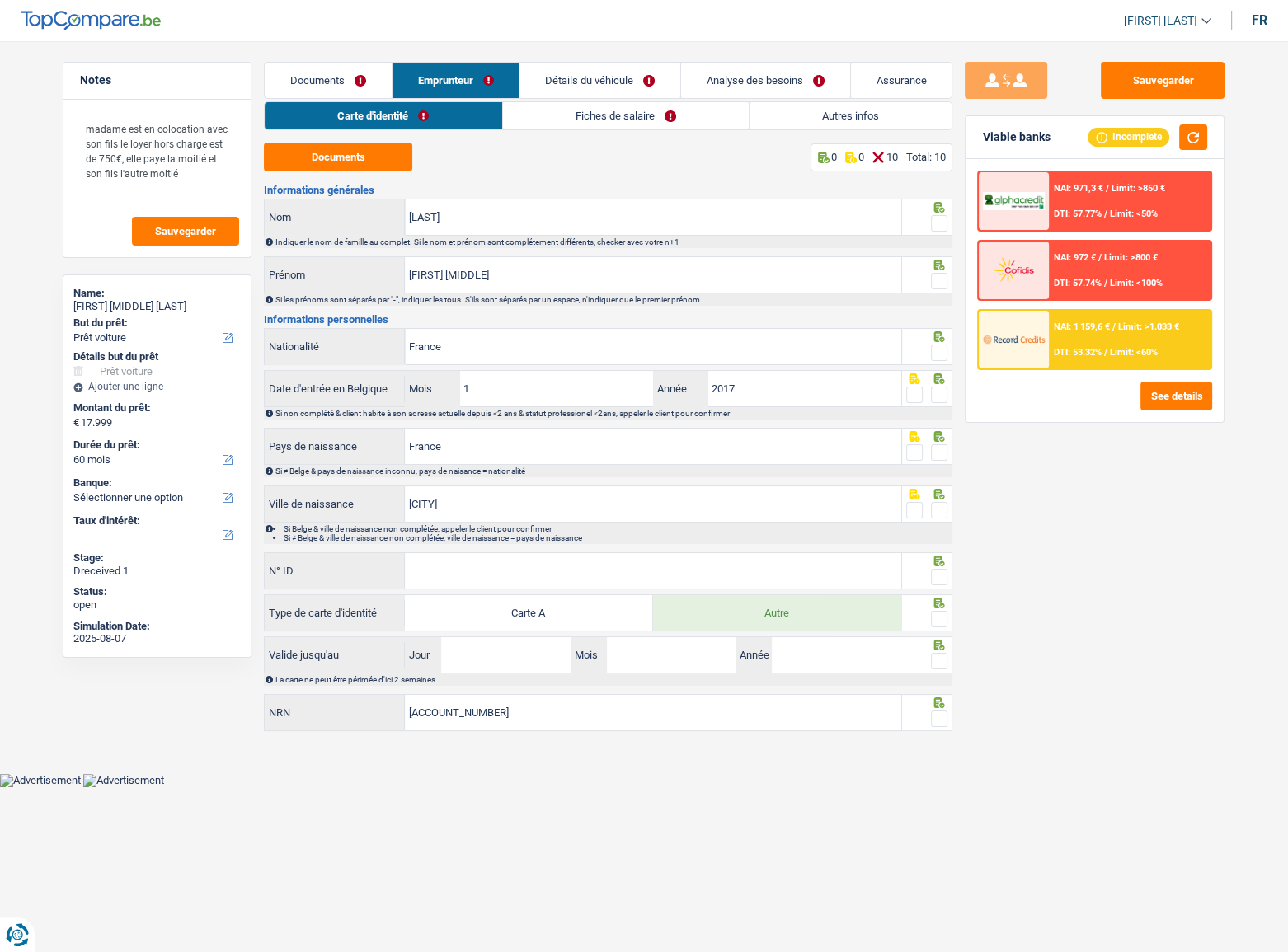 click at bounding box center (939, 223) 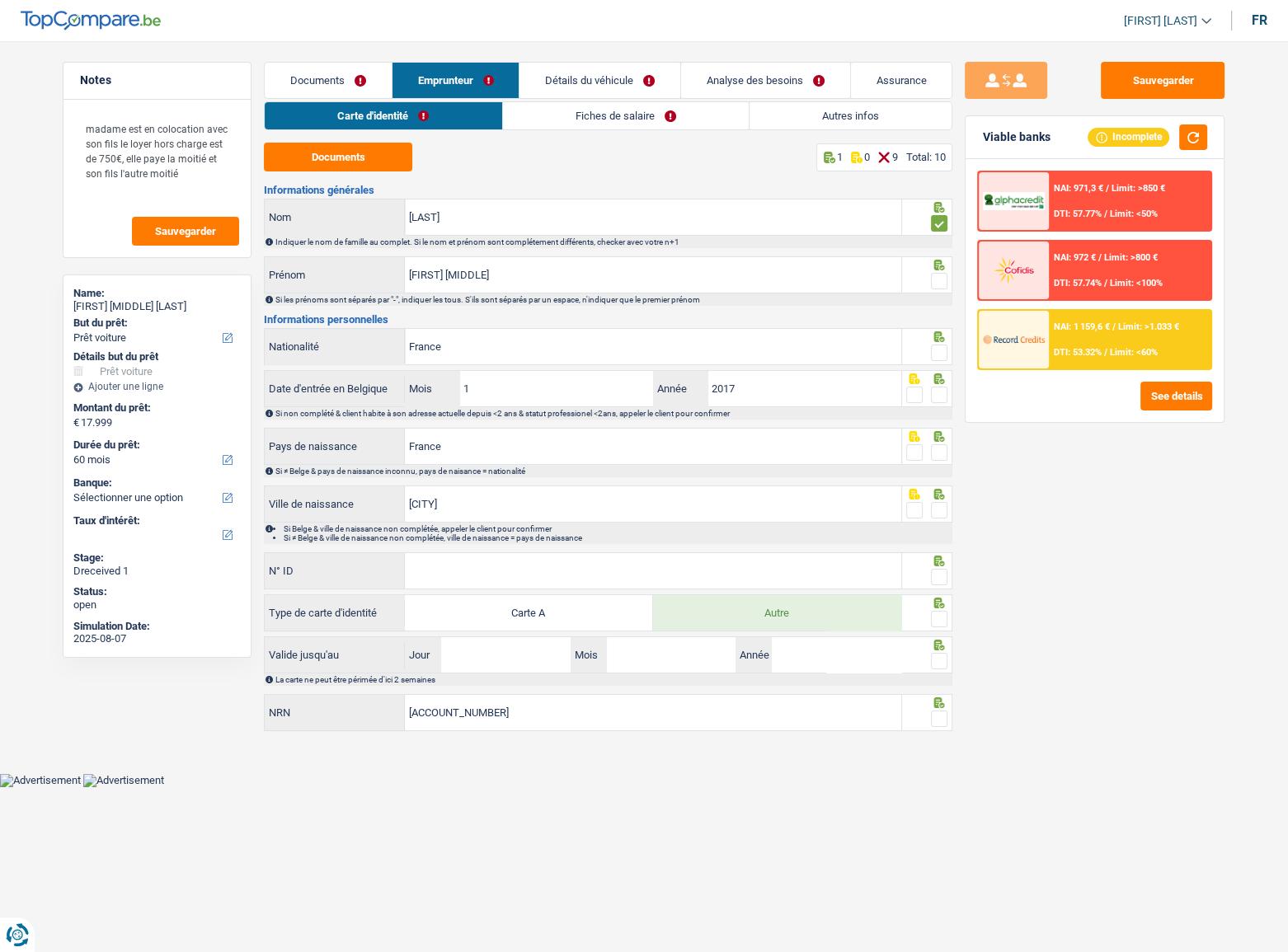click at bounding box center [939, 281] 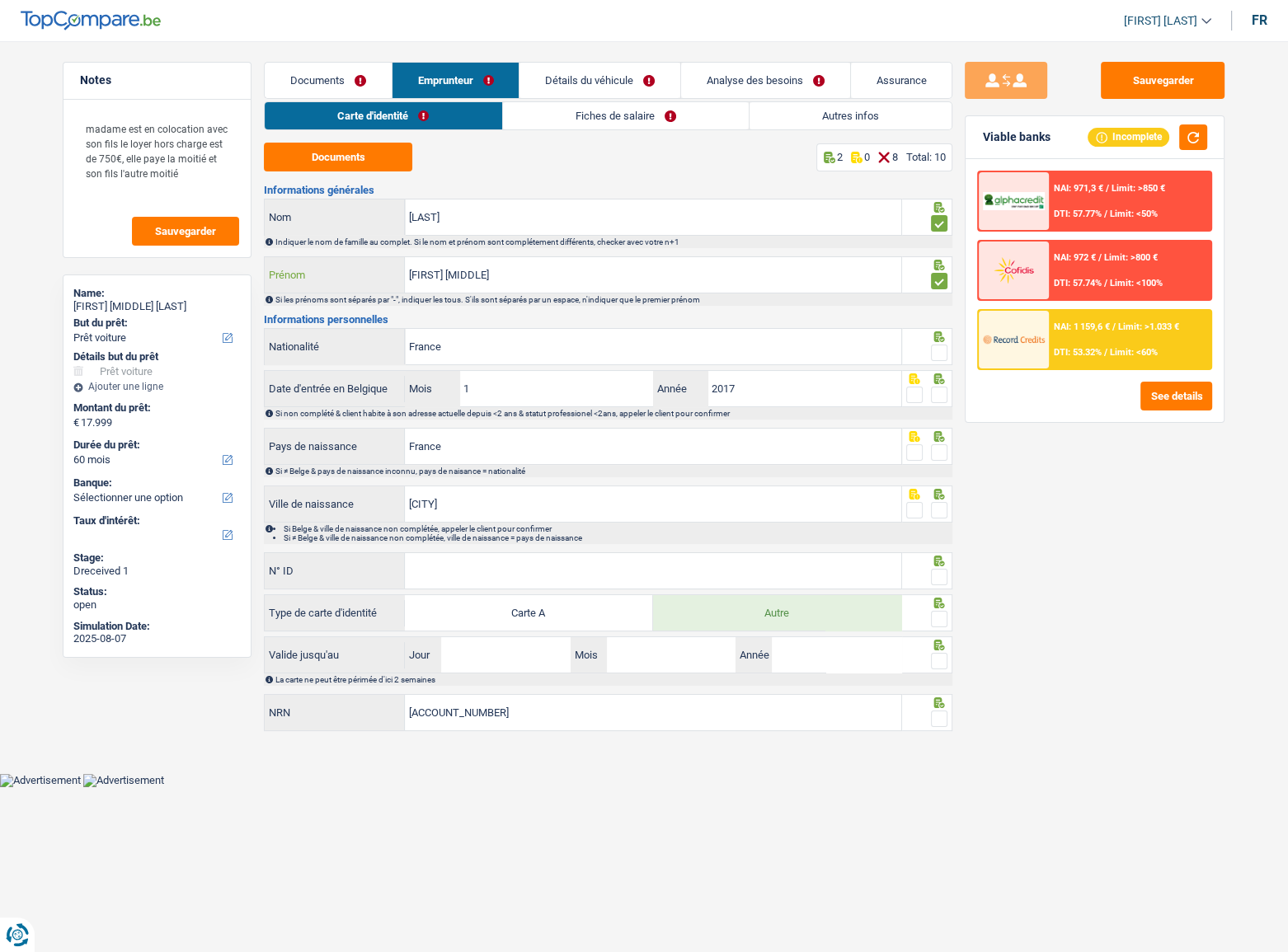 drag, startPoint x: 496, startPoint y: 274, endPoint x: 436, endPoint y: 287, distance: 61.39218 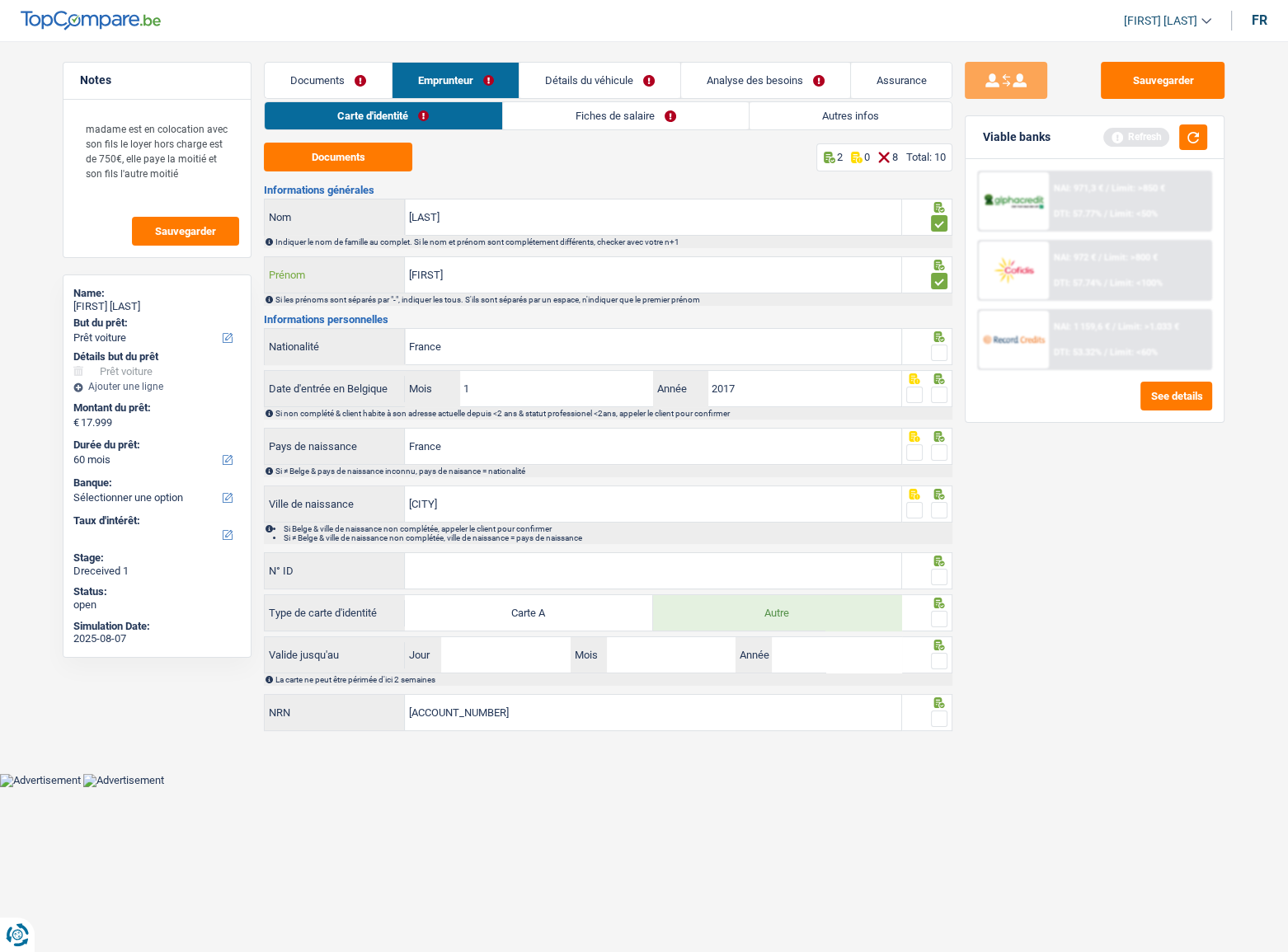 type on "Lilah" 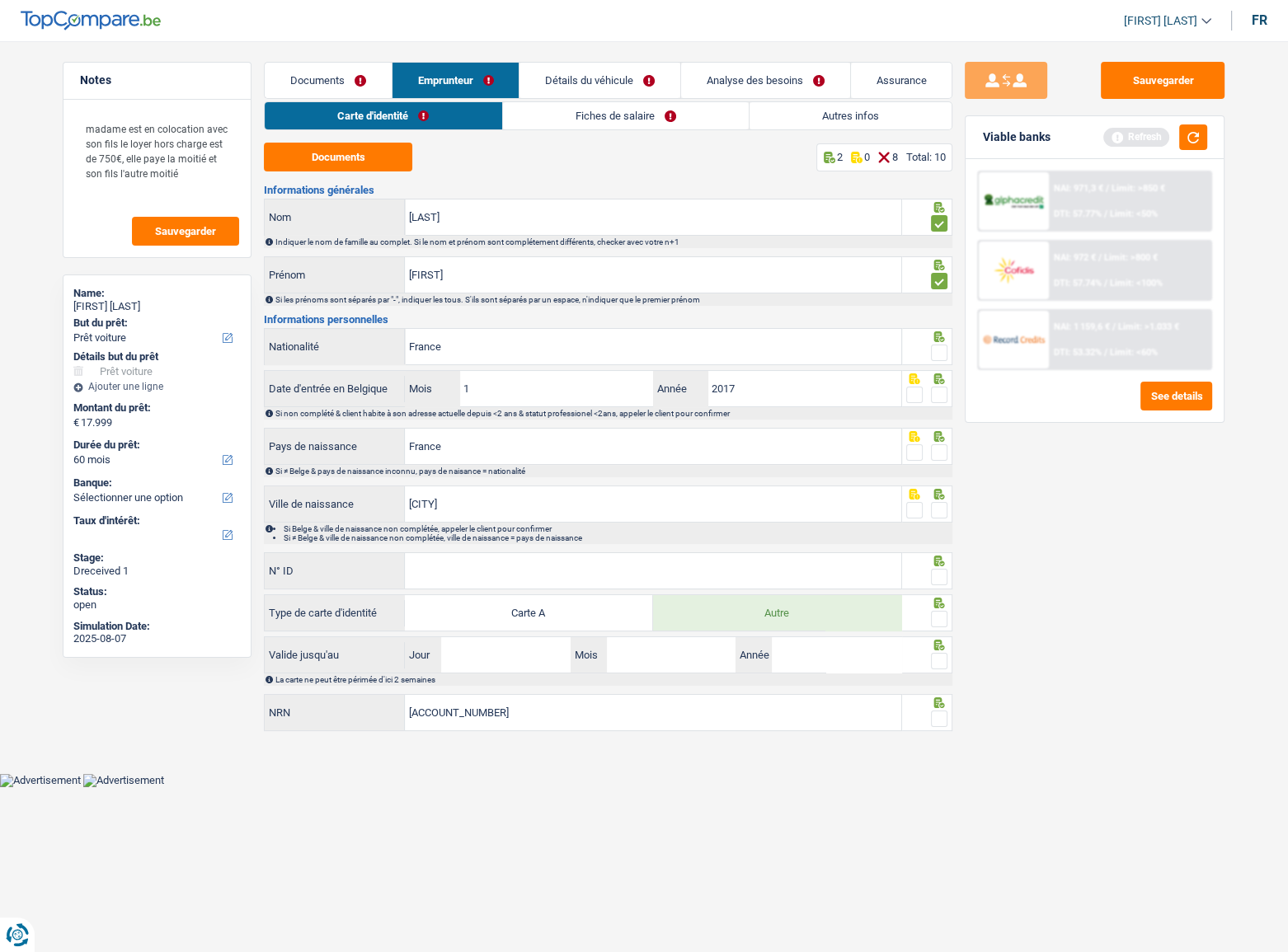 drag, startPoint x: 935, startPoint y: 349, endPoint x: 940, endPoint y: 374, distance: 25.495098 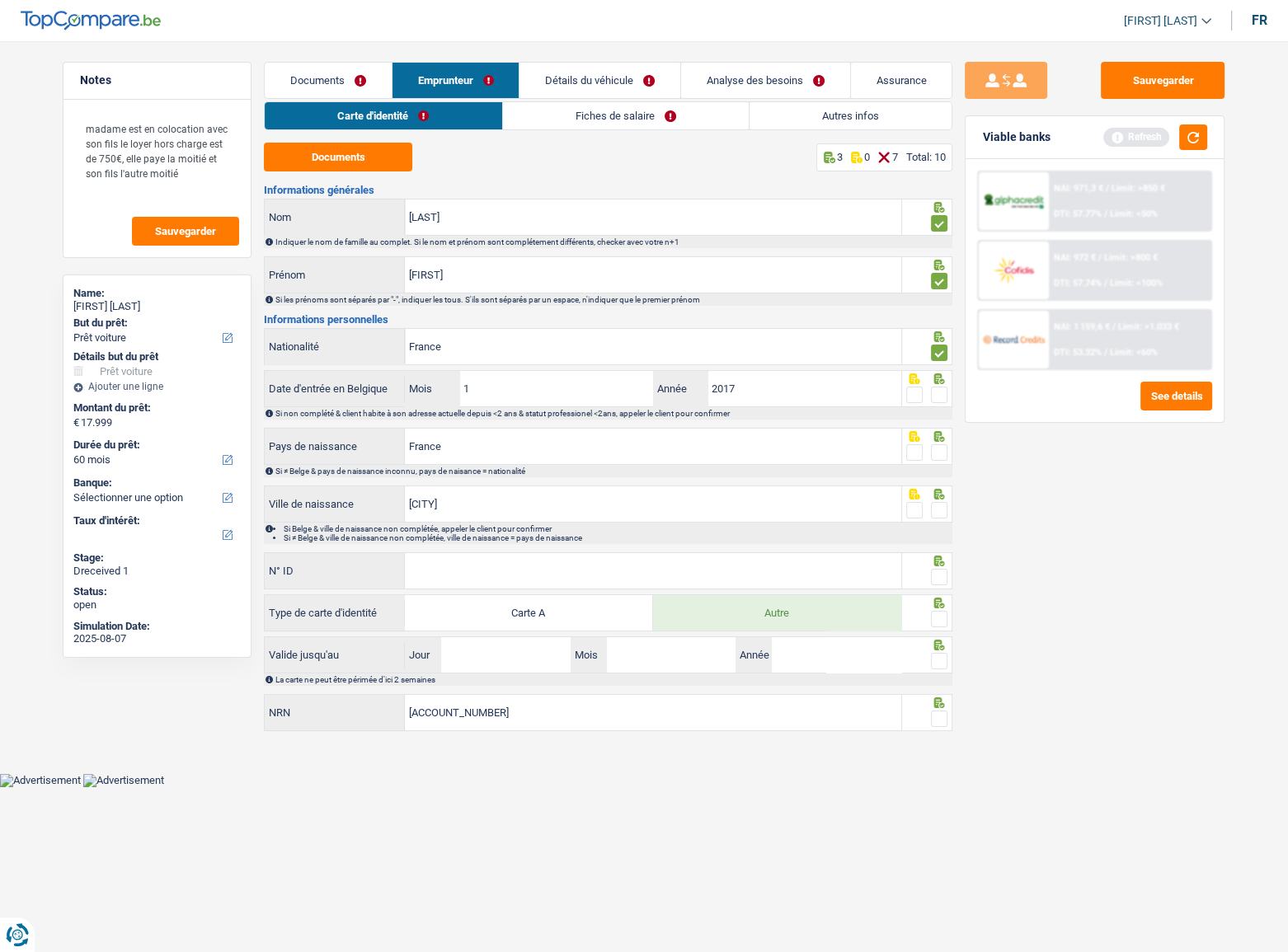 click at bounding box center (939, 395) 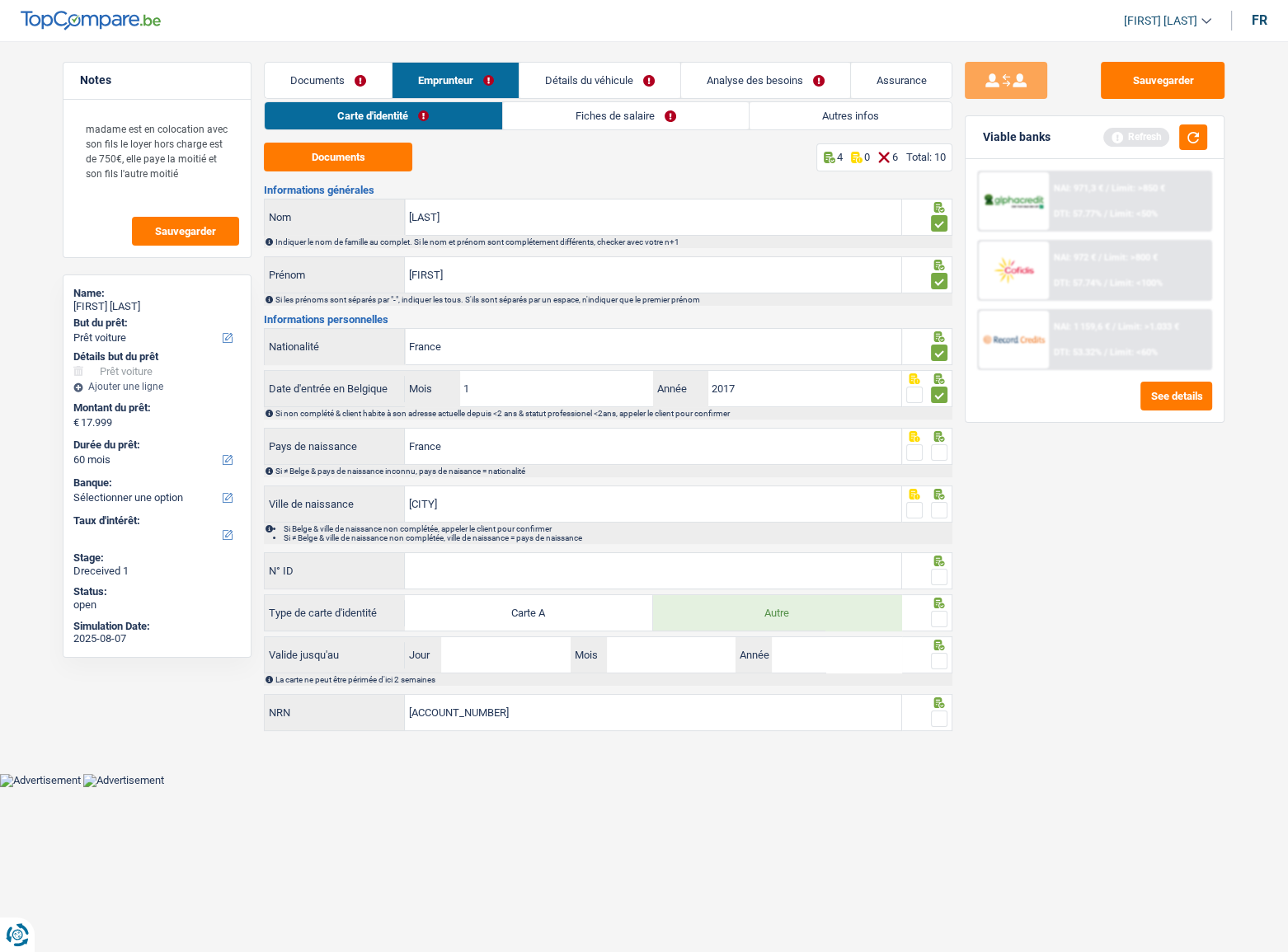 drag, startPoint x: 944, startPoint y: 453, endPoint x: 939, endPoint y: 519, distance: 66.18912 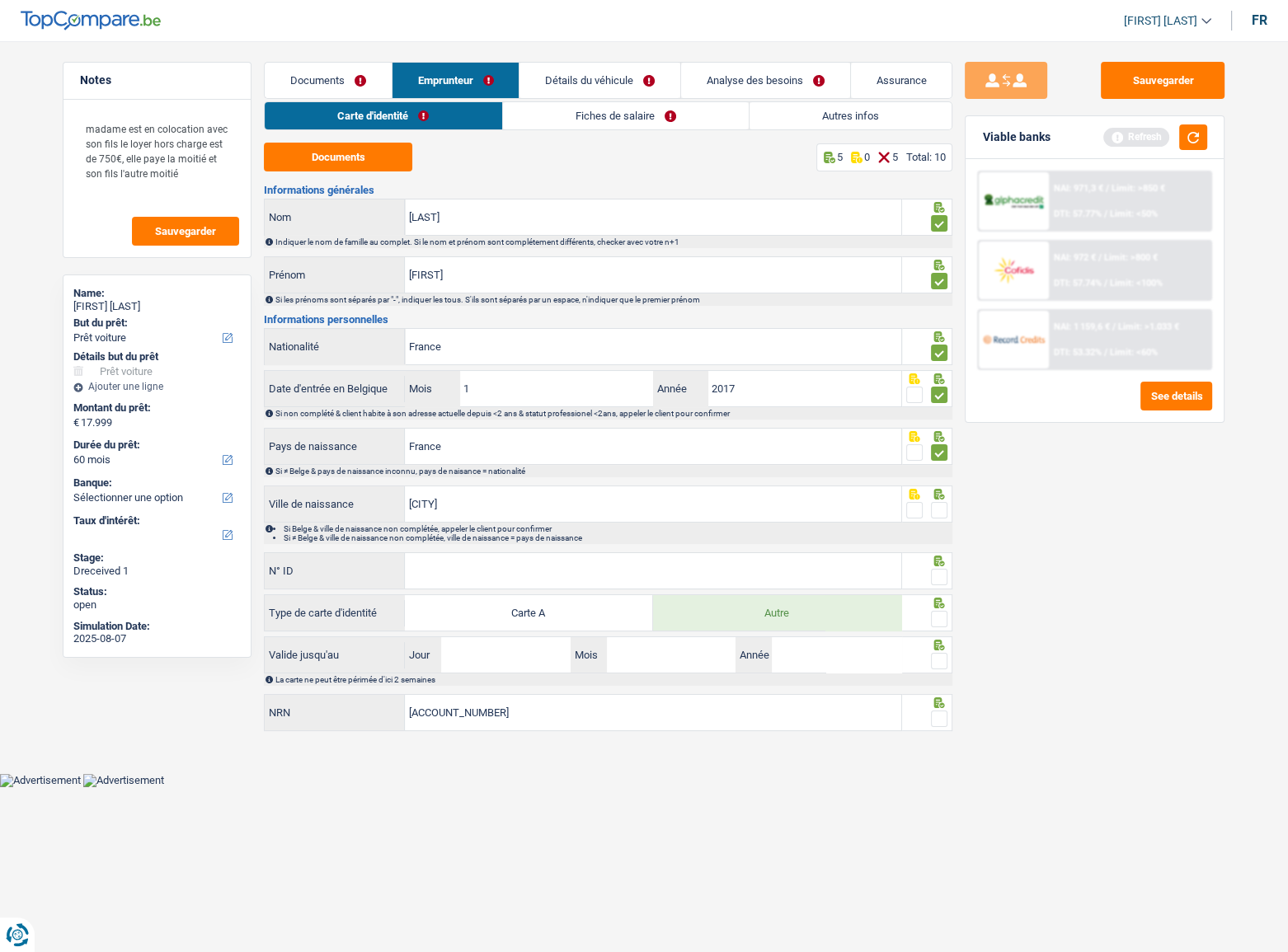 click at bounding box center [939, 510] 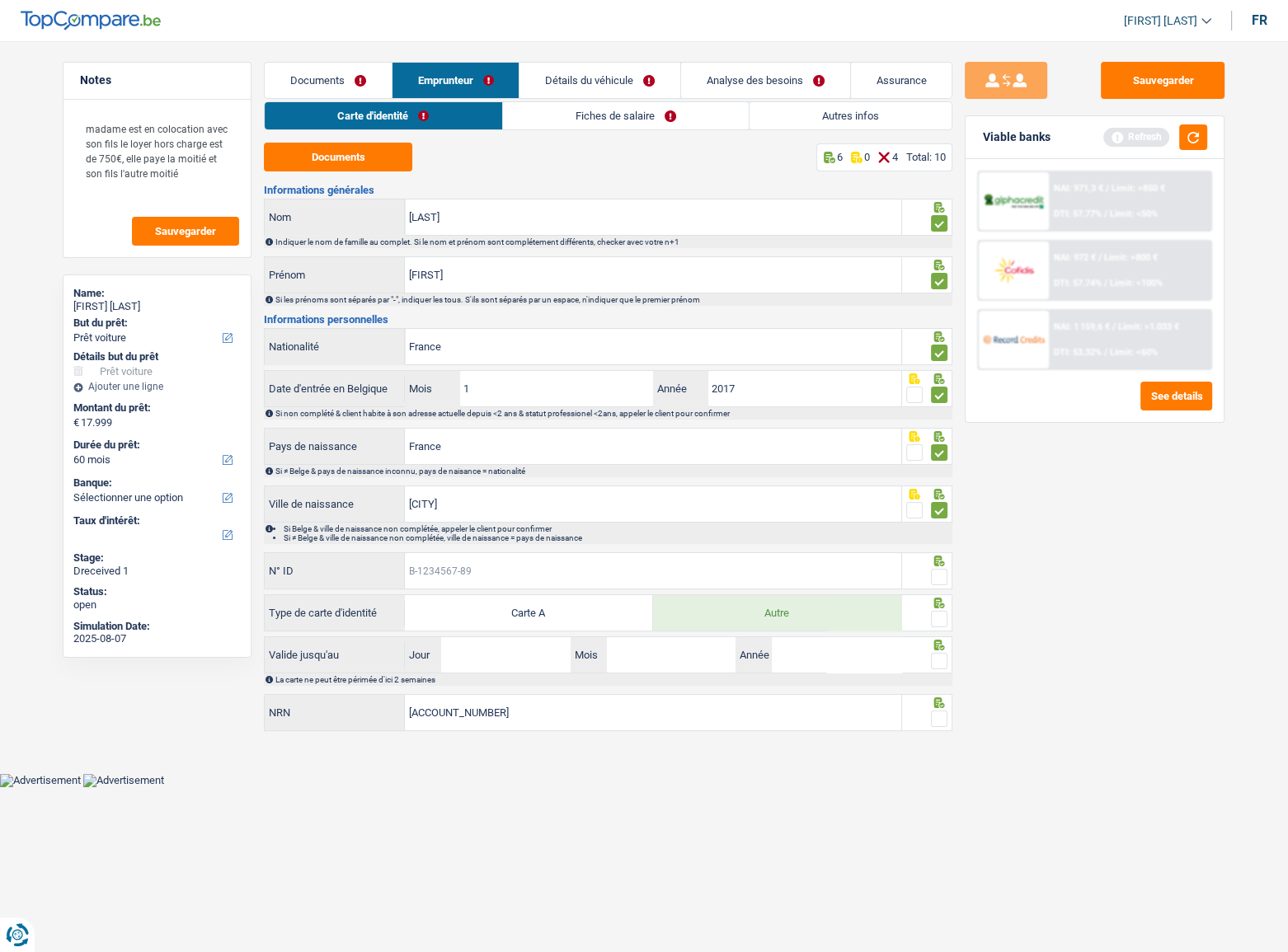 drag, startPoint x: 602, startPoint y: 560, endPoint x: 717, endPoint y: 560, distance: 115 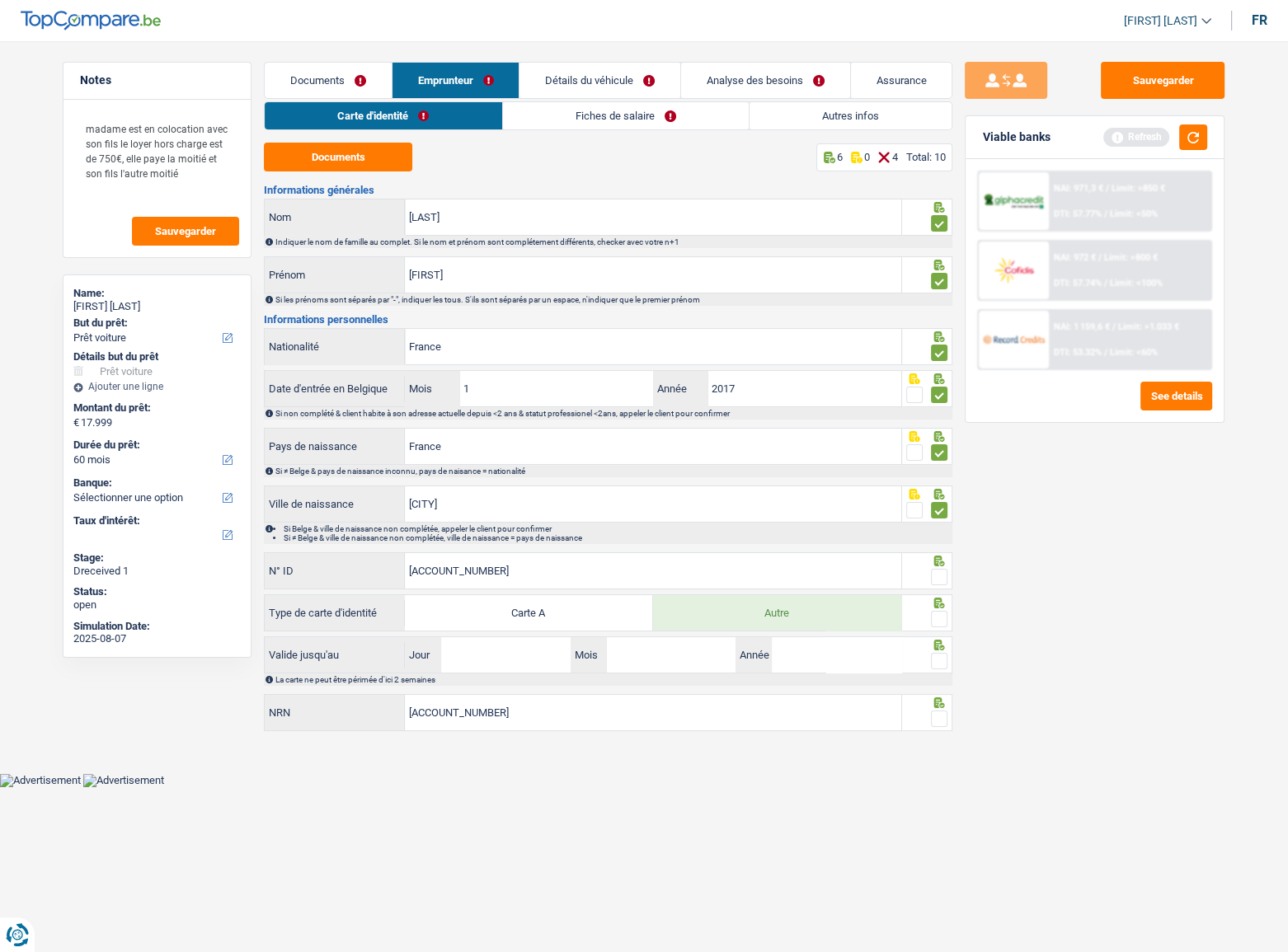 type on "B-5122506-33" 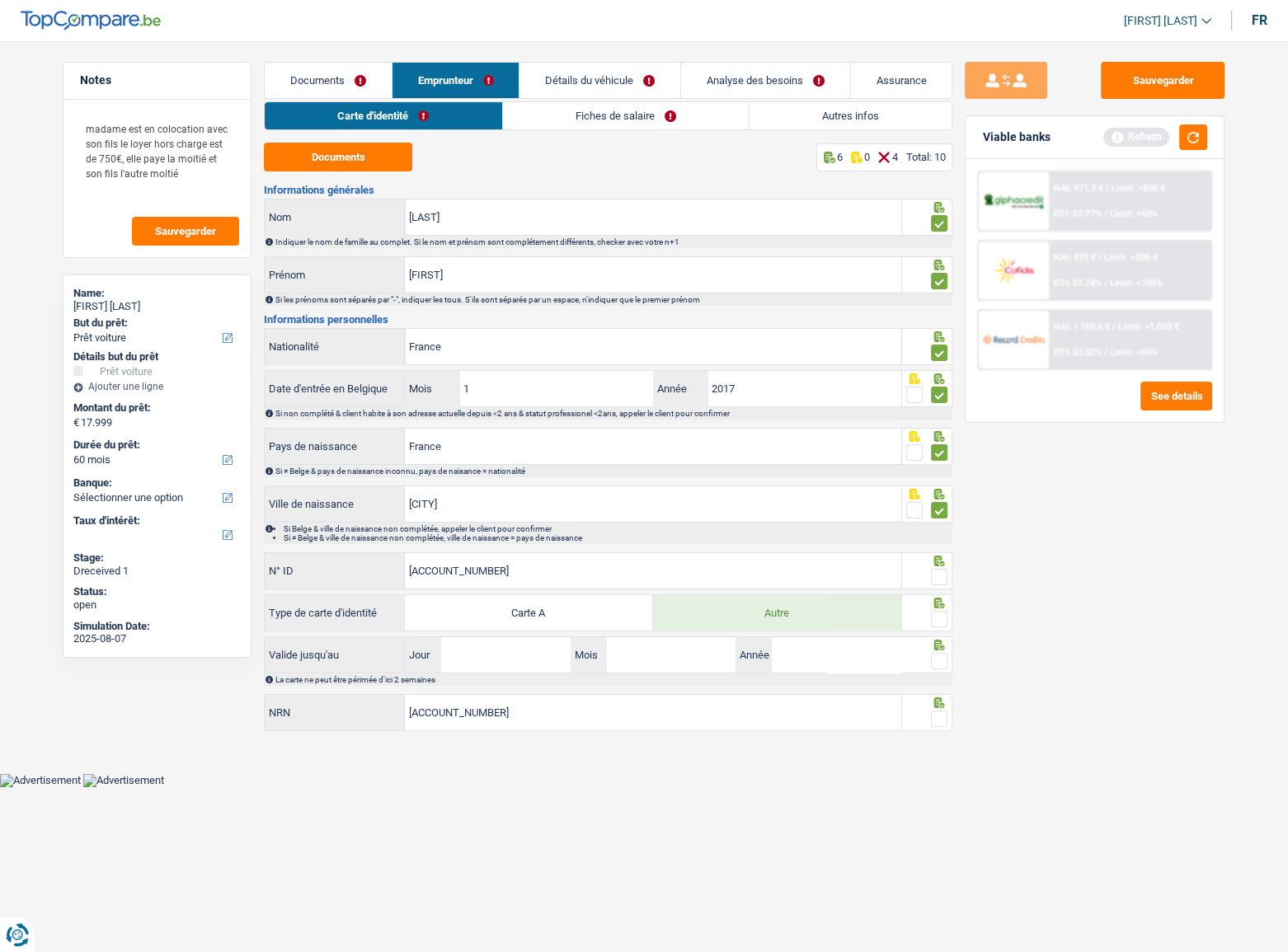 click at bounding box center [939, 577] 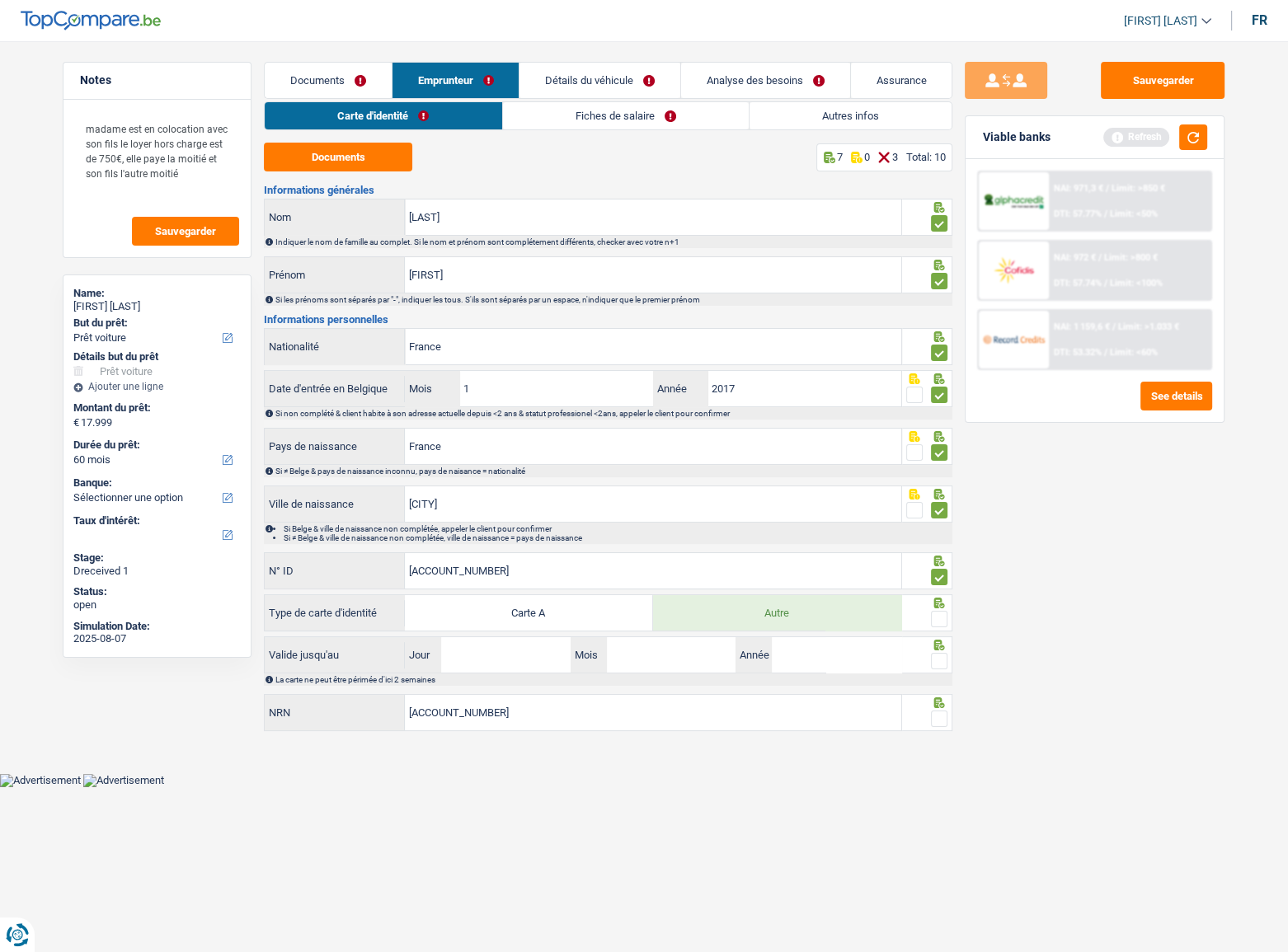 click at bounding box center (939, 619) 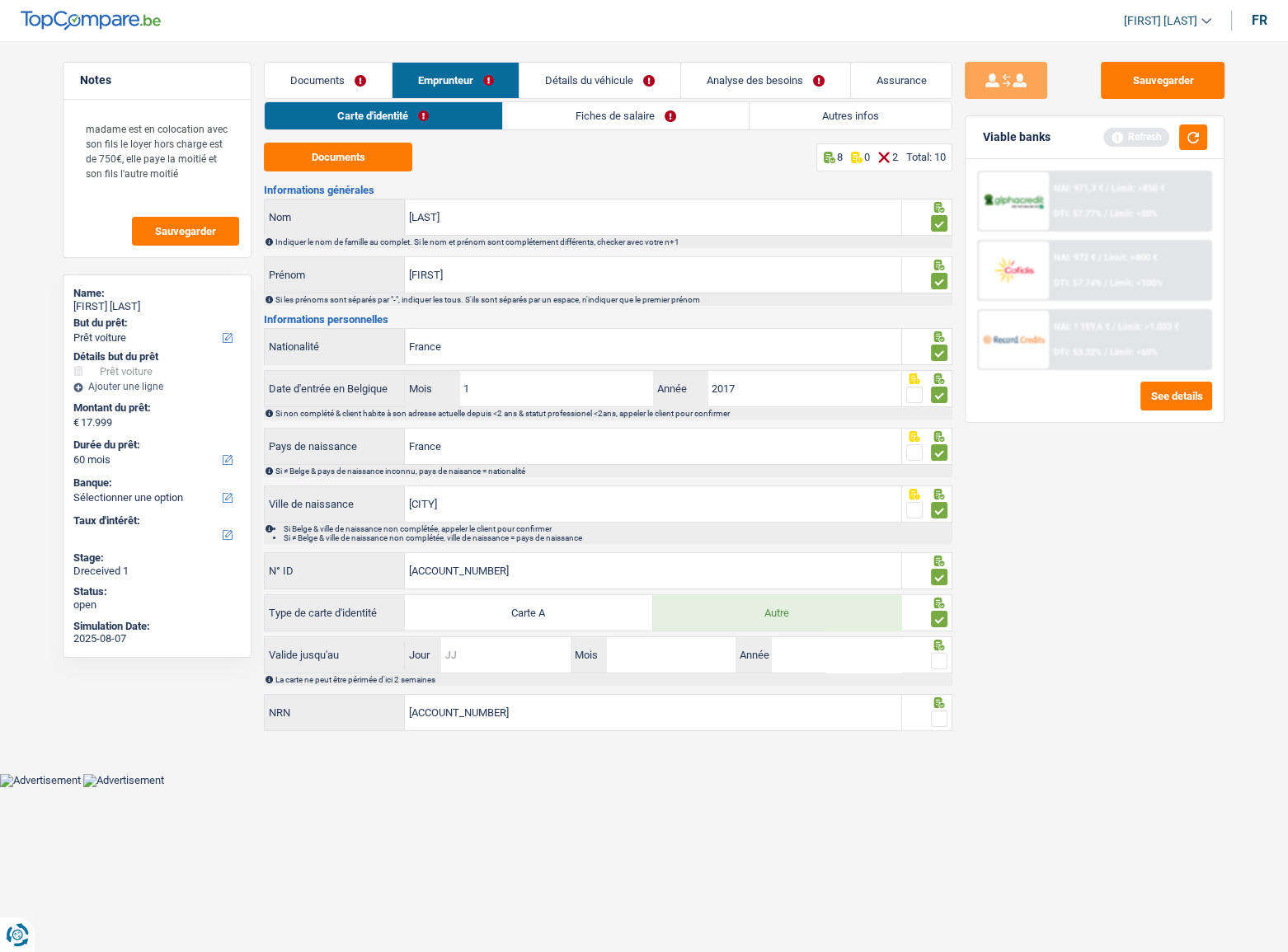 click on "Jour" at bounding box center [505, 654] 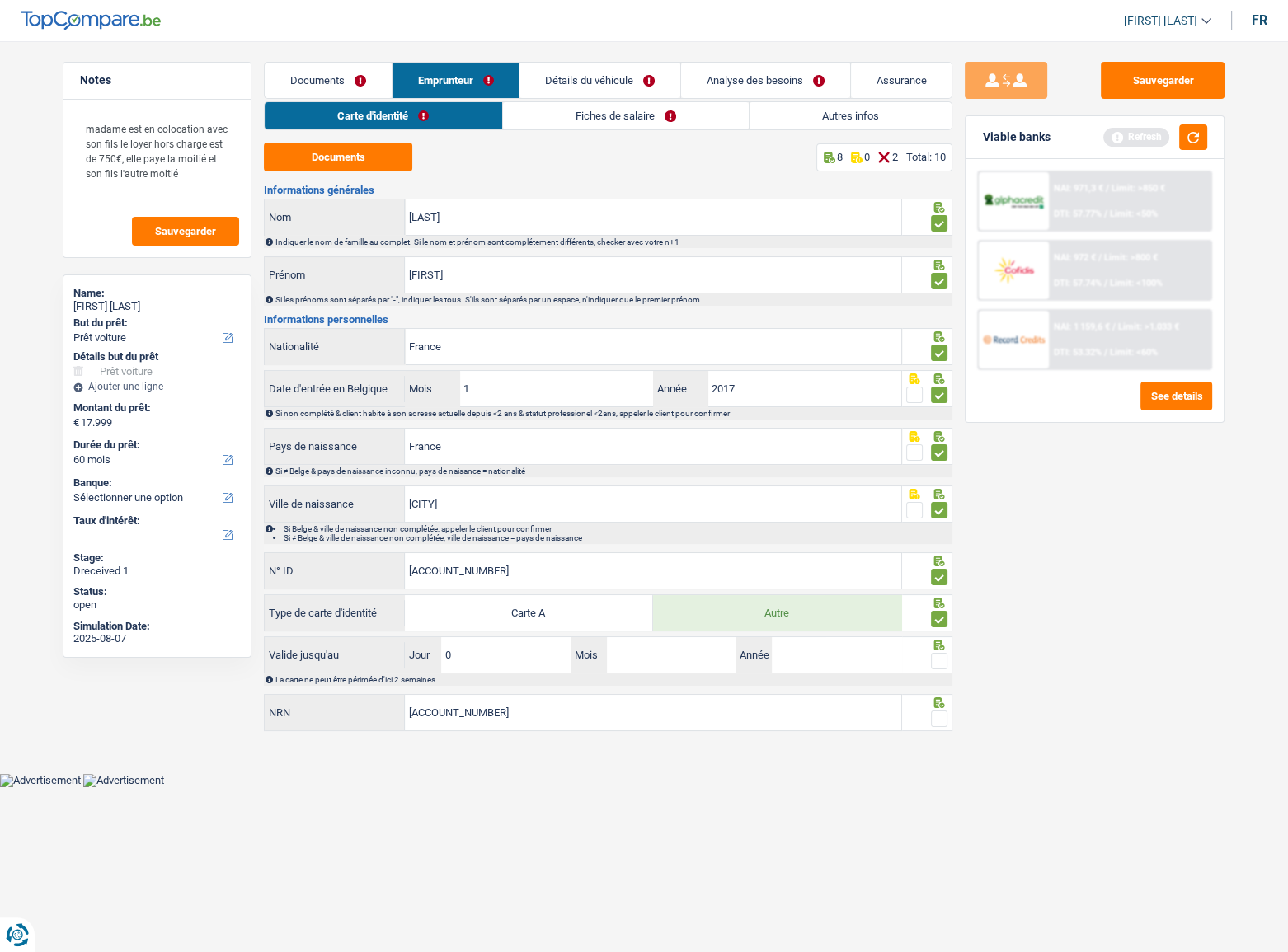 type on "04" 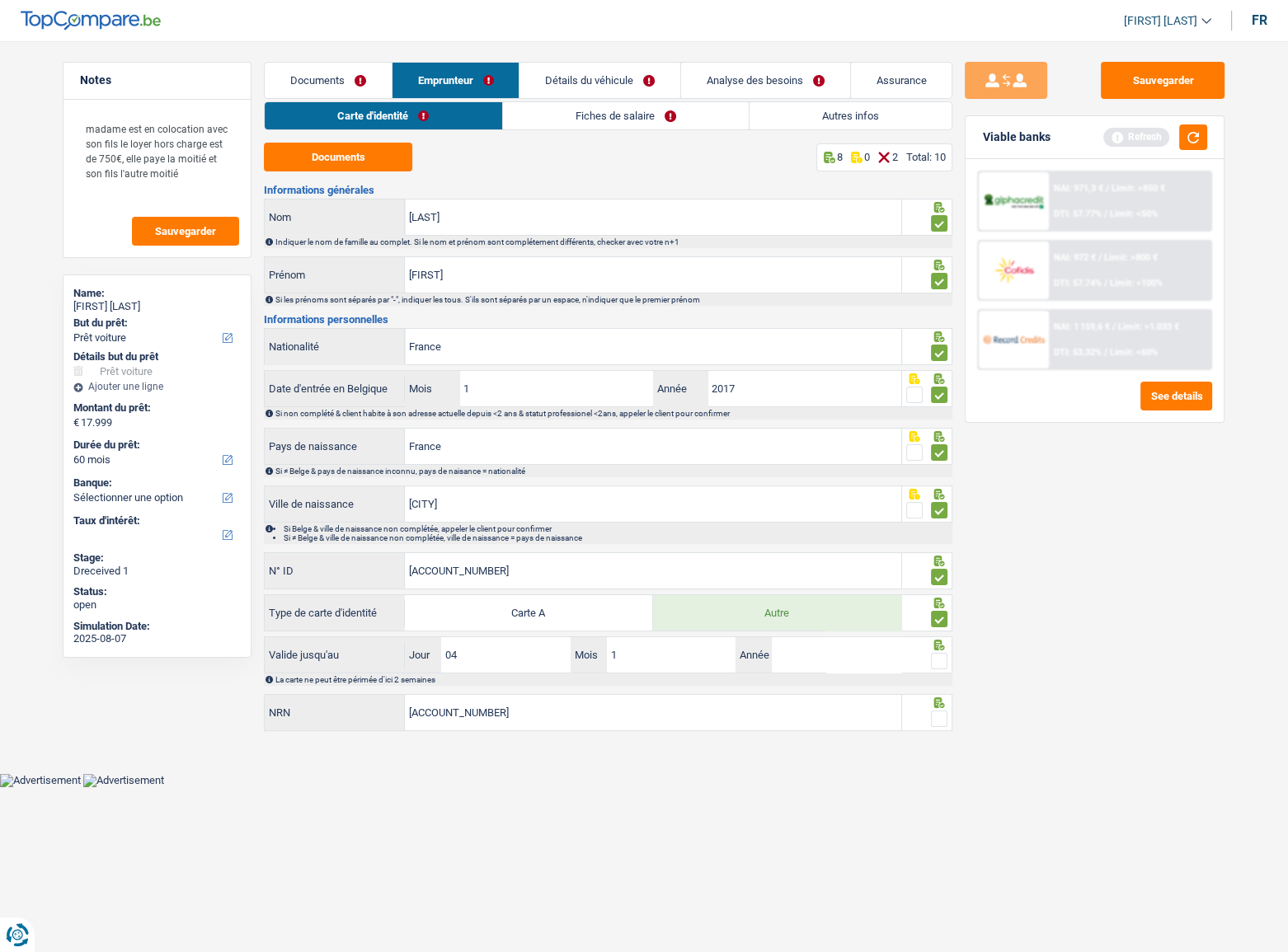 type on "10" 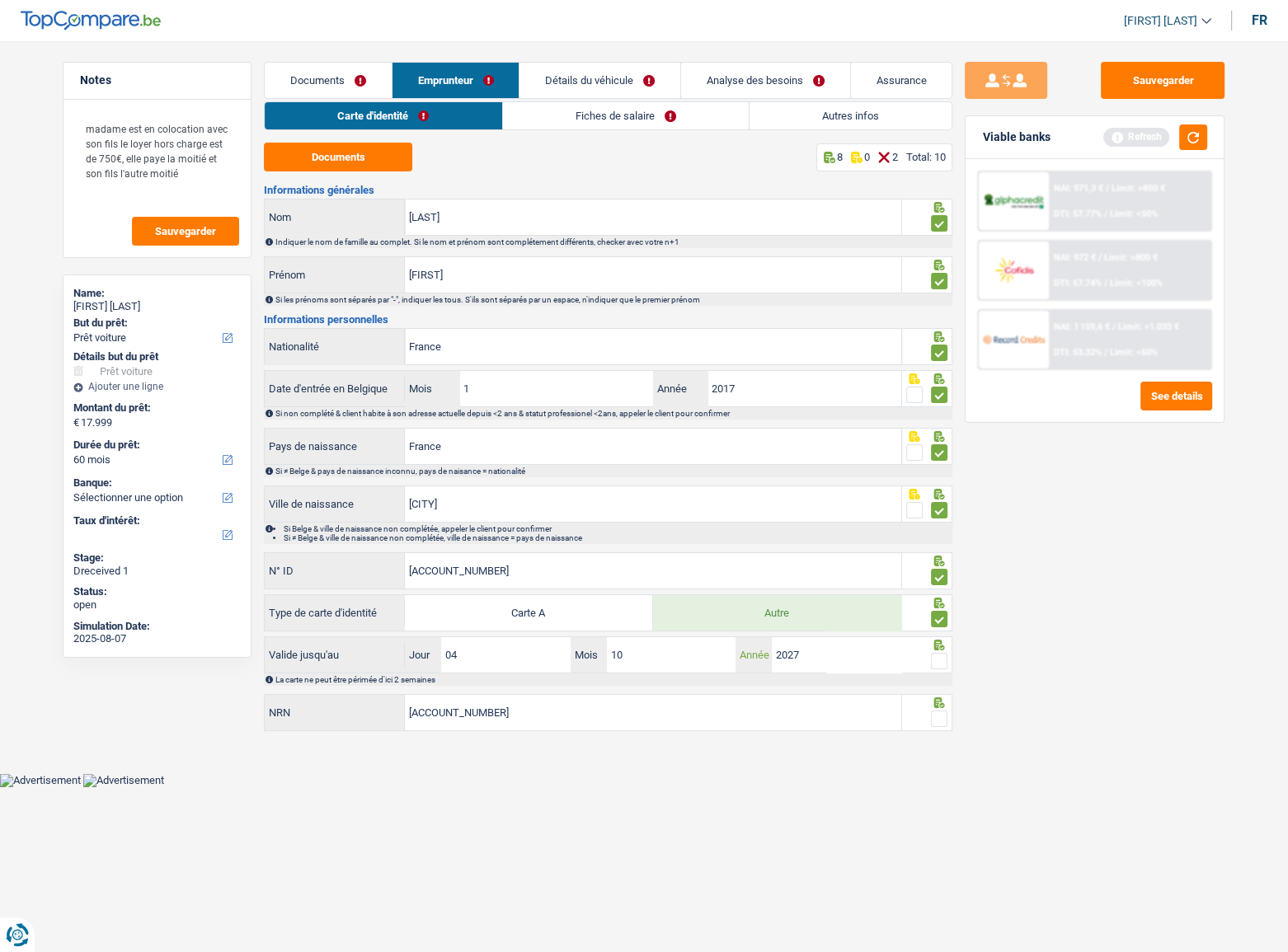 type on "2027" 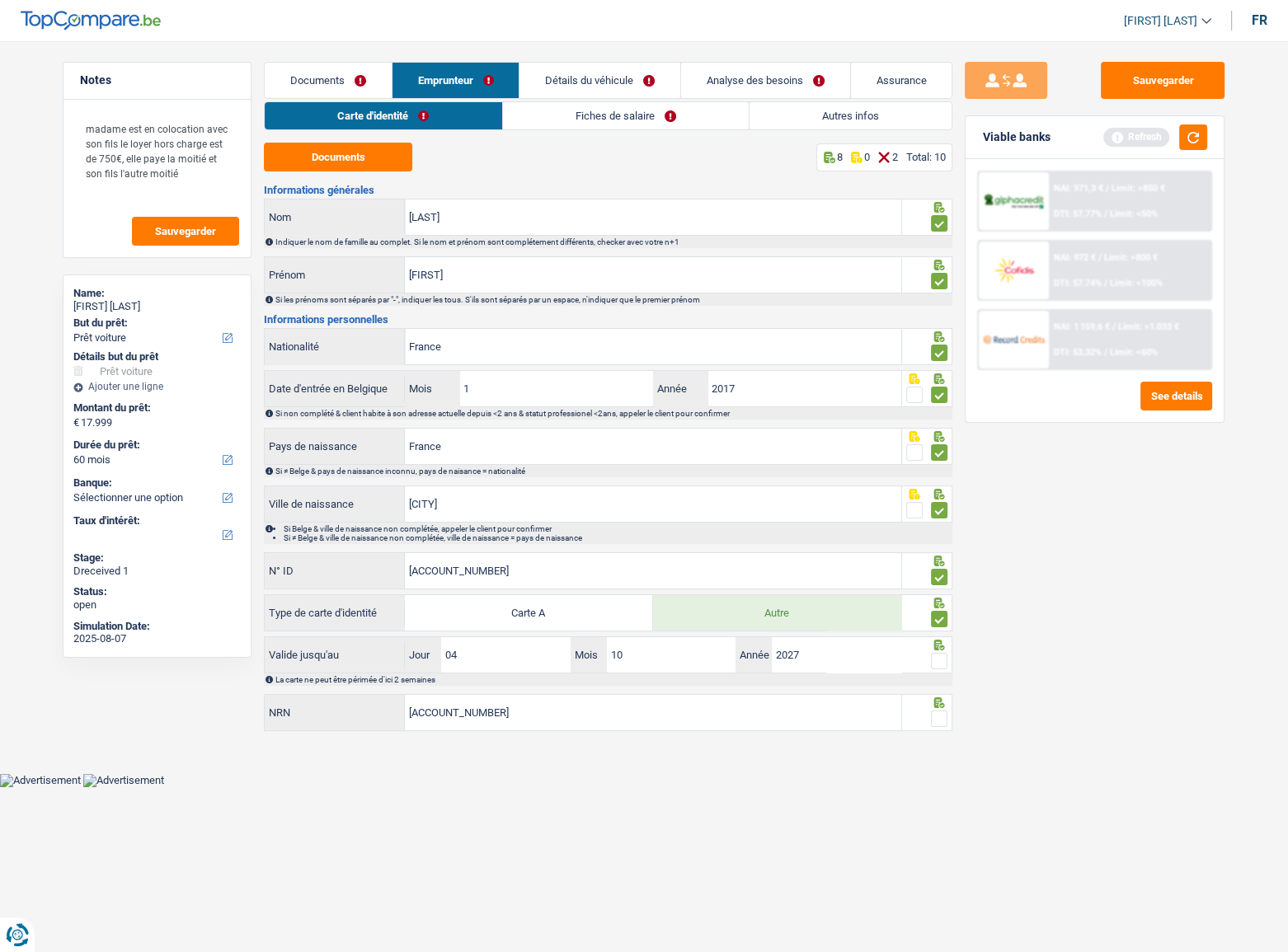 click at bounding box center (939, 661) 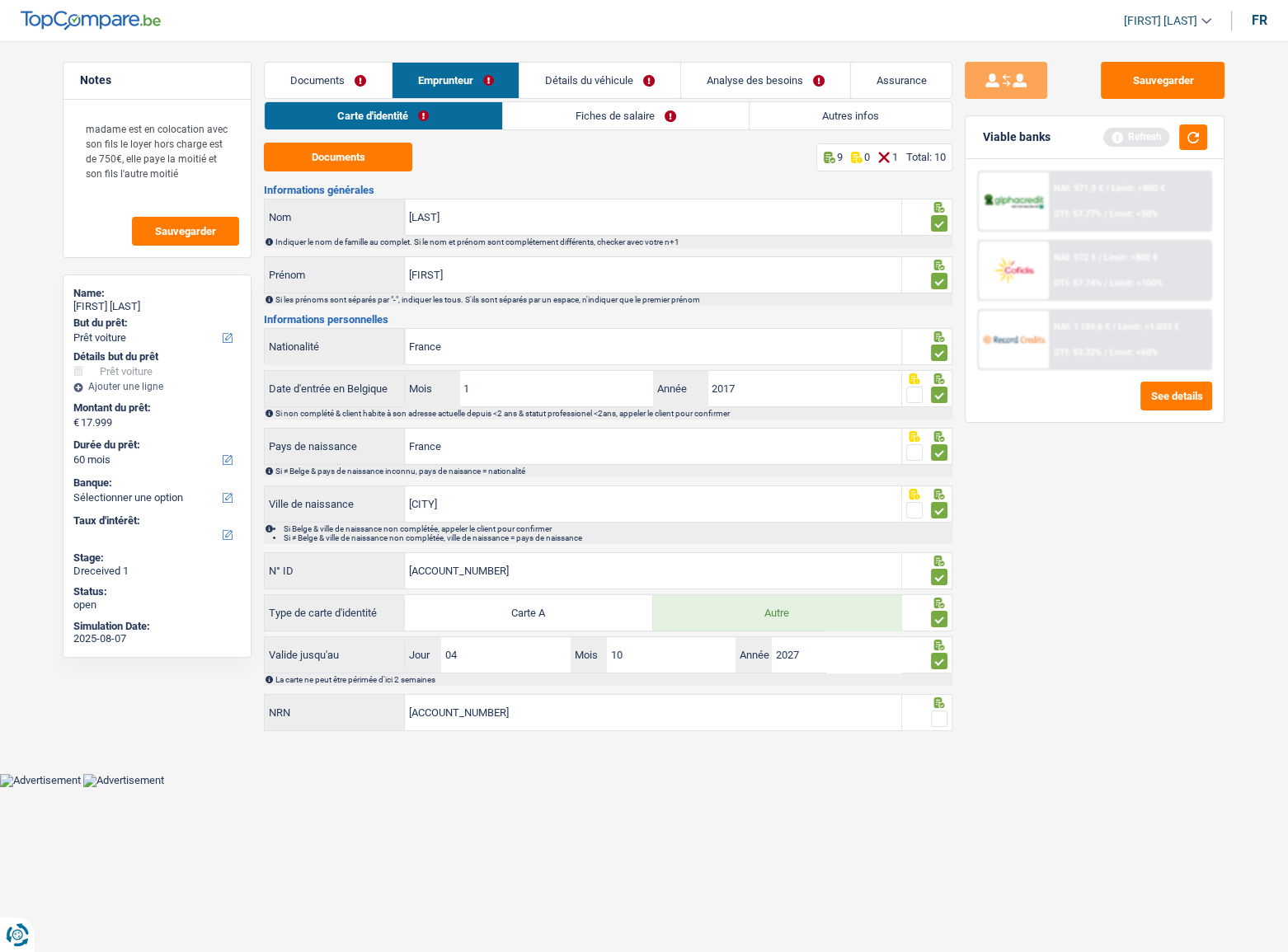 click at bounding box center [939, 719] 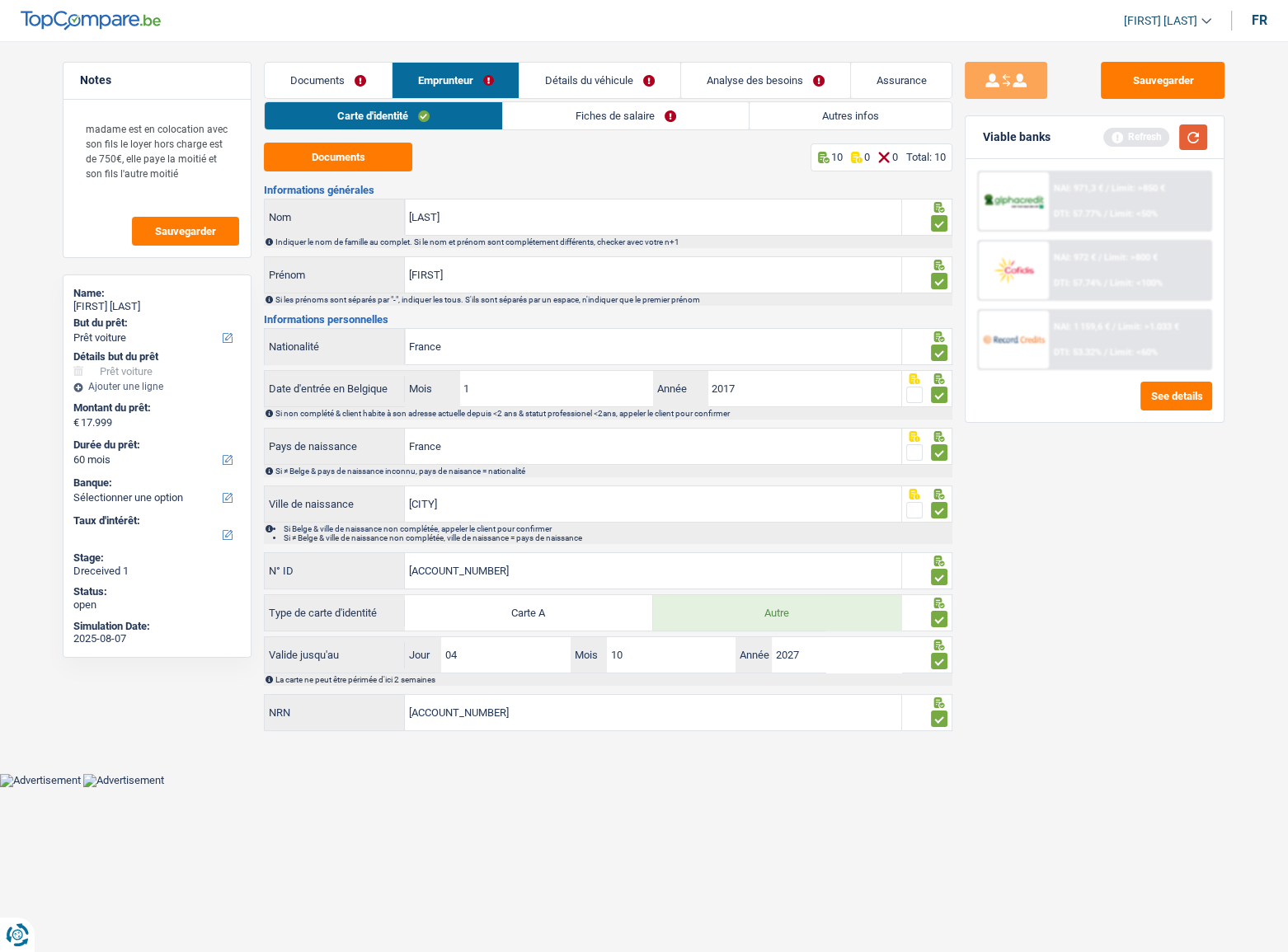 drag, startPoint x: 1200, startPoint y: 132, endPoint x: 1144, endPoint y: 306, distance: 182.7895 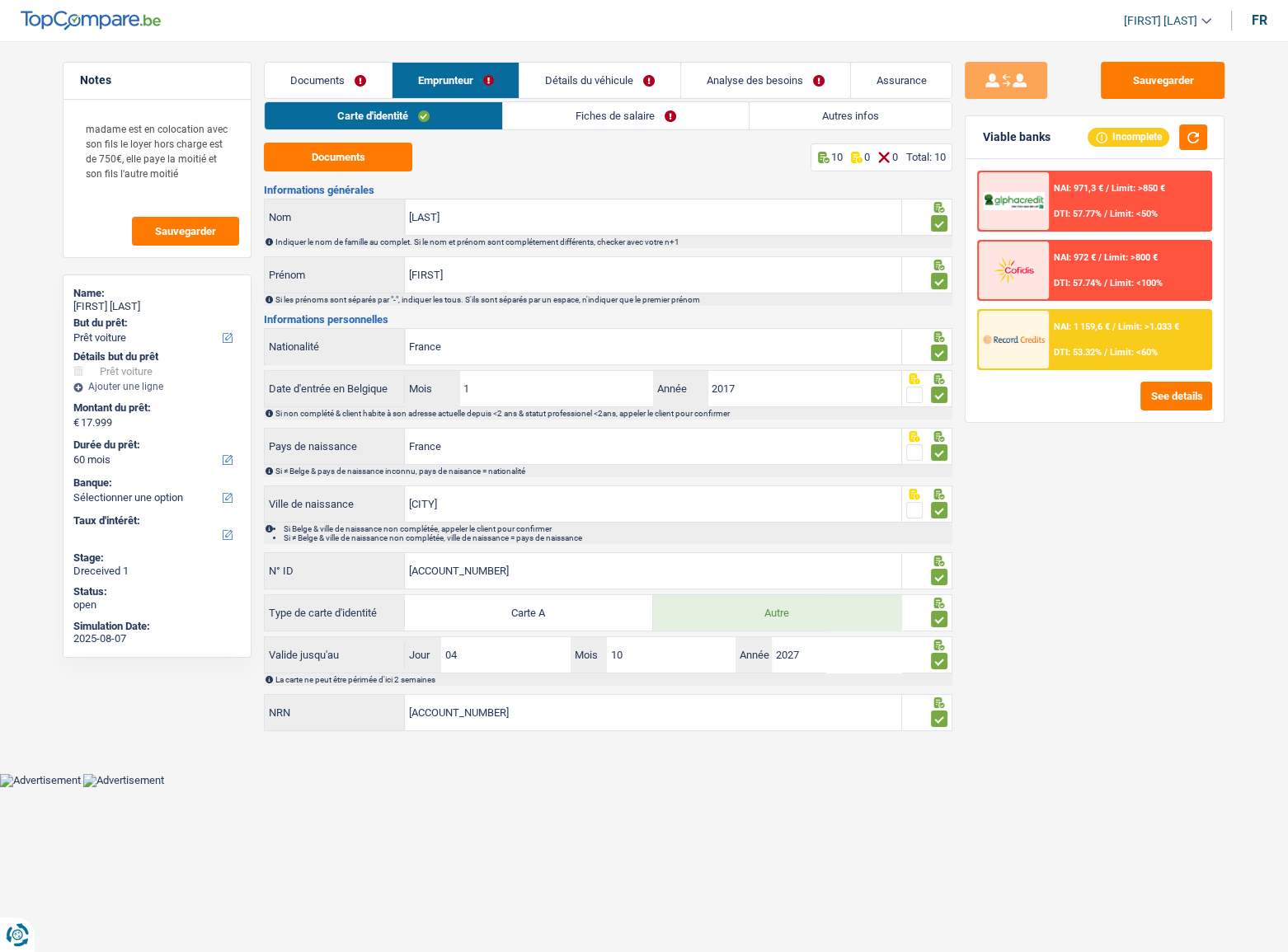 click on "Fiches de salaire" at bounding box center [626, 115] 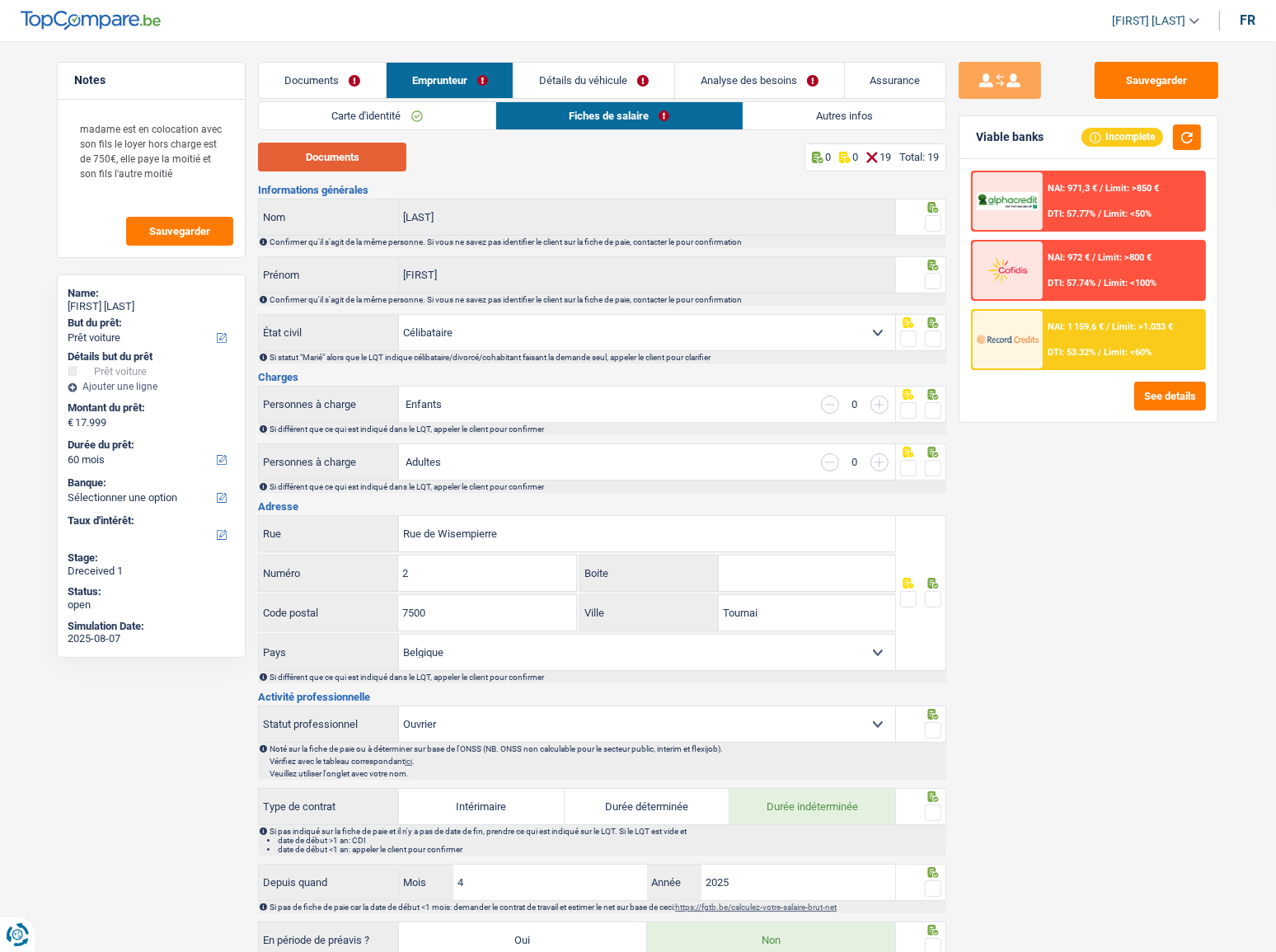 click on "Documents" at bounding box center (332, 157) 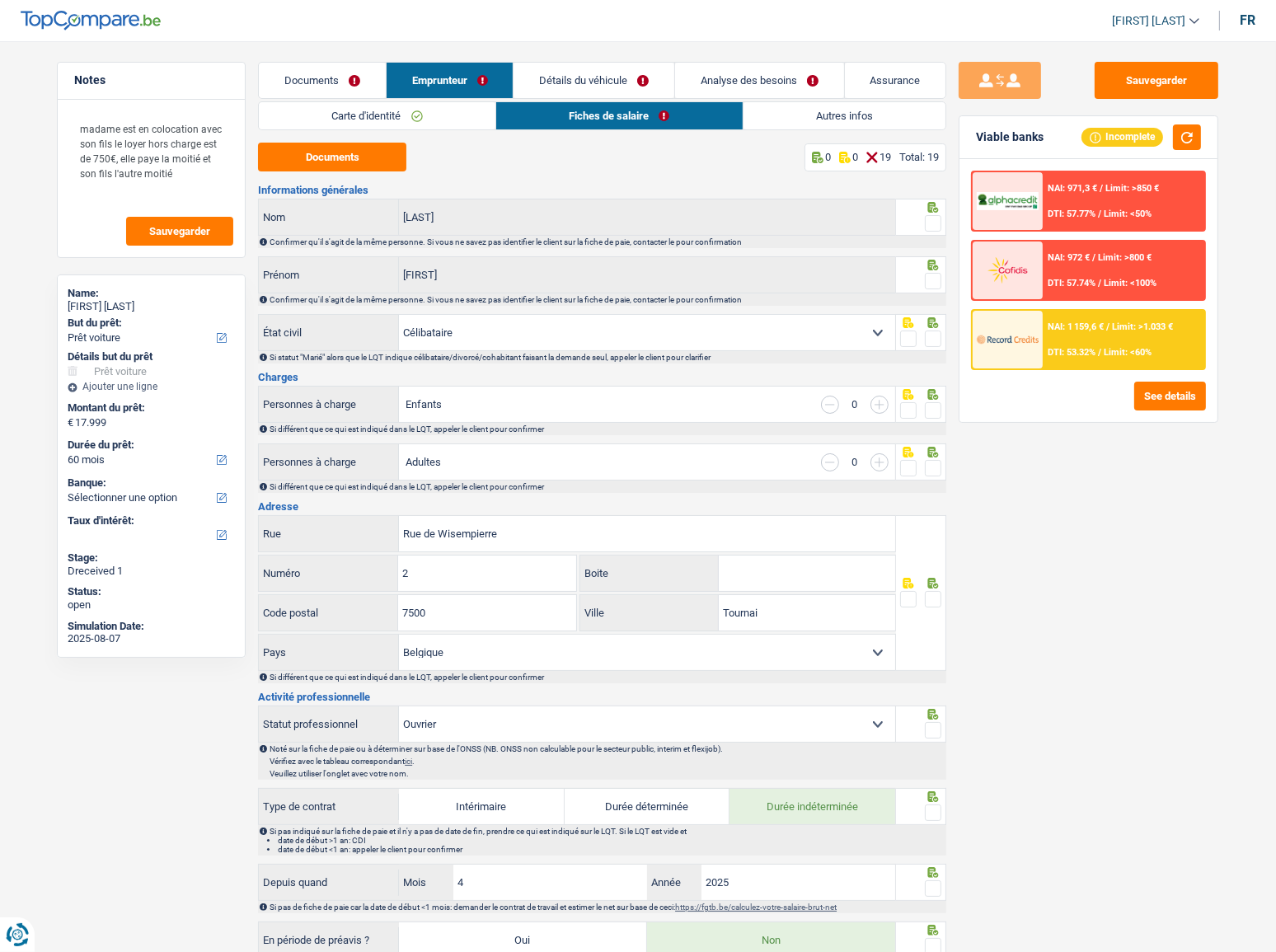click at bounding box center [933, 223] 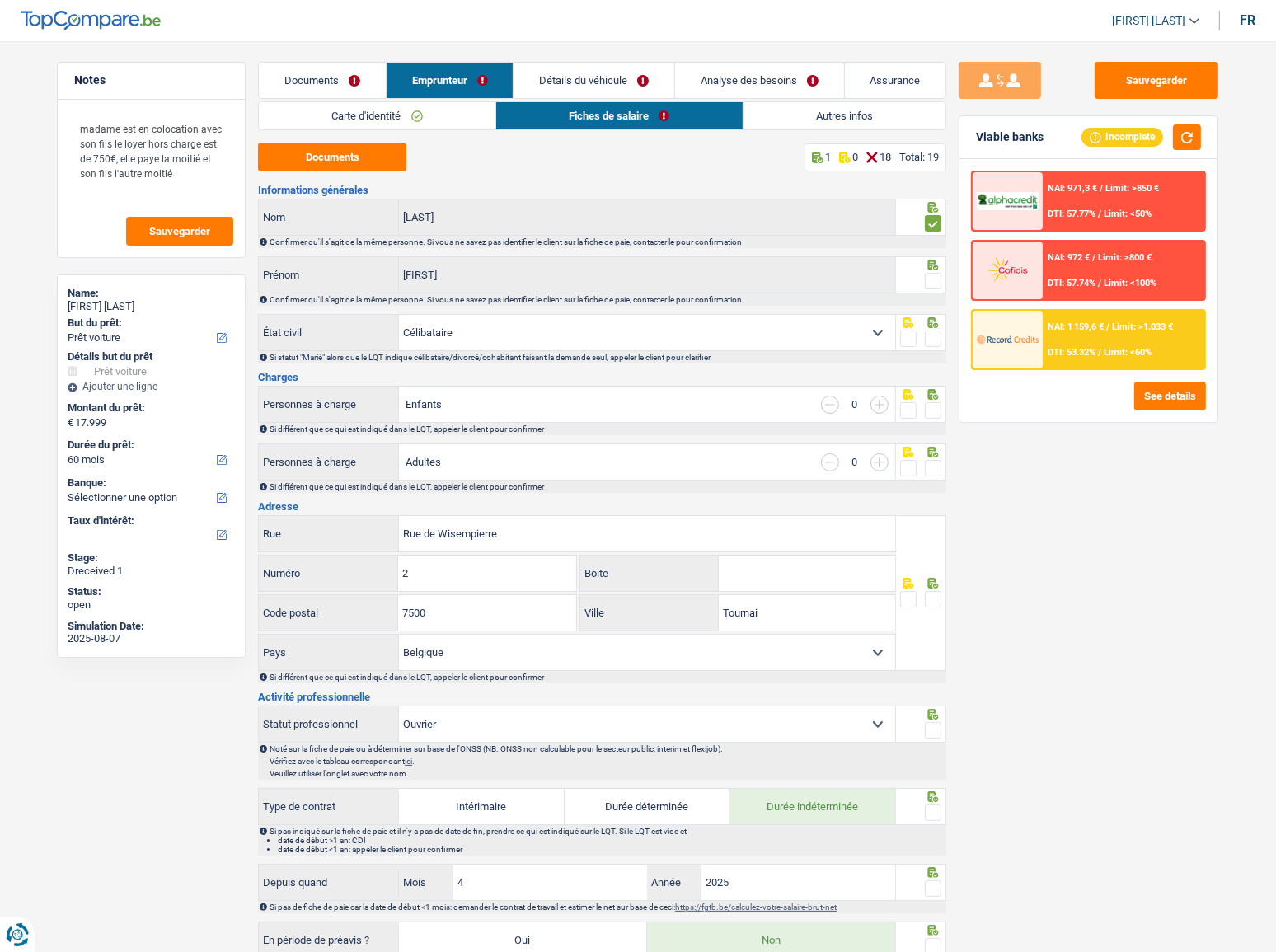 click at bounding box center (933, 281) 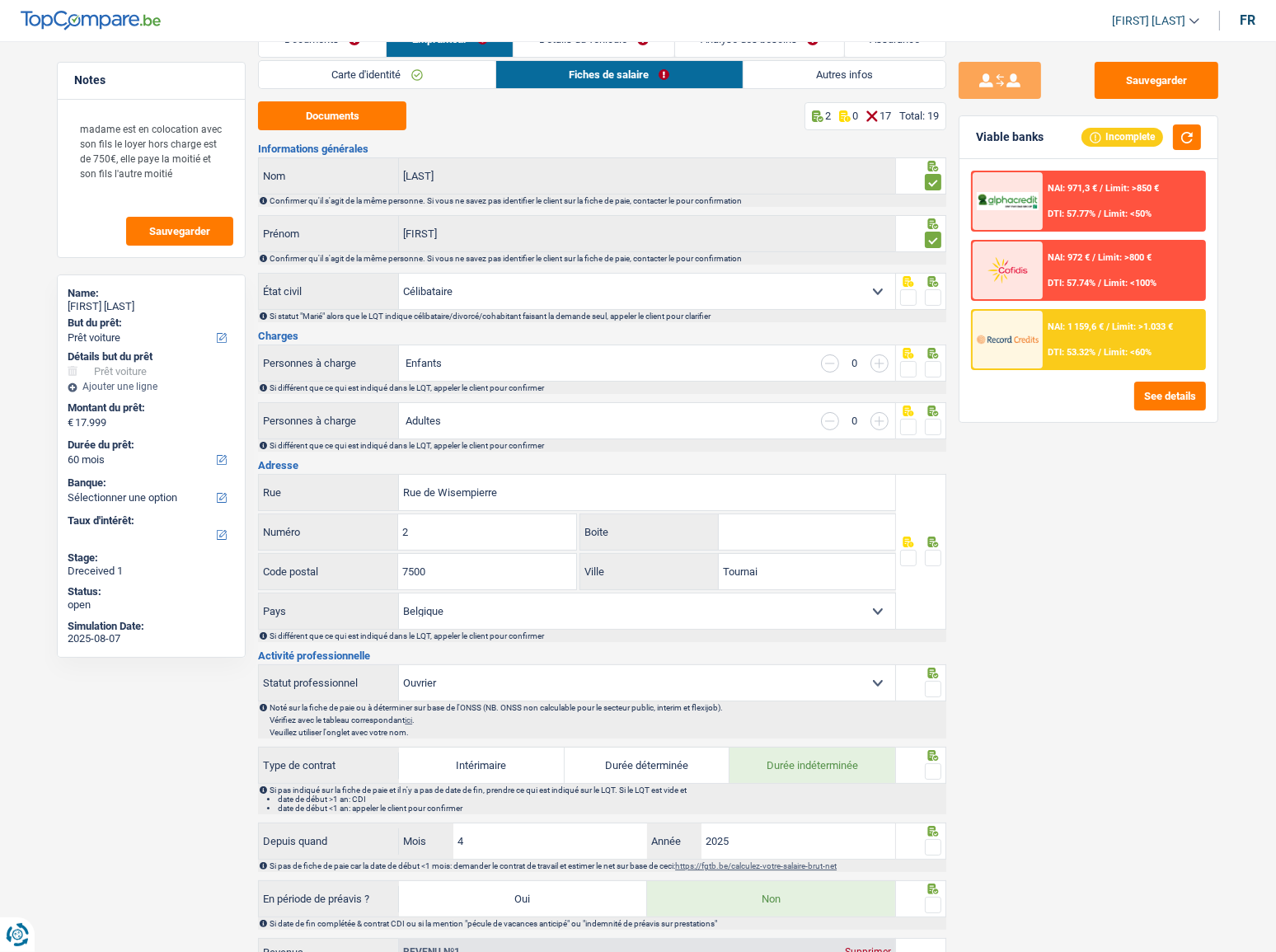 scroll, scrollTop: 74, scrollLeft: 0, axis: vertical 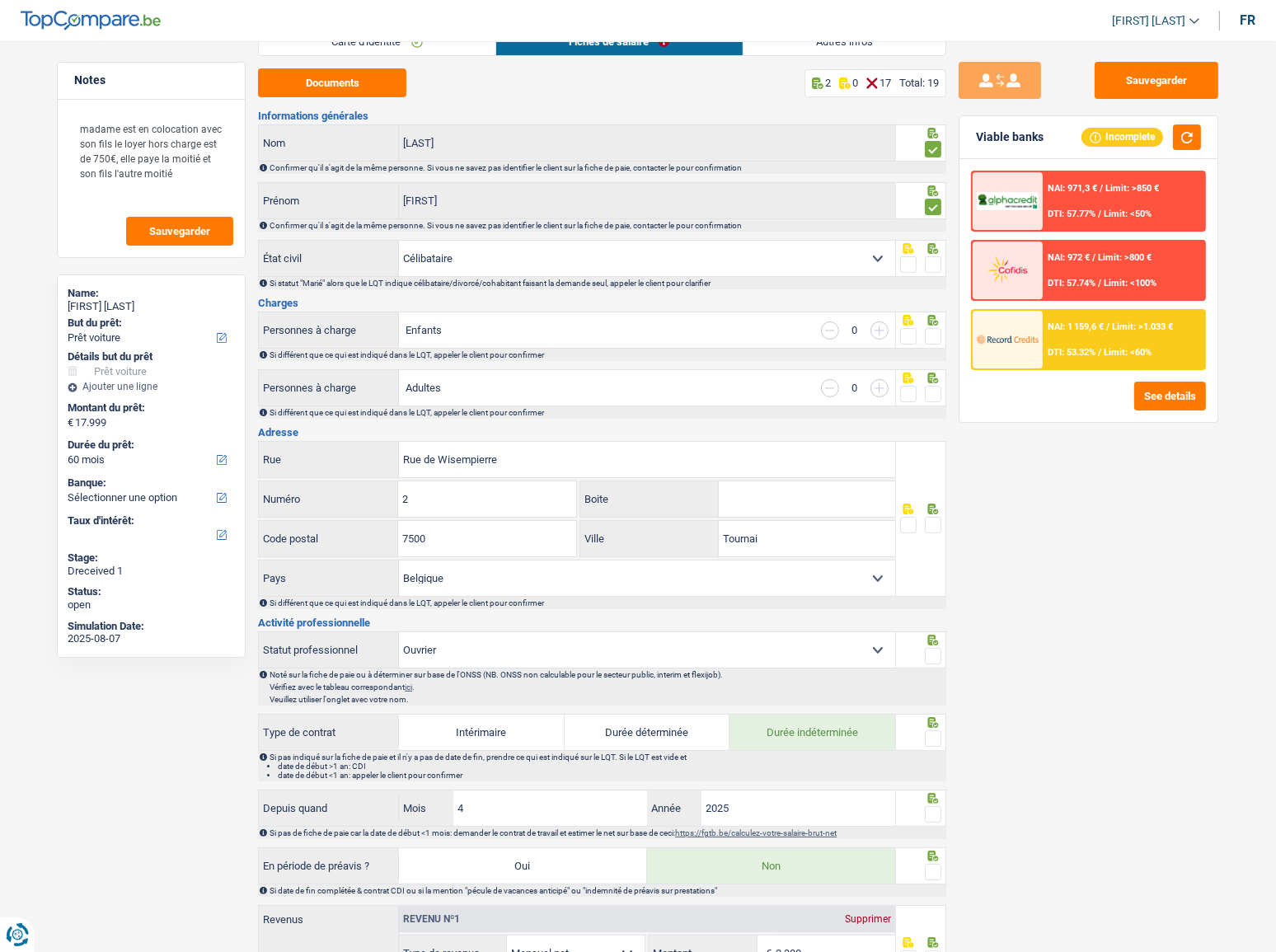 click at bounding box center [933, 265] 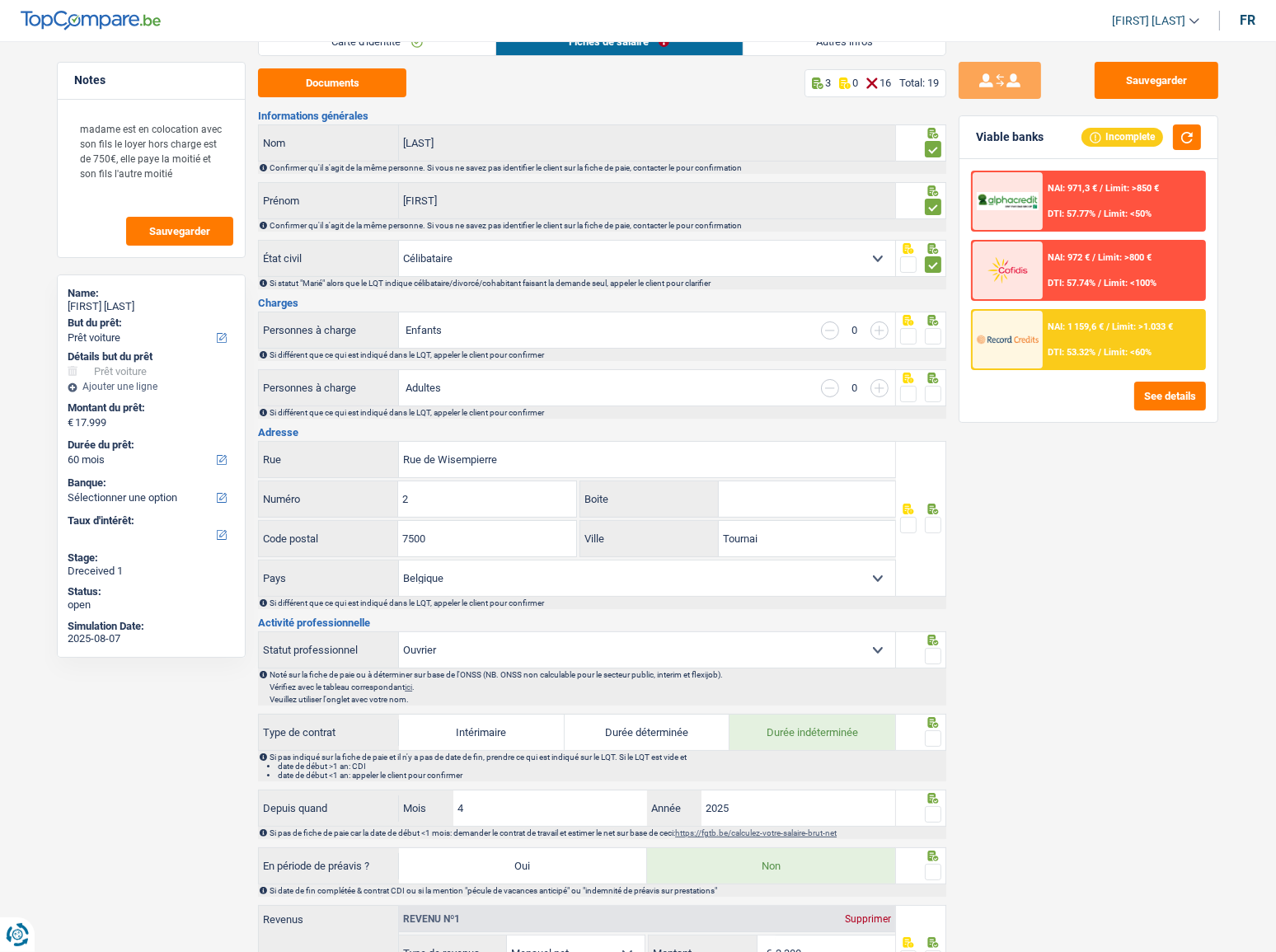 drag, startPoint x: 936, startPoint y: 337, endPoint x: 937, endPoint y: 367, distance: 30.016662 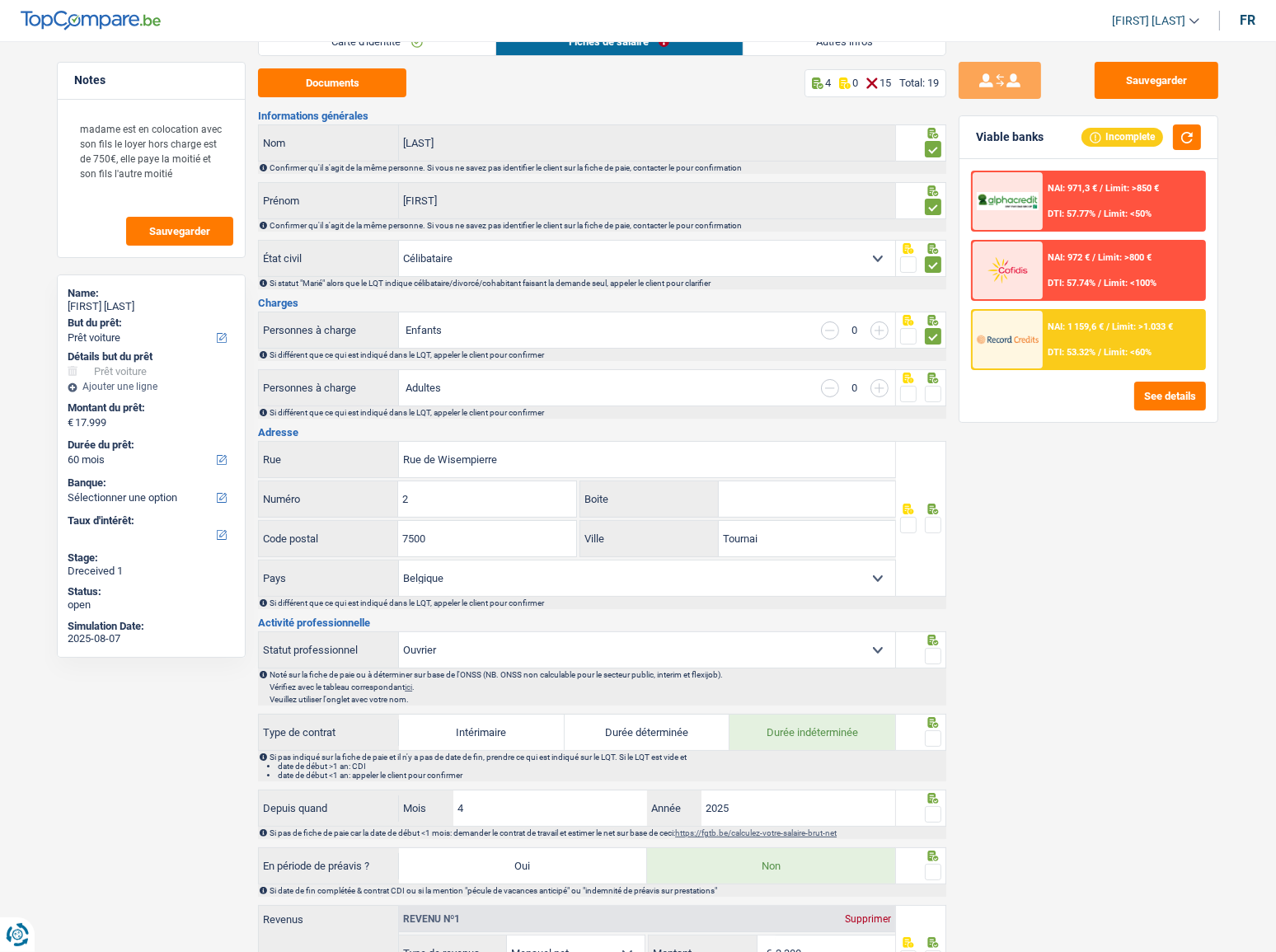 click at bounding box center (933, 394) 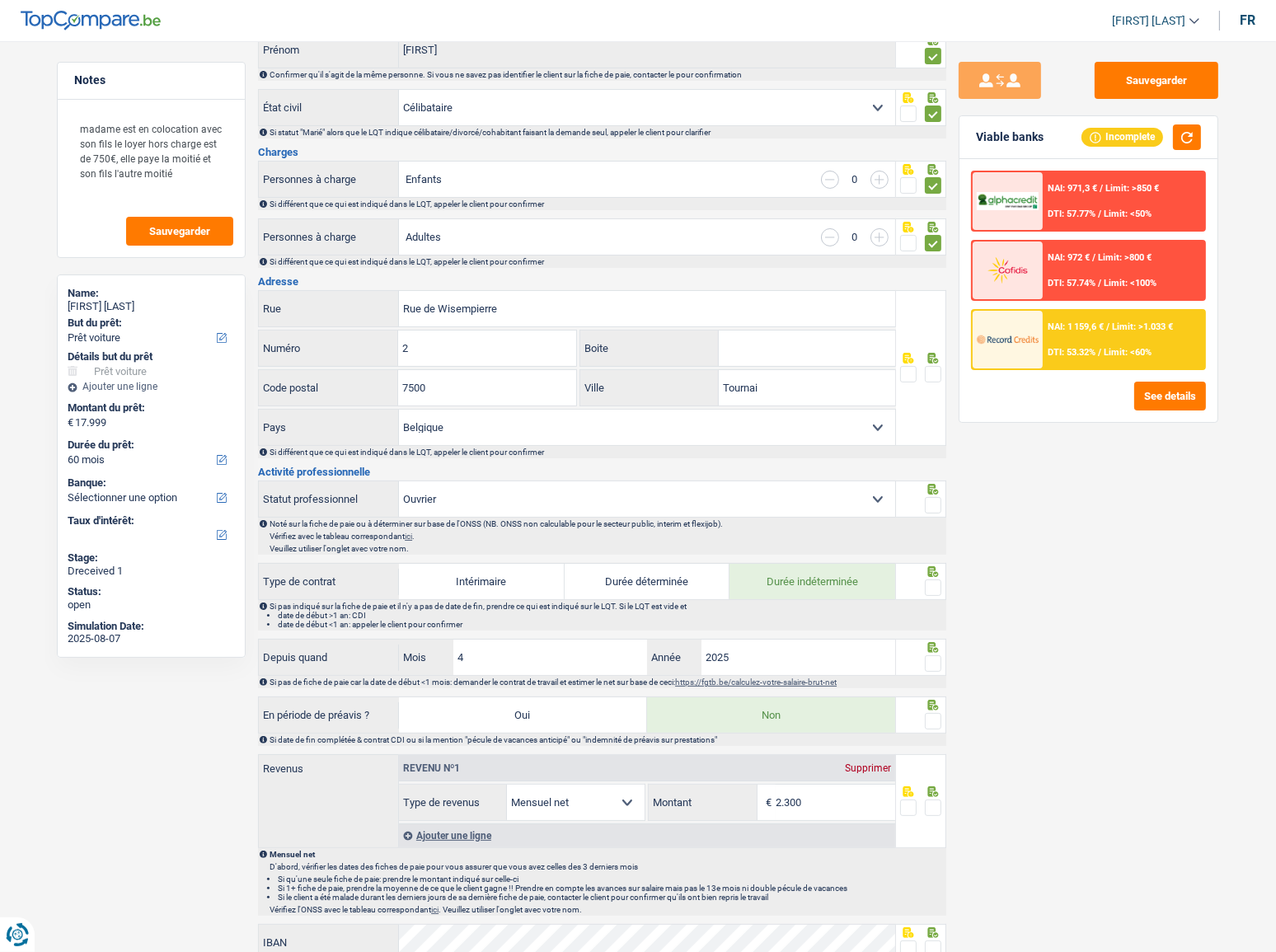 scroll, scrollTop: 0, scrollLeft: 0, axis: both 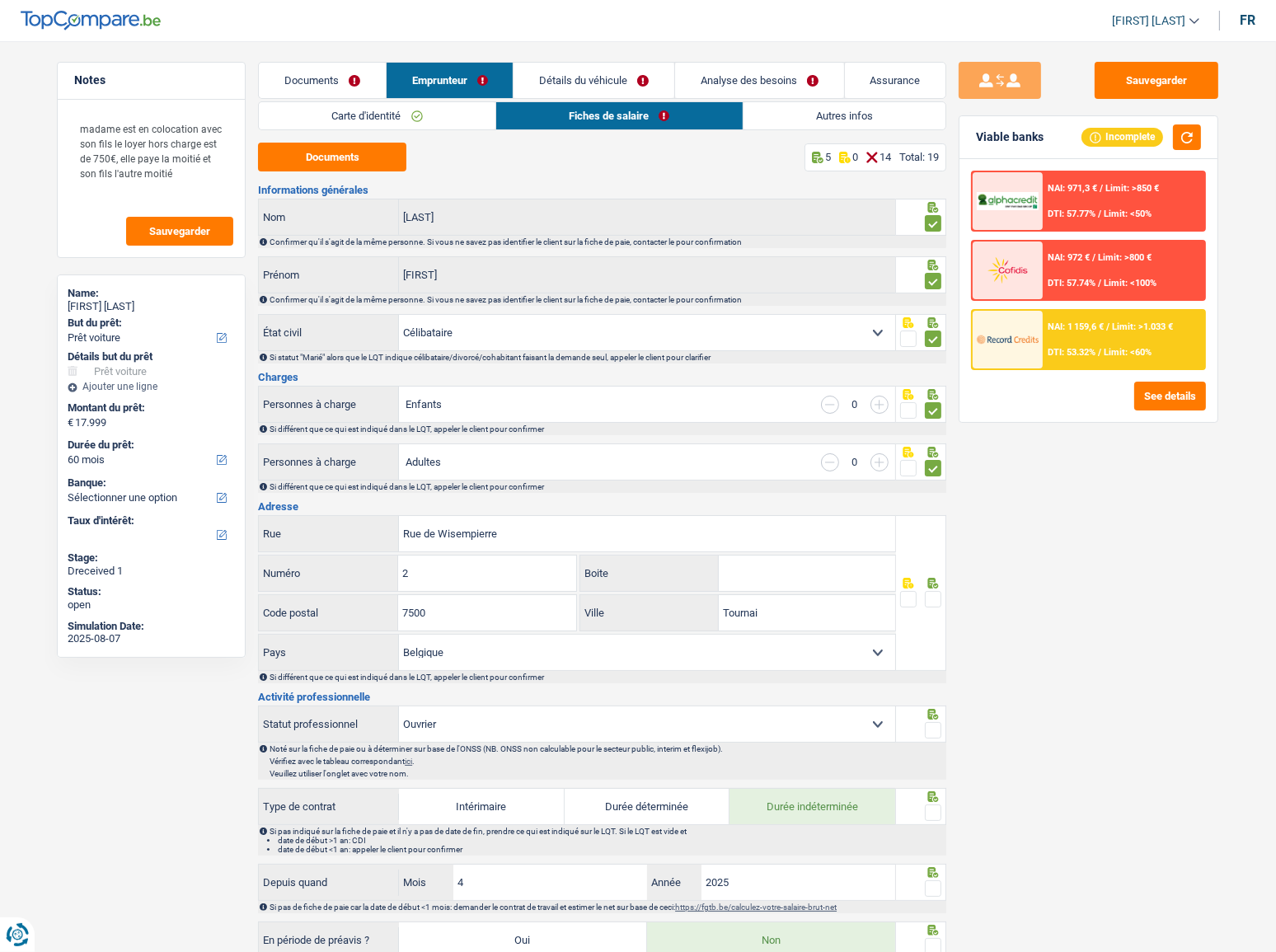 drag, startPoint x: 833, startPoint y: 115, endPoint x: 729, endPoint y: 152, distance: 110.38569 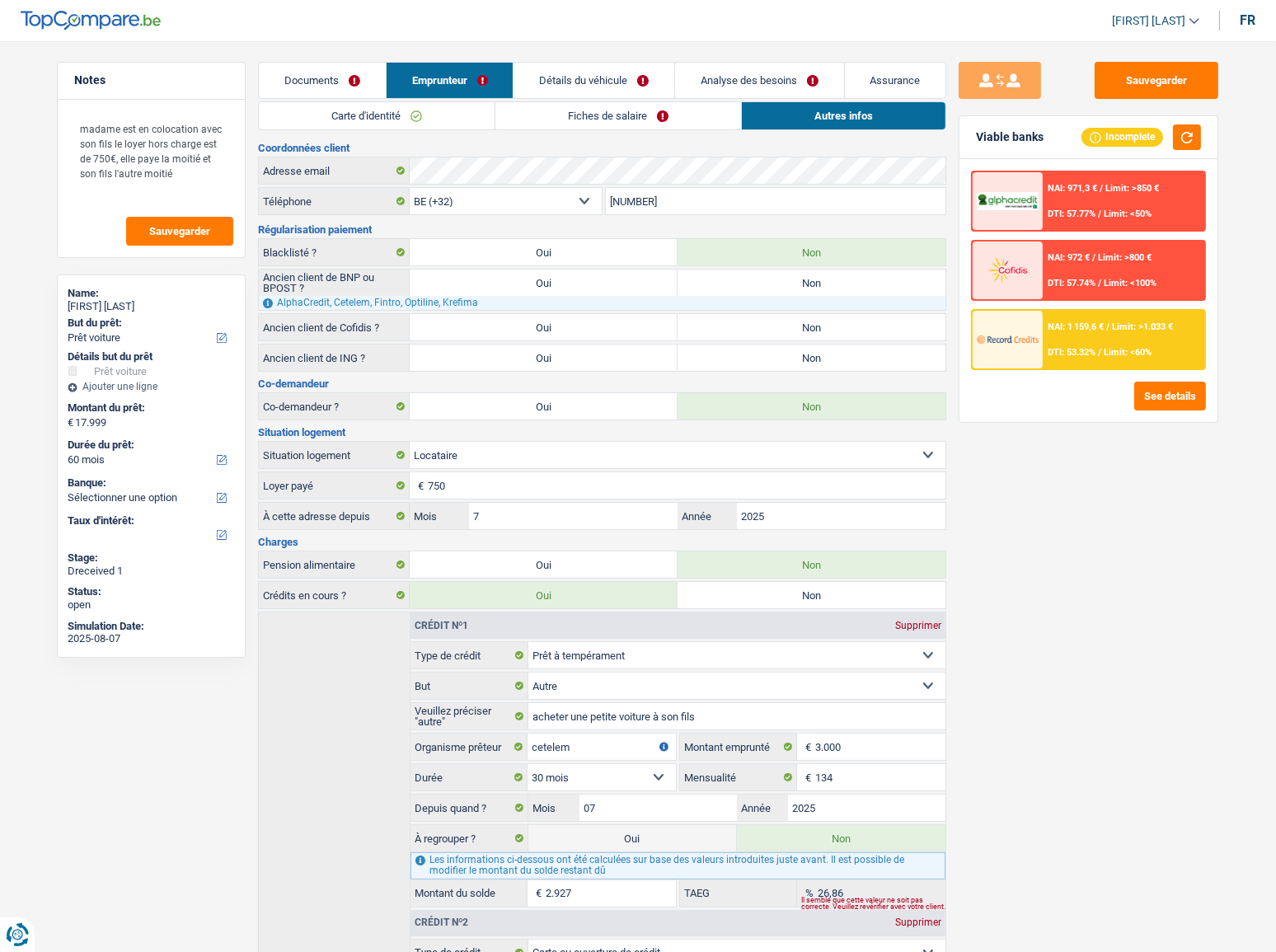 click on "Fiches de salaire" at bounding box center [618, 115] 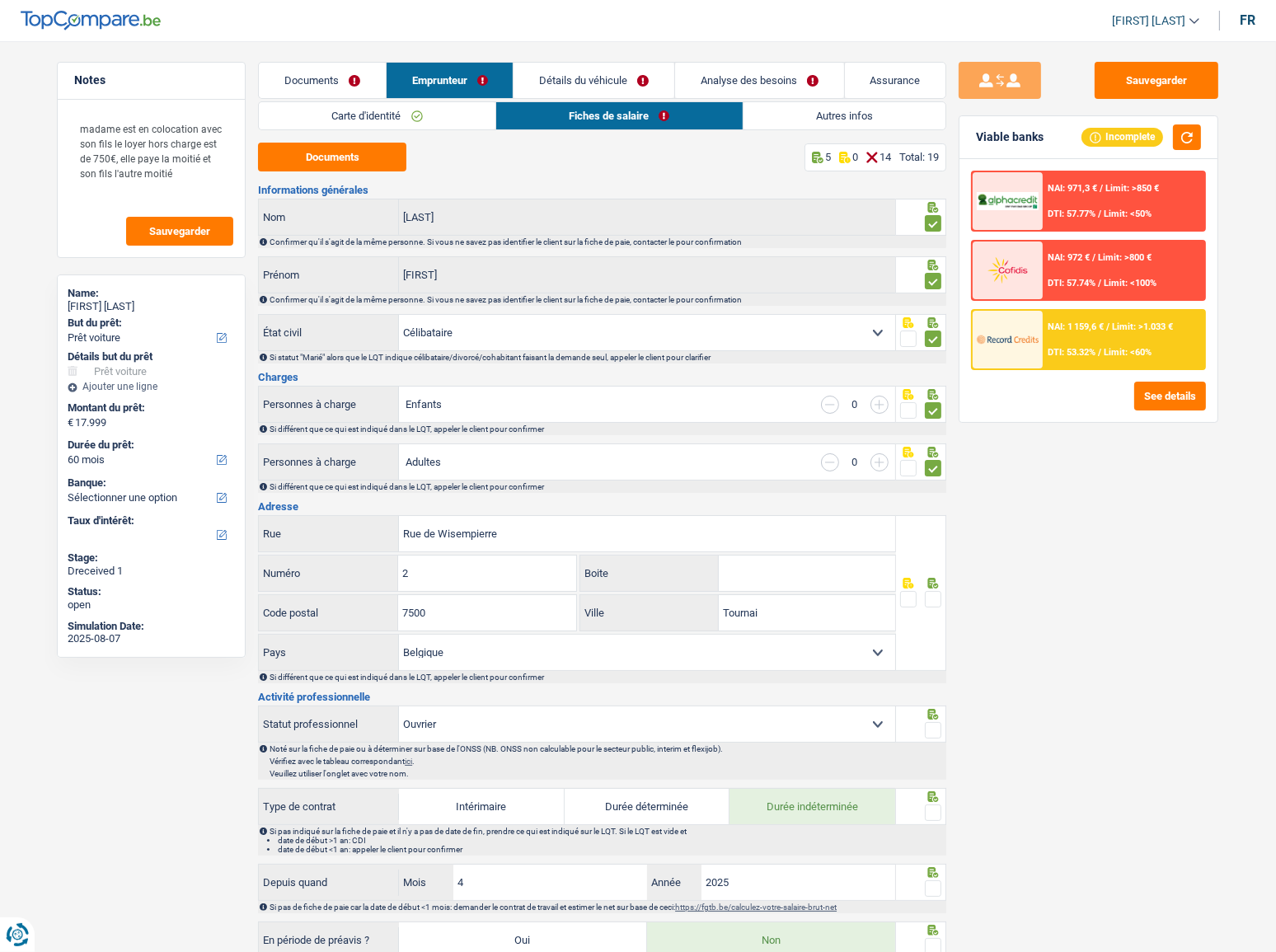 click on "Autres infos" at bounding box center [845, 115] 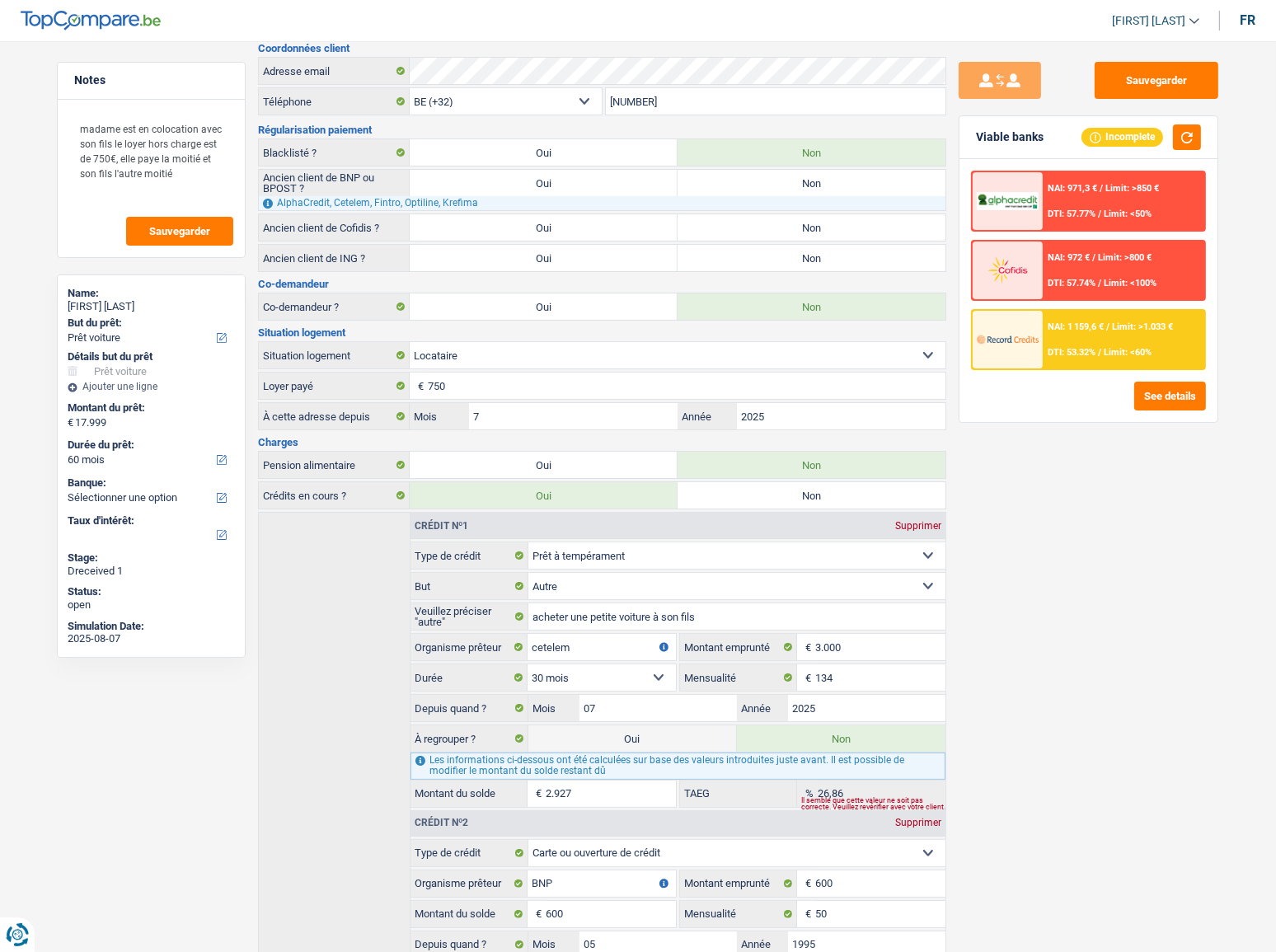 scroll, scrollTop: 0, scrollLeft: 0, axis: both 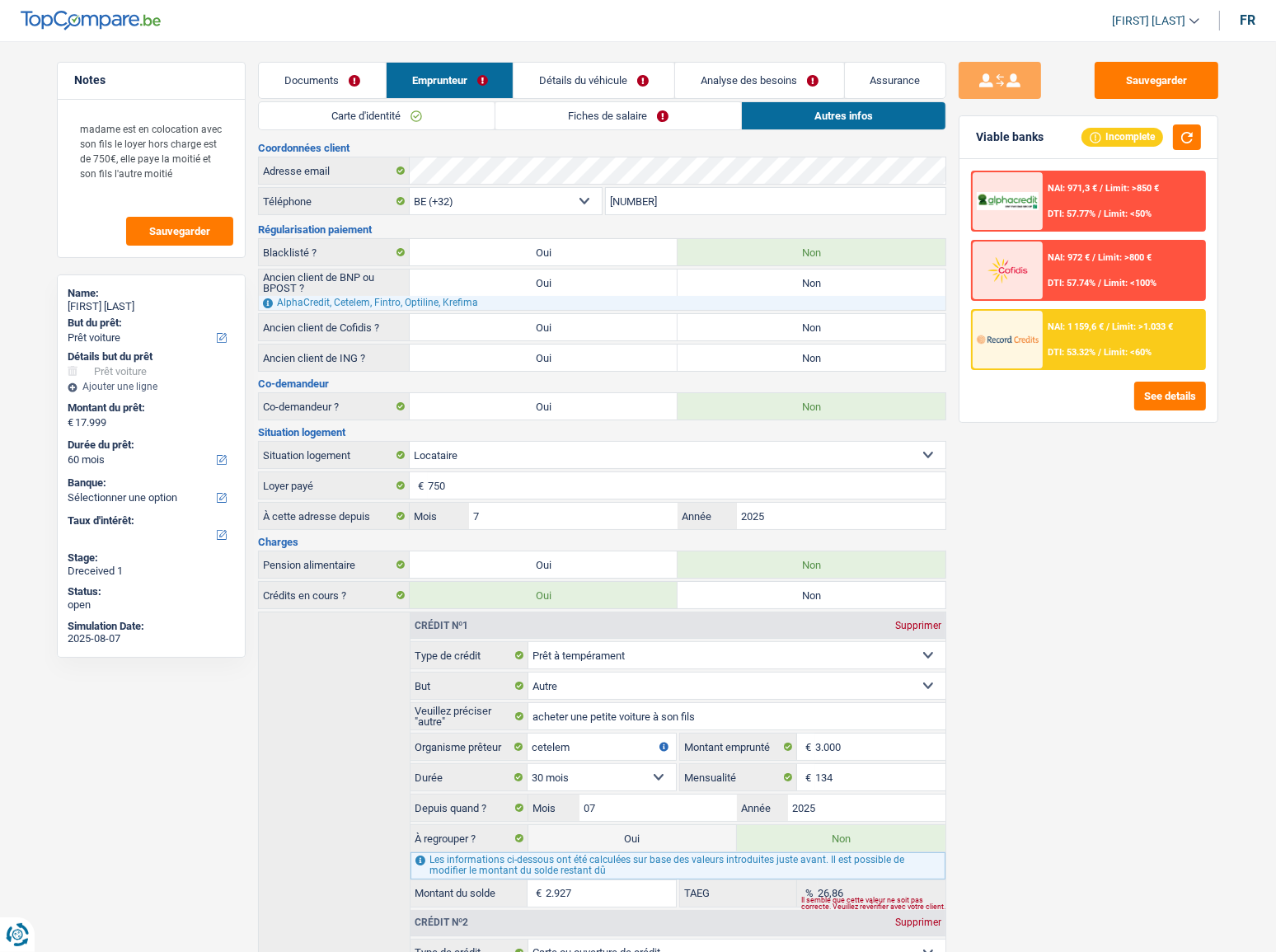 click on "Fiches de salaire" at bounding box center [618, 115] 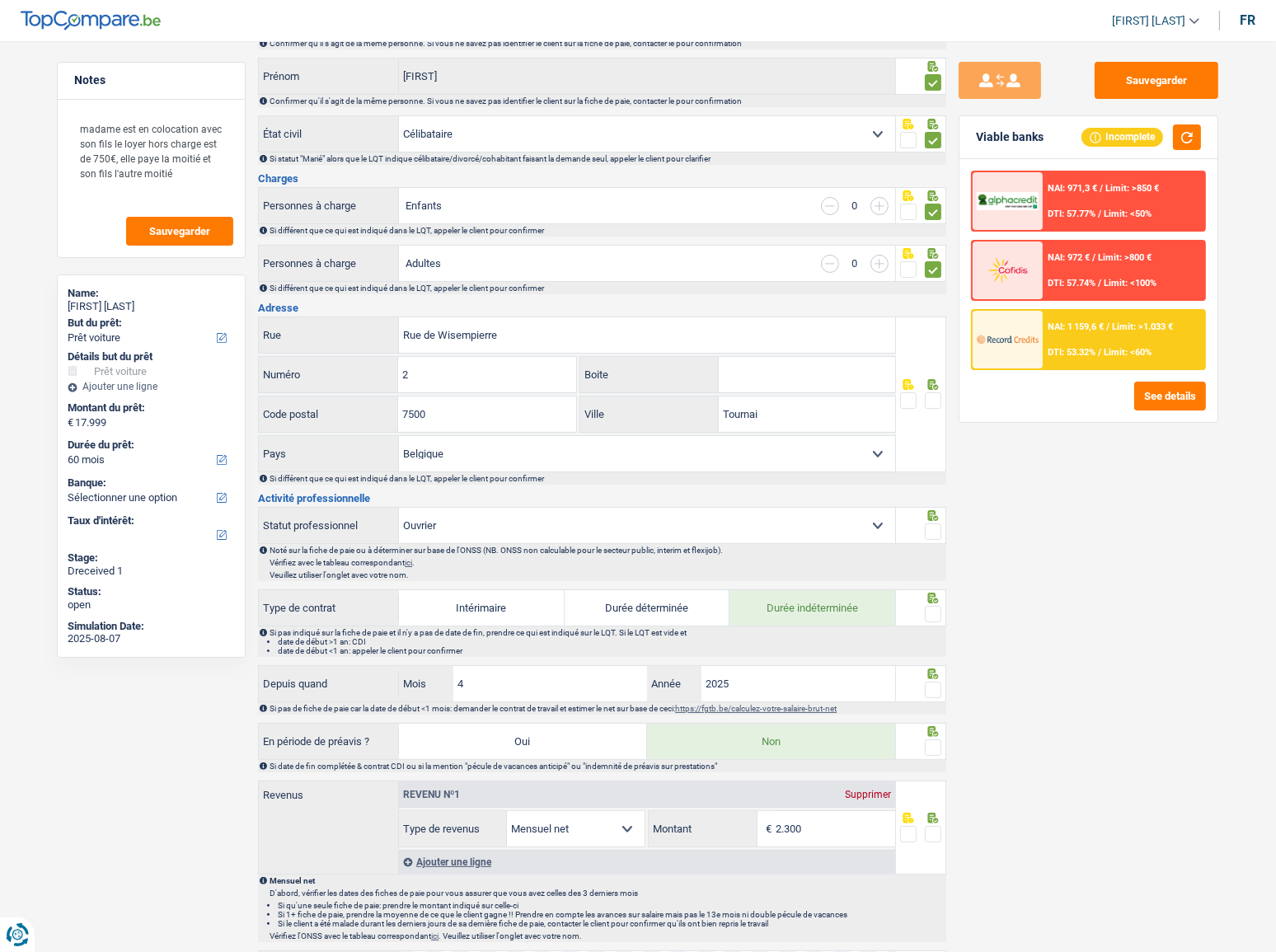 scroll, scrollTop: 198, scrollLeft: 0, axis: vertical 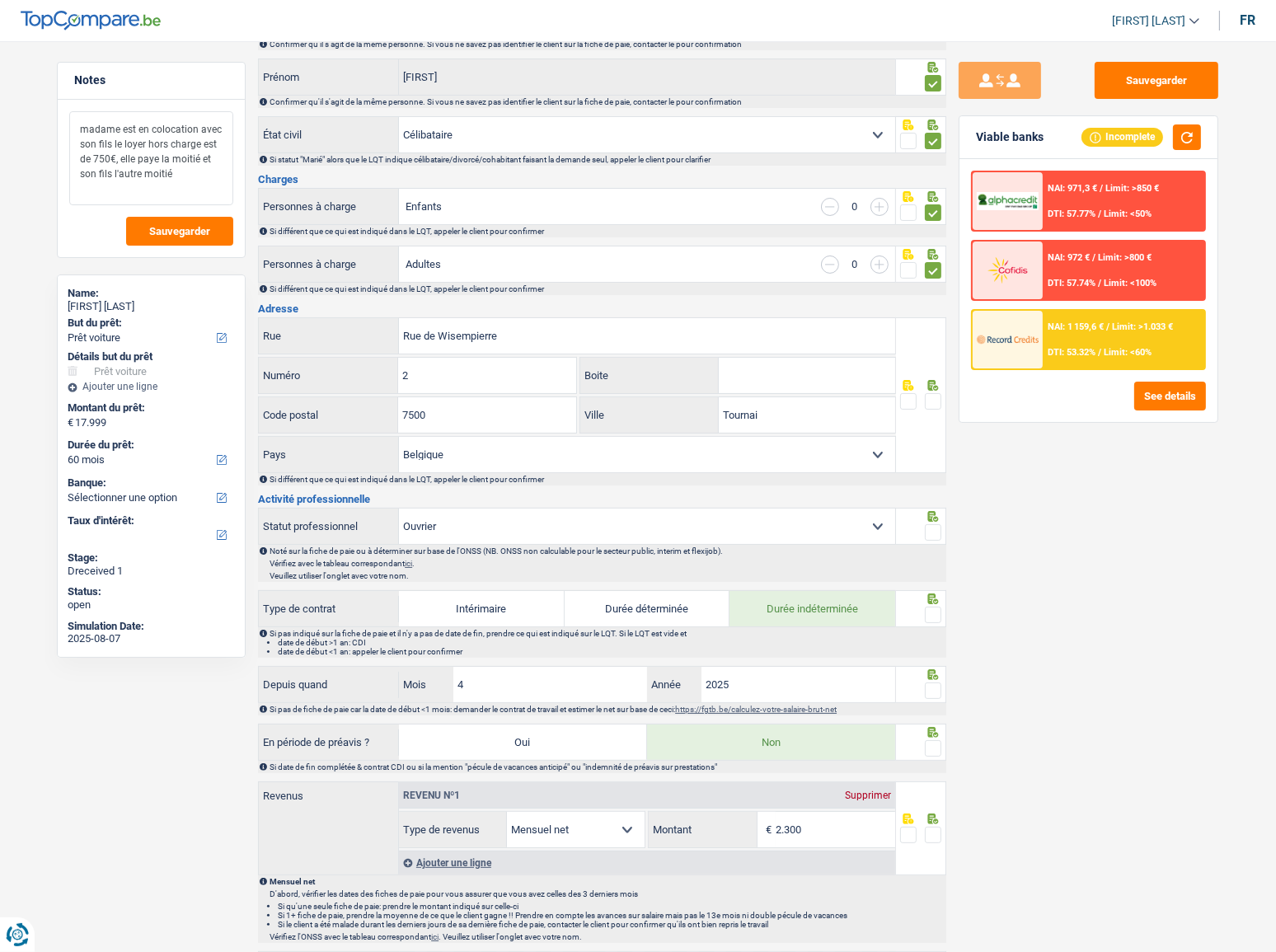 click on "madame est en colocation avec son fils le loyer hors charge est de 750€, elle paye la moitié et son fils l'autre moitié" at bounding box center (151, 158) 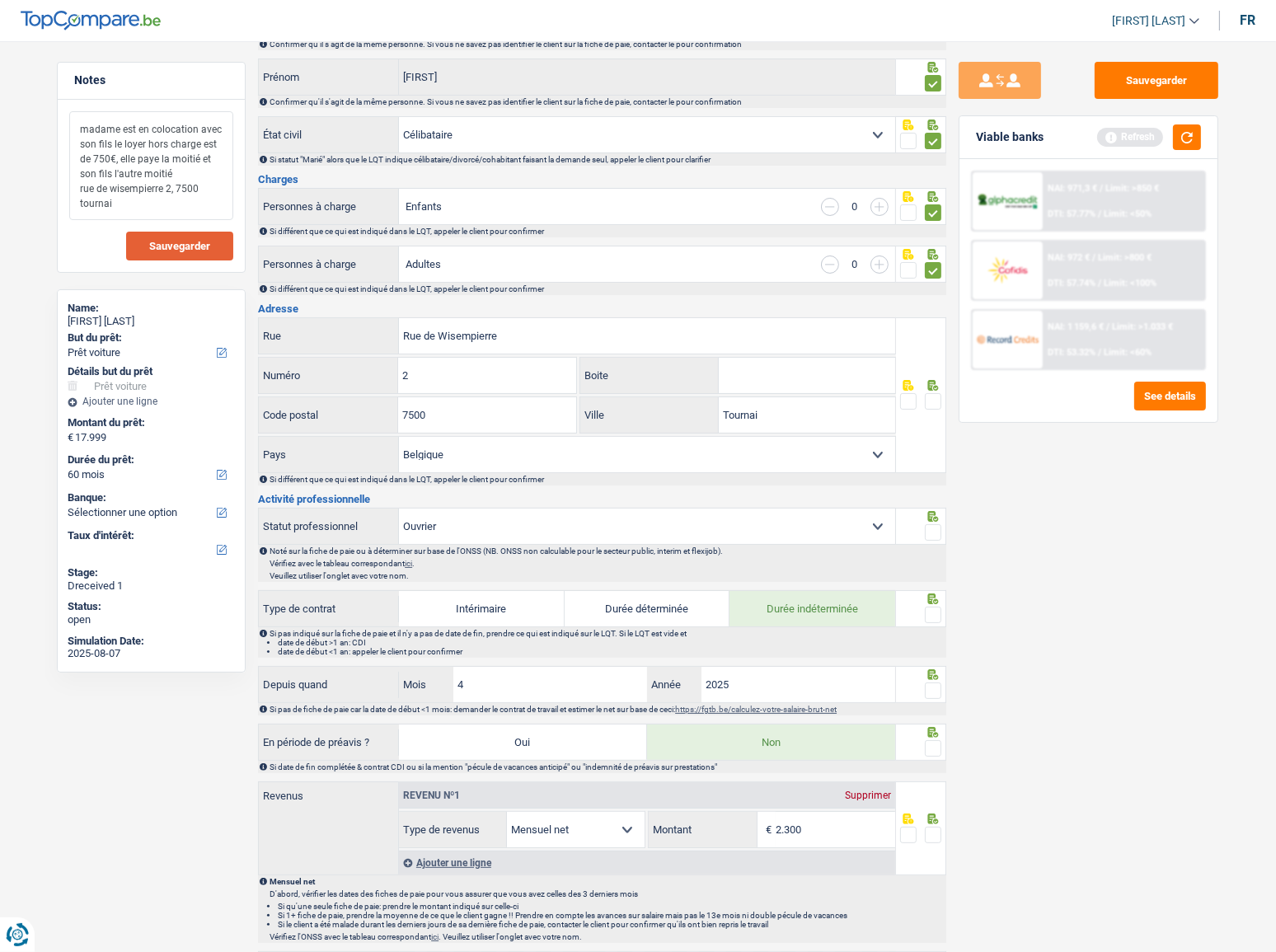type on "madame est en colocation avec son fils le loyer hors charge est de 750€, elle paye la moitié et son fils l'autre moitié
rue de wisempierre 2, 7500 tournai" 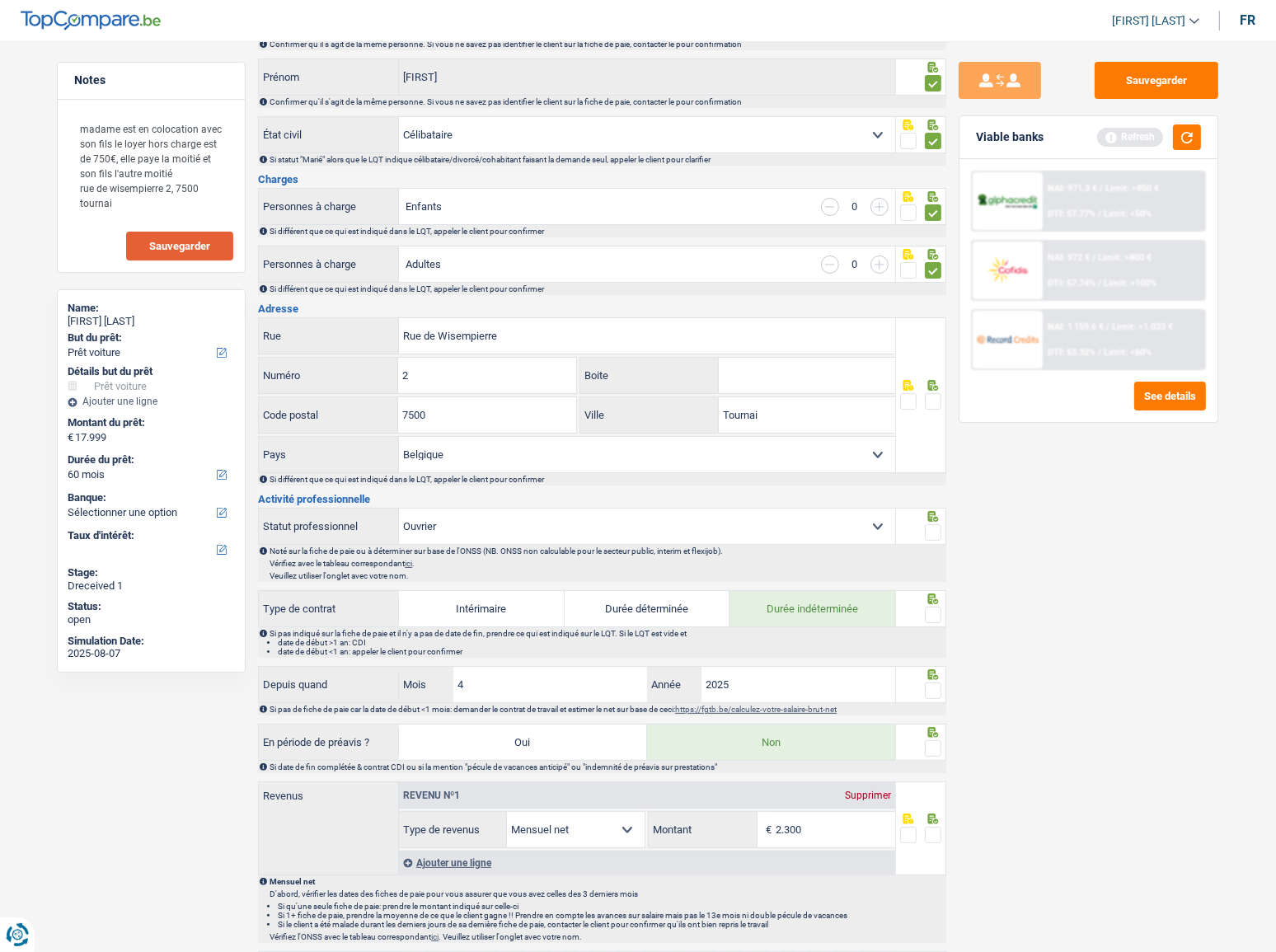 click on "Sauvegarder" at bounding box center (180, 246) 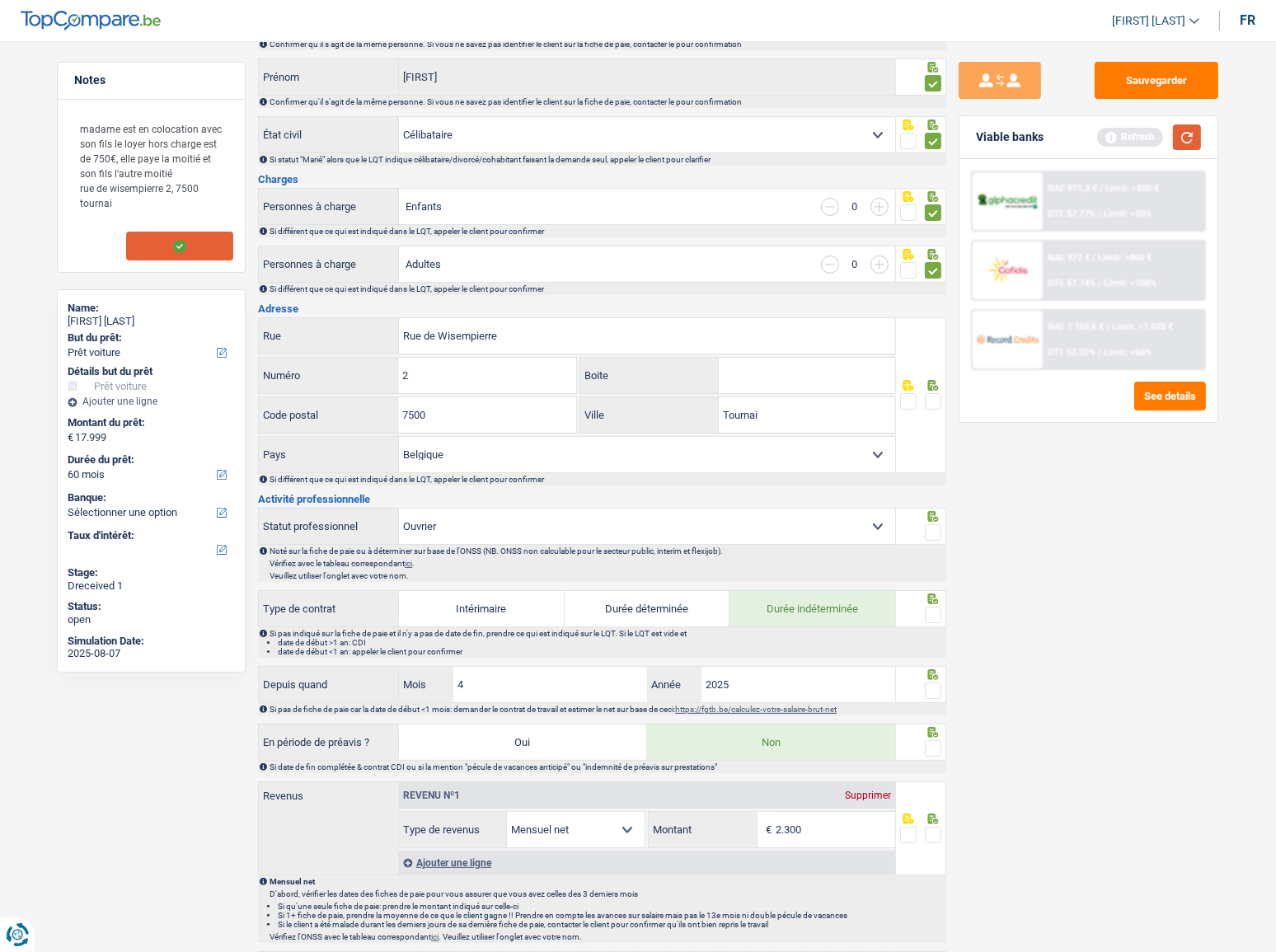click at bounding box center (1187, 137) 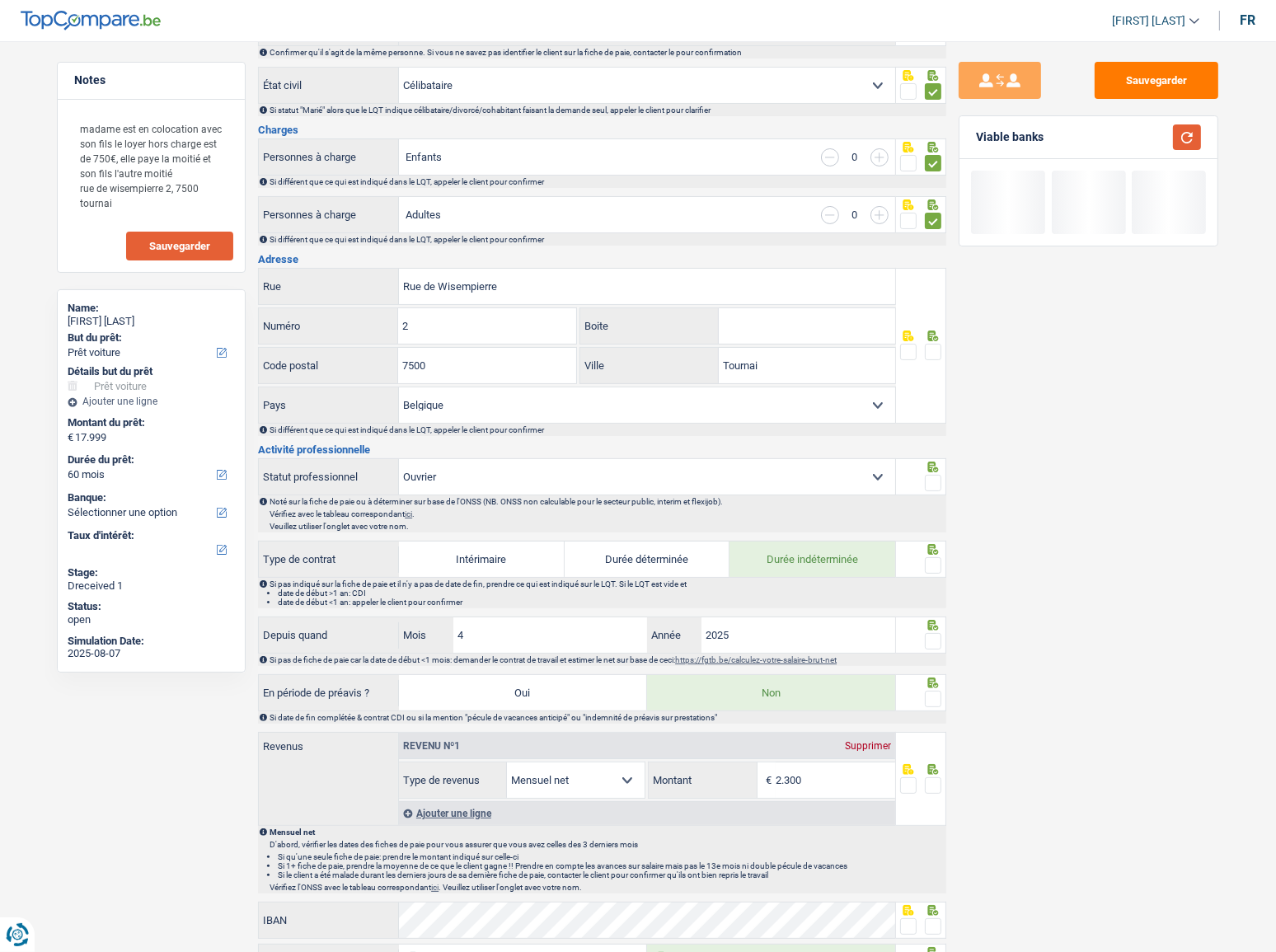 scroll, scrollTop: 273, scrollLeft: 0, axis: vertical 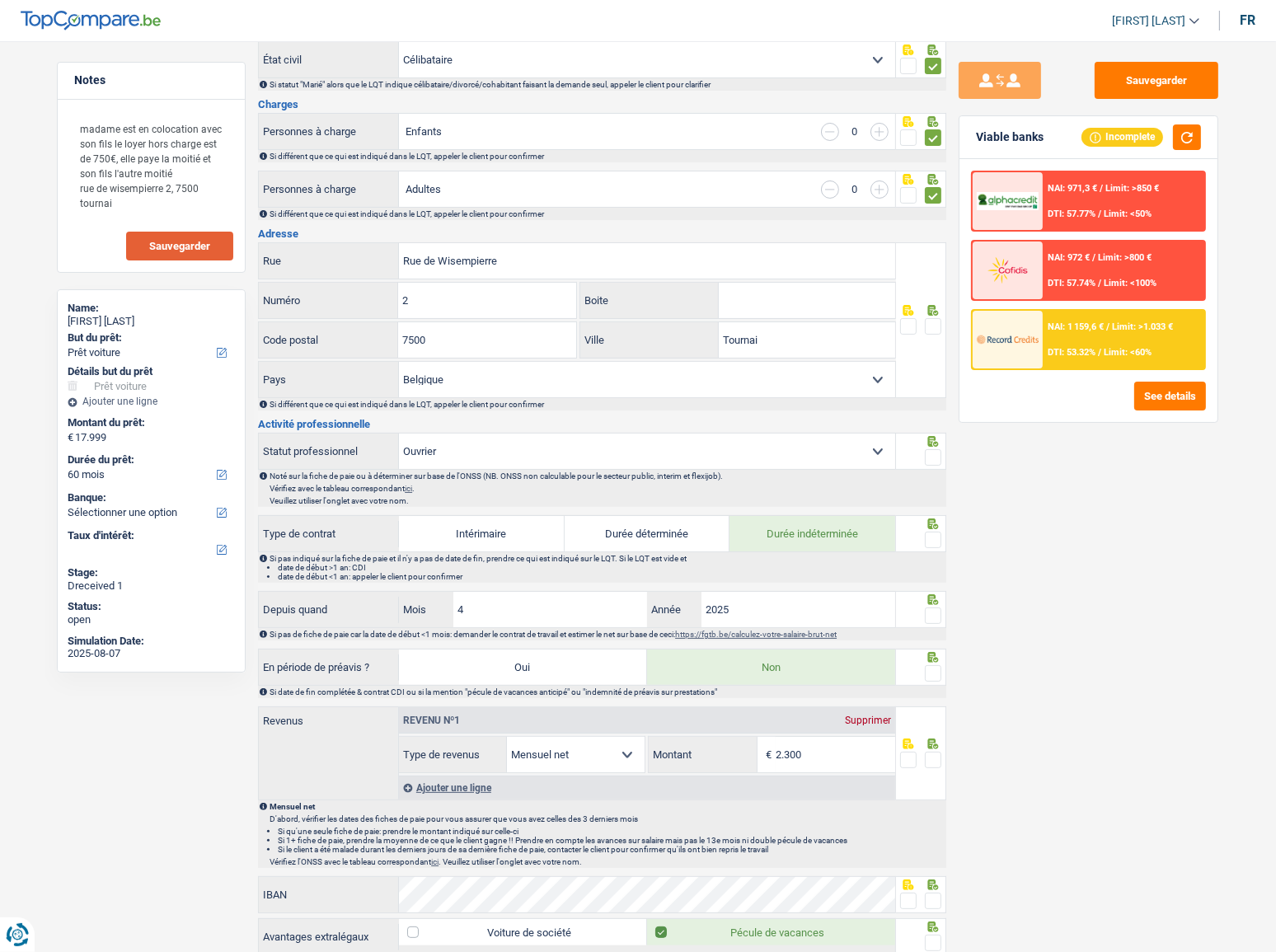 click at bounding box center (933, 326) 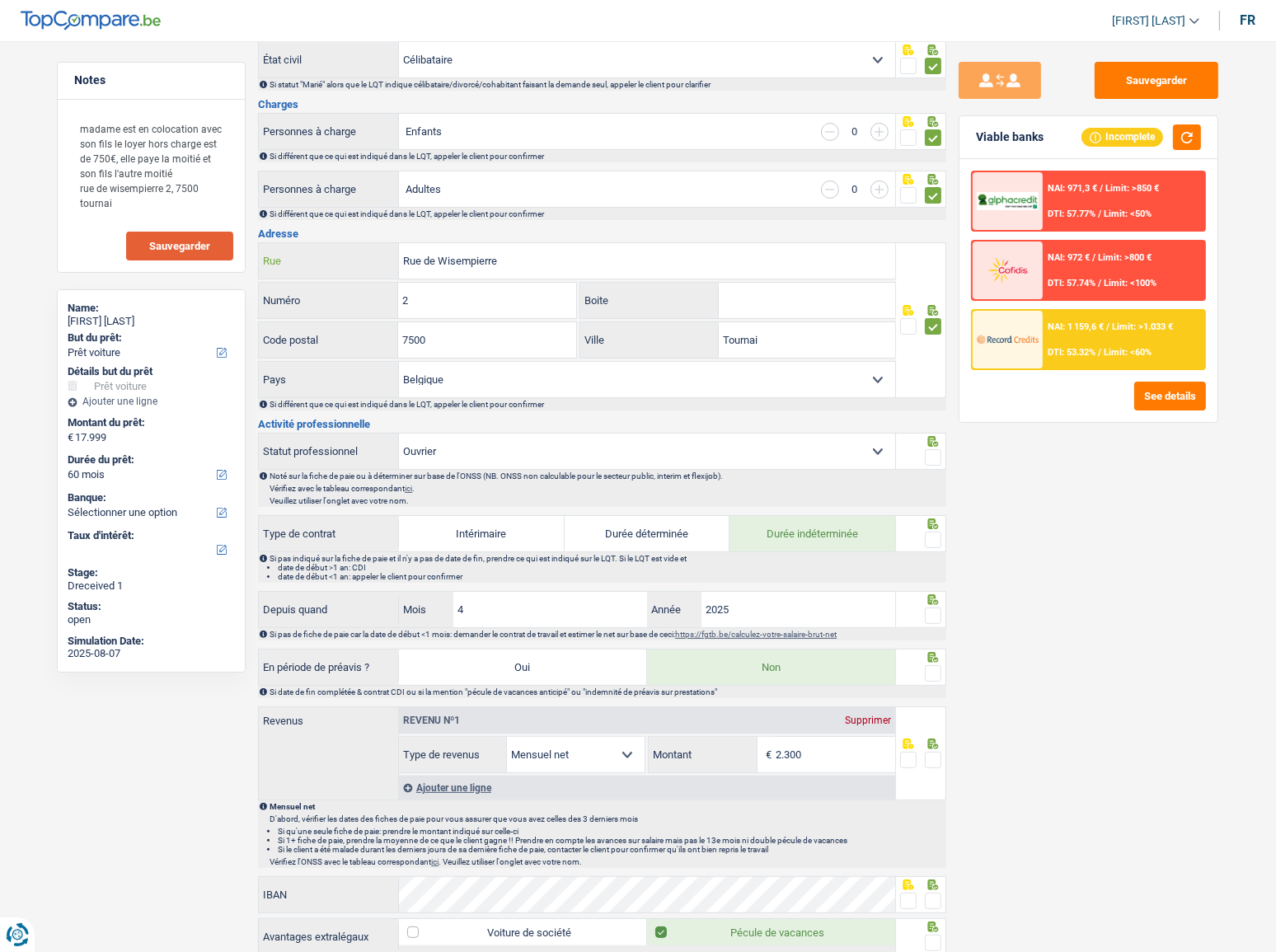 drag, startPoint x: 606, startPoint y: 263, endPoint x: 363, endPoint y: 248, distance: 243.46252 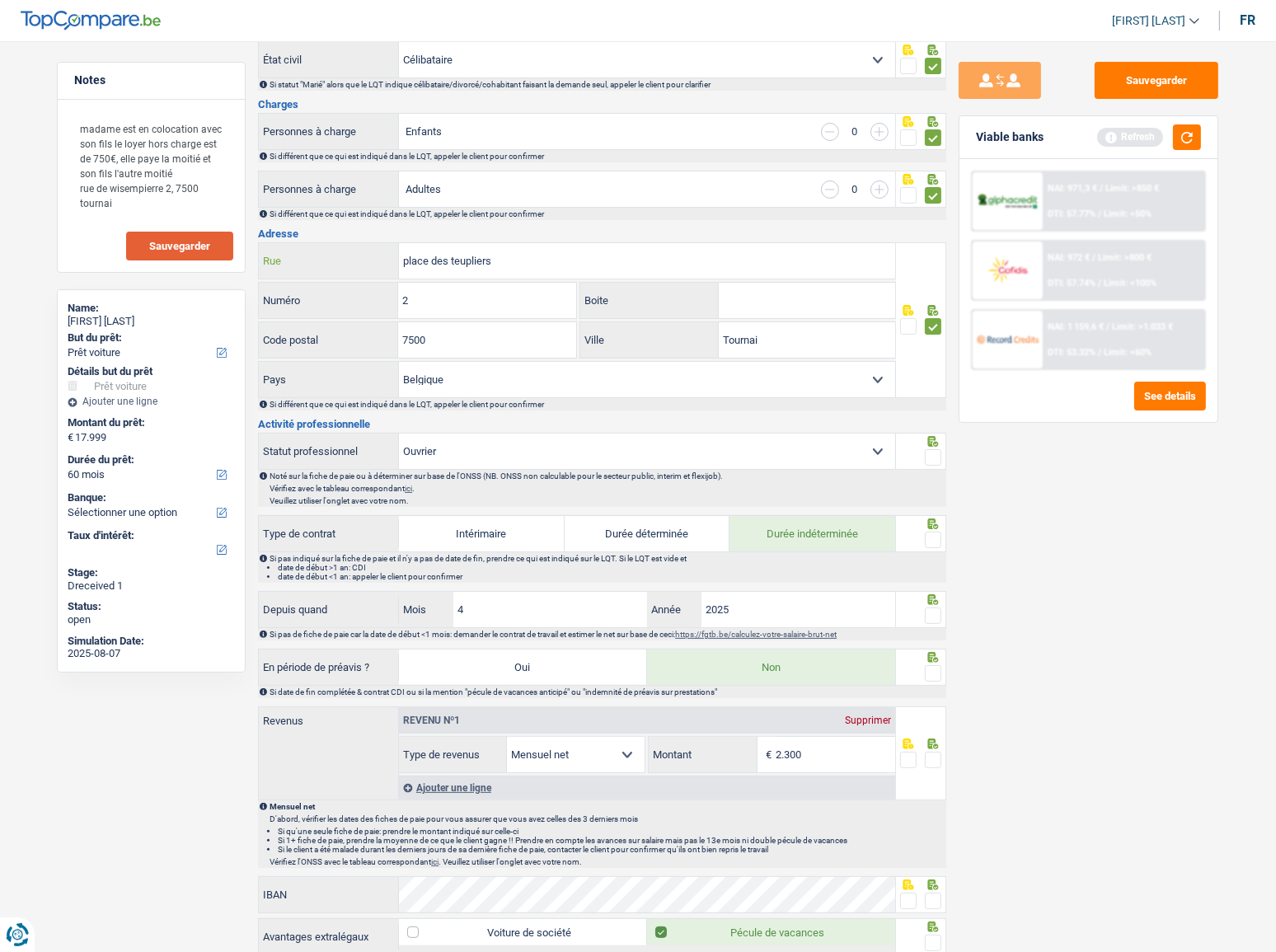 type on "place des teupliers" 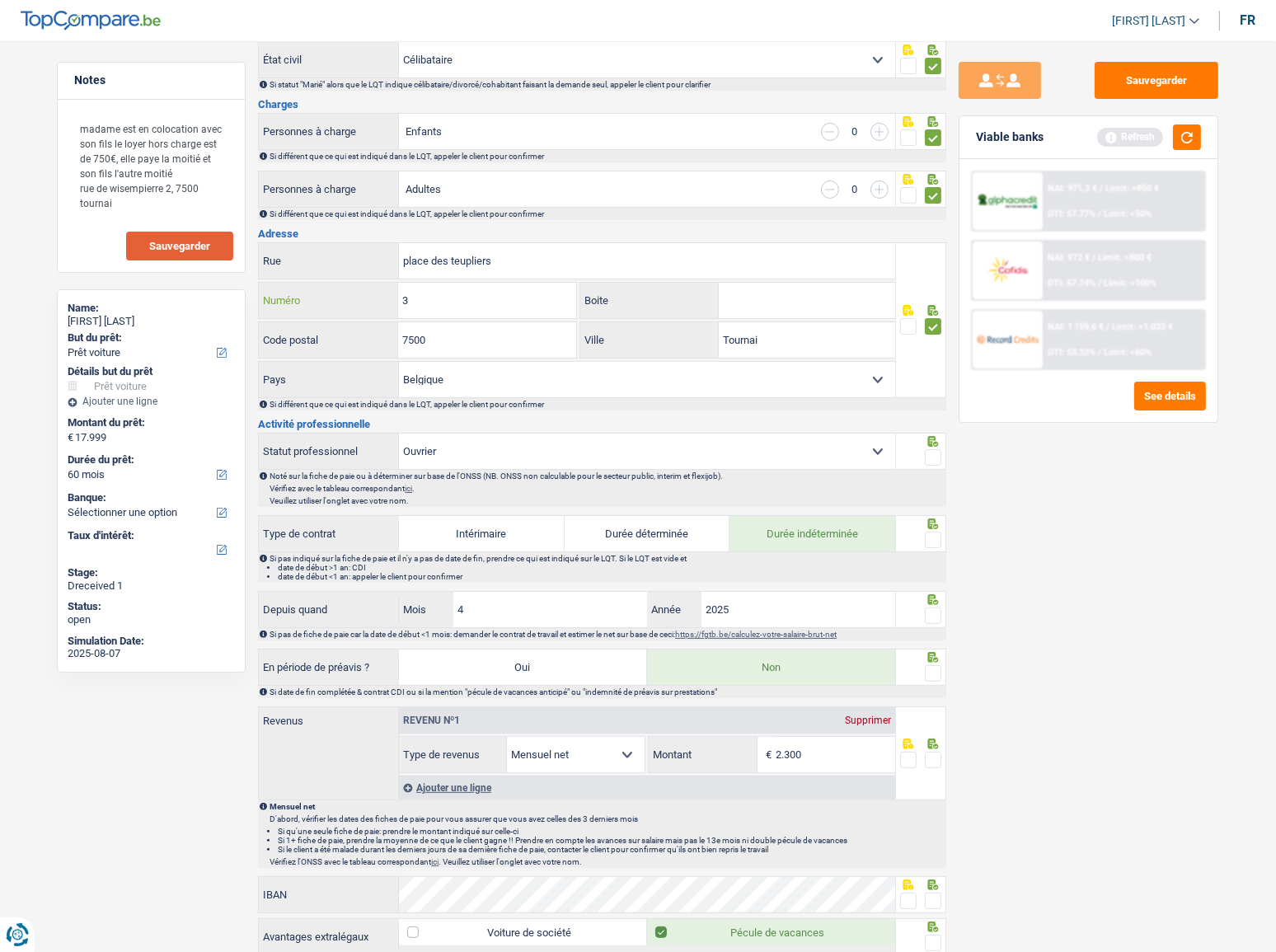 type on "3" 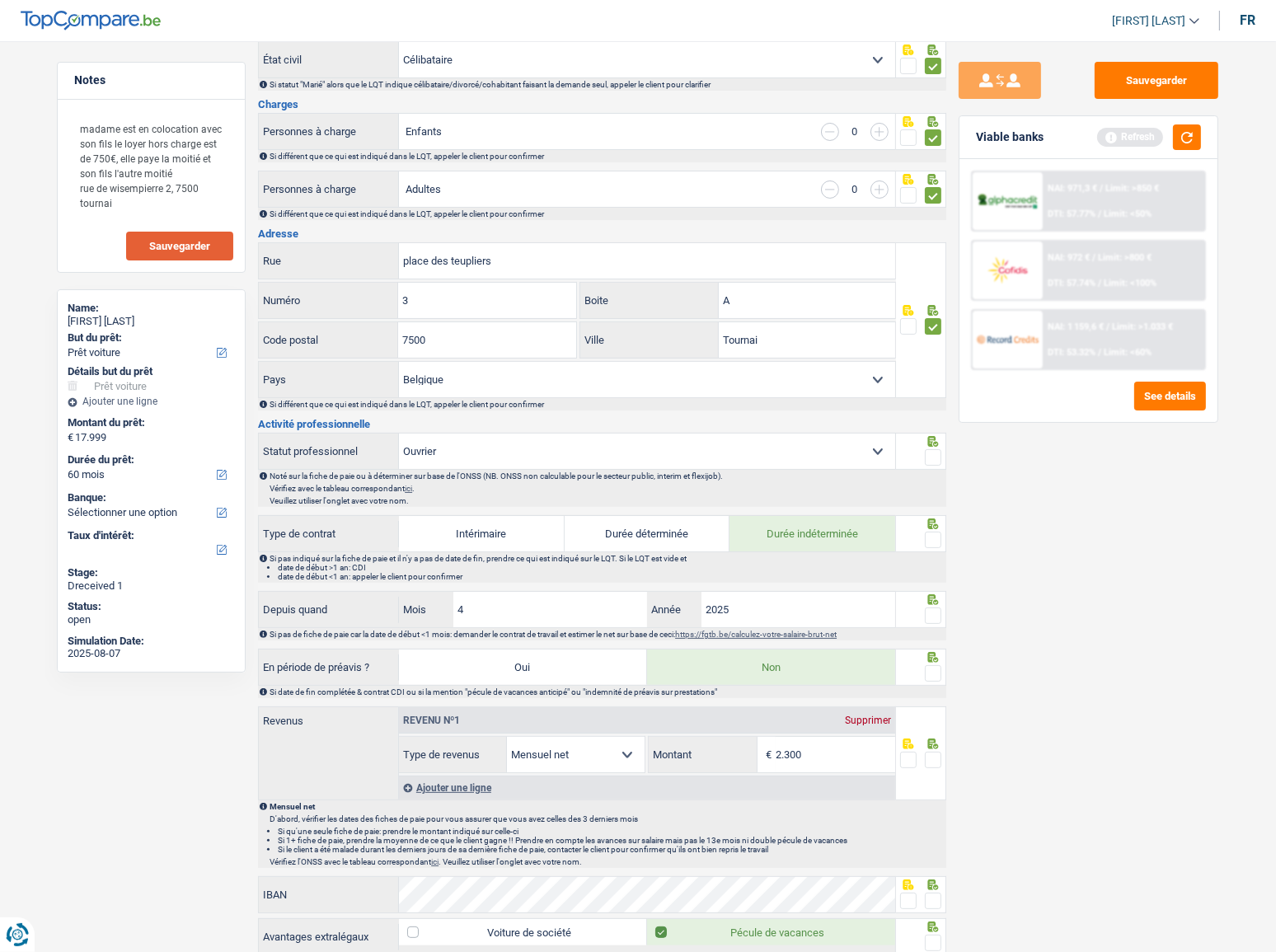 type on "A" 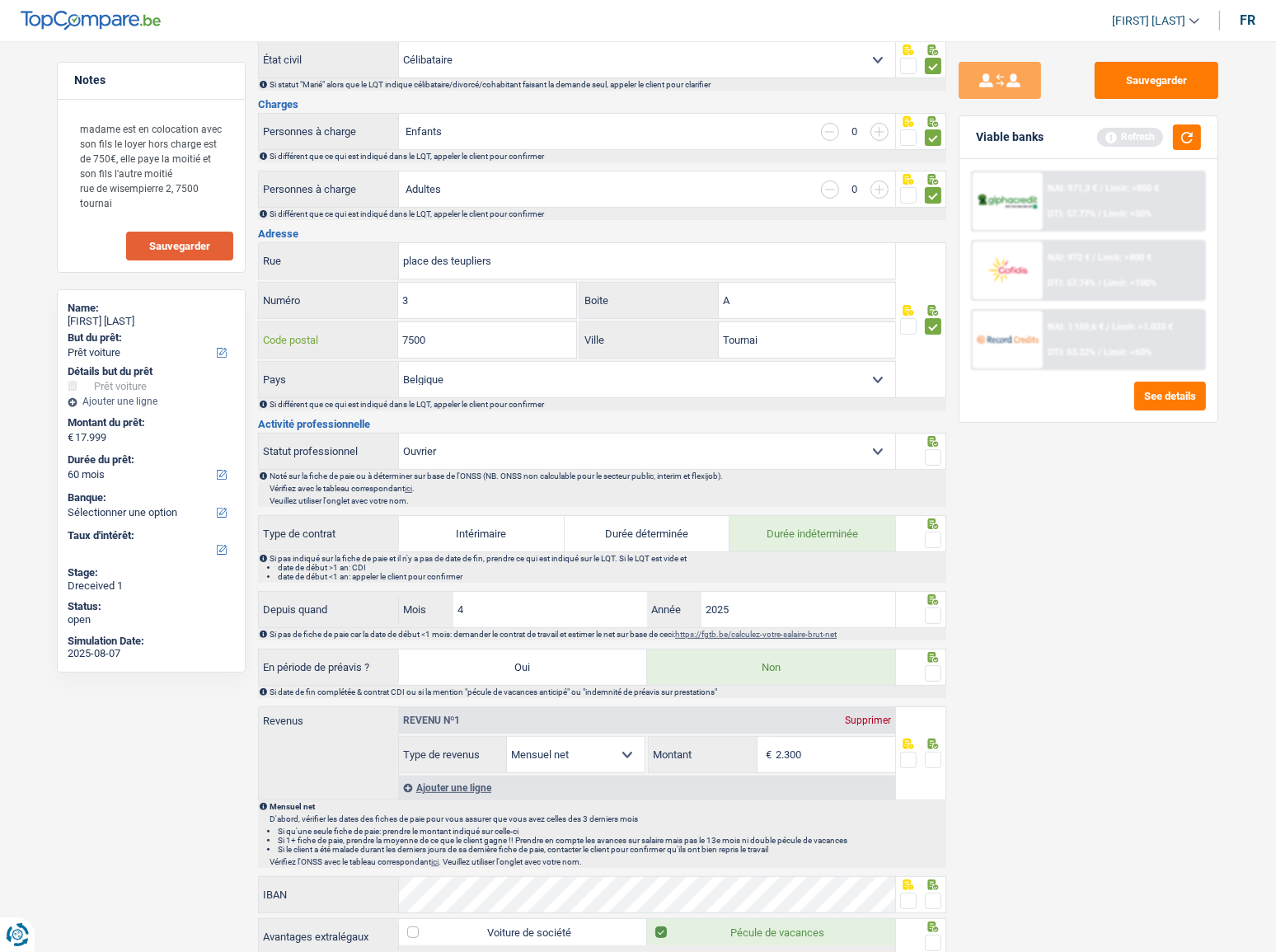 click on "7500" at bounding box center (486, 340) 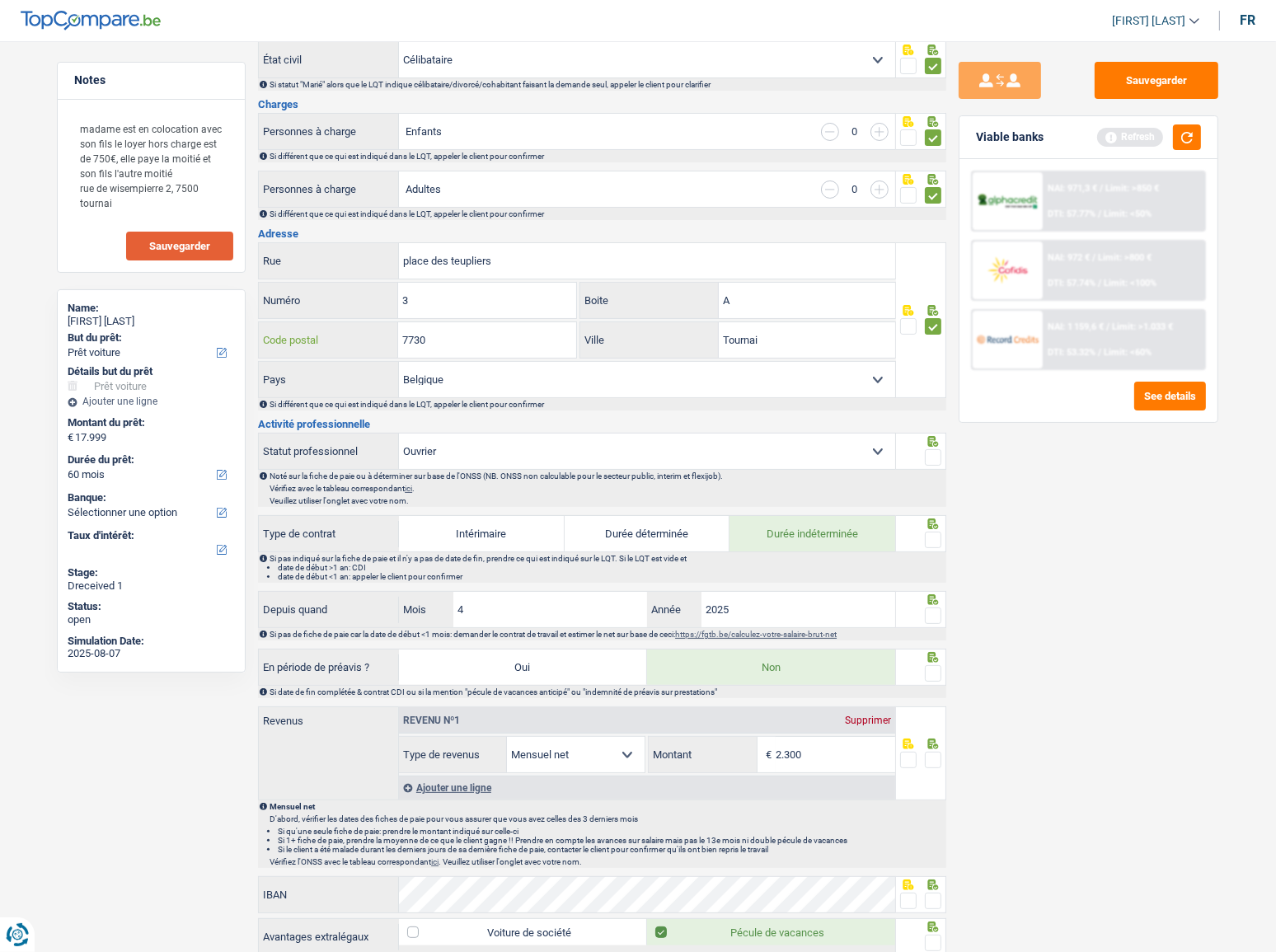 type on "7730" 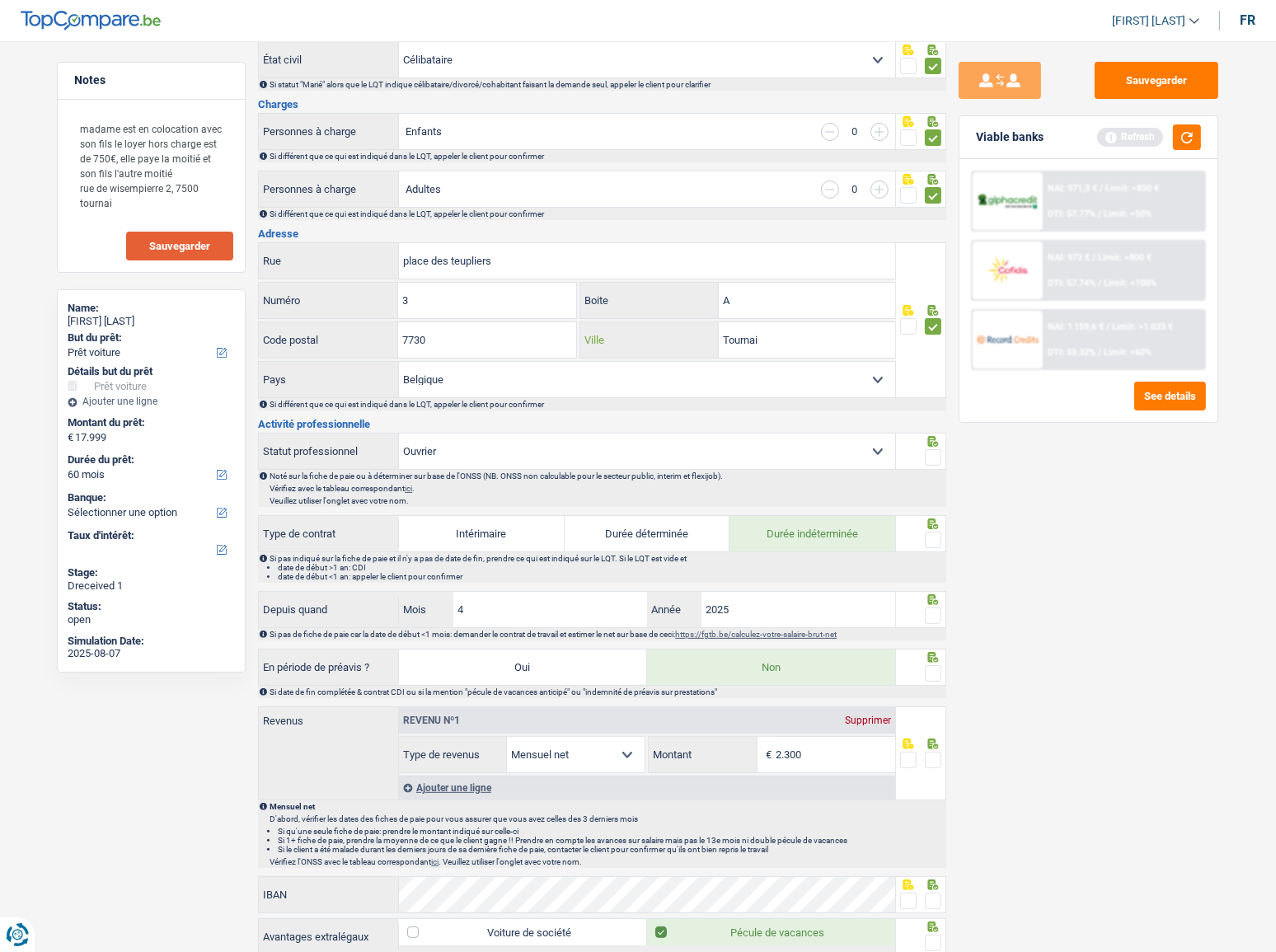 drag, startPoint x: 791, startPoint y: 336, endPoint x: 586, endPoint y: 338, distance: 205.00976 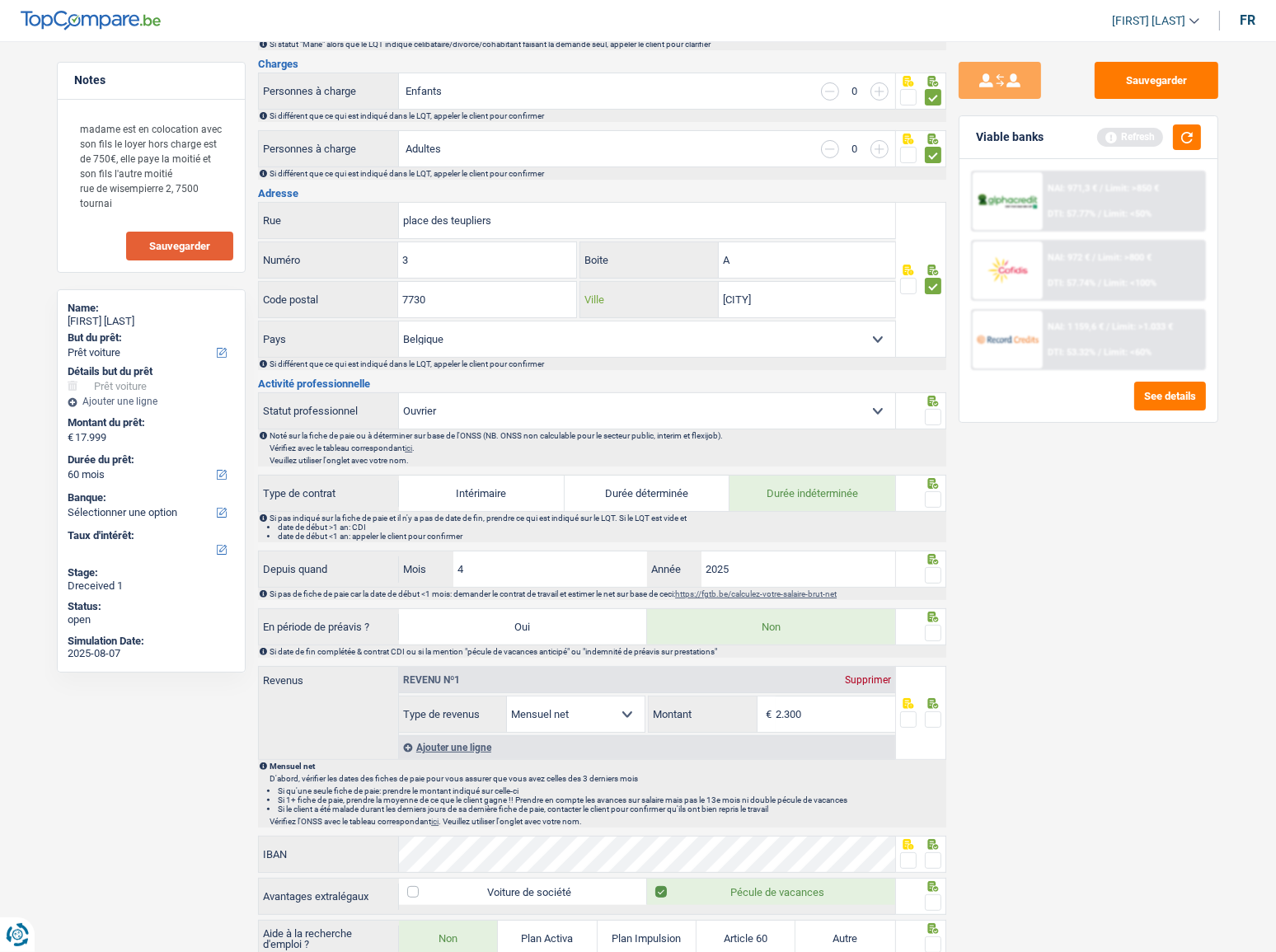 scroll, scrollTop: 348, scrollLeft: 0, axis: vertical 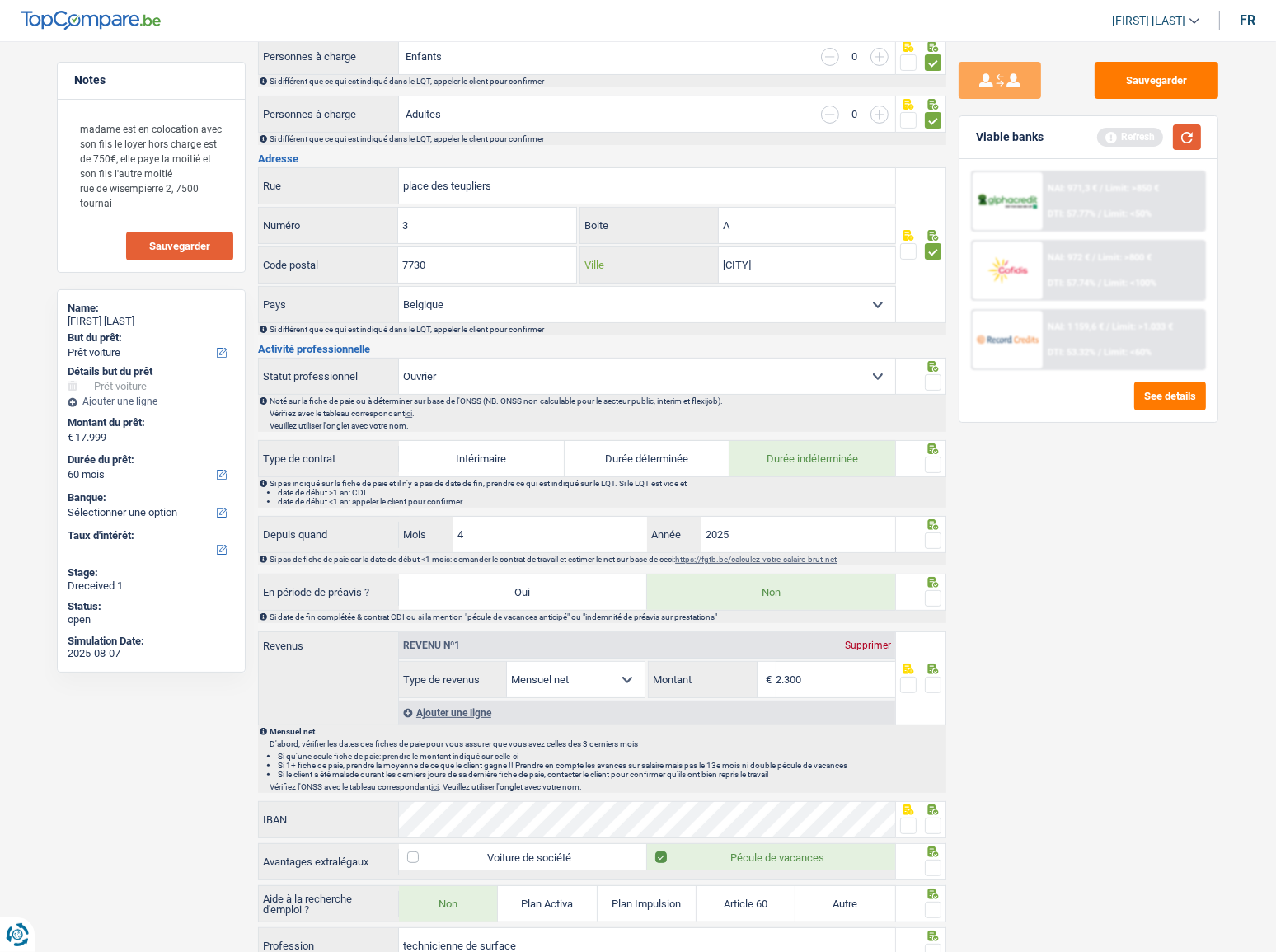 type on "Estaimpuis" 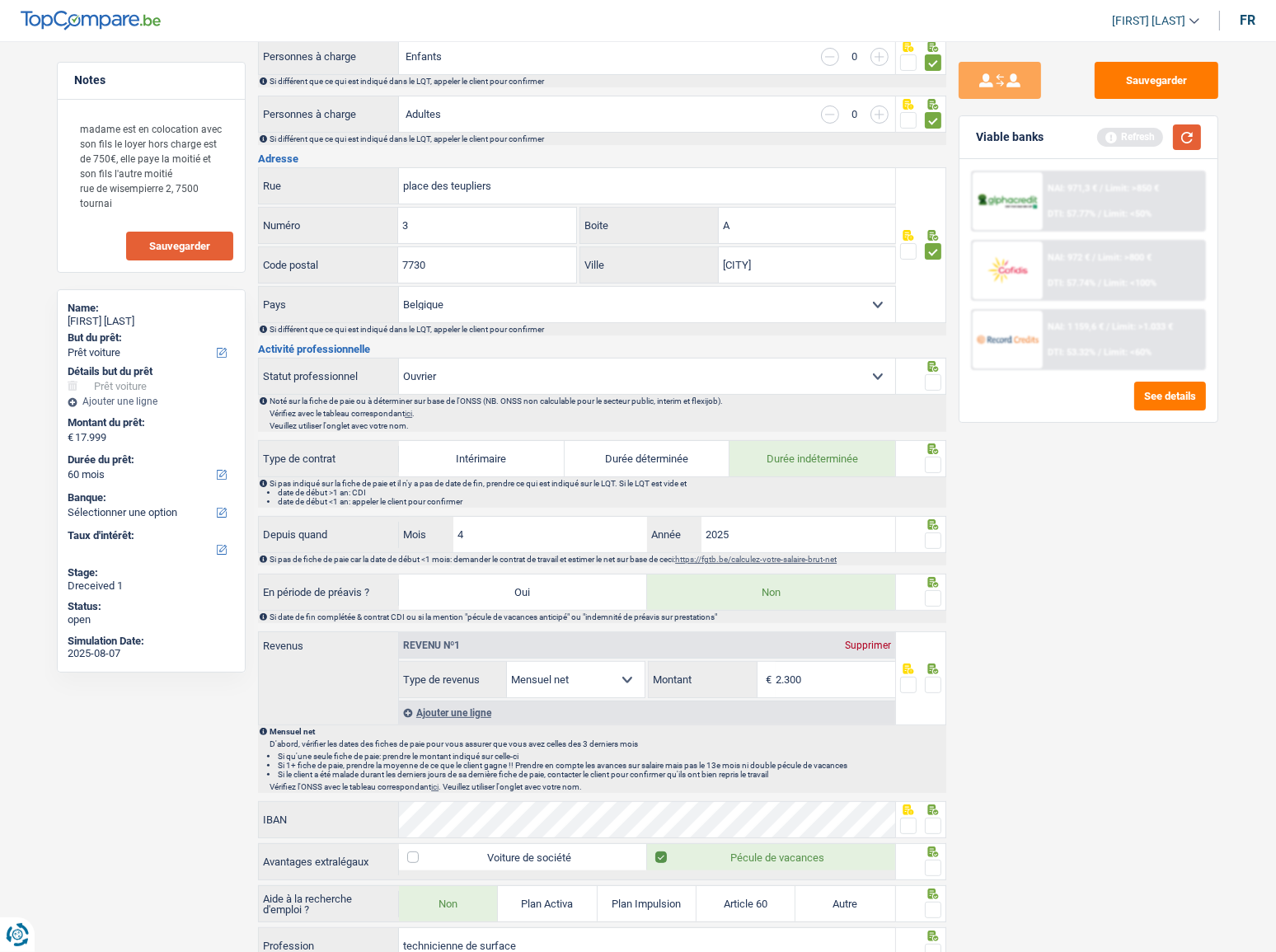 click at bounding box center [1187, 137] 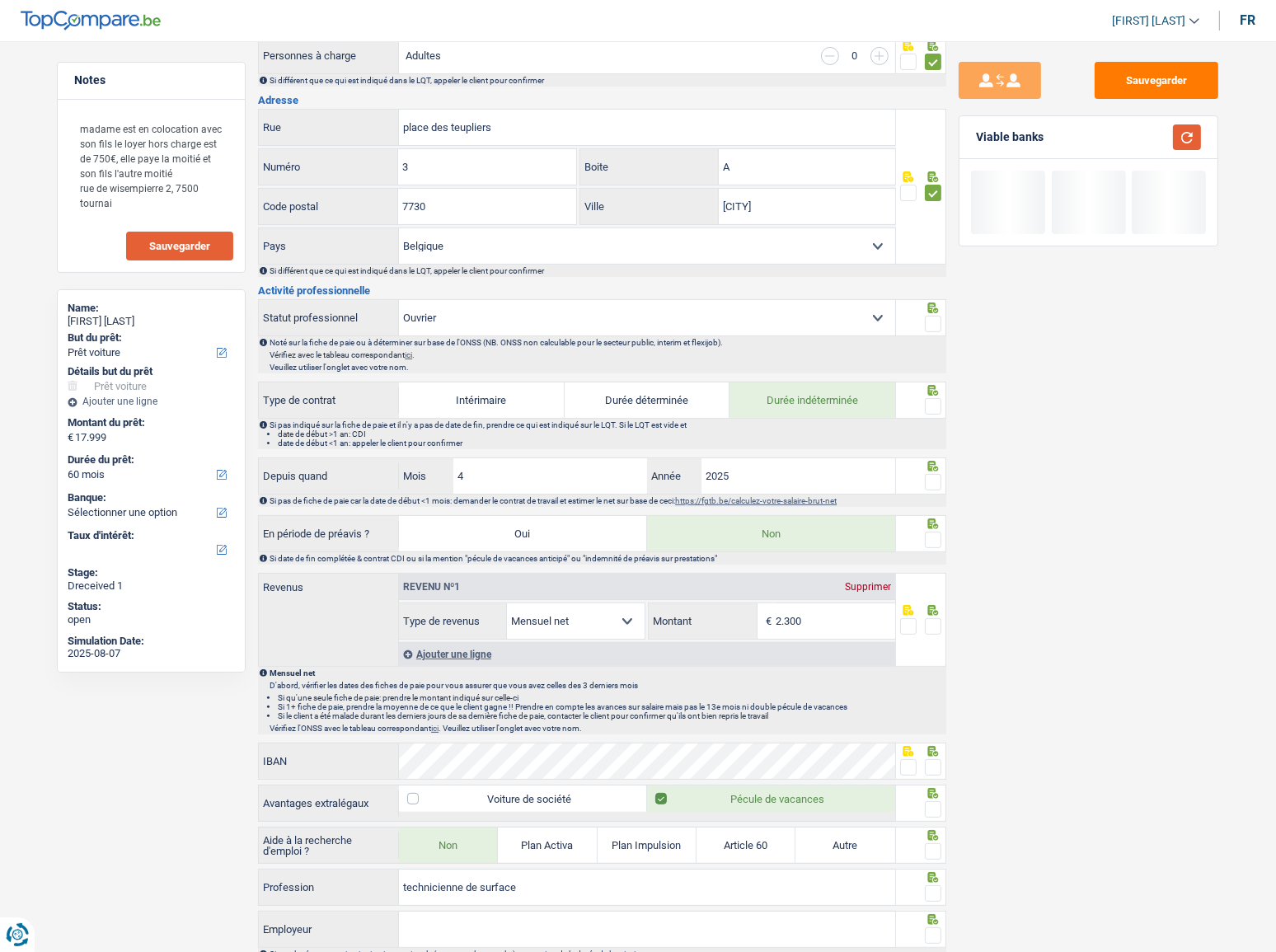 scroll, scrollTop: 498, scrollLeft: 0, axis: vertical 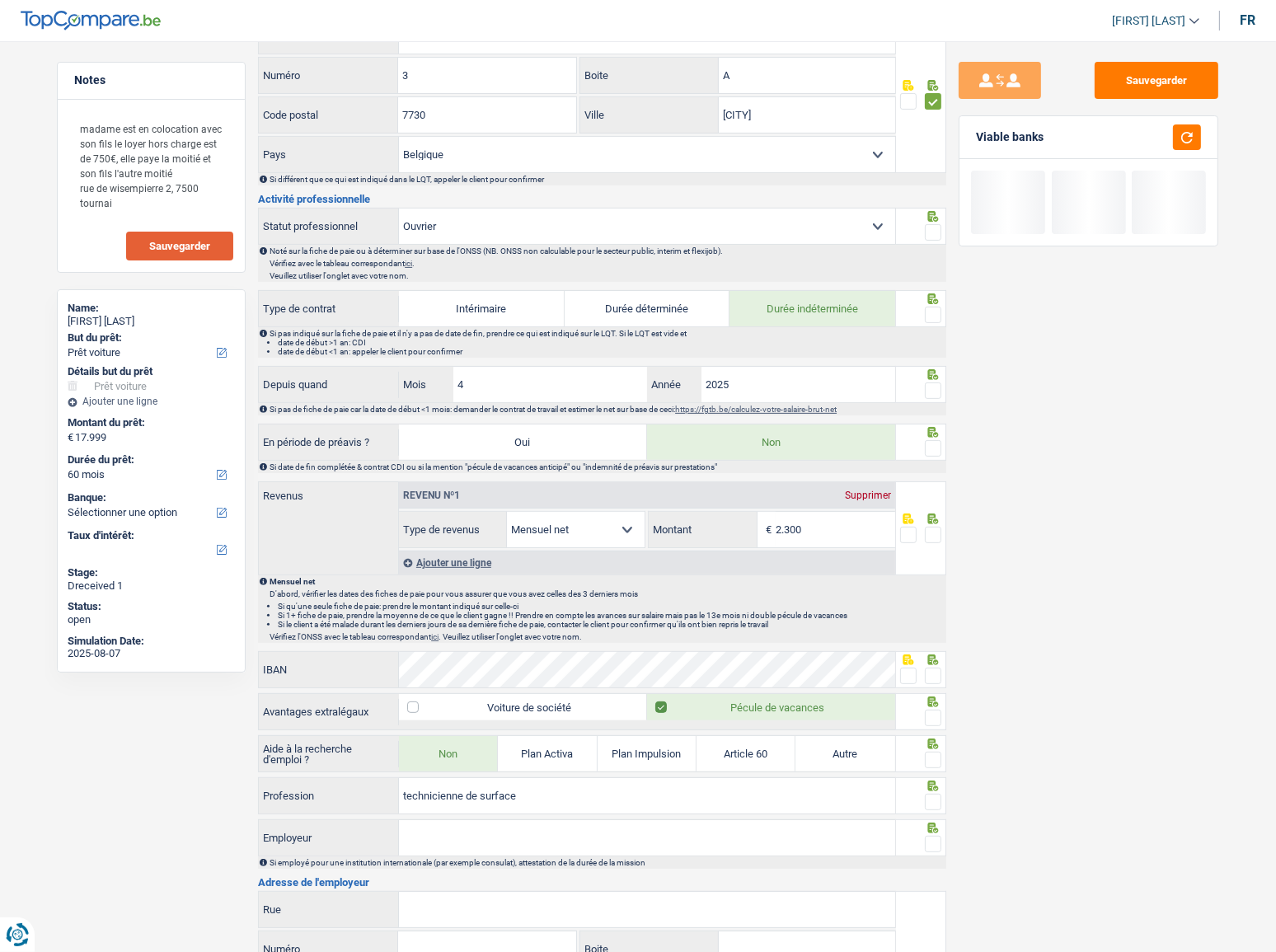 drag, startPoint x: 933, startPoint y: 227, endPoint x: 934, endPoint y: 267, distance: 40.012498 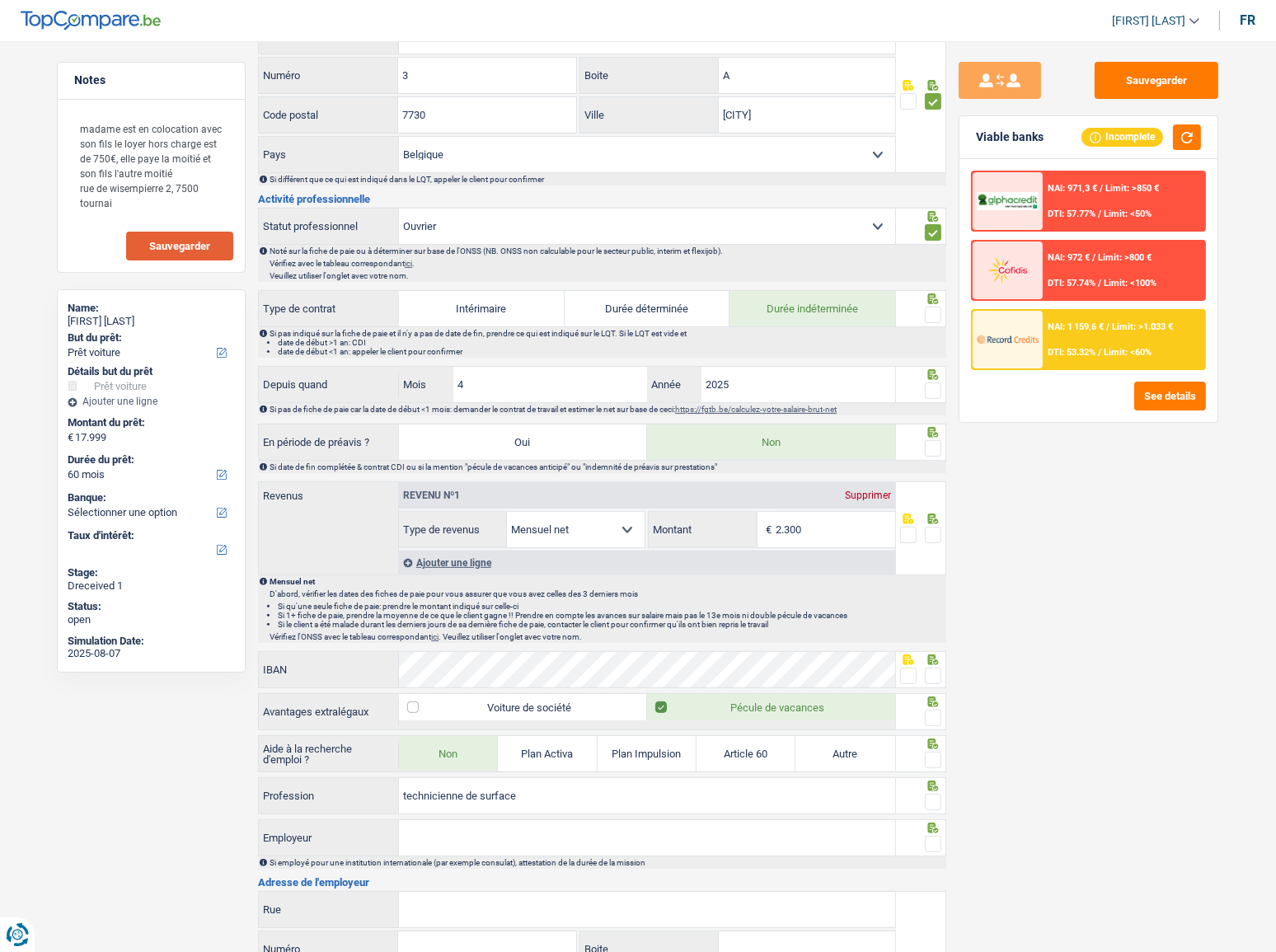 drag, startPoint x: 934, startPoint y: 317, endPoint x: 950, endPoint y: 294, distance: 28.0179 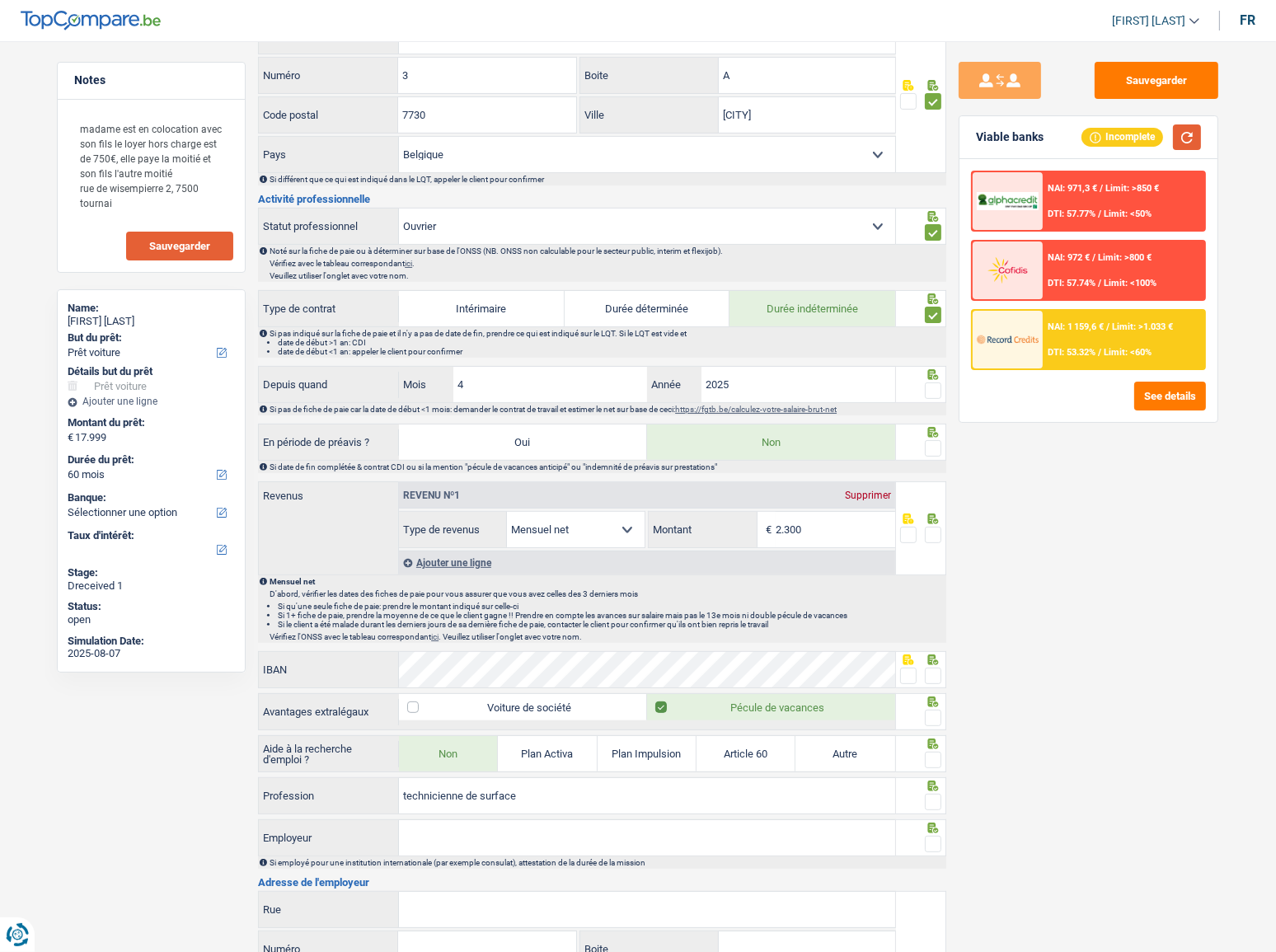 drag, startPoint x: 1188, startPoint y: 128, endPoint x: 578, endPoint y: 371, distance: 656.61937 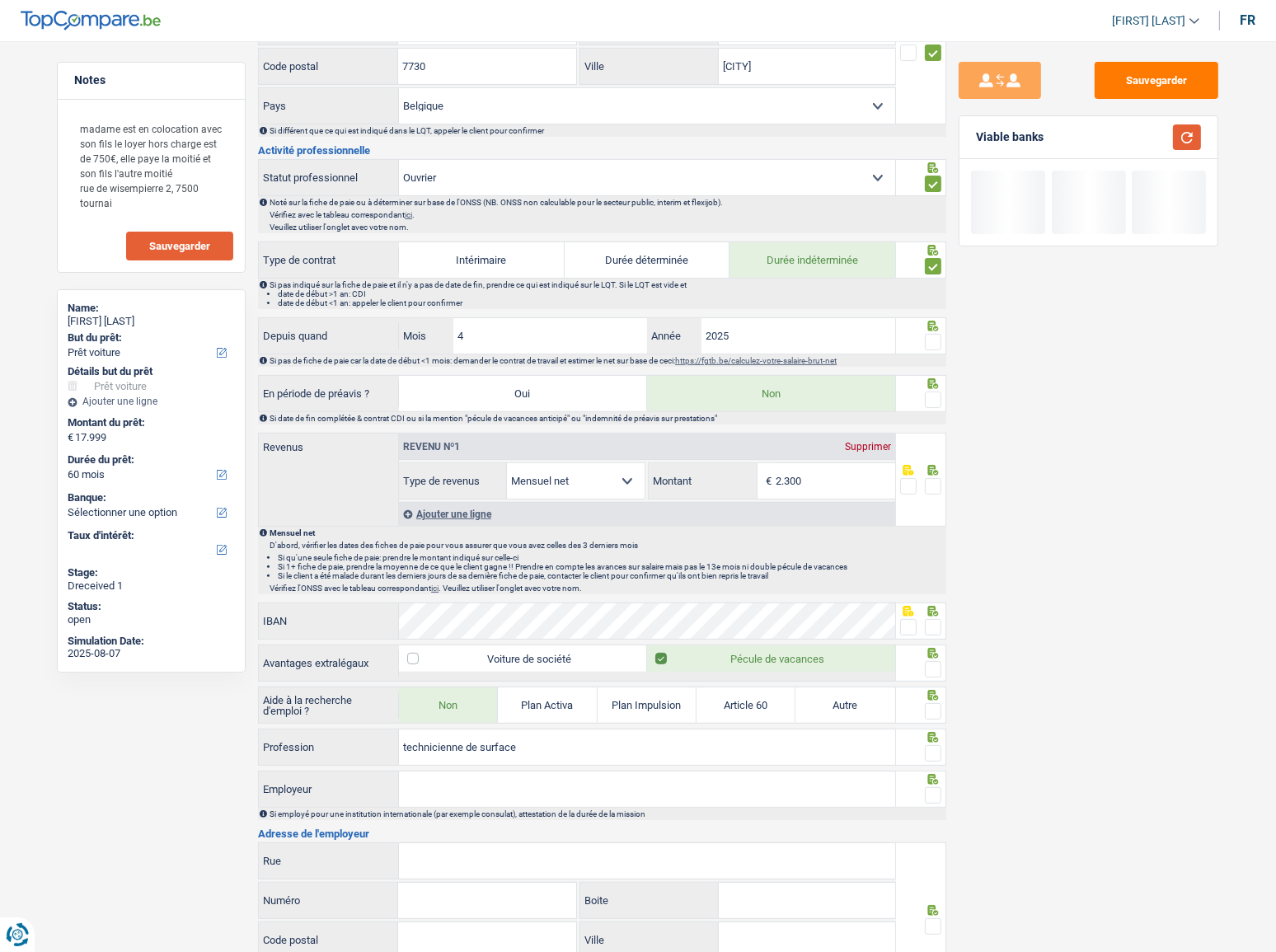 scroll, scrollTop: 573, scrollLeft: 0, axis: vertical 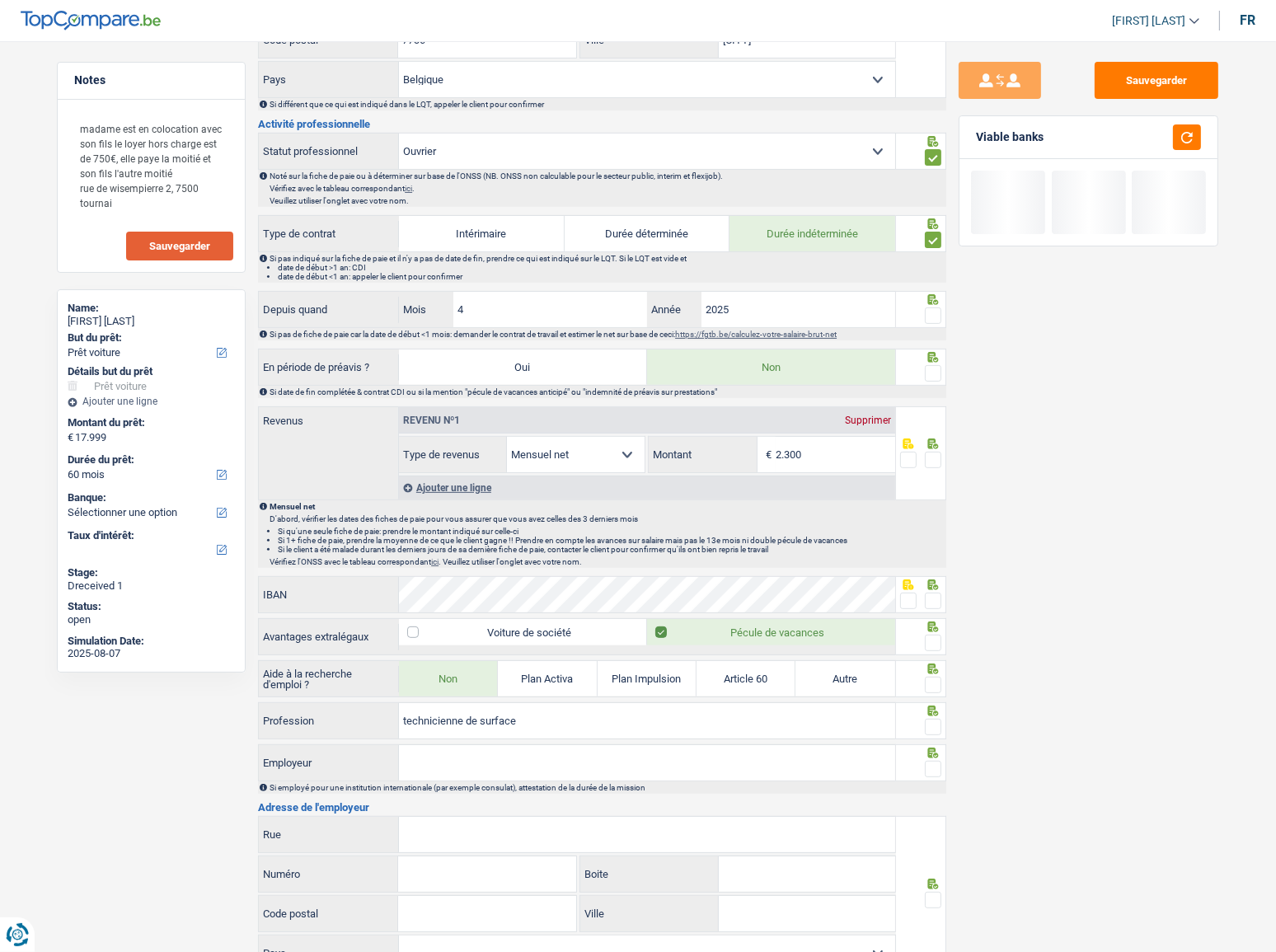 click at bounding box center [933, 316] 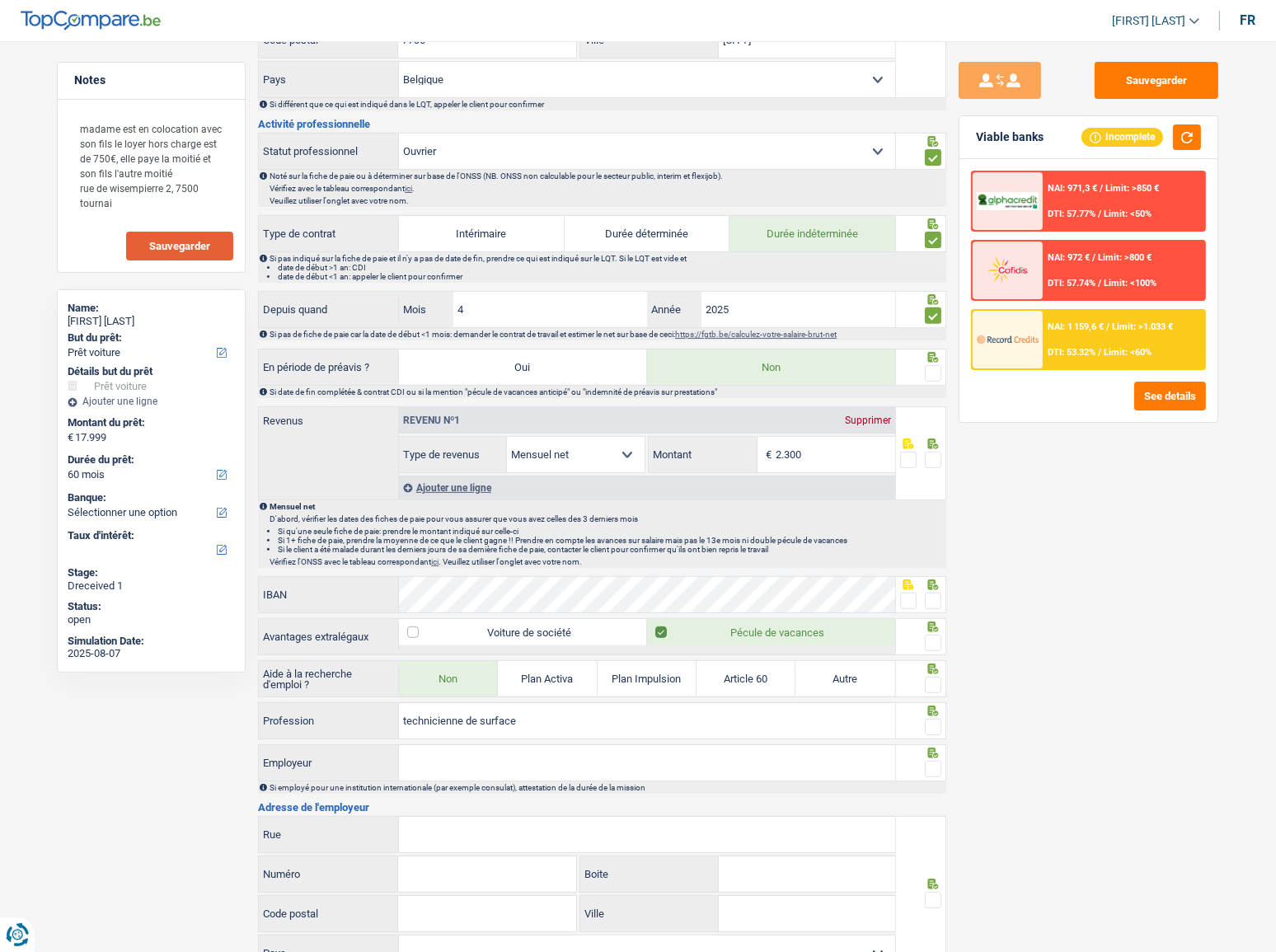 click at bounding box center (933, 373) 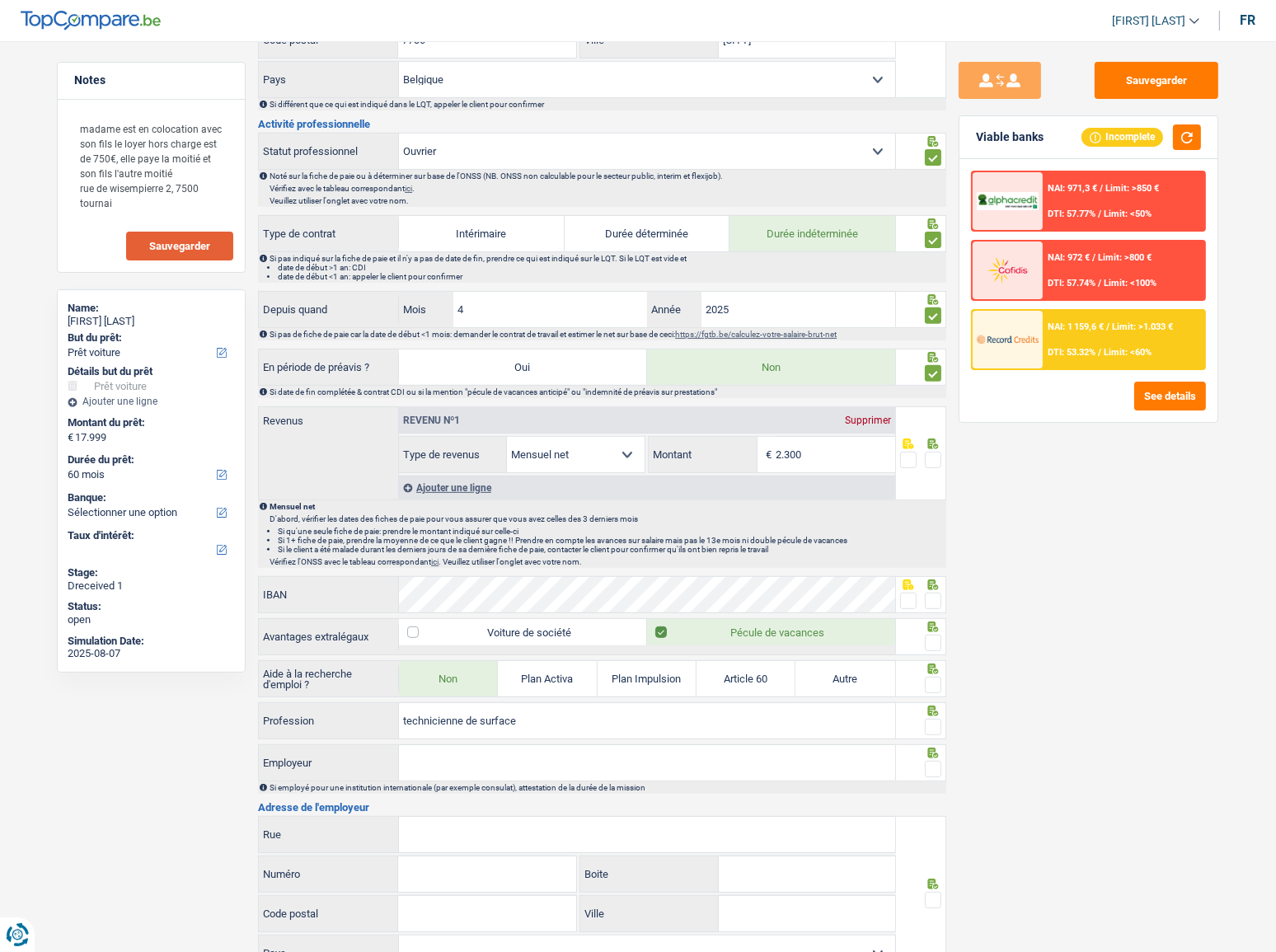 click at bounding box center [933, 460] 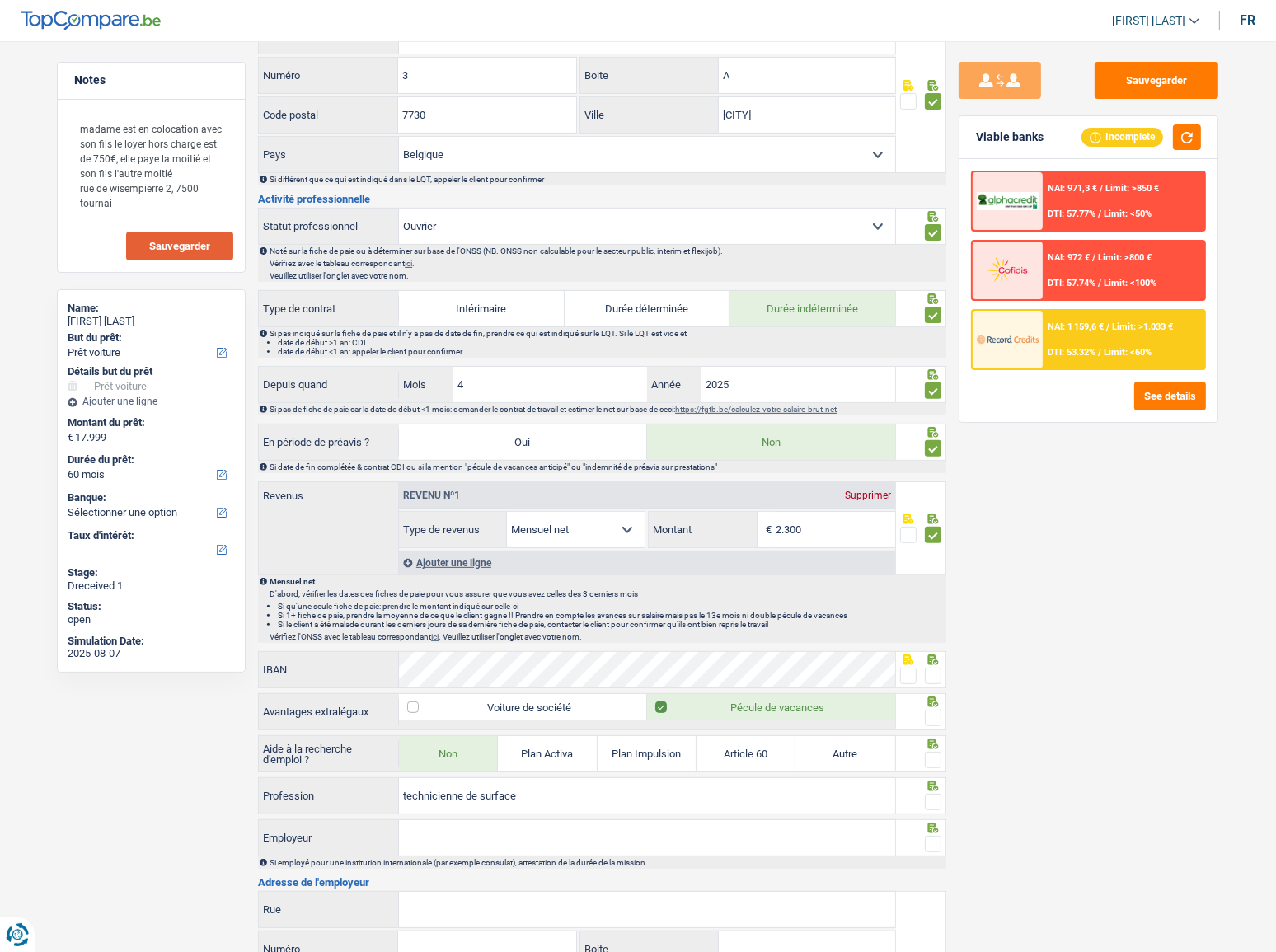 scroll, scrollTop: 573, scrollLeft: 0, axis: vertical 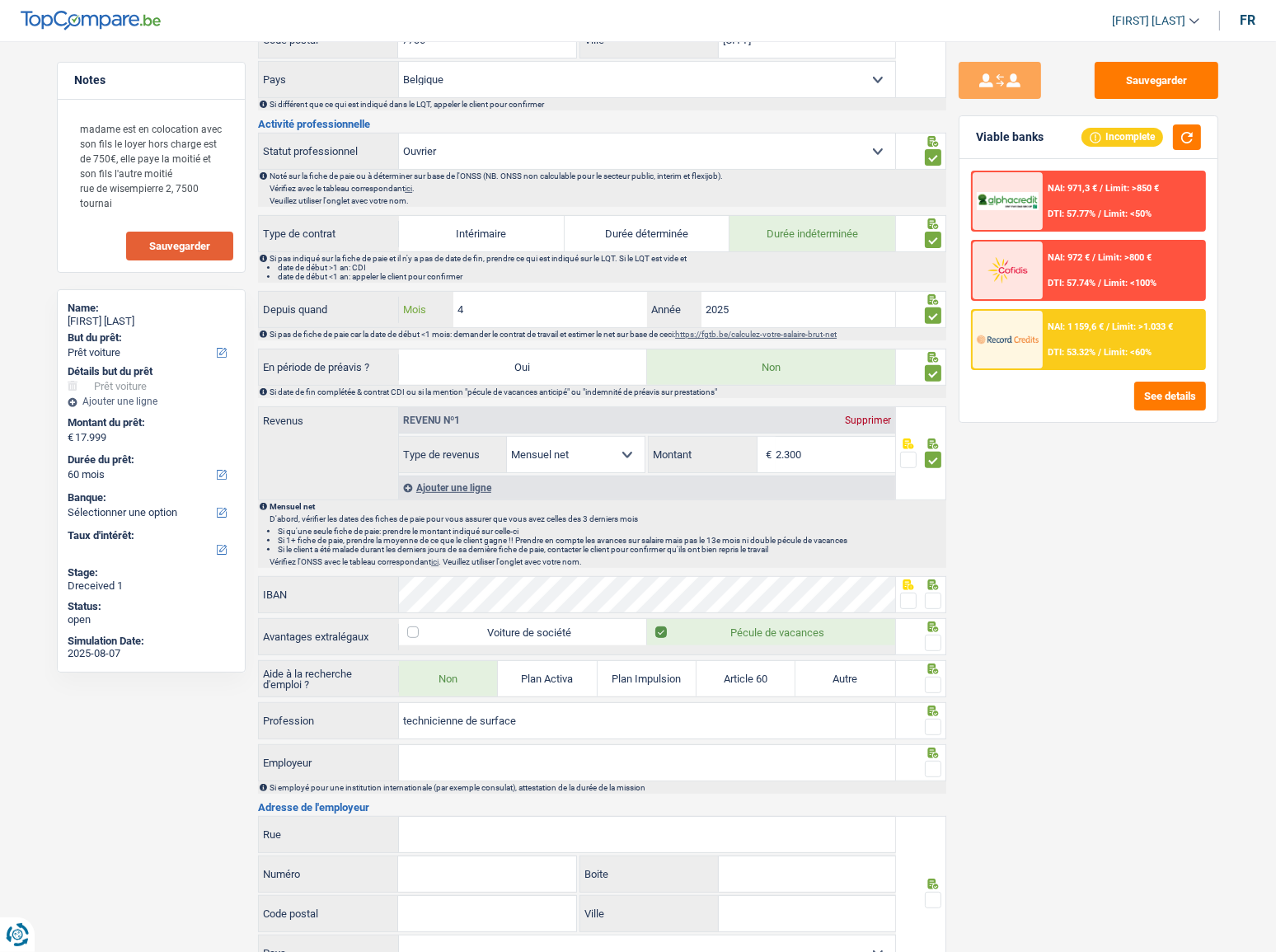 drag, startPoint x: 478, startPoint y: 308, endPoint x: 311, endPoint y: 335, distance: 169.16855 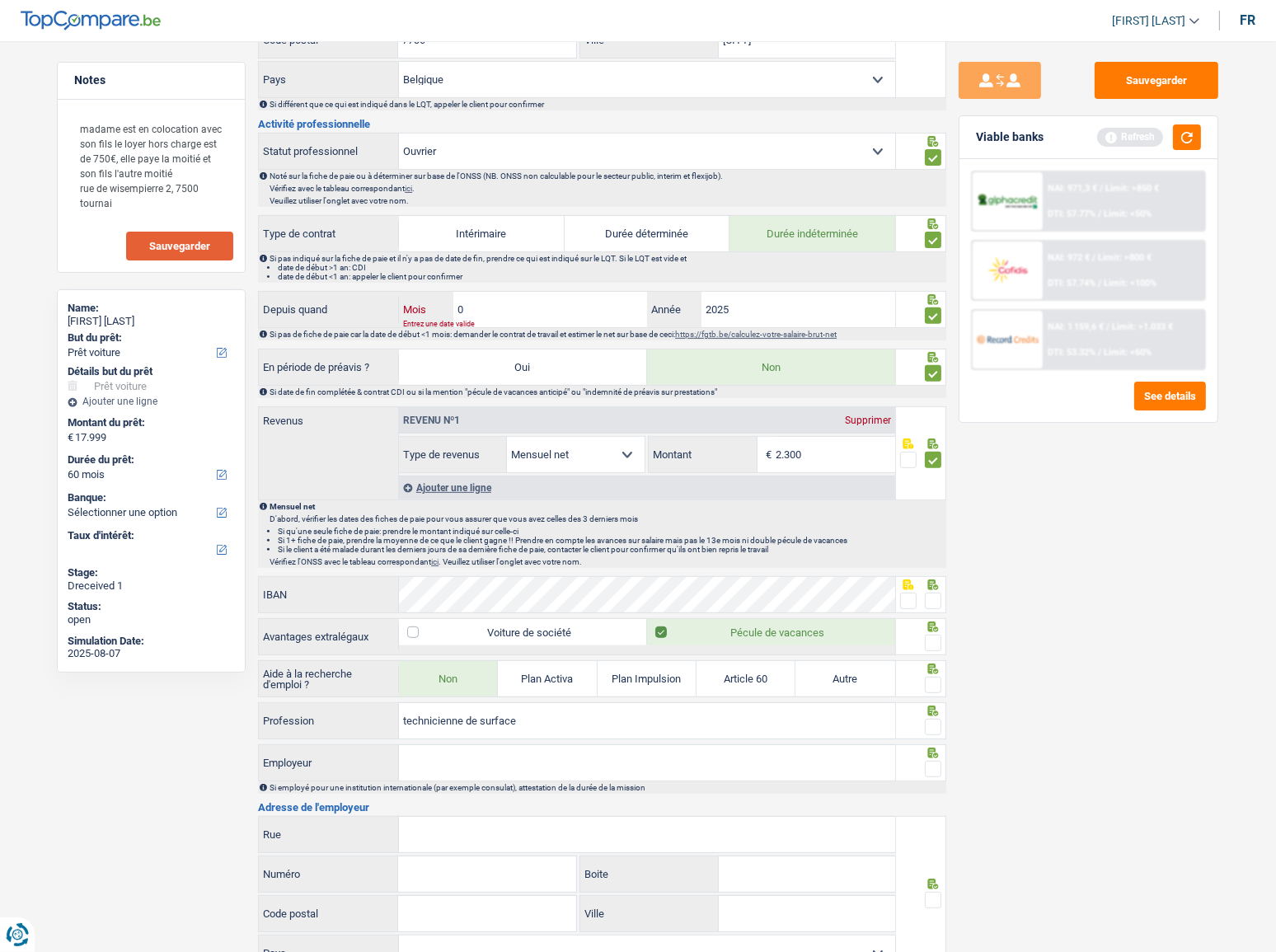 type on "02" 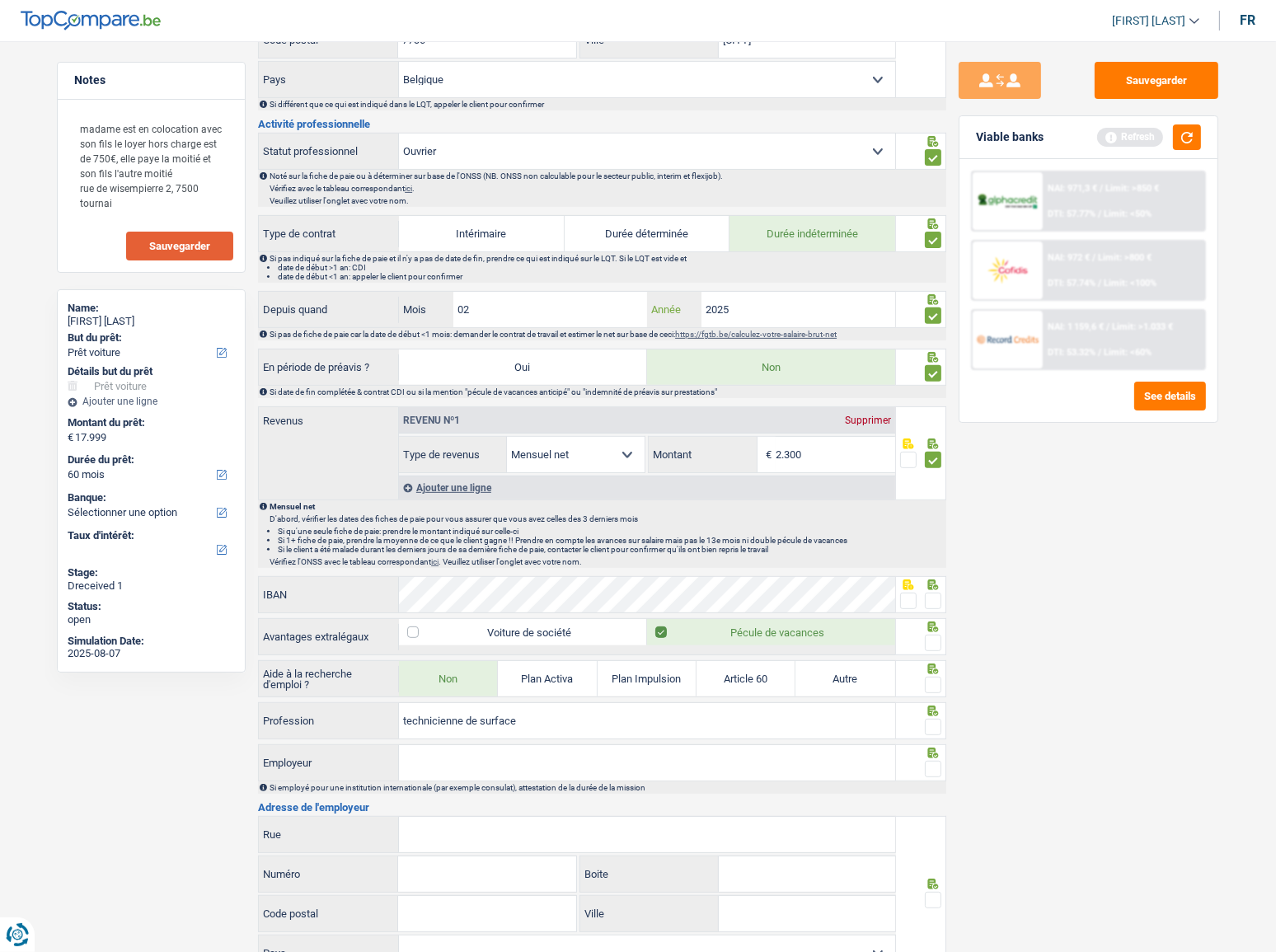 scroll, scrollTop: 648, scrollLeft: 0, axis: vertical 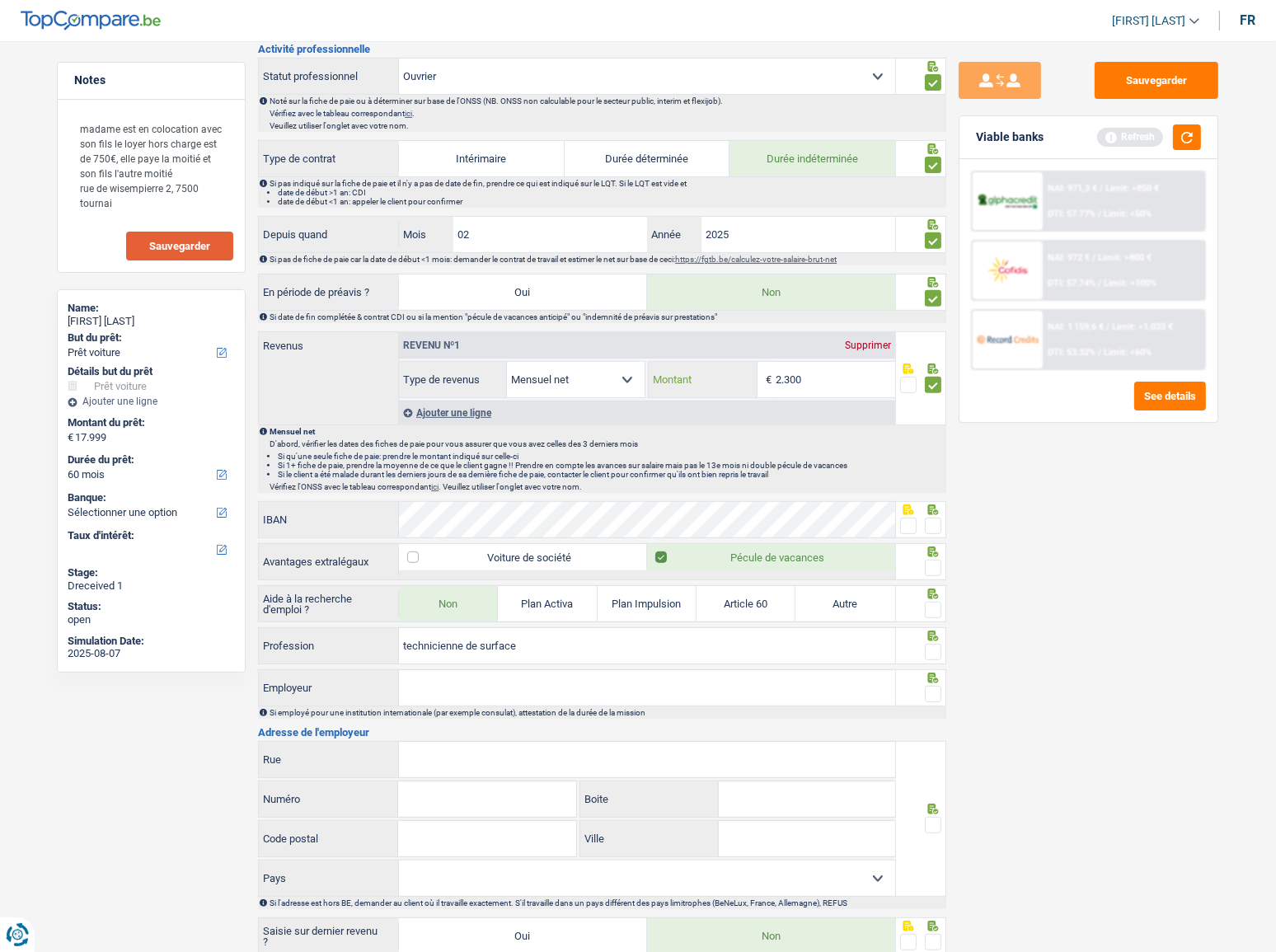 drag, startPoint x: 844, startPoint y: 374, endPoint x: 644, endPoint y: 386, distance: 200.35968 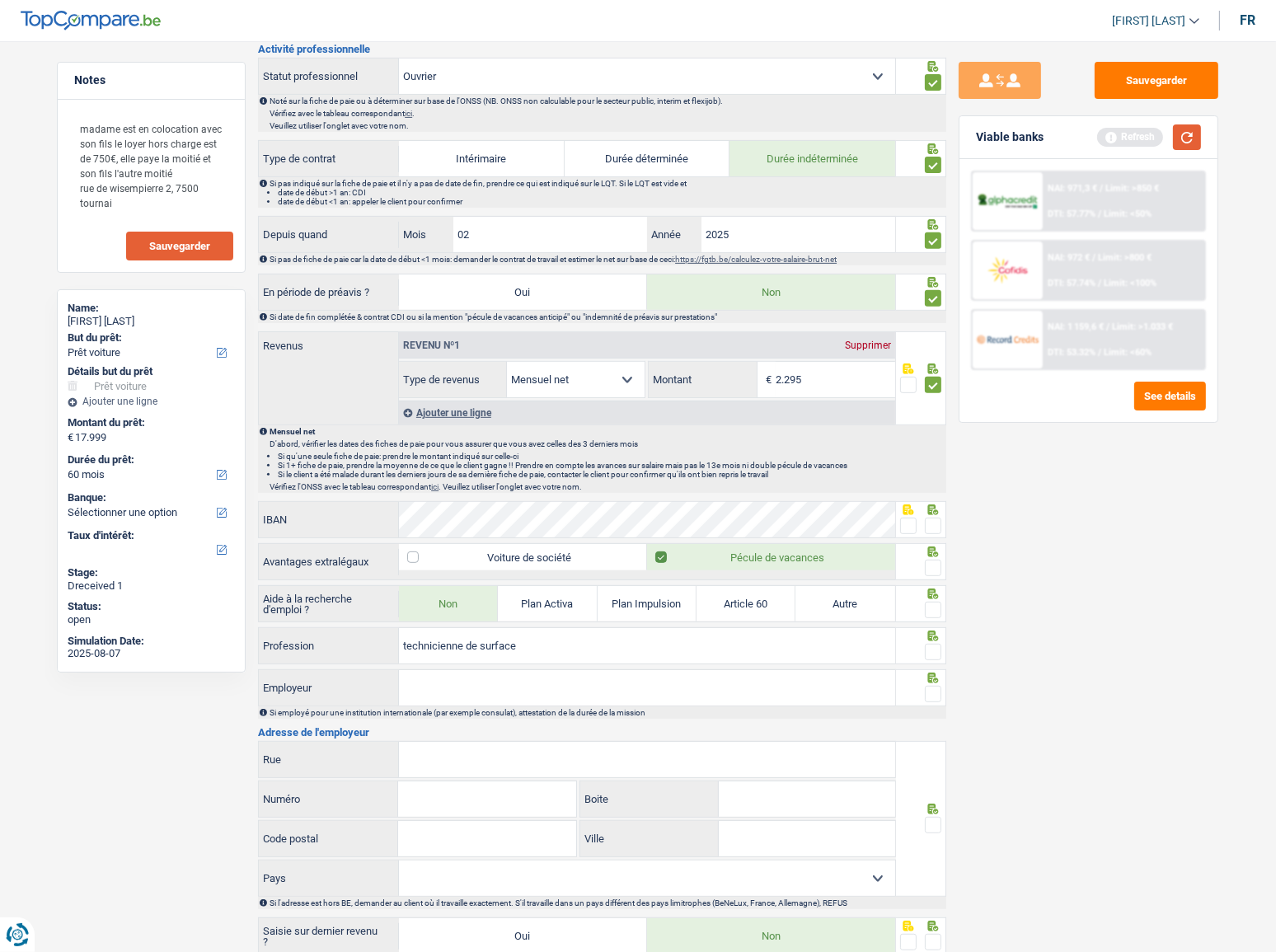 type on "2.295" 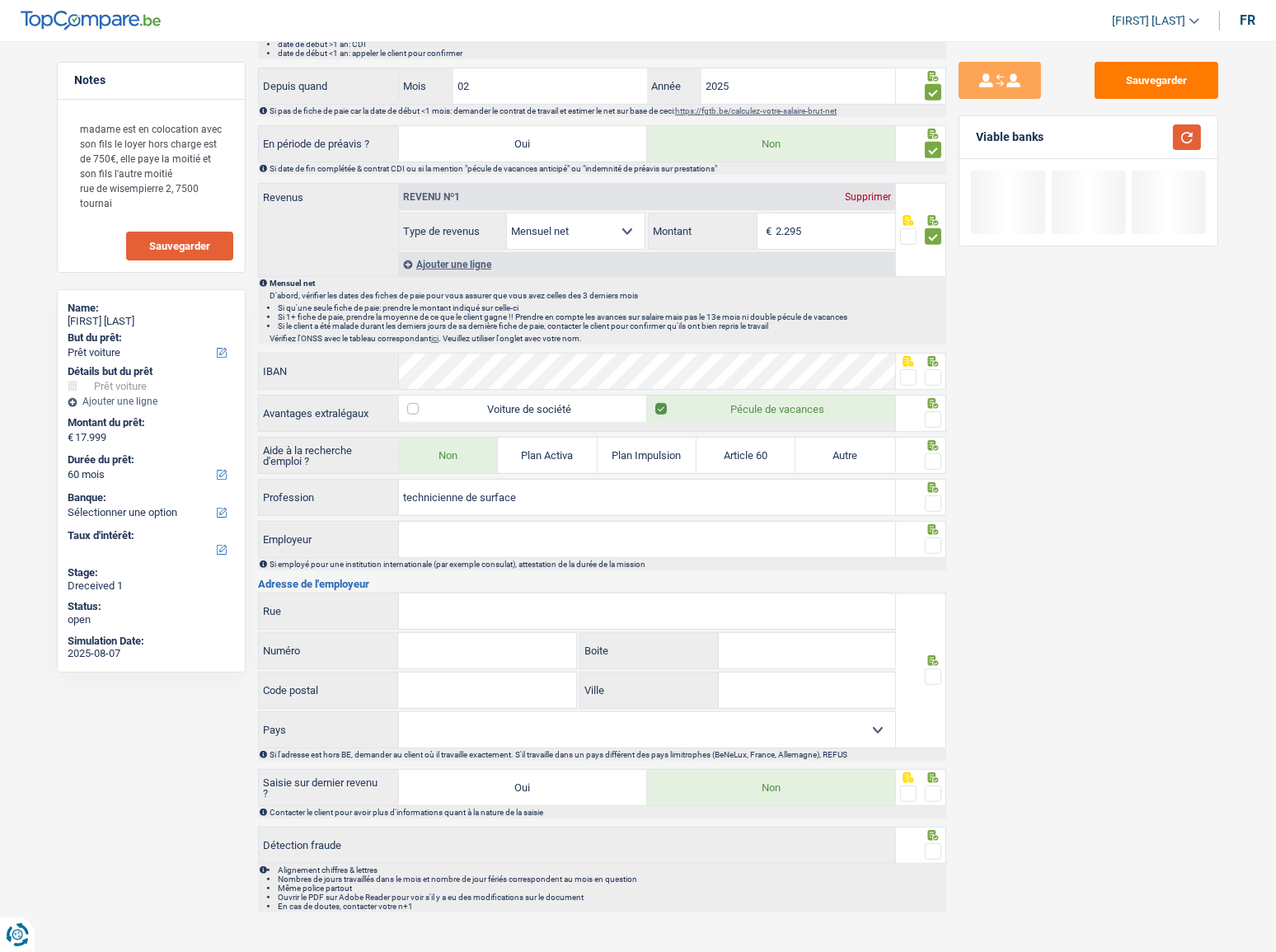 scroll, scrollTop: 798, scrollLeft: 0, axis: vertical 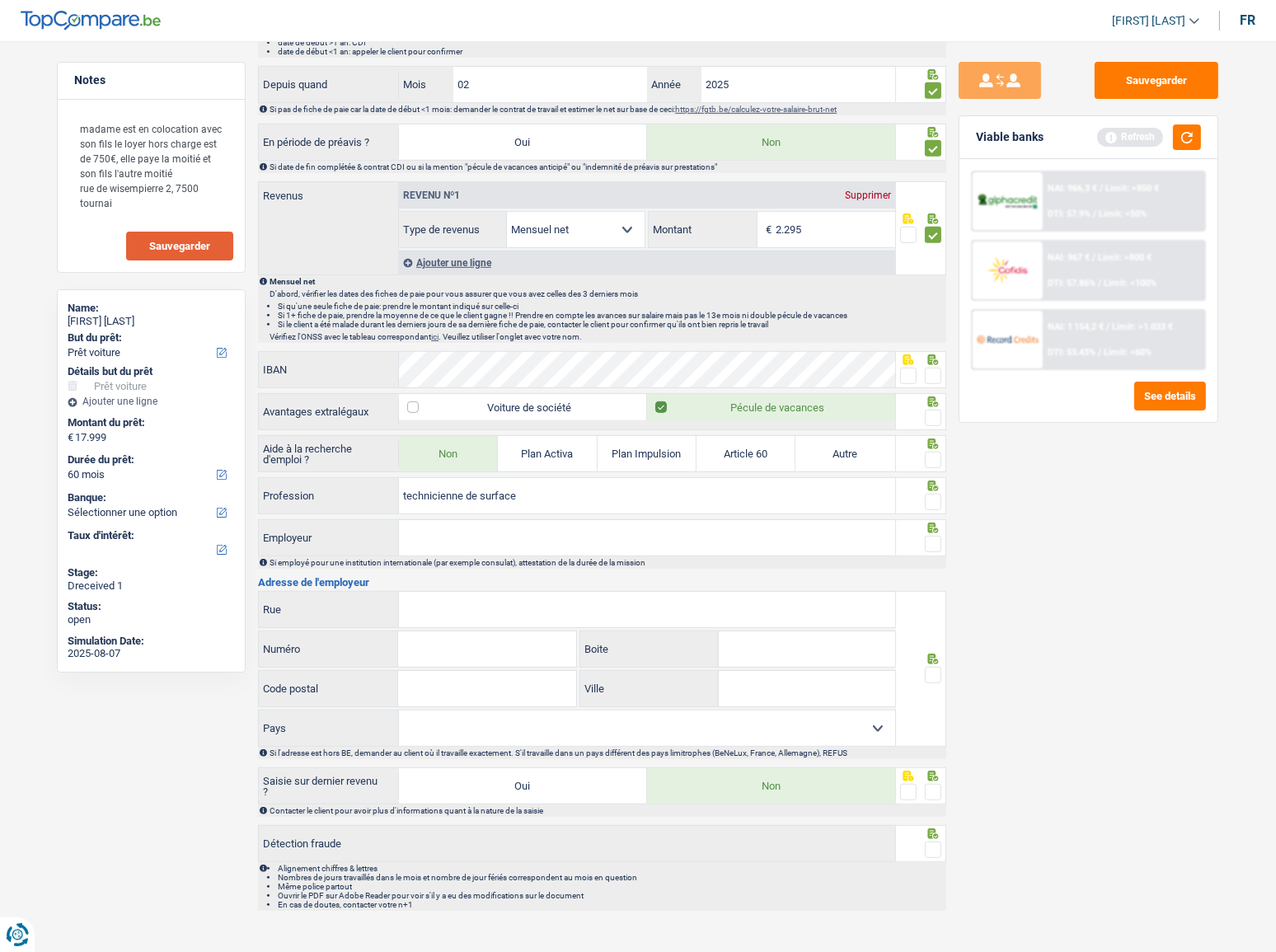 click at bounding box center (933, 376) 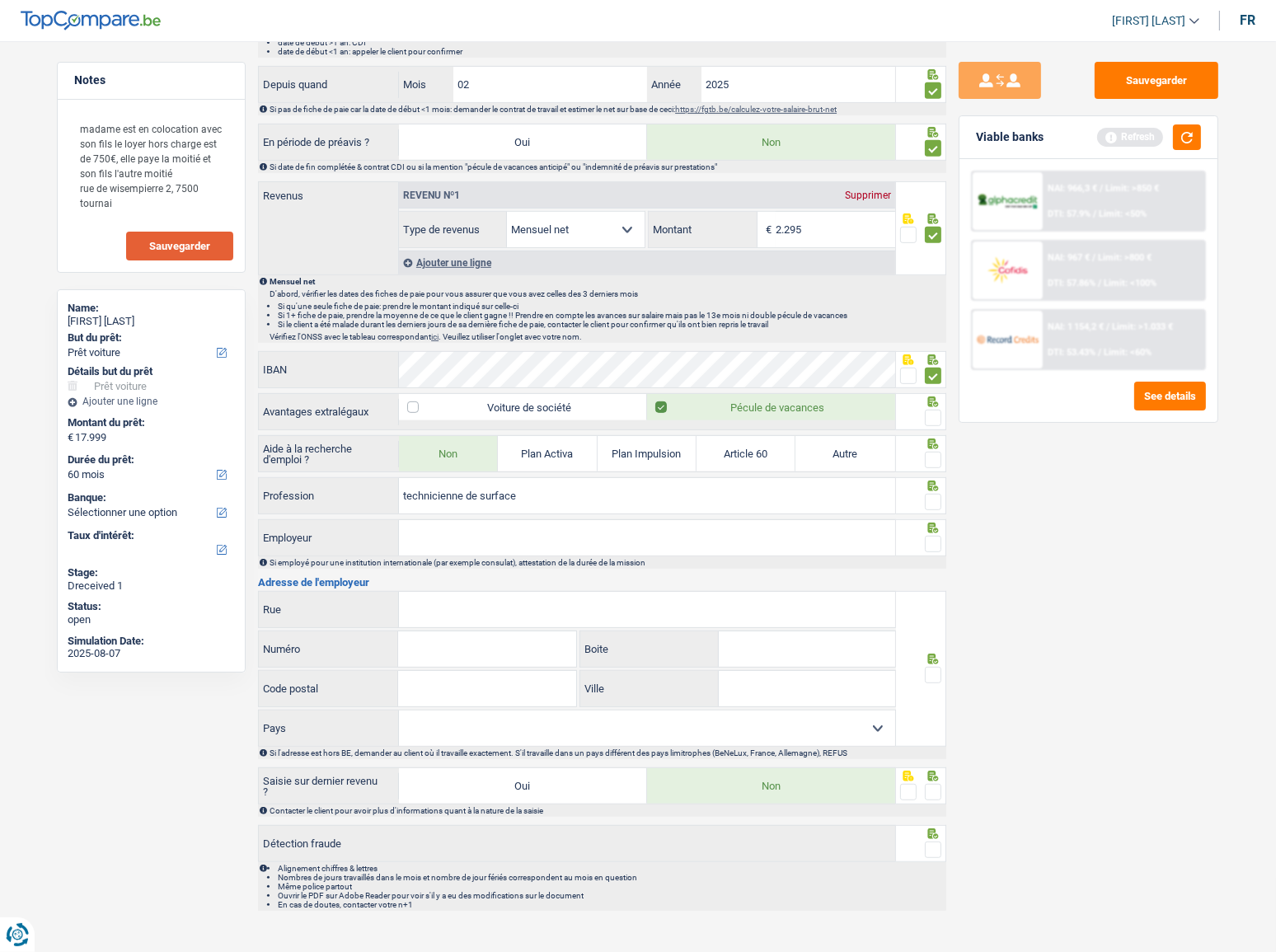 click at bounding box center (933, 418) 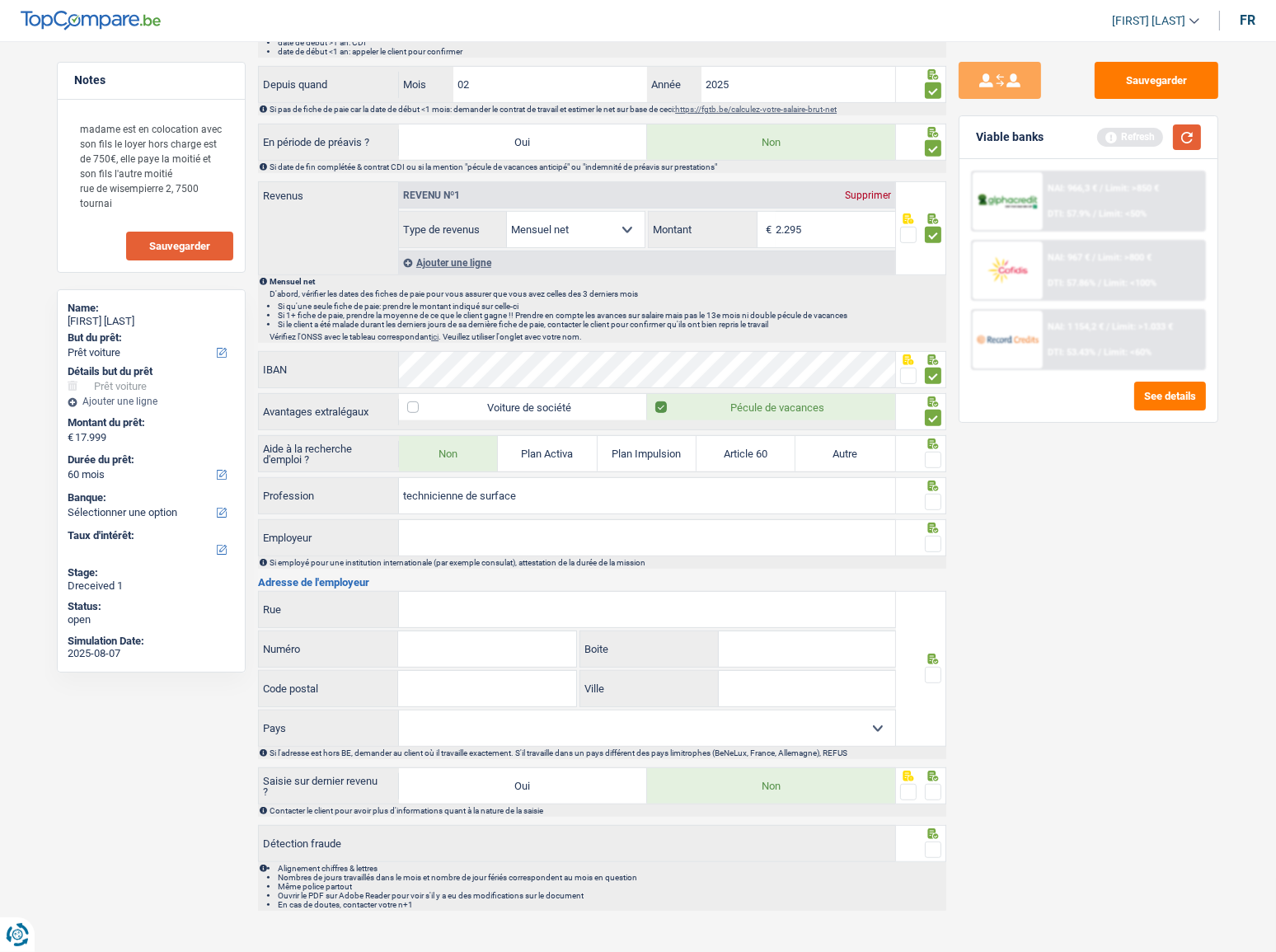click at bounding box center [1187, 137] 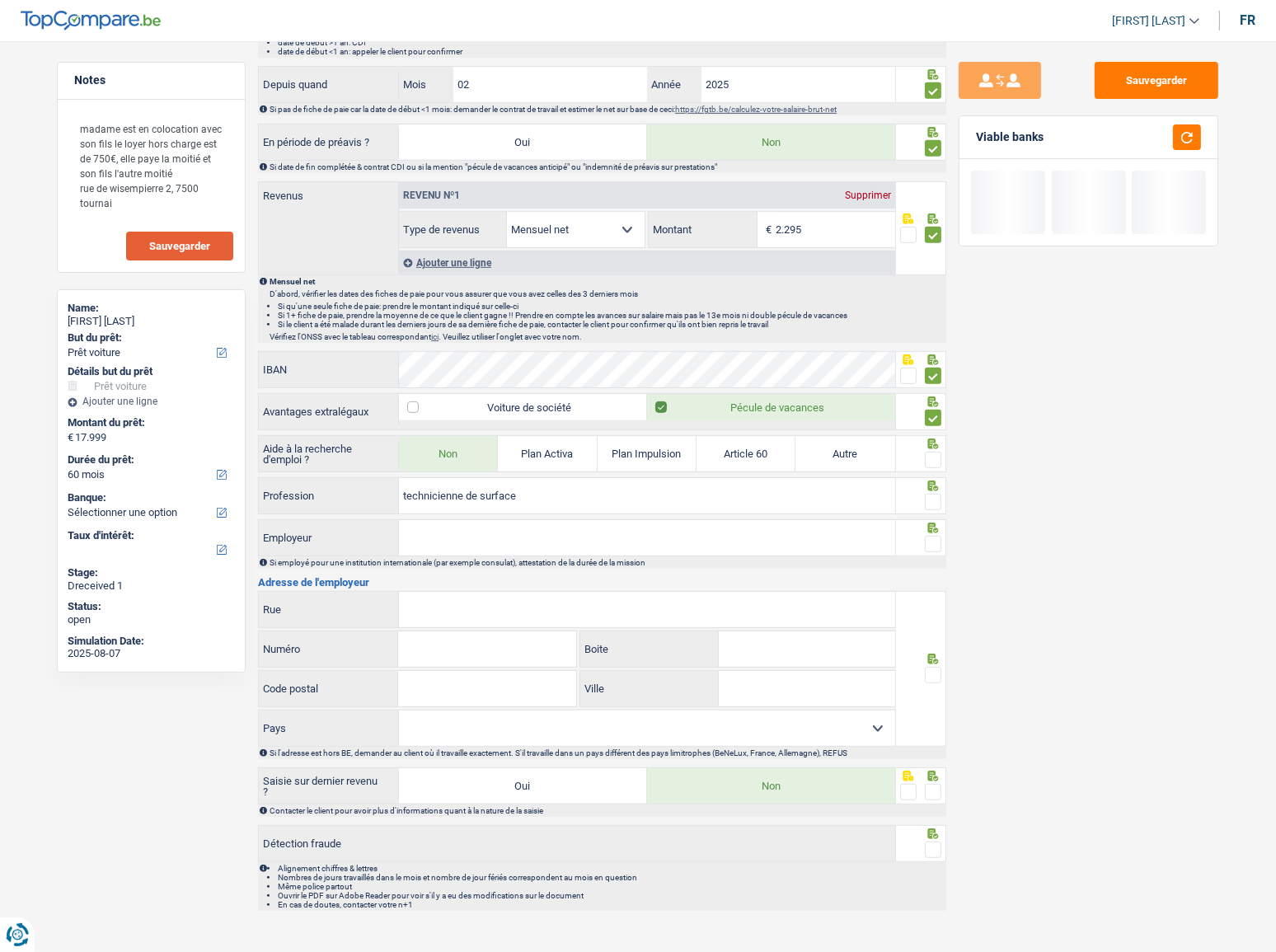 click at bounding box center [933, 460] 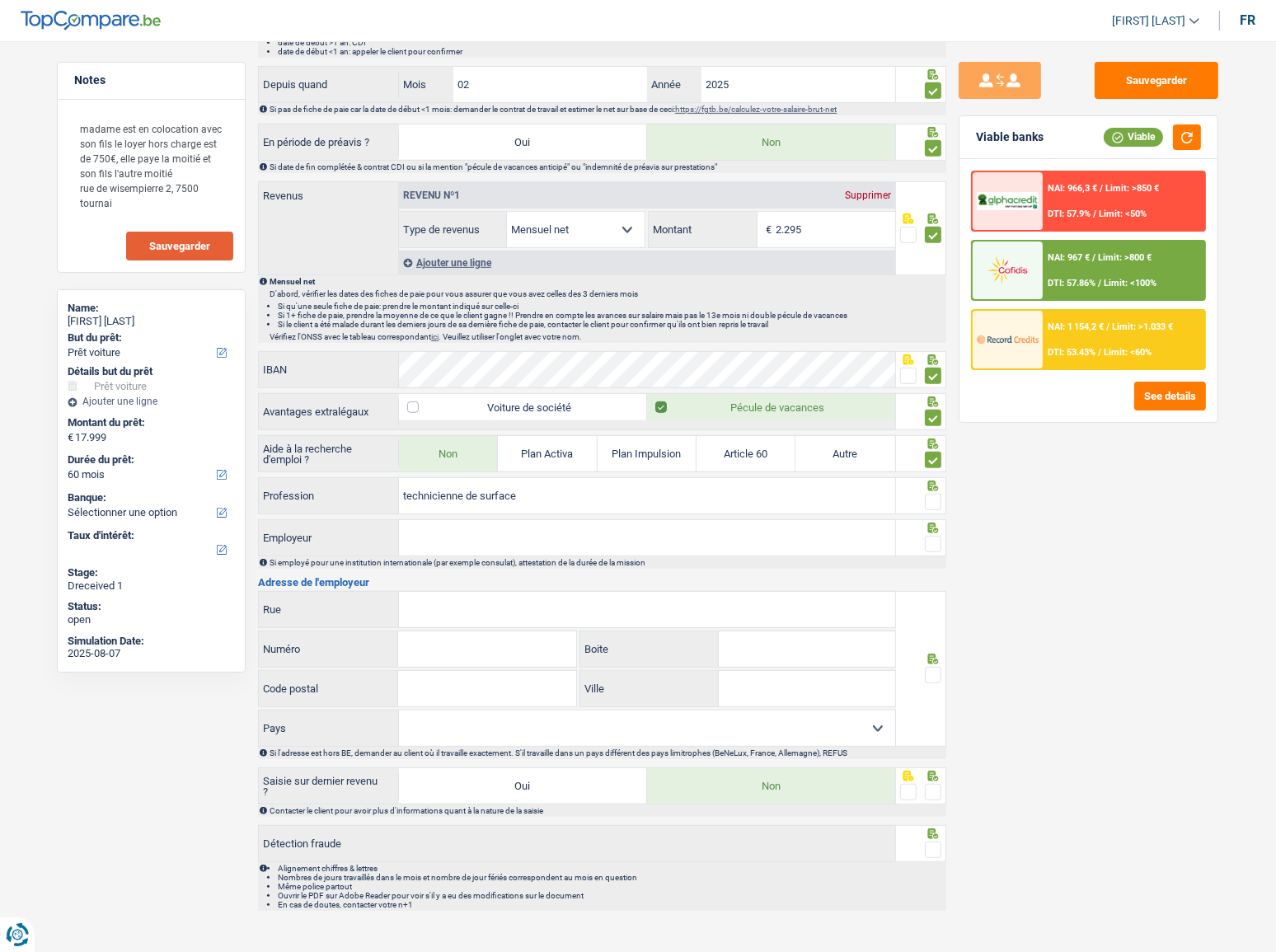 click at bounding box center (933, 502) 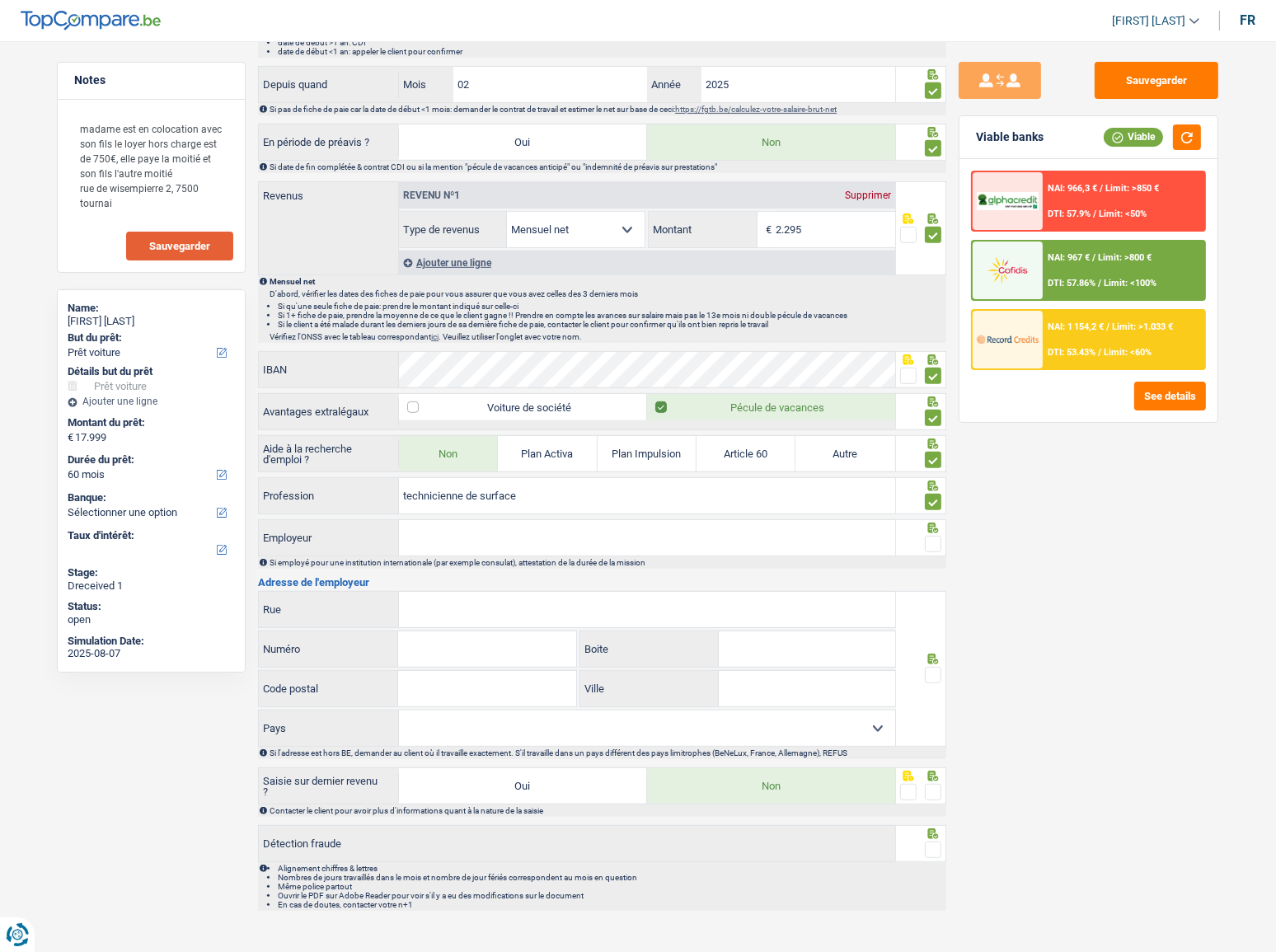 click on "Employeur" at bounding box center (647, 537) 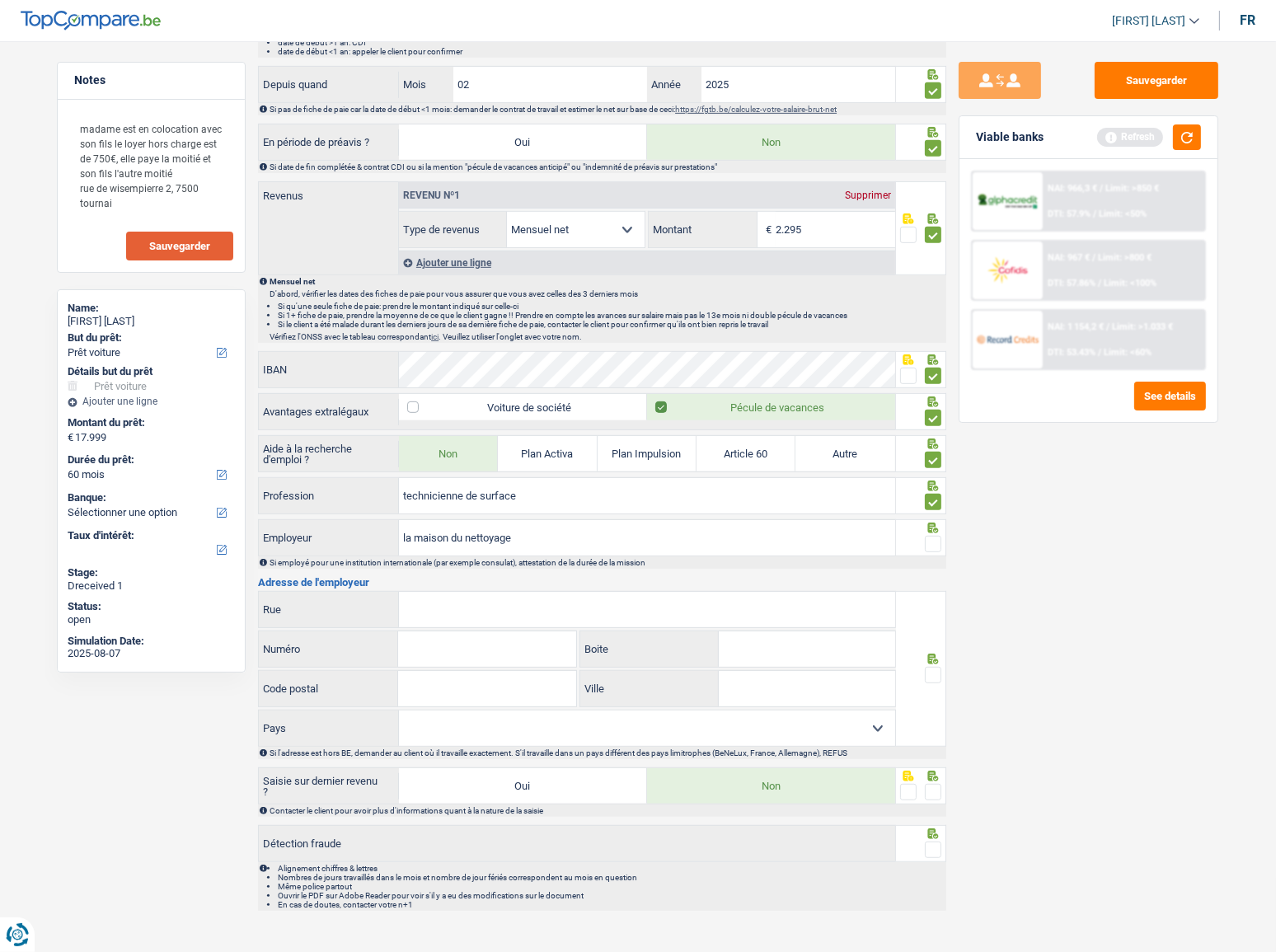 type on "la maison du nettoyage" 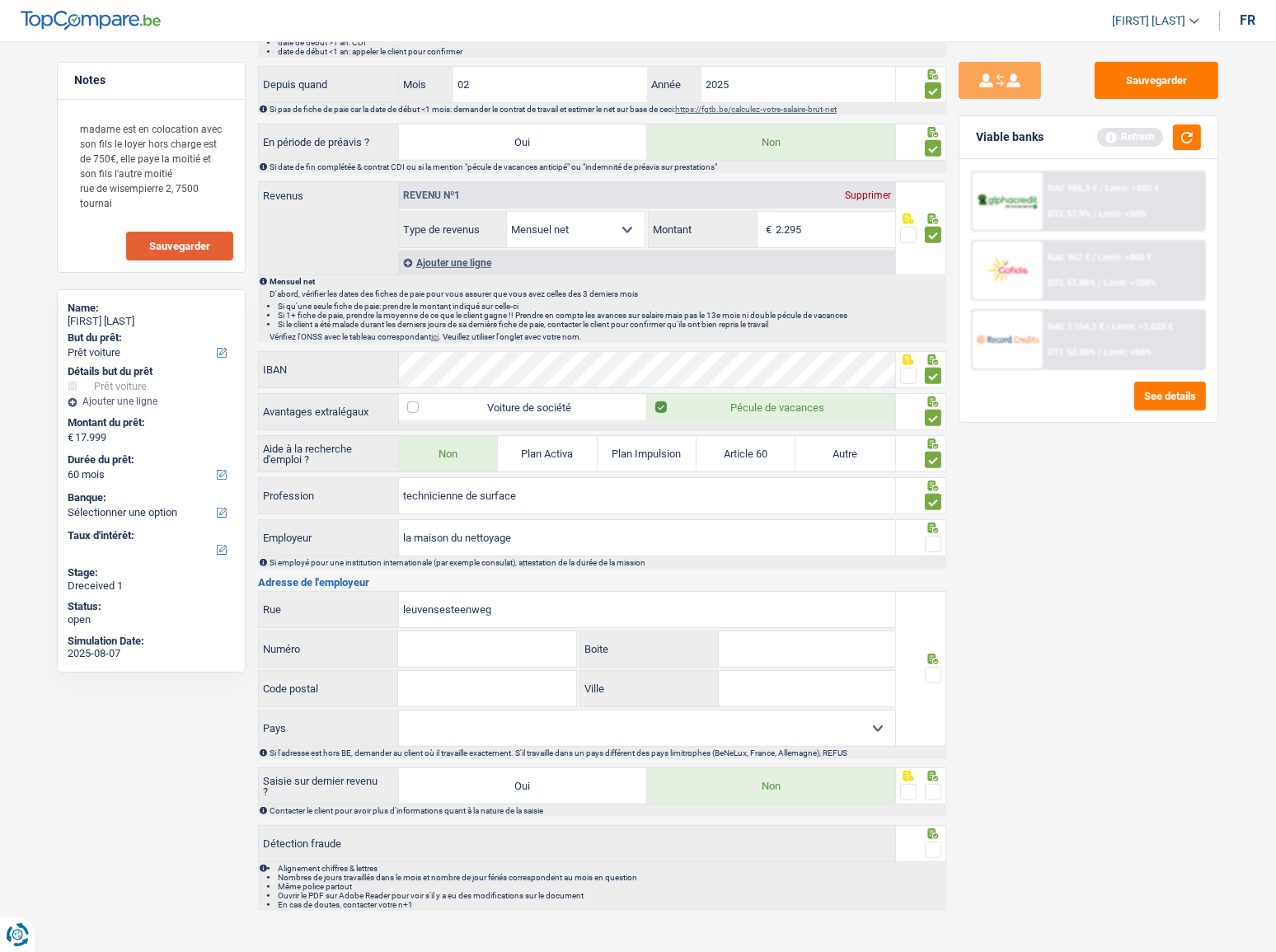 type on "leuvensesteenweg" 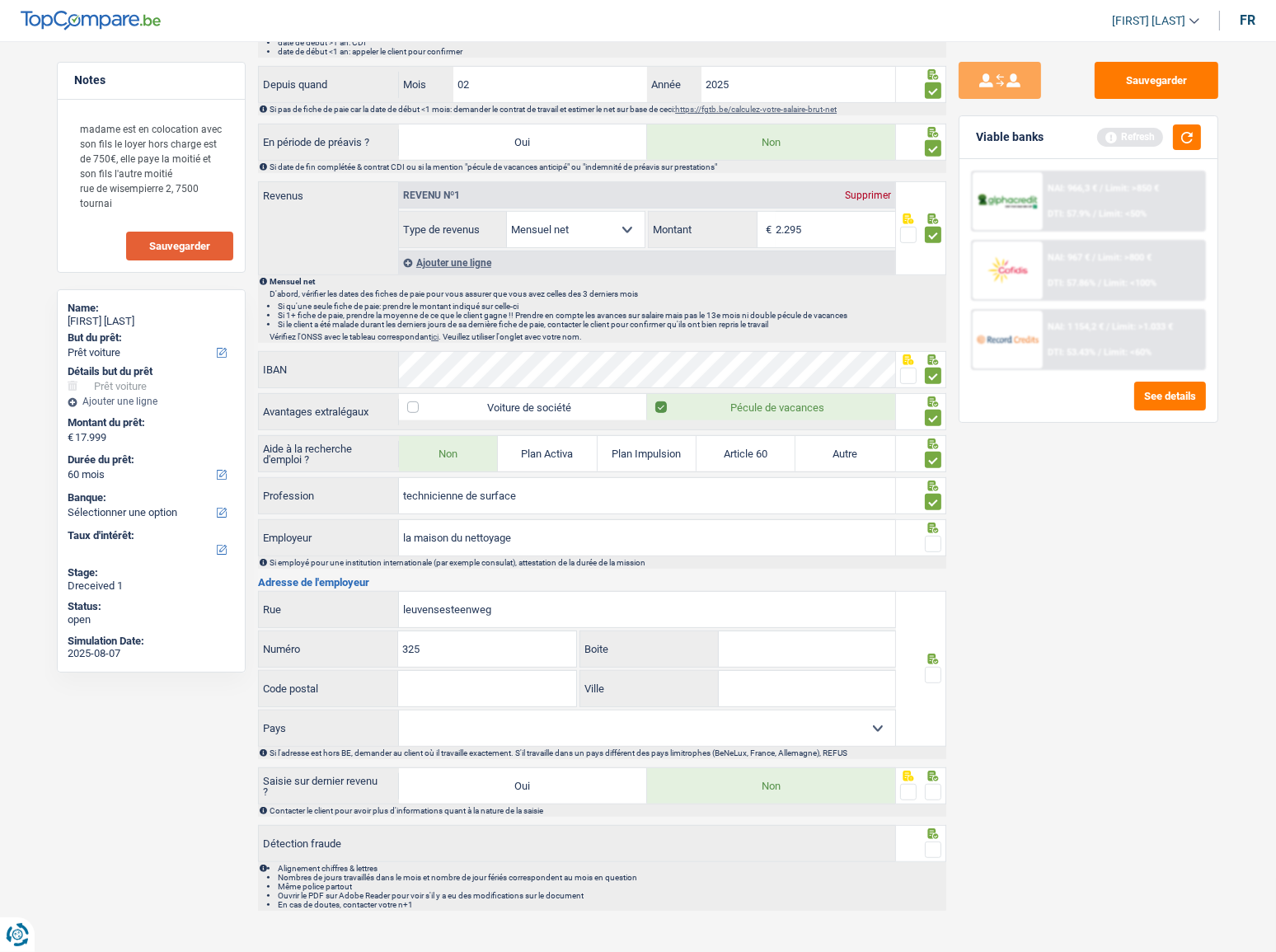 type on "325" 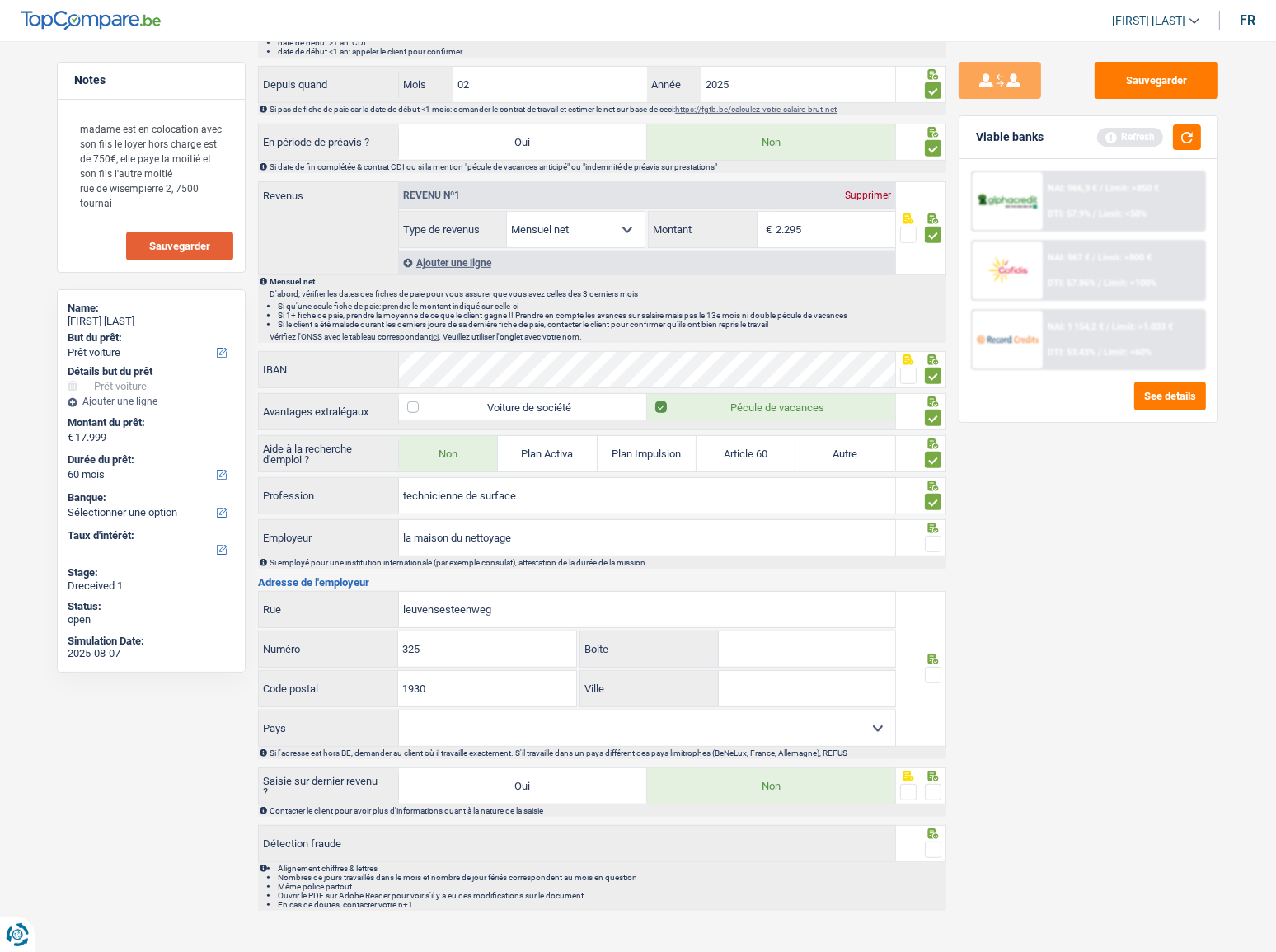 type on "1930" 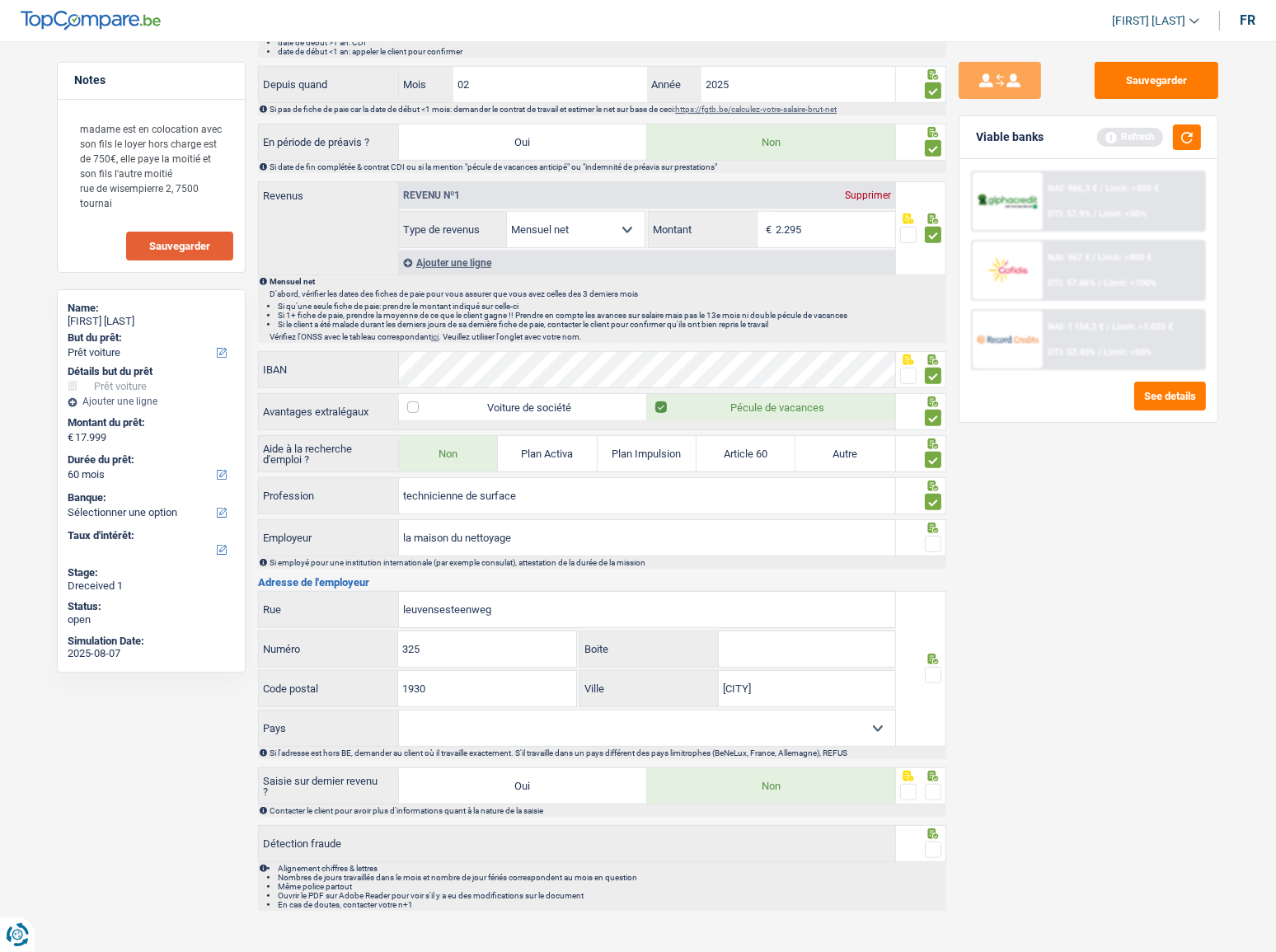 type on "zaventem" 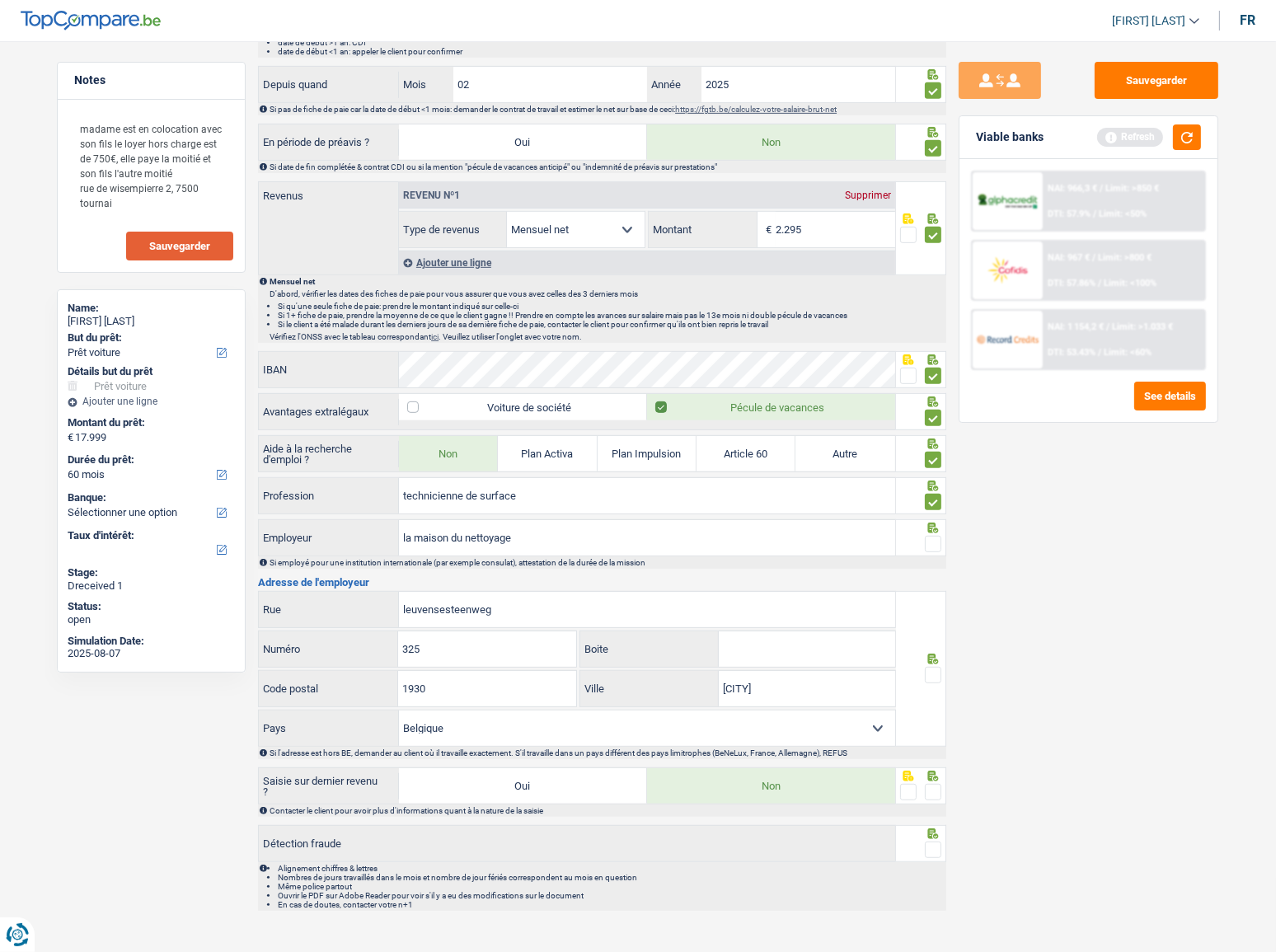 click at bounding box center (933, 675) 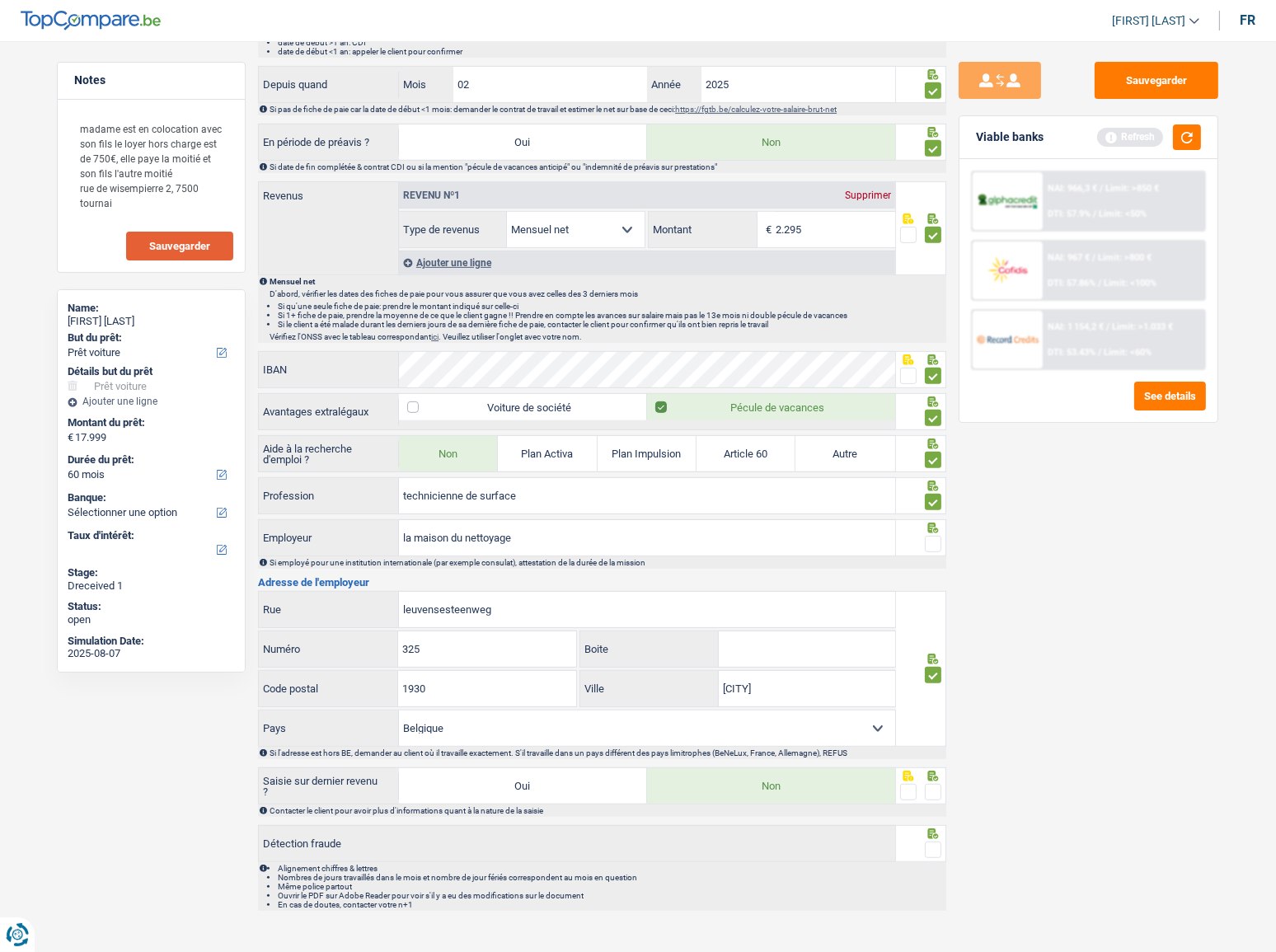 drag, startPoint x: 937, startPoint y: 536, endPoint x: 927, endPoint y: 558, distance: 24.166092 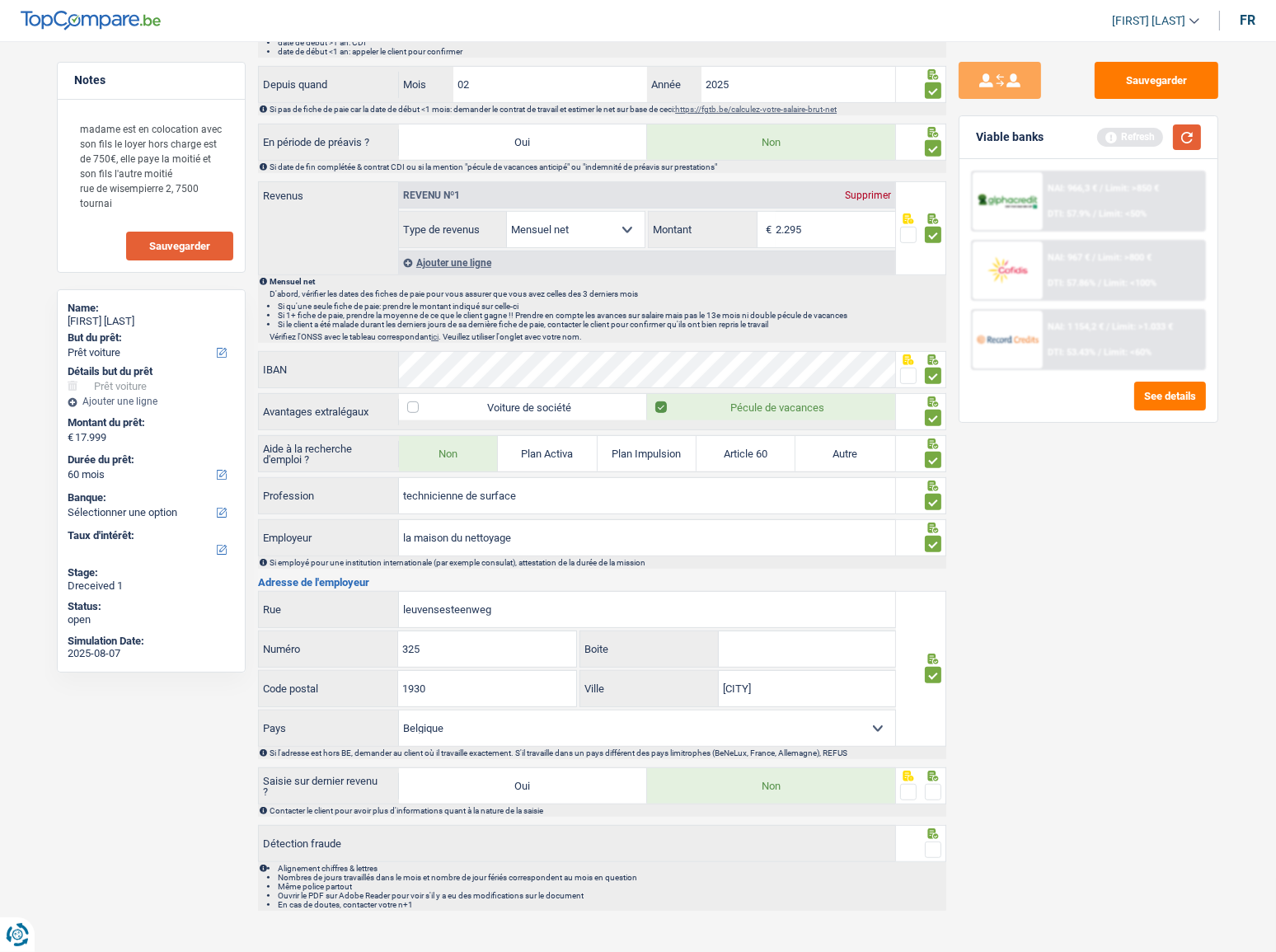 click at bounding box center [1187, 137] 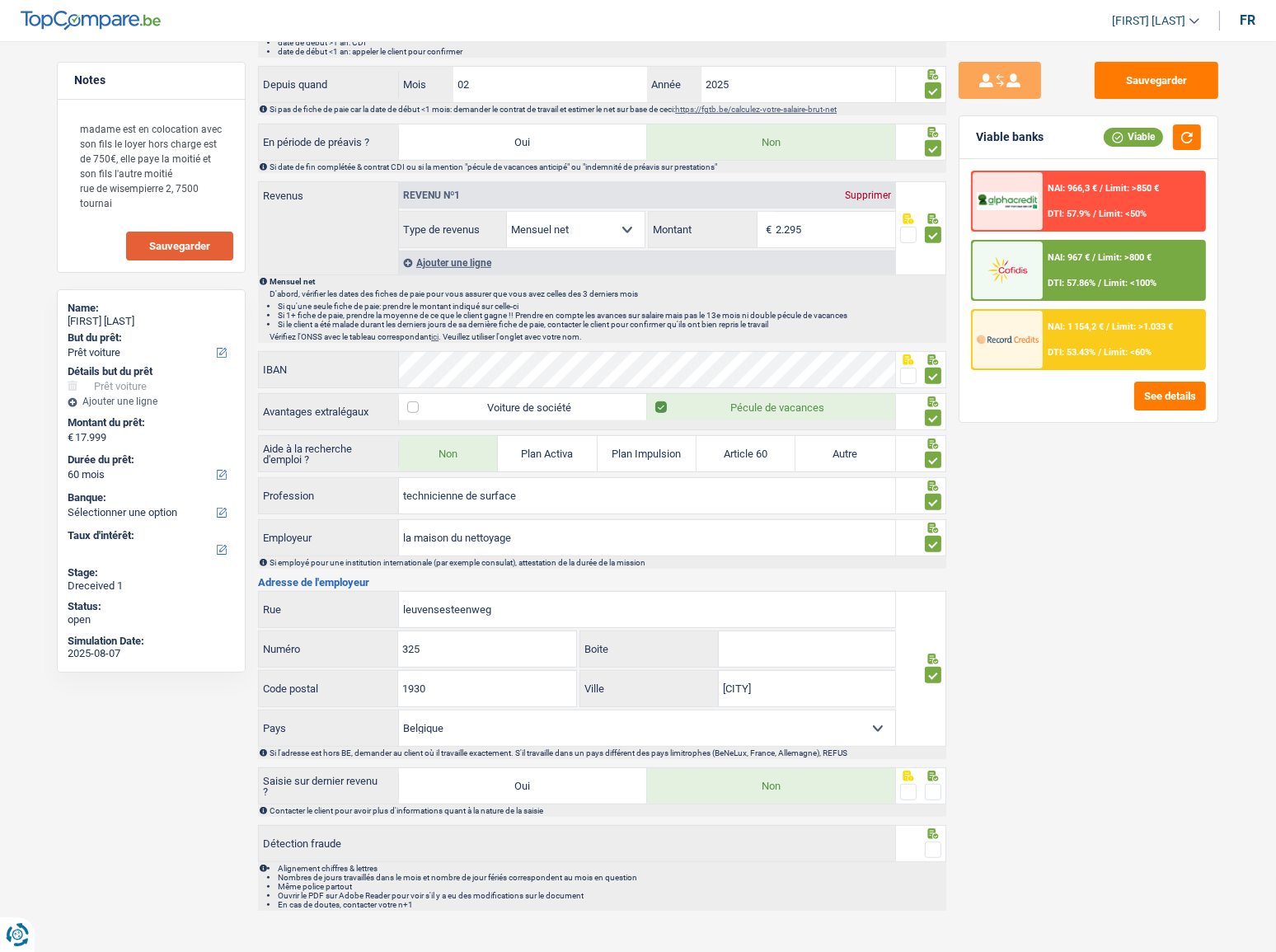 click at bounding box center (933, 792) 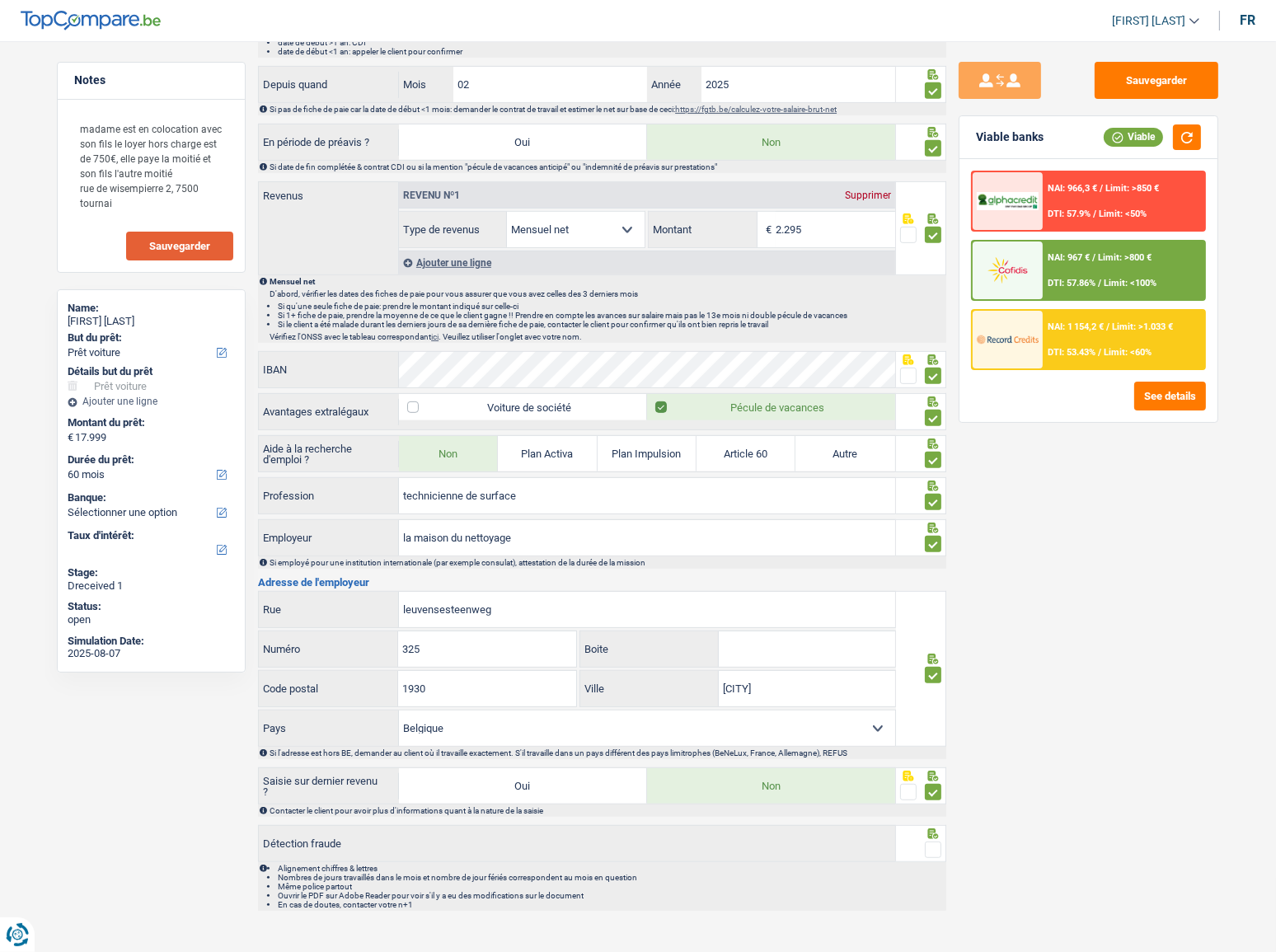 click at bounding box center [933, 850] 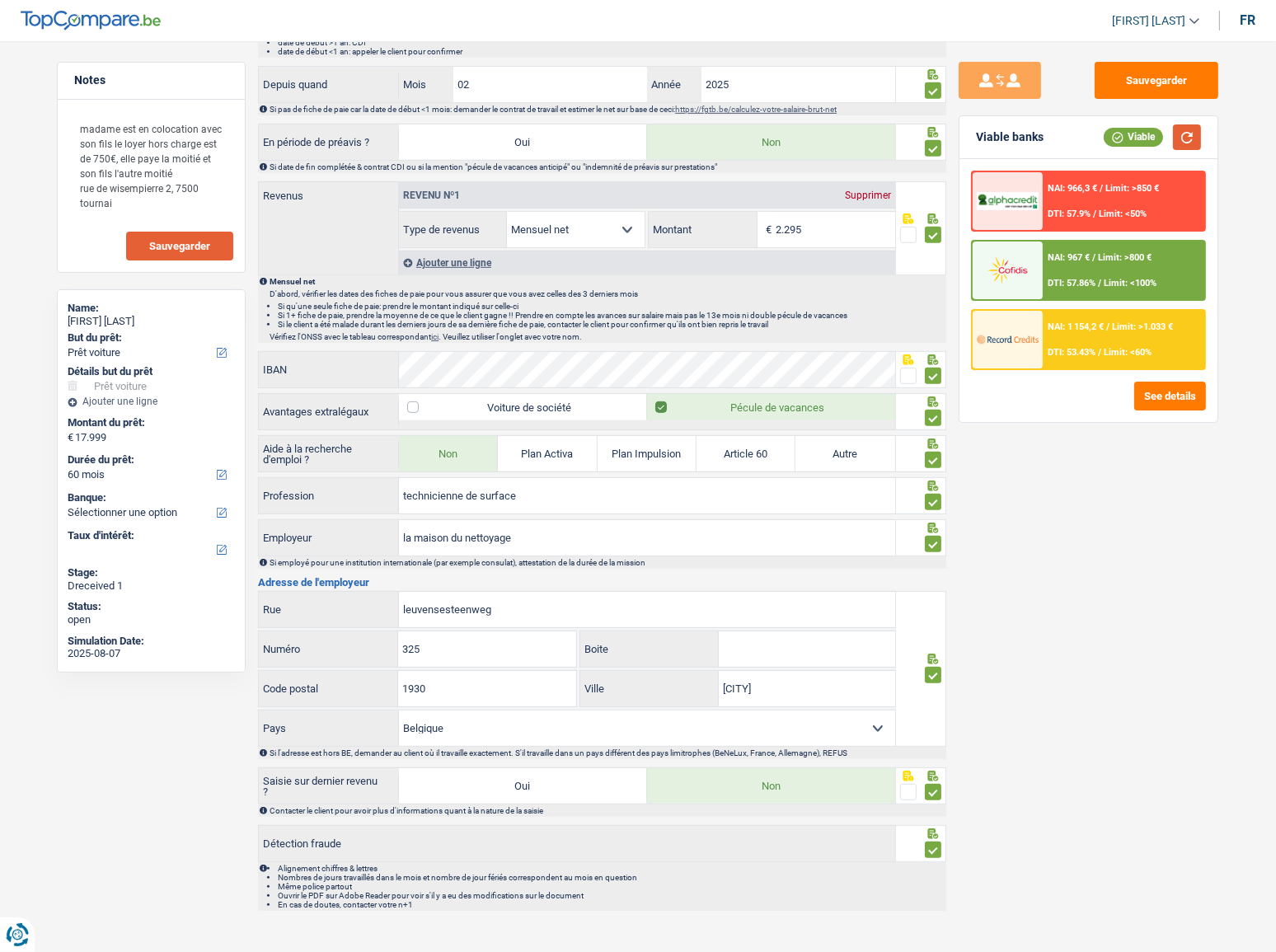 click at bounding box center [1187, 137] 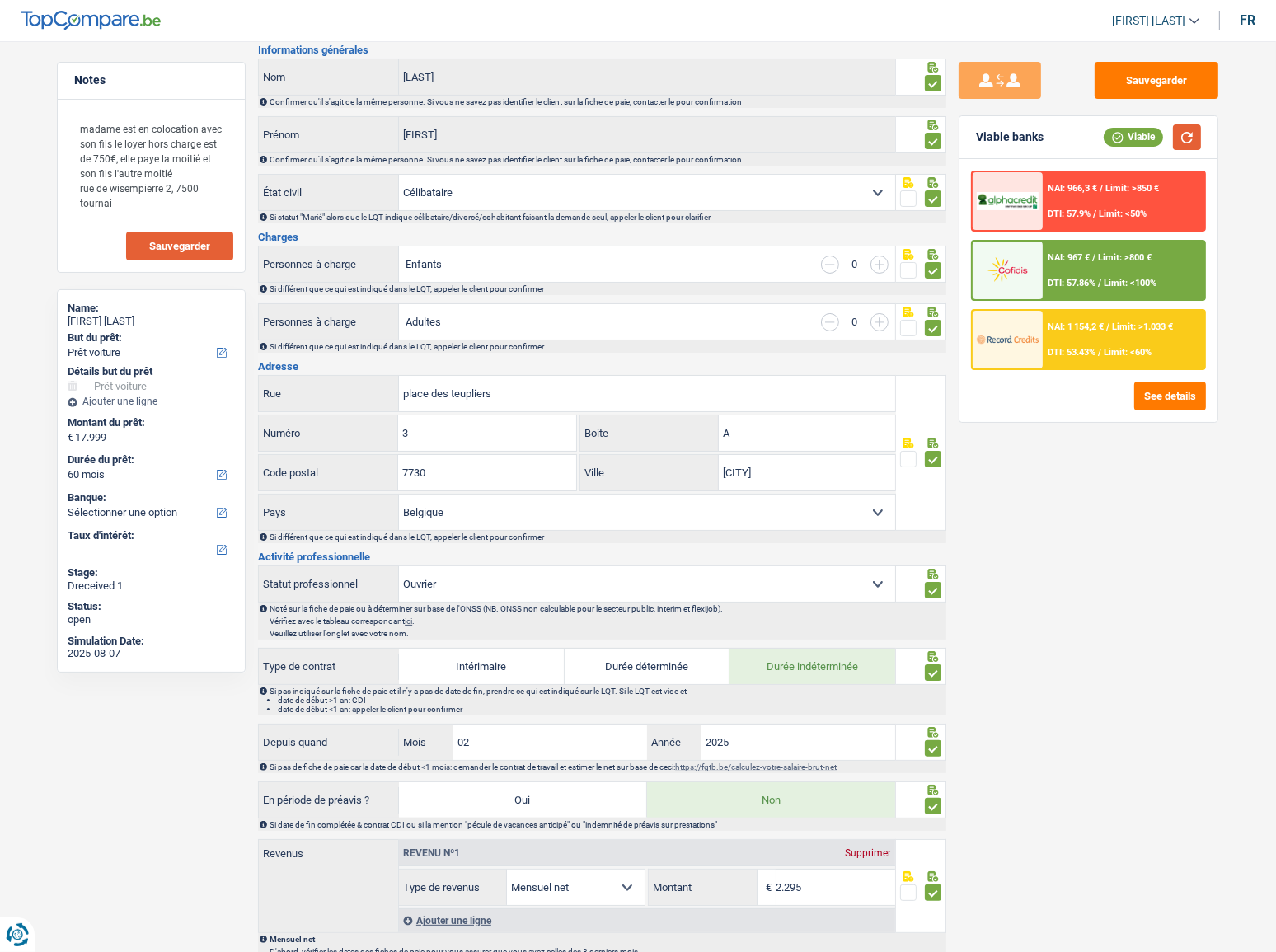 scroll, scrollTop: 0, scrollLeft: 0, axis: both 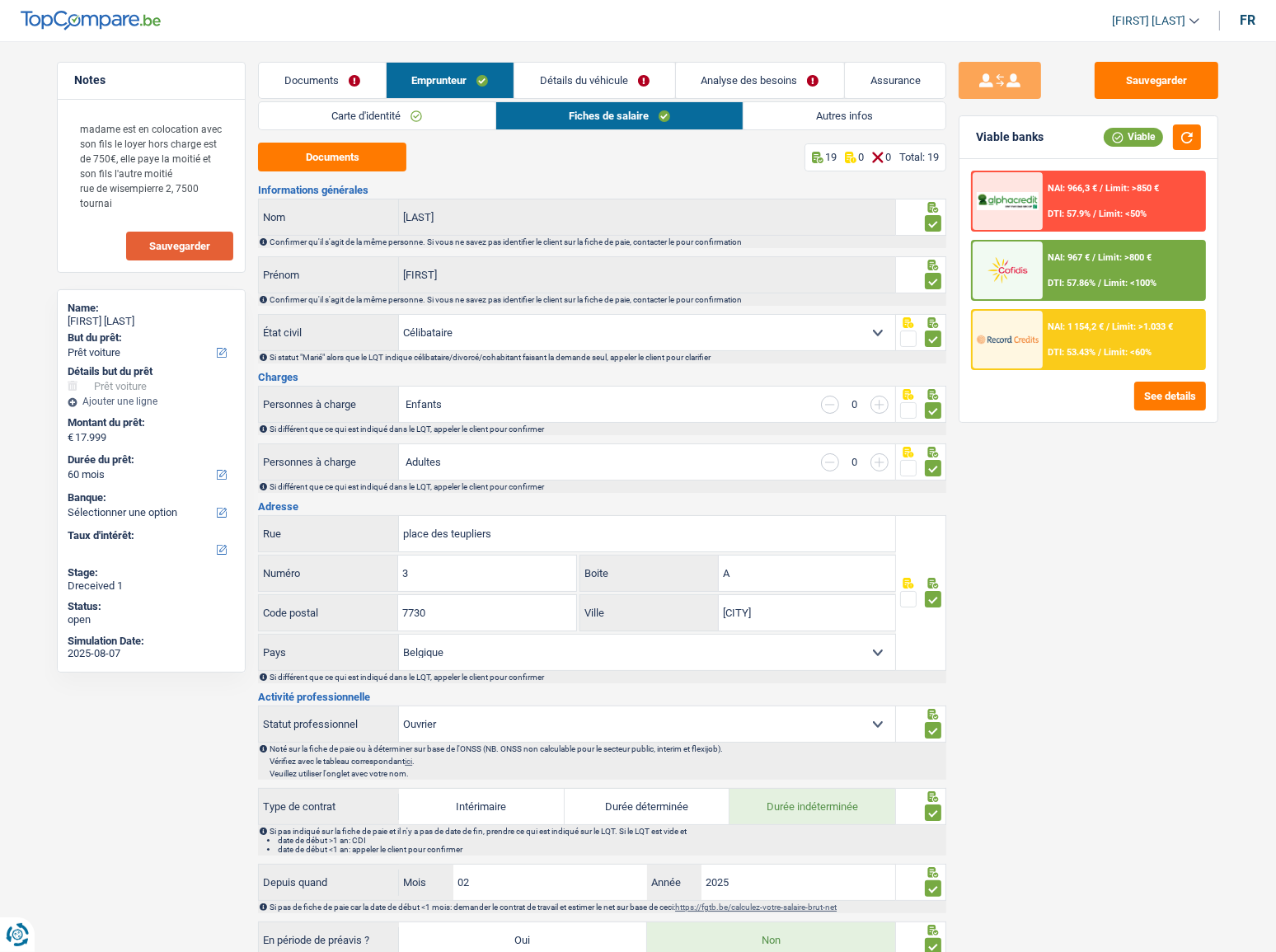 click on "Autres infos" at bounding box center (844, 115) 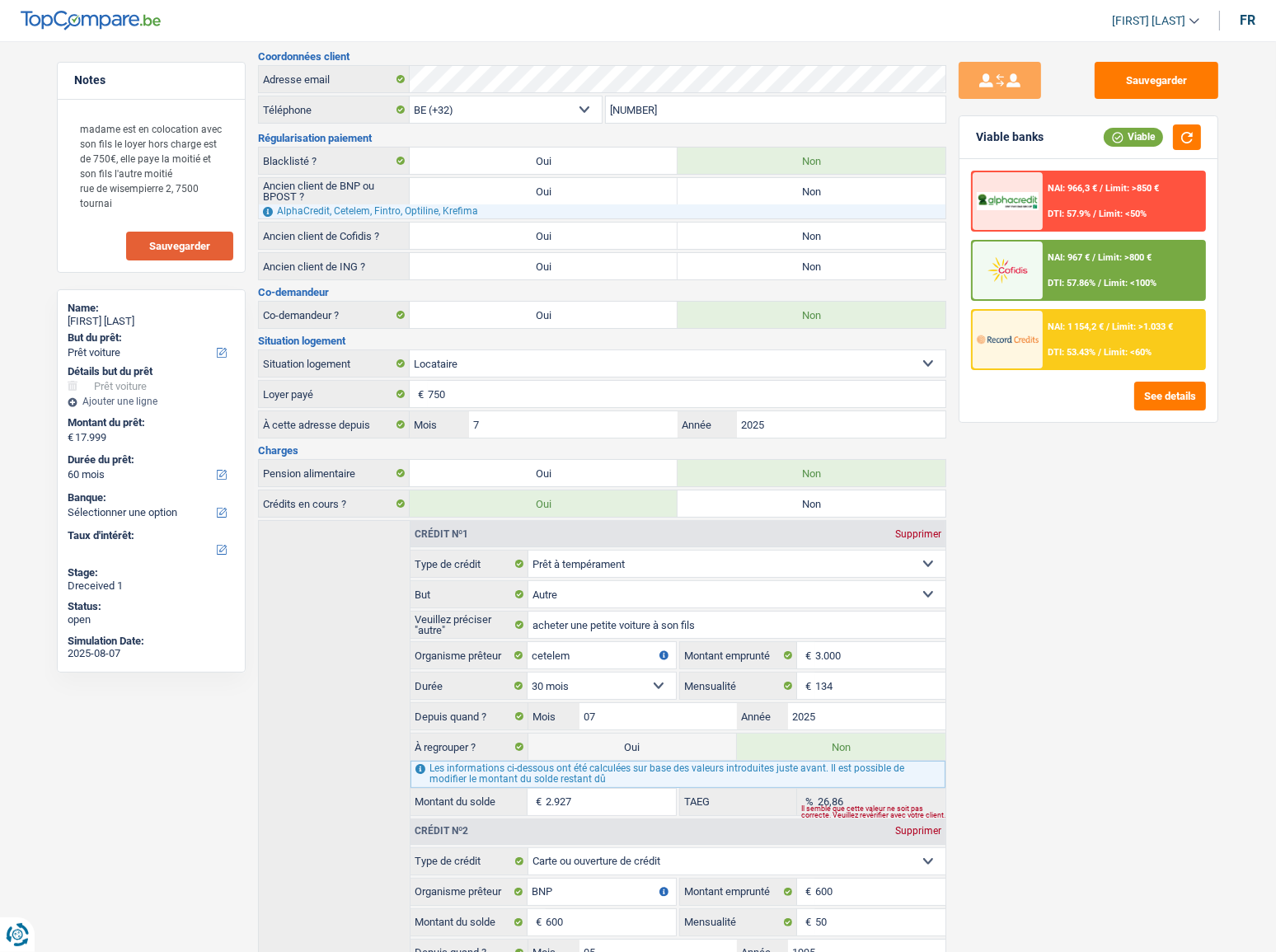 scroll, scrollTop: 0, scrollLeft: 0, axis: both 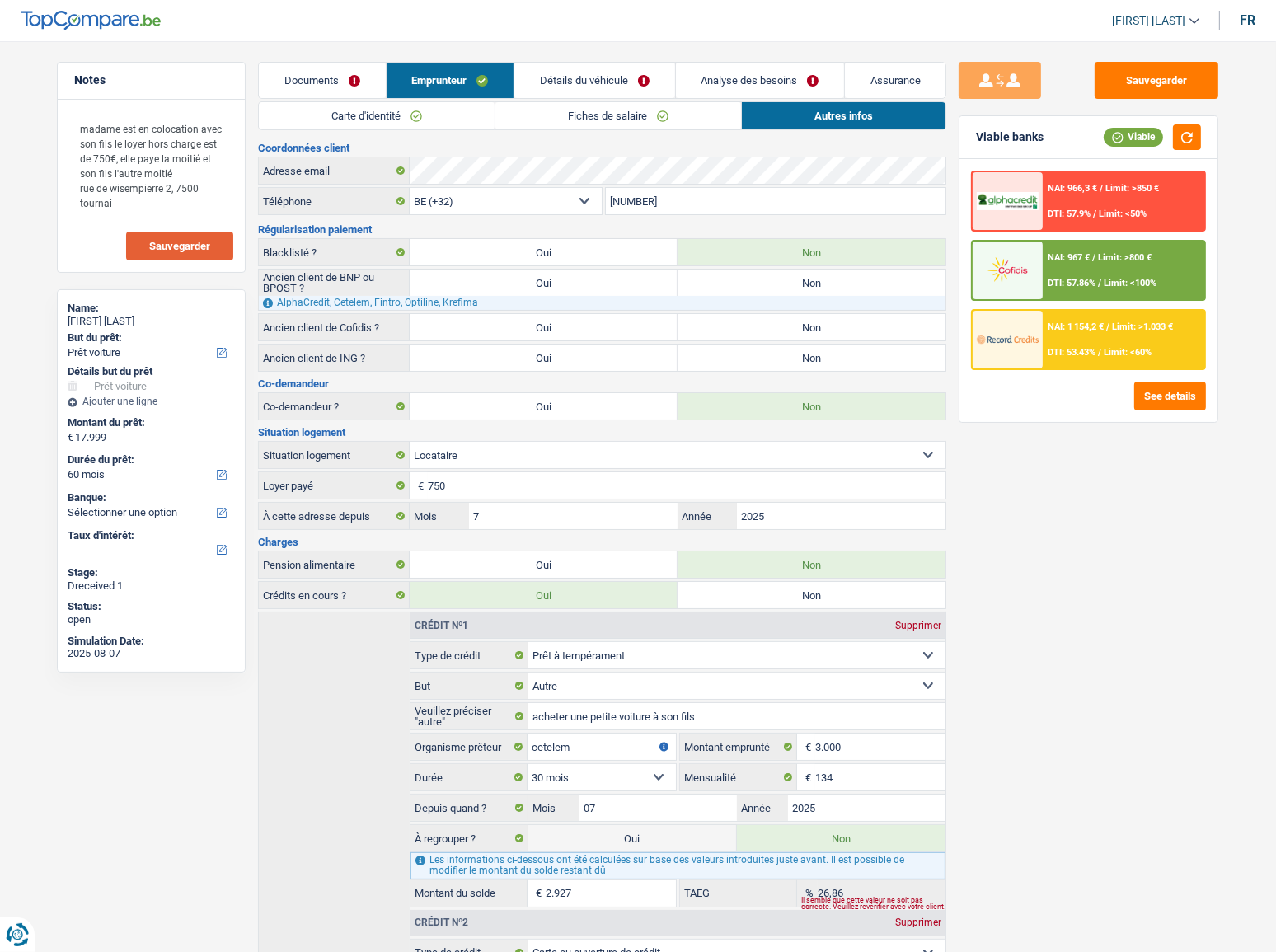 click on "Détails du véhicule" at bounding box center (594, 80) 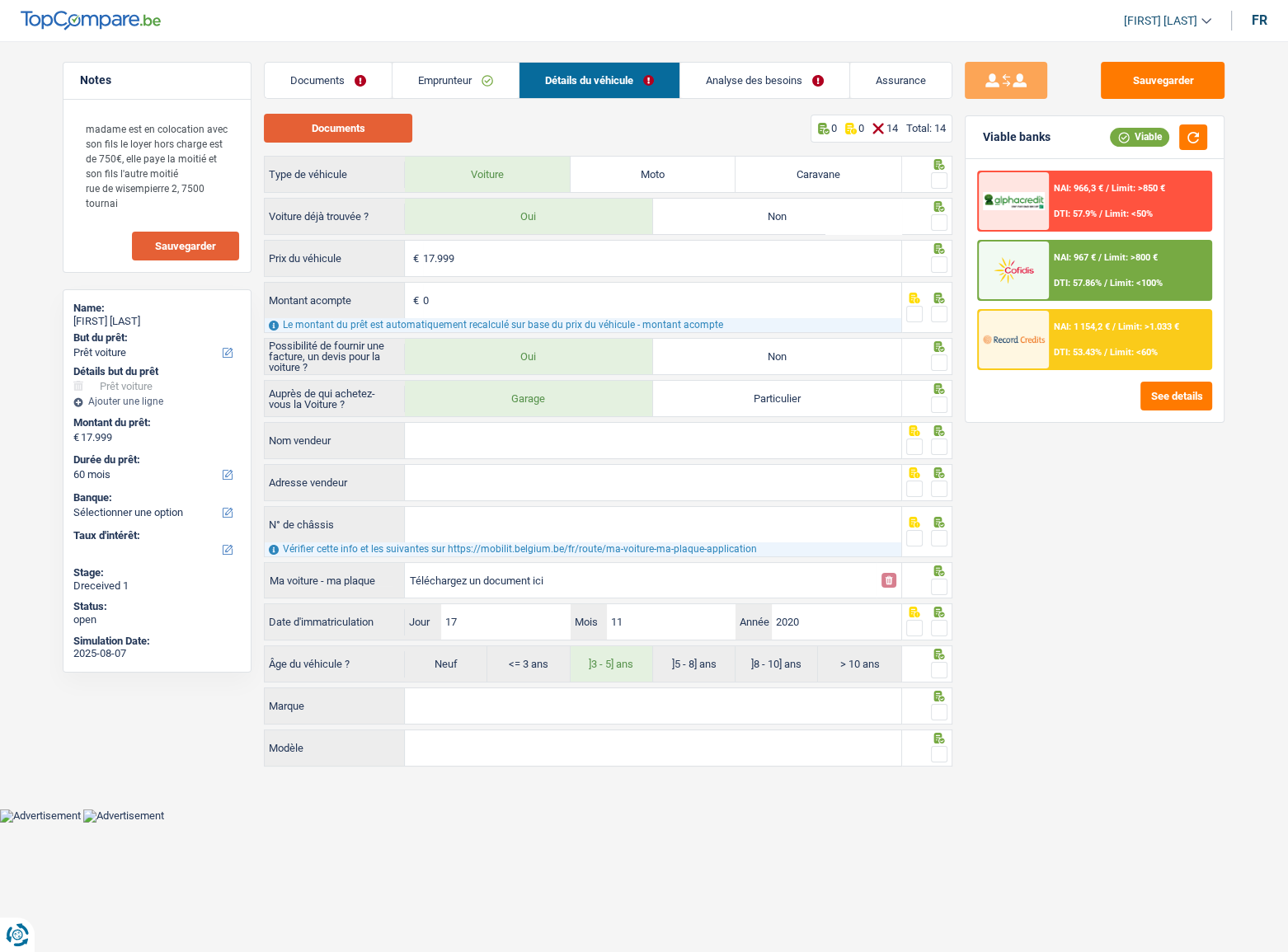 click on "Documents" at bounding box center (338, 128) 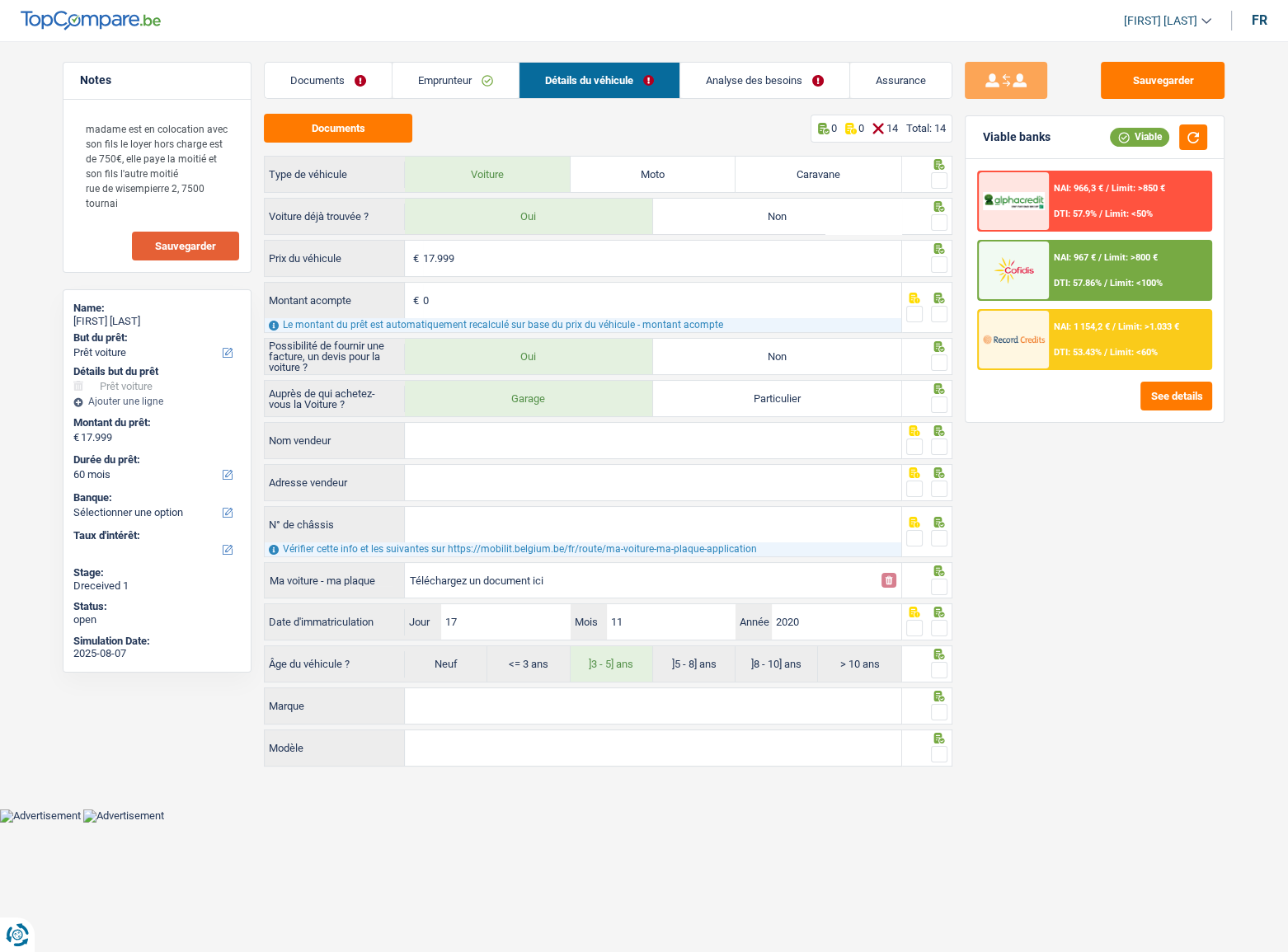 drag, startPoint x: 939, startPoint y: 179, endPoint x: 939, endPoint y: 195, distance: 16 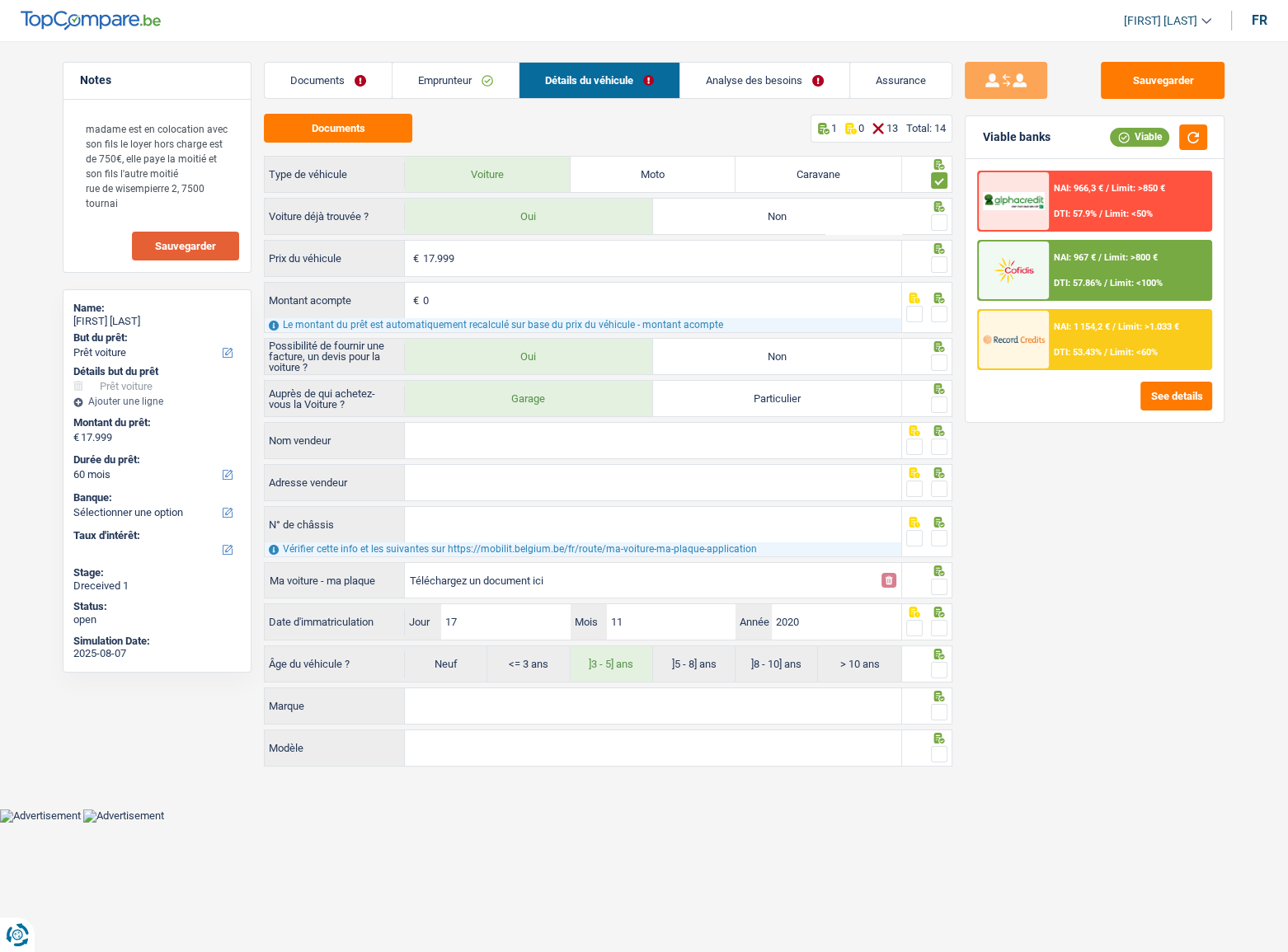 click at bounding box center [939, 223] 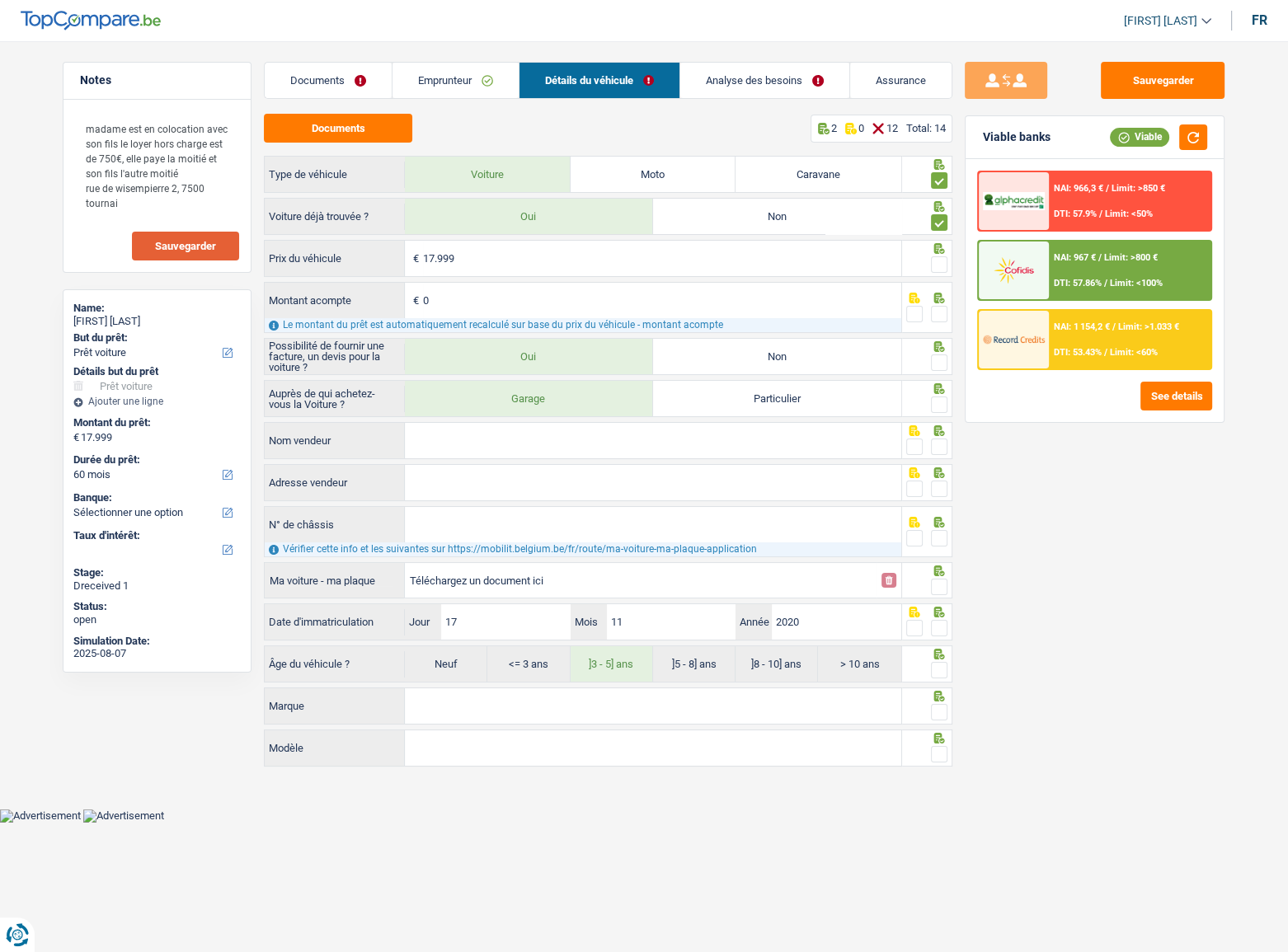 click at bounding box center (939, 265) 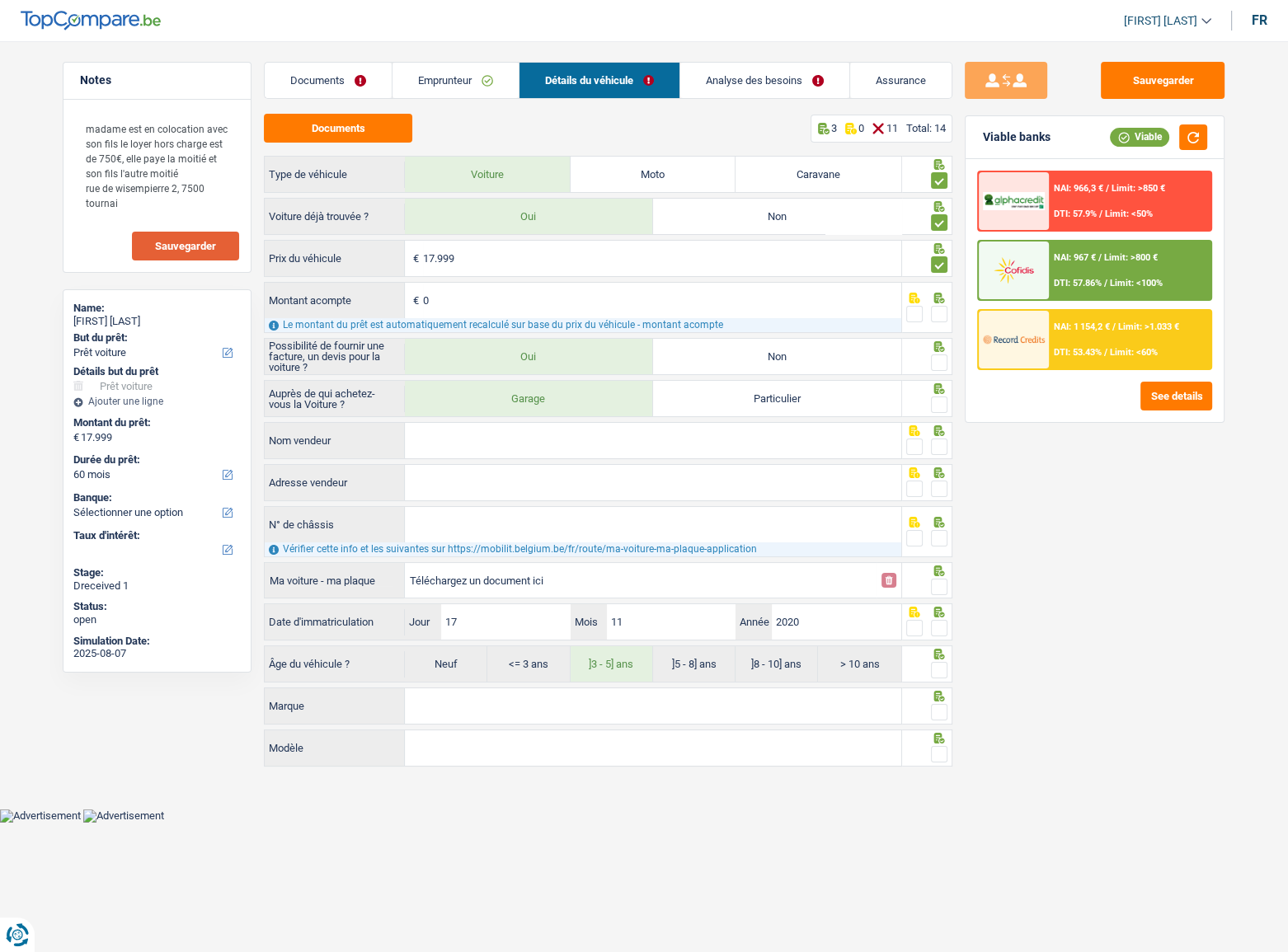 click at bounding box center (914, 314) 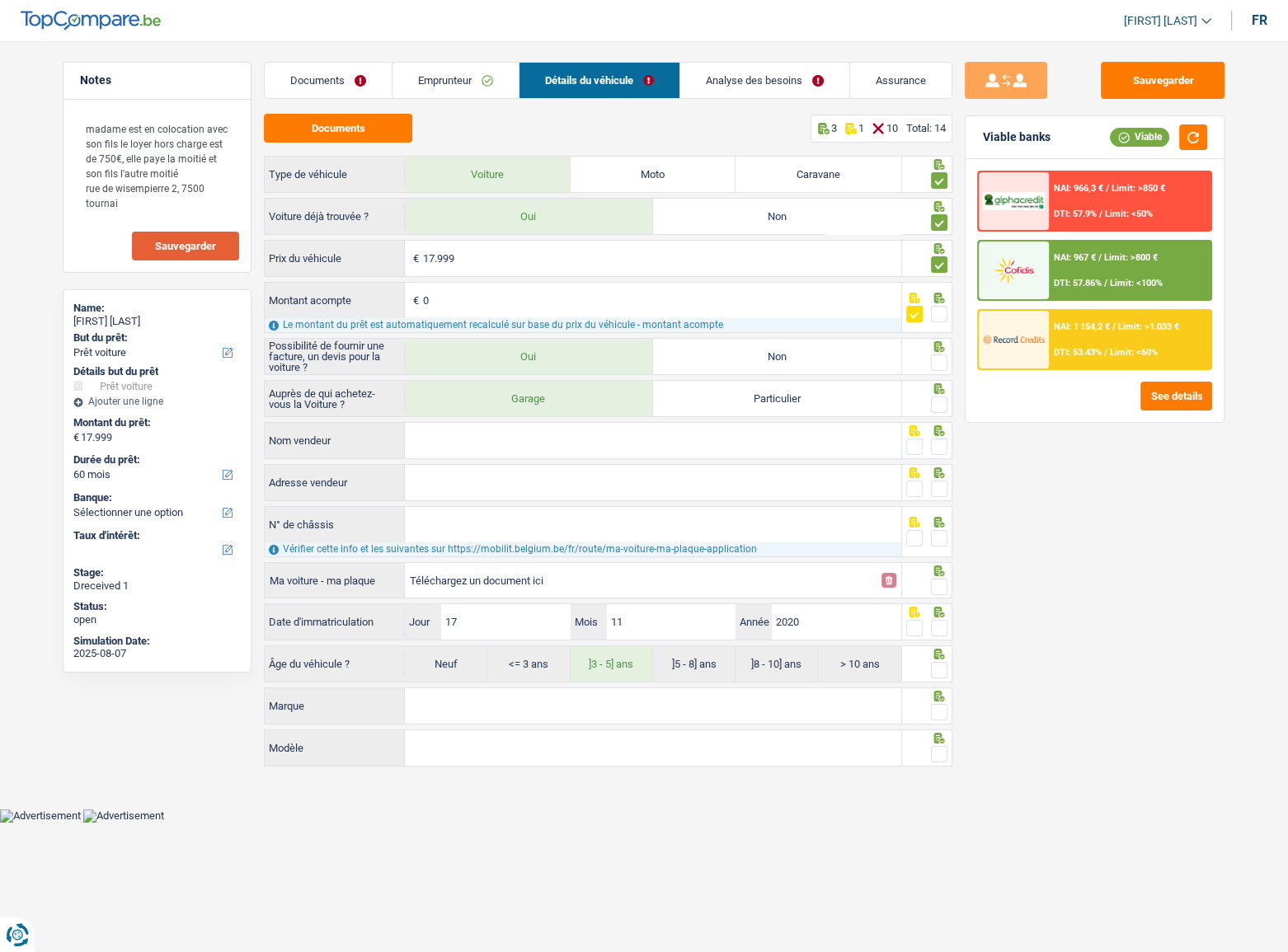 click at bounding box center [939, 363] 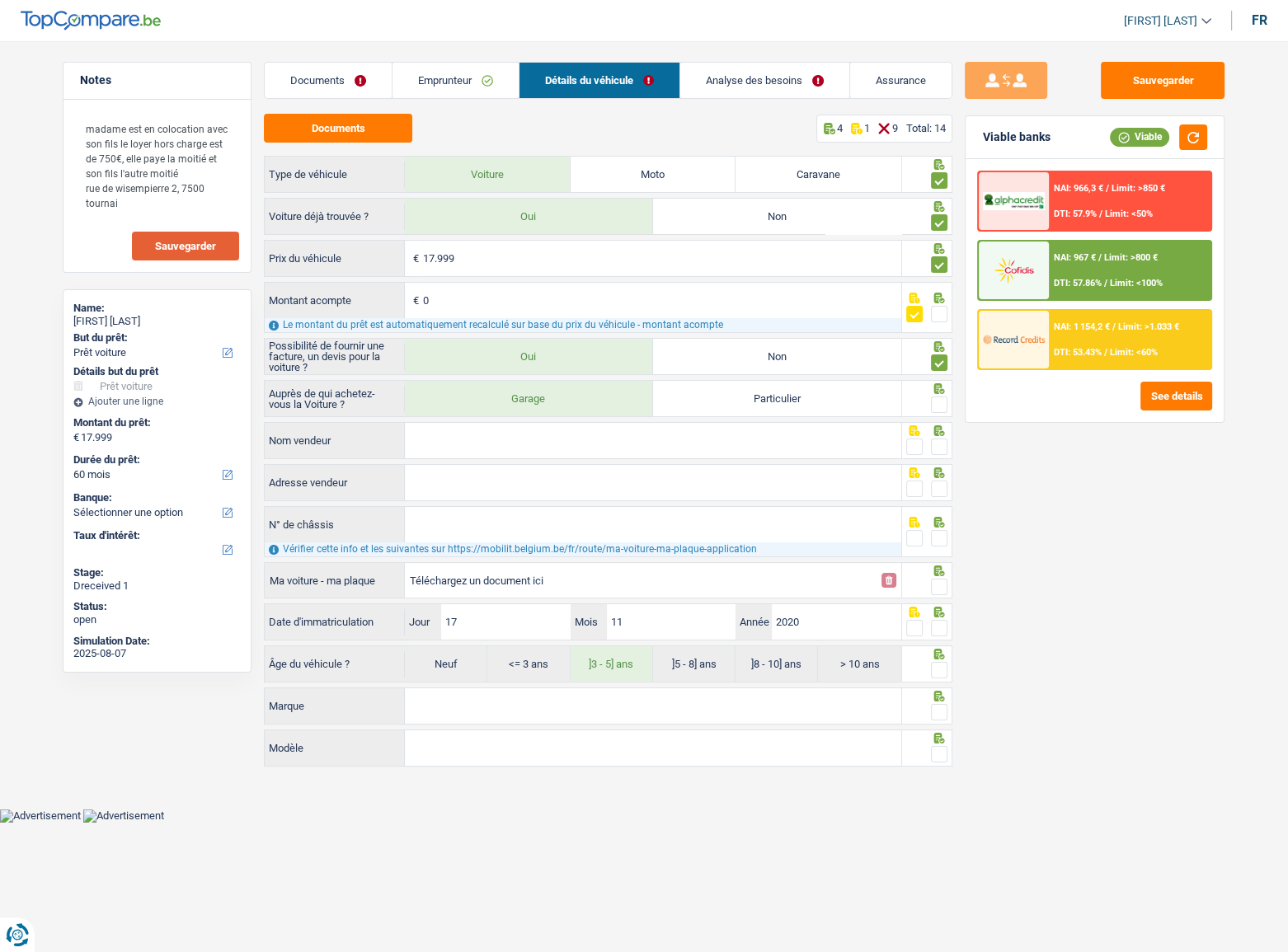 click at bounding box center (939, 405) 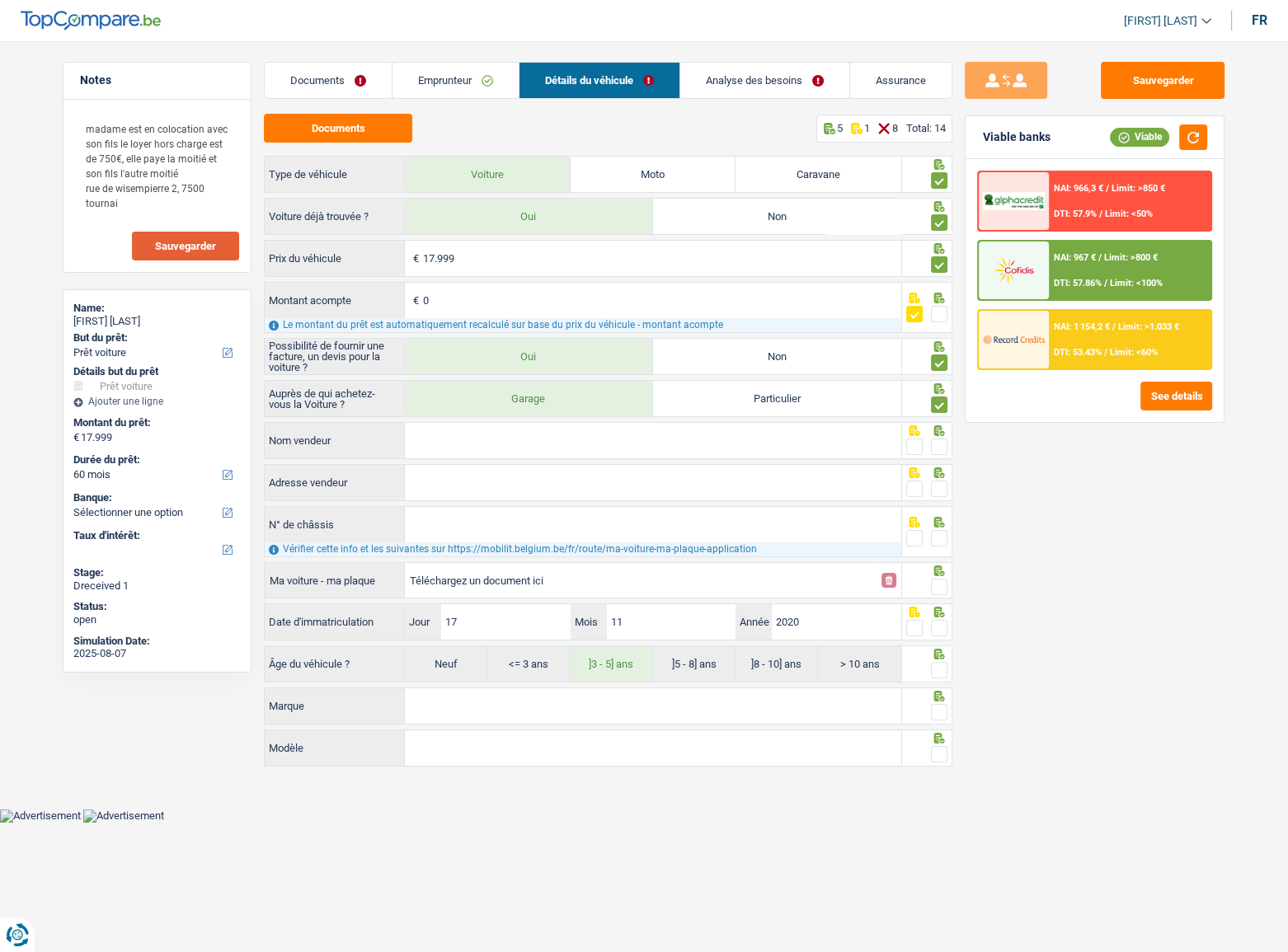 click on "Marque
Tous les champs sont obligatoires. Veuillez fournir une réponse plus longue" at bounding box center (583, 706) 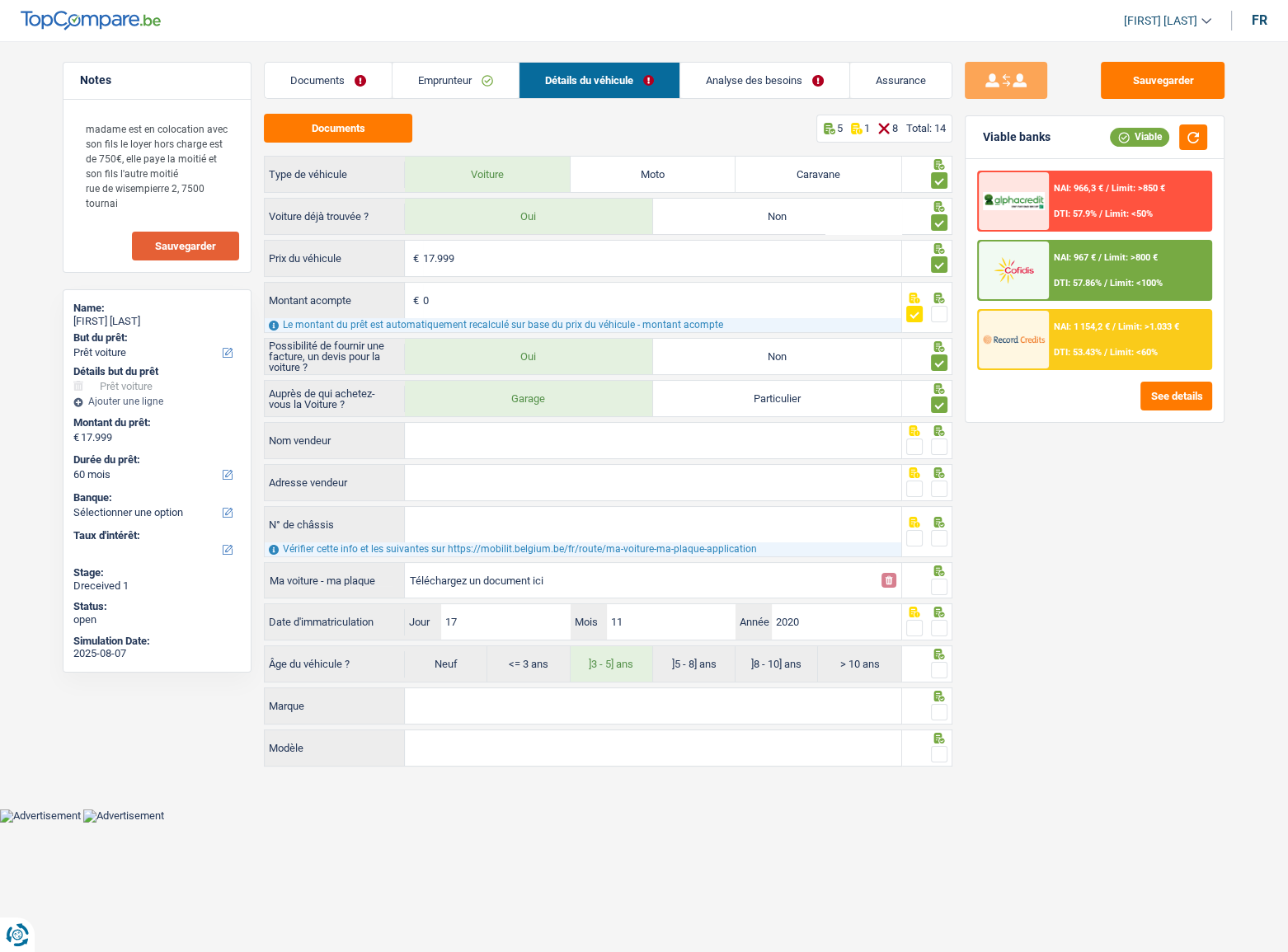 click on "Téléchargez un document ici" at bounding box center (641, 580) 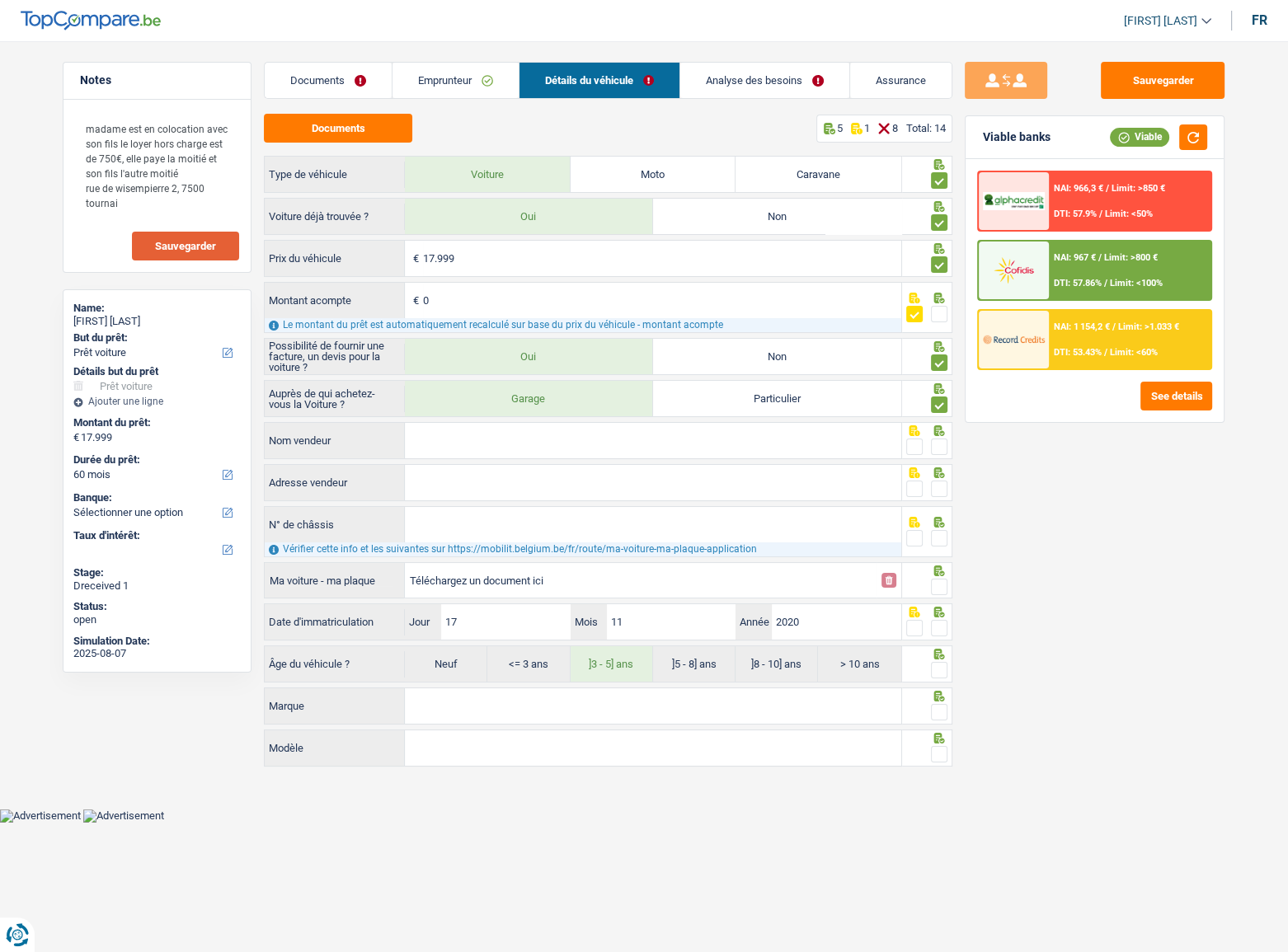 type on "C:\fakepath\chassis.png" 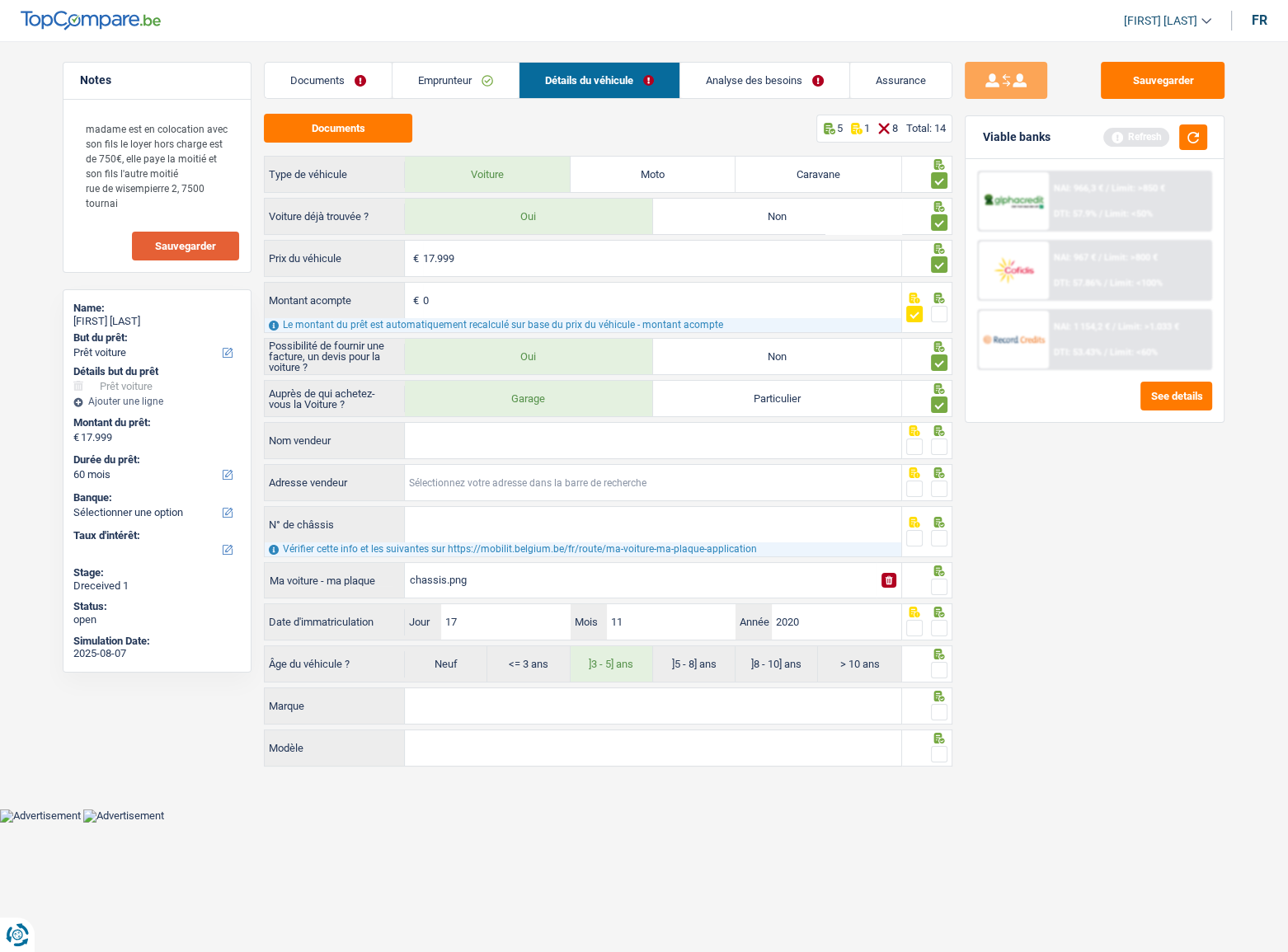 click on "Adresse vendeur" at bounding box center (653, 482) 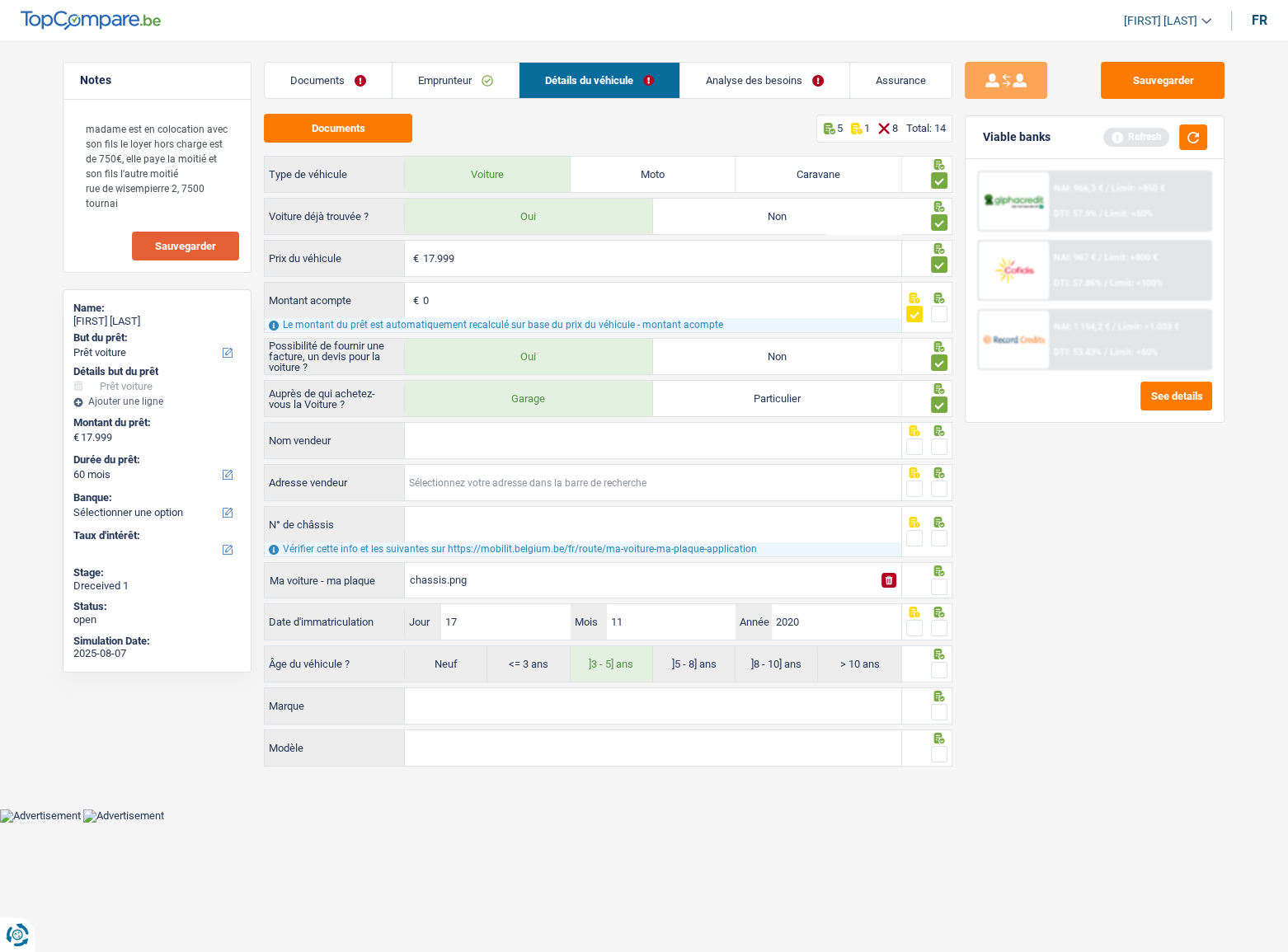 drag, startPoint x: 457, startPoint y: 484, endPoint x: 457, endPoint y: 453, distance: 31 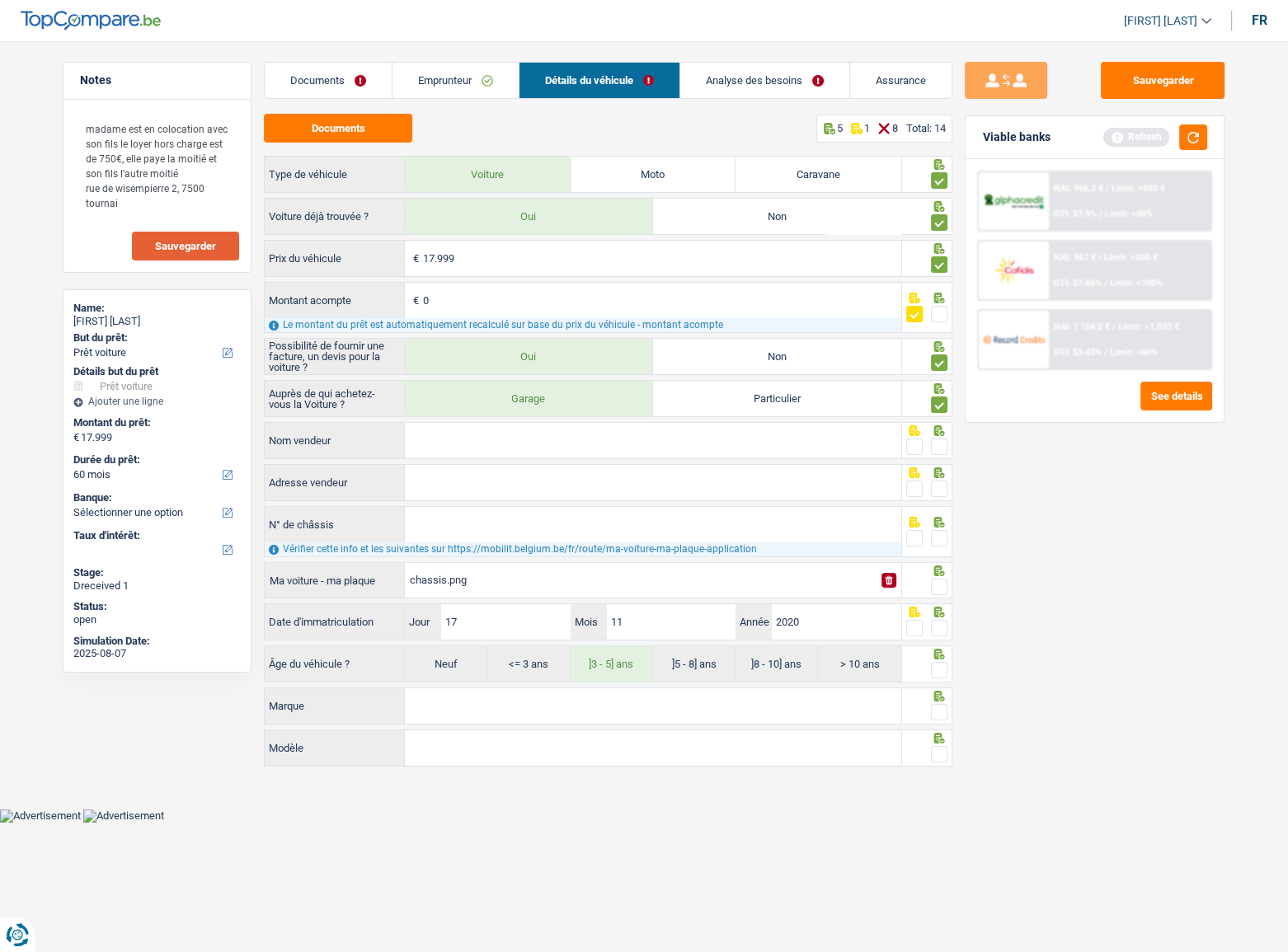 click on "Nom vendeur" at bounding box center [653, 440] 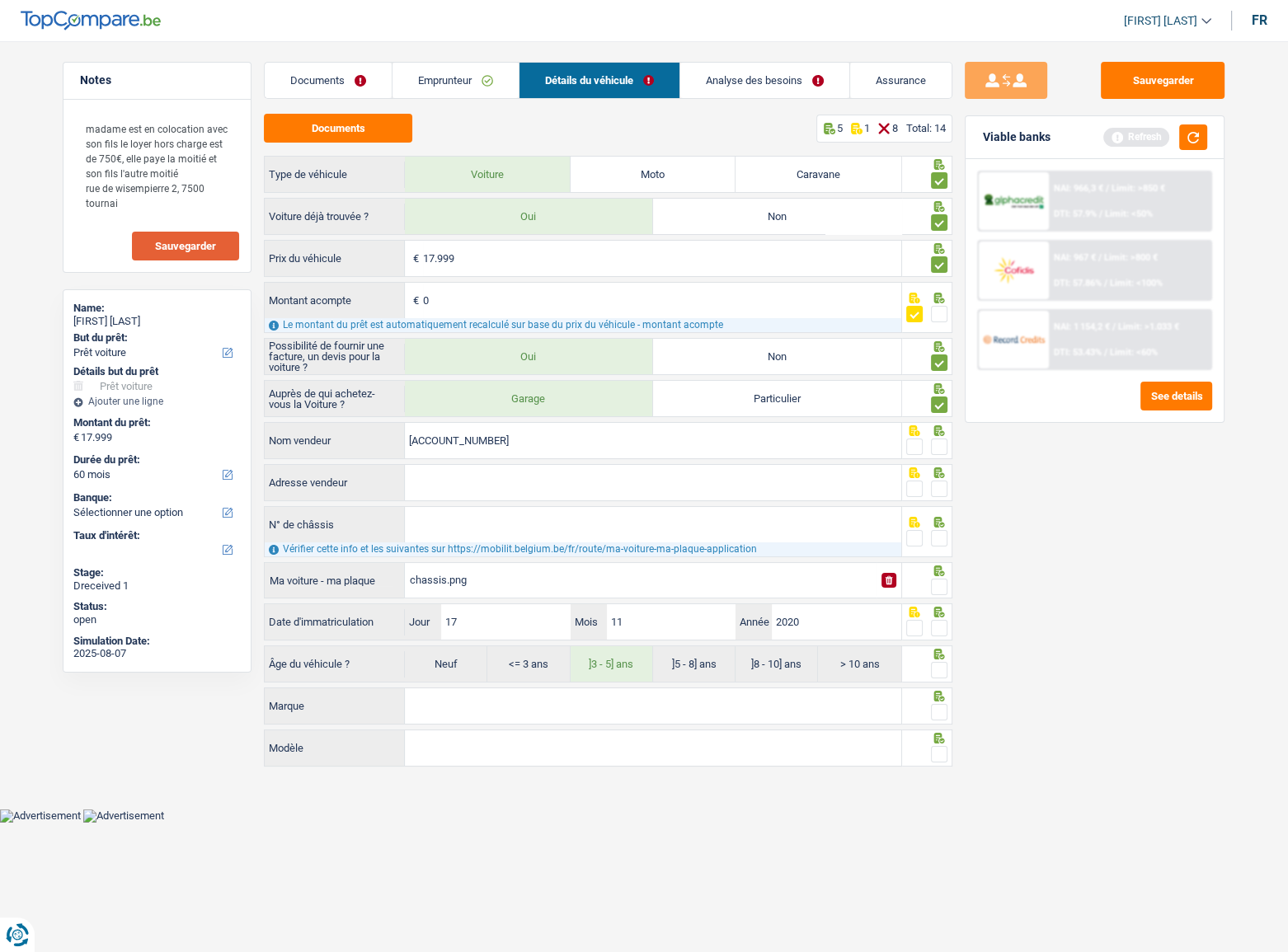 click on "Notes
madame est en colocation avec son fils le loyer hors charge est de 750€, elle paye la moitié et son fils l'autre moitié
rue de wisempierre 2, 7500 tournai
Sauvegarder
Name:   Lilah Azzouz   But du prêt: Confort maison: meubles, textile, peinture, électroménager, outillage non-professionnel Hifi, multimédia, gsm, ordinateur Aménagement: frais d'installation, déménagement Evénement familial: naissance, mariage, divorce, communion, décès Frais médicaux Frais d'études Frais permis de conduire Loisirs: voyage, sport, musique Rafraîchissement: petits travaux maison et jardin Frais judiciaires Réparation voiture Prêt rénovation (non disponible pour les non-propriétaires) Prêt énergie (non disponible pour les non-propriétaires) Prêt voiture Taxes, impôts non professionnels Rénovation bien à l'étranger Dettes familiales Assurance Autre
Sélectionner une option
Frais médicaux Autre" at bounding box center (644, 416) 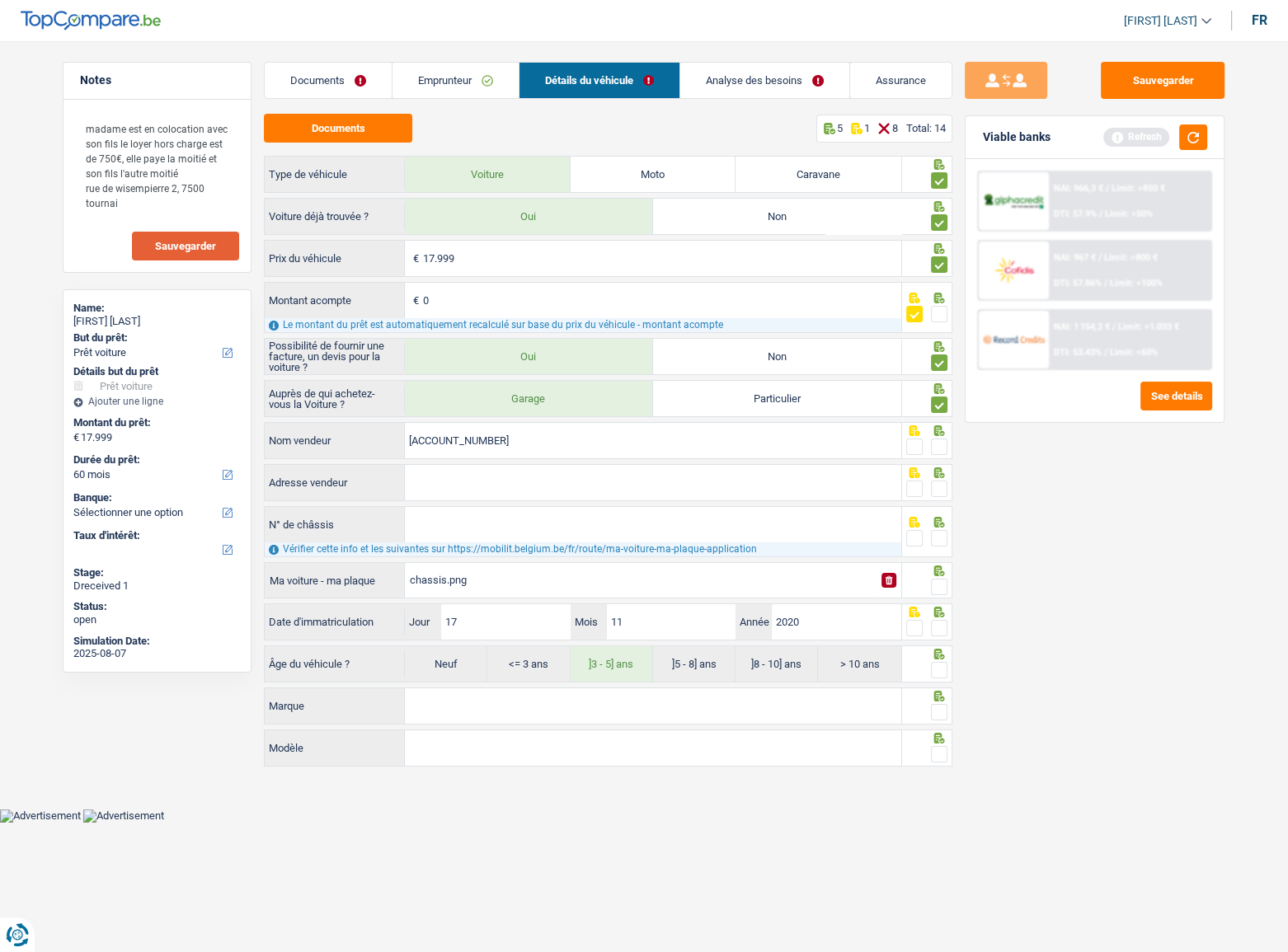 type on "WF02XXERK2LL79929" 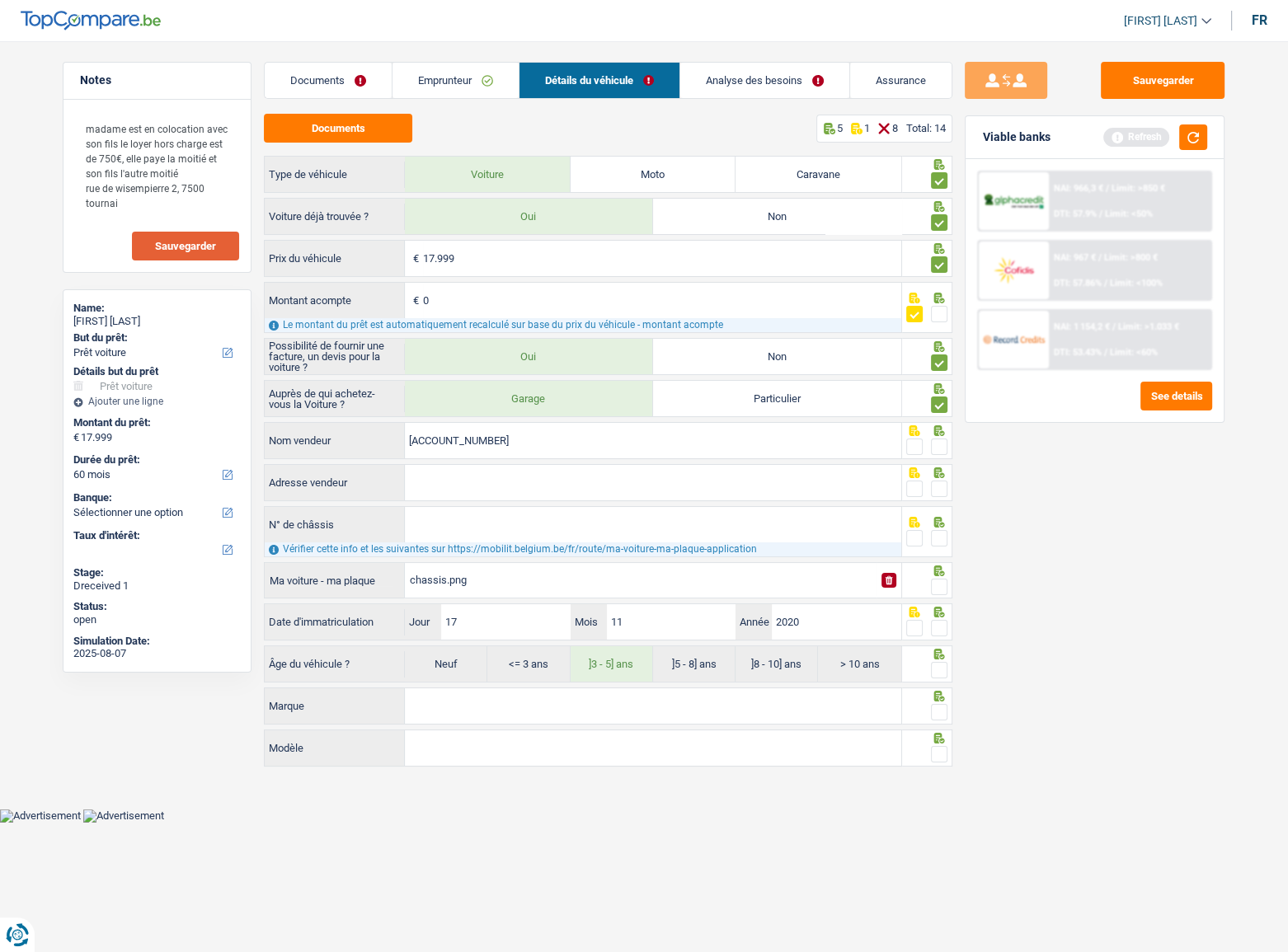 click on "N° de châssis" at bounding box center [653, 524] 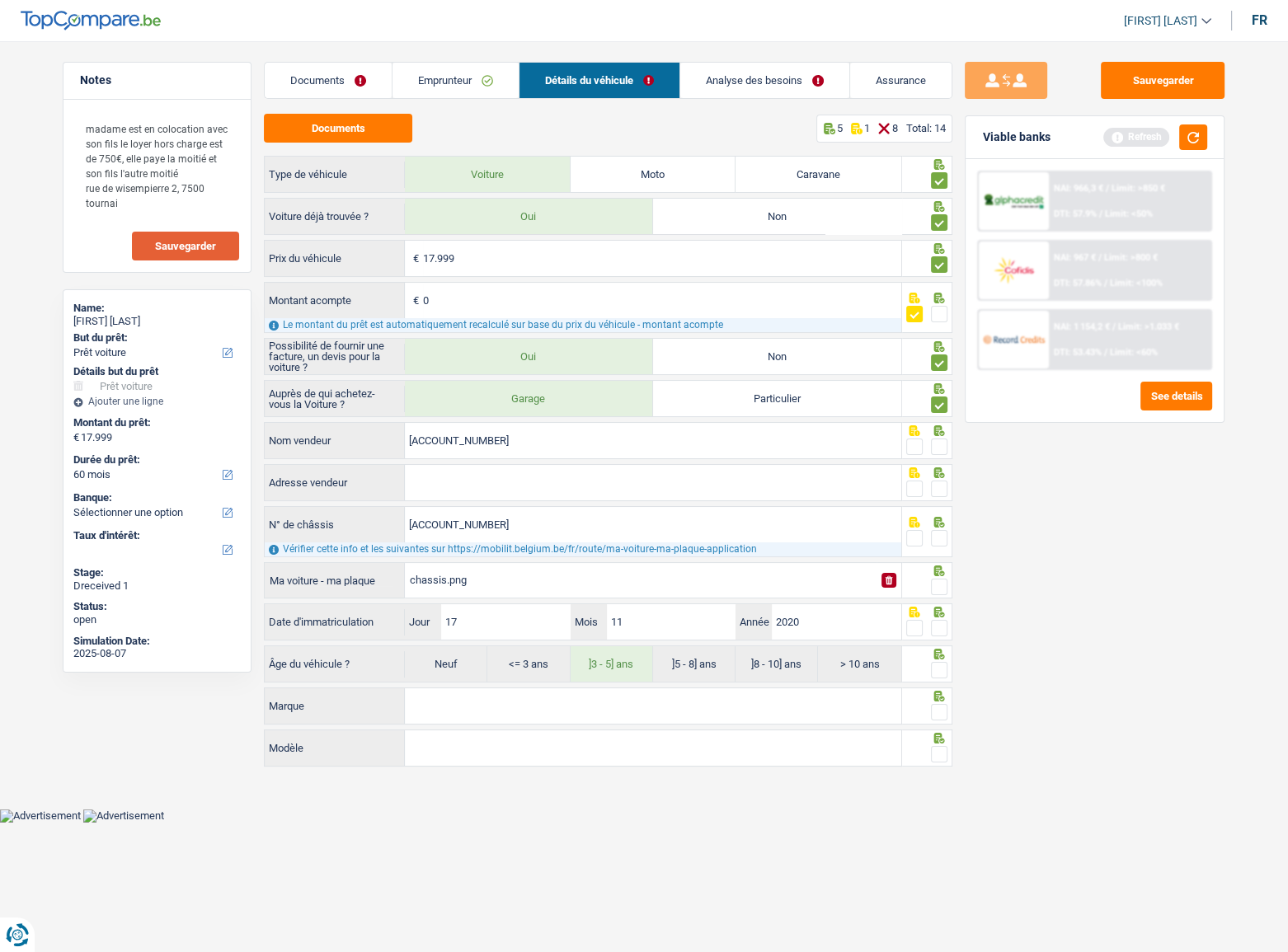 type on "WF02XXERK2LL79929" 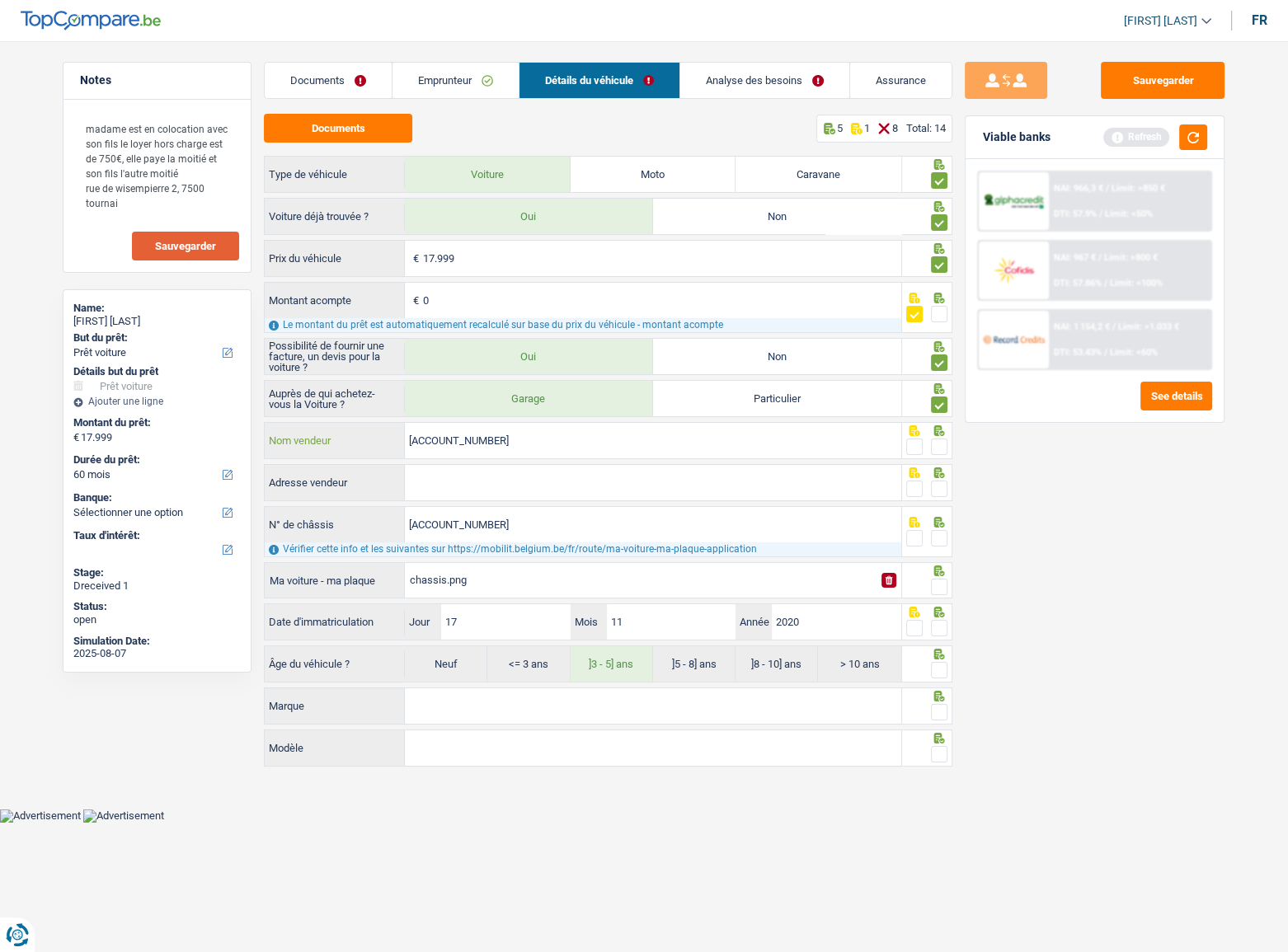 drag, startPoint x: 550, startPoint y: 434, endPoint x: 244, endPoint y: 442, distance: 306.10456 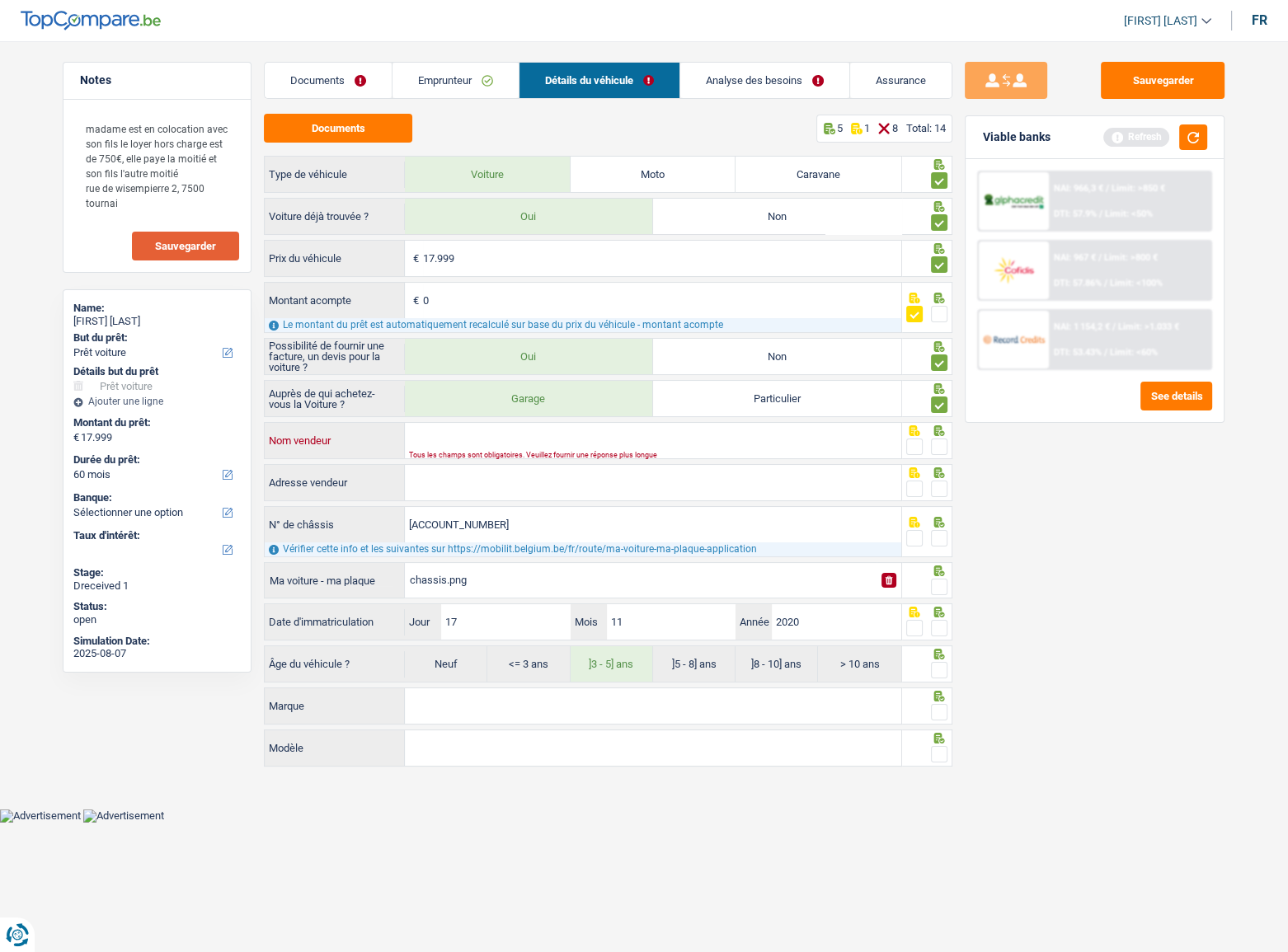 type 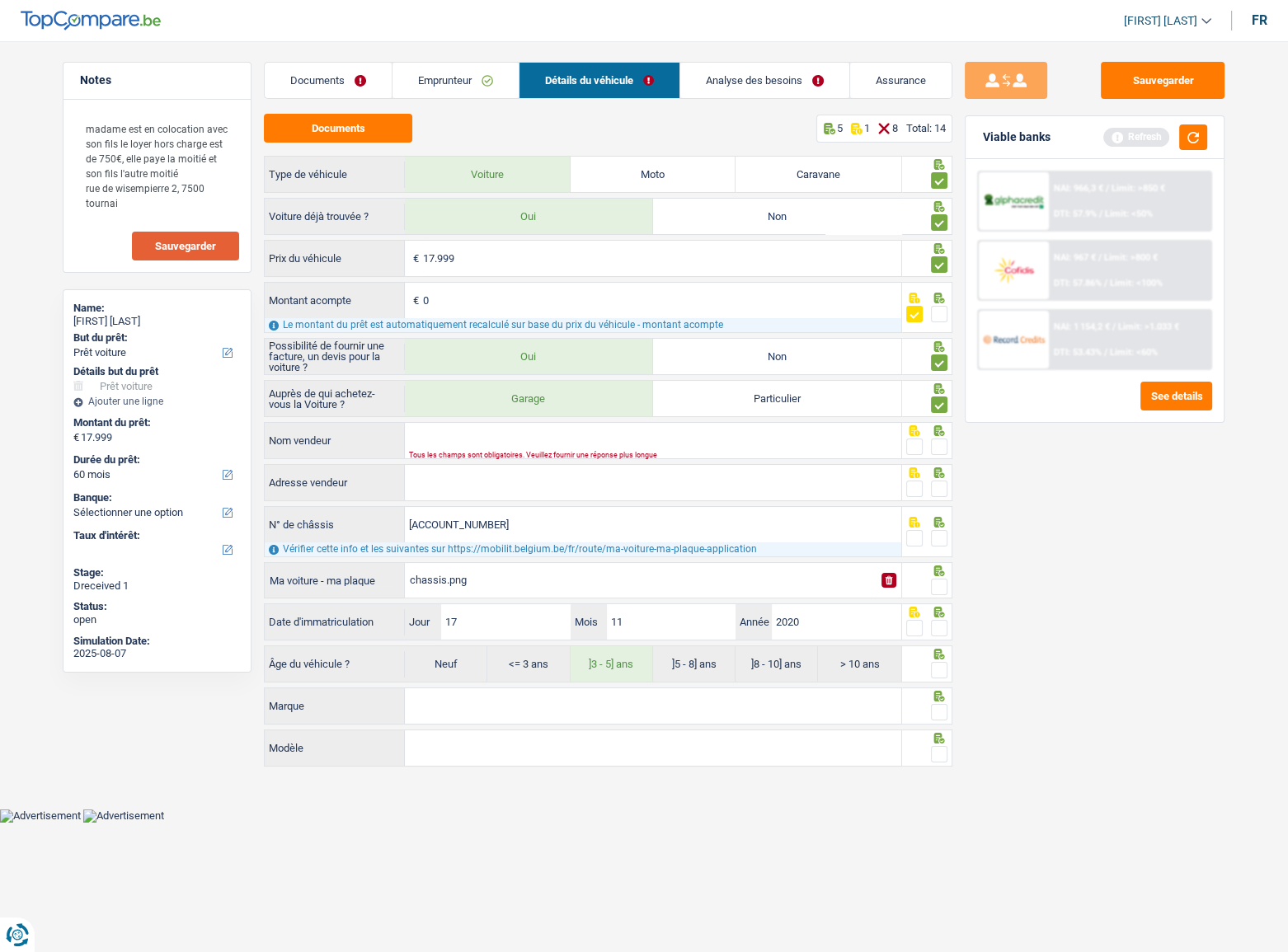 click on "Analyse des besoins" at bounding box center [764, 80] 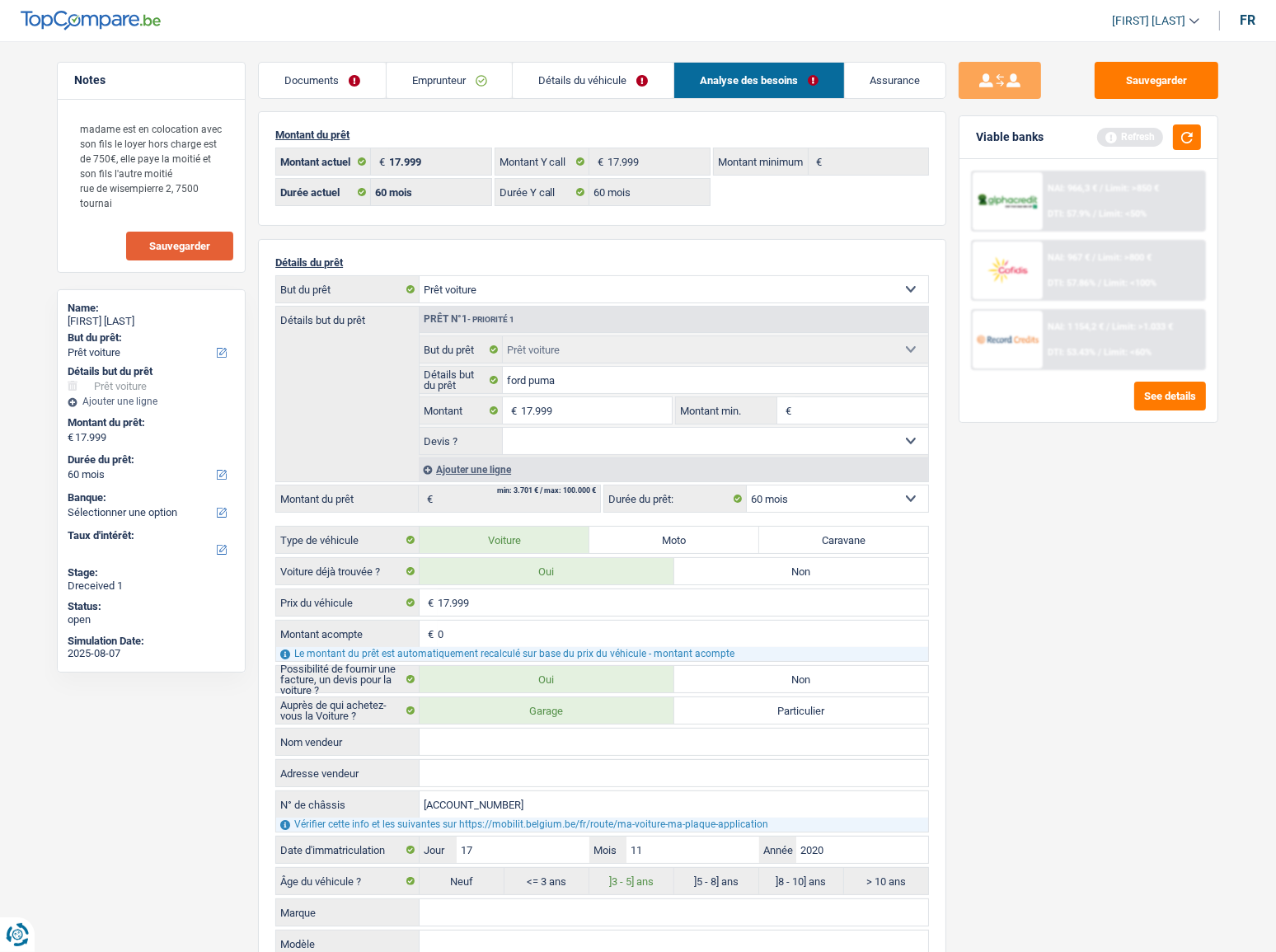 click on "Documents Emprunteur Détails du véhicule Analyse des besoins Assurance
Emprunteur Lilah Azzouz | Ouvrier
Carte d'identité
Recto
A
r.jpeg
Verso
A
v.jpeg
Fiches de salaire
Ouvrier
Avril
A
05.jpeg
Mai
A
06.jpeg
Juin
A
07.jpeg
Autre
Devis, facture, offre, bon de commande
NA
a19dcf77-1754568080203_image.jpg" at bounding box center (602, 735) 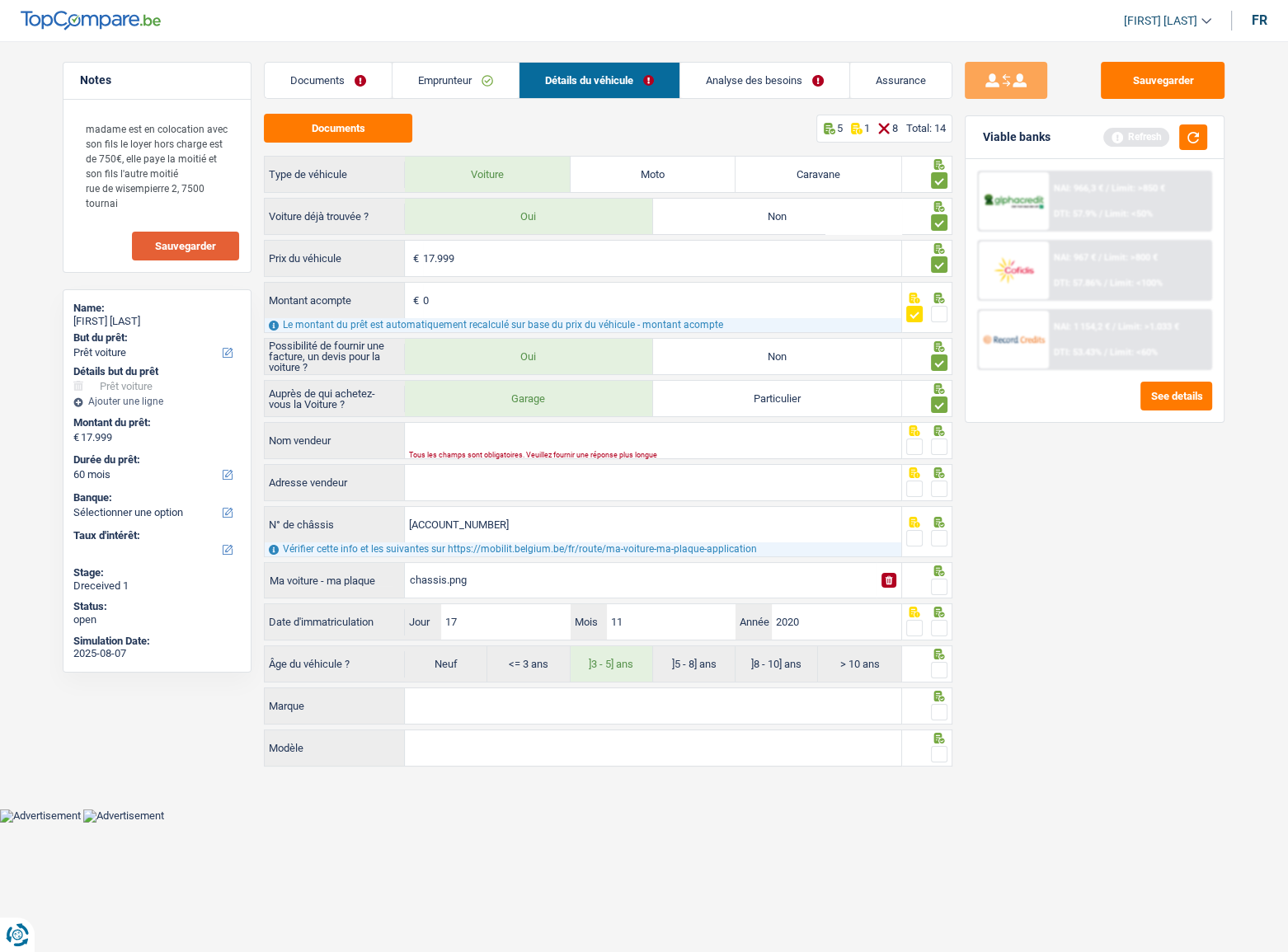 click on "Marque" at bounding box center (653, 706) 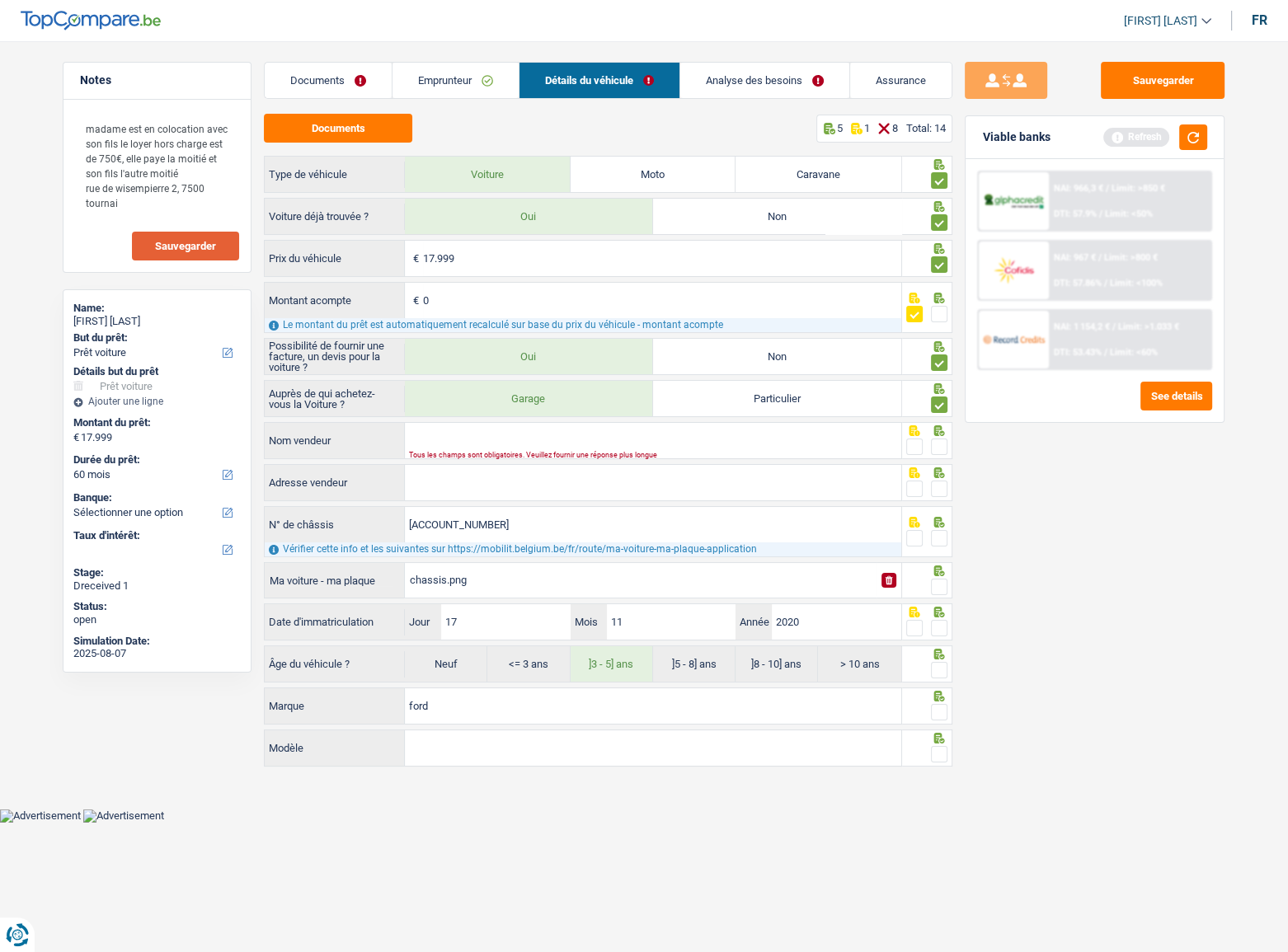 type on "ford" 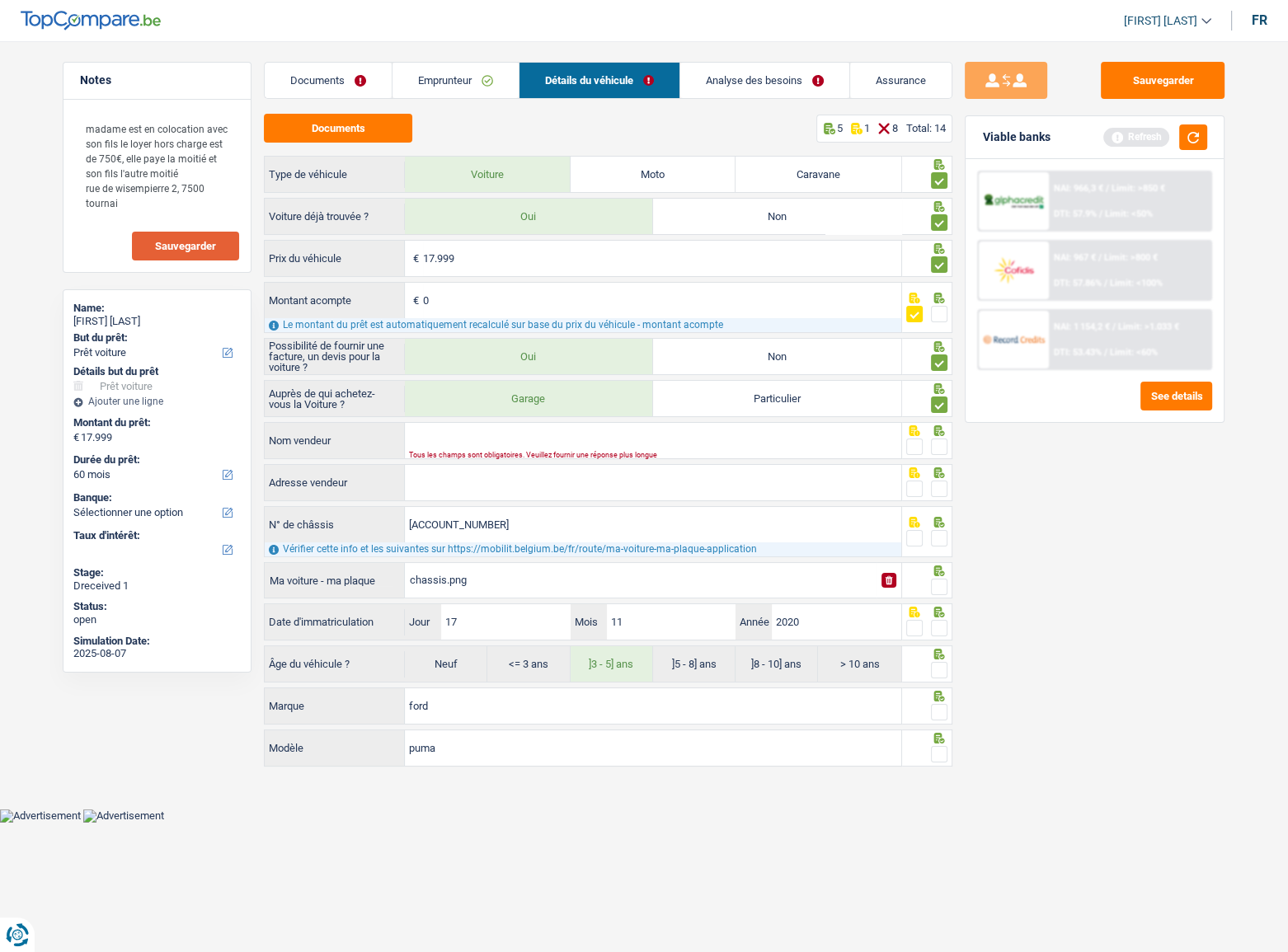 type on "puma" 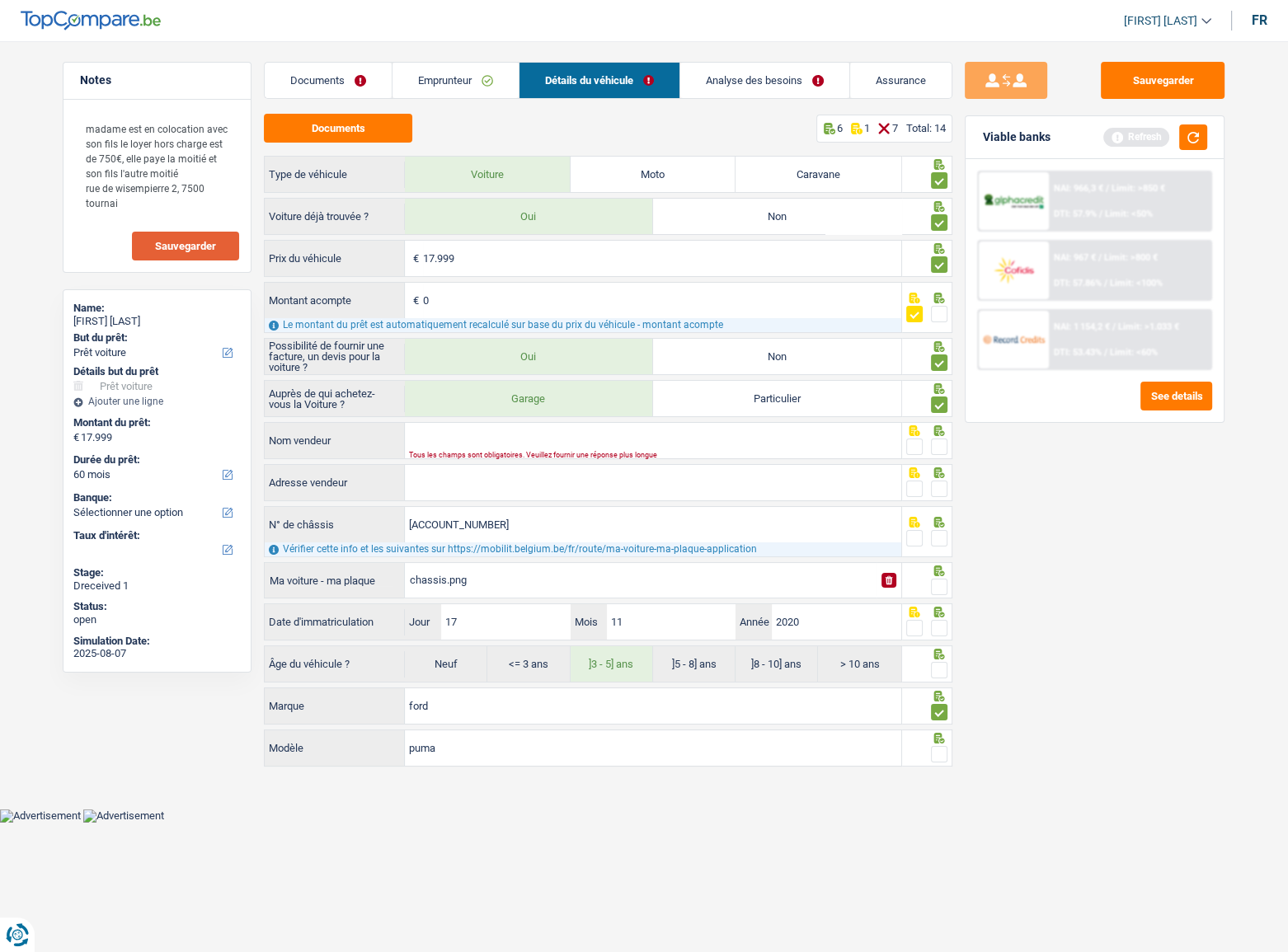 click at bounding box center (939, 754) 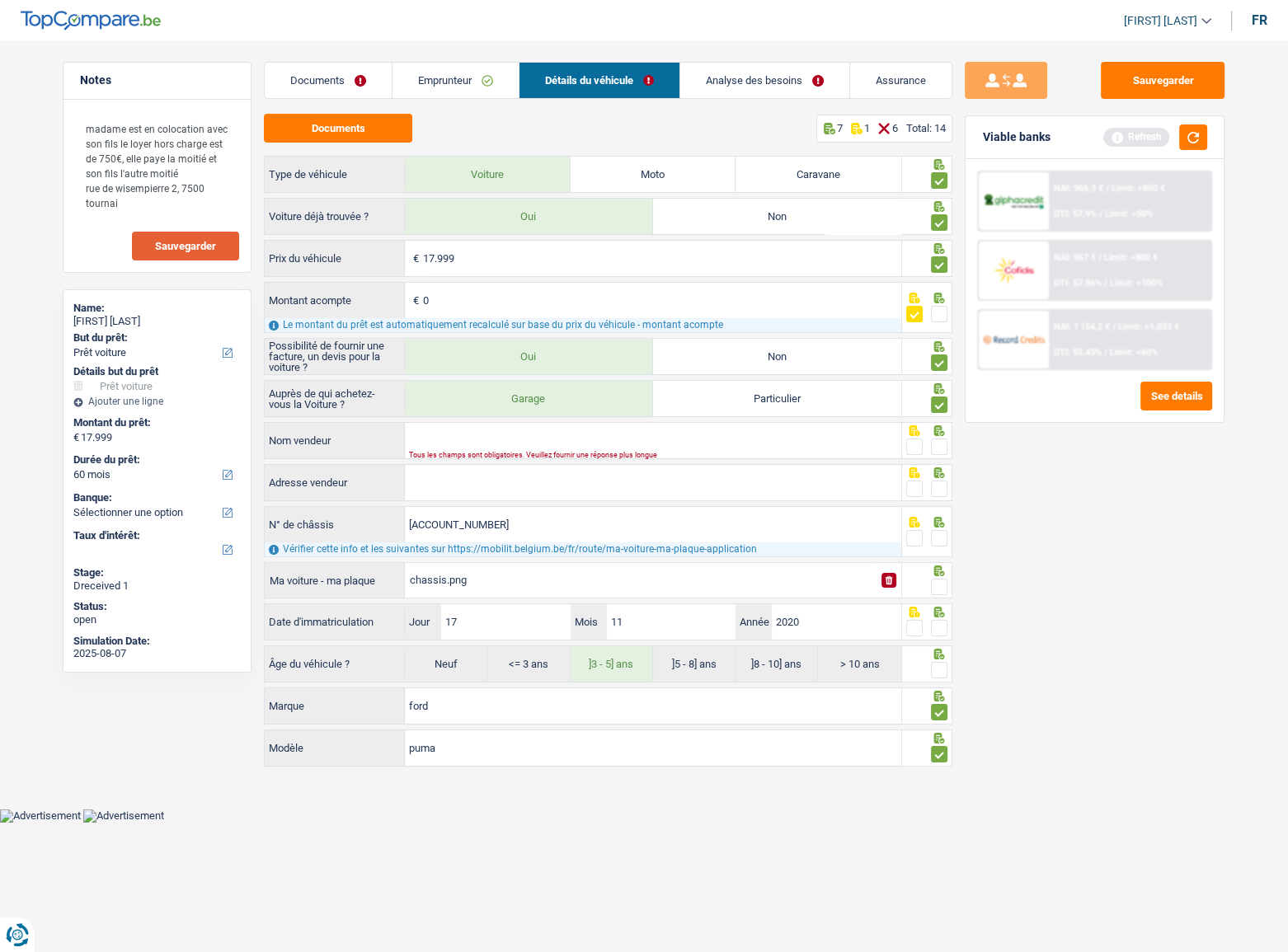 click at bounding box center [939, 628] 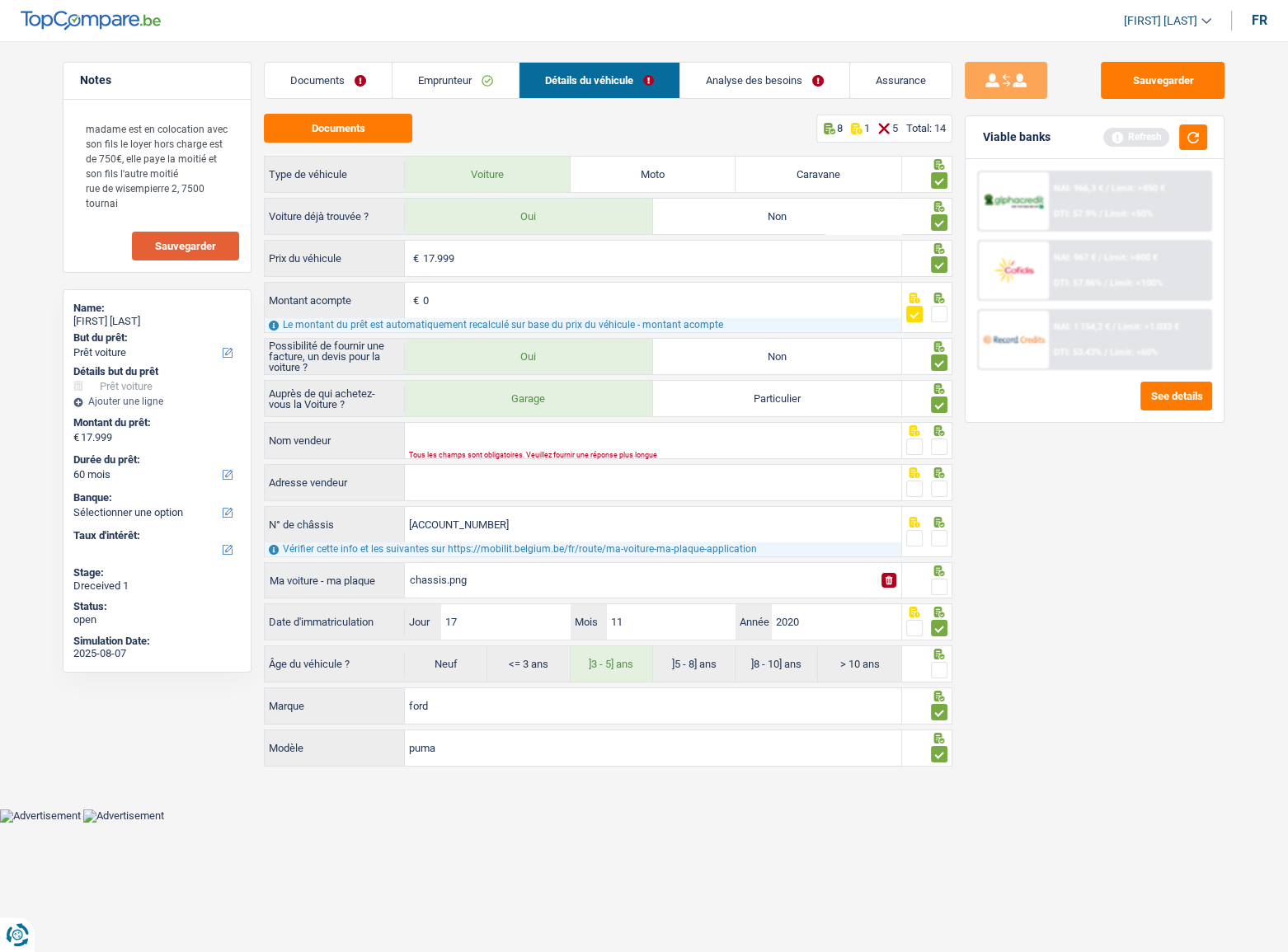 click at bounding box center [939, 670] 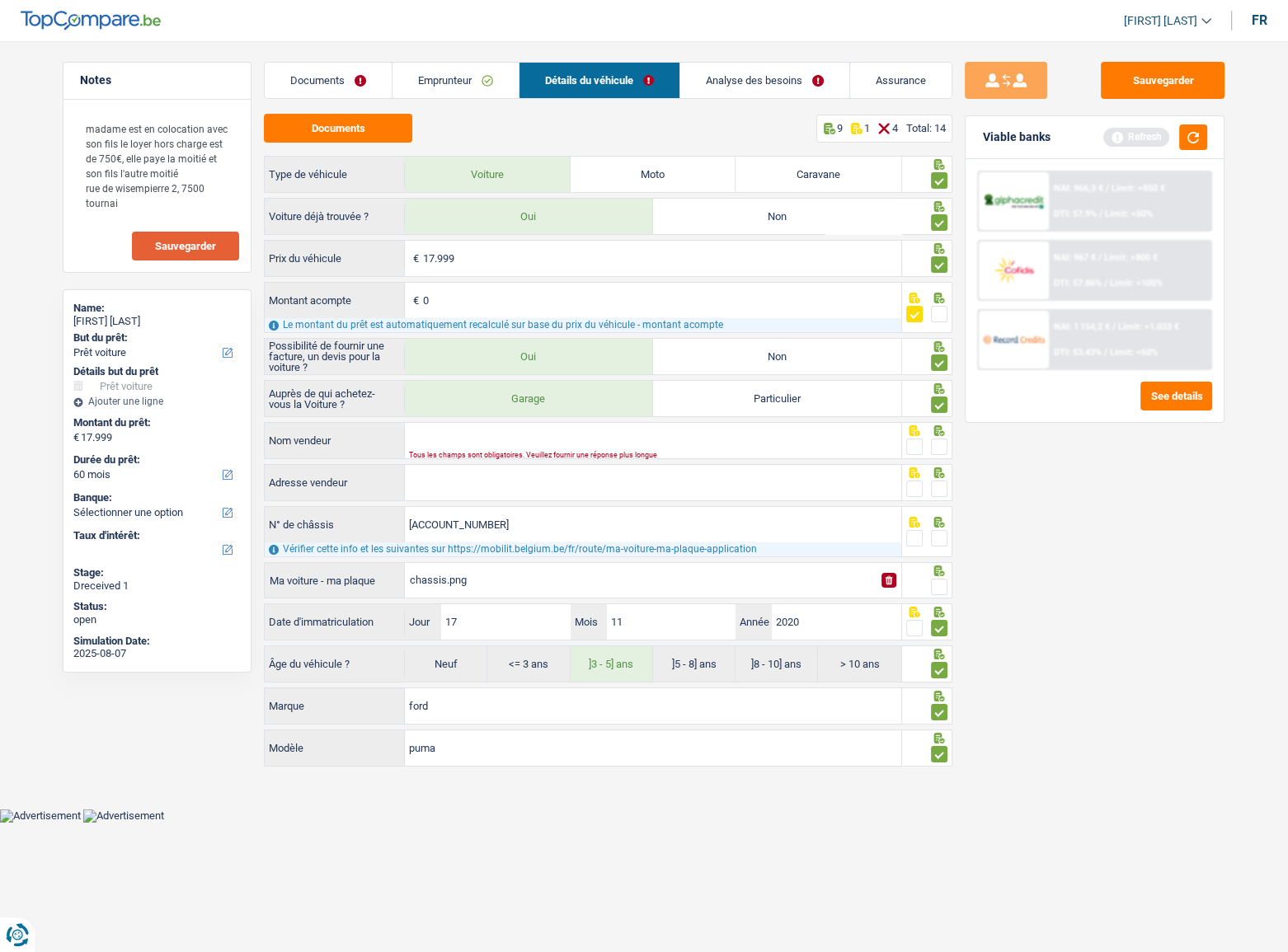 click at bounding box center [939, 587] 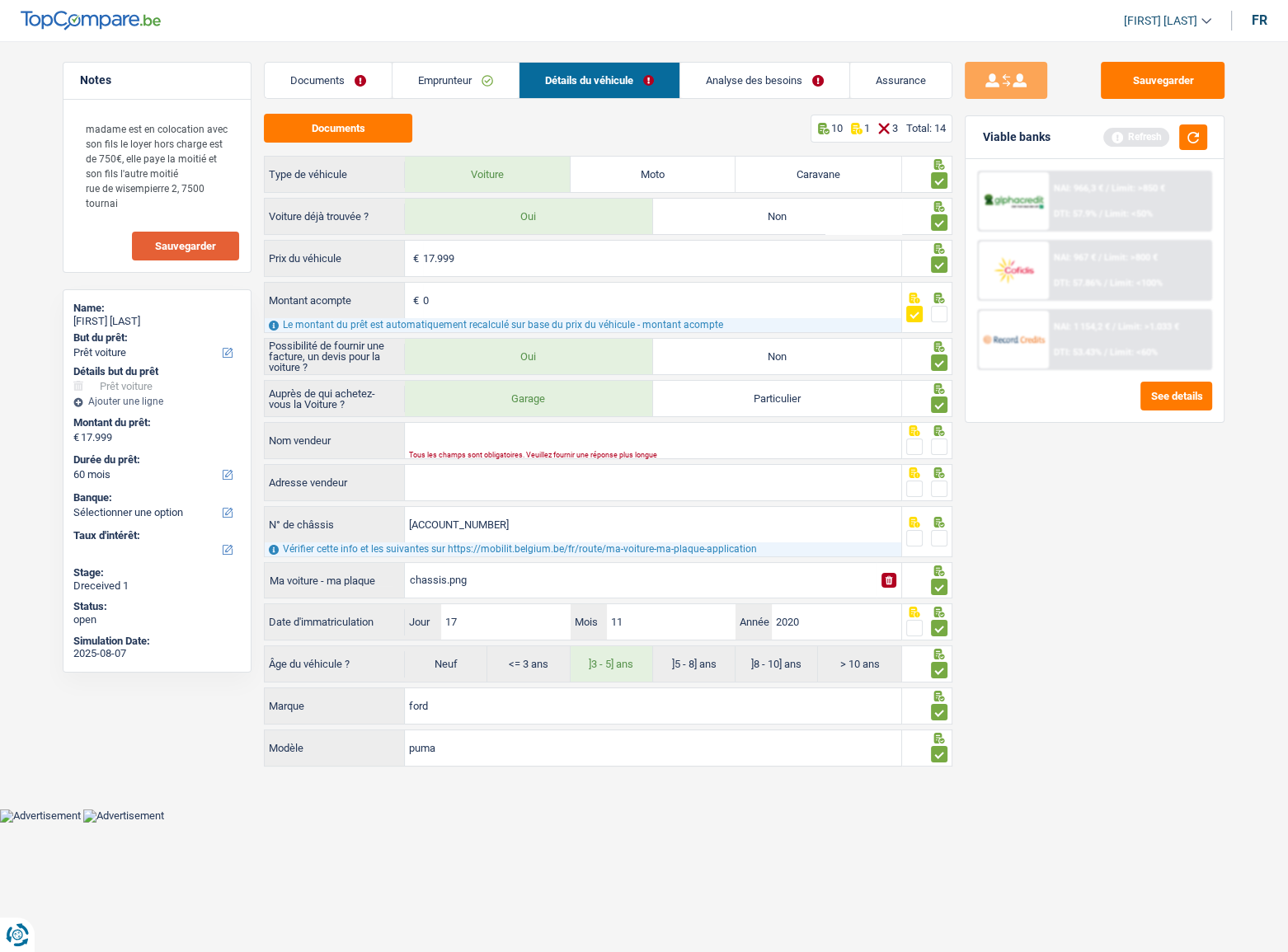 click at bounding box center [939, 538] 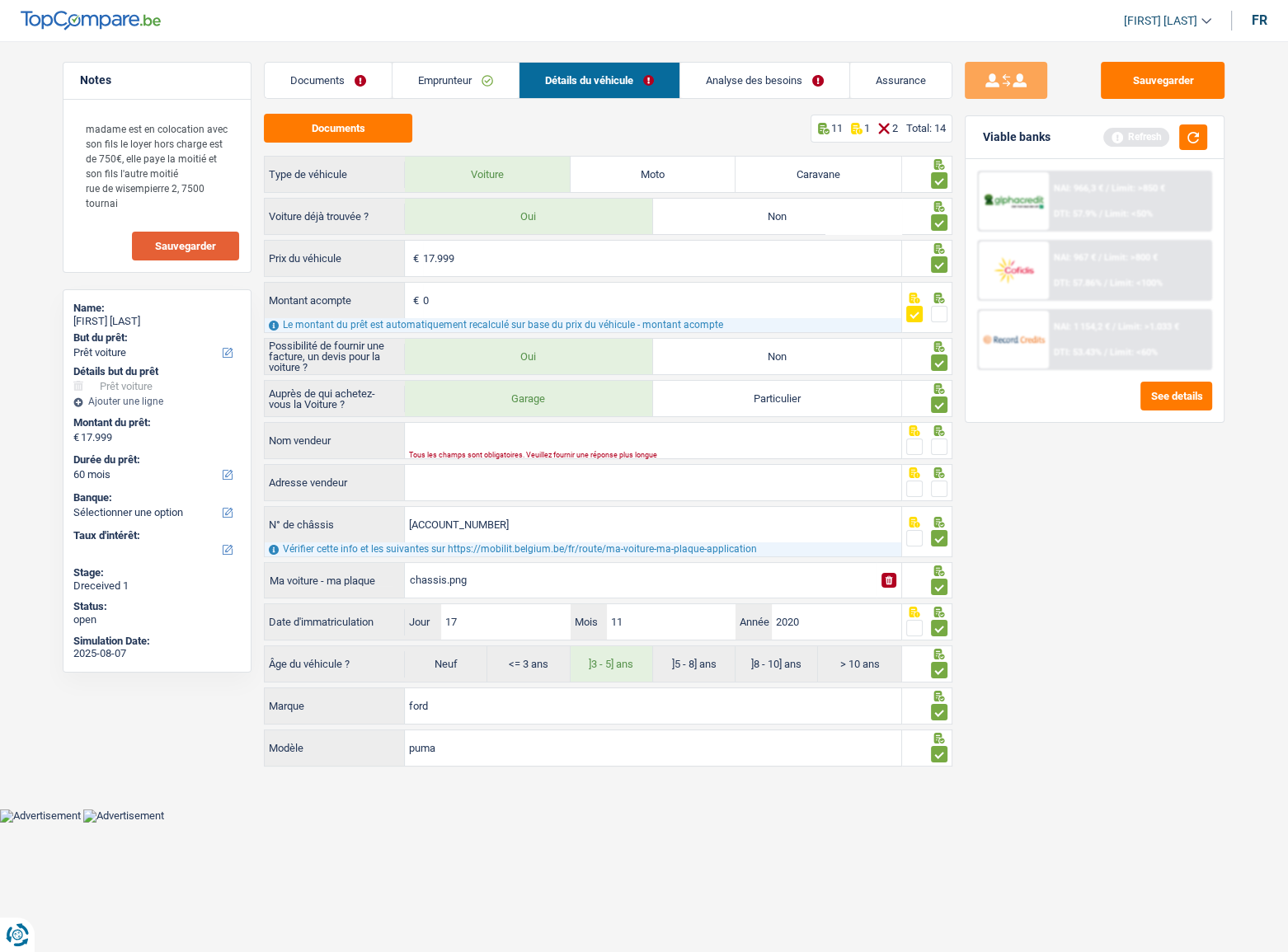 click on "Tous les champs sont obligatoires. Veuillez fournir une réponse plus longue" at bounding box center (629, 455) 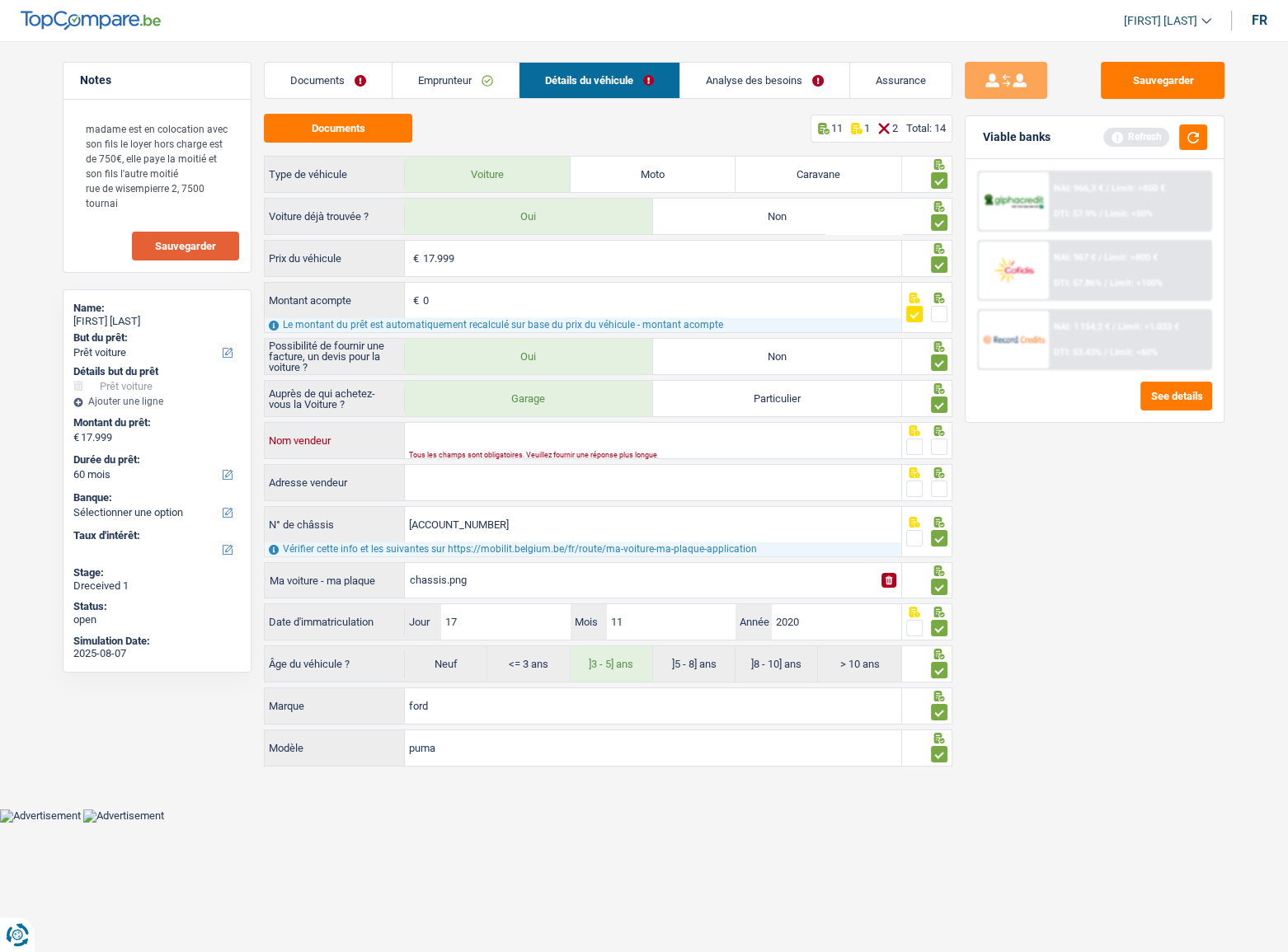 click on "Nom vendeur" at bounding box center (653, 440) 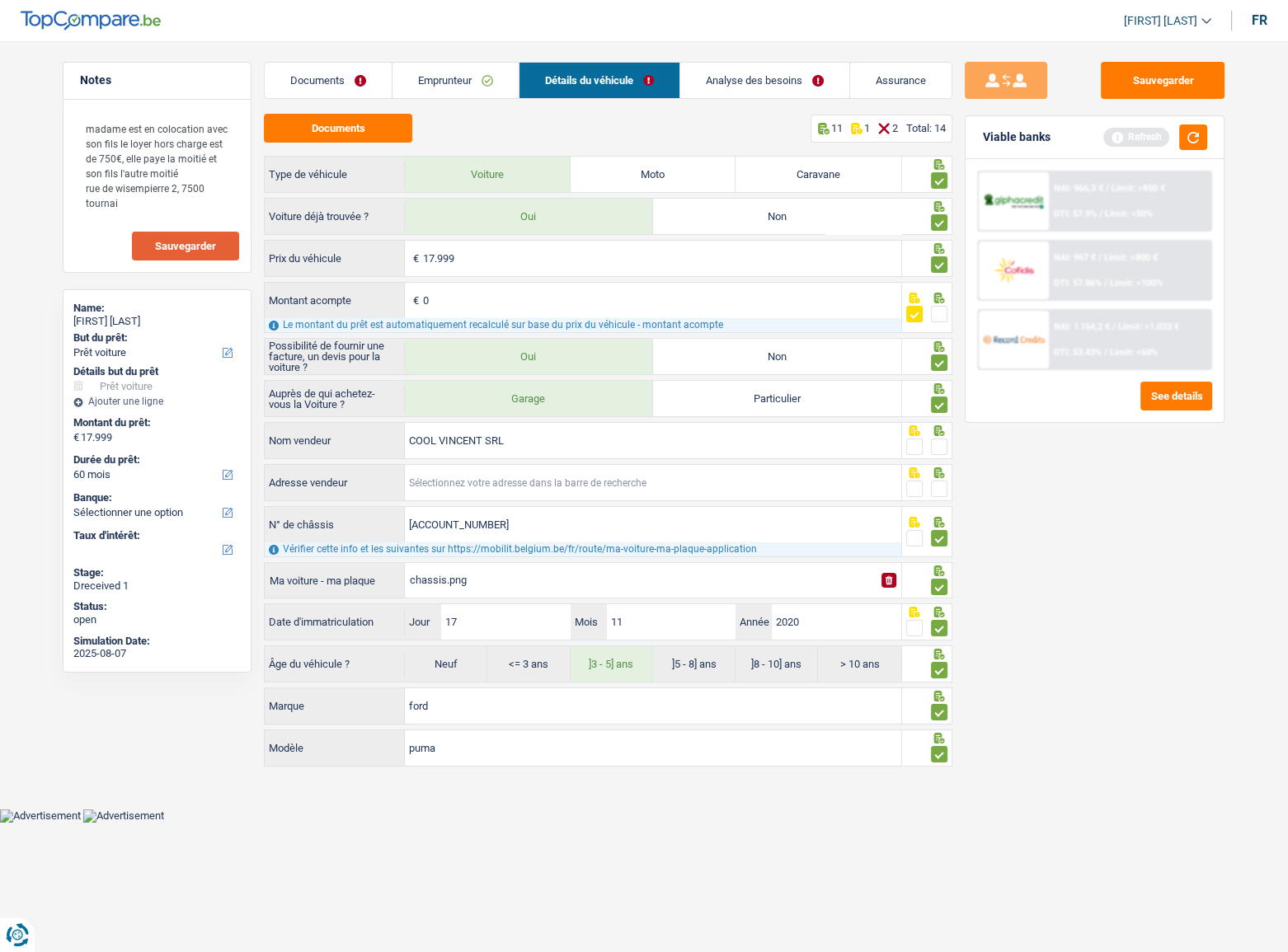click on "Adresse vendeur" at bounding box center (653, 482) 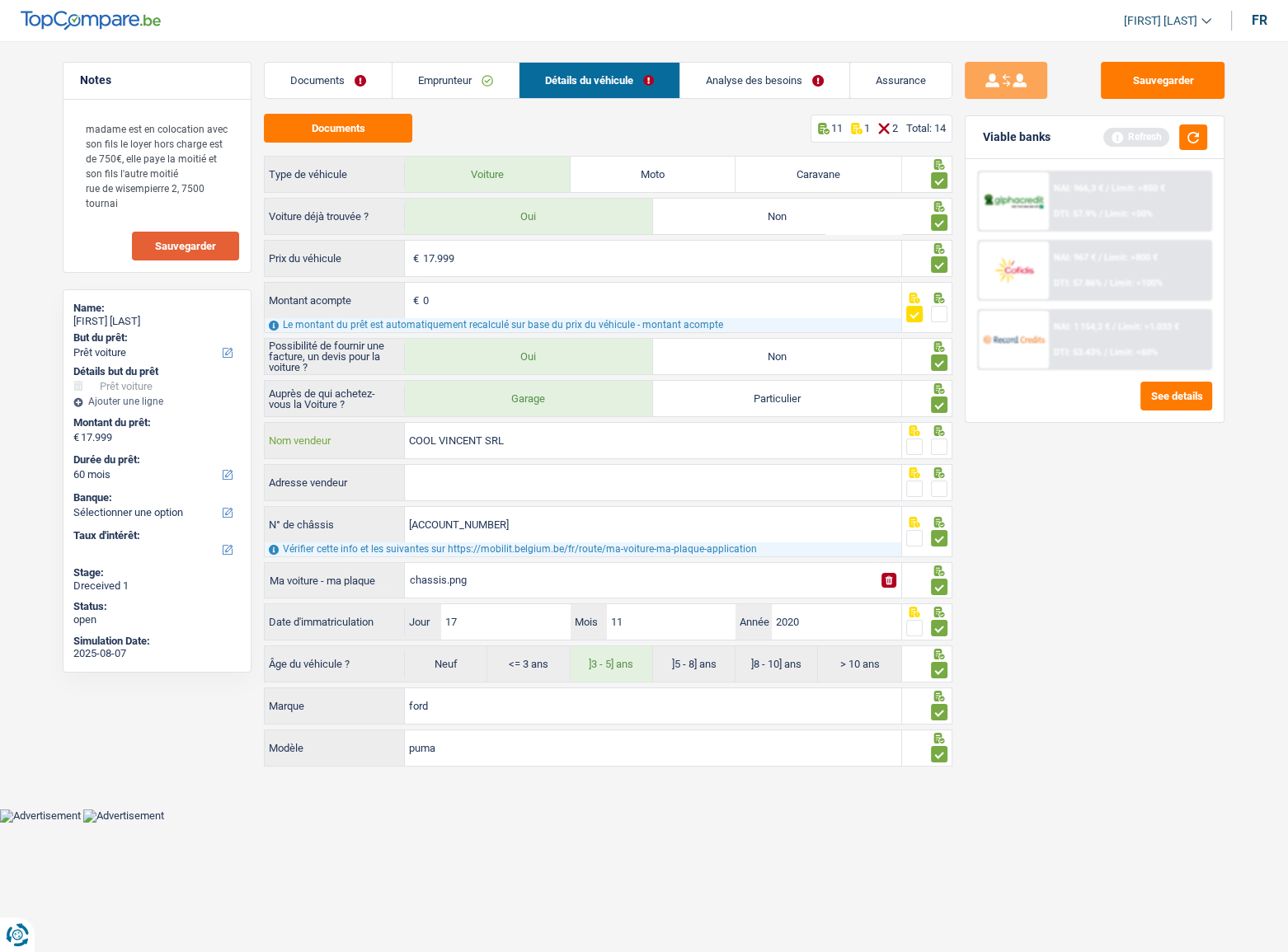 drag, startPoint x: 511, startPoint y: 437, endPoint x: 488, endPoint y: 438, distance: 23.021729 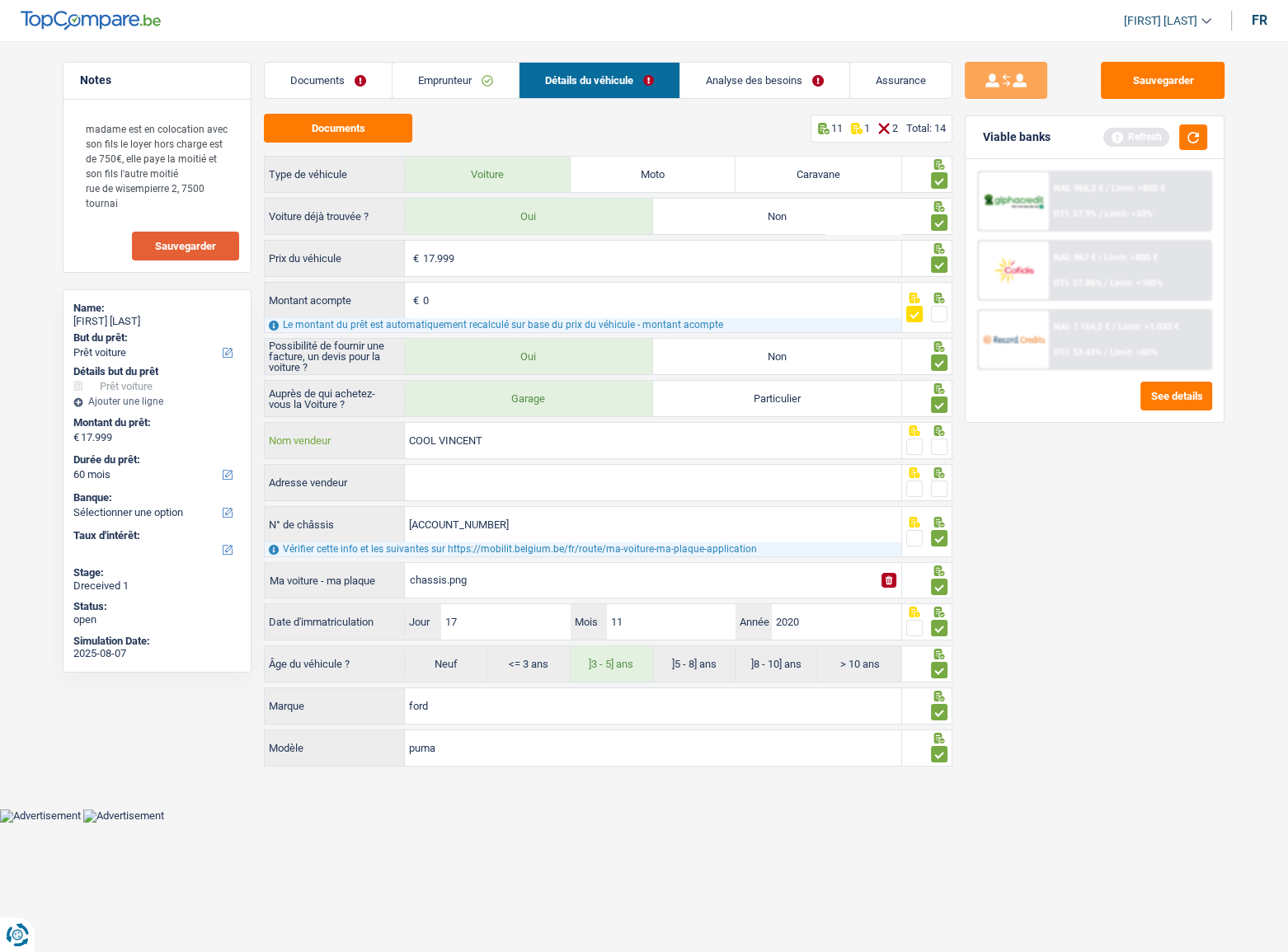 type on "COOL VINCENT" 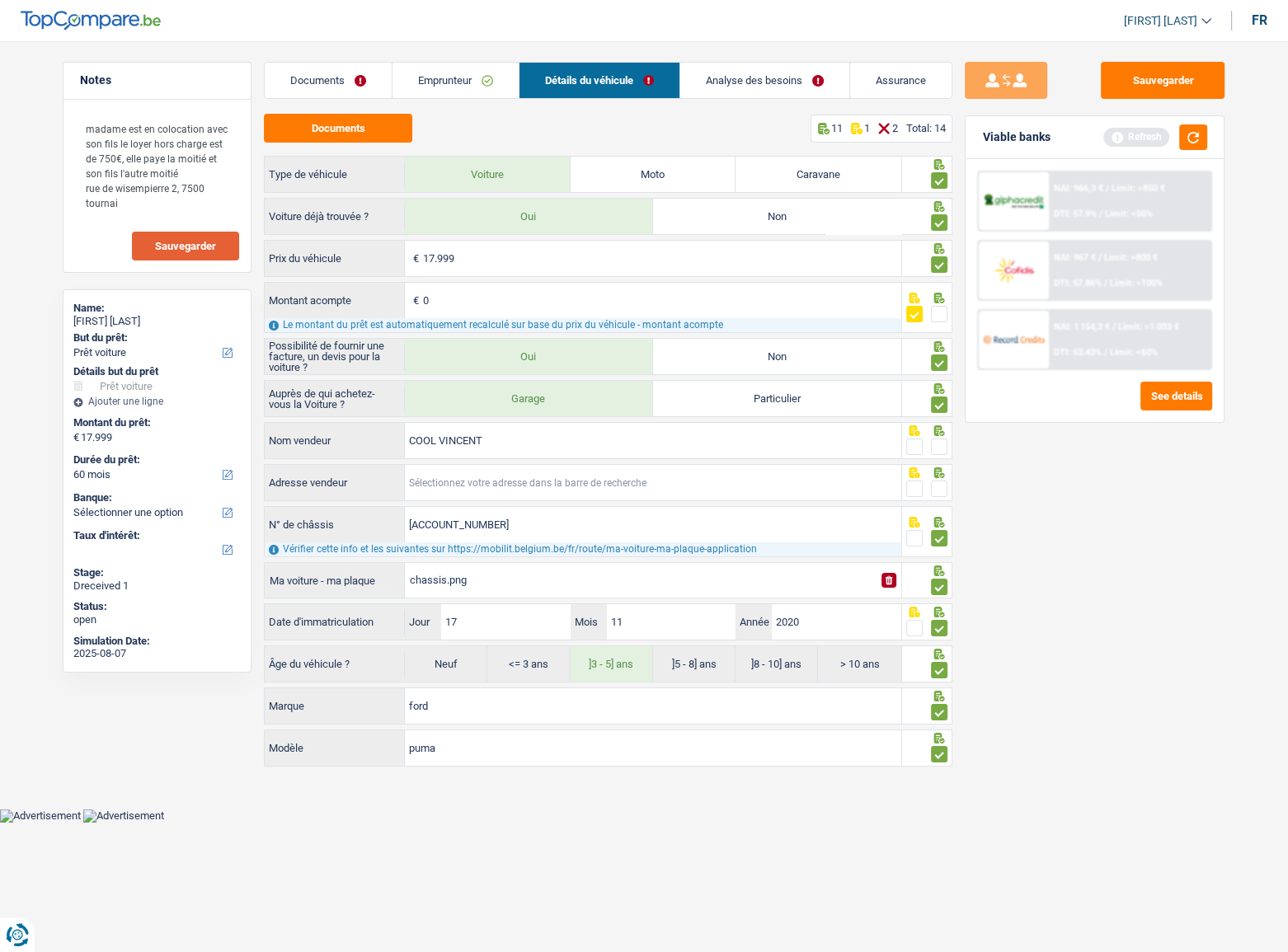 click on "Adresse vendeur" at bounding box center [653, 482] 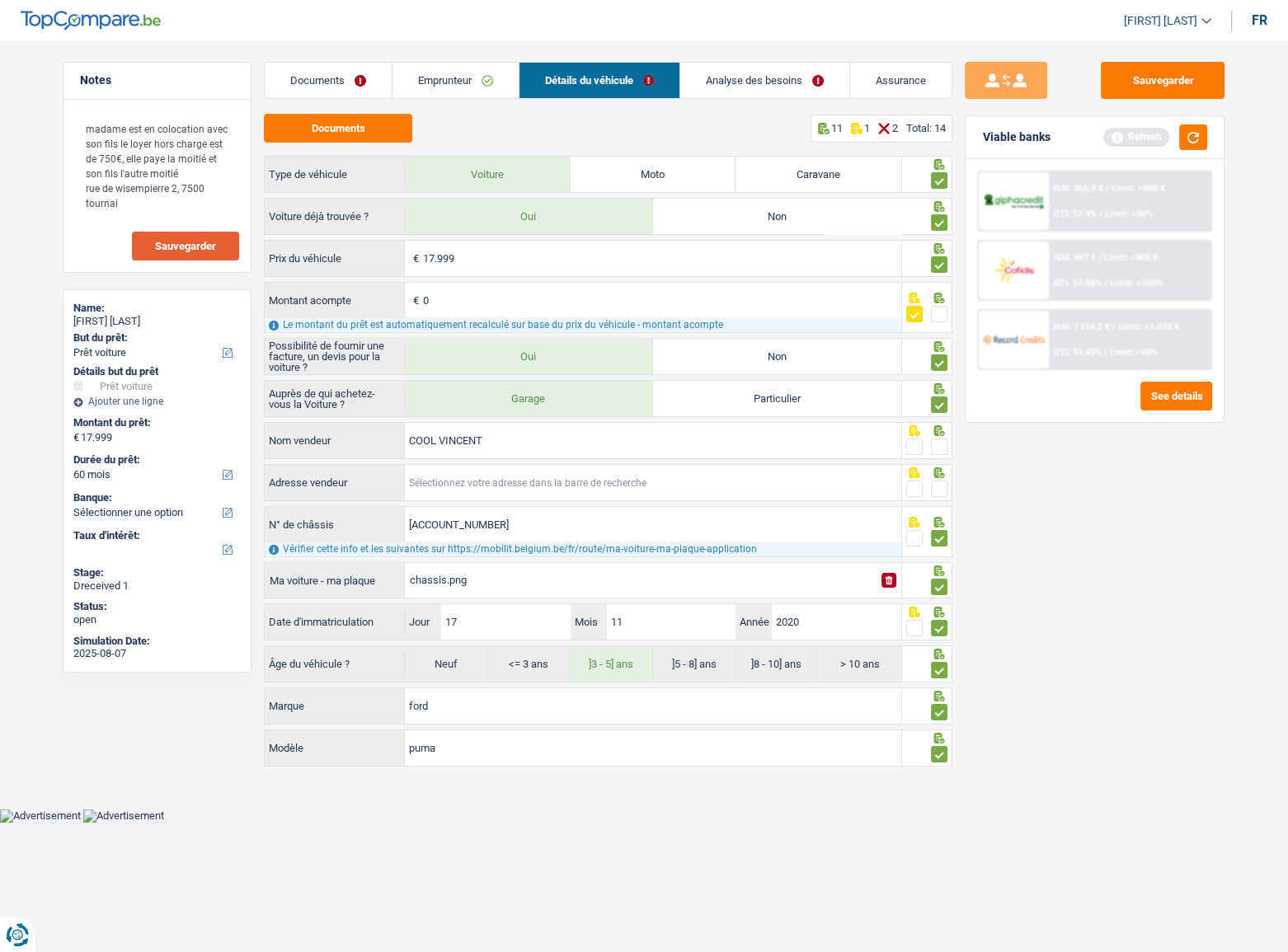 click on "Adresse vendeur" at bounding box center (653, 482) 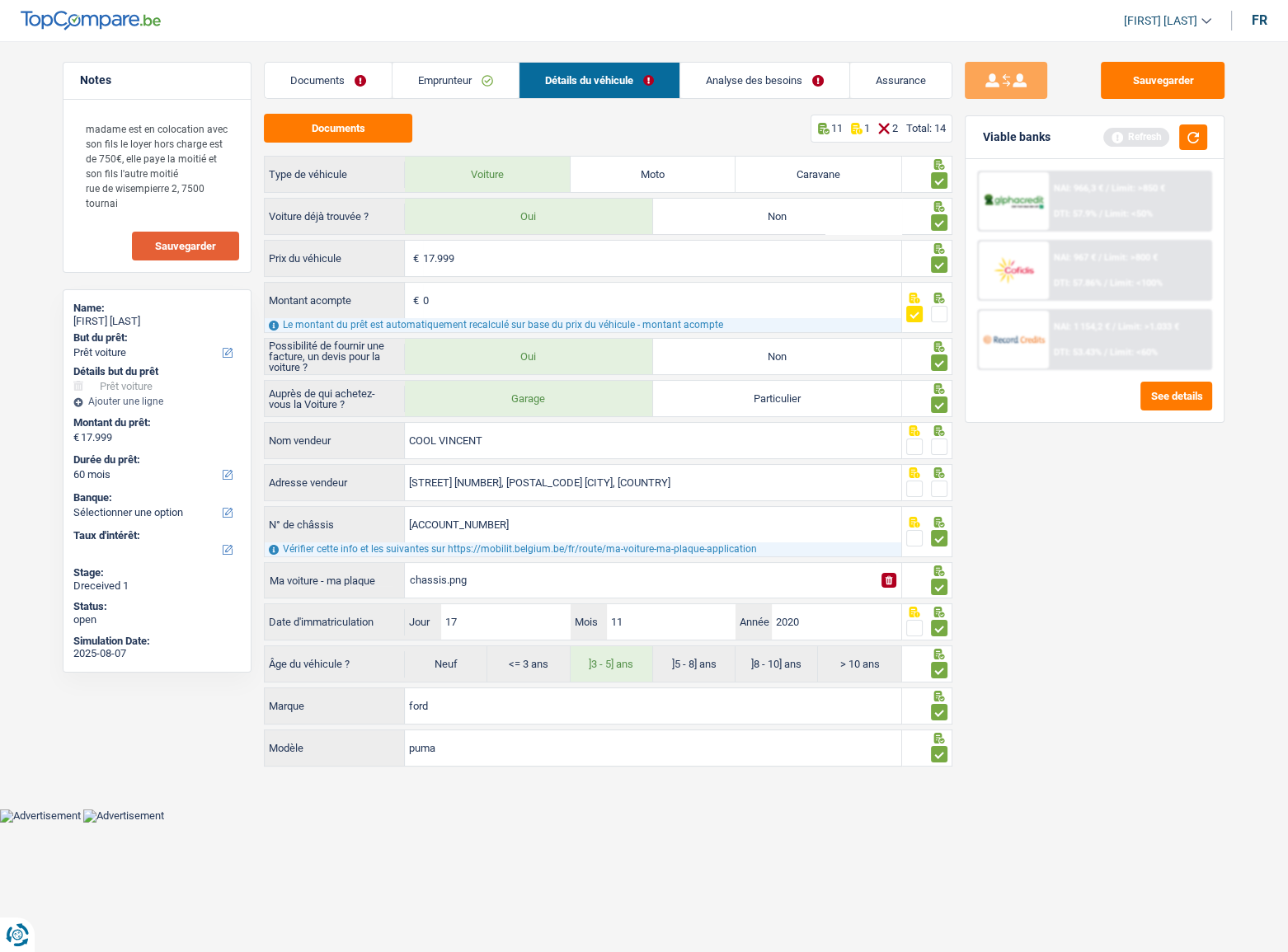 type on "Rue du Bon Voisin; 2; 1480; Tubize; BE" 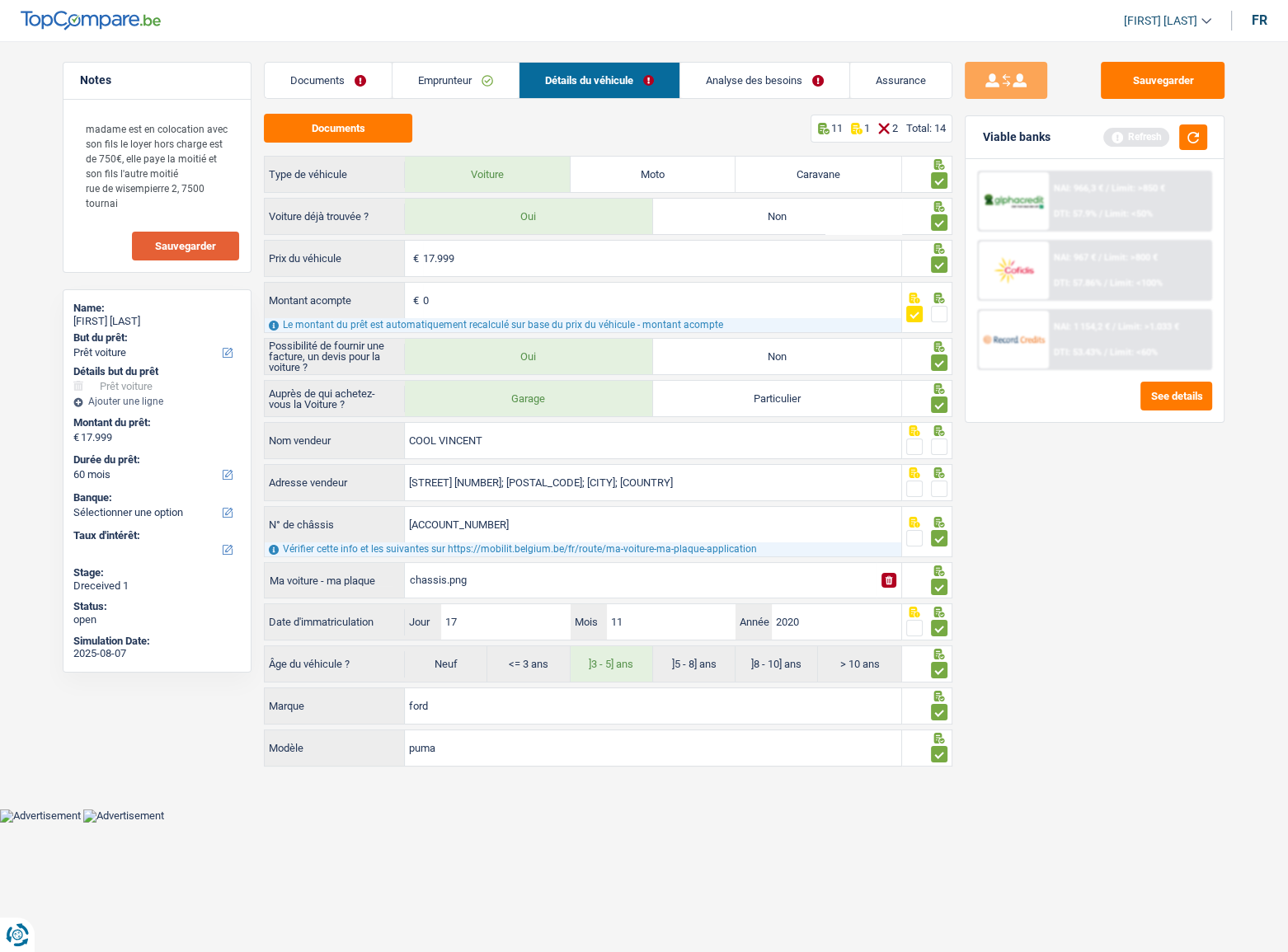 click at bounding box center (939, 489) 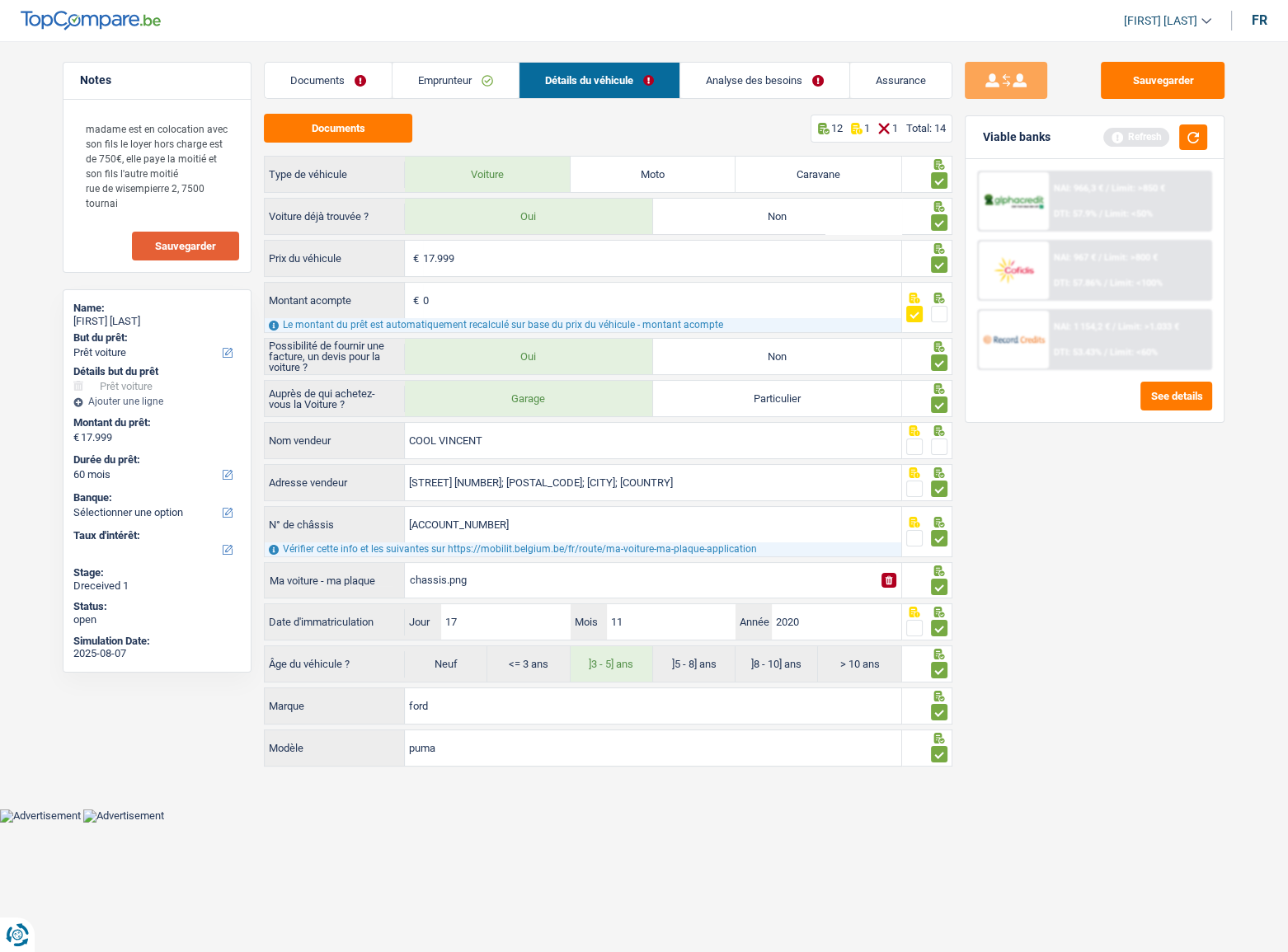 click at bounding box center [939, 447] 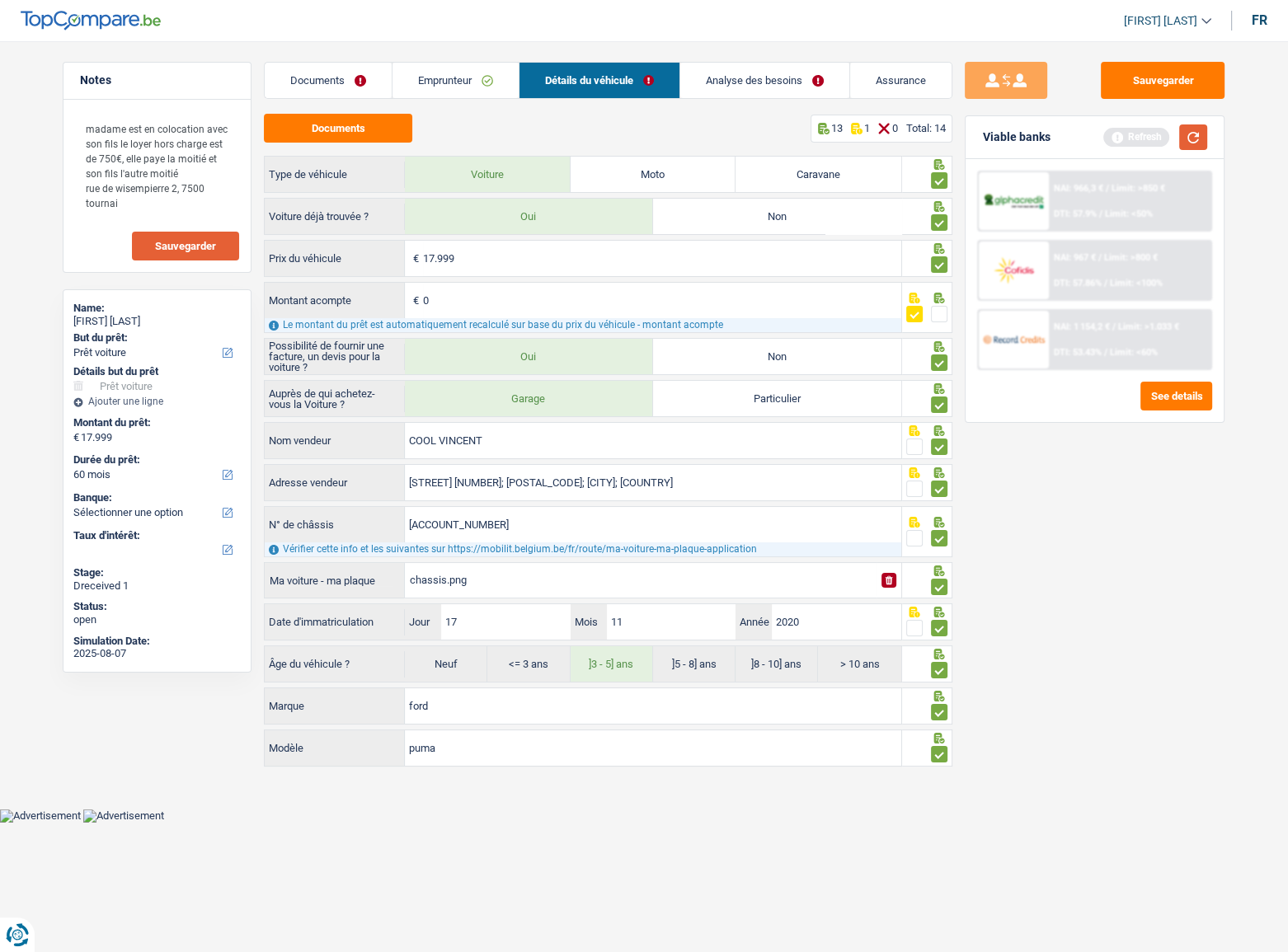 drag, startPoint x: 1196, startPoint y: 129, endPoint x: 1063, endPoint y: 218, distance: 160.03125 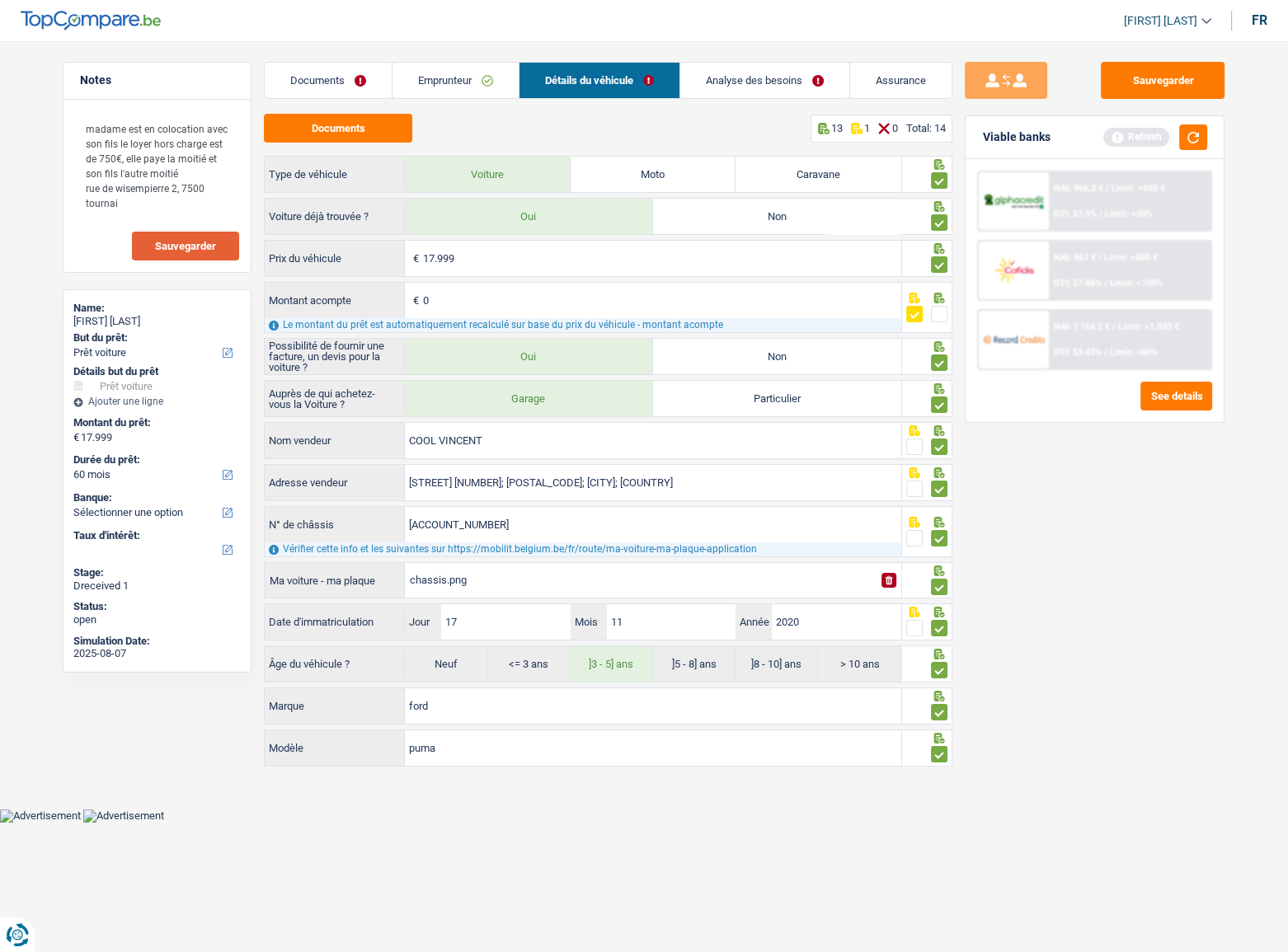 click on "Analyse des besoins" at bounding box center (764, 80) 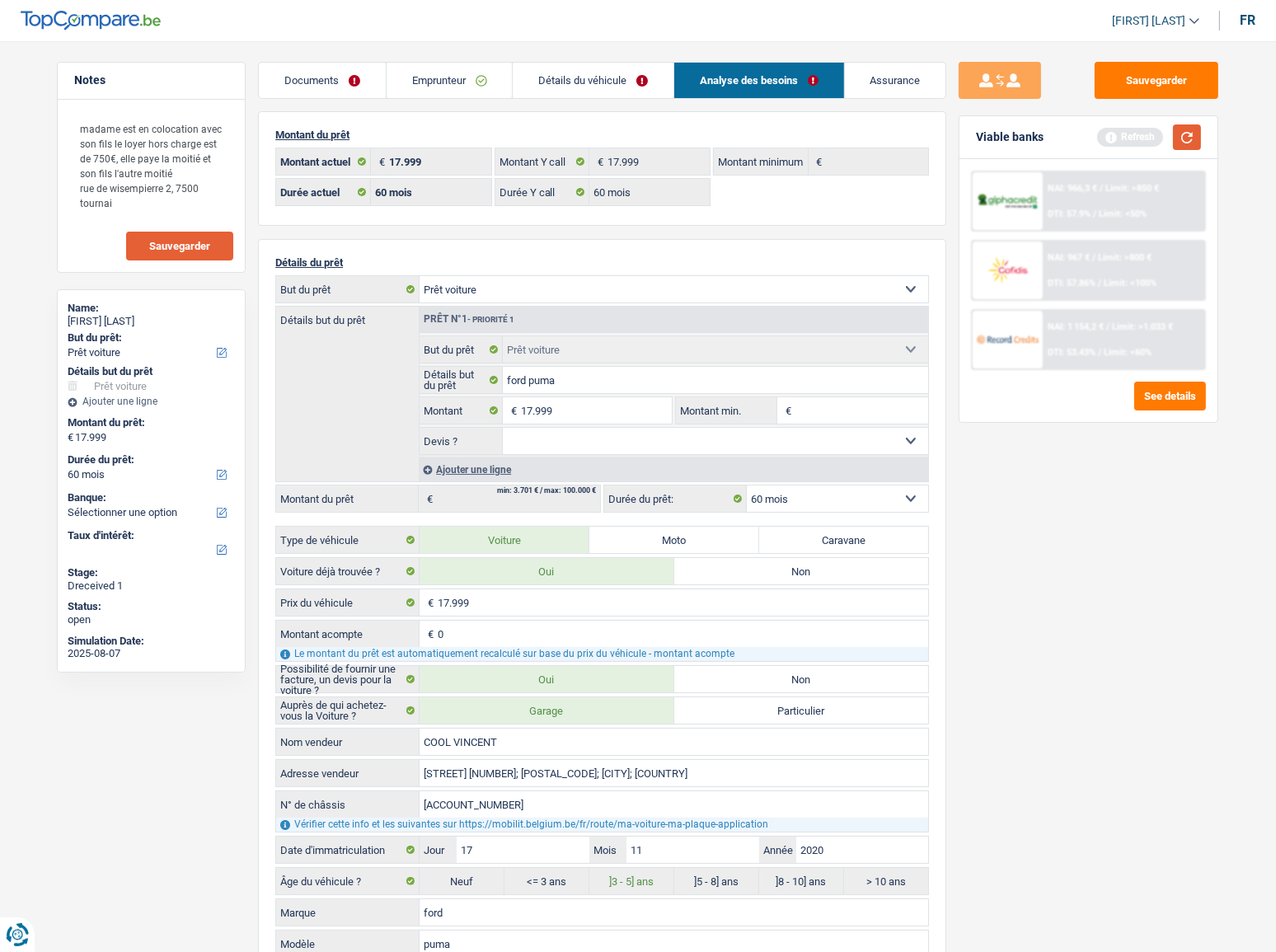 click at bounding box center (1187, 137) 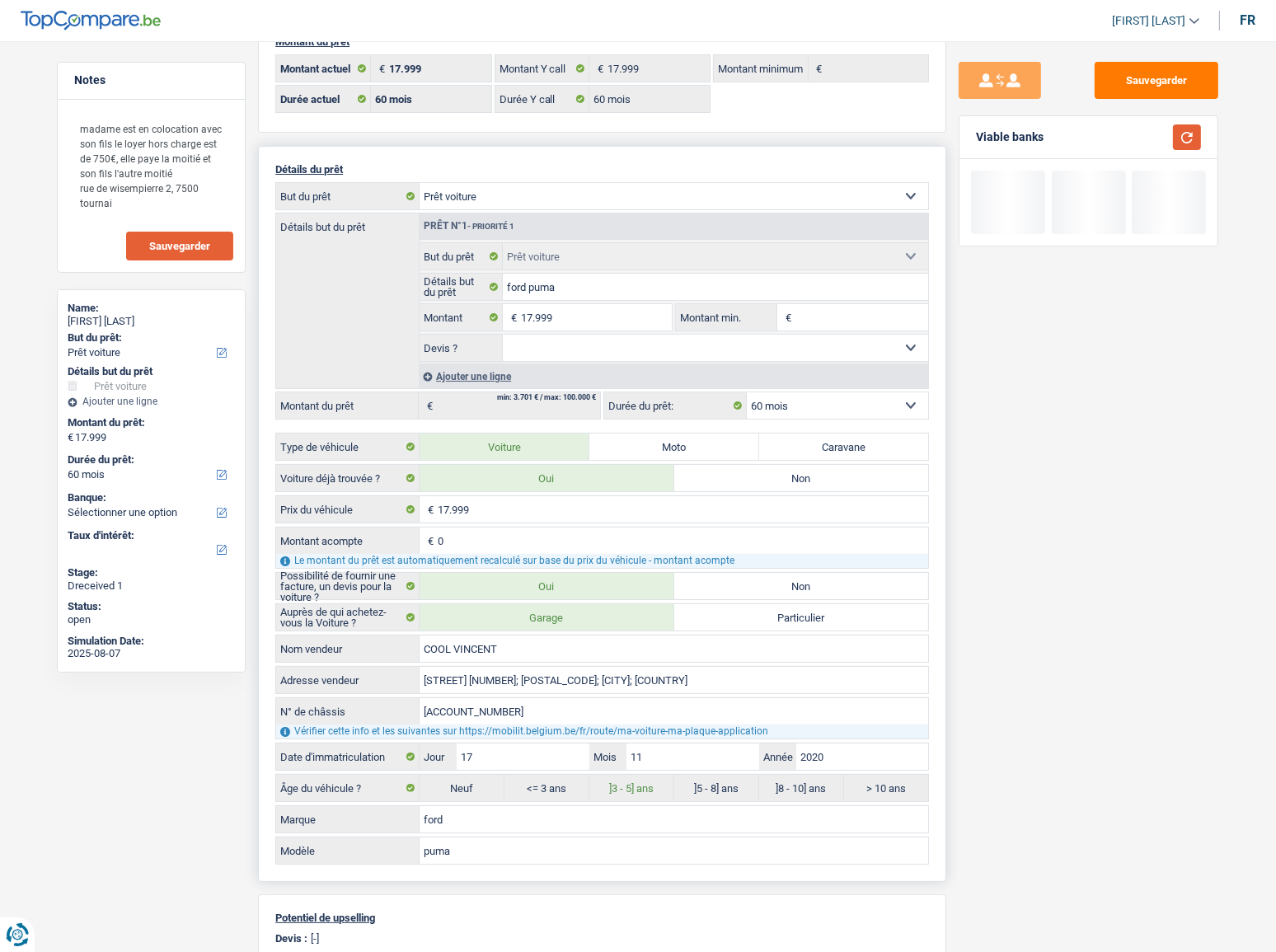 scroll, scrollTop: 0, scrollLeft: 0, axis: both 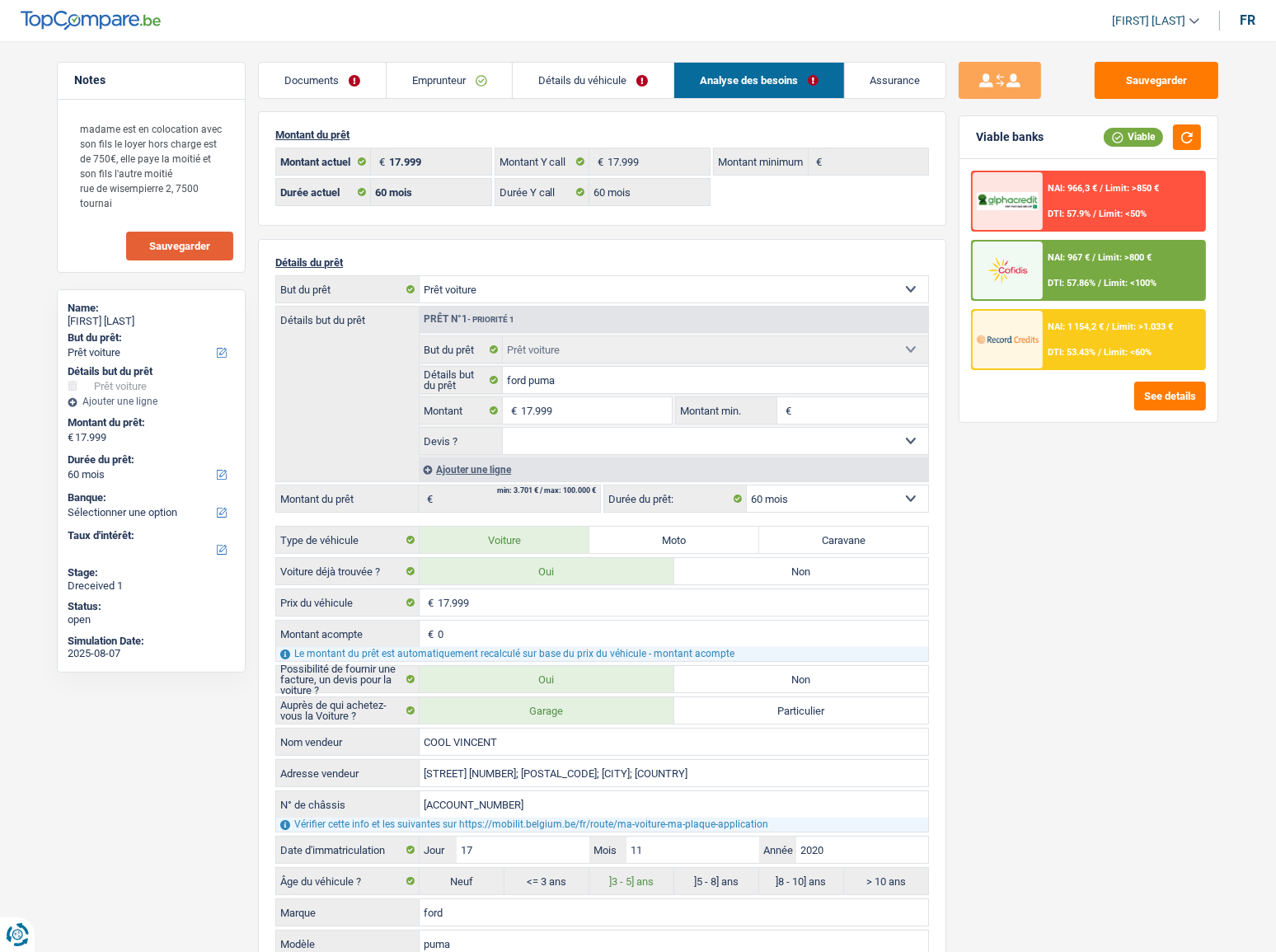 click on "NAI: 1 154,2 €
/
Limit: >1.033 €
DTI: 53.43%
/
Limit: <60%" at bounding box center (1124, 340) 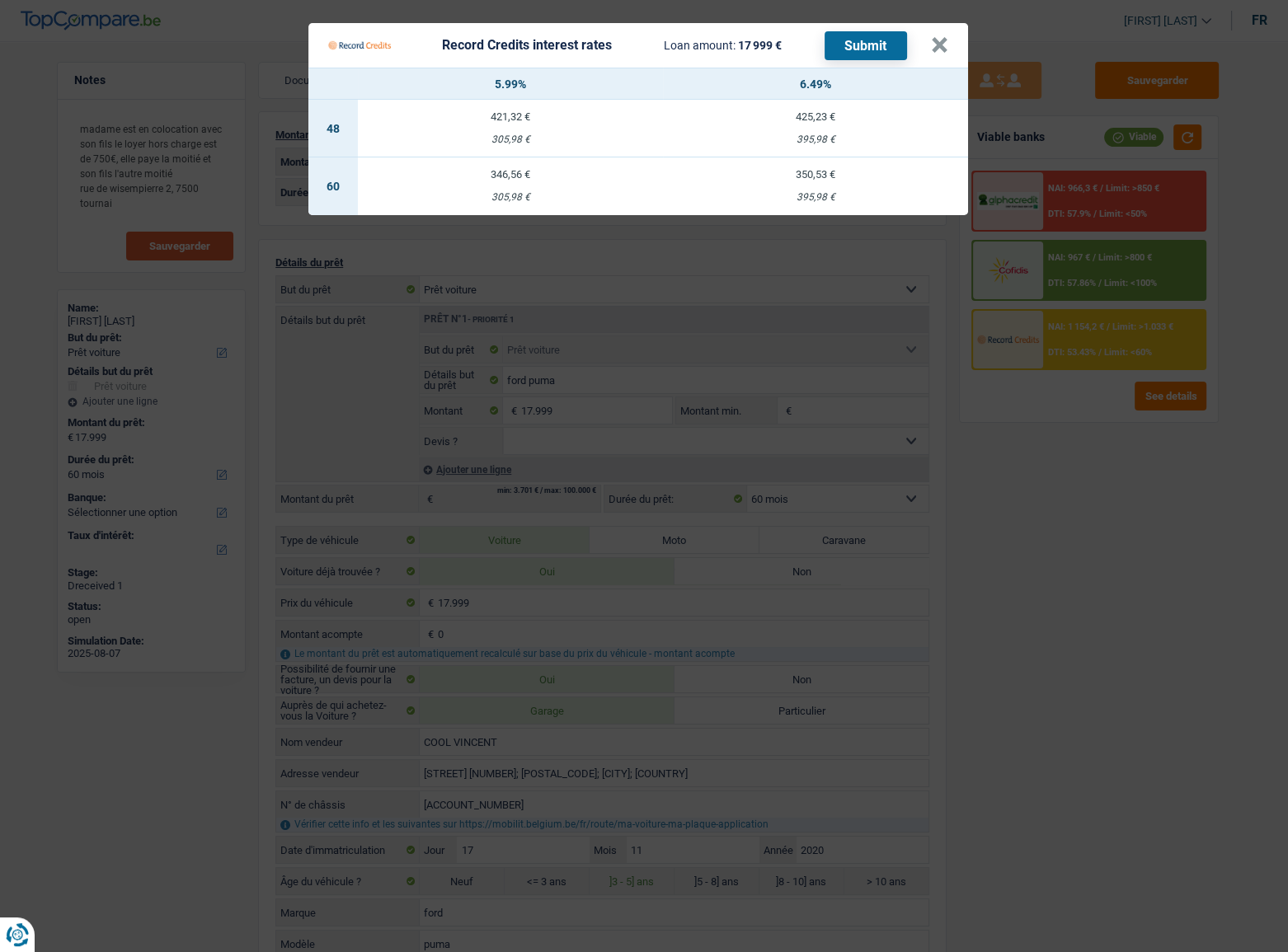 click on "350,53 €
395,98 €" at bounding box center [816, 186] 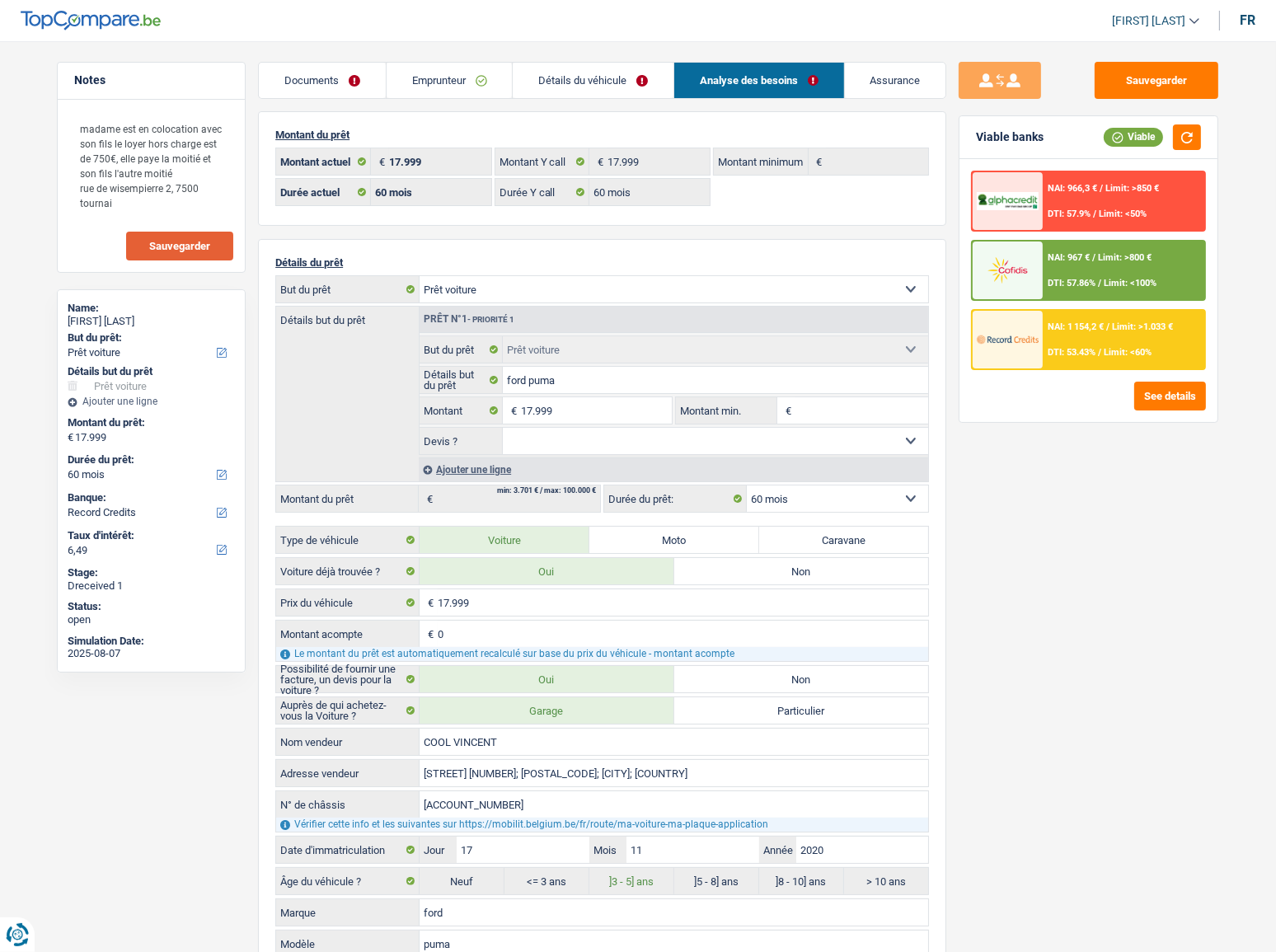 click on "NAI: 967 €
/
Limit: >800 €
DTI: 57.86%
/
Limit: <100%" at bounding box center [1124, 270] 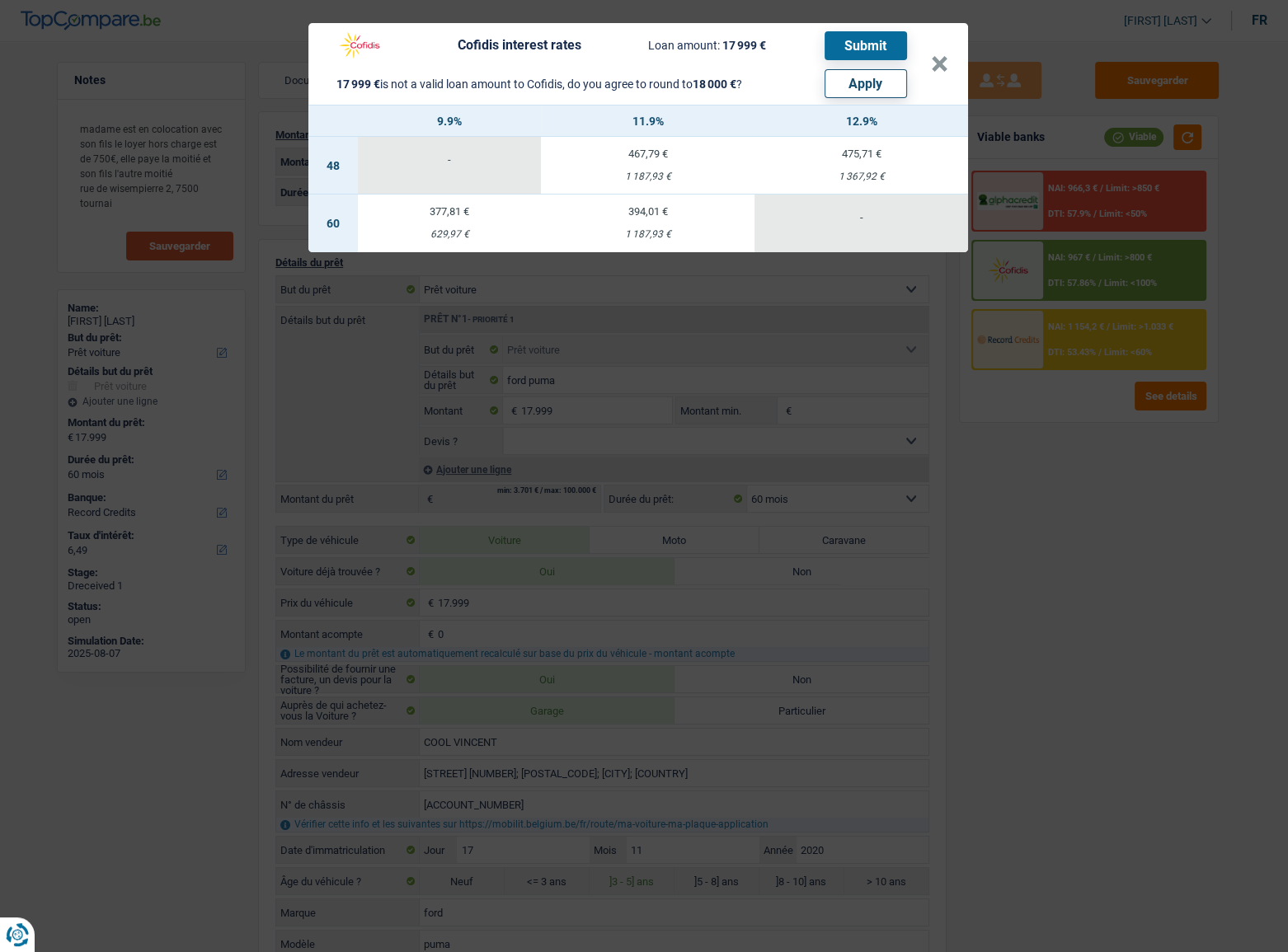 drag, startPoint x: 1060, startPoint y: 450, endPoint x: 1060, endPoint y: 408, distance: 42 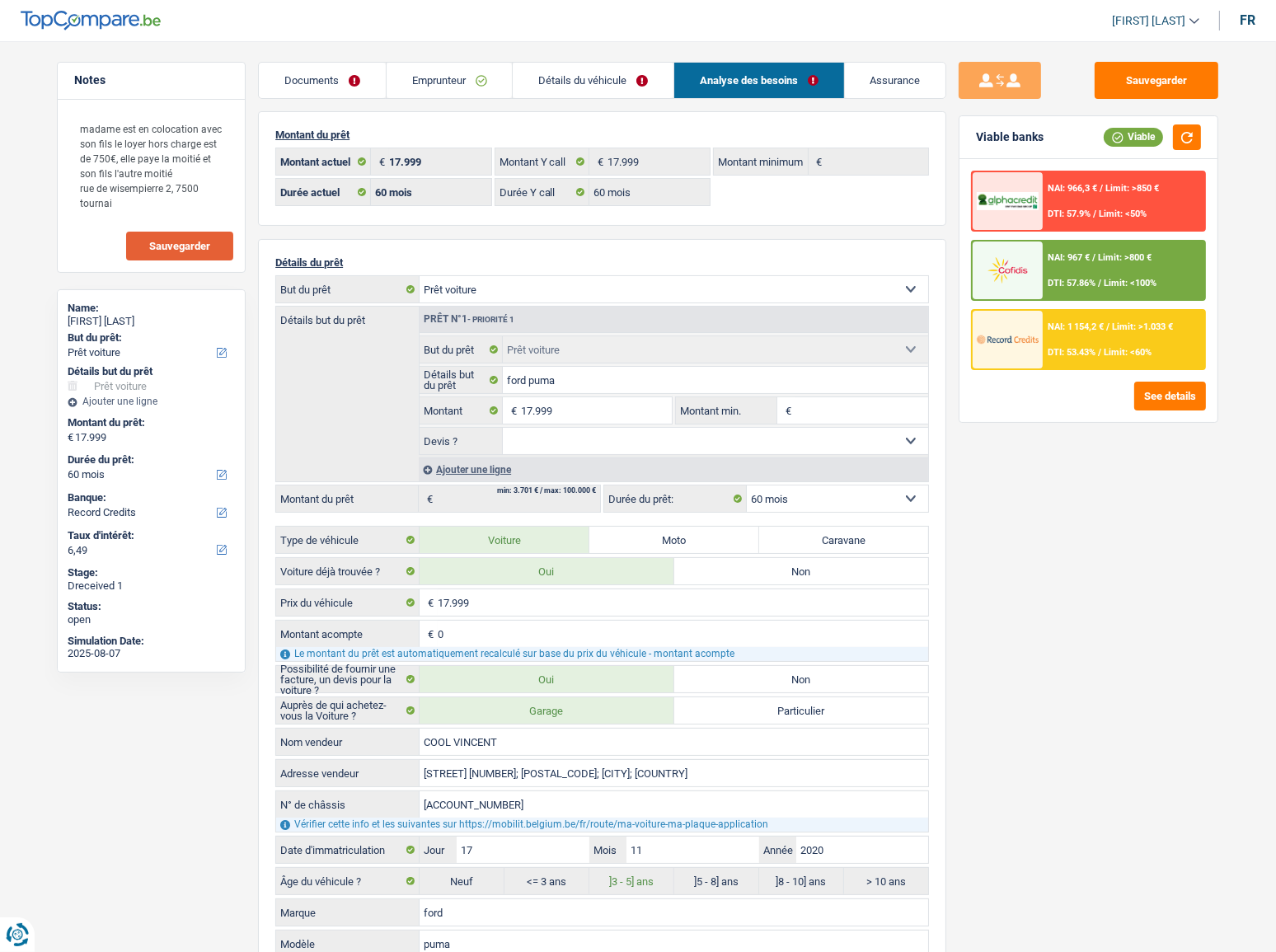 click on "DTI: 53.43%" at bounding box center [1072, 352] 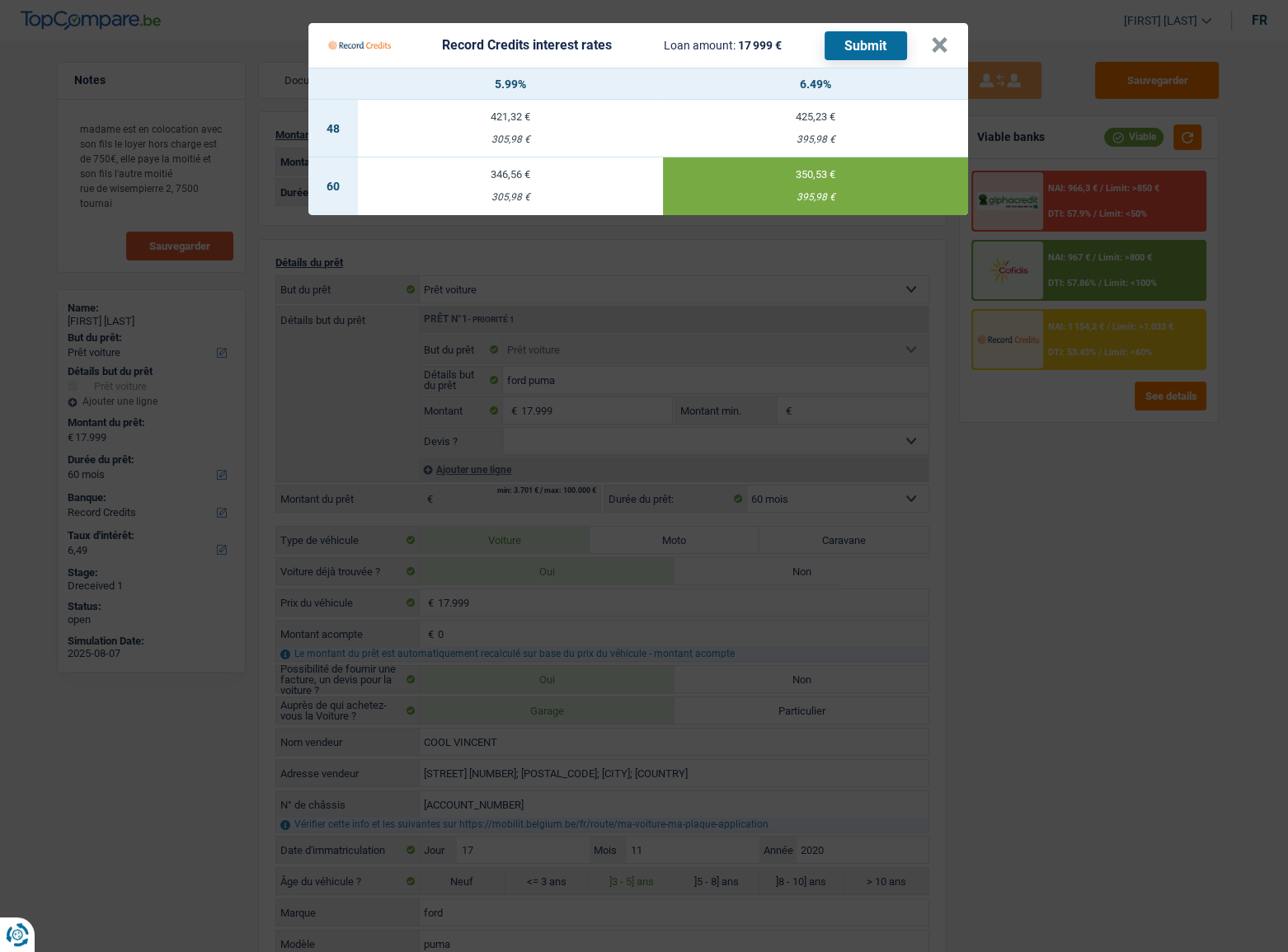 click on "Record Credits interest rates
Loan amount:
17 999 €
Submit
×" at bounding box center [638, 45] 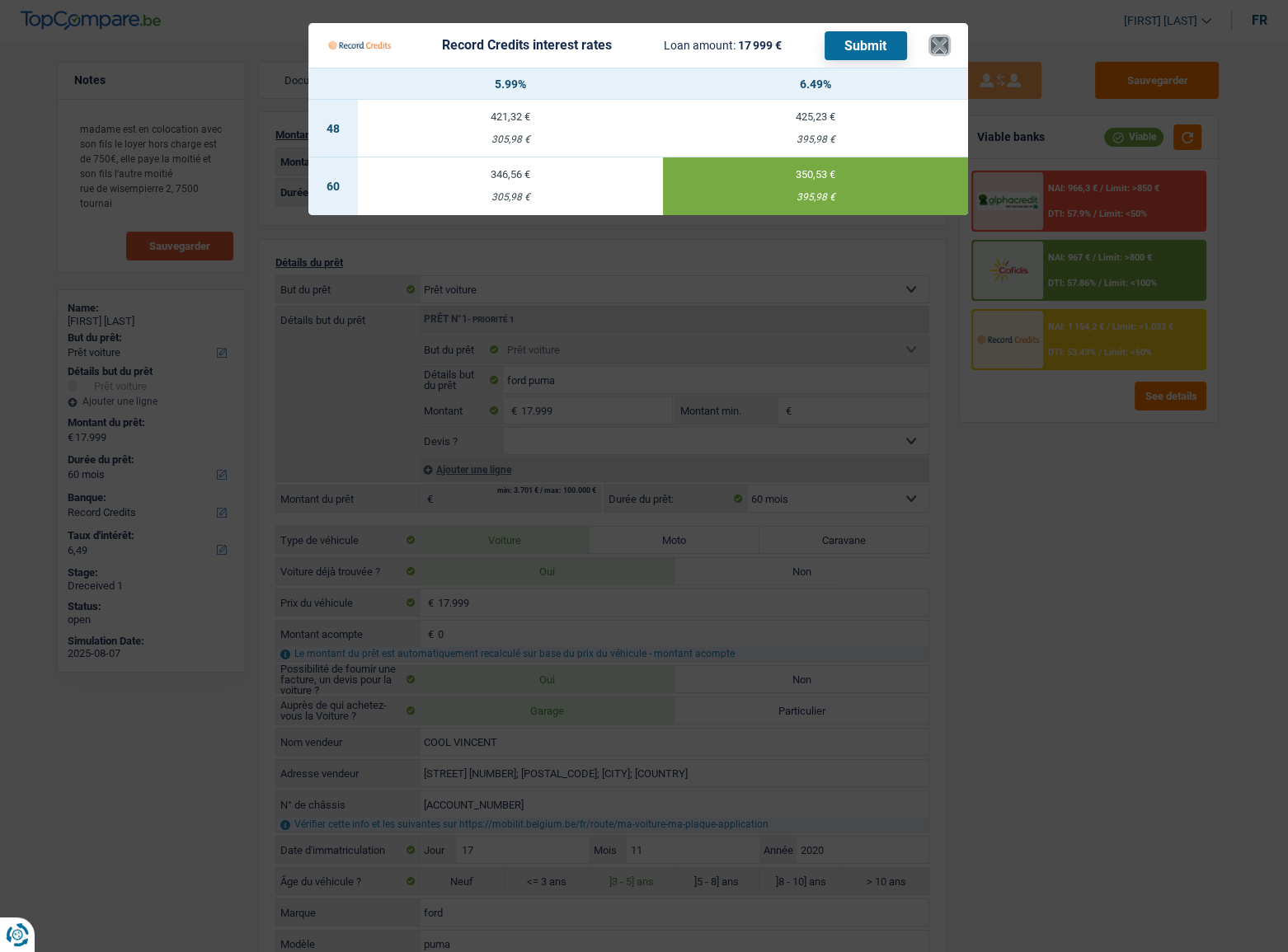 drag, startPoint x: 937, startPoint y: 40, endPoint x: 948, endPoint y: 189, distance: 149.40549 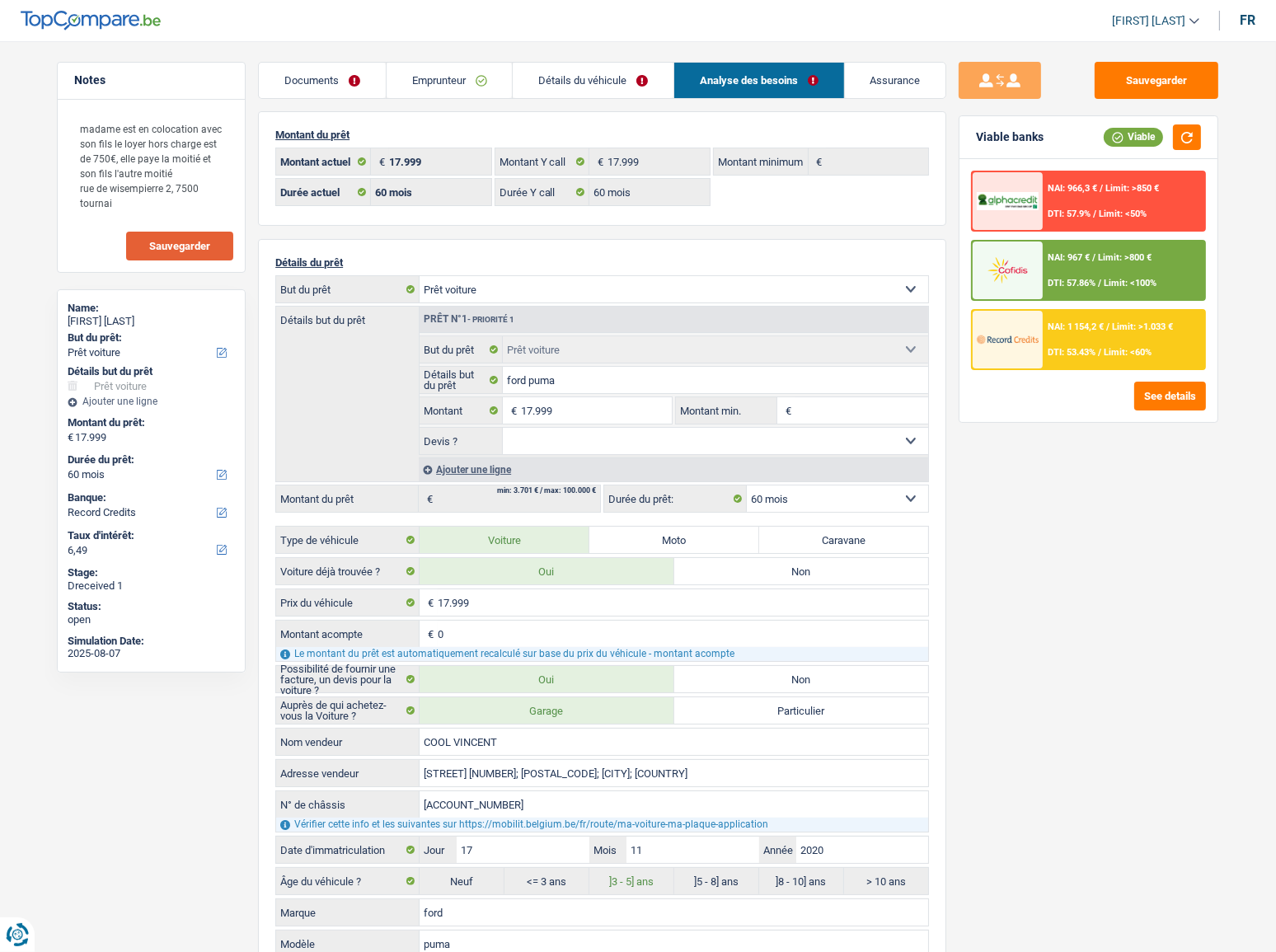 click at bounding box center (1007, 270) 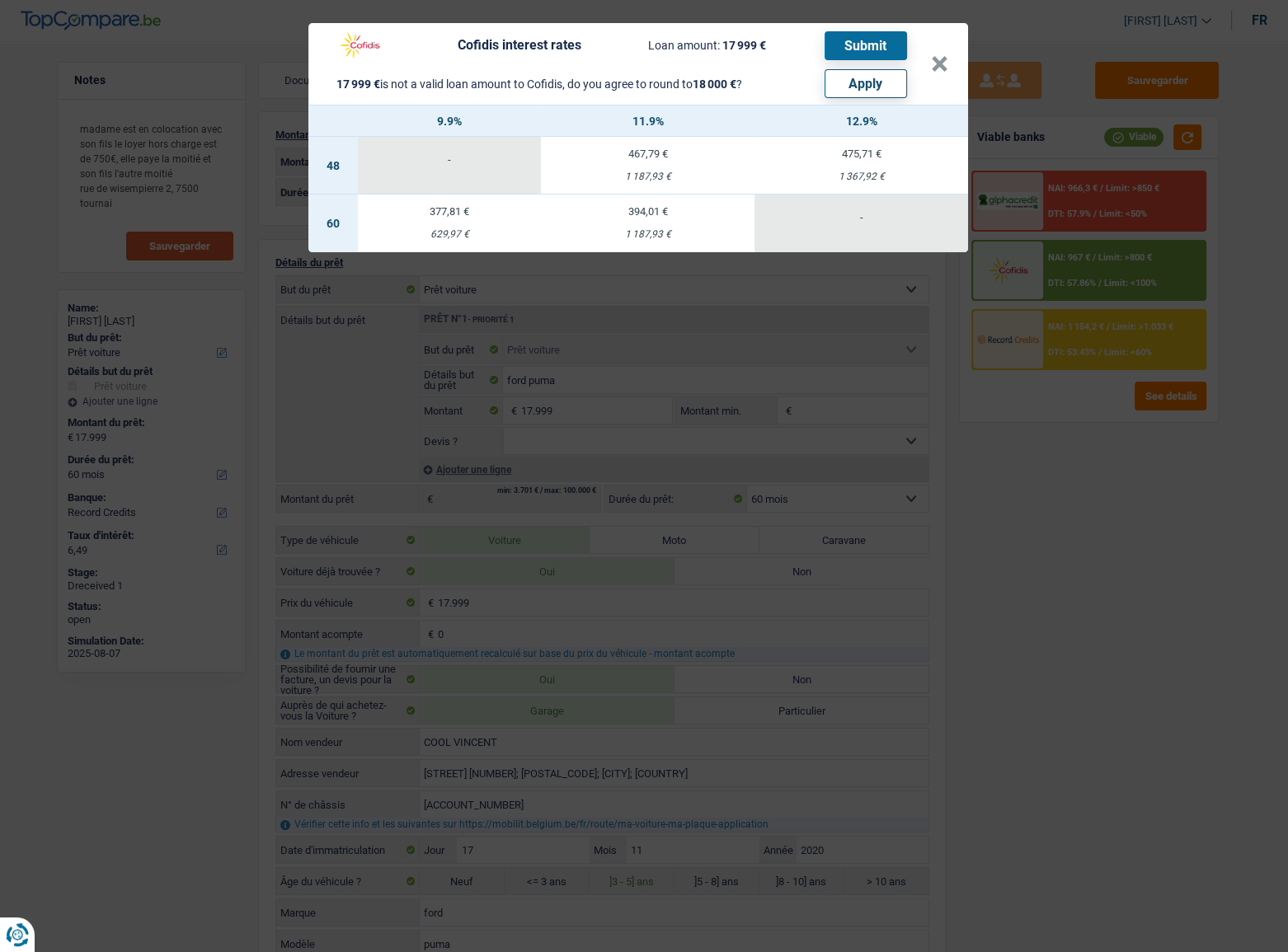 click on "Apply" at bounding box center [866, 83] 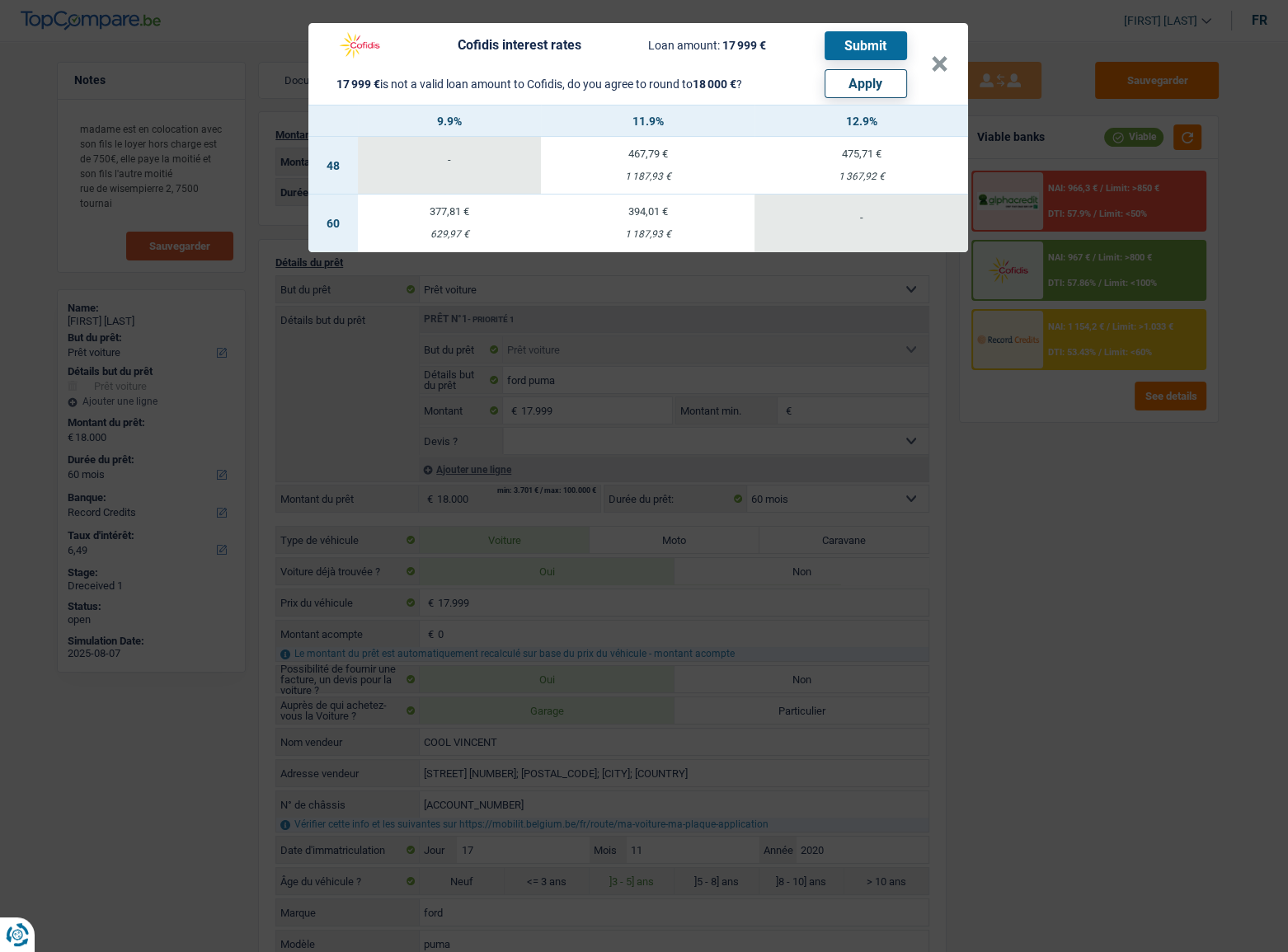 select on "other" 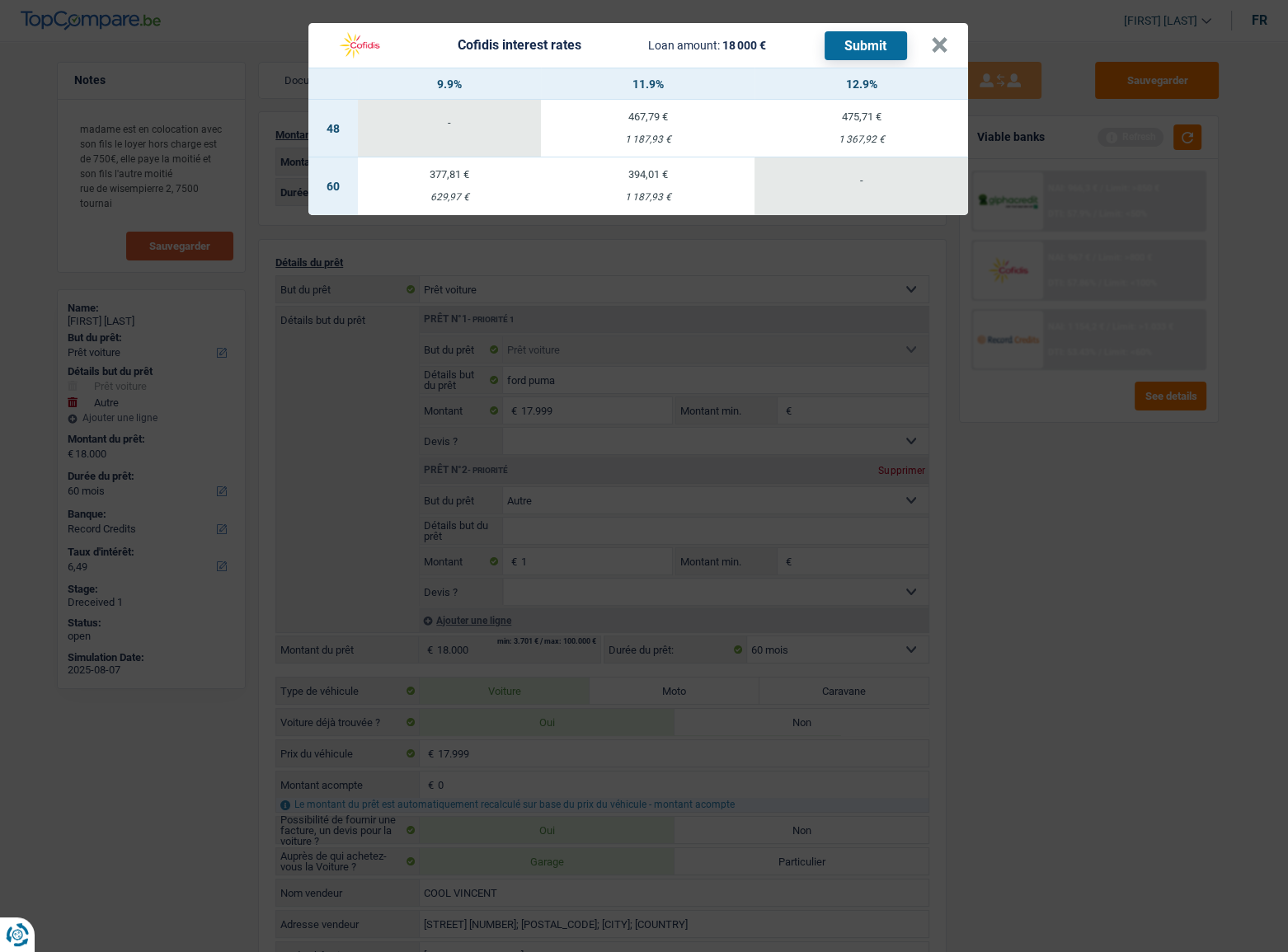 drag, startPoint x: 504, startPoint y: 191, endPoint x: 555, endPoint y: 167, distance: 56.36488 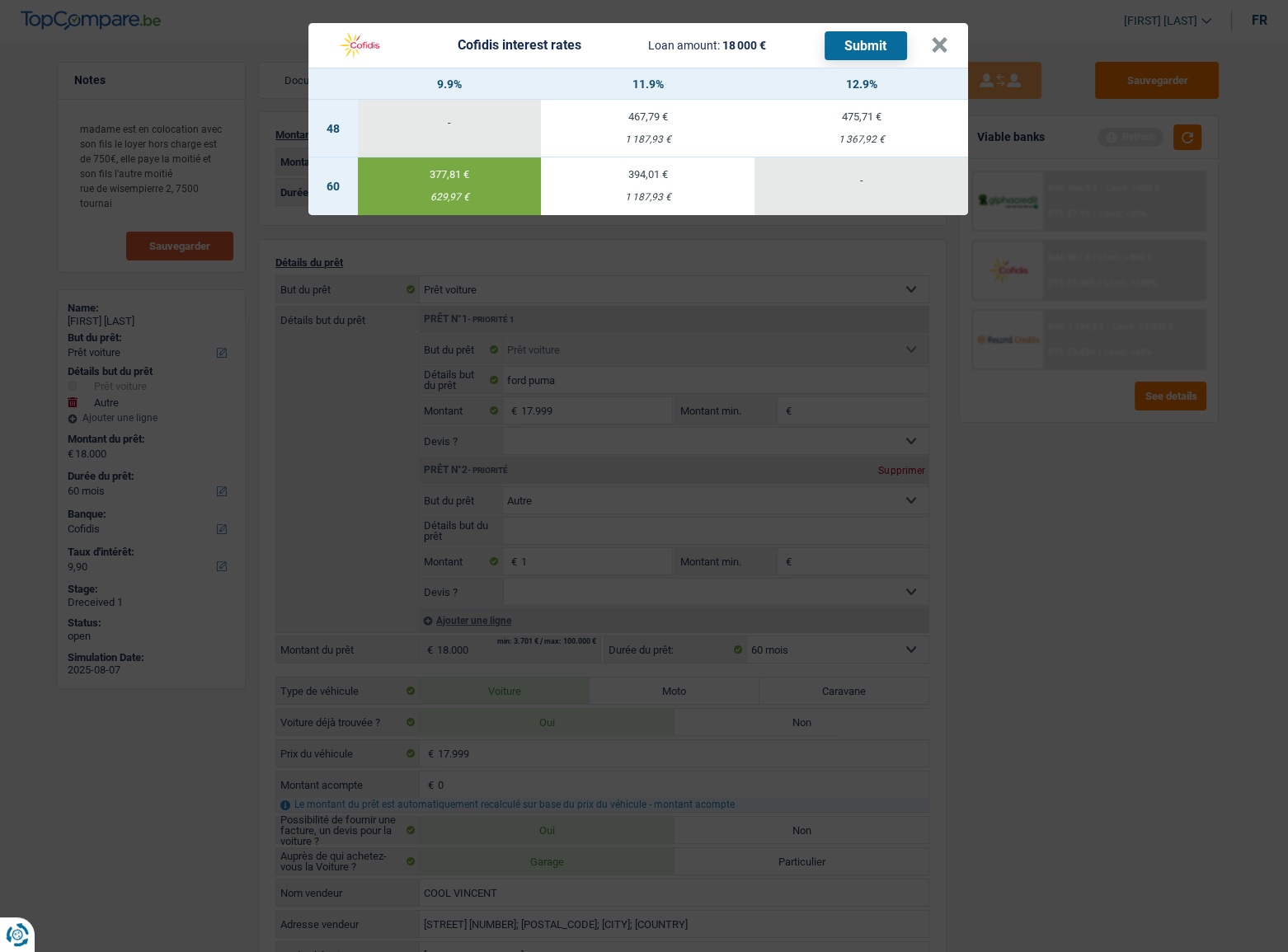 click on "Submit" at bounding box center [866, 45] 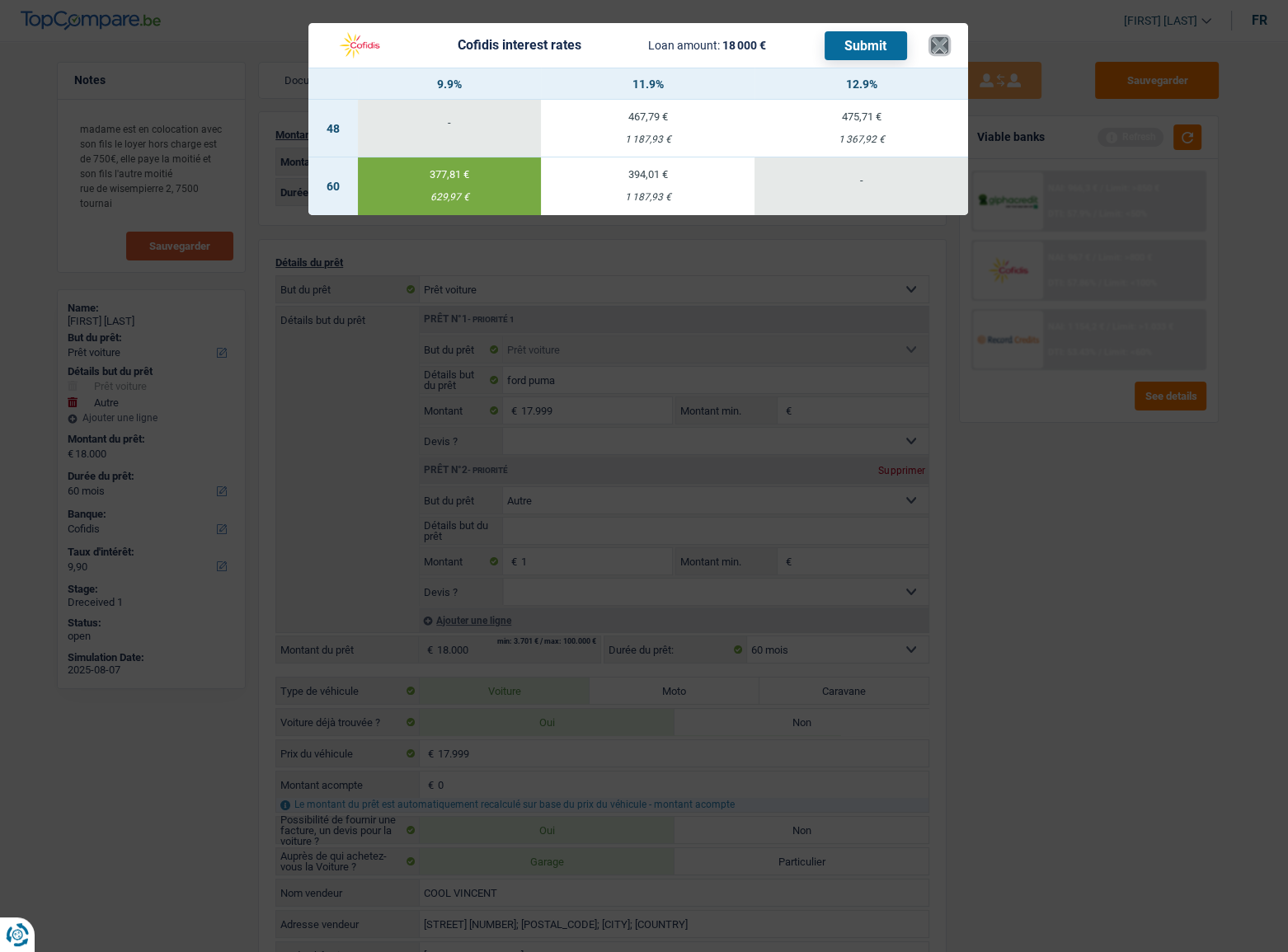 drag, startPoint x: 945, startPoint y: 41, endPoint x: 1249, endPoint y: 108, distance: 311.29568 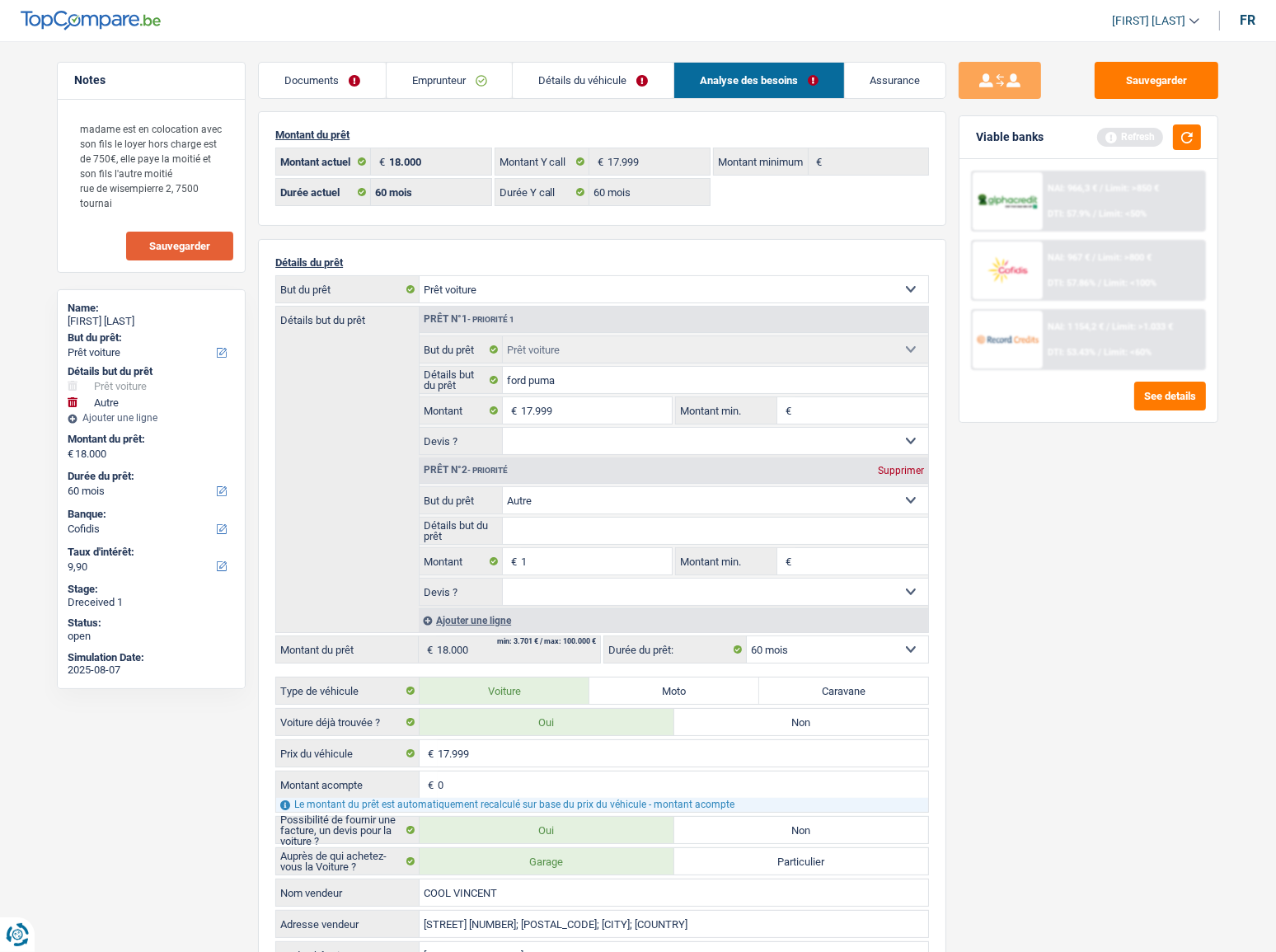 click on "Emprunteur" at bounding box center (449, 80) 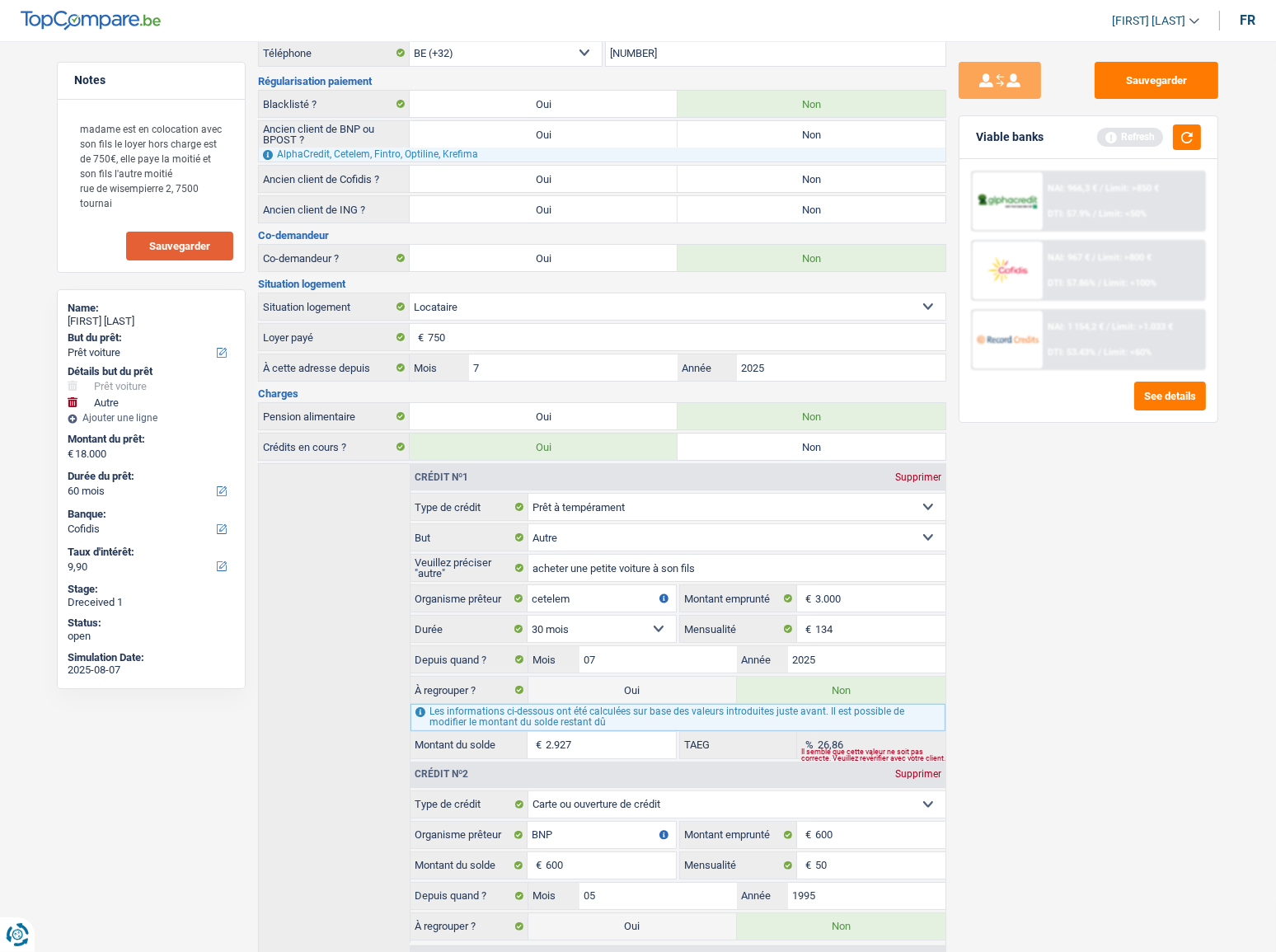 scroll, scrollTop: 202, scrollLeft: 0, axis: vertical 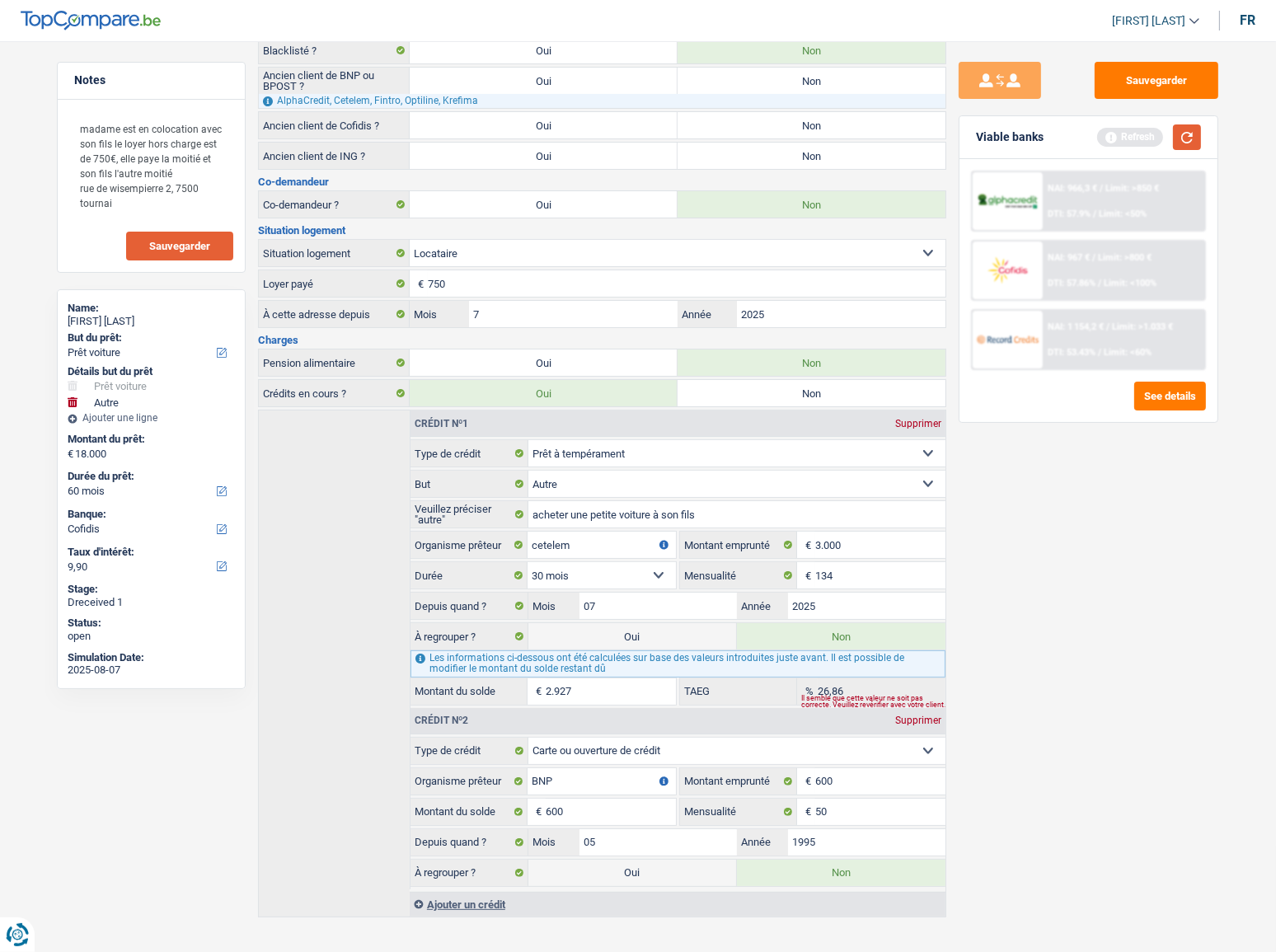 click at bounding box center [1187, 137] 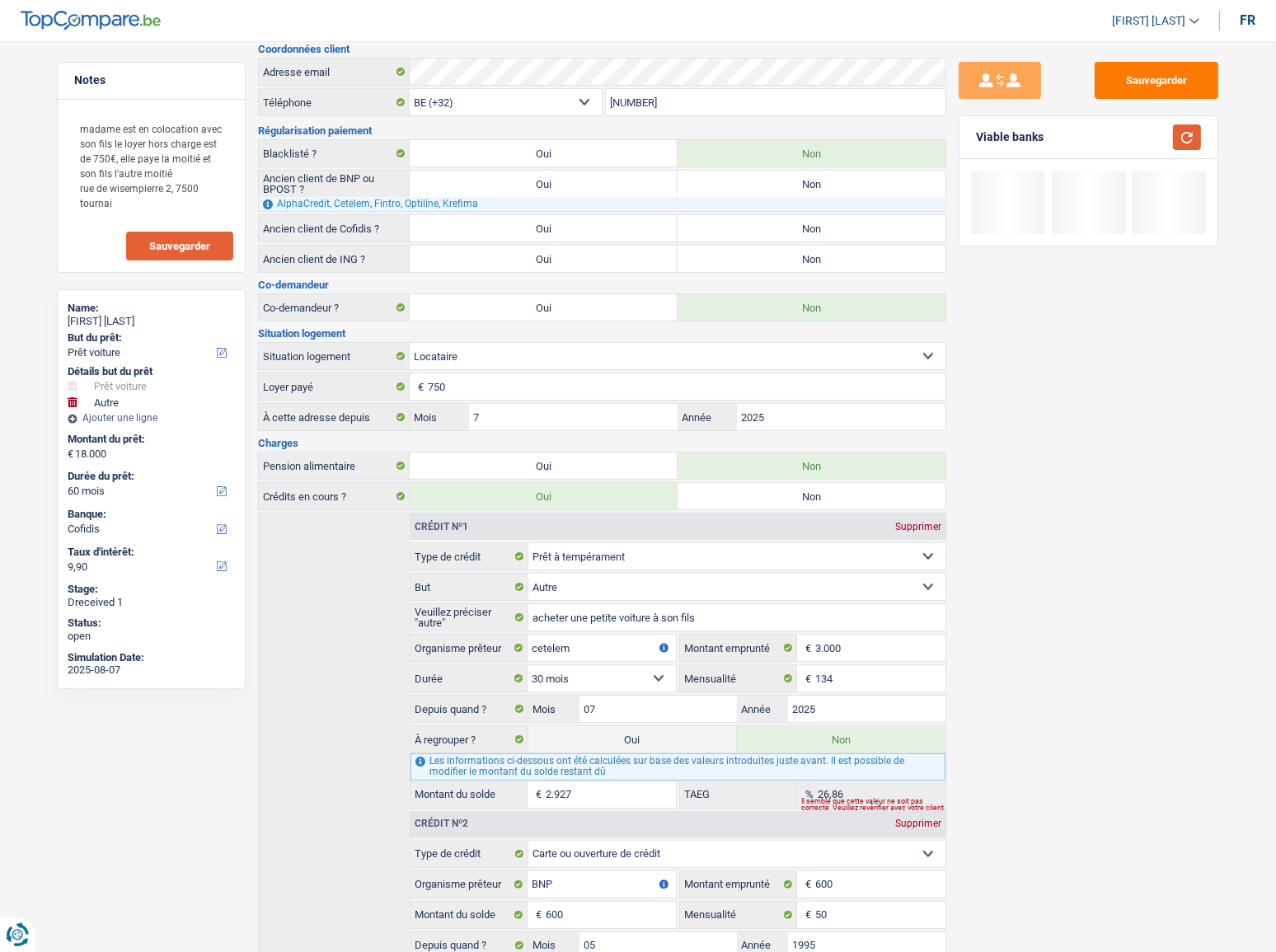 scroll, scrollTop: 0, scrollLeft: 0, axis: both 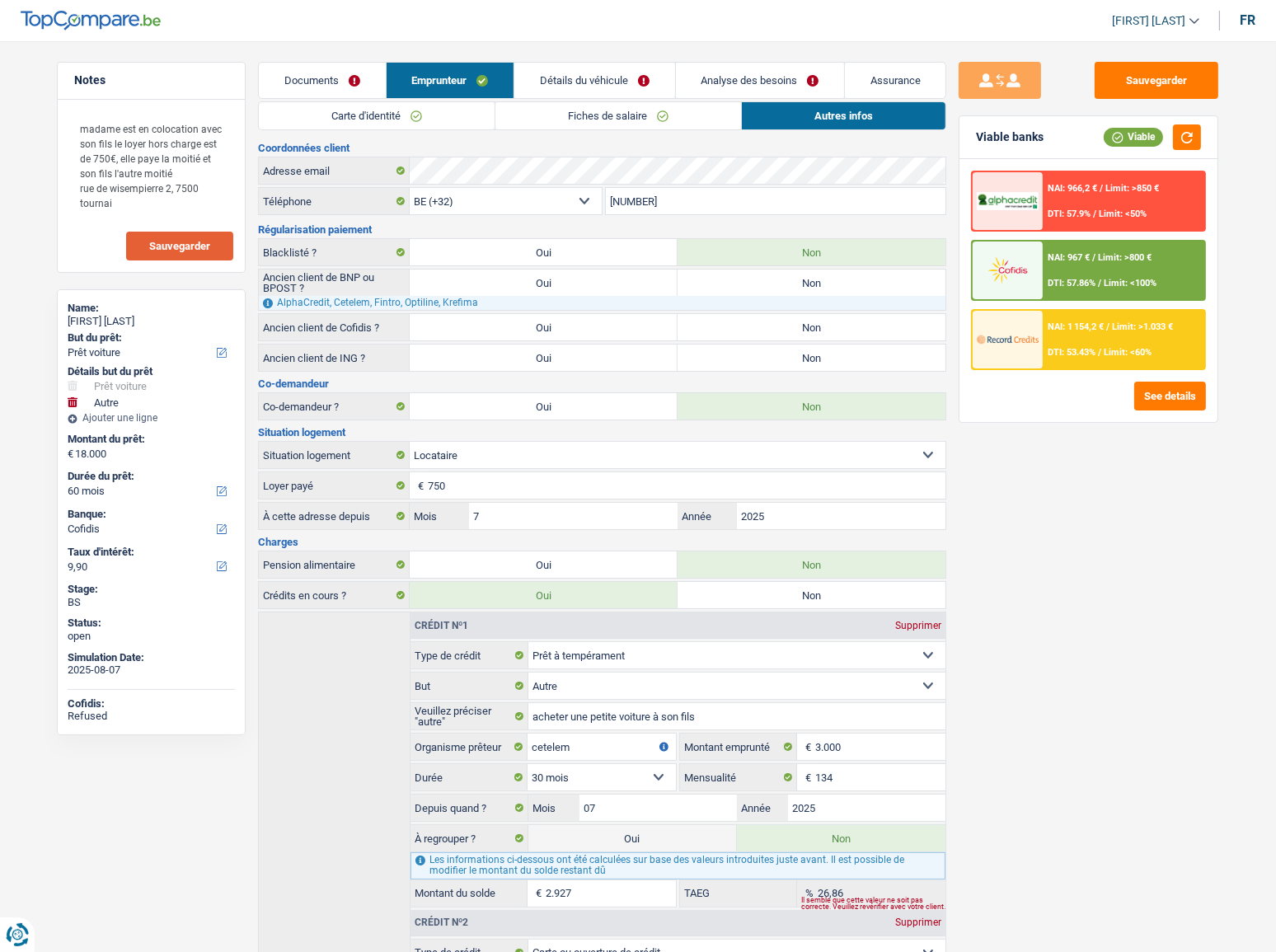 click on "NAI: 967 €
/
Limit: >800 €
DTI: 57.86%
/
Limit: <100%" at bounding box center (1124, 270) 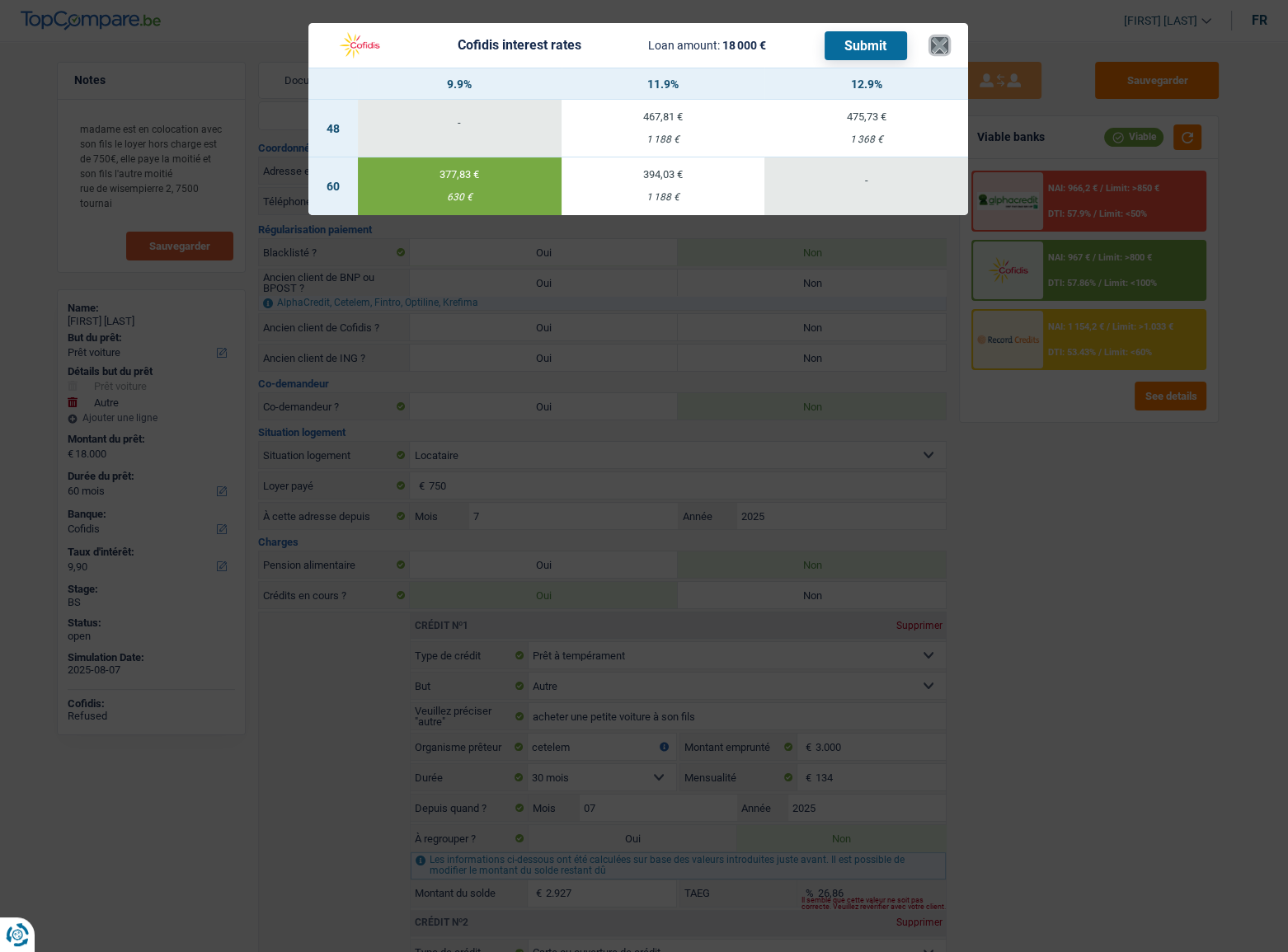 click on "×" at bounding box center [939, 45] 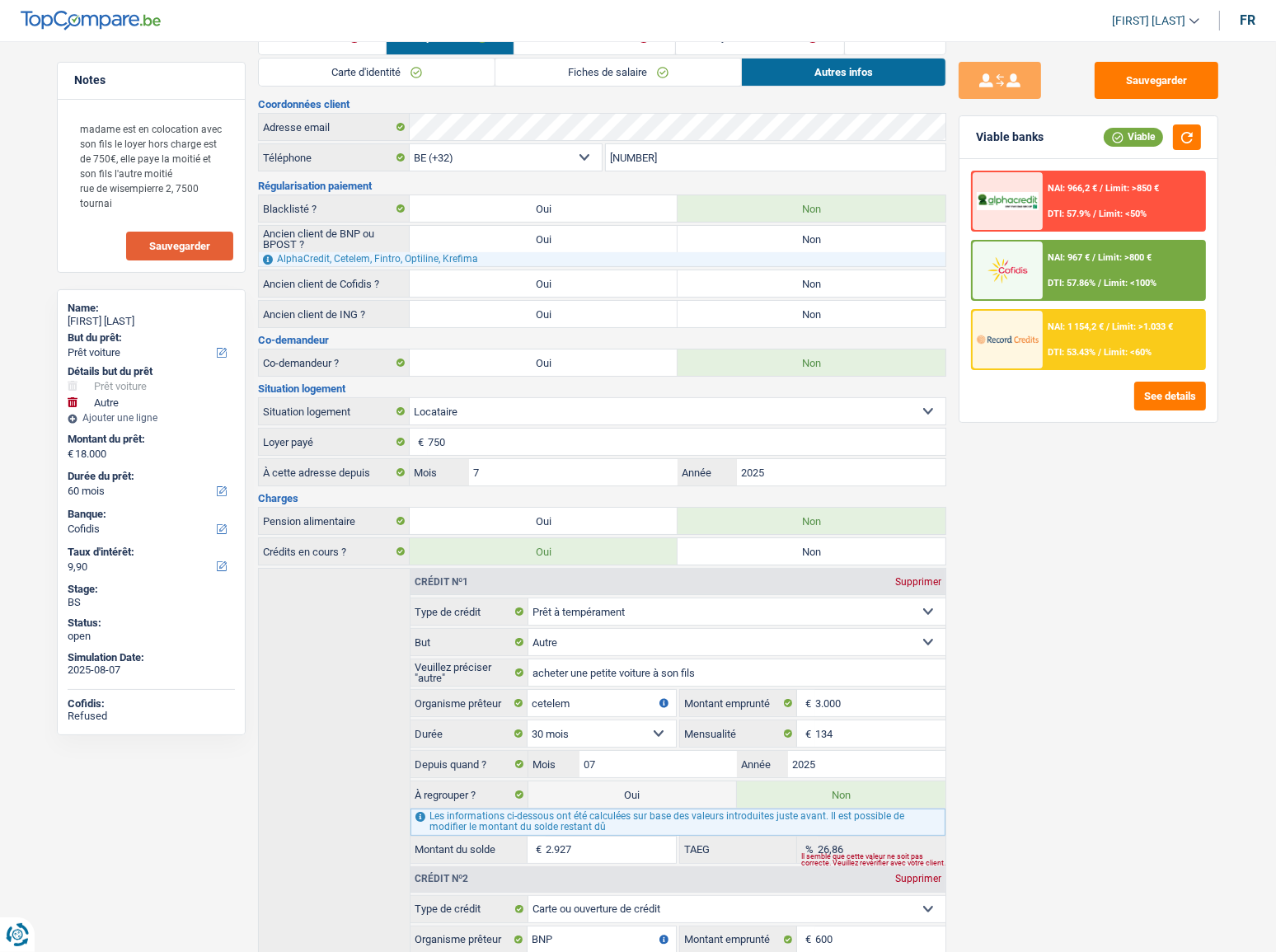 scroll, scrollTop: 202, scrollLeft: 0, axis: vertical 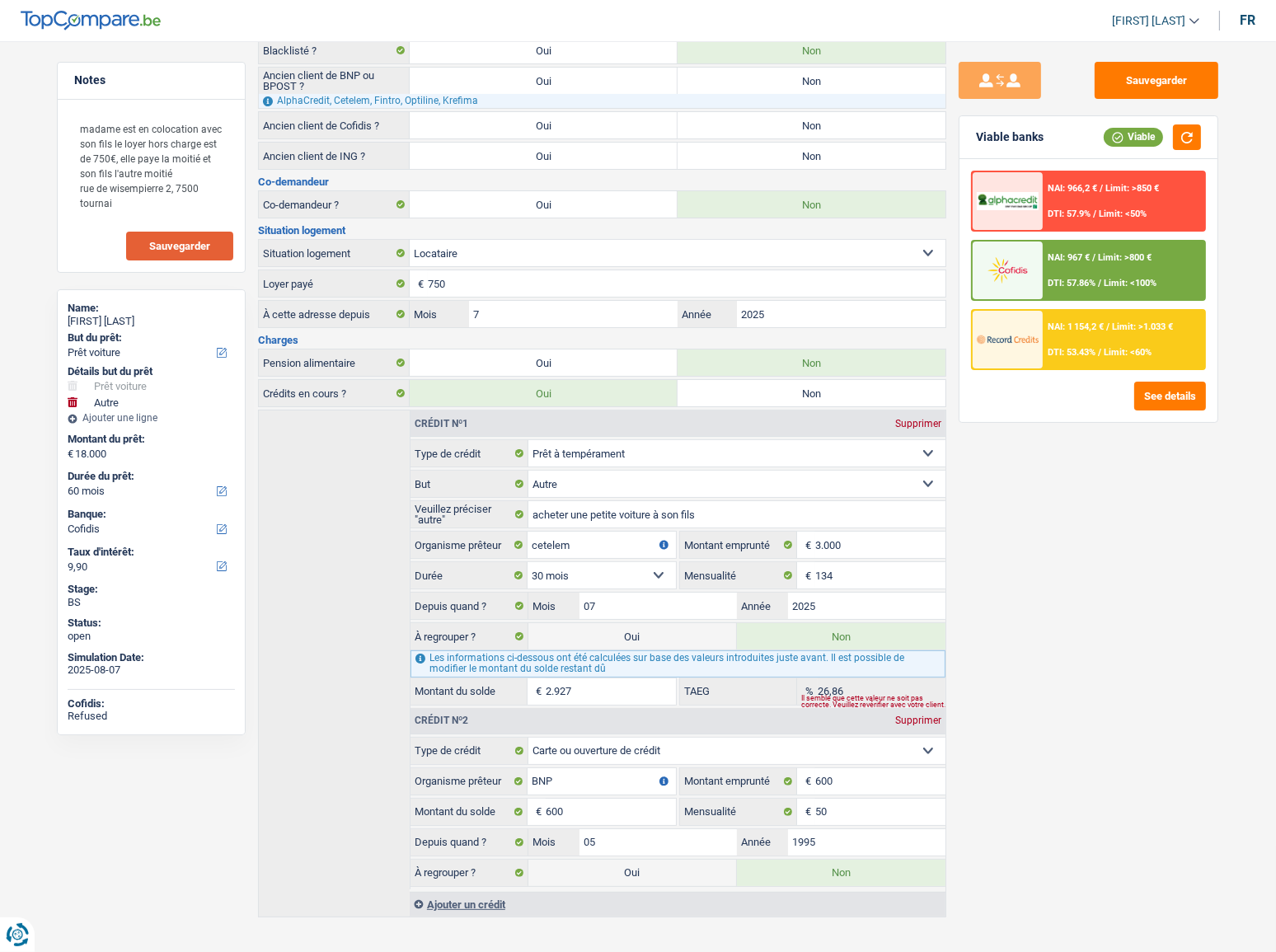 drag, startPoint x: 605, startPoint y: 634, endPoint x: 631, endPoint y: 583, distance: 57.24509 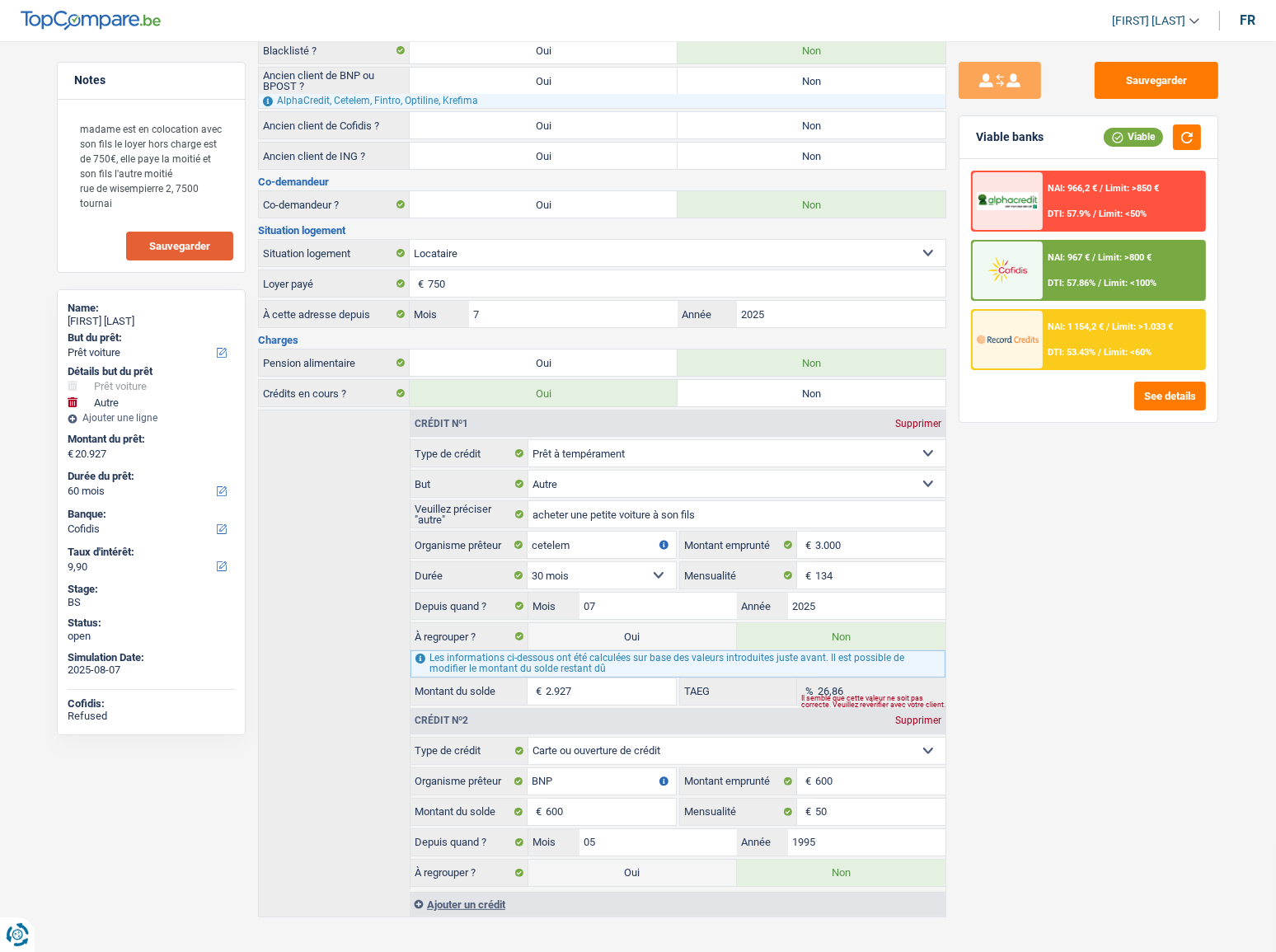 radio on "false" 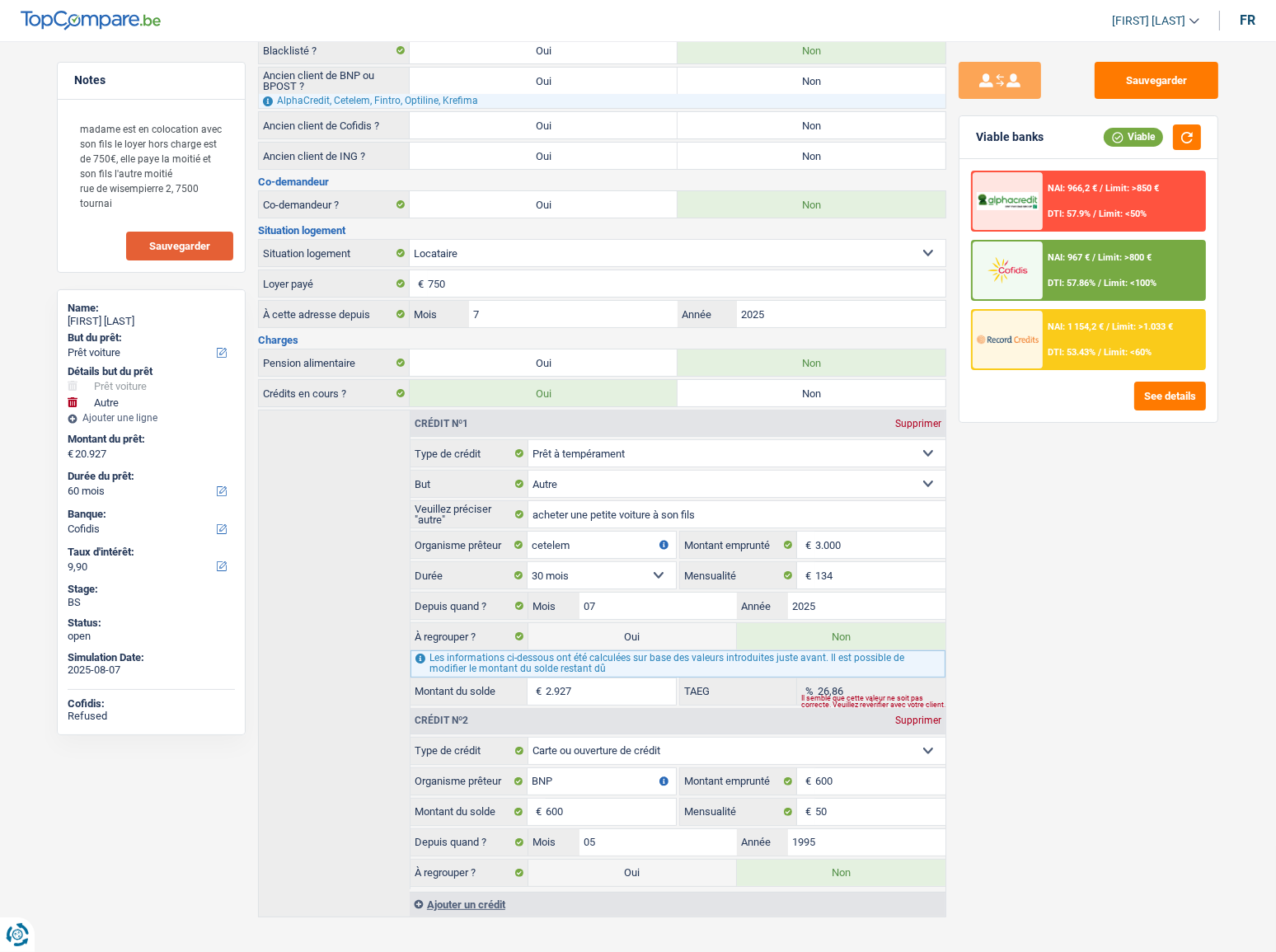 type 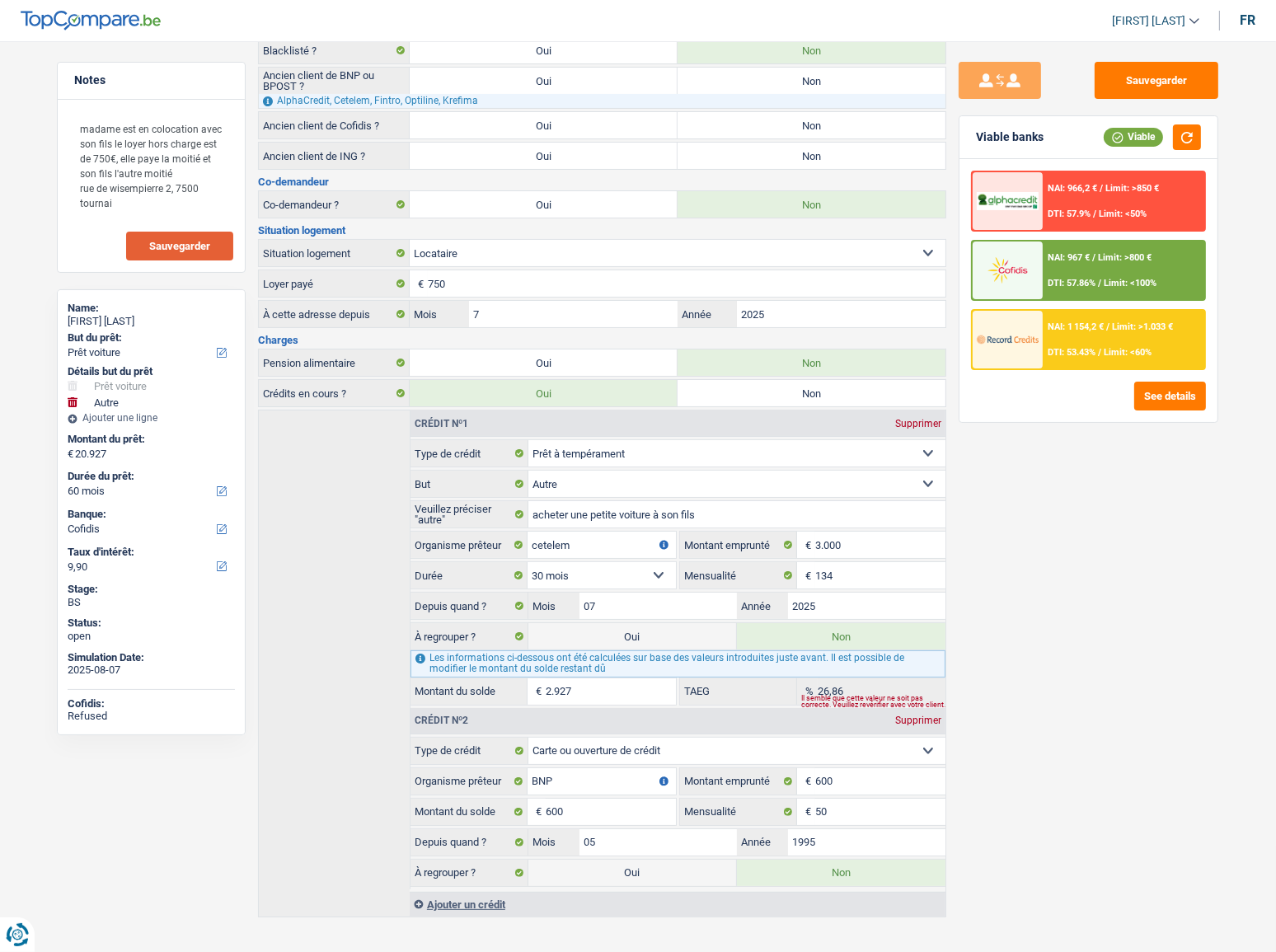 type on "2.927" 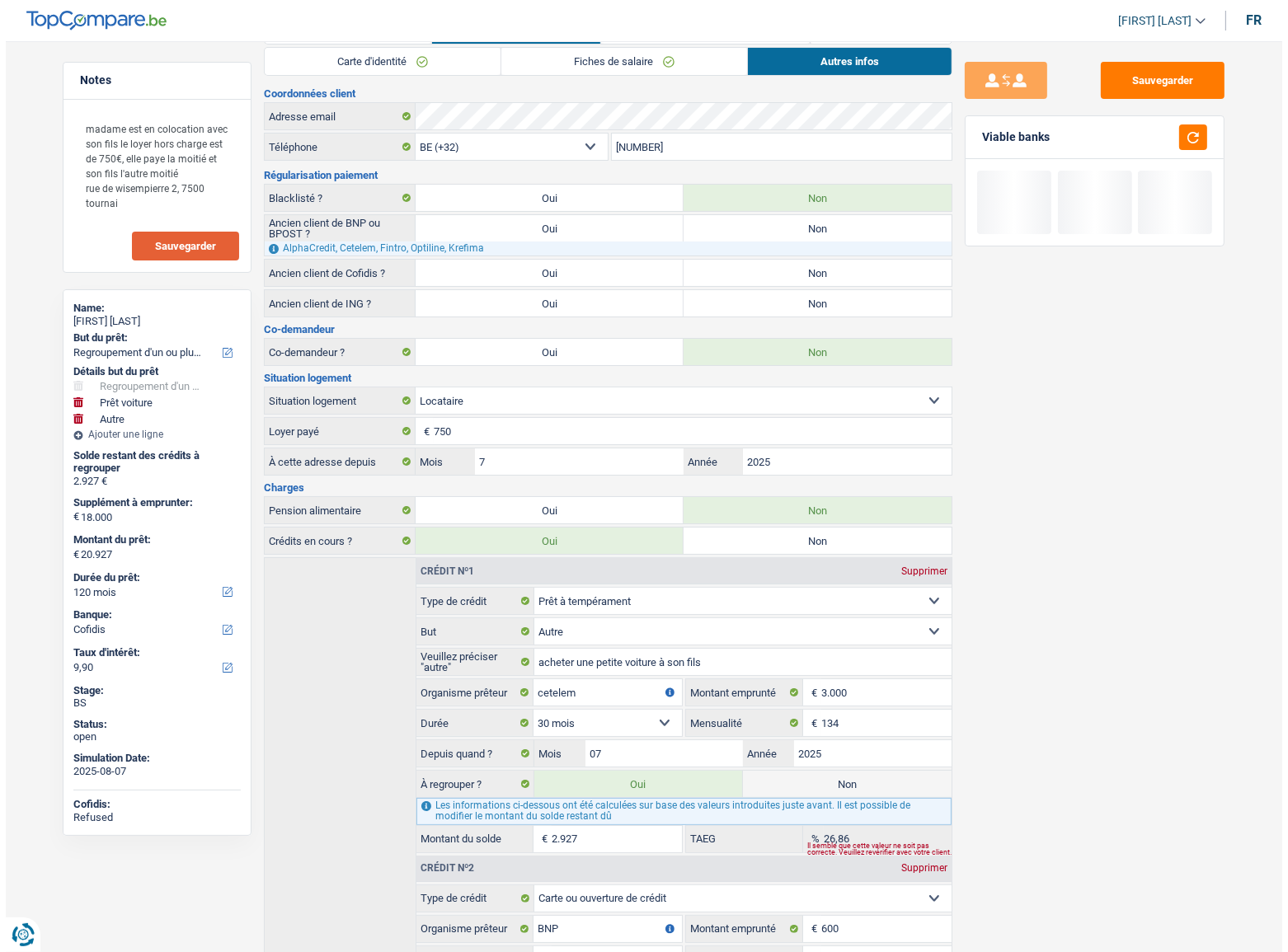 scroll, scrollTop: 0, scrollLeft: 0, axis: both 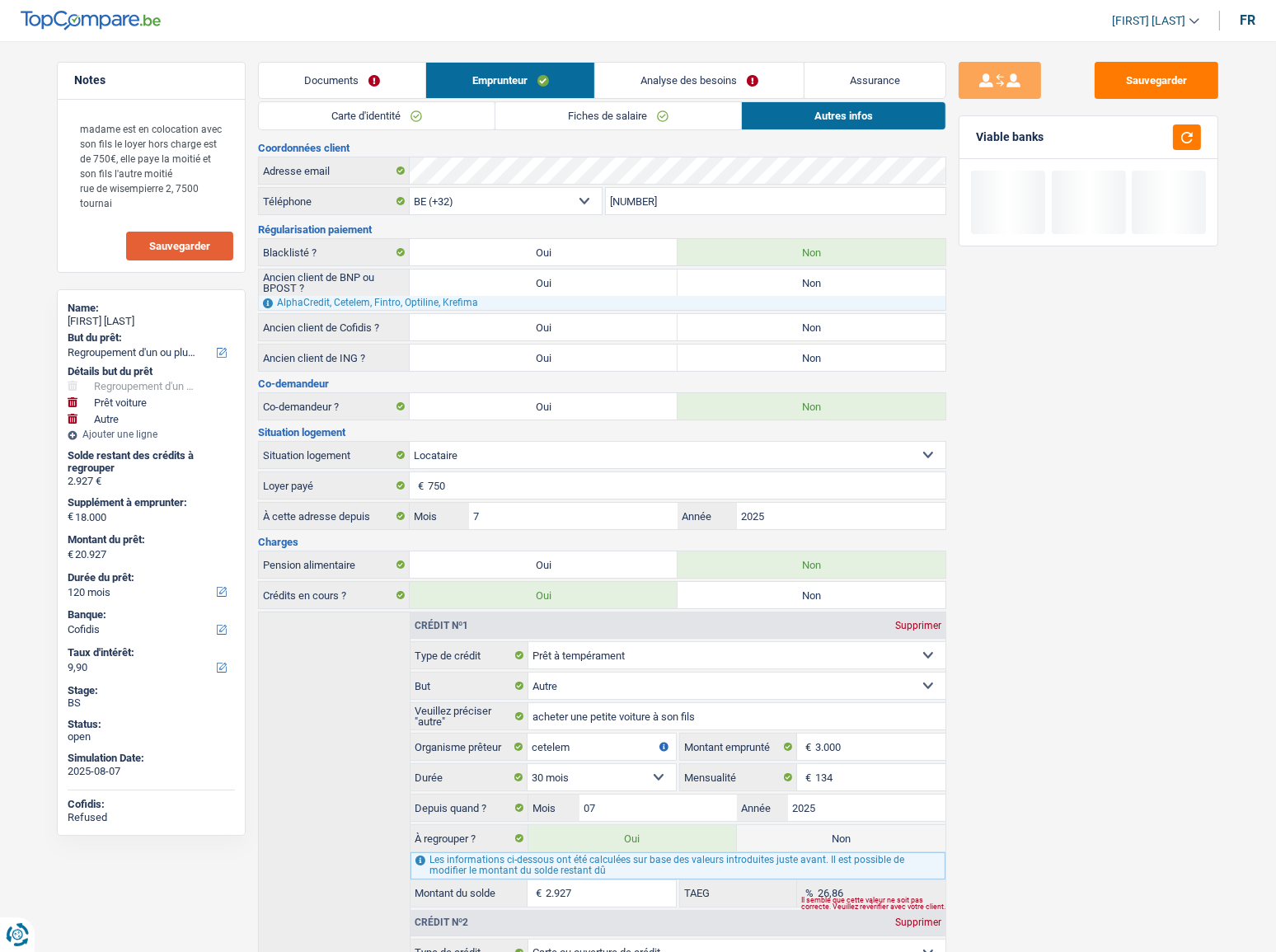 click on "Analyse des besoins" at bounding box center (699, 80) 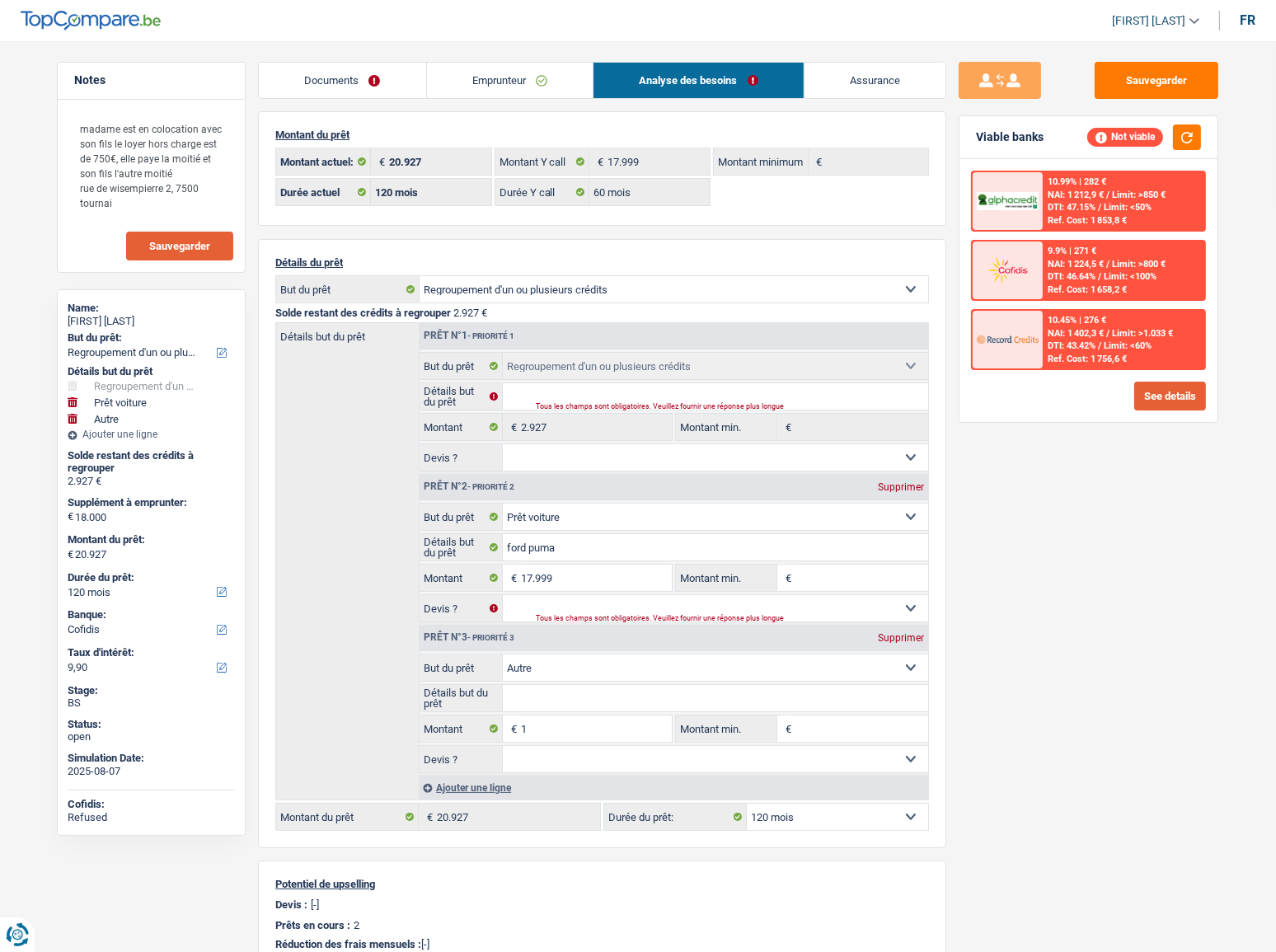 click on "See details" at bounding box center [1170, 396] 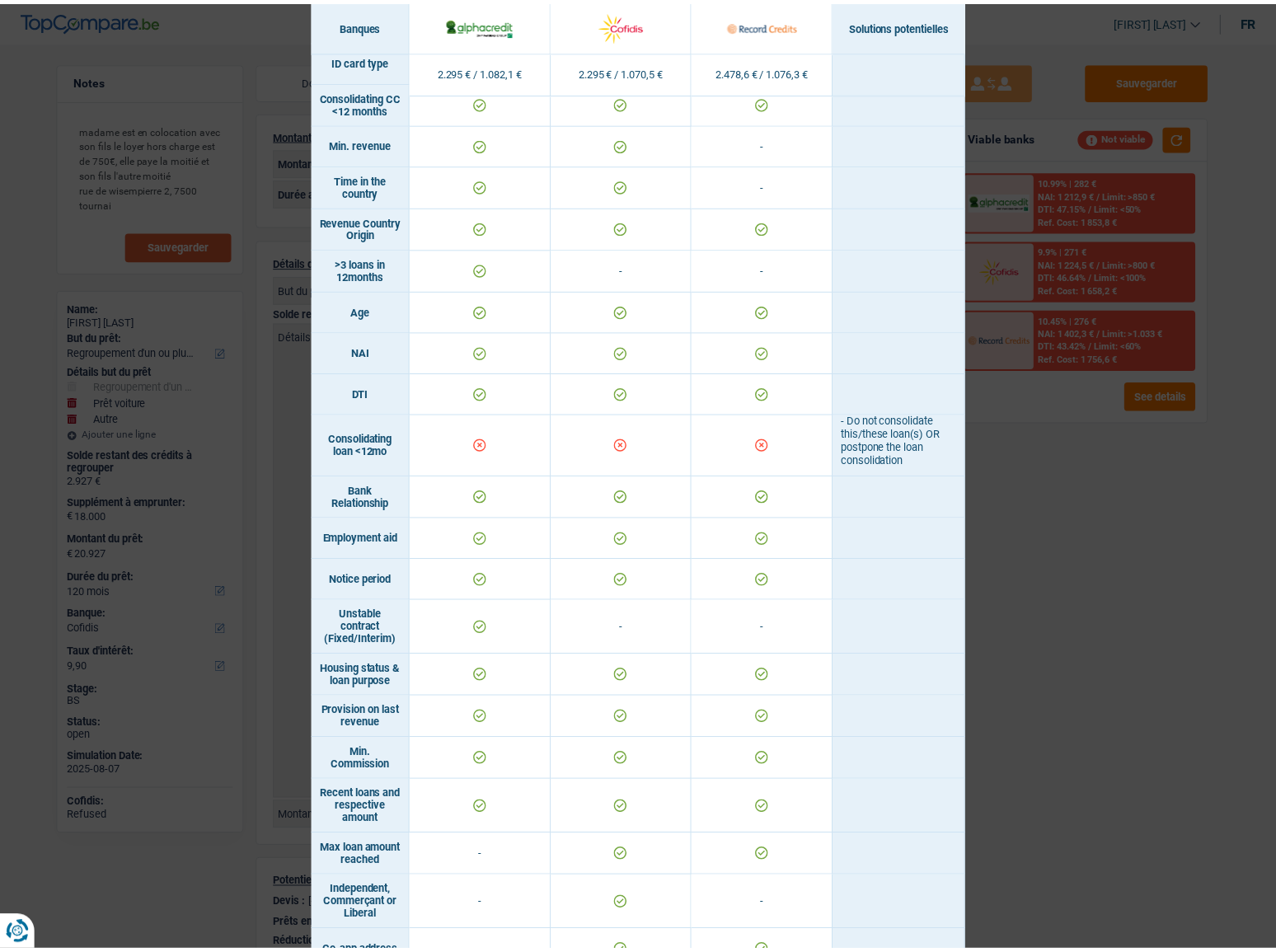 scroll, scrollTop: 598, scrollLeft: 0, axis: vertical 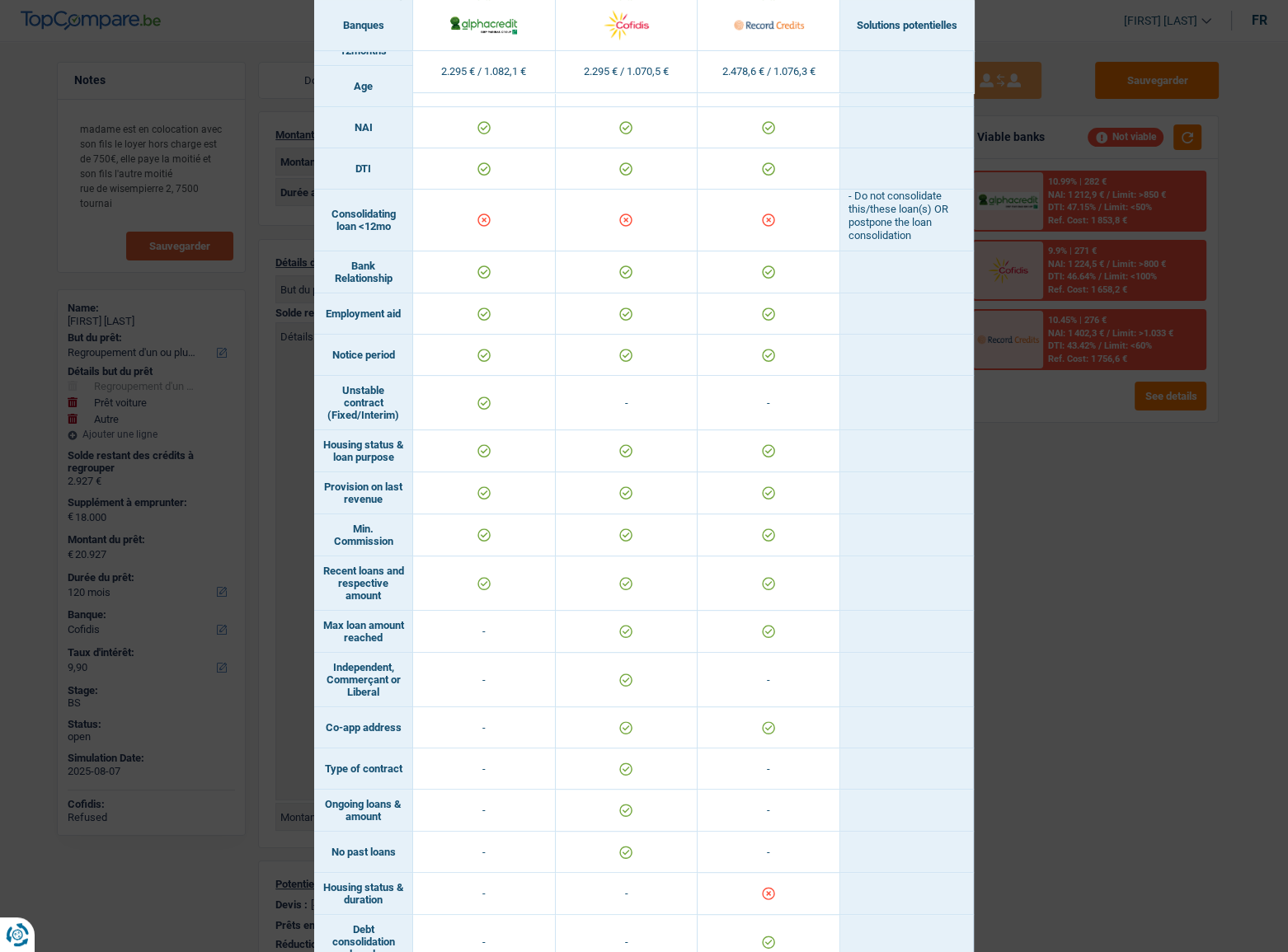 click on "Banks conditions ×
Banques
Solutions potentielles
Revenus / Charges
2.295 € / 1.082,1 €
2.295 € / 1.070,5 €
2.478,6 € / 1.076,3 €
Loan for legal fees
-
-
Housing status & amount
-
Professional activity" at bounding box center (644, 476) 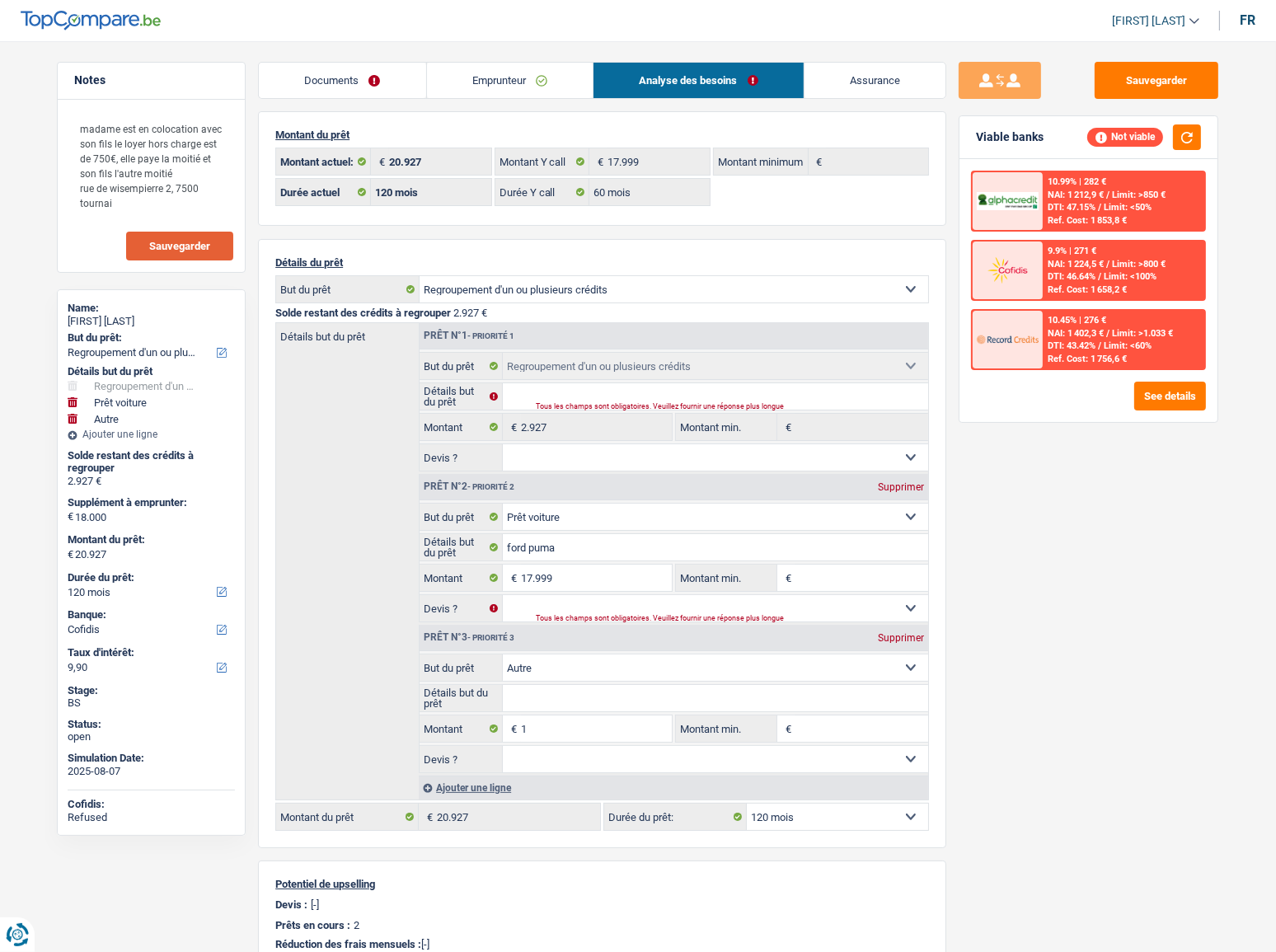 click on "Emprunteur" at bounding box center (510, 80) 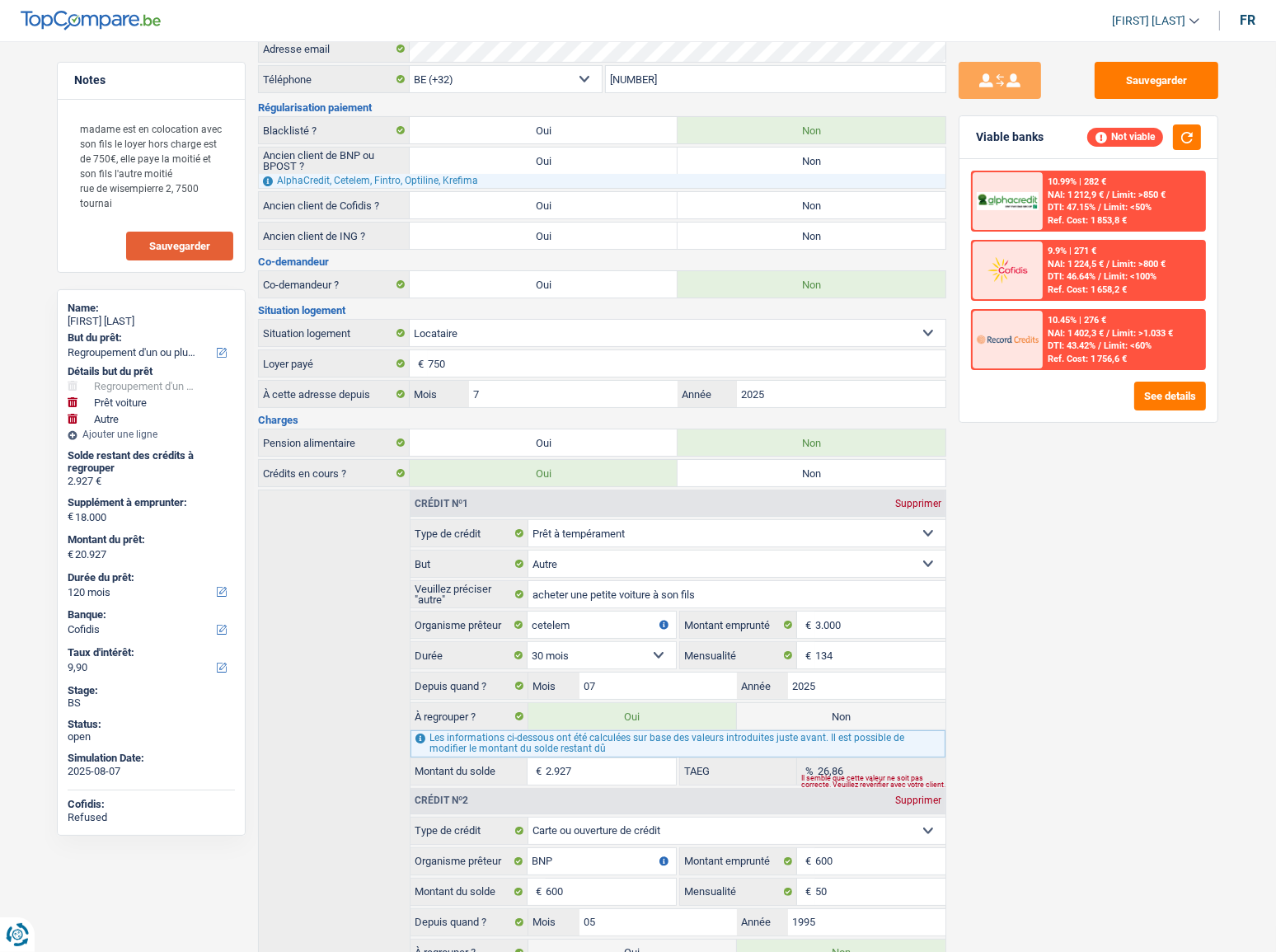 scroll, scrollTop: 202, scrollLeft: 0, axis: vertical 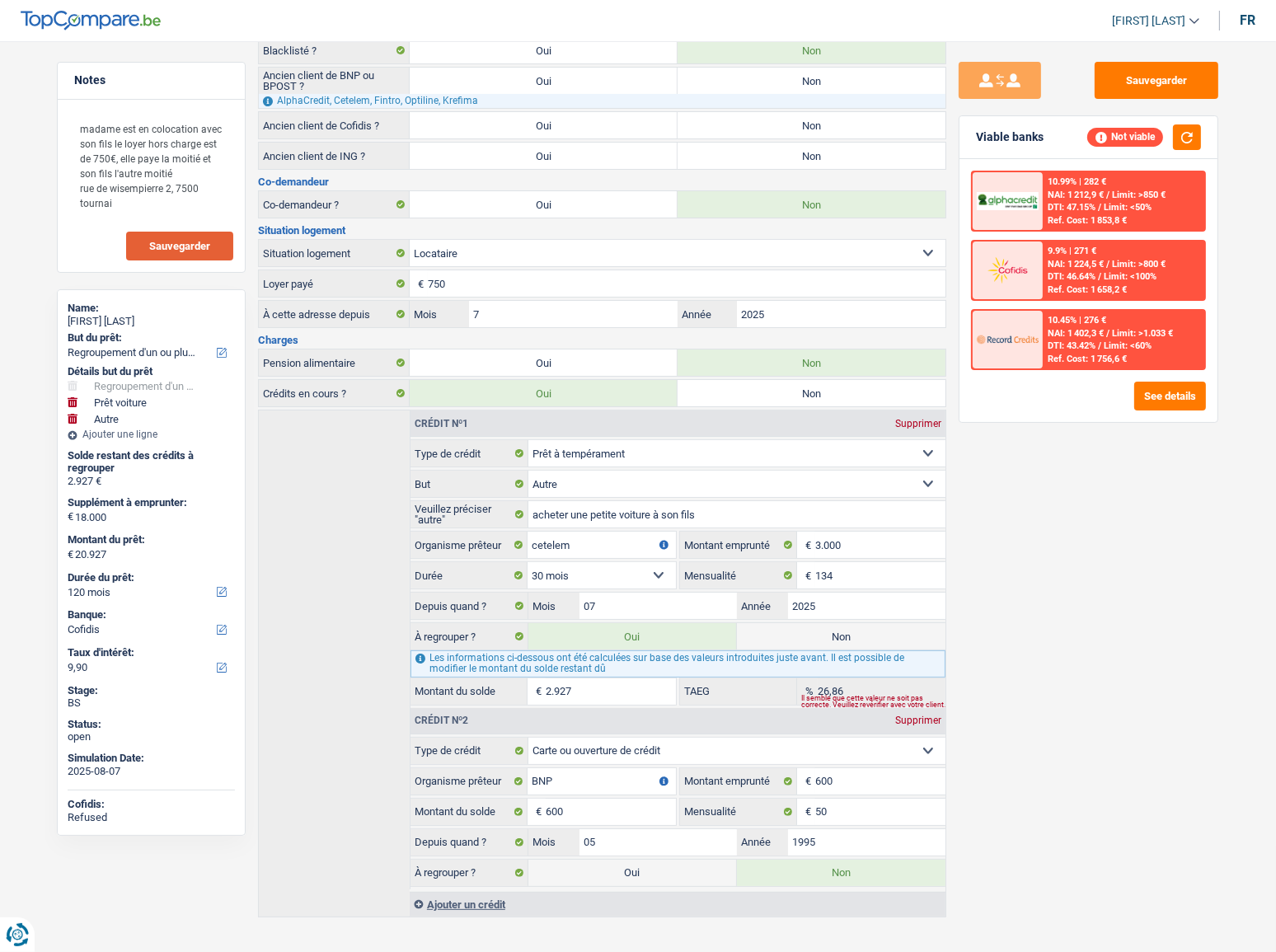 click on "Non" at bounding box center [841, 636] 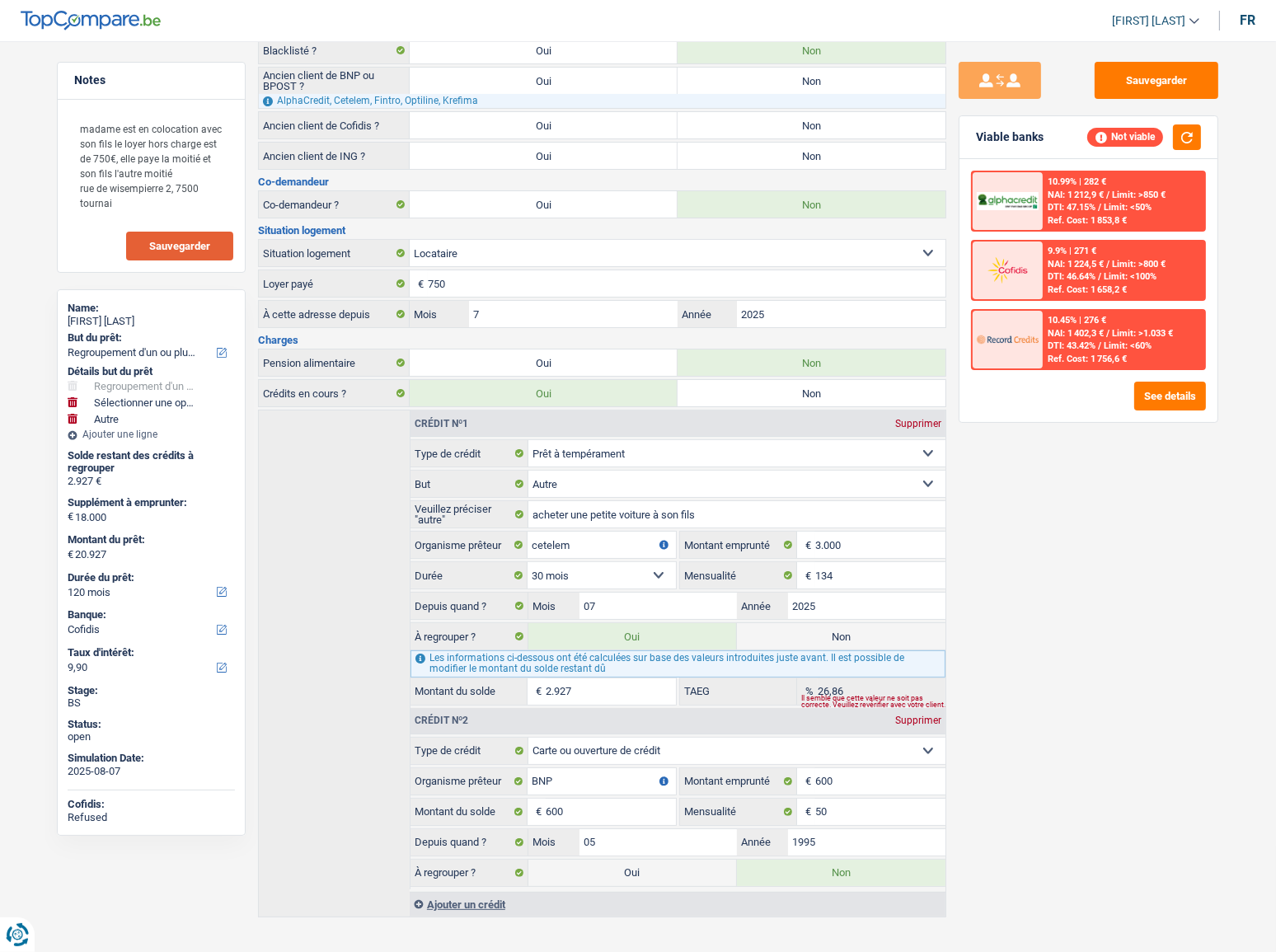 select on "car" 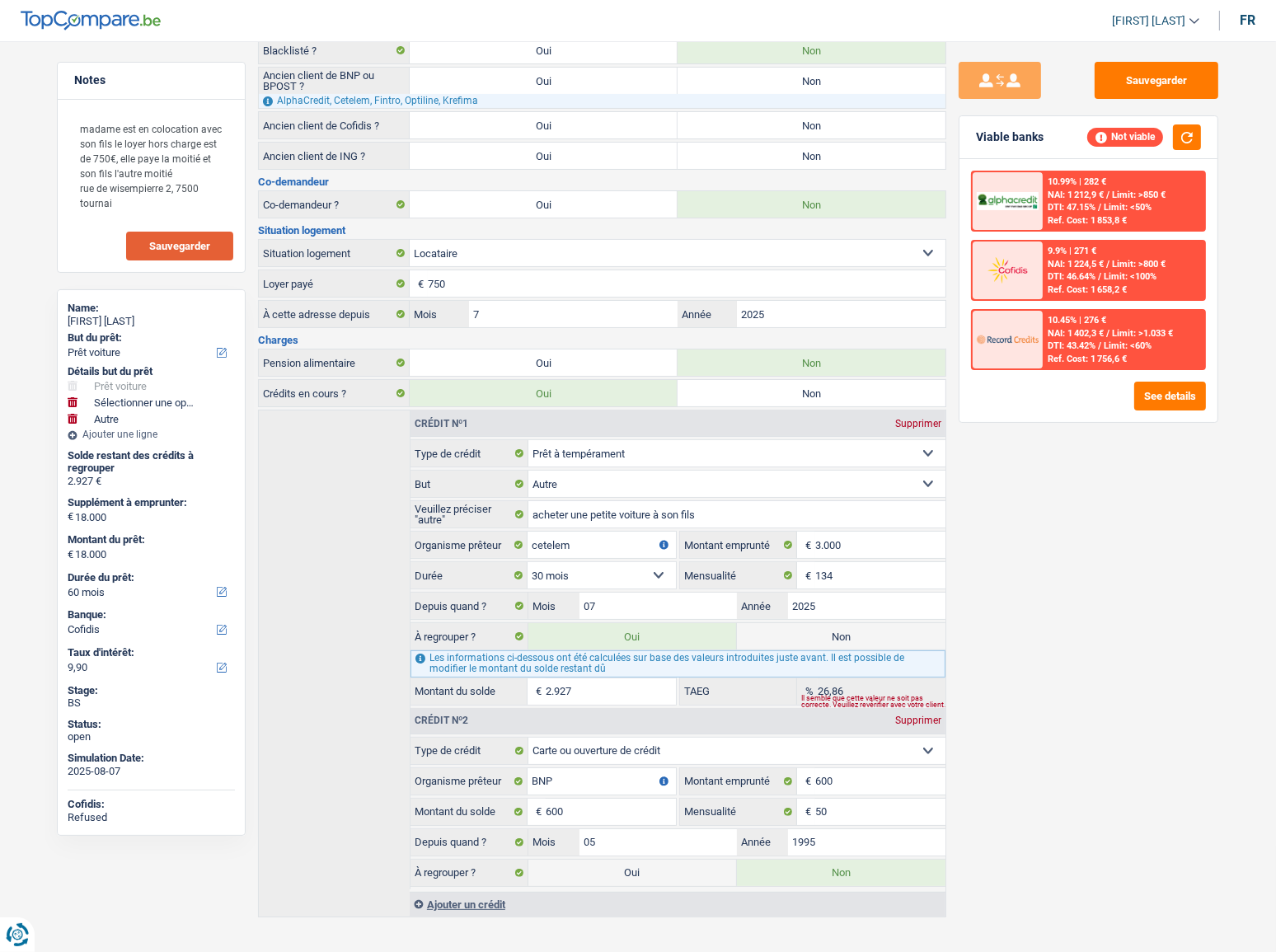 select on "other" 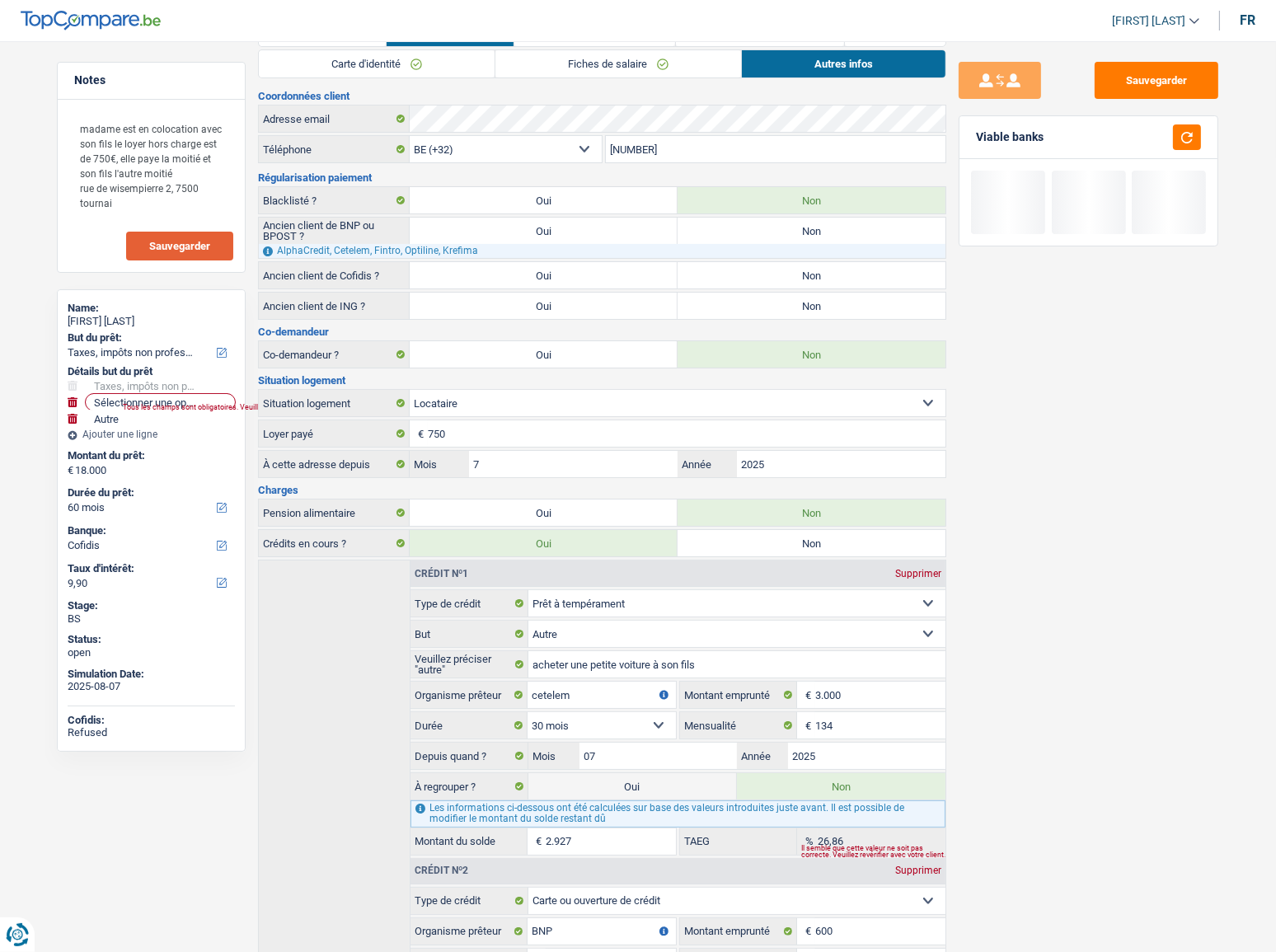 scroll, scrollTop: 0, scrollLeft: 0, axis: both 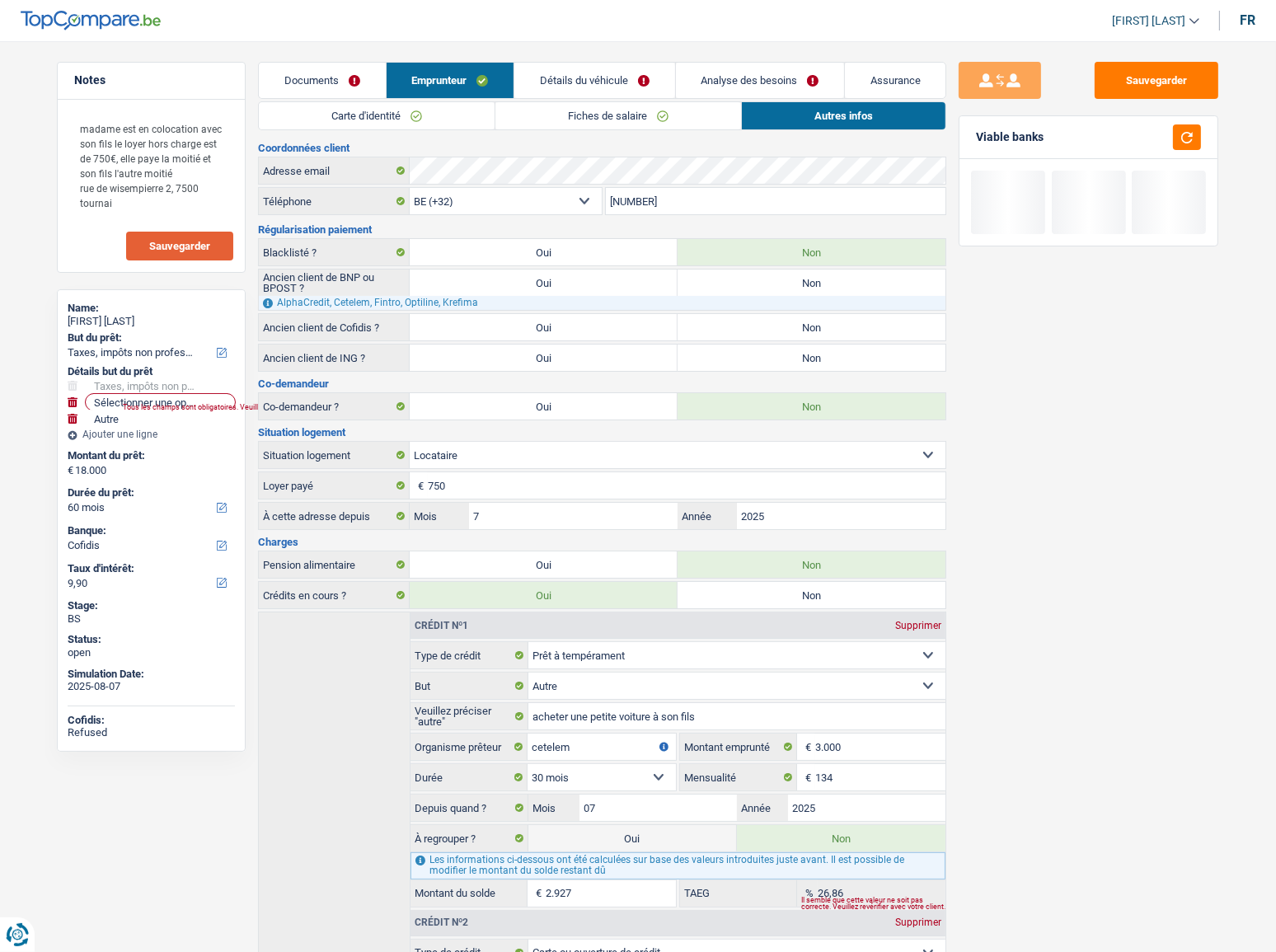 click on "Analyse des besoins" at bounding box center (760, 80) 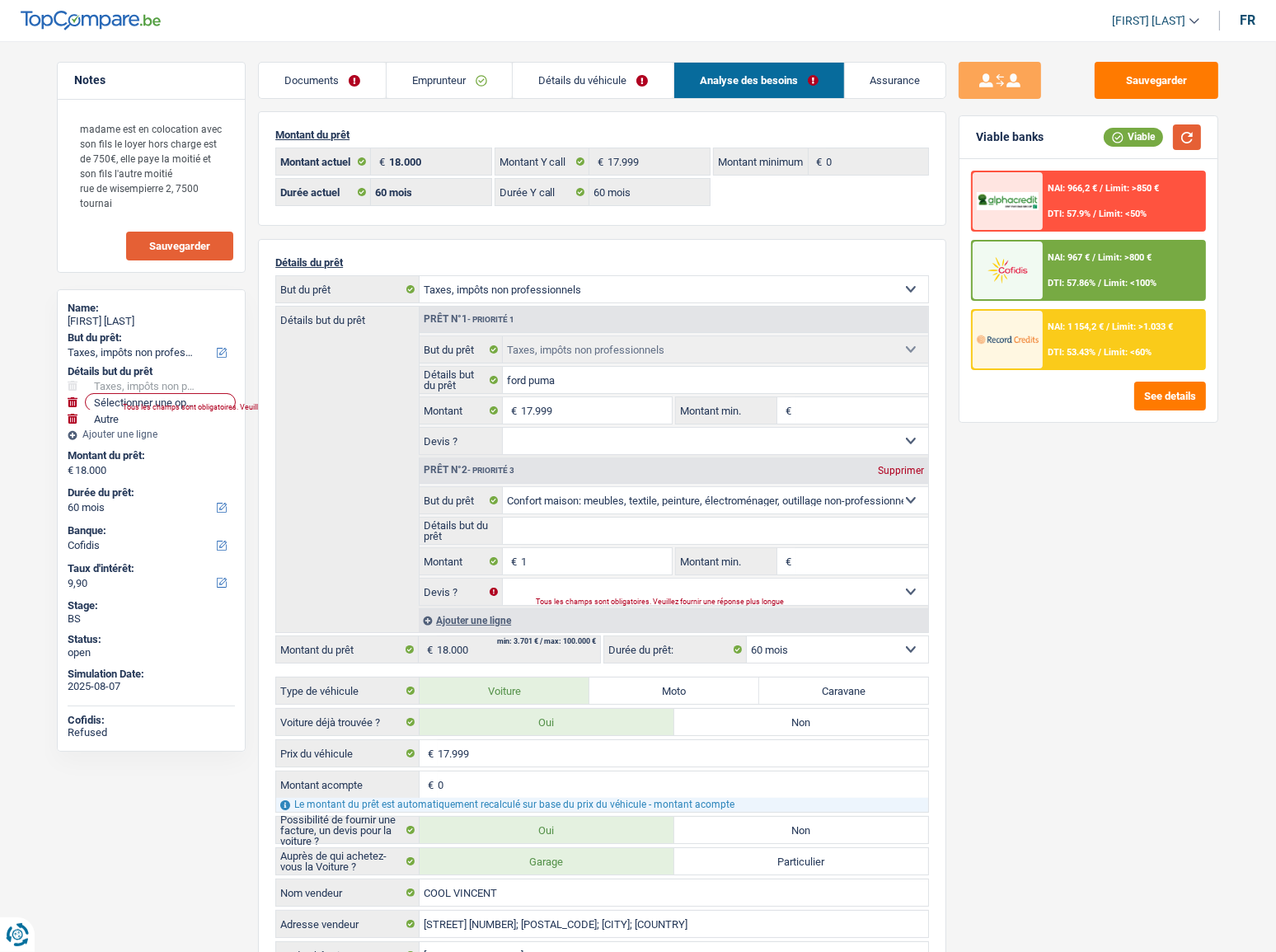 click at bounding box center [1187, 137] 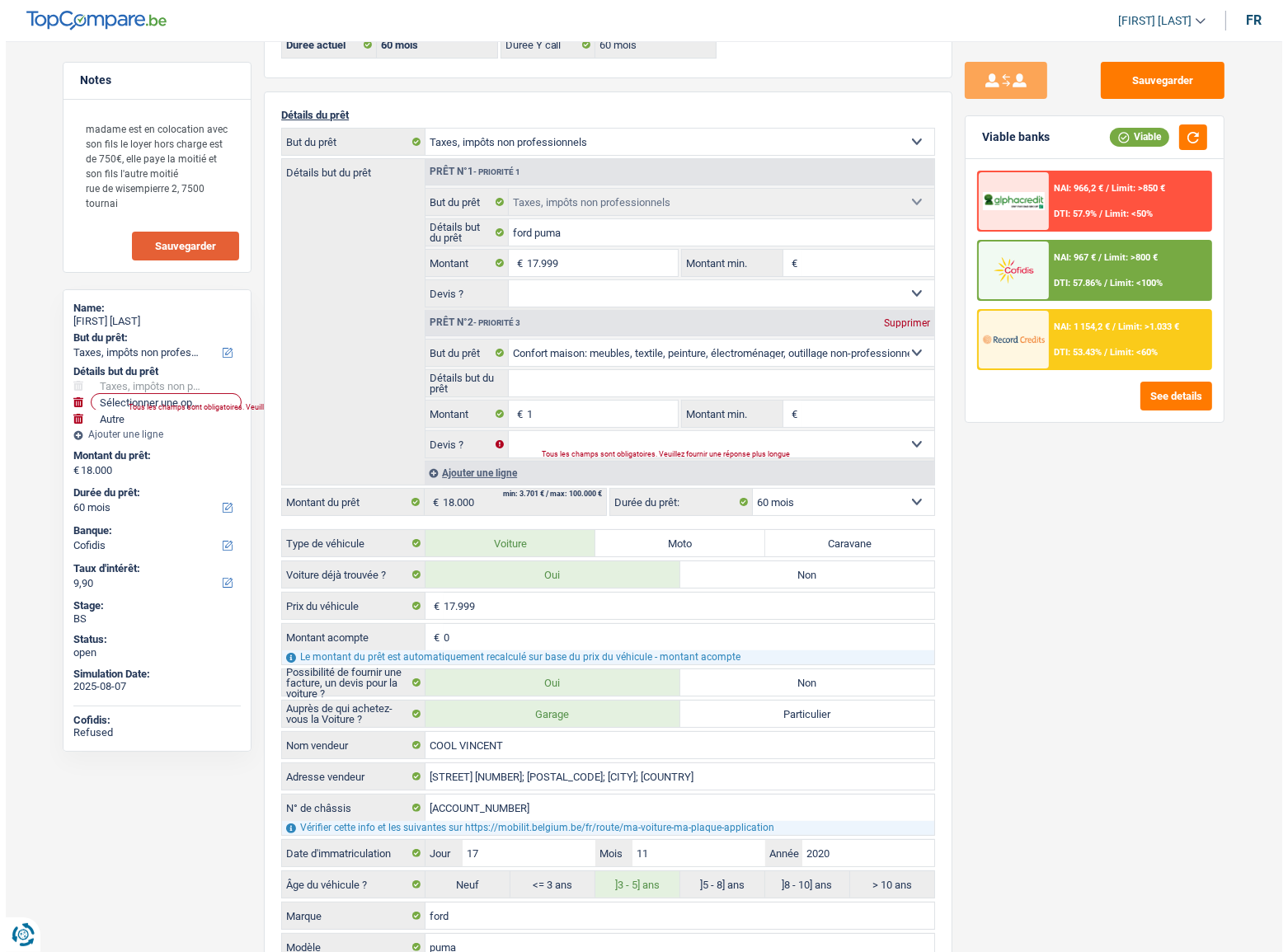 scroll, scrollTop: 0, scrollLeft: 0, axis: both 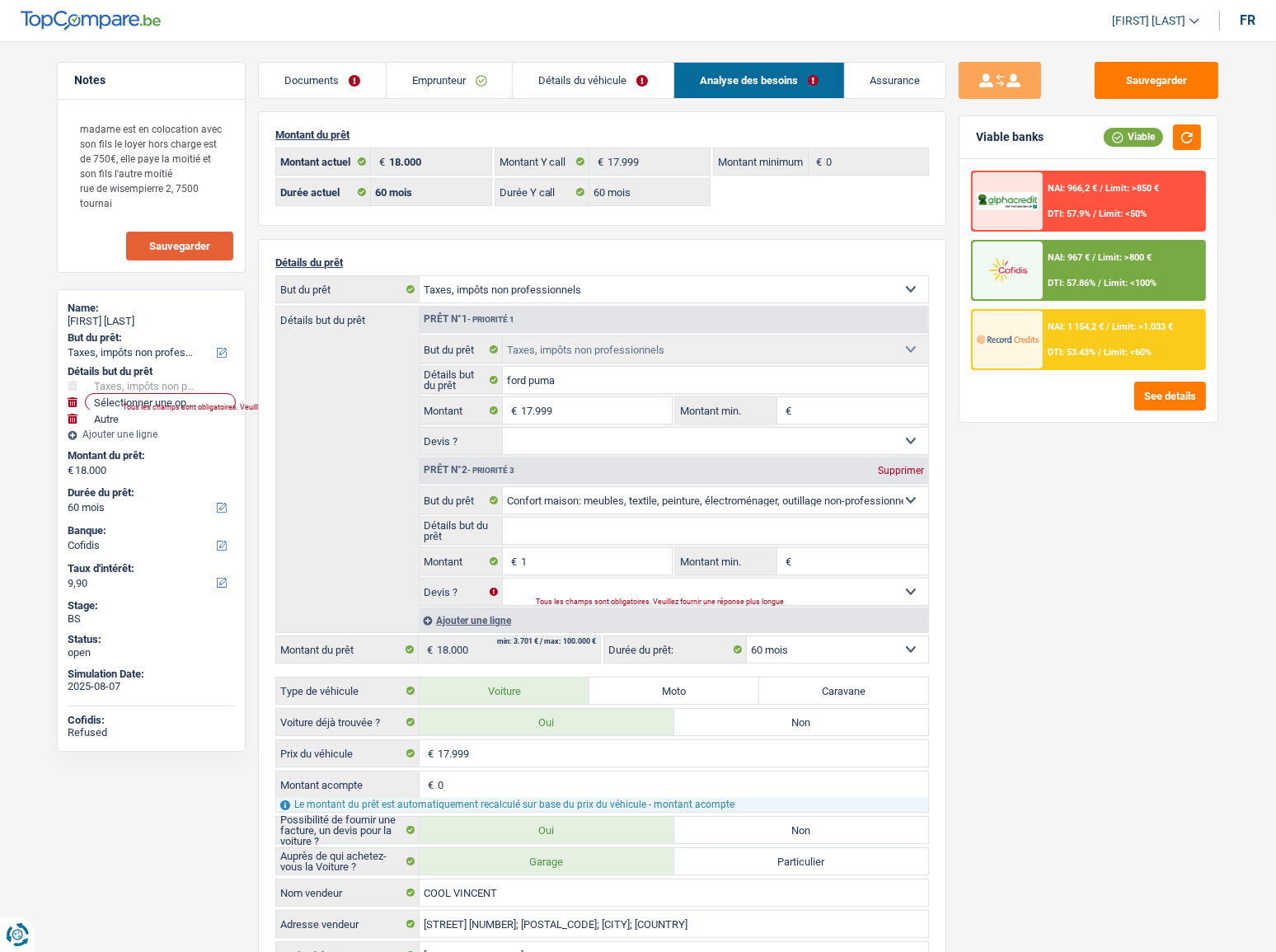 drag, startPoint x: 1196, startPoint y: 536, endPoint x: 1279, endPoint y: 511, distance: 86.68333 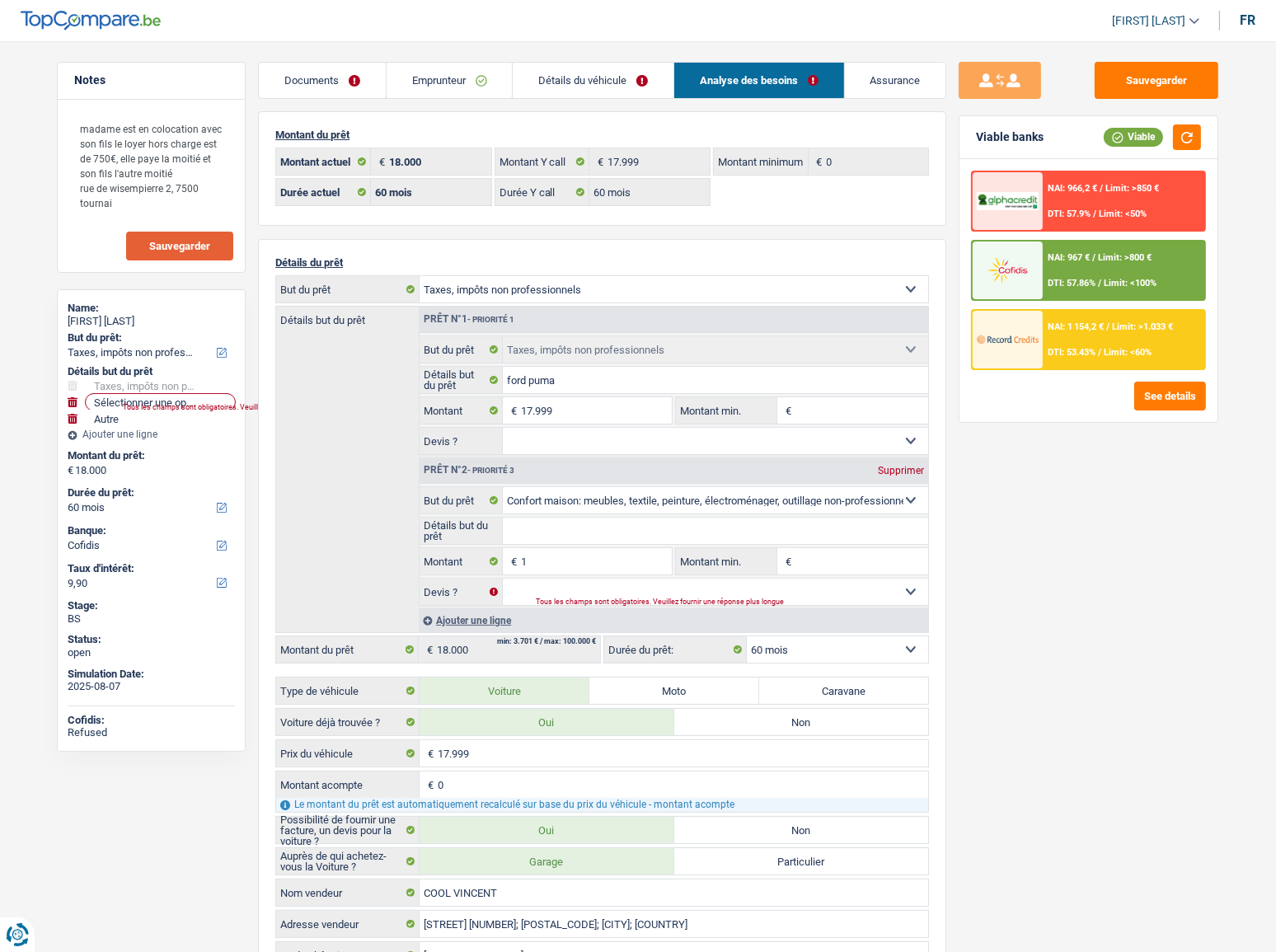 drag, startPoint x: 344, startPoint y: 74, endPoint x: 448, endPoint y: 97, distance: 106.51291 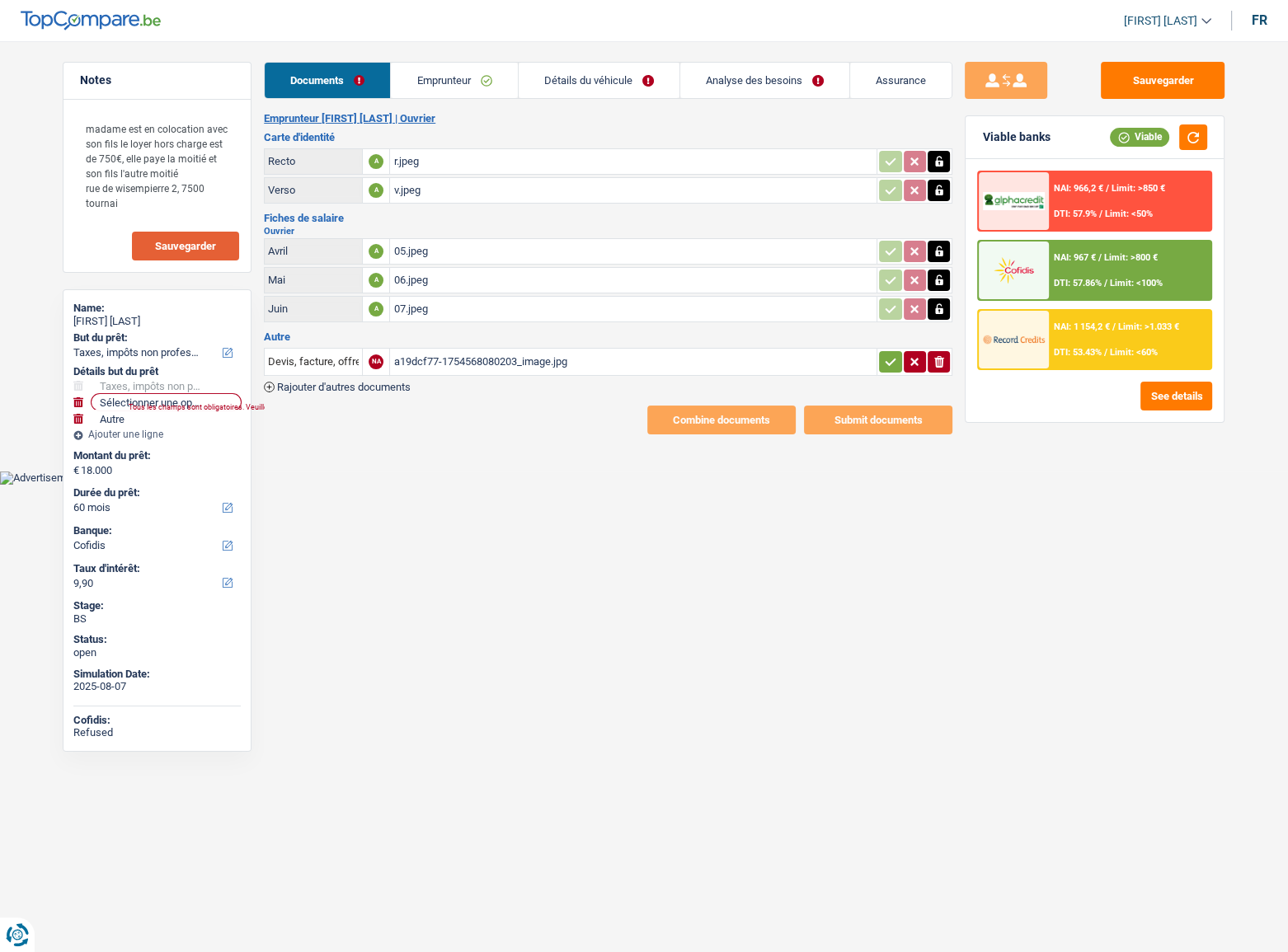 click on "Emprunteur" at bounding box center [454, 80] 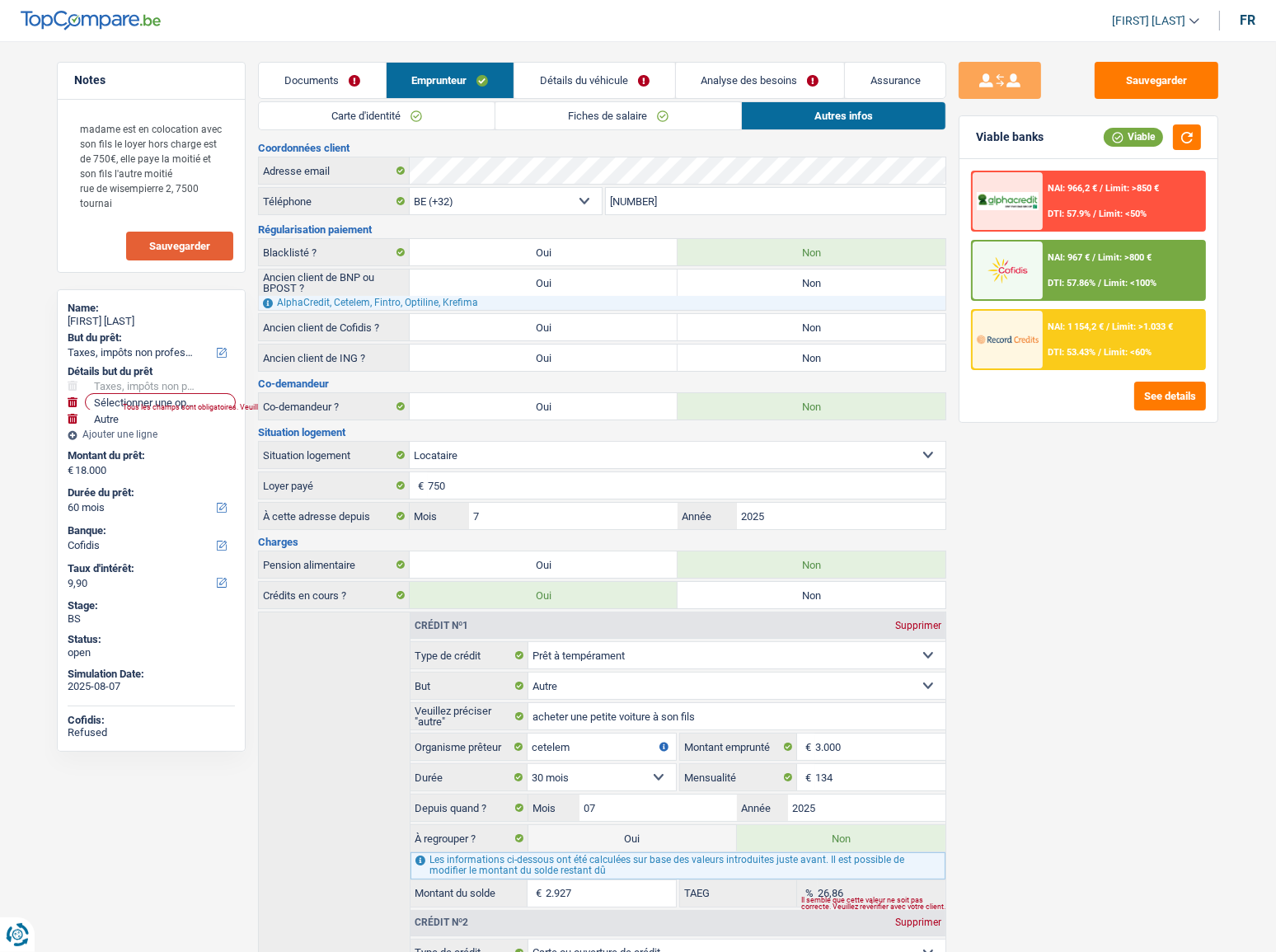 click on "Fiches de salaire" at bounding box center [618, 115] 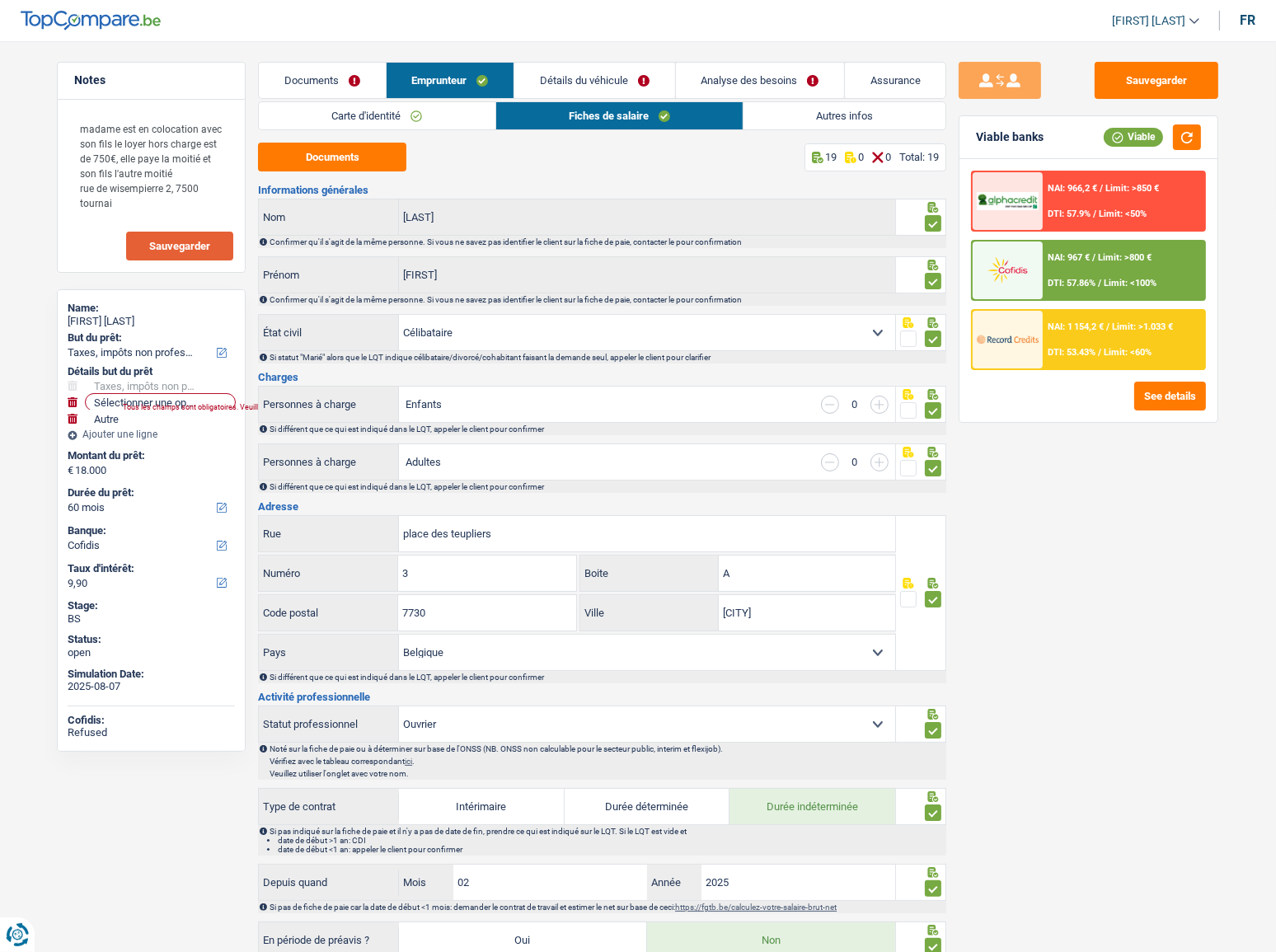 click on "Documents" at bounding box center [321, 80] 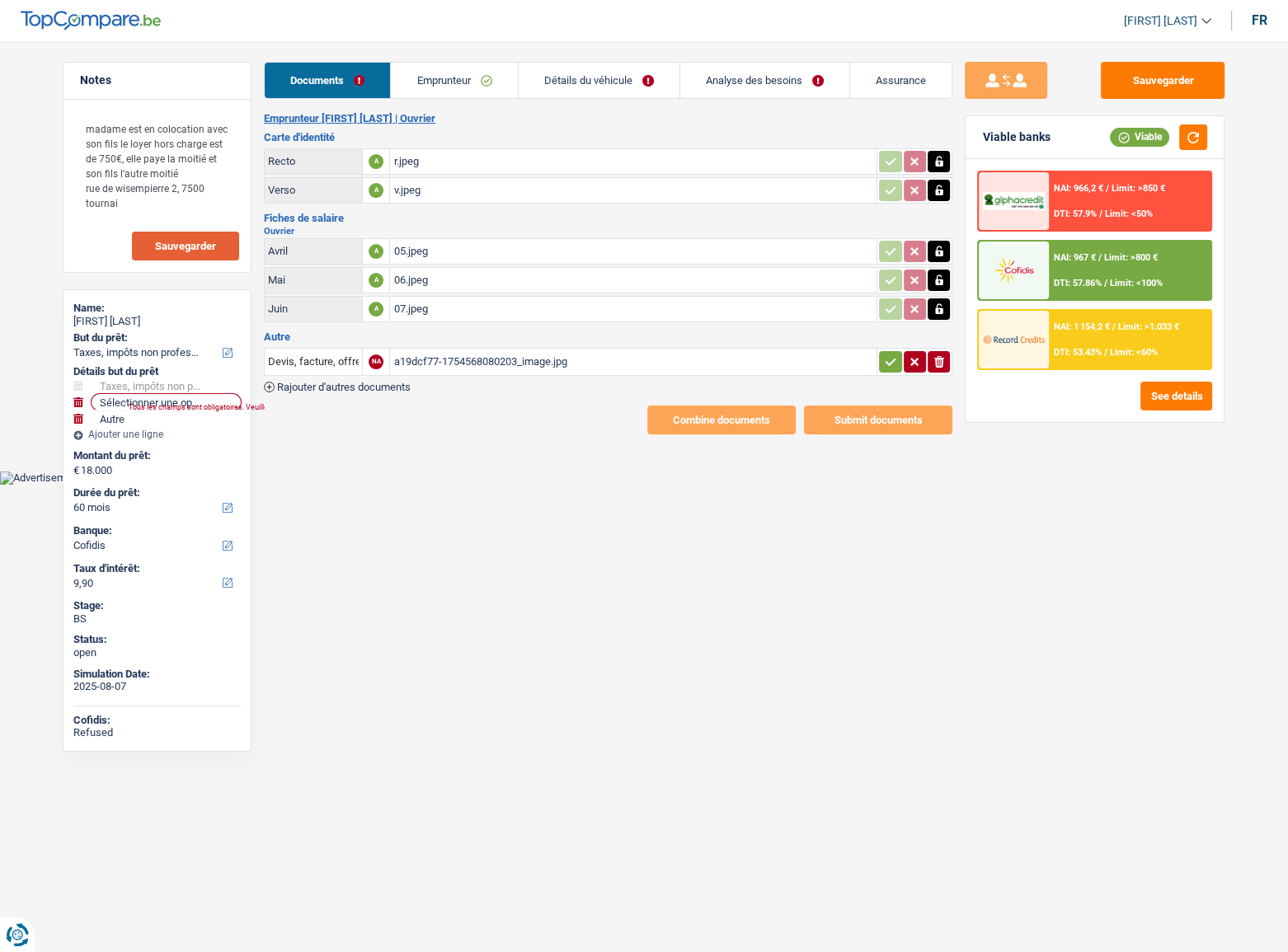 click on "07.jpeg" at bounding box center (633, 309) 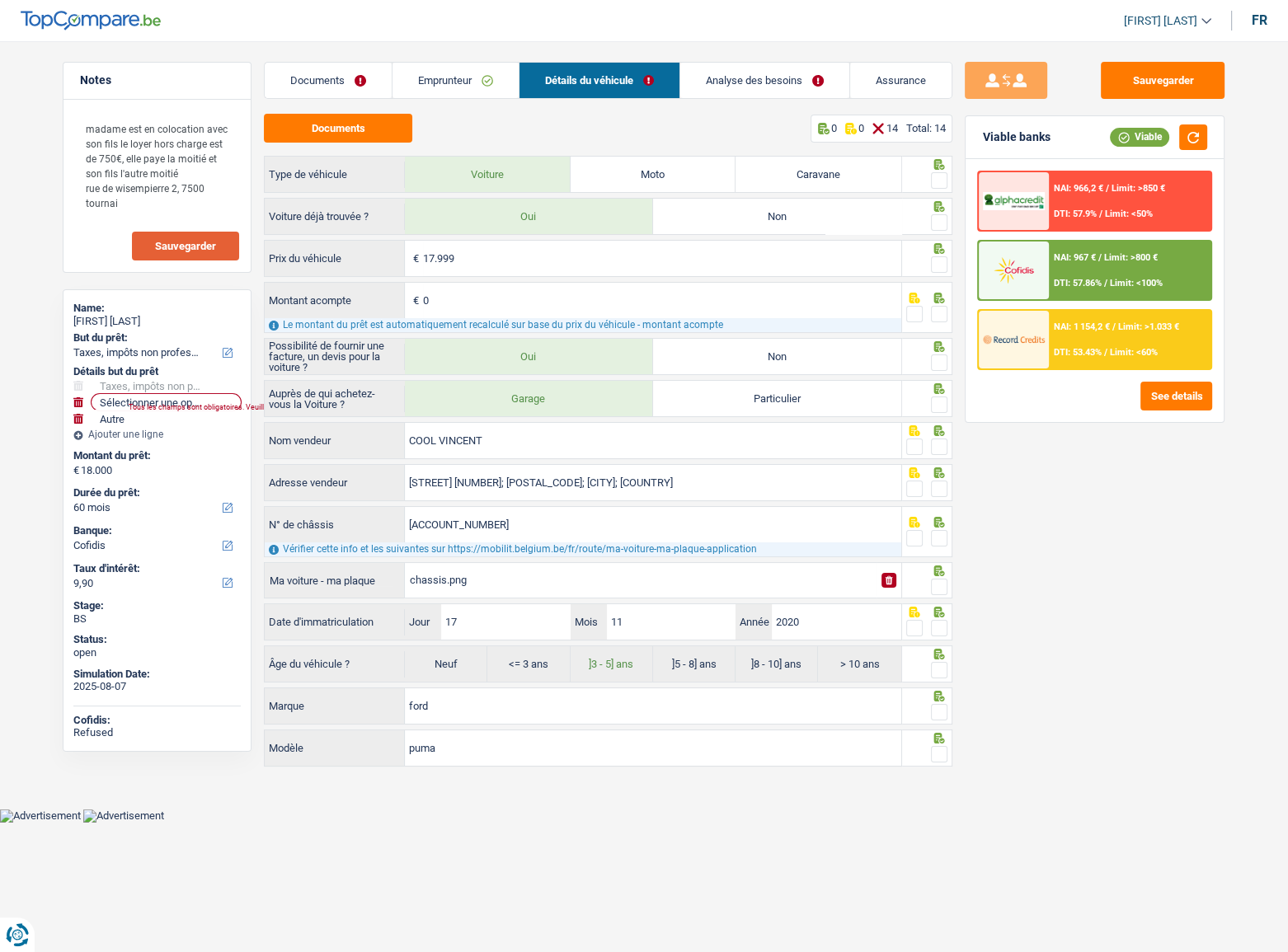 click 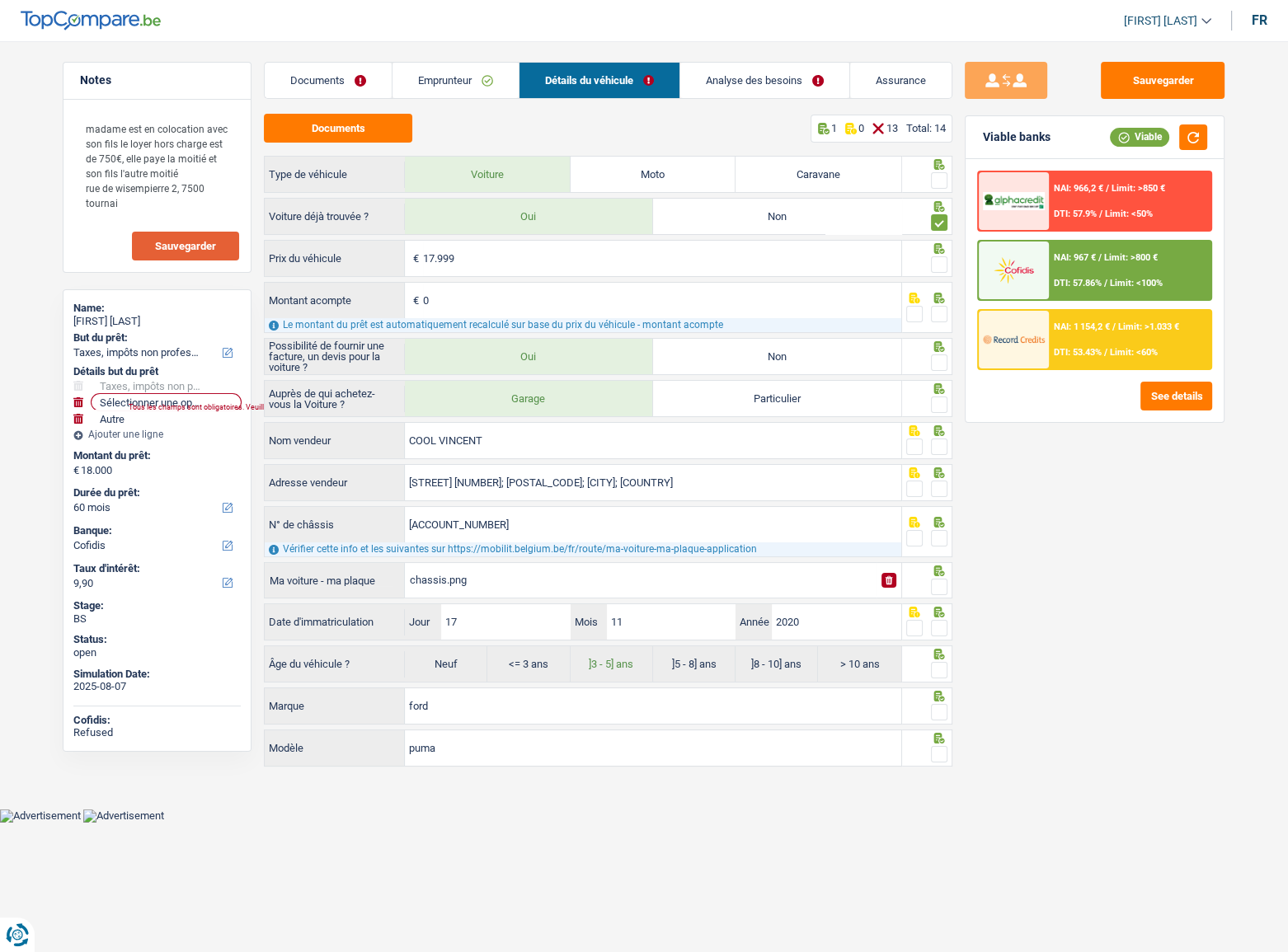 click at bounding box center (939, 181) 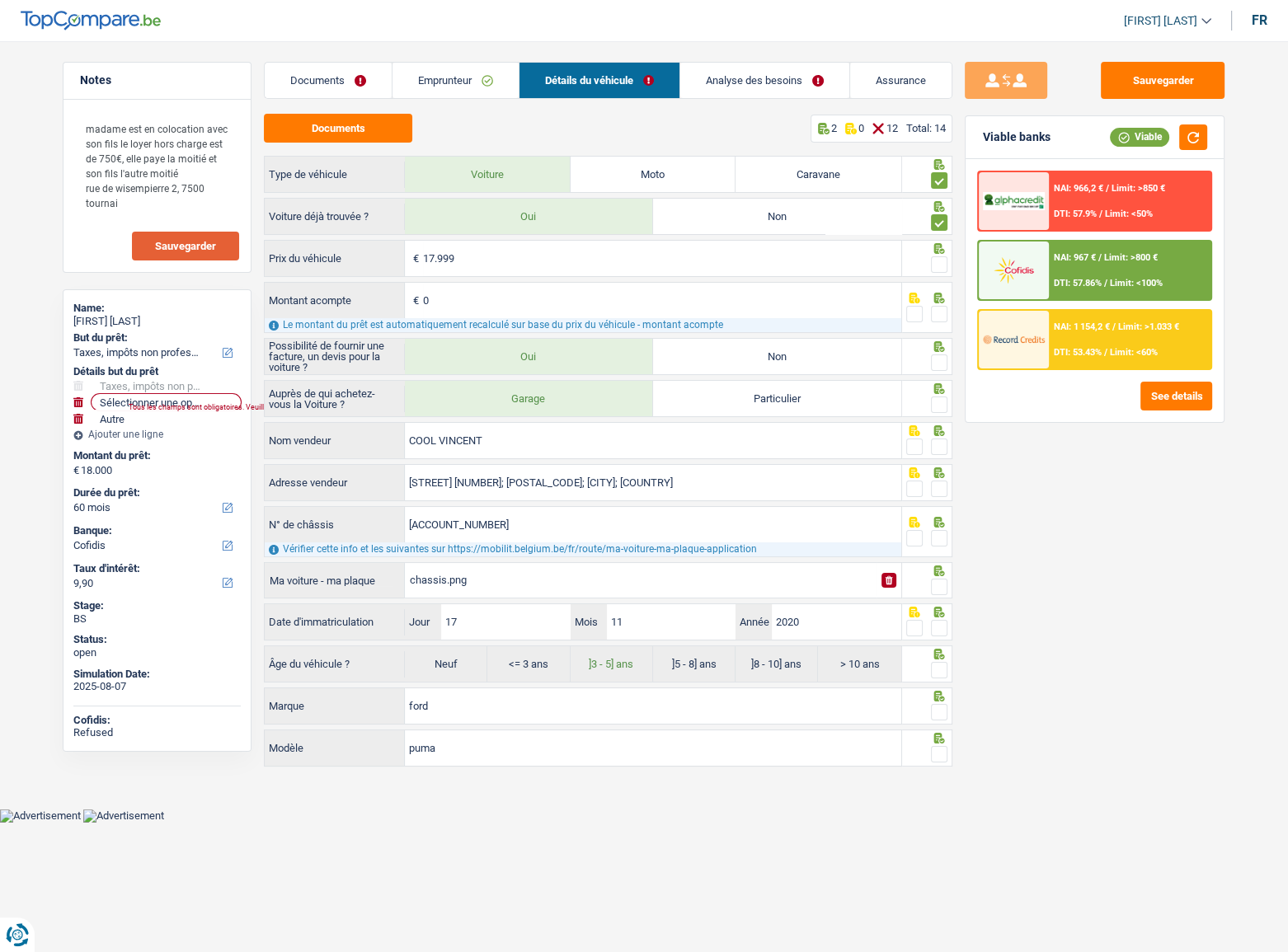 click at bounding box center [939, 265] 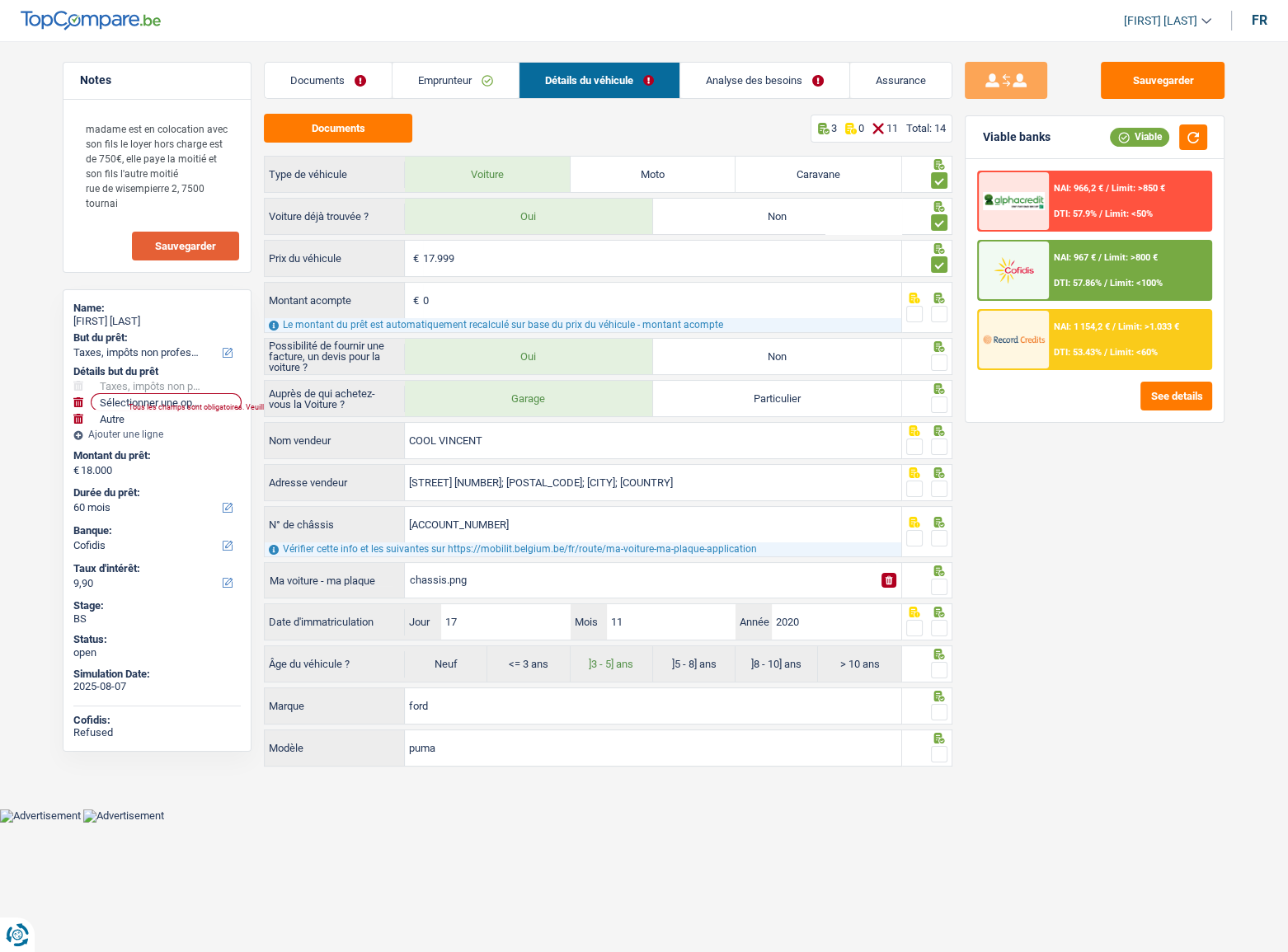 click at bounding box center [939, 314] 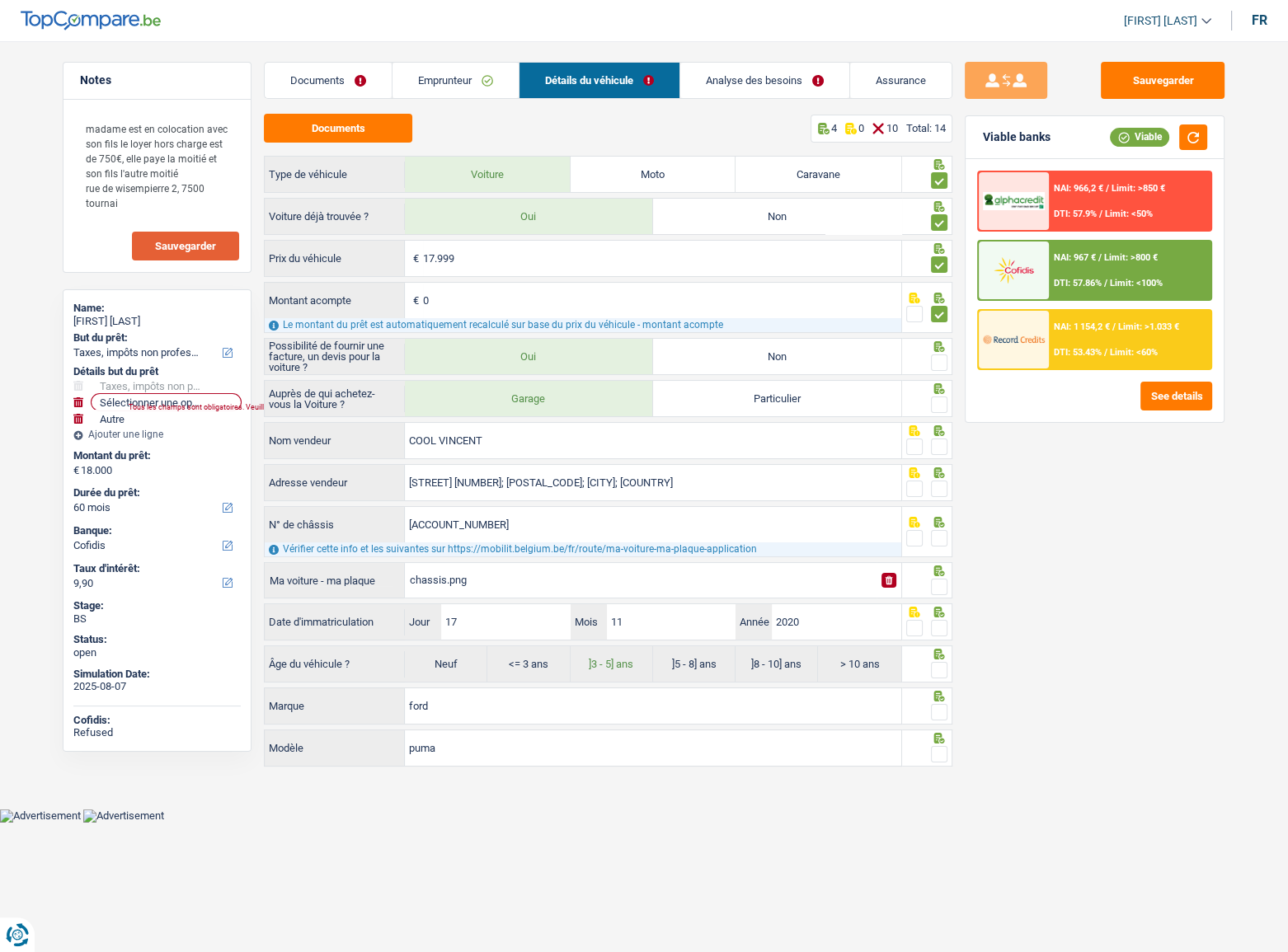 click at bounding box center [939, 363] 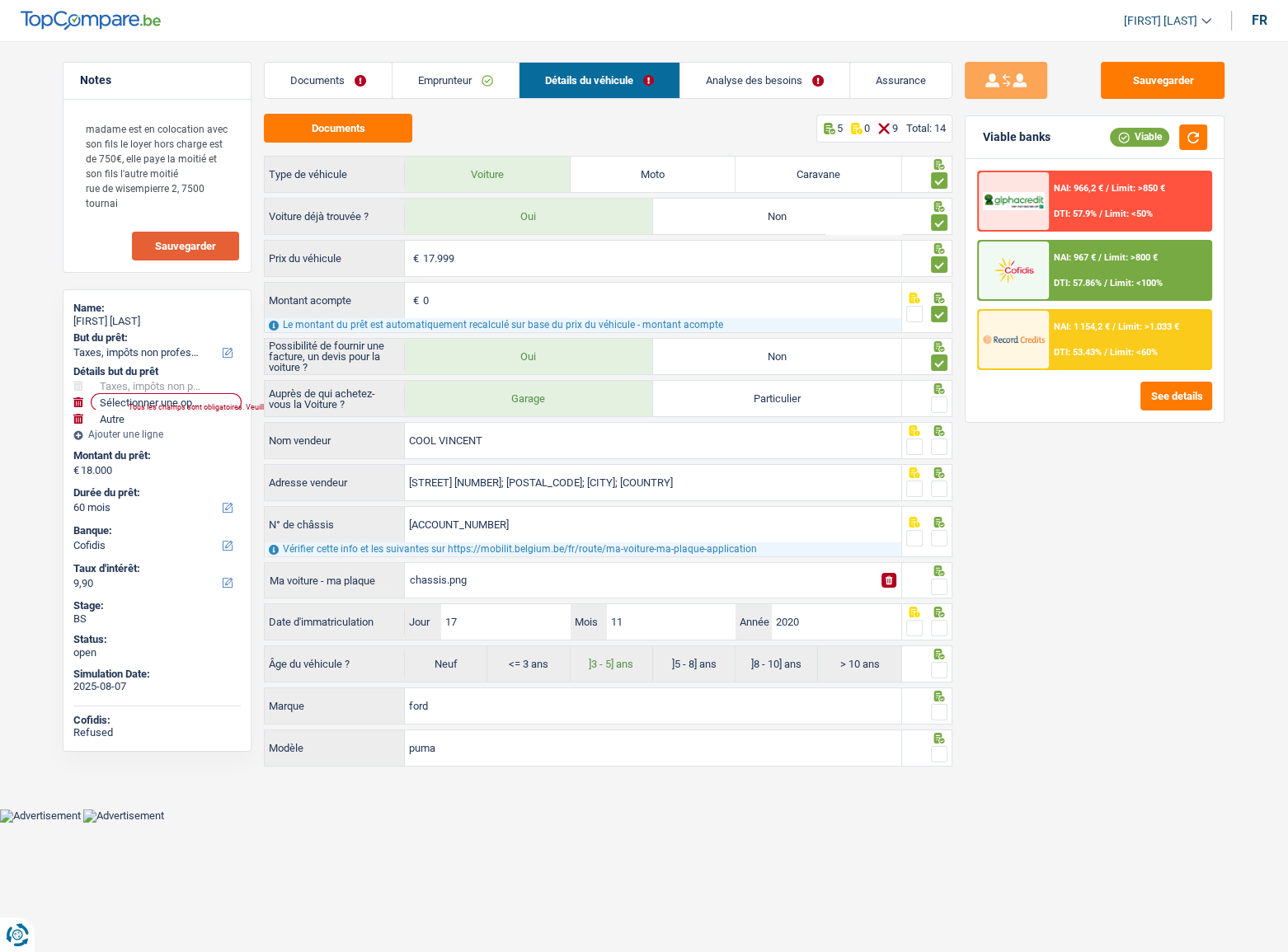 click at bounding box center [928, 398] 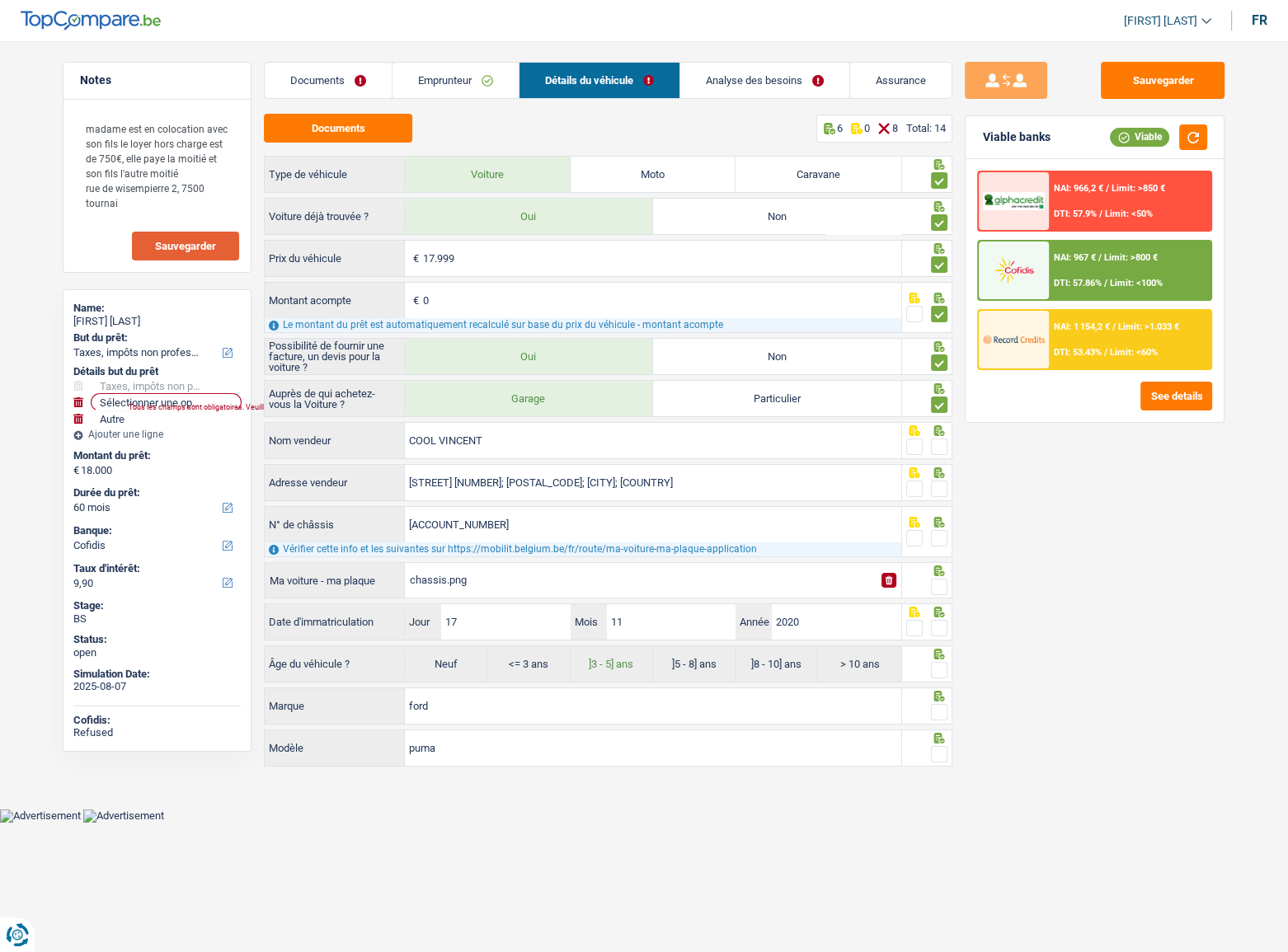 click at bounding box center (939, 447) 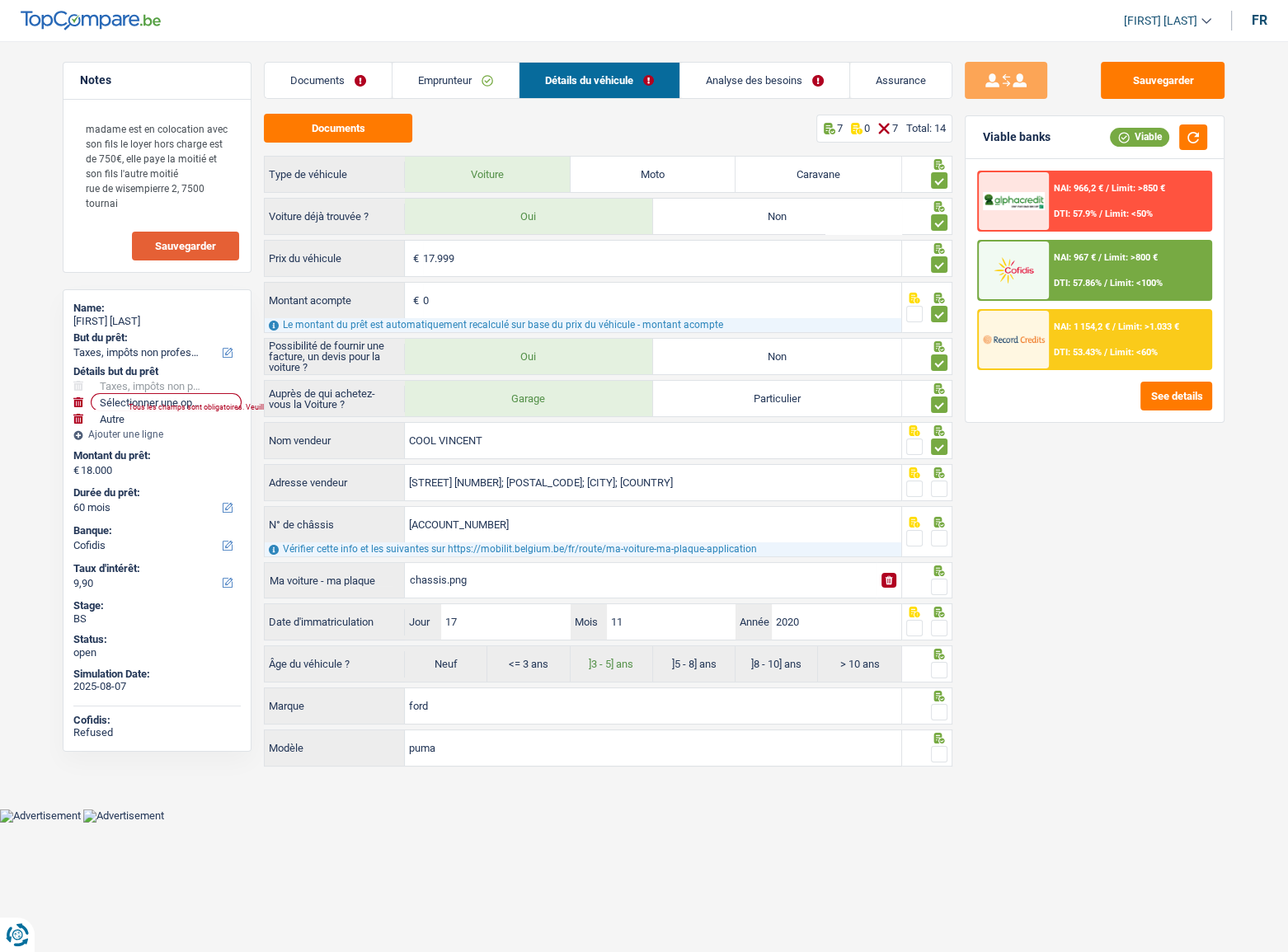 click at bounding box center (939, 489) 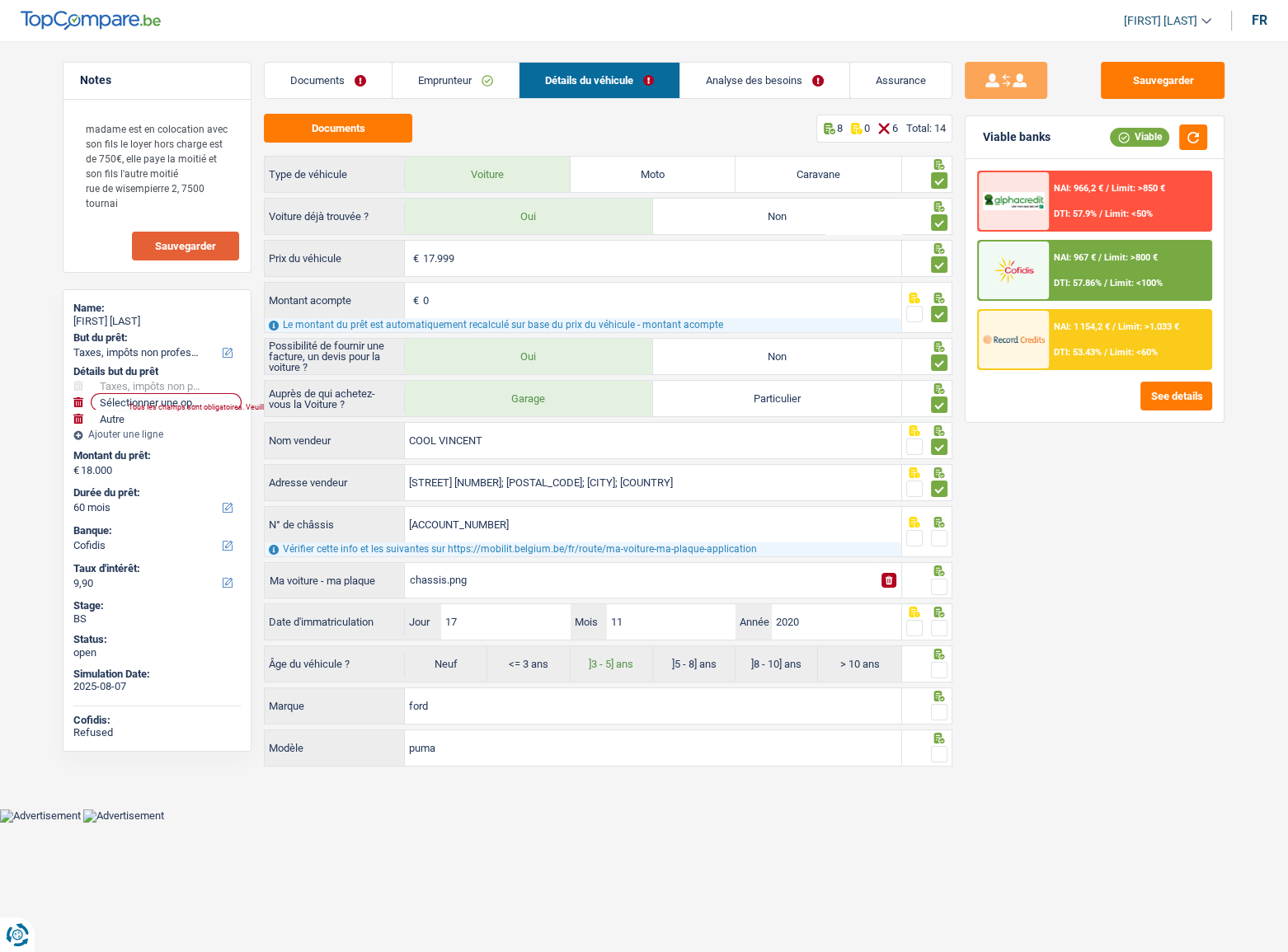 drag, startPoint x: 940, startPoint y: 528, endPoint x: 940, endPoint y: 542, distance: 14 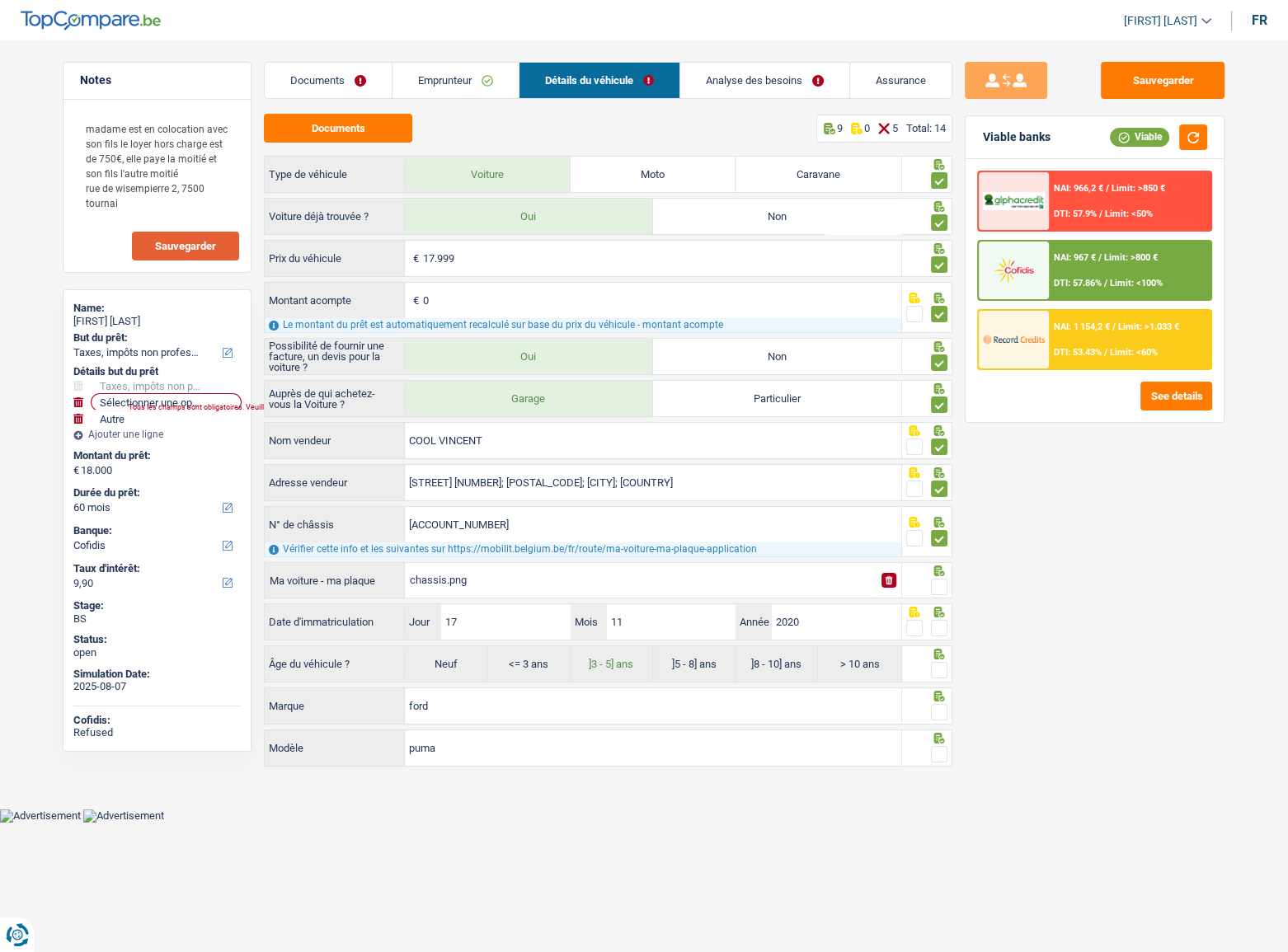 click at bounding box center [939, 587] 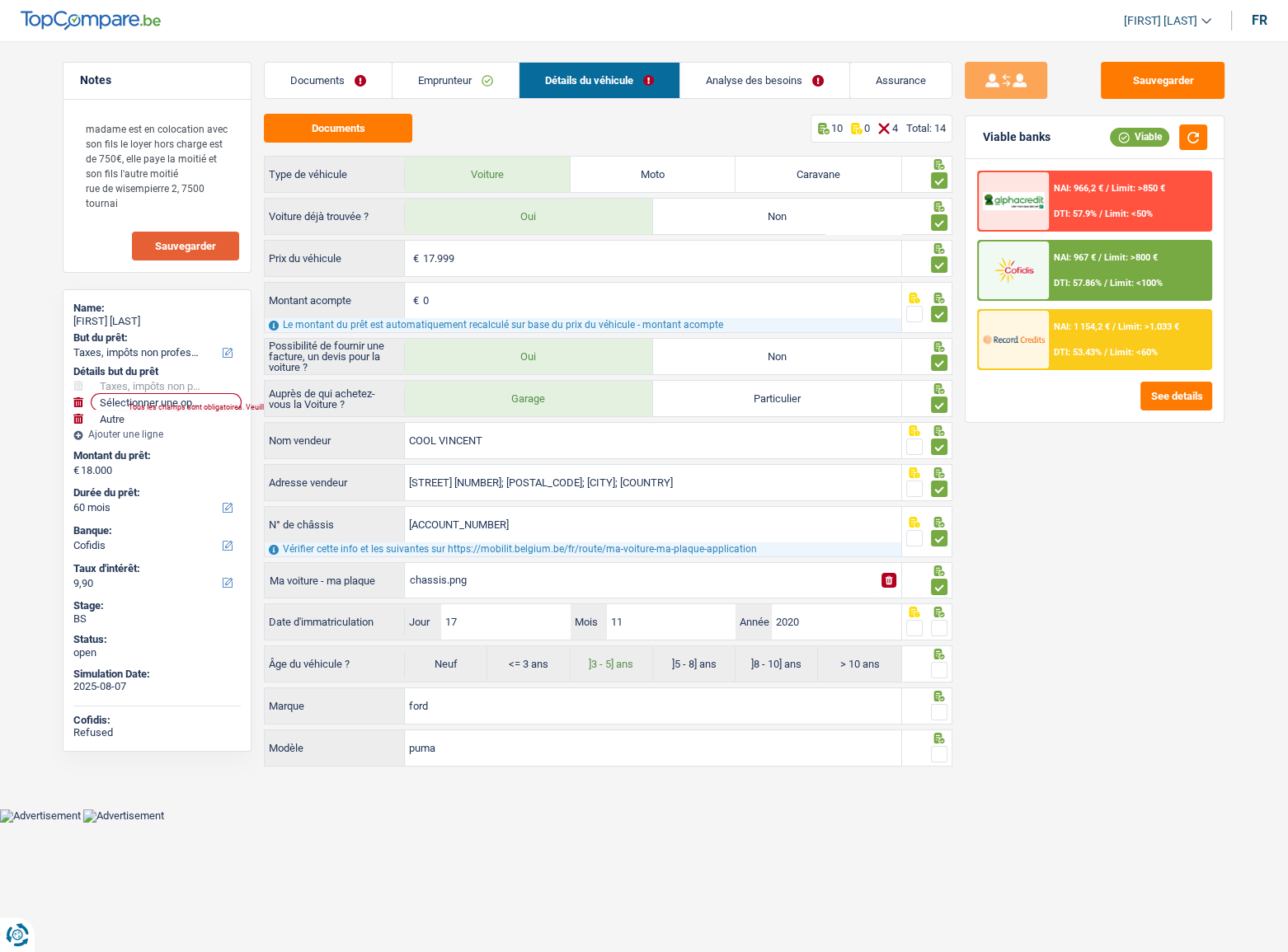 click at bounding box center [939, 628] 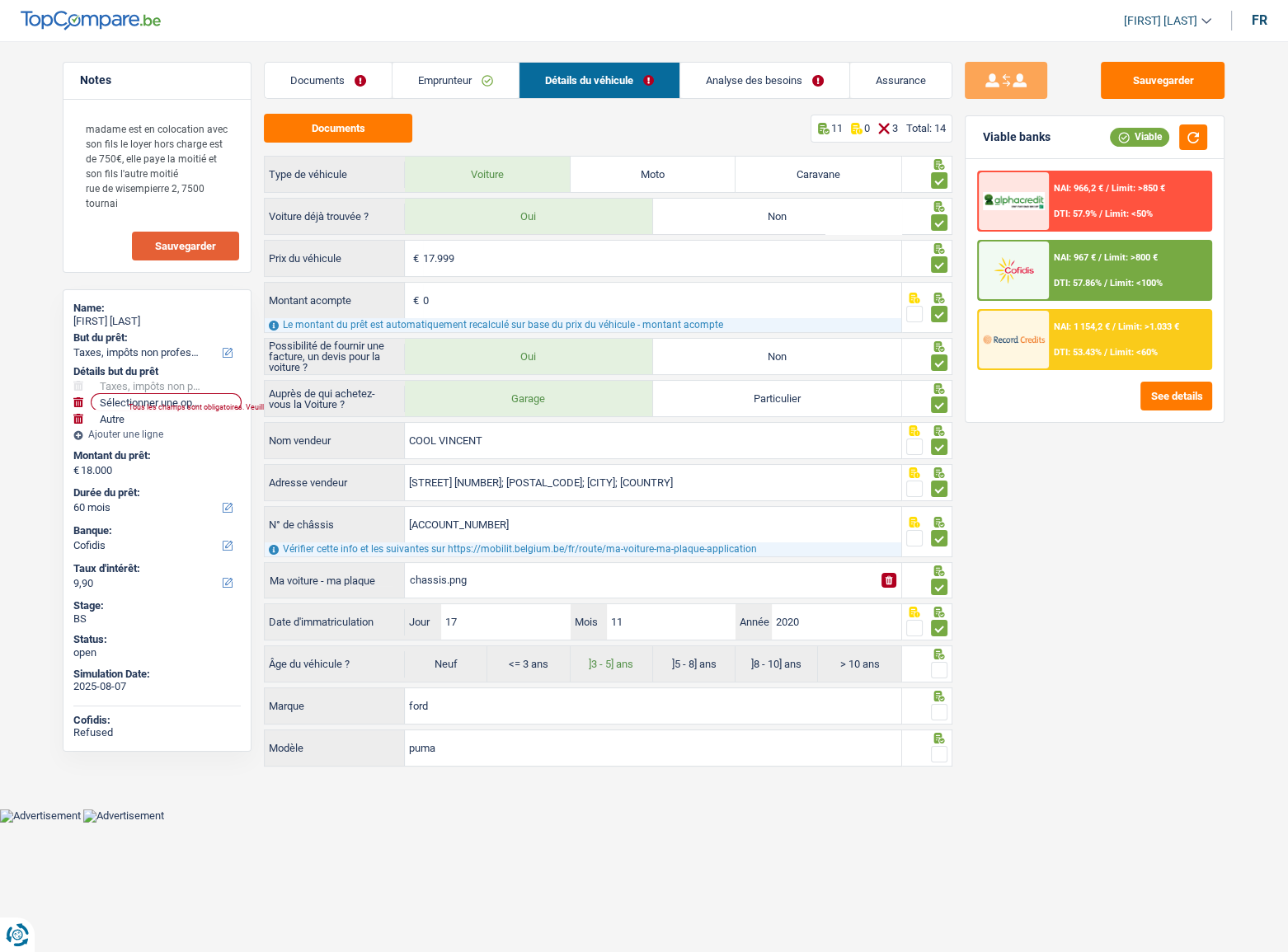 drag, startPoint x: 934, startPoint y: 658, endPoint x: 940, endPoint y: 682, distance: 24.738634 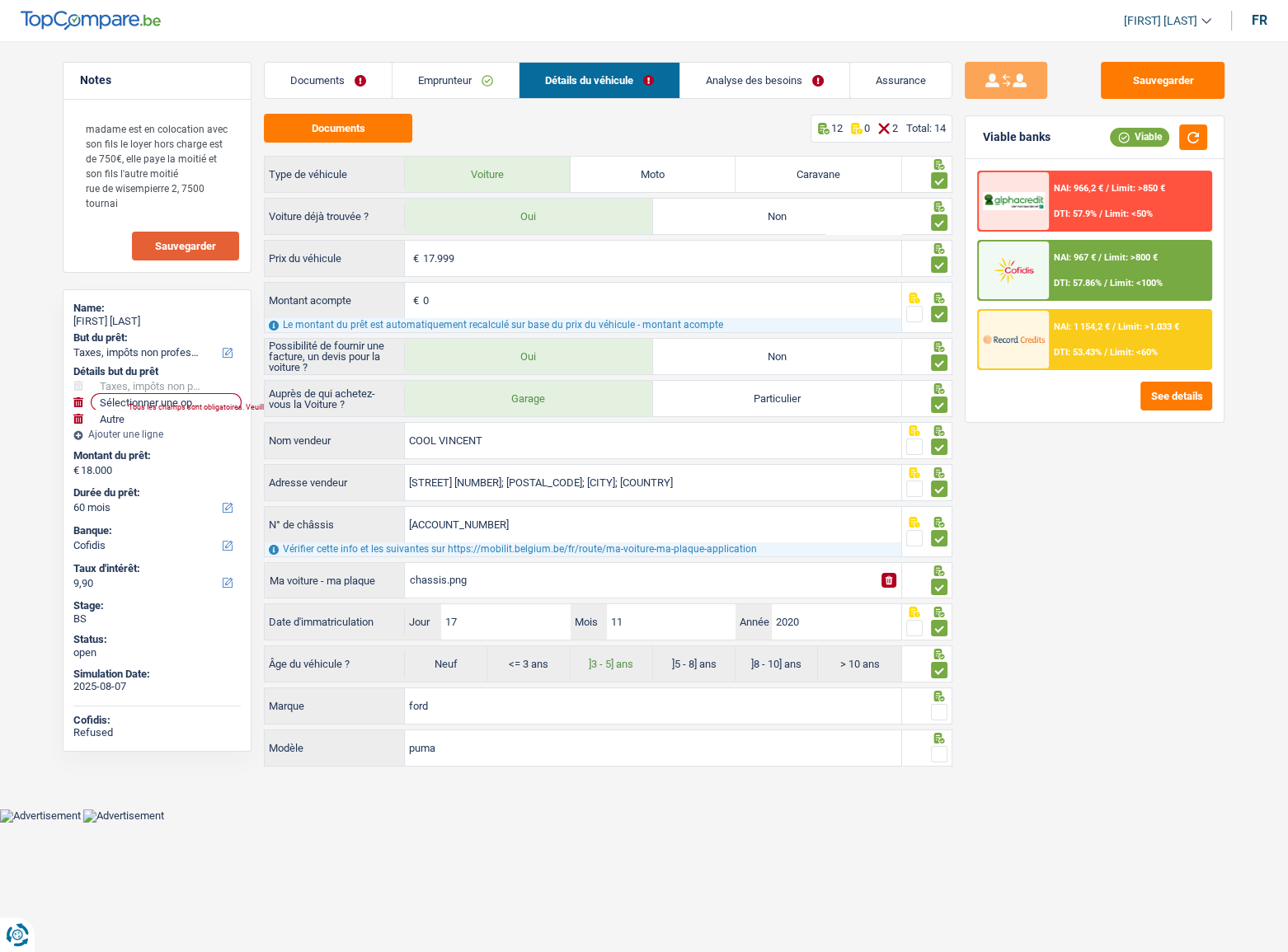 drag, startPoint x: 938, startPoint y: 700, endPoint x: 936, endPoint y: 715, distance: 15.132746 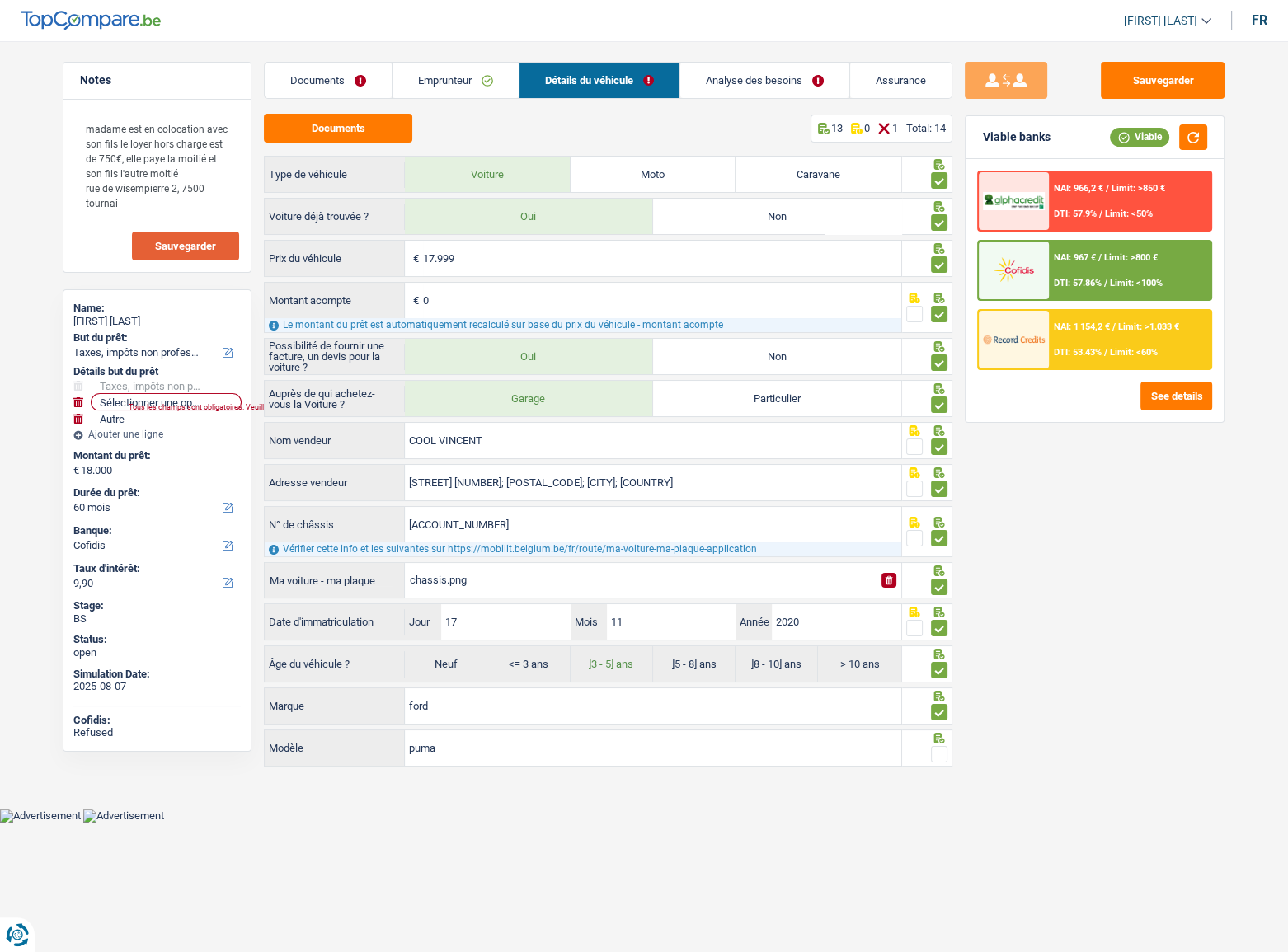 drag, startPoint x: 932, startPoint y: 749, endPoint x: 940, endPoint y: 668, distance: 81.3941 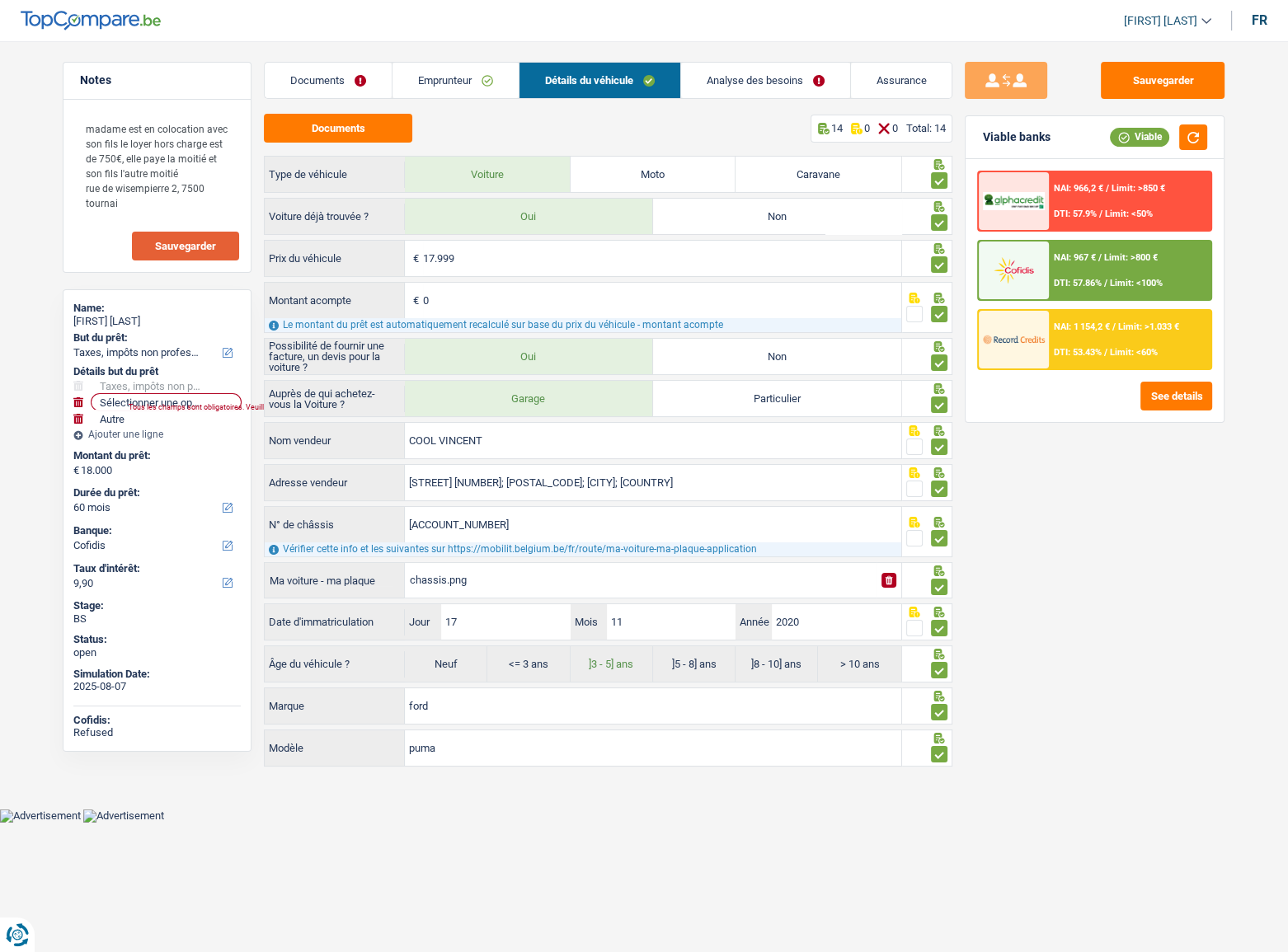 drag, startPoint x: 312, startPoint y: 90, endPoint x: 684, endPoint y: 223, distance: 395.0608 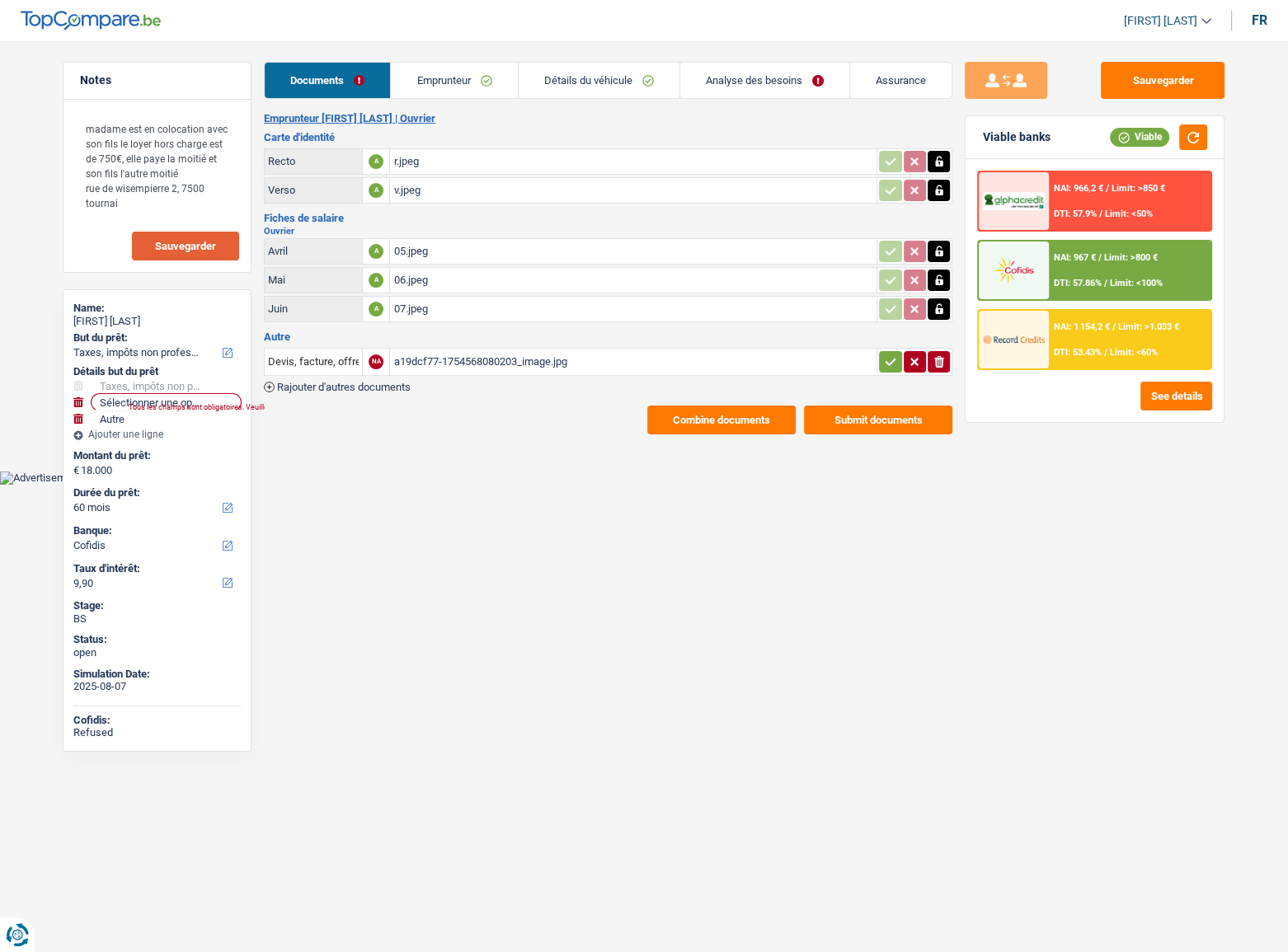 click on "Combine documents" at bounding box center [722, 420] 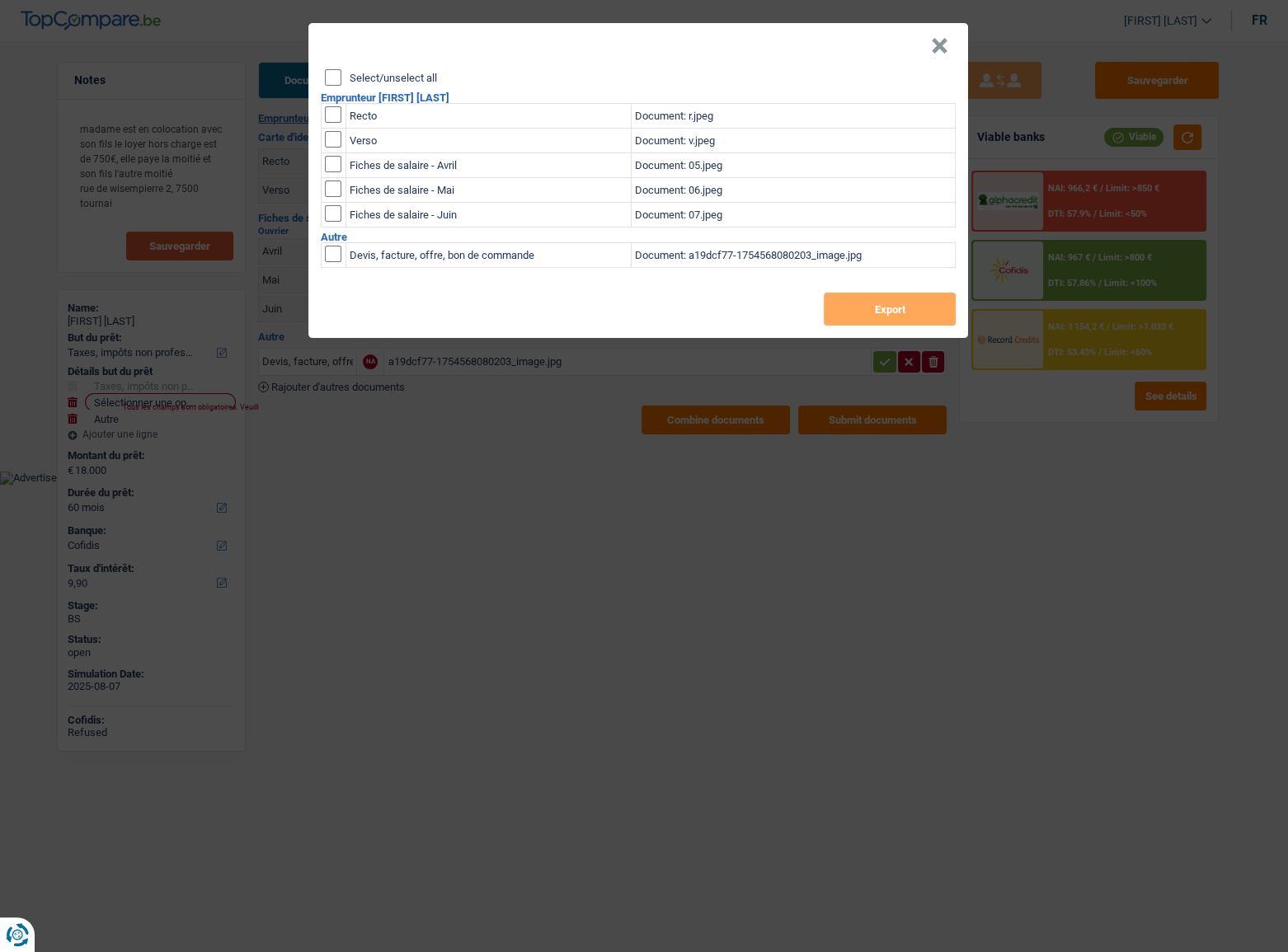 click on "Select/unselect all" at bounding box center (333, 77) 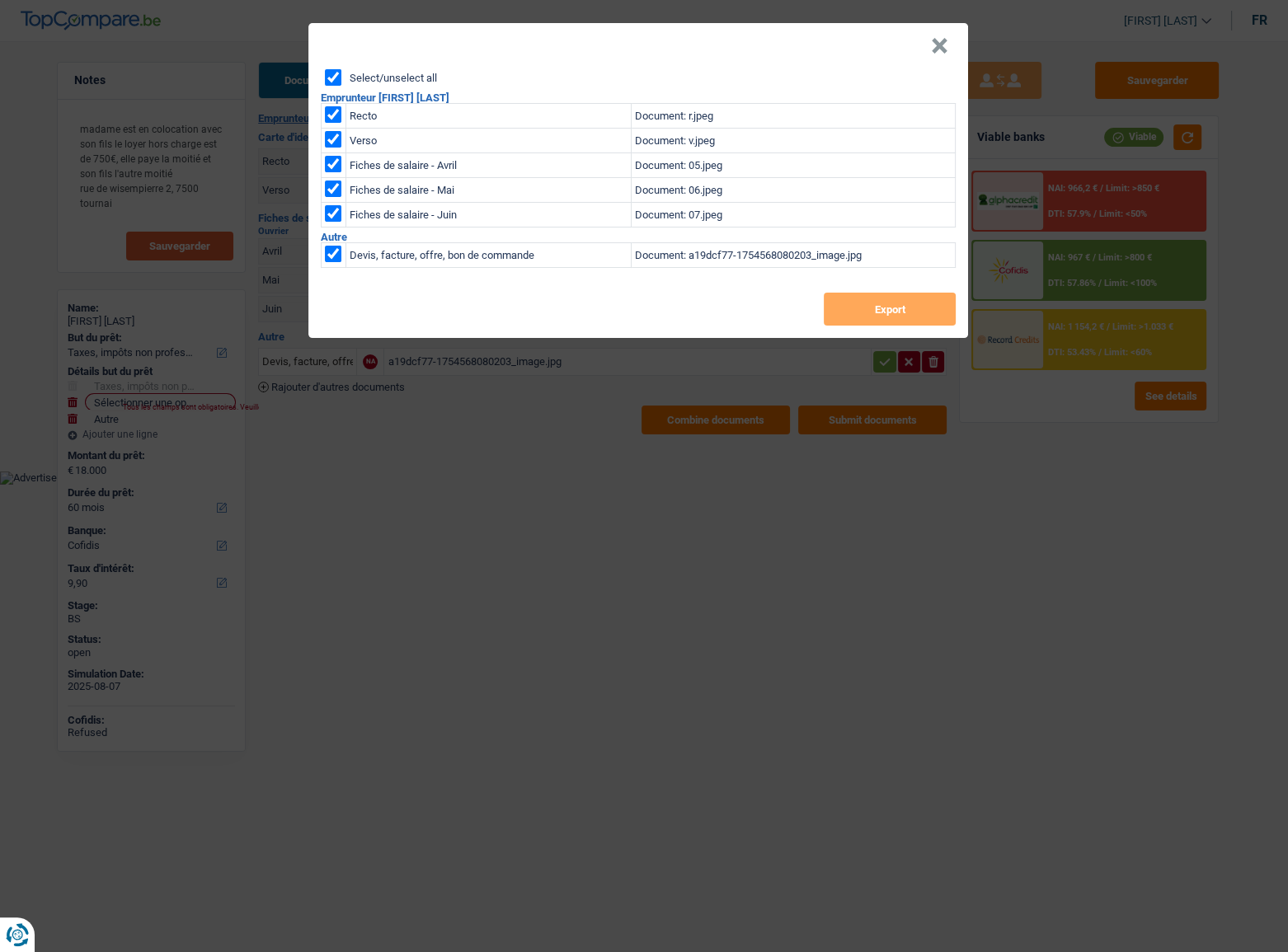 checkbox on "true" 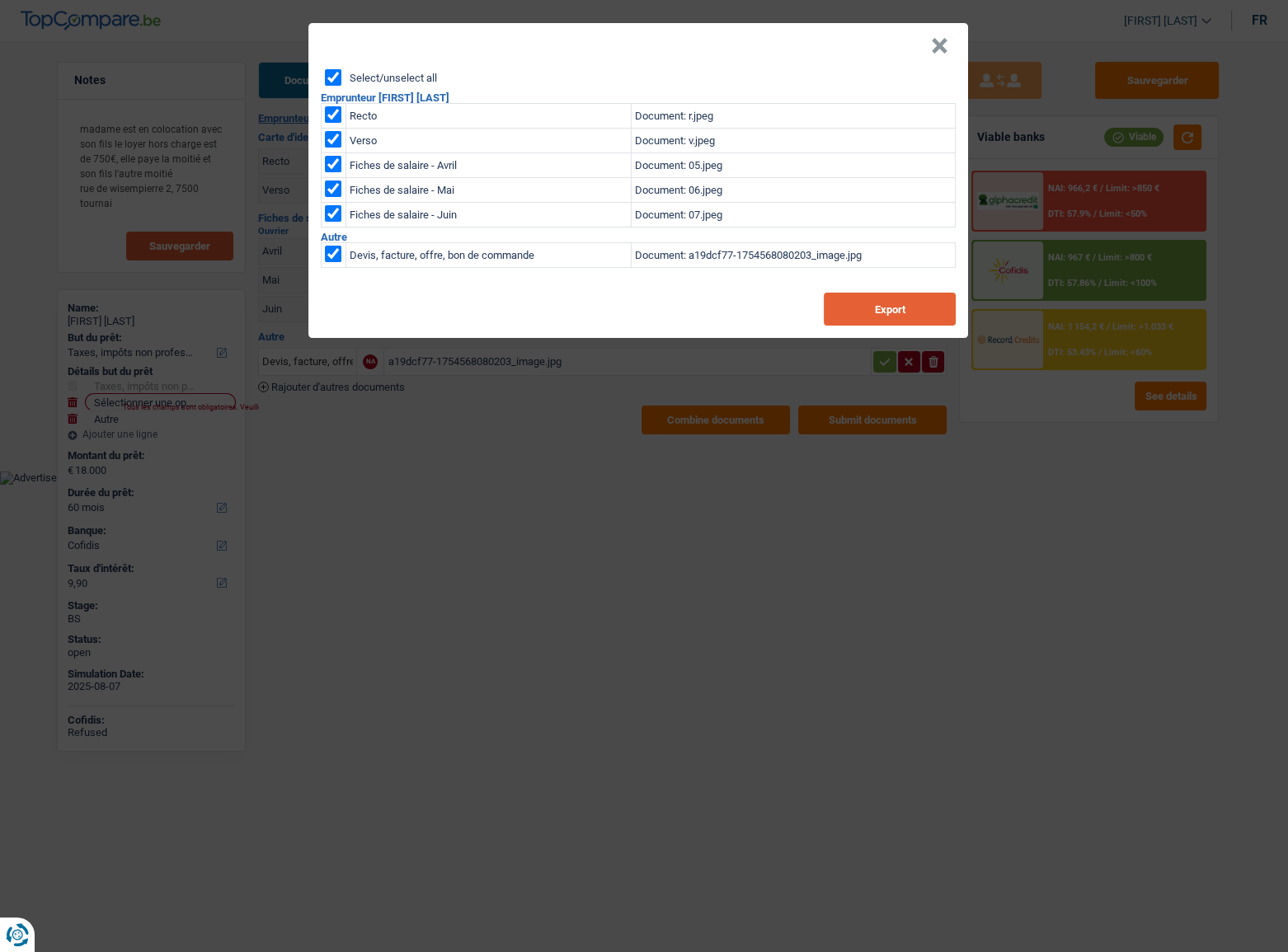 click on "Export" at bounding box center [890, 309] 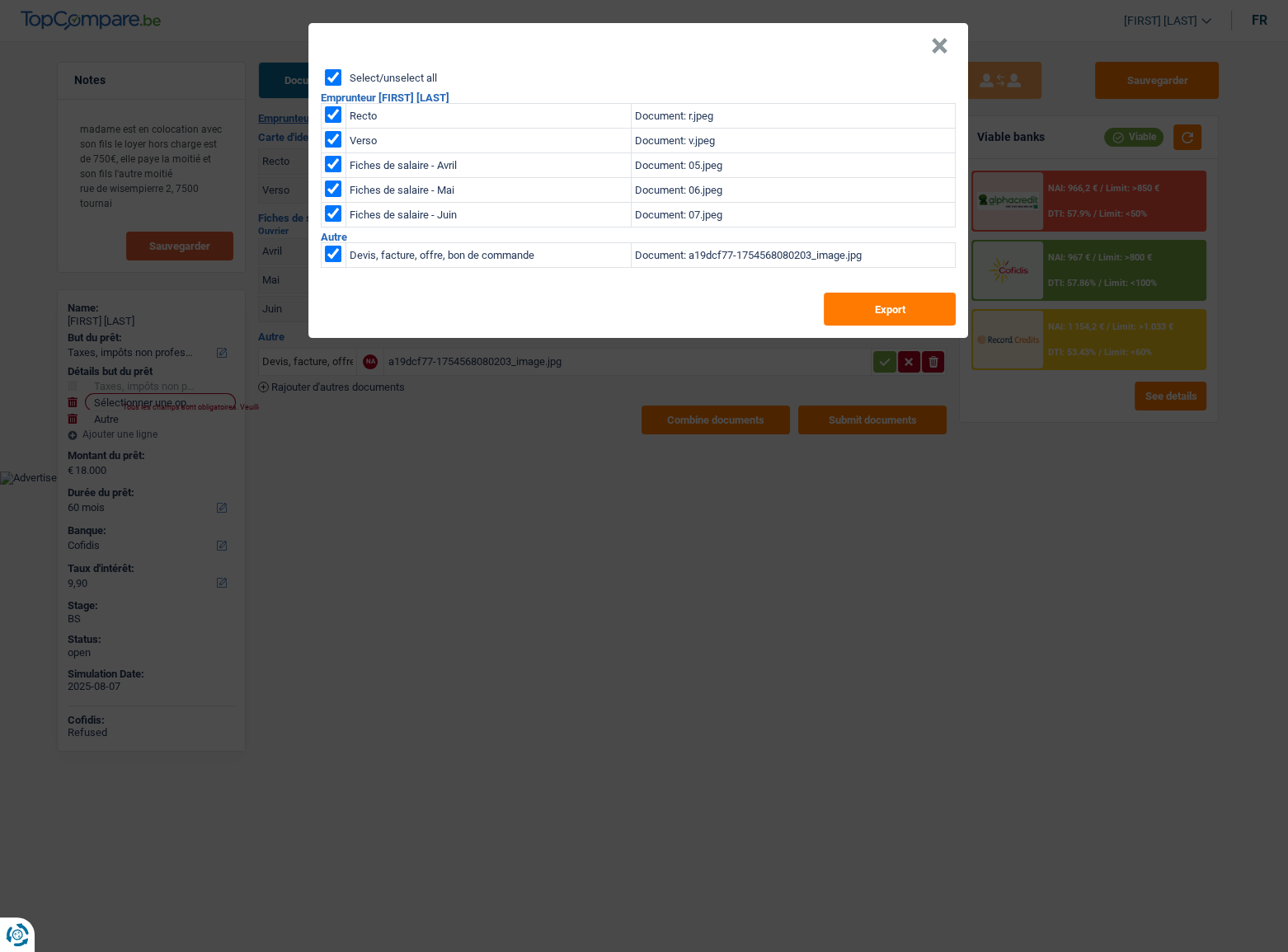 click on "×" at bounding box center [638, 46] 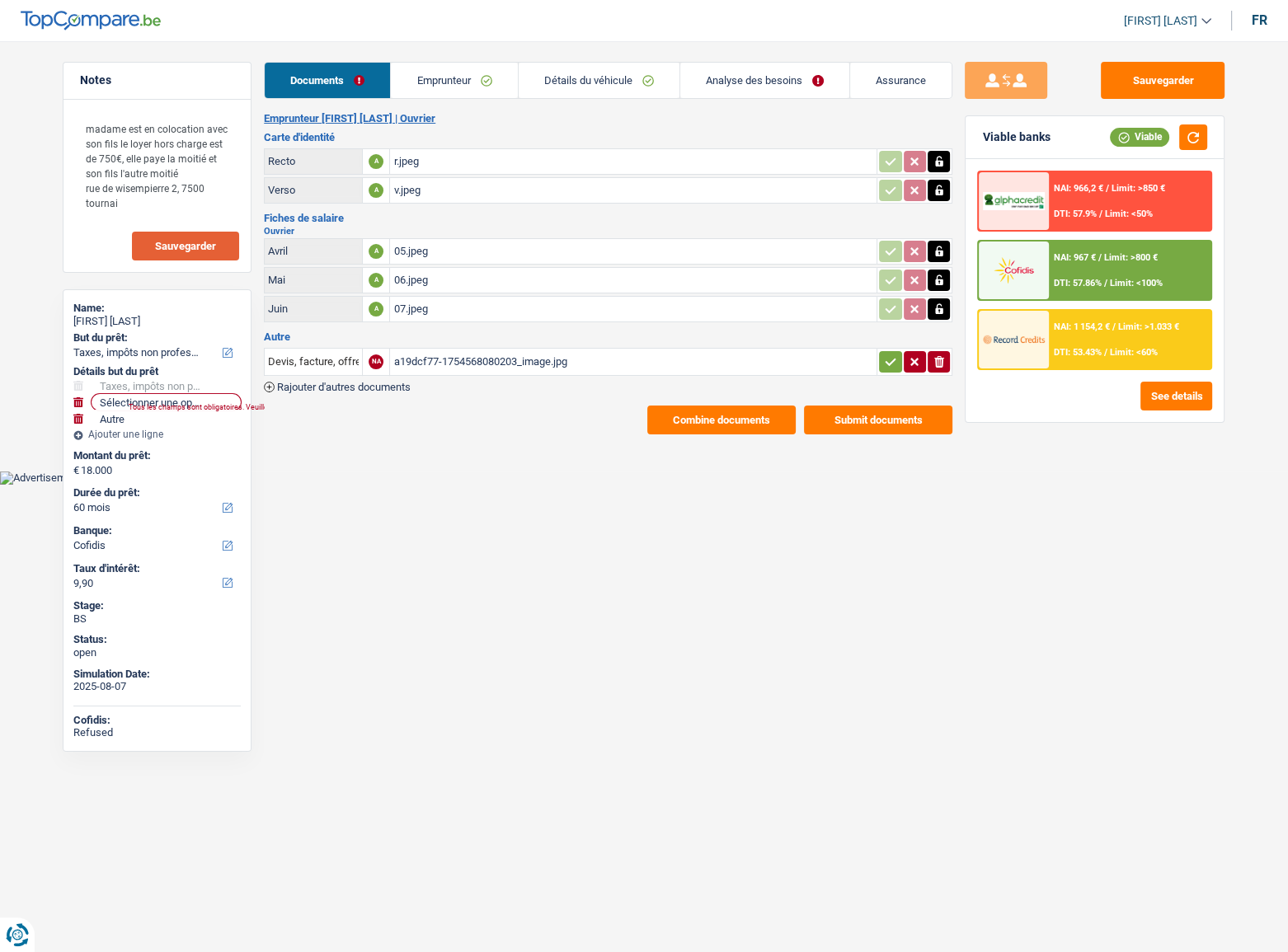 click on "r.jpeg" at bounding box center [633, 162] 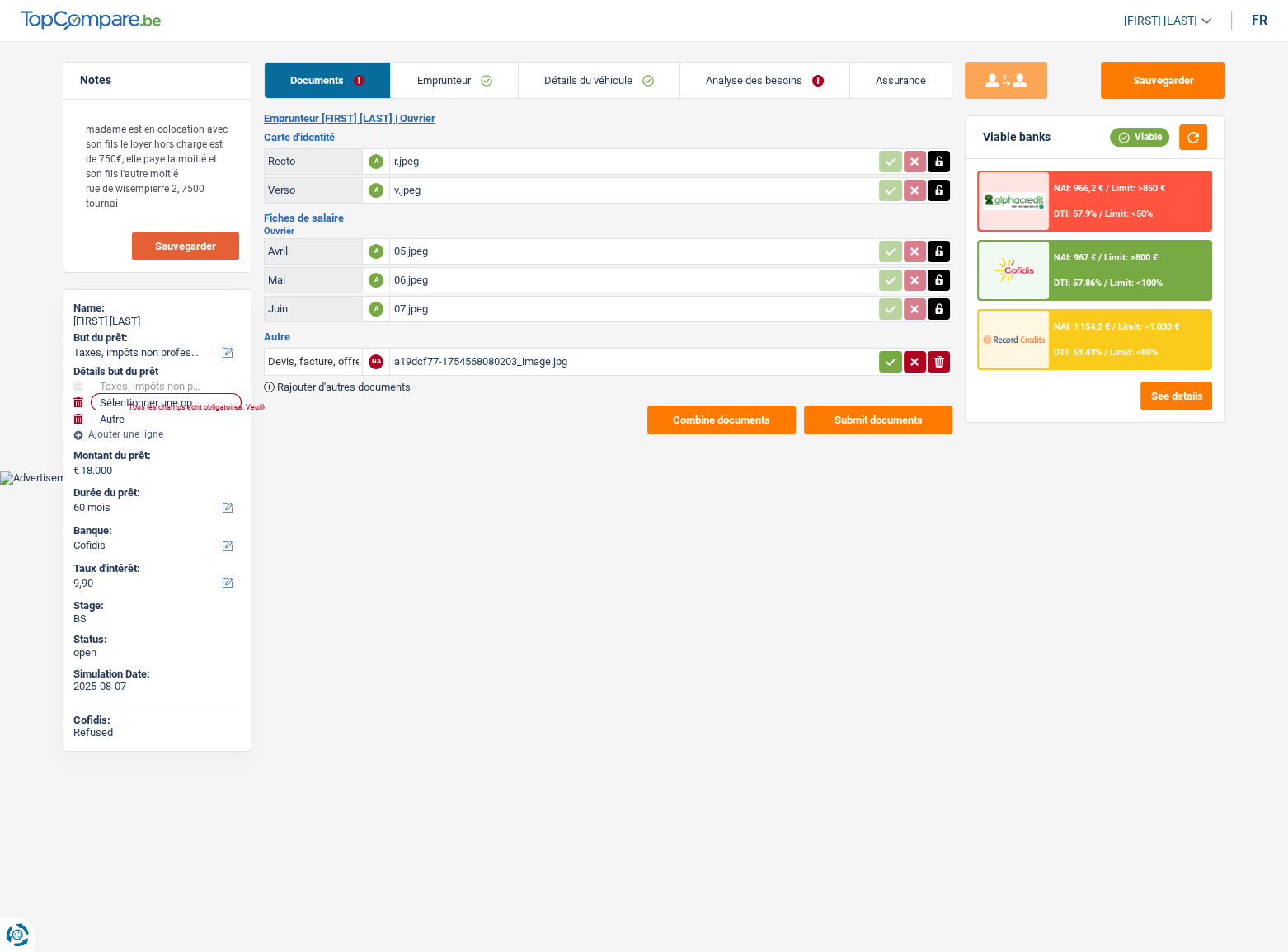 click on "v.jpeg" at bounding box center [633, 190] 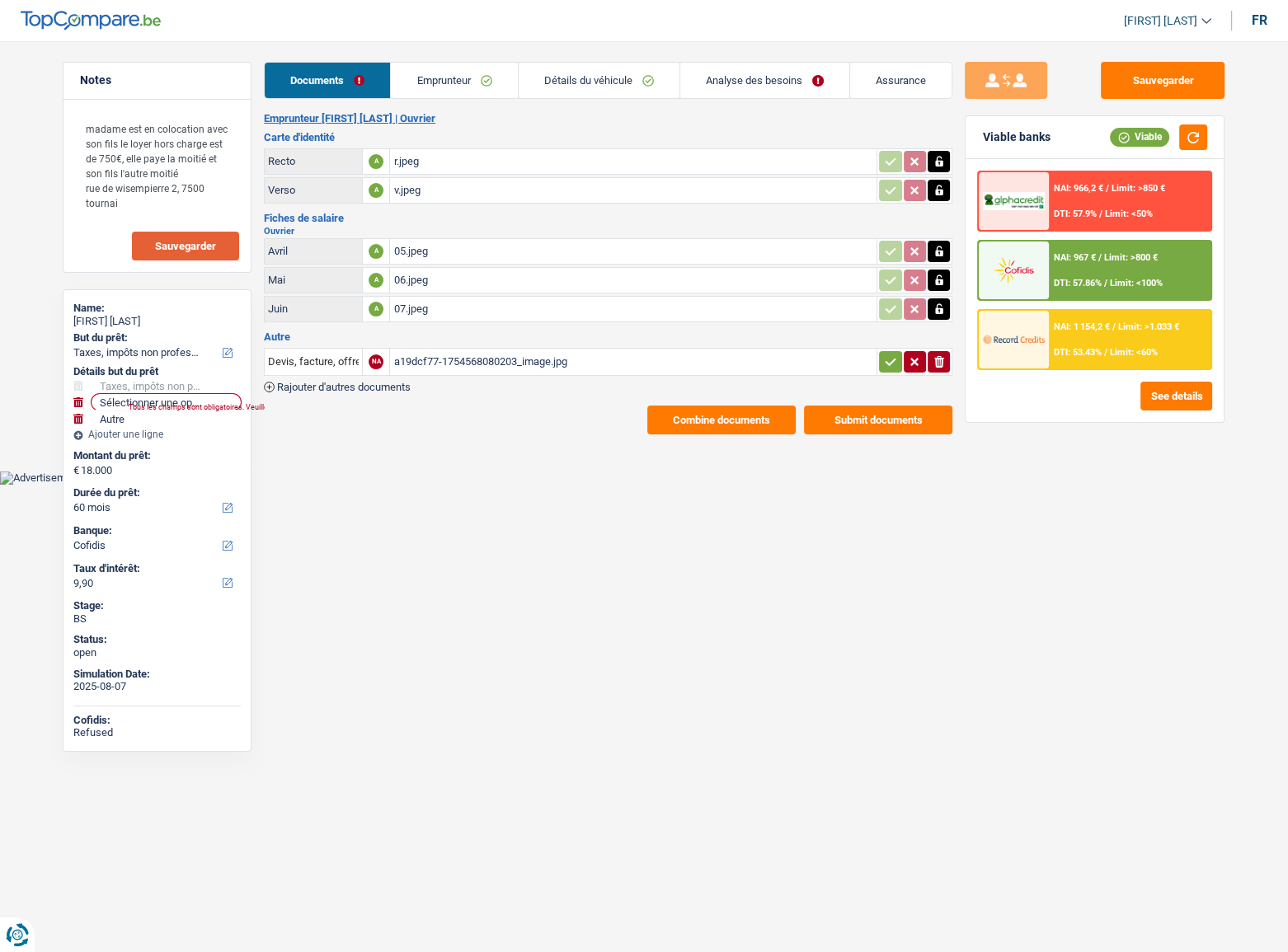 click on "07.jpeg" at bounding box center (633, 309) 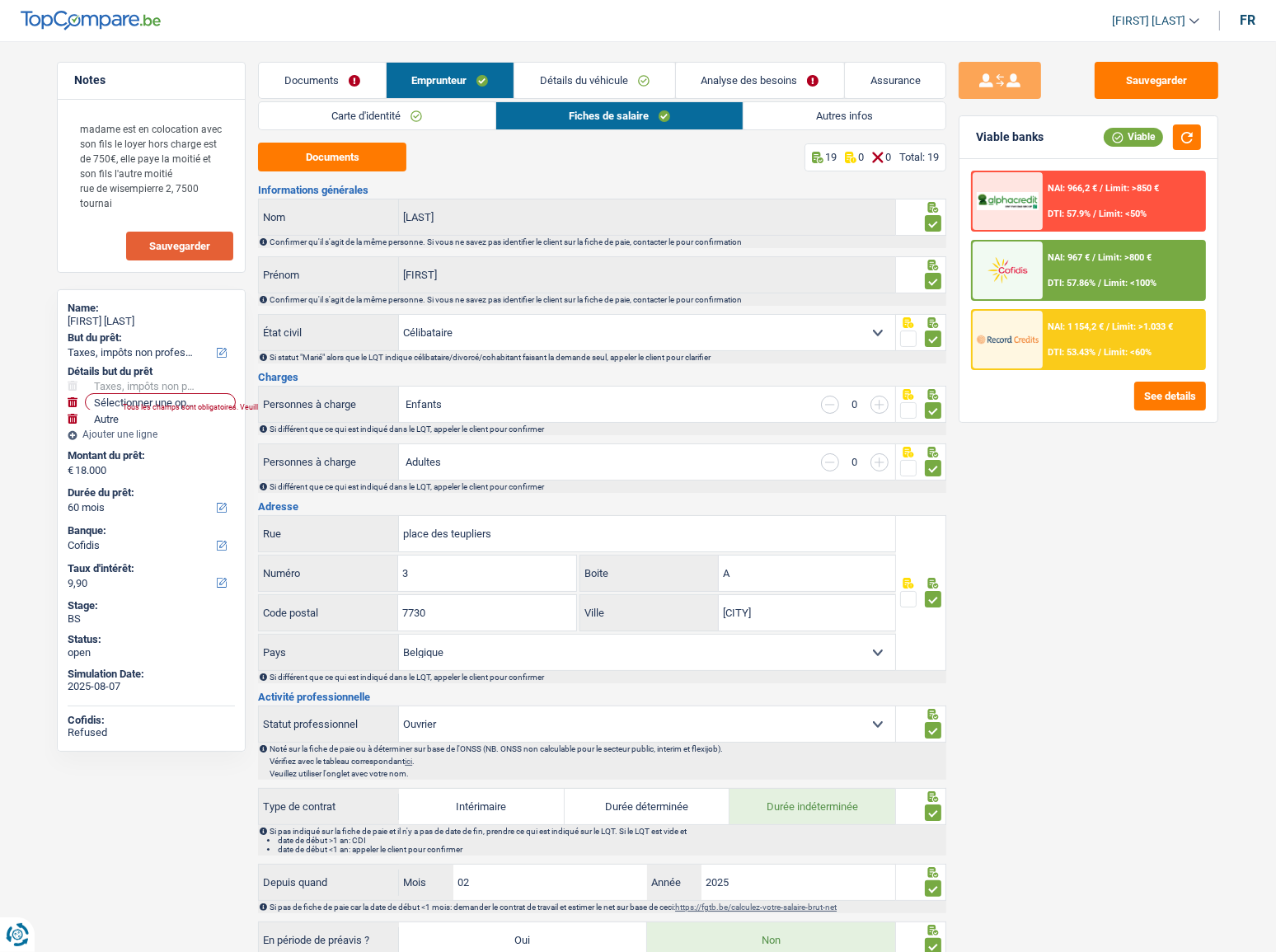 click on "Autres infos" at bounding box center [844, 115] 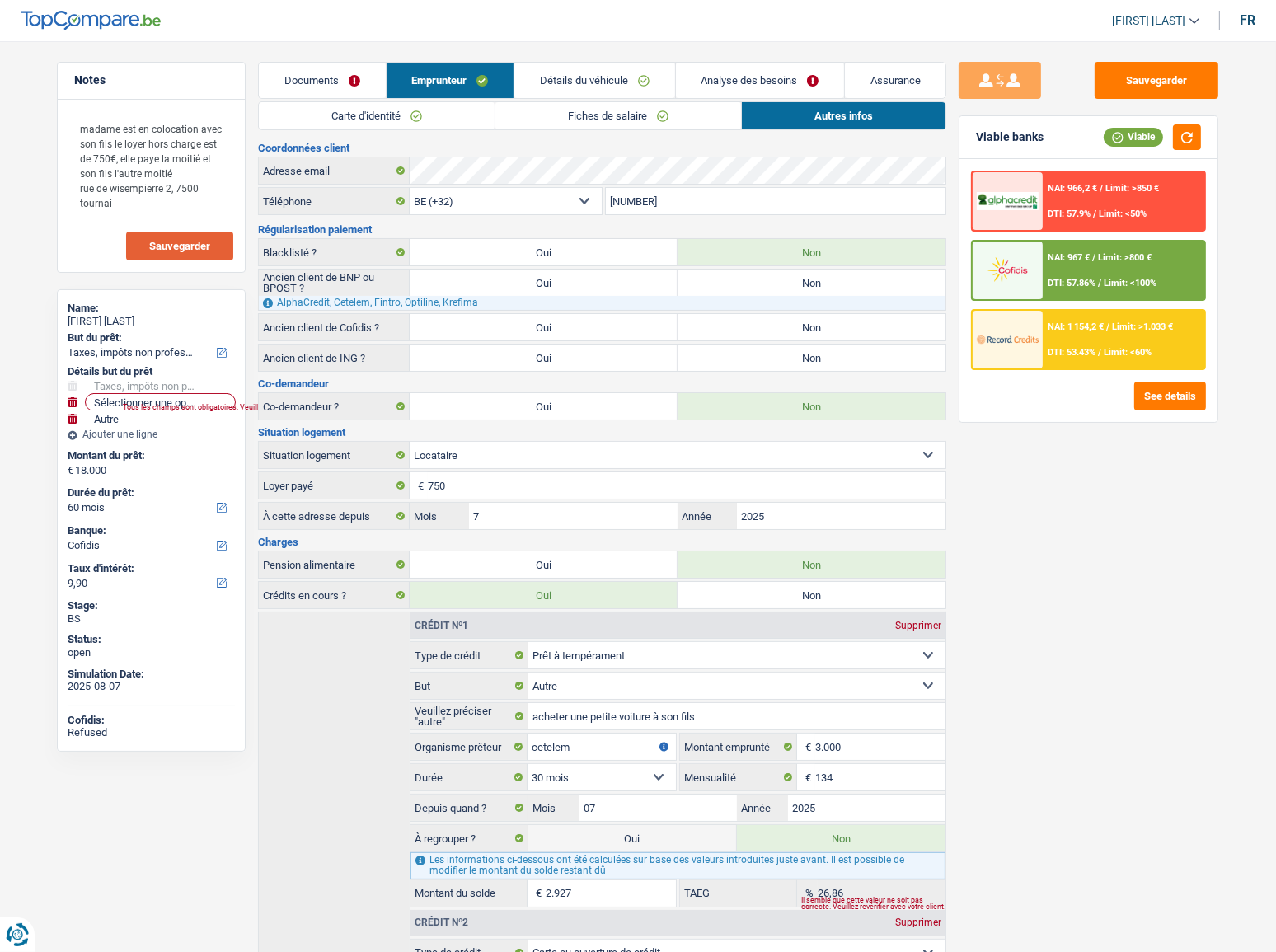 click on "Détails du véhicule" at bounding box center (594, 80) 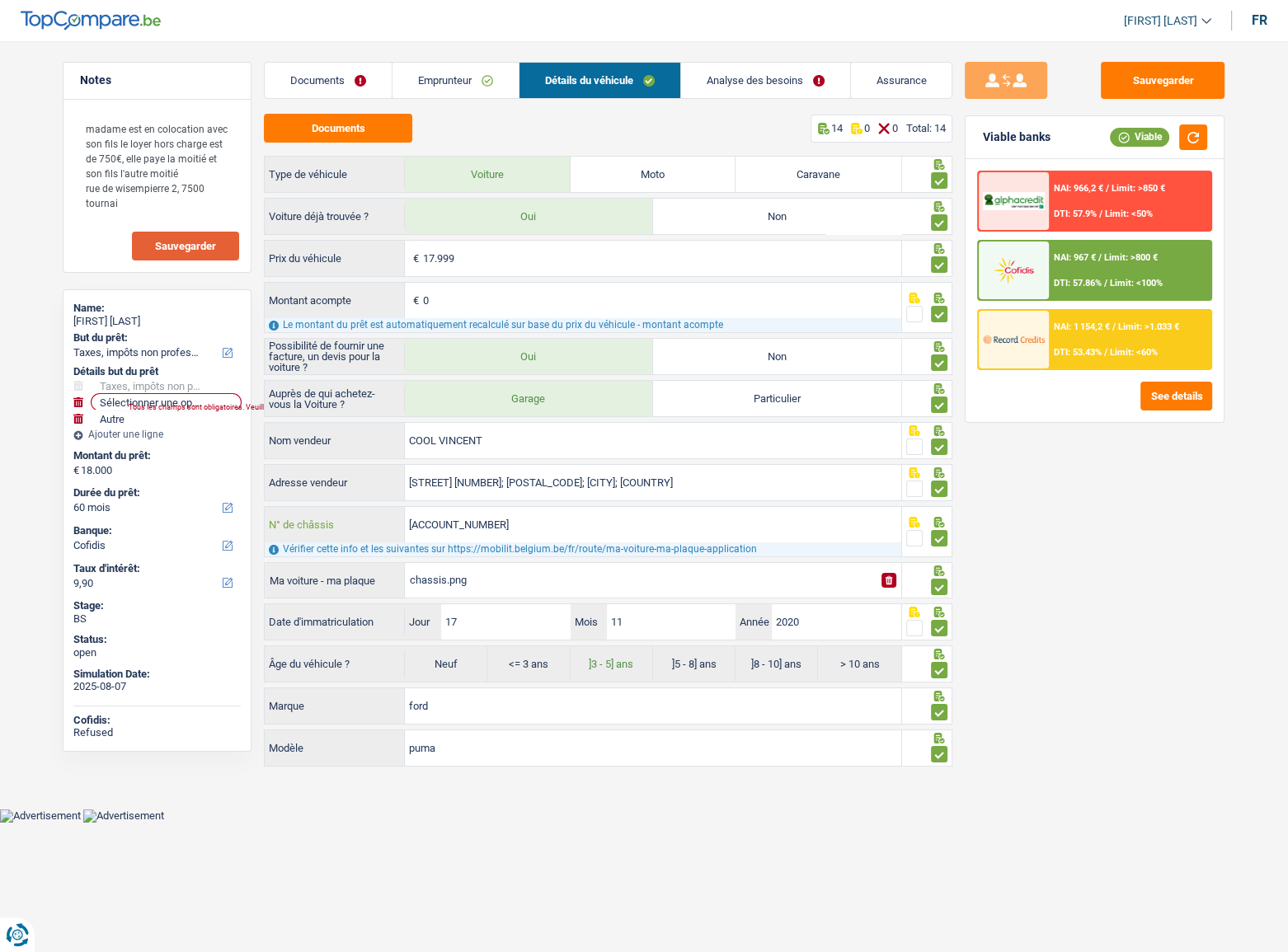 drag, startPoint x: 526, startPoint y: 523, endPoint x: 261, endPoint y: 546, distance: 265.9962 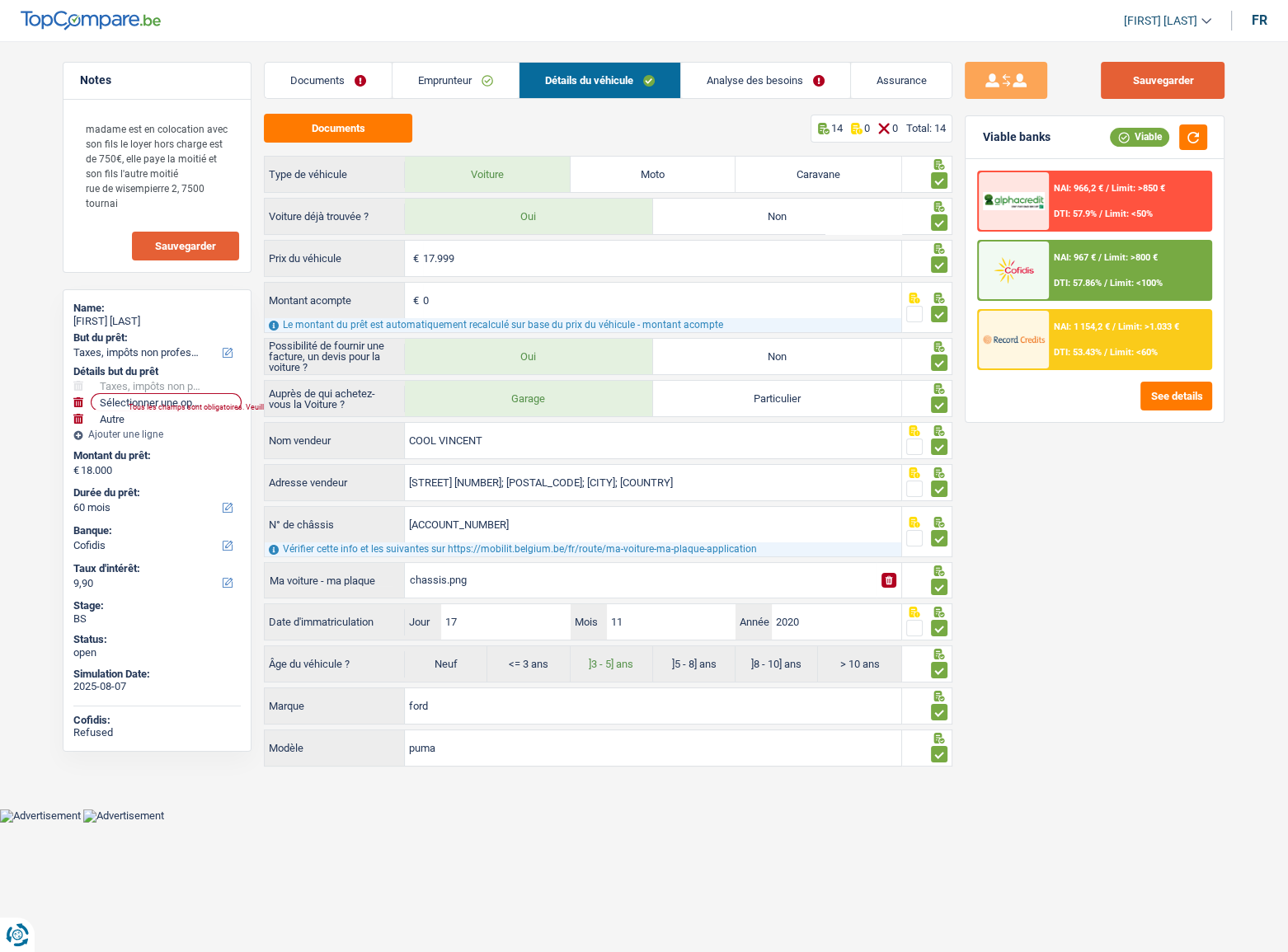 click on "Sauvegarder" at bounding box center [1163, 80] 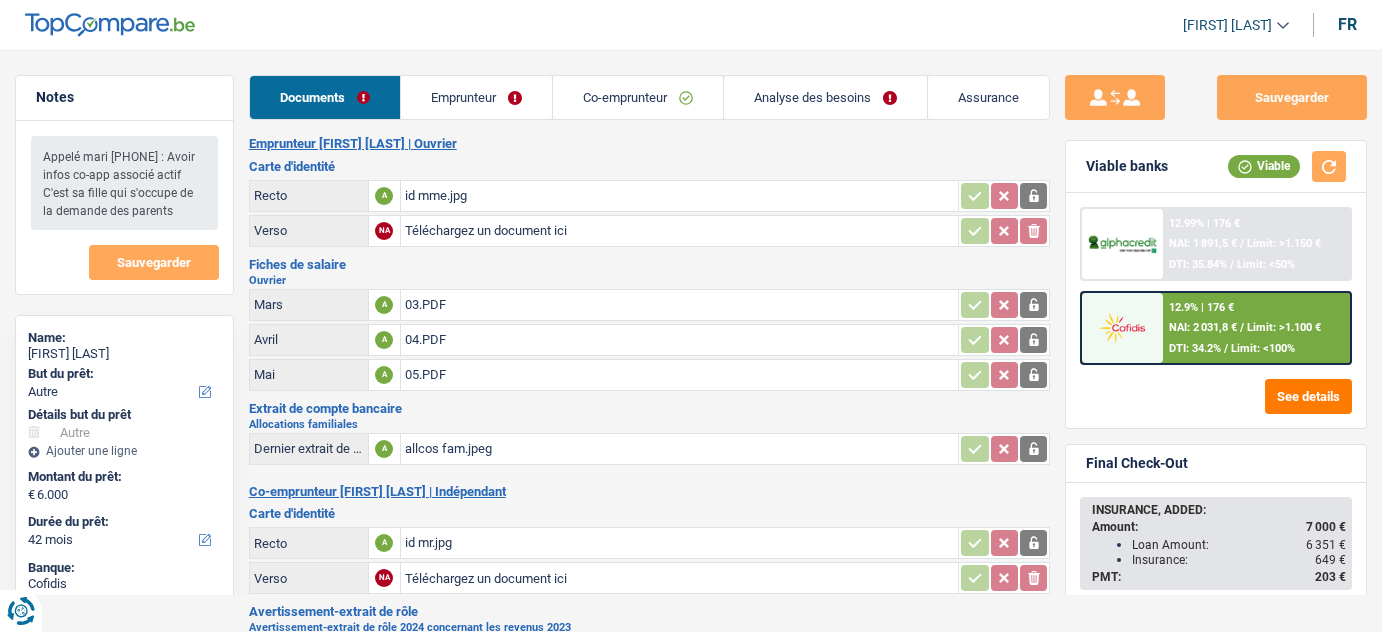select on "other" 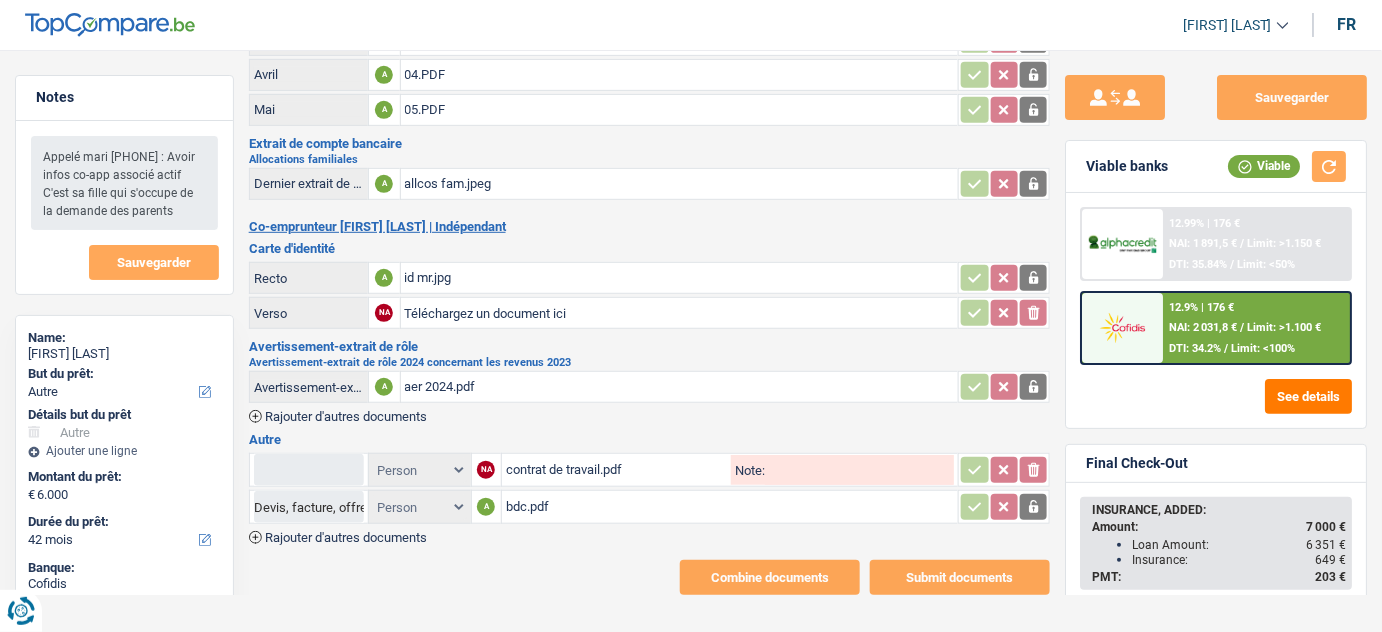 scroll, scrollTop: 265, scrollLeft: 0, axis: vertical 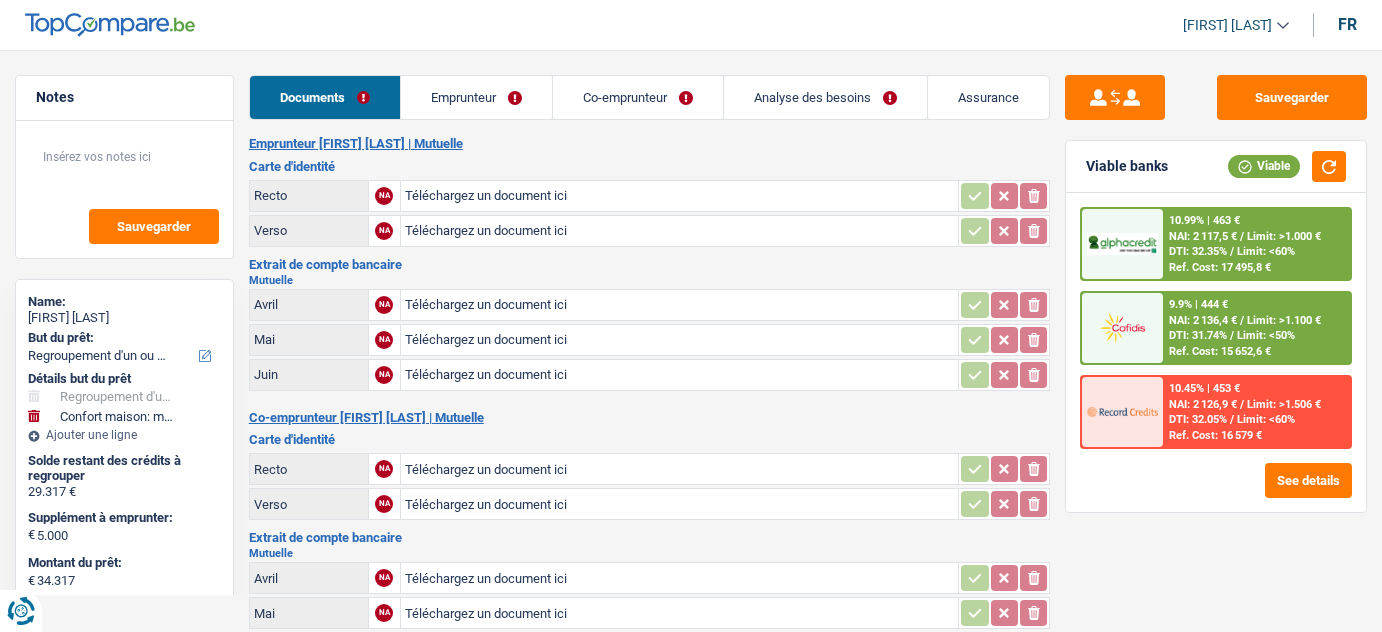 select on "refinancing" 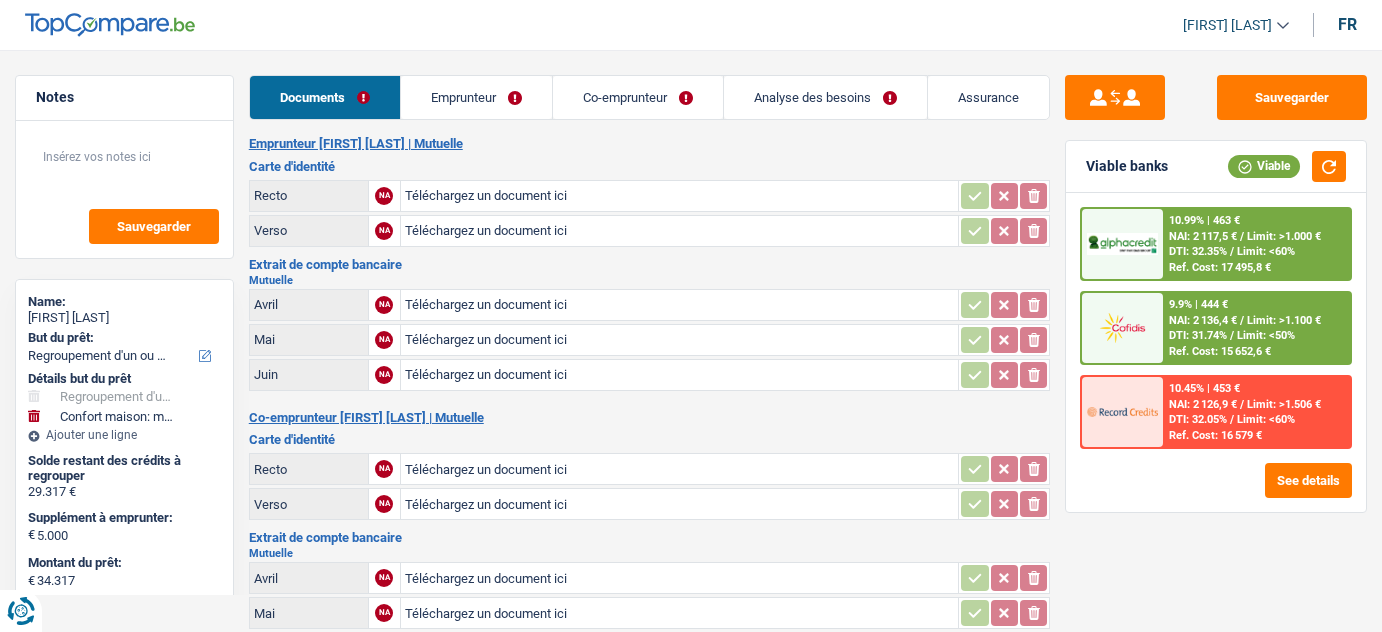 select on "refinancing" 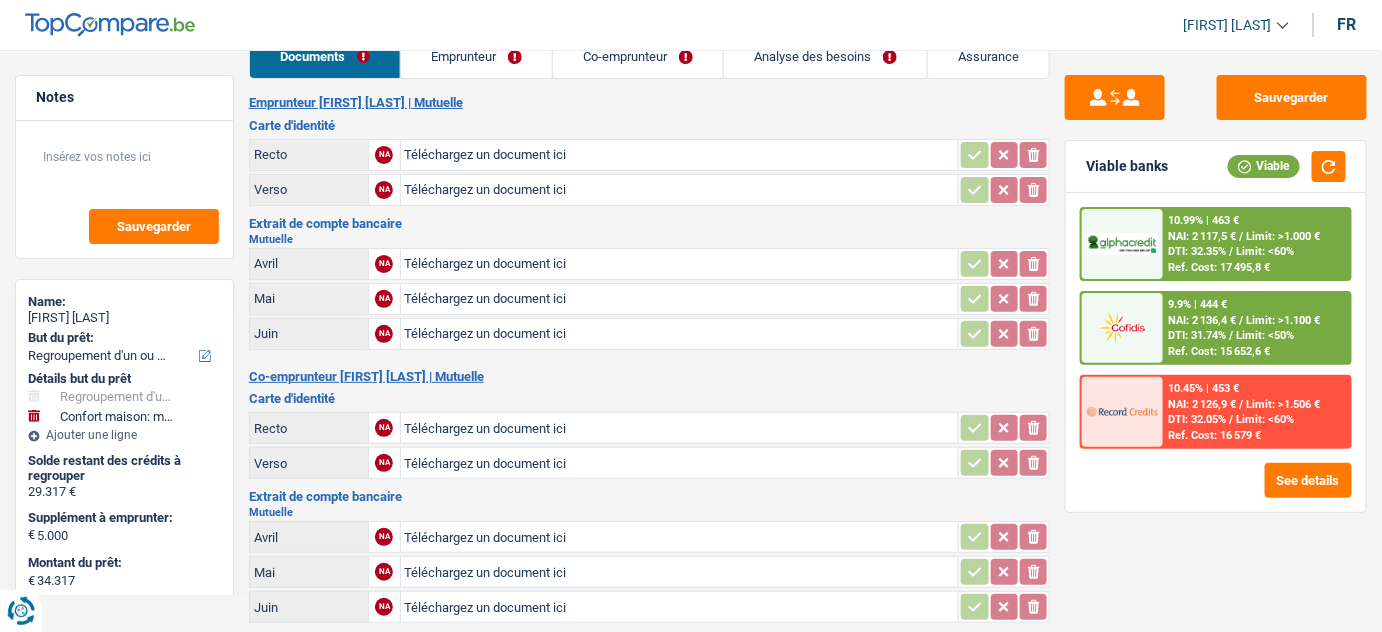 scroll, scrollTop: 0, scrollLeft: 0, axis: both 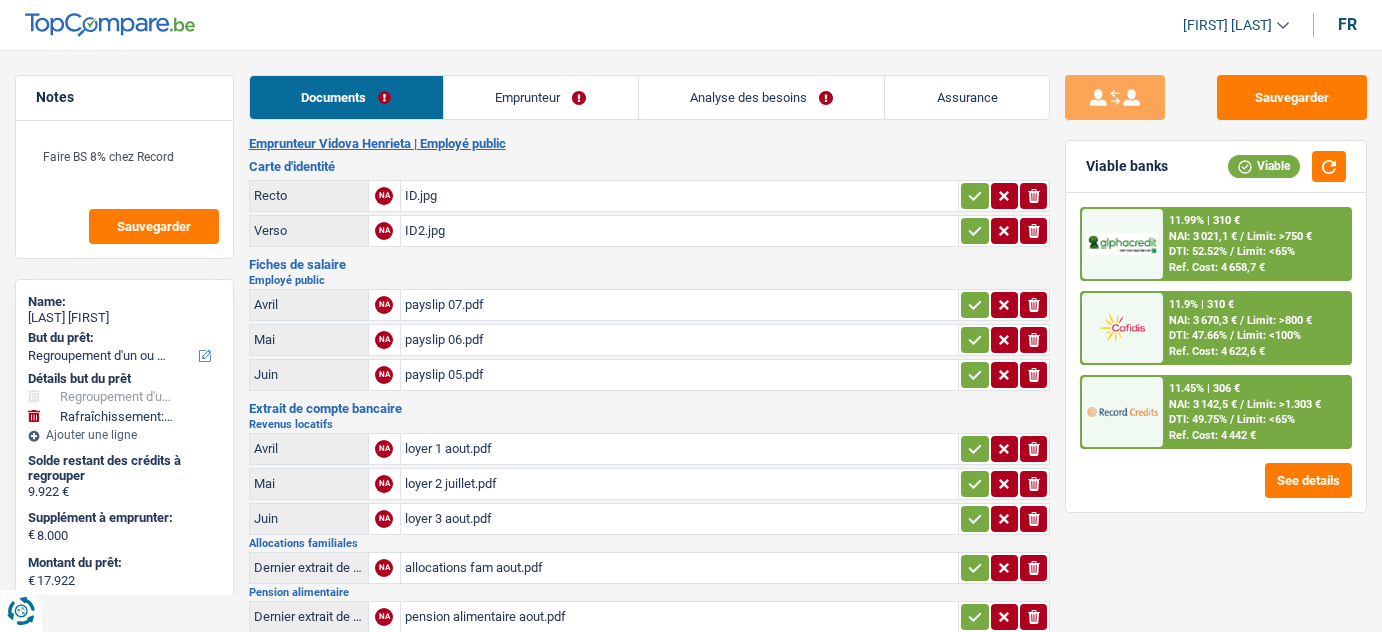 select on "refinancing" 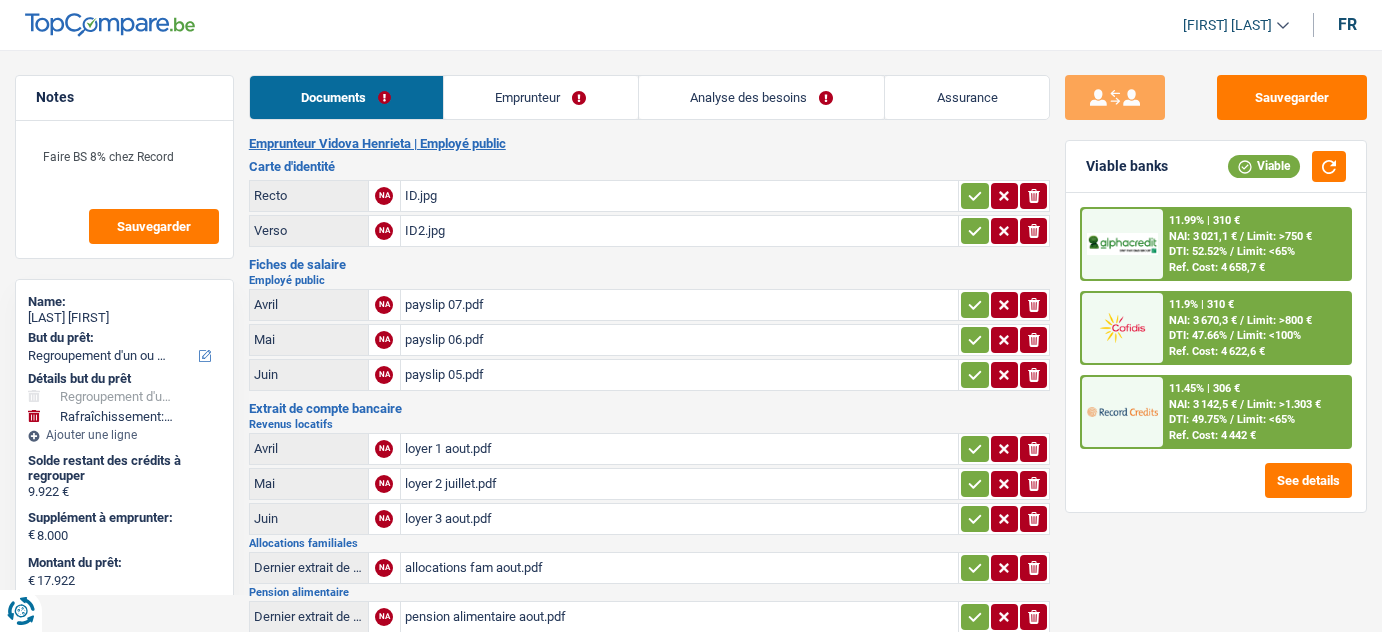 select on "refinancing" 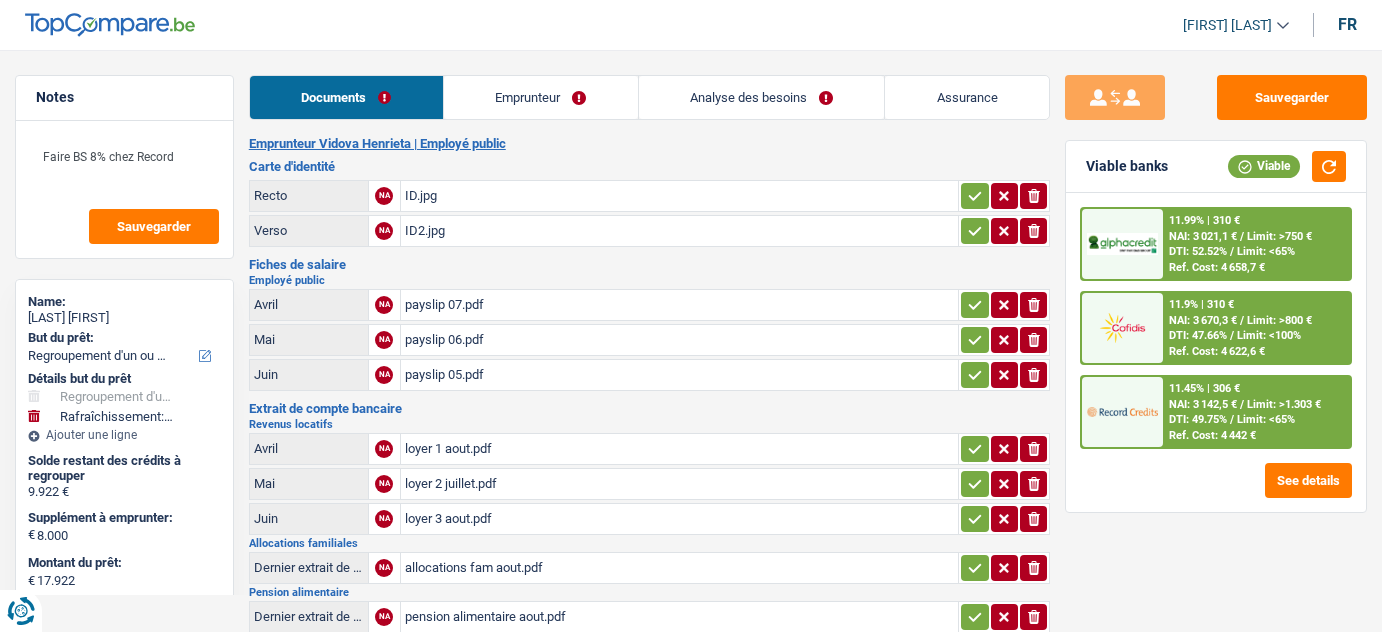select on "houseOrGarden" 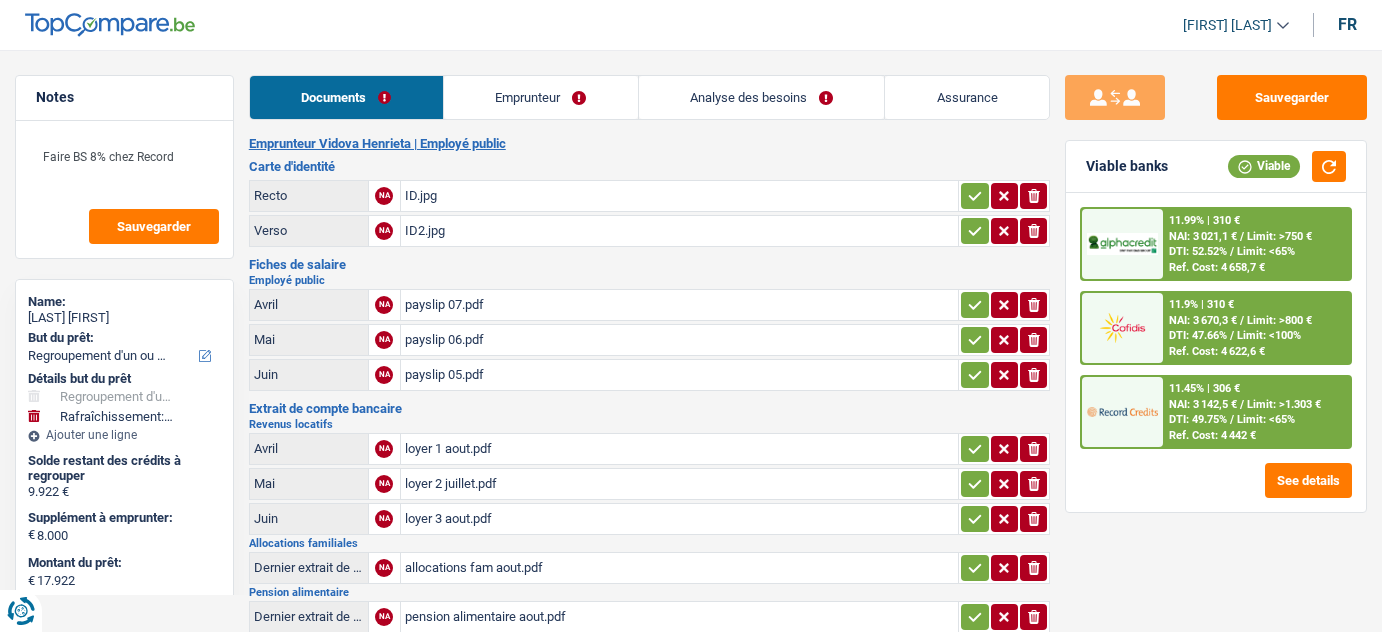 select on "84" 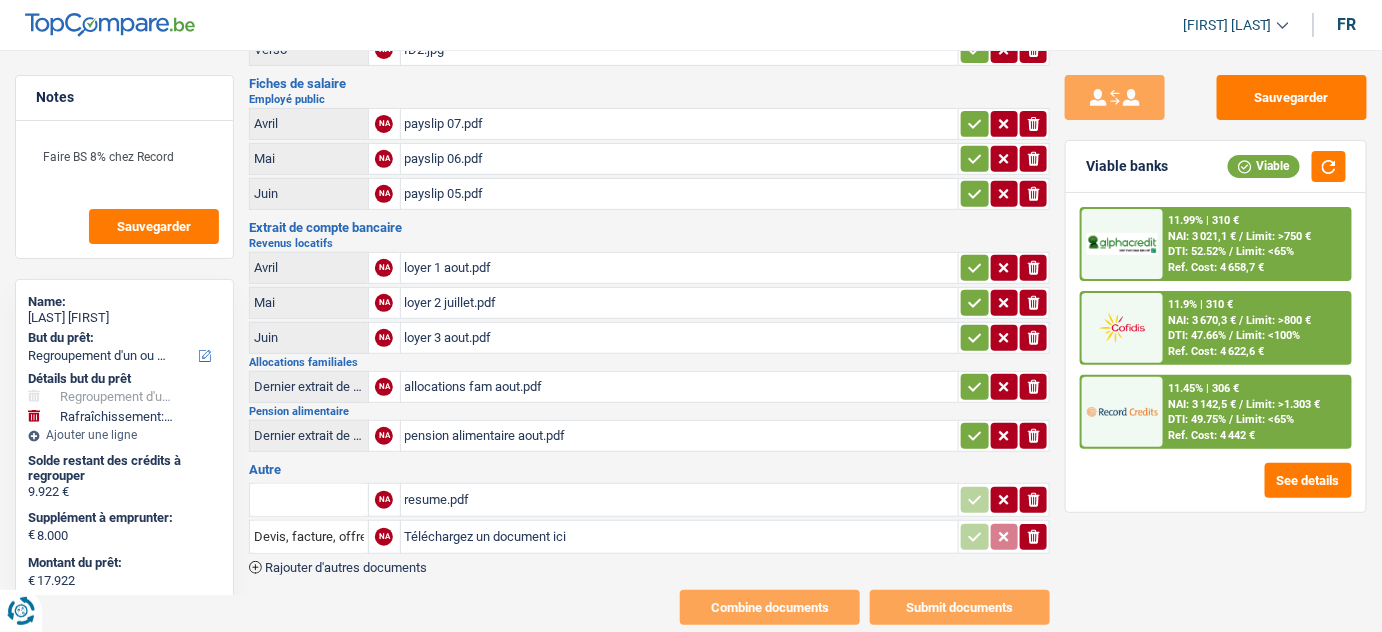 scroll, scrollTop: 181, scrollLeft: 0, axis: vertical 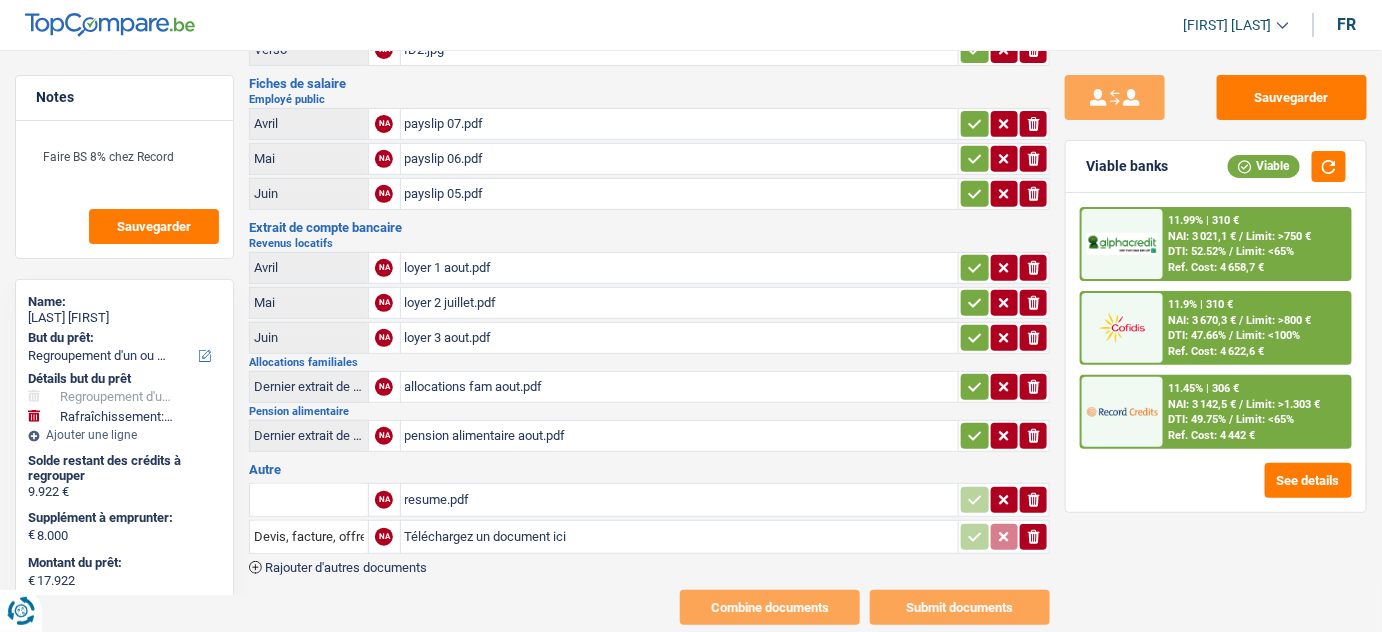 click on "loyer 3 aout.pdf" at bounding box center [680, 338] 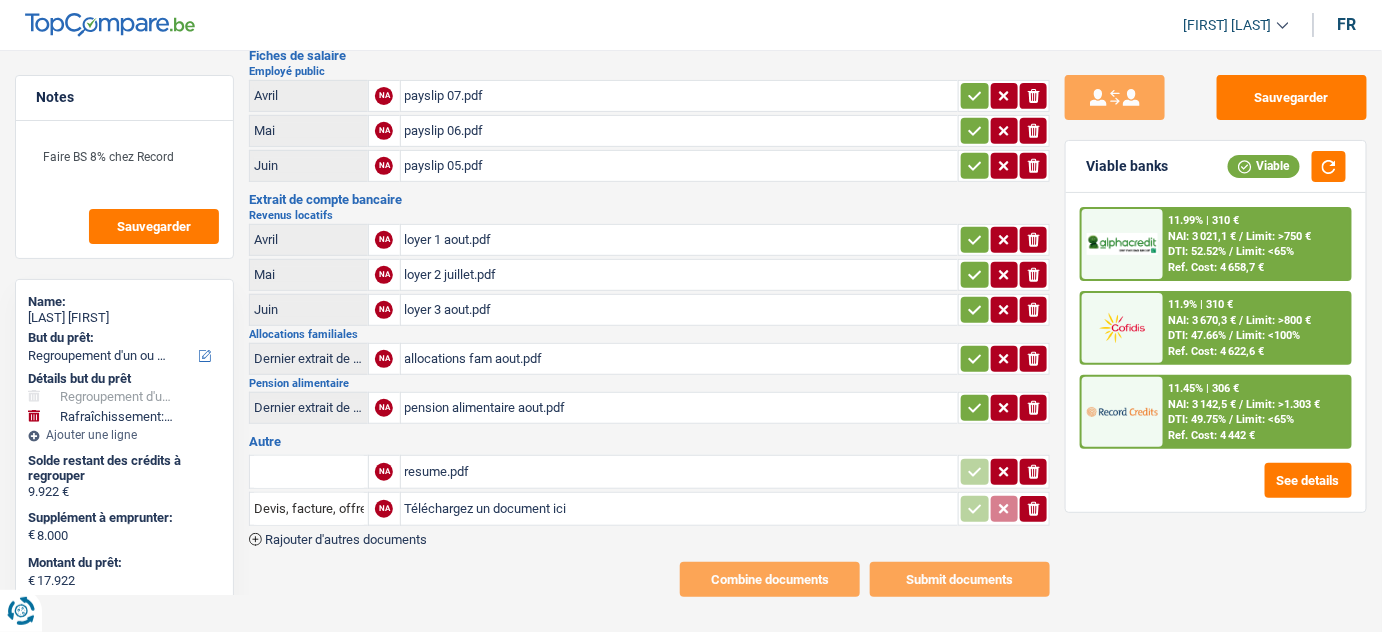 scroll, scrollTop: 210, scrollLeft: 0, axis: vertical 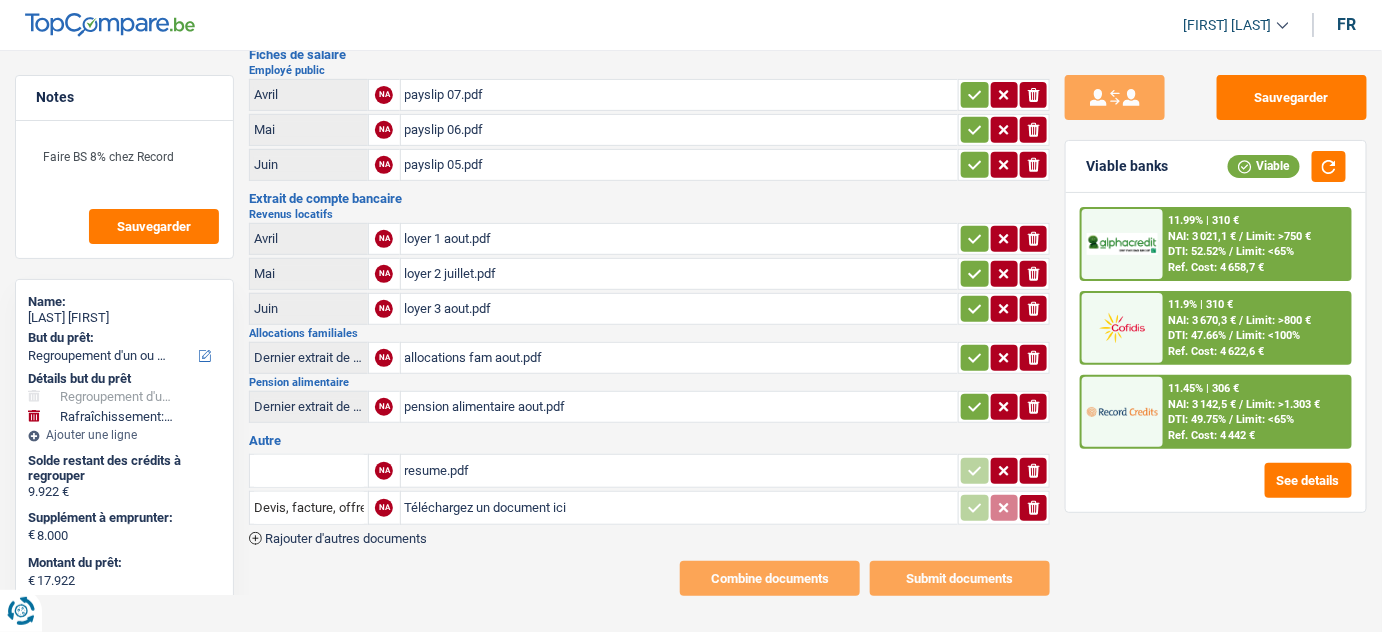 click on "resume.pdf" at bounding box center [680, 471] 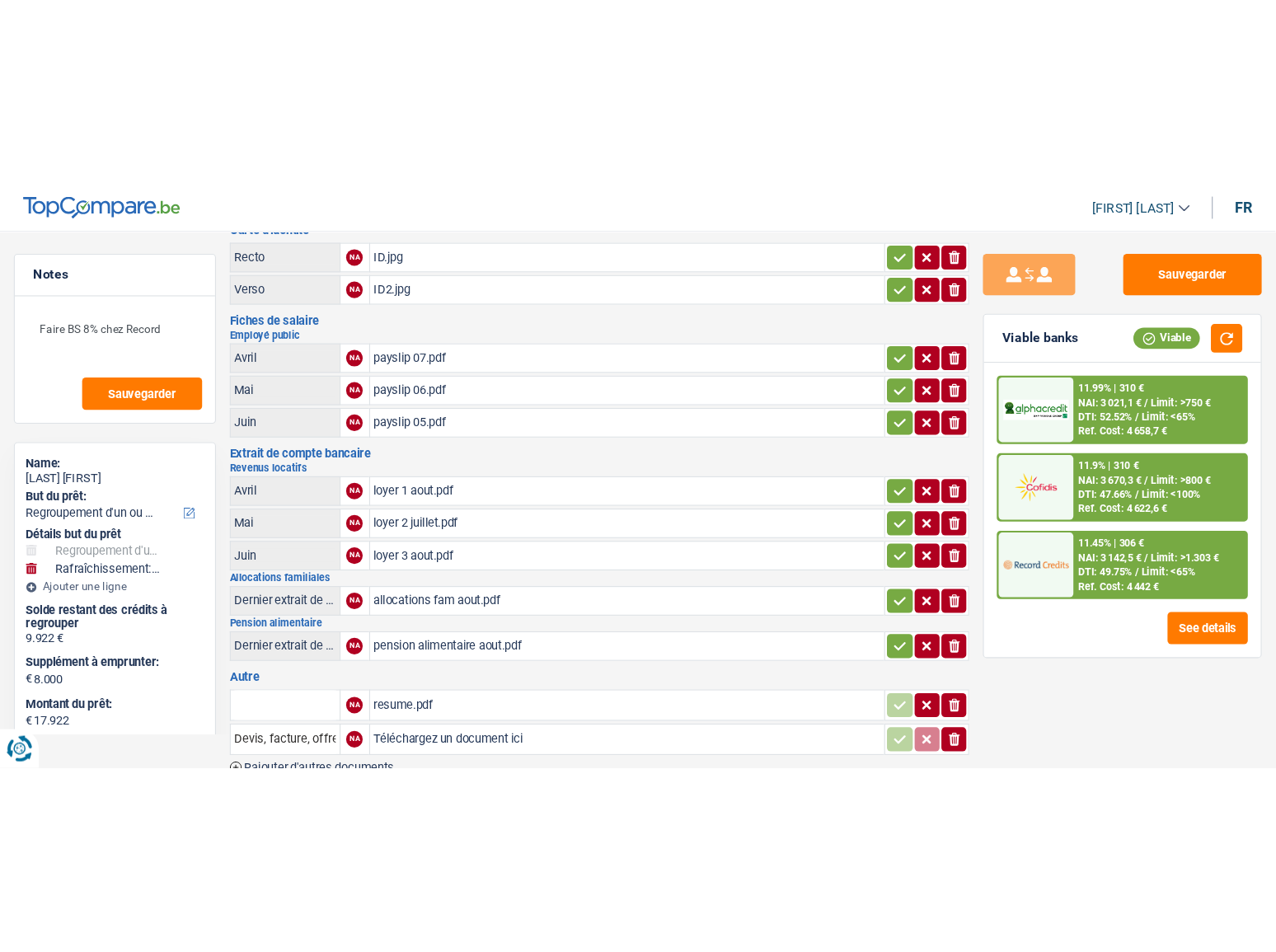 scroll, scrollTop: 0, scrollLeft: 0, axis: both 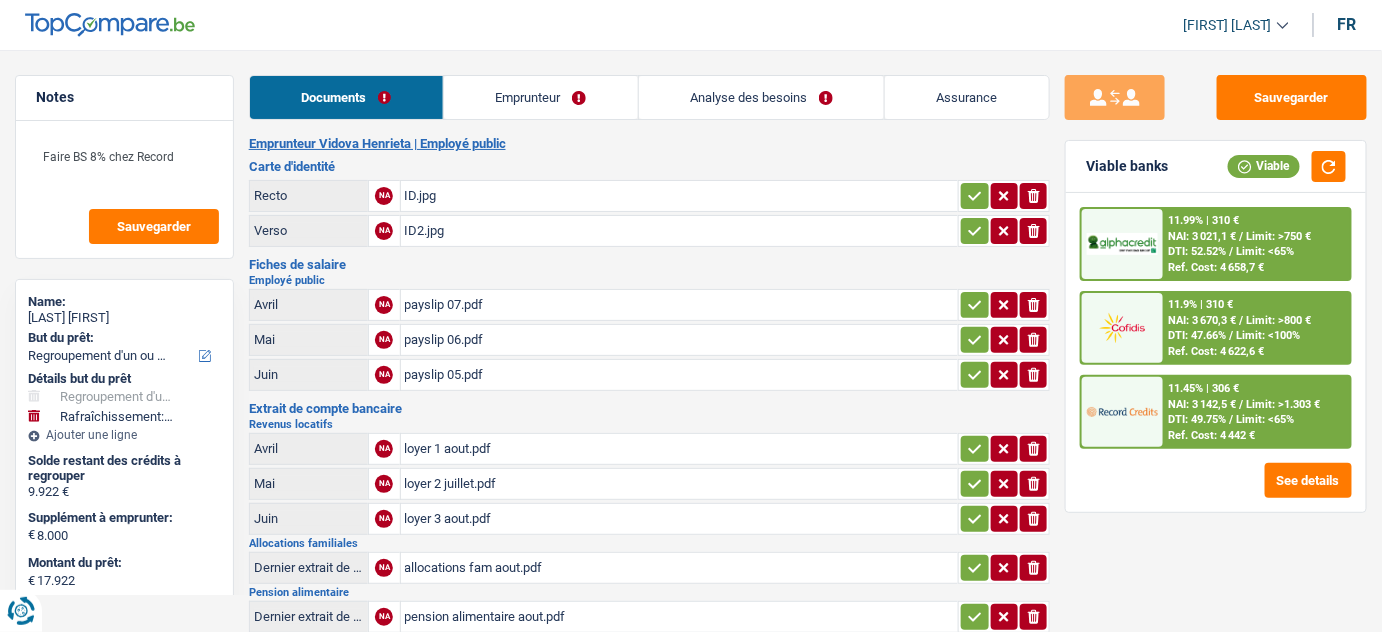 click on "Emprunteur" at bounding box center [541, 97] 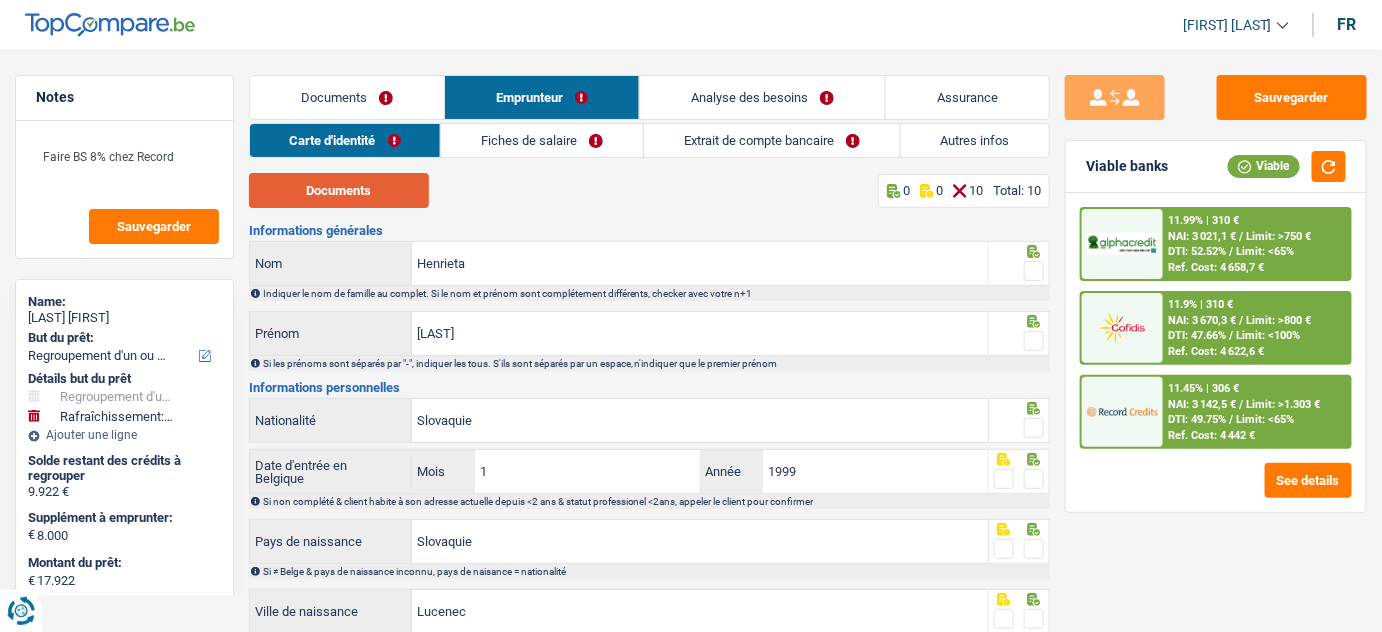 click on "Documents" at bounding box center [339, 190] 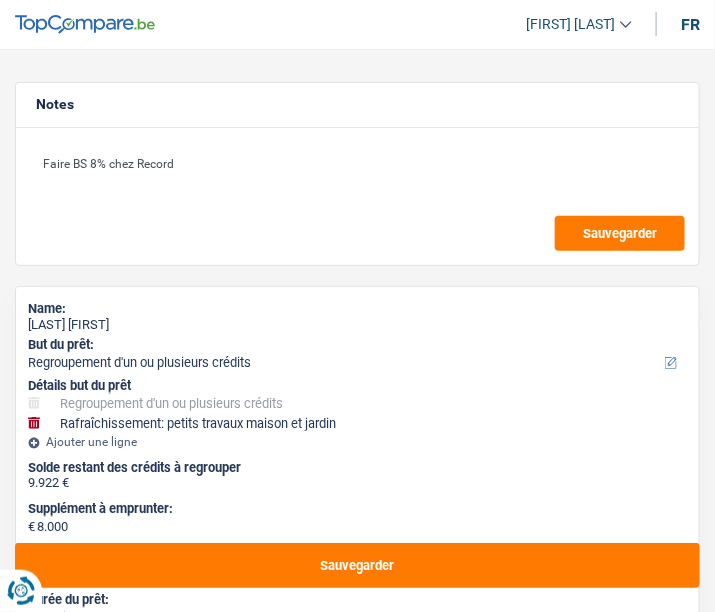 type 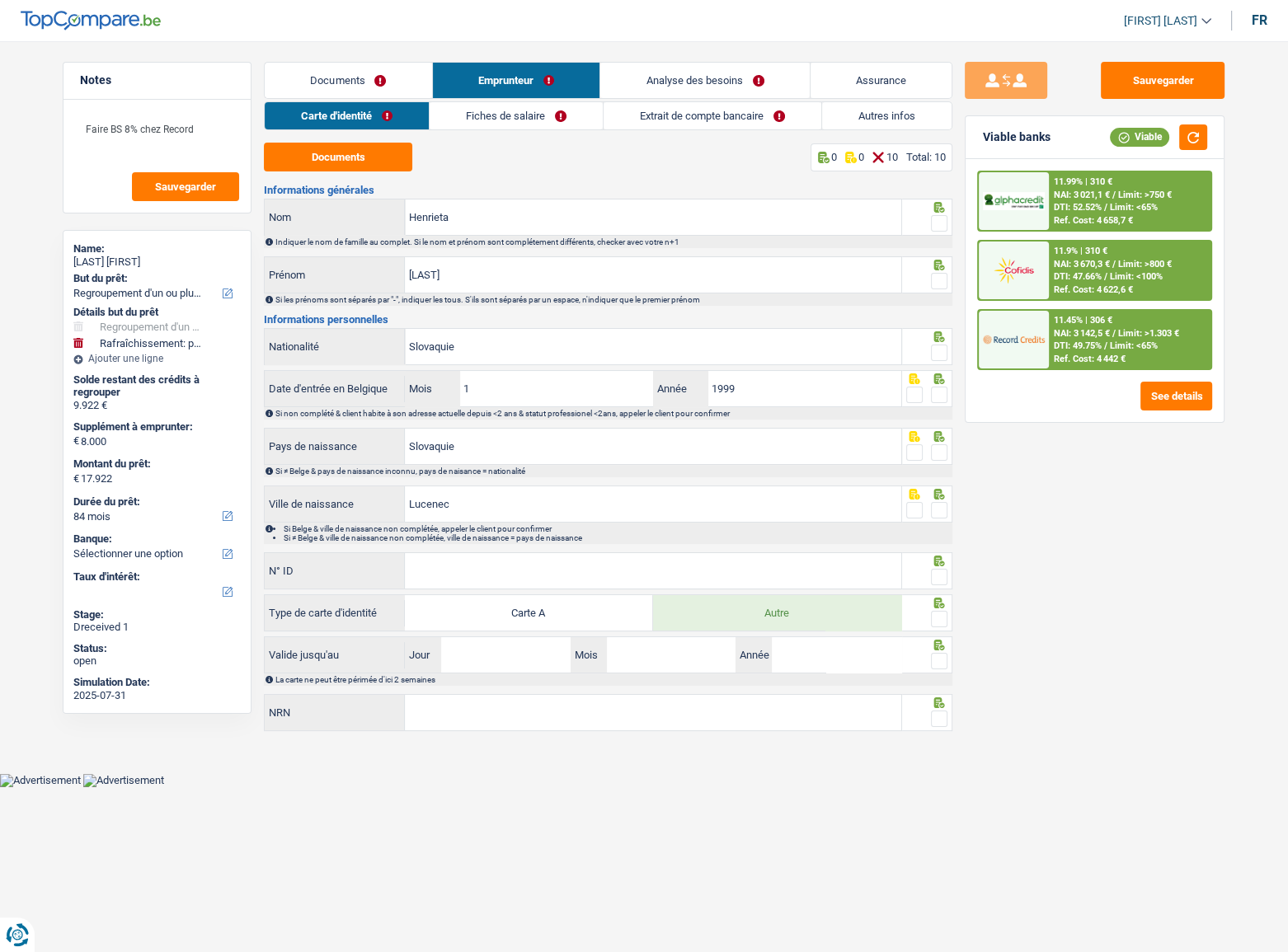 click at bounding box center (939, 281) 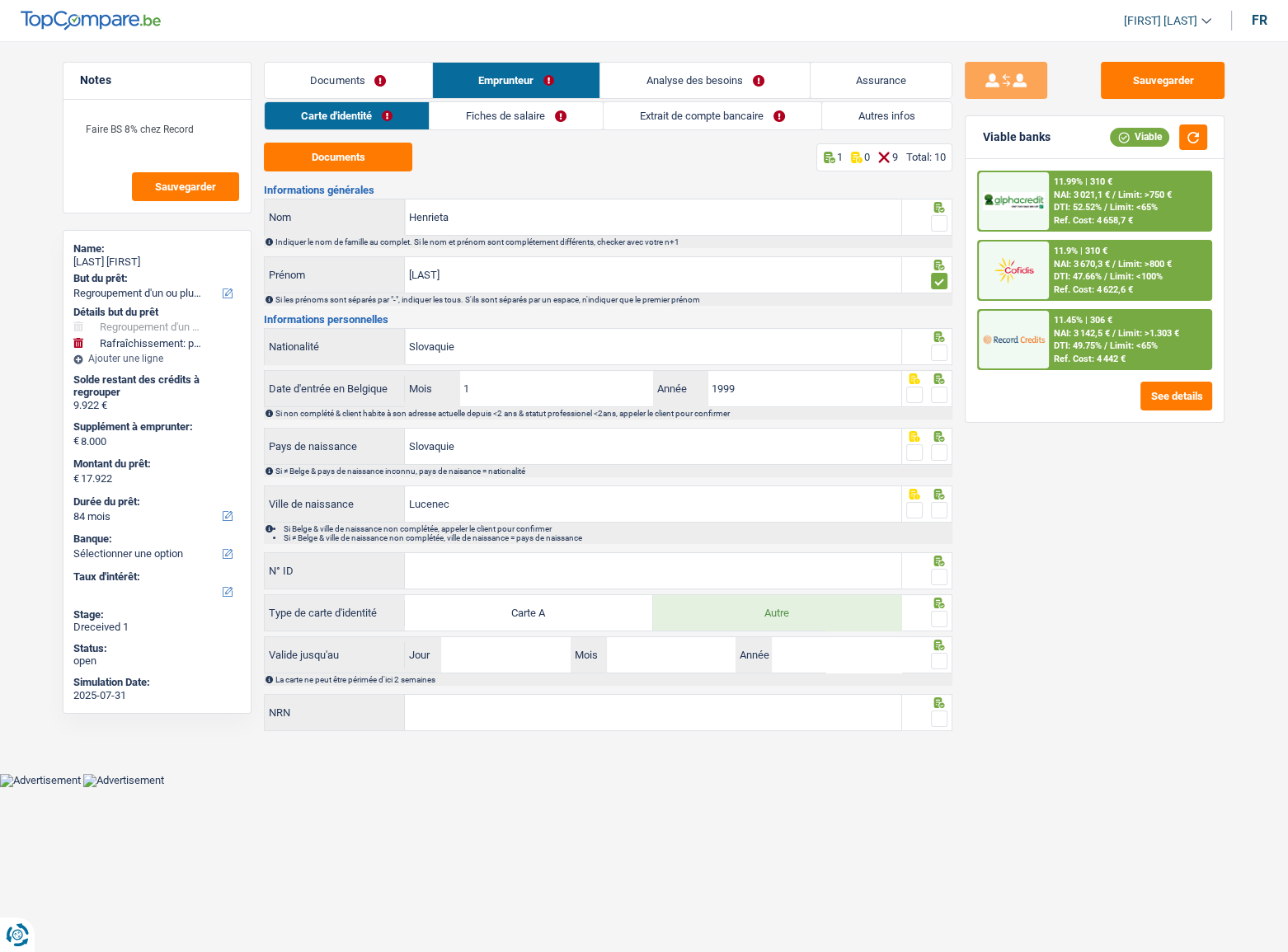 drag, startPoint x: 456, startPoint y: 286, endPoint x: 388, endPoint y: 281, distance: 68.18358 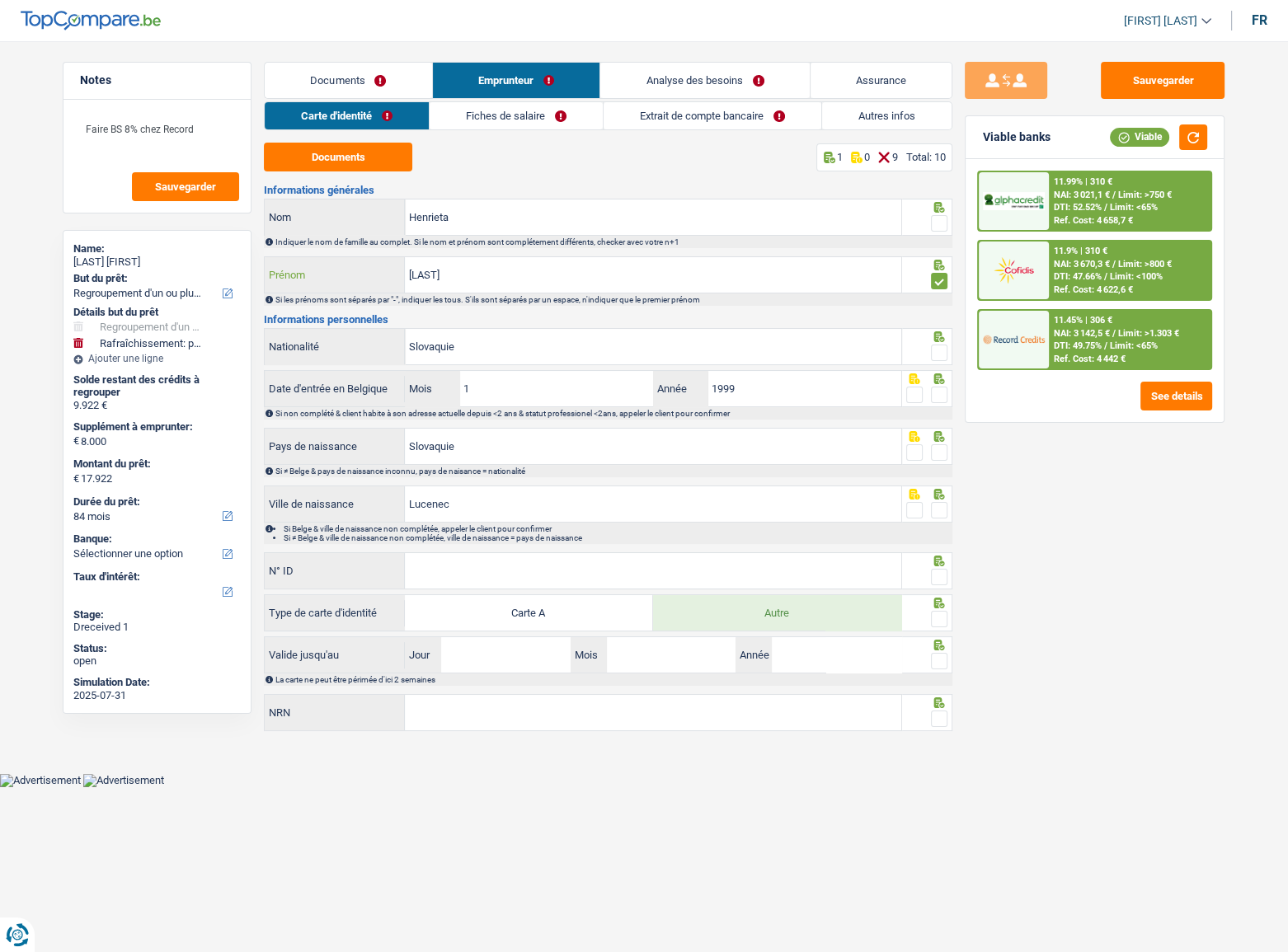 click on "Vidova" at bounding box center (653, 274) 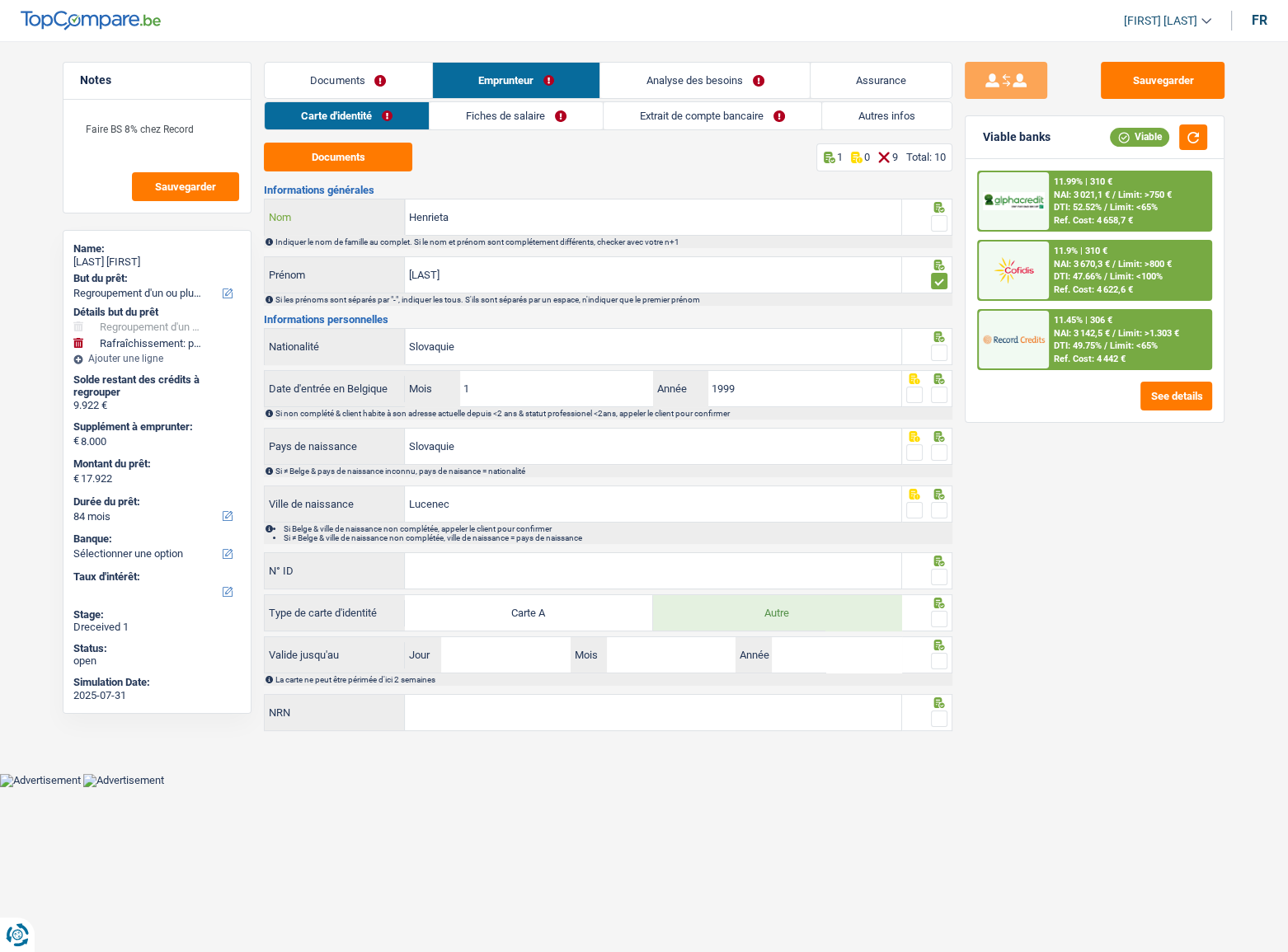drag, startPoint x: 511, startPoint y: 214, endPoint x: 297, endPoint y: 214, distance: 214 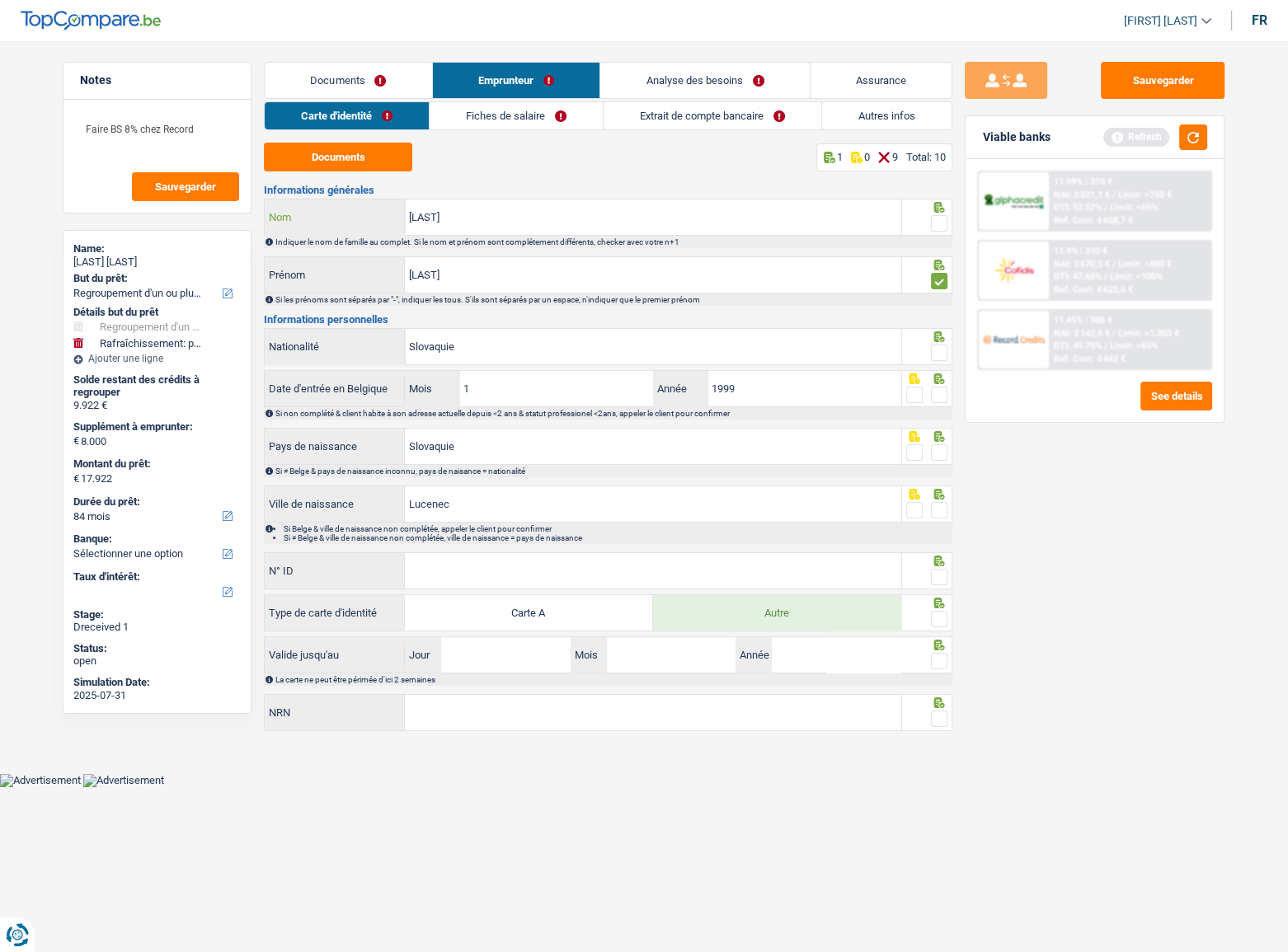 type on "Vidova" 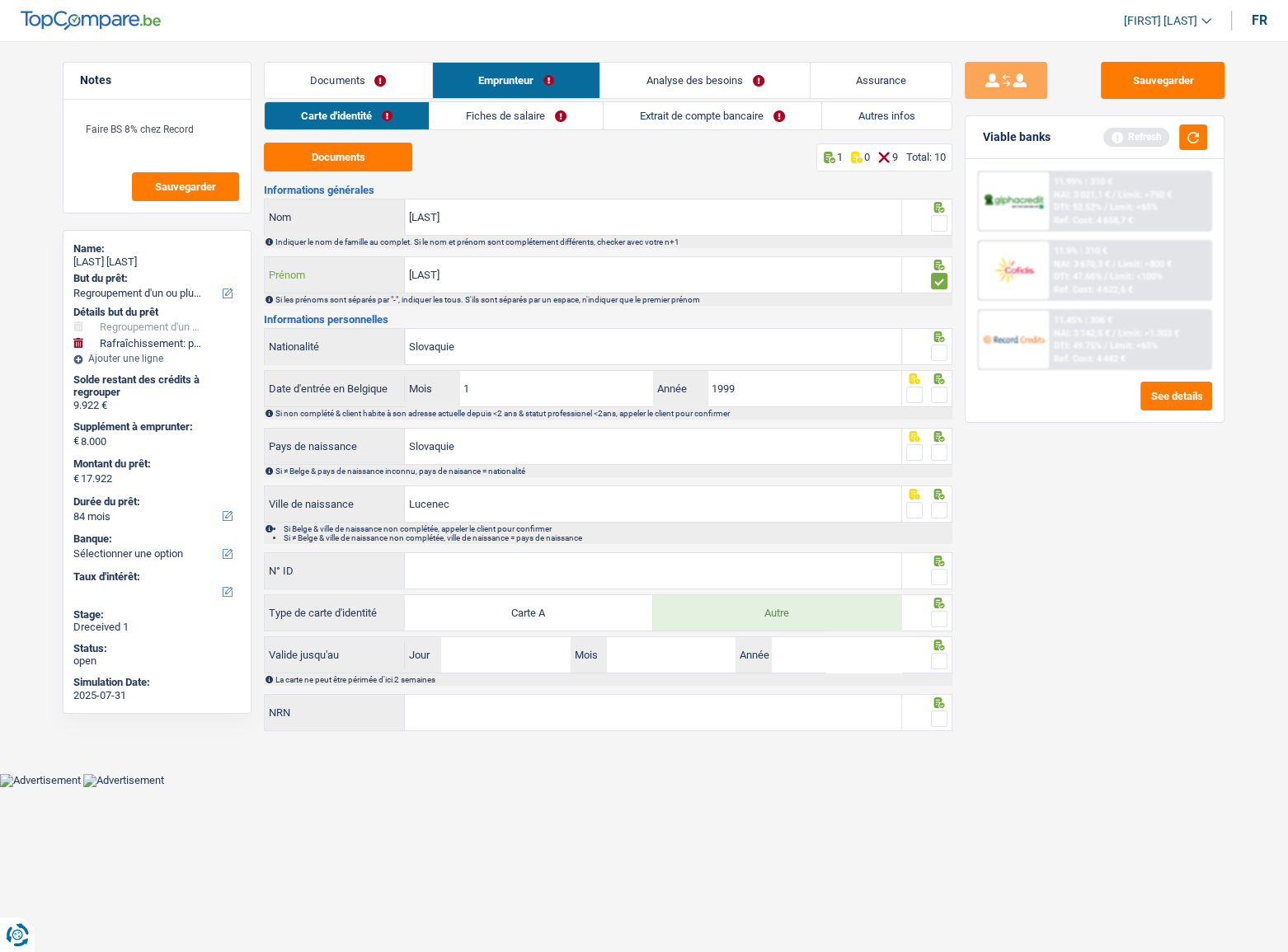 drag, startPoint x: 397, startPoint y: 281, endPoint x: 272, endPoint y: 281, distance: 125 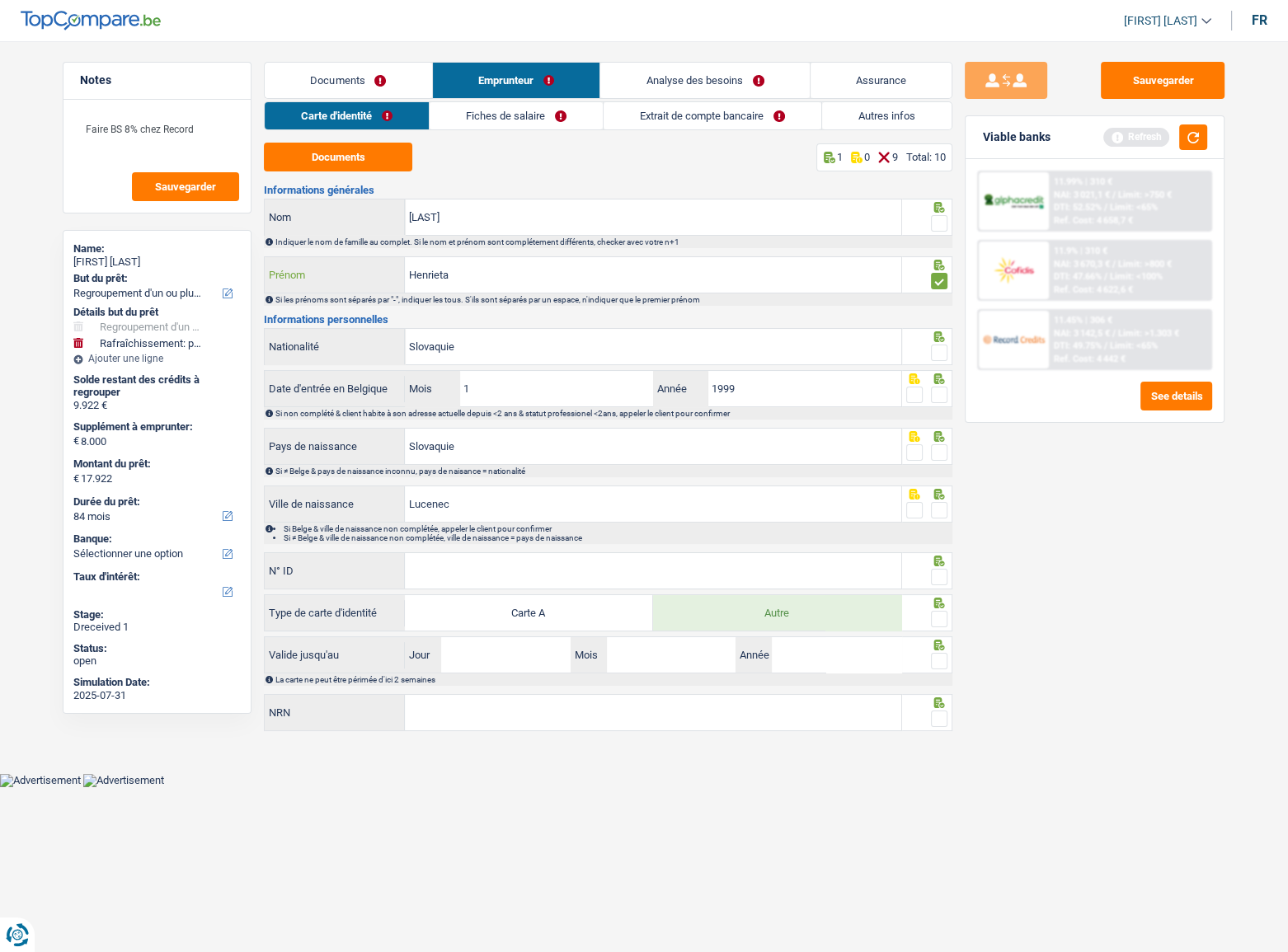 type on "Henrieta" 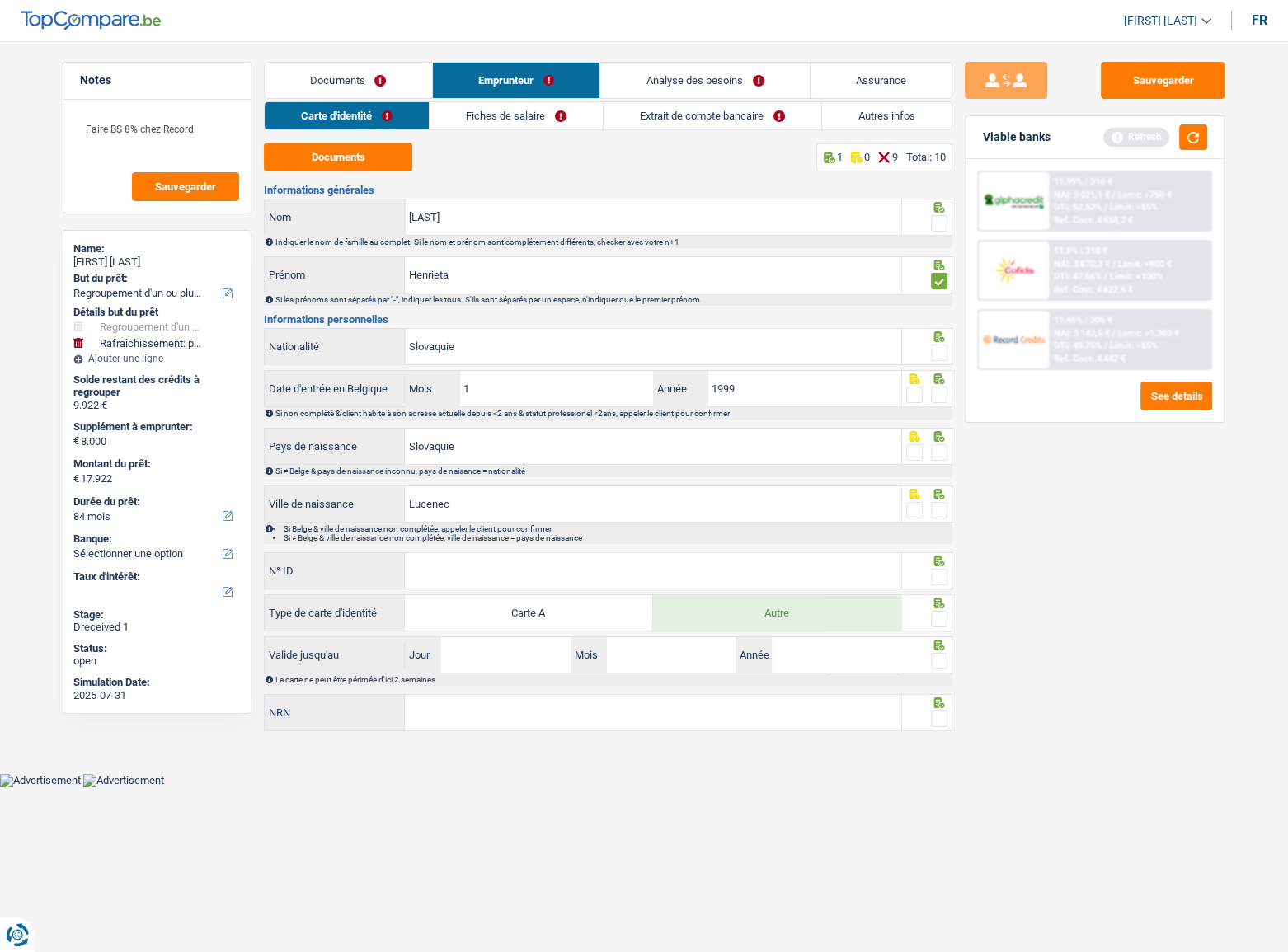 click at bounding box center (939, 223) 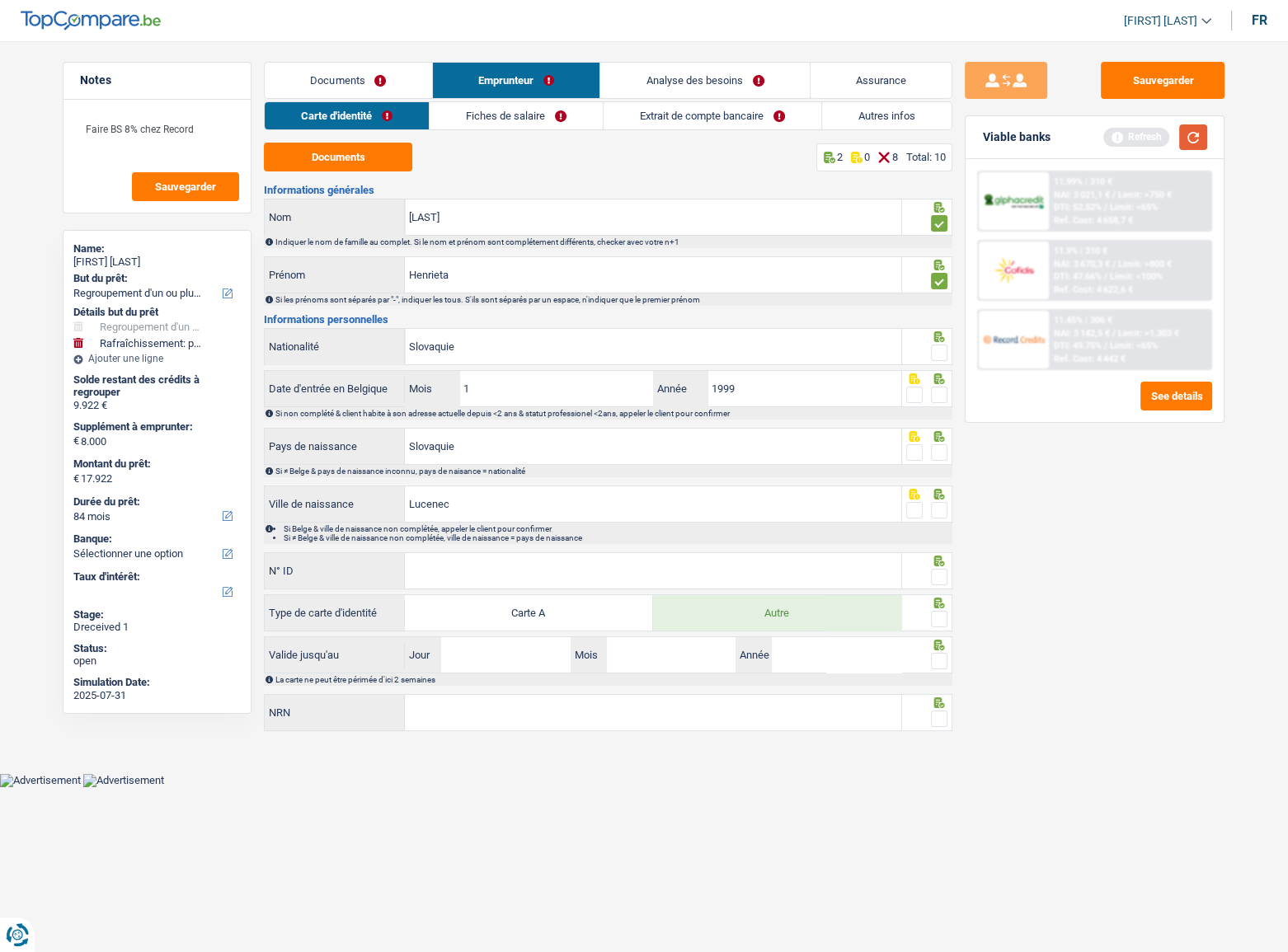 click at bounding box center [1193, 137] 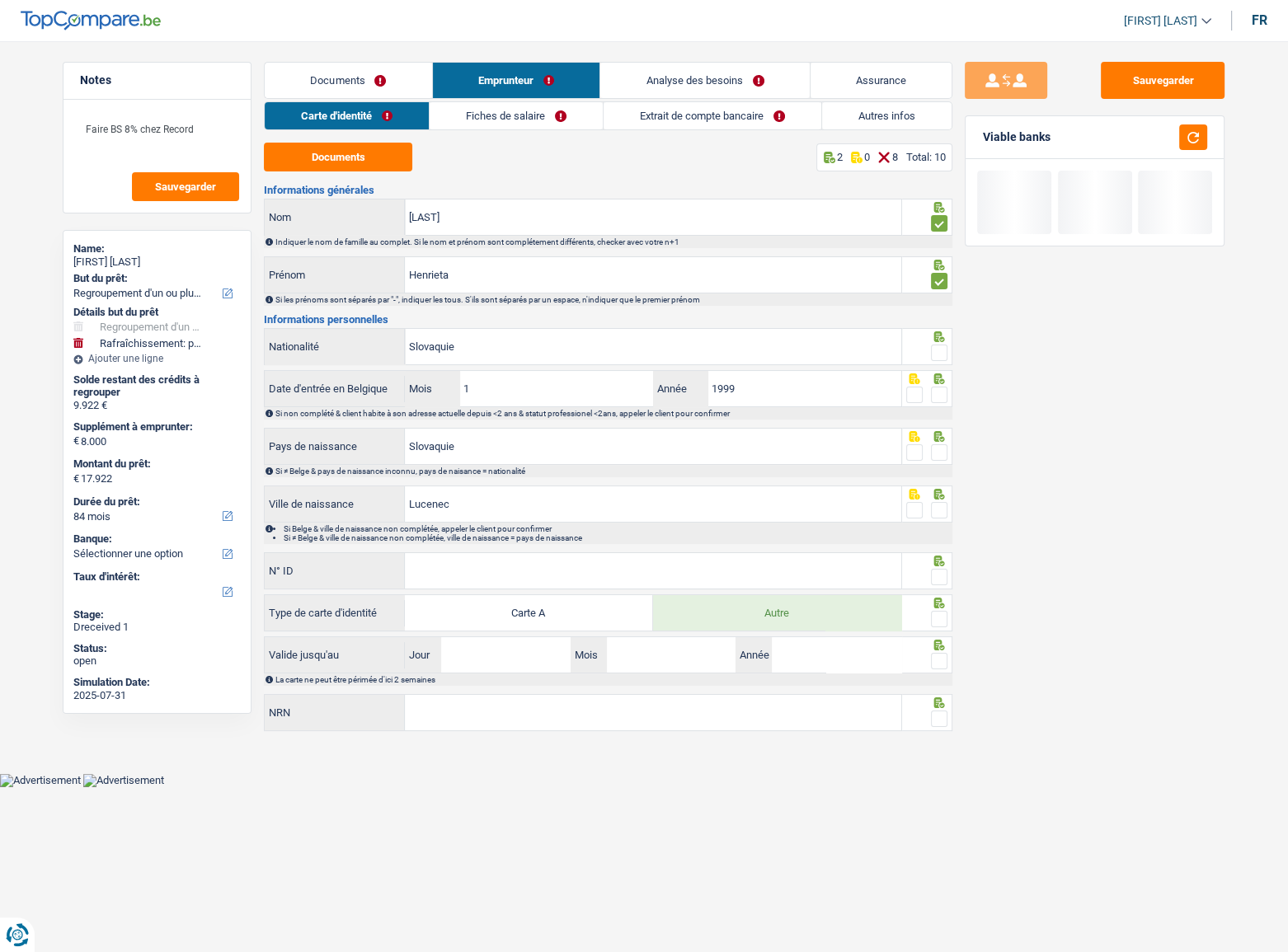 click at bounding box center (939, 353) 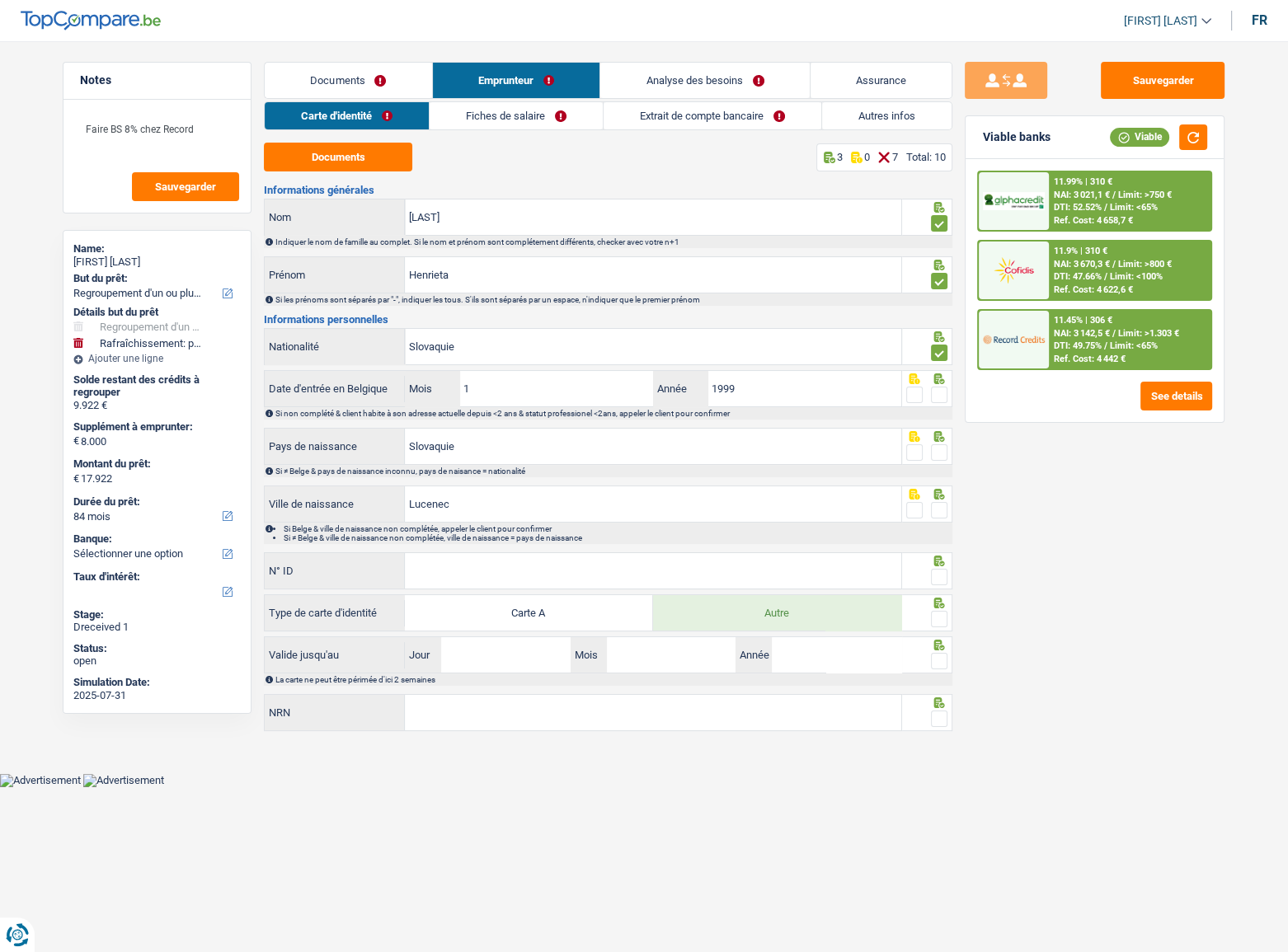 click at bounding box center (939, 395) 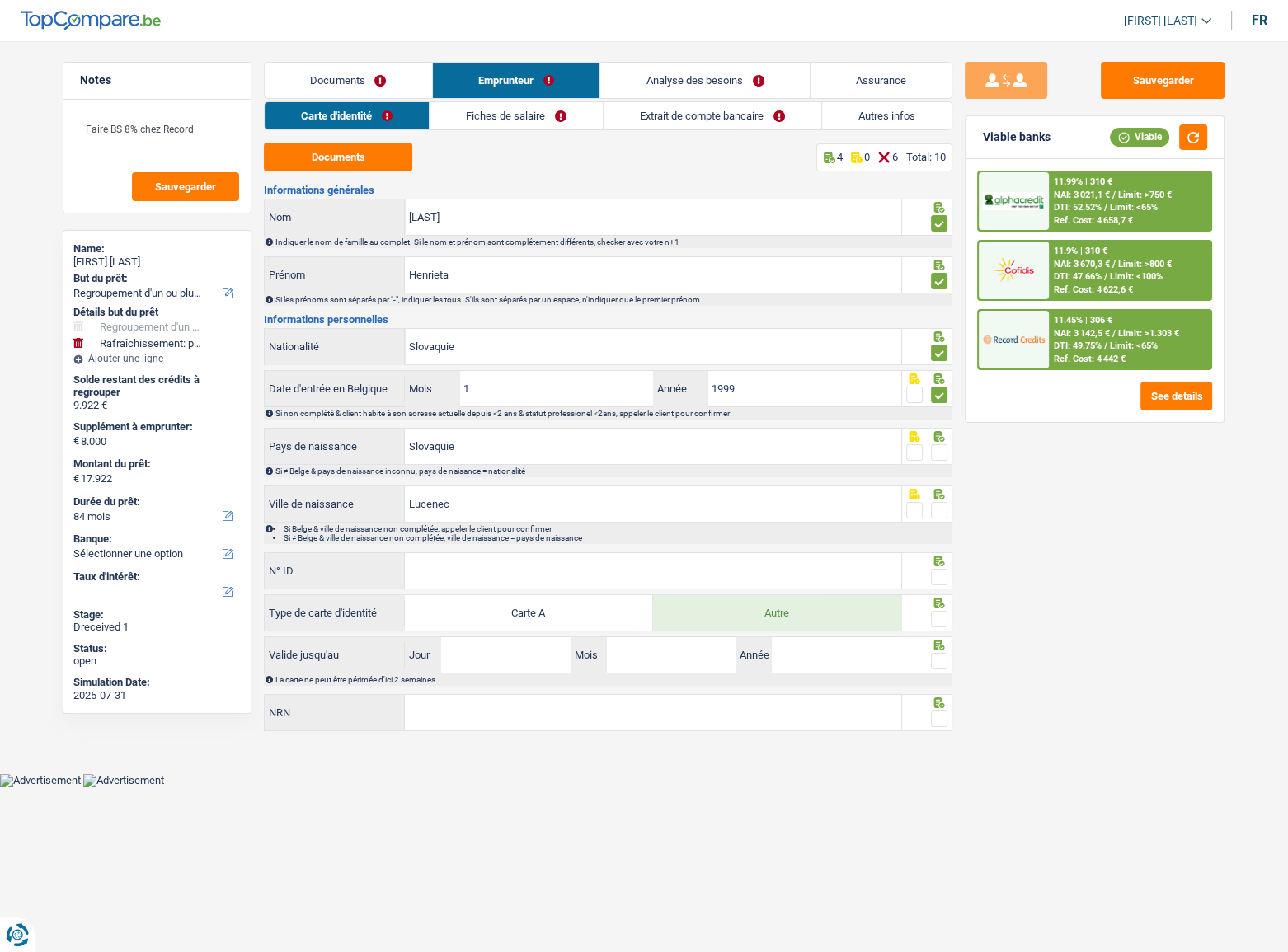 click at bounding box center [939, 453] 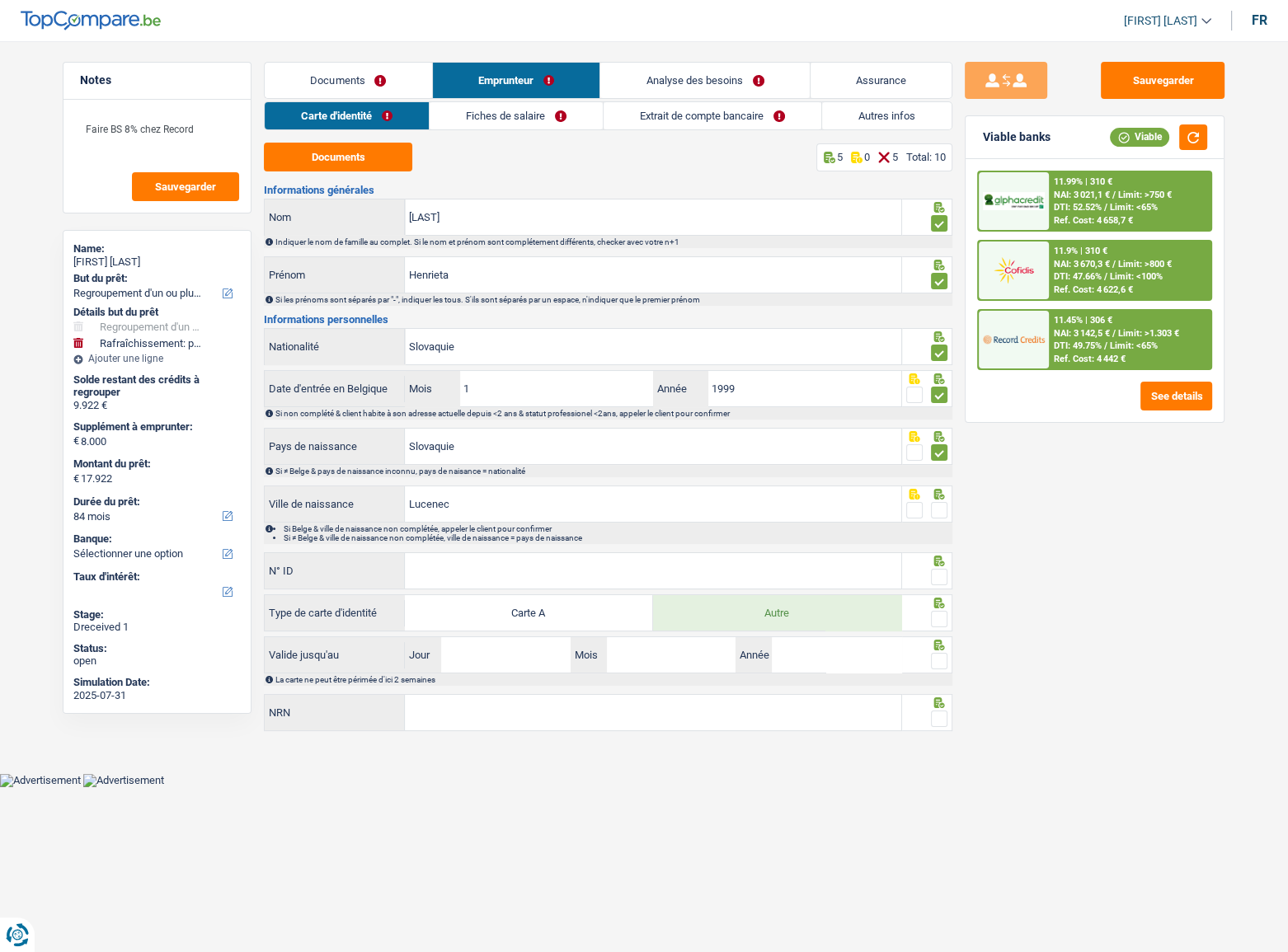 click at bounding box center (939, 510) 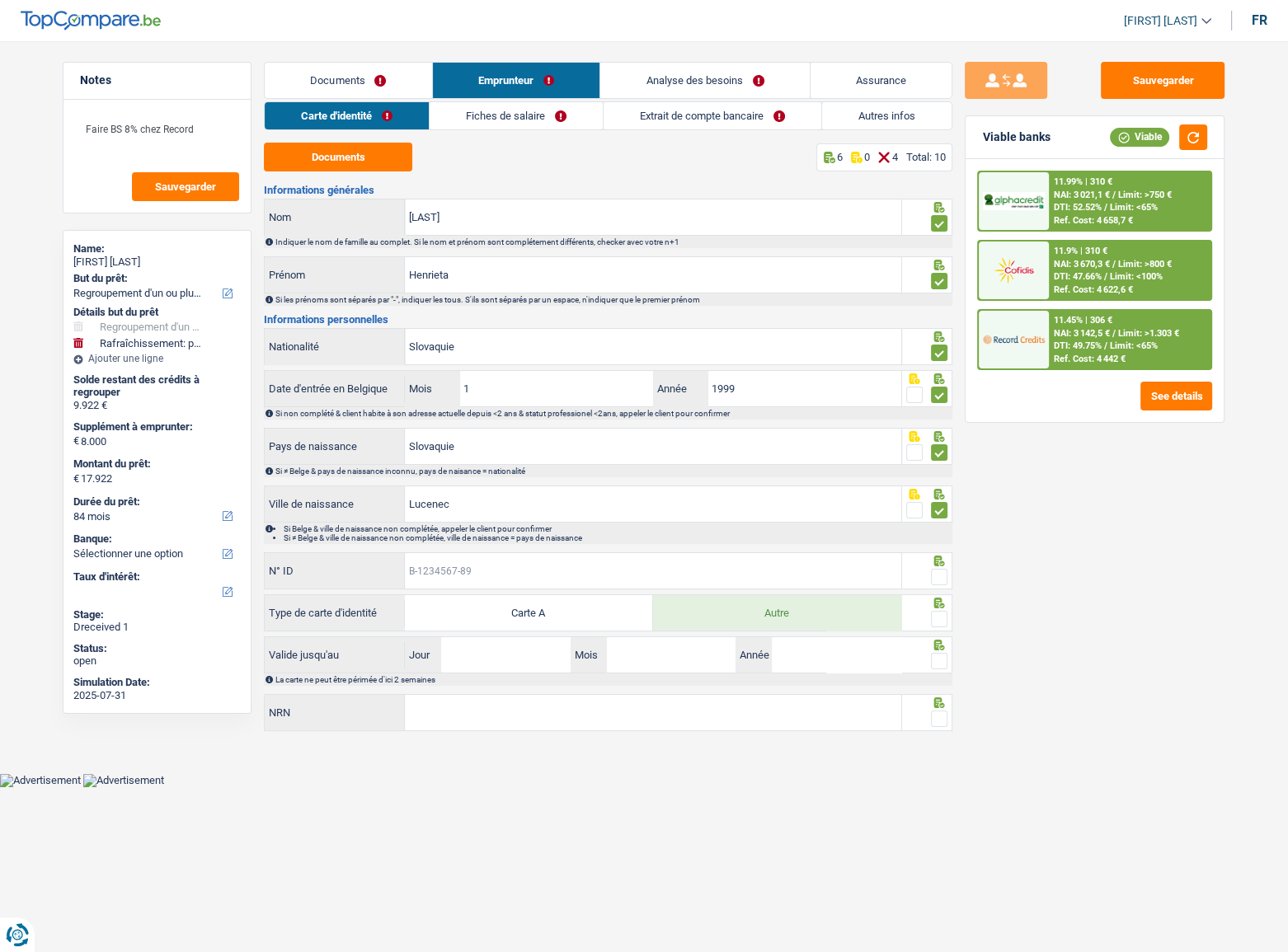 drag, startPoint x: 500, startPoint y: 565, endPoint x: 687, endPoint y: 554, distance: 187.32325 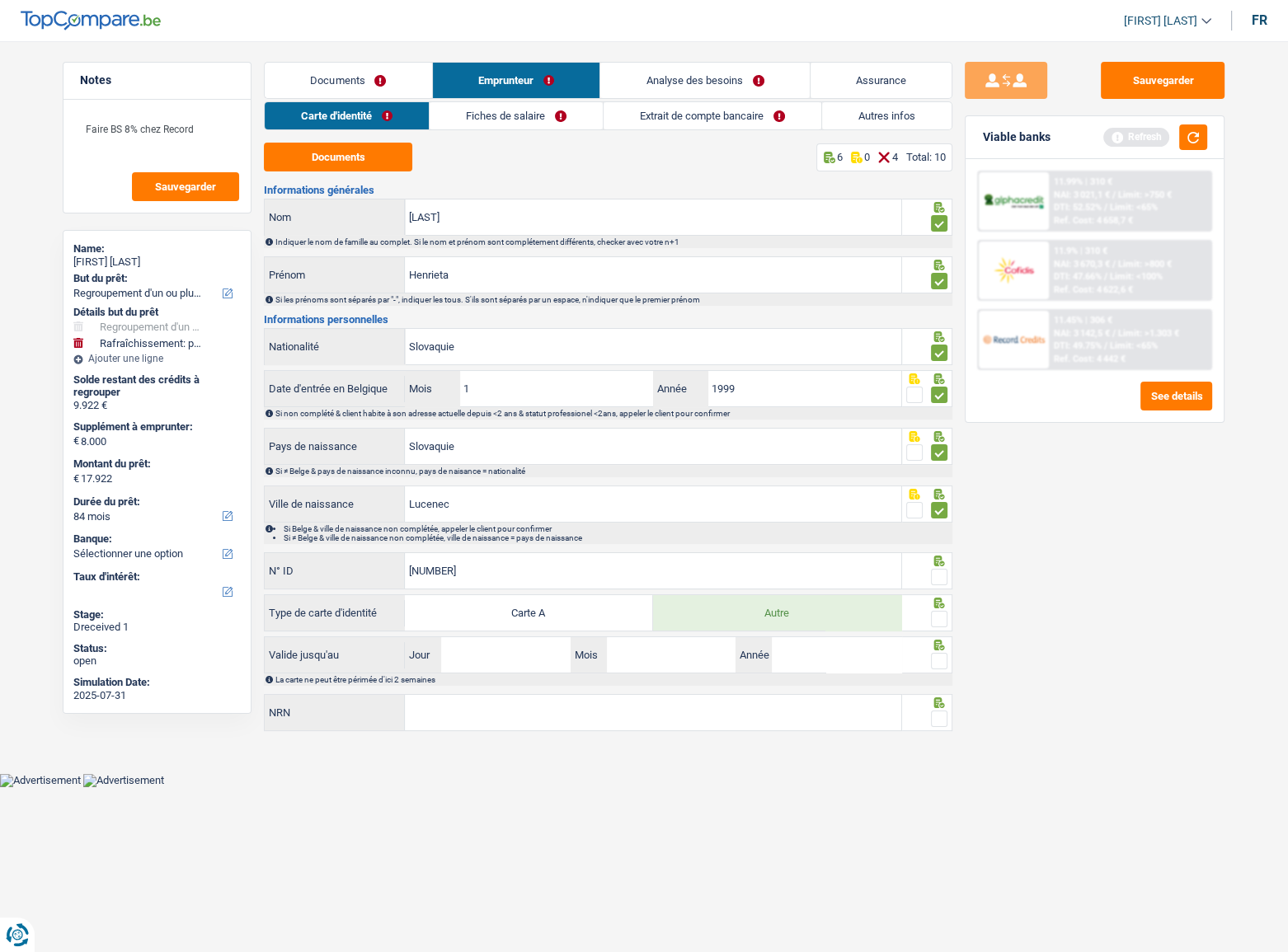 type on "B-6673158-43" 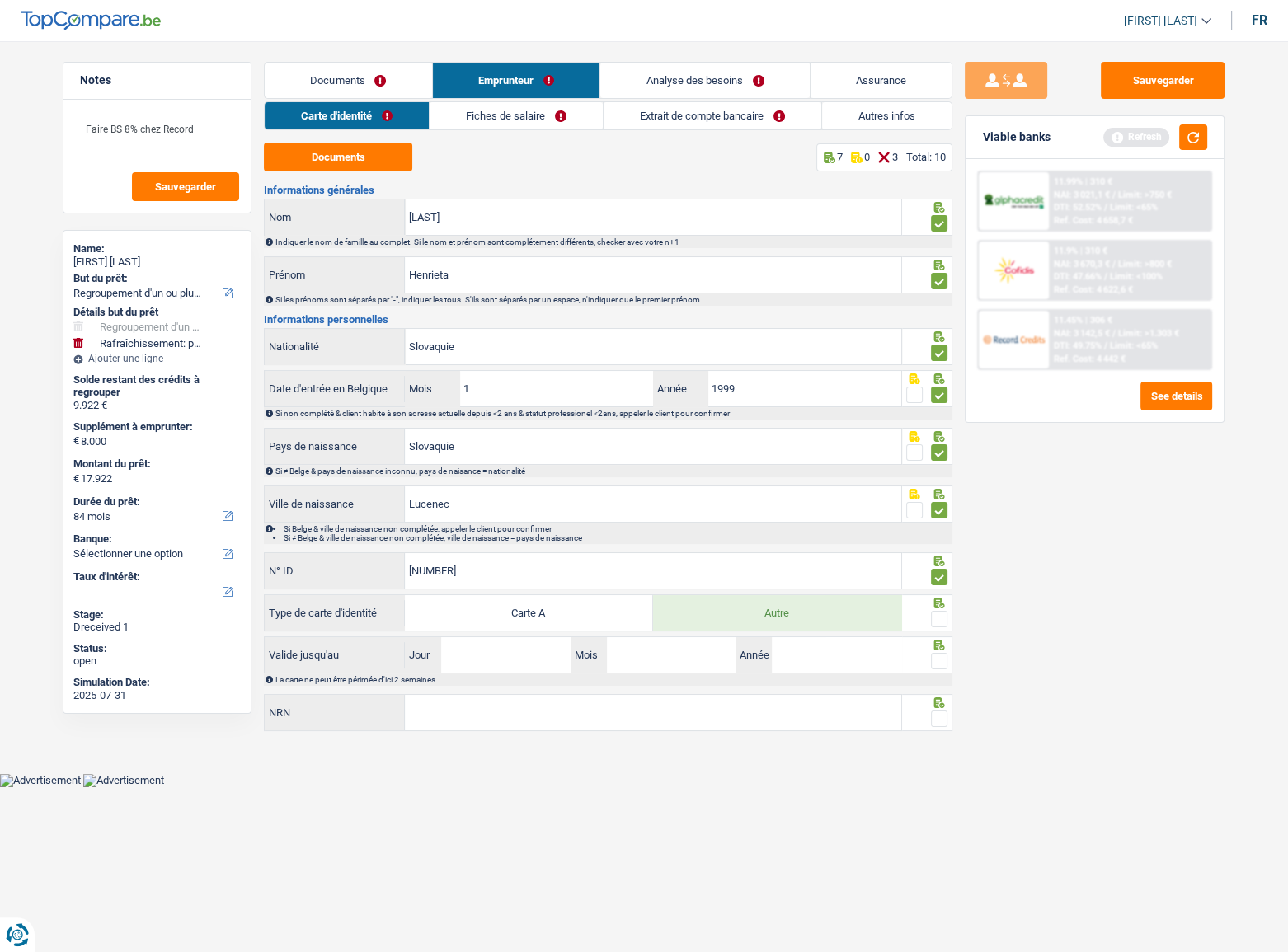 click at bounding box center (939, 619) 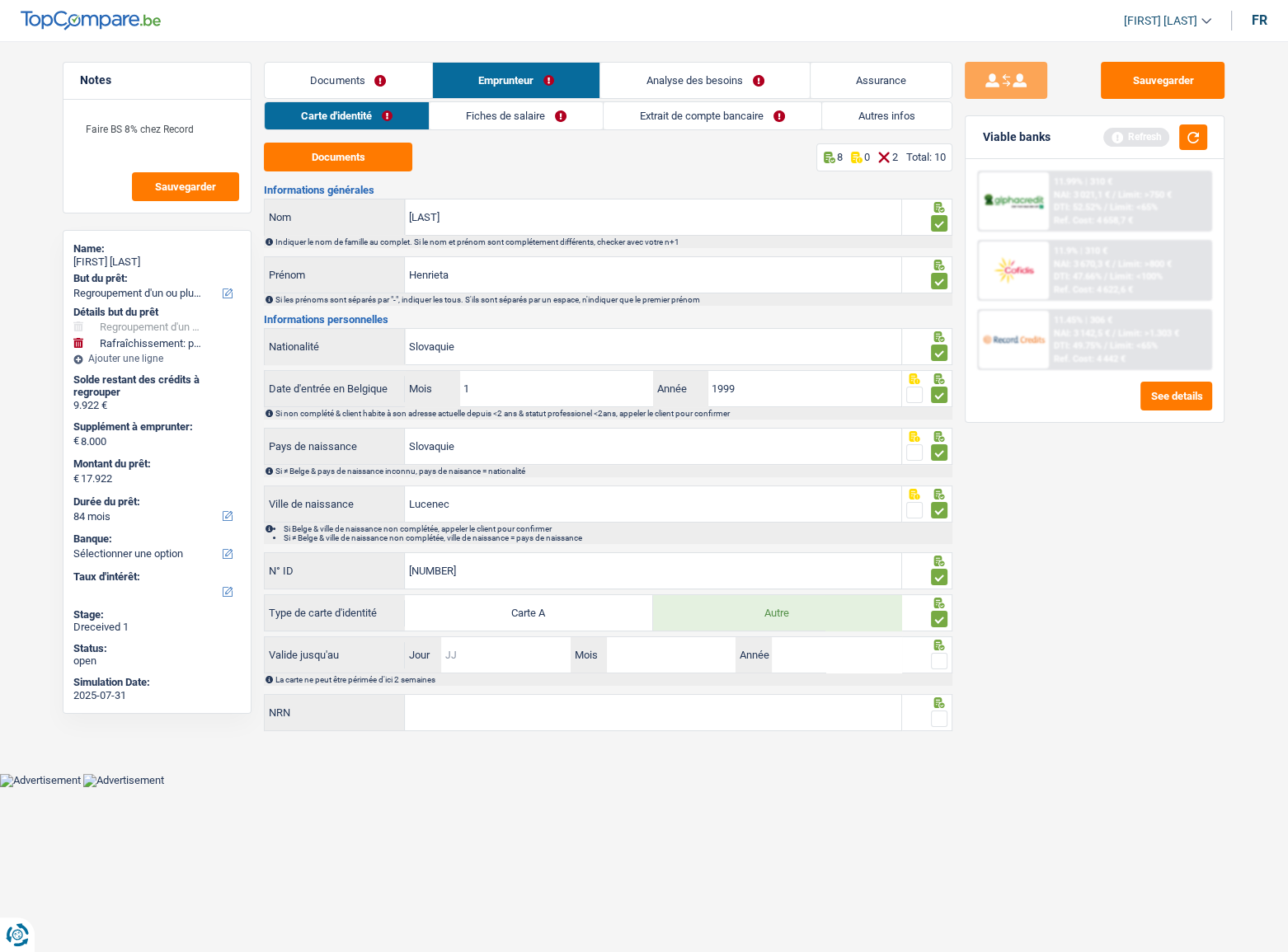 click on "Jour" at bounding box center (505, 654) 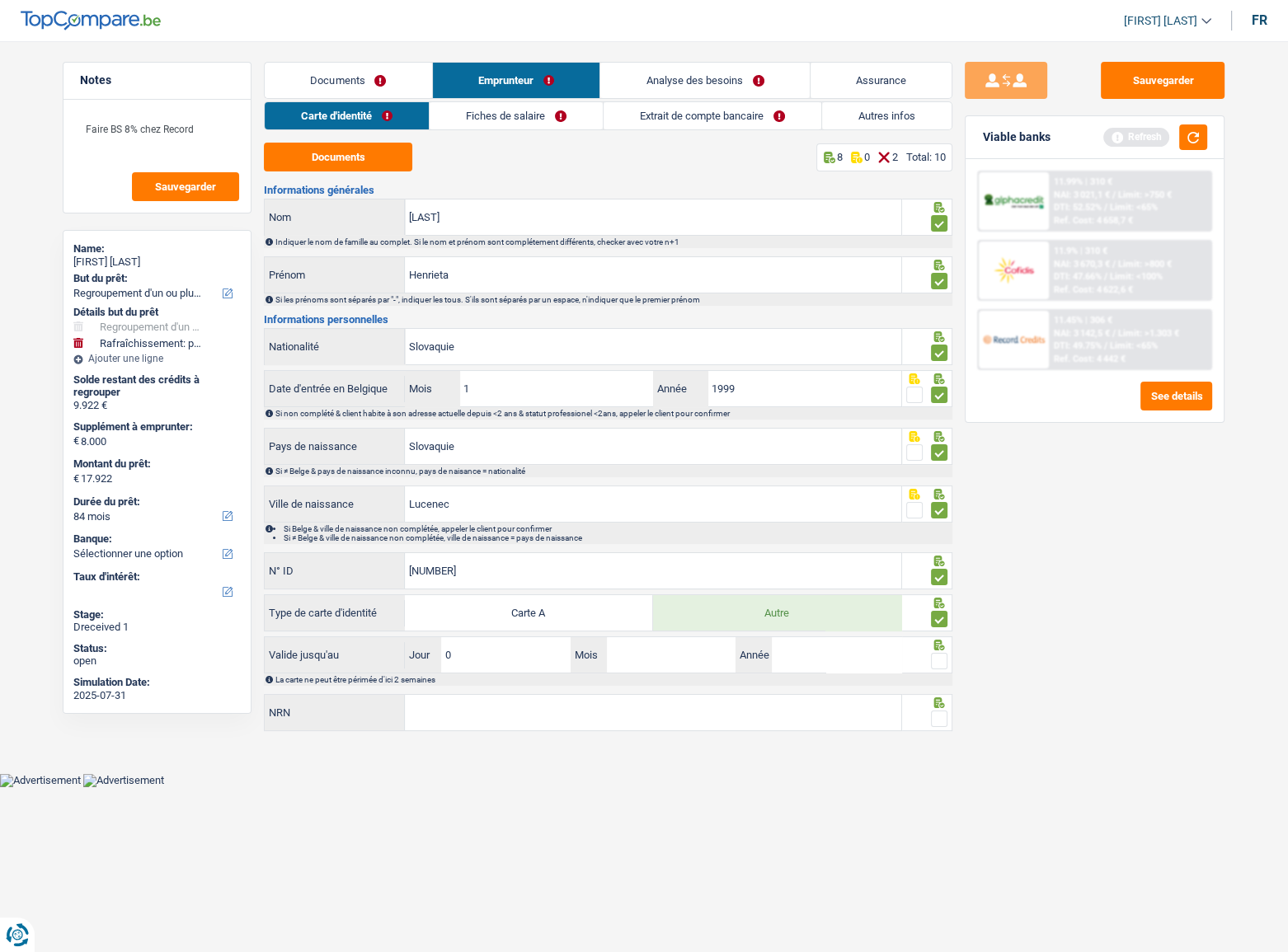 type on "01" 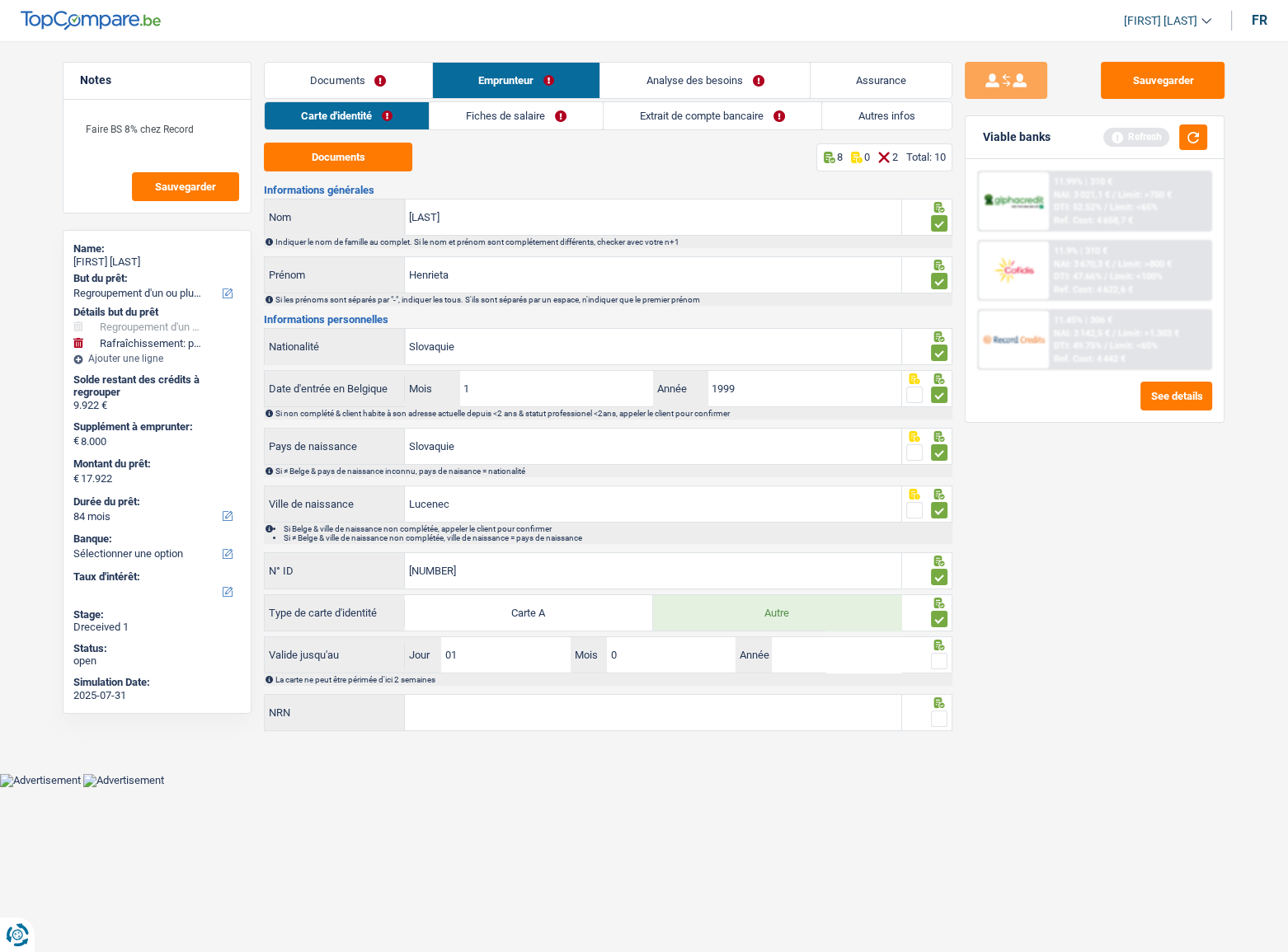 type on "07" 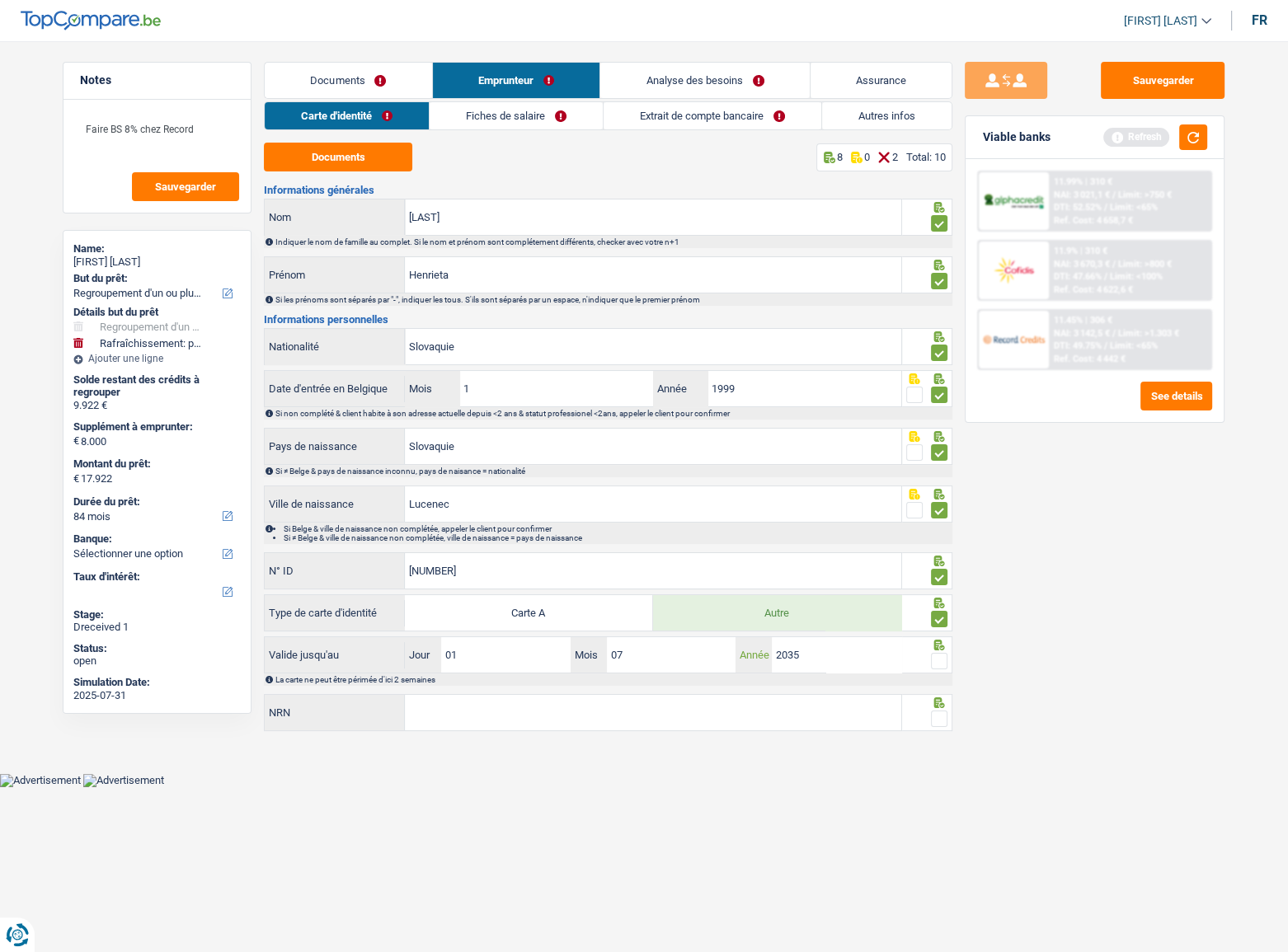 type on "2035" 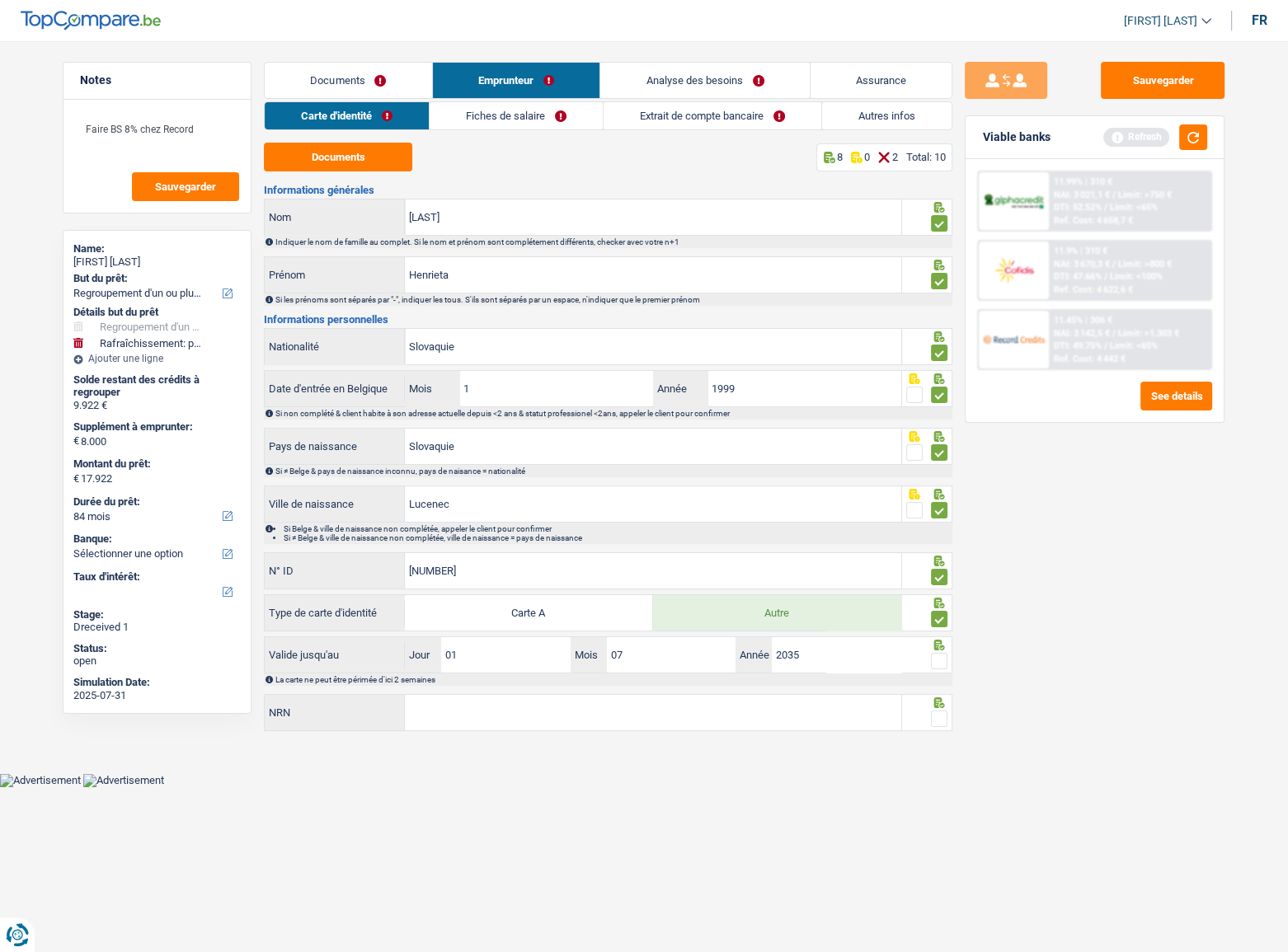 drag, startPoint x: 937, startPoint y: 653, endPoint x: 879, endPoint y: 692, distance: 69.89278 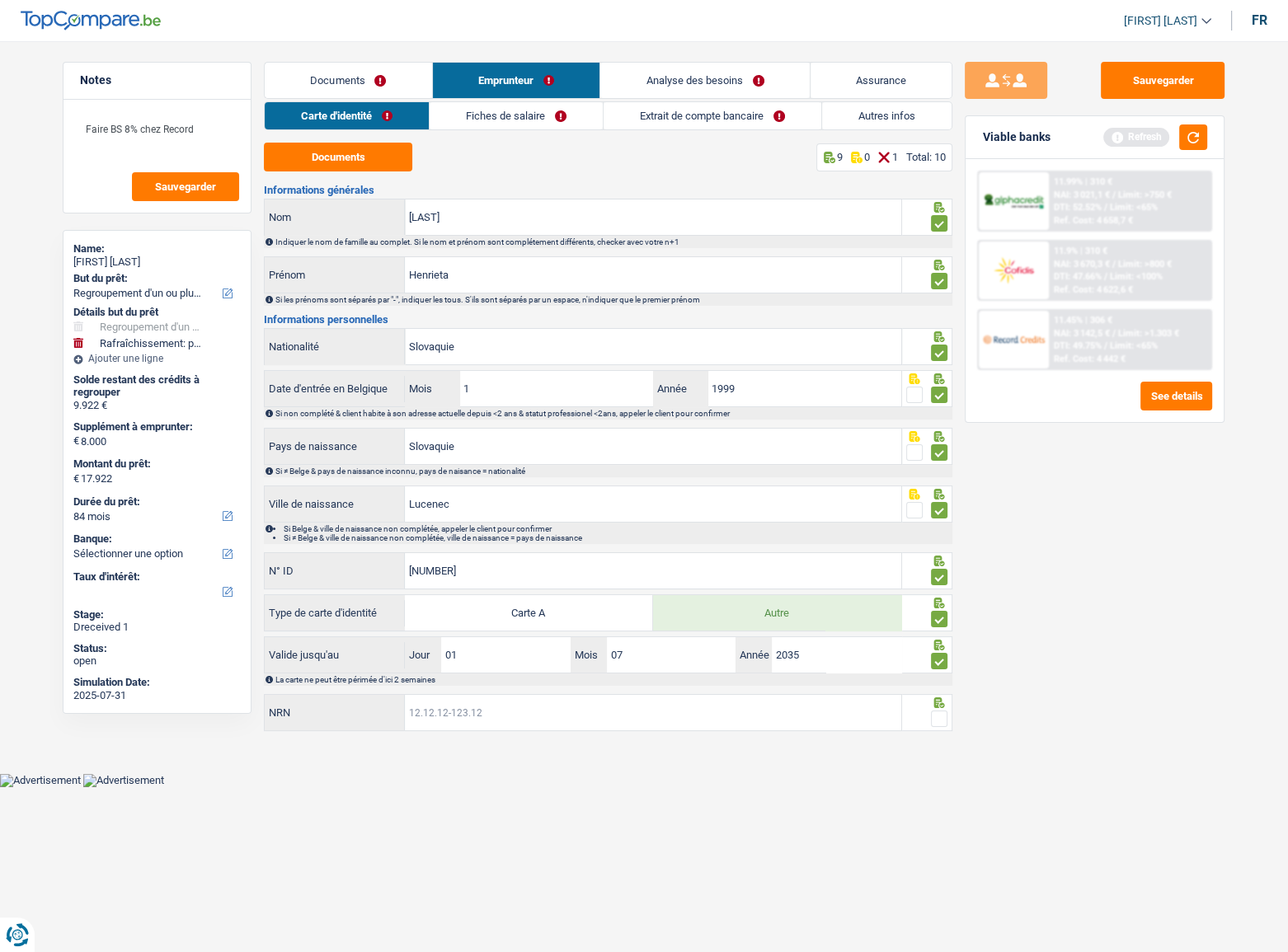 drag, startPoint x: 781, startPoint y: 718, endPoint x: 774, endPoint y: 725, distance: 9.8994949 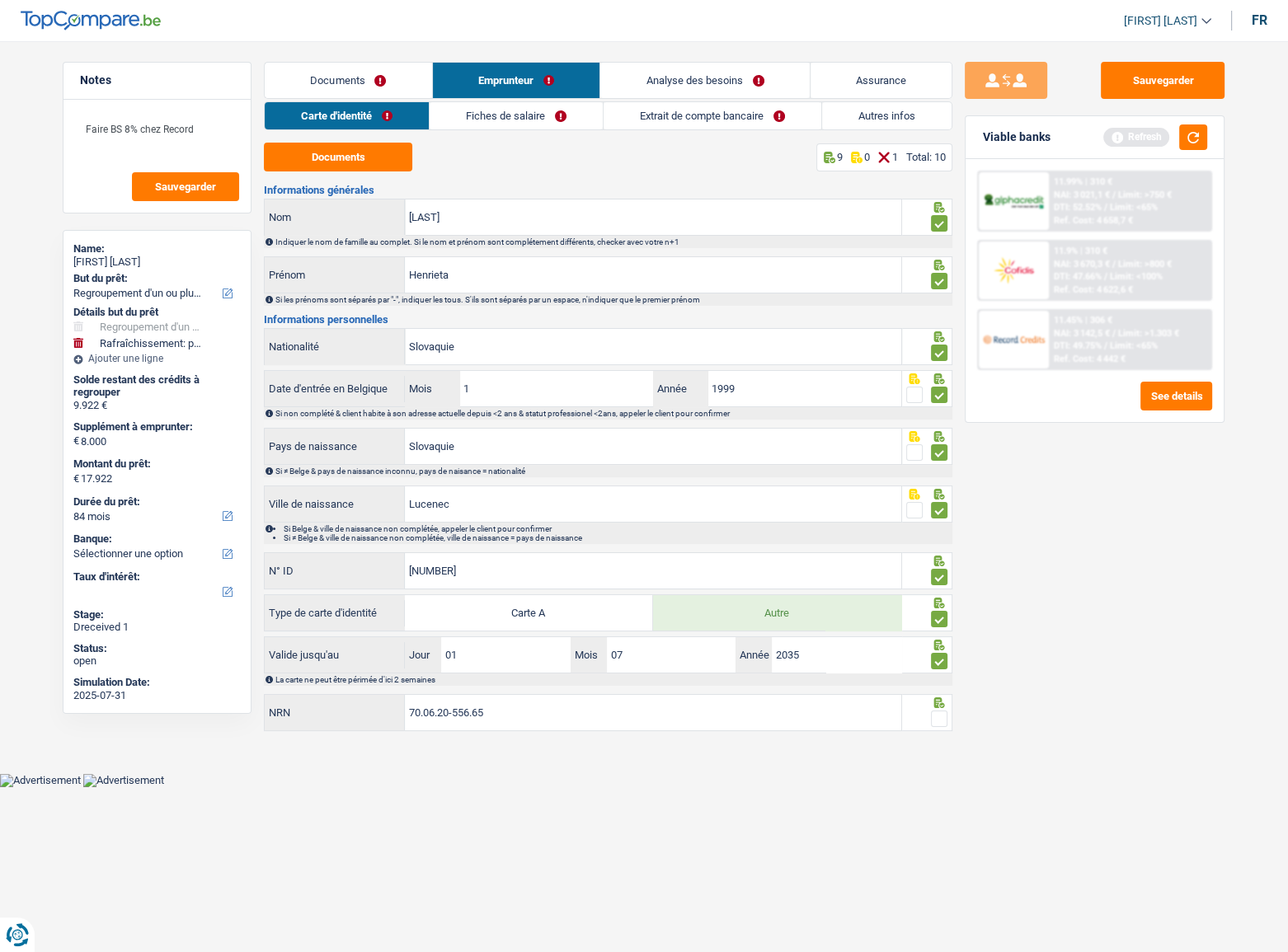 type on "70.06.20-556.65" 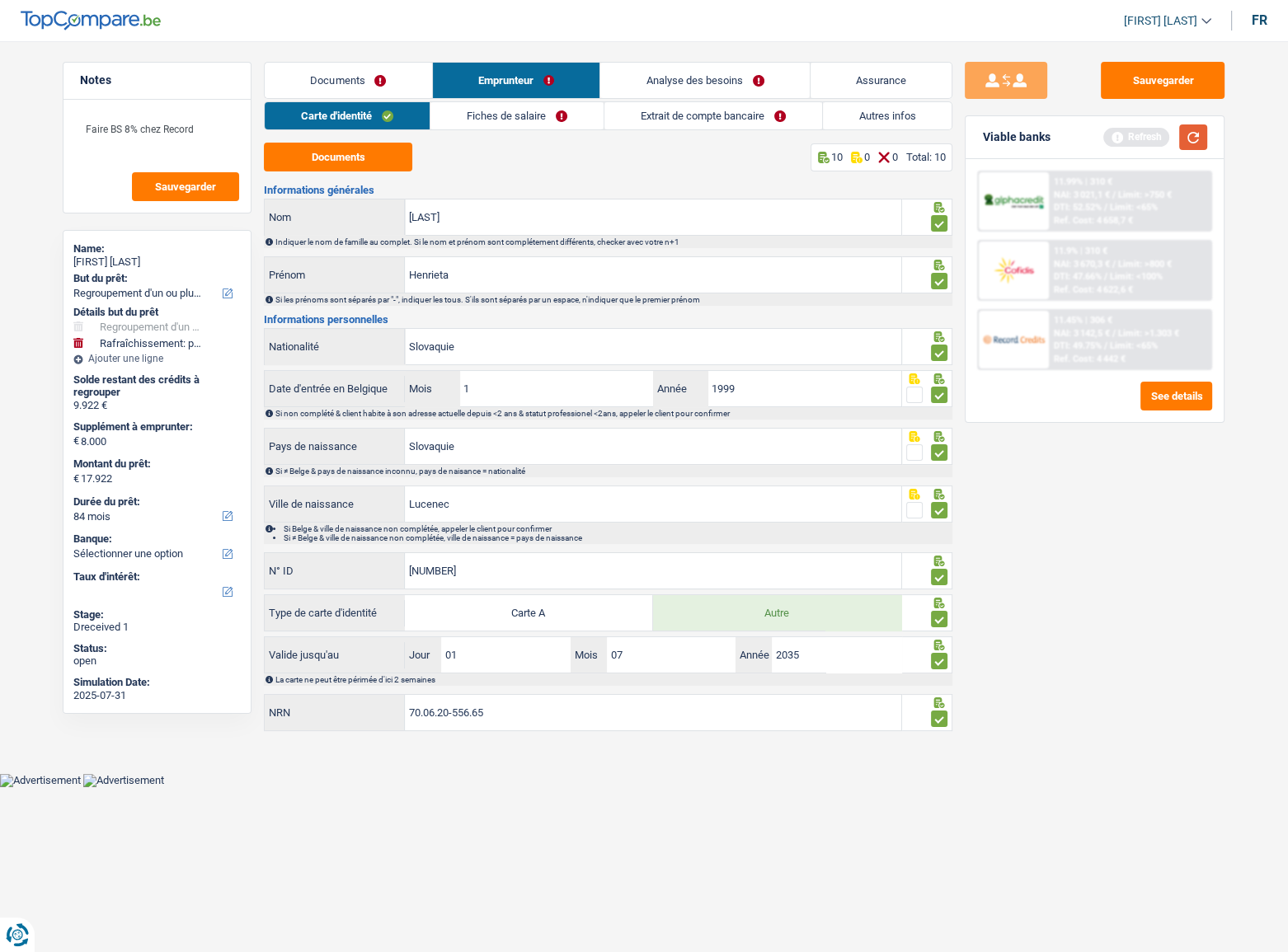click at bounding box center (1193, 137) 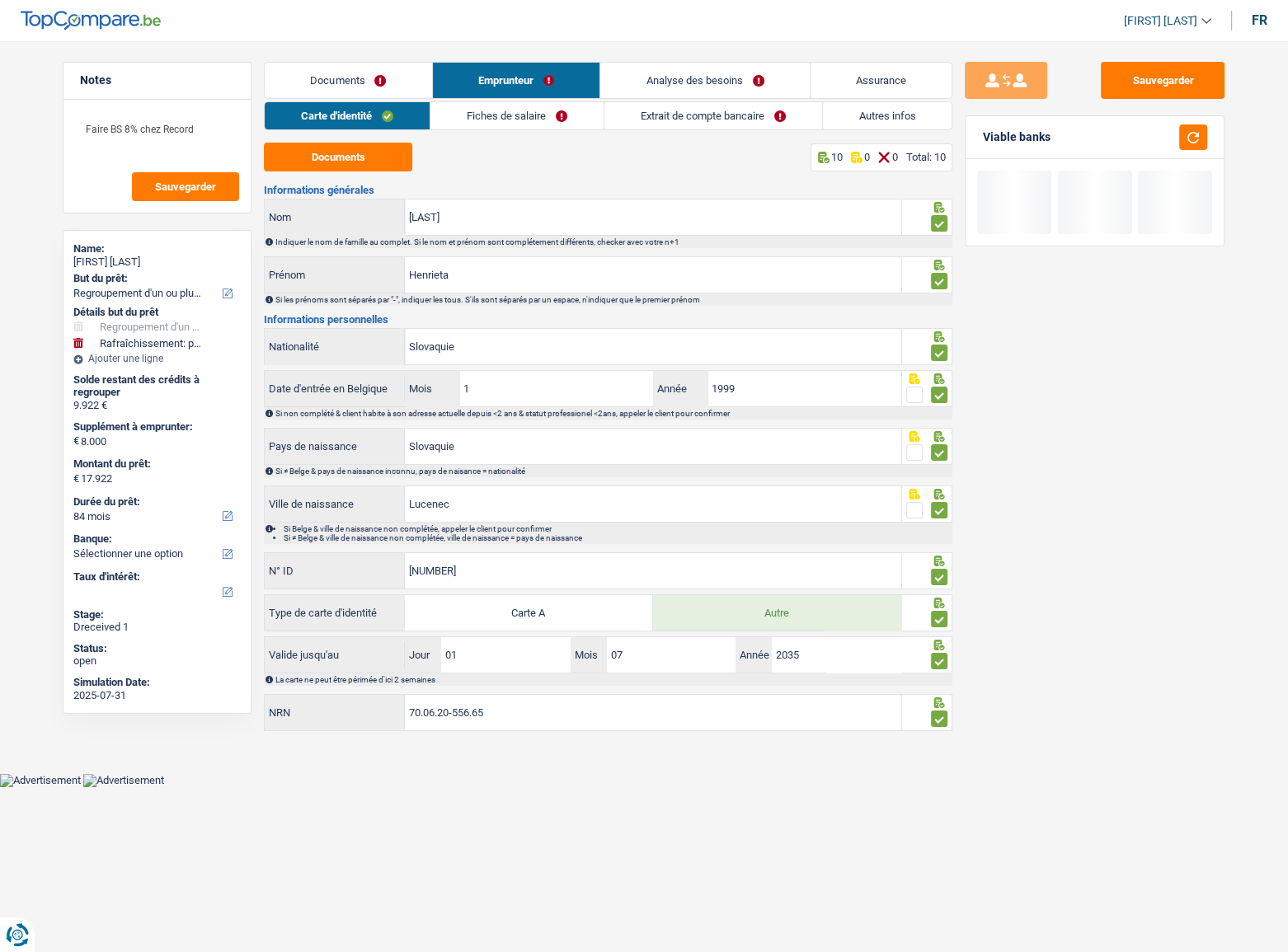 click on "Fiches de salaire" at bounding box center (517, 115) 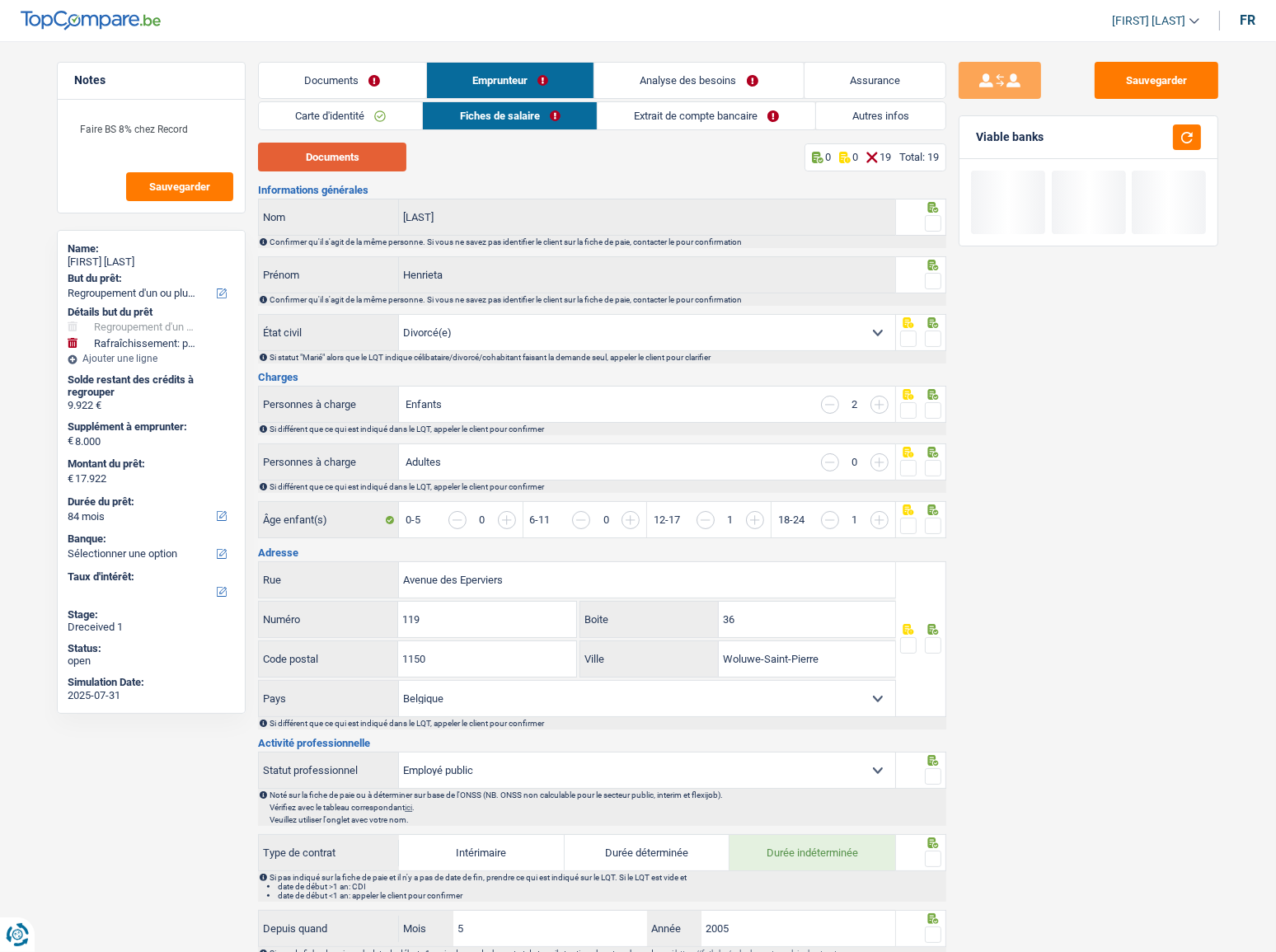 click on "Documents" at bounding box center (332, 157) 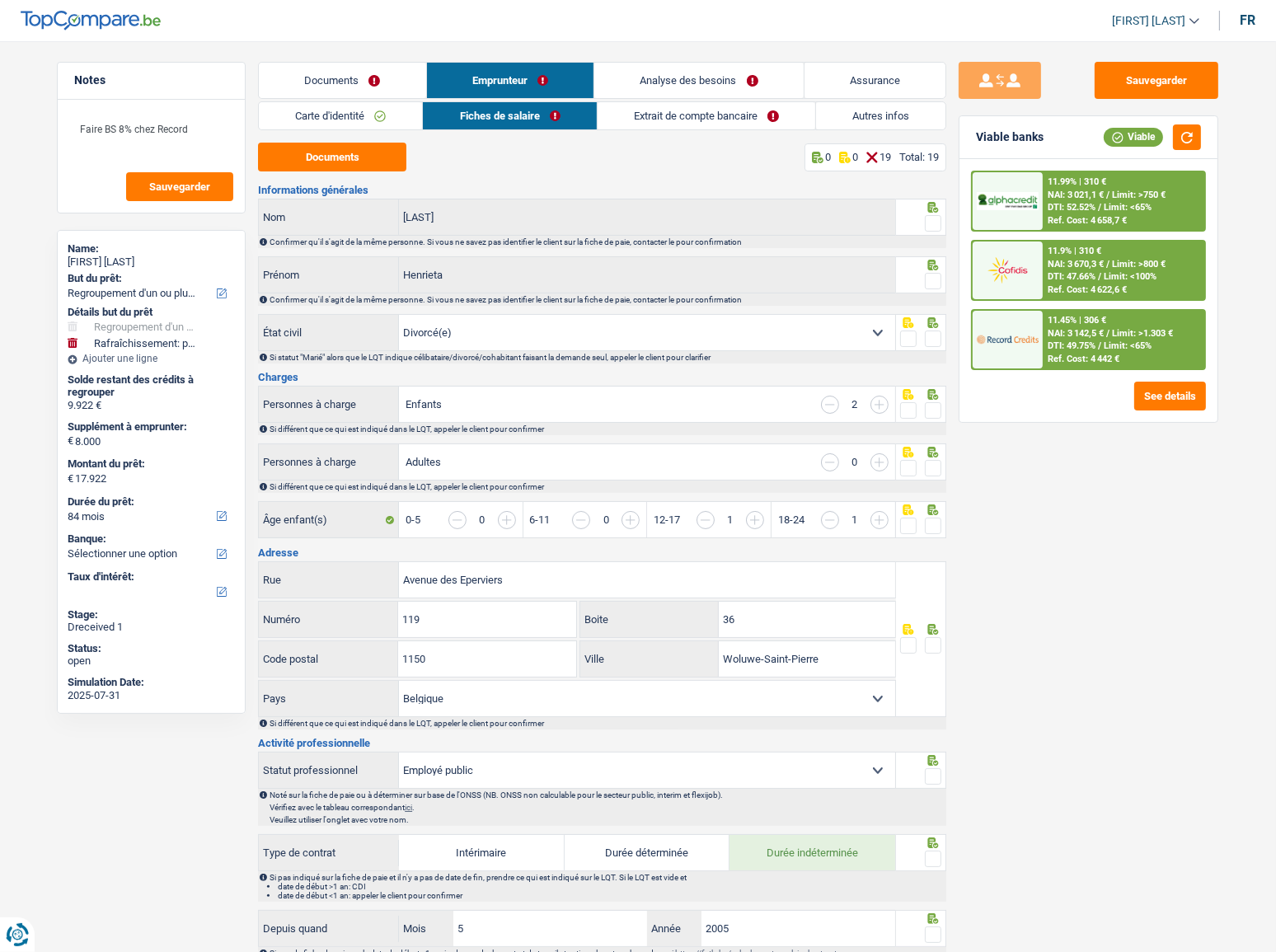 click at bounding box center (933, 223) 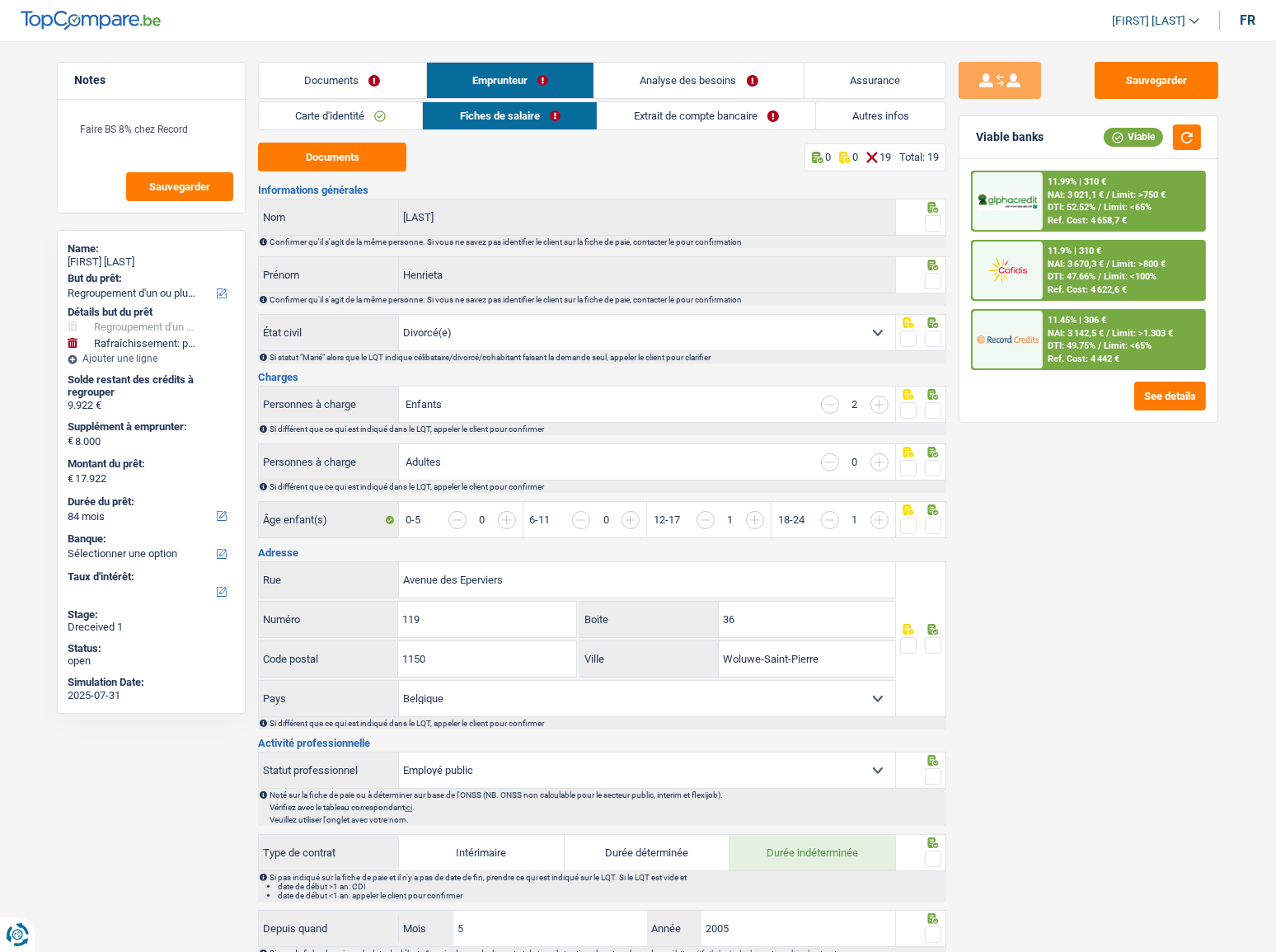click at bounding box center [0, 0] 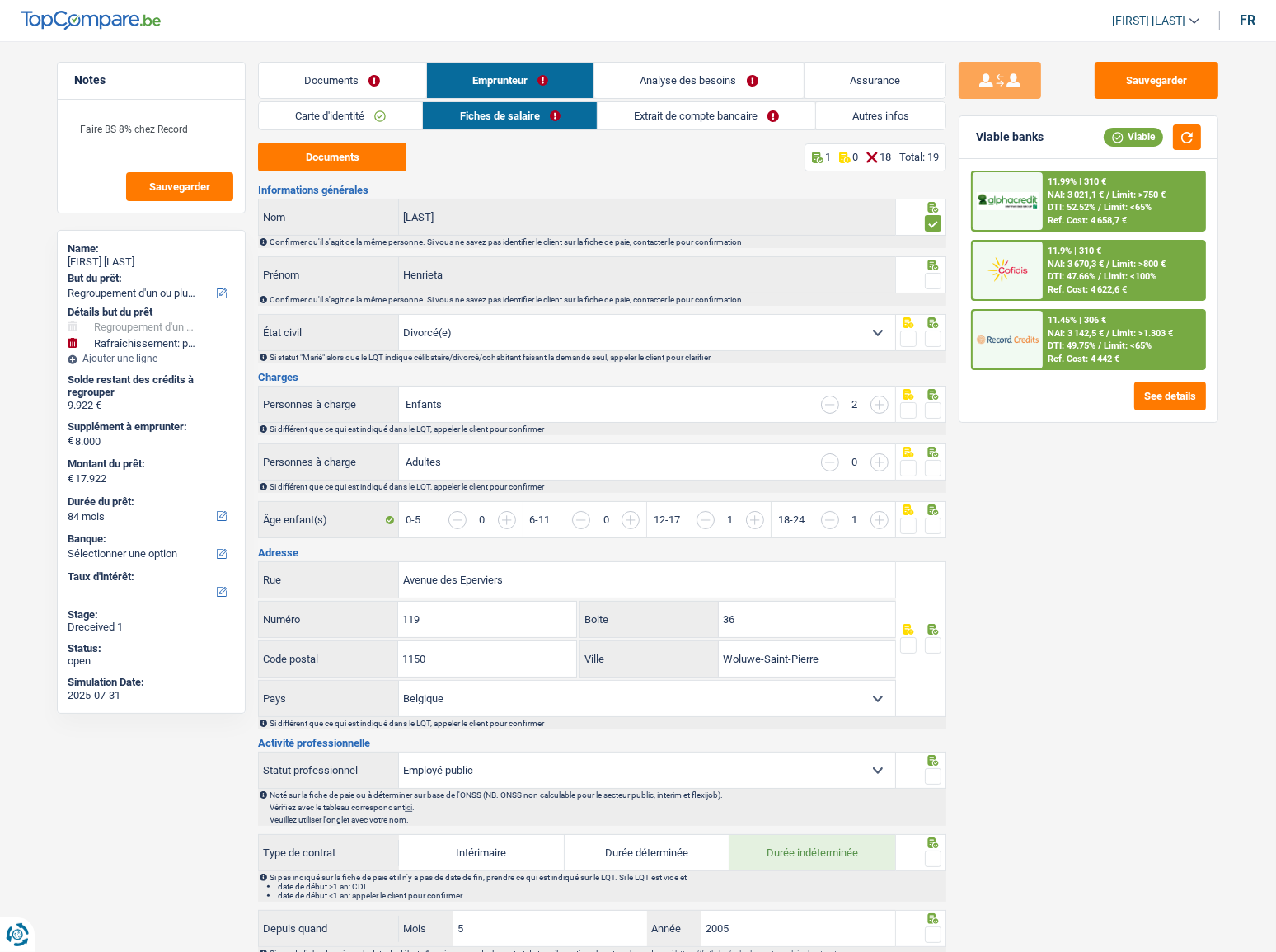 drag, startPoint x: 933, startPoint y: 274, endPoint x: 941, endPoint y: 308, distance: 34.928498 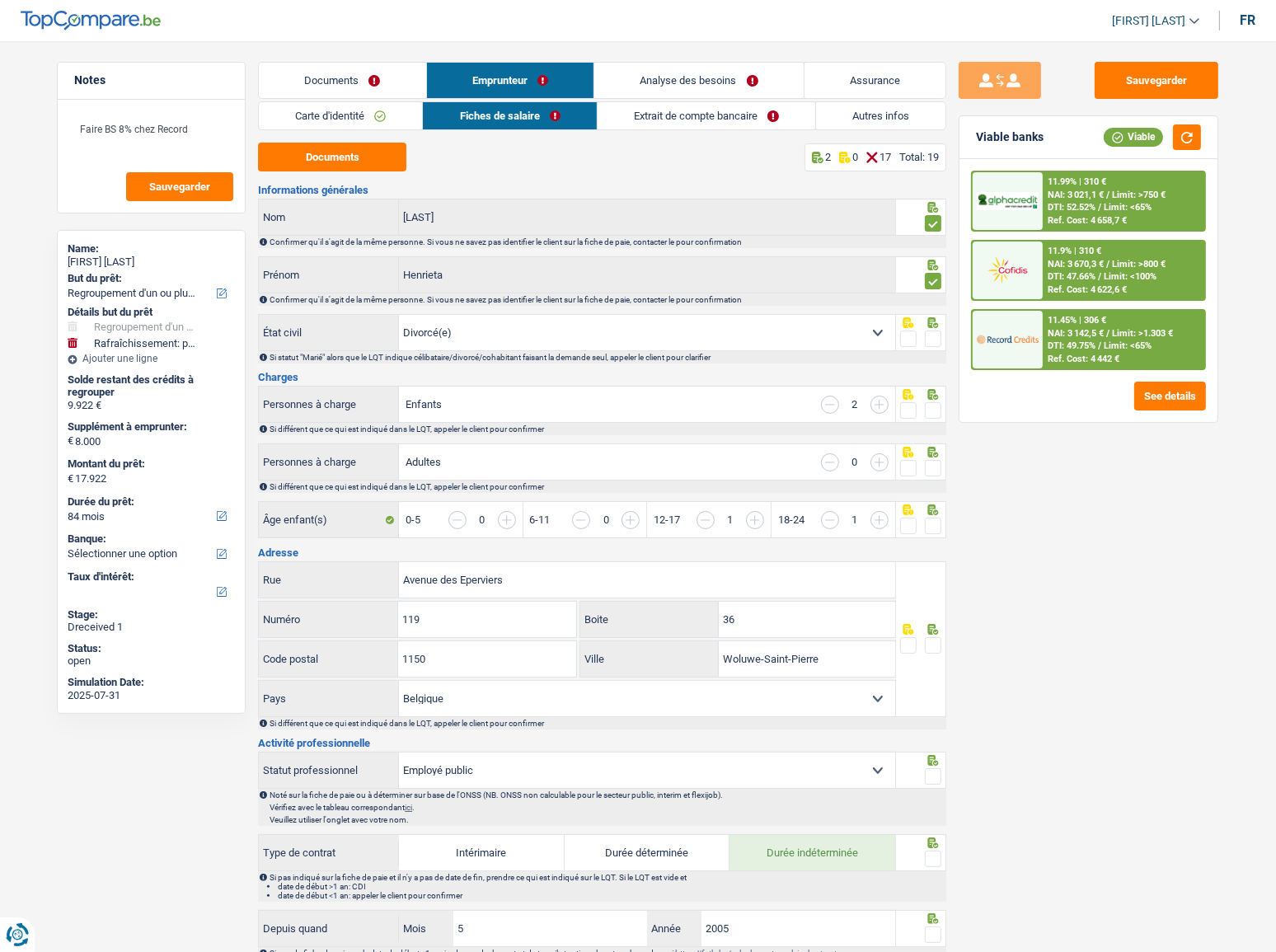 click at bounding box center (933, 339) 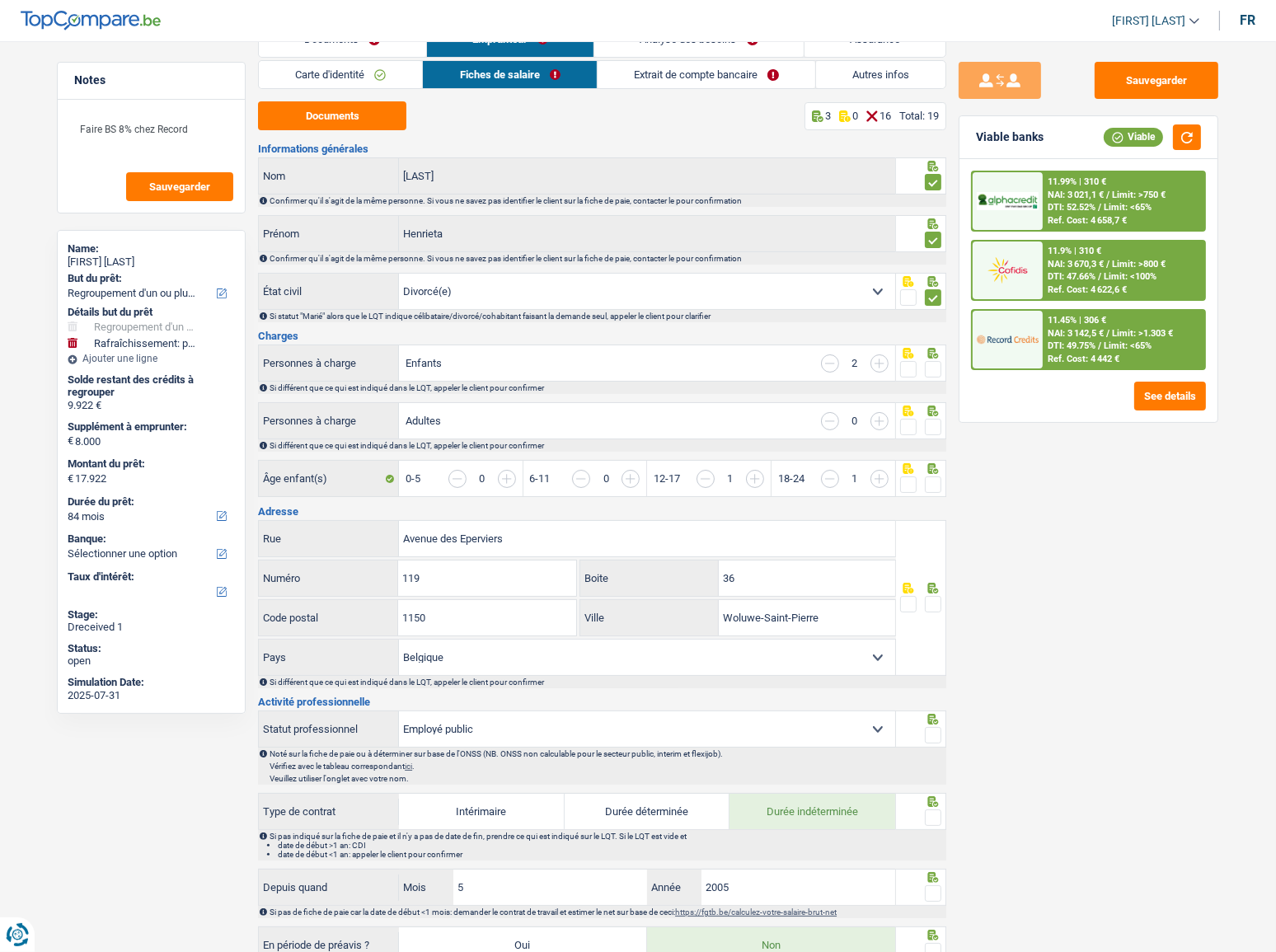 scroll, scrollTop: 74, scrollLeft: 0, axis: vertical 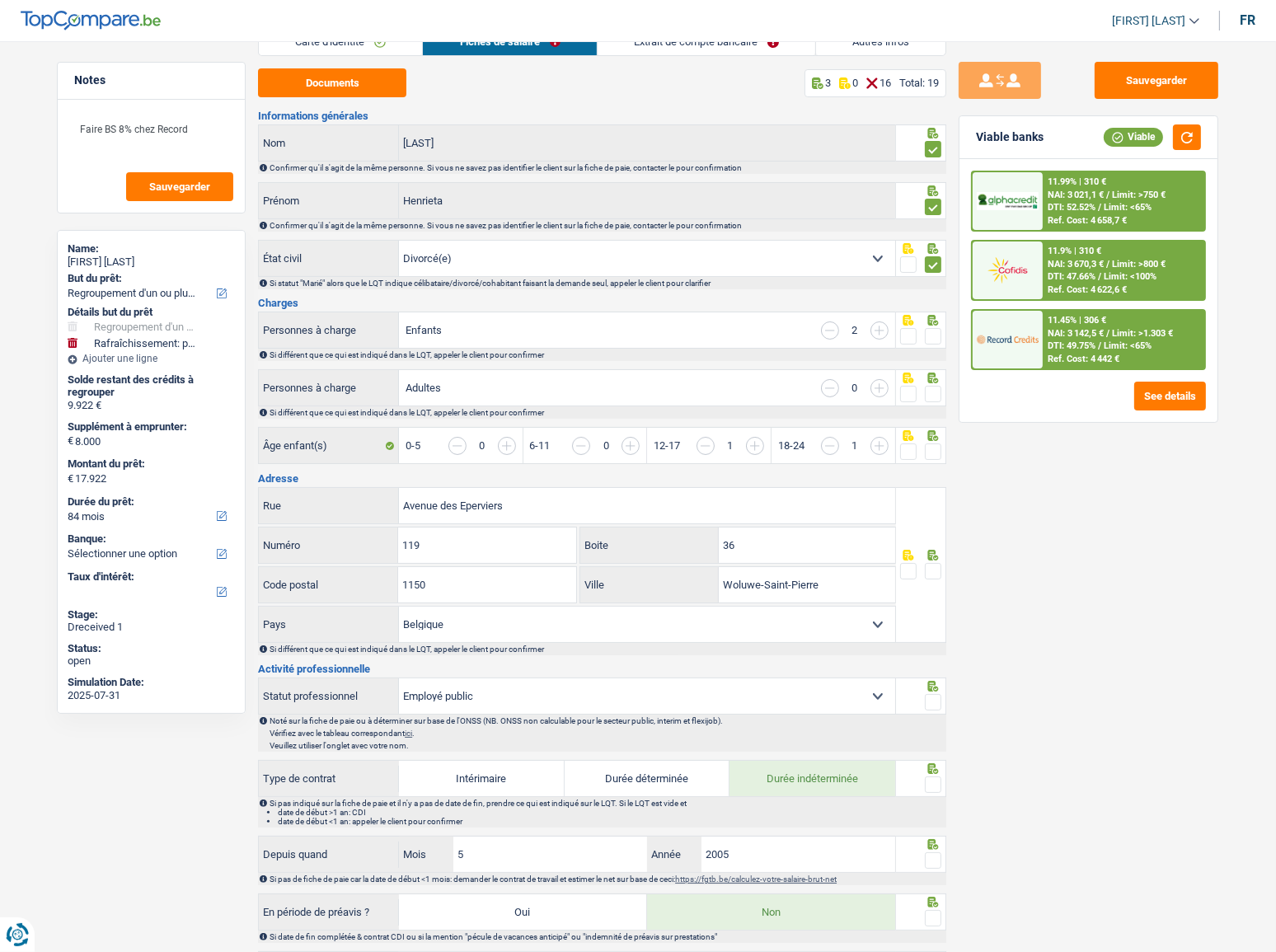 click at bounding box center (933, 336) 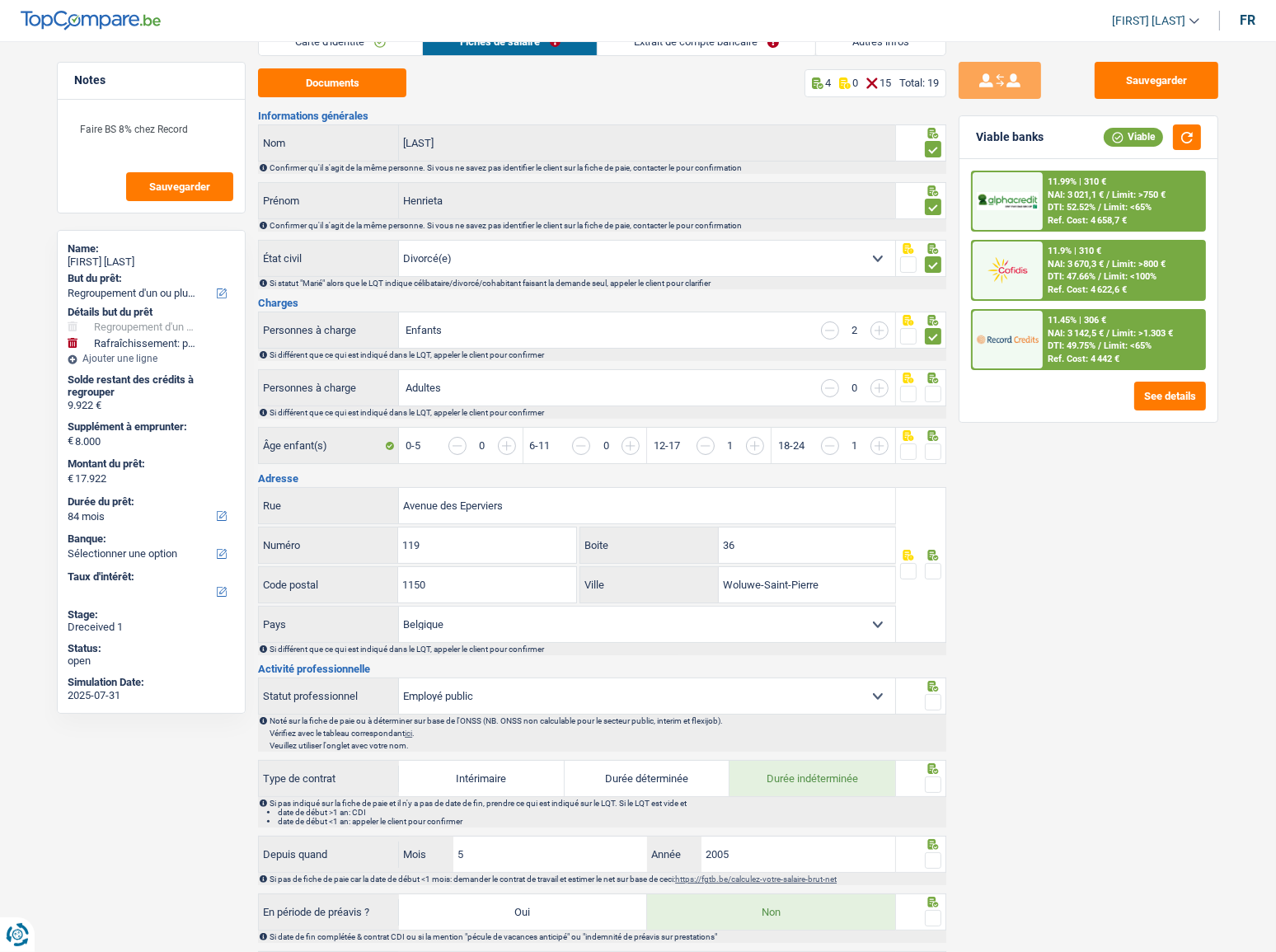 drag, startPoint x: 935, startPoint y: 394, endPoint x: 935, endPoint y: 403, distance: 9 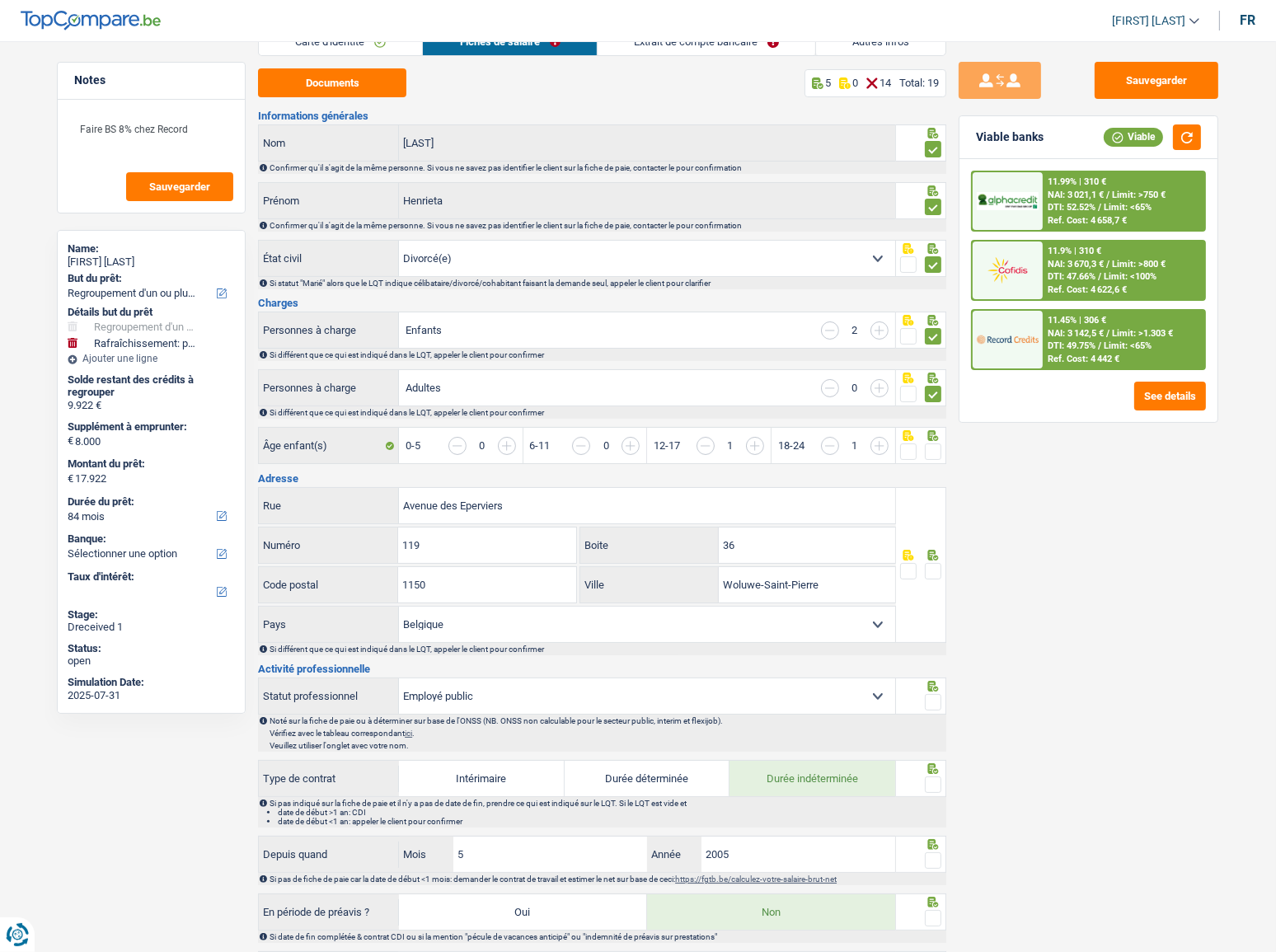 click at bounding box center [933, 452] 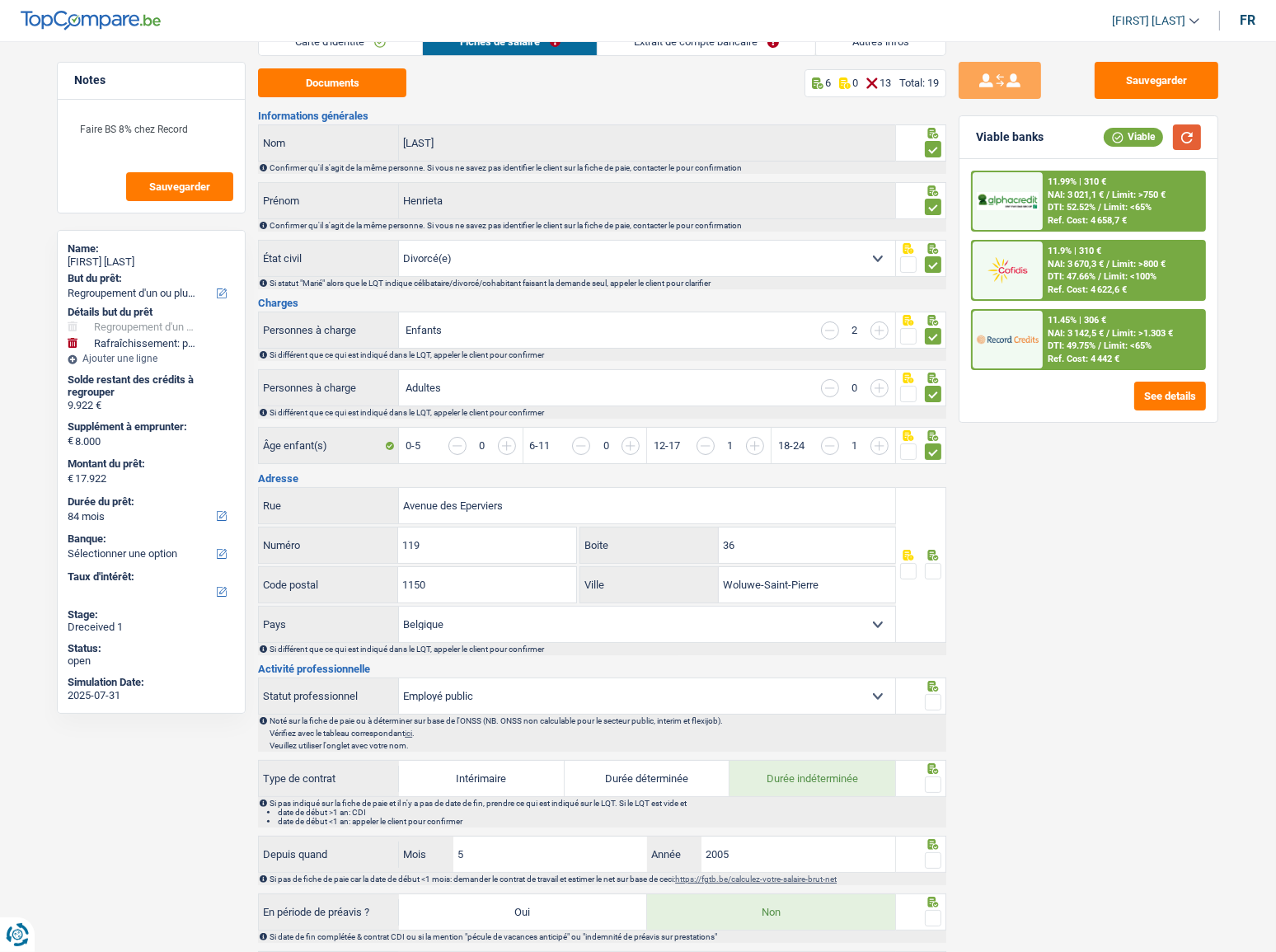 click at bounding box center (1187, 137) 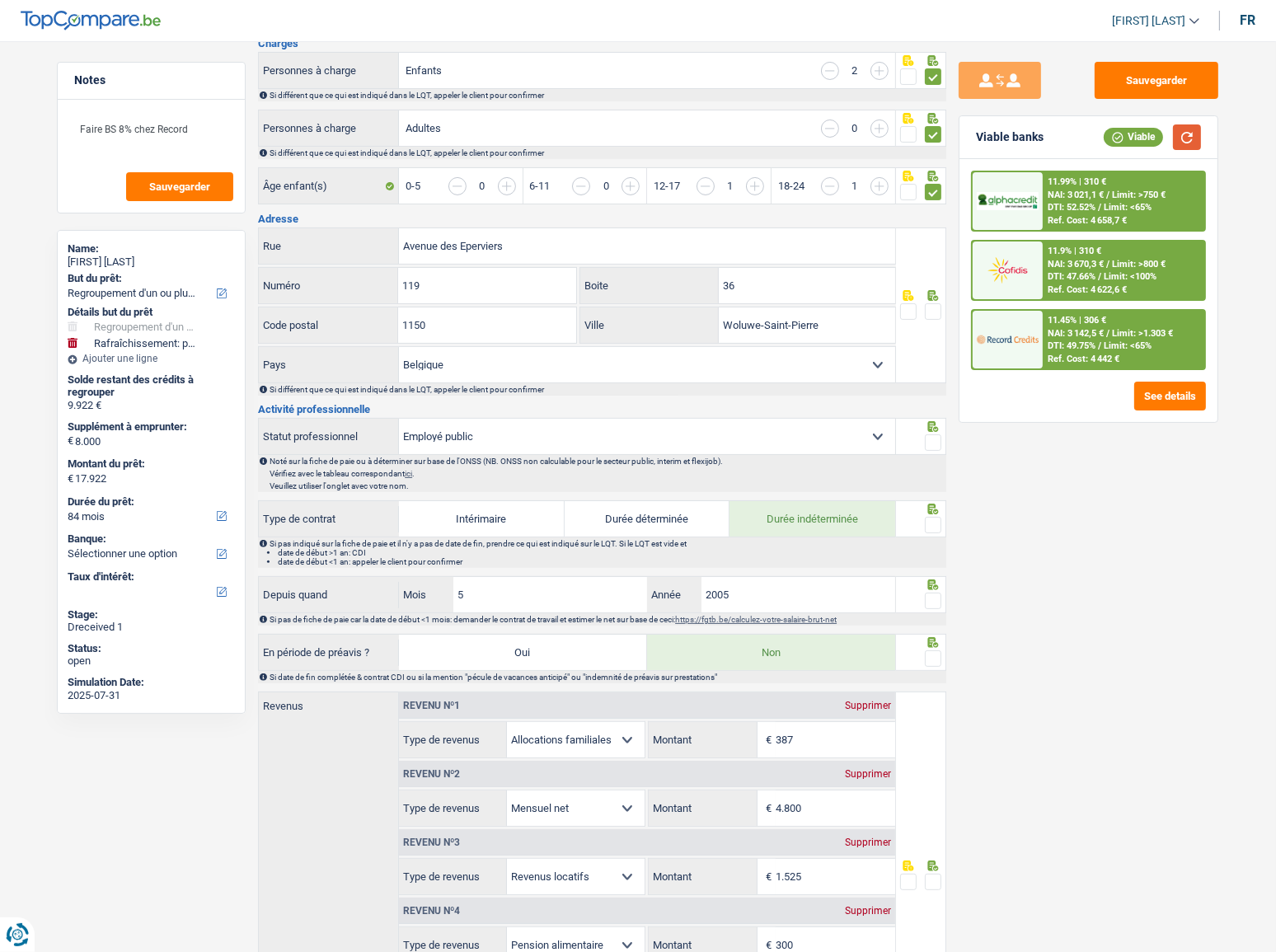 scroll, scrollTop: 374, scrollLeft: 0, axis: vertical 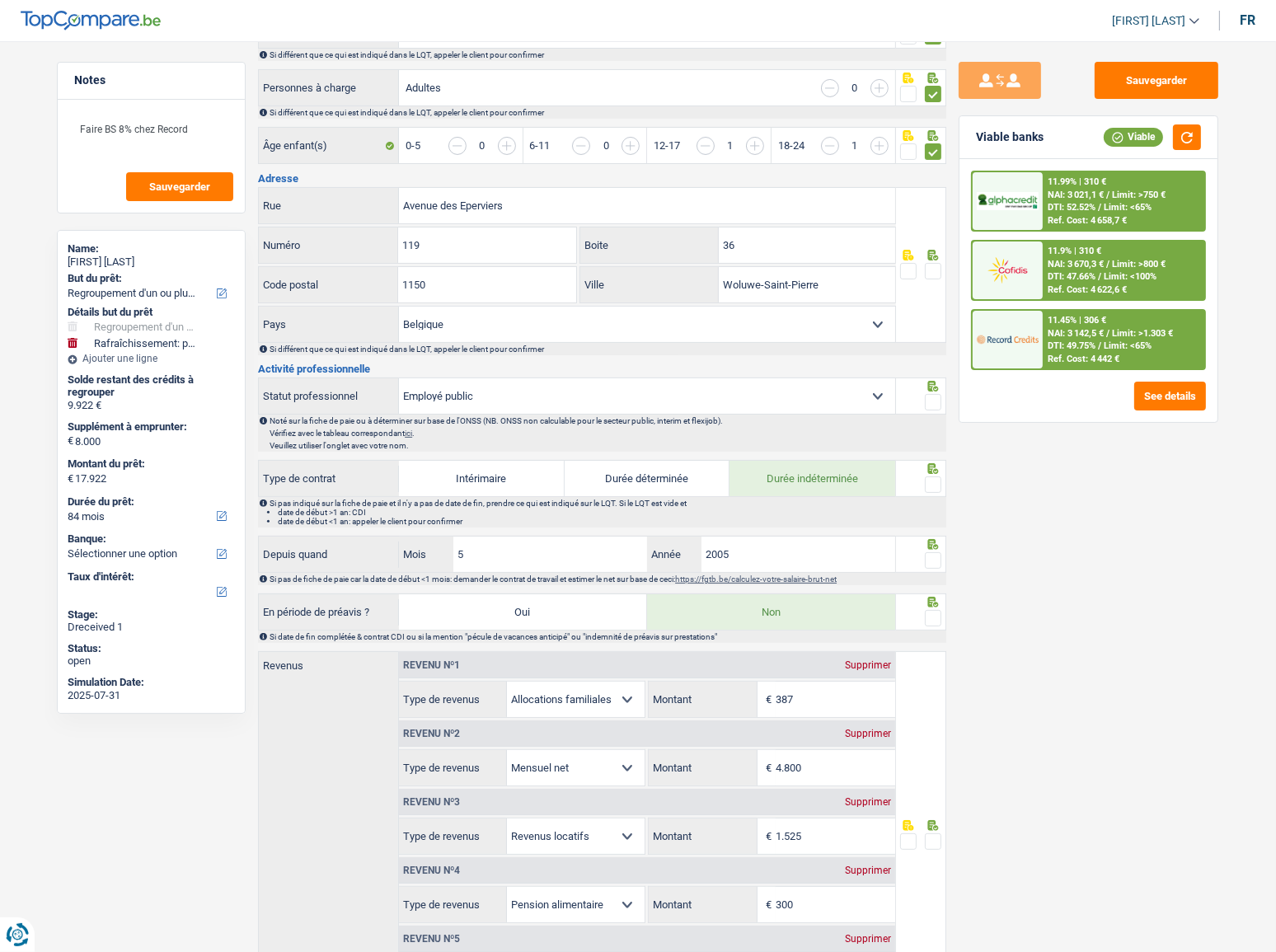click at bounding box center (908, 271) 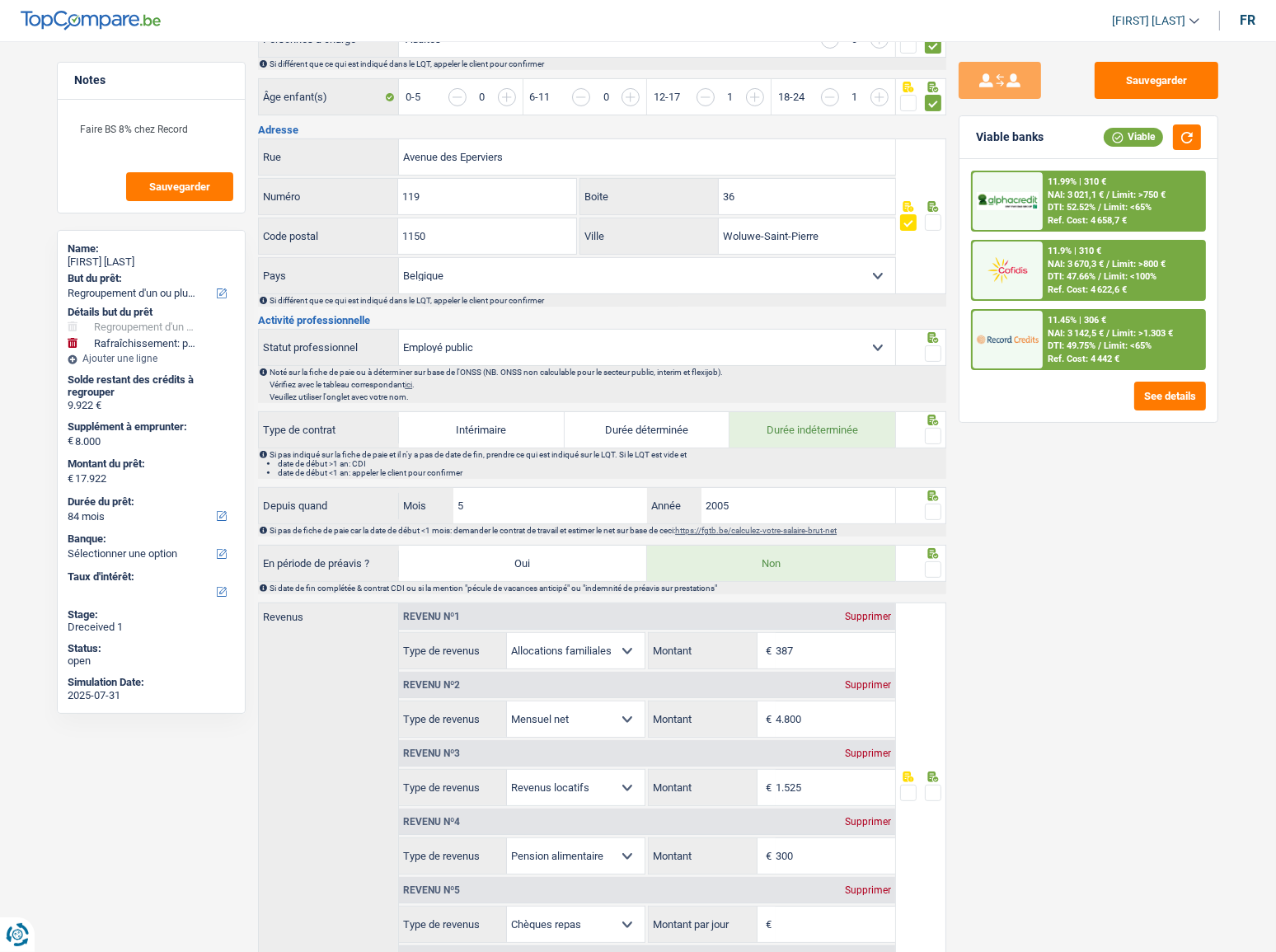 scroll, scrollTop: 449, scrollLeft: 0, axis: vertical 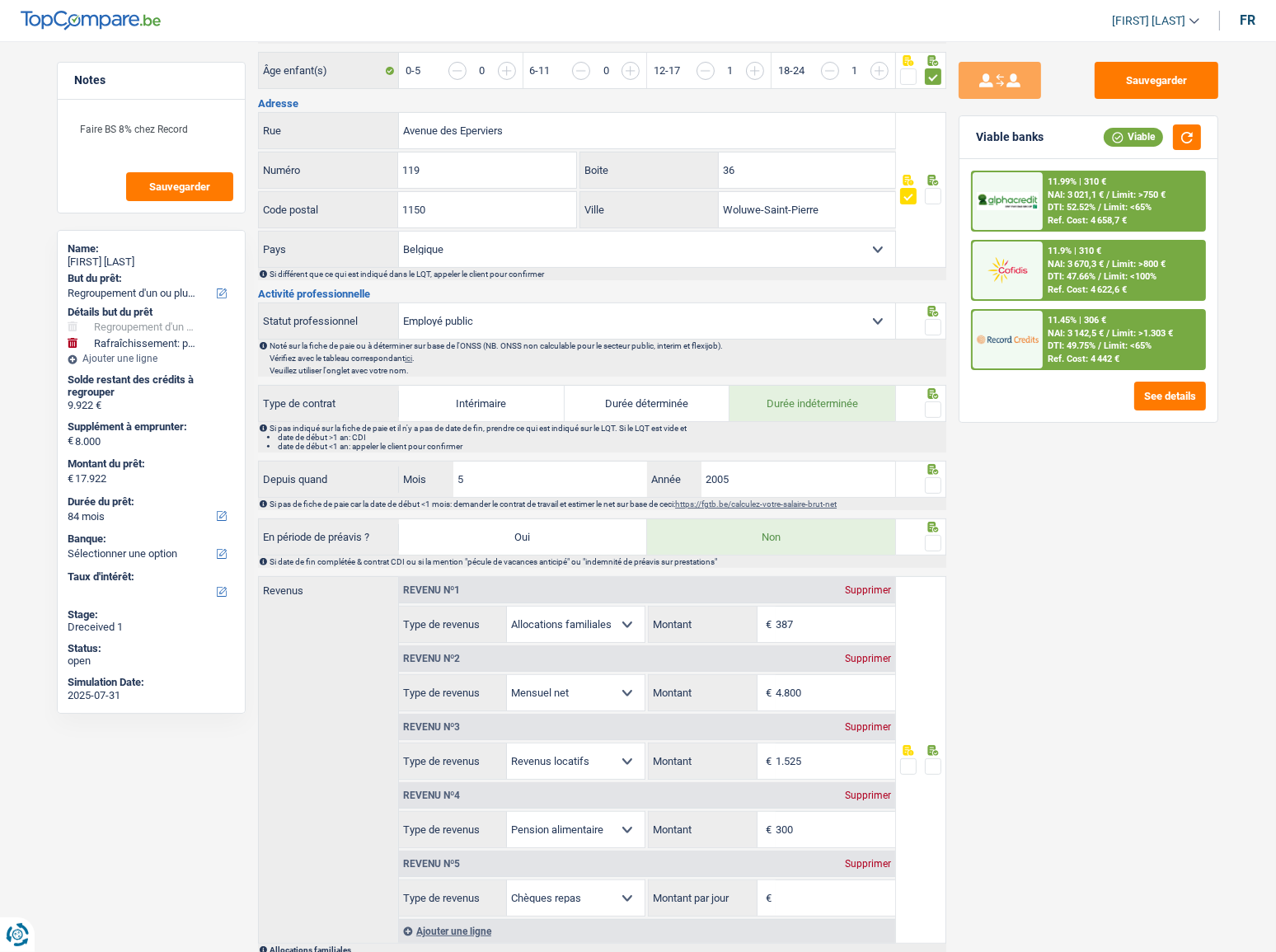 click at bounding box center [933, 327] 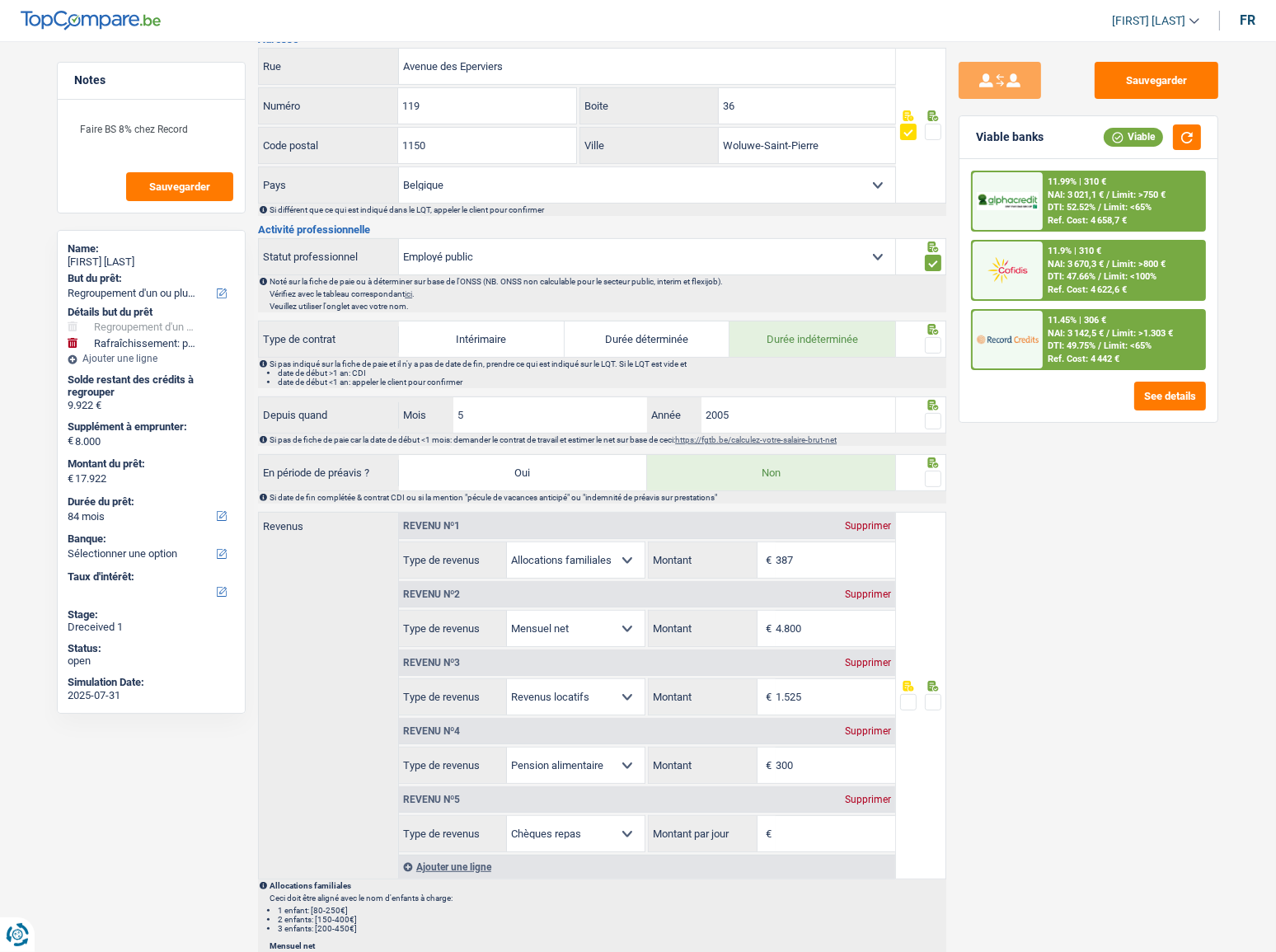 scroll, scrollTop: 599, scrollLeft: 0, axis: vertical 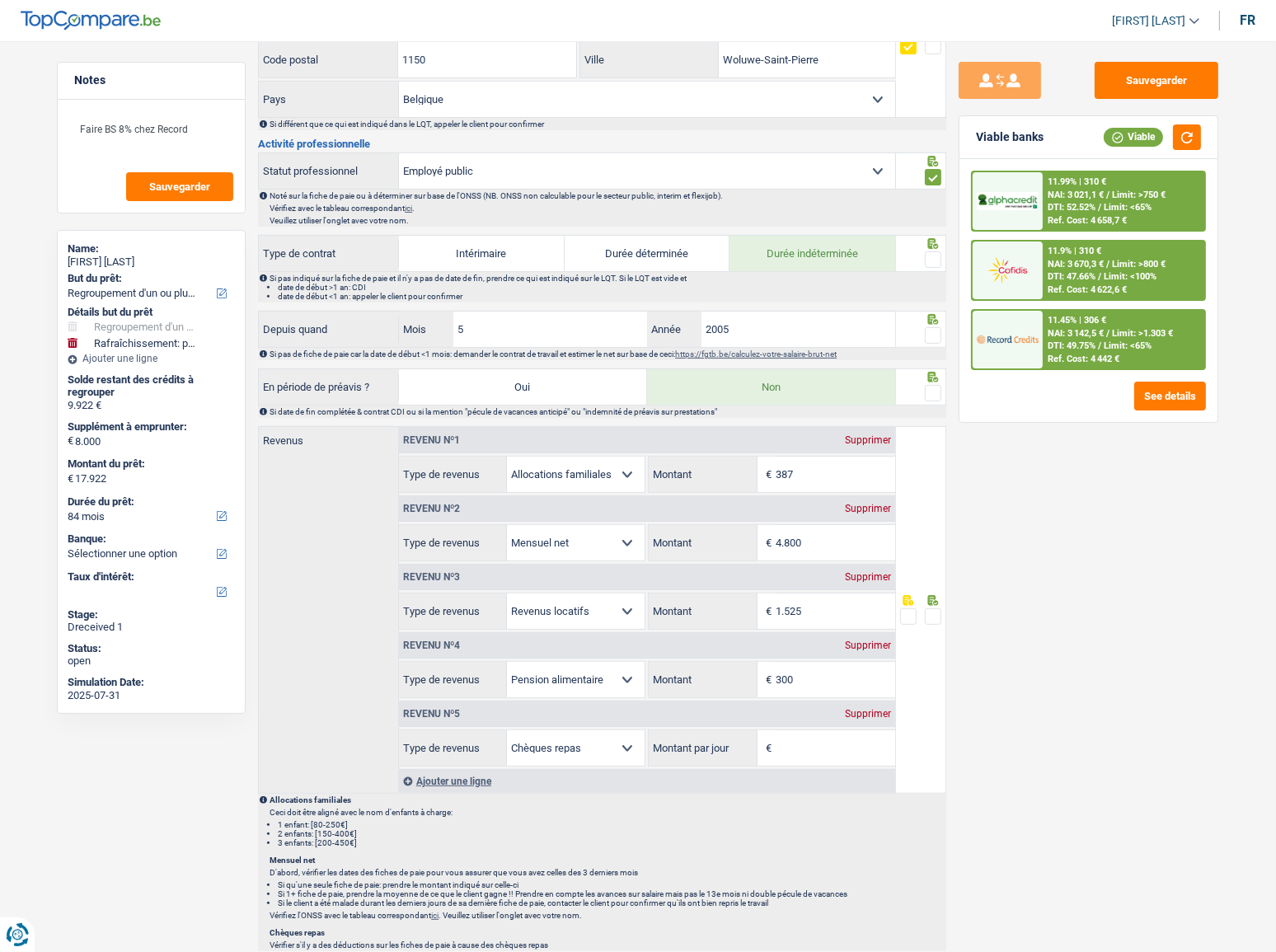click at bounding box center (933, 260) 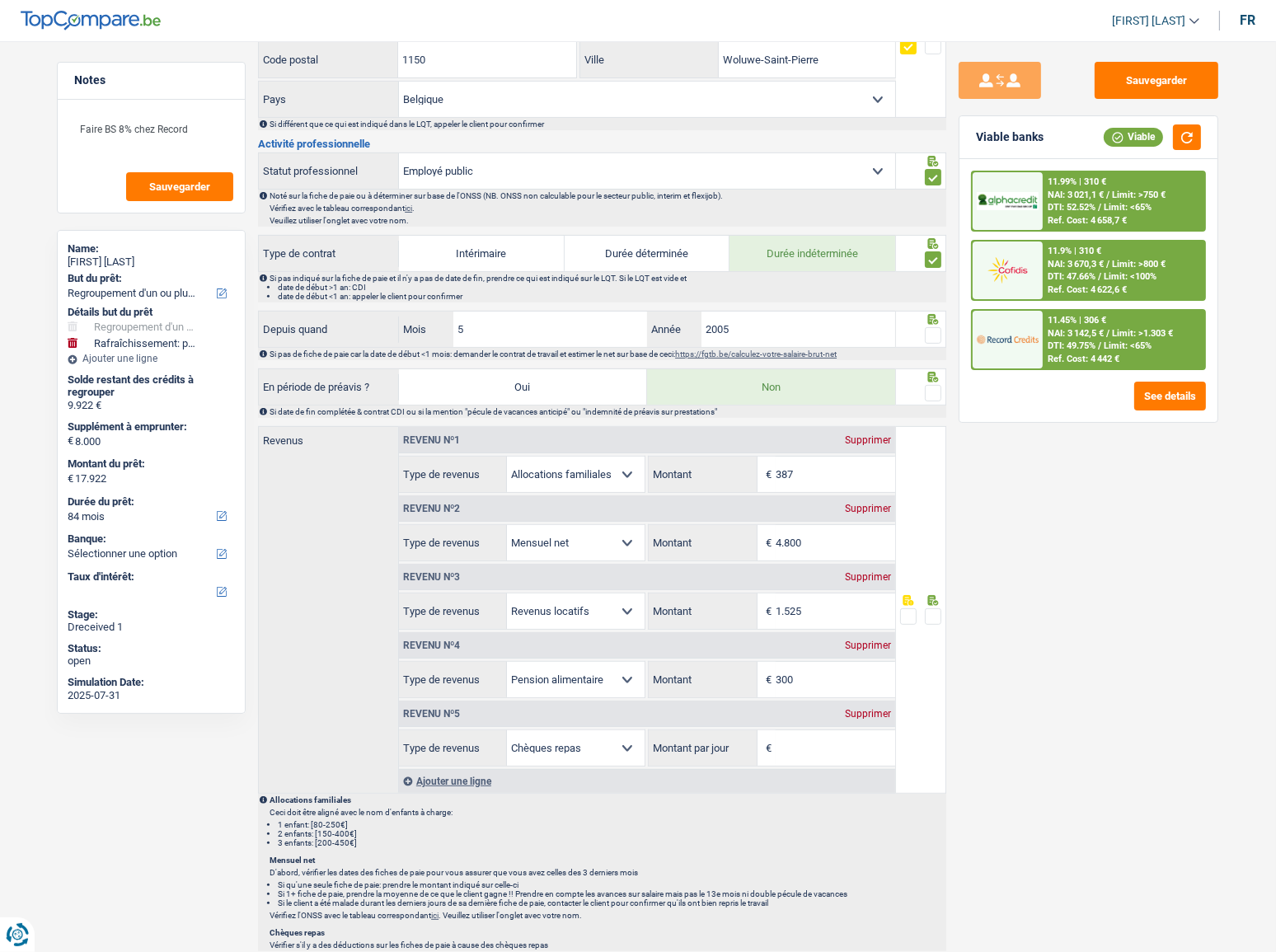click at bounding box center [933, 335] 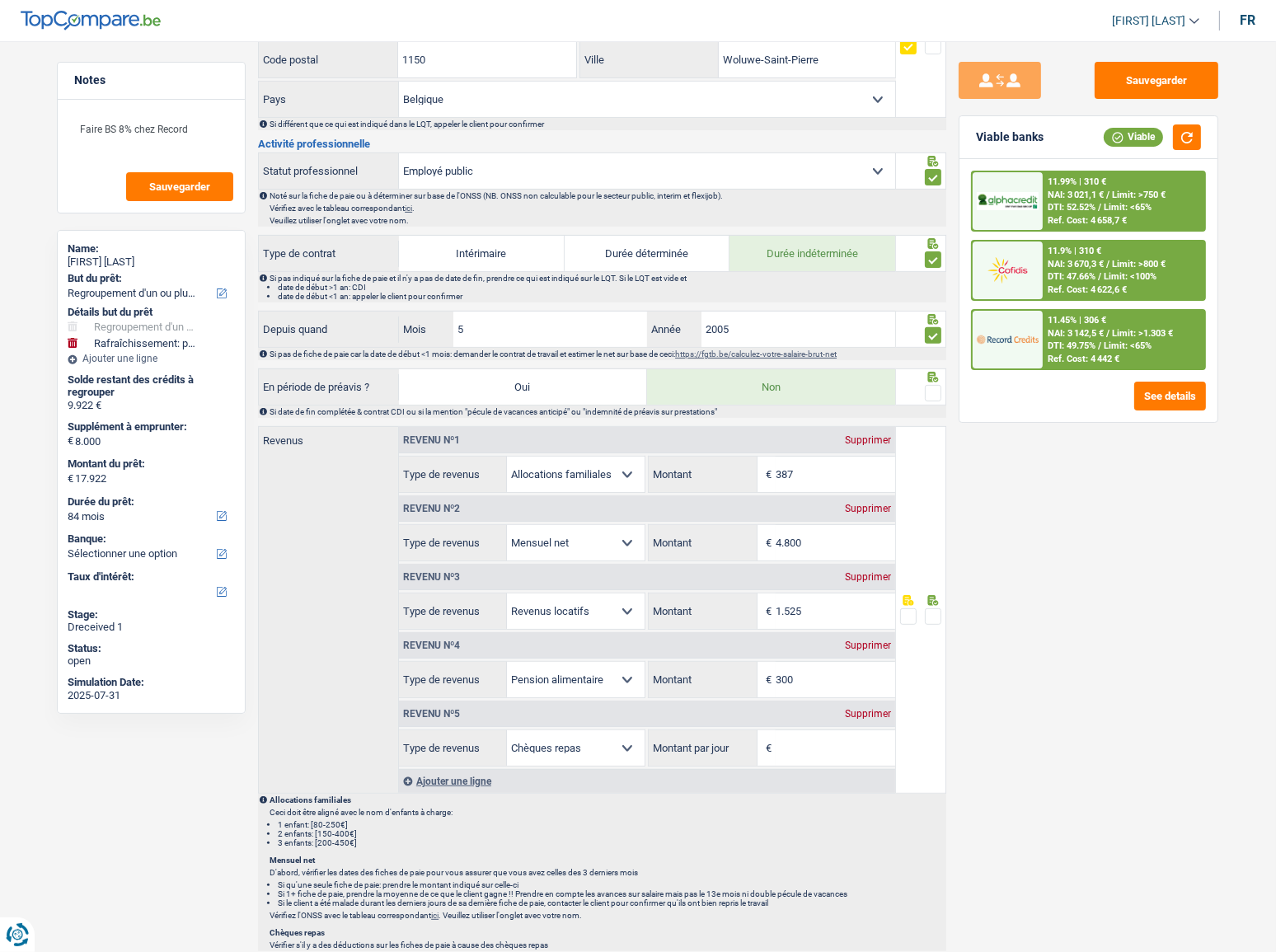 scroll, scrollTop: 674, scrollLeft: 0, axis: vertical 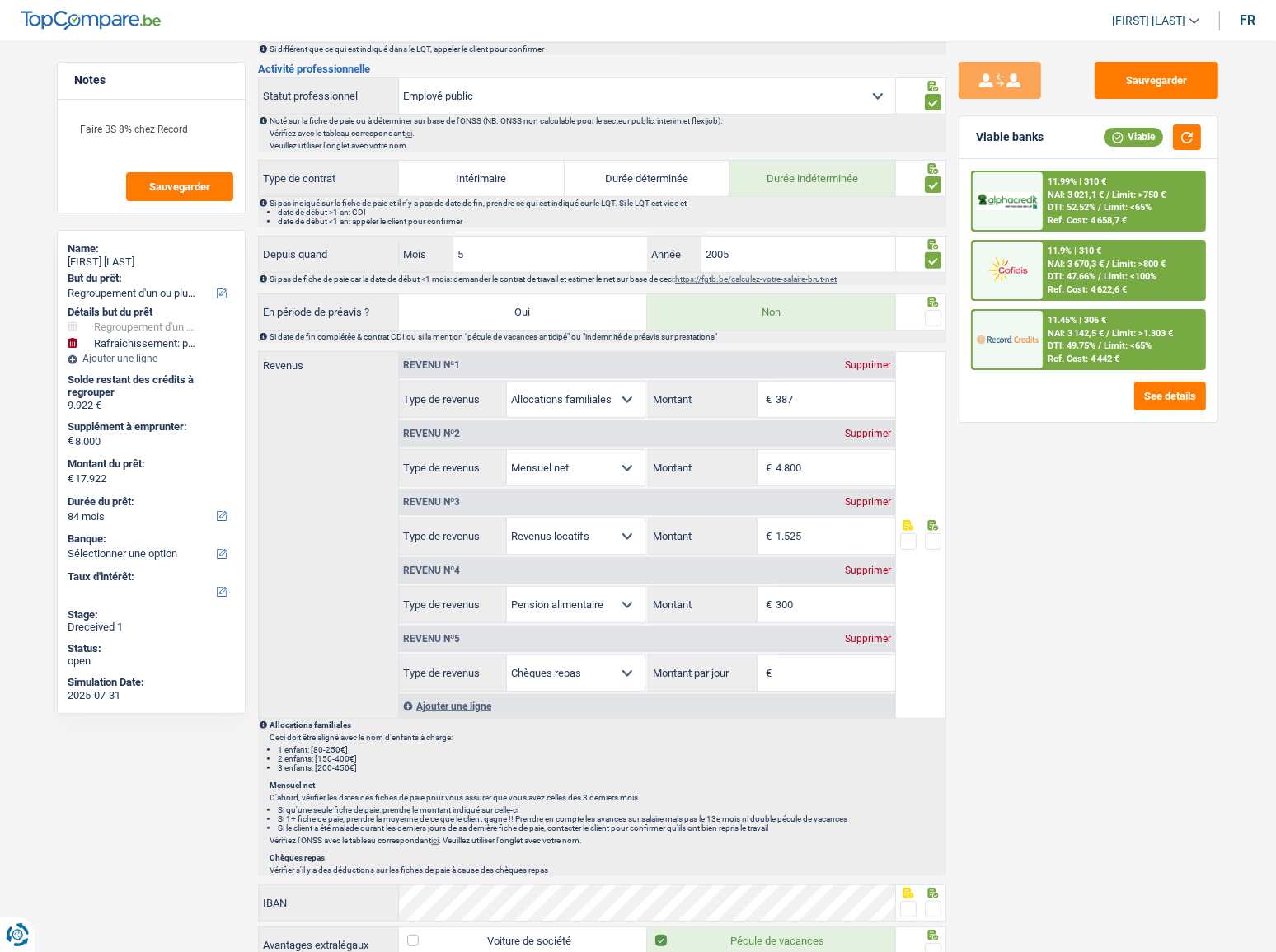 click at bounding box center [921, 318] 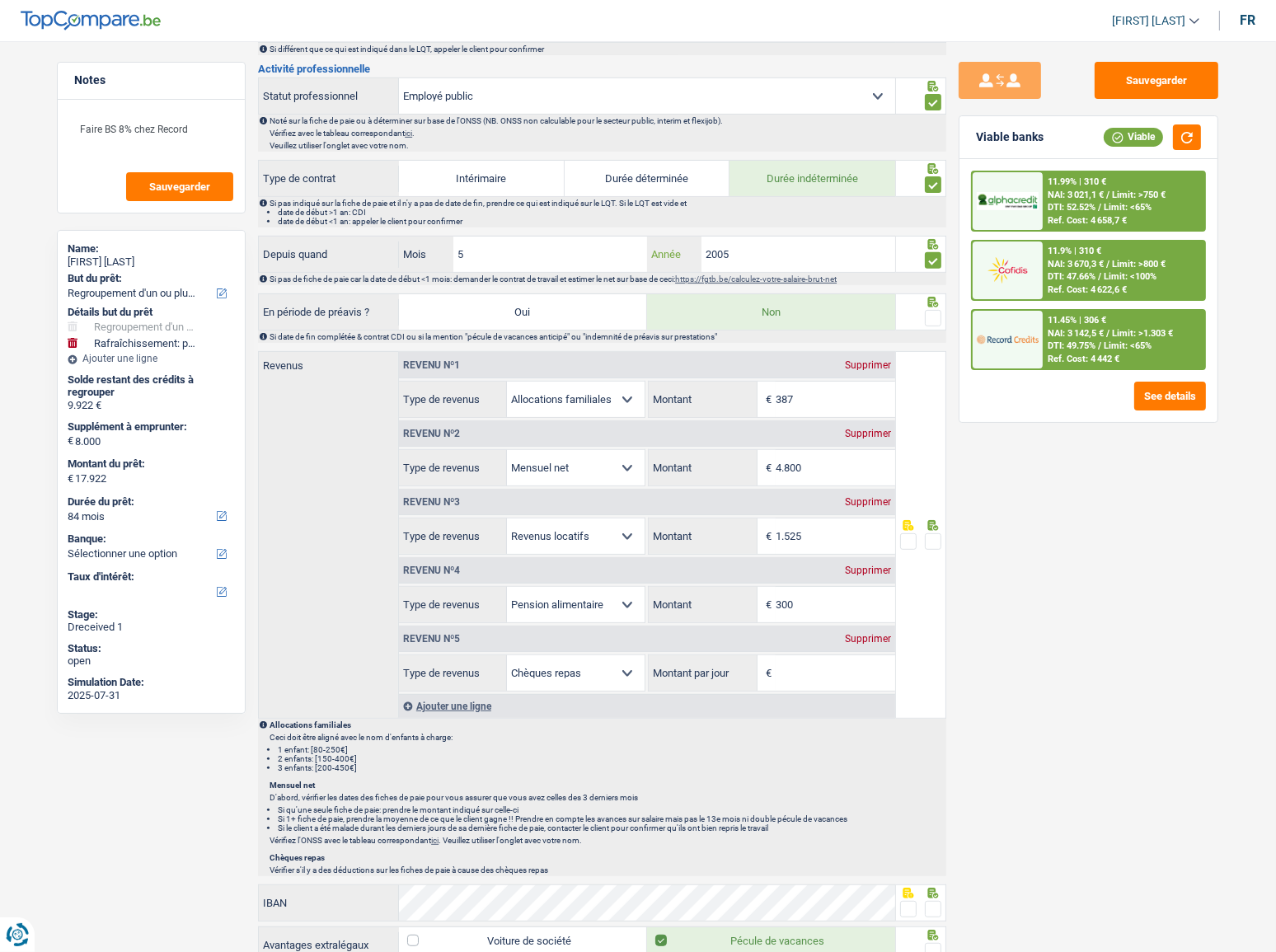 click on "2005" at bounding box center [798, 254] 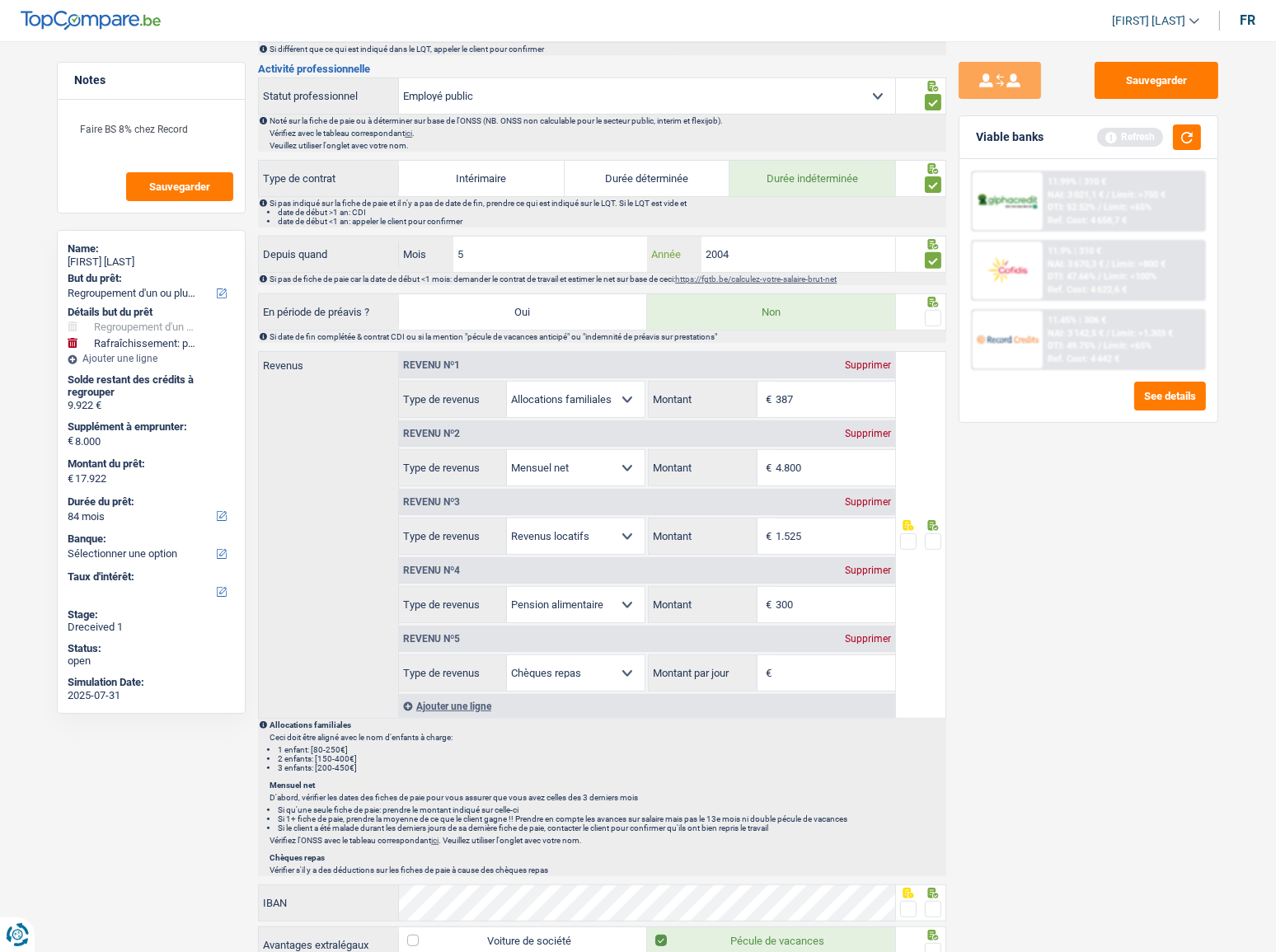 type on "2004" 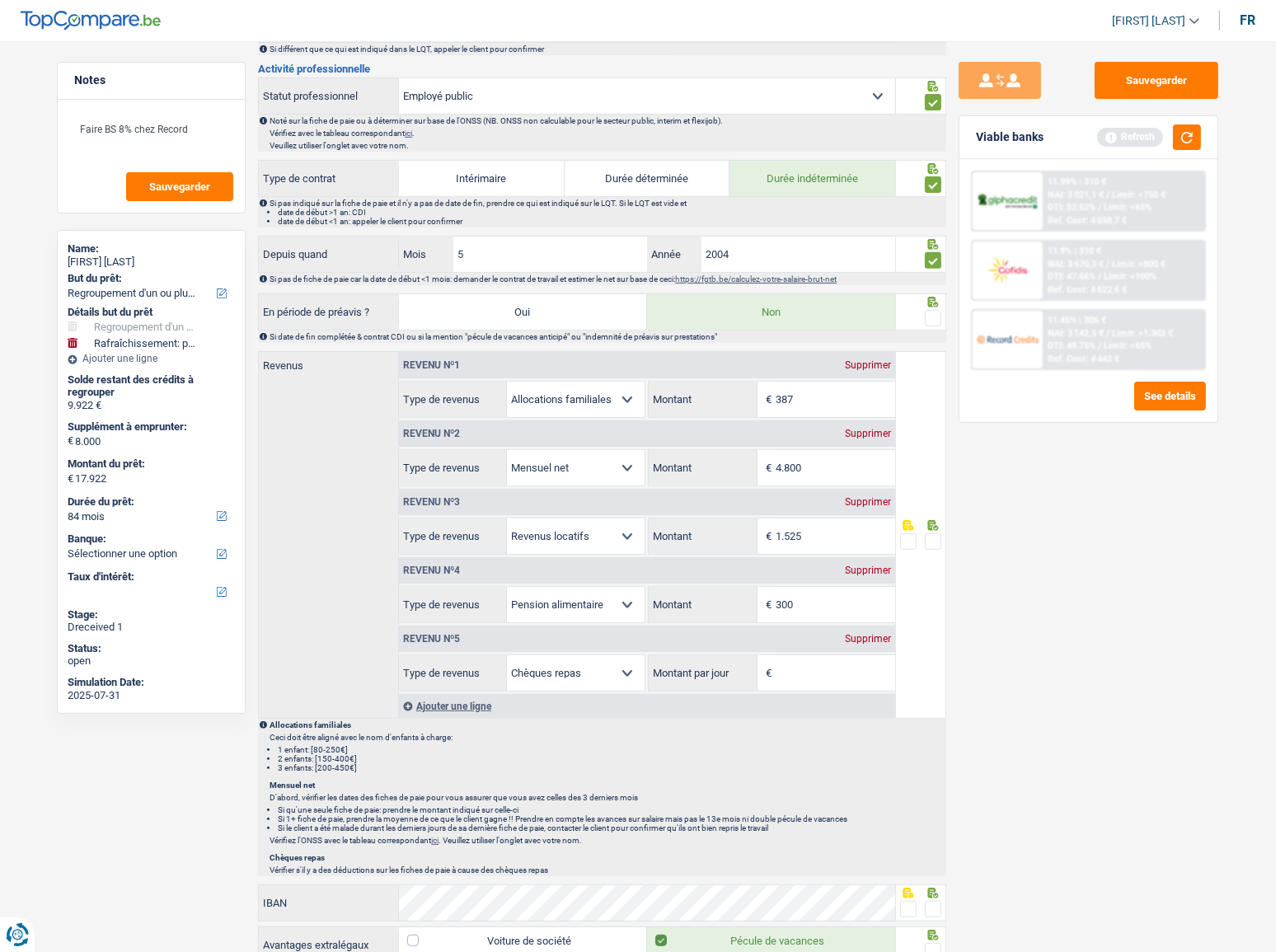 click at bounding box center (933, 318) 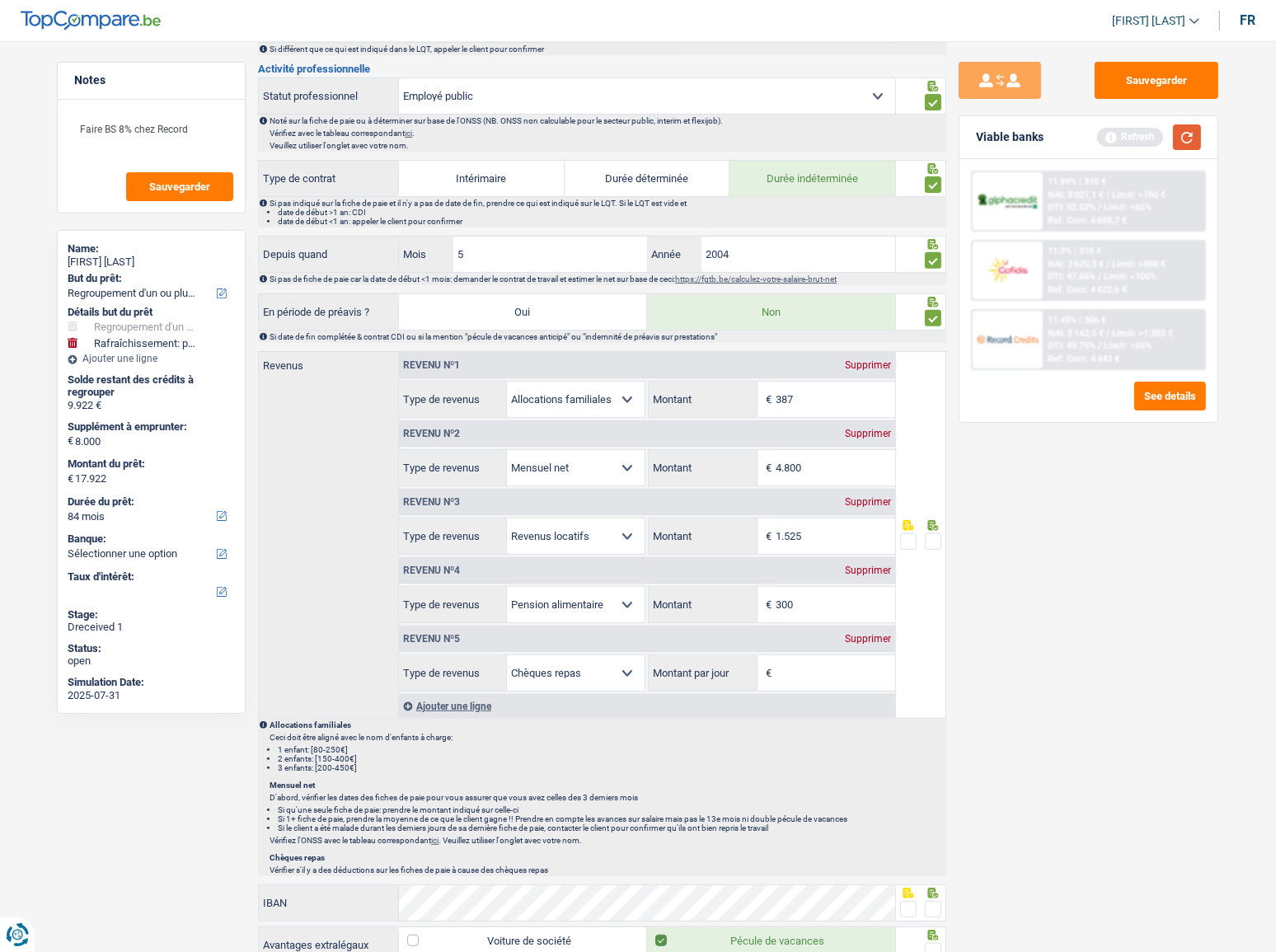 drag, startPoint x: 1180, startPoint y: 124, endPoint x: 1189, endPoint y: 131, distance: 11.40175 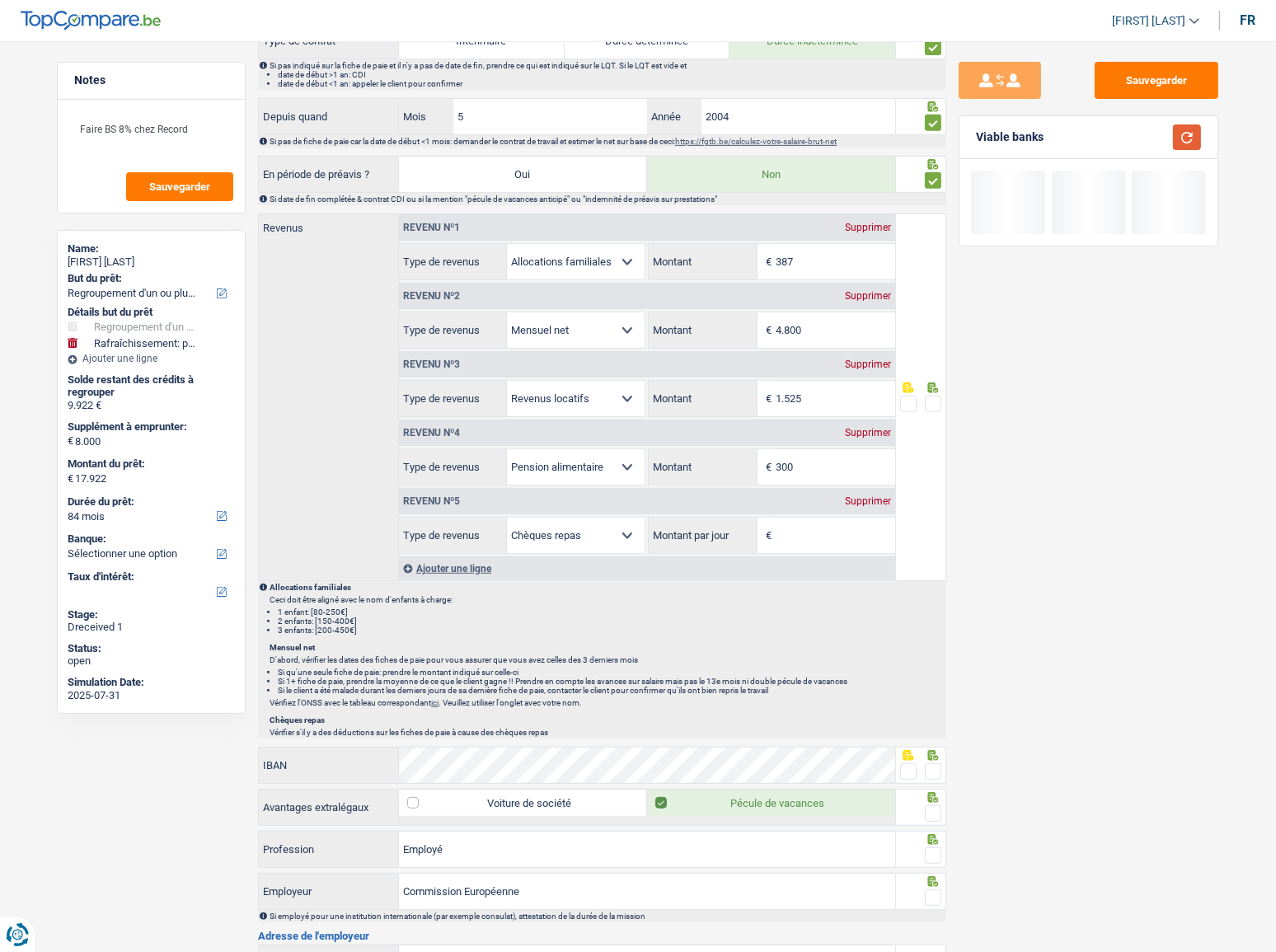 scroll, scrollTop: 824, scrollLeft: 0, axis: vertical 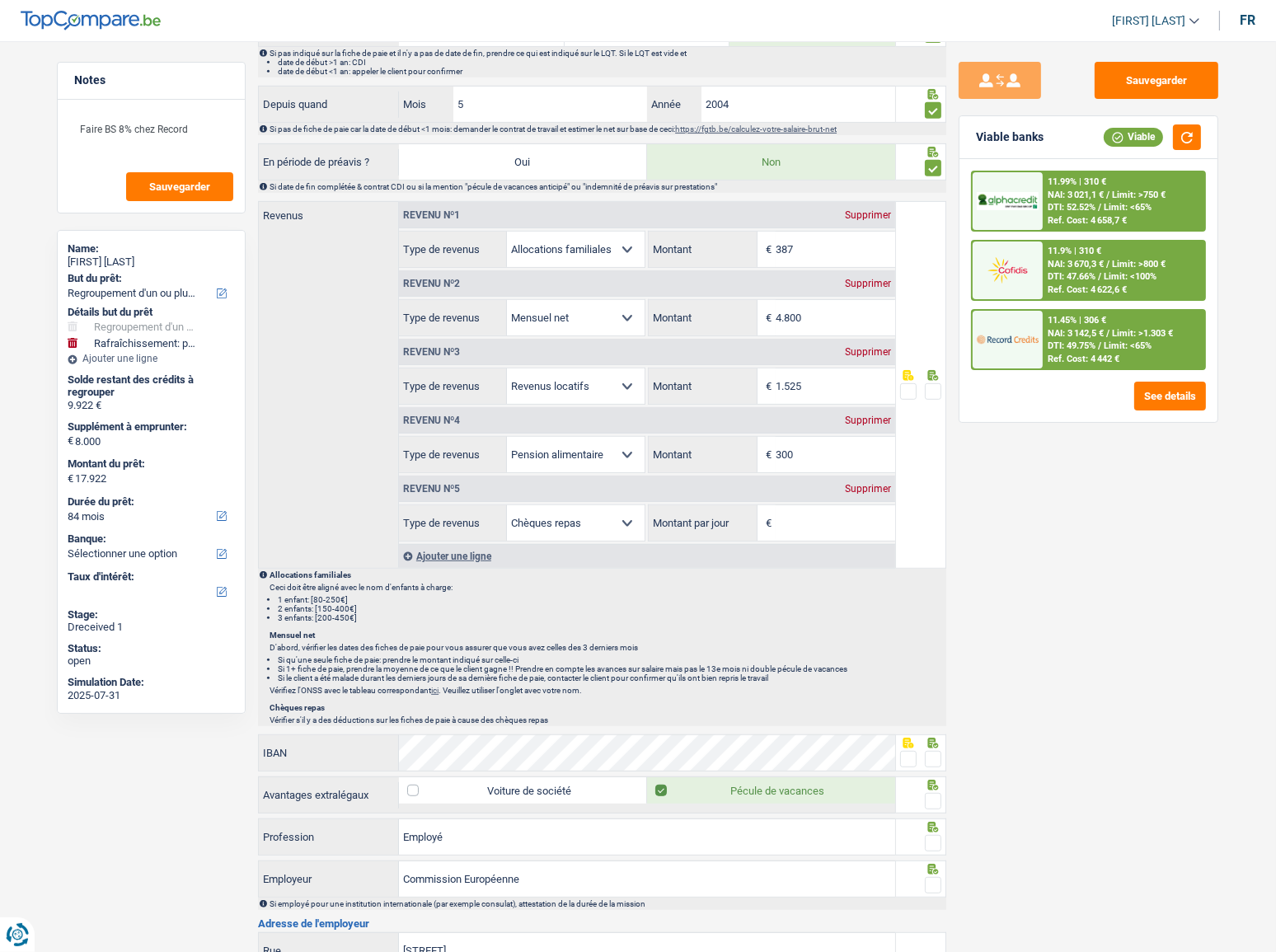 drag, startPoint x: 833, startPoint y: 288, endPoint x: 827, endPoint y: 306, distance: 18.973666 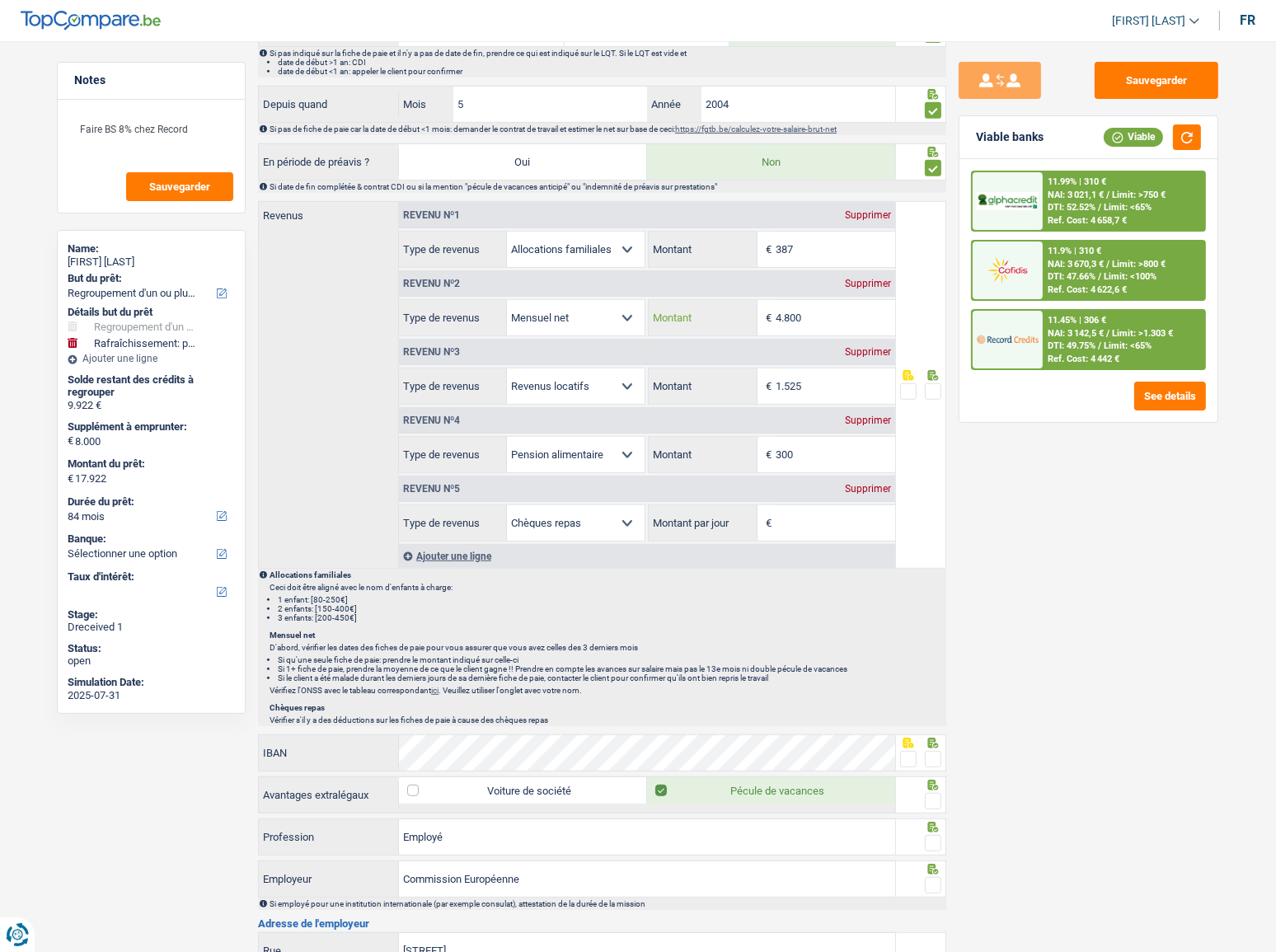 click on "4.800" at bounding box center (835, 317) 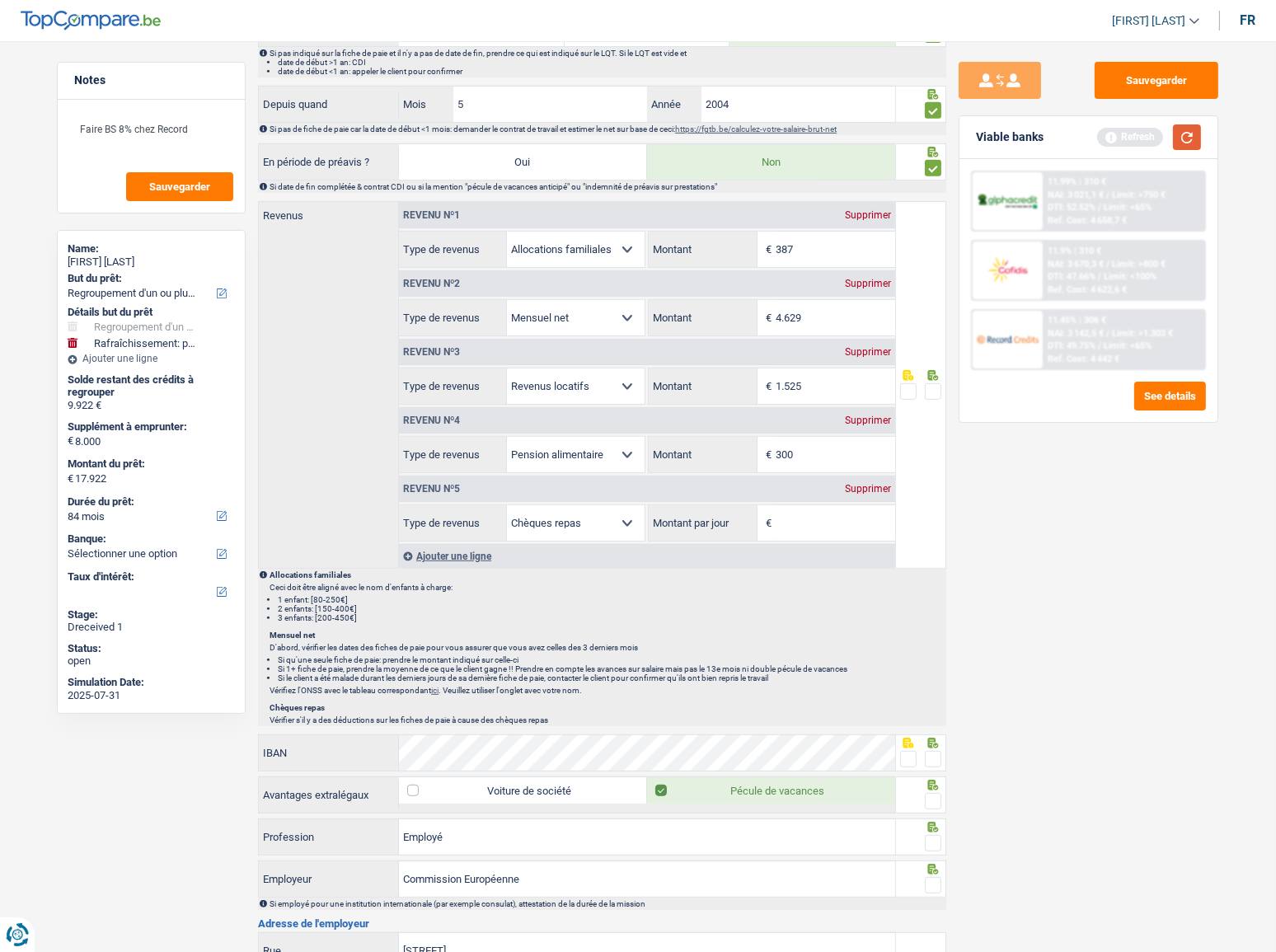 type on "4.629" 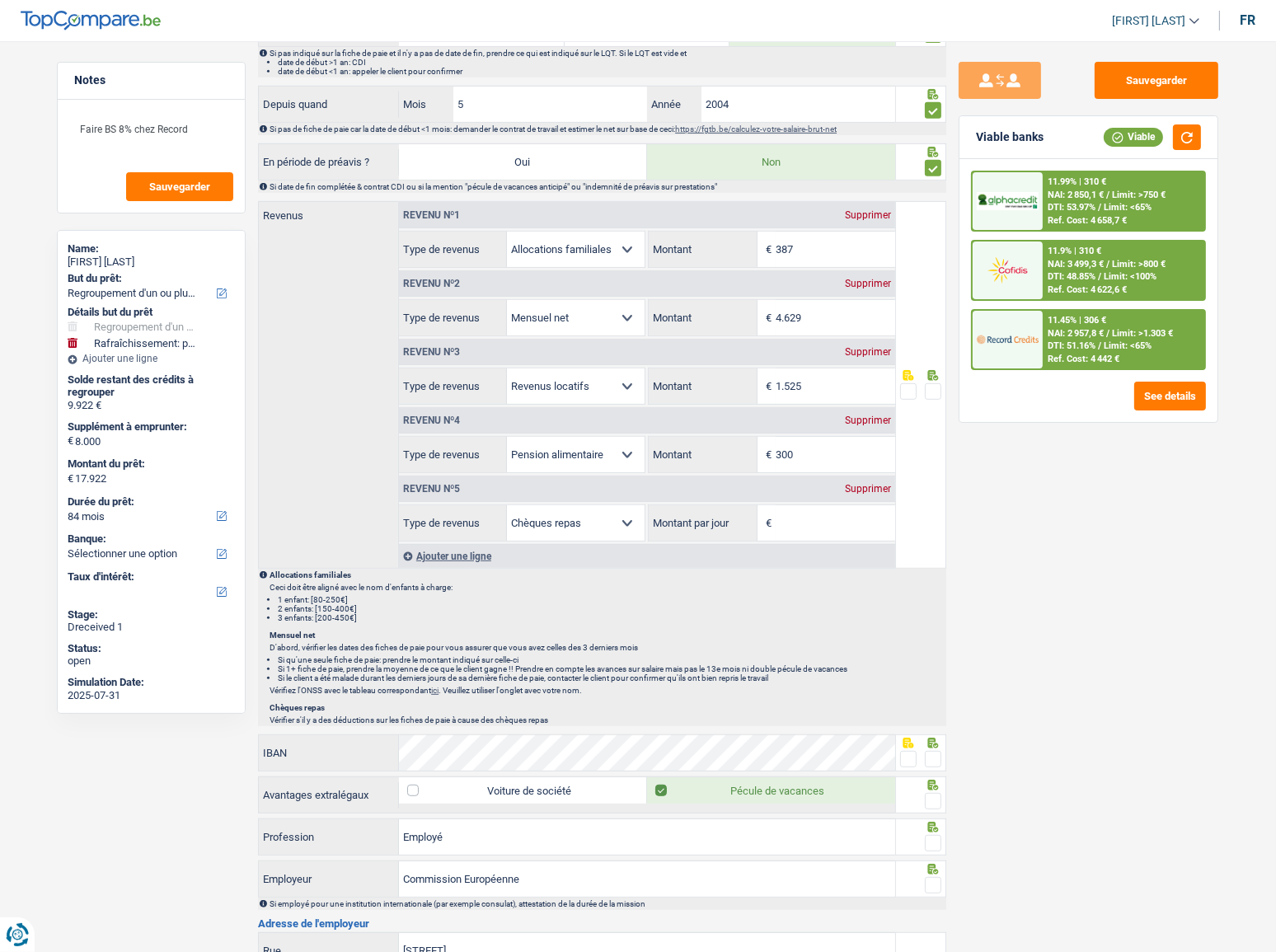 click on "Supprimer" at bounding box center [868, 489] 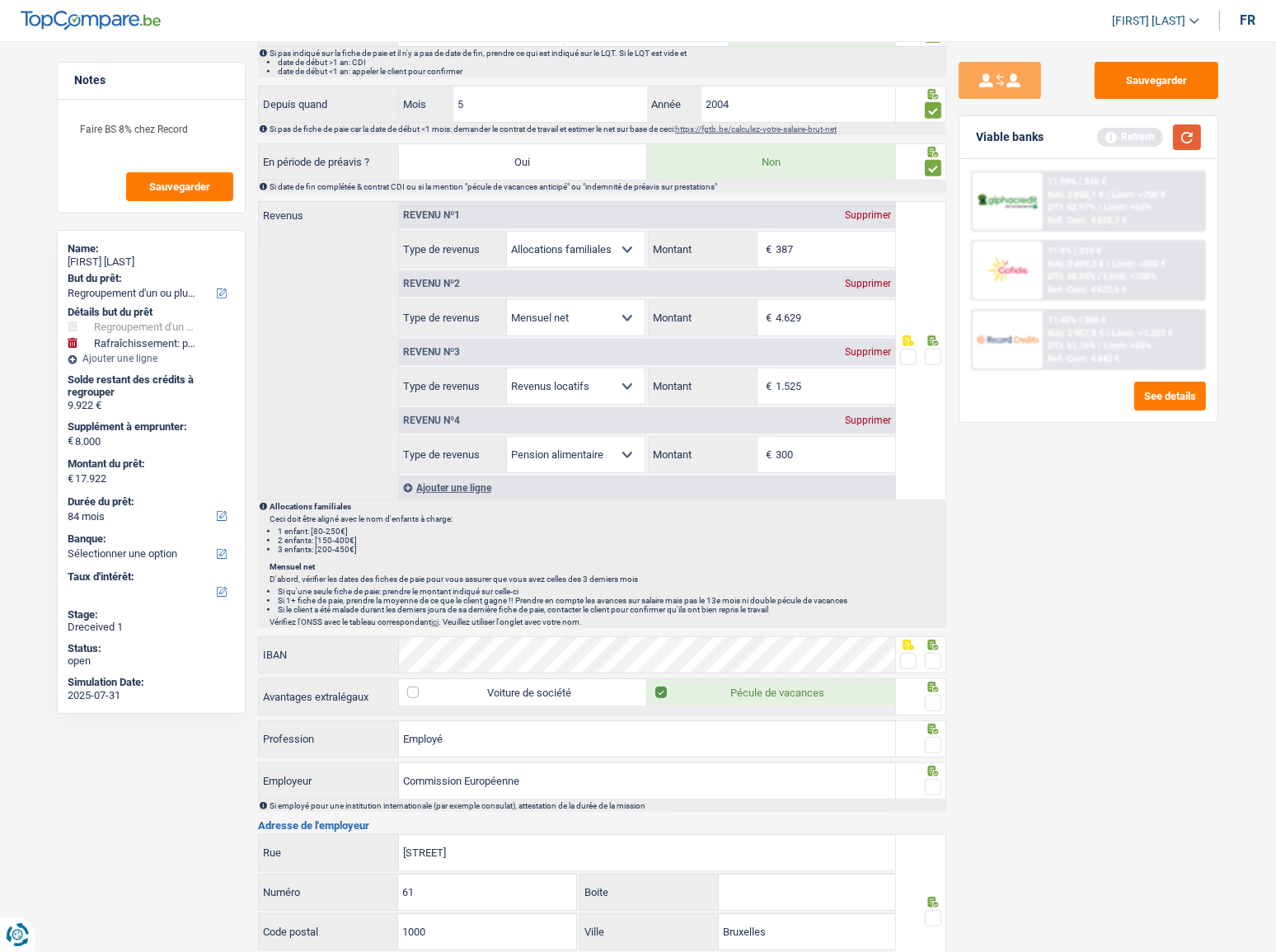 click at bounding box center (1187, 137) 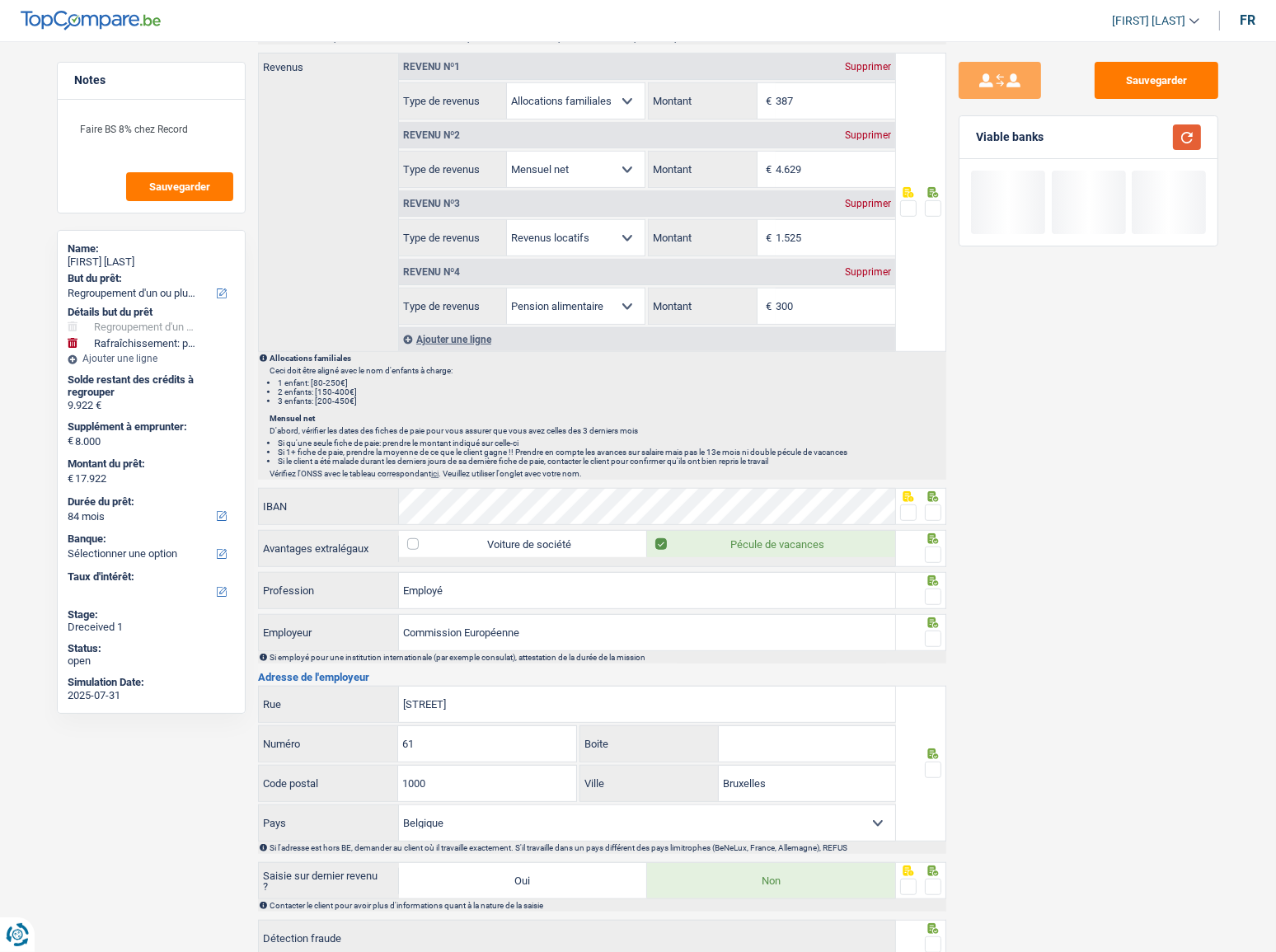 scroll, scrollTop: 973, scrollLeft: 0, axis: vertical 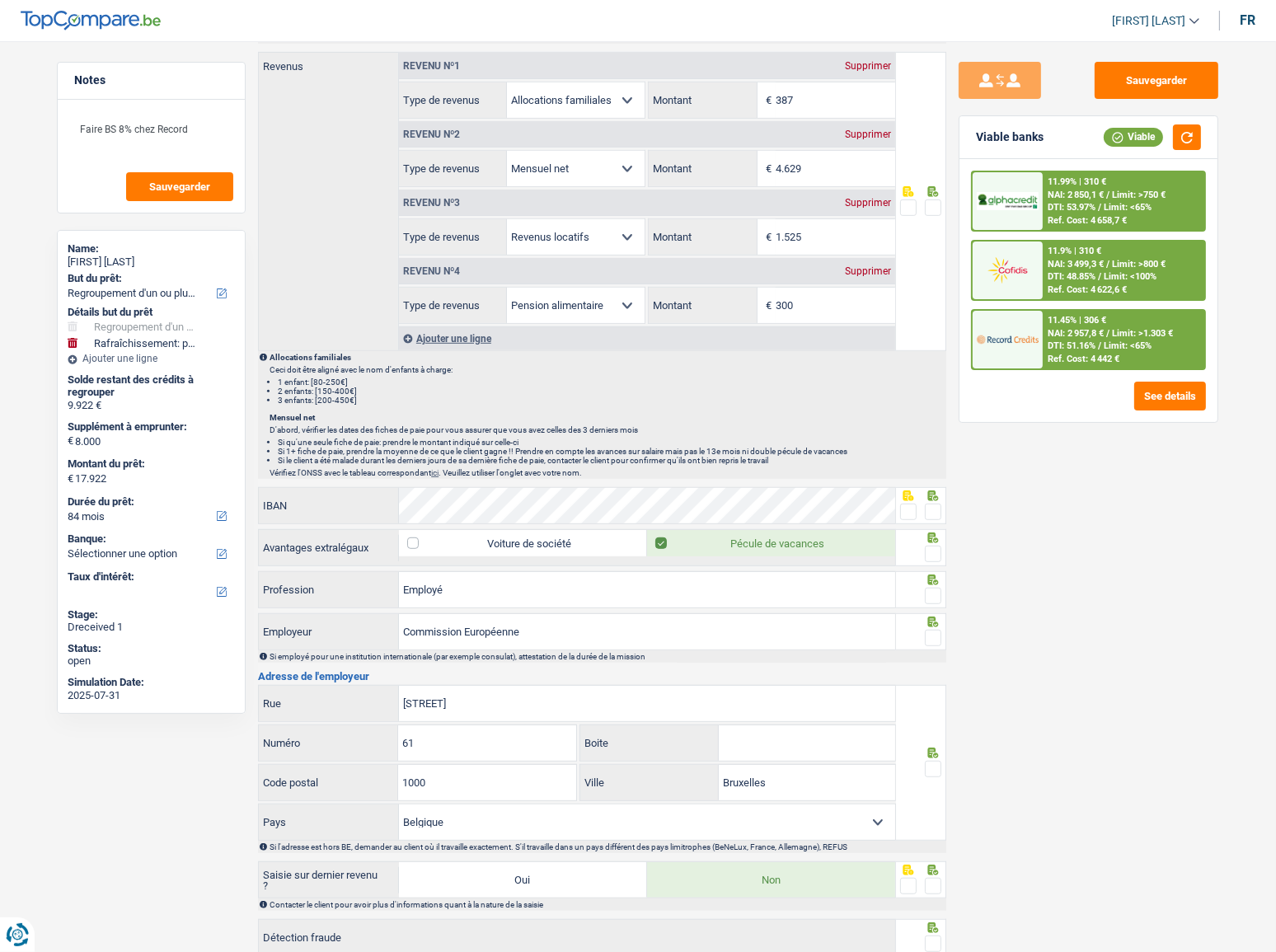 click at bounding box center (933, 208) 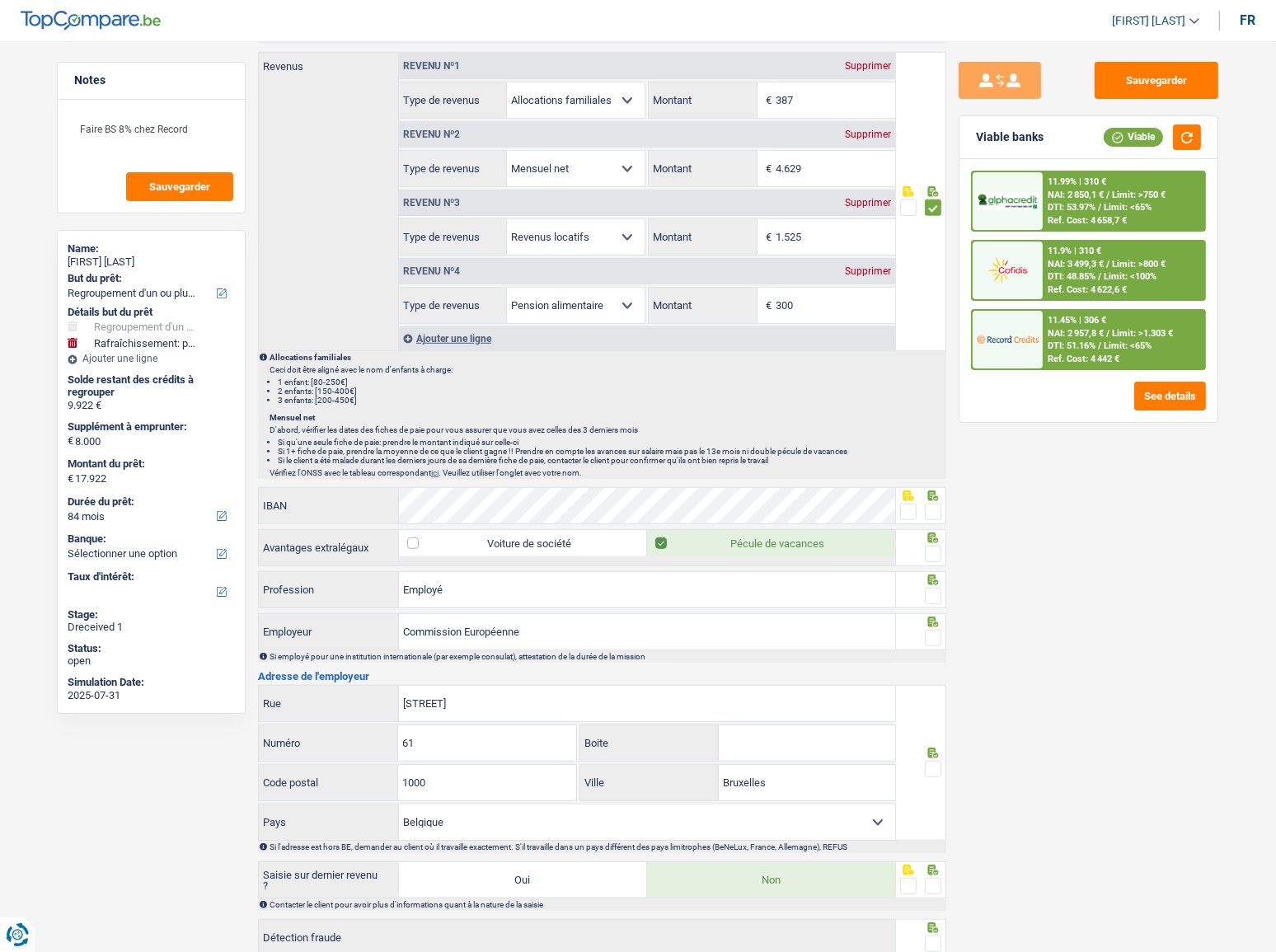 click at bounding box center [908, 512] 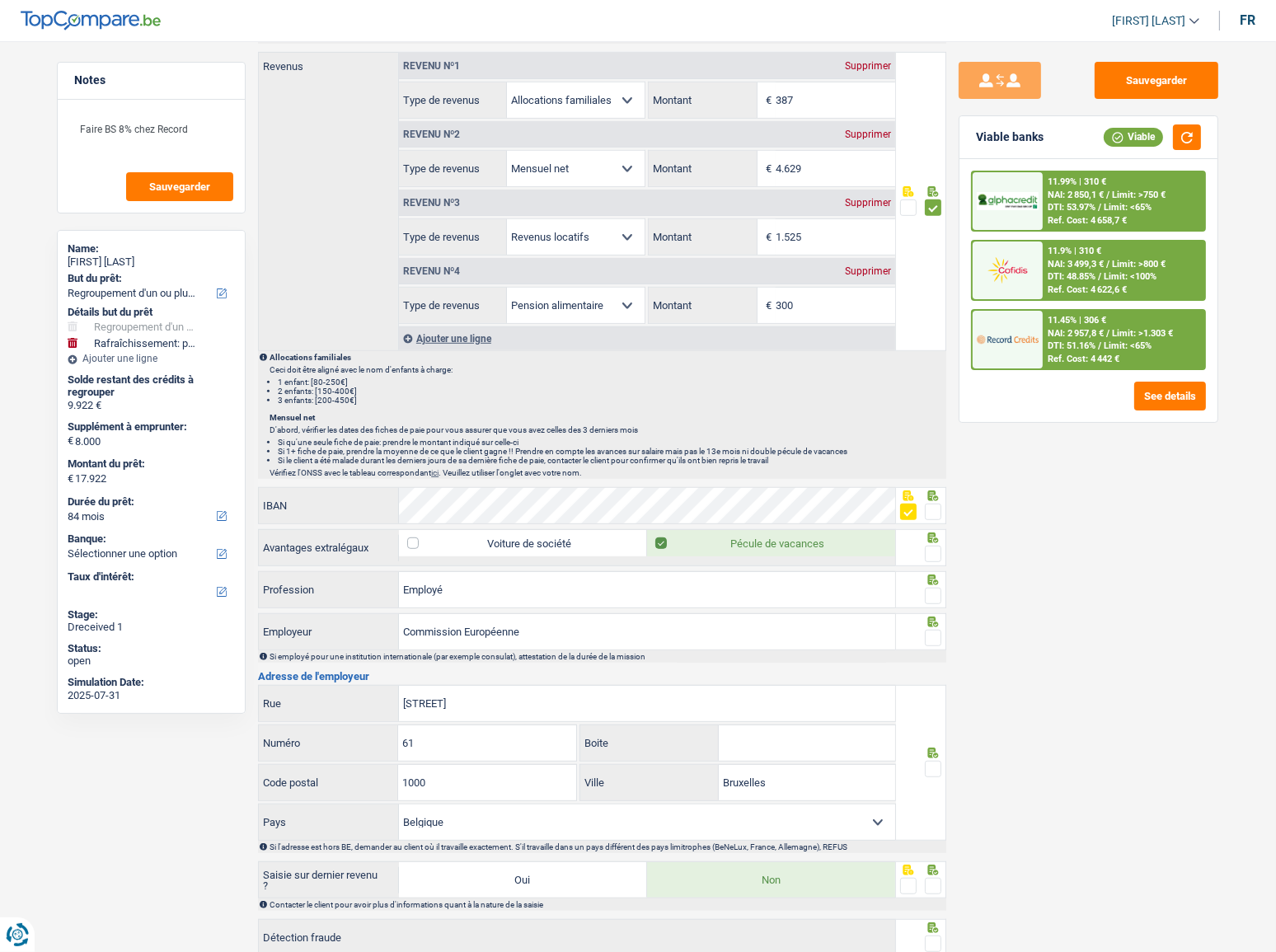 drag, startPoint x: 941, startPoint y: 543, endPoint x: 935, endPoint y: 559, distance: 17.088007 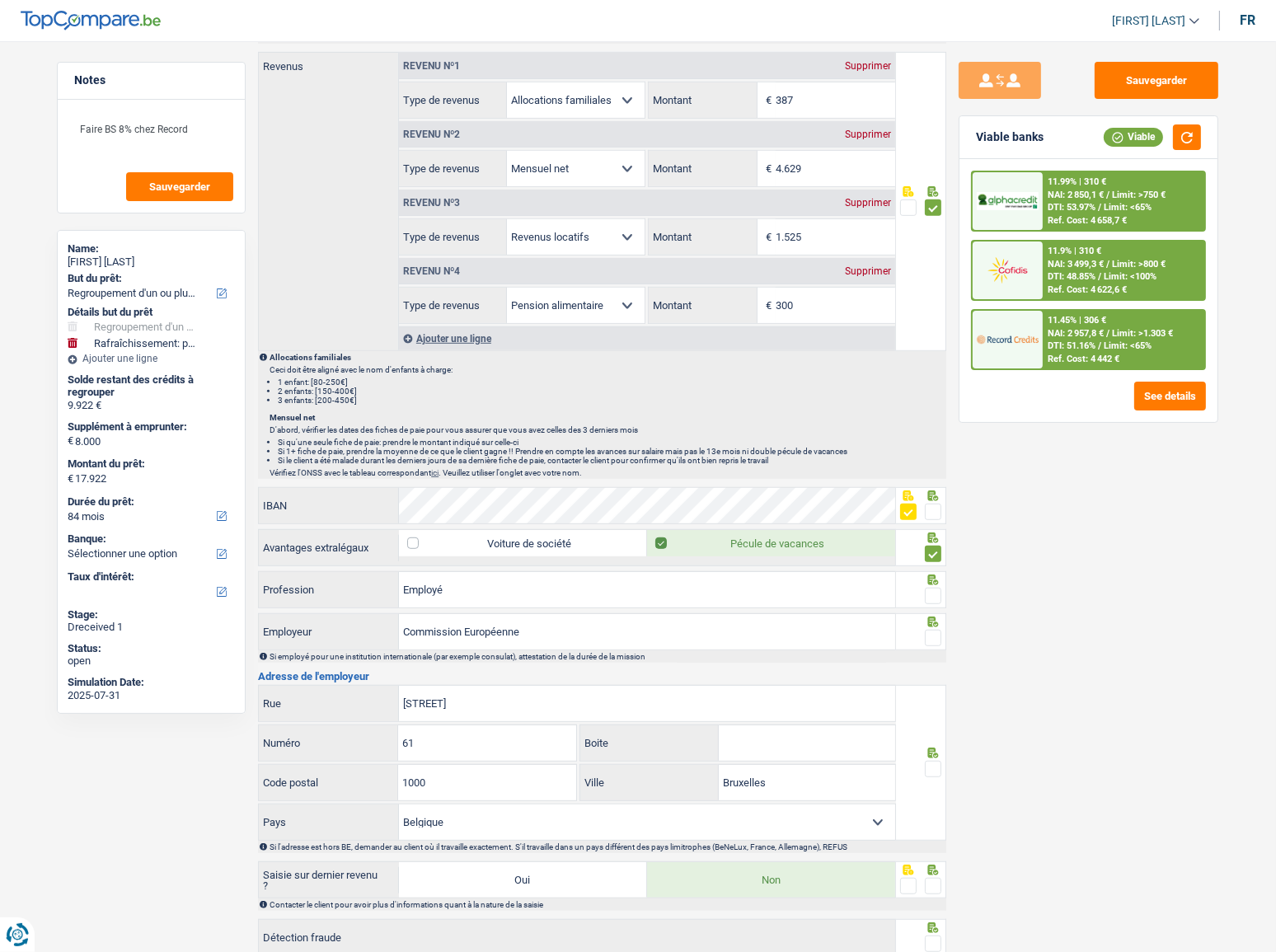 click at bounding box center (933, 596) 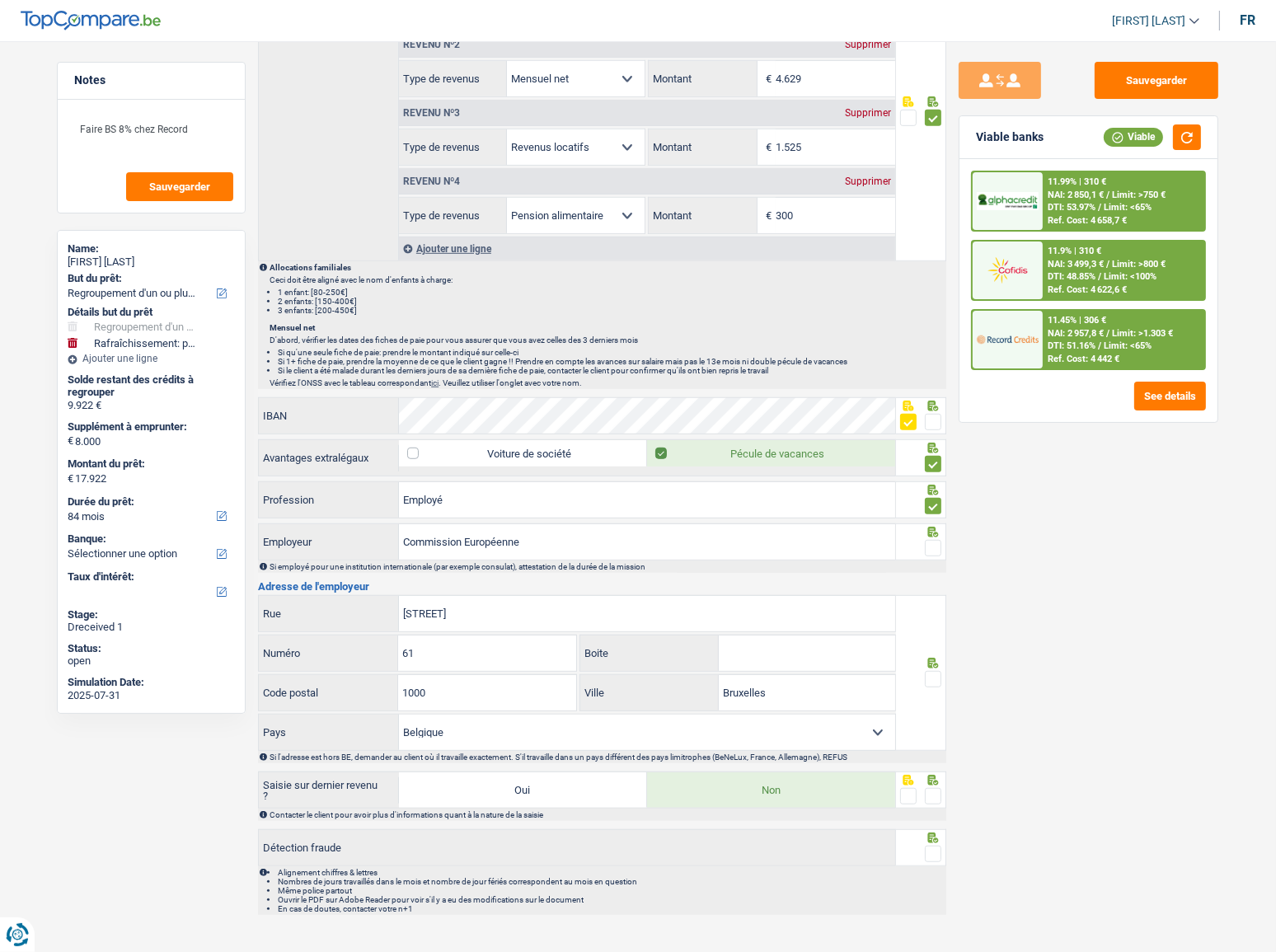 scroll, scrollTop: 1067, scrollLeft: 0, axis: vertical 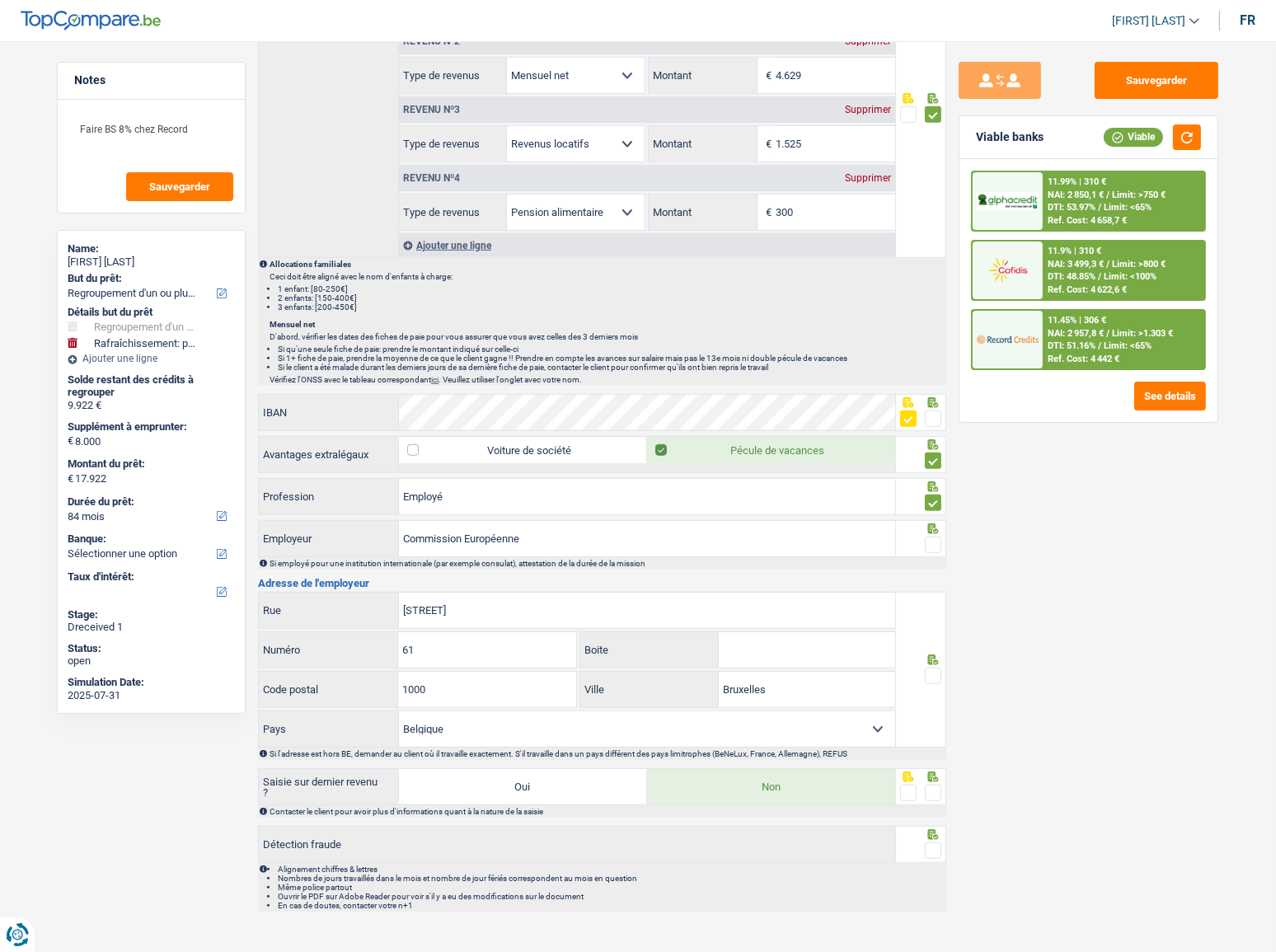 click at bounding box center [933, 545] 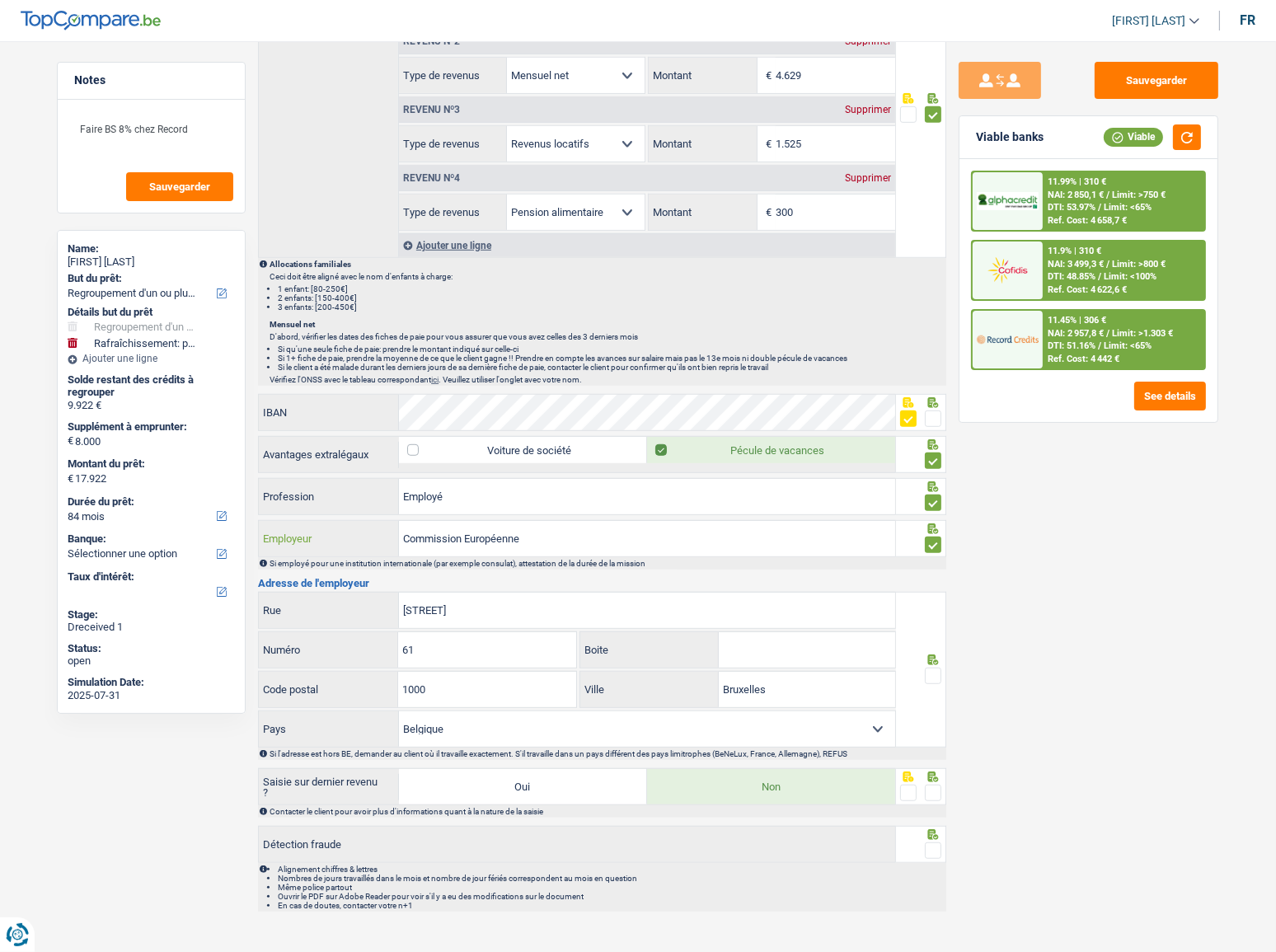 drag, startPoint x: 552, startPoint y: 550, endPoint x: 331, endPoint y: 563, distance: 221.38202 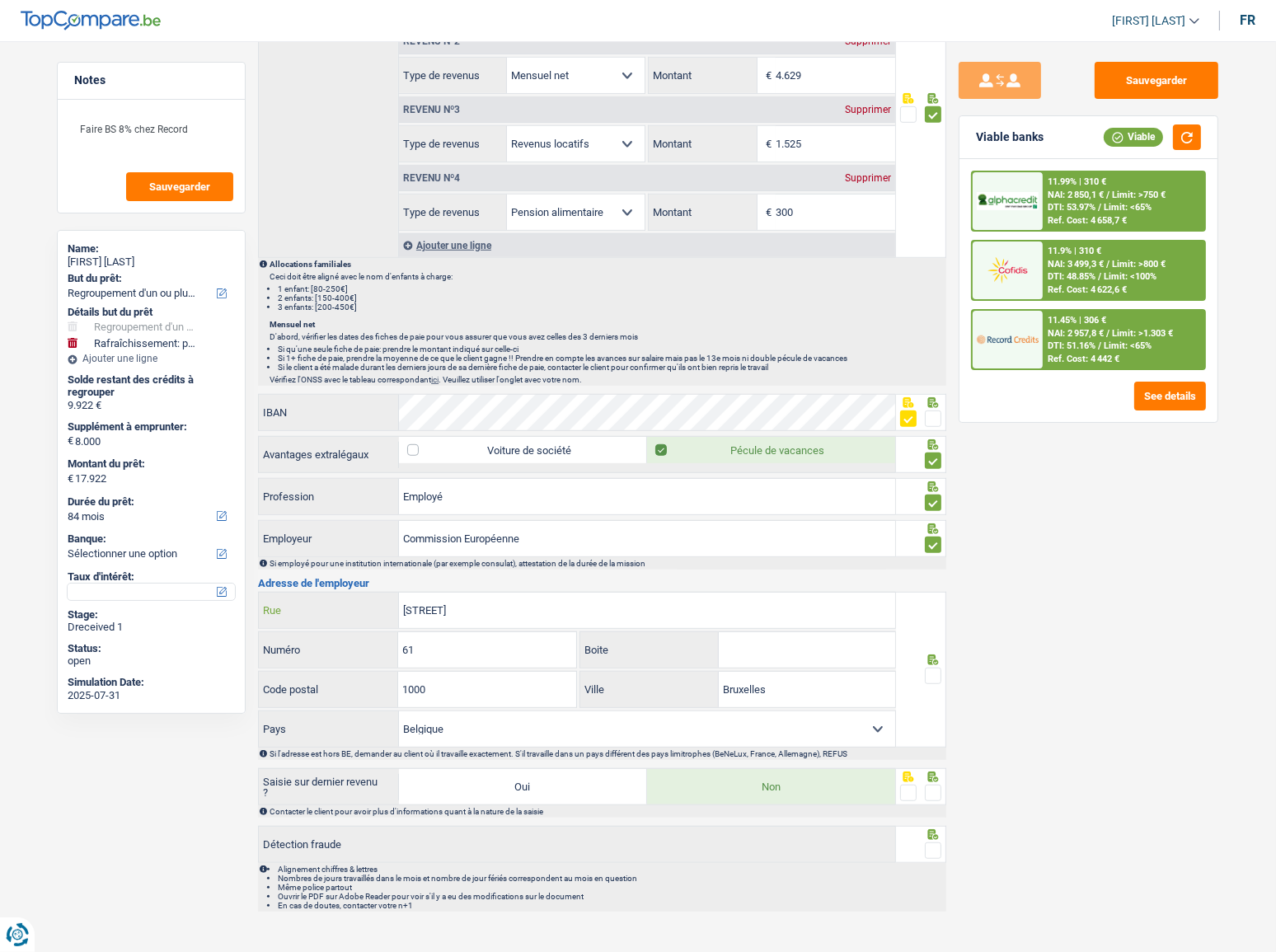 drag, startPoint x: 585, startPoint y: 609, endPoint x: 200, endPoint y: 594, distance: 385.2921 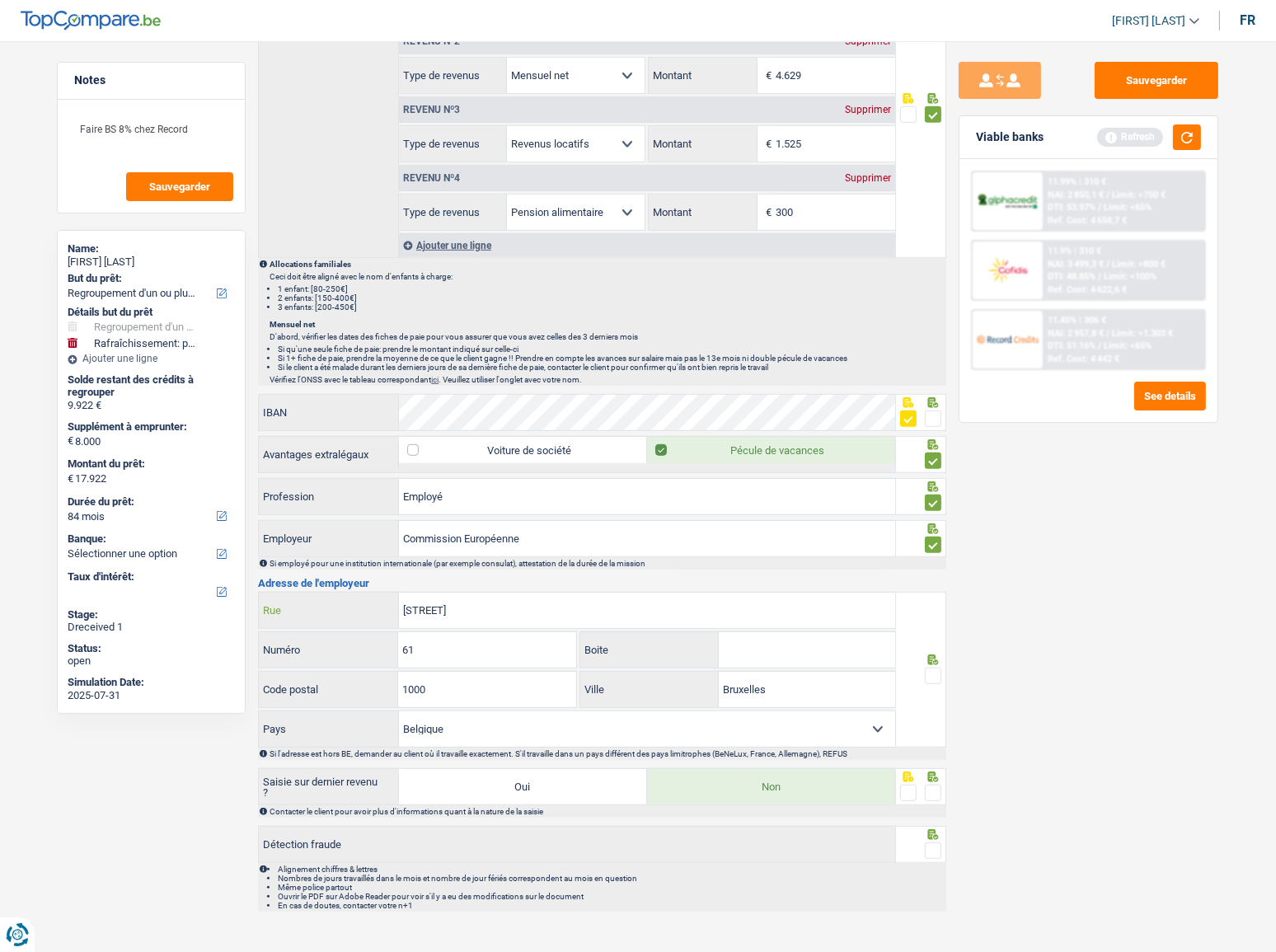 type on "Rue du Luxembourg" 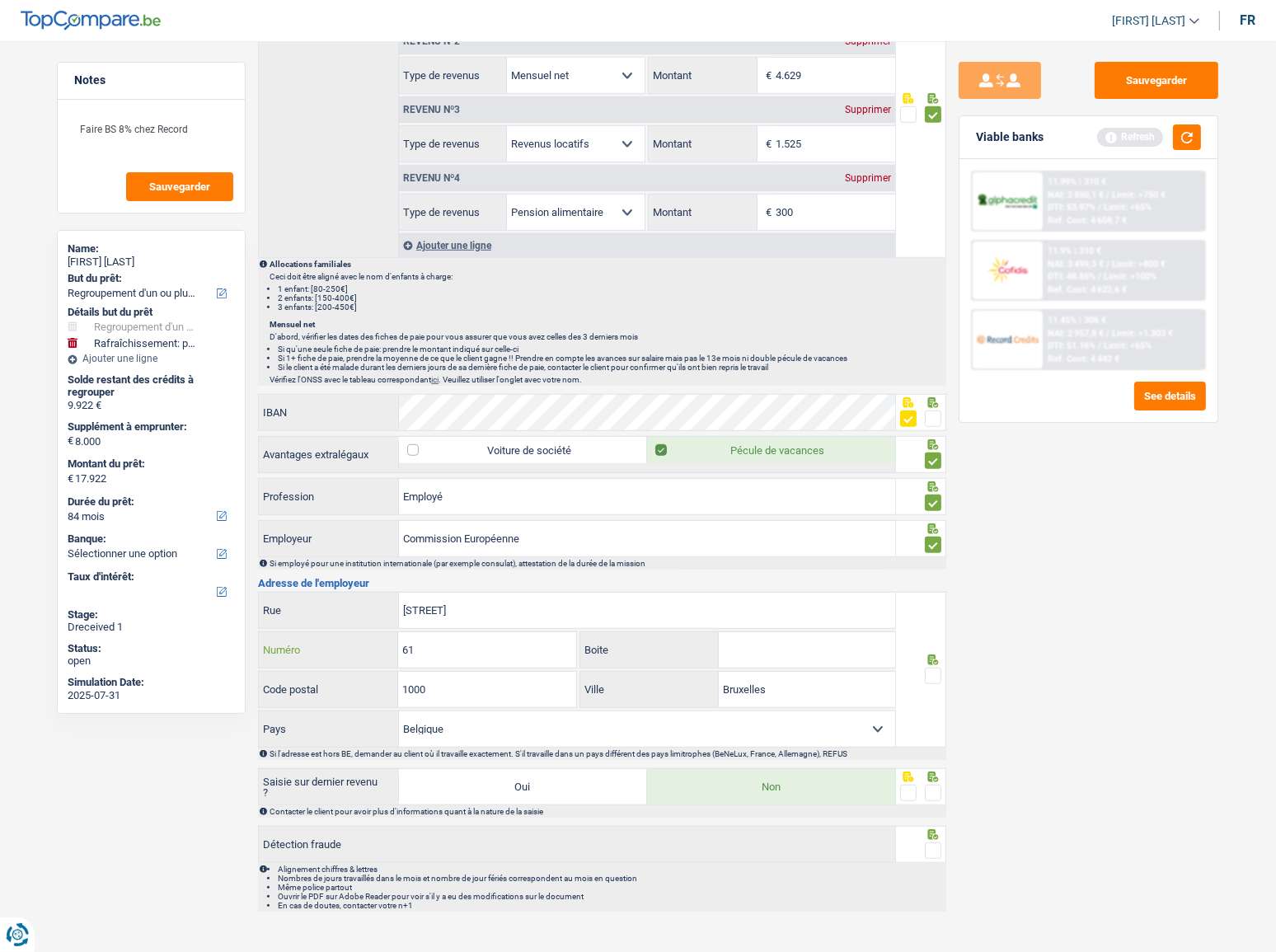 drag, startPoint x: 433, startPoint y: 659, endPoint x: 284, endPoint y: 645, distance: 149.65627 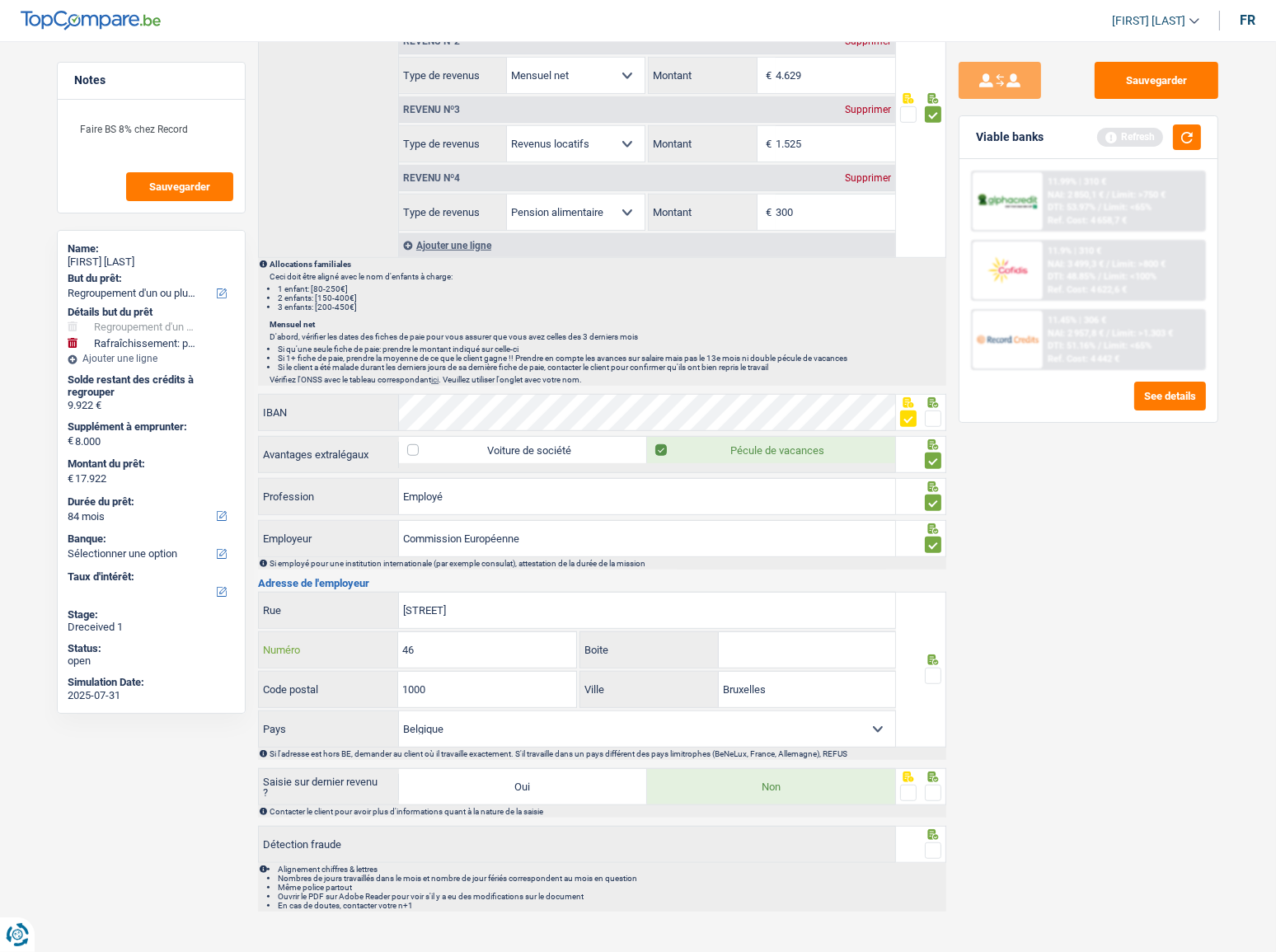 type on "46" 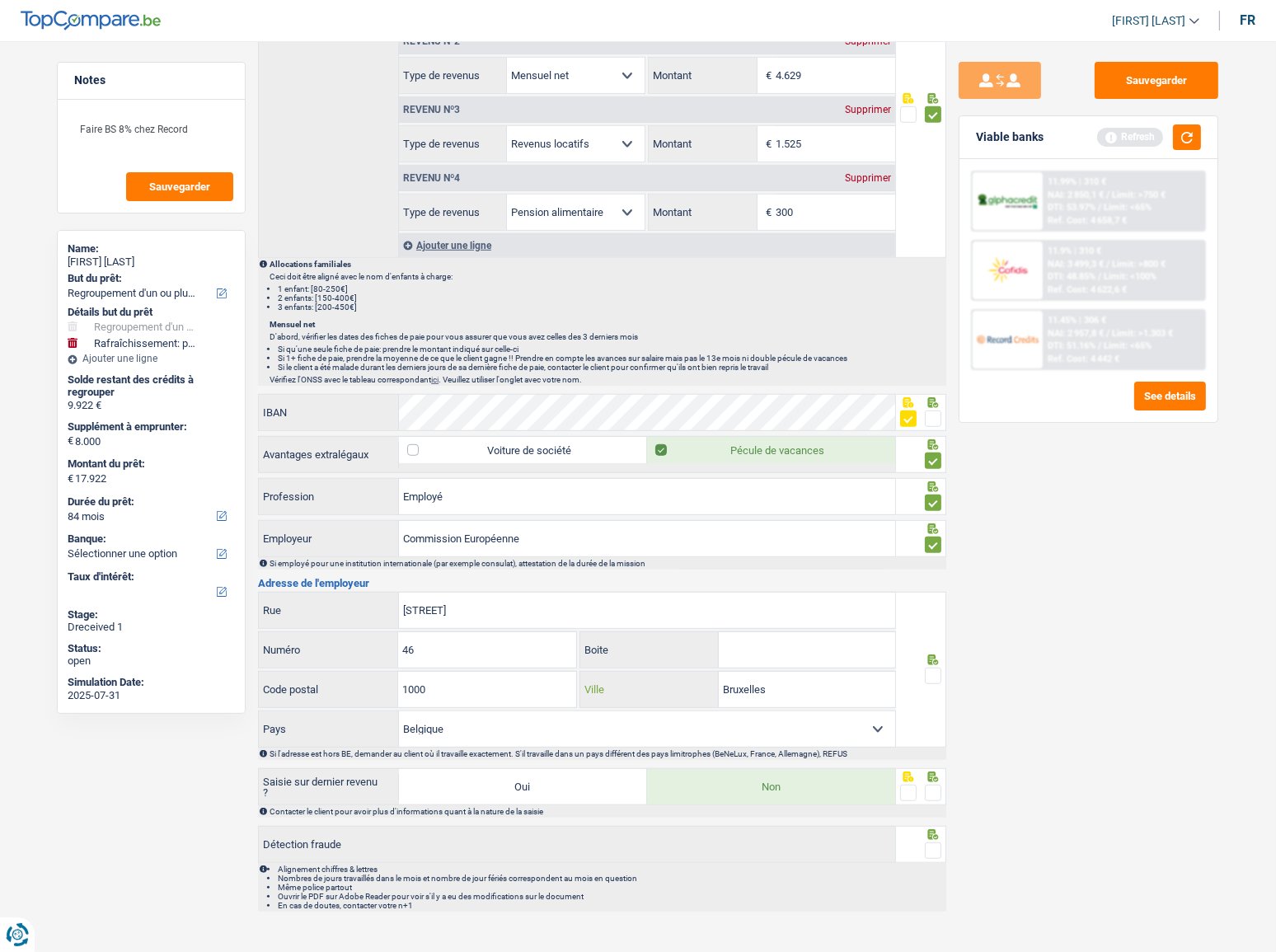 click on "Bruxelles" at bounding box center [807, 689] 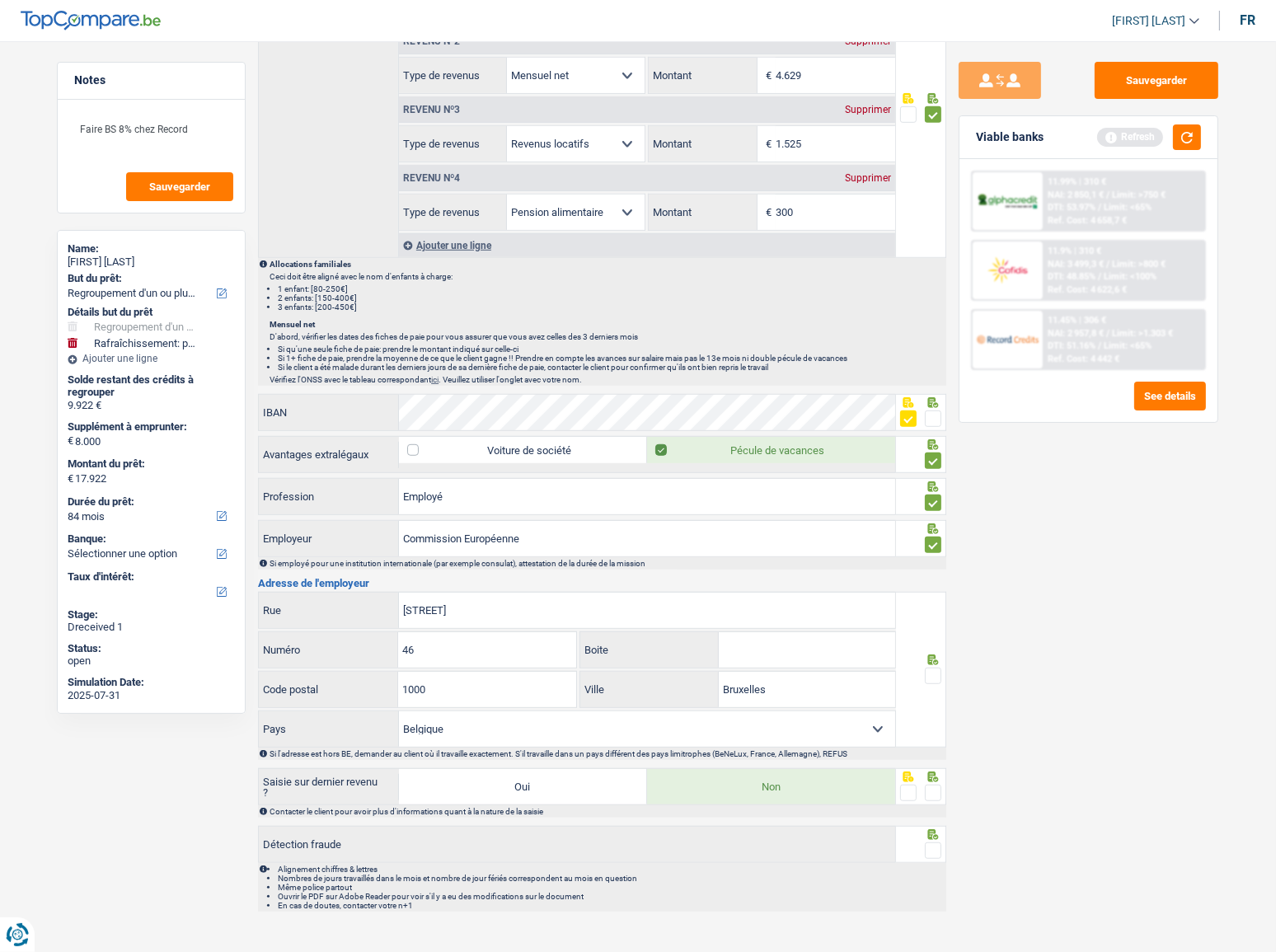 click at bounding box center (933, 676) 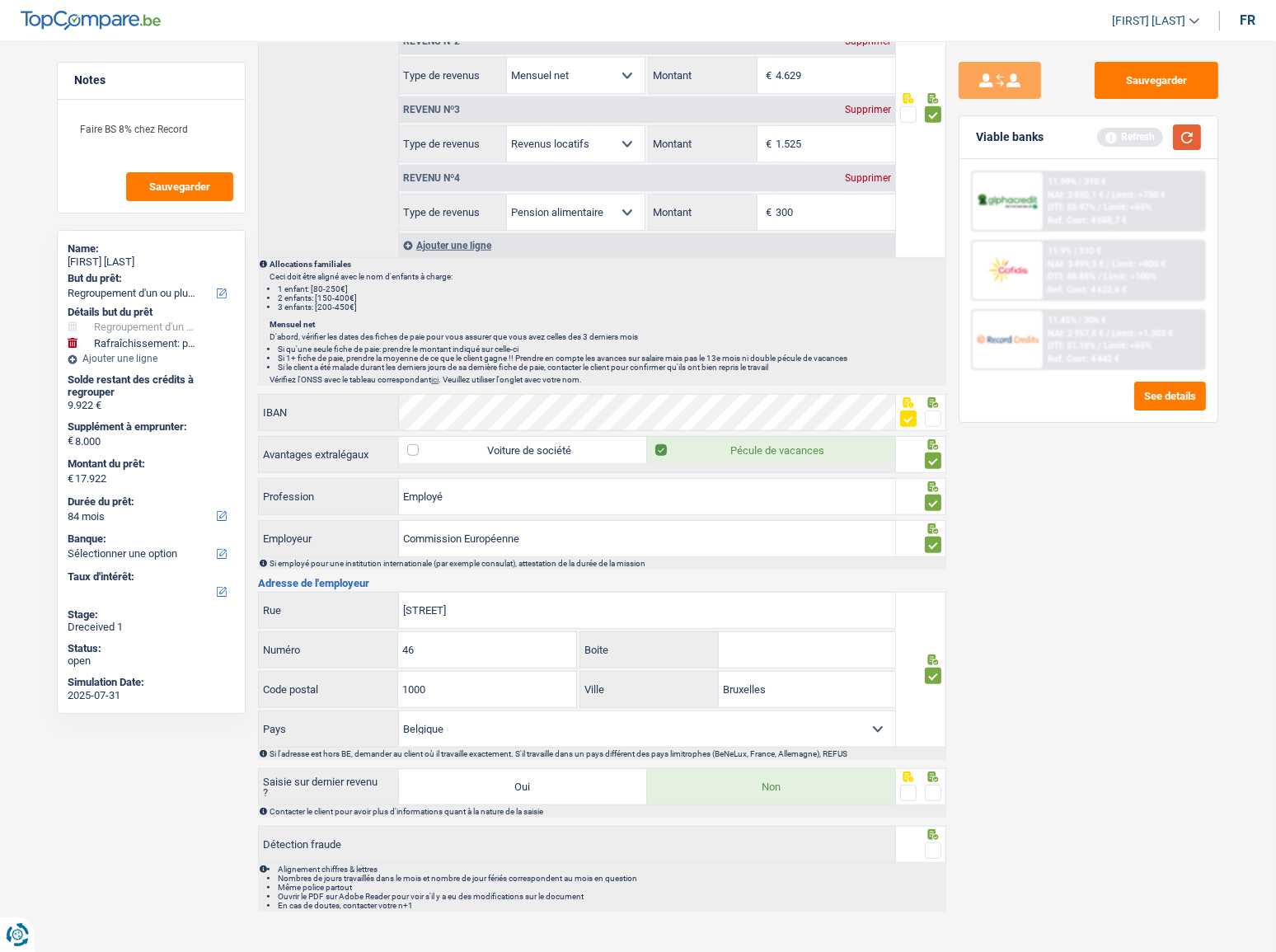 click at bounding box center [1187, 137] 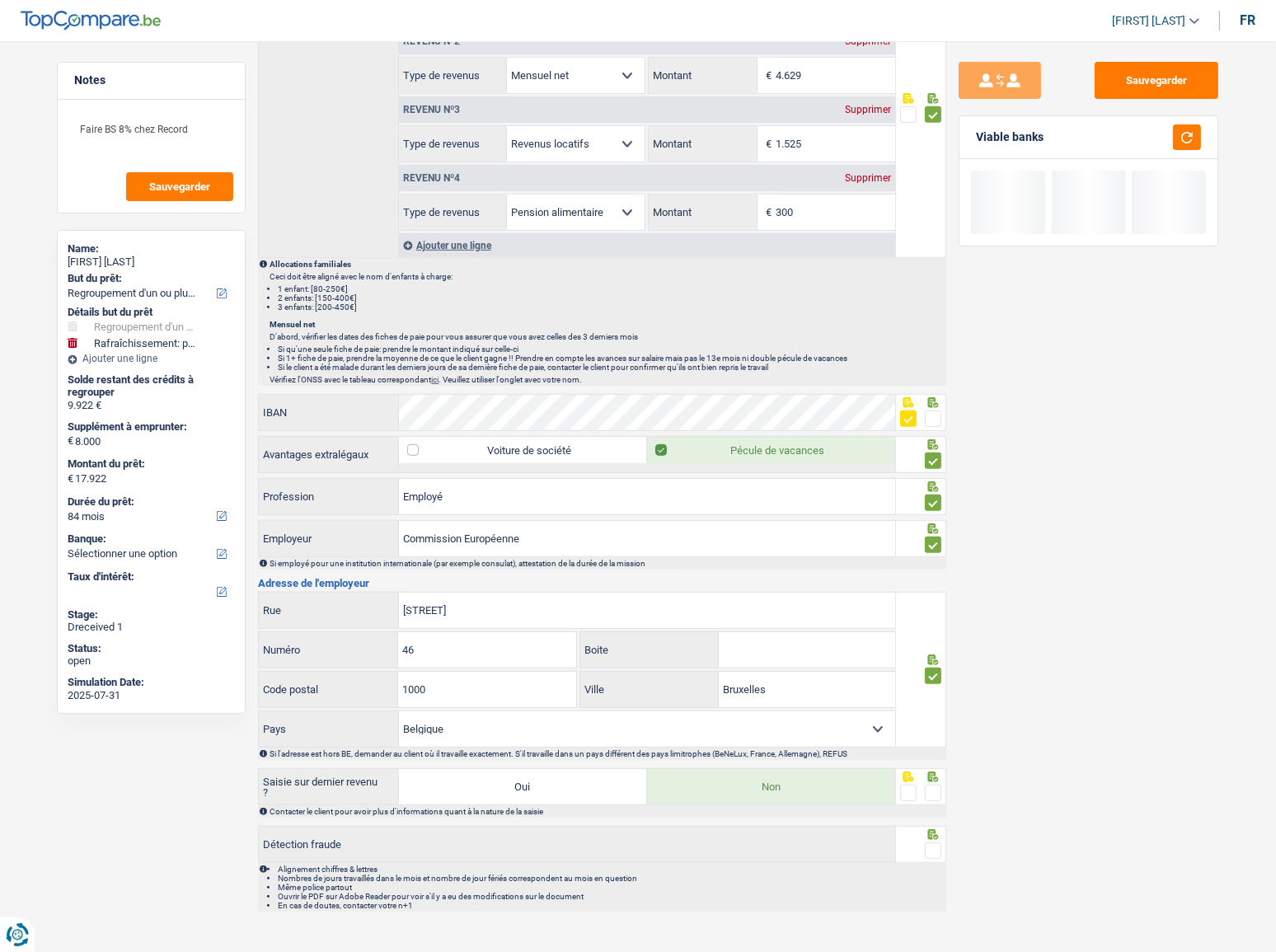 drag, startPoint x: 931, startPoint y: 790, endPoint x: 931, endPoint y: 833, distance: 43 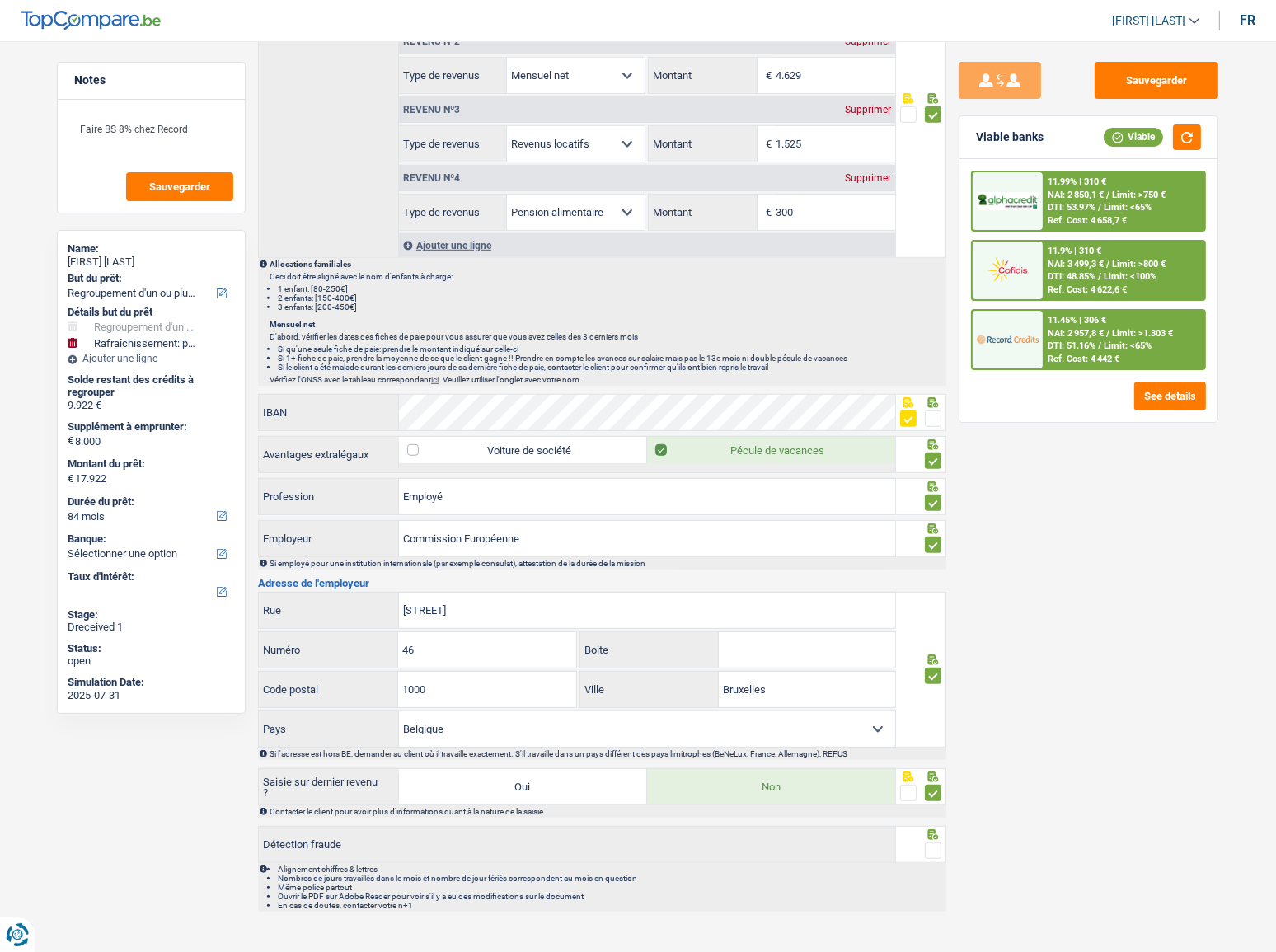 drag, startPoint x: 931, startPoint y: 842, endPoint x: 1261, endPoint y: 769, distance: 337.97781 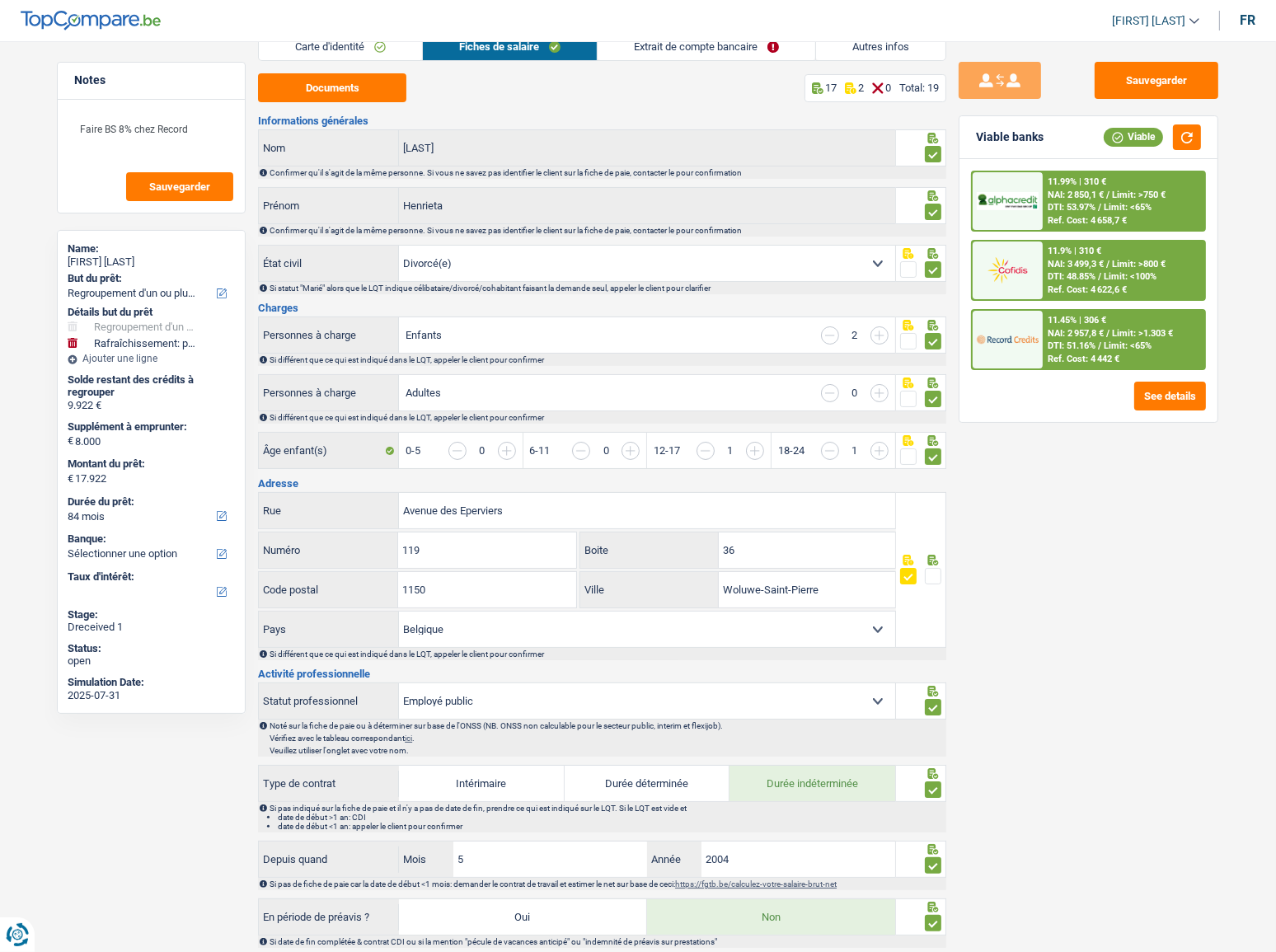 scroll, scrollTop: 0, scrollLeft: 0, axis: both 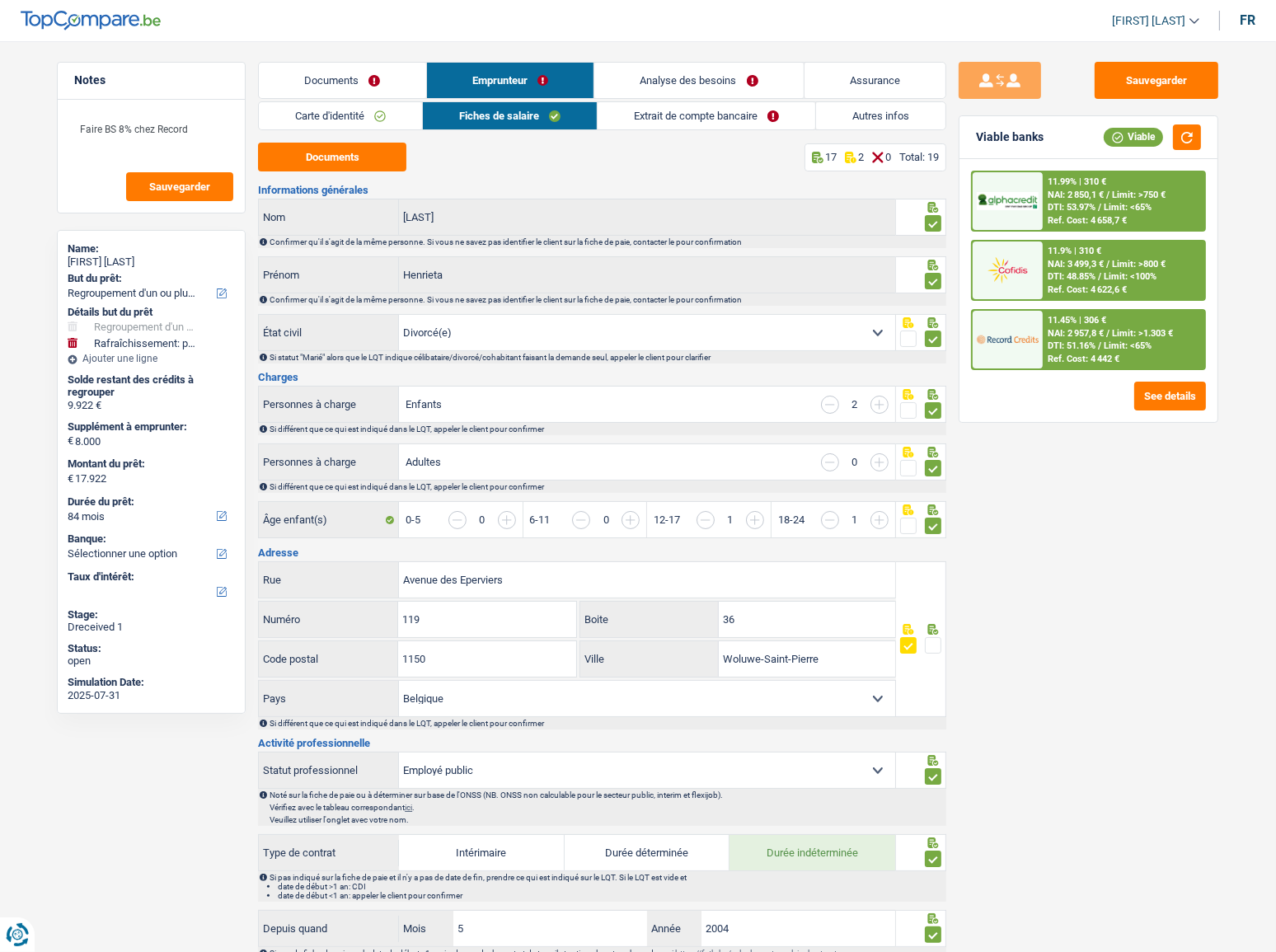 click on "Sauvegarder
Viable banks
Viable
11.99% | 310 €
NAI: 2 850,1 €
/
Limit: >750 €
DTI: 53.97%
/
Limit: <65%
Ref. Cost: 4 658,7 €
11.9% | 310 €
NAI: 3 499,3 €
/
Limit: >800 €
DTI: 48.85%
/               /       /" at bounding box center [1088, 491] 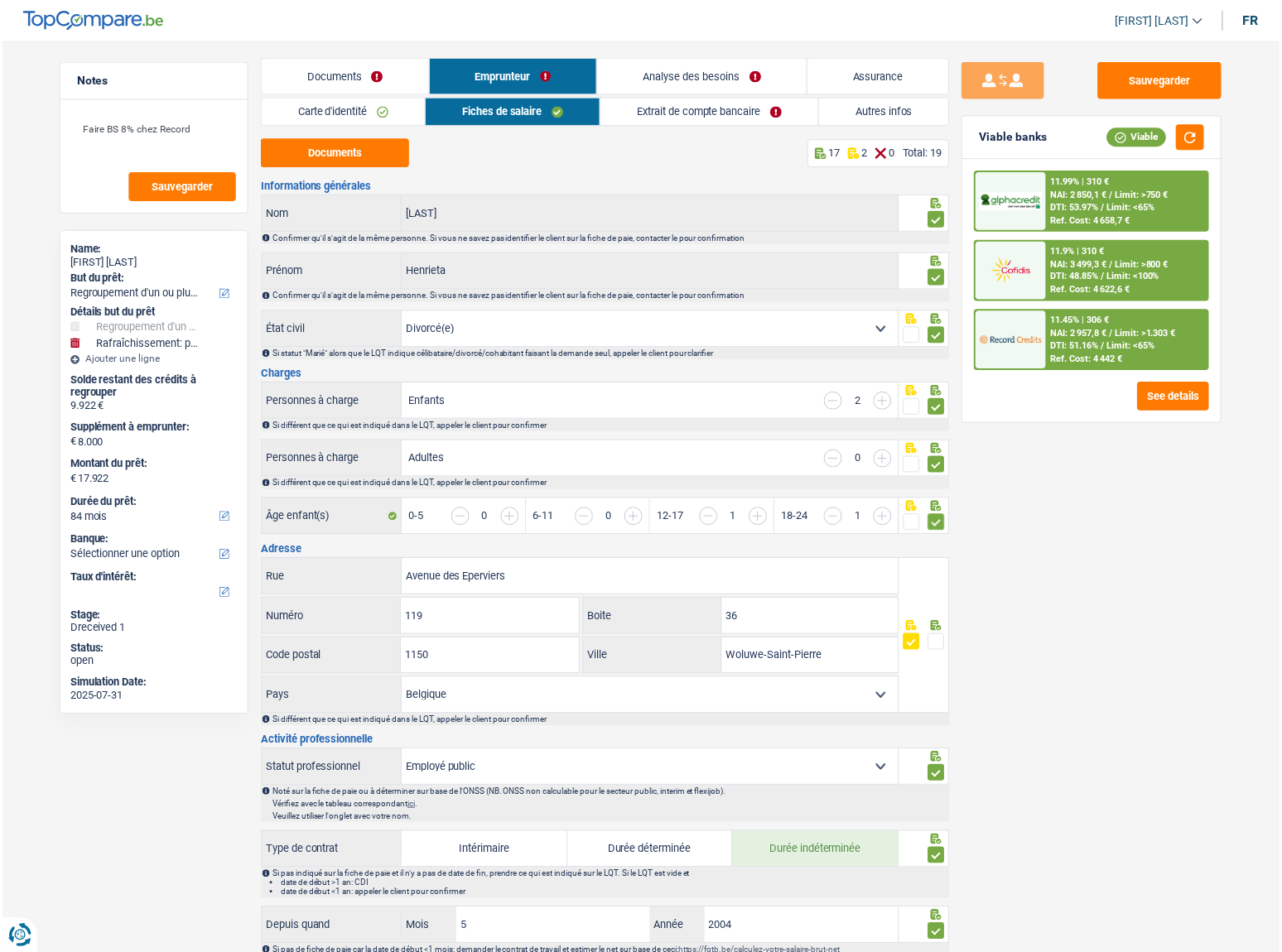 scroll, scrollTop: 0, scrollLeft: 0, axis: both 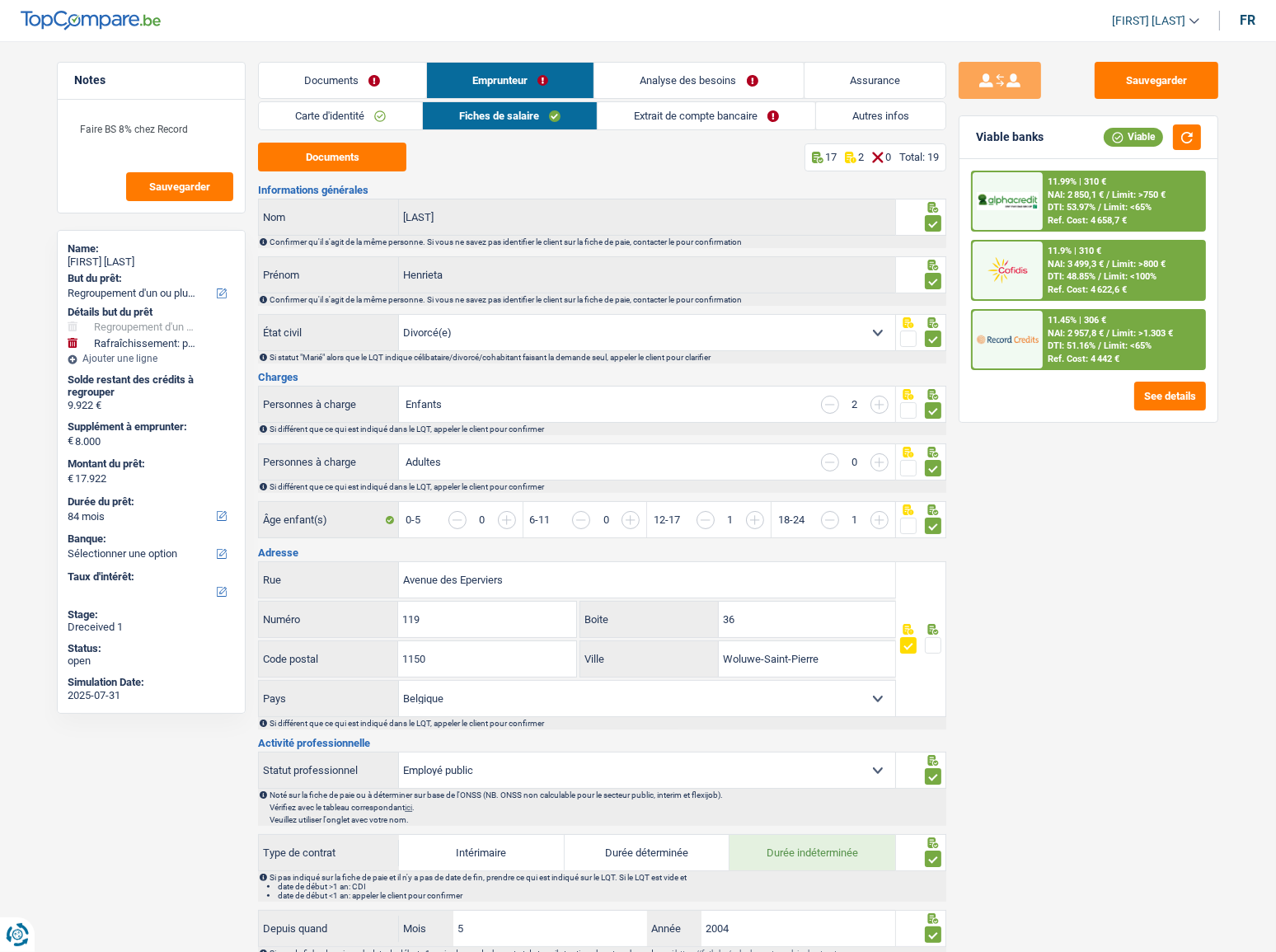 click on "Extrait de compte bancaire" at bounding box center (706, 115) 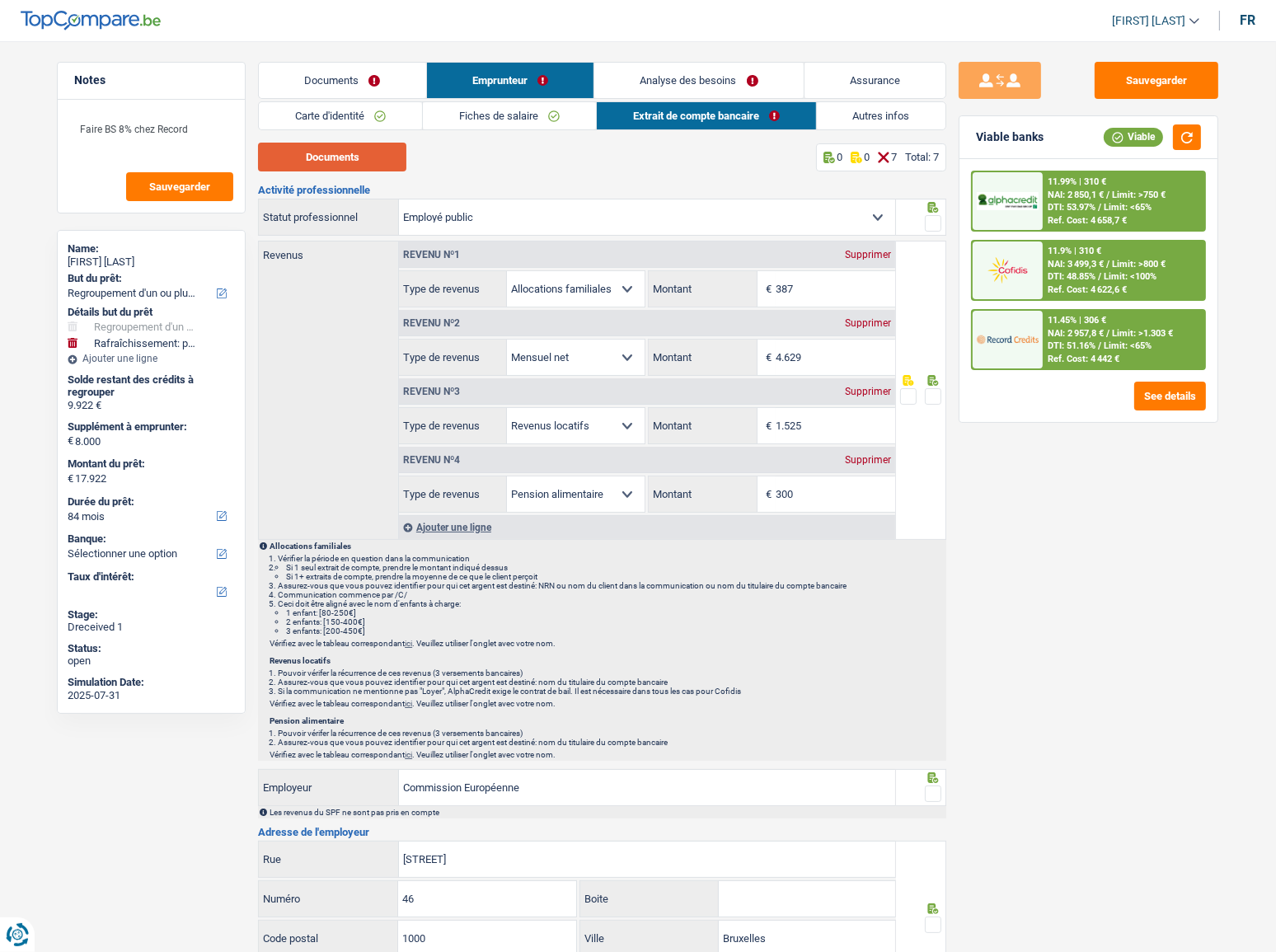 click on "Documents" at bounding box center [332, 157] 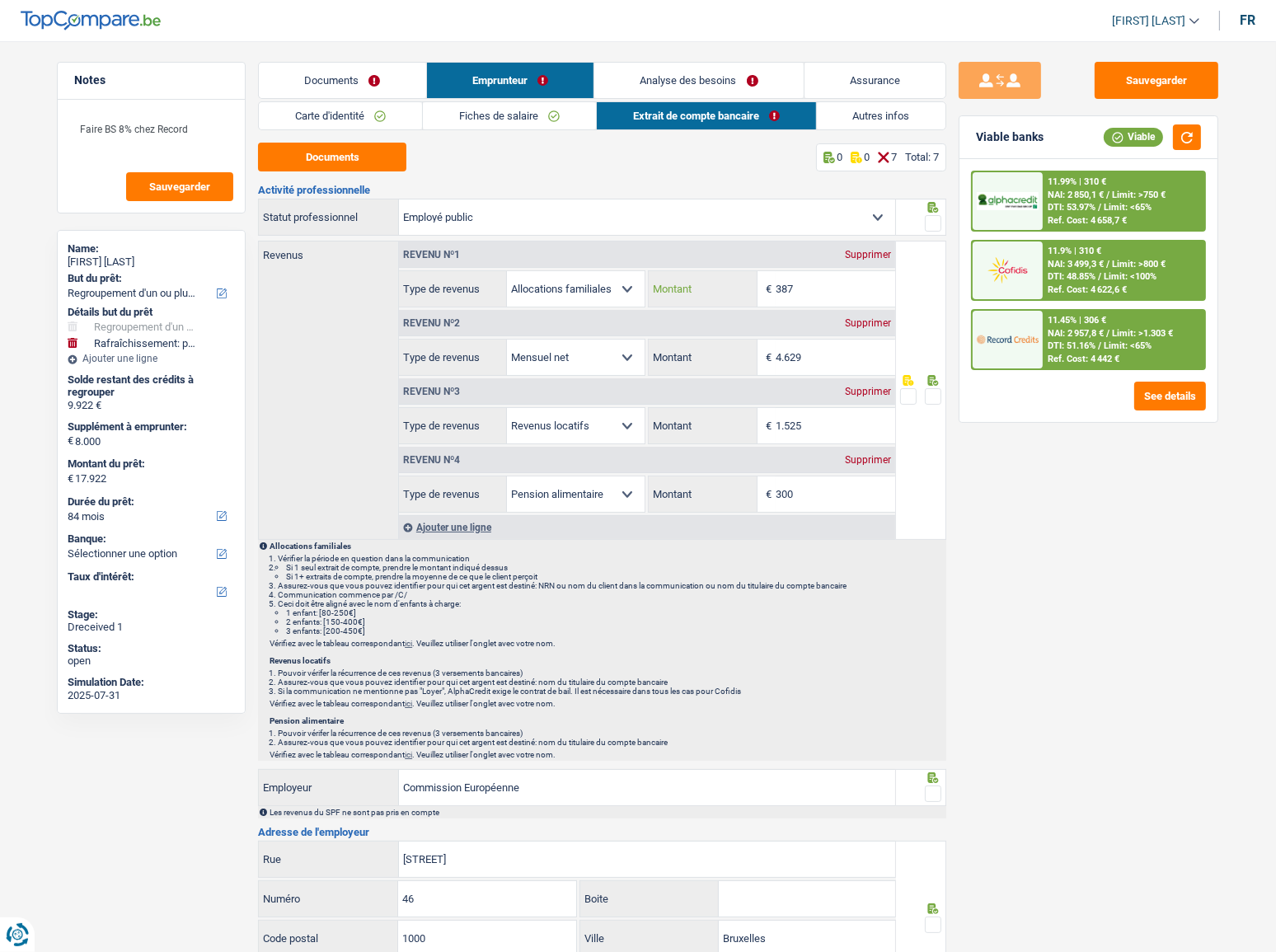drag, startPoint x: 813, startPoint y: 296, endPoint x: 720, endPoint y: 294, distance: 93.0215 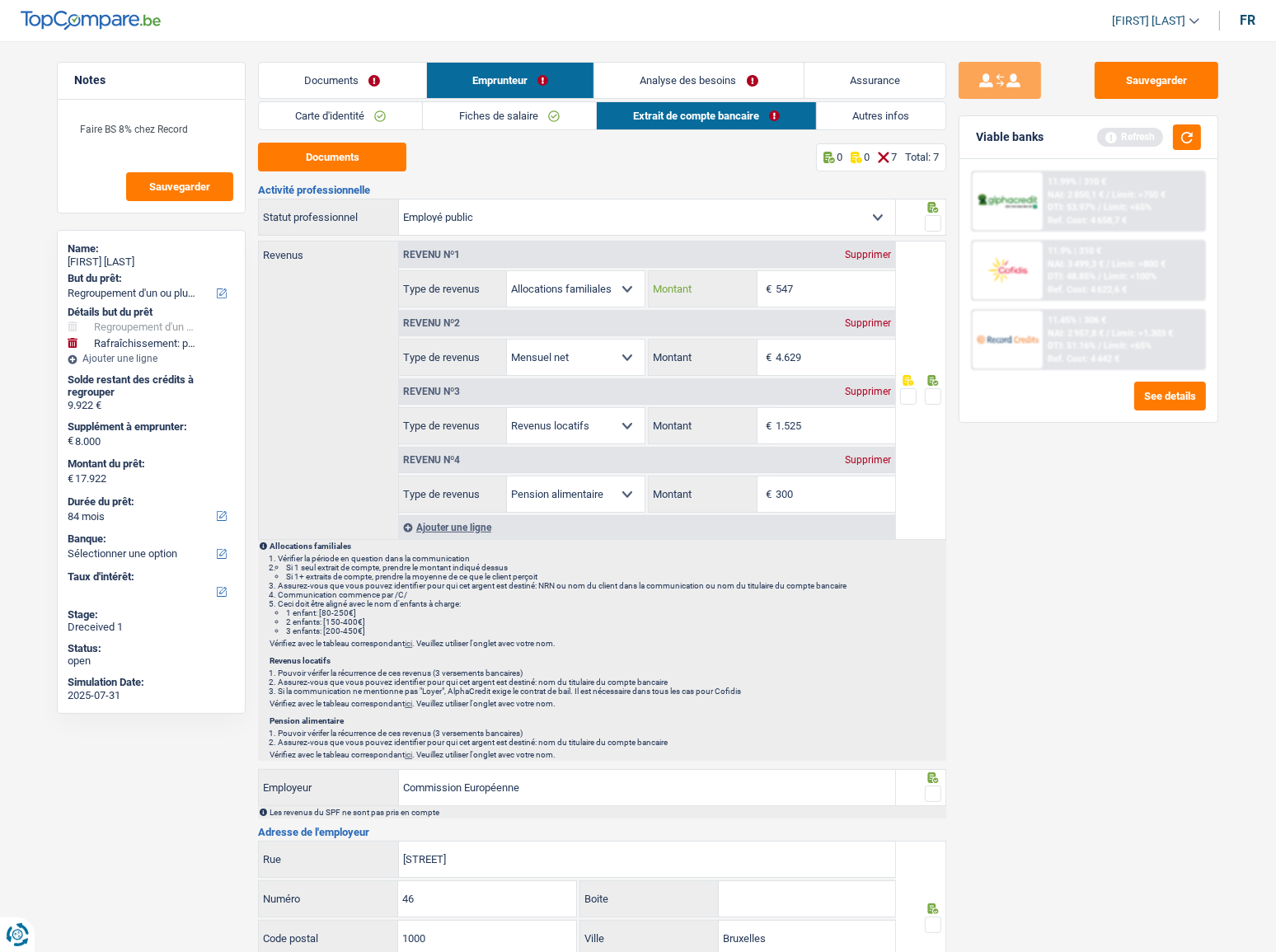 type on "547" 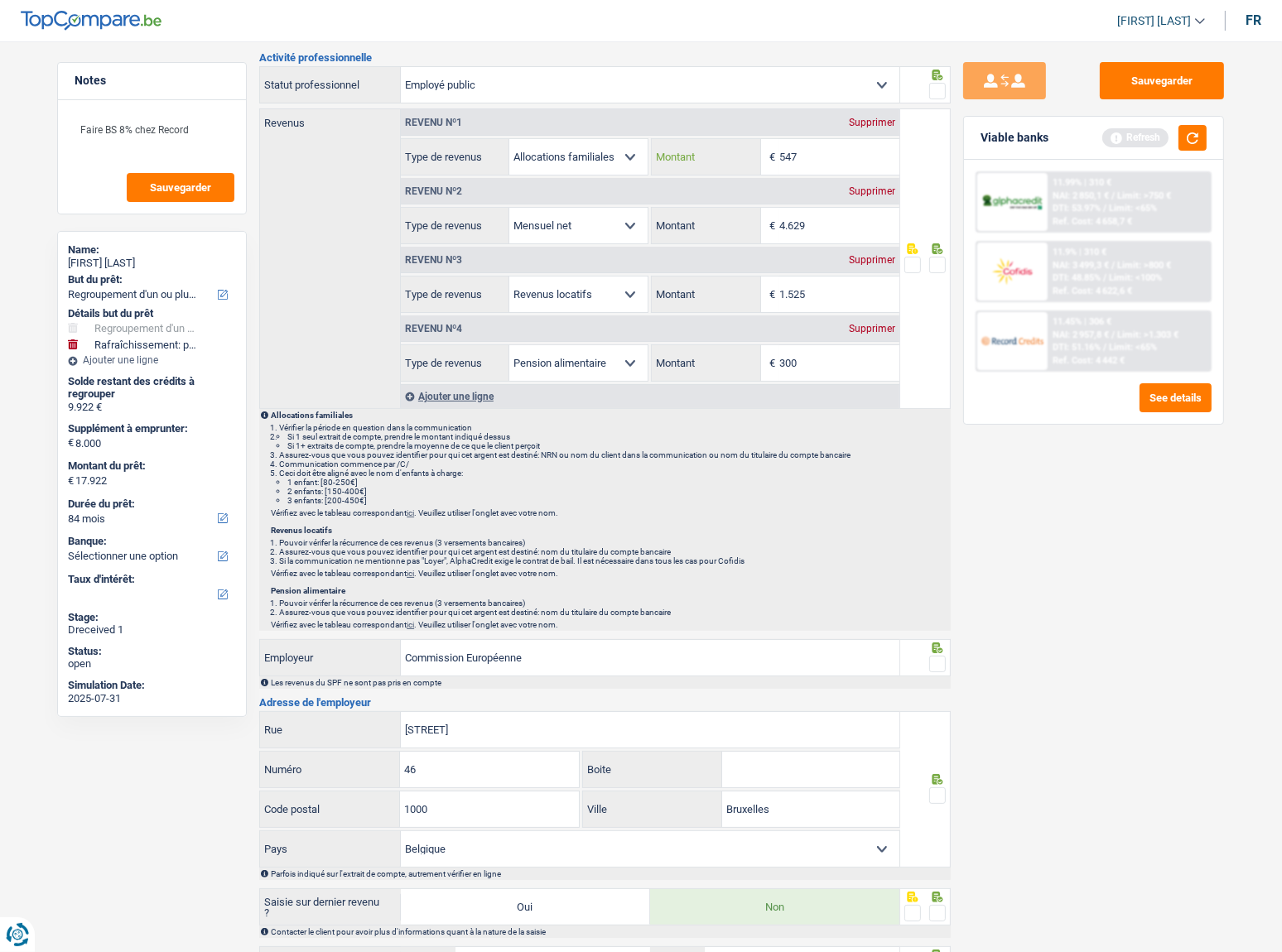 scroll, scrollTop: 150, scrollLeft: 0, axis: vertical 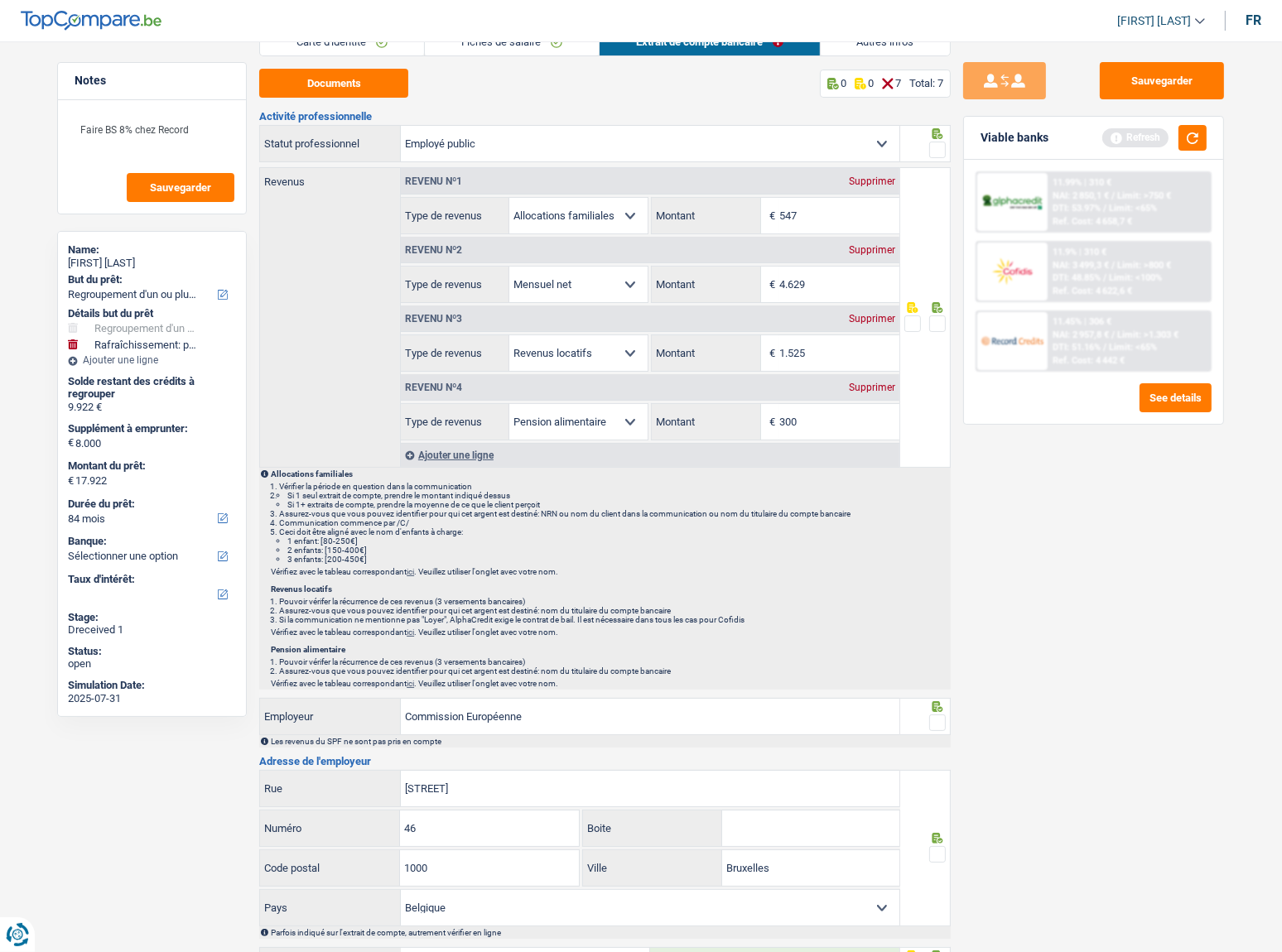 drag, startPoint x: 938, startPoint y: 320, endPoint x: 937, endPoint y: 206, distance: 114.00439 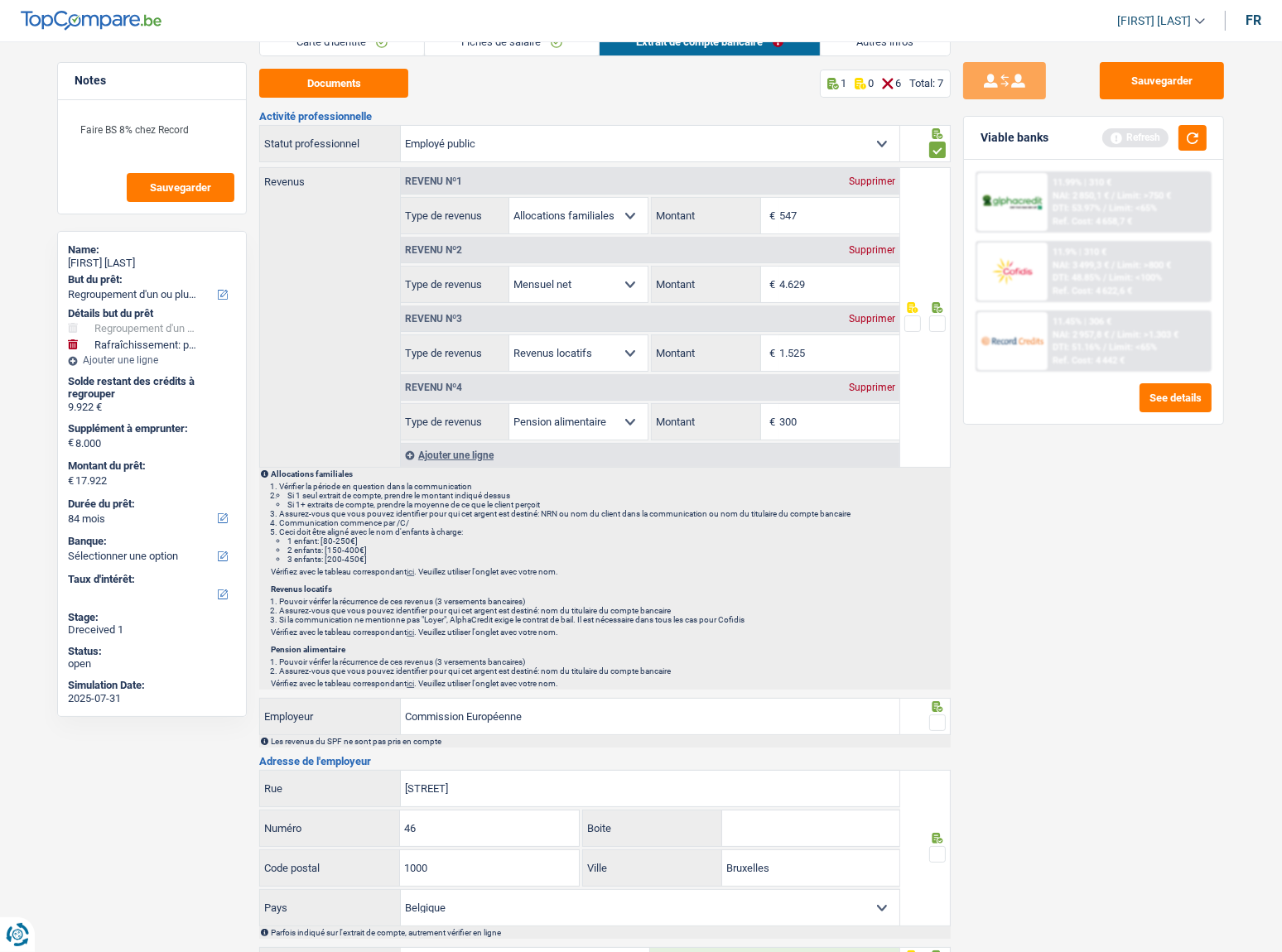 click at bounding box center (937, 324) 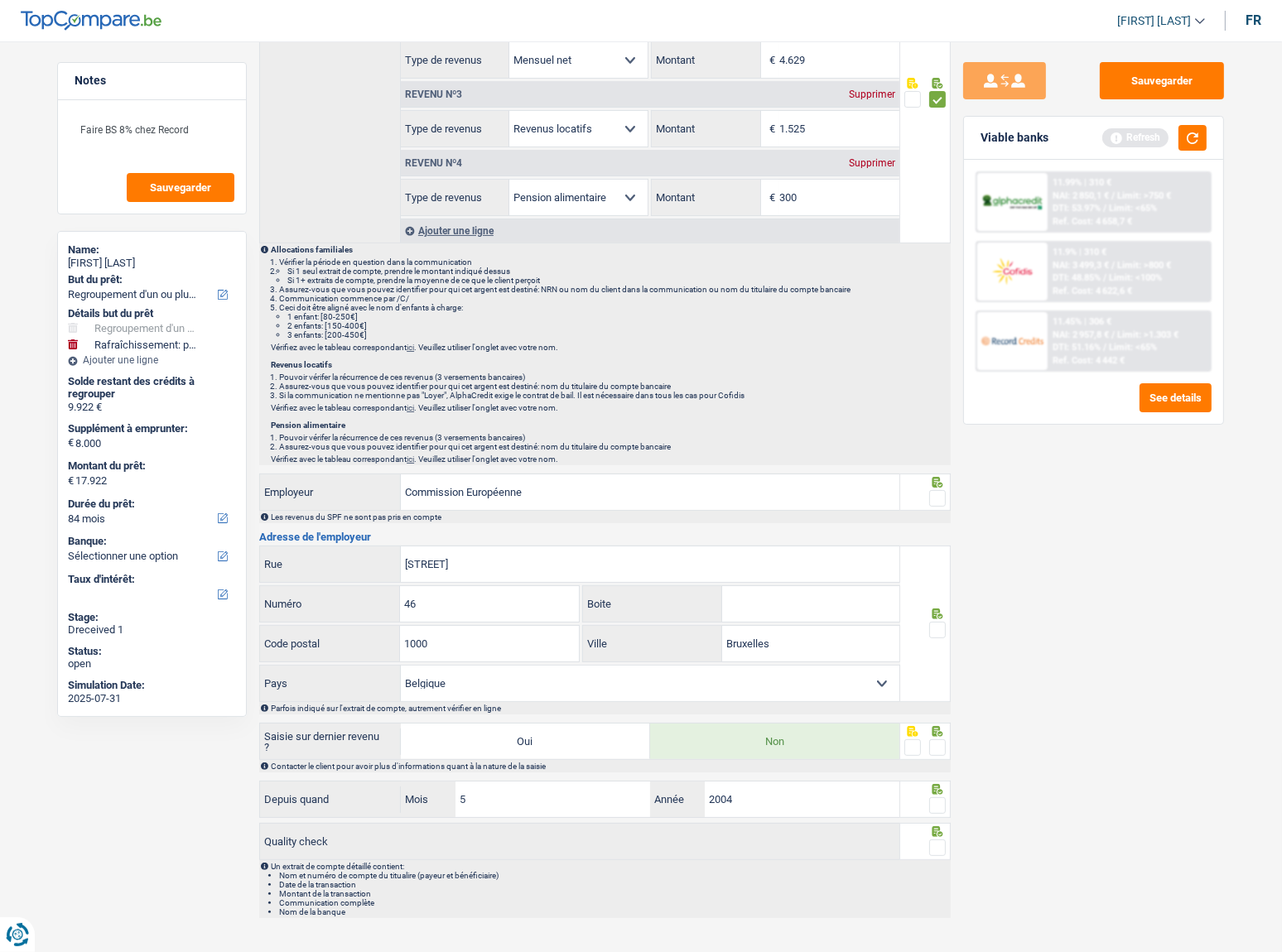 scroll, scrollTop: 301, scrollLeft: 0, axis: vertical 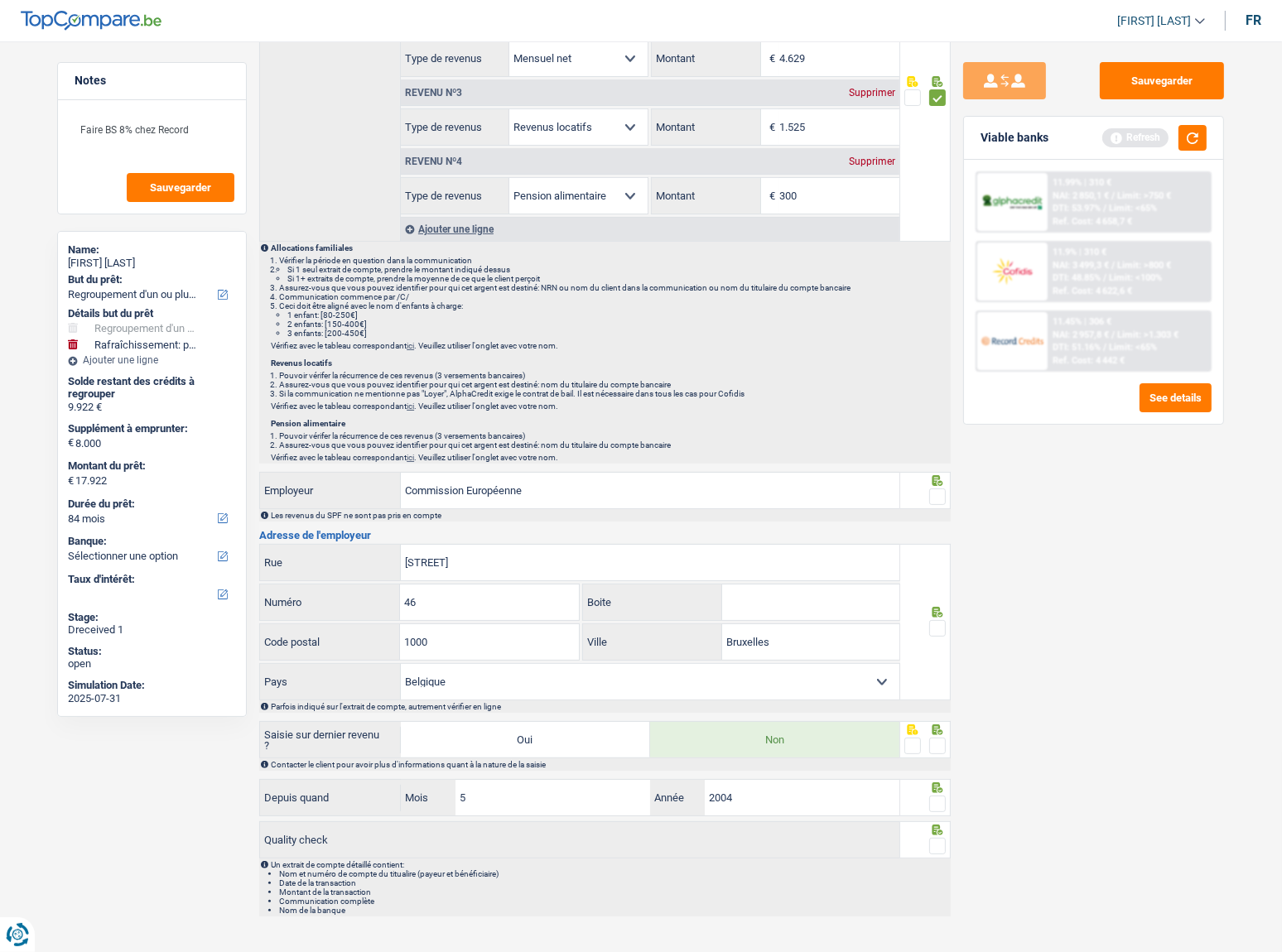 click at bounding box center (937, 497) 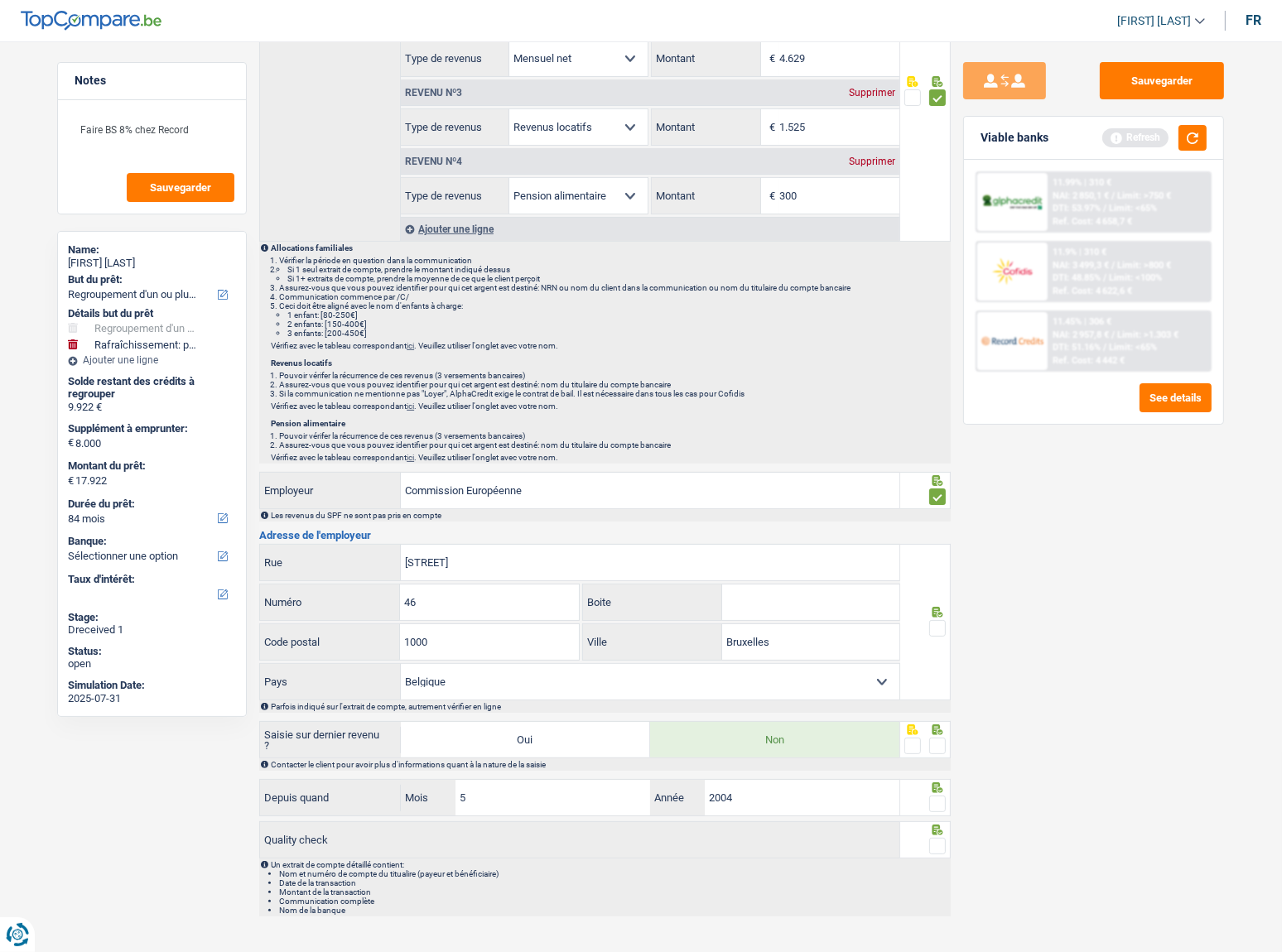 click at bounding box center [937, 628] 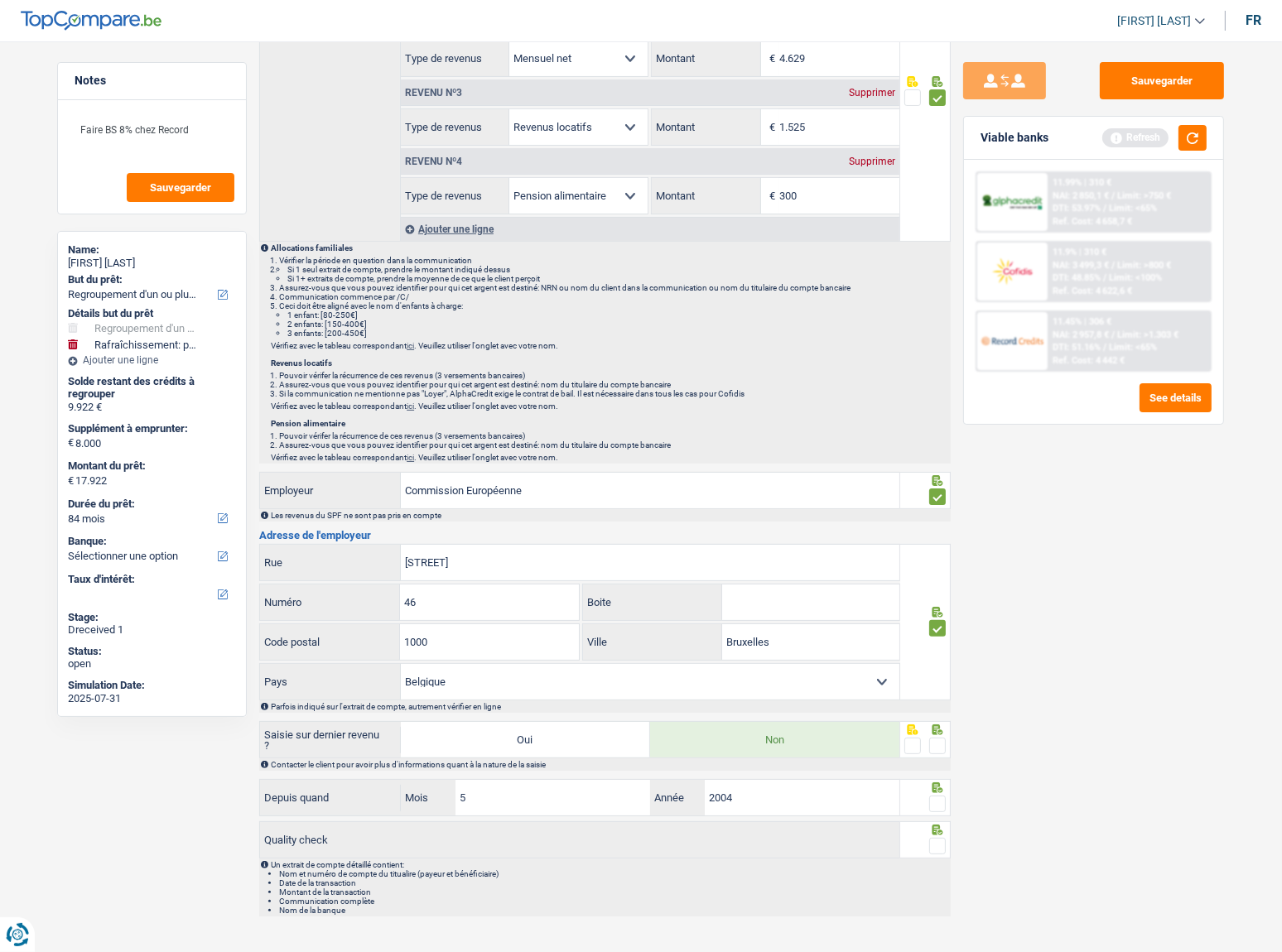 click at bounding box center [937, 746] 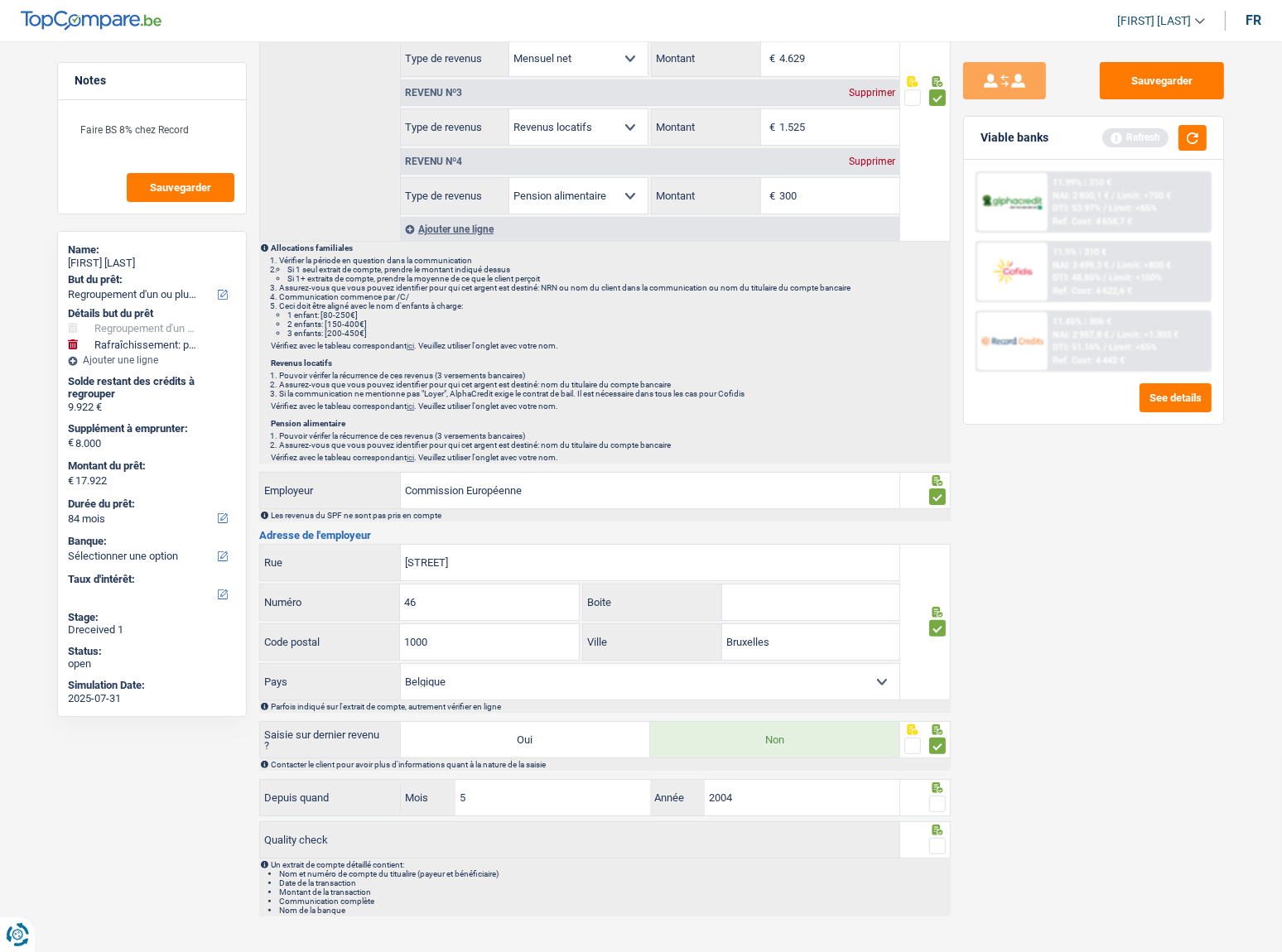 click at bounding box center [937, 804] 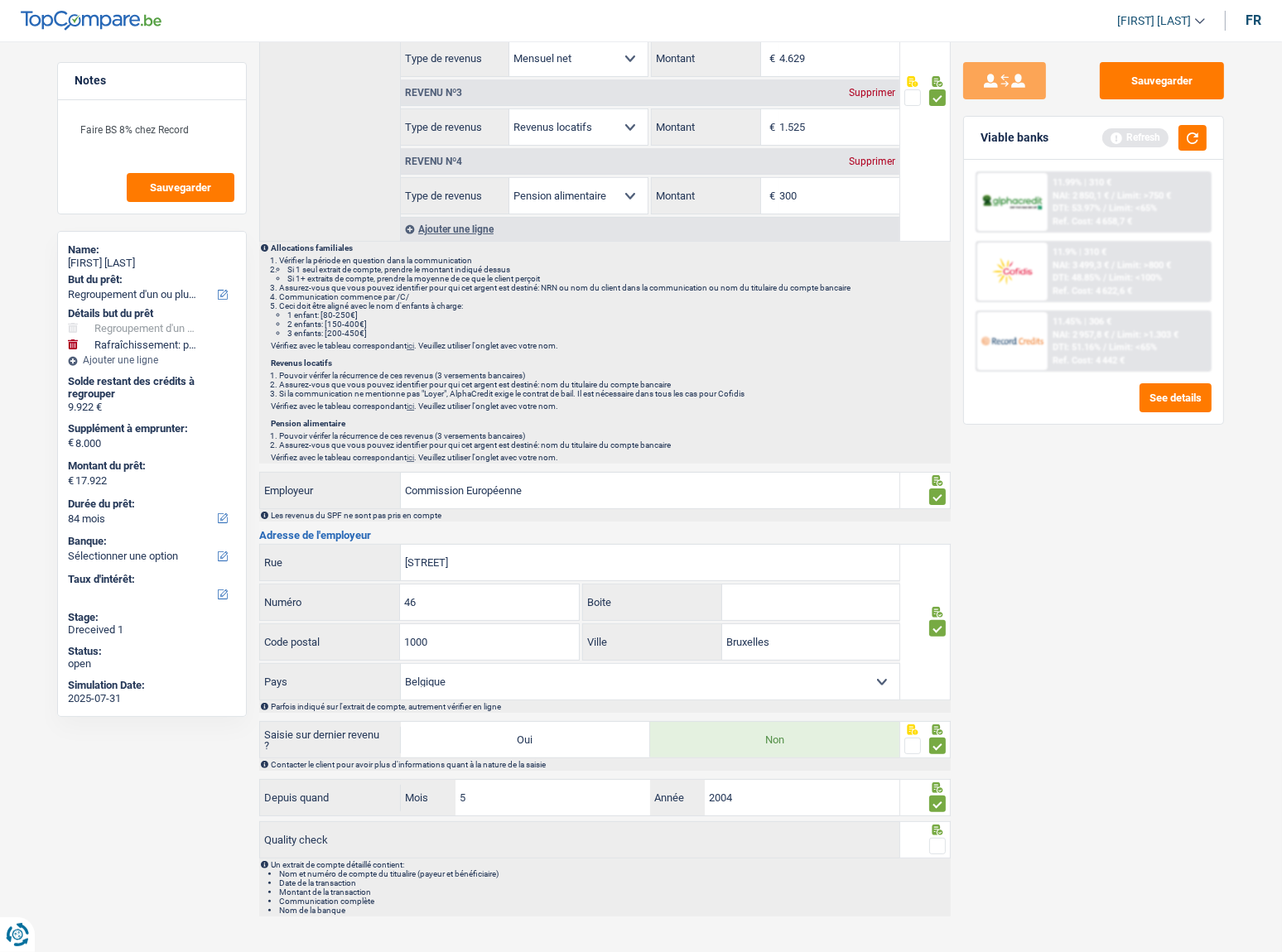 drag, startPoint x: 934, startPoint y: 848, endPoint x: 943, endPoint y: 826, distance: 23.769729 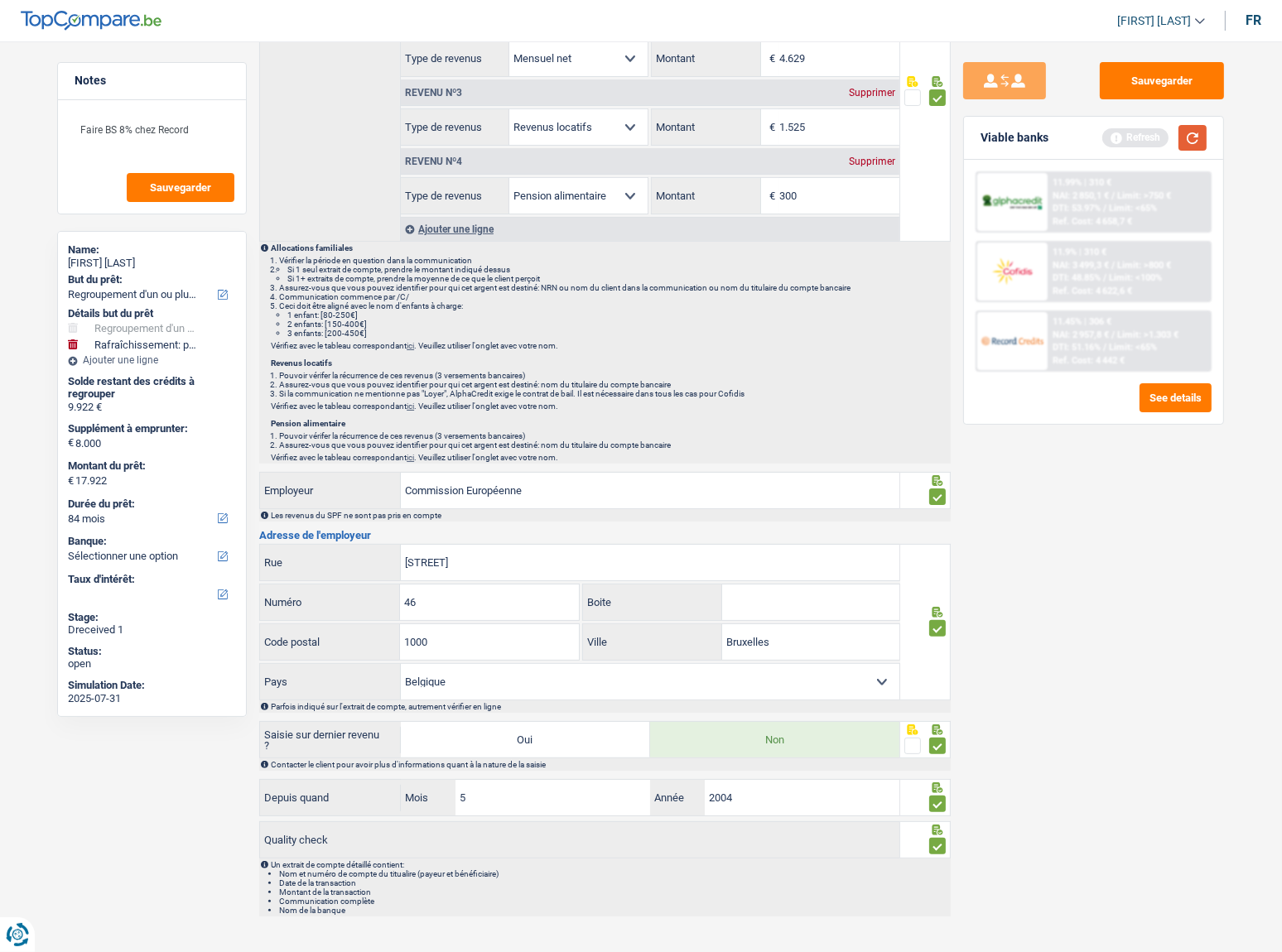 click at bounding box center (1193, 137) 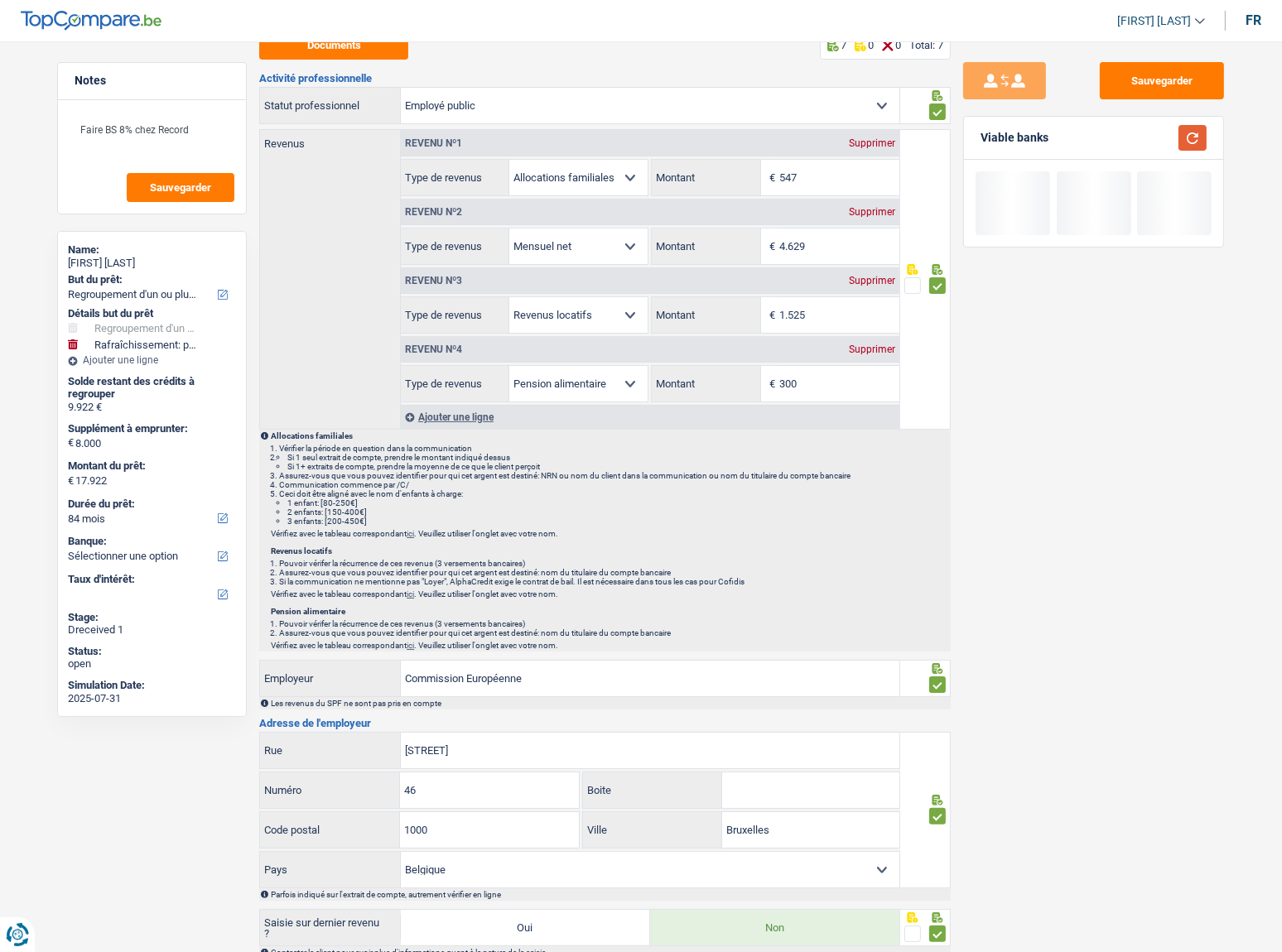 scroll, scrollTop: 0, scrollLeft: 0, axis: both 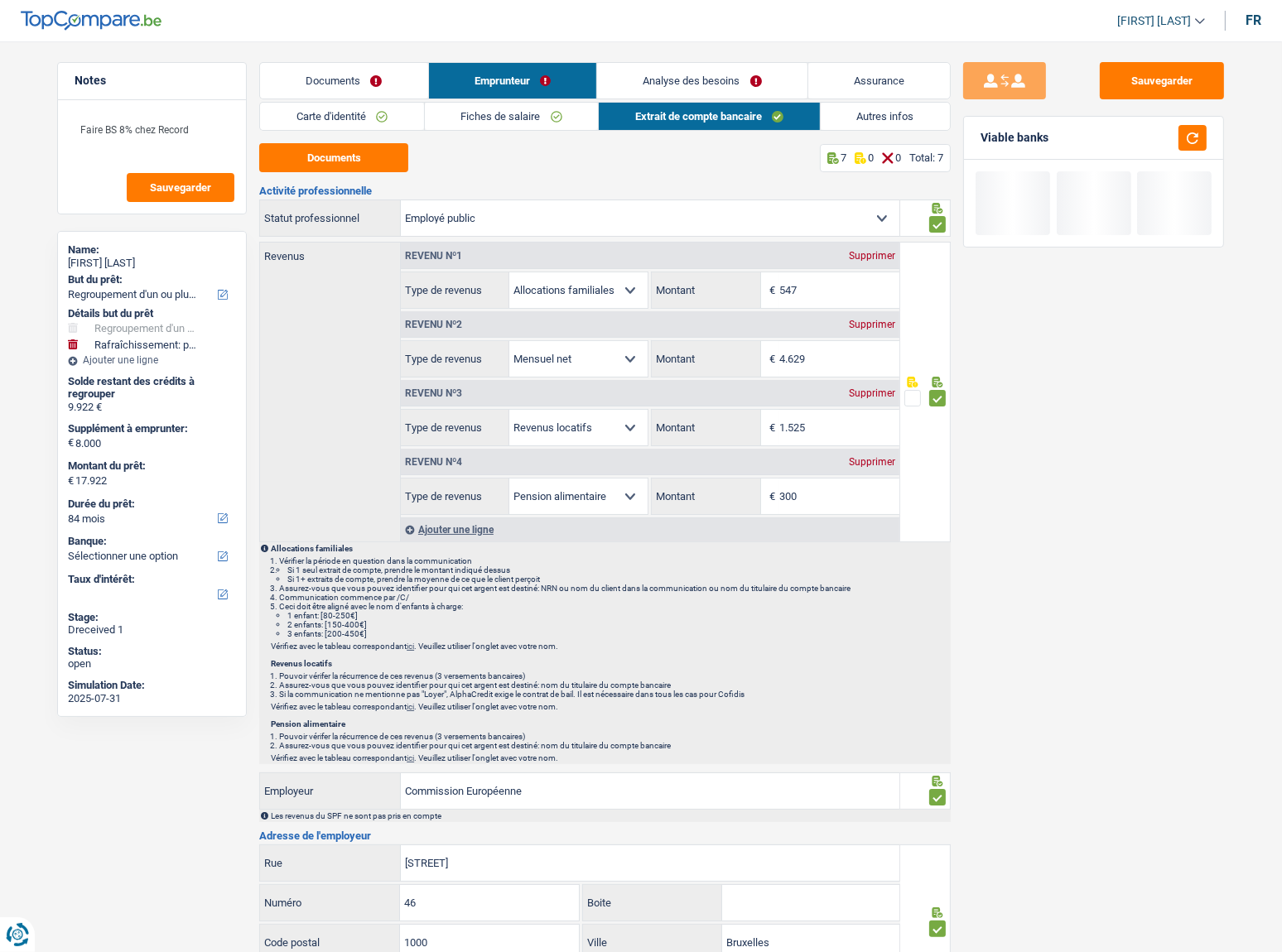 click on "Autres infos" at bounding box center [885, 116] 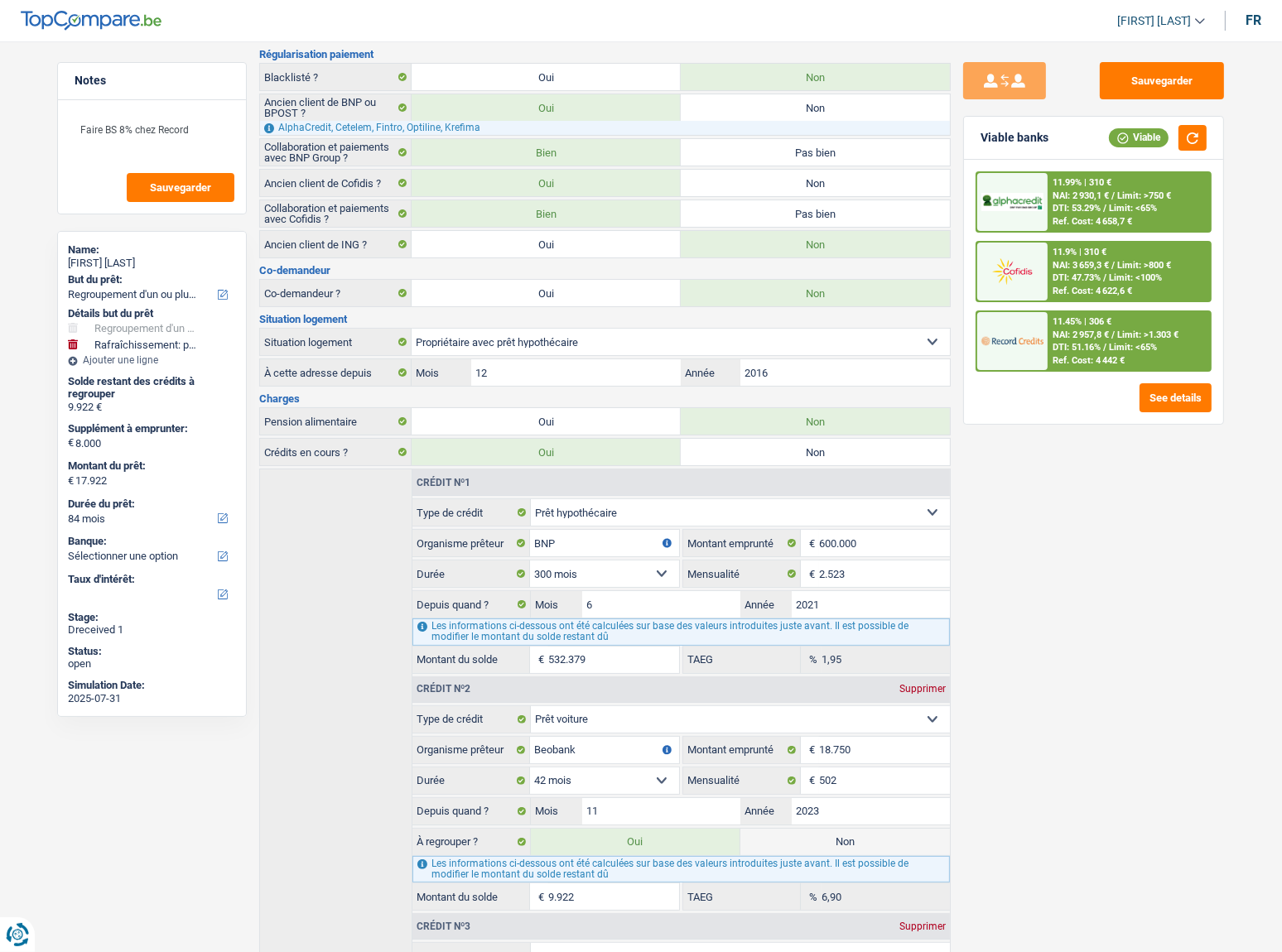 scroll, scrollTop: 0, scrollLeft: 0, axis: both 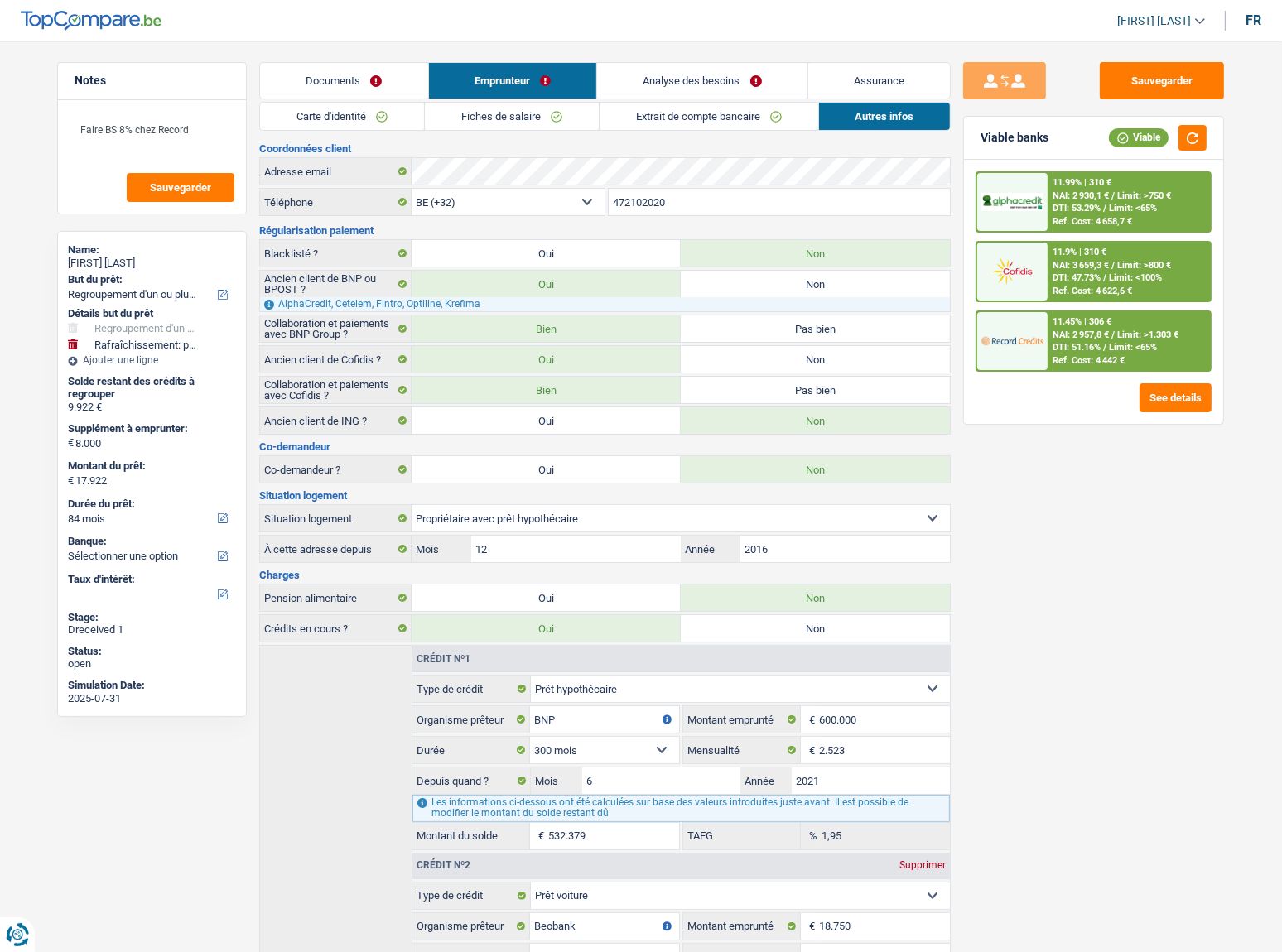 click on "Analyse des besoins" at bounding box center [702, 80] 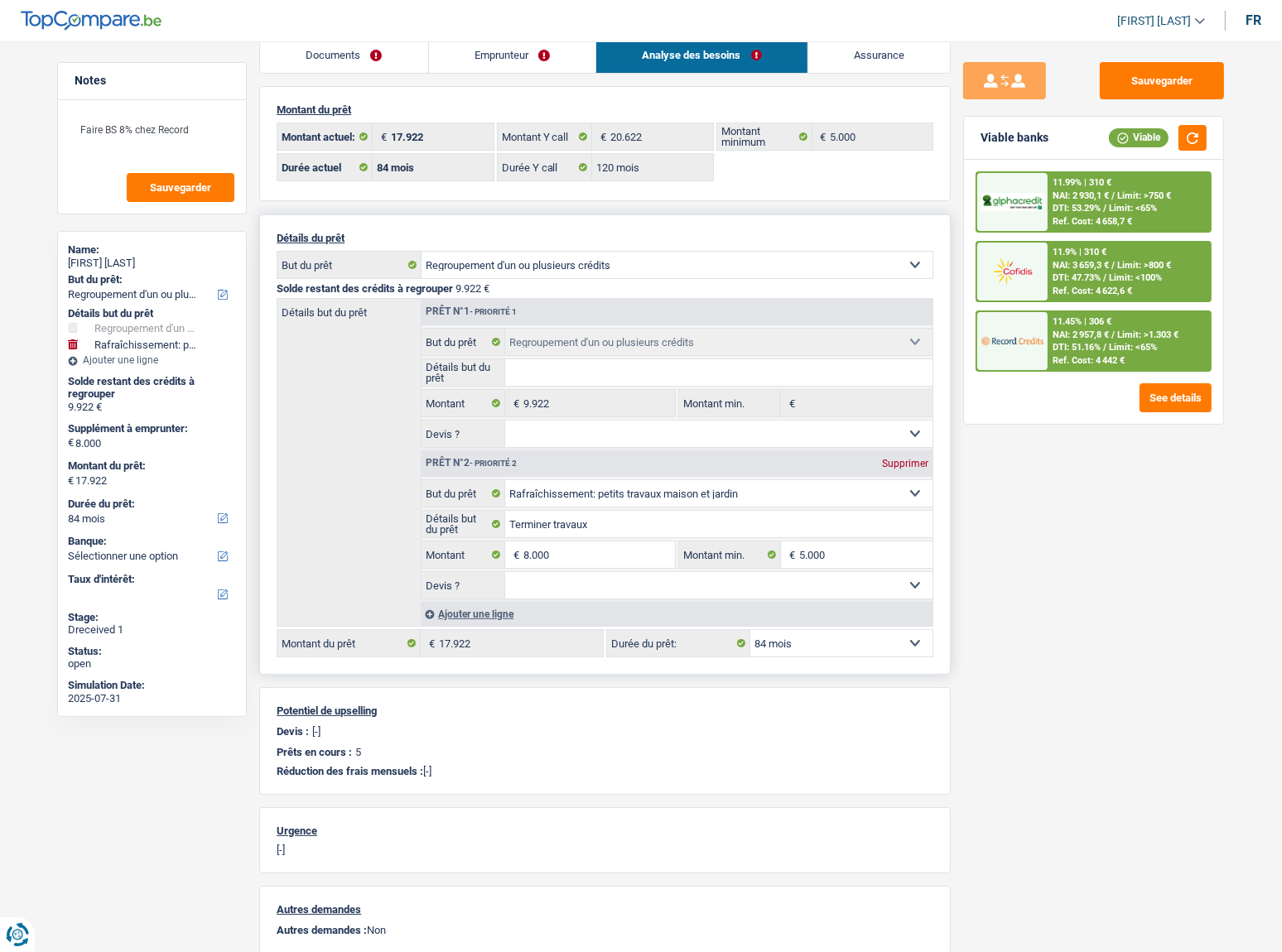 scroll, scrollTop: 0, scrollLeft: 0, axis: both 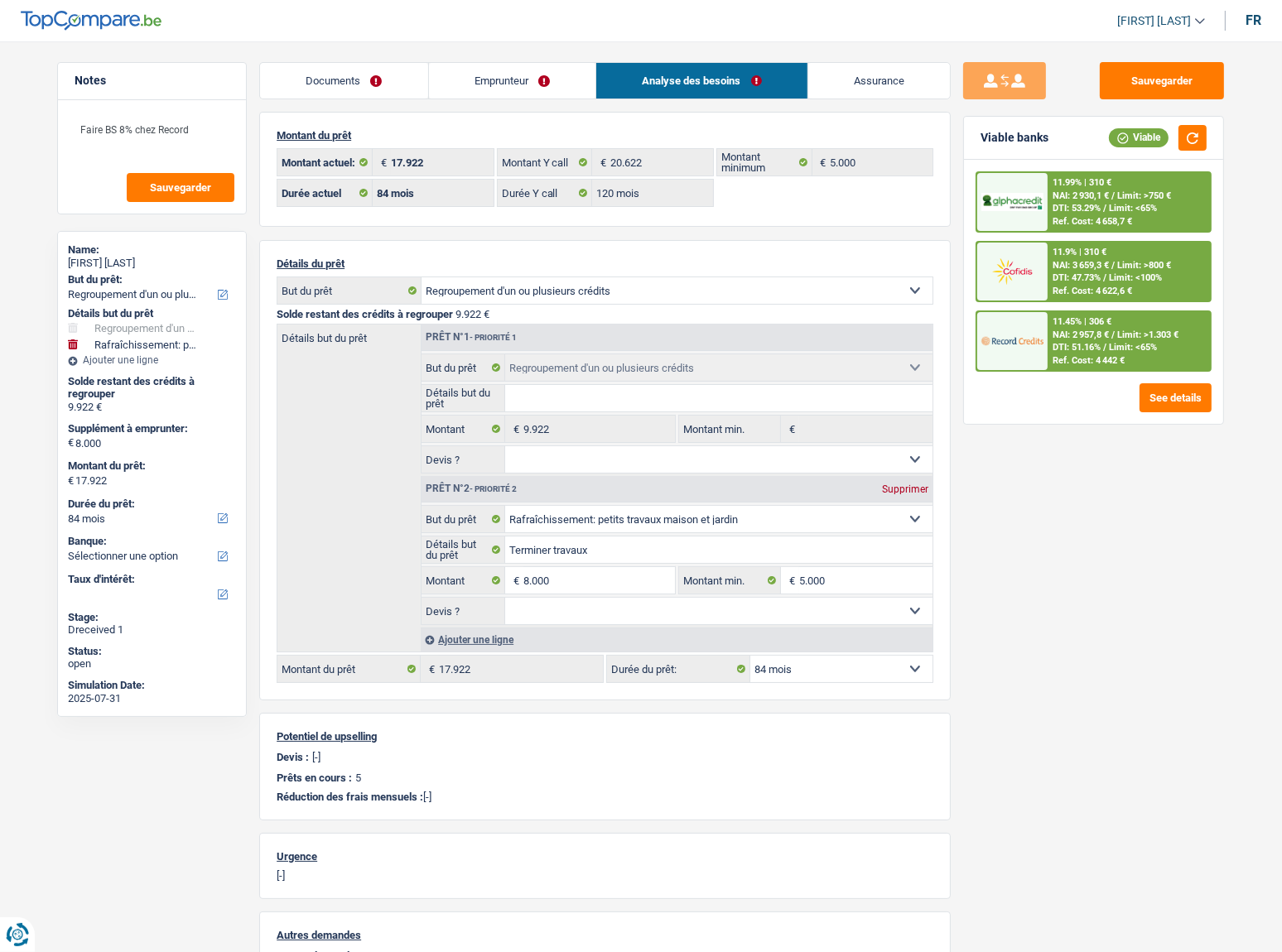 click on "NAI: 3 659,3 €" at bounding box center [1081, 265] 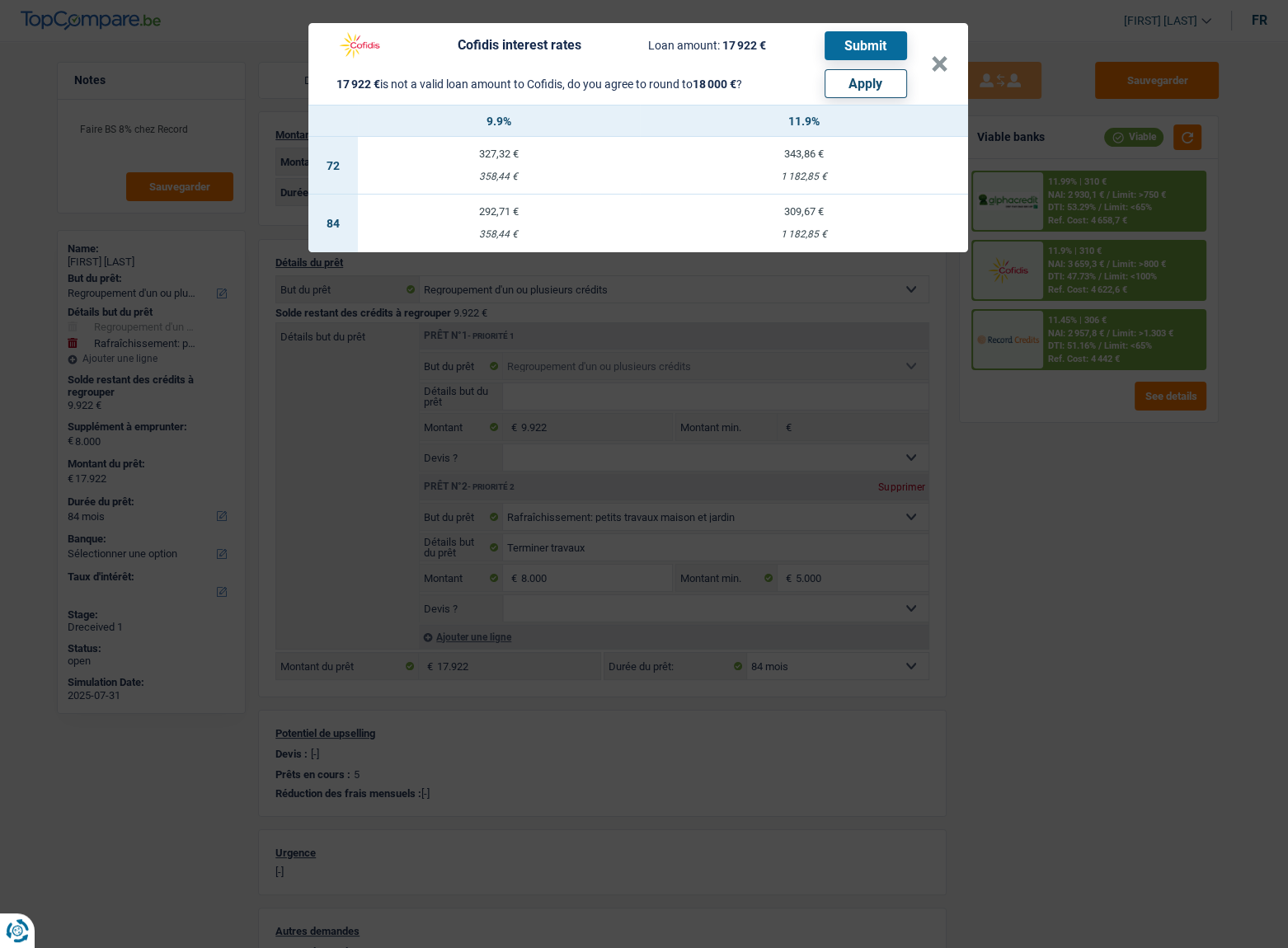 click on "Apply" at bounding box center (866, 83) 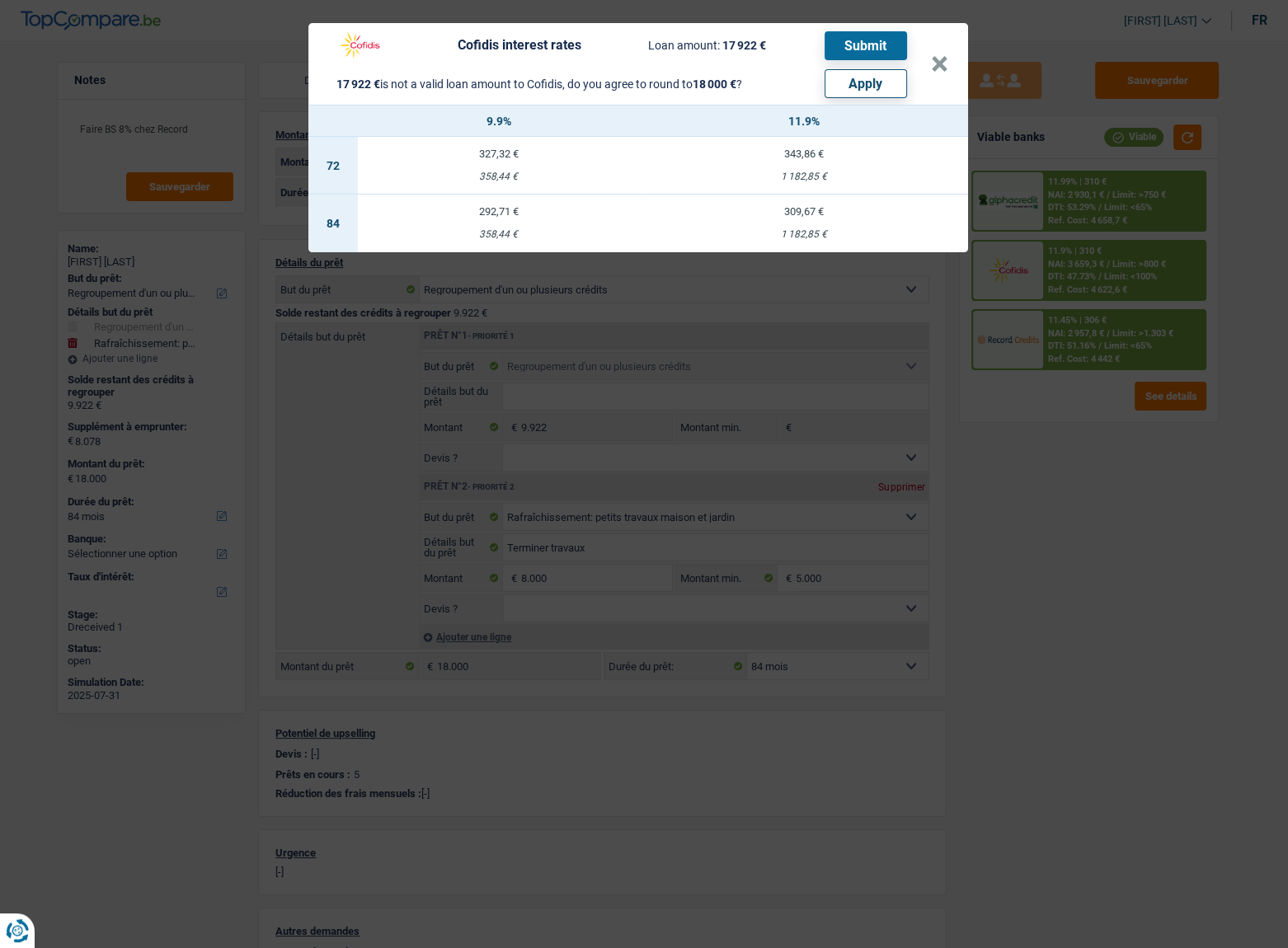 select on "other" 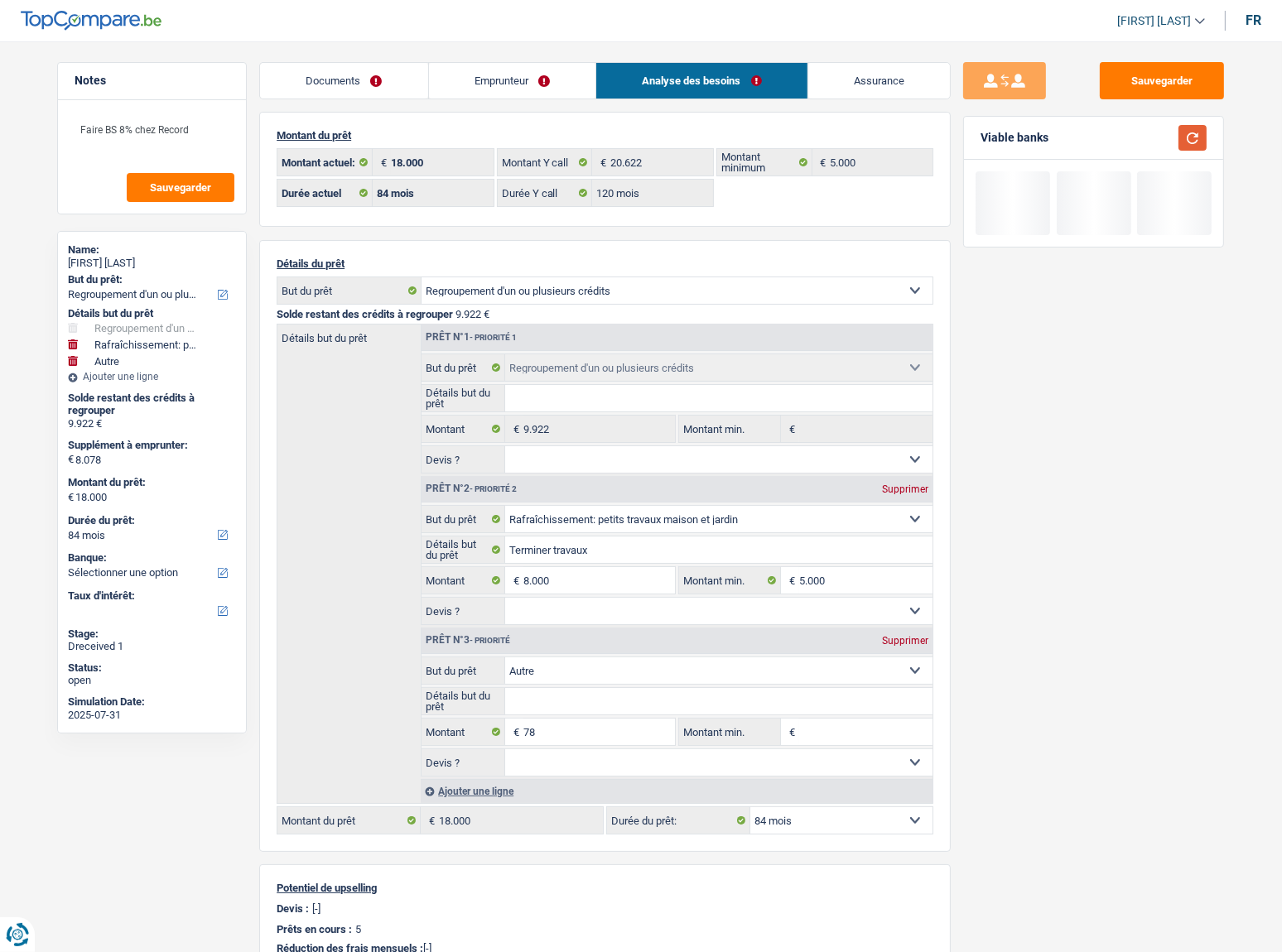 click at bounding box center [1193, 137] 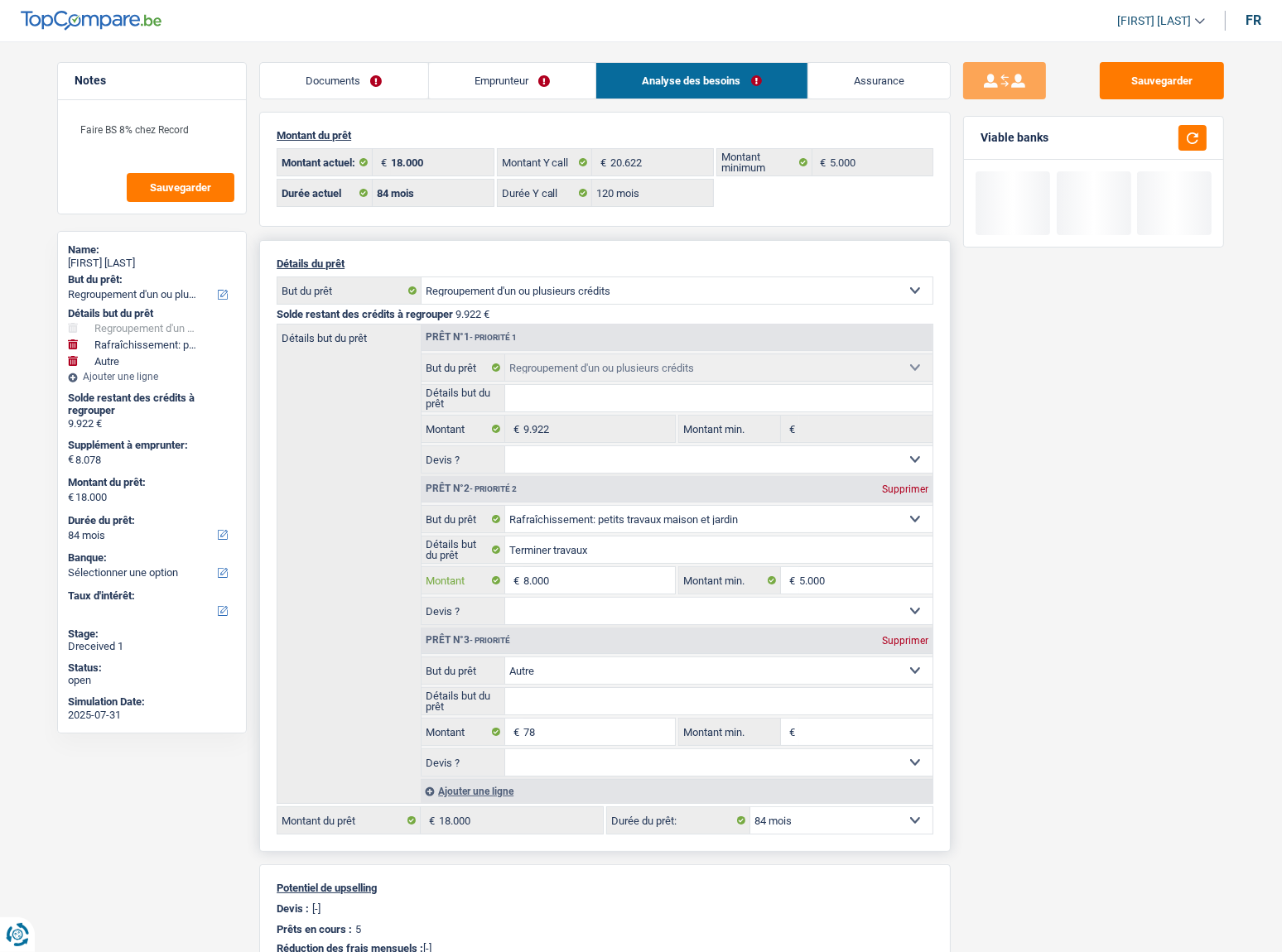 click on "8.000" at bounding box center (599, 580) 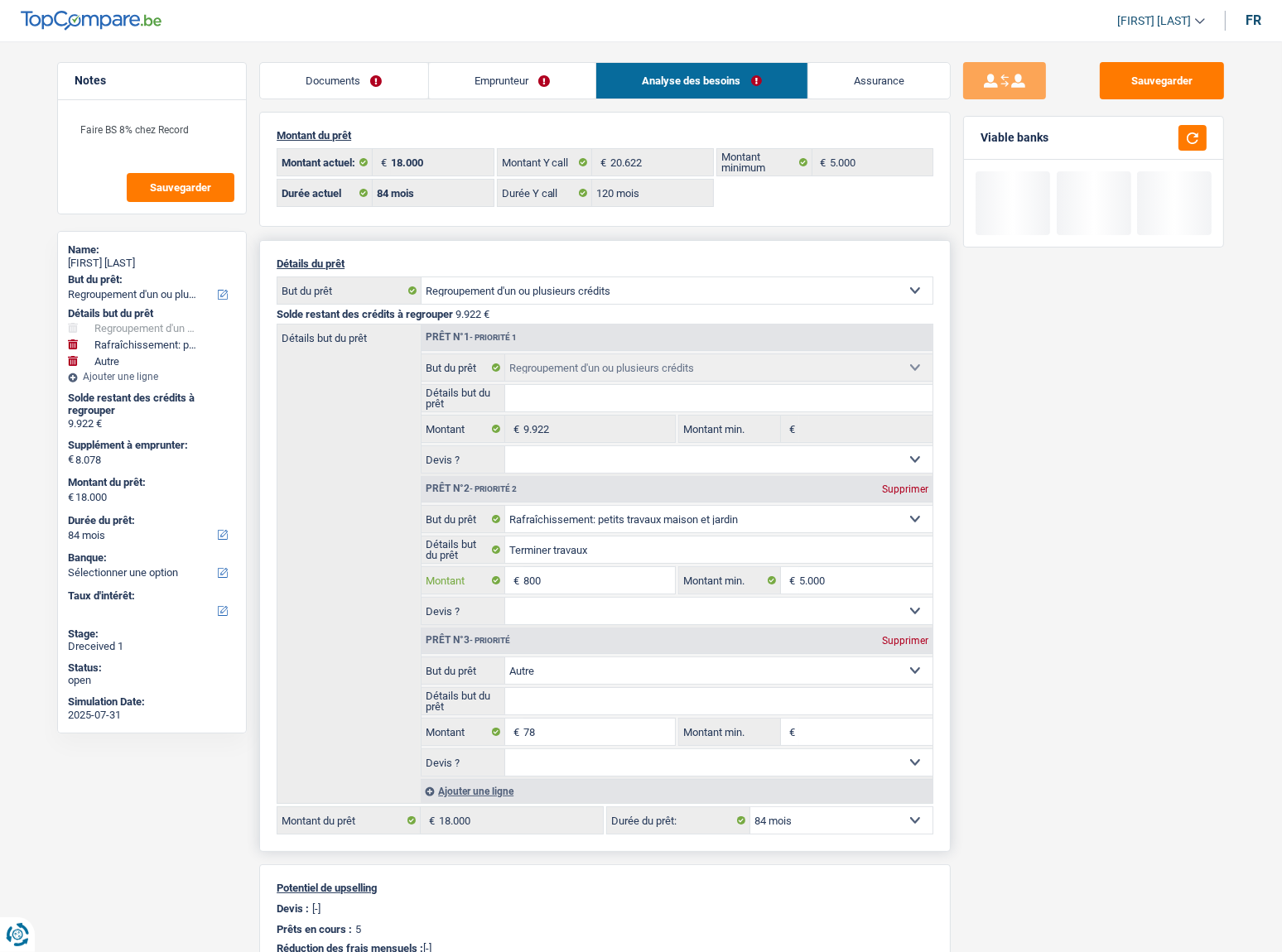 type on "80" 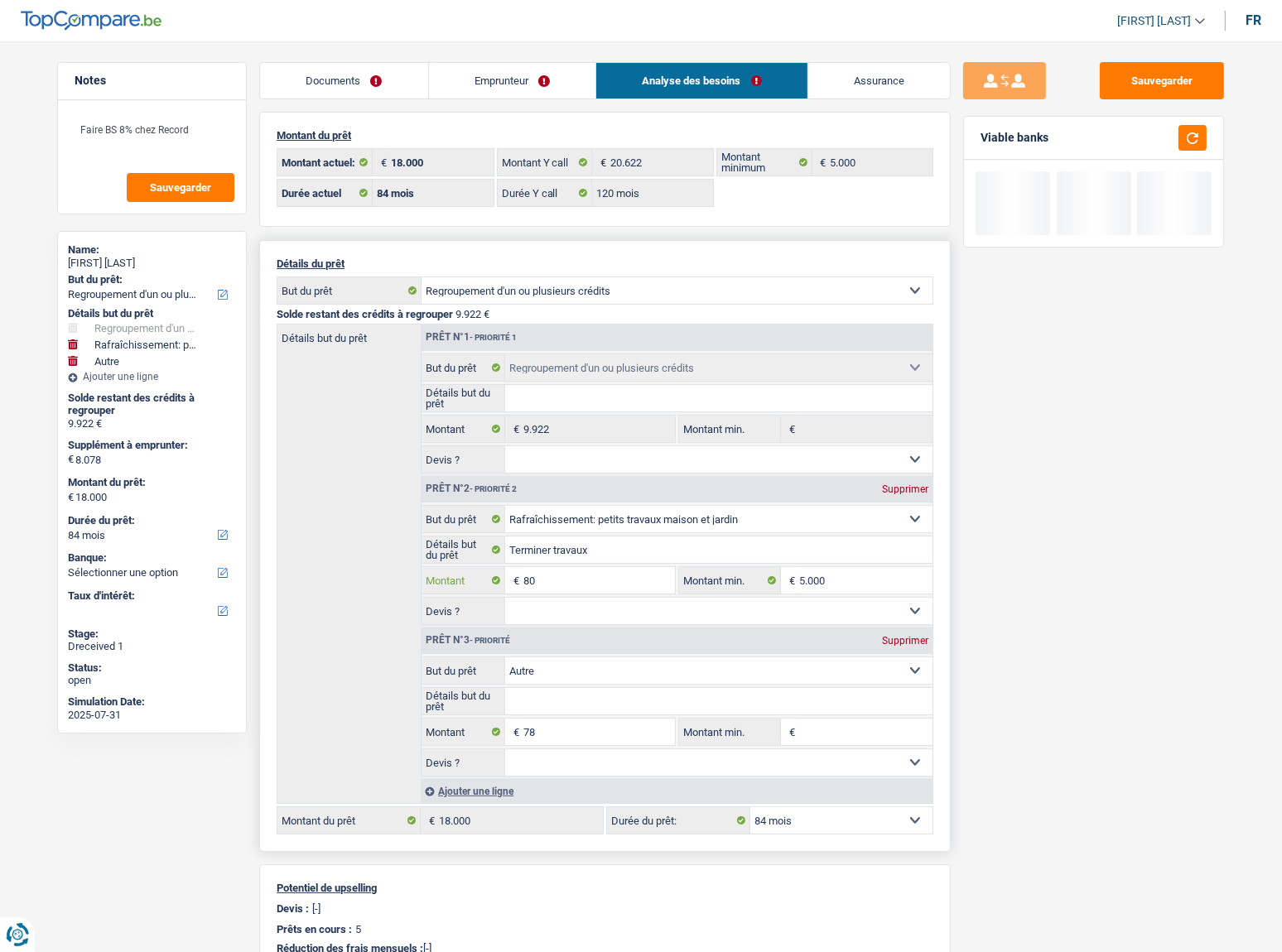 type on "807" 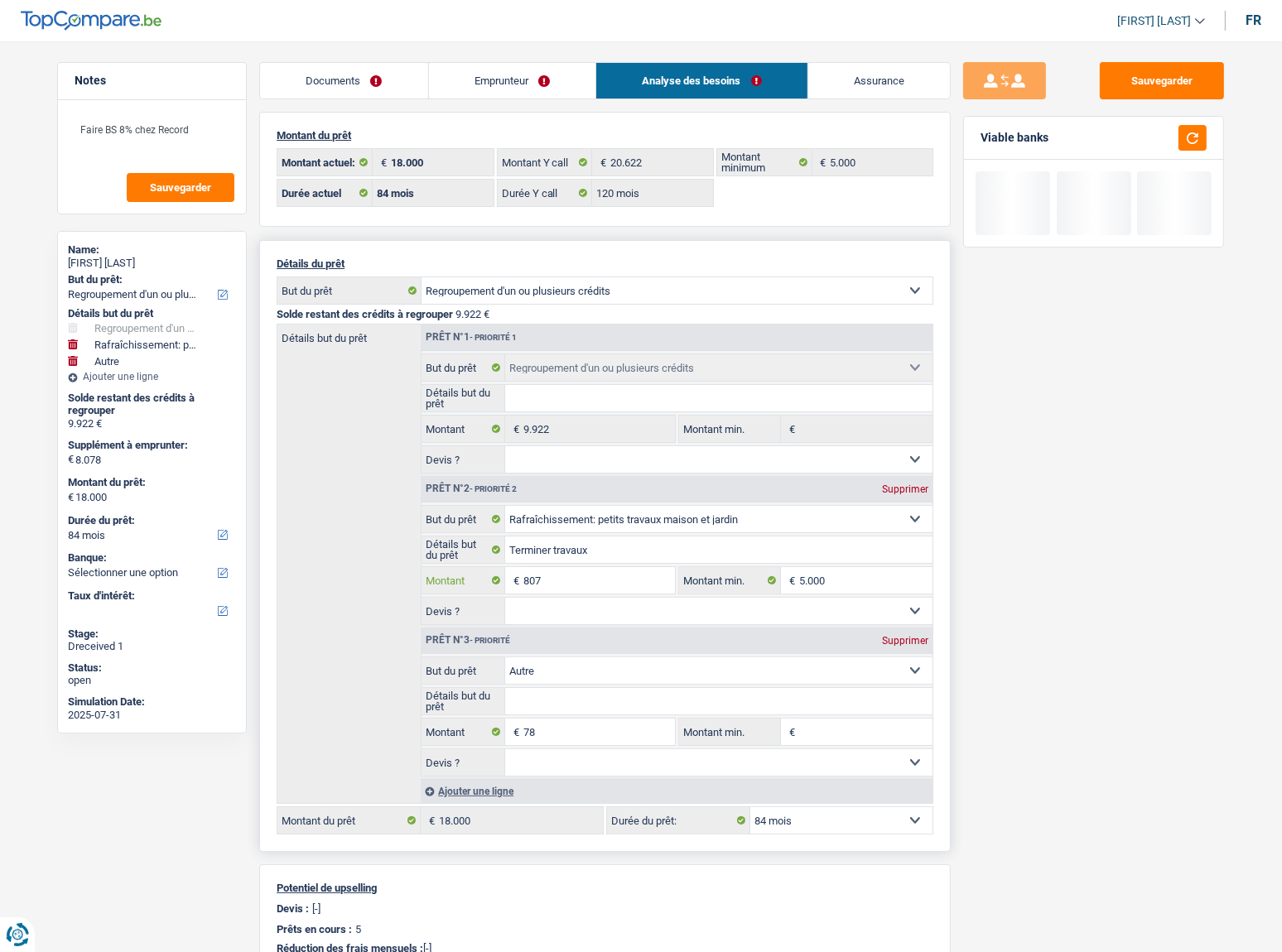 type on "8.078" 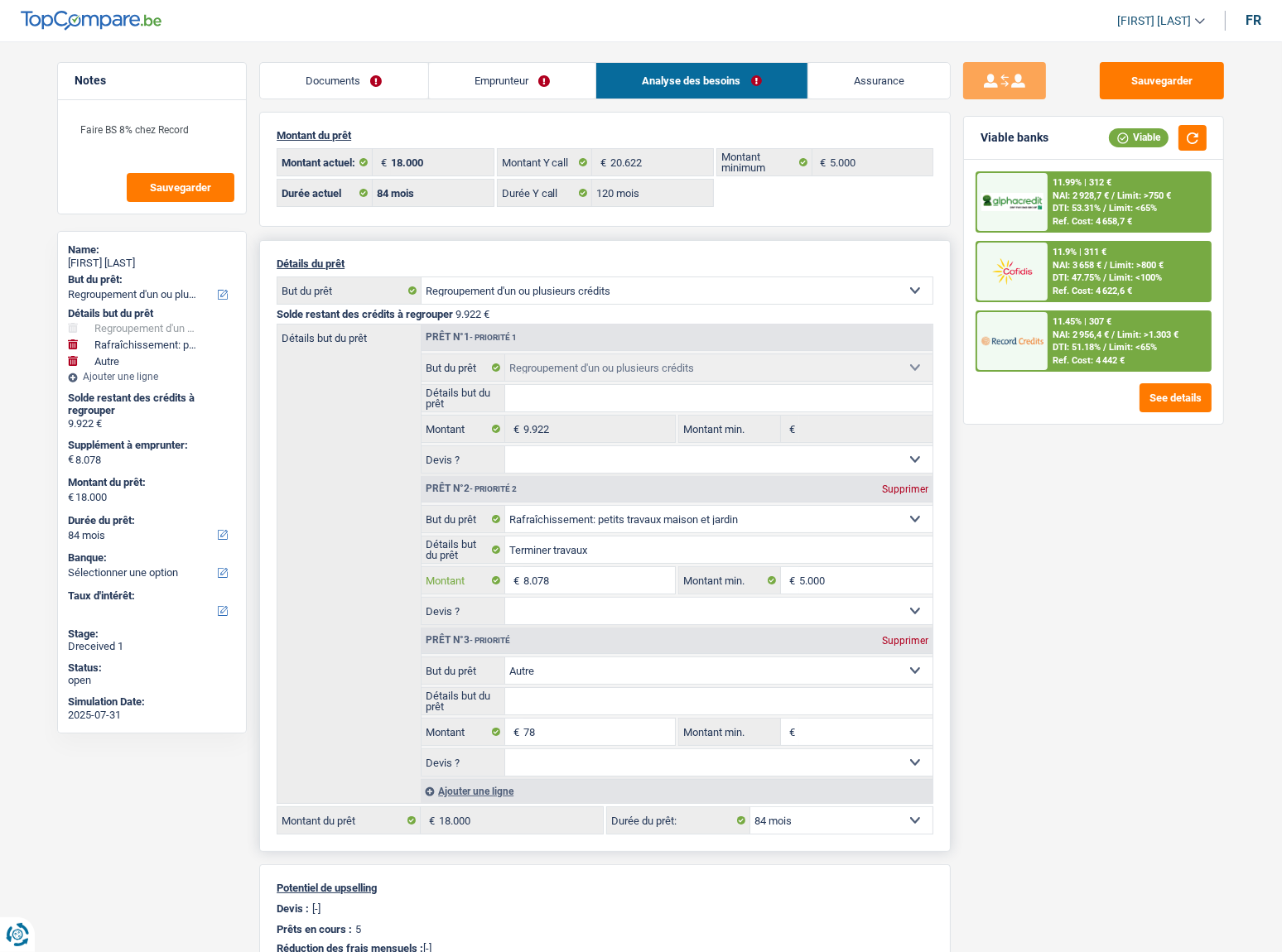 type on "8.078" 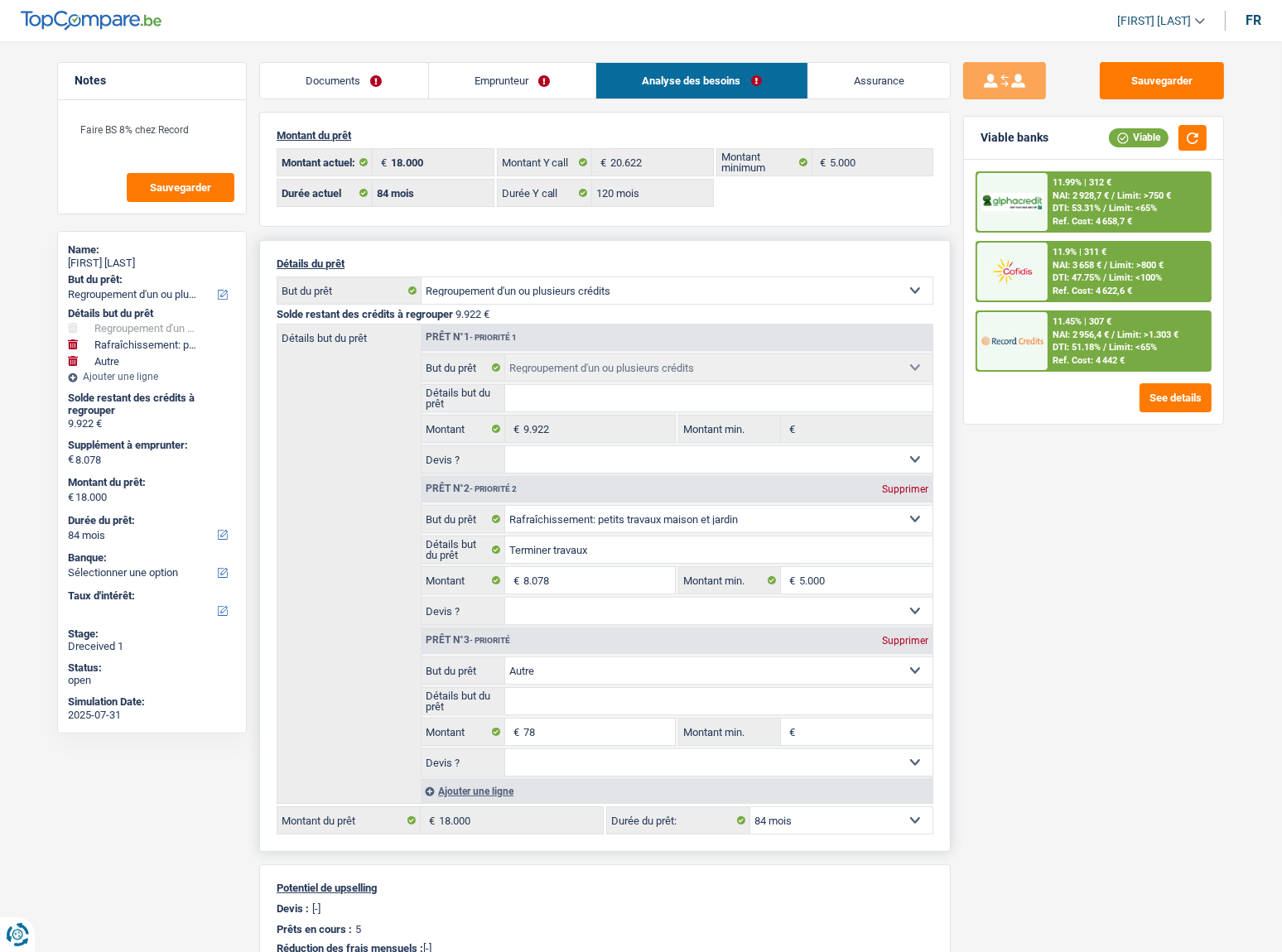 type on "8.156" 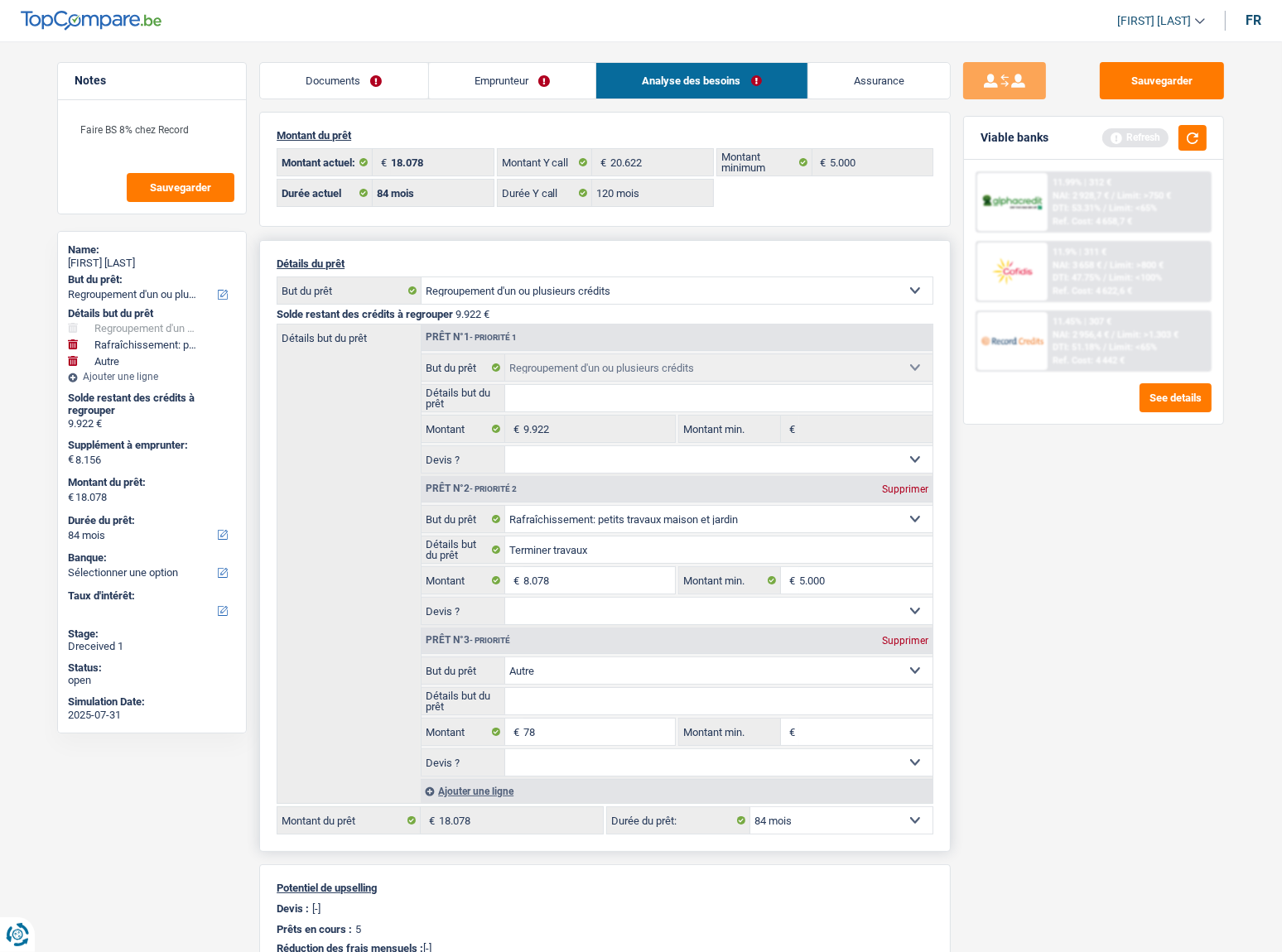 click on "Supprimer" at bounding box center (905, 641) 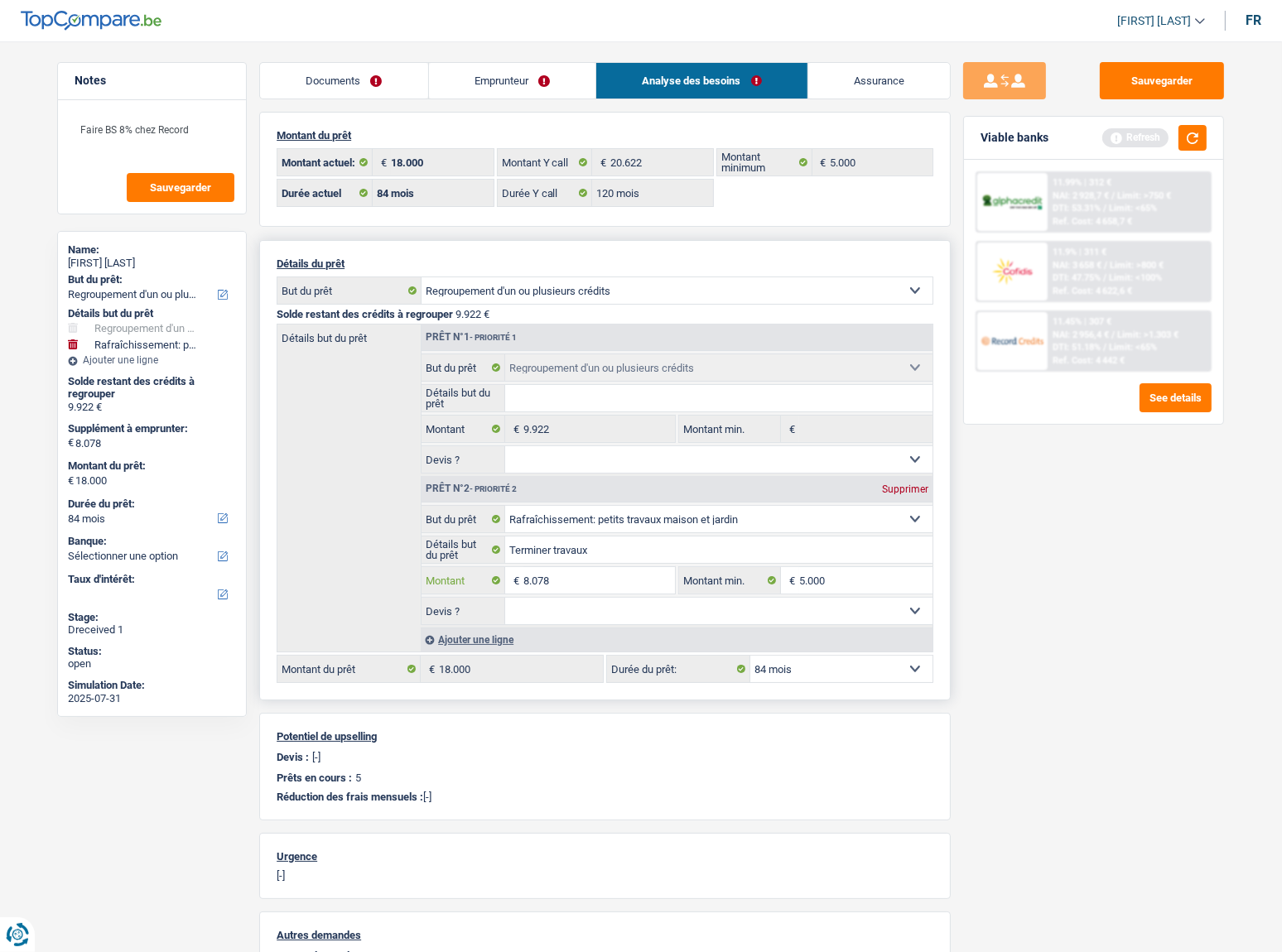 click on "8.078" at bounding box center (599, 580) 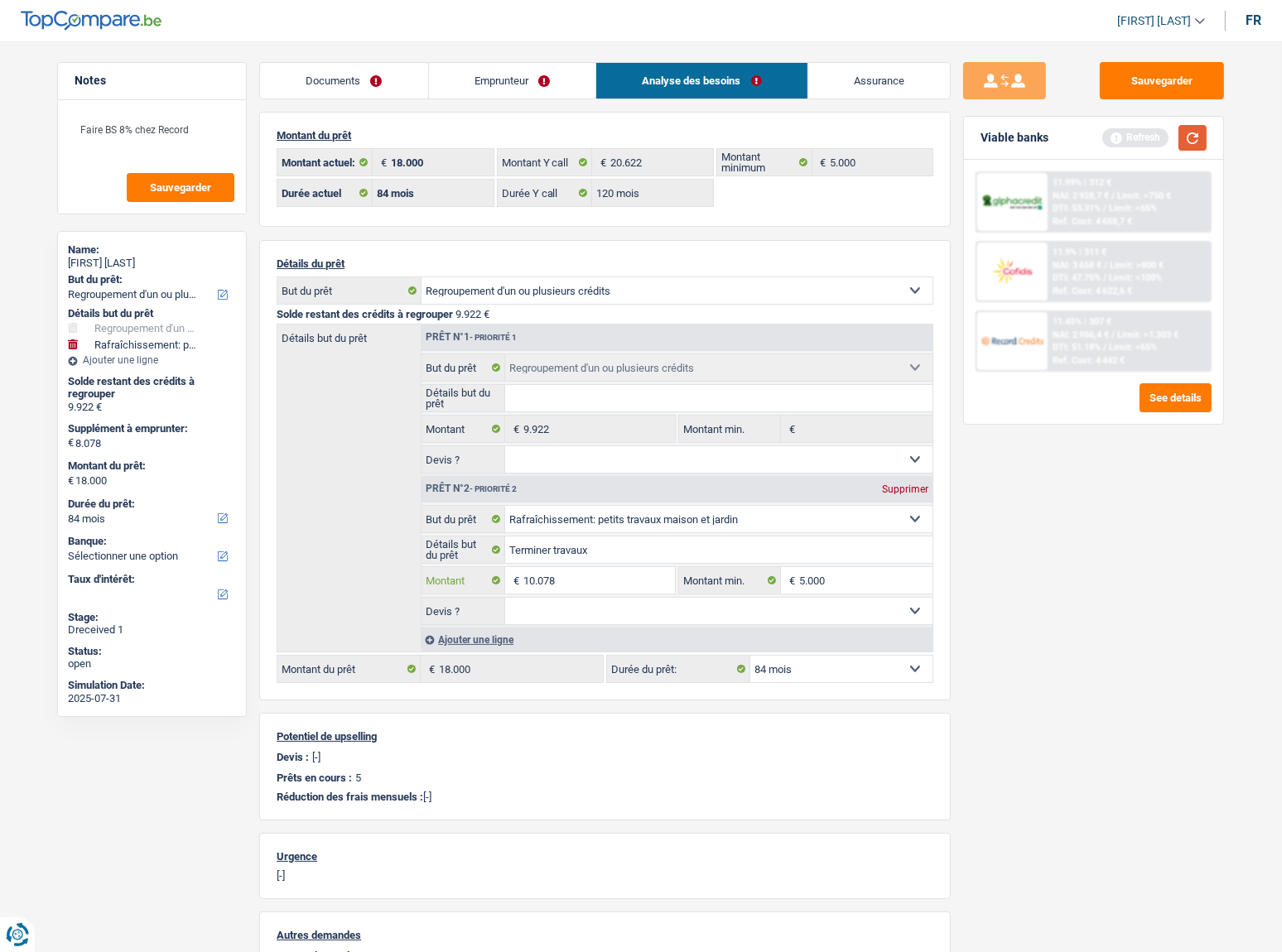 type on "10.078" 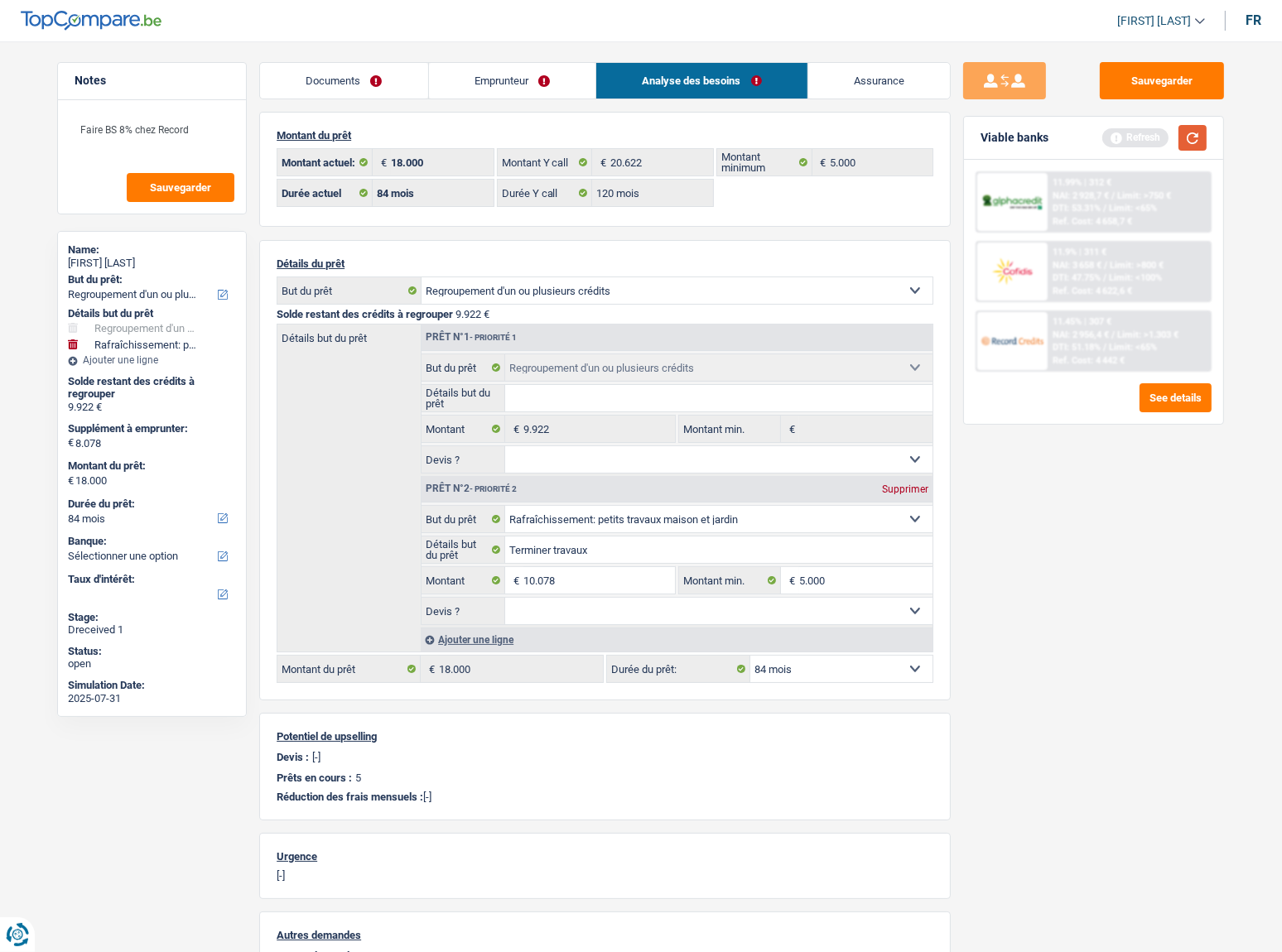 type on "10.078" 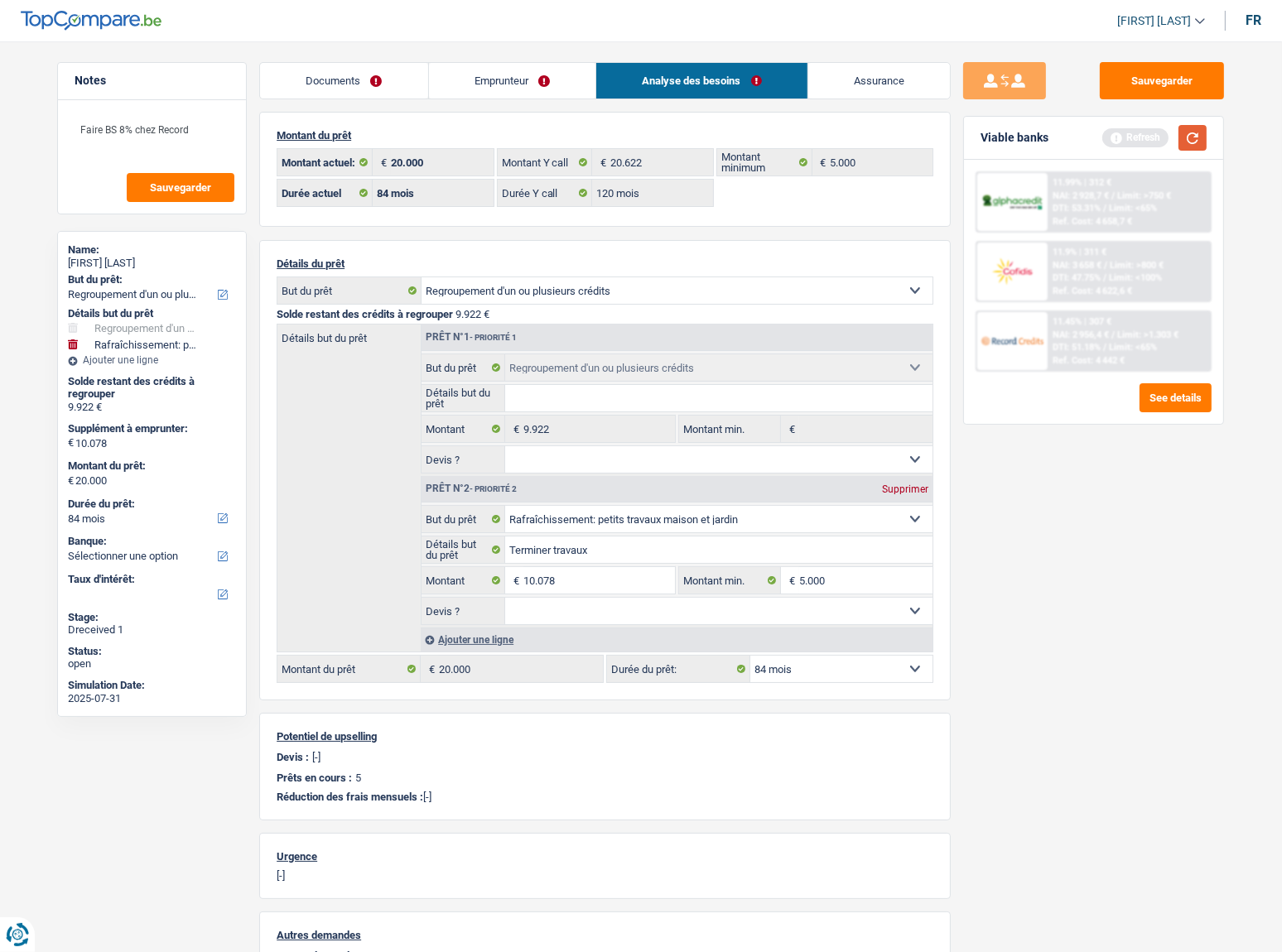click at bounding box center [1193, 137] 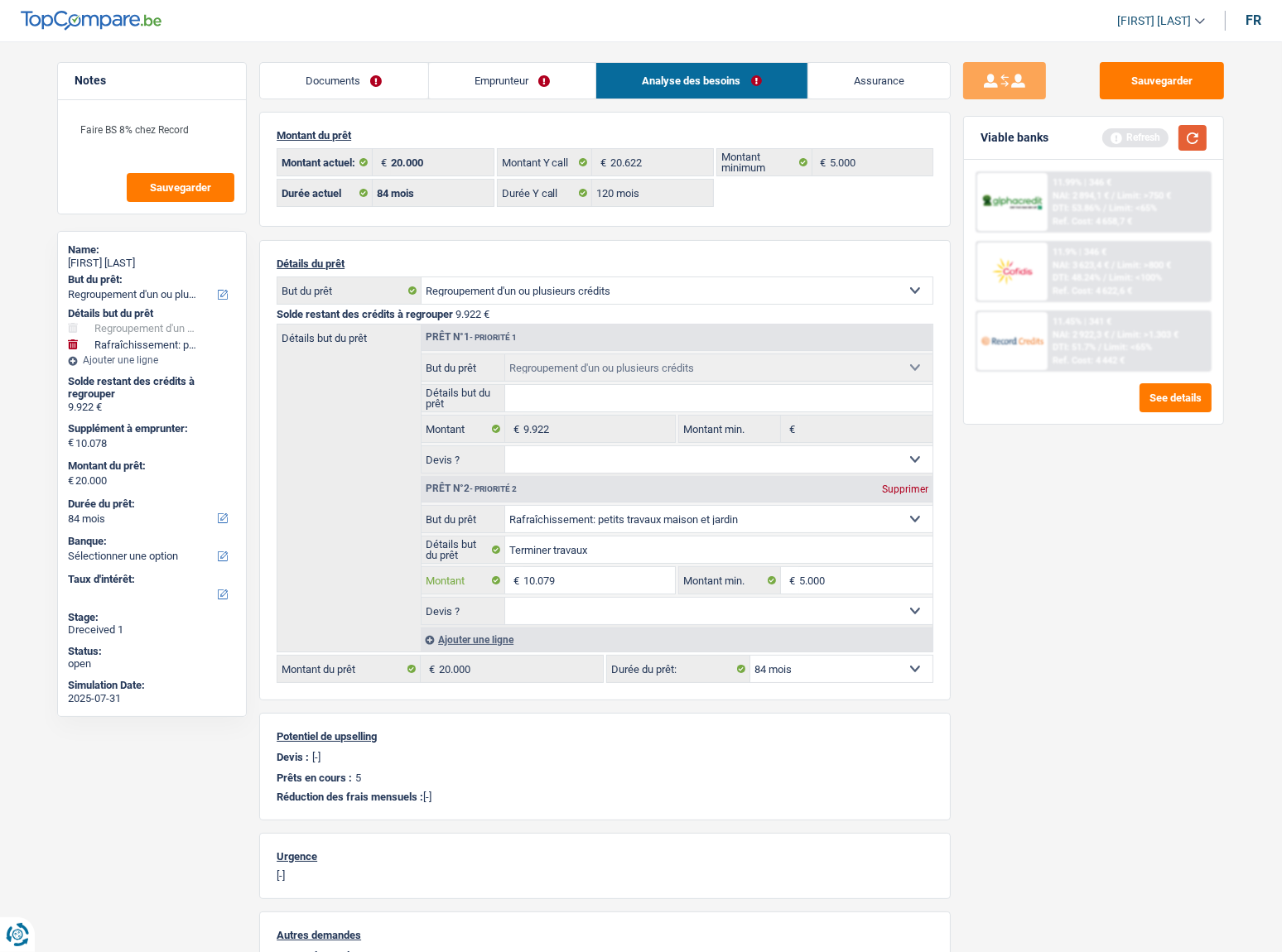 type on "10.079" 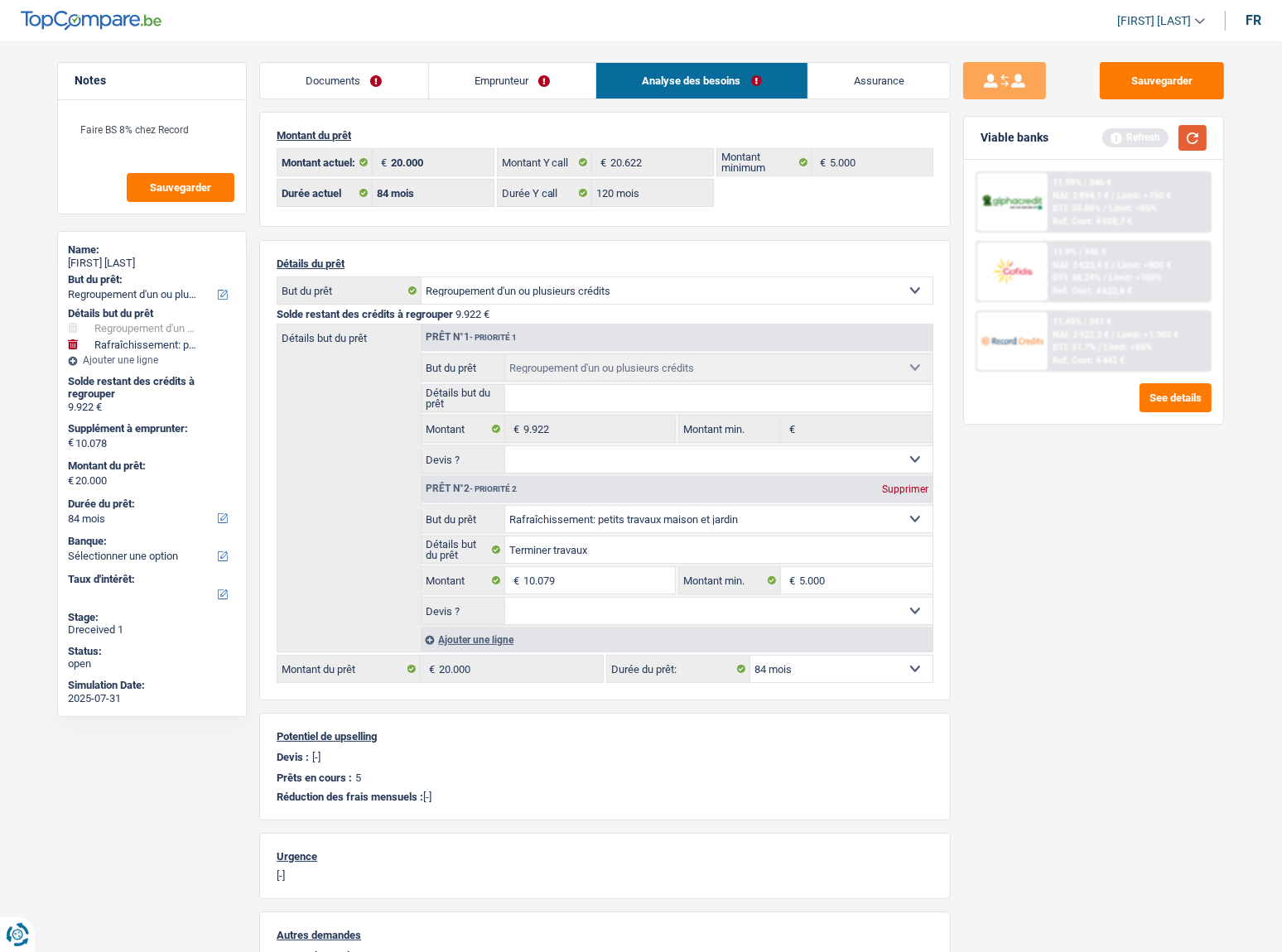 type on "10.079" 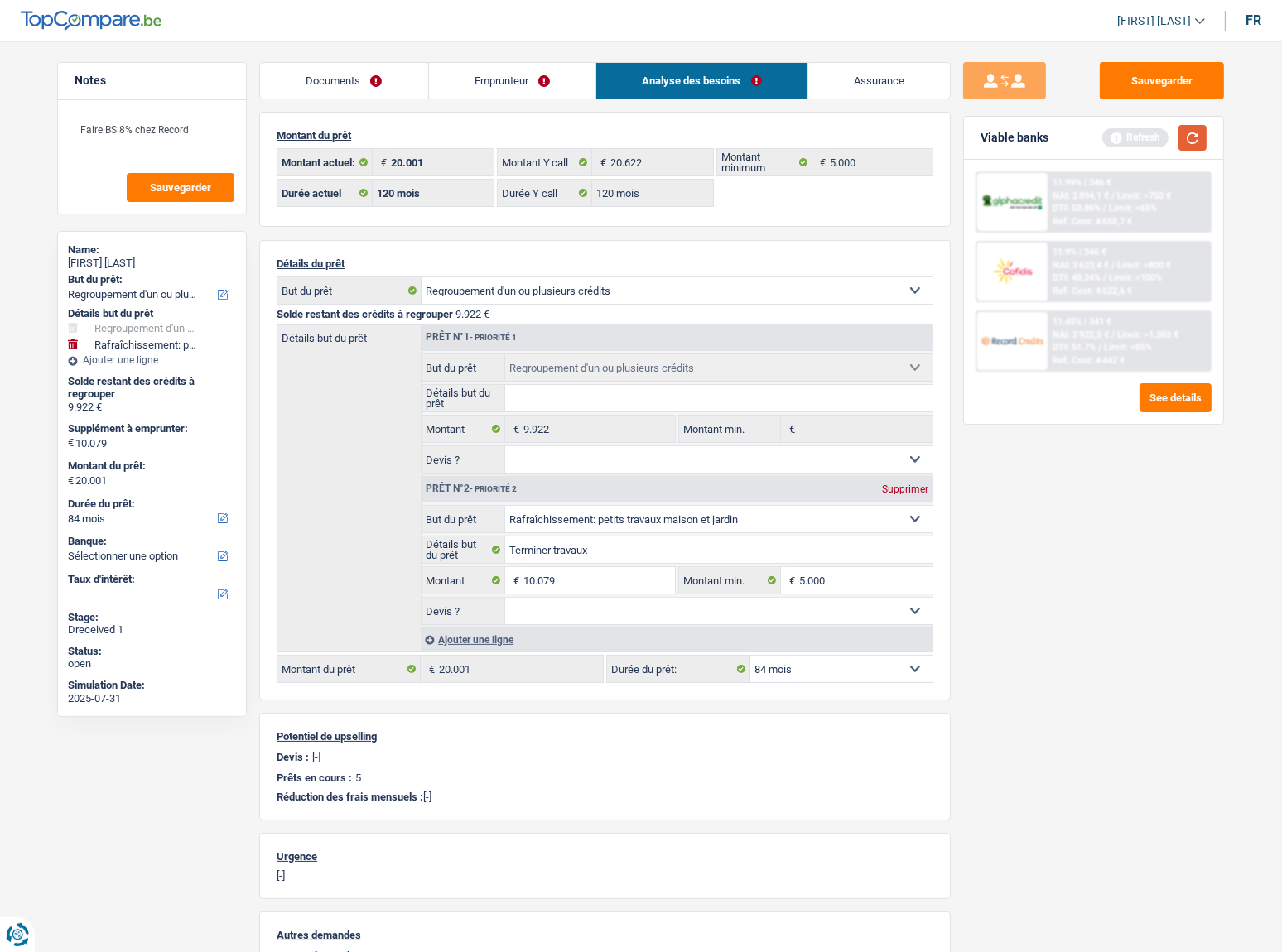 select on "120" 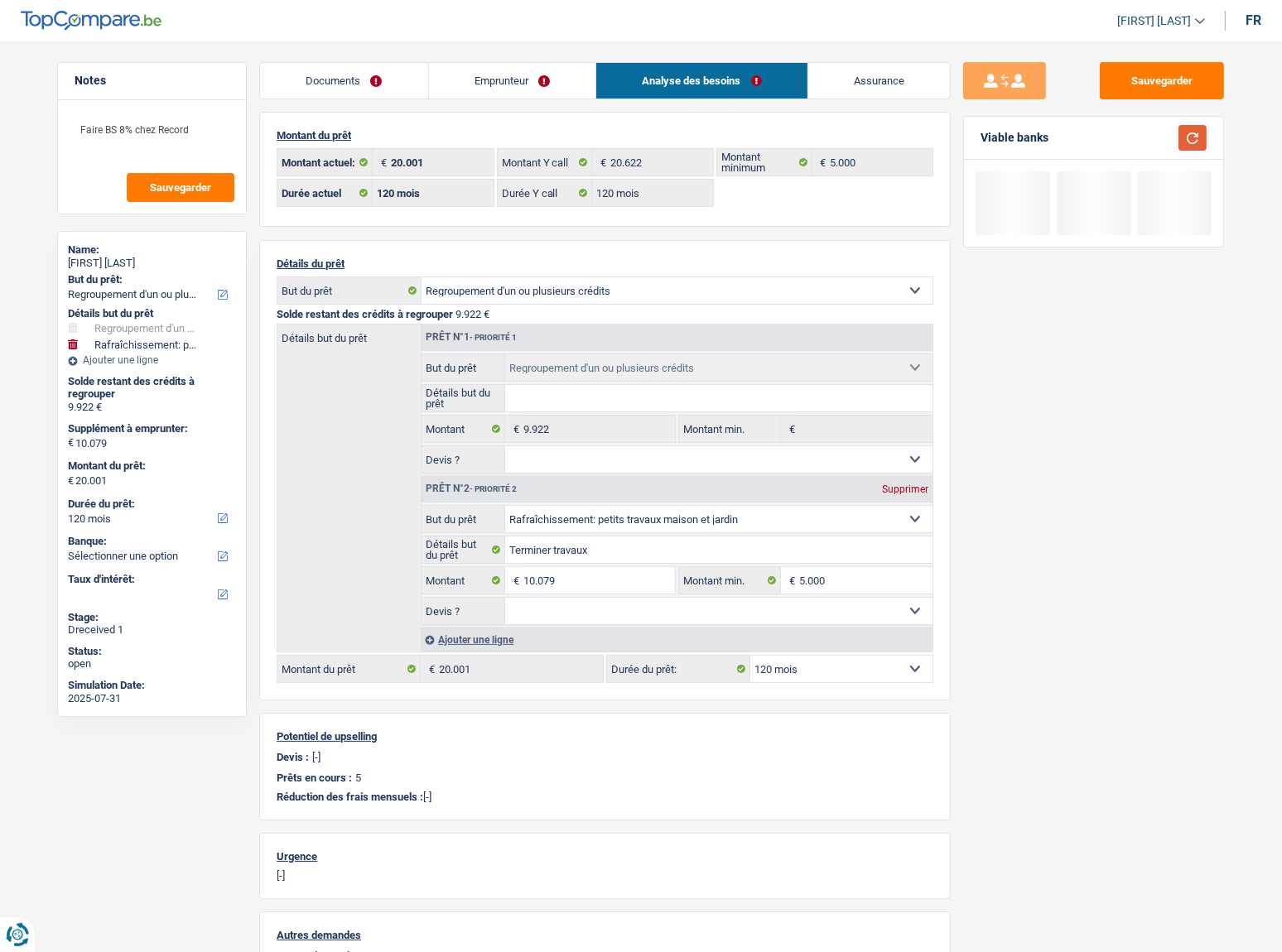 click at bounding box center [1193, 137] 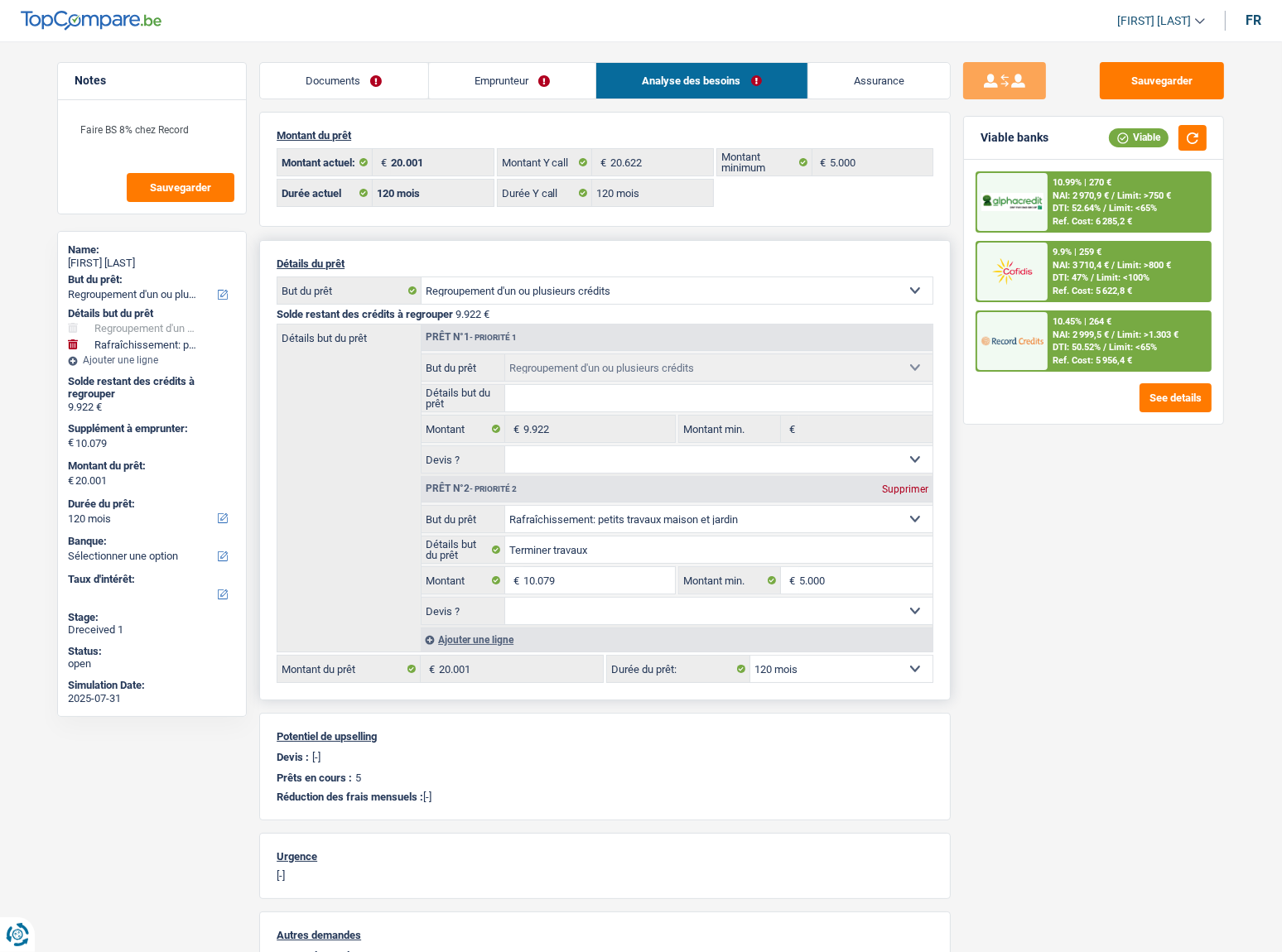 click on "12 mois 18 mois 24 mois 30 mois 36 mois 42 mois 48 mois 60 mois 72 mois 84 mois 96 mois 120 mois
Sélectionner une option" at bounding box center [841, 669] 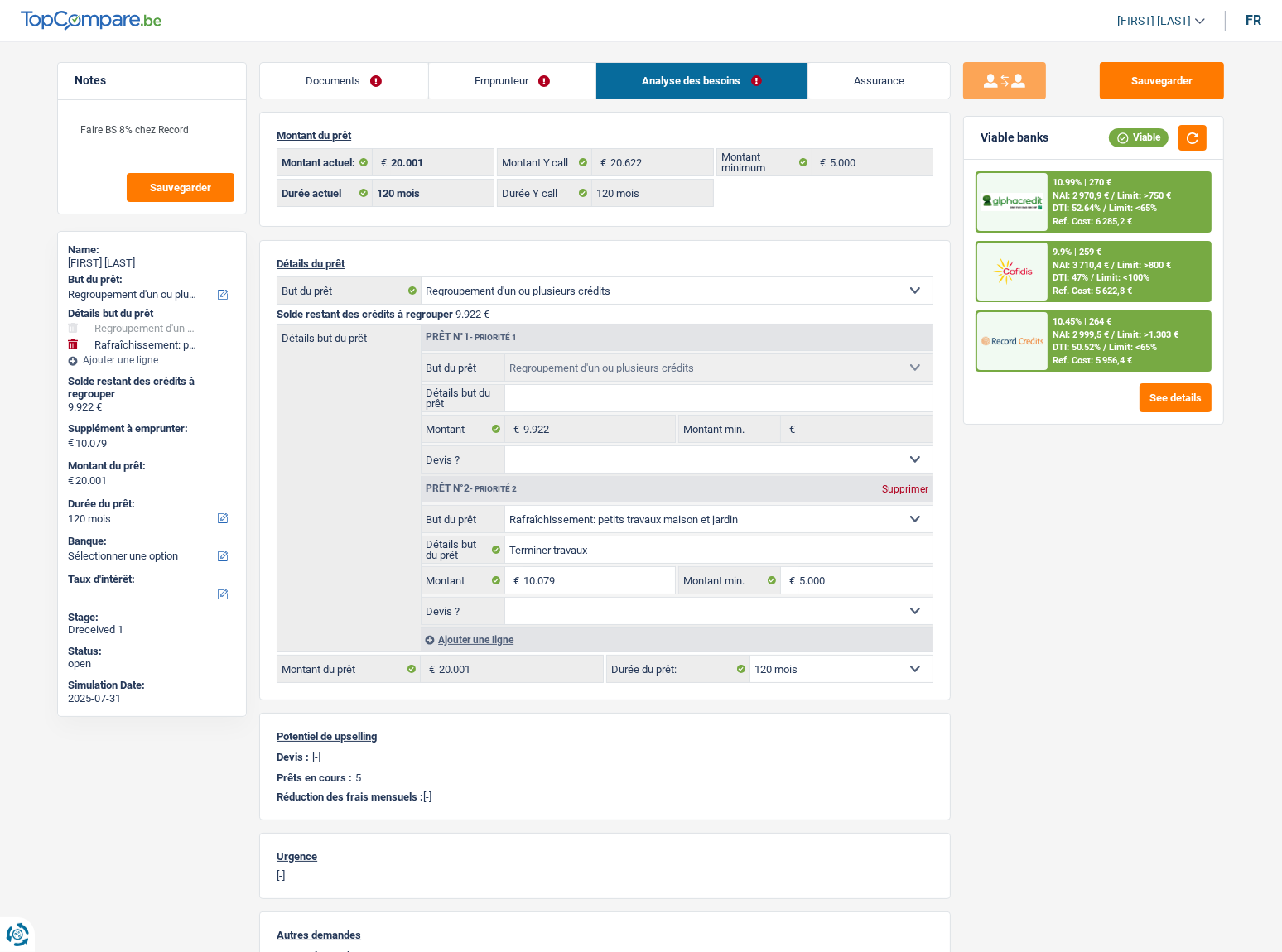 click on "Sauvegarder
Viable banks
Viable
10.99% | 270 €
NAI: 2 970,9 €
/
Limit: >750 €
DTI: 52.64%
/
Limit: <65%
Ref. Cost: 6 285,2 €
9.9% | 259 €
NAI: 3 710,4 €
/
Limit: >800 €
DTI: 47%
/               /       /" at bounding box center [1093, 492] 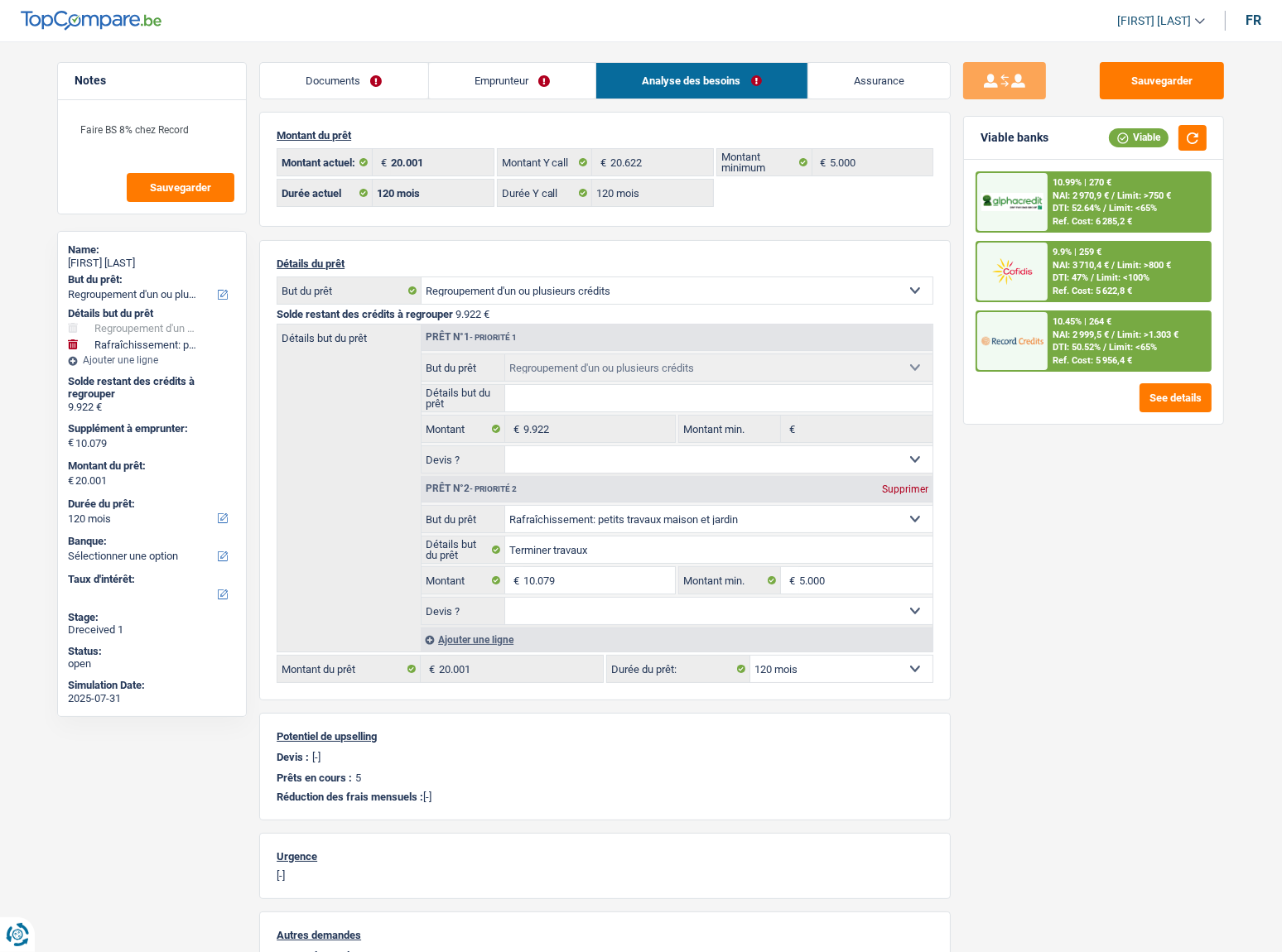 click on "NAI: 3 710,4 €" at bounding box center [1081, 265] 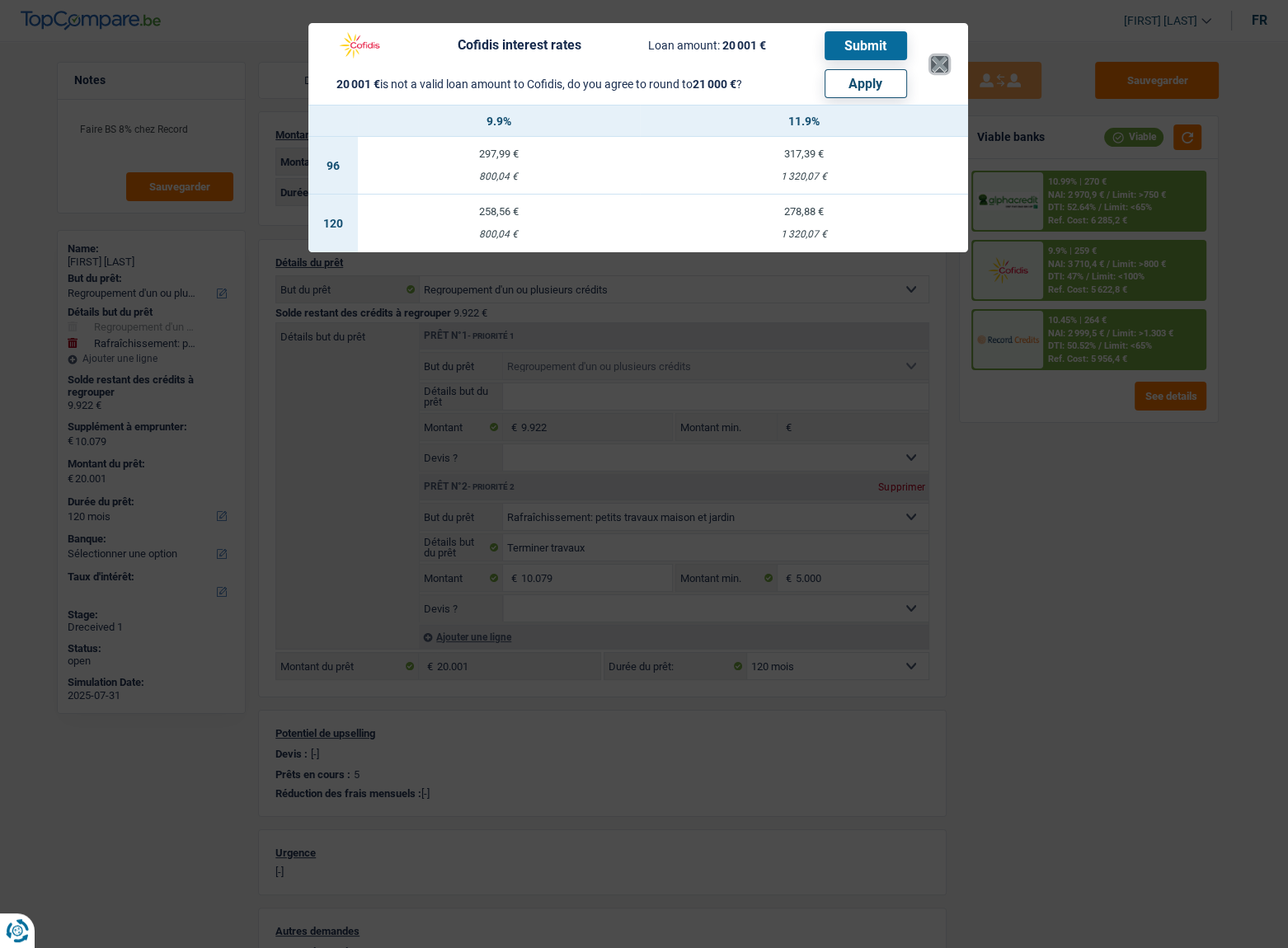 click on "×" at bounding box center (939, 64) 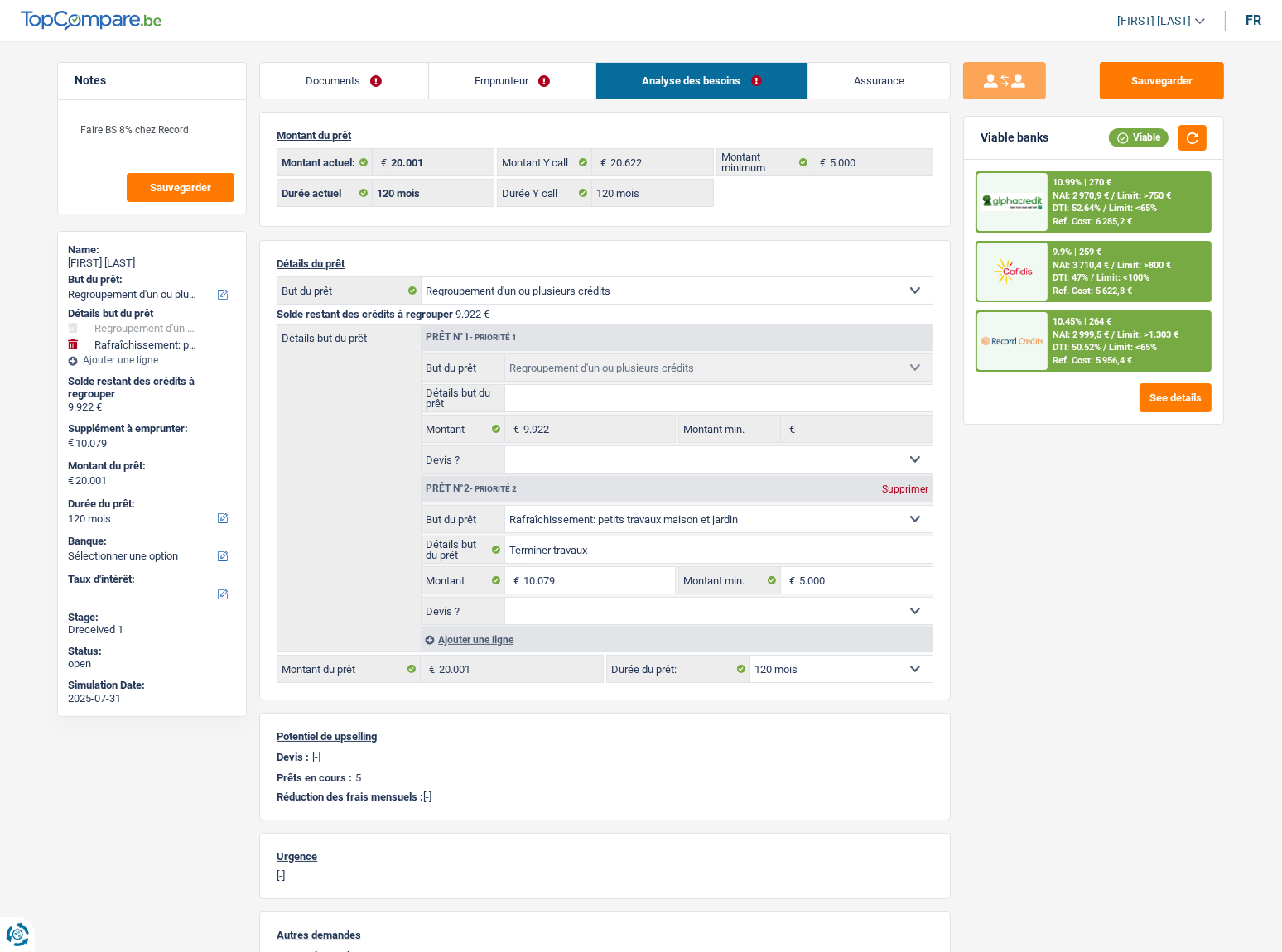 click on "DTI: 47%" at bounding box center (1070, 277) 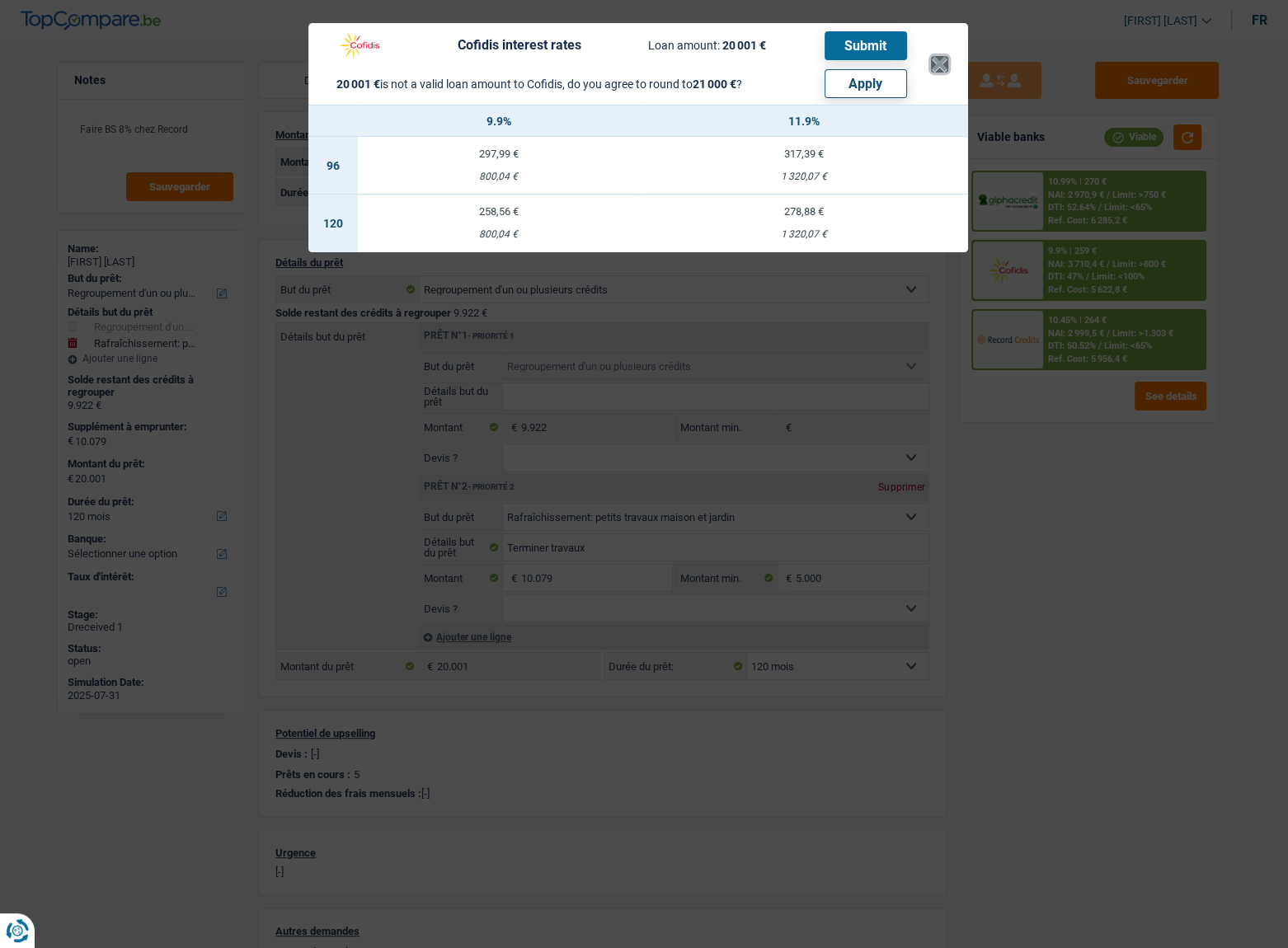 click on "×" at bounding box center (939, 64) 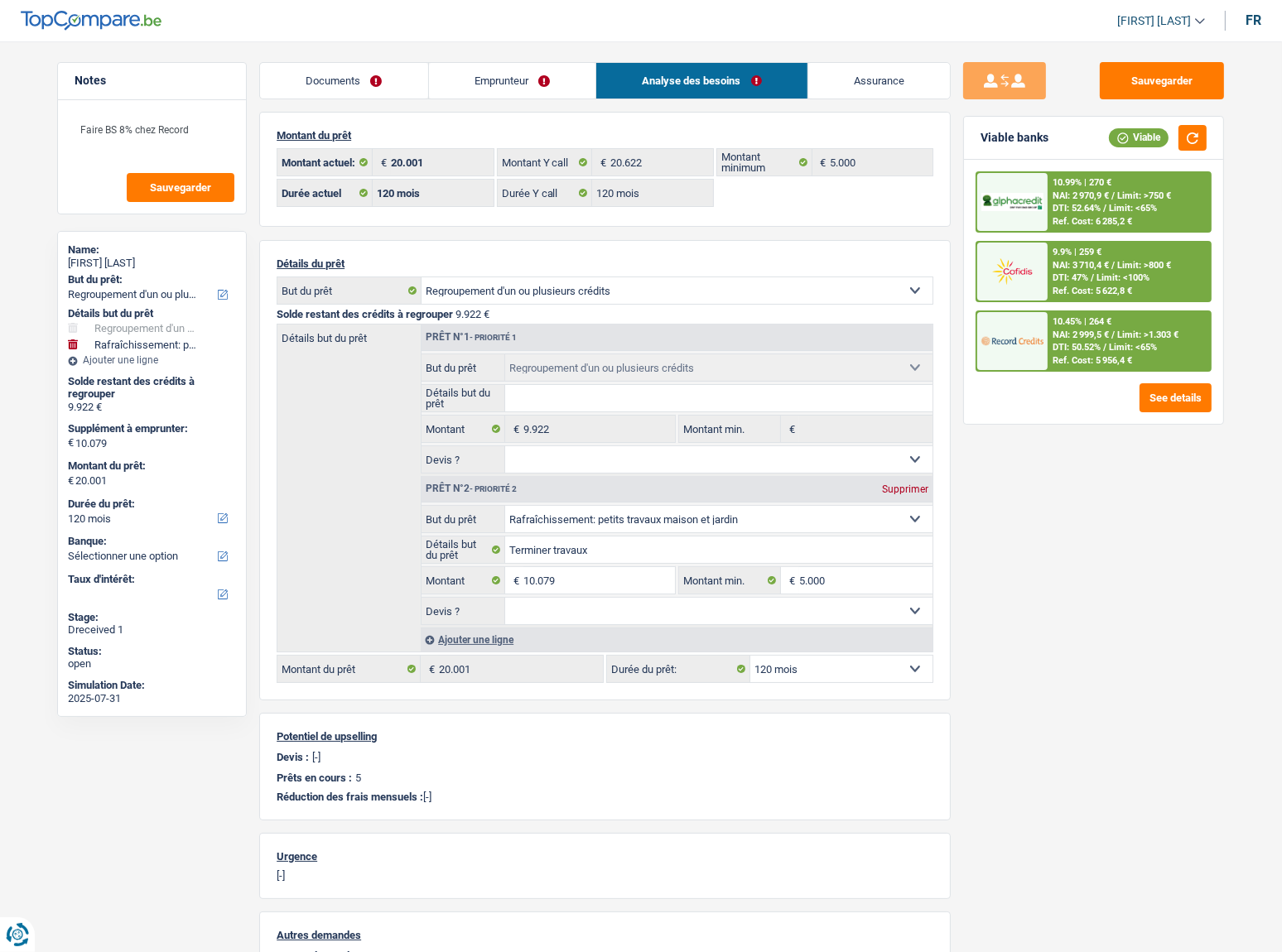 click on "NAI: 2 999,5 €" at bounding box center [1081, 334] 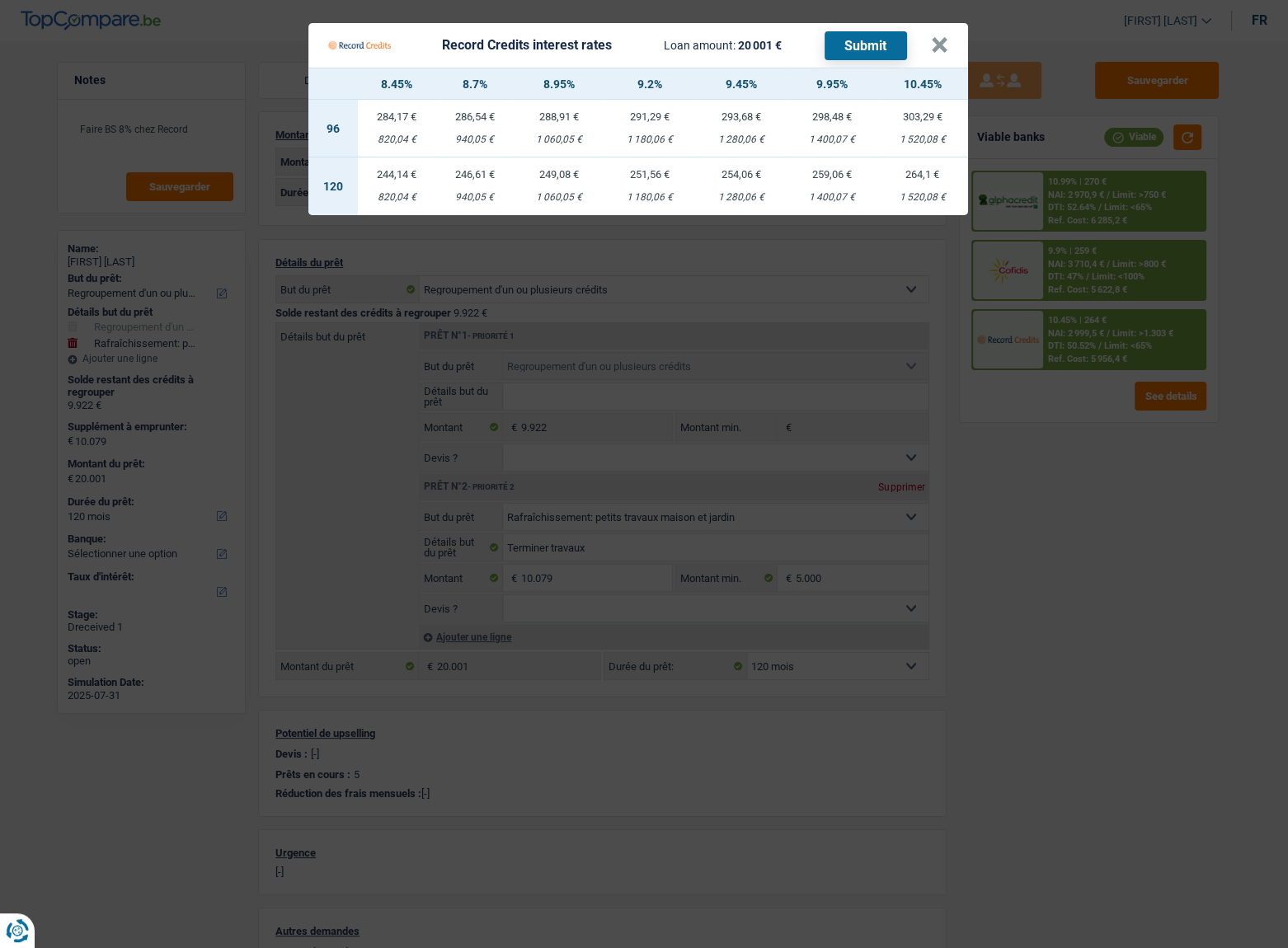 click on "249,08 €
1 060,05 €" at bounding box center (559, 186) 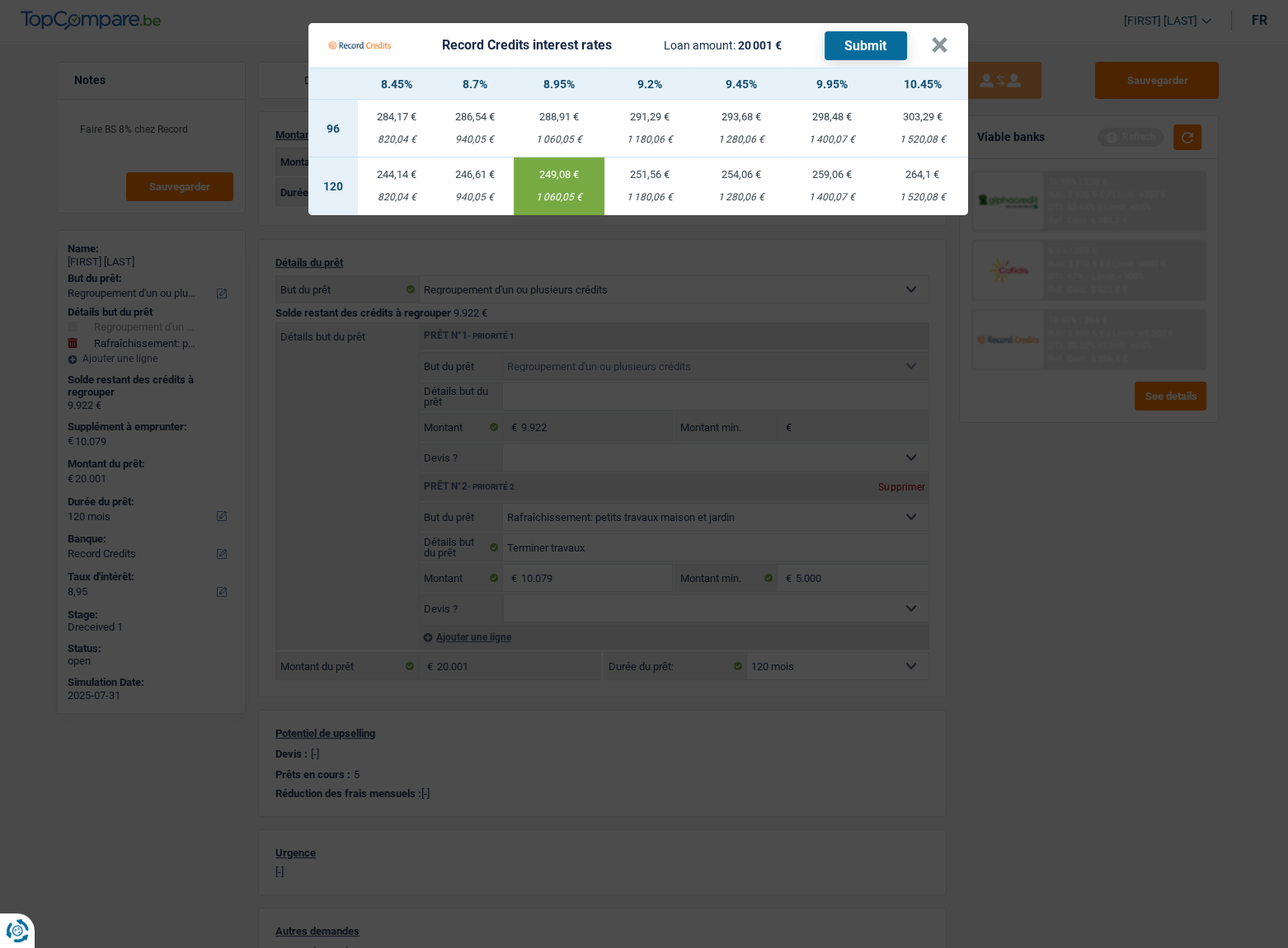 click on "Submit" at bounding box center (866, 45) 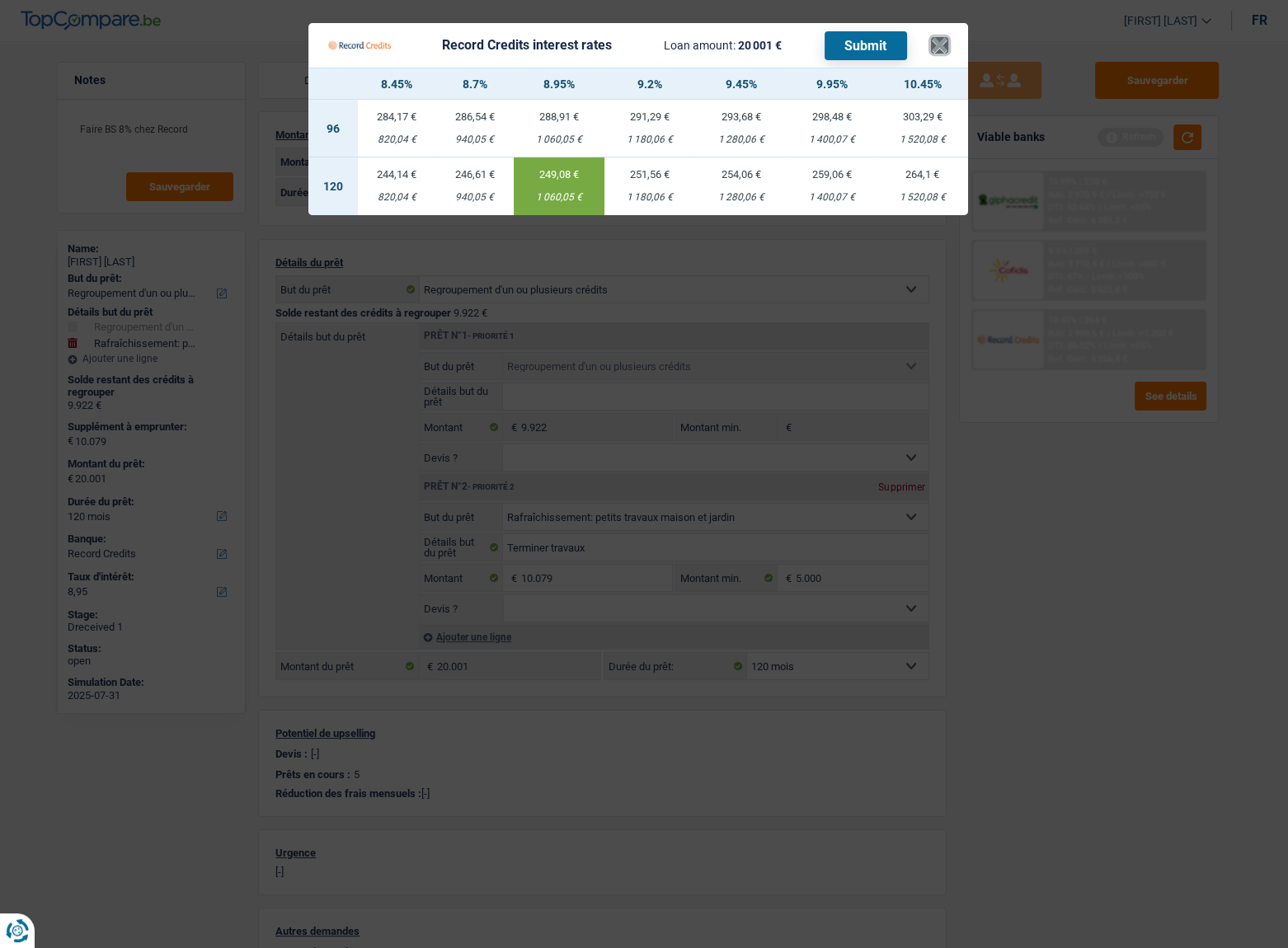 click on "×" at bounding box center (939, 45) 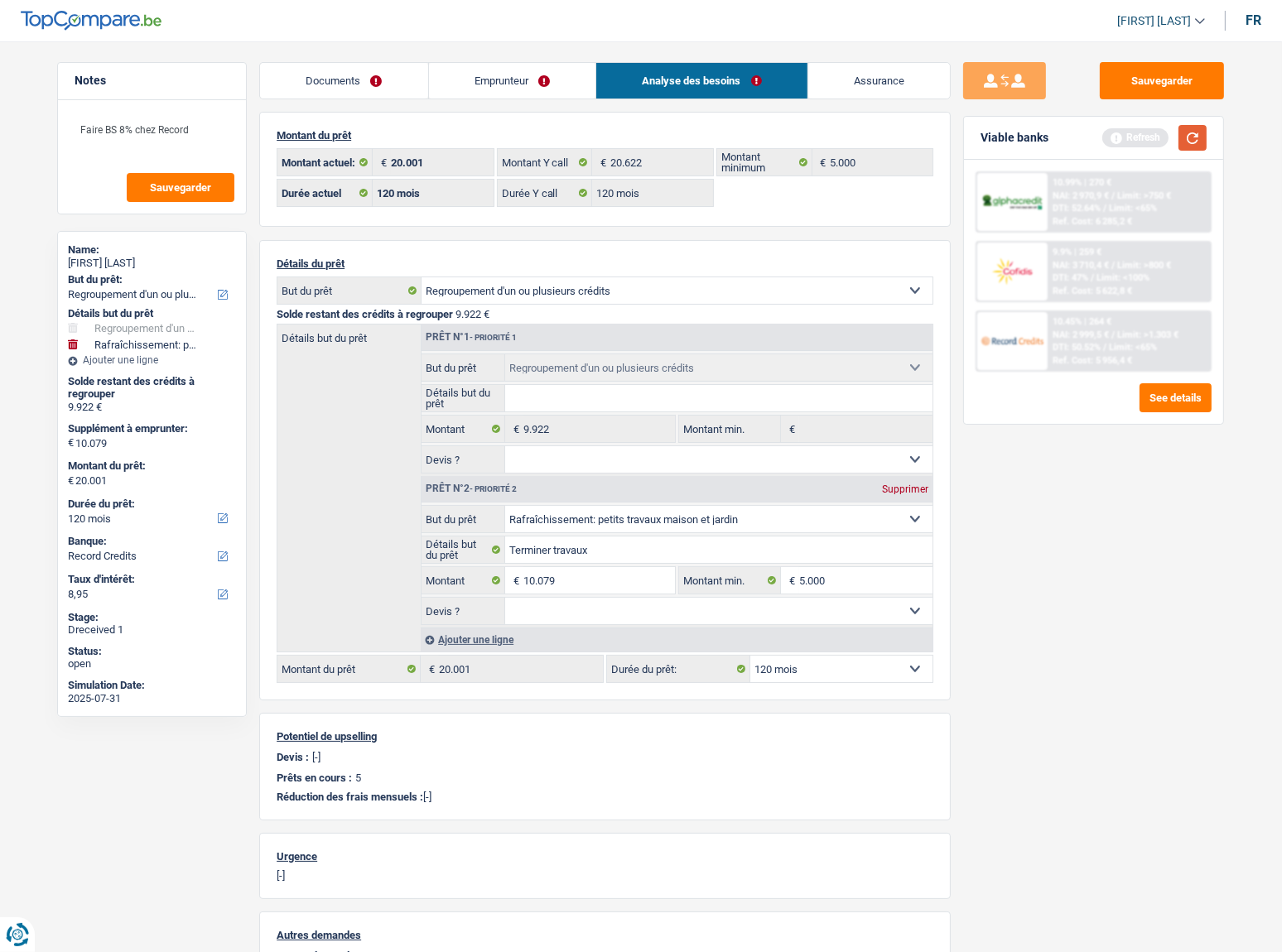 click at bounding box center (1193, 137) 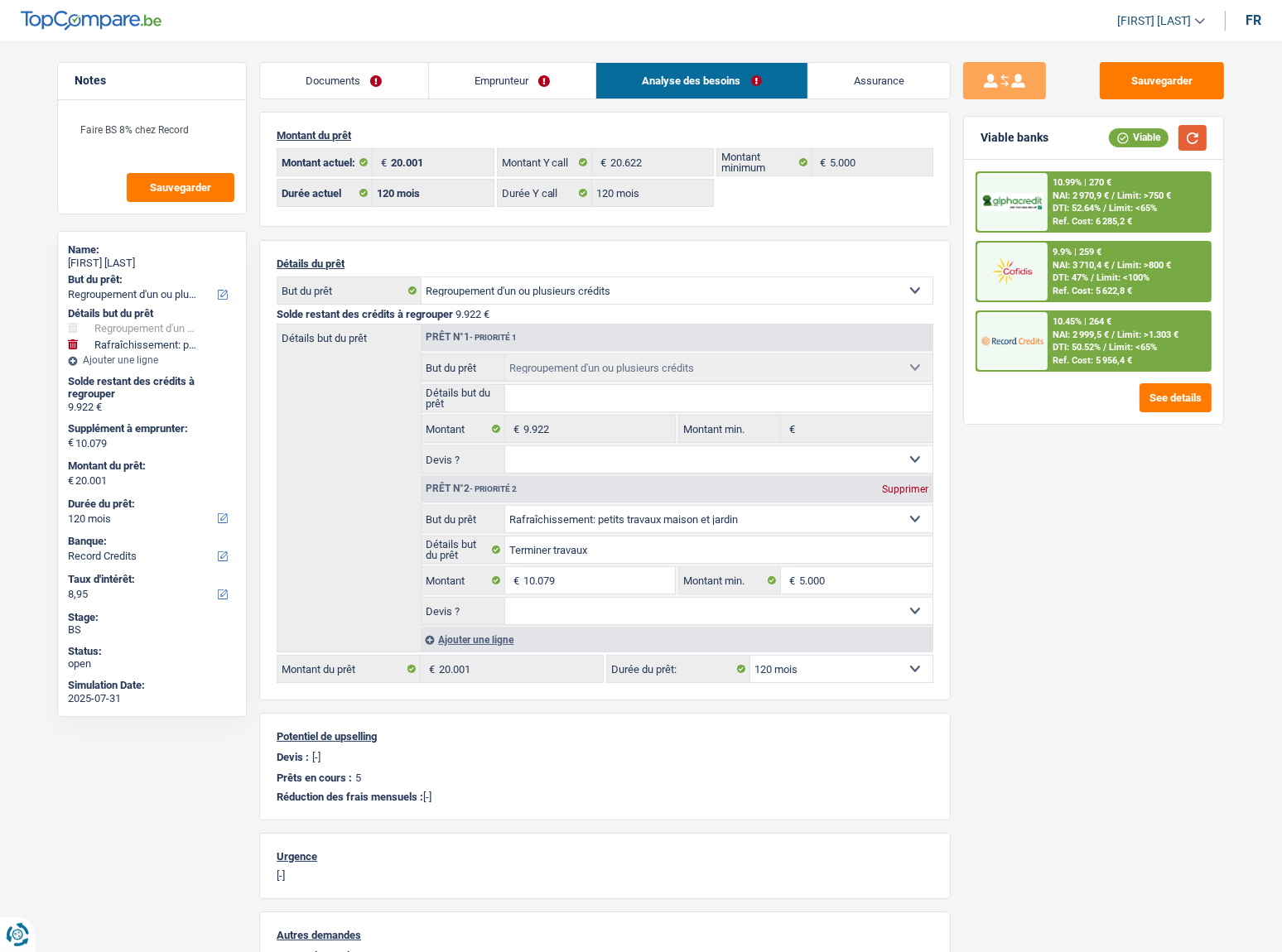 click at bounding box center (1193, 137) 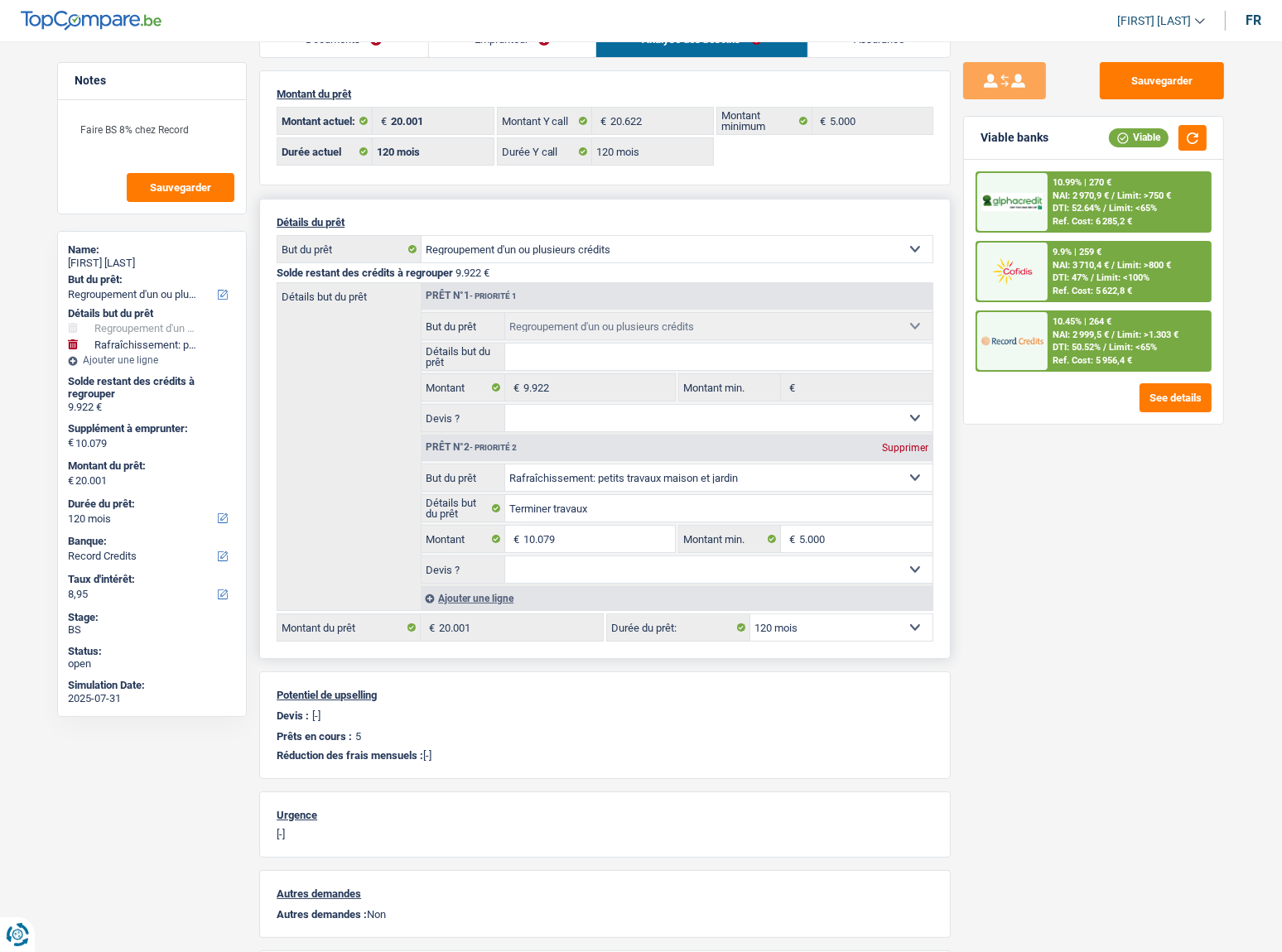 scroll, scrollTop: 75, scrollLeft: 0, axis: vertical 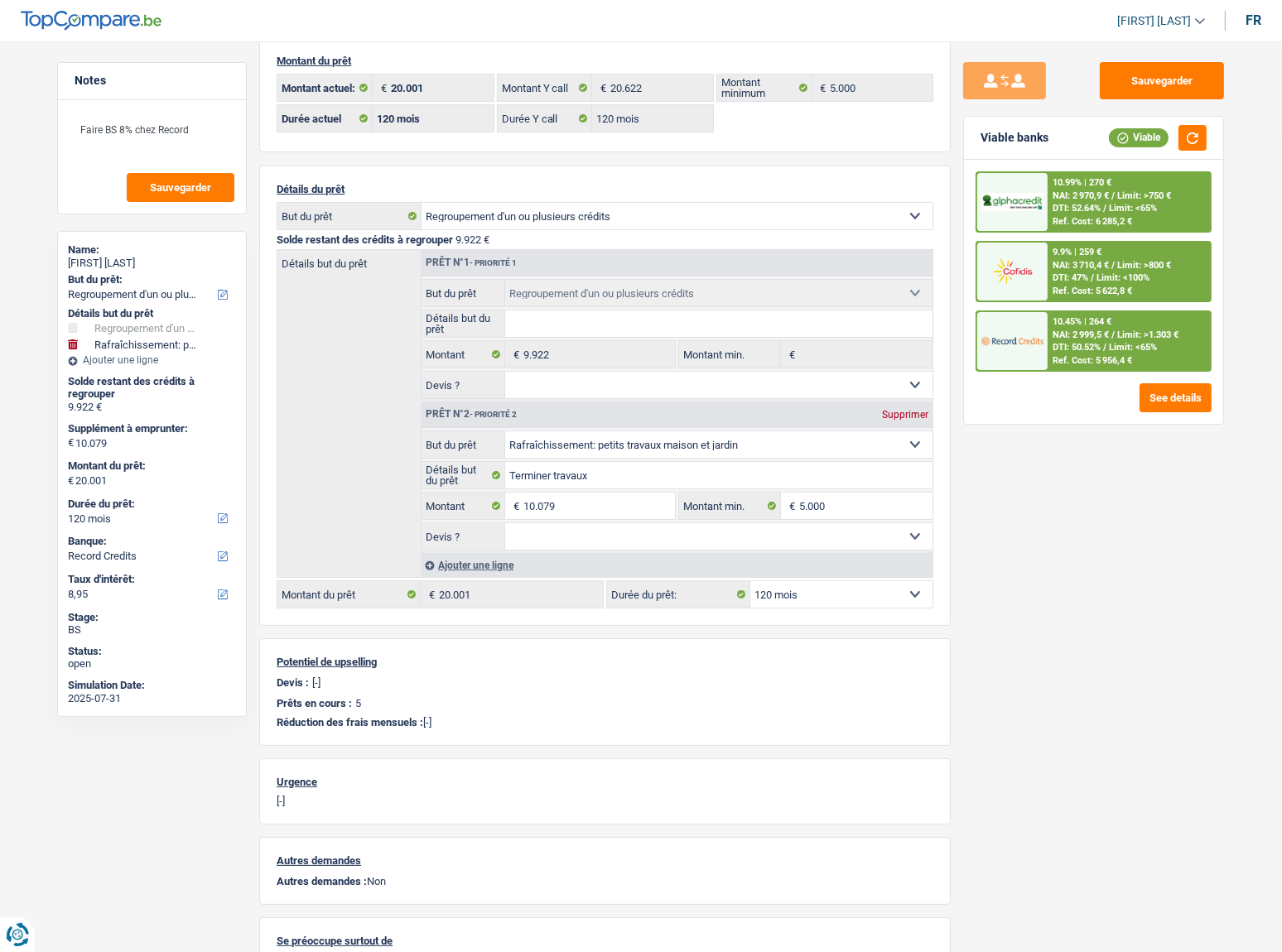 click on "DTI: 50.52%" at bounding box center (1077, 347) 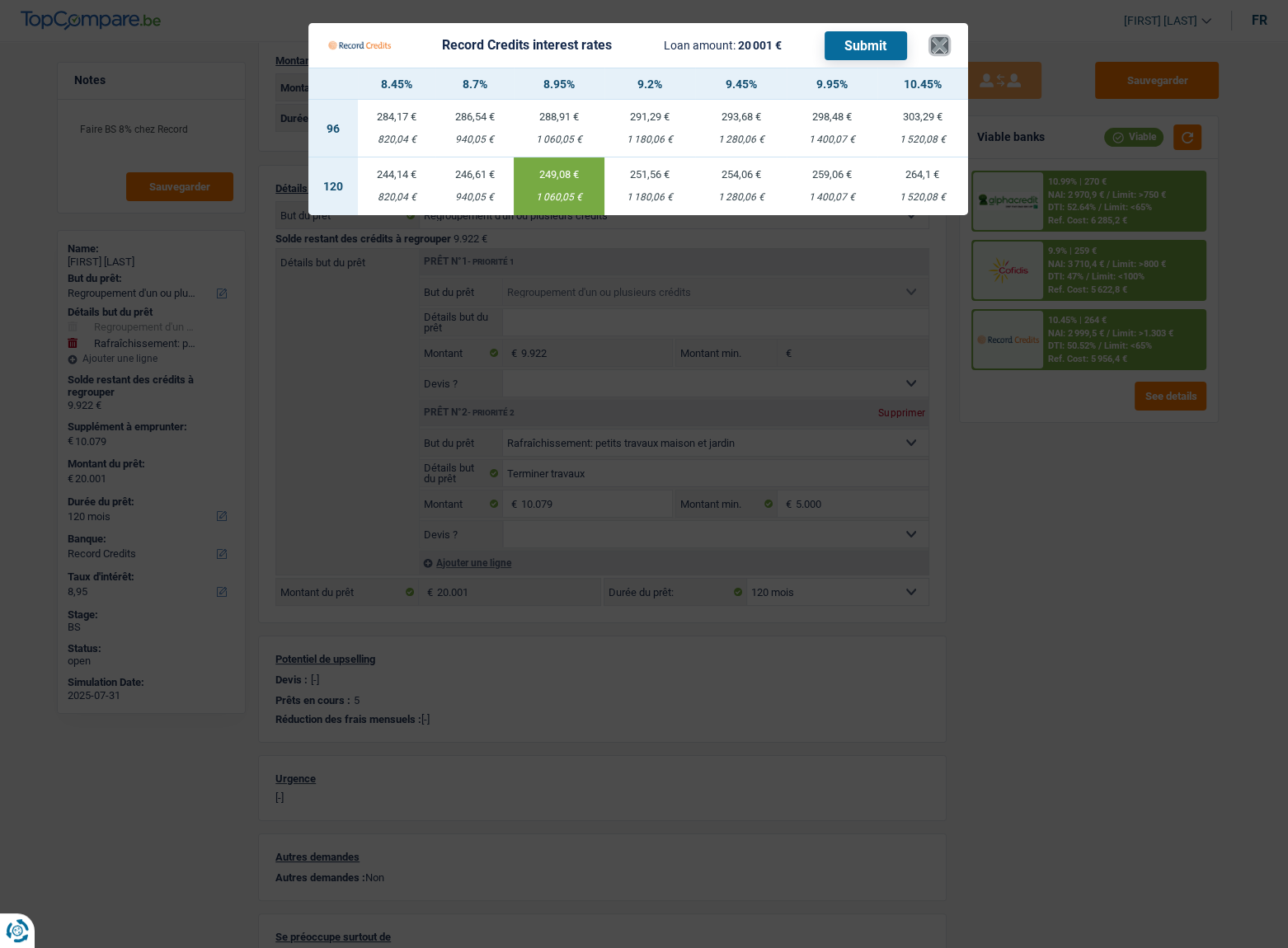 click on "×" at bounding box center [939, 45] 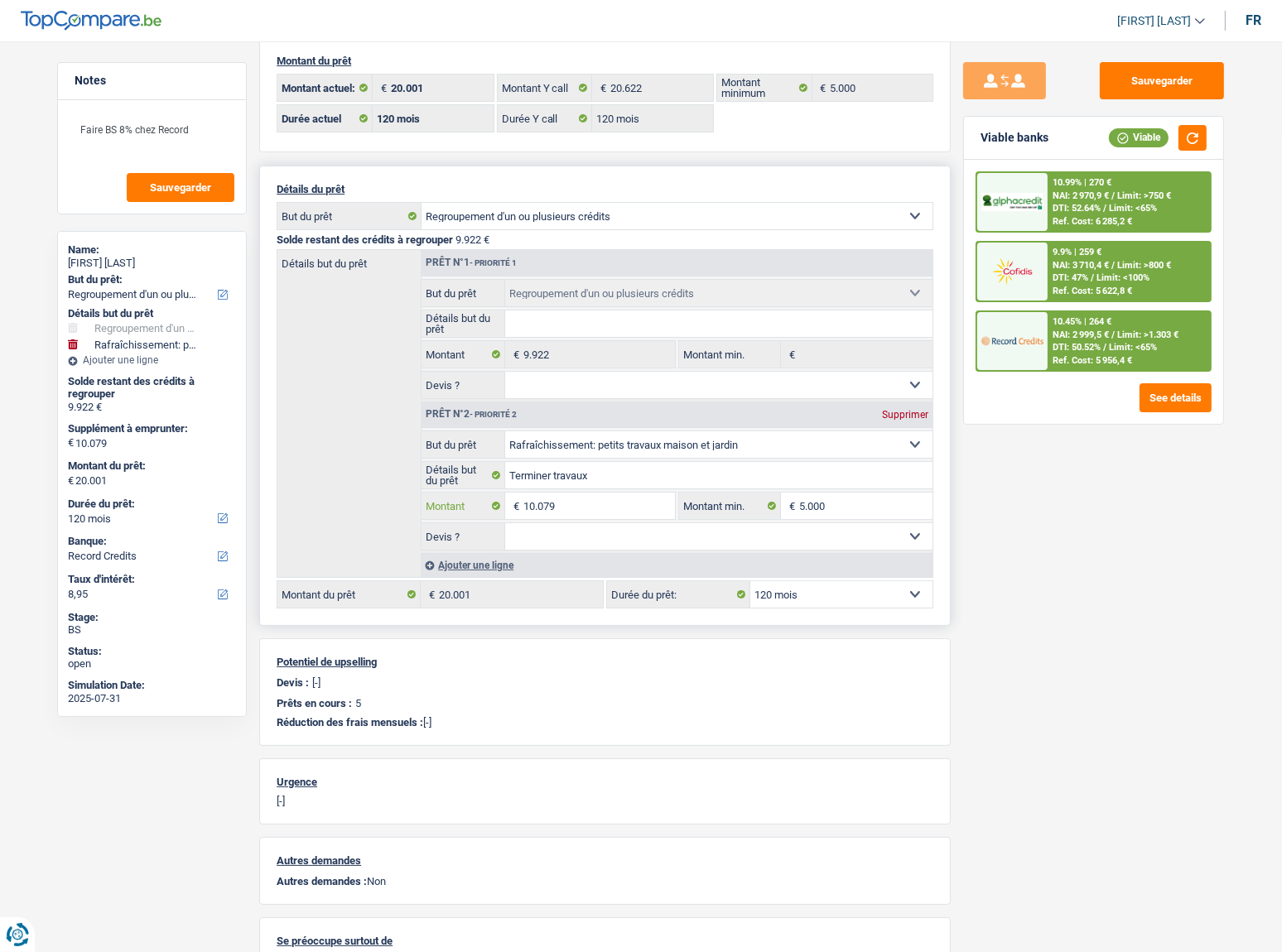 click on "10.079" at bounding box center (599, 506) 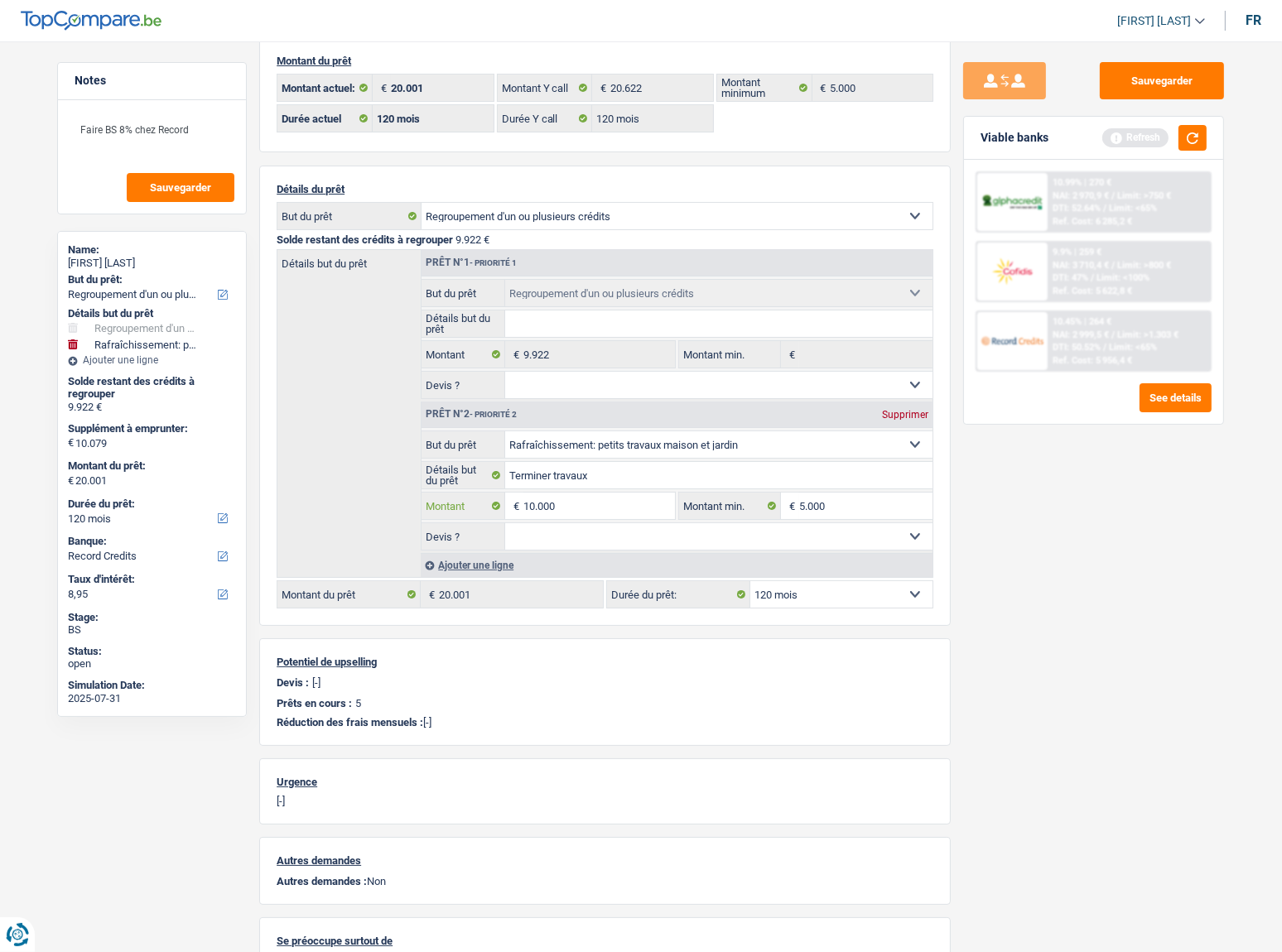 type on "10.000" 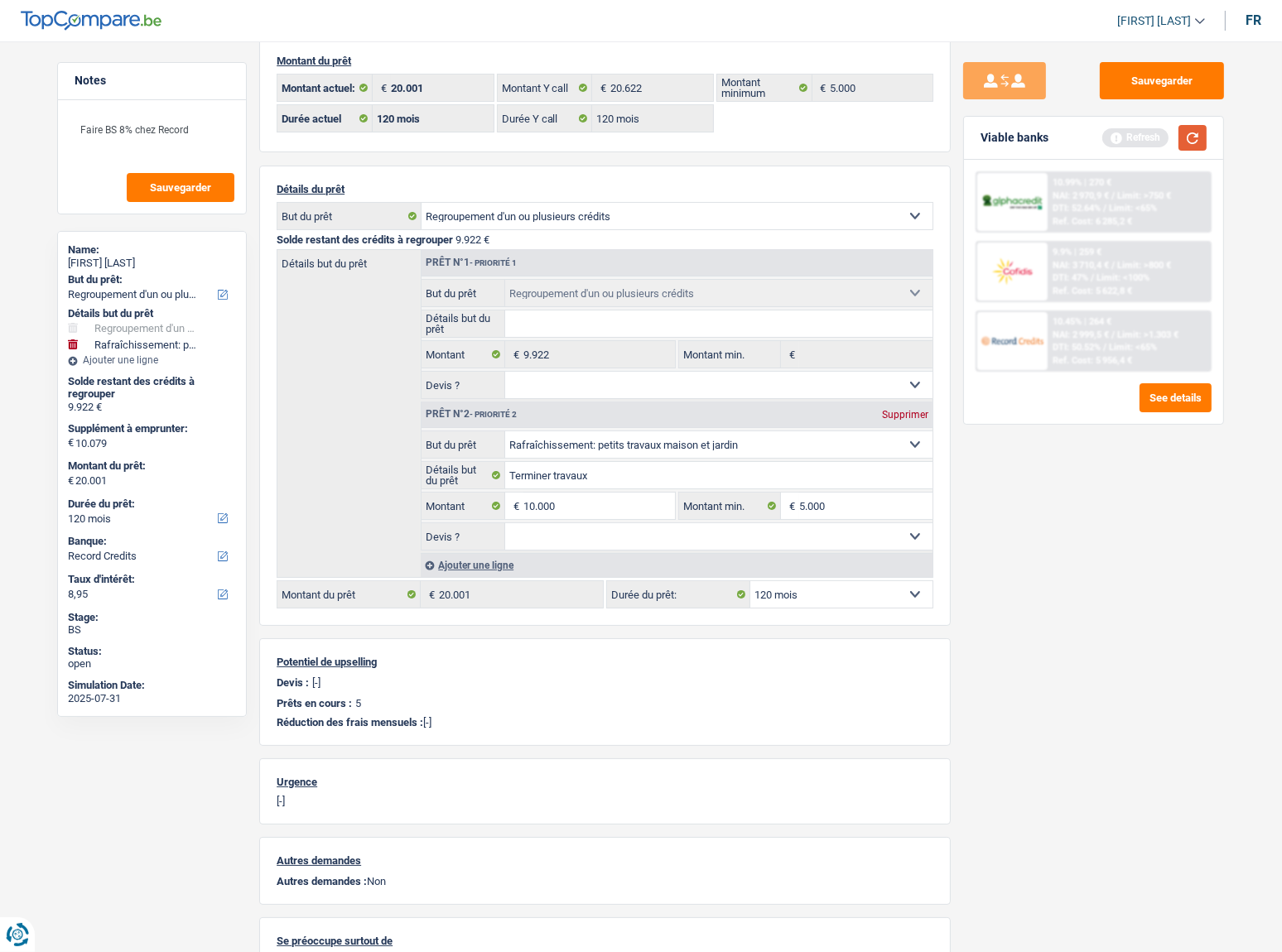 type on "10.000" 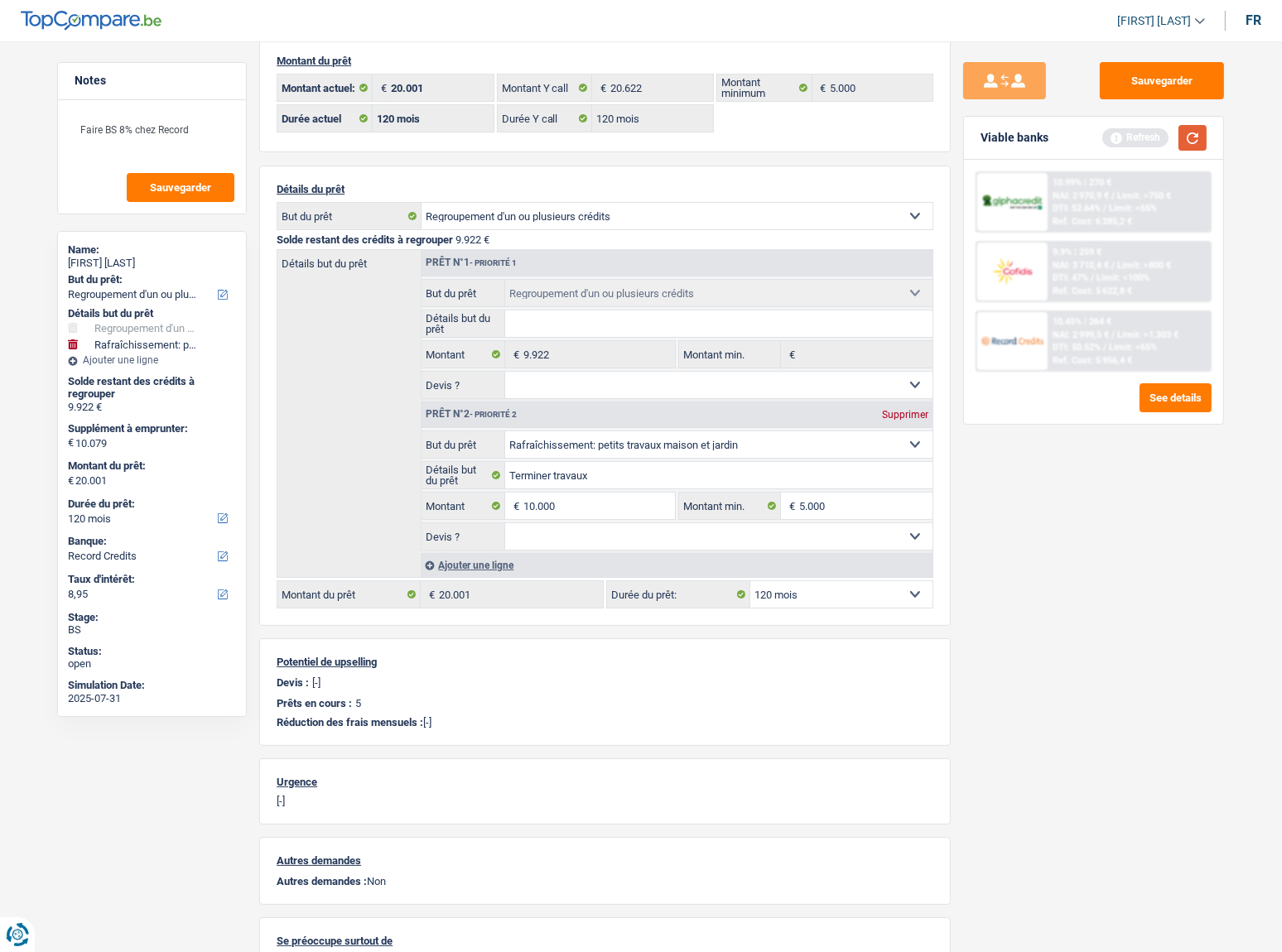 type on "19.922" 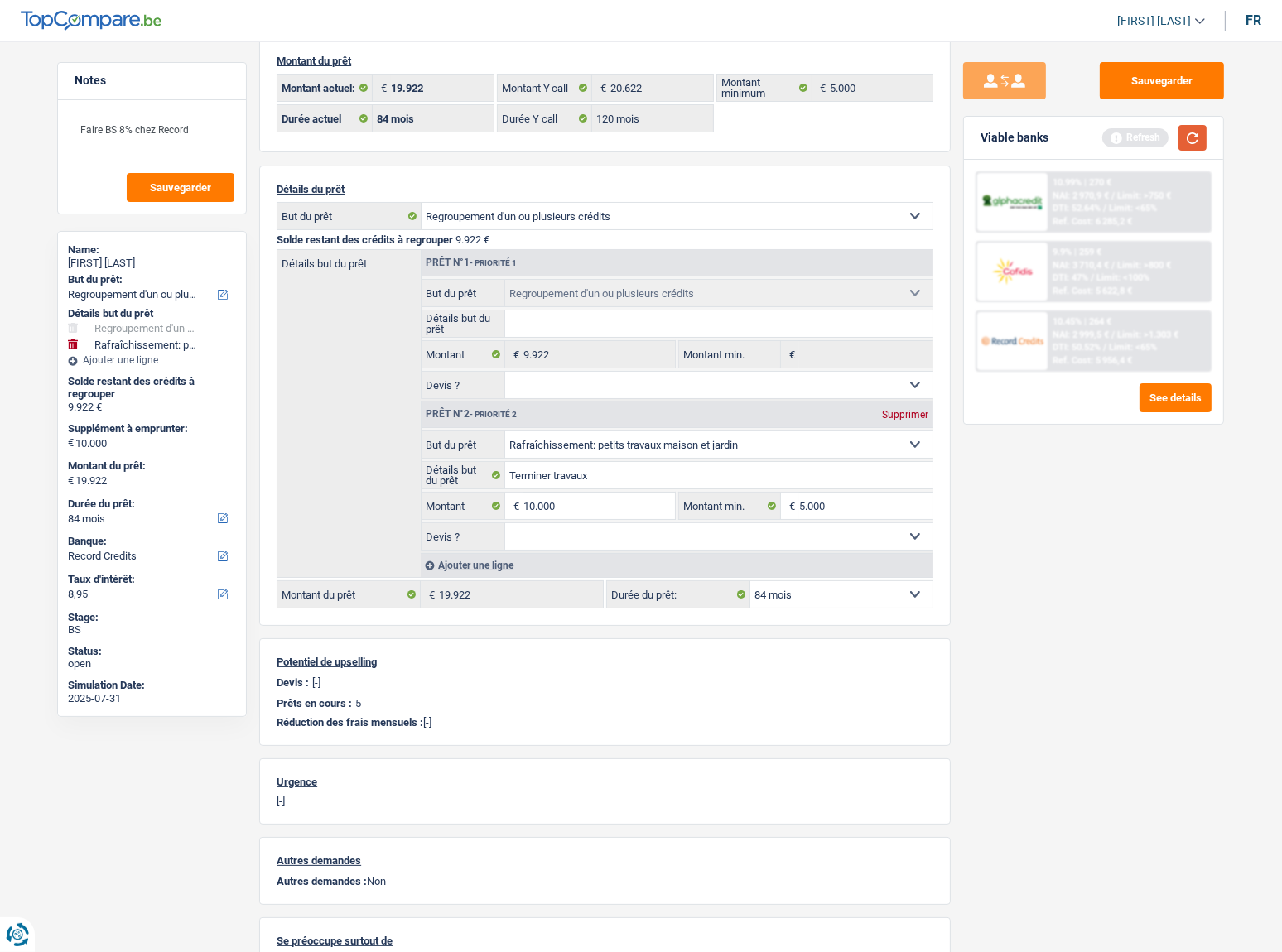 click at bounding box center [1193, 137] 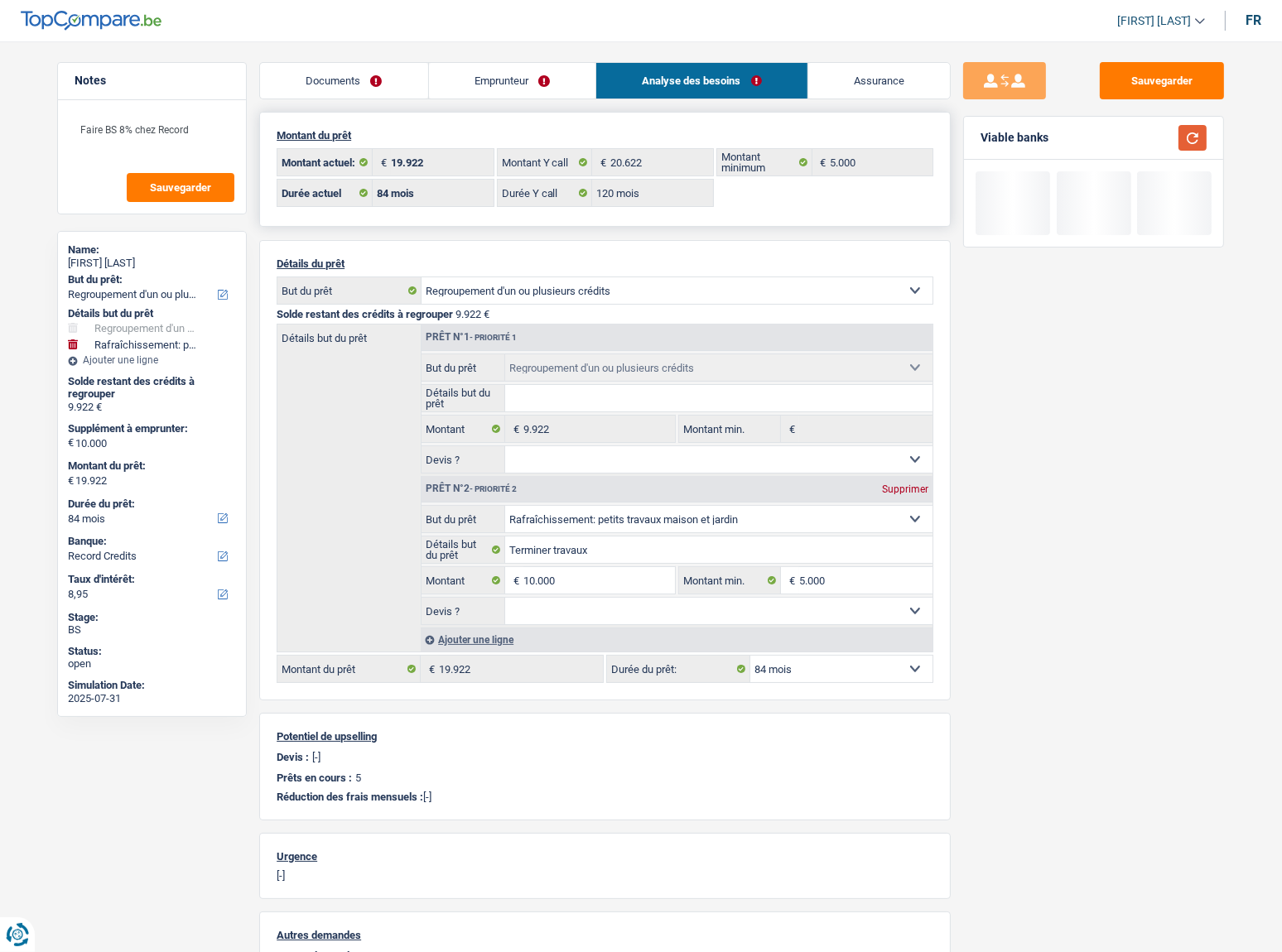scroll, scrollTop: 0, scrollLeft: 0, axis: both 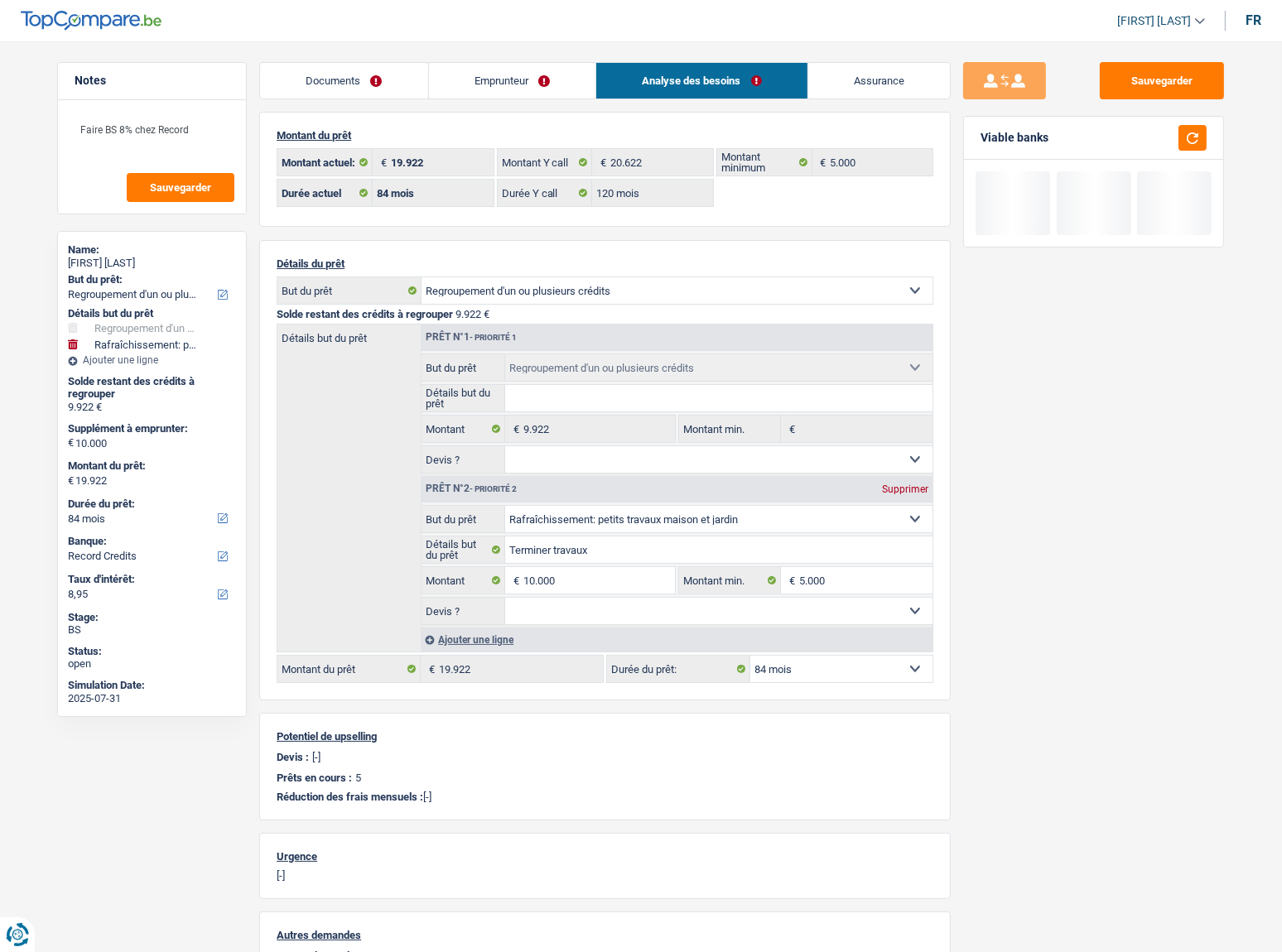 click on "Emprunteur" at bounding box center (513, 80) 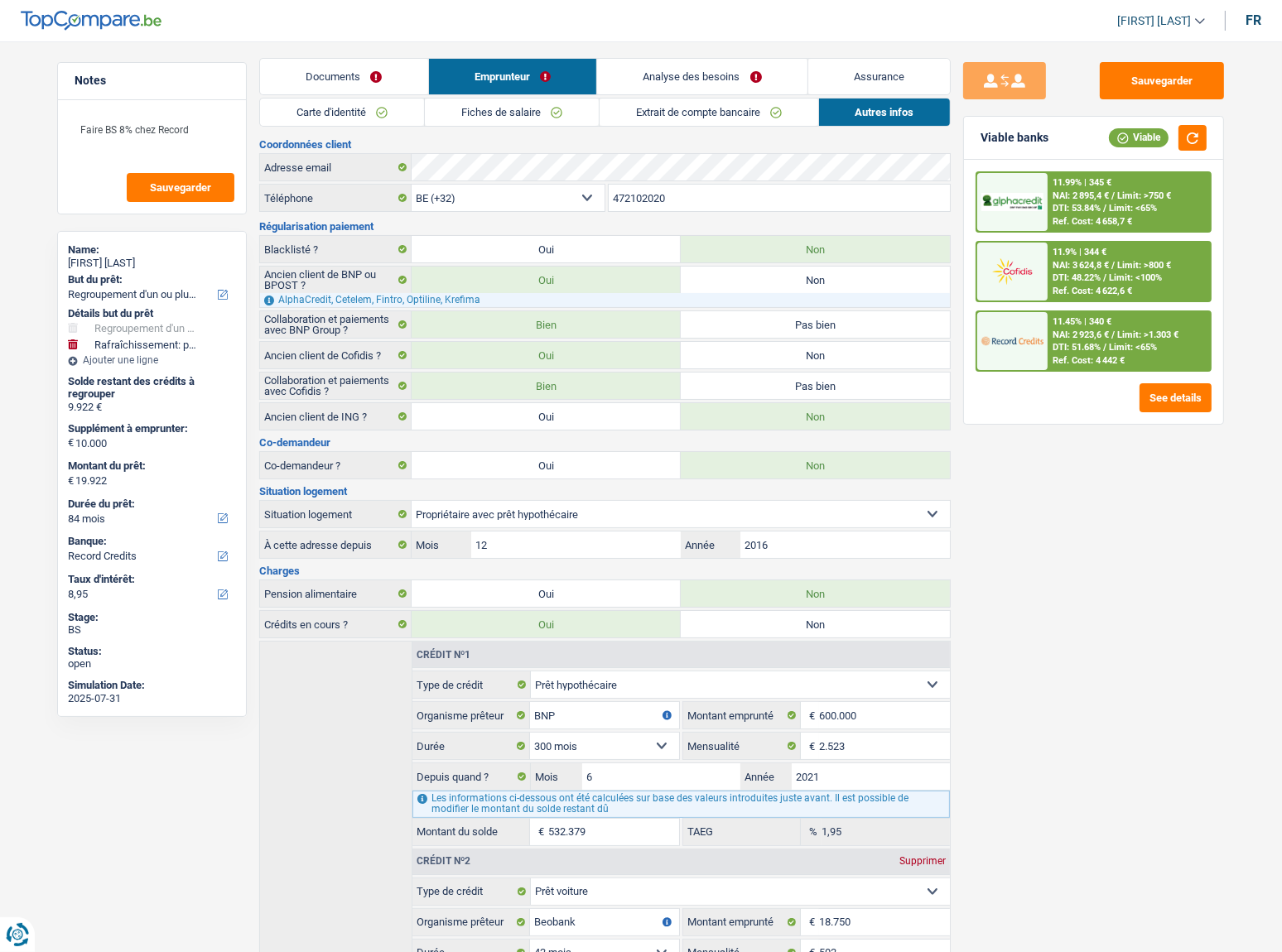 scroll, scrollTop: 0, scrollLeft: 0, axis: both 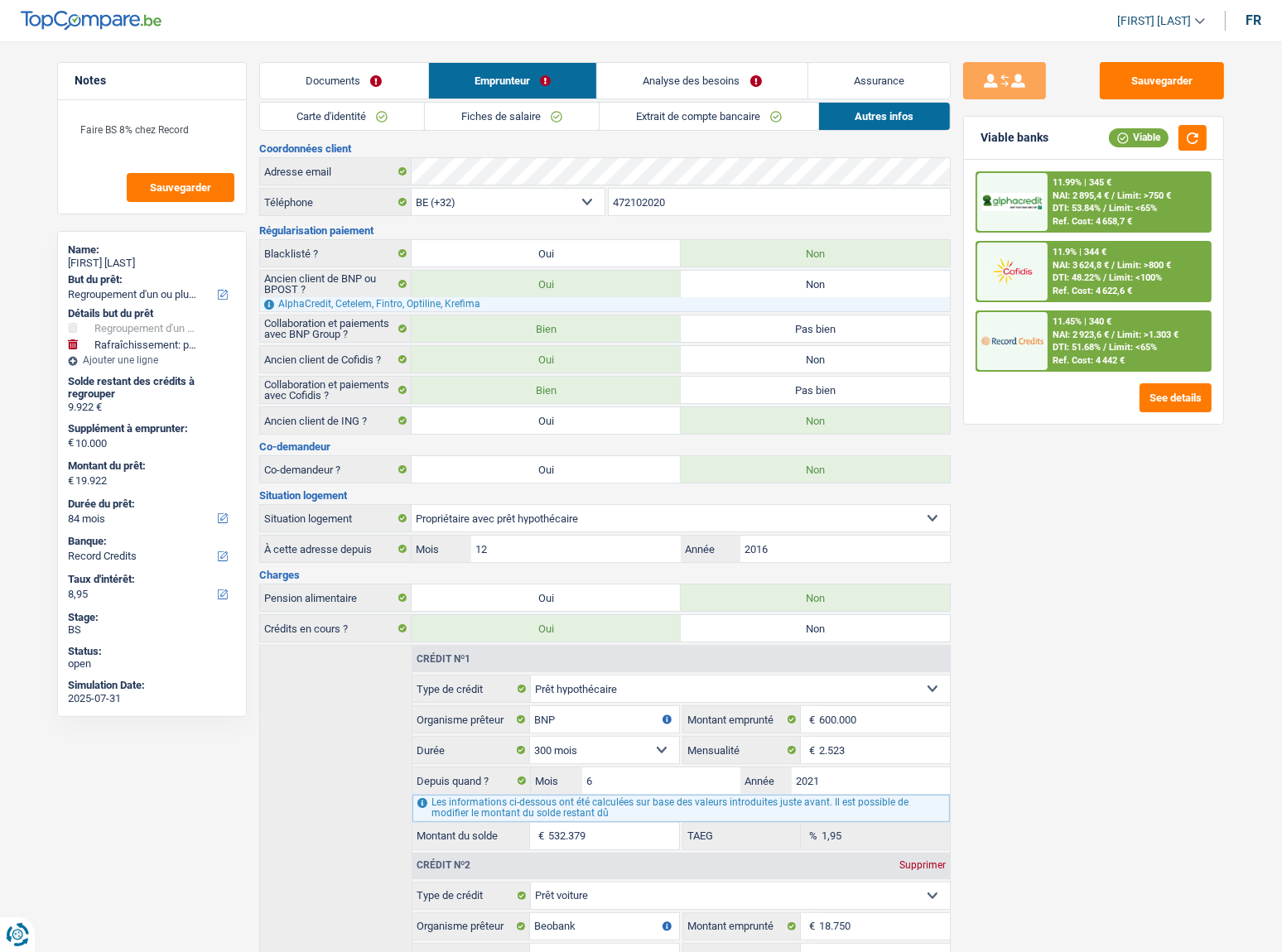 click on "Analyse des besoins" at bounding box center (702, 80) 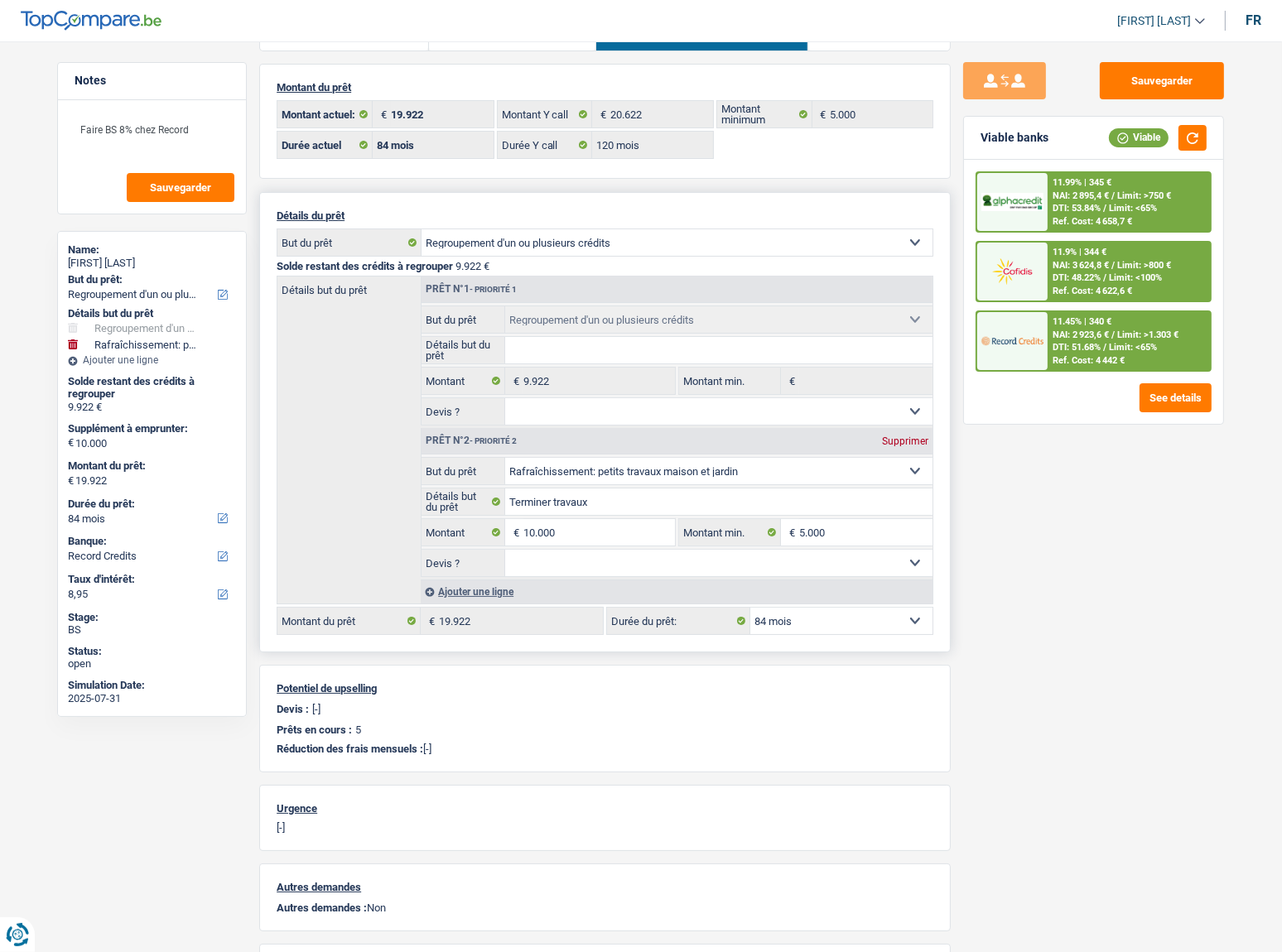scroll, scrollTop: 75, scrollLeft: 0, axis: vertical 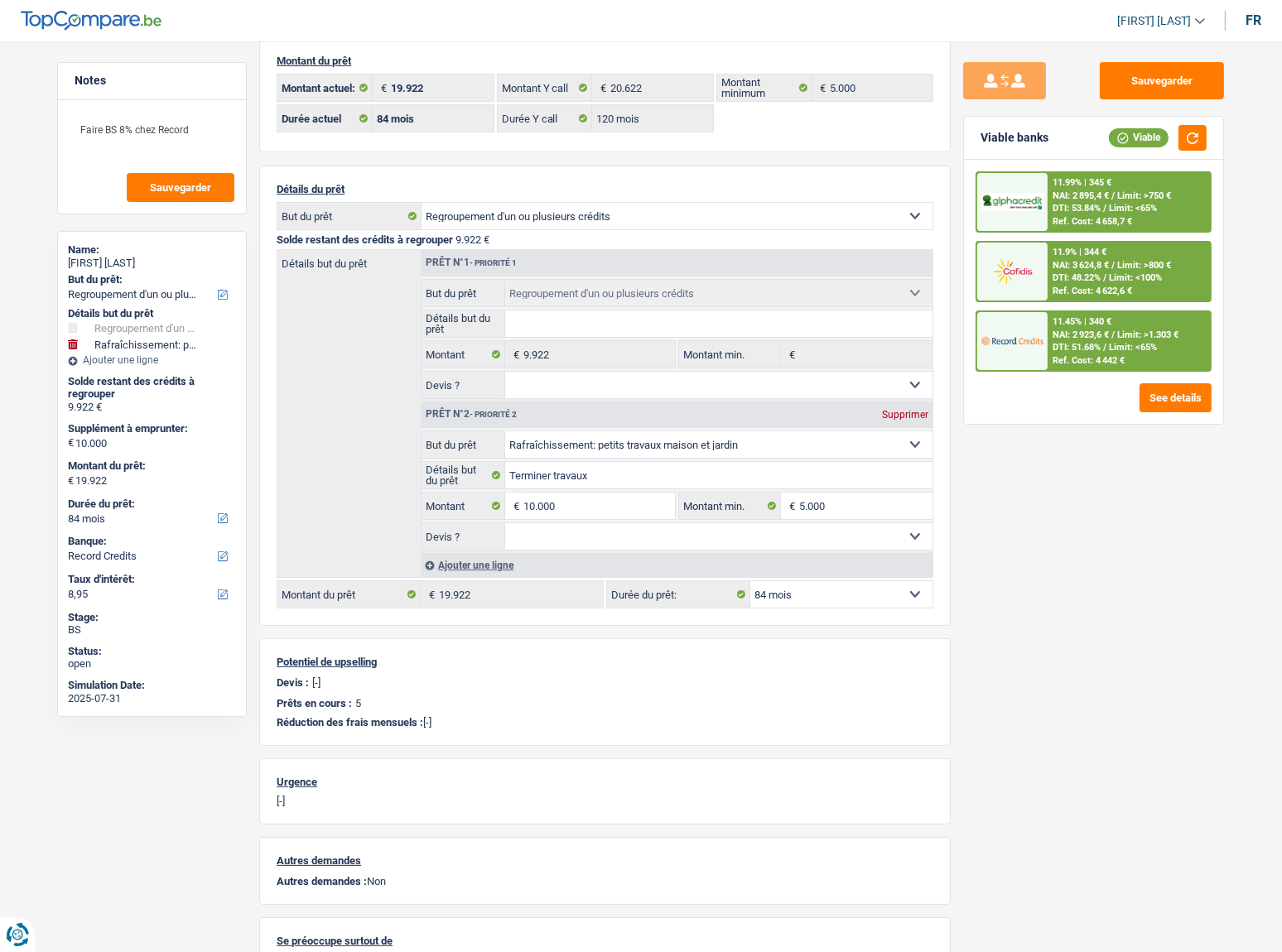 click on "DTI: 53.84%" at bounding box center (1077, 208) 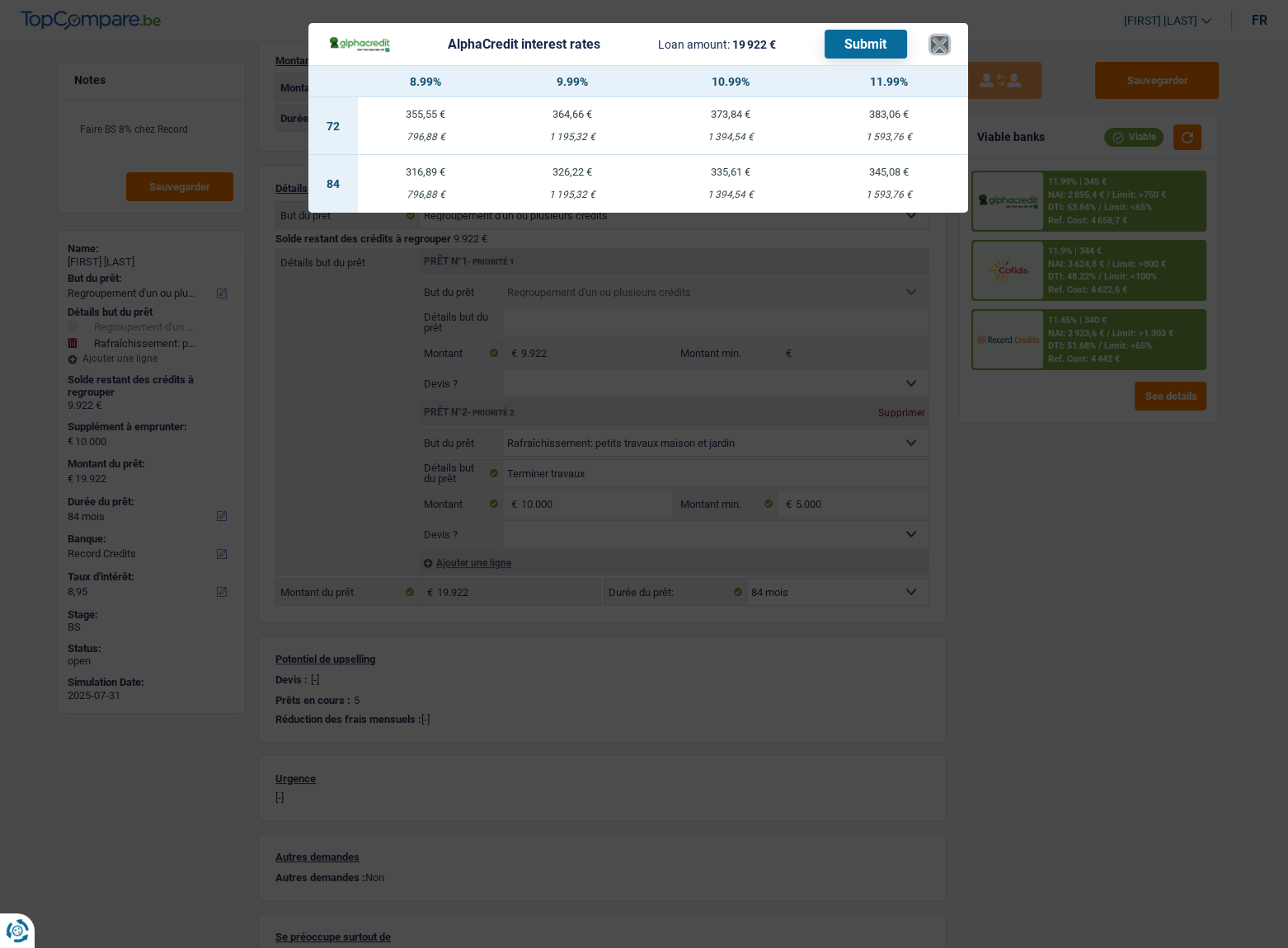 click on "×" at bounding box center (939, 45) 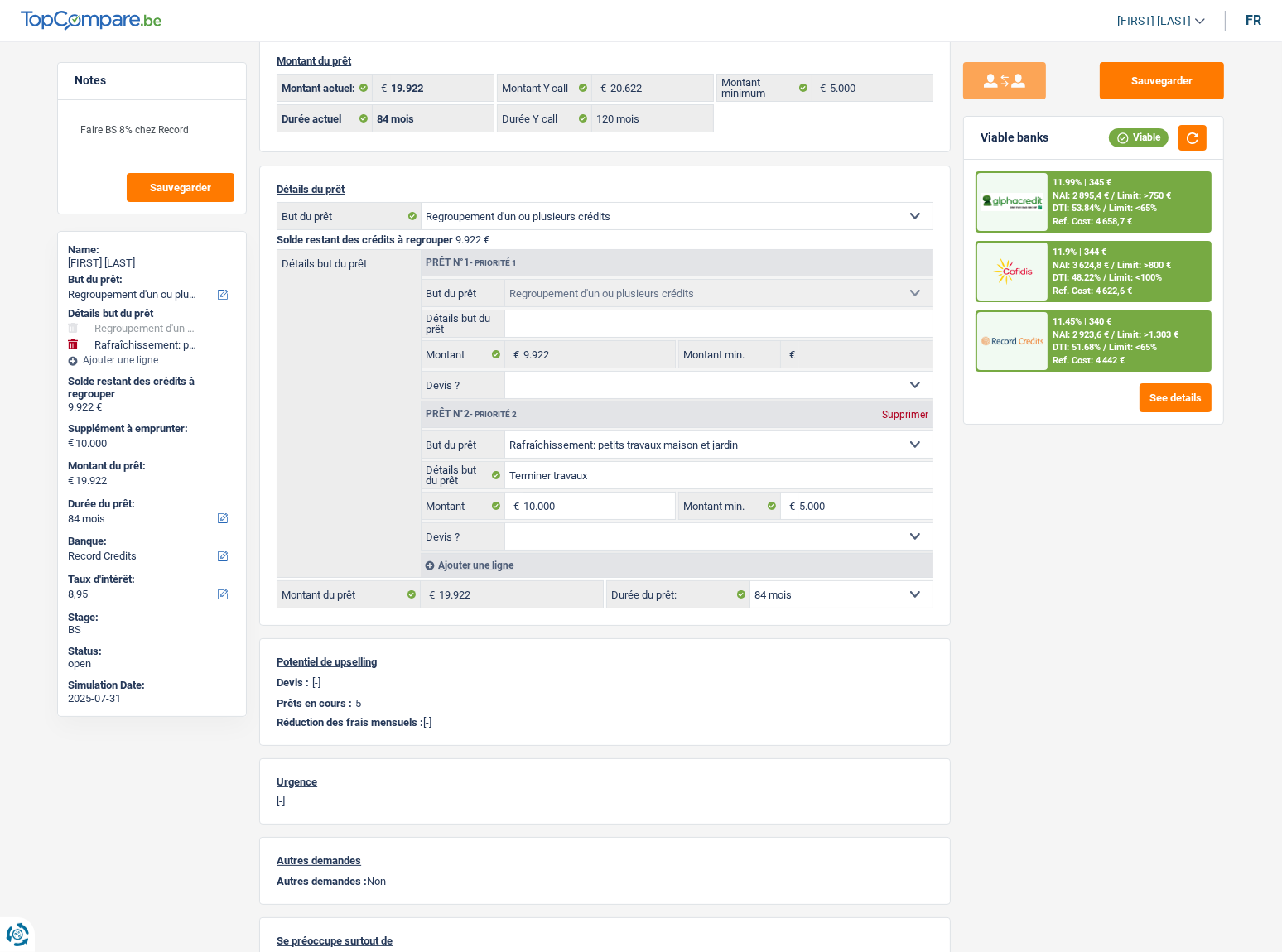 click on "NAI: 2 923,6 €" at bounding box center (1081, 334) 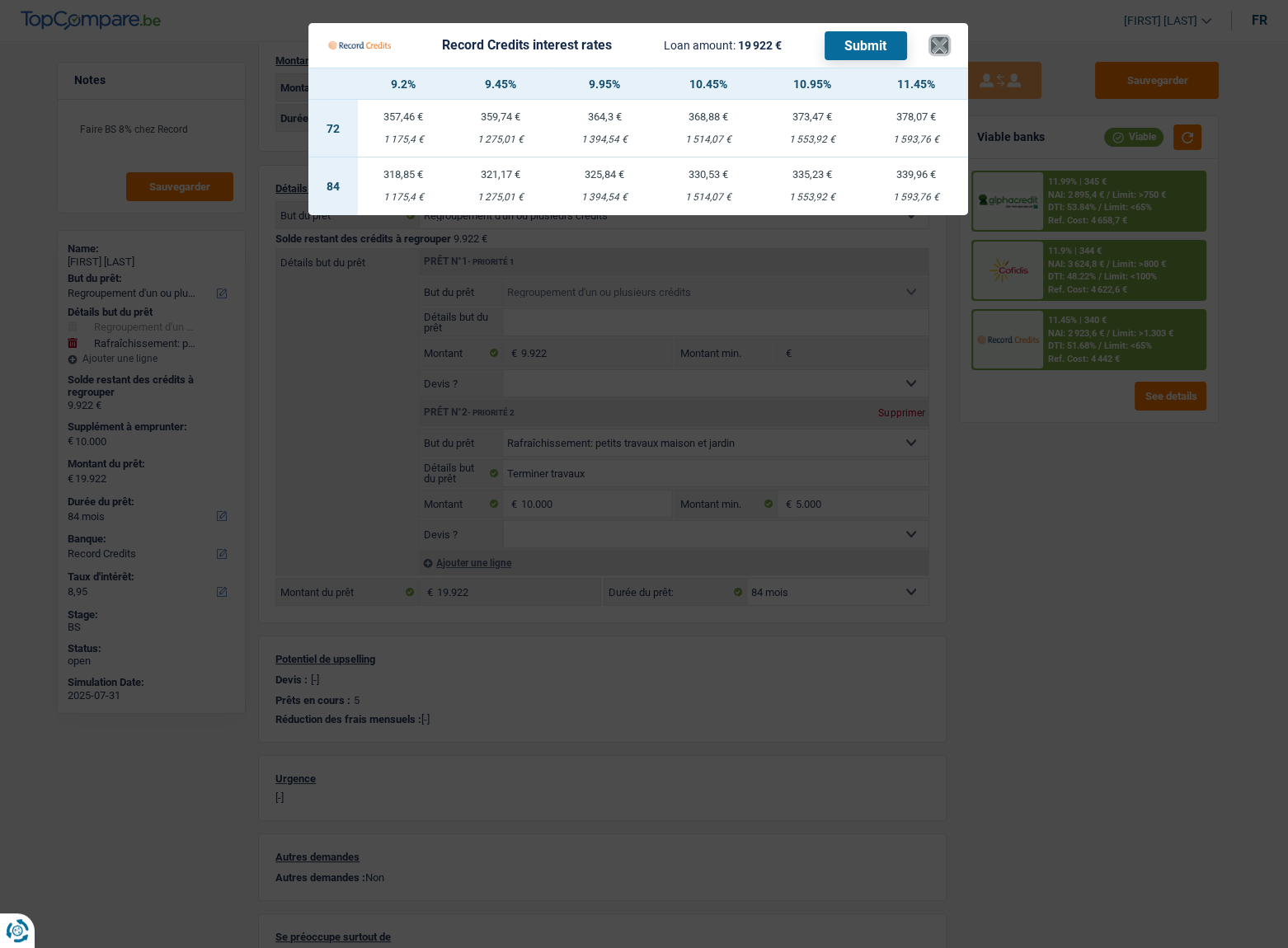 click on "×" at bounding box center (939, 45) 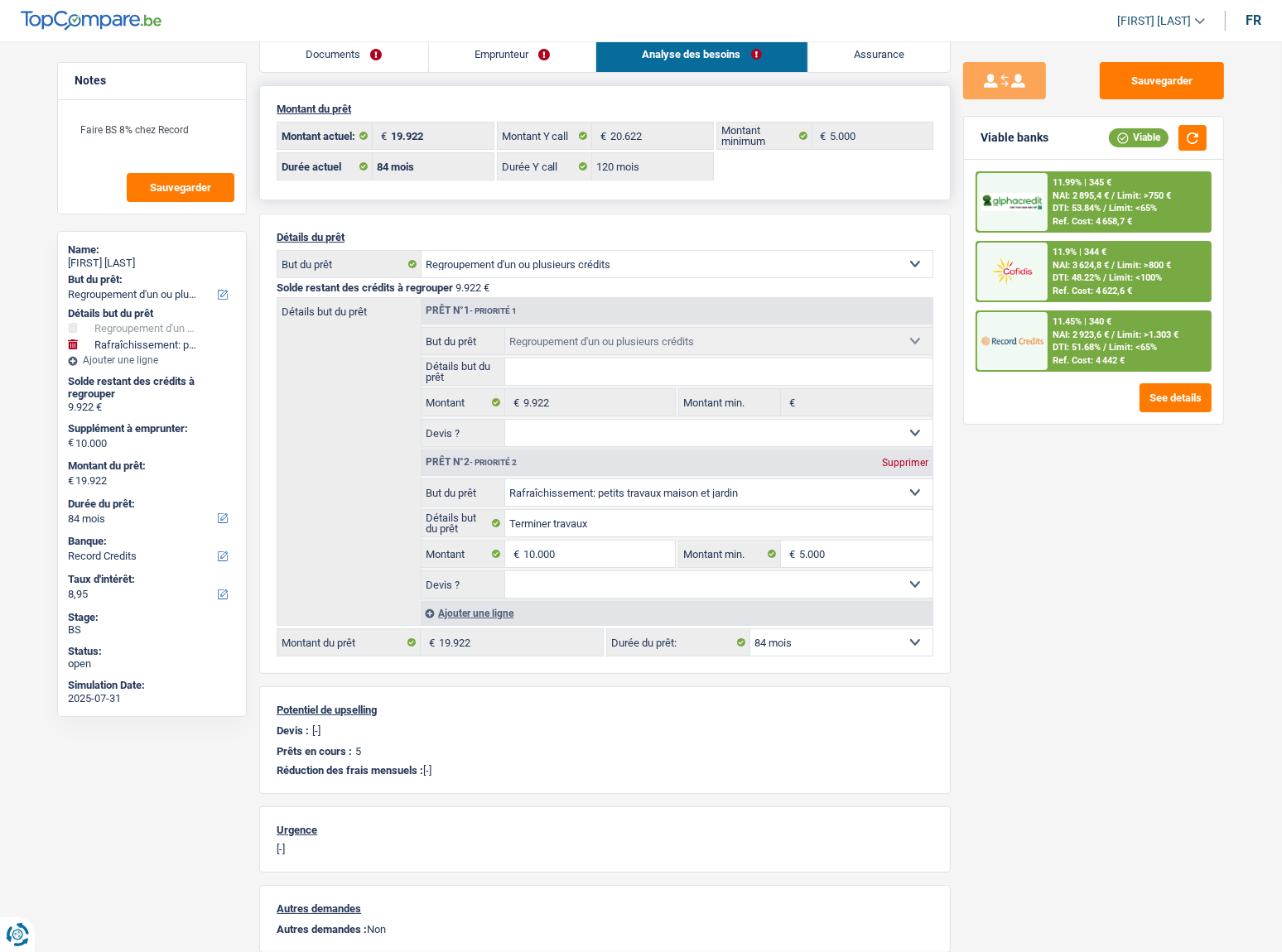 scroll, scrollTop: 0, scrollLeft: 0, axis: both 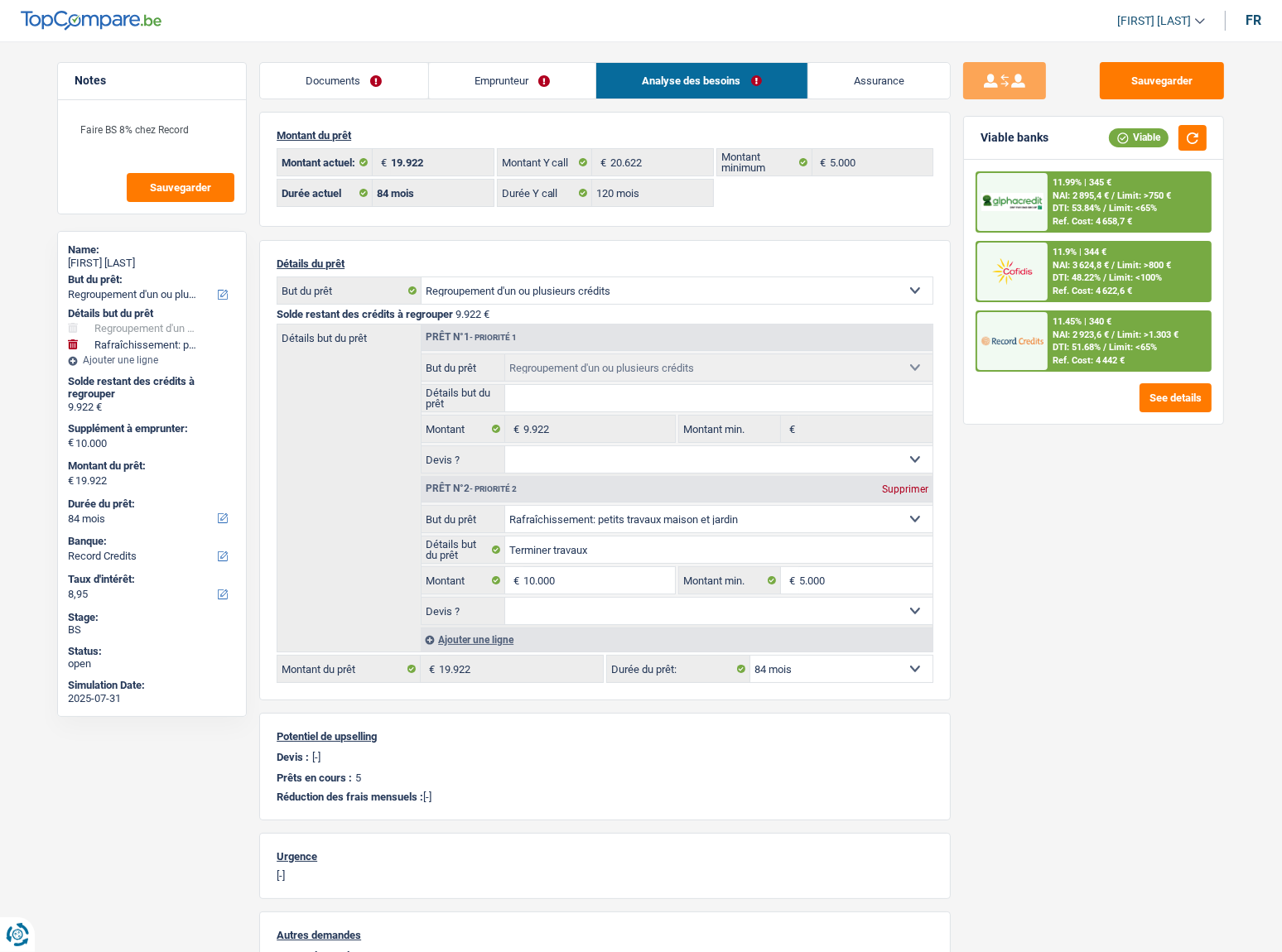 click on "Documents" at bounding box center (344, 80) 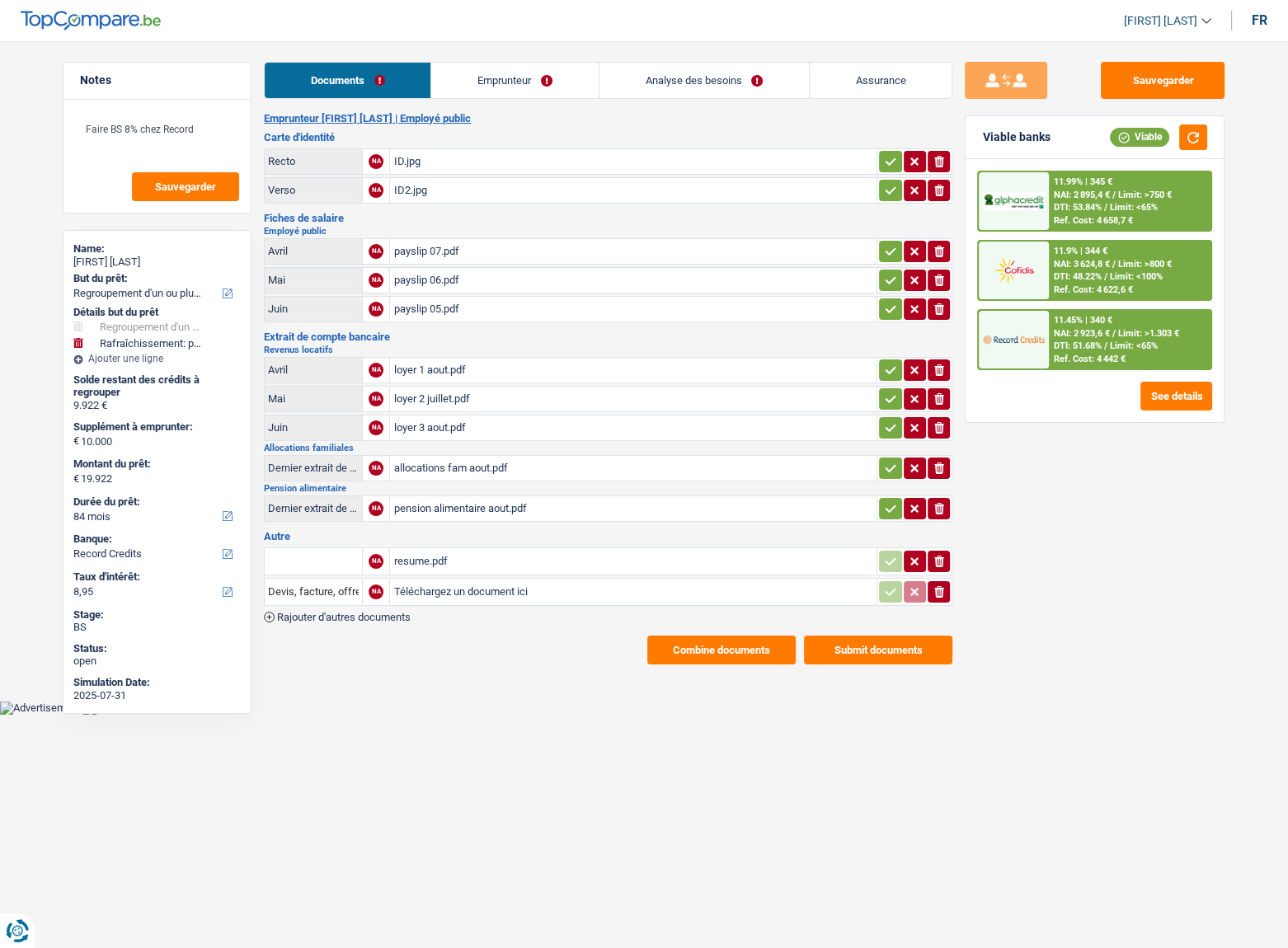 click on "Combine documents" at bounding box center [722, 650] 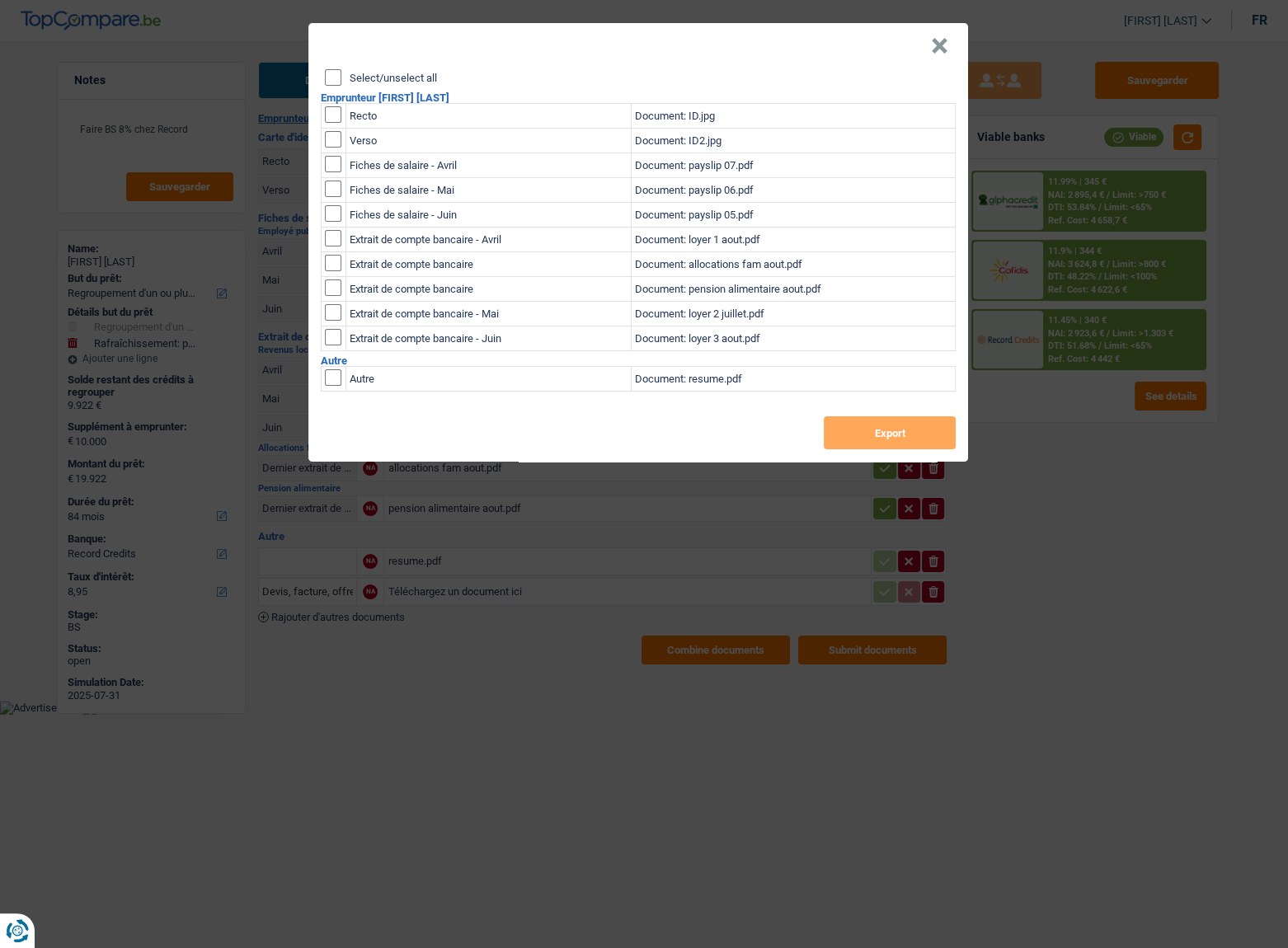 click on "Select/unselect all" at bounding box center [333, 77] 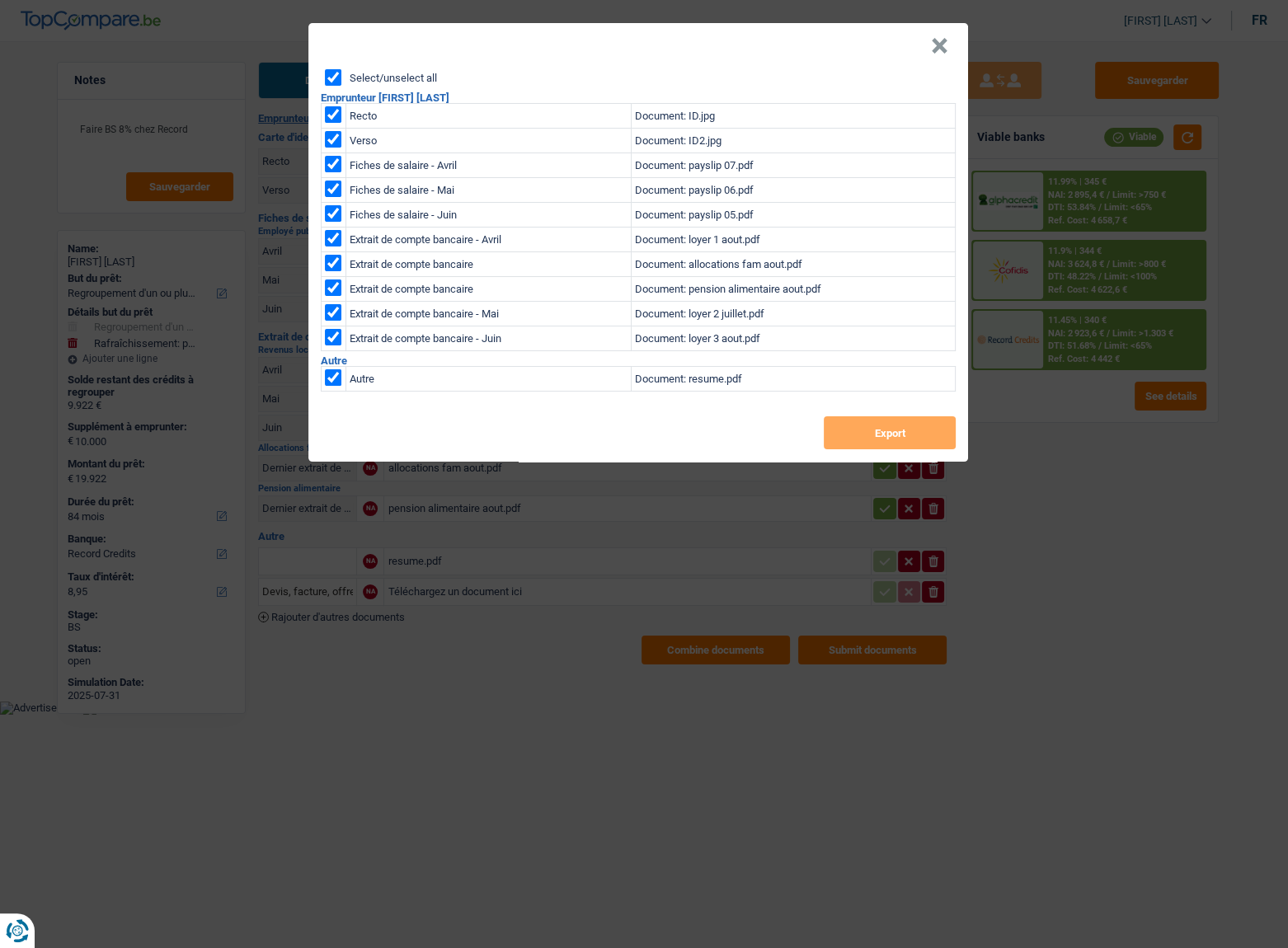 checkbox on "true" 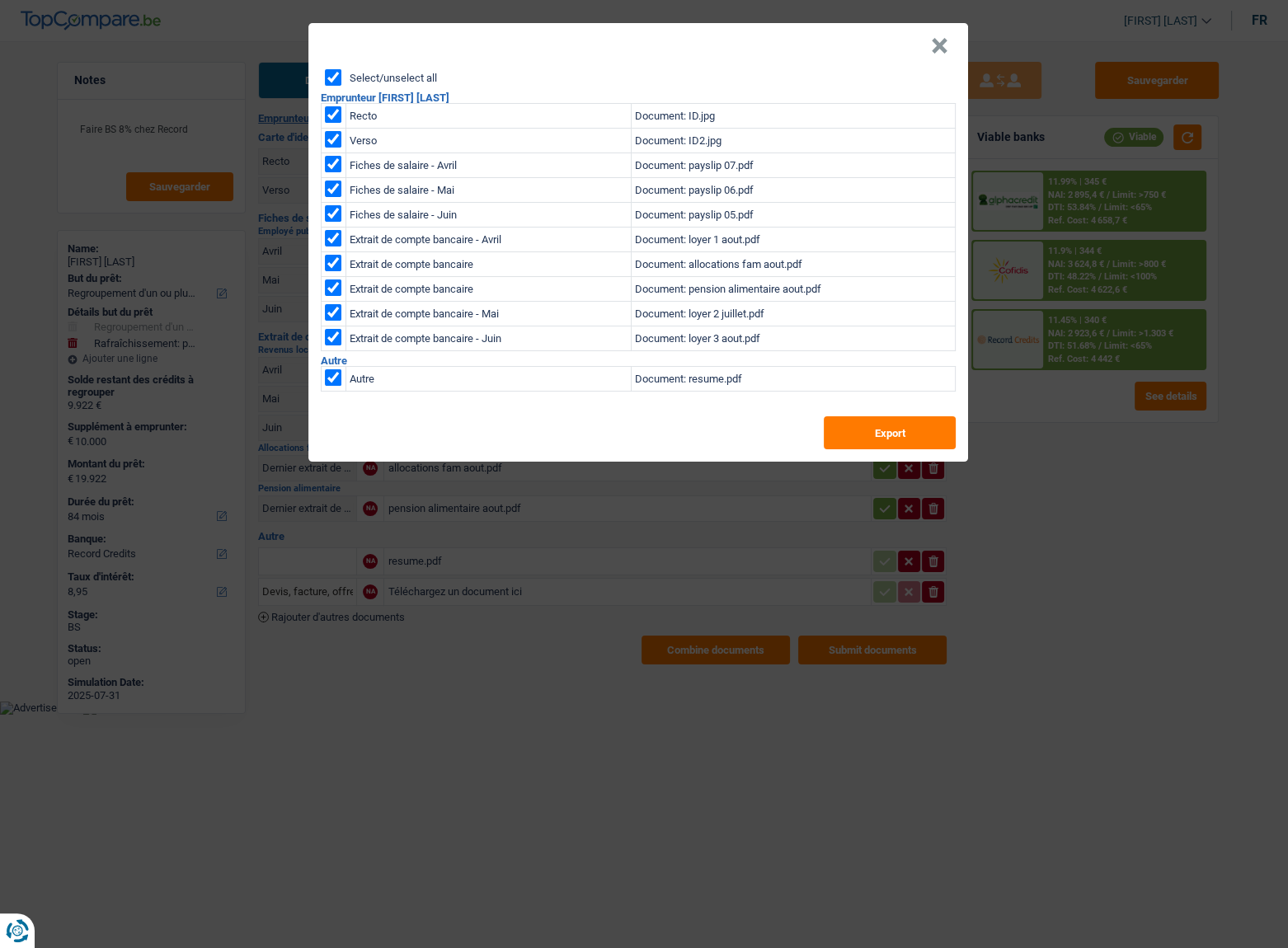 click at bounding box center (333, 378) 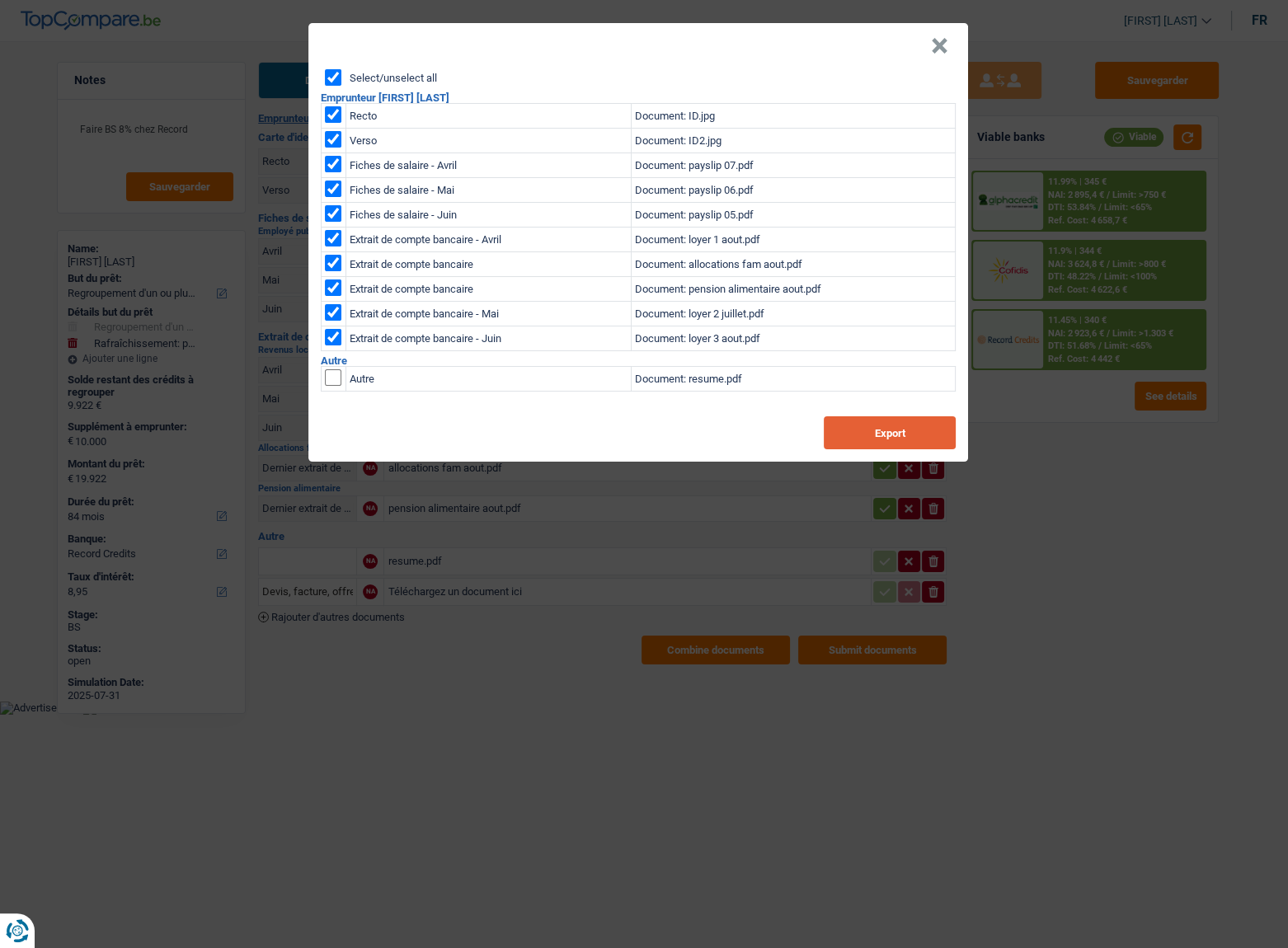 click on "Export" at bounding box center (890, 433) 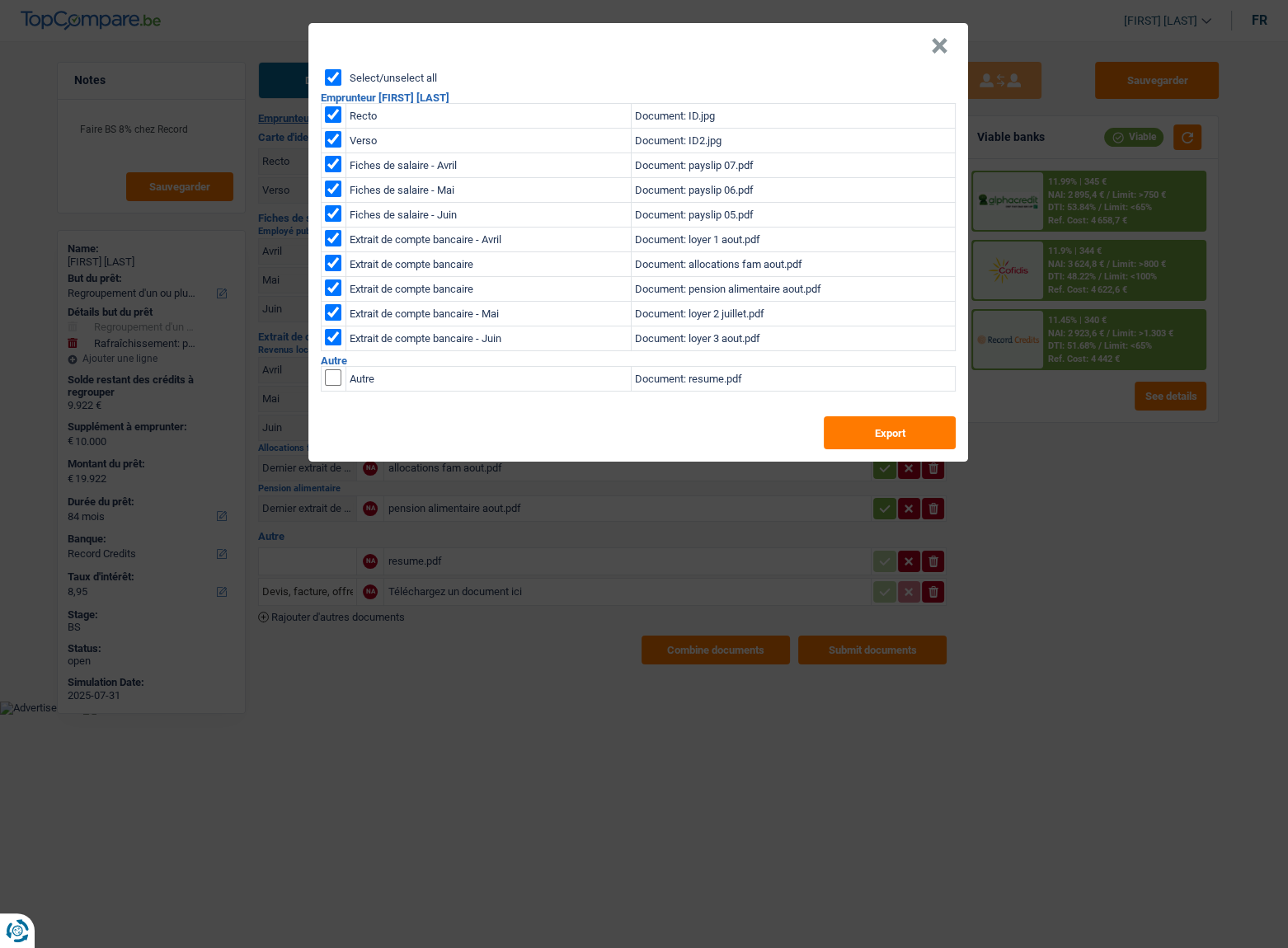 click on "×
Select/unselect all
Emprunteur Henrieta Vidova
Recto
Document: ID.jpg
Verso
Document: ID2.jpg
Fiches de salaire - Avril
Document: payslip 07.pdf
Fiches de salaire - Mai
Document: payslip 06.pdf
Fiches de salaire - Juin
Document: payslip 05.pdf
Extrait de compte bancaire - Avril
Document: loyer 1 aout.pdf
Extrait de compte bancaire
Document: allocations fam aout.pdf
Extrait de compte bancaire
Document: pension alimentaire aout.pdf" at bounding box center [644, 474] 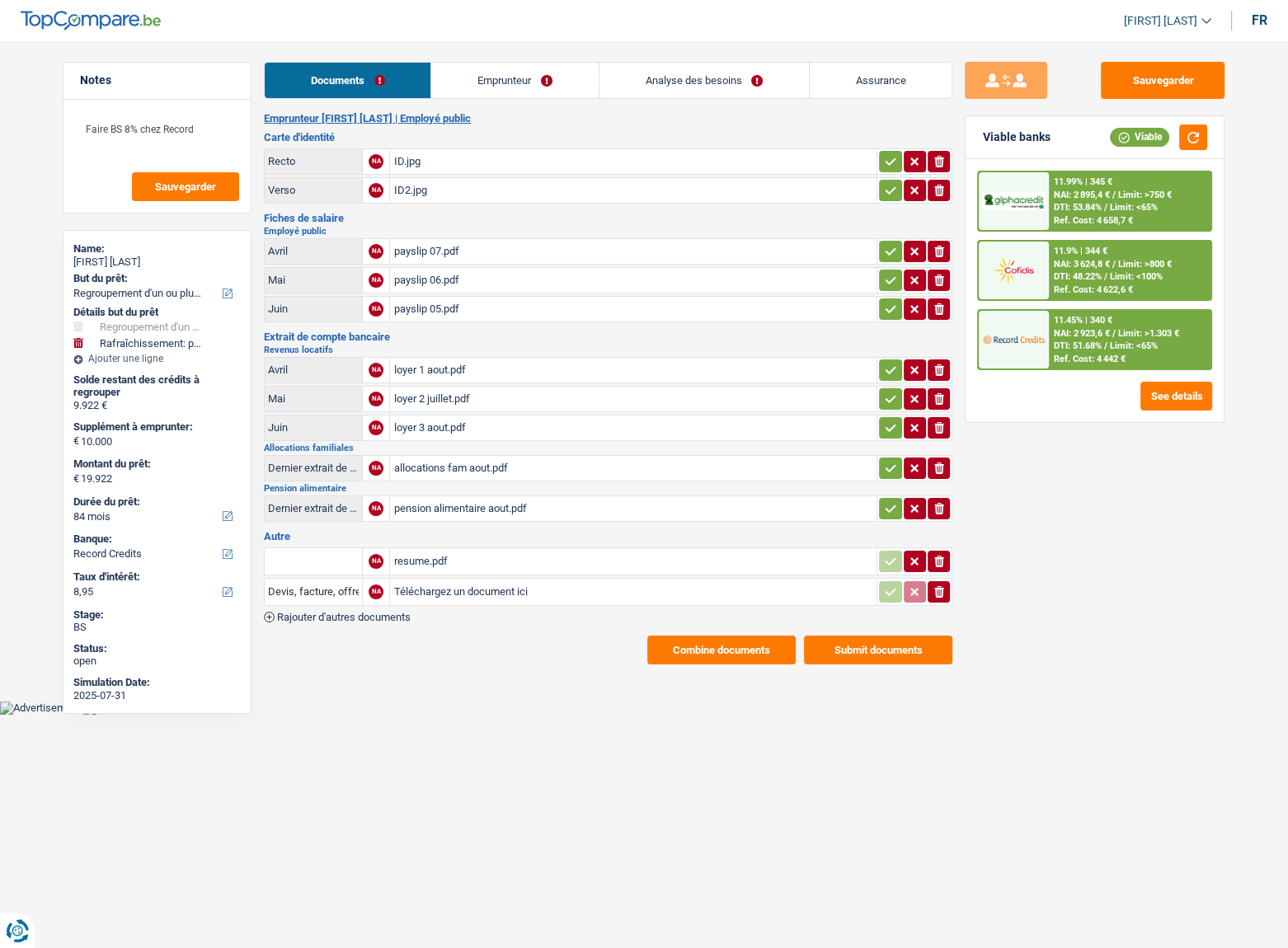 click on "resume.pdf" at bounding box center [633, 561] 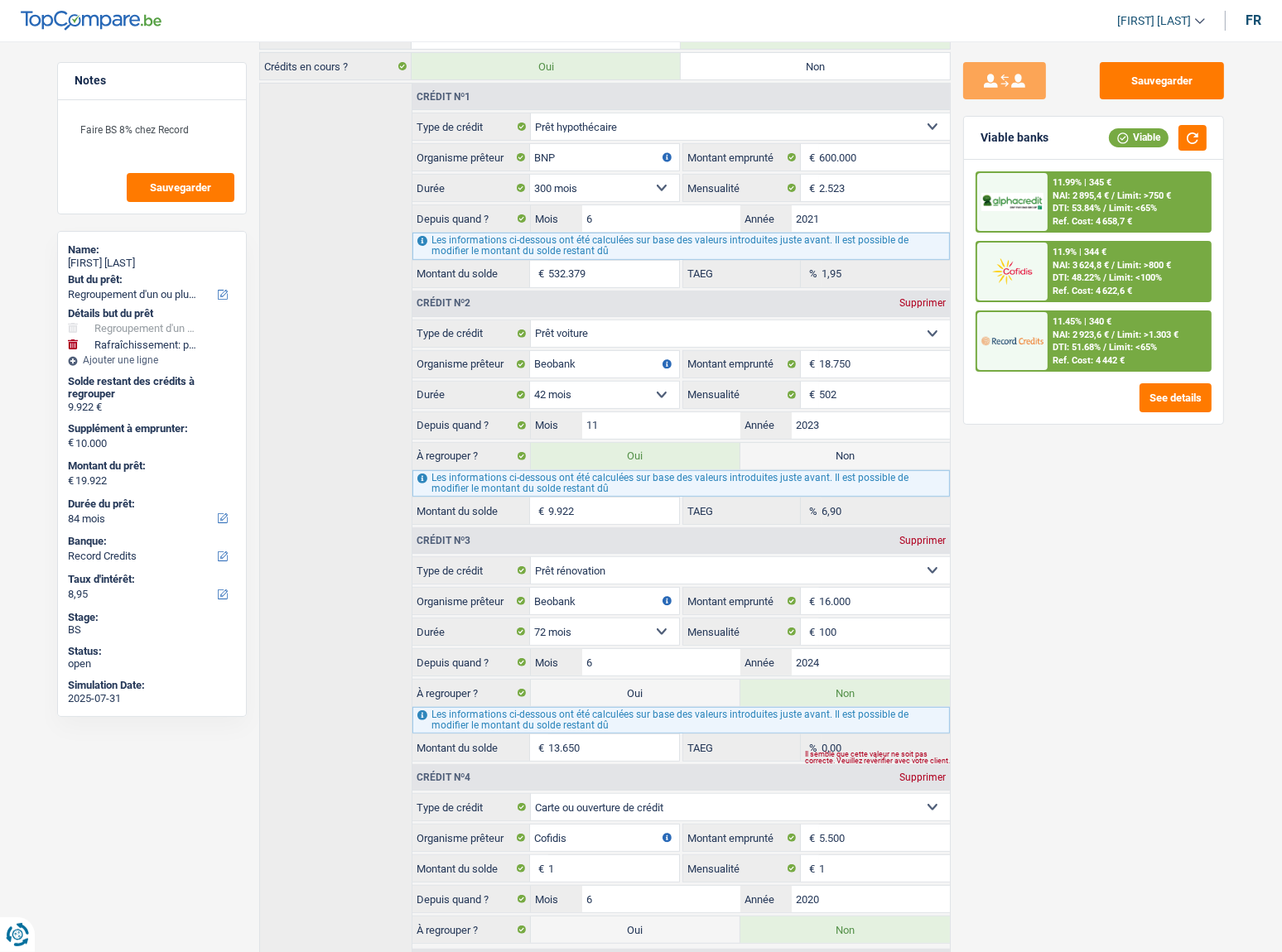 scroll, scrollTop: 853, scrollLeft: 0, axis: vertical 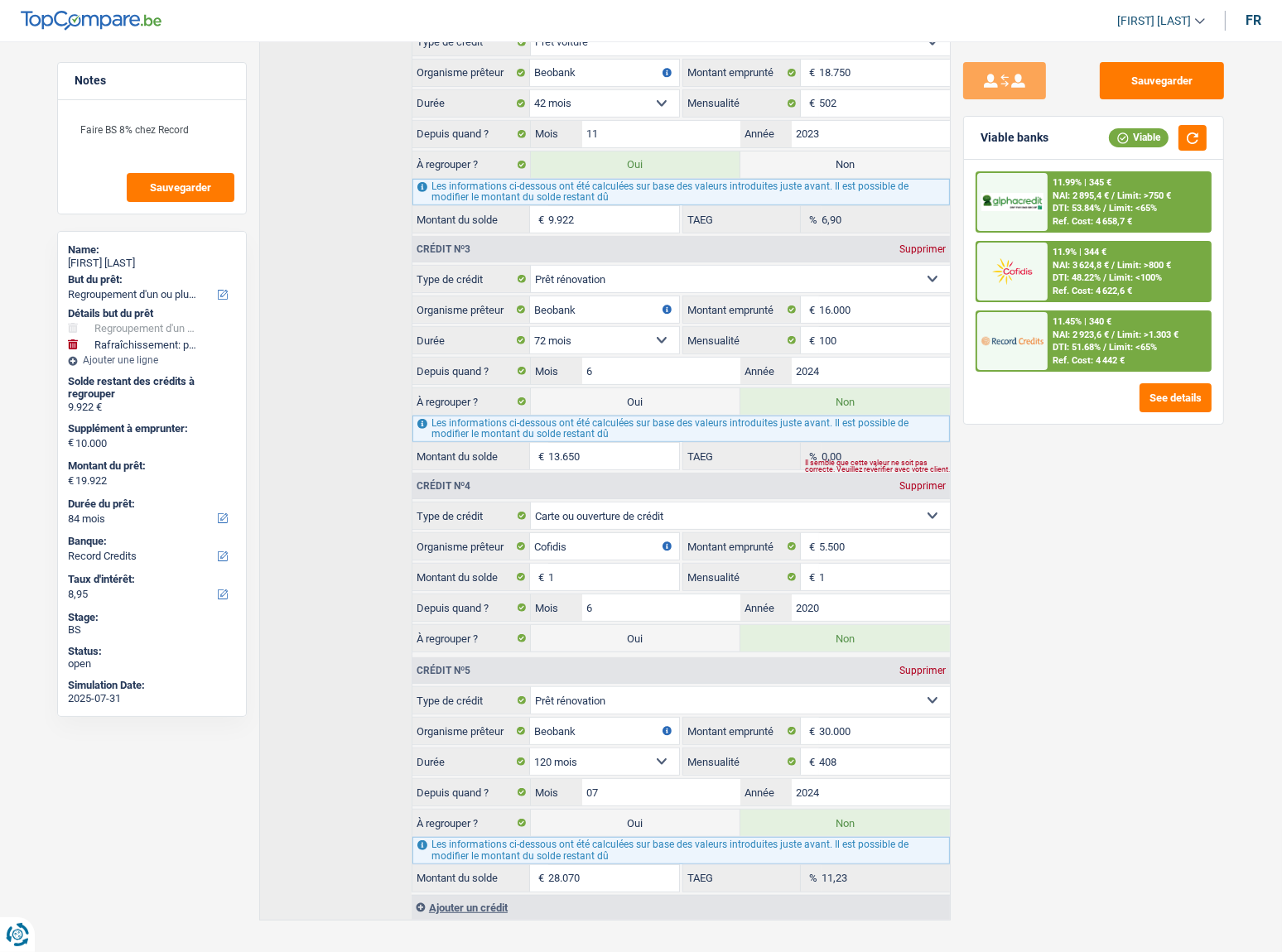 click on "Oui" at bounding box center [635, 638] 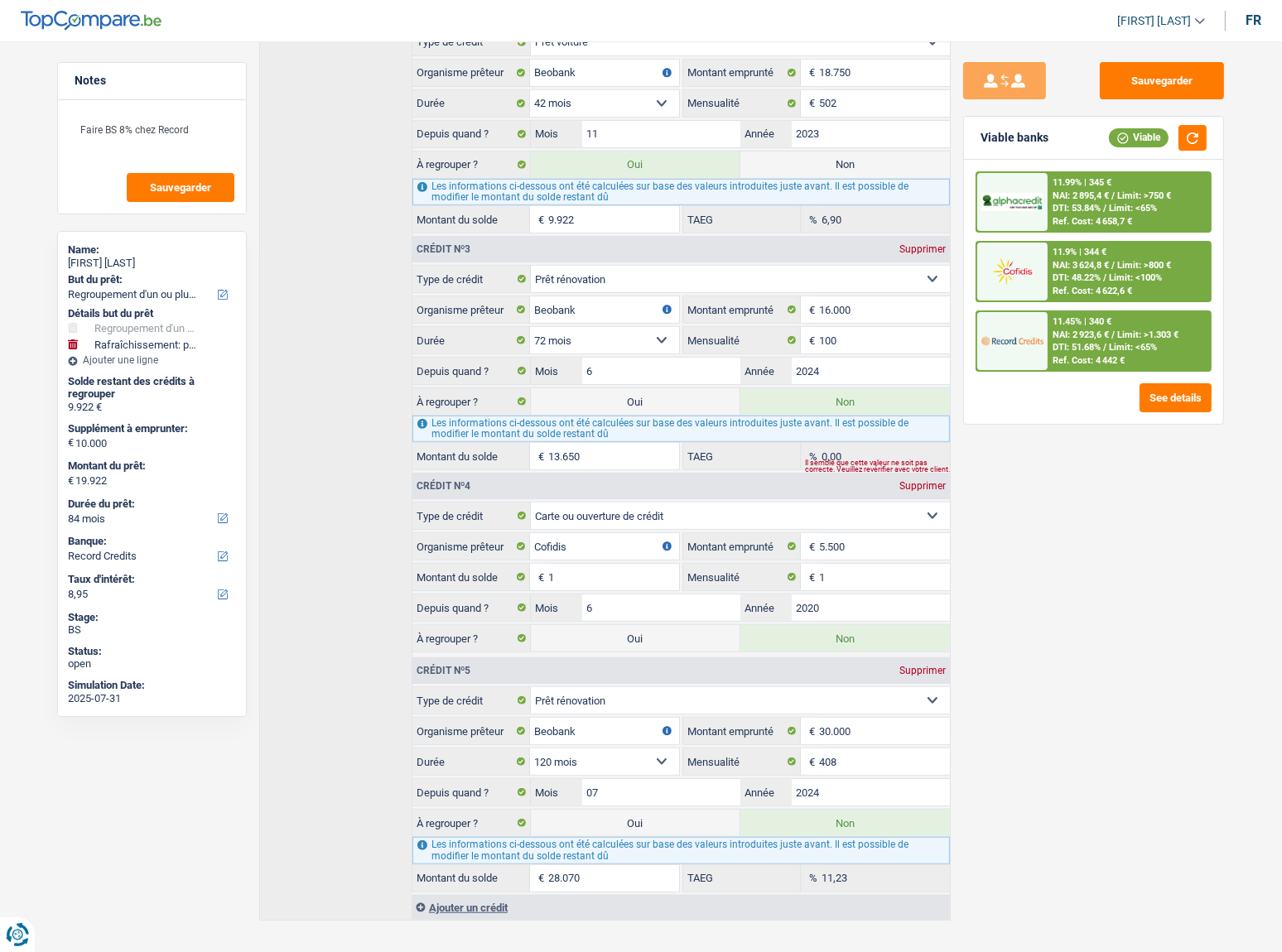 click on "Oui" at bounding box center (635, 638) 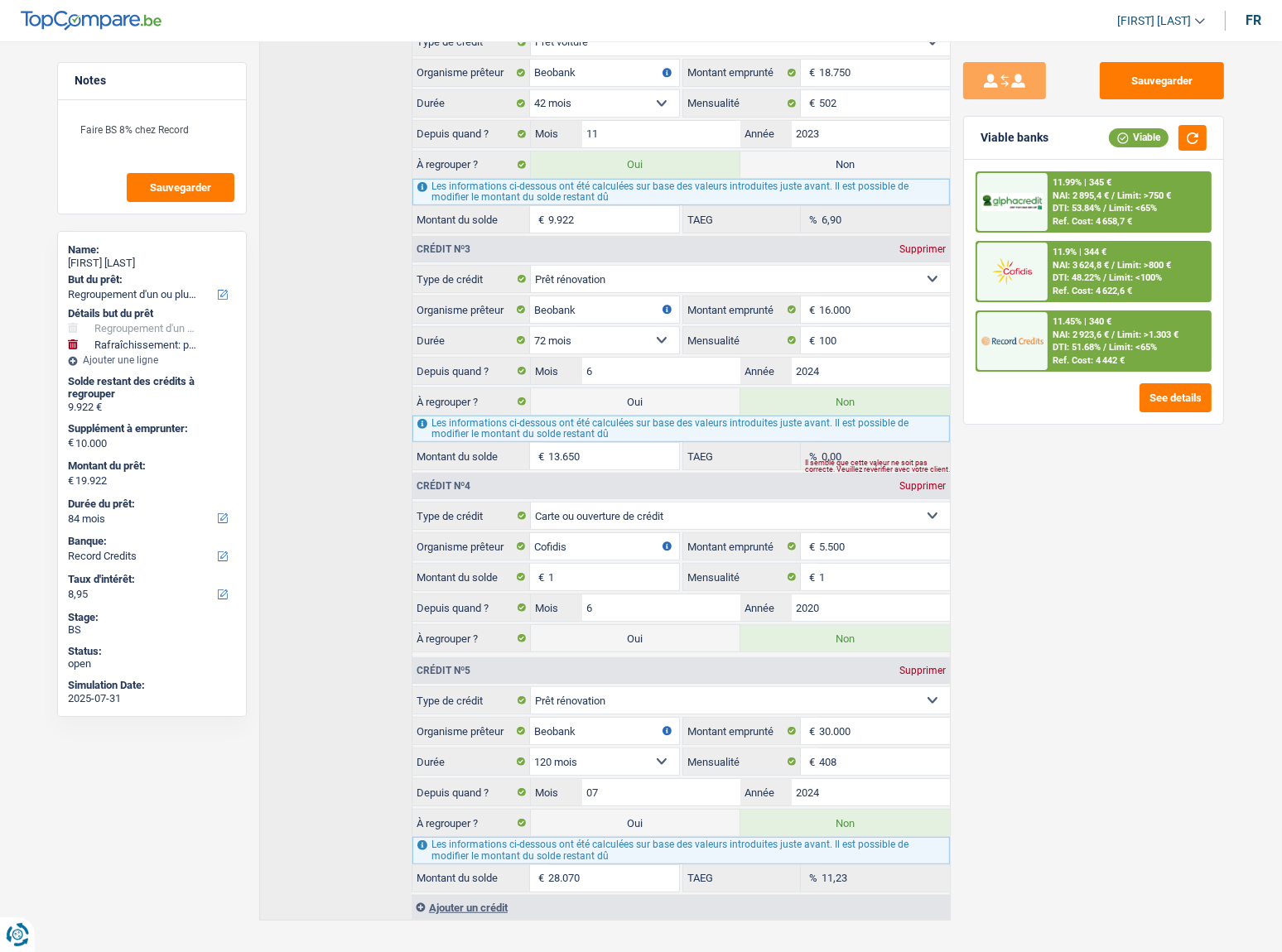 radio on "true" 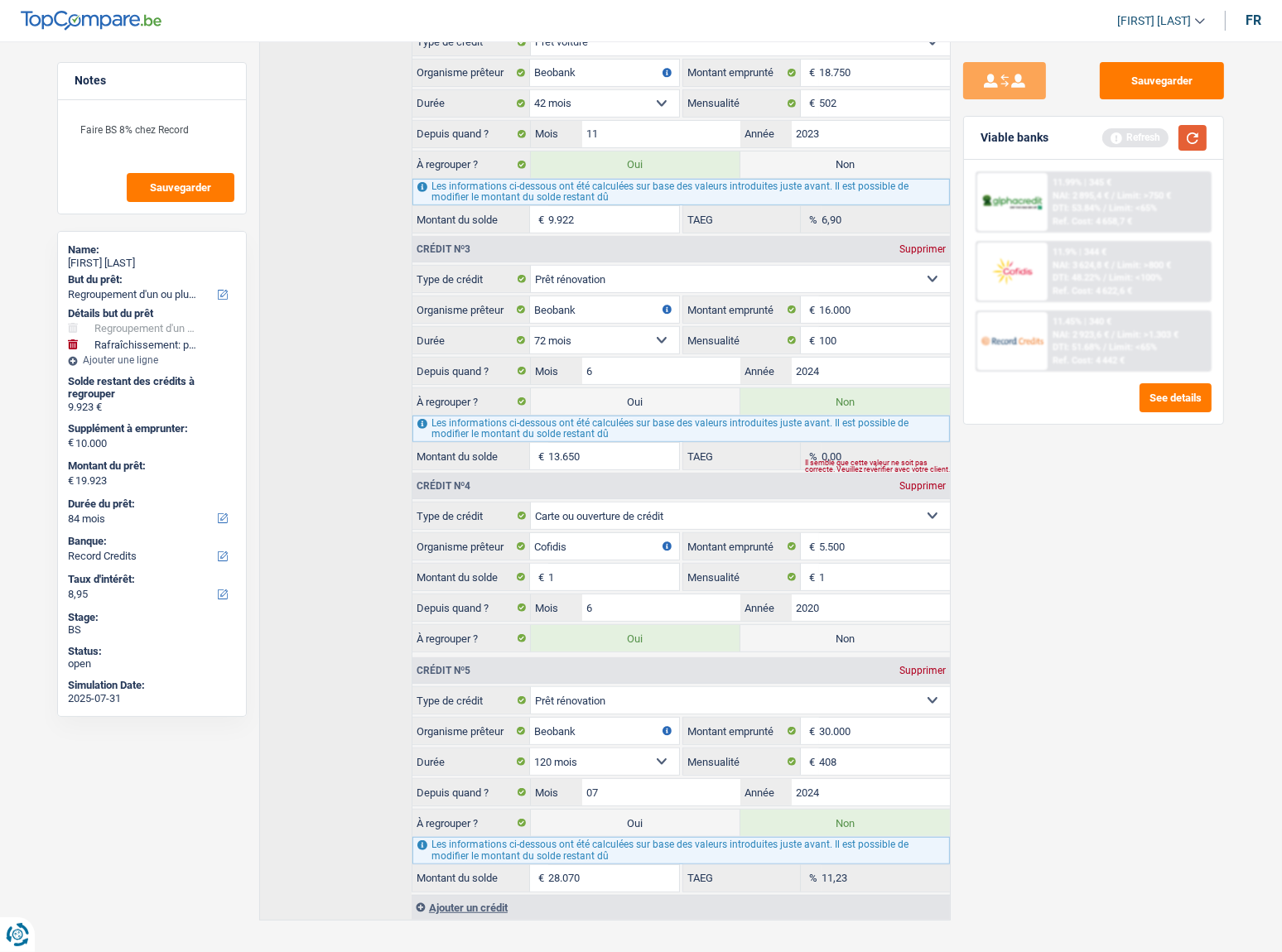 click at bounding box center (1193, 137) 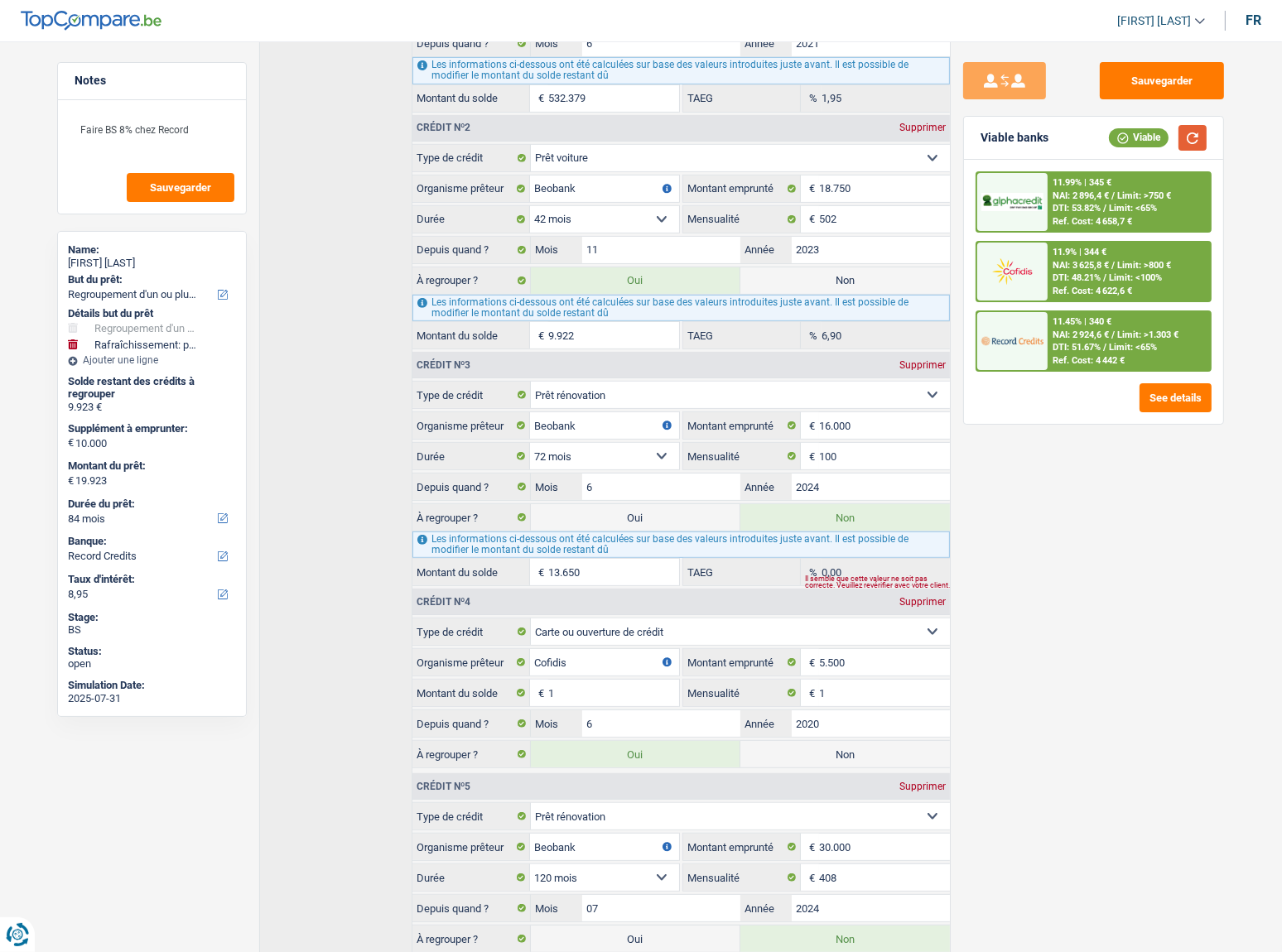 scroll, scrollTop: 704, scrollLeft: 0, axis: vertical 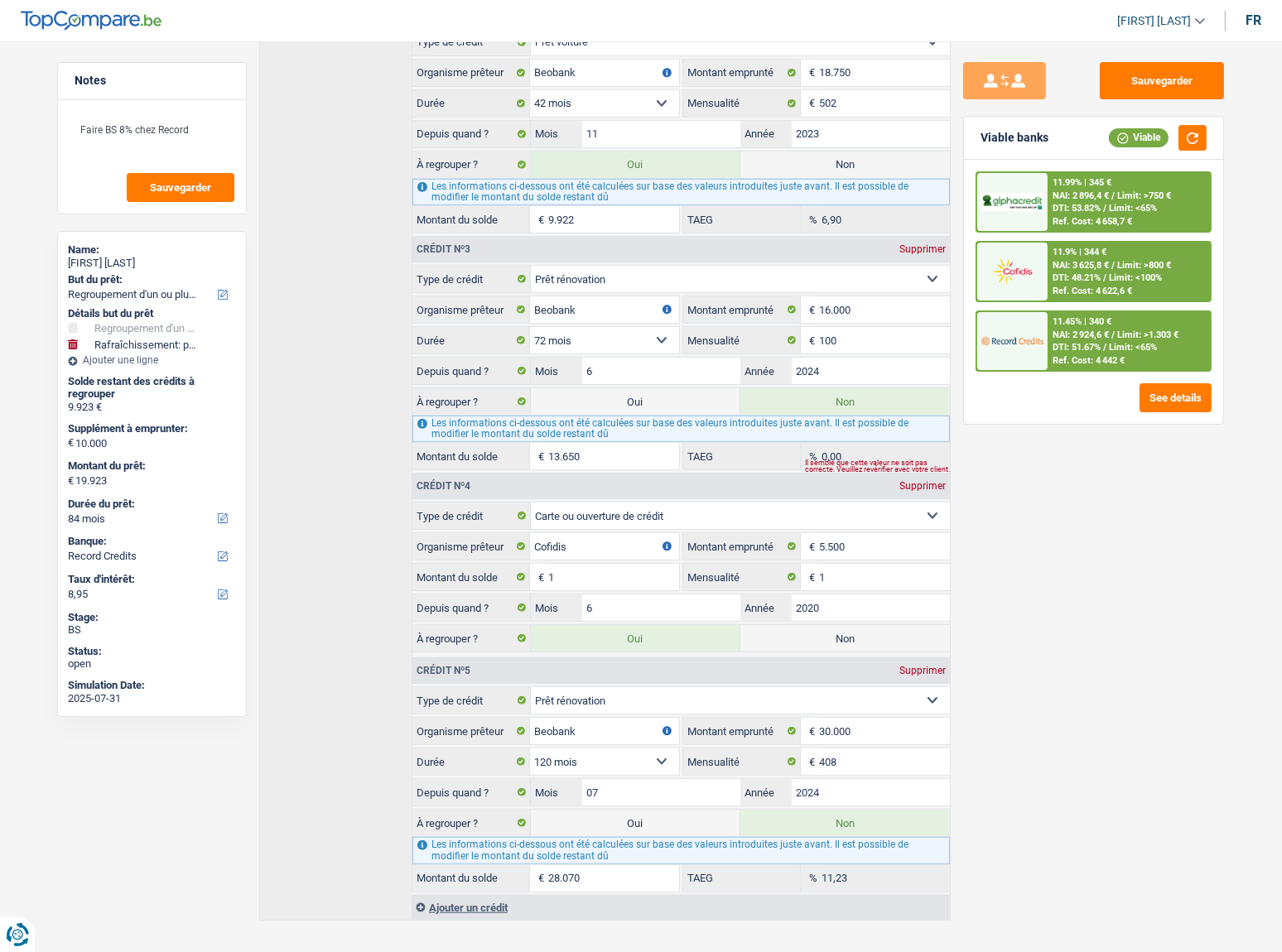 drag, startPoint x: 790, startPoint y: 631, endPoint x: 794, endPoint y: 613, distance: 18.439089 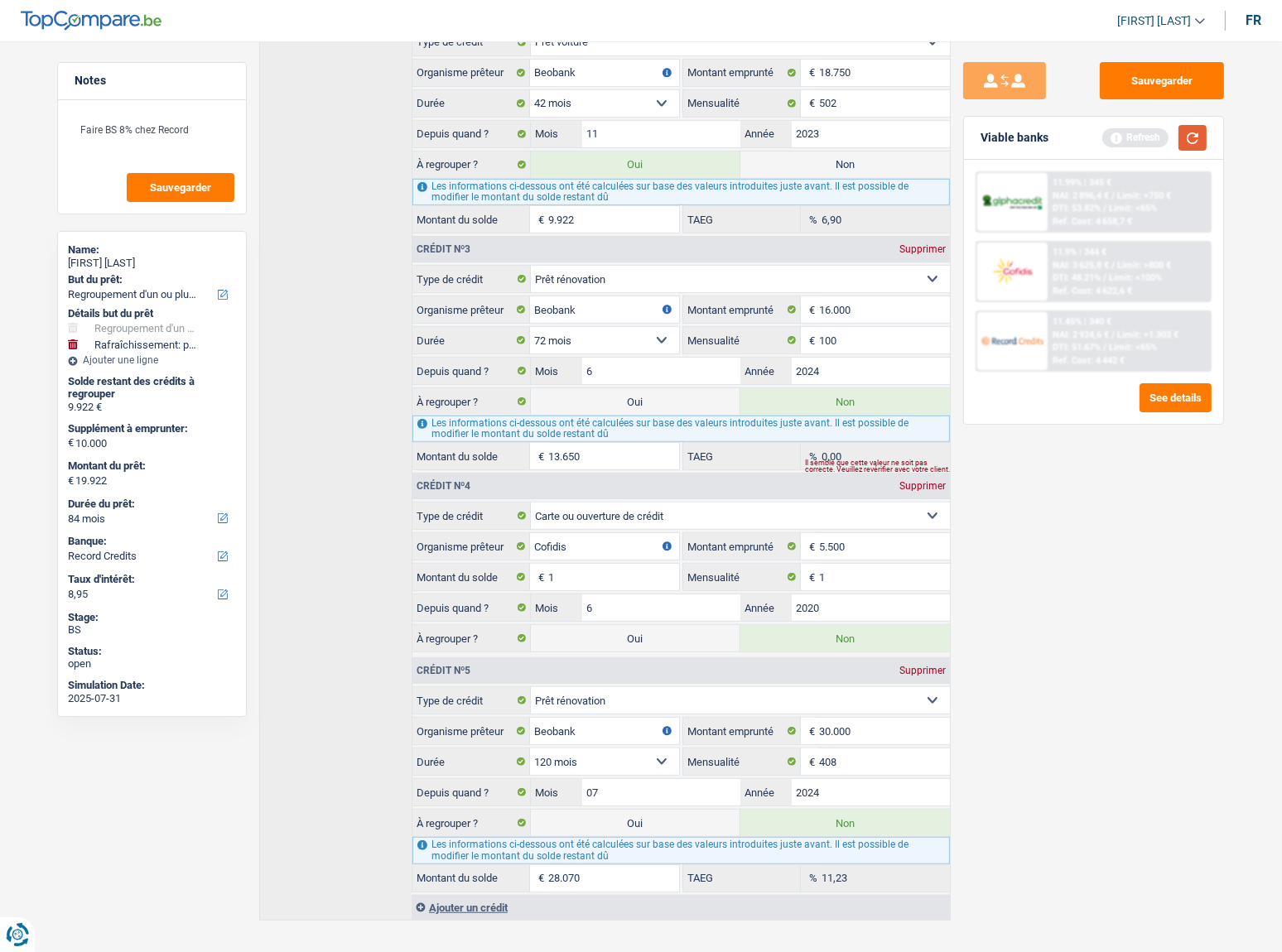 click at bounding box center (1193, 137) 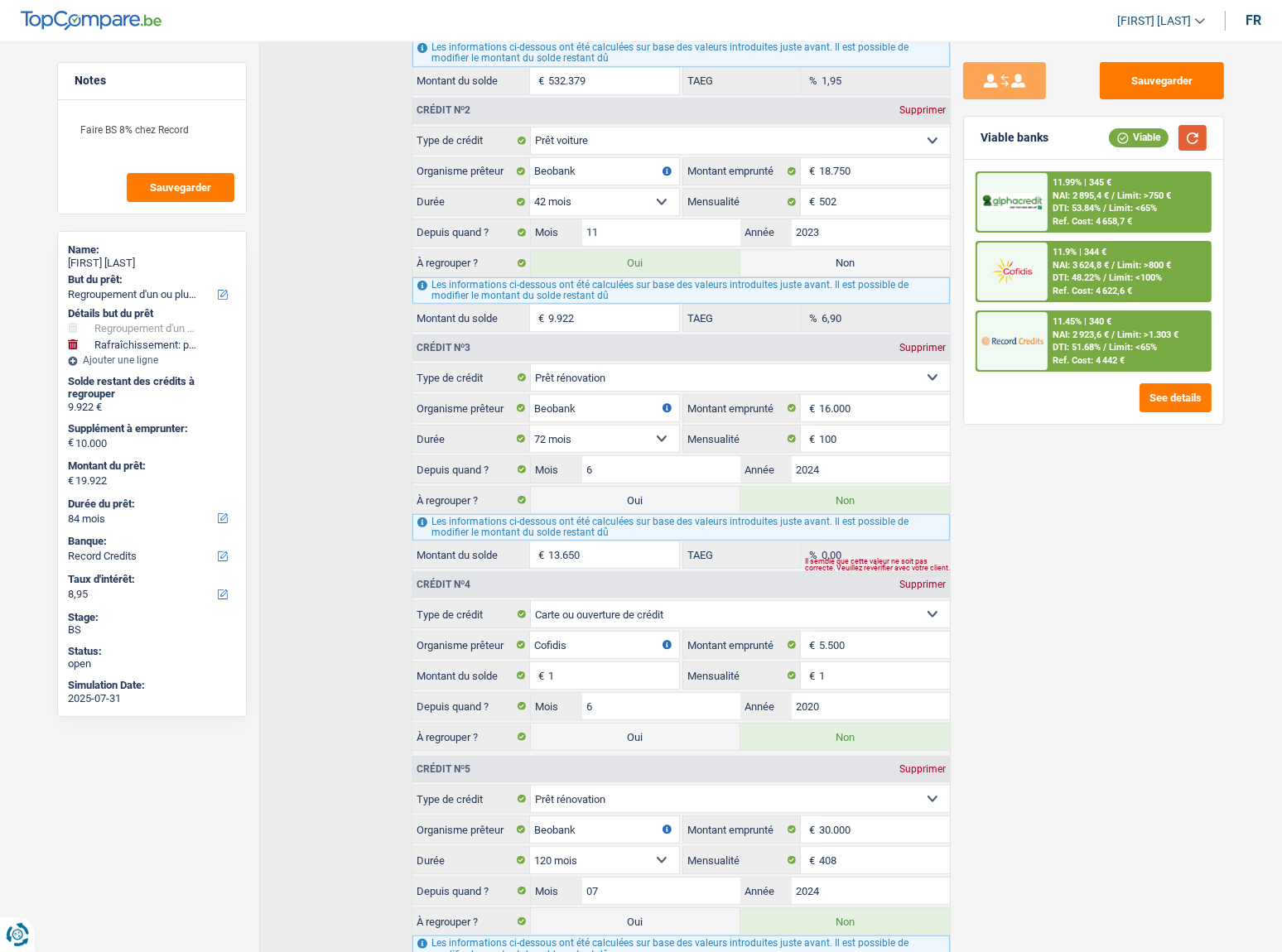 scroll, scrollTop: 853, scrollLeft: 0, axis: vertical 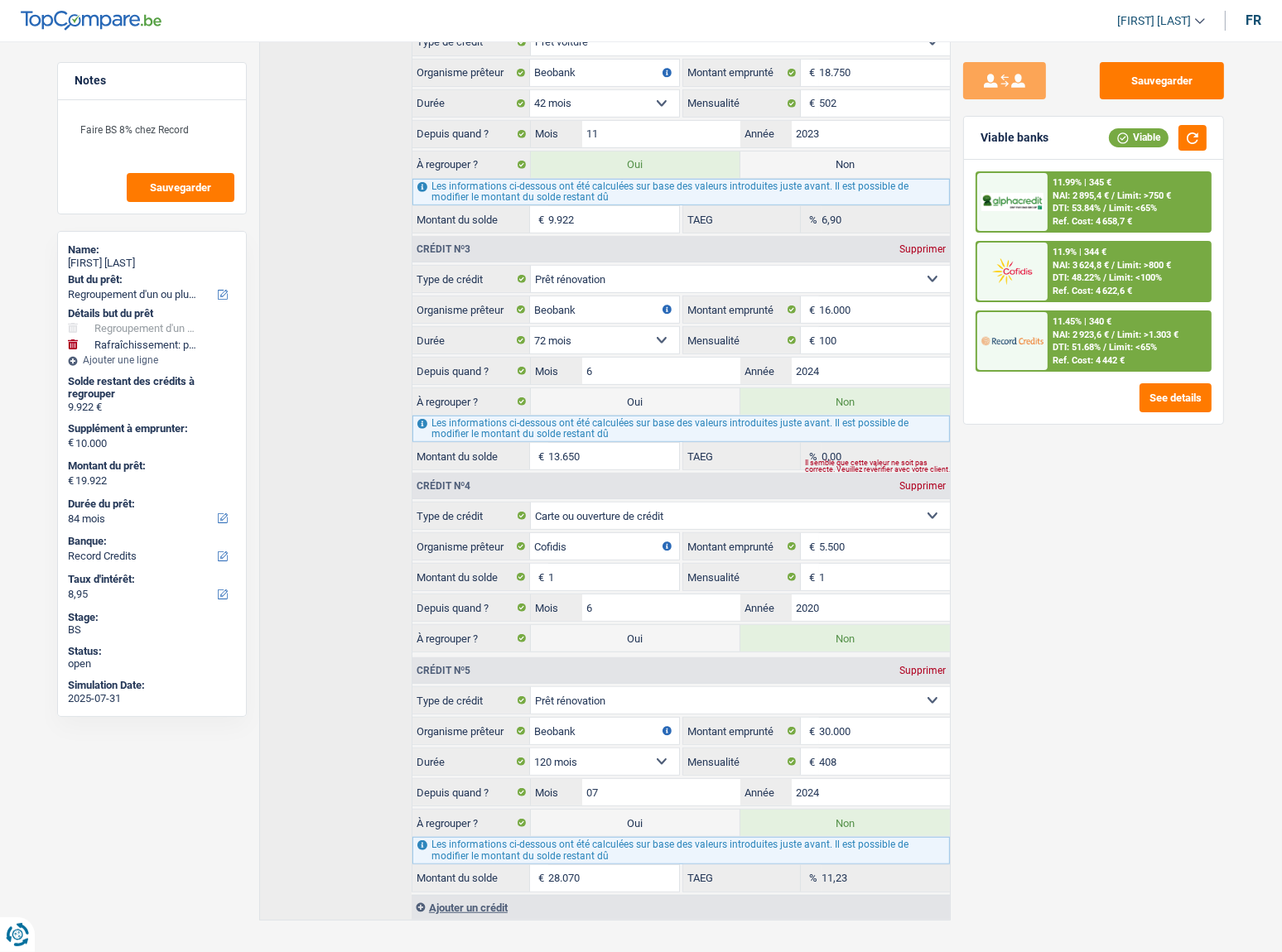 click on "Oui" at bounding box center (635, 823) 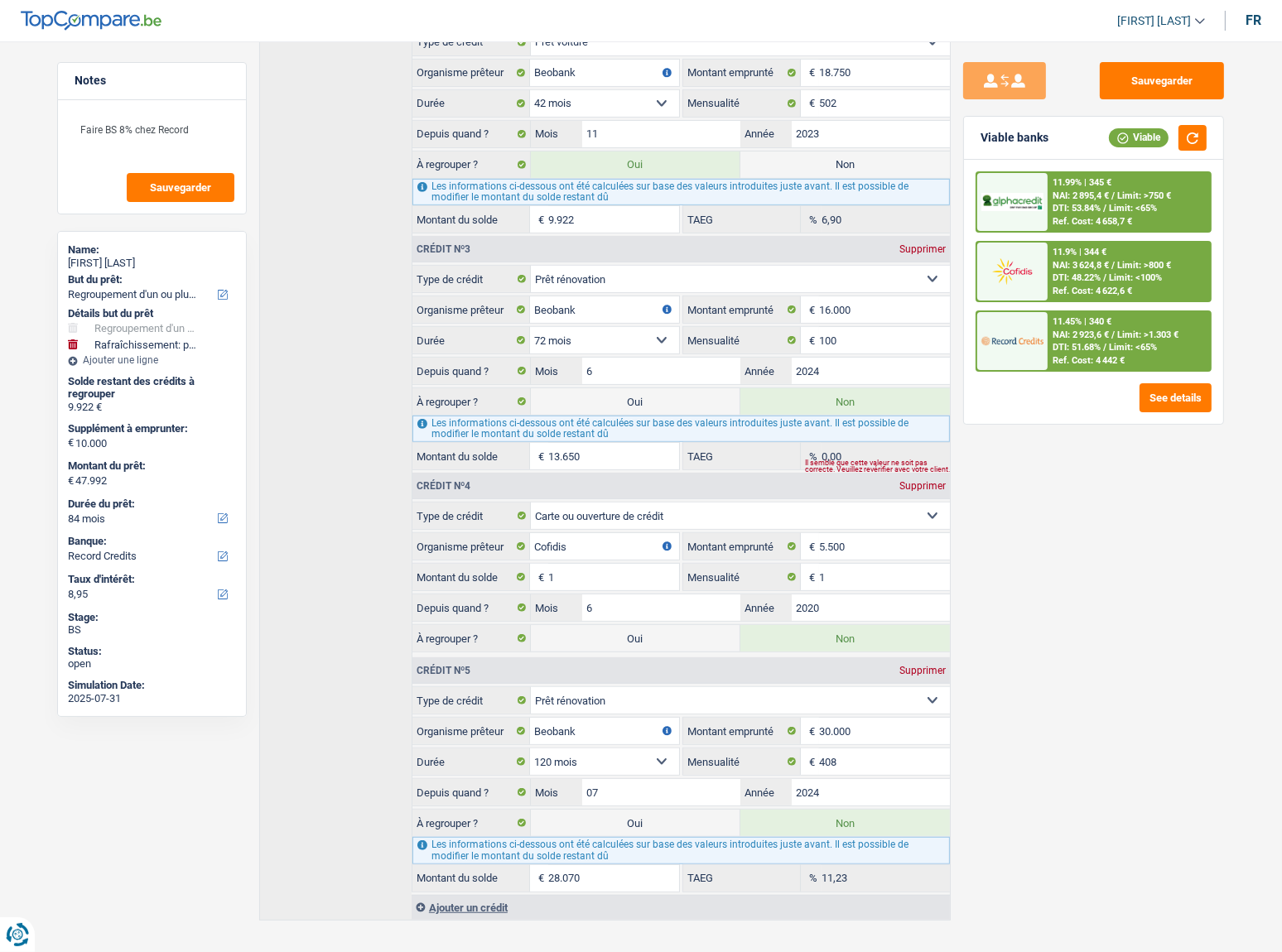 select on "144" 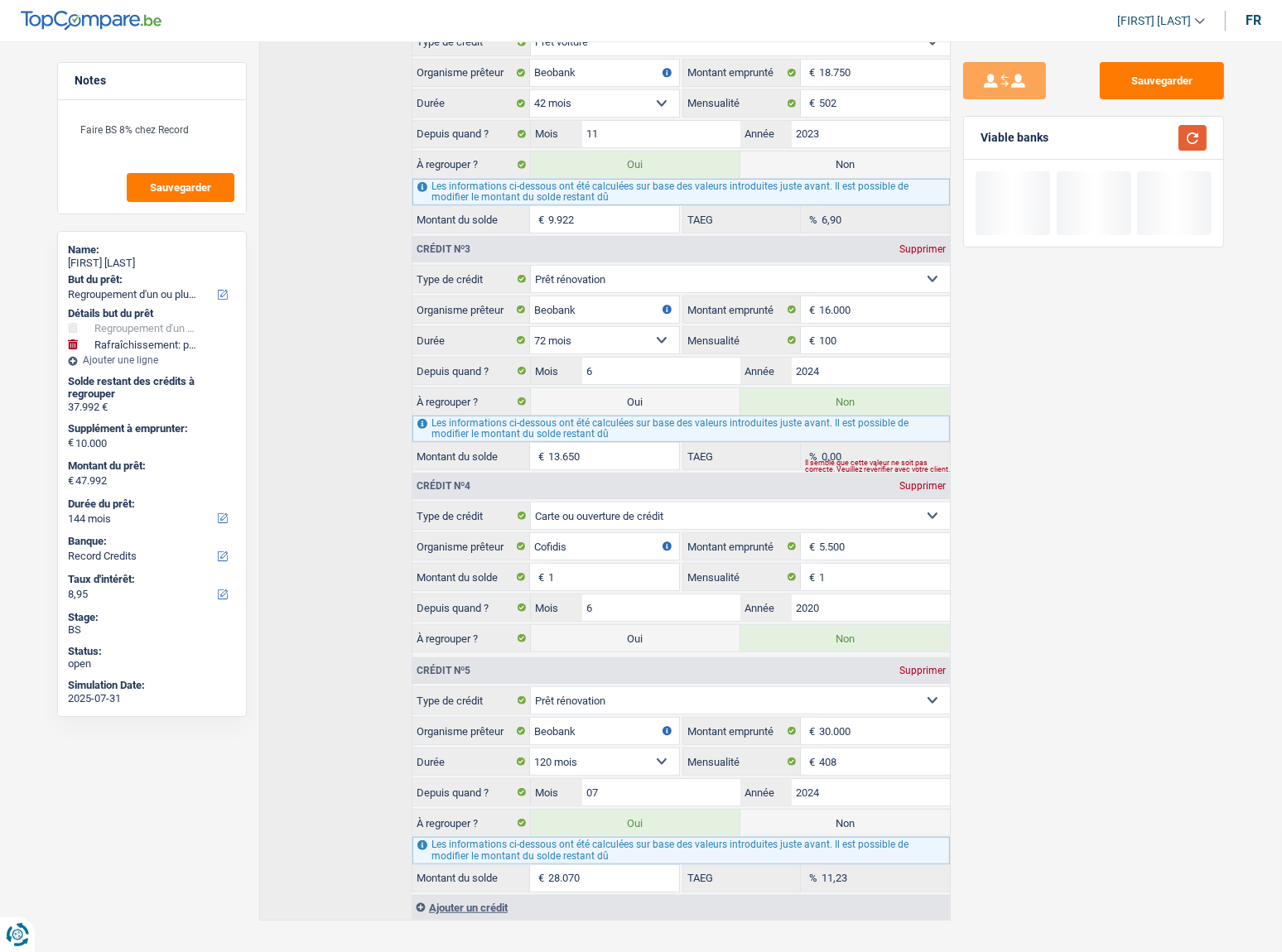 drag, startPoint x: 1193, startPoint y: 137, endPoint x: 1087, endPoint y: 262, distance: 163.8933 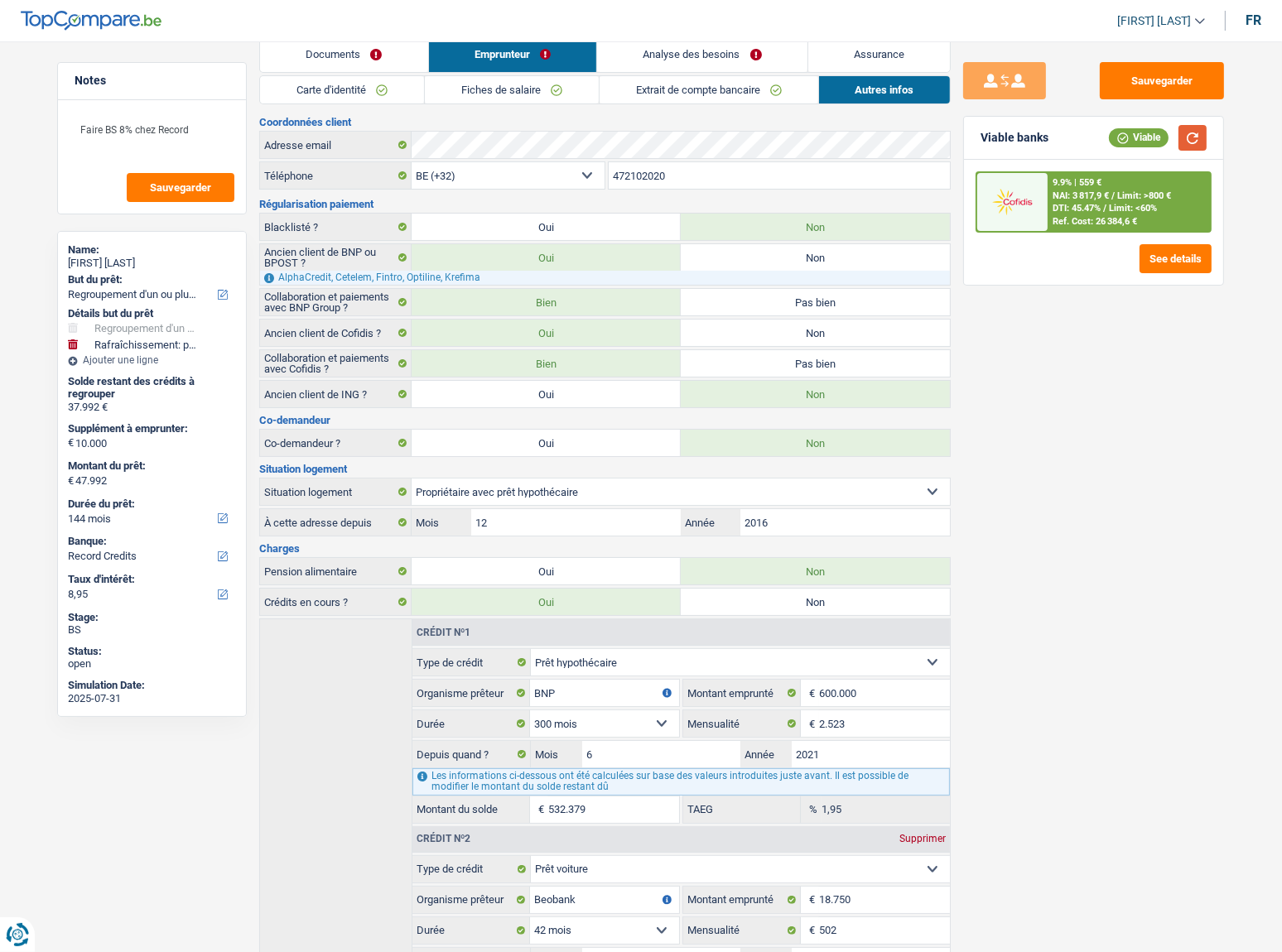 scroll, scrollTop: 0, scrollLeft: 0, axis: both 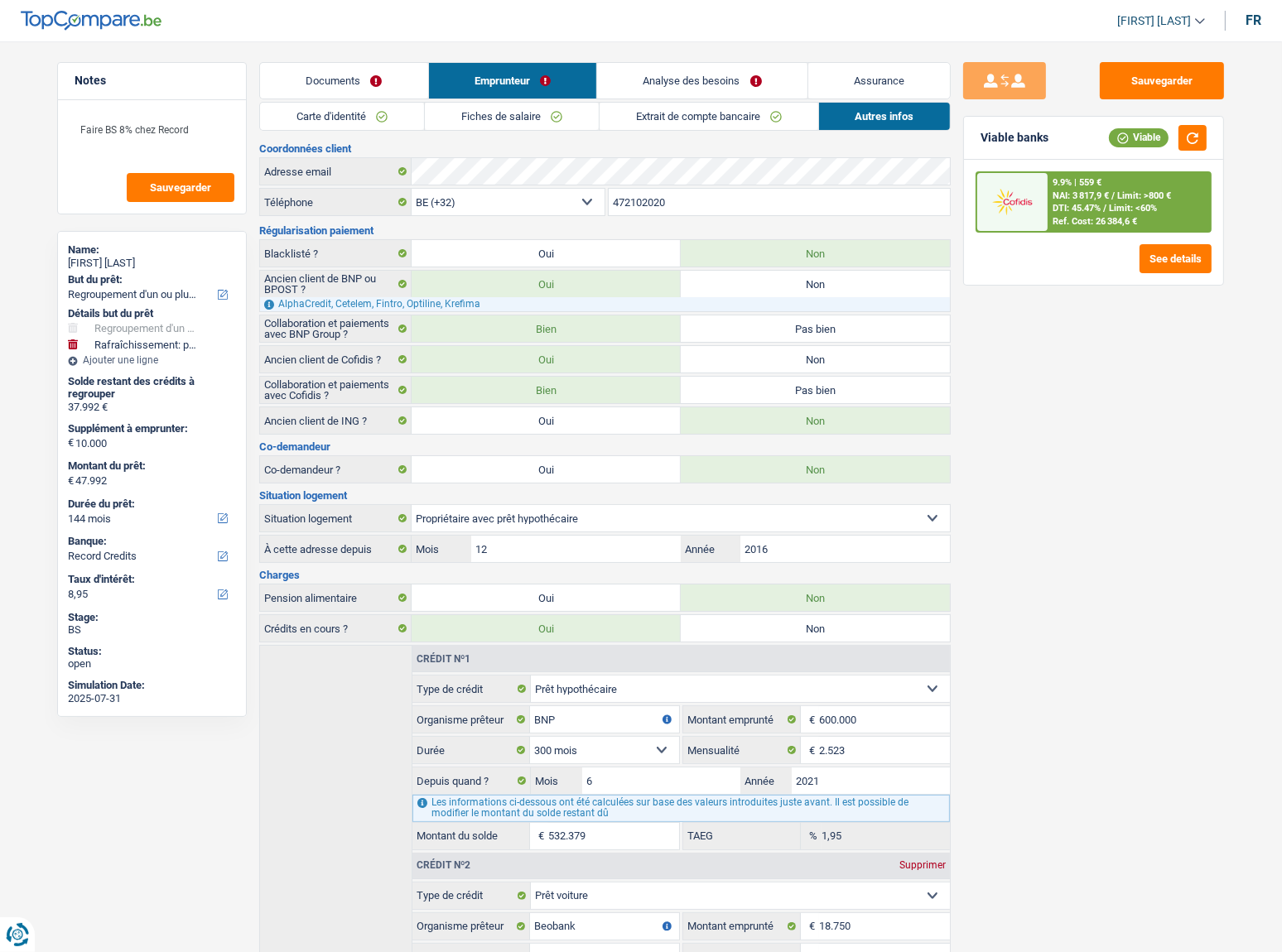 click on "Analyse des besoins" at bounding box center (702, 80) 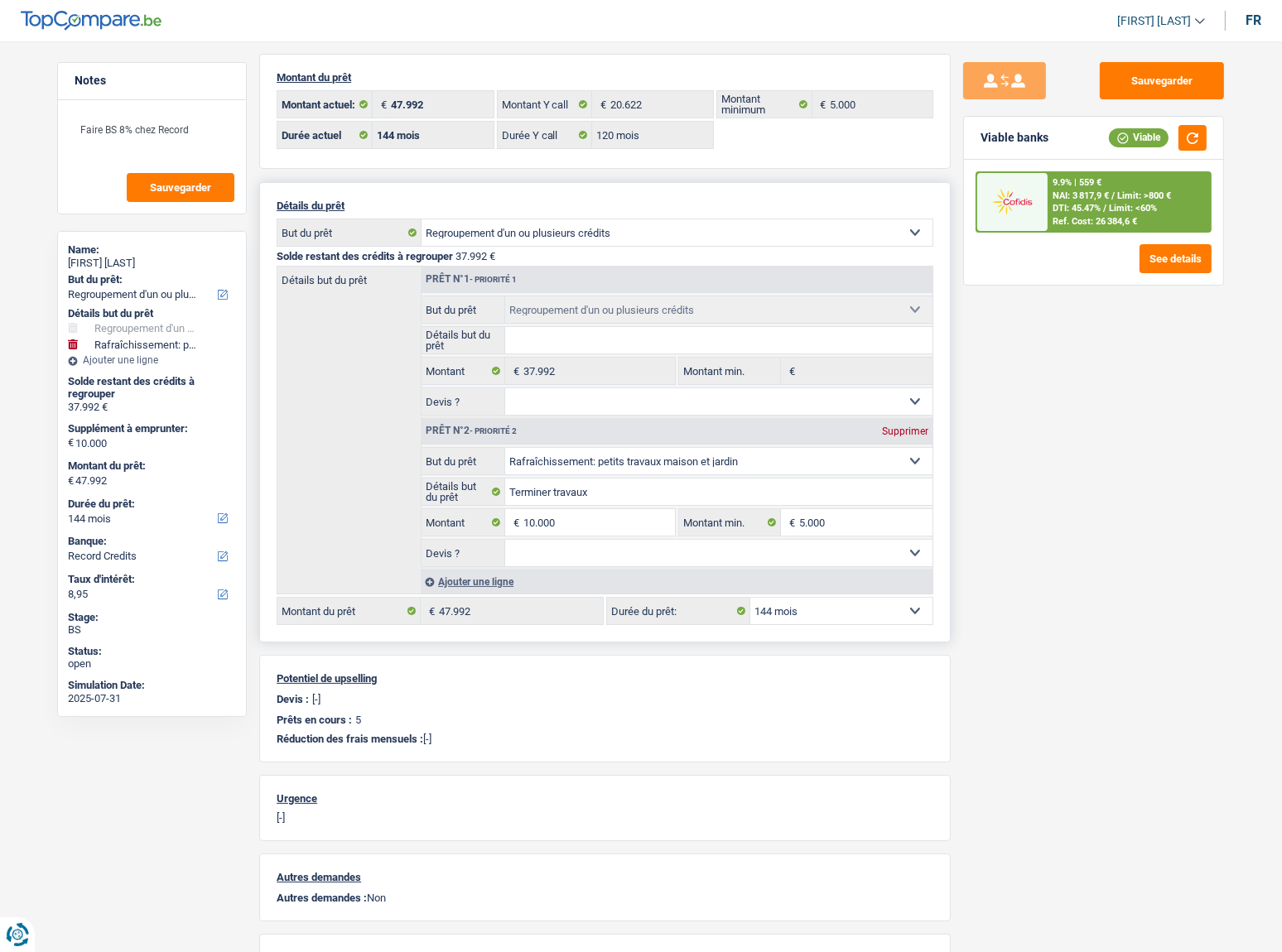 scroll, scrollTop: 75, scrollLeft: 0, axis: vertical 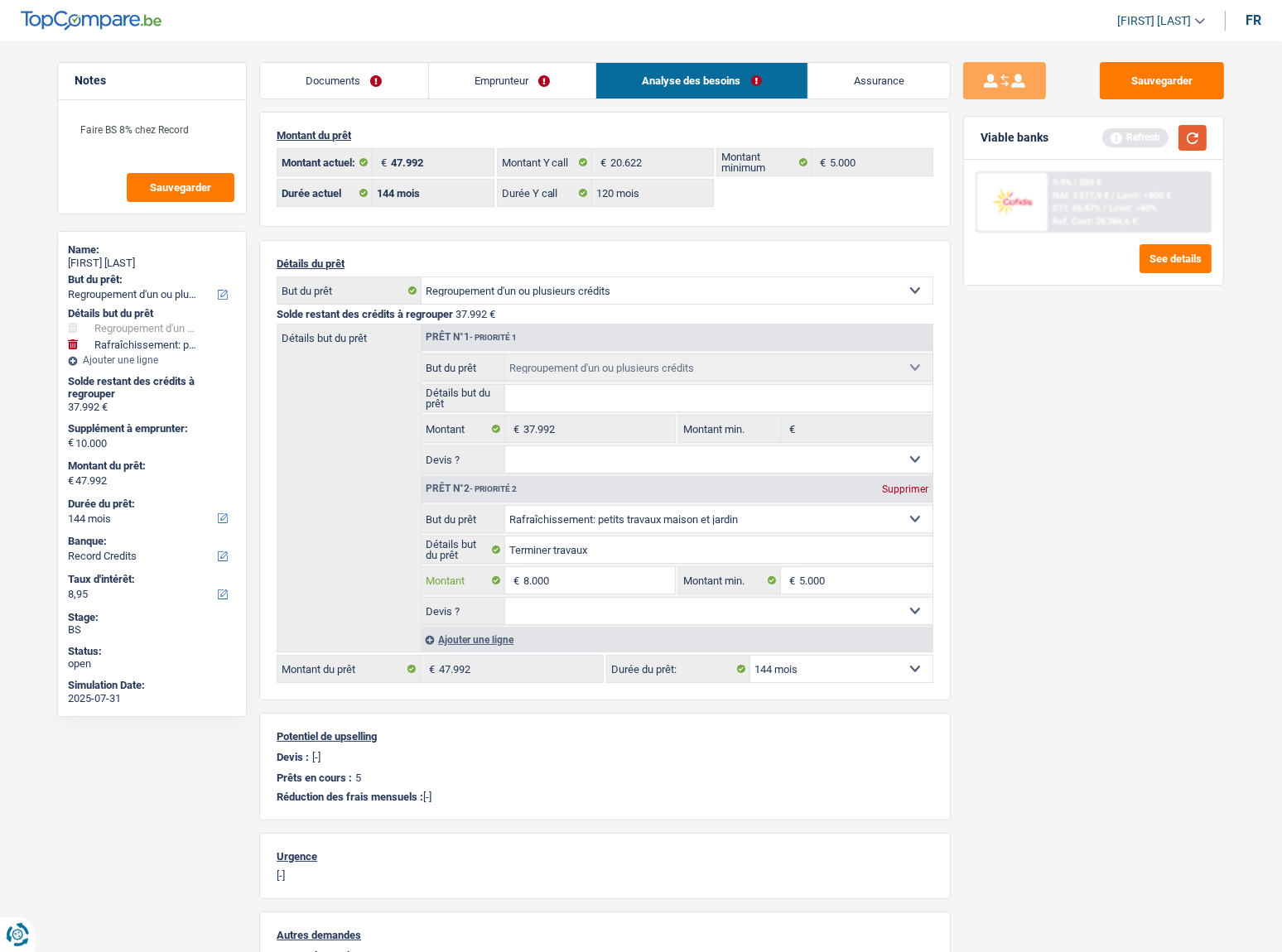 type on "8.000" 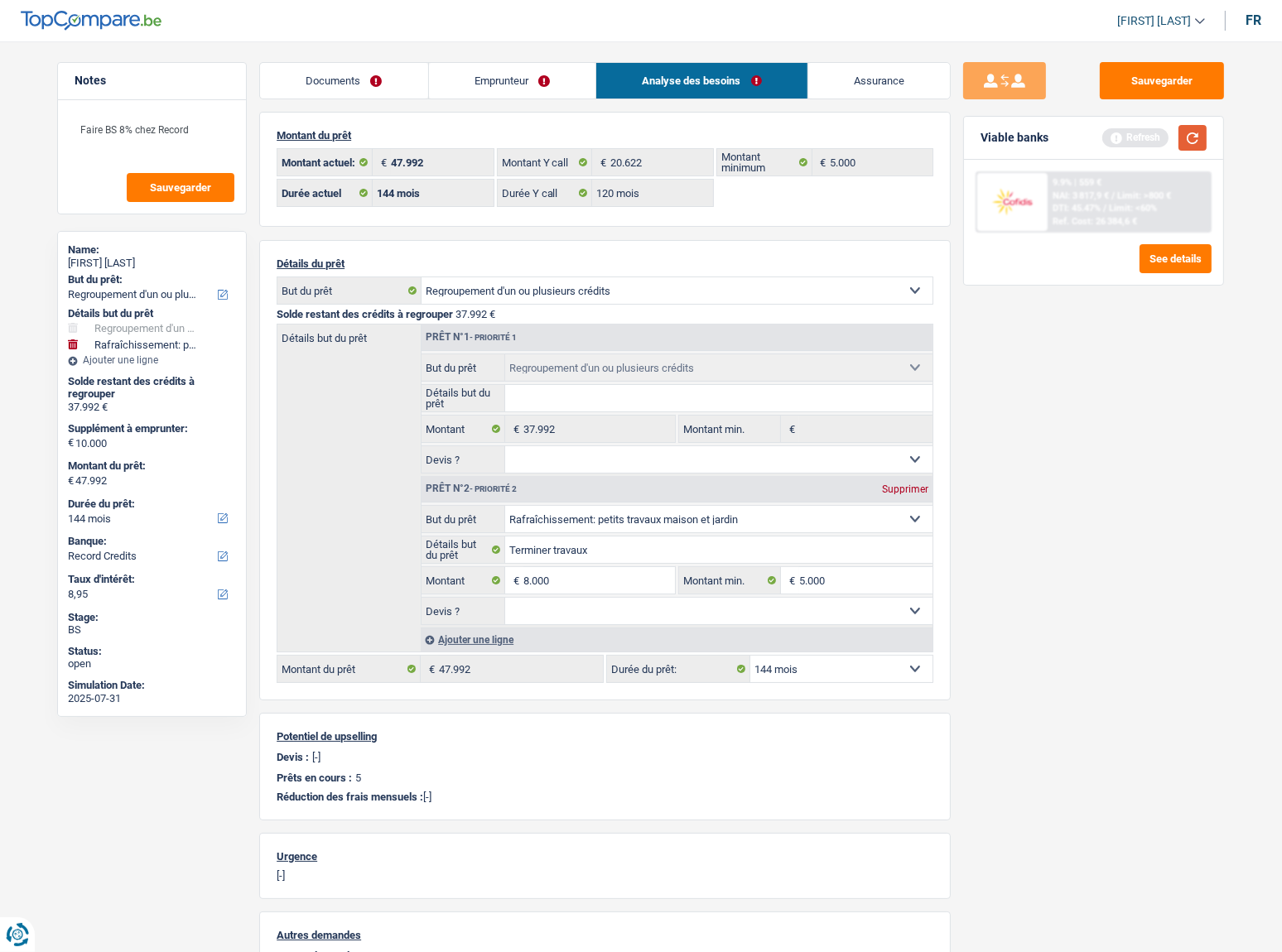 type on "8.000" 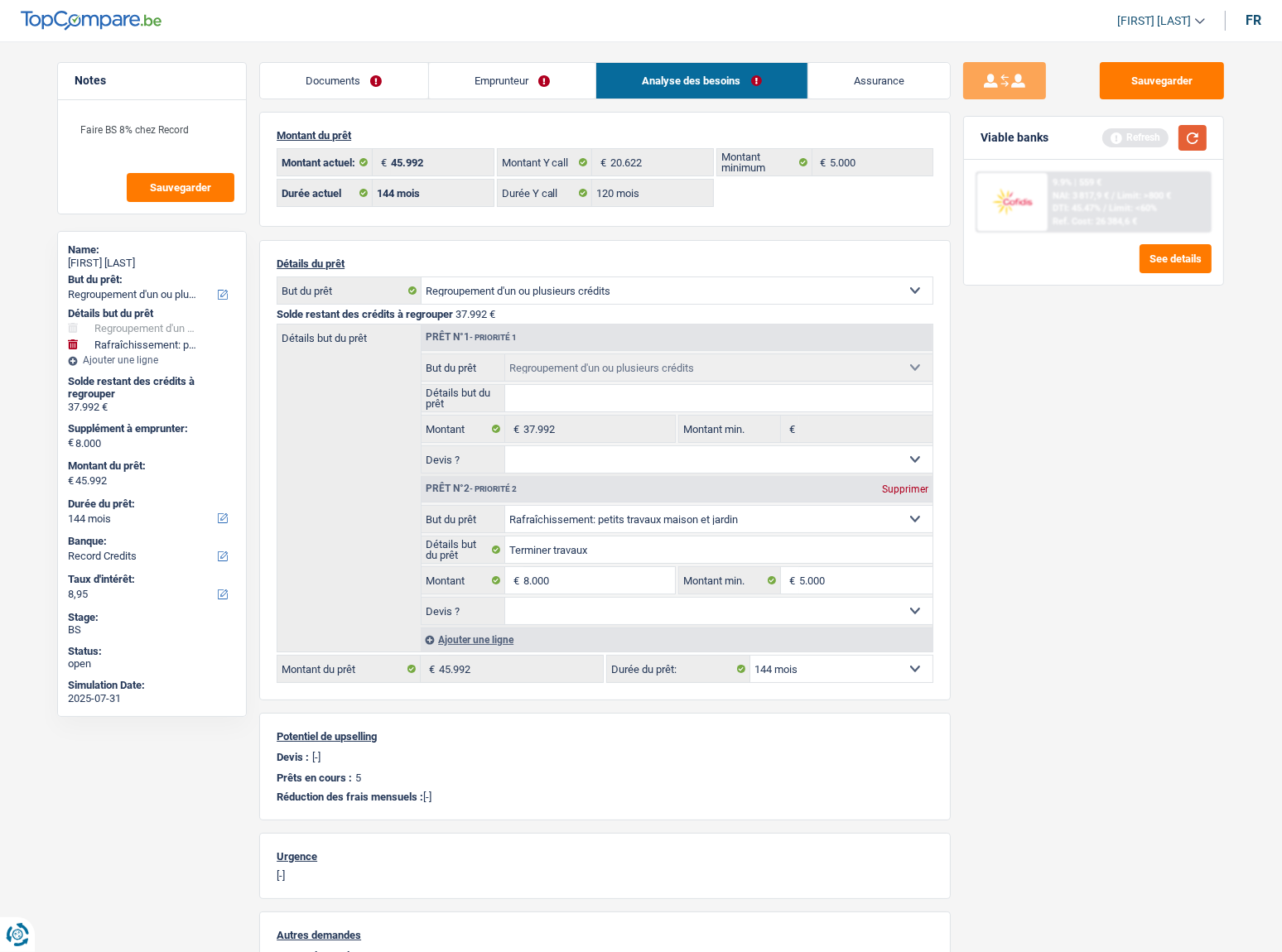 click at bounding box center [1193, 137] 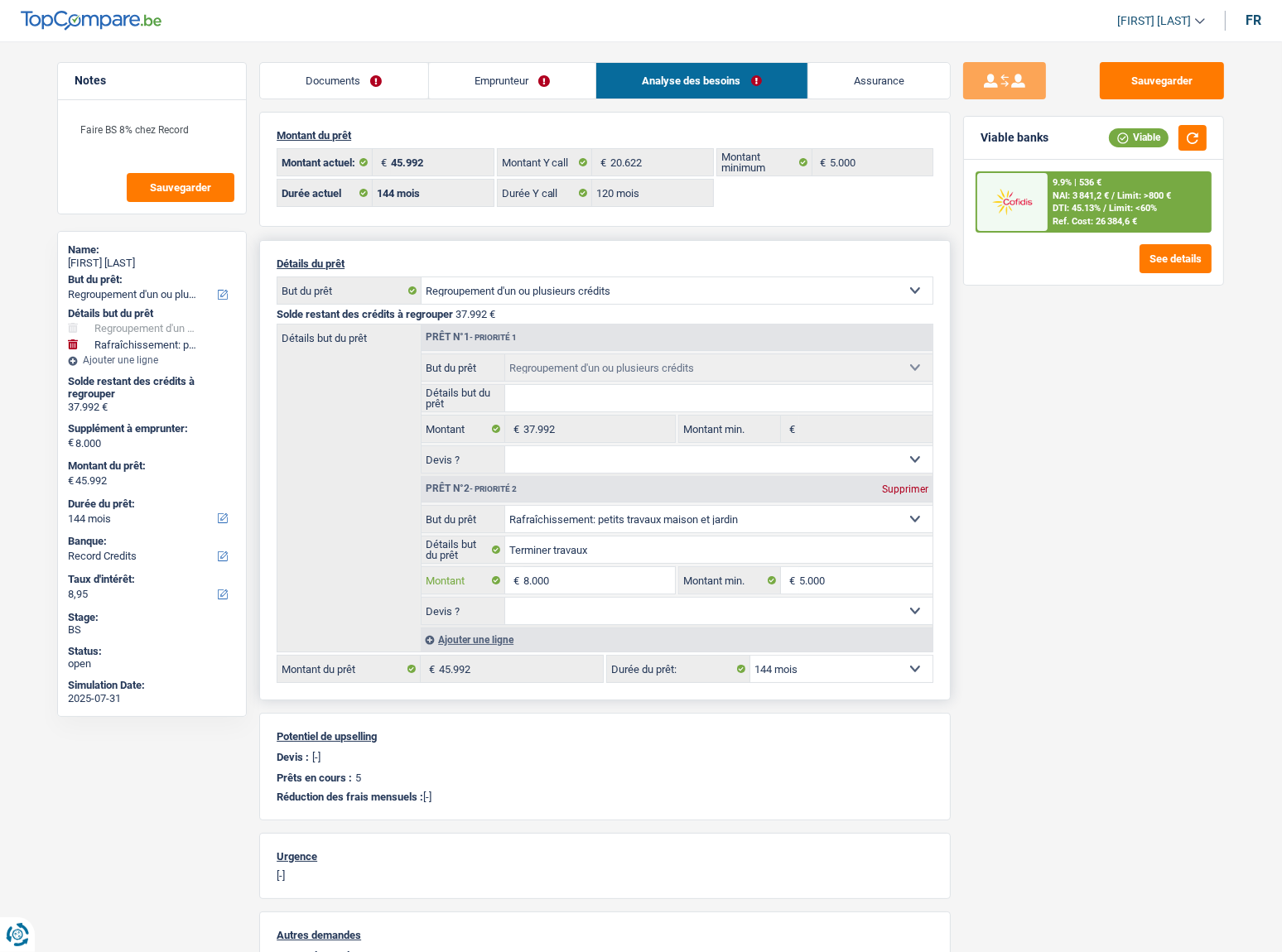 click on "8.000" at bounding box center [599, 580] 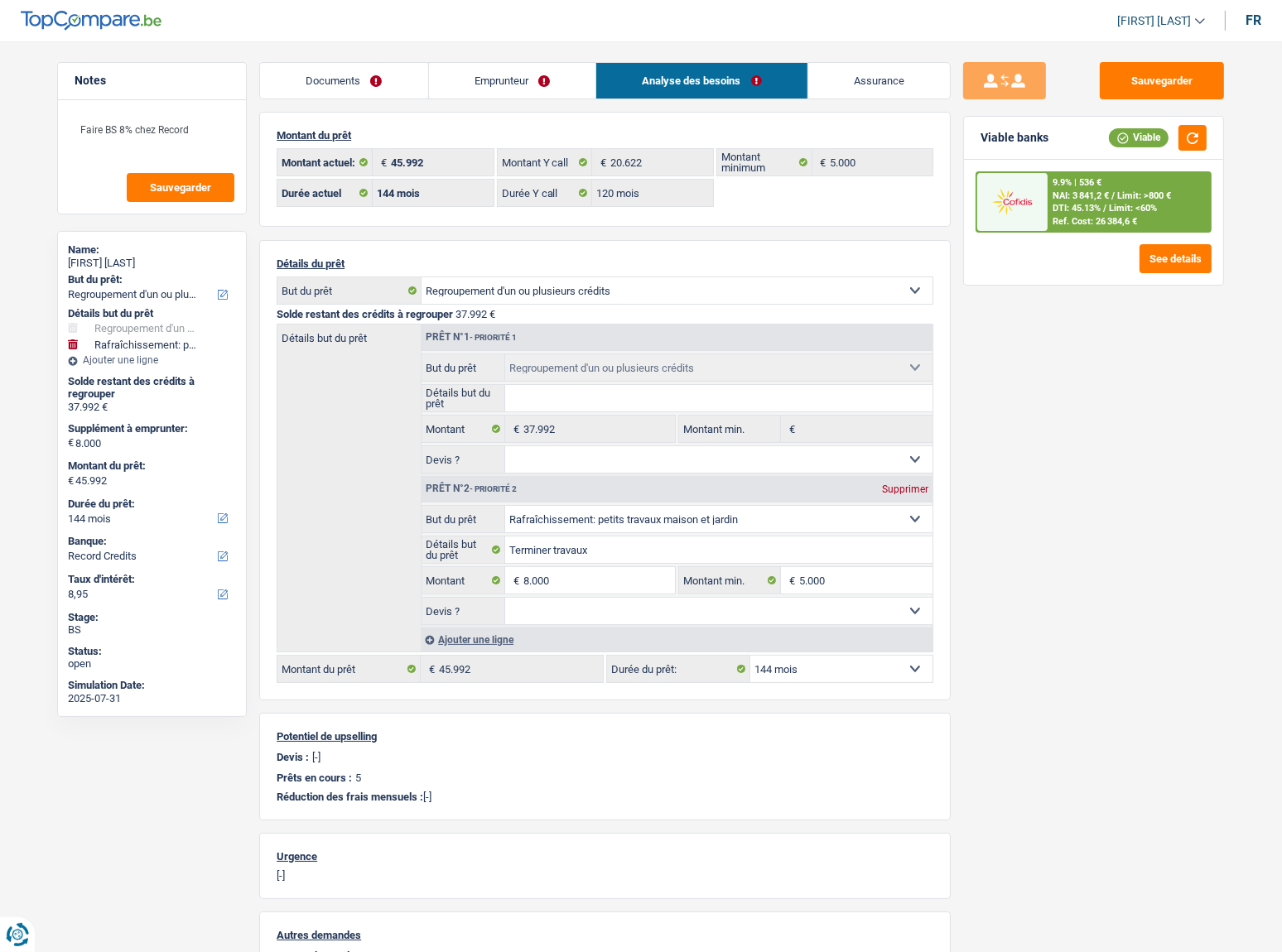 drag, startPoint x: 1029, startPoint y: 391, endPoint x: 1159, endPoint y: 178, distance: 249.53757 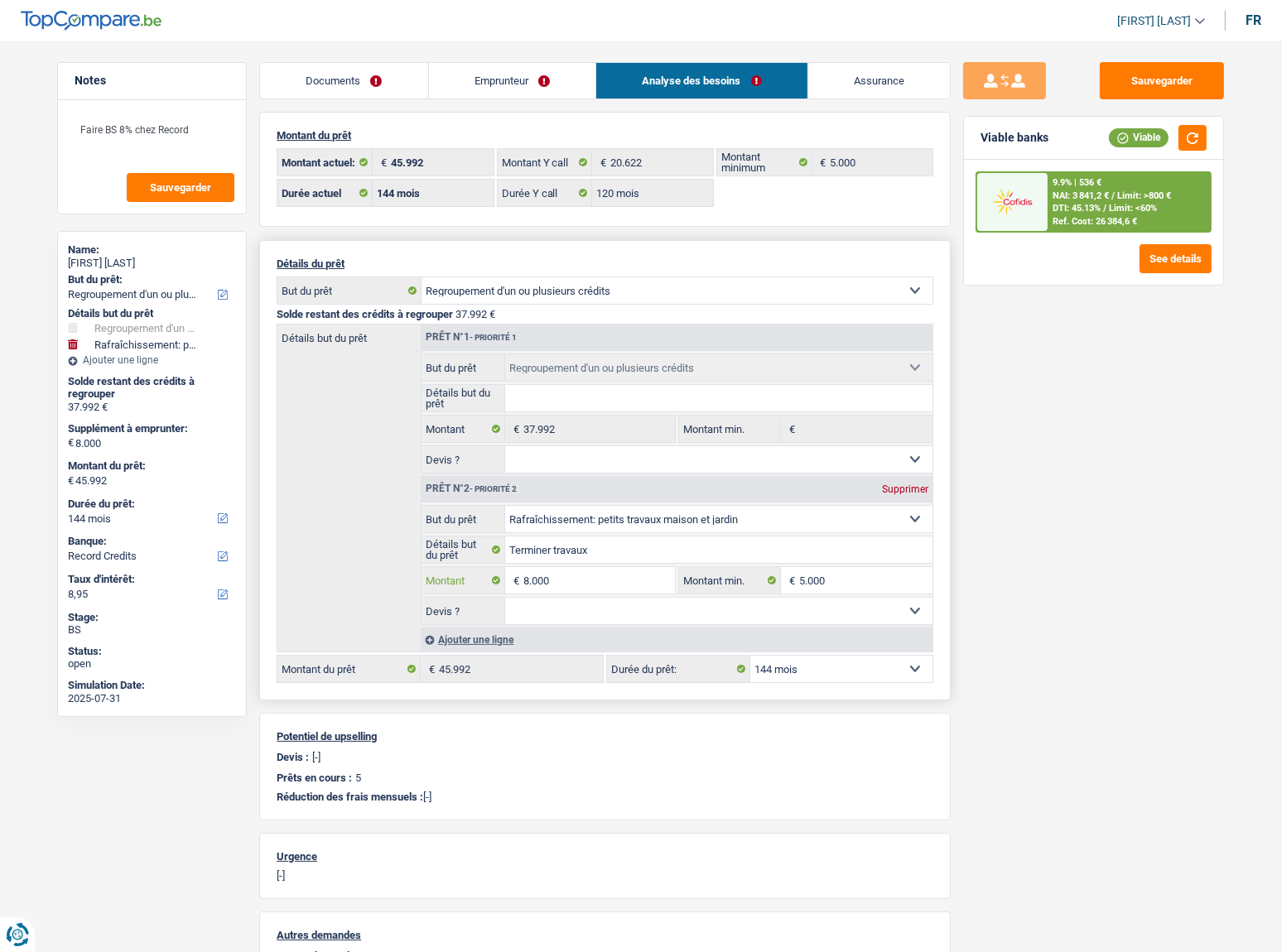 click on "8.000" at bounding box center [599, 580] 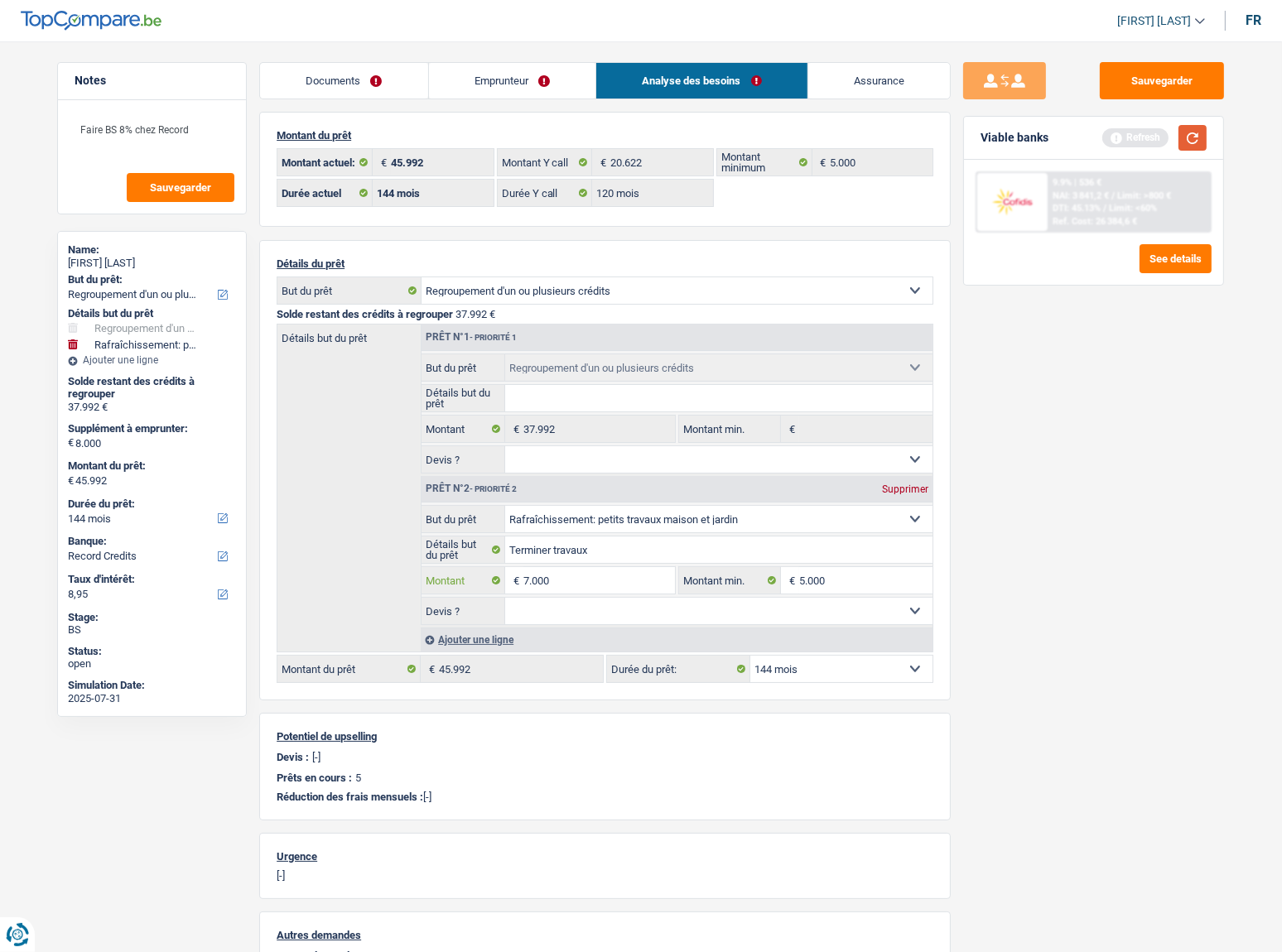 type on "7.000" 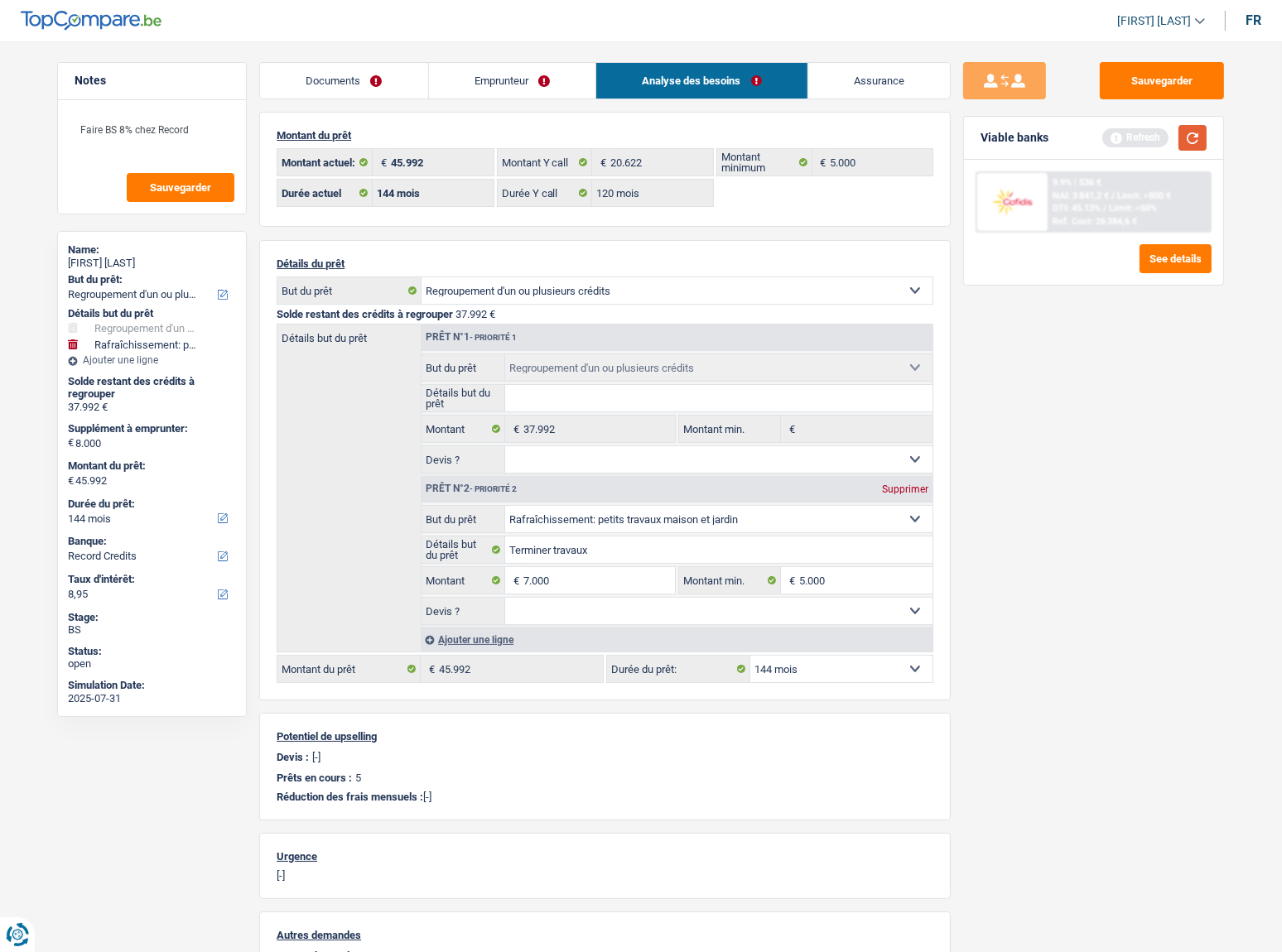 type on "7.000" 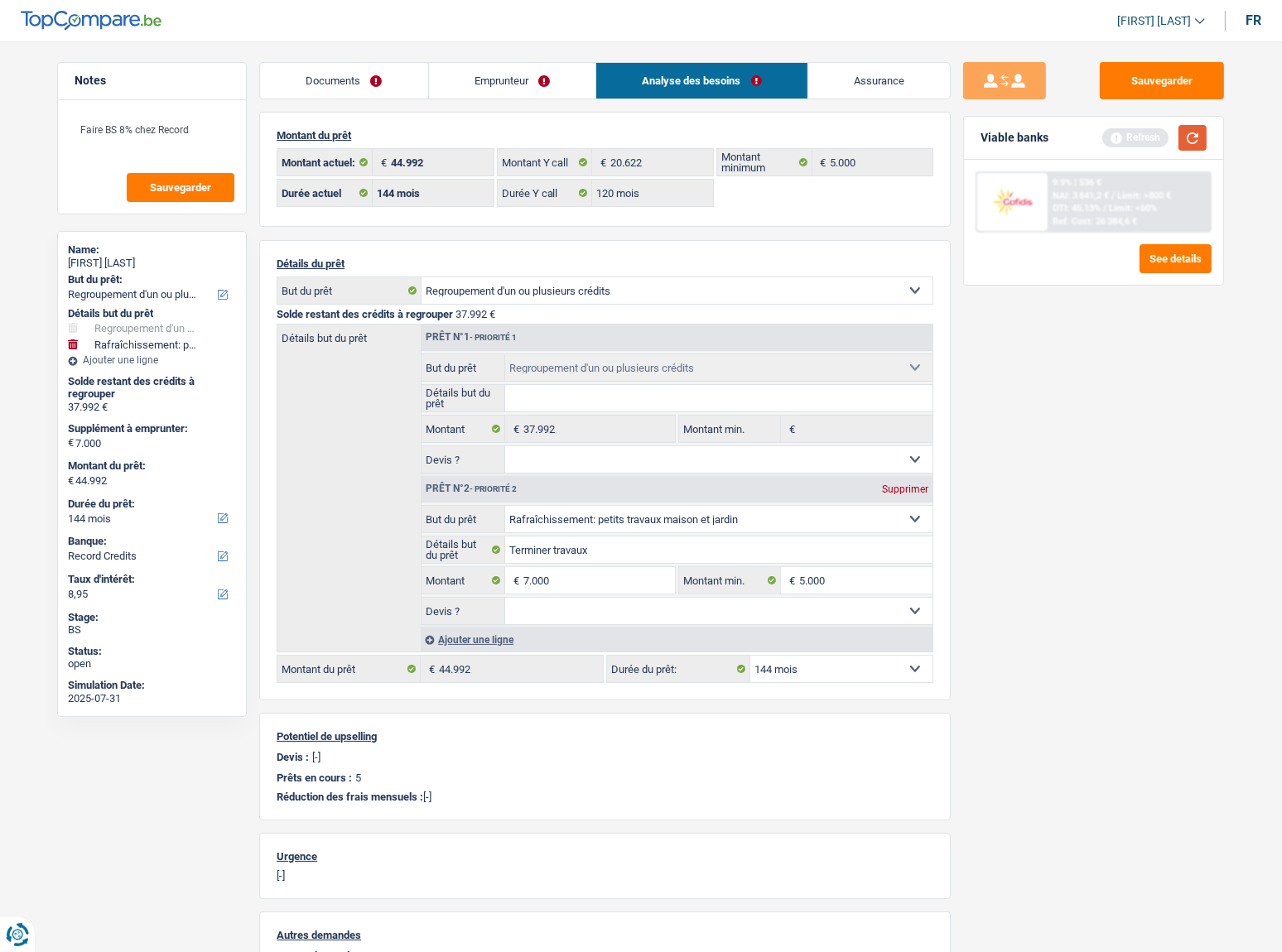 click at bounding box center [1193, 137] 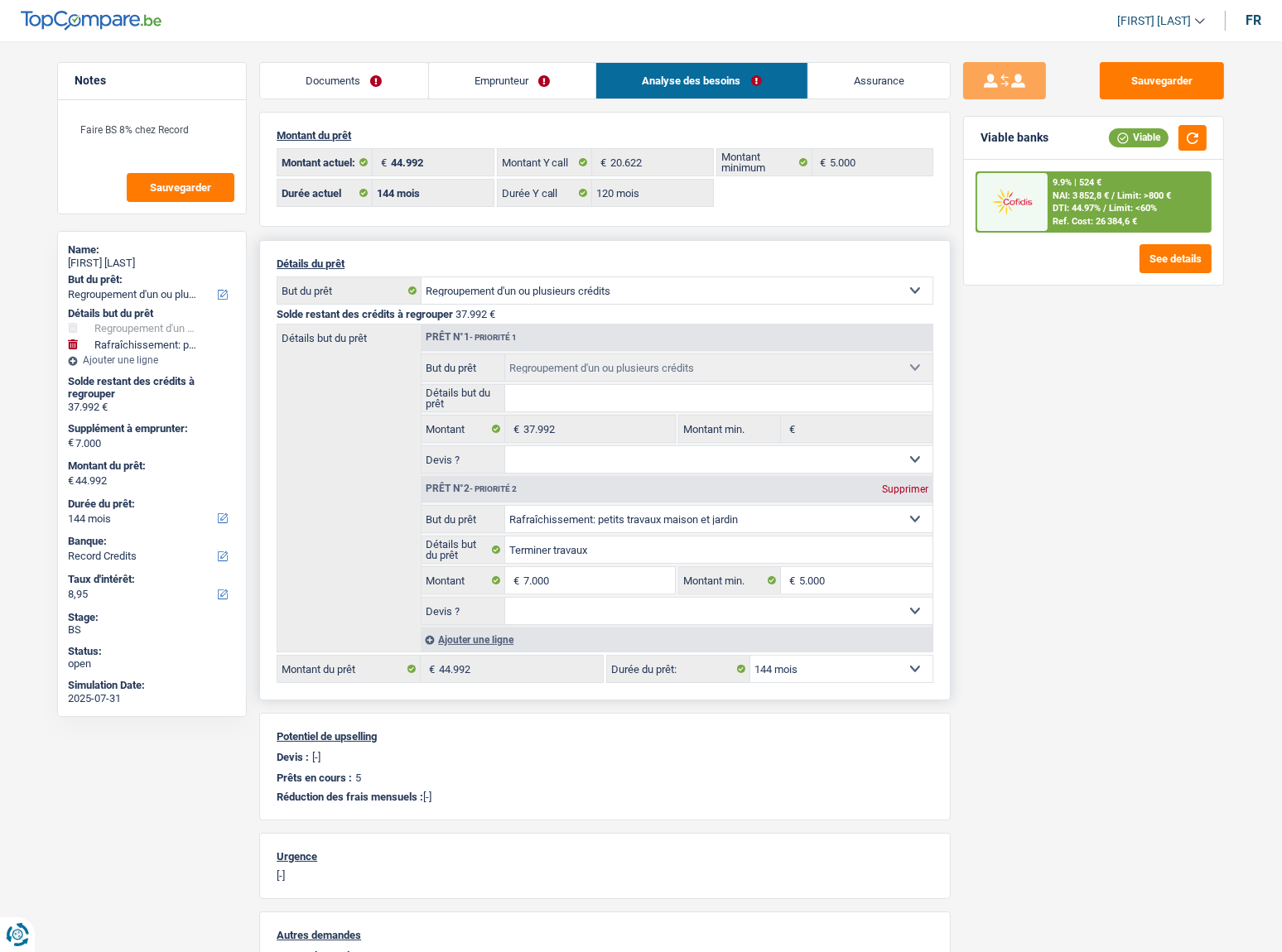 click on "12 mois 18 mois 24 mois 30 mois 36 mois 42 mois 48 mois 60 mois 72 mois 84 mois 96 mois 120 mois 132 mois 144 mois
Sélectionner une option
Durée du prêt:" at bounding box center [769, 669] 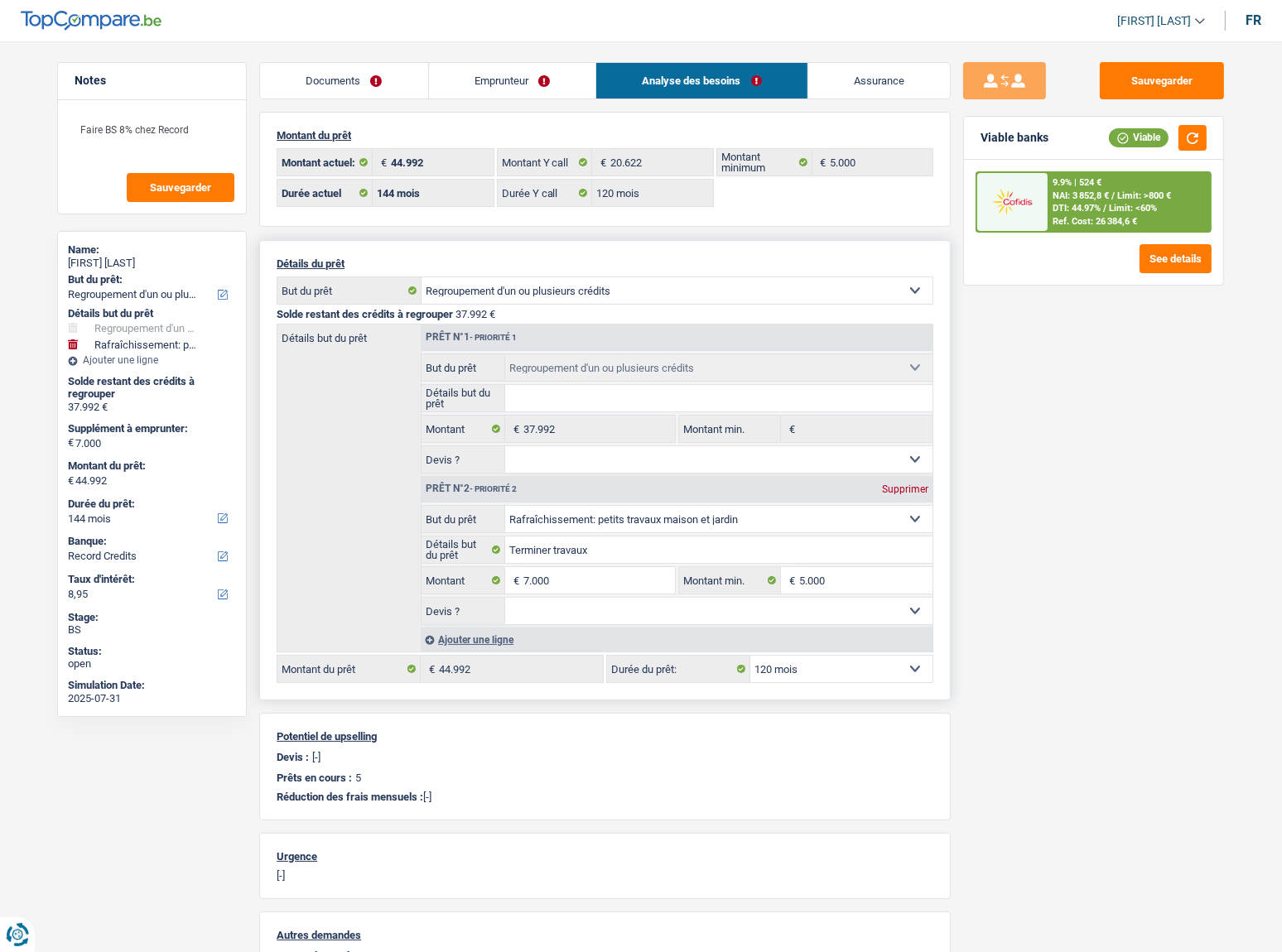 click on "12 mois 18 mois 24 mois 30 mois 36 mois 42 mois 48 mois 60 mois 72 mois 84 mois 96 mois 120 mois 132 mois 144 mois
Sélectionner une option" at bounding box center (841, 669) 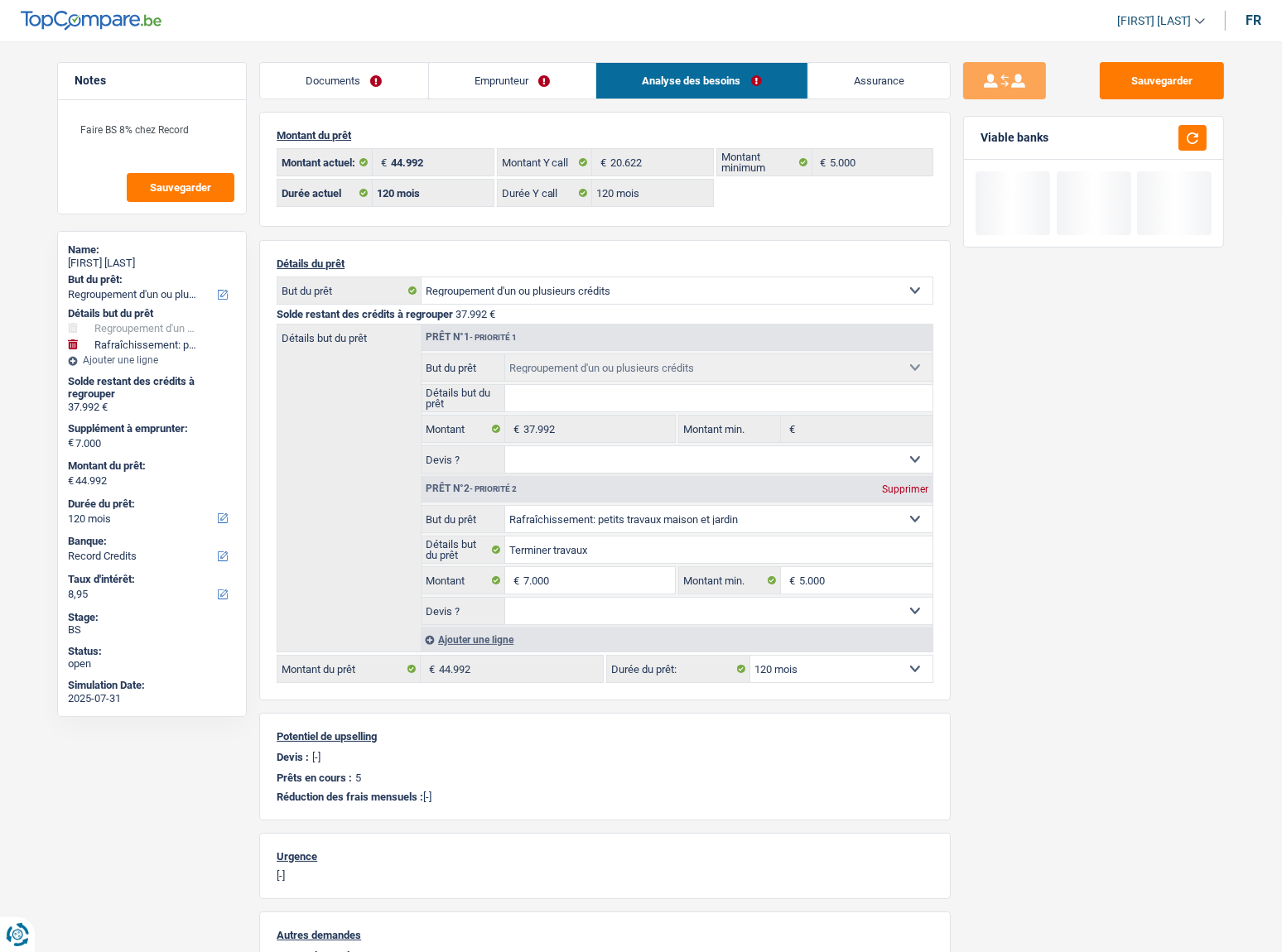 click on "Sauvegarder
Viable banks" at bounding box center (1093, 492) 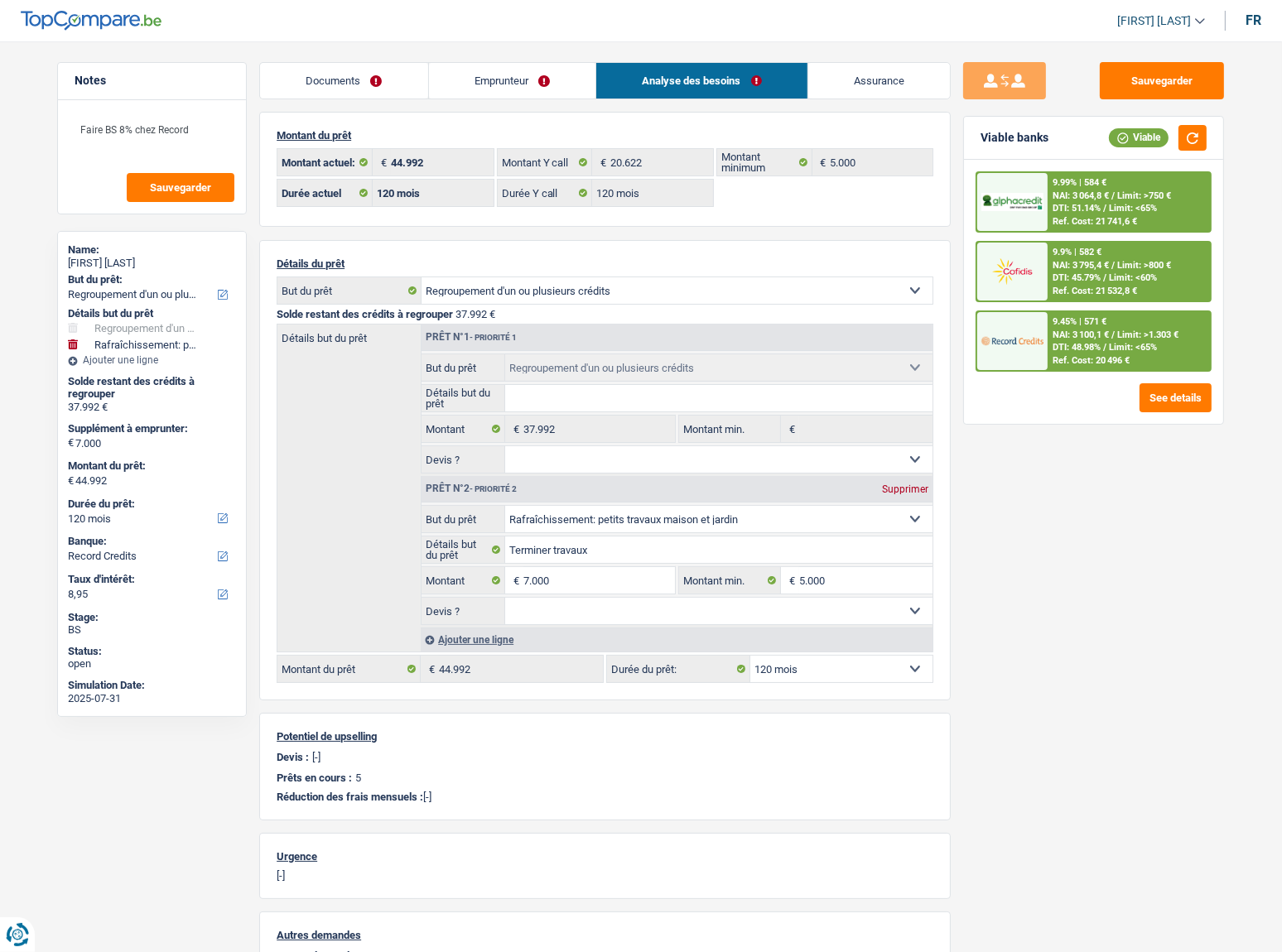 click on "Ref. Cost: 21 532,8 €" at bounding box center (1095, 291) 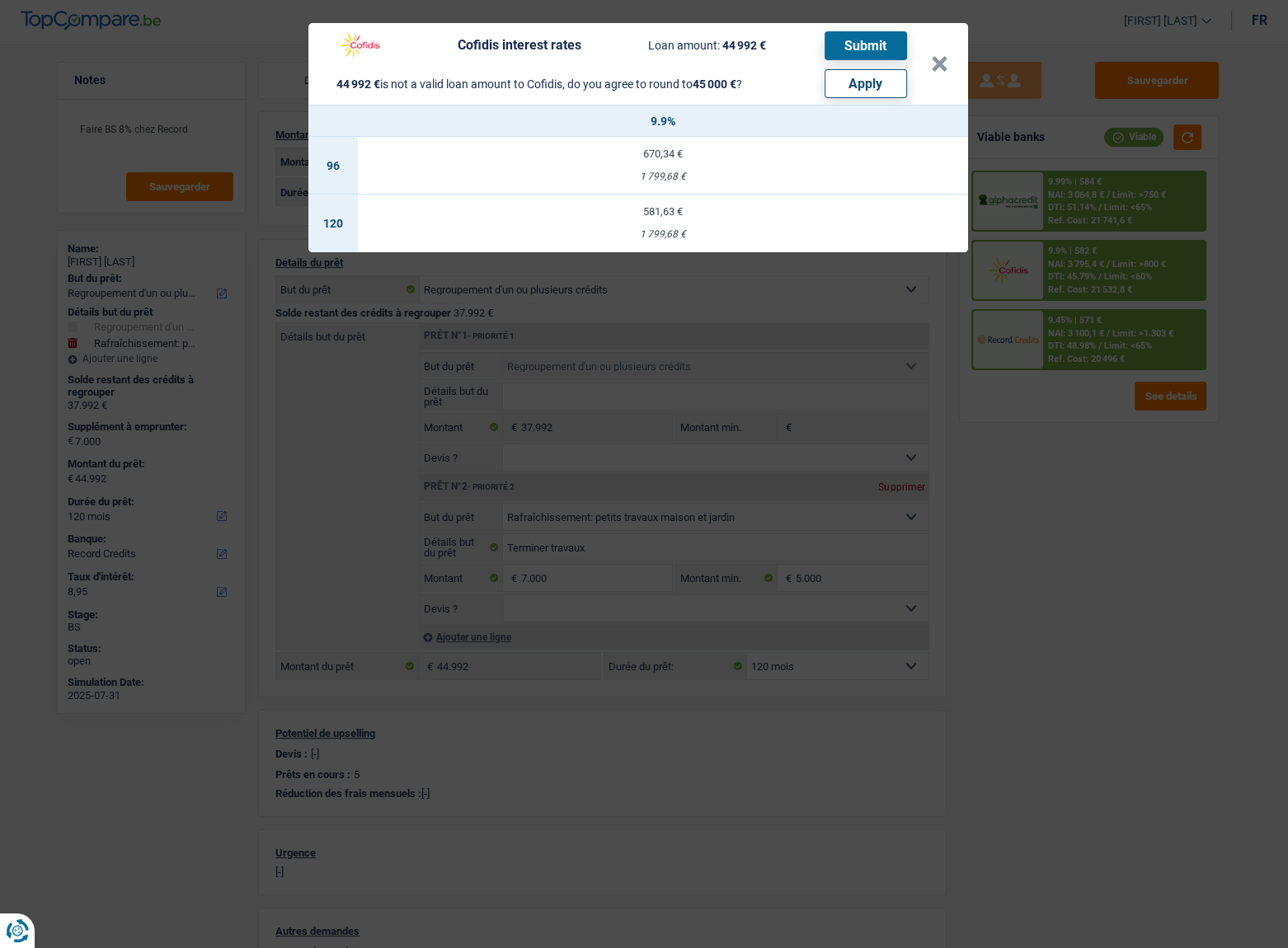 click on "Apply" at bounding box center (866, 83) 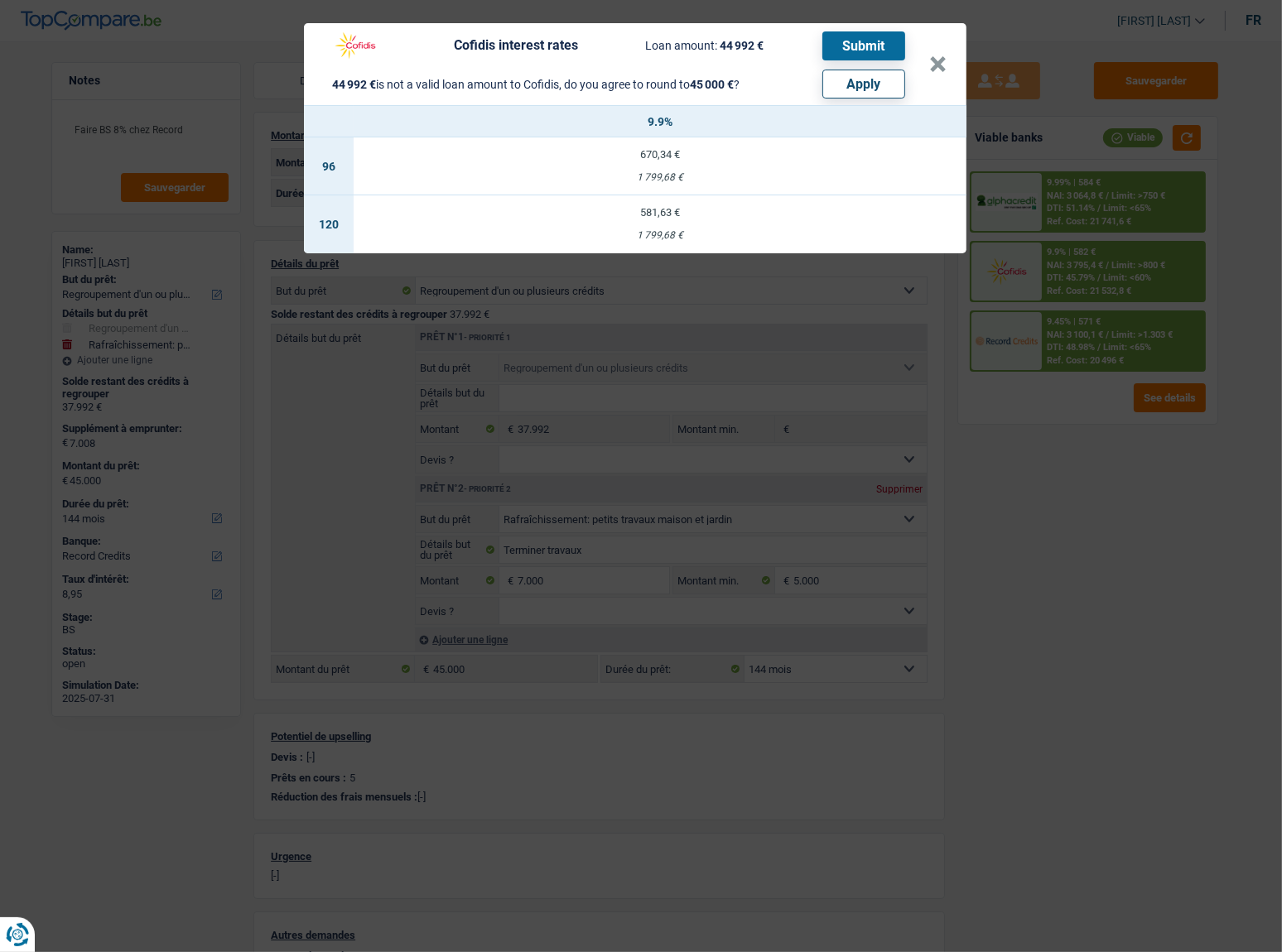 select on "other" 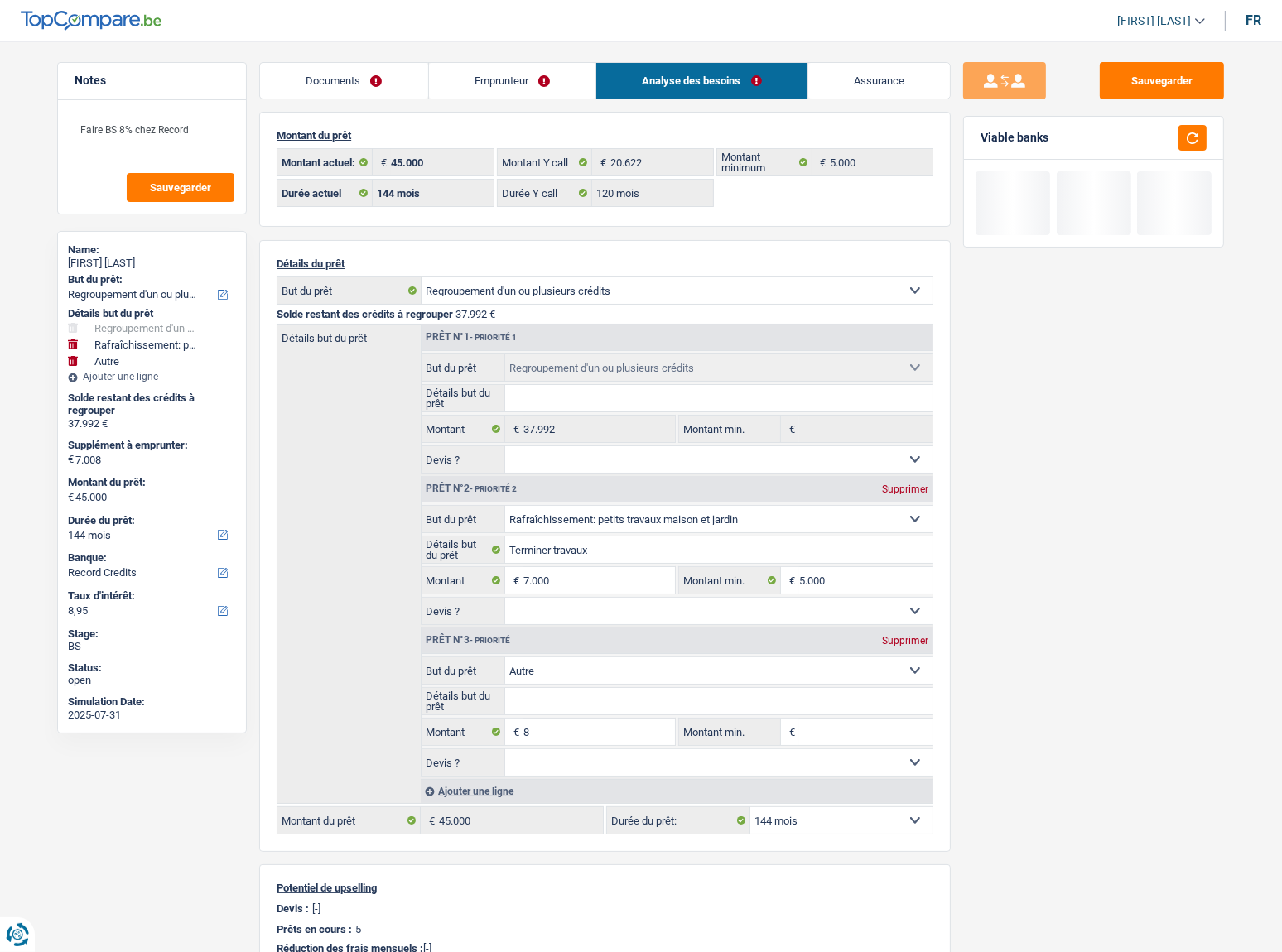 click on "Sauvegarder
Viable banks" at bounding box center (1093, 492) 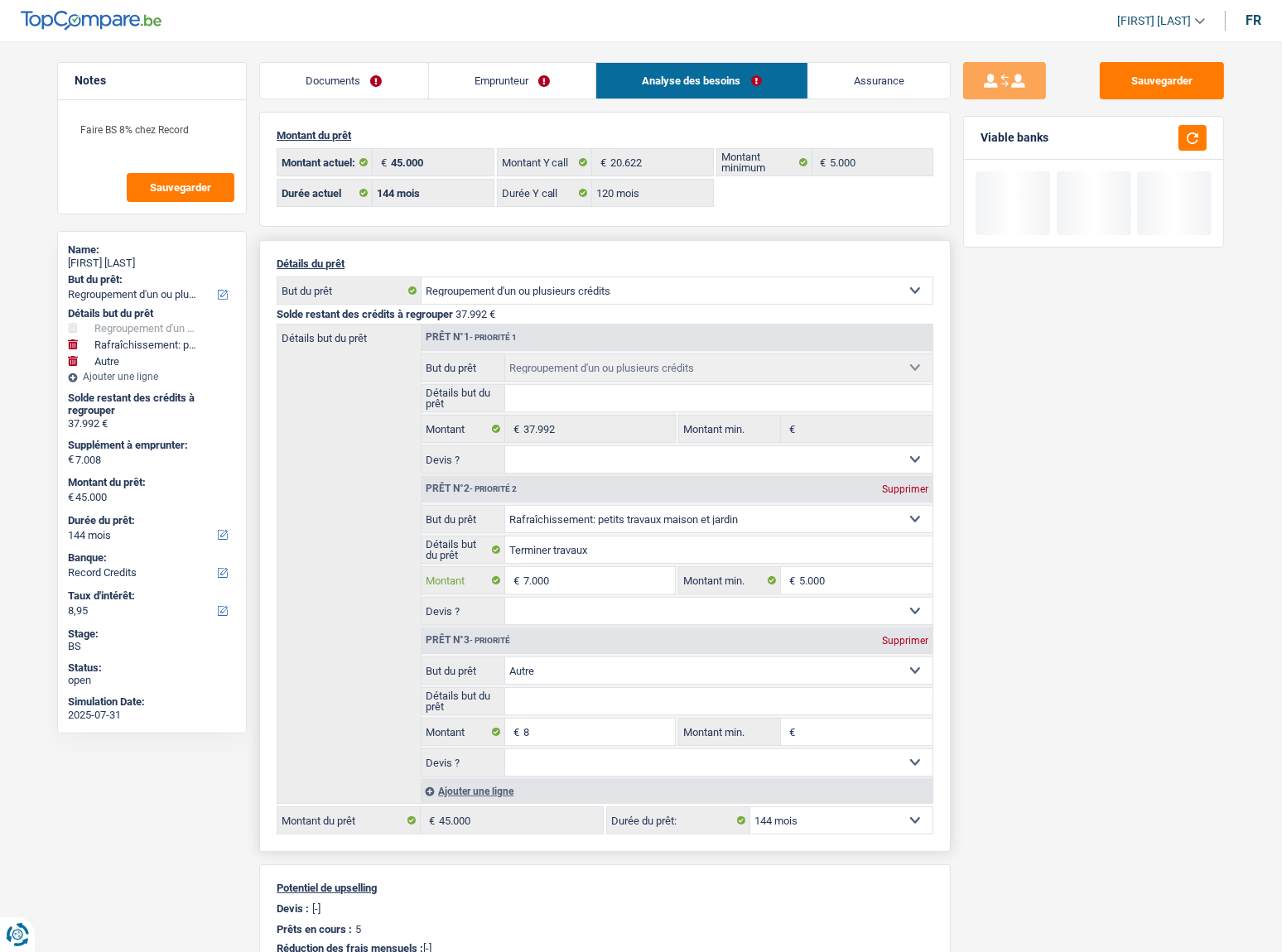 click on "7.000" at bounding box center [599, 580] 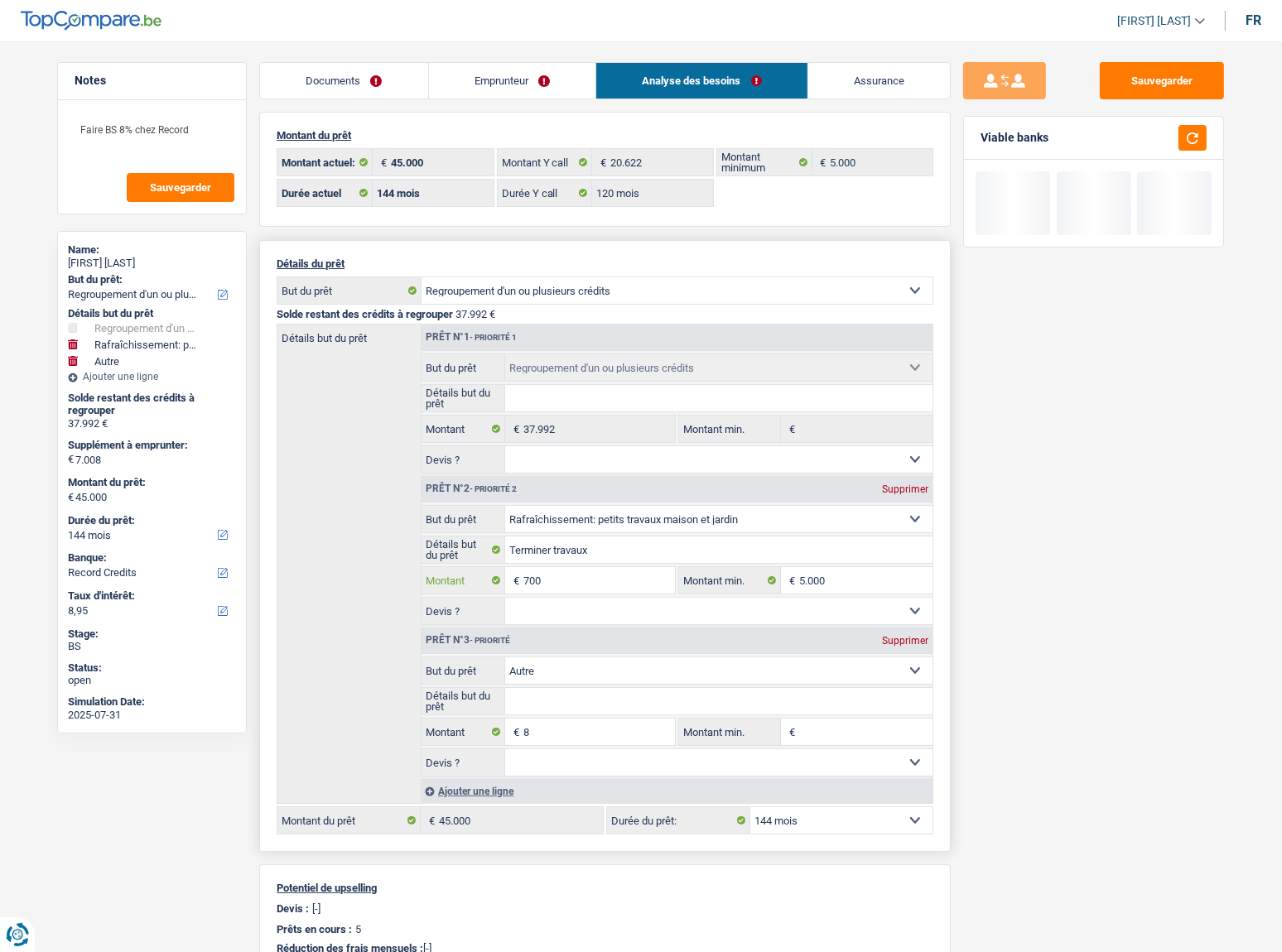 type on "7.008" 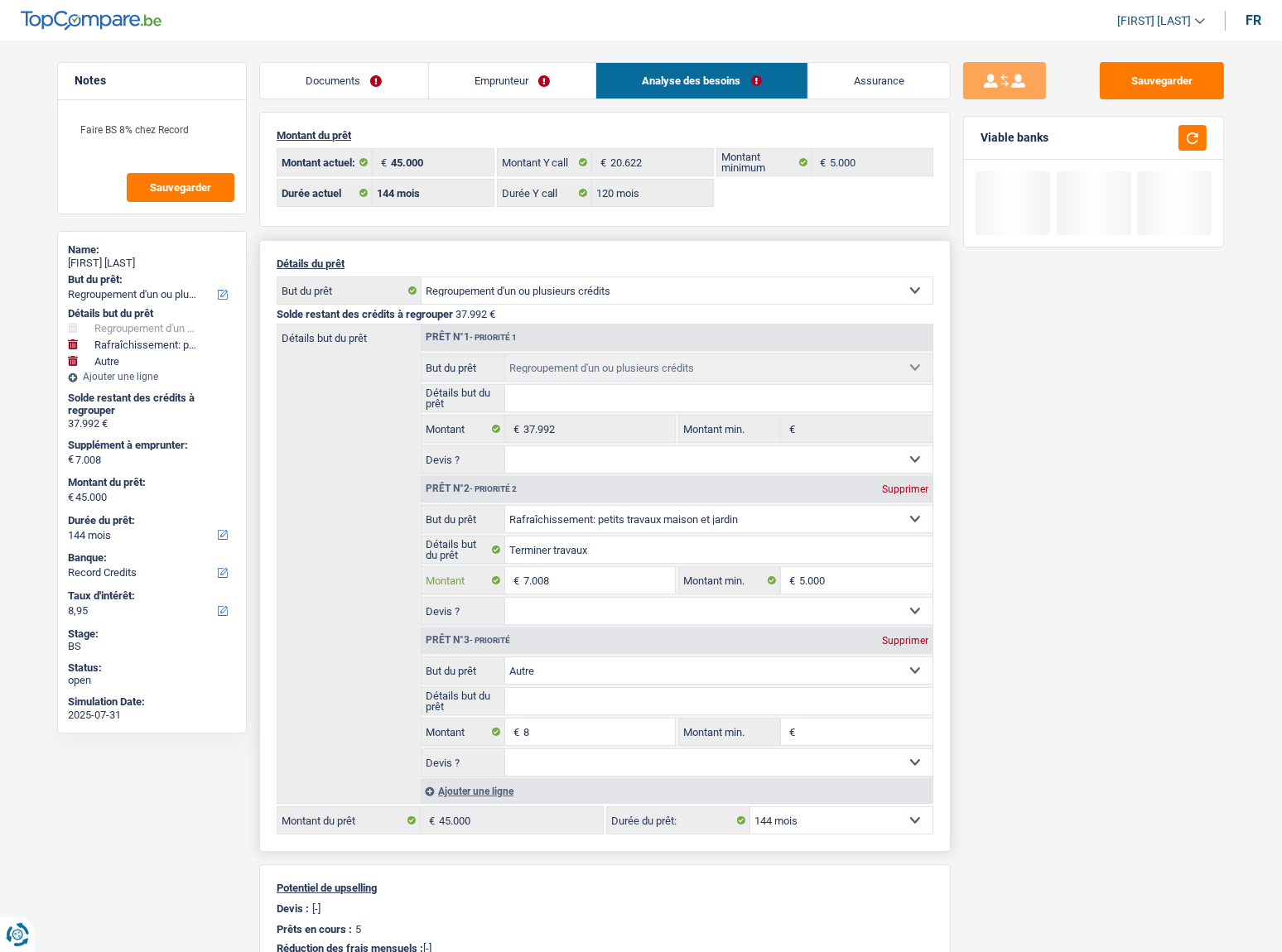 select 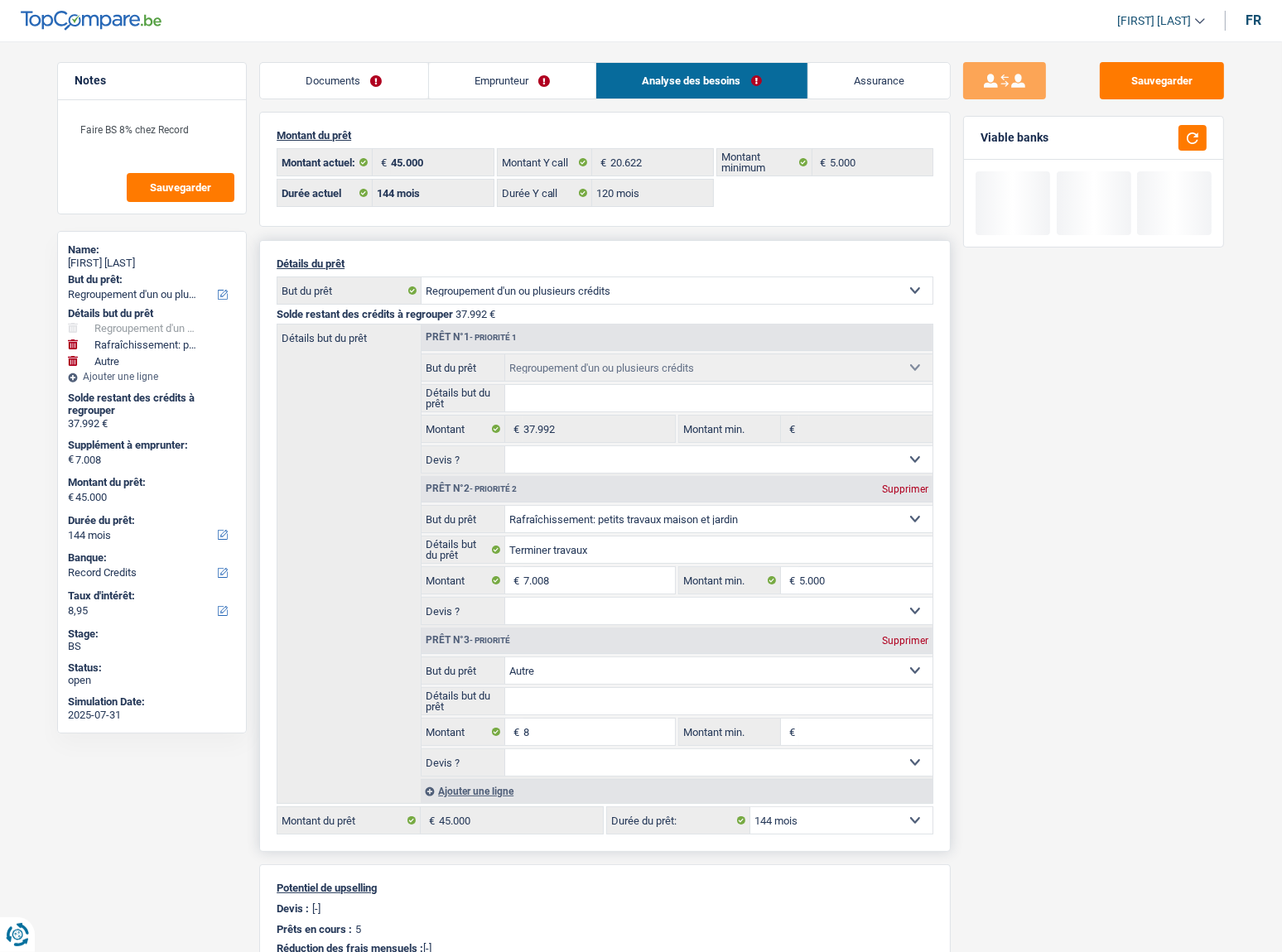 type on "7.016" 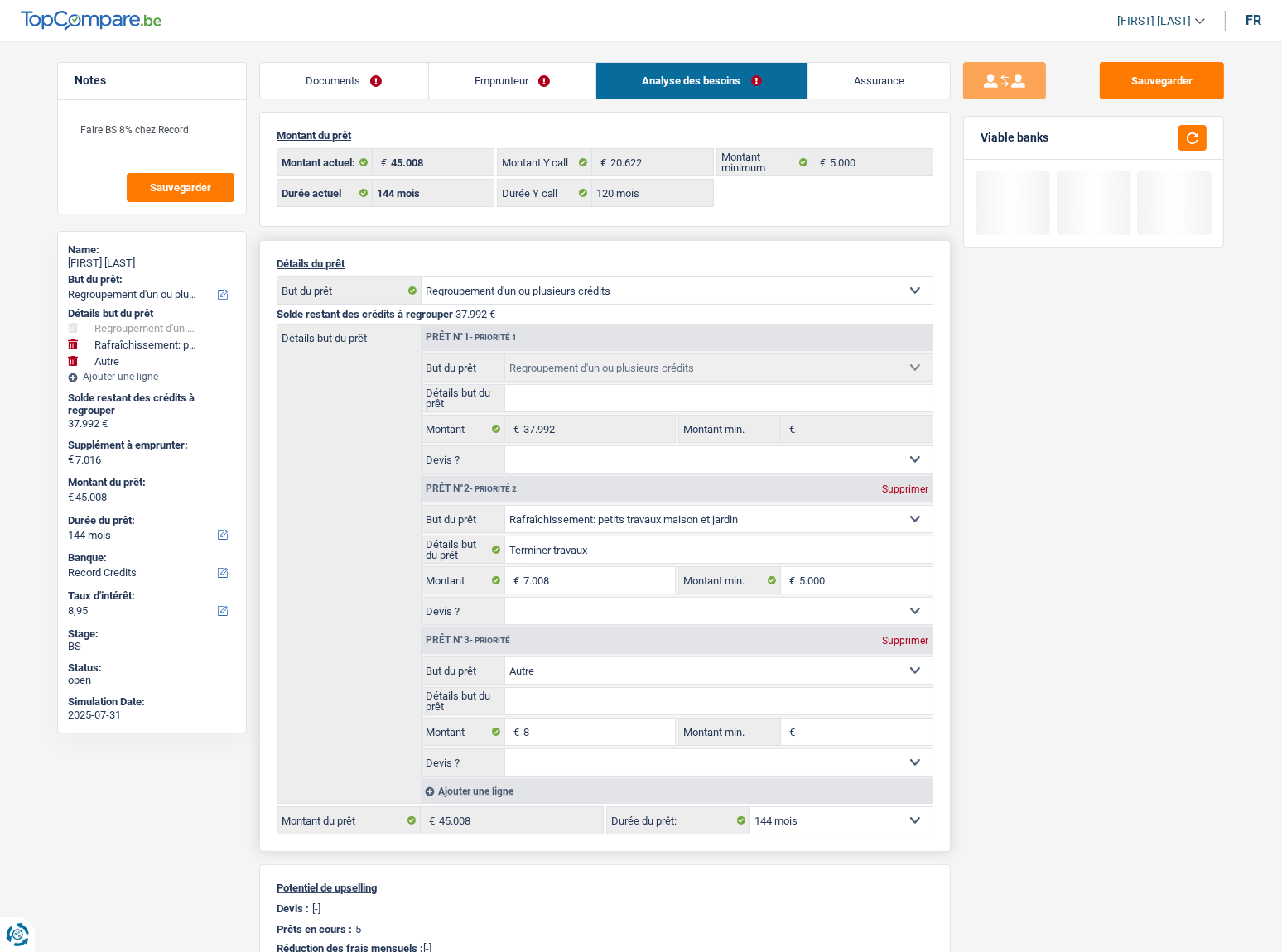 drag, startPoint x: 906, startPoint y: 646, endPoint x: 899, endPoint y: 651, distance: 8.602325 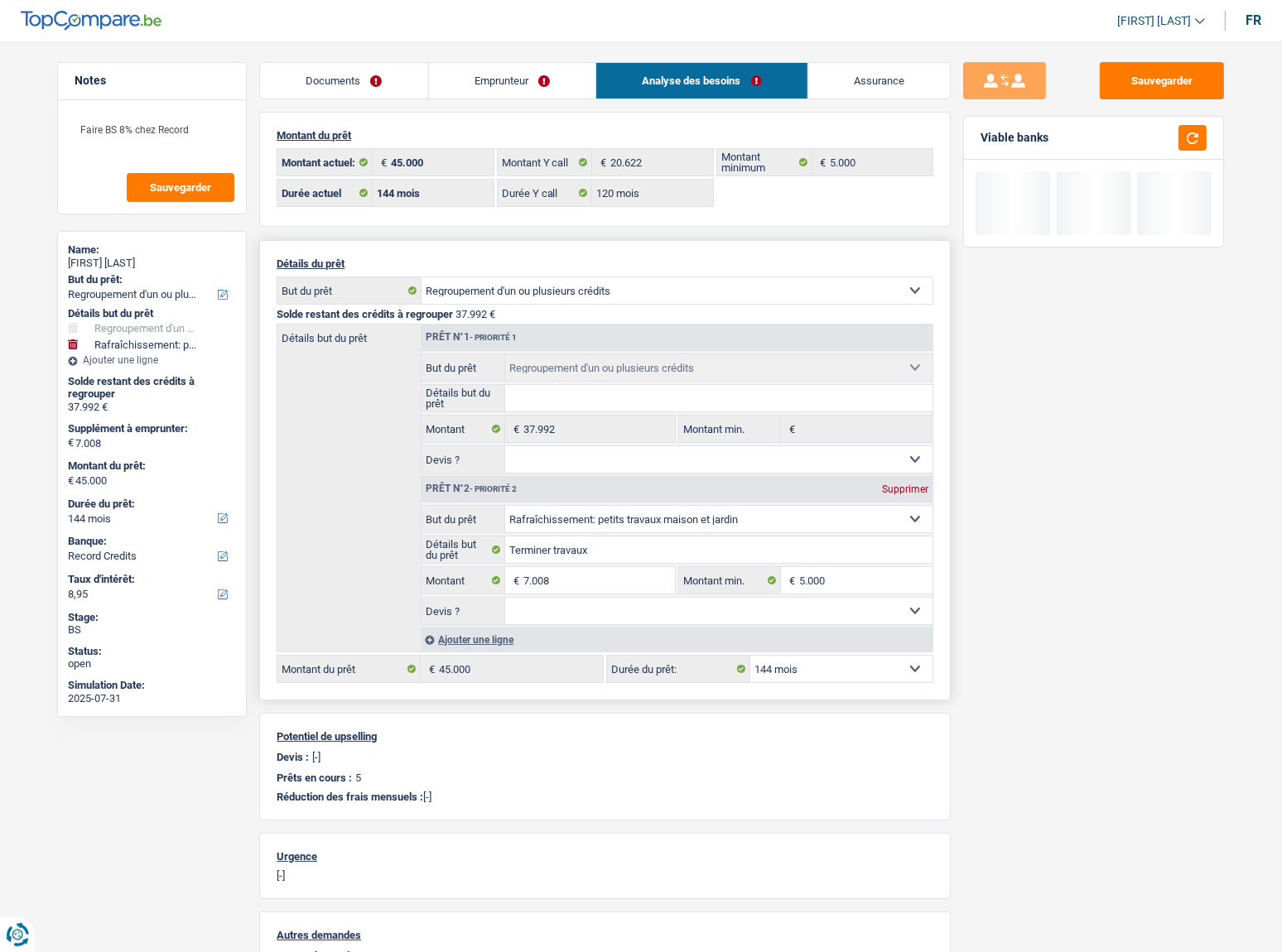 drag, startPoint x: 1186, startPoint y: 152, endPoint x: 1199, endPoint y: 141, distance: 17.029386 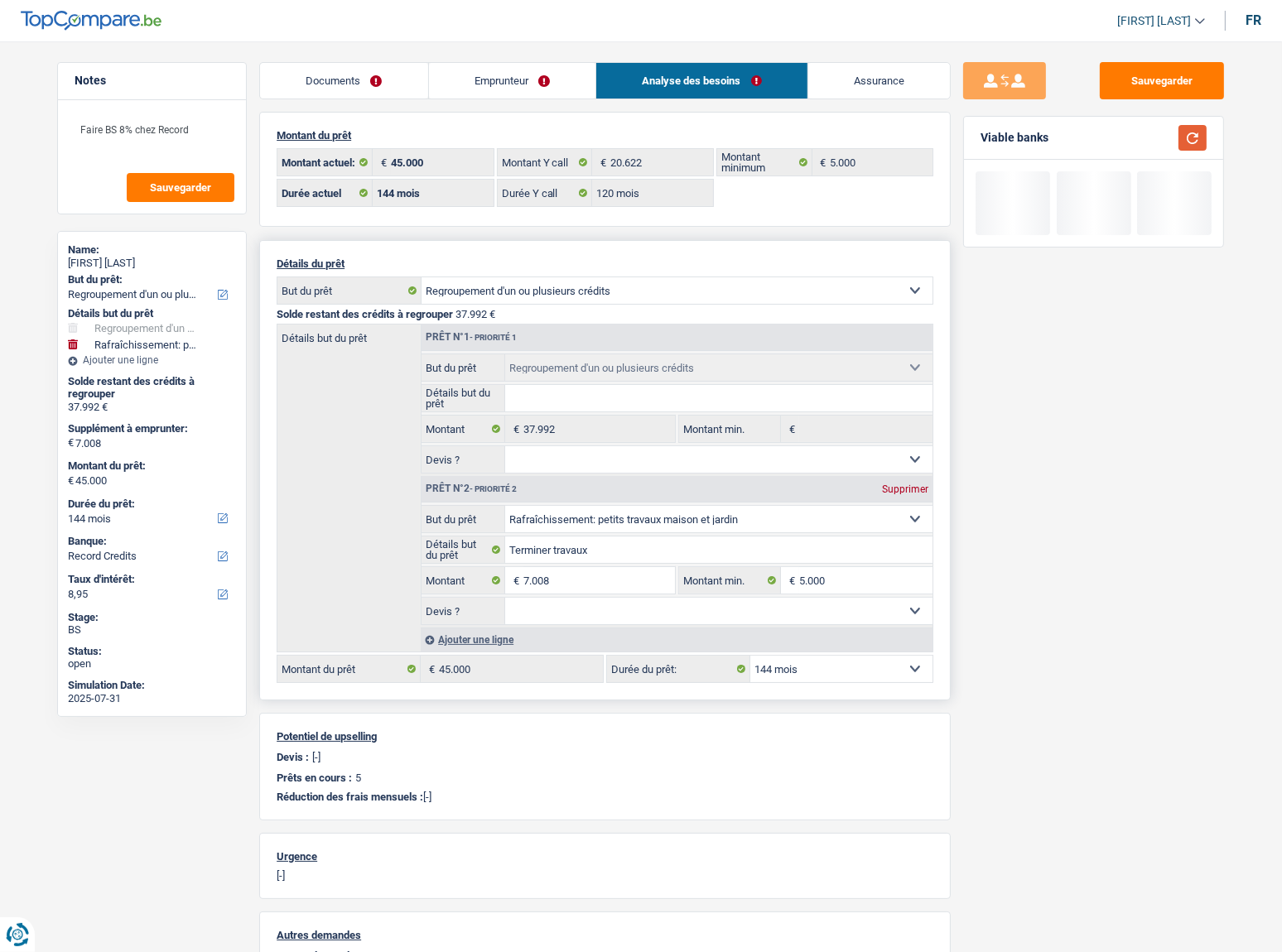 click on "Viable banks" at bounding box center (1093, 138) 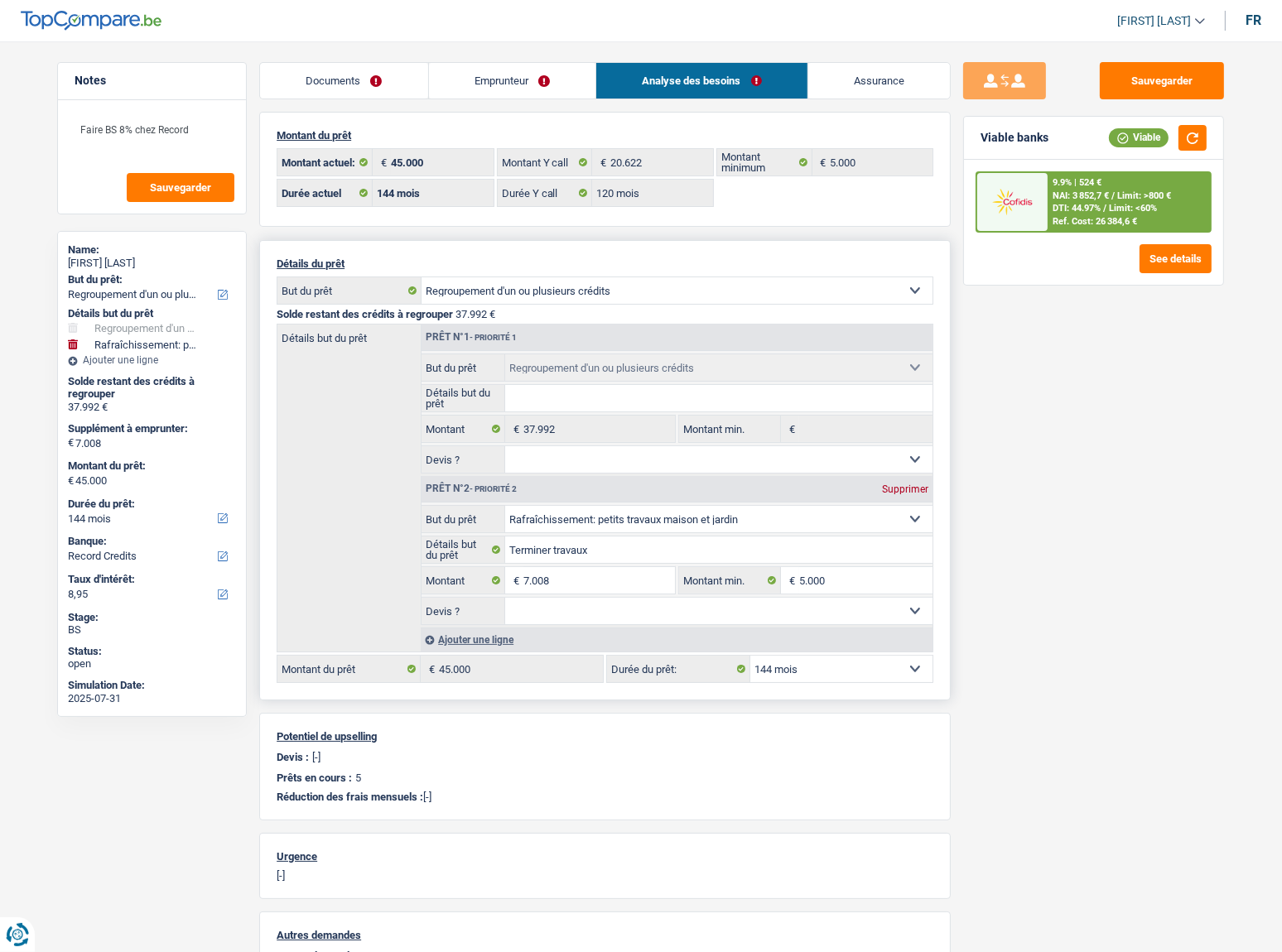 click on "Emprunteur" at bounding box center [513, 80] 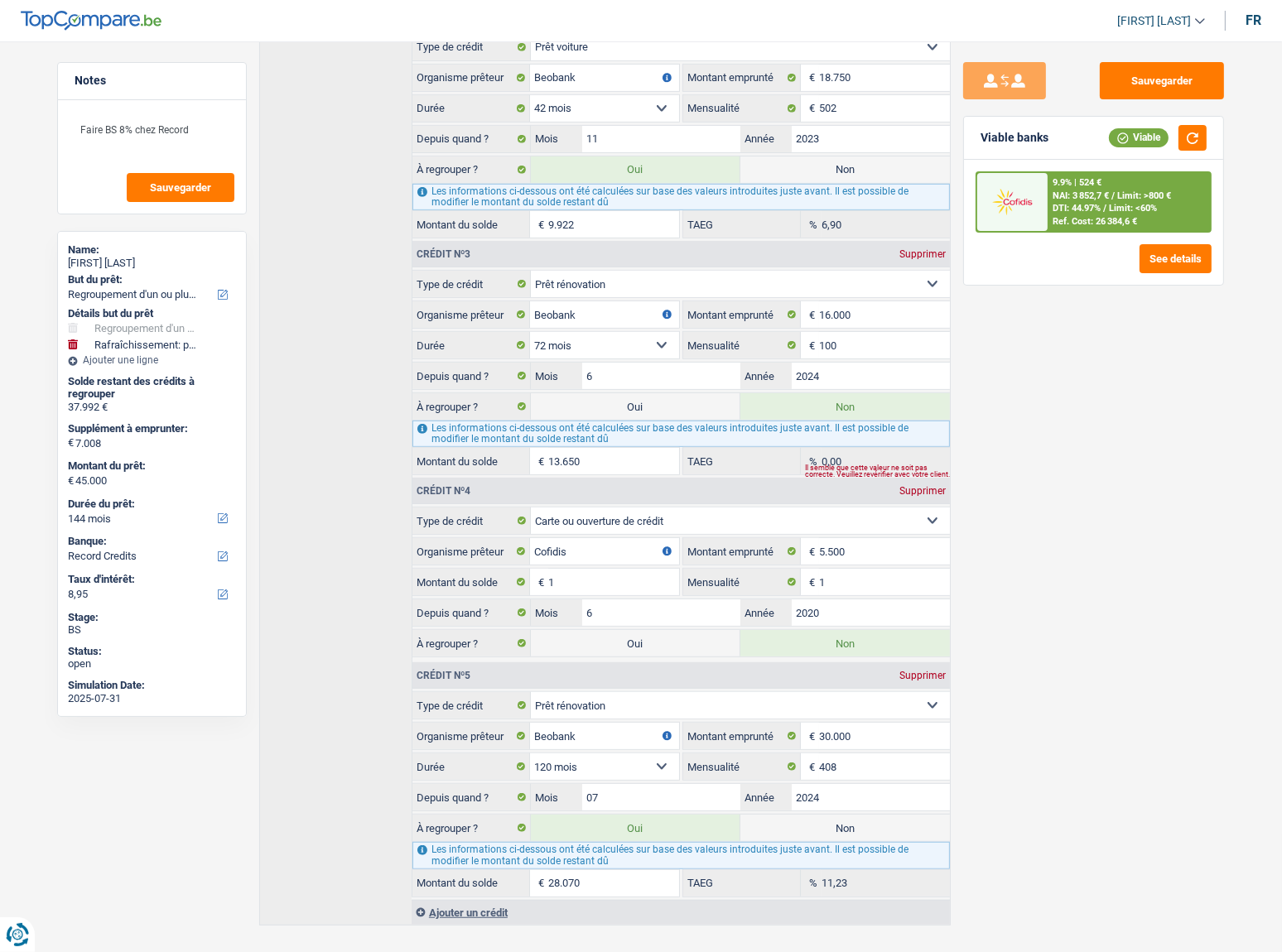 scroll, scrollTop: 853, scrollLeft: 0, axis: vertical 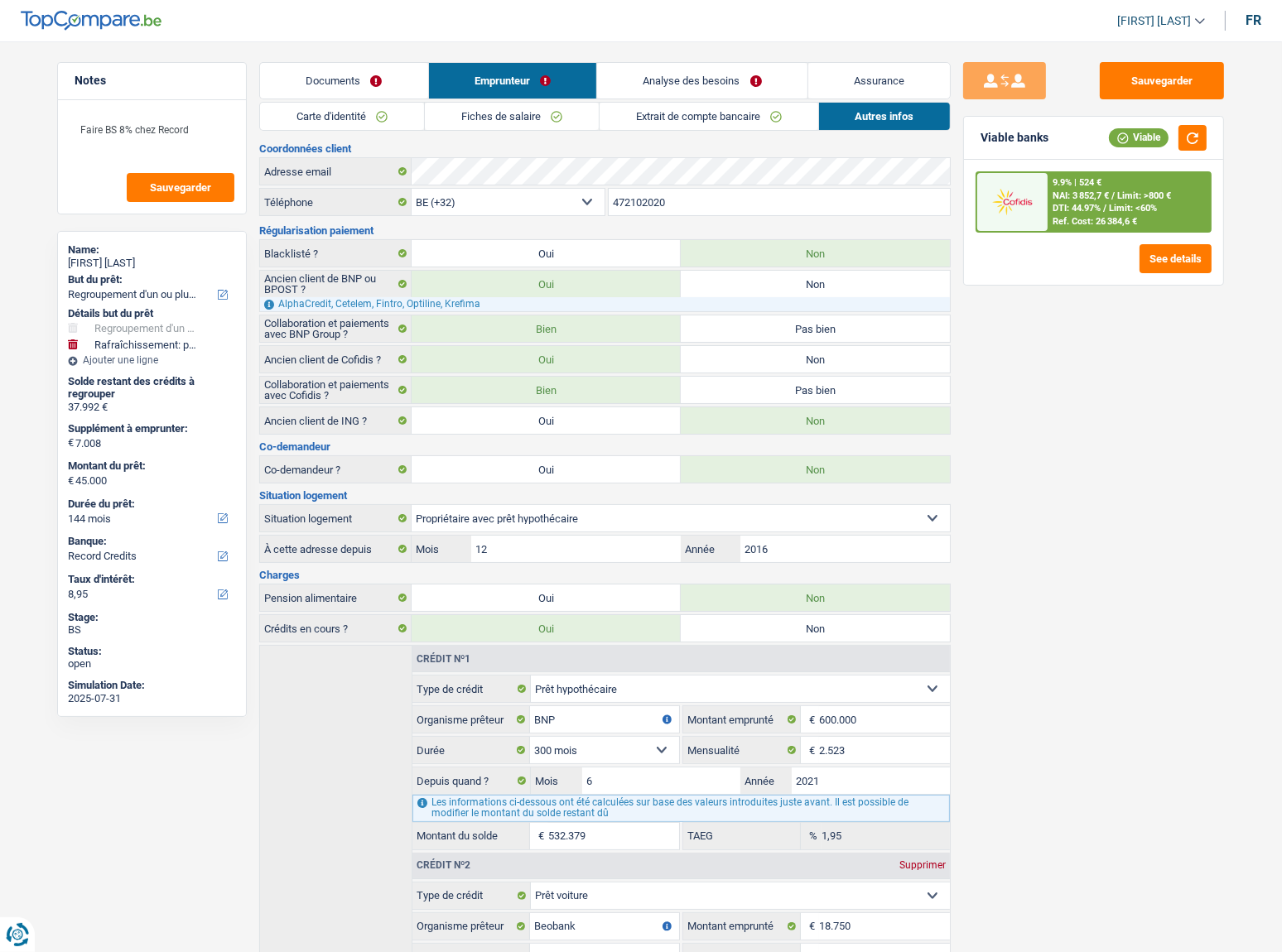 click on "Analyse des besoins" at bounding box center (702, 80) 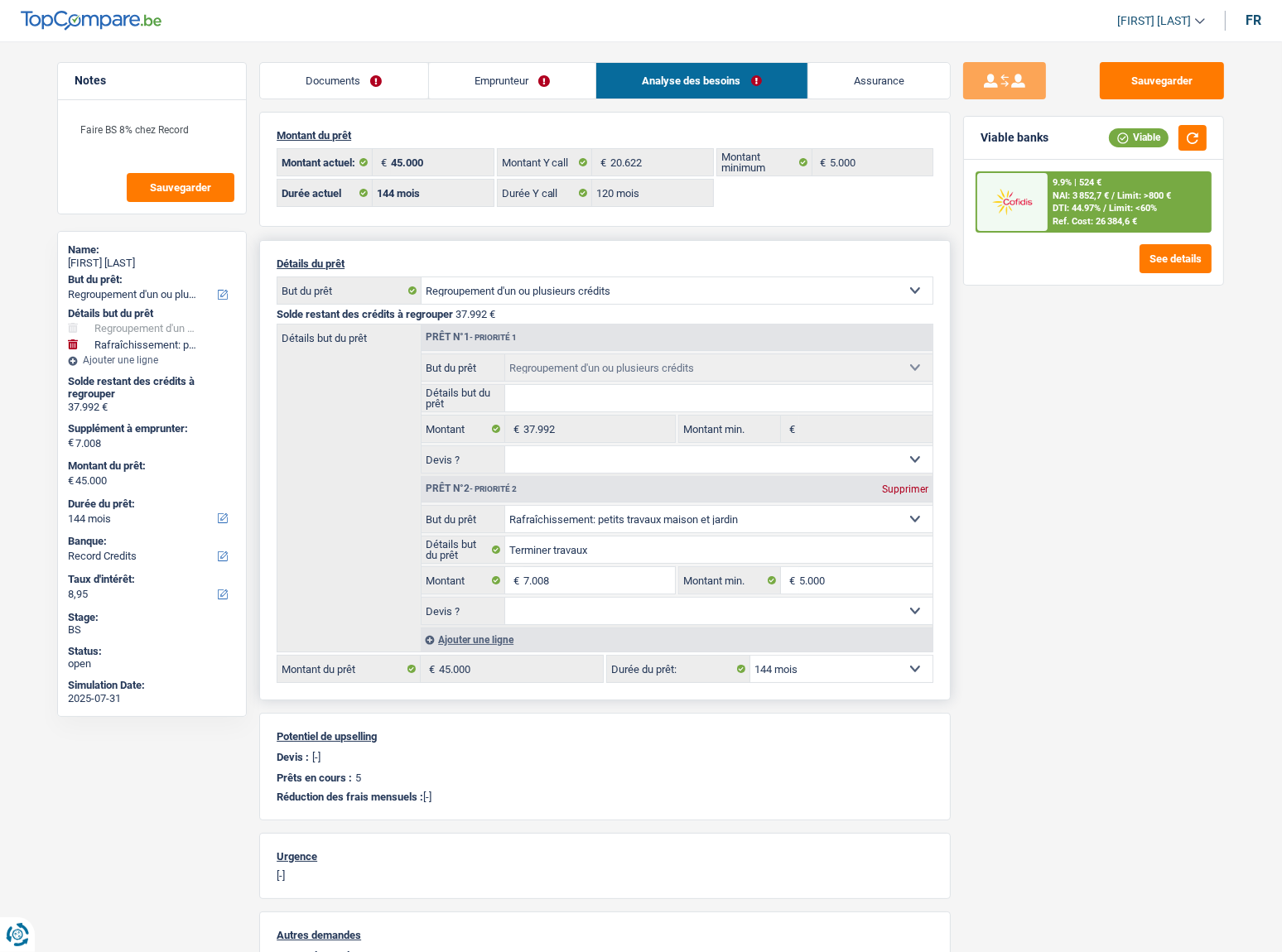 click on "Emprunteur" at bounding box center [513, 80] 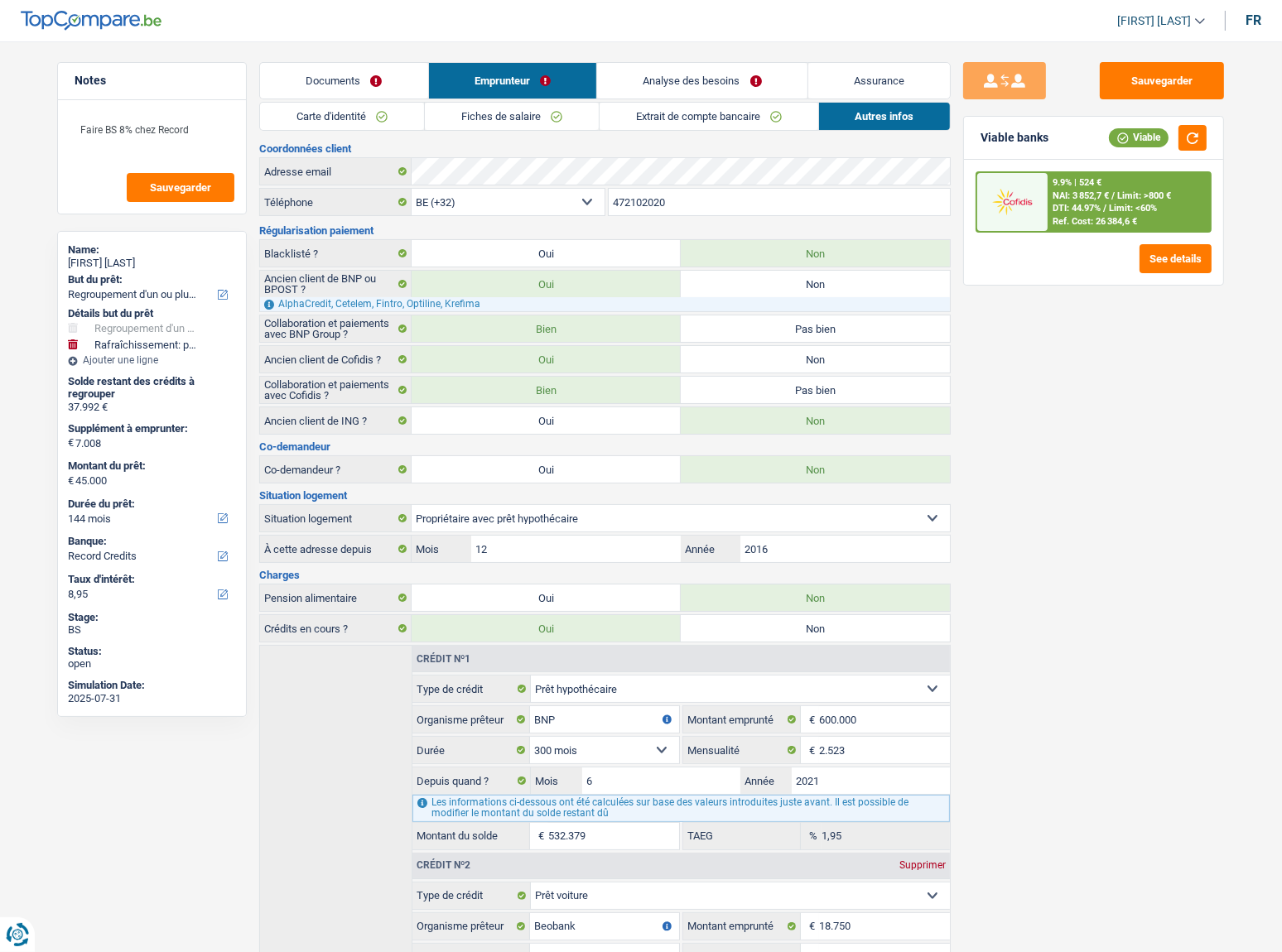 click on "Carte d'identité" at bounding box center [342, 116] 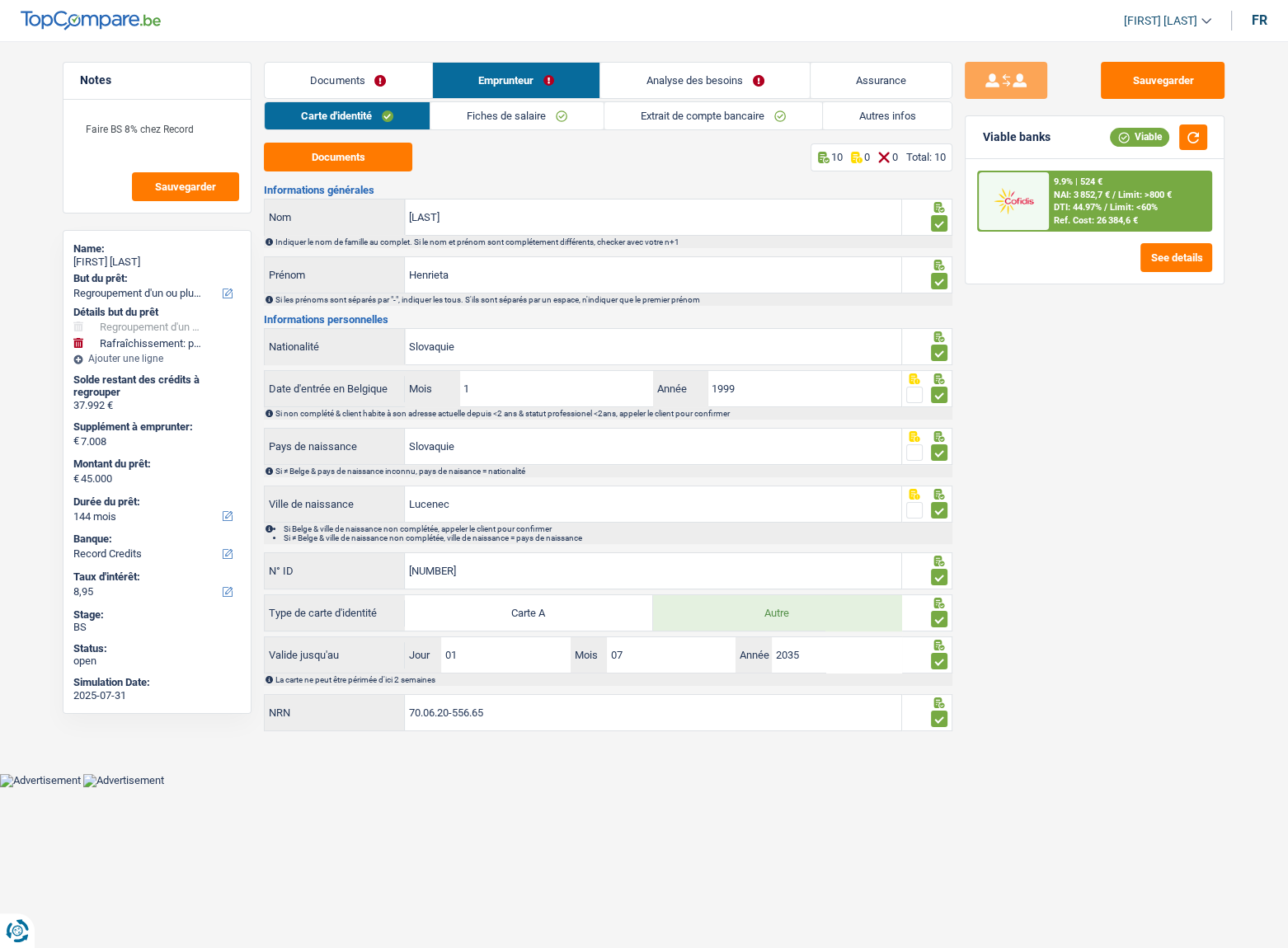 click on "Analyse des besoins" at bounding box center (705, 80) 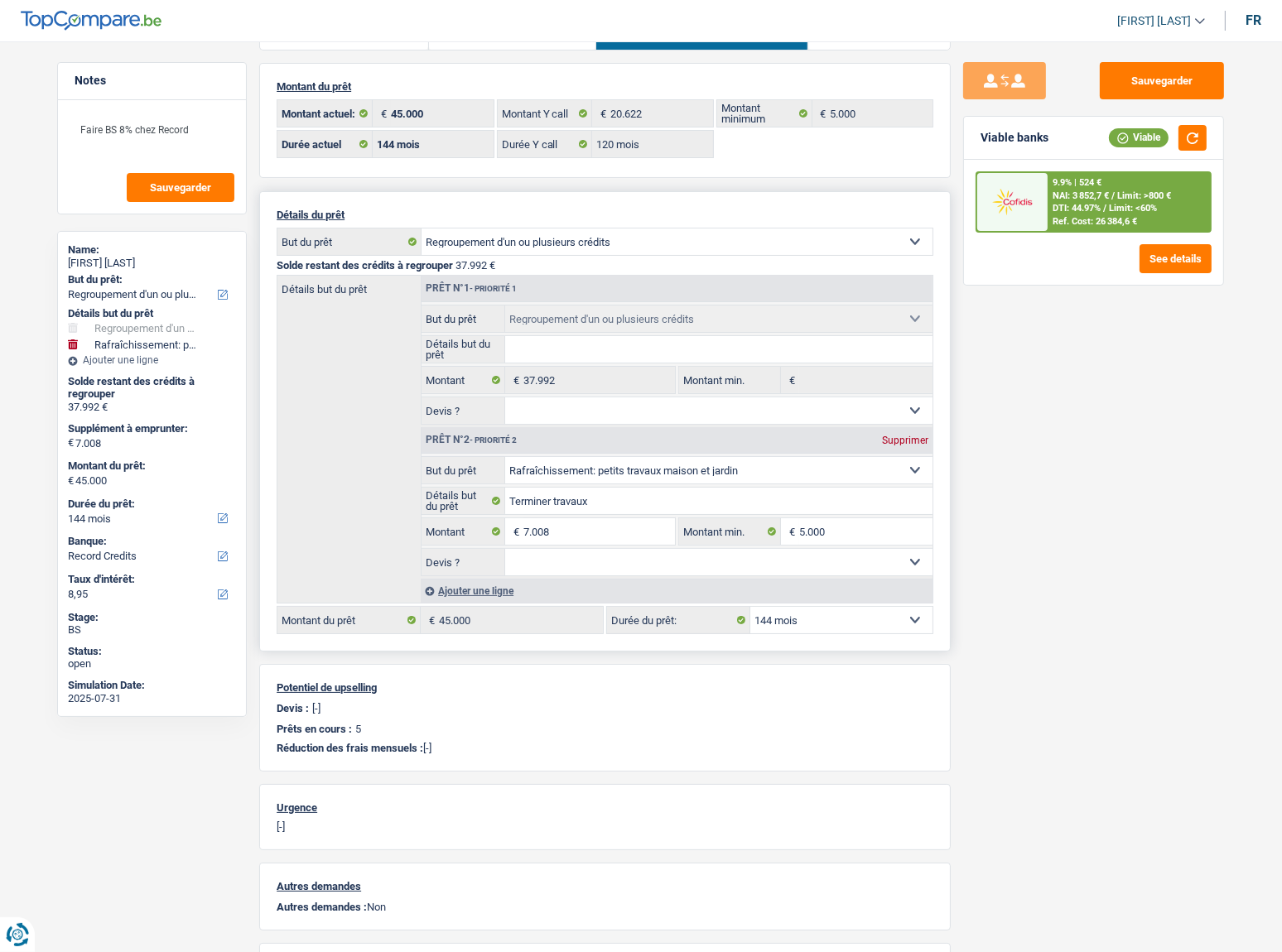 scroll, scrollTop: 75, scrollLeft: 0, axis: vertical 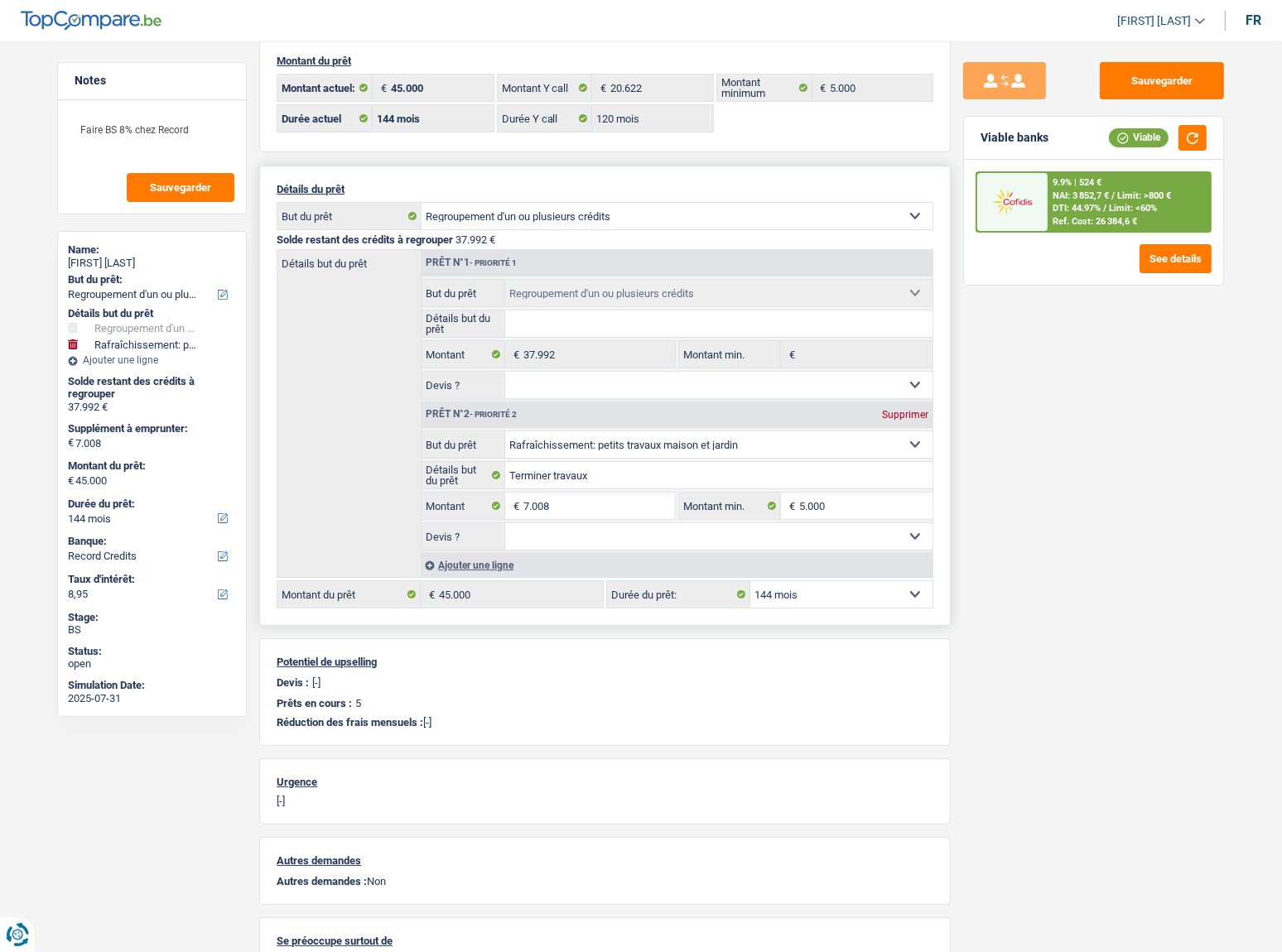 click on "12 mois 18 mois 24 mois 30 mois 36 mois 42 mois 48 mois 60 mois 72 mois 84 mois 96 mois 120 mois 132 mois 144 mois
Sélectionner une option" at bounding box center [841, 594] 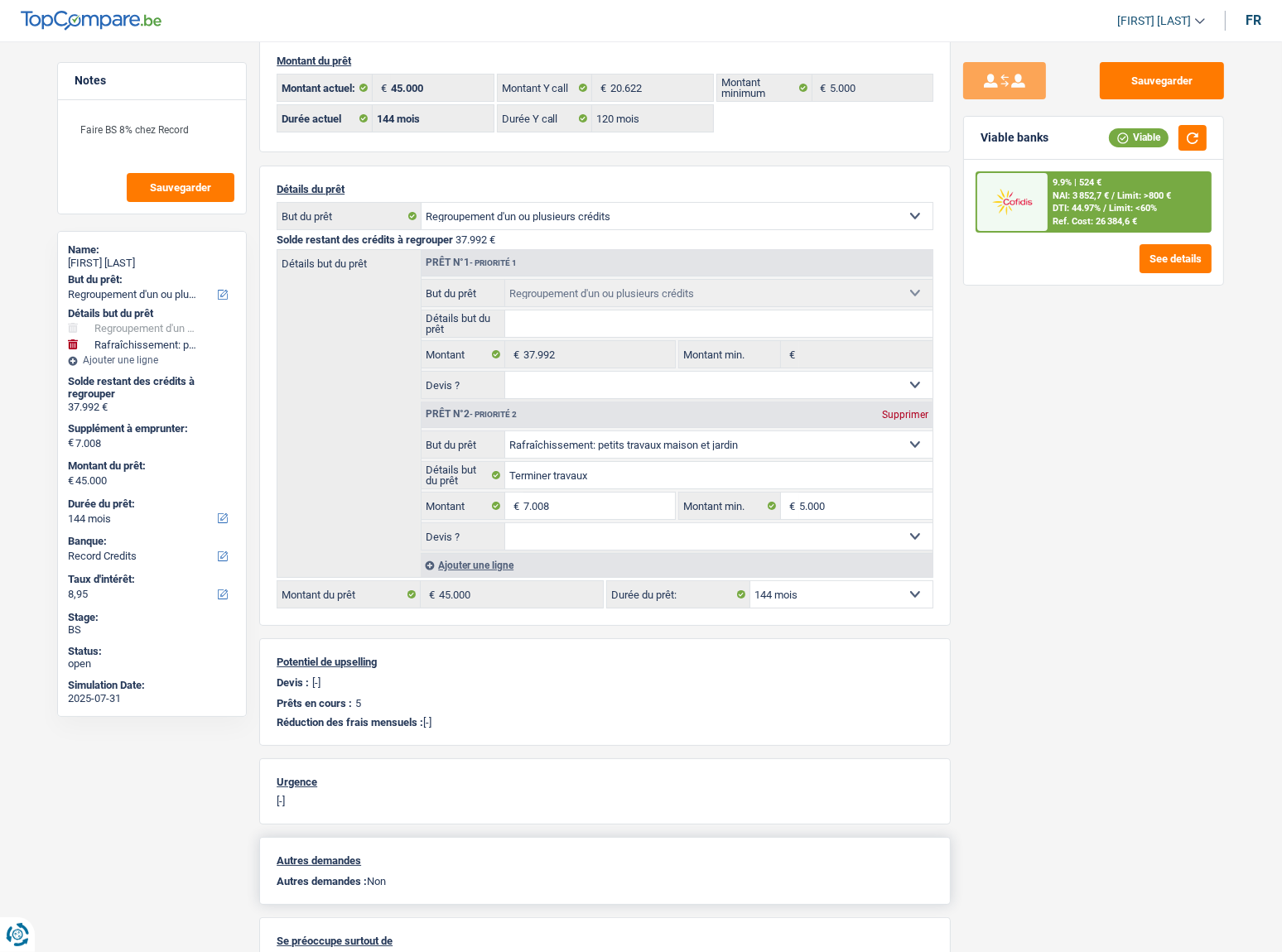 select on "120" 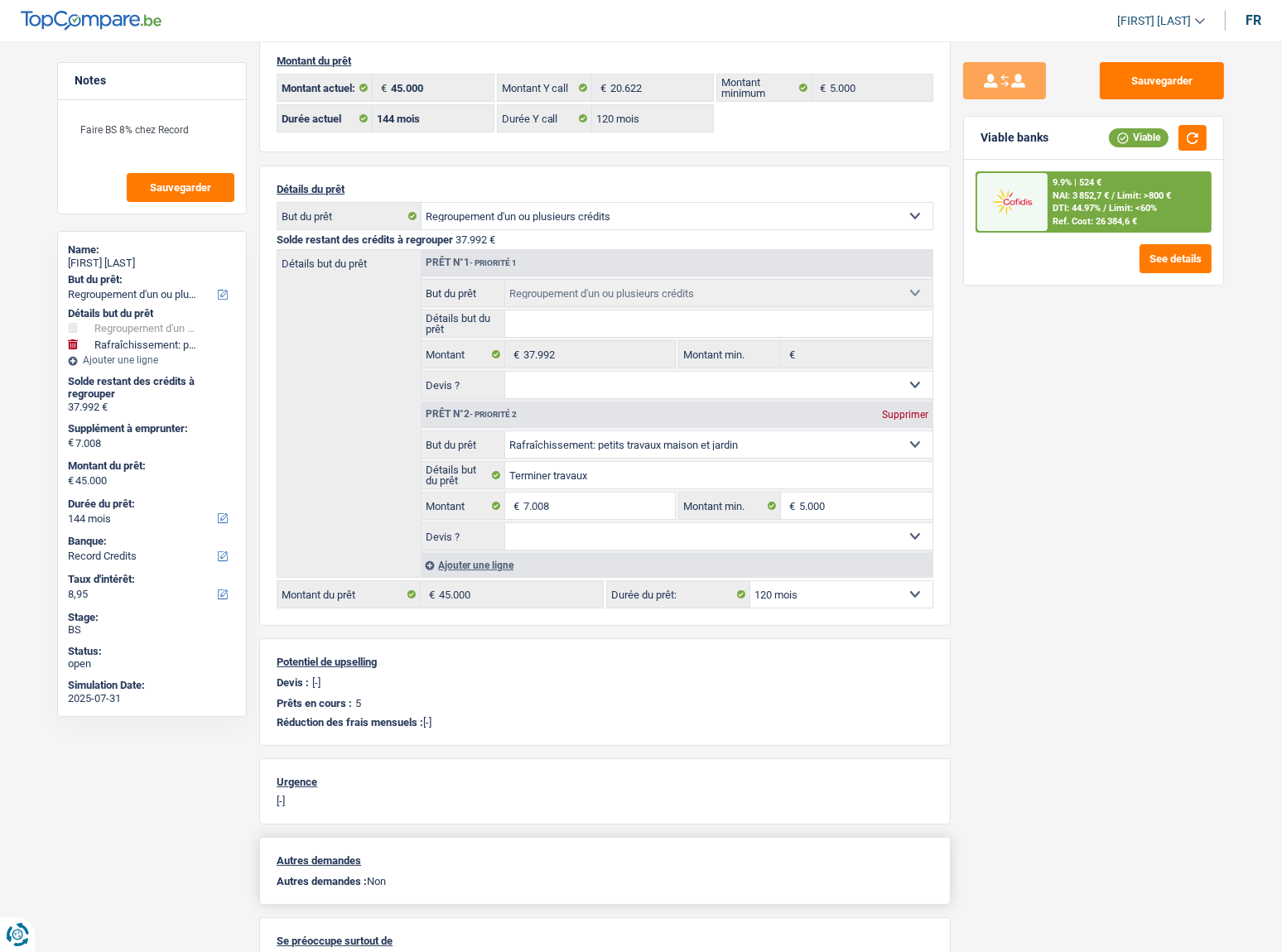 click on "12 mois 18 mois 24 mois 30 mois 36 mois 42 mois 48 mois 60 mois 72 mois 84 mois 96 mois 120 mois 132 mois 144 mois
Sélectionner une option" at bounding box center [841, 594] 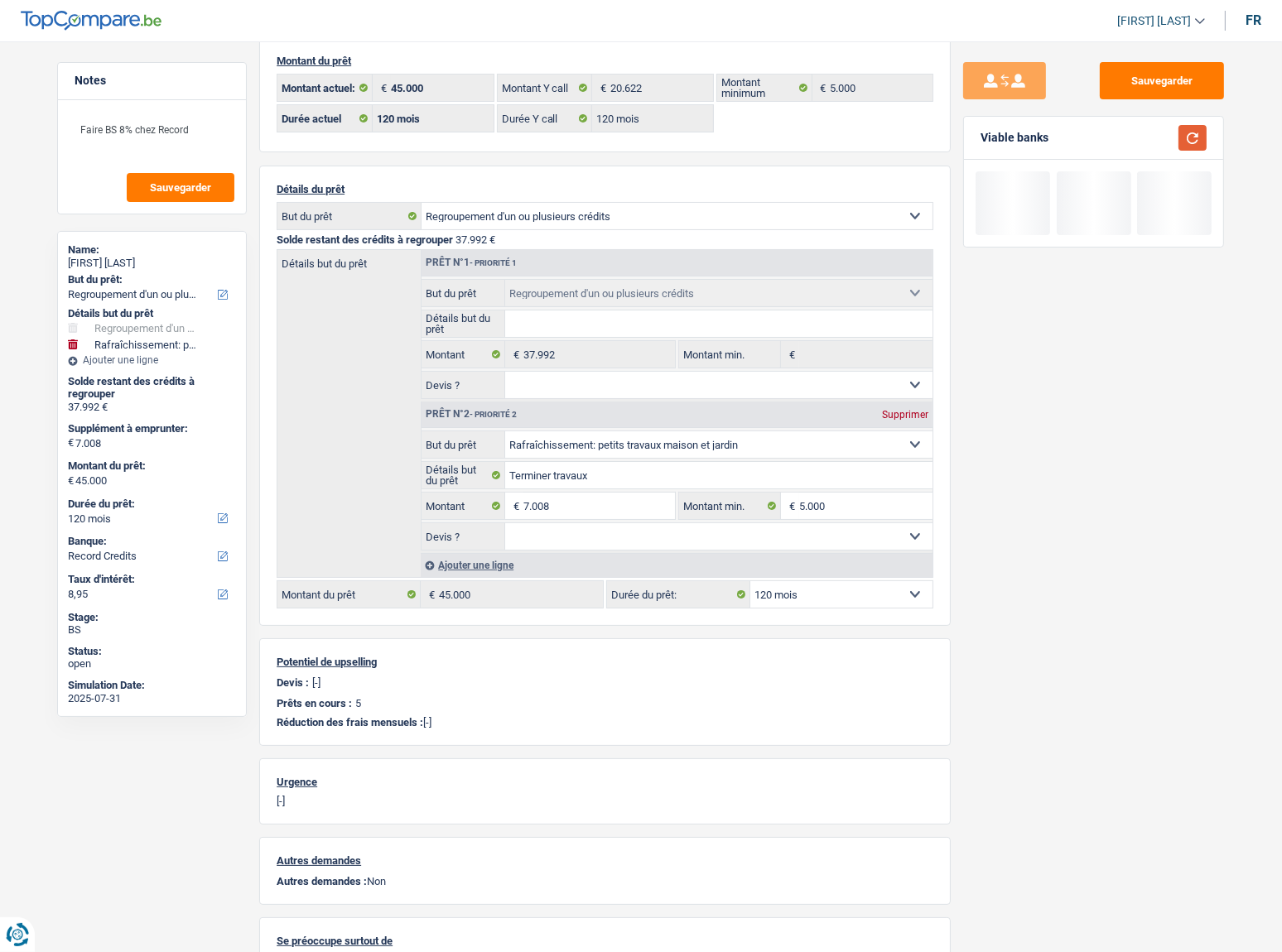 click at bounding box center [1193, 137] 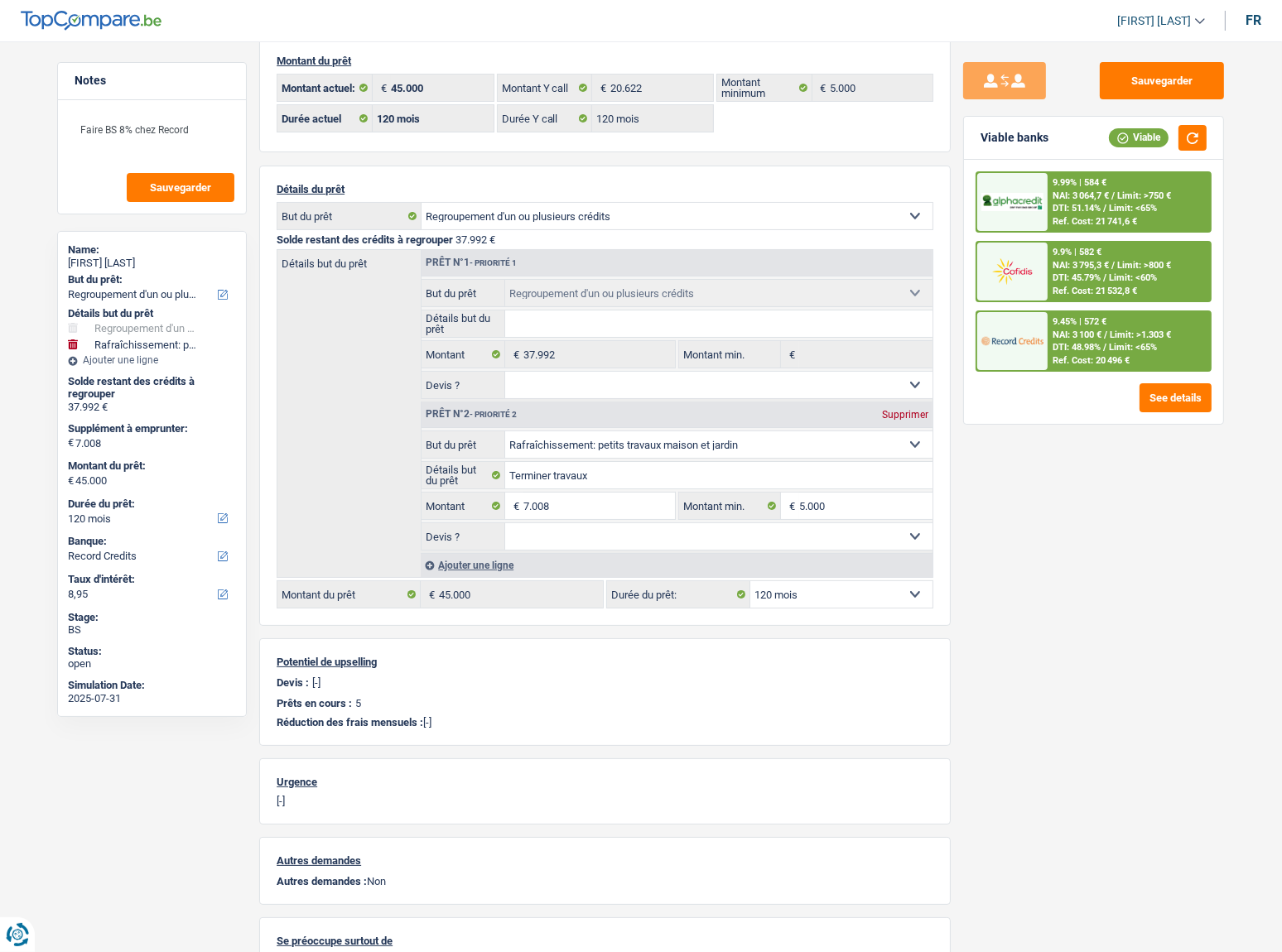 click on "NAI: 3 795,3 €" at bounding box center (1081, 265) 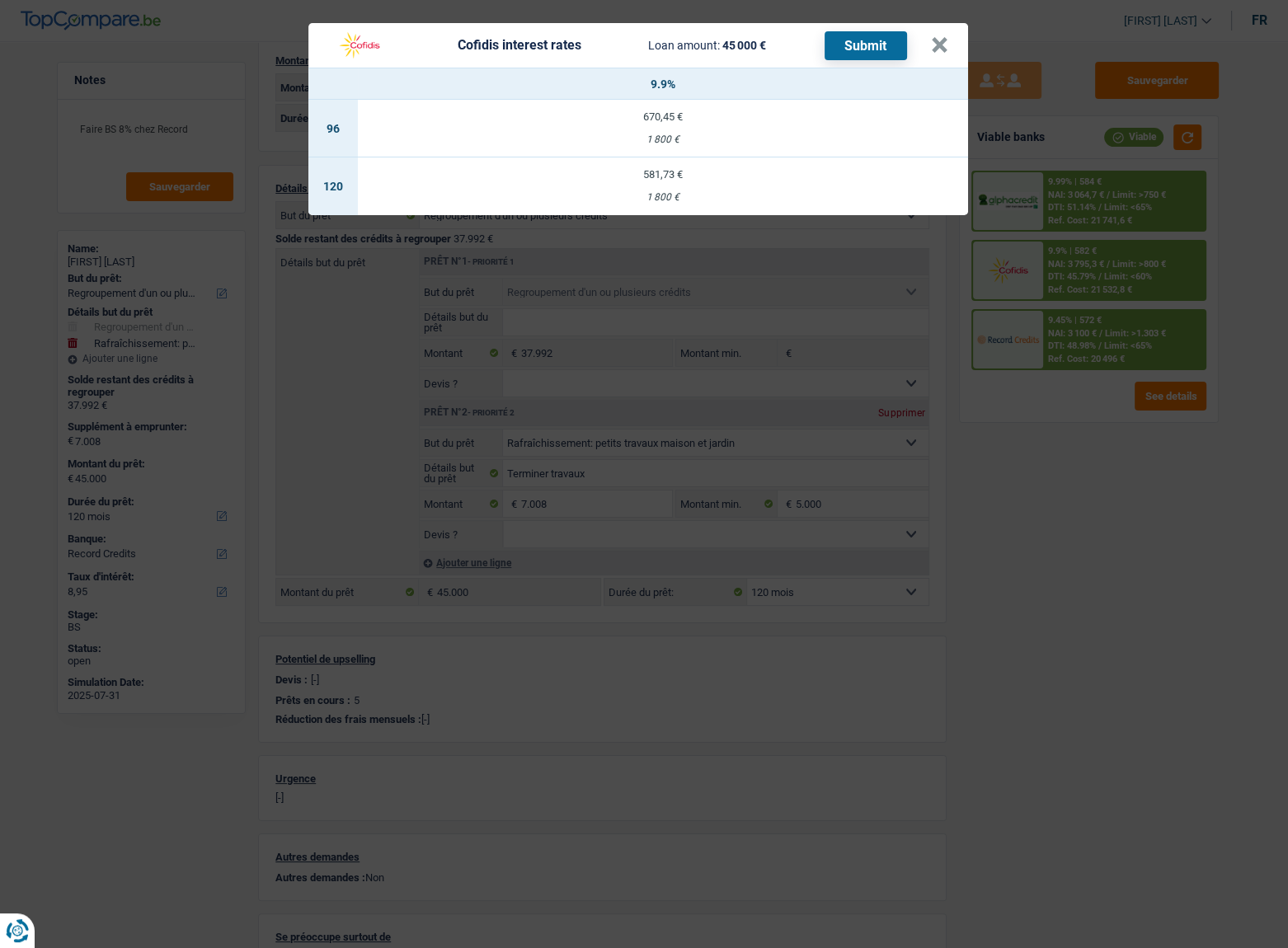 click on "581,73 €" at bounding box center (663, 174) 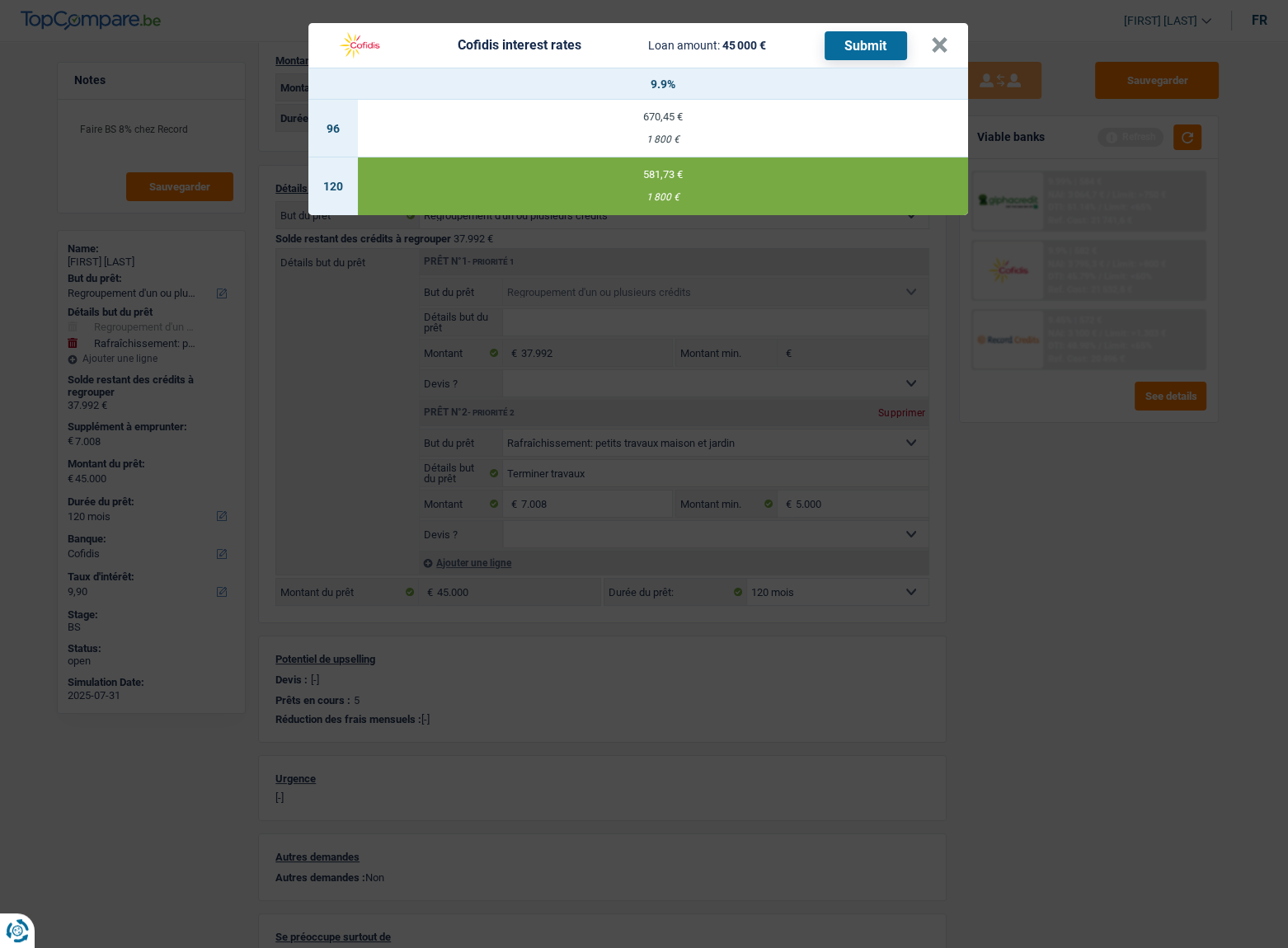 click on "Submit" at bounding box center [866, 45] 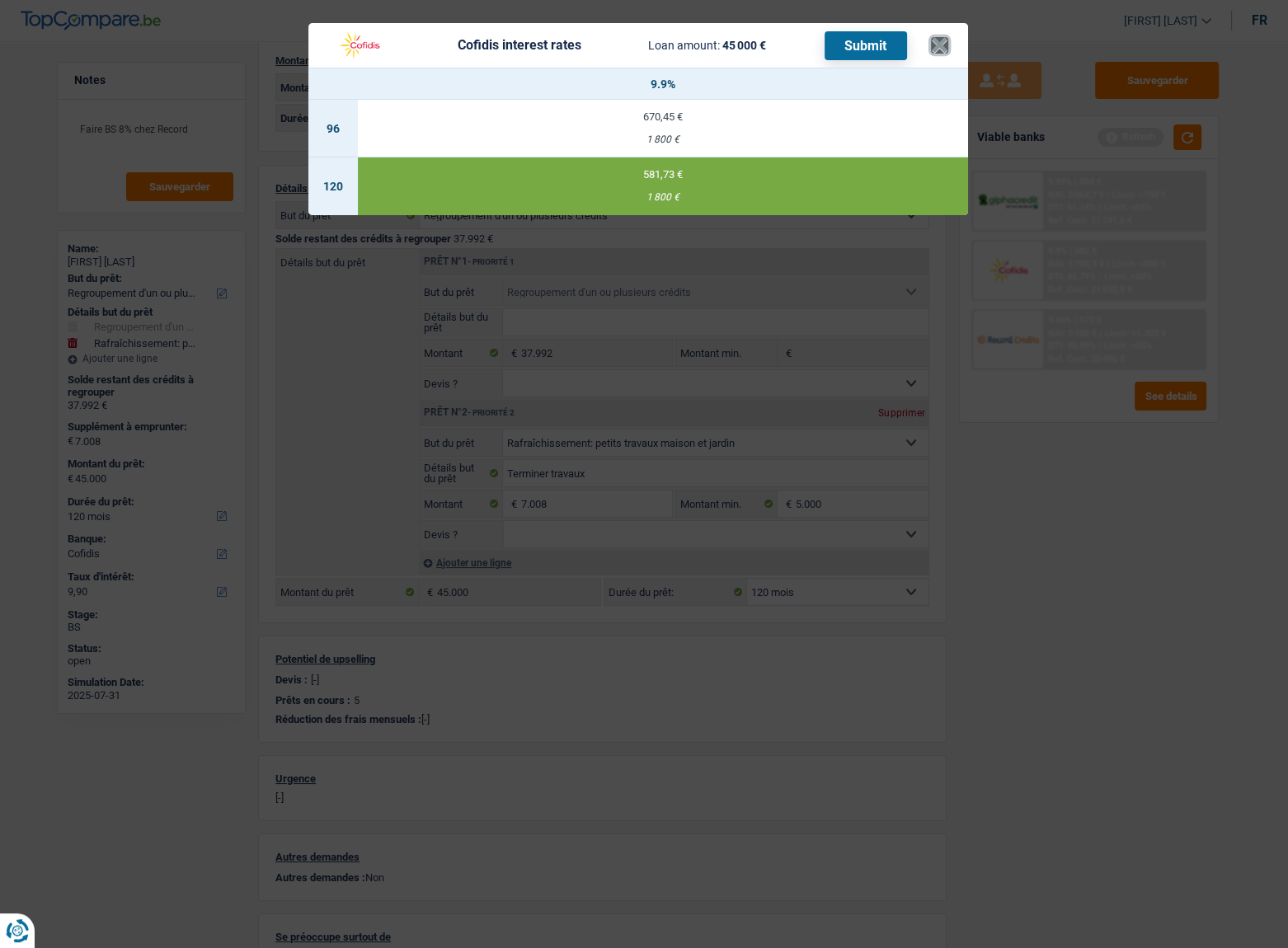 click on "×" at bounding box center (939, 45) 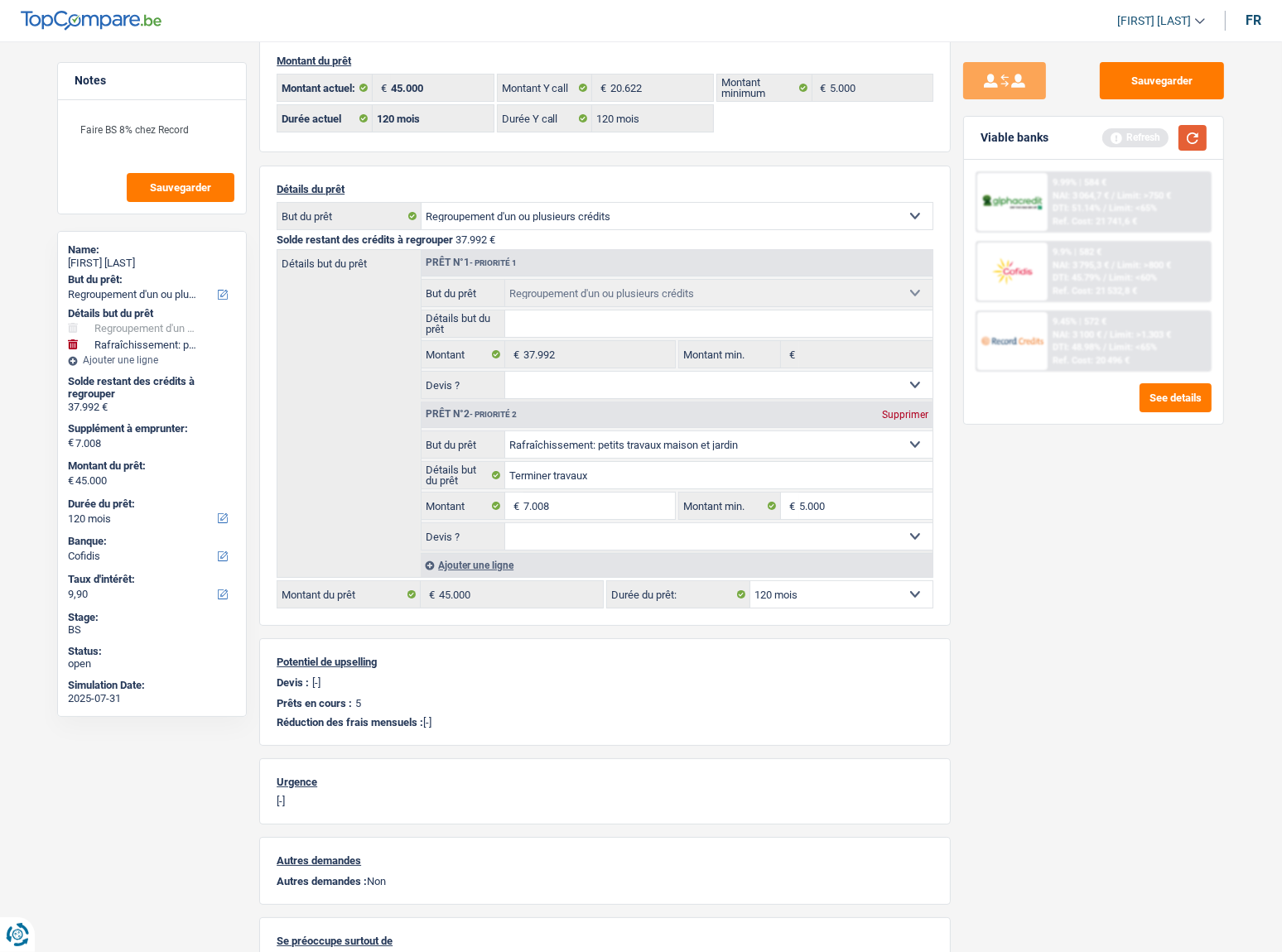 drag, startPoint x: 1209, startPoint y: 142, endPoint x: 1166, endPoint y: 162, distance: 47.423623 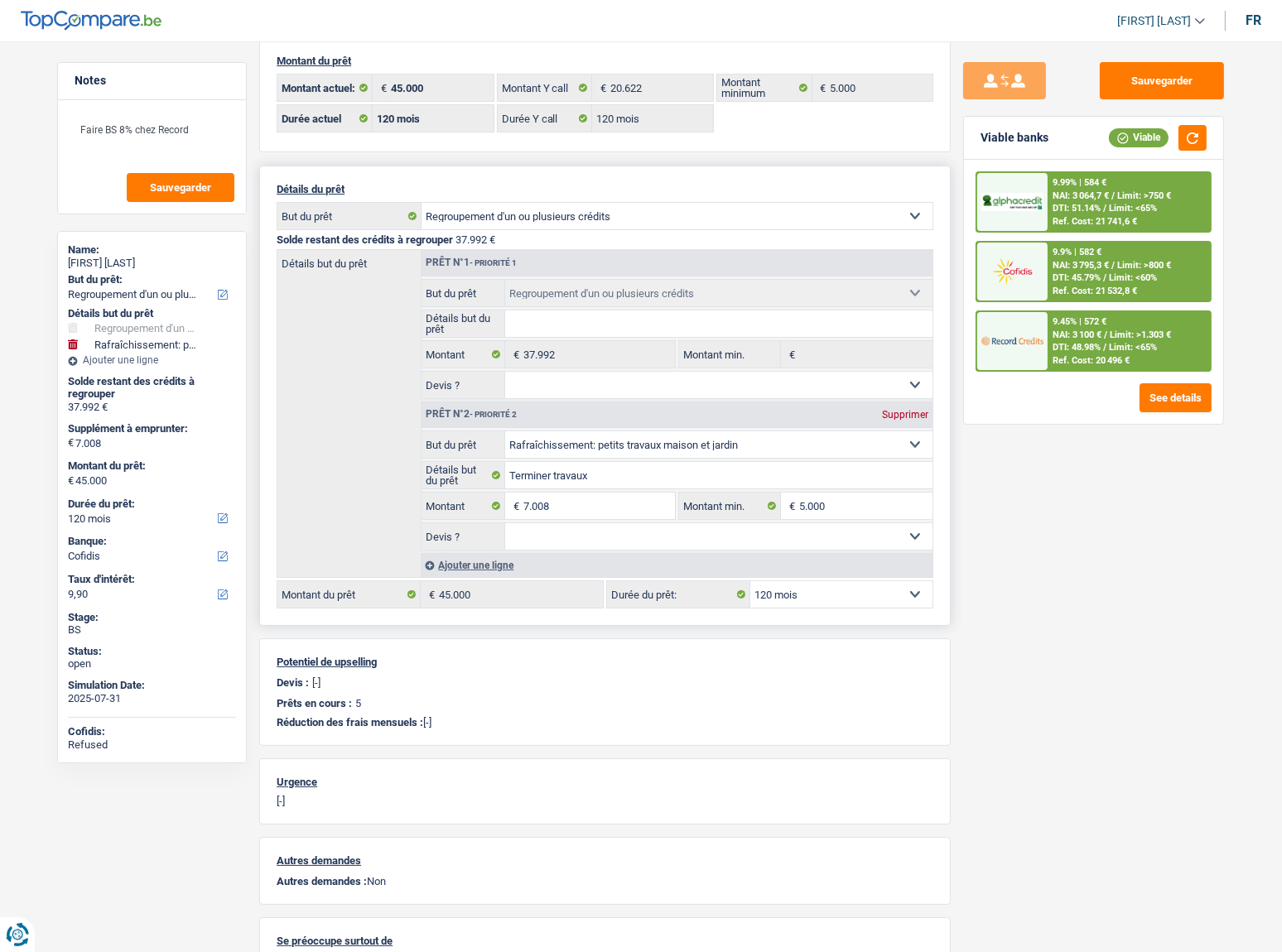 scroll, scrollTop: 0, scrollLeft: 0, axis: both 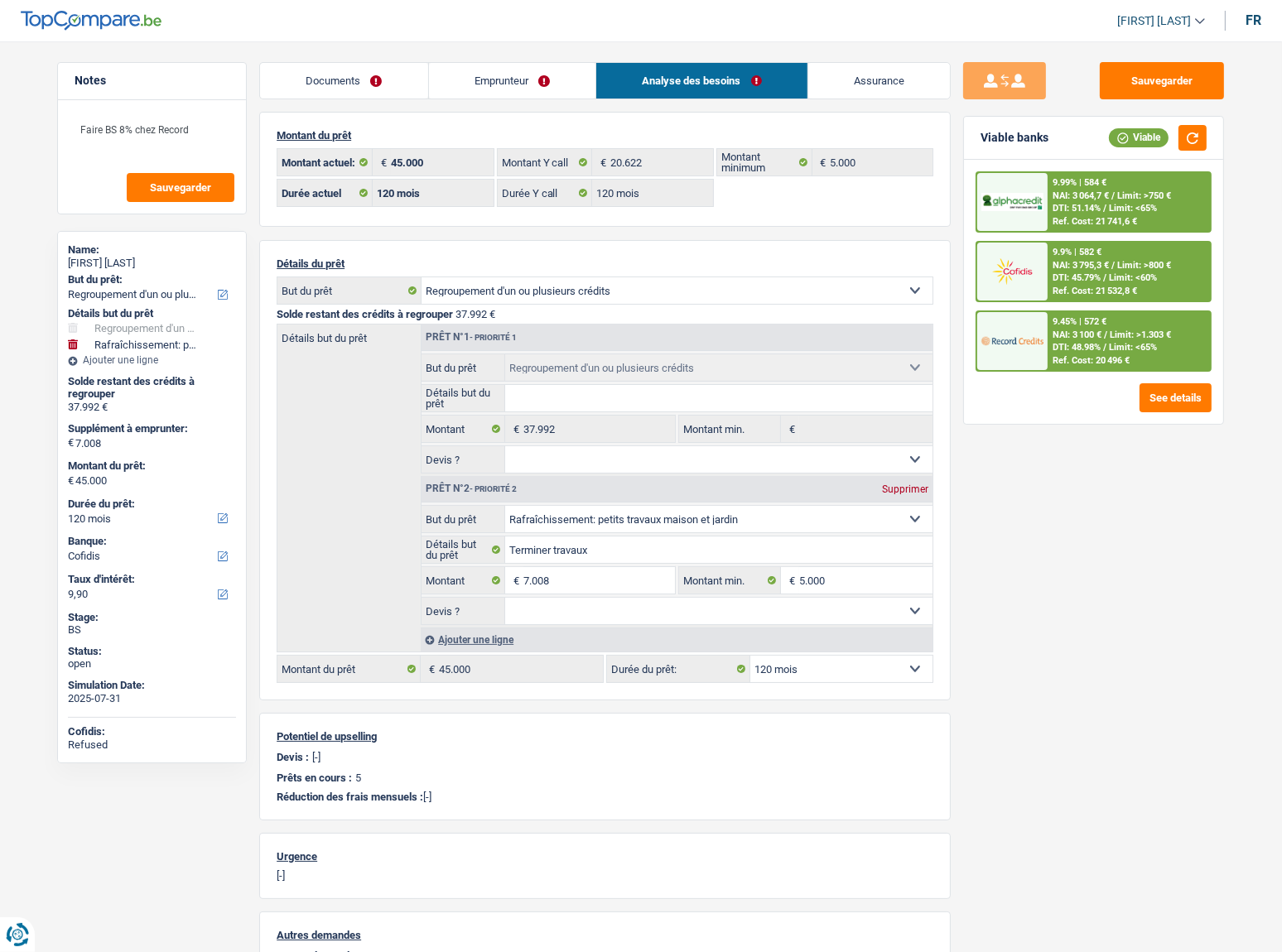 click on "Emprunteur" at bounding box center [513, 80] 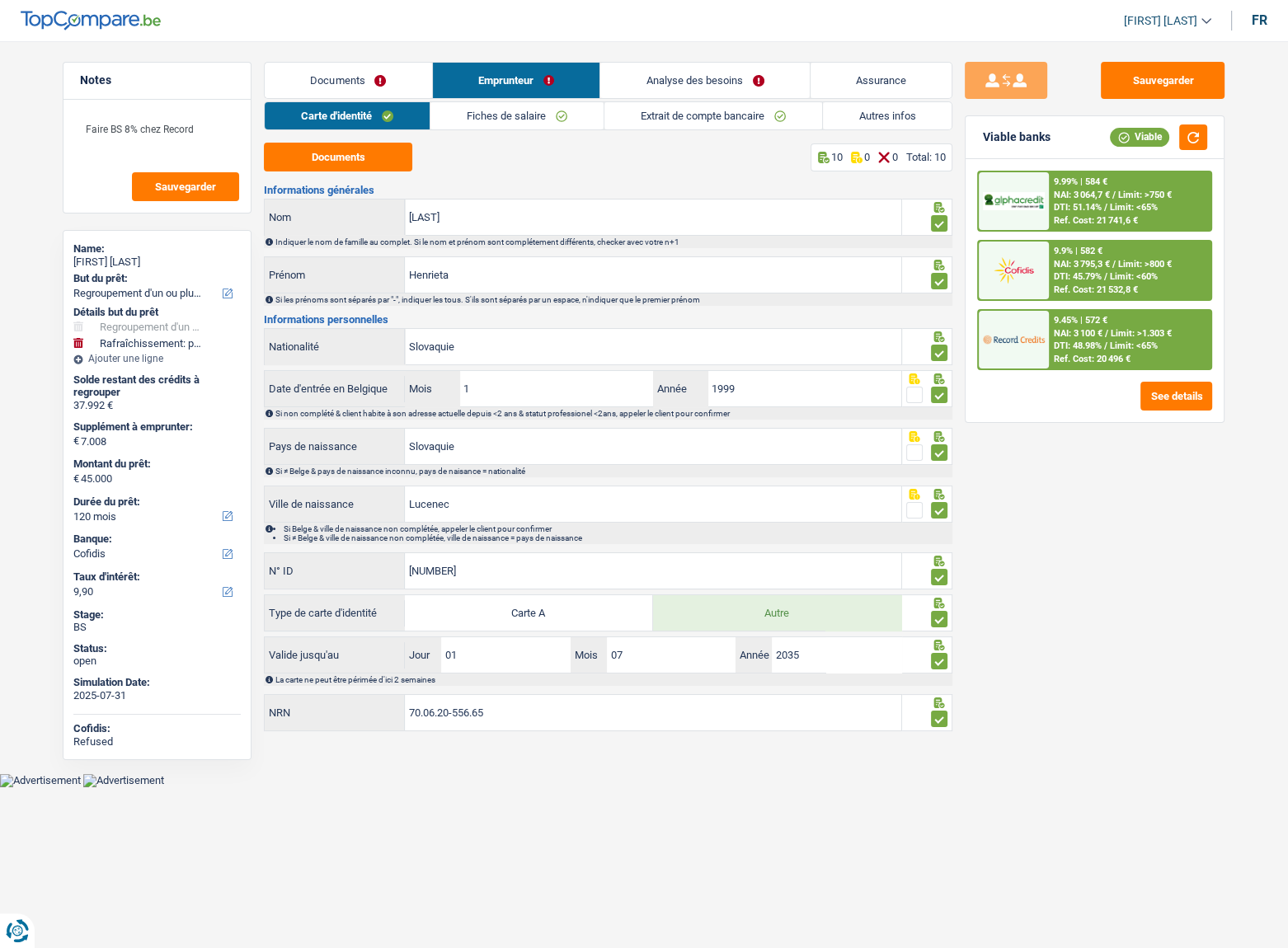 click on "Autres infos" at bounding box center [887, 115] 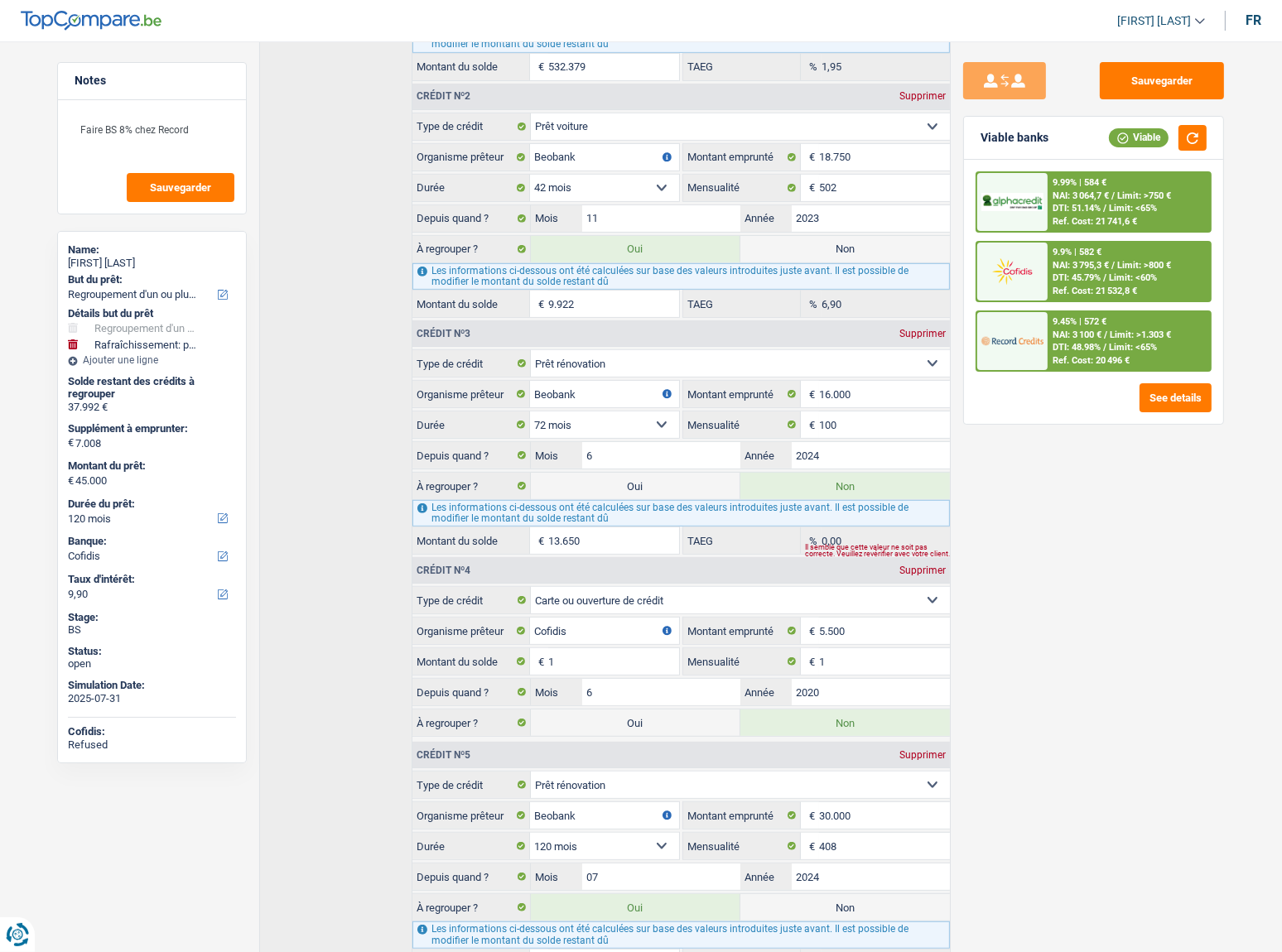 scroll, scrollTop: 853, scrollLeft: 0, axis: vertical 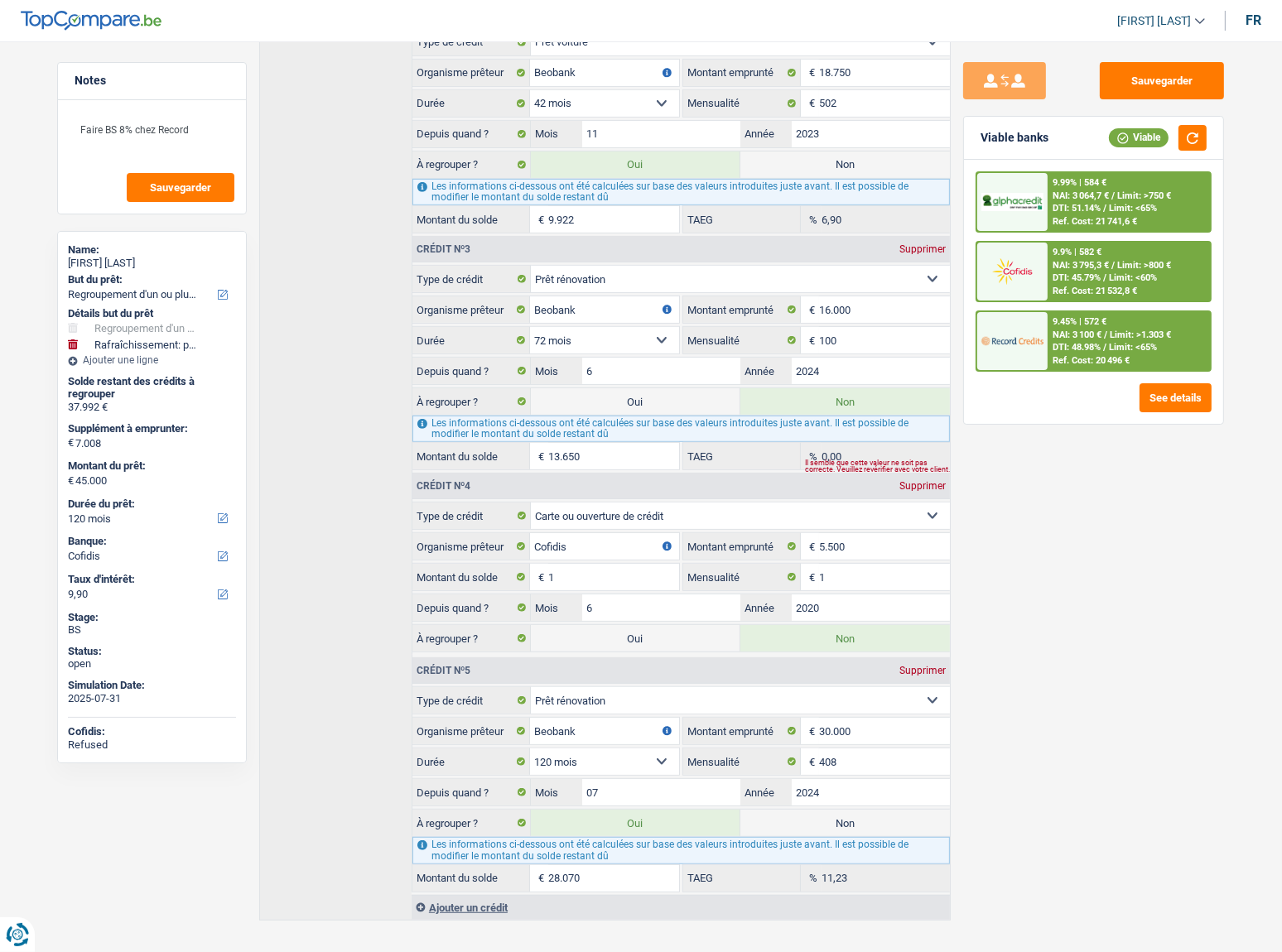 click on "NAI: 3 795,3 €" at bounding box center (1081, 265) 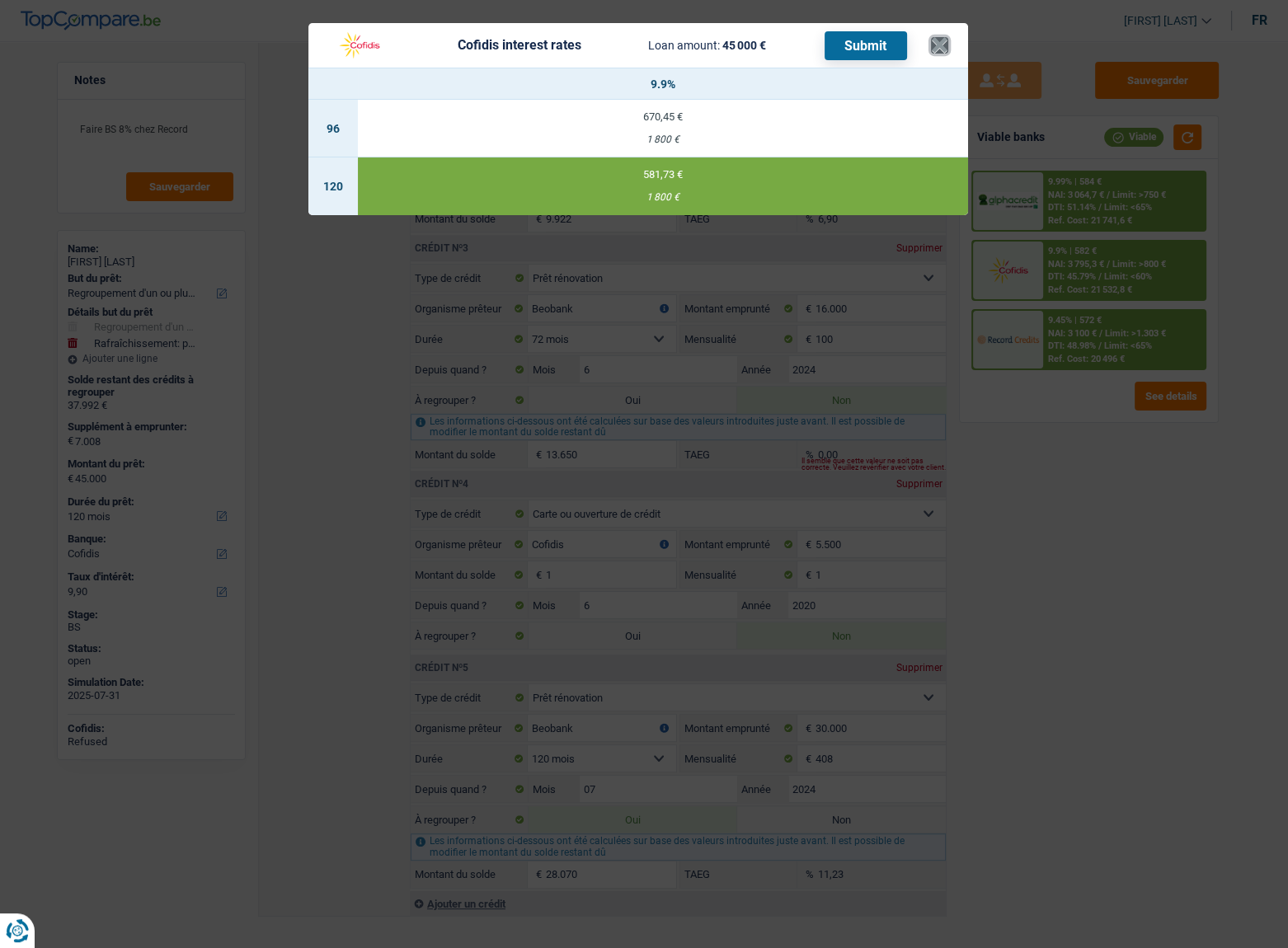 drag, startPoint x: 935, startPoint y: 48, endPoint x: 945, endPoint y: 48, distance: 10 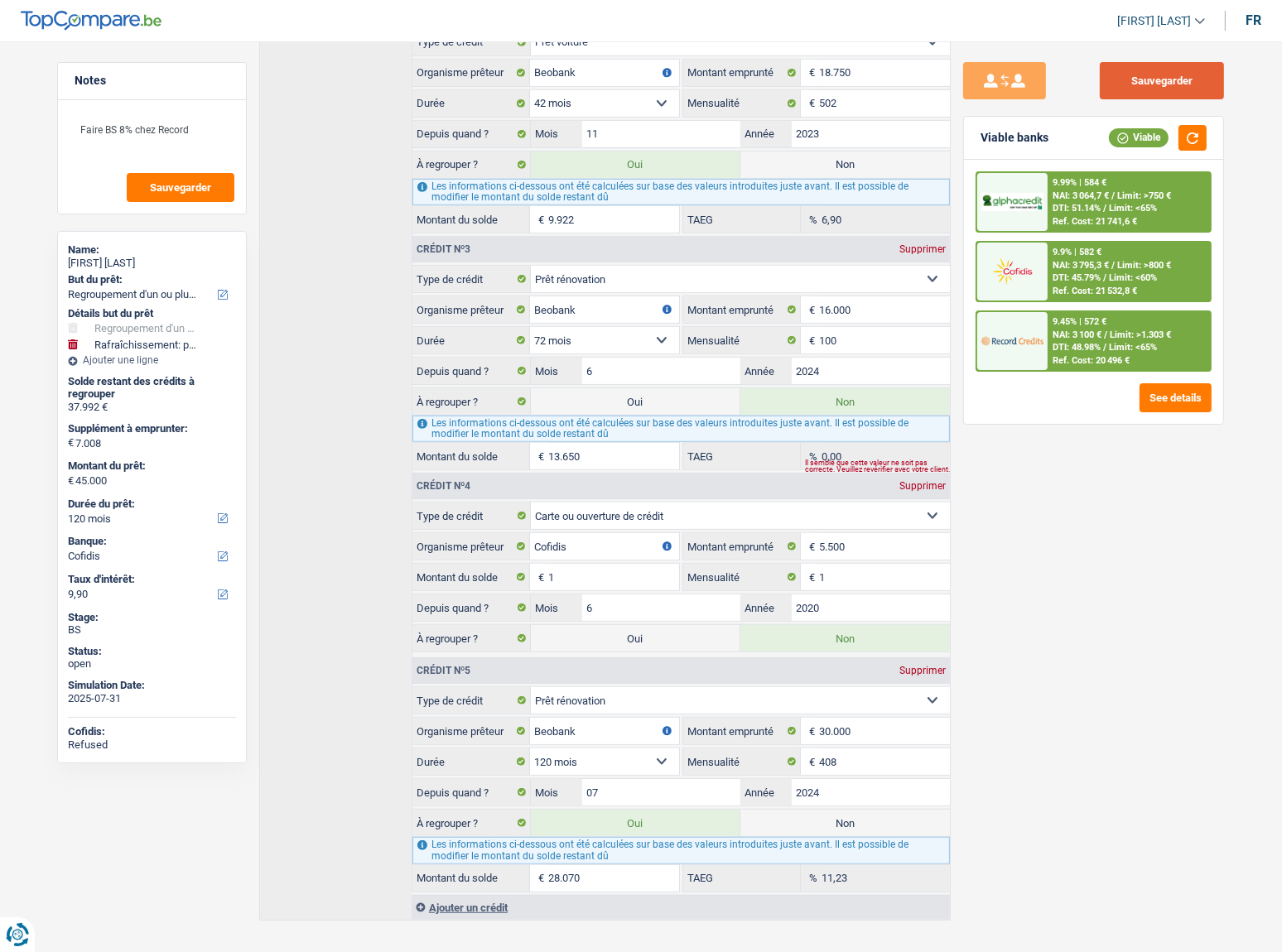drag, startPoint x: 1132, startPoint y: 88, endPoint x: 327, endPoint y: 243, distance: 819.7866 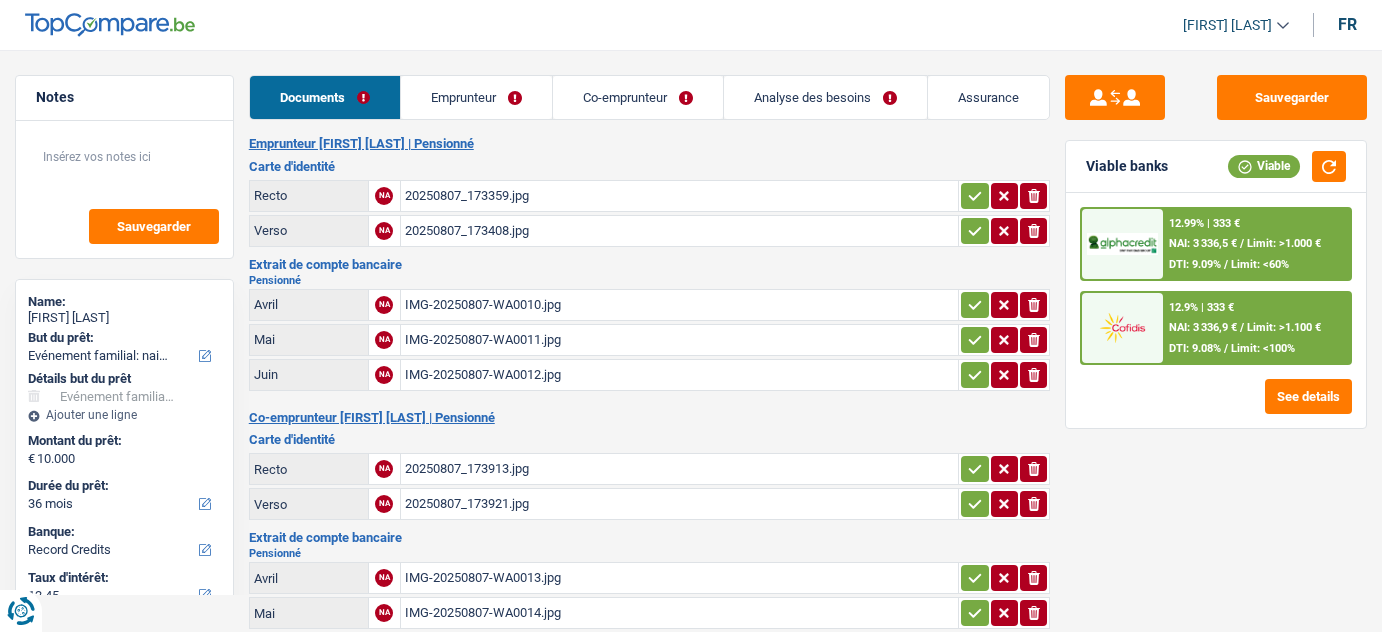 select on "familyEvent" 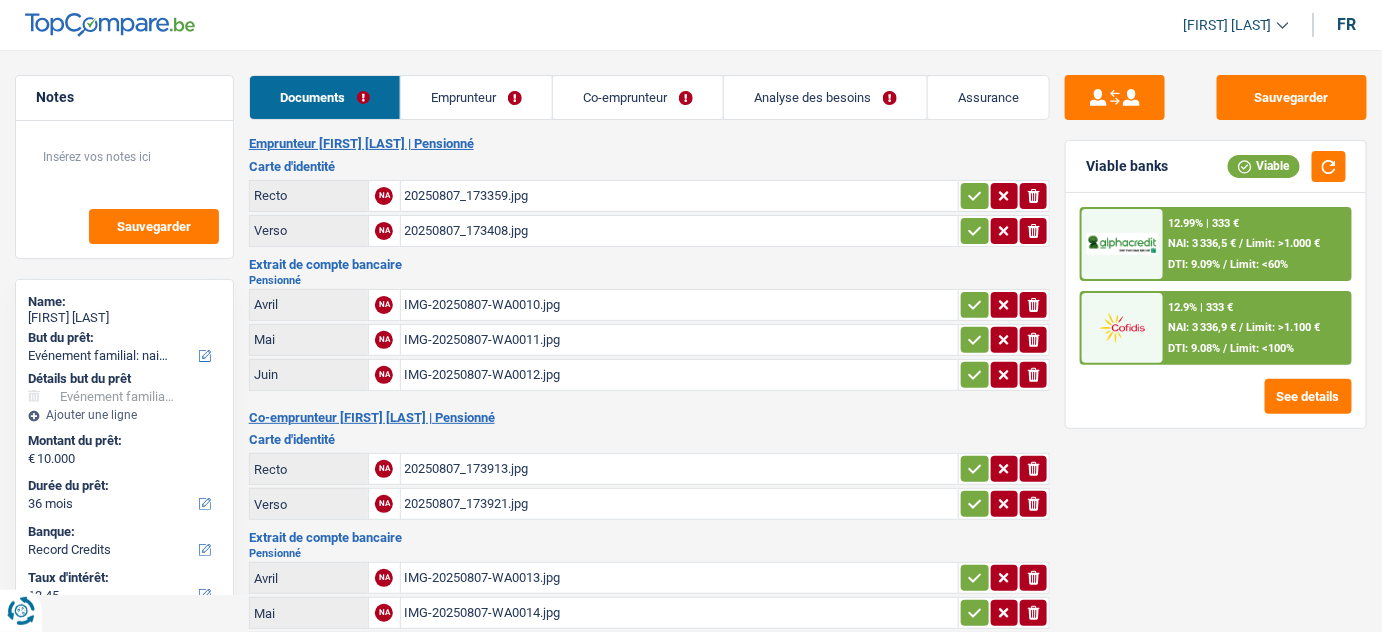 scroll, scrollTop: 0, scrollLeft: 0, axis: both 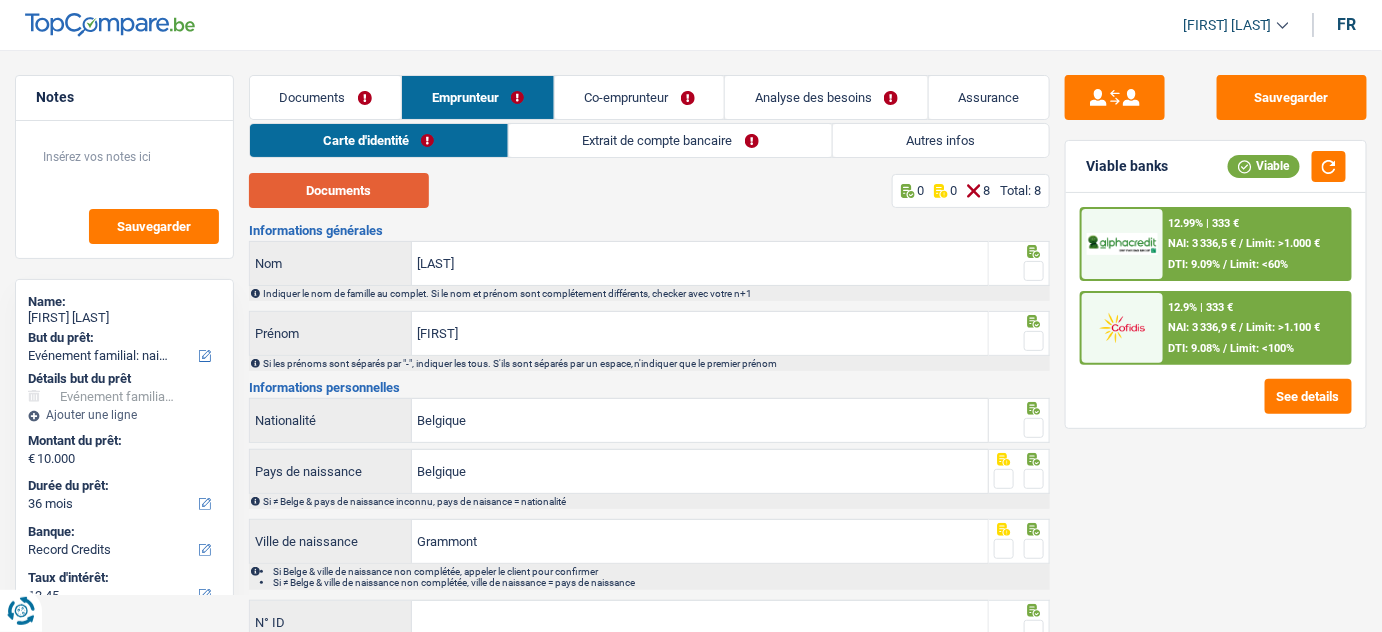 click on "Documents" at bounding box center (339, 190) 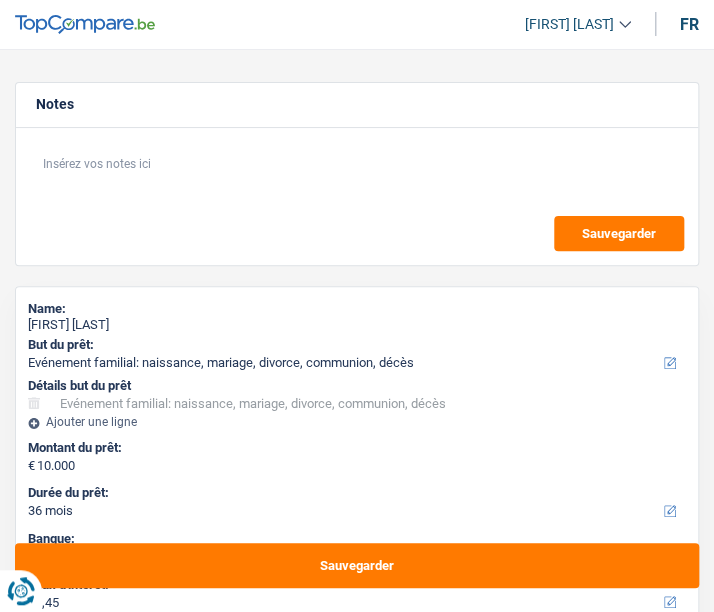 type 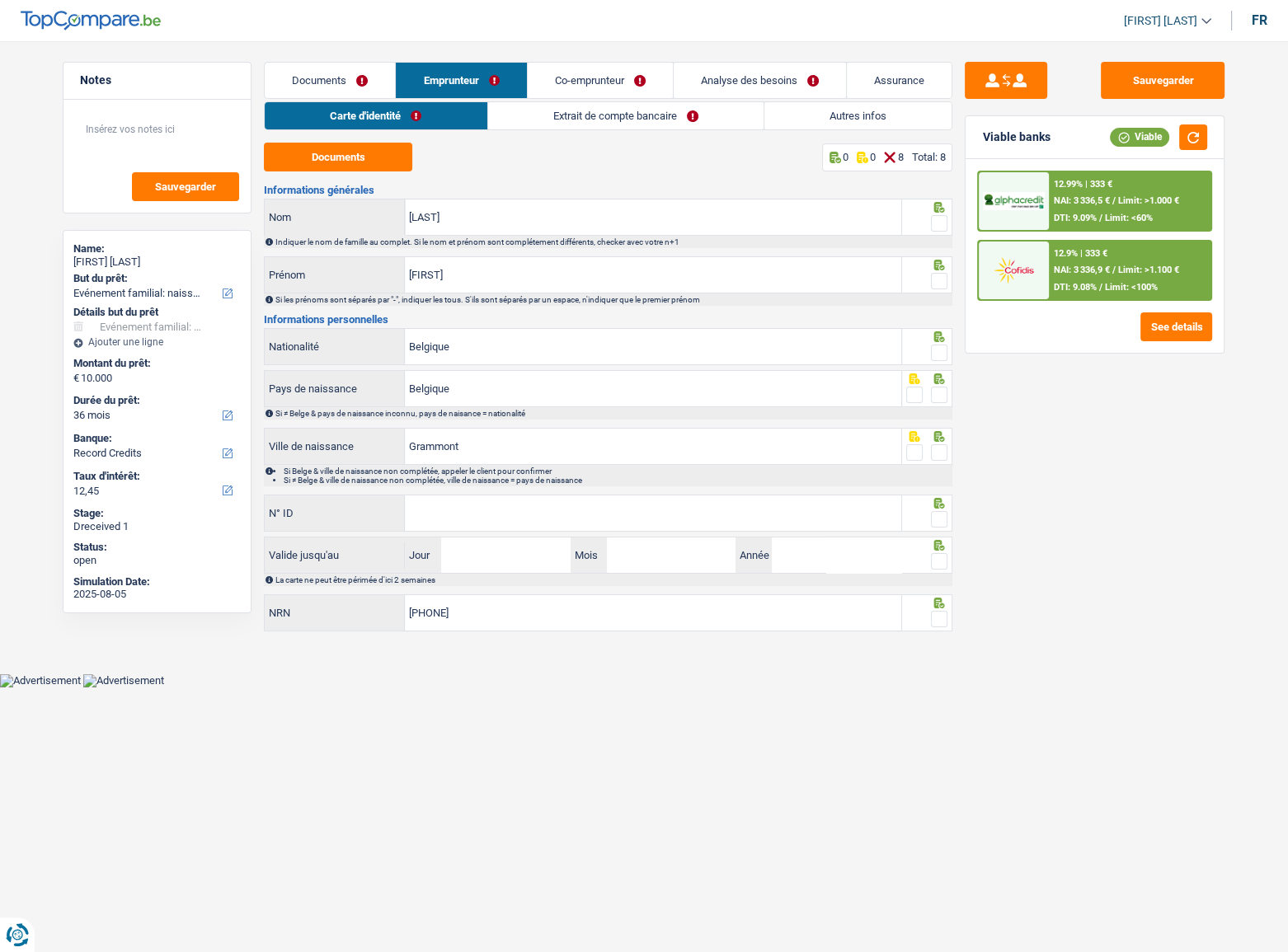 click at bounding box center (939, 223) 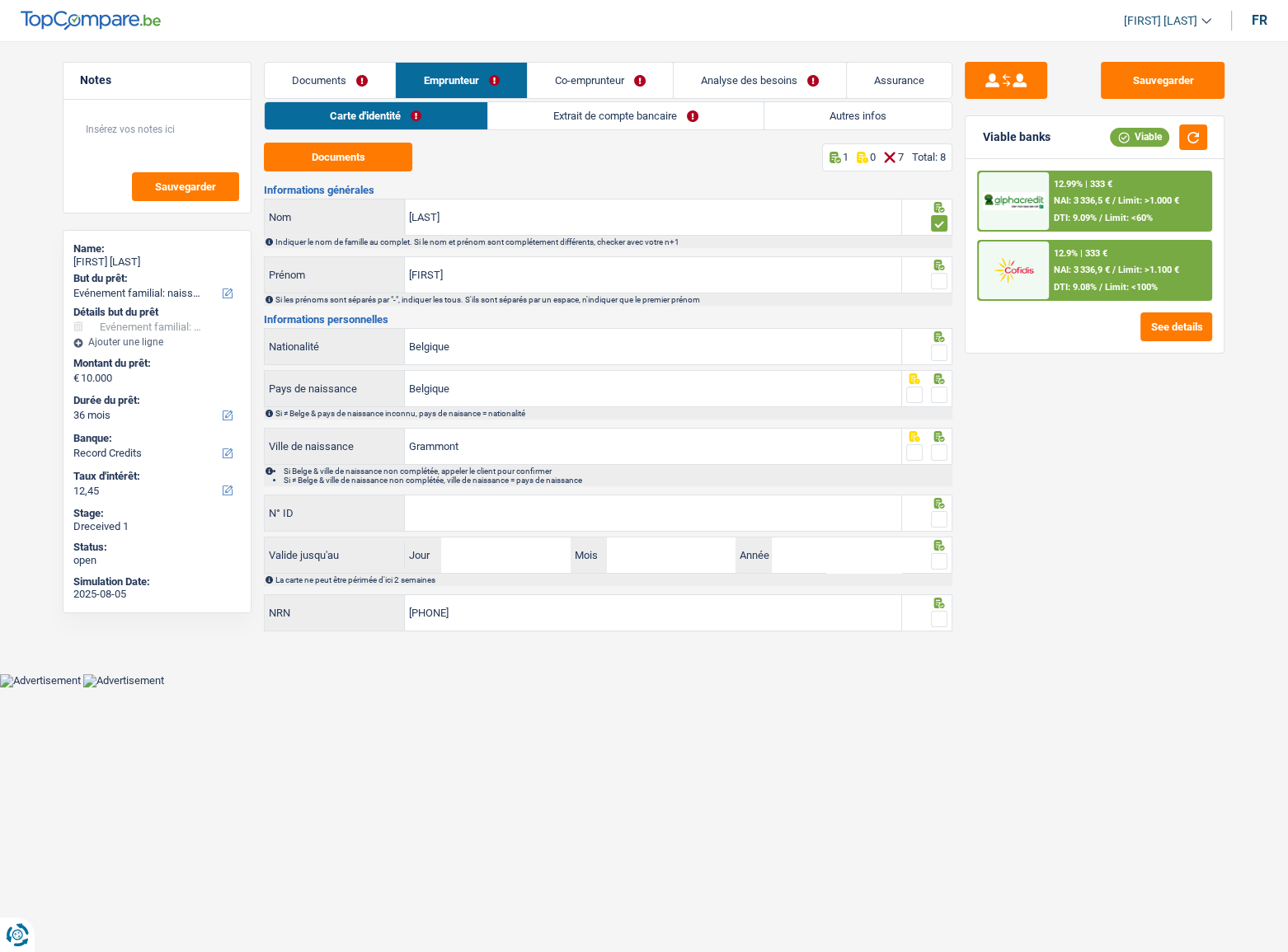 click at bounding box center (939, 281) 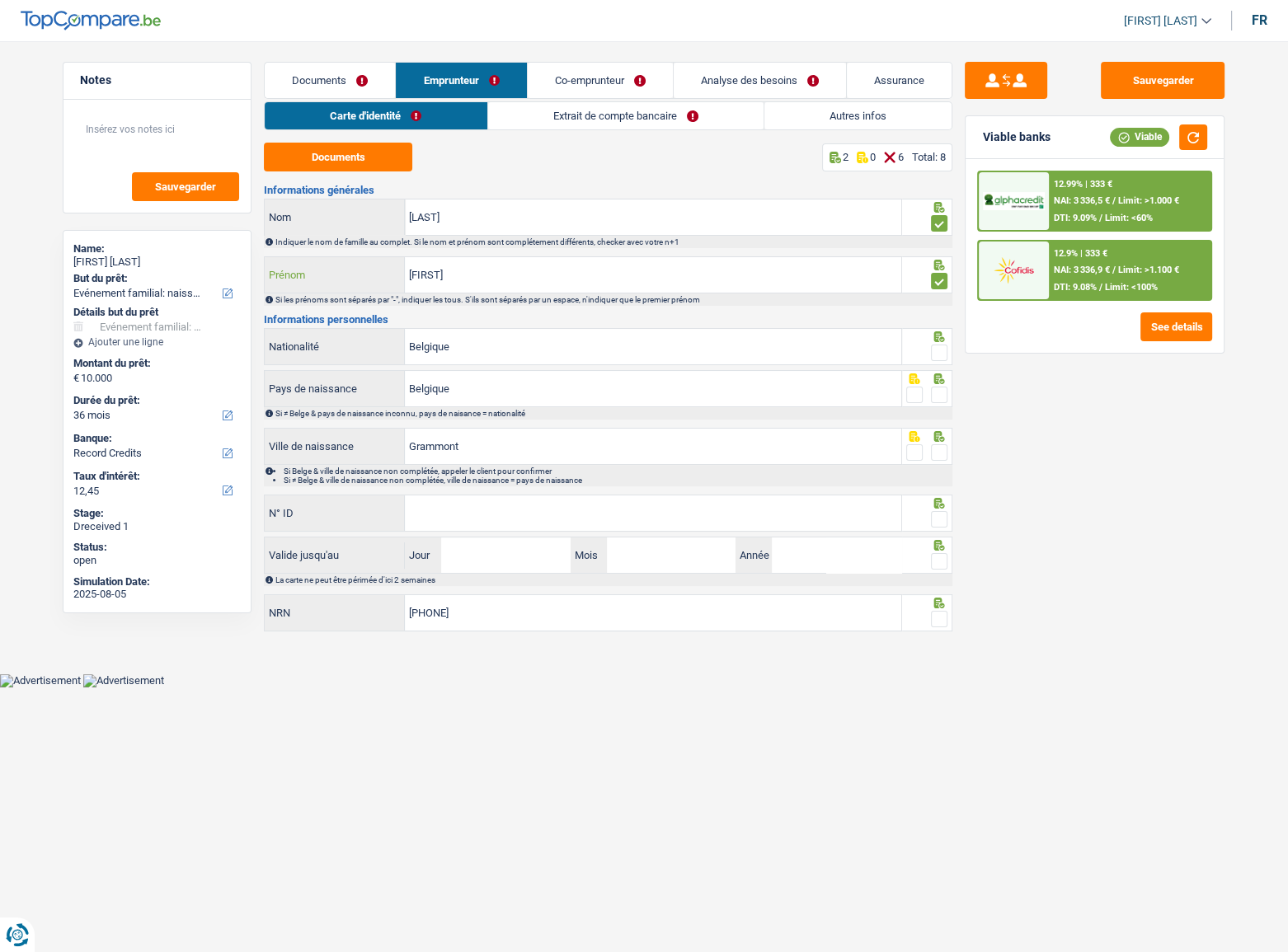 click on "Herve" at bounding box center [653, 274] 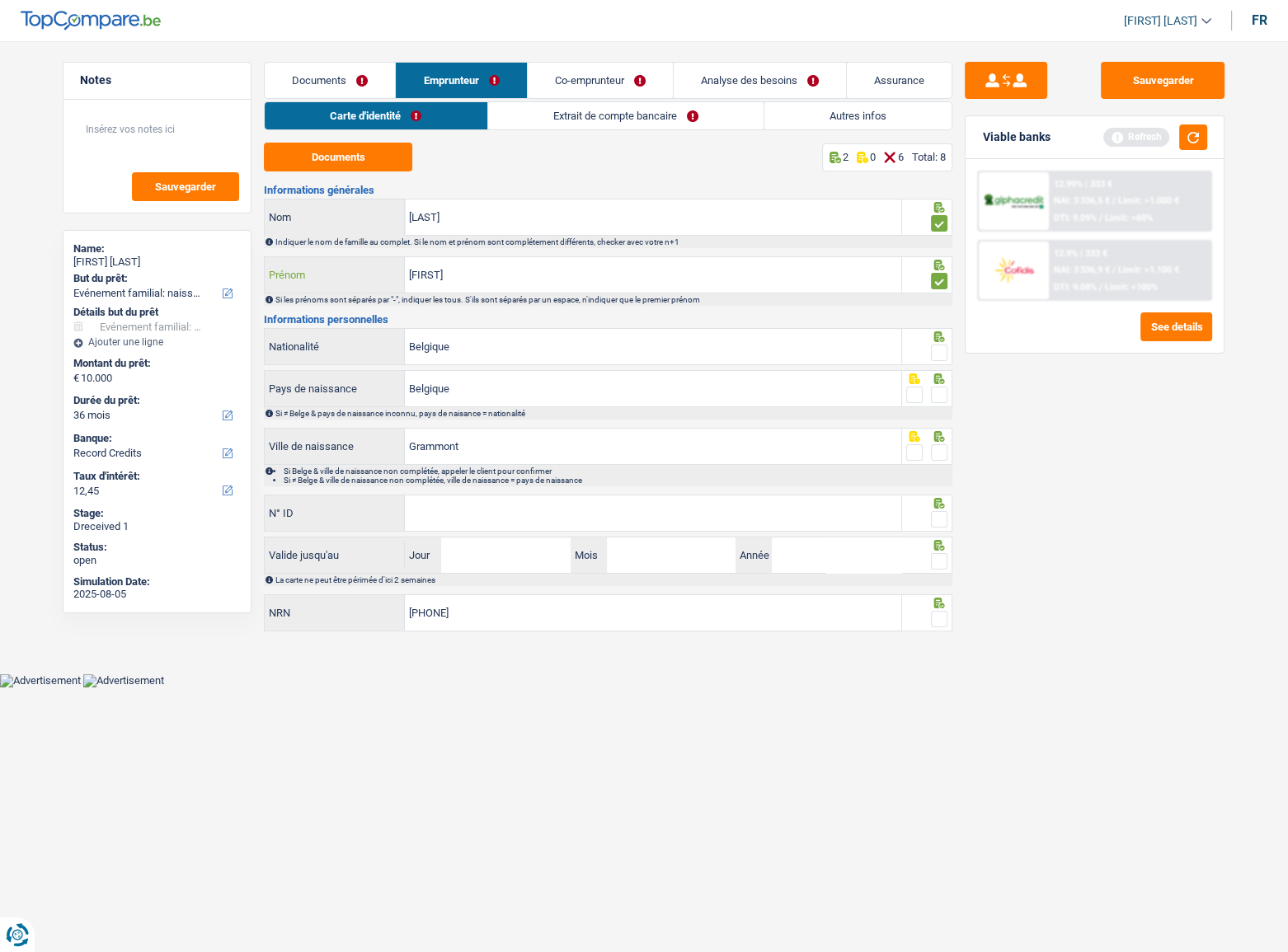 type on "Hervé" 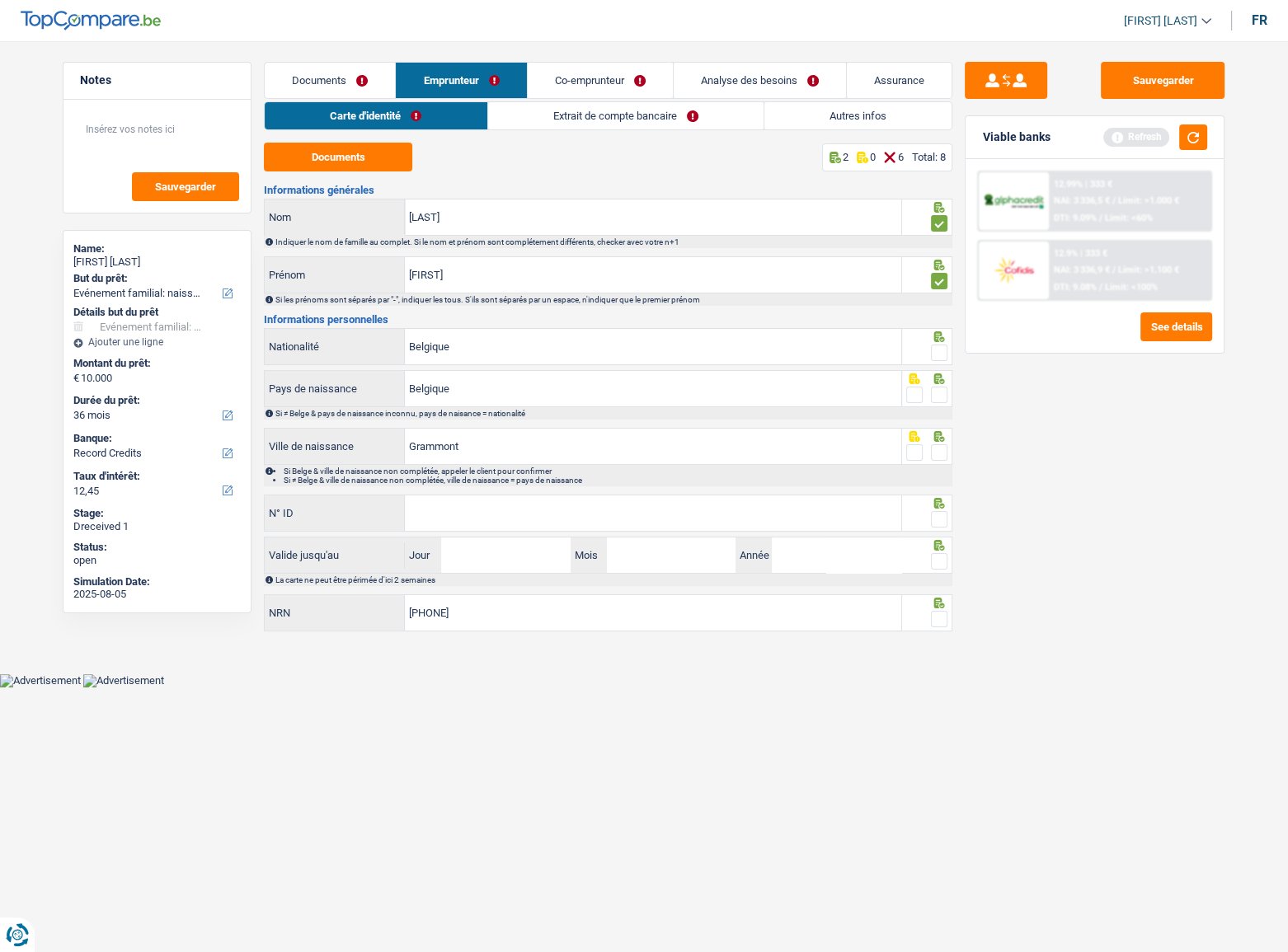 drag, startPoint x: 942, startPoint y: 349, endPoint x: 942, endPoint y: 372, distance: 23 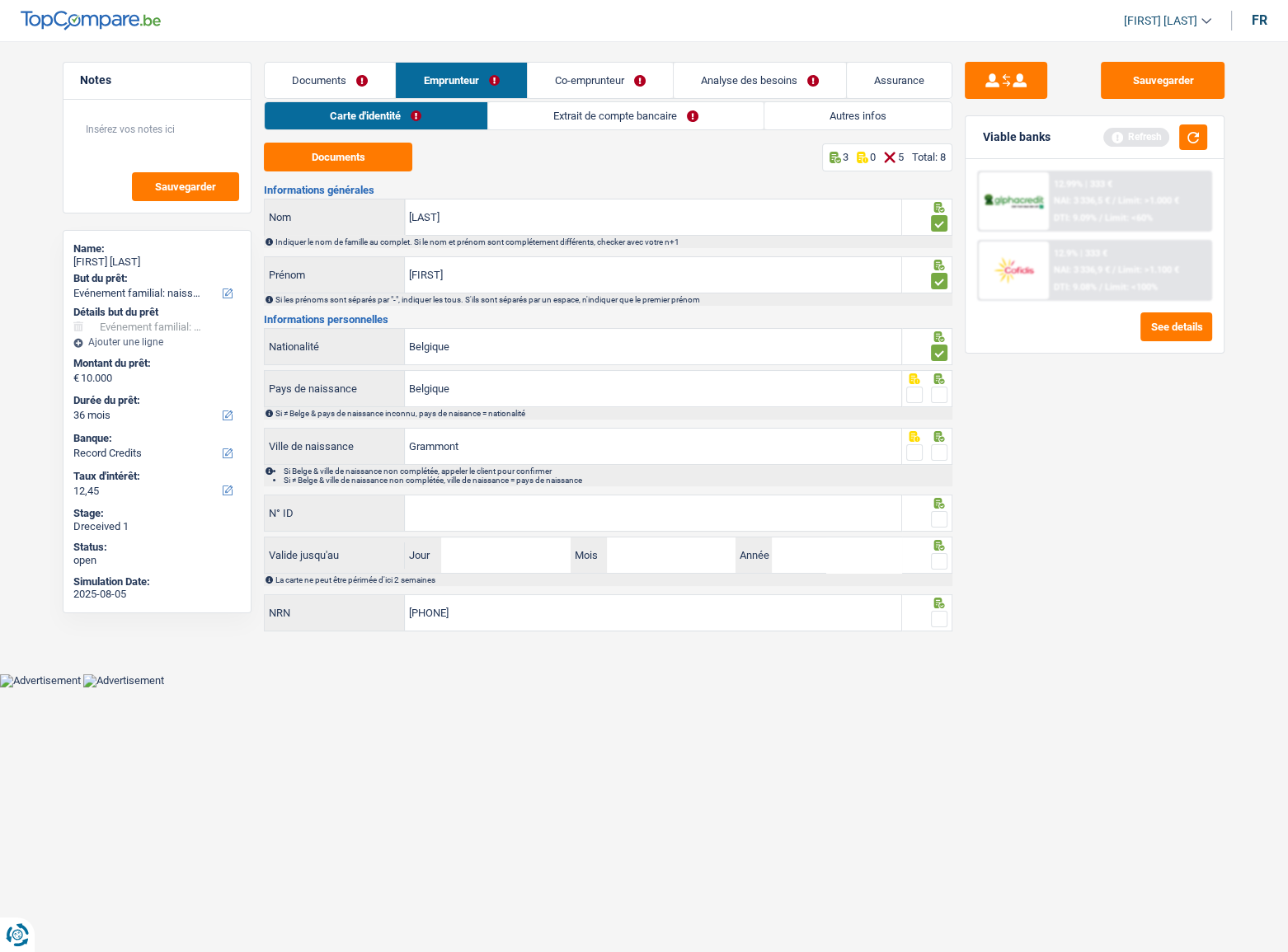 drag, startPoint x: 942, startPoint y: 392, endPoint x: 943, endPoint y: 444, distance: 52.009614 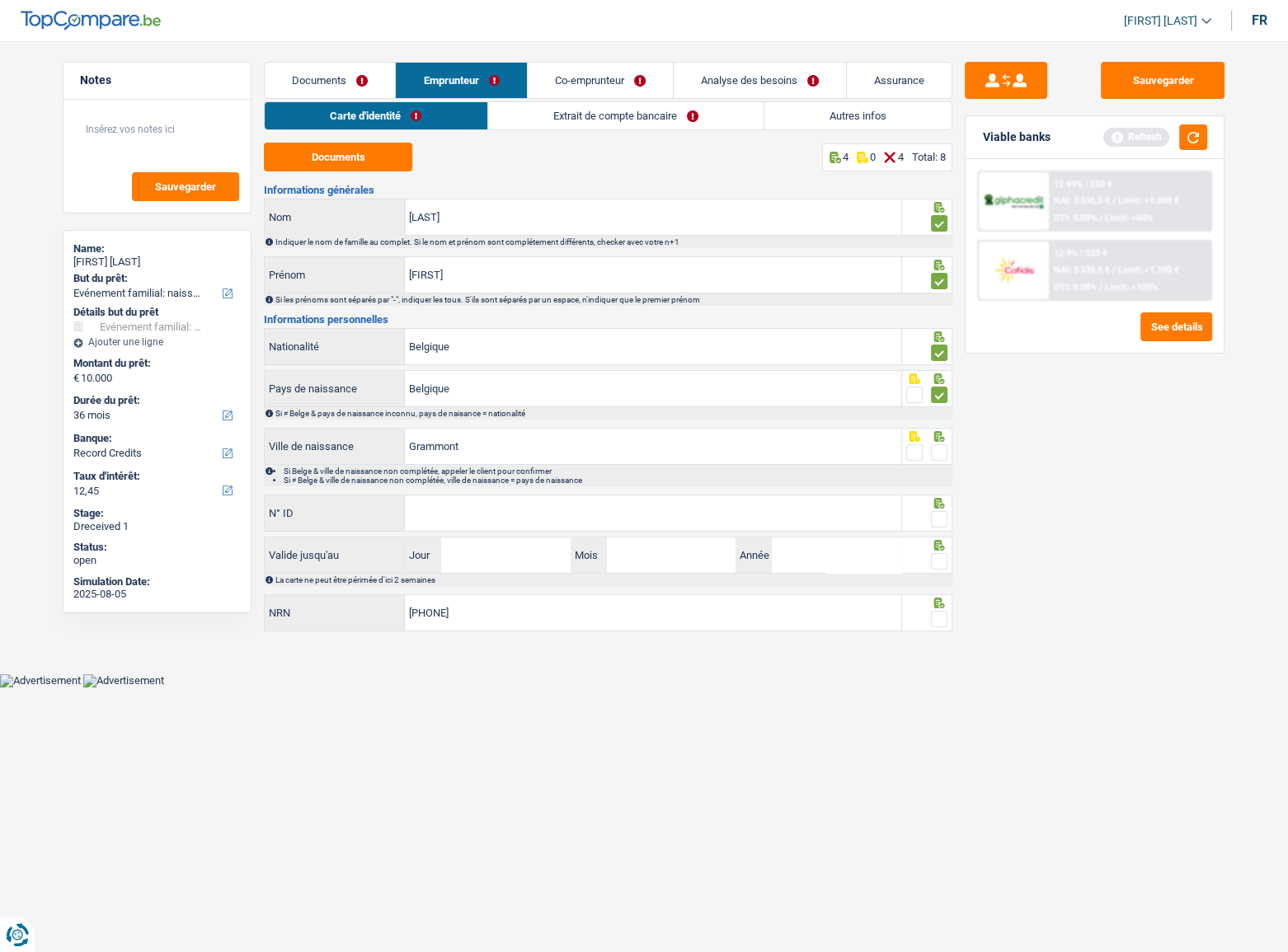 click at bounding box center (939, 453) 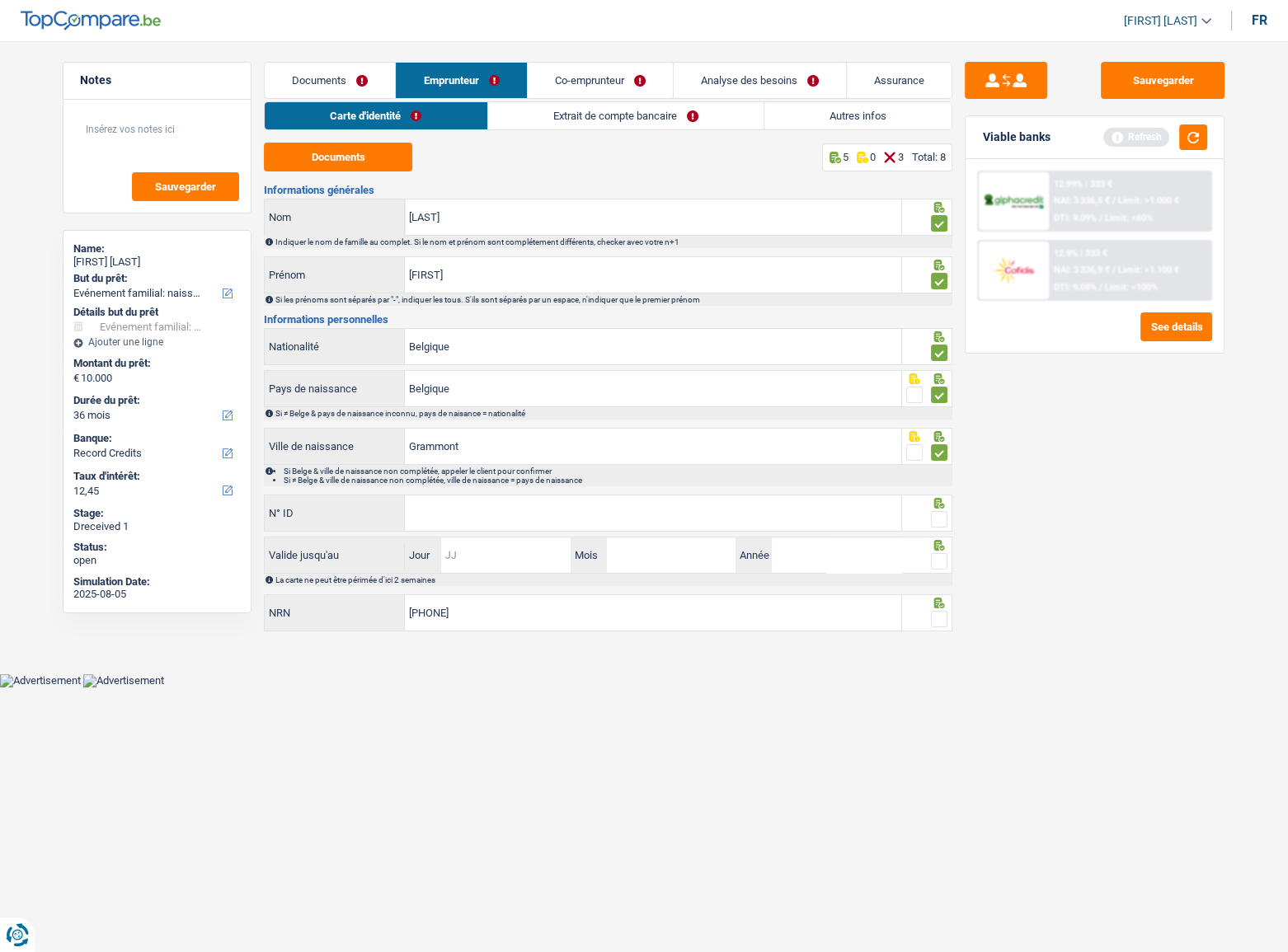 click on "Jour" at bounding box center [505, 555] 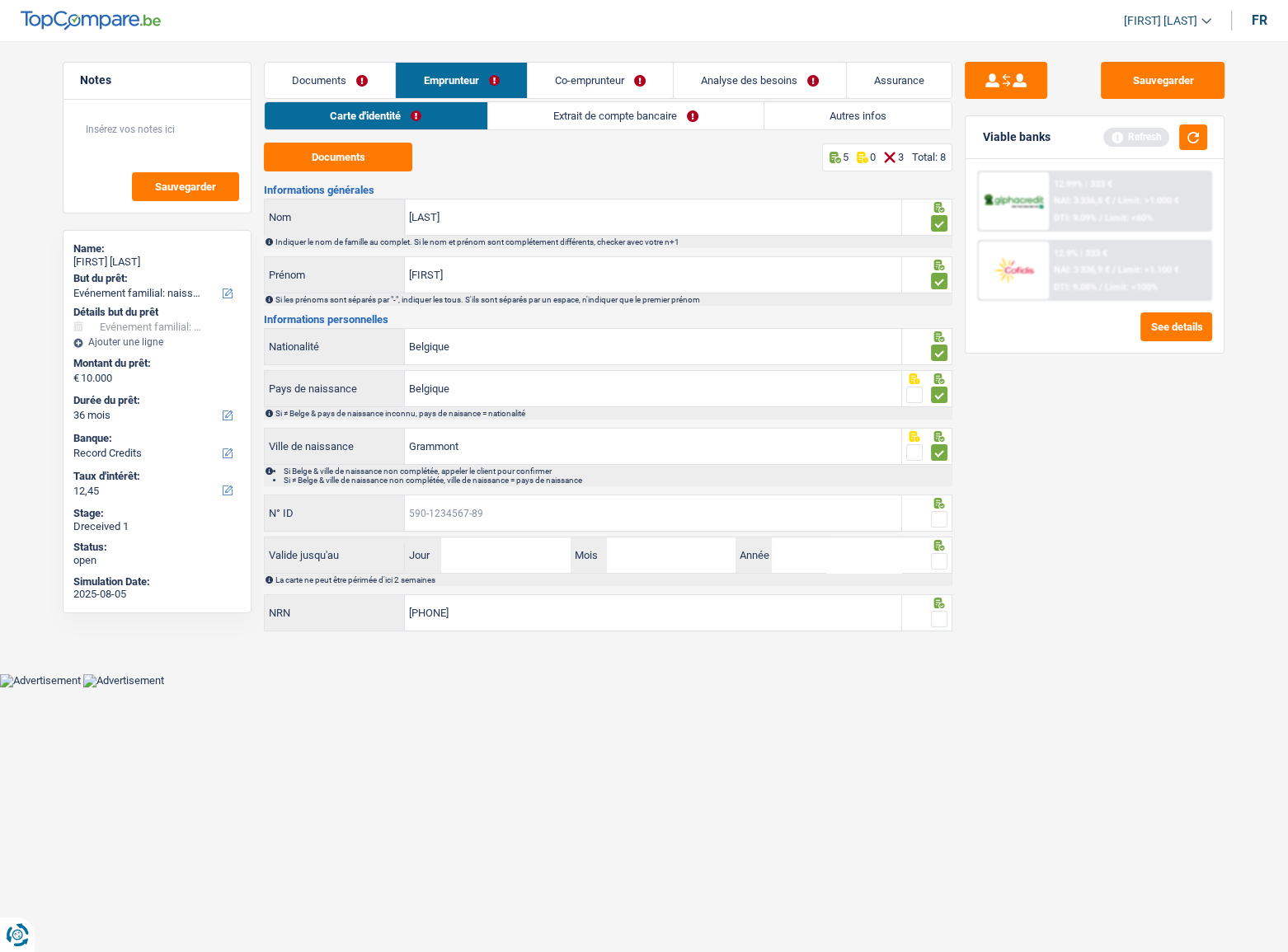 click on "N° ID" at bounding box center [653, 513] 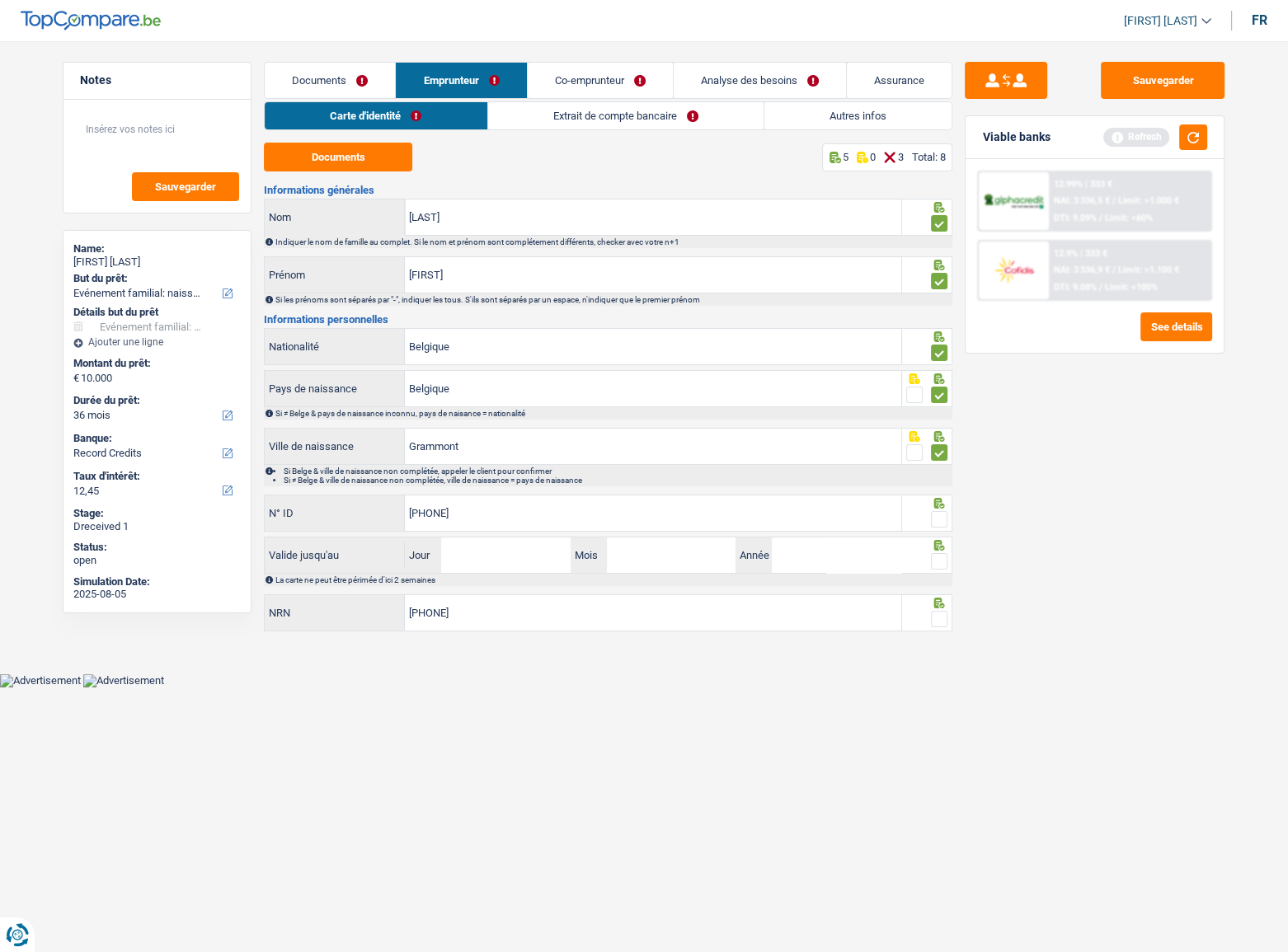 type on "592-1916409-61" 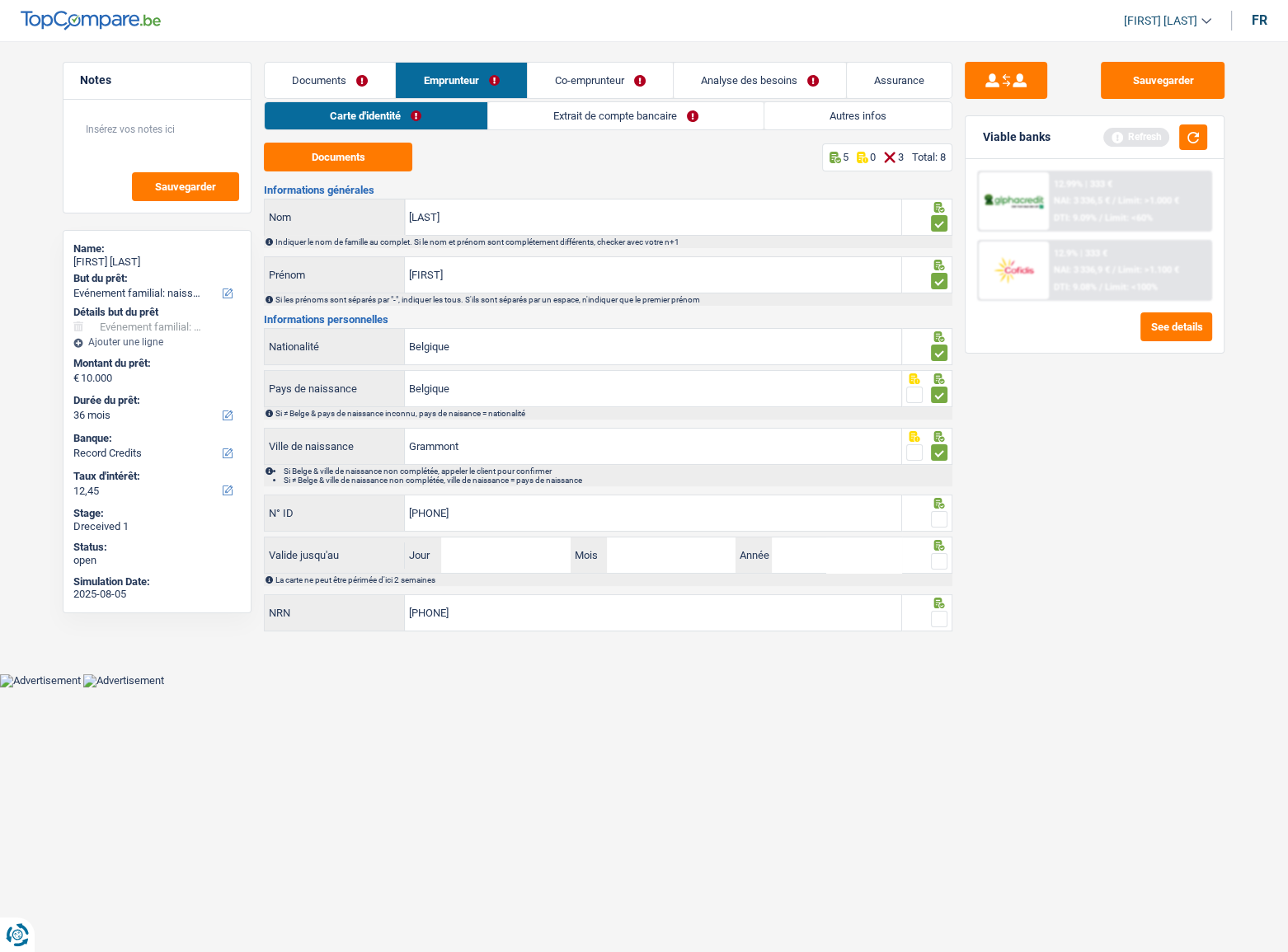 click at bounding box center [939, 519] 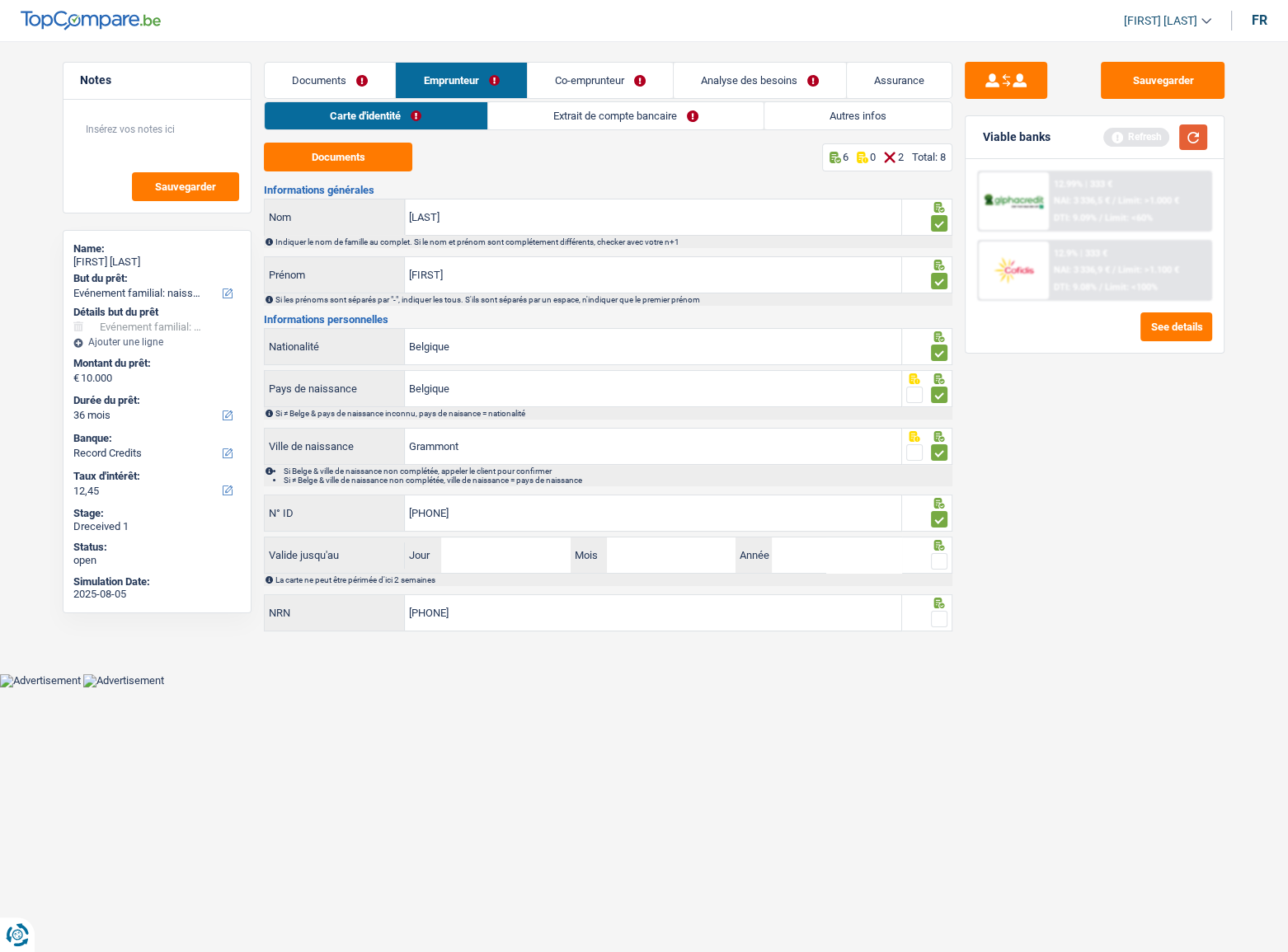 click at bounding box center [1193, 137] 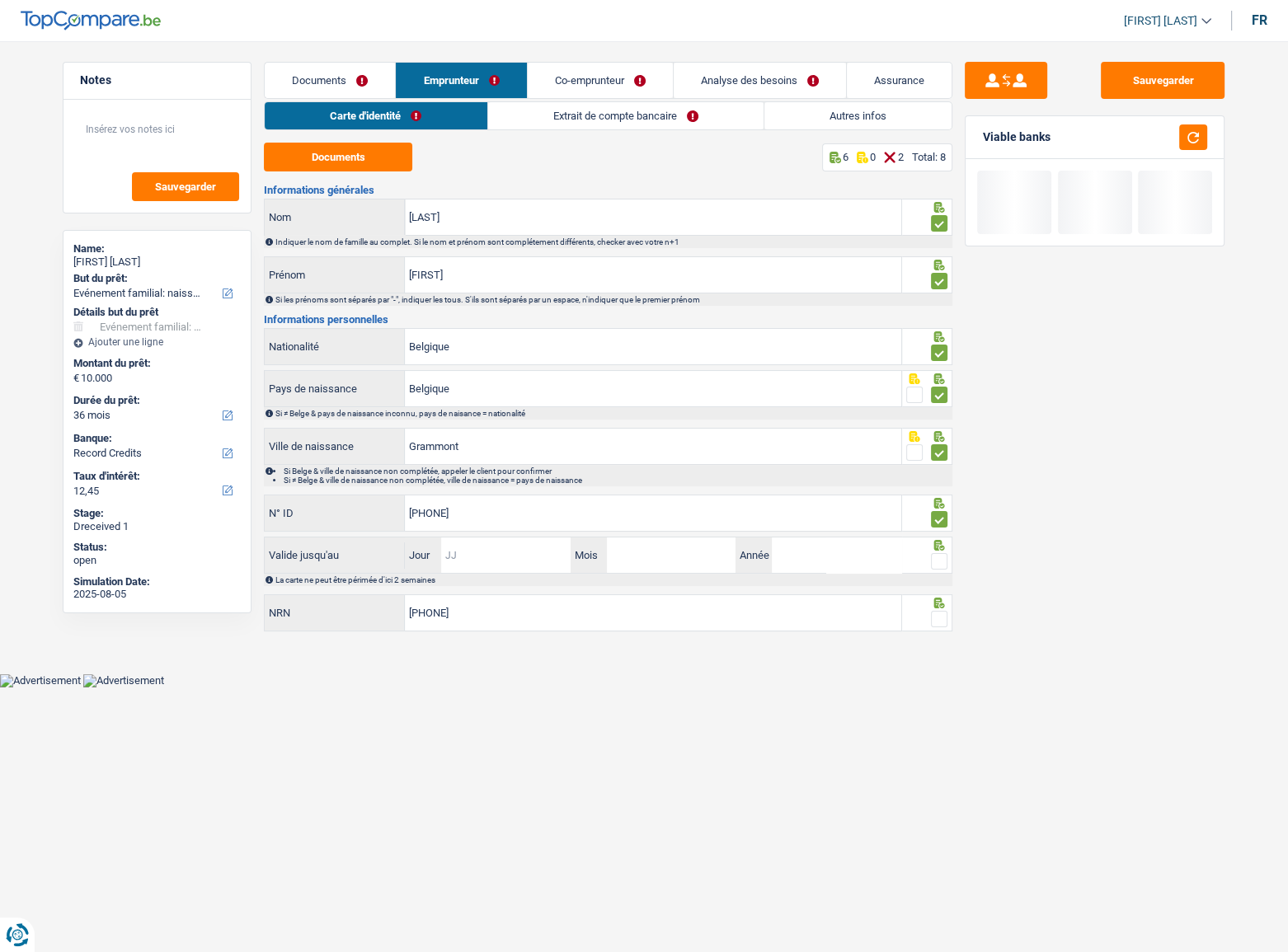 click on "Jour" at bounding box center (505, 555) 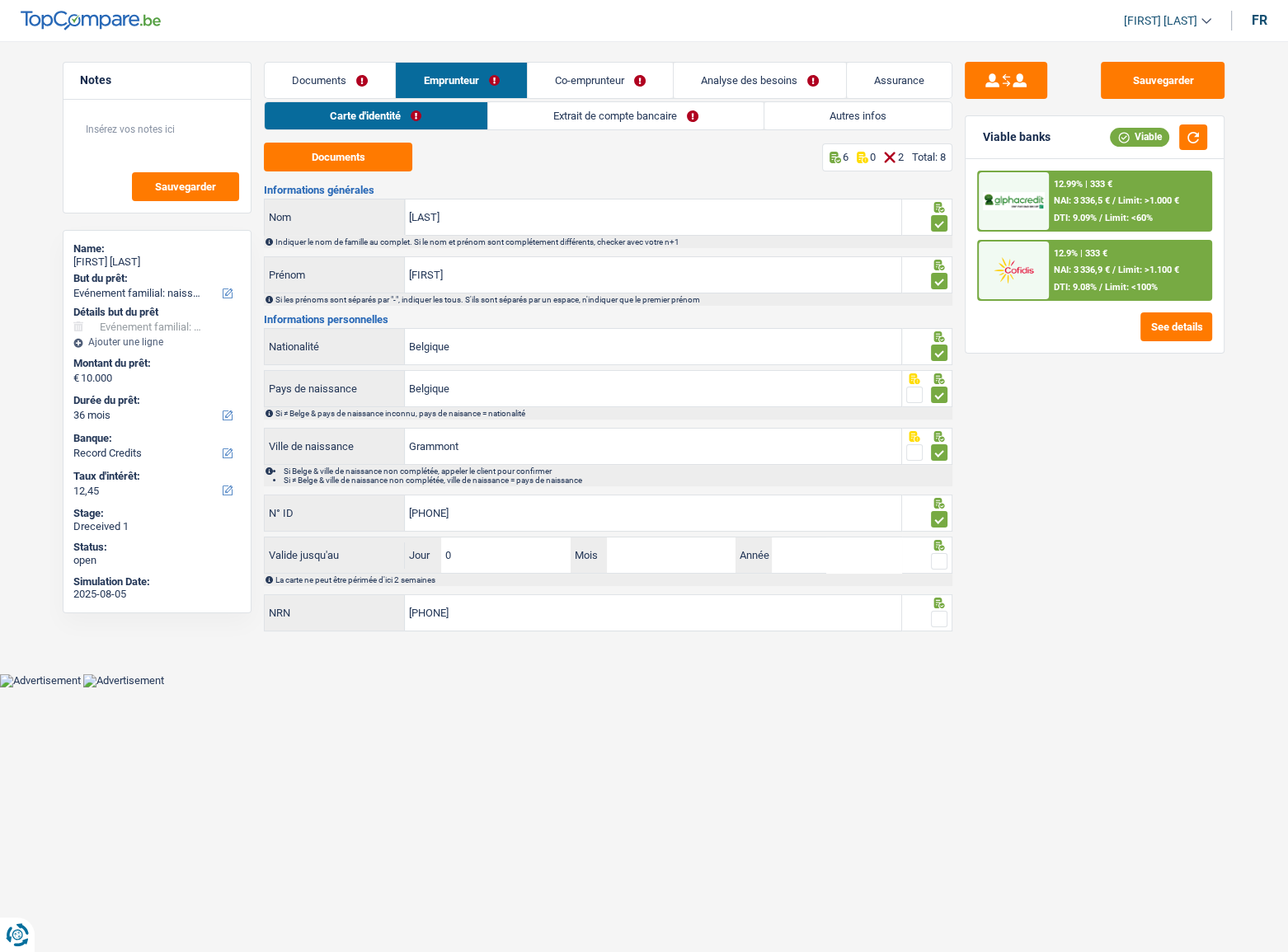 type on "02" 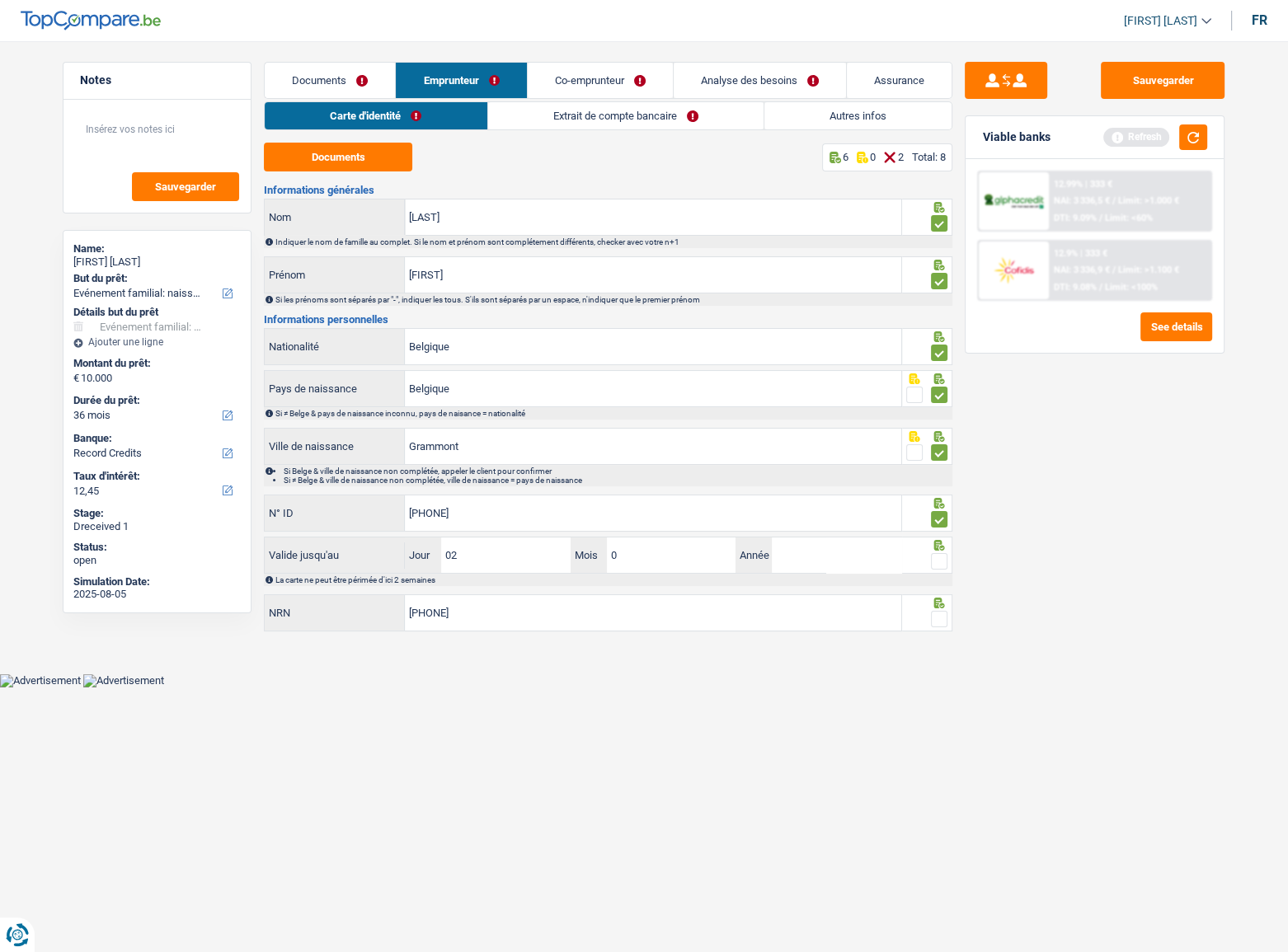 type on "09" 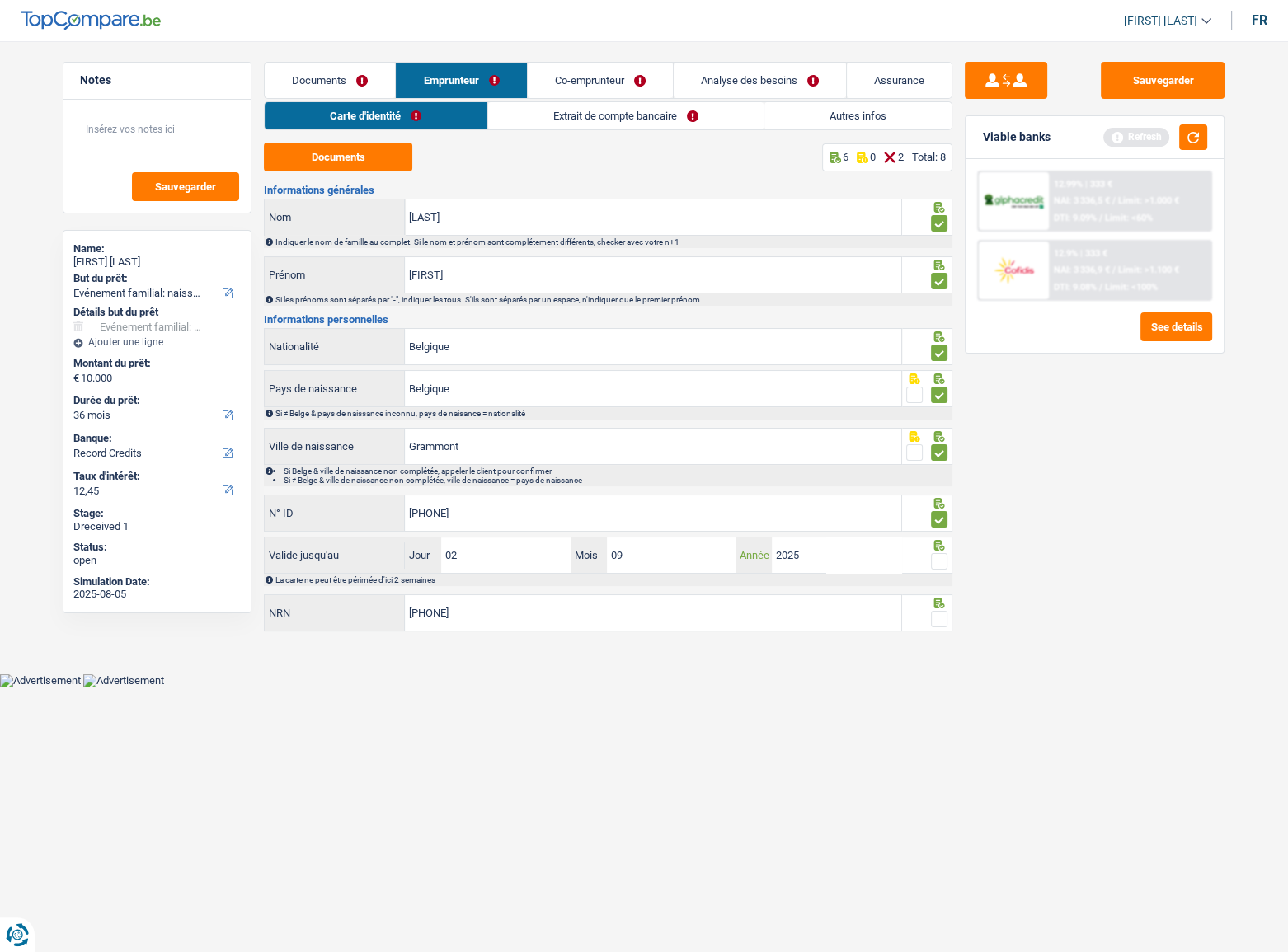 type on "2025" 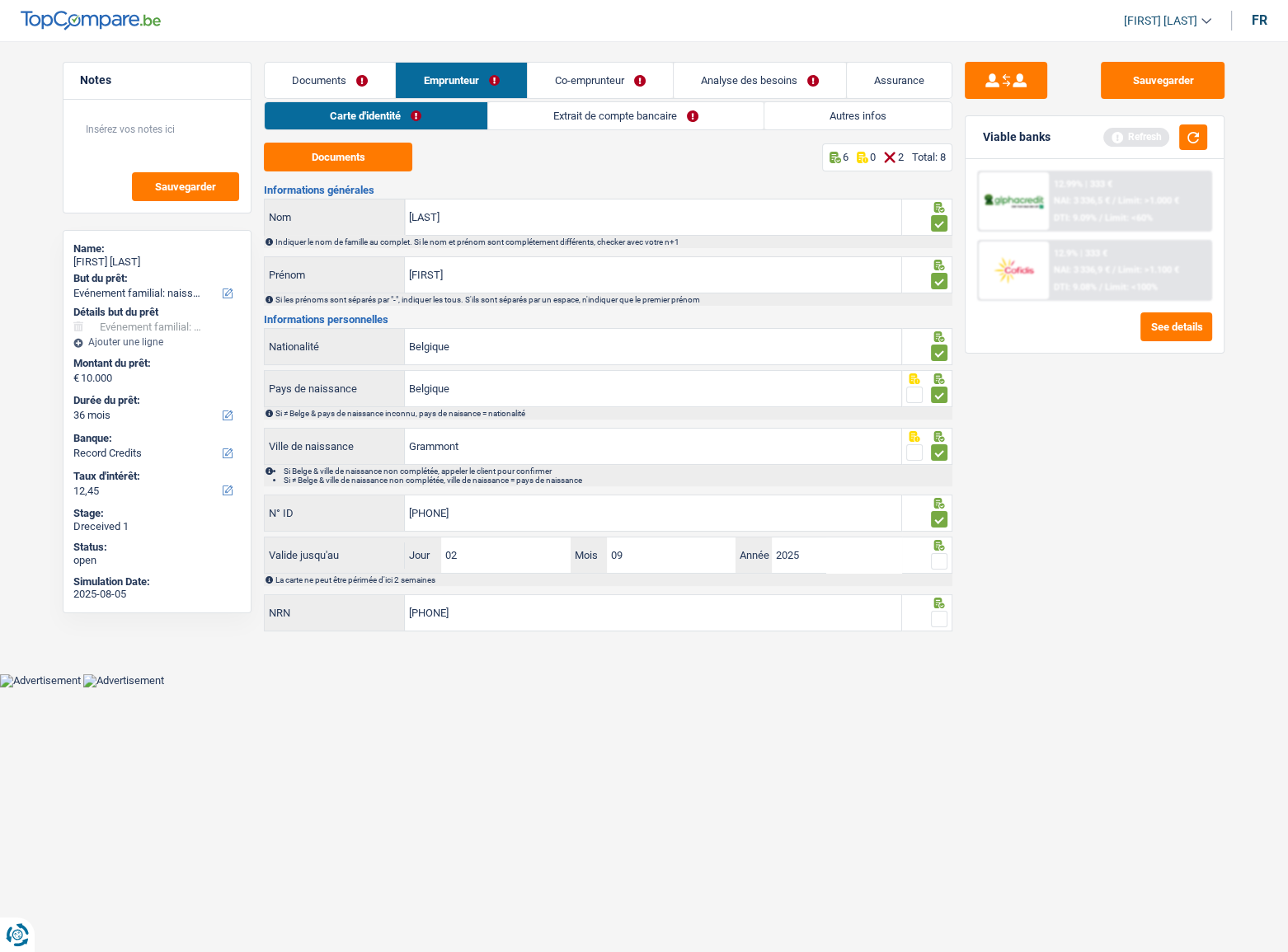 click at bounding box center [939, 561] 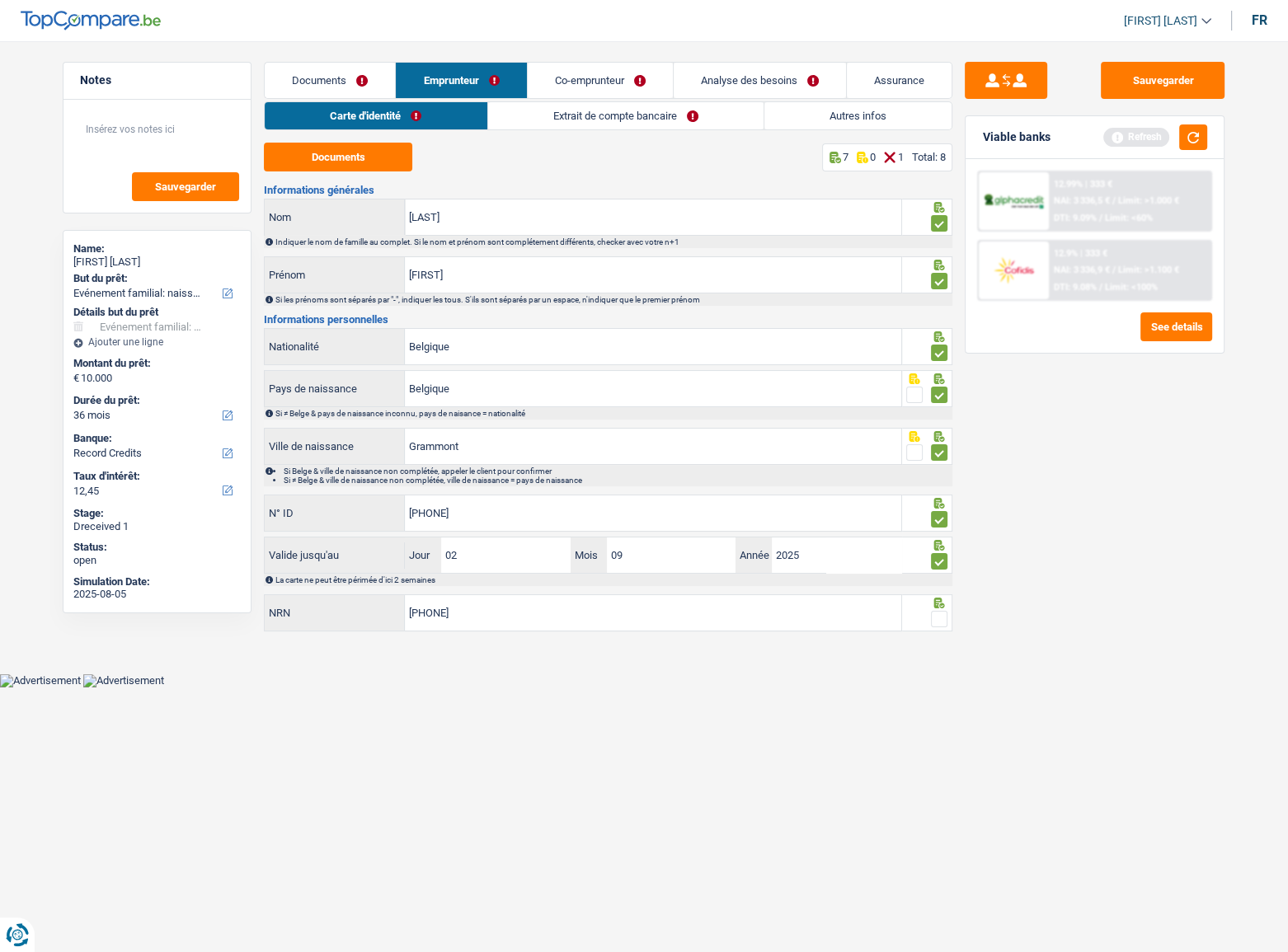 click at bounding box center [939, 619] 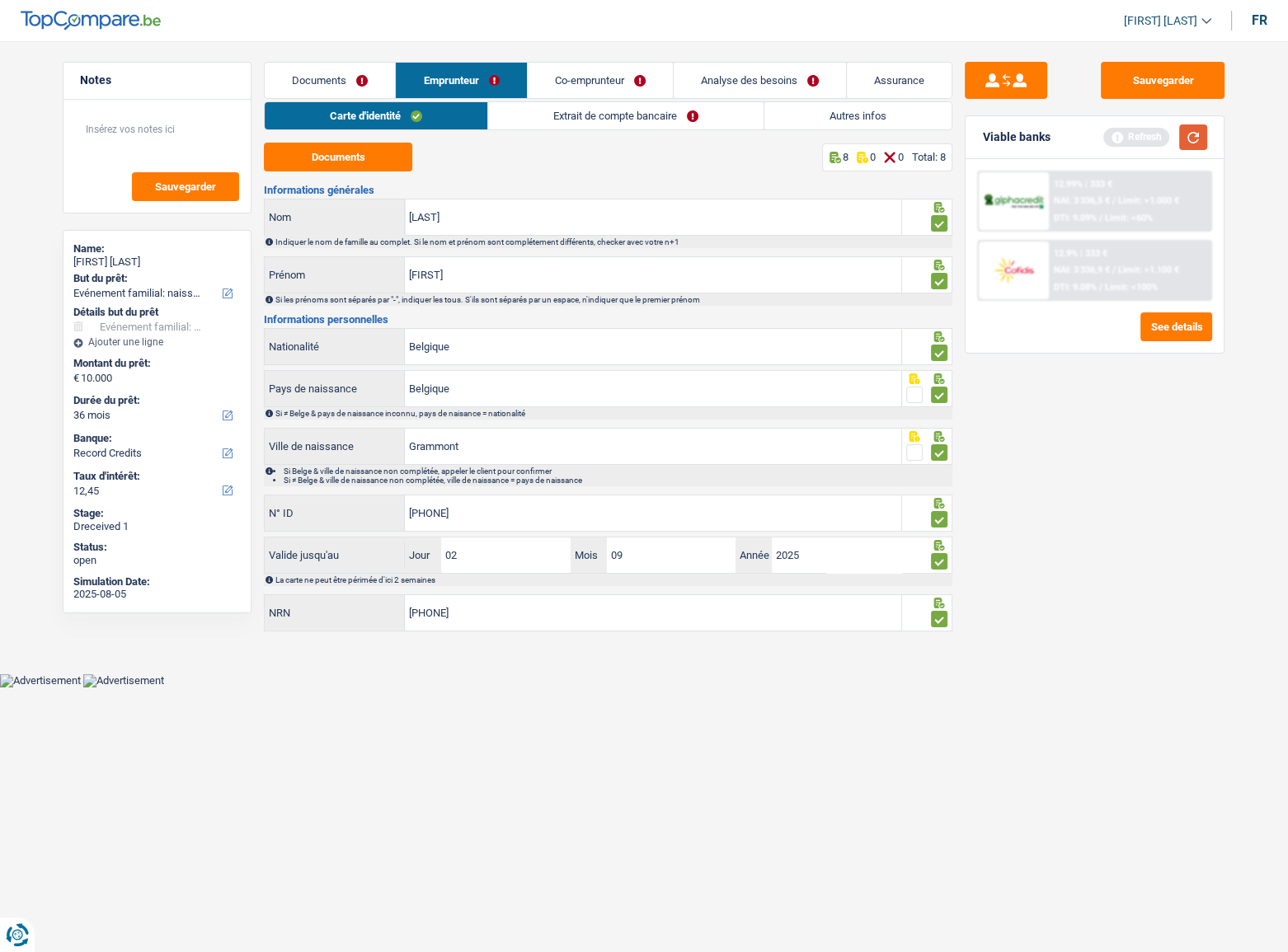 drag, startPoint x: 1186, startPoint y: 144, endPoint x: 1285, endPoint y: 200, distance: 113.74093 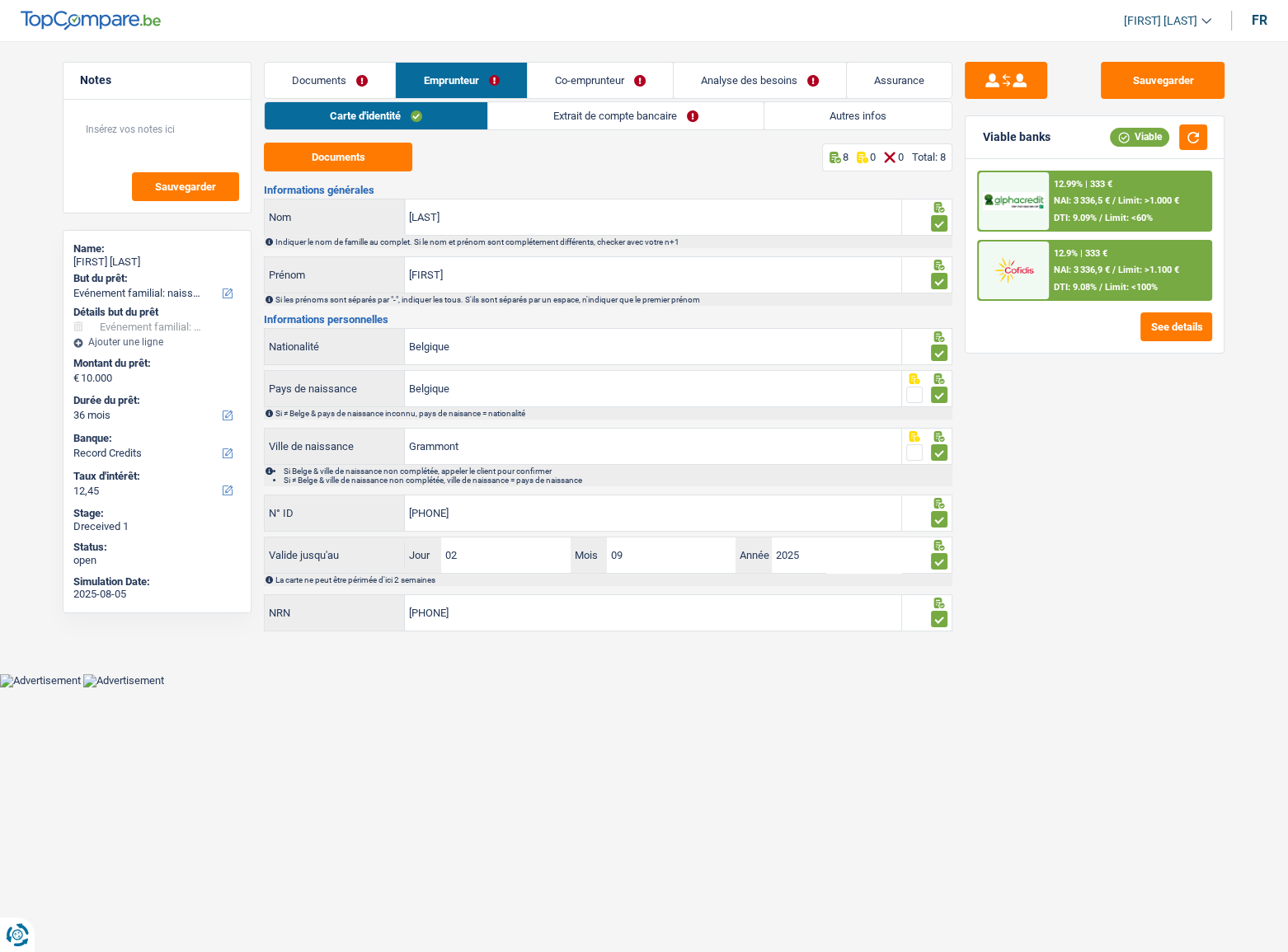click on "Extrait de compte bancaire" at bounding box center [626, 115] 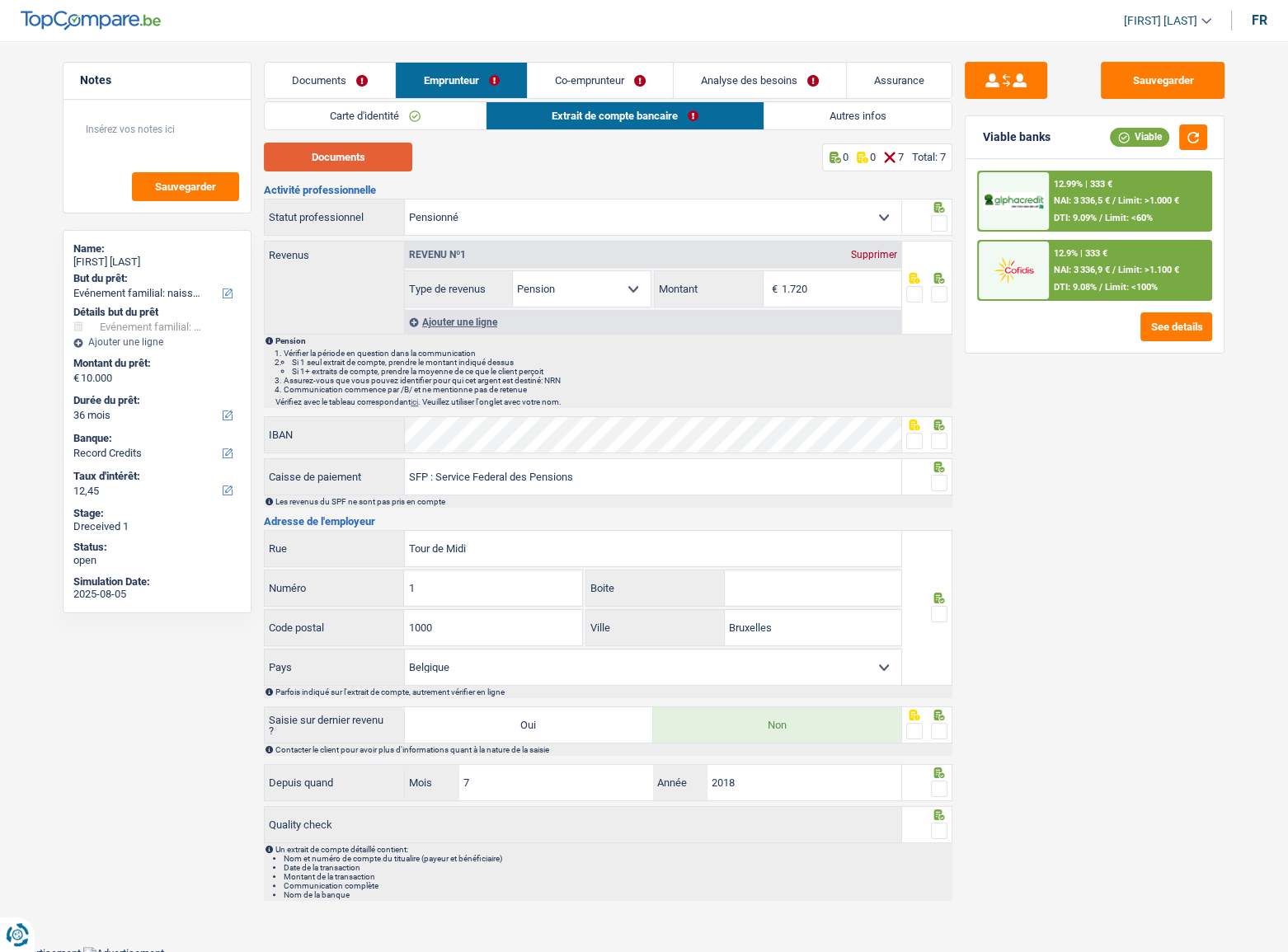 click on "Documents" at bounding box center [338, 157] 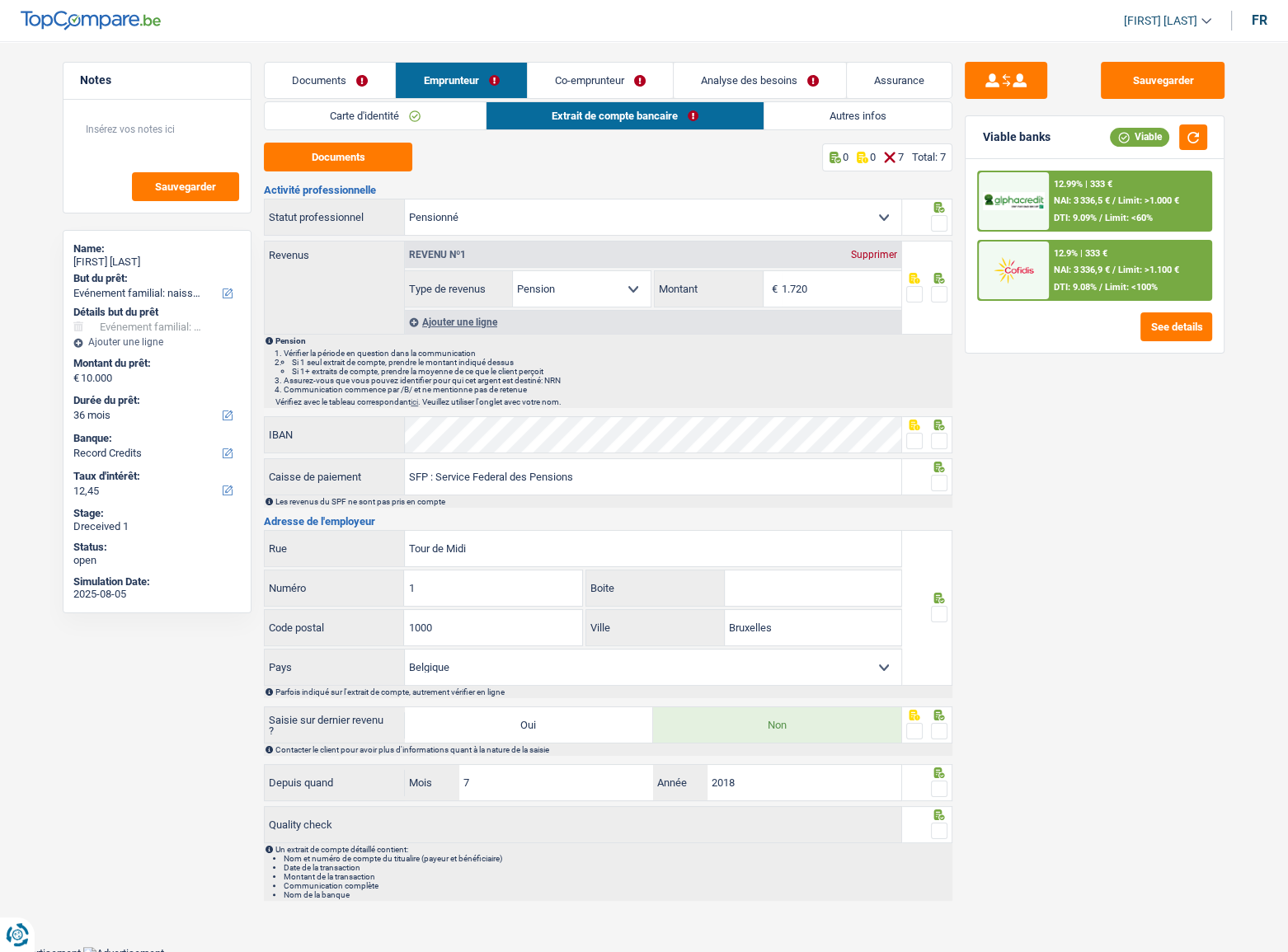 click at bounding box center (939, 223) 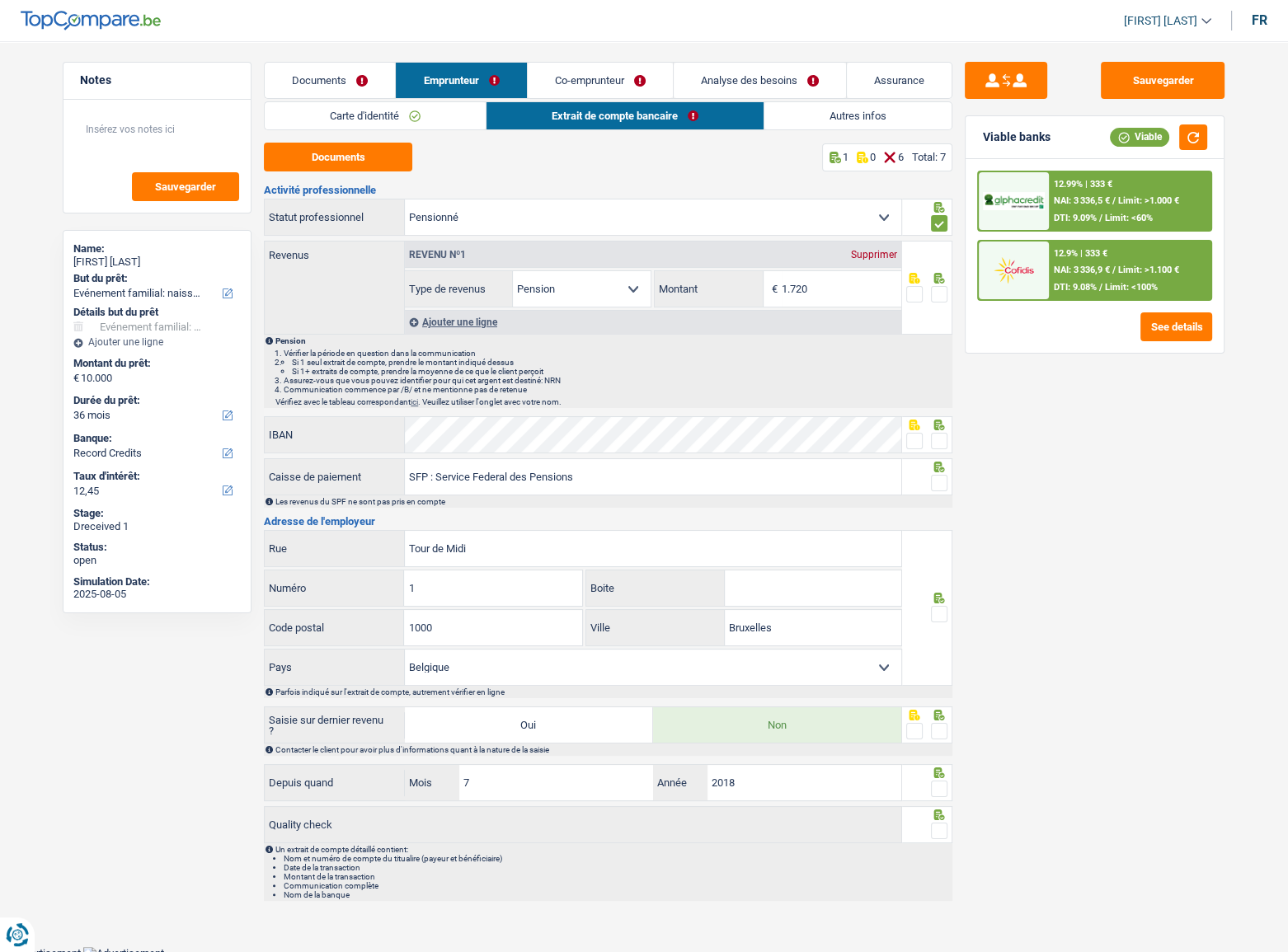 drag, startPoint x: 941, startPoint y: 293, endPoint x: 486, endPoint y: 158, distance: 474.6051 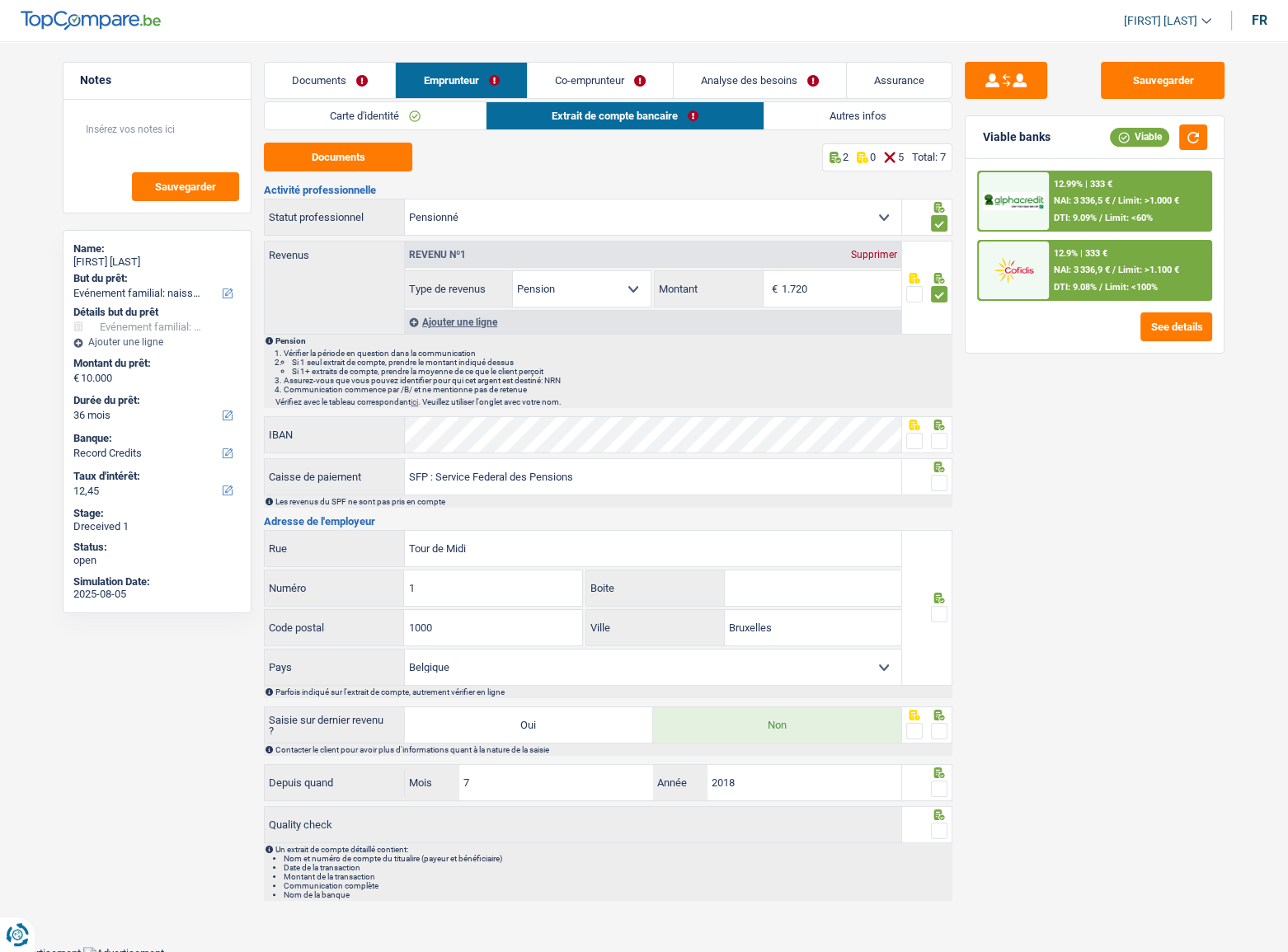 click on "Carte d'identité" at bounding box center (375, 115) 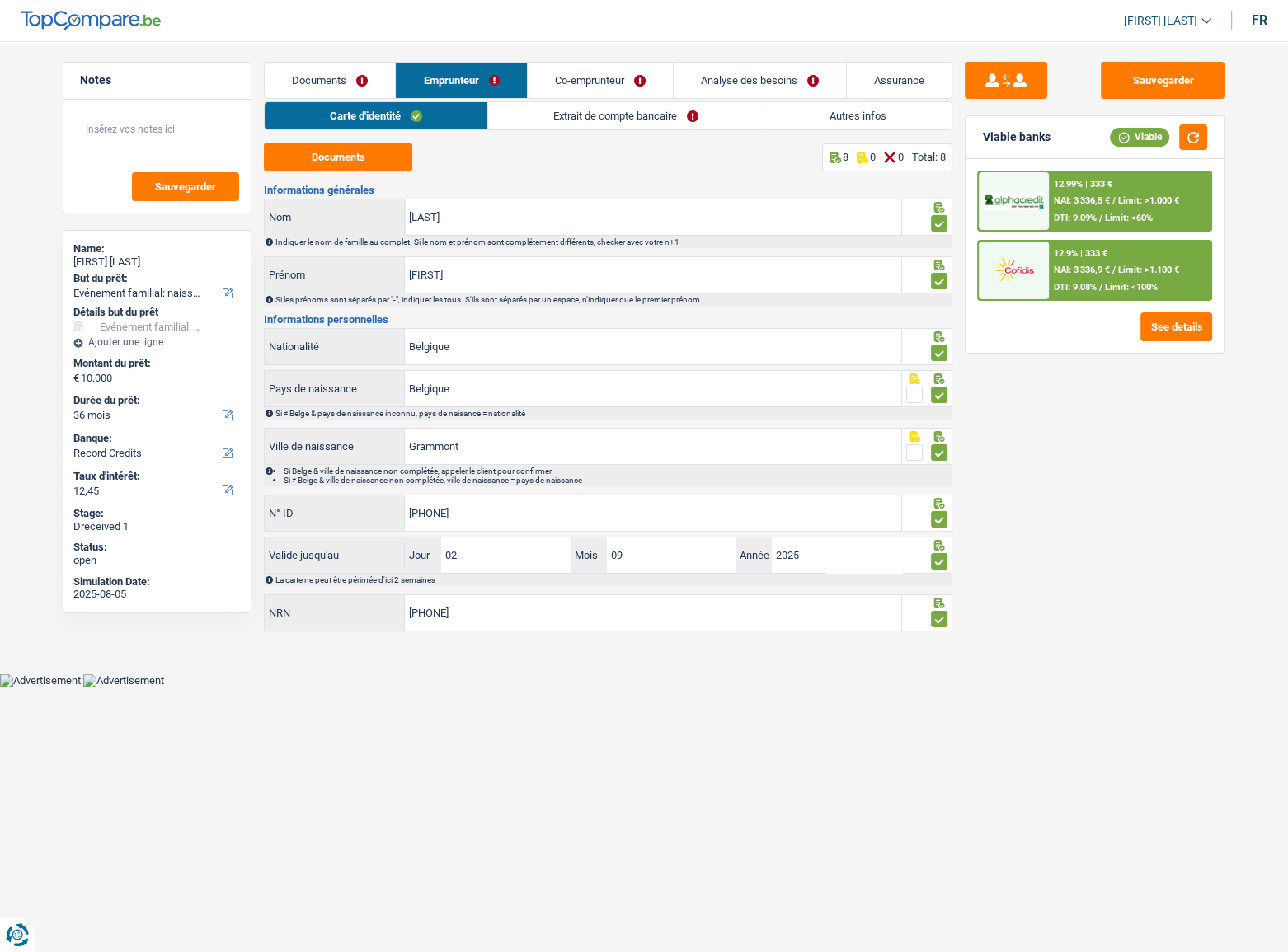 click on "Extrait de compte bancaire" at bounding box center (626, 115) 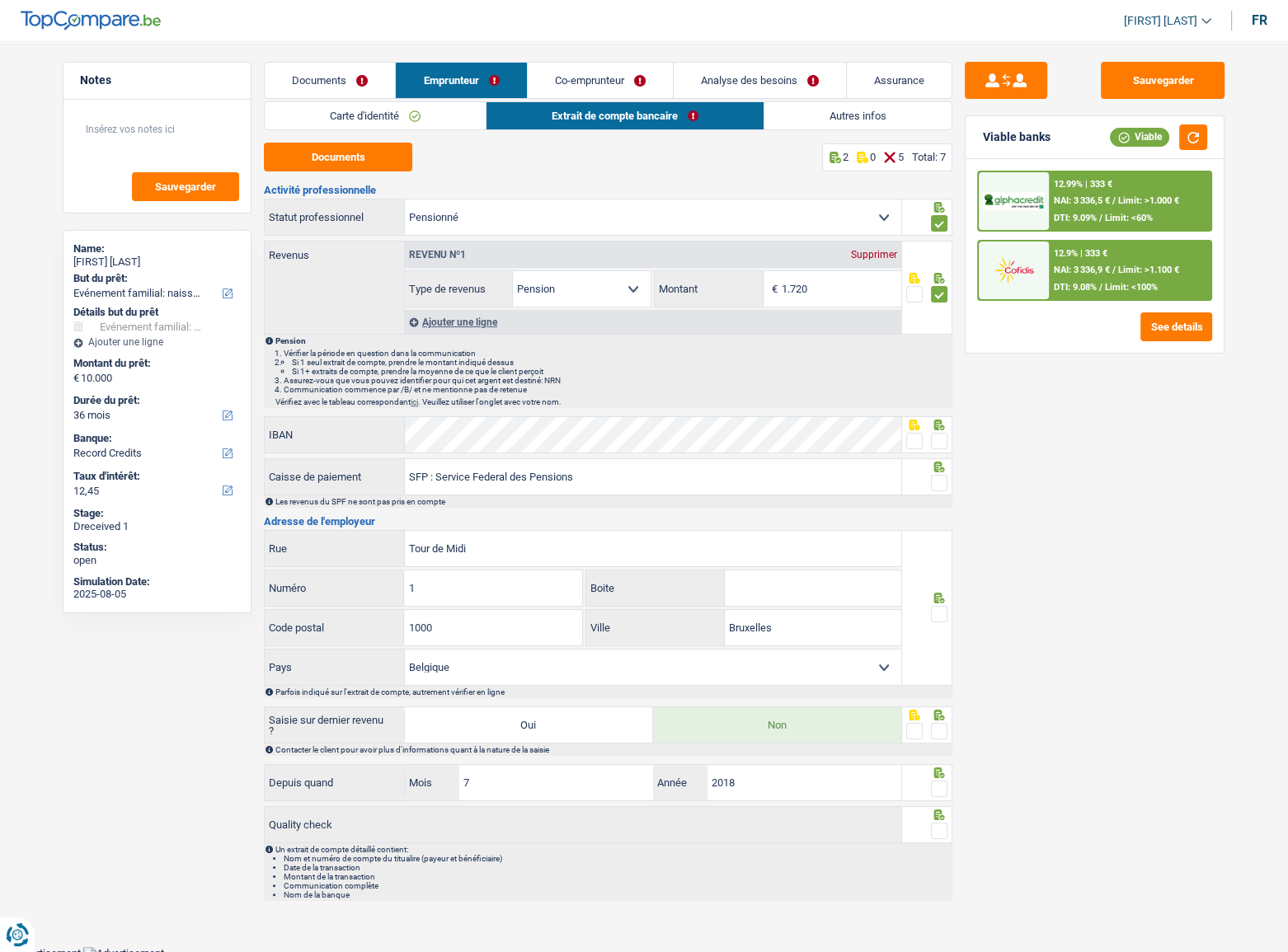 drag, startPoint x: 940, startPoint y: 293, endPoint x: 924, endPoint y: 274, distance: 24.839485 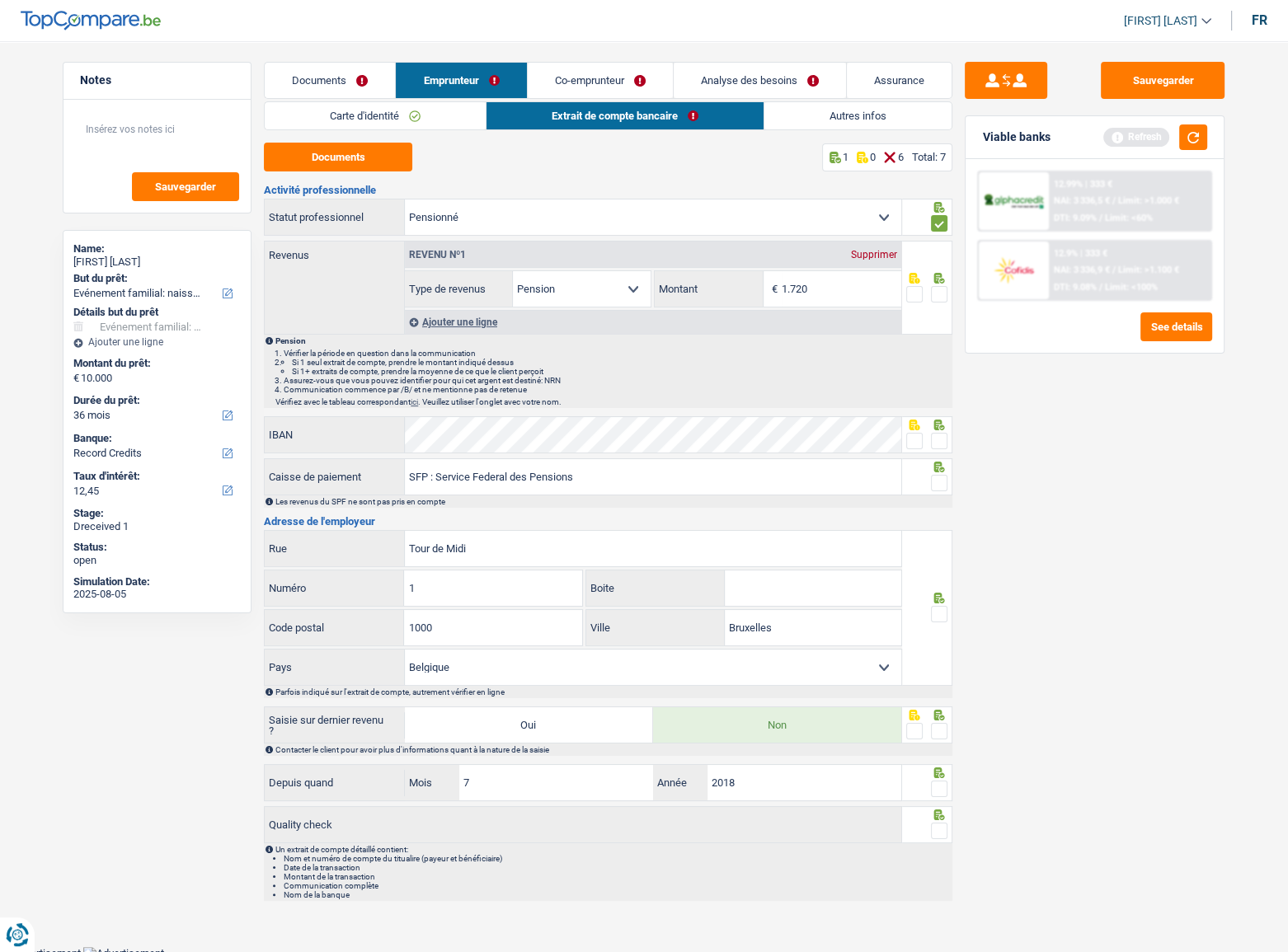 click at bounding box center (939, 441) 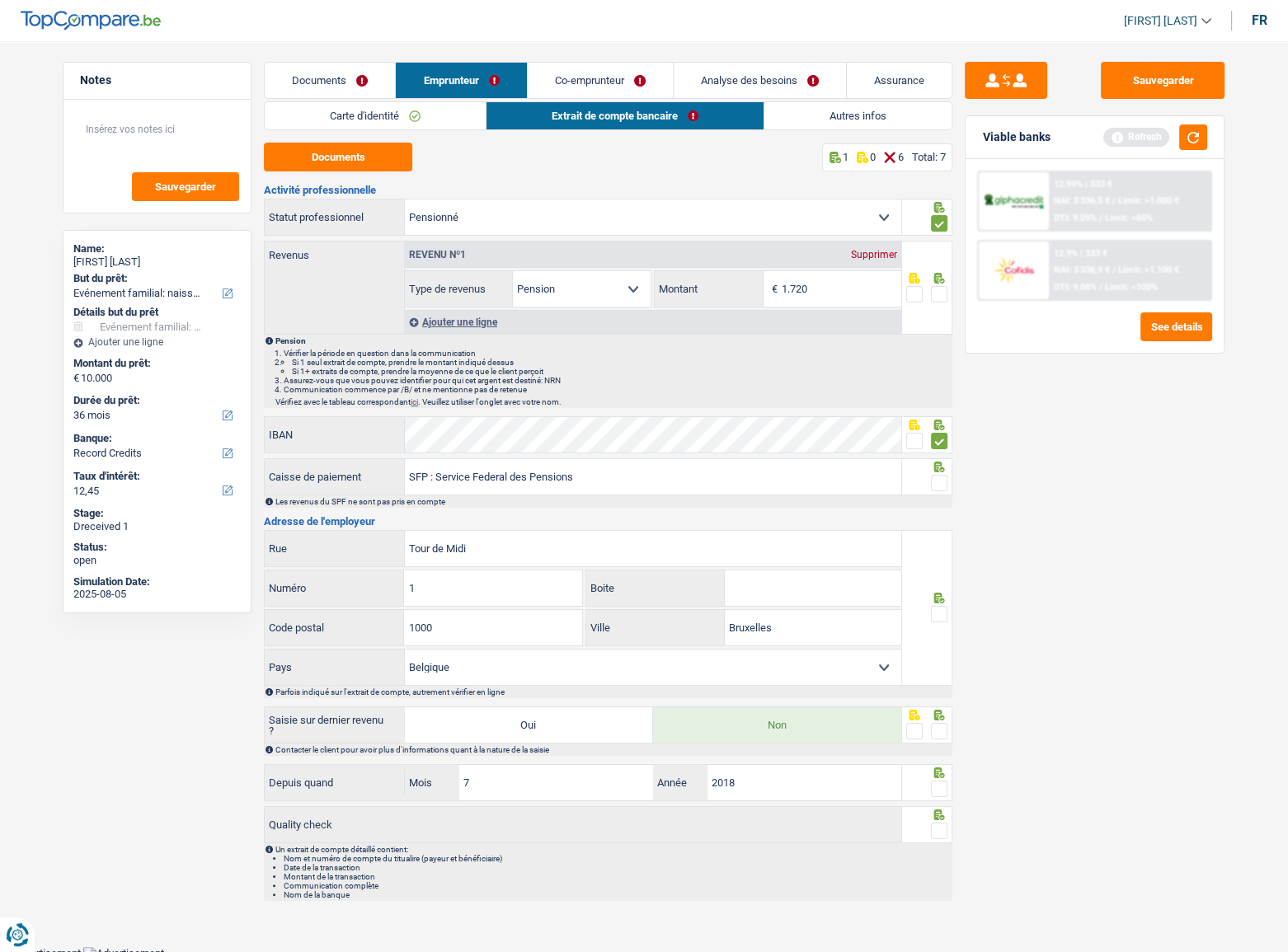 click at bounding box center [939, 483] 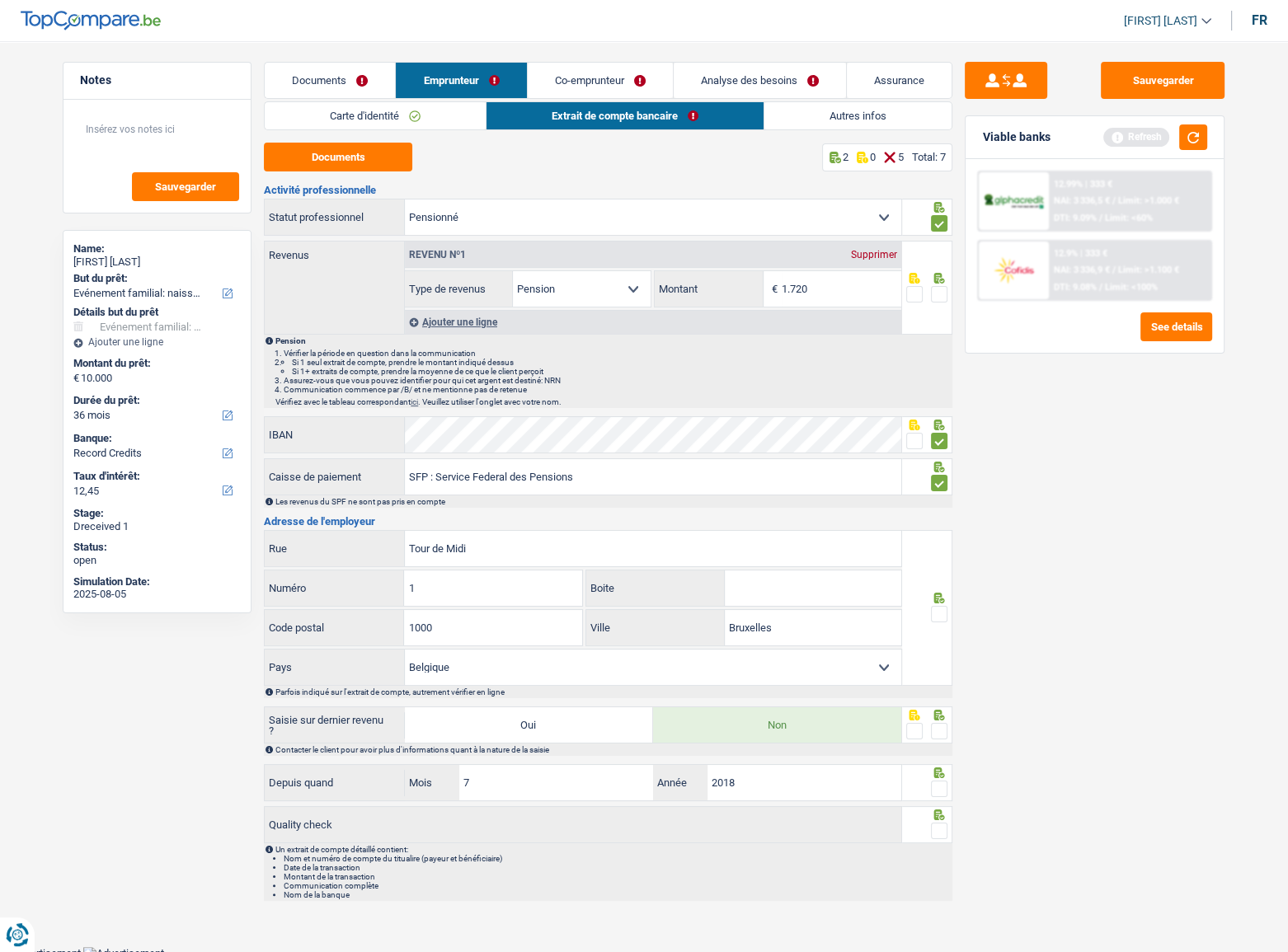 click at bounding box center [939, 614] 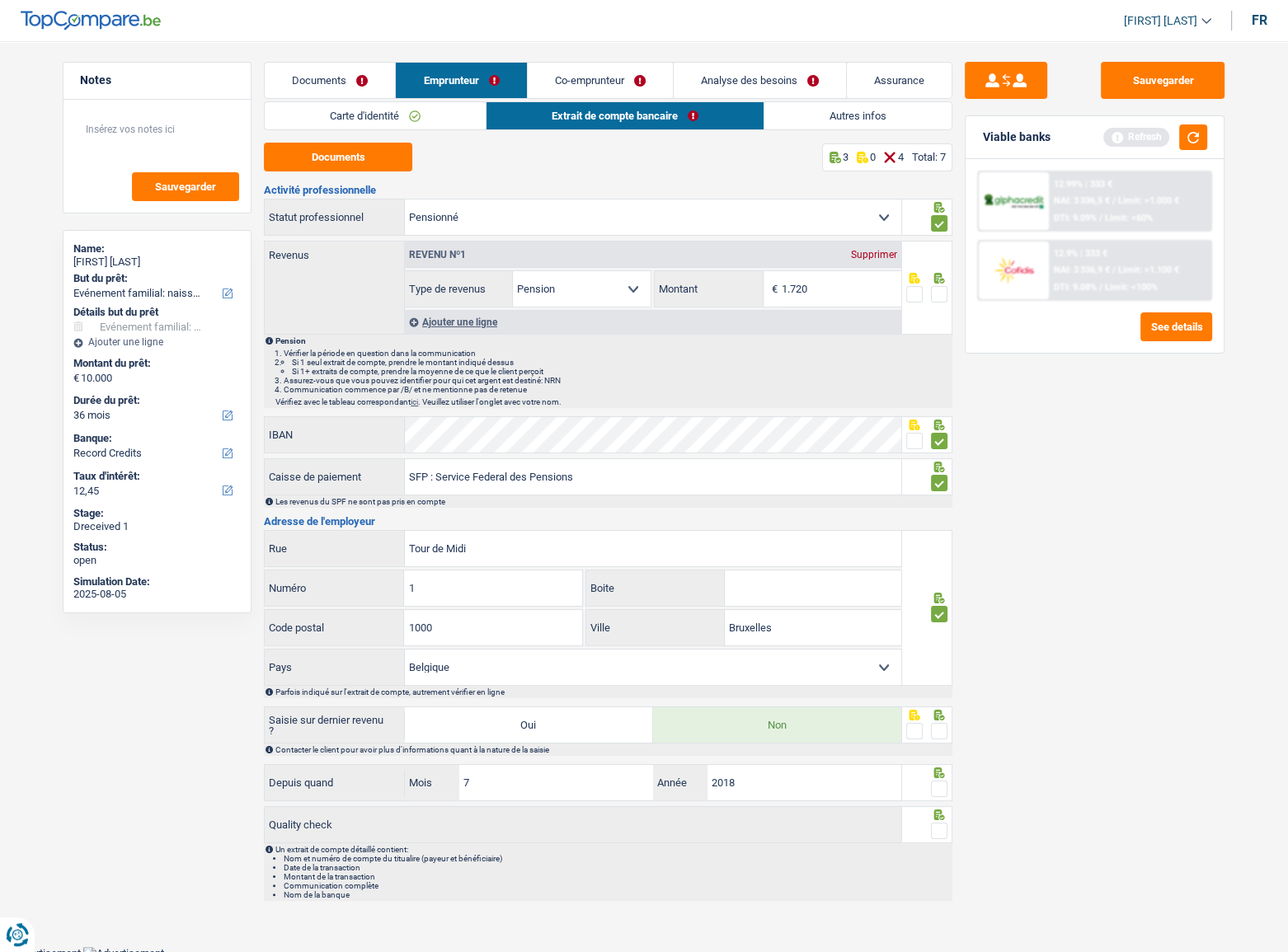 click at bounding box center [939, 731] 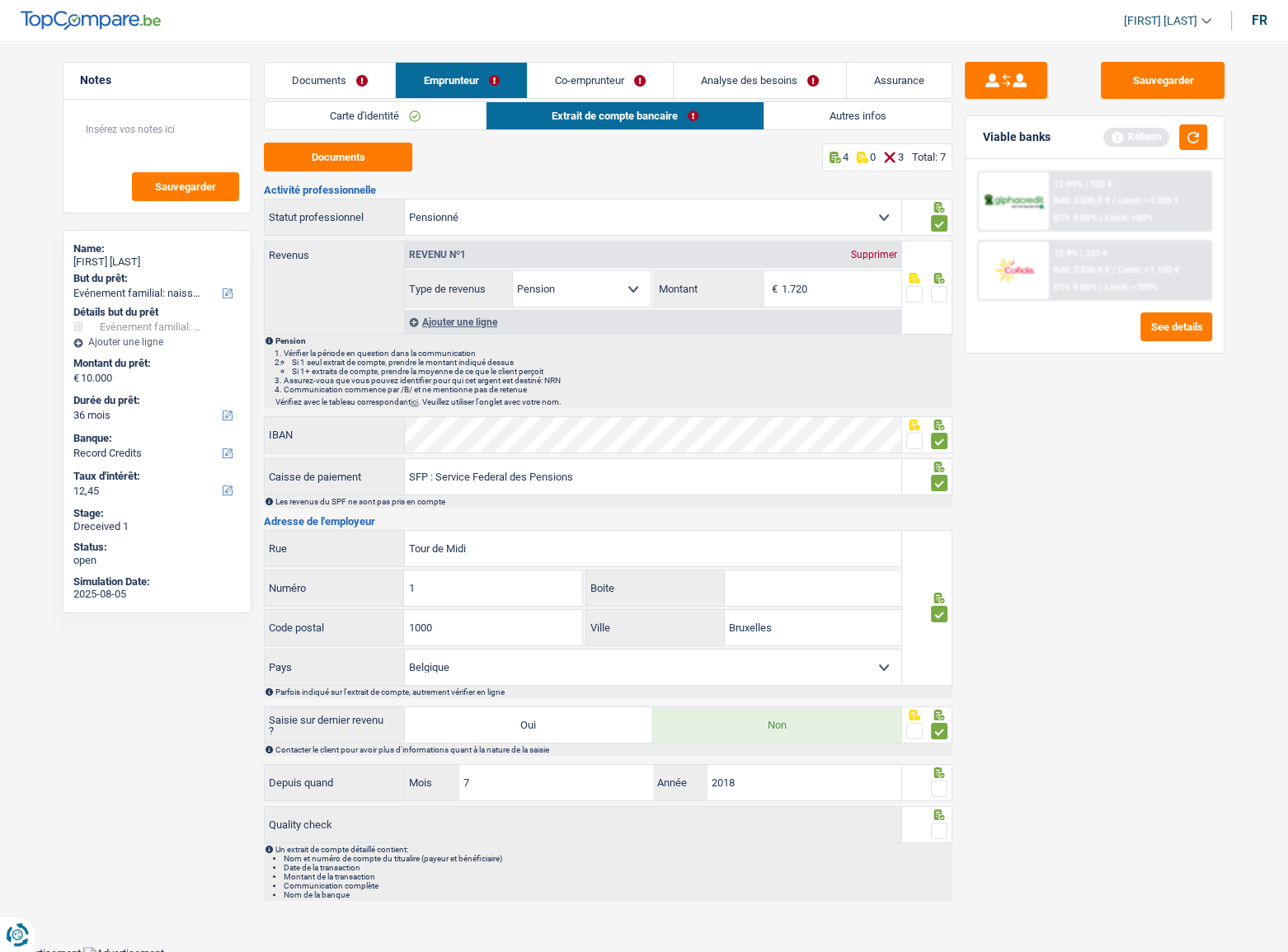click at bounding box center [939, 789] 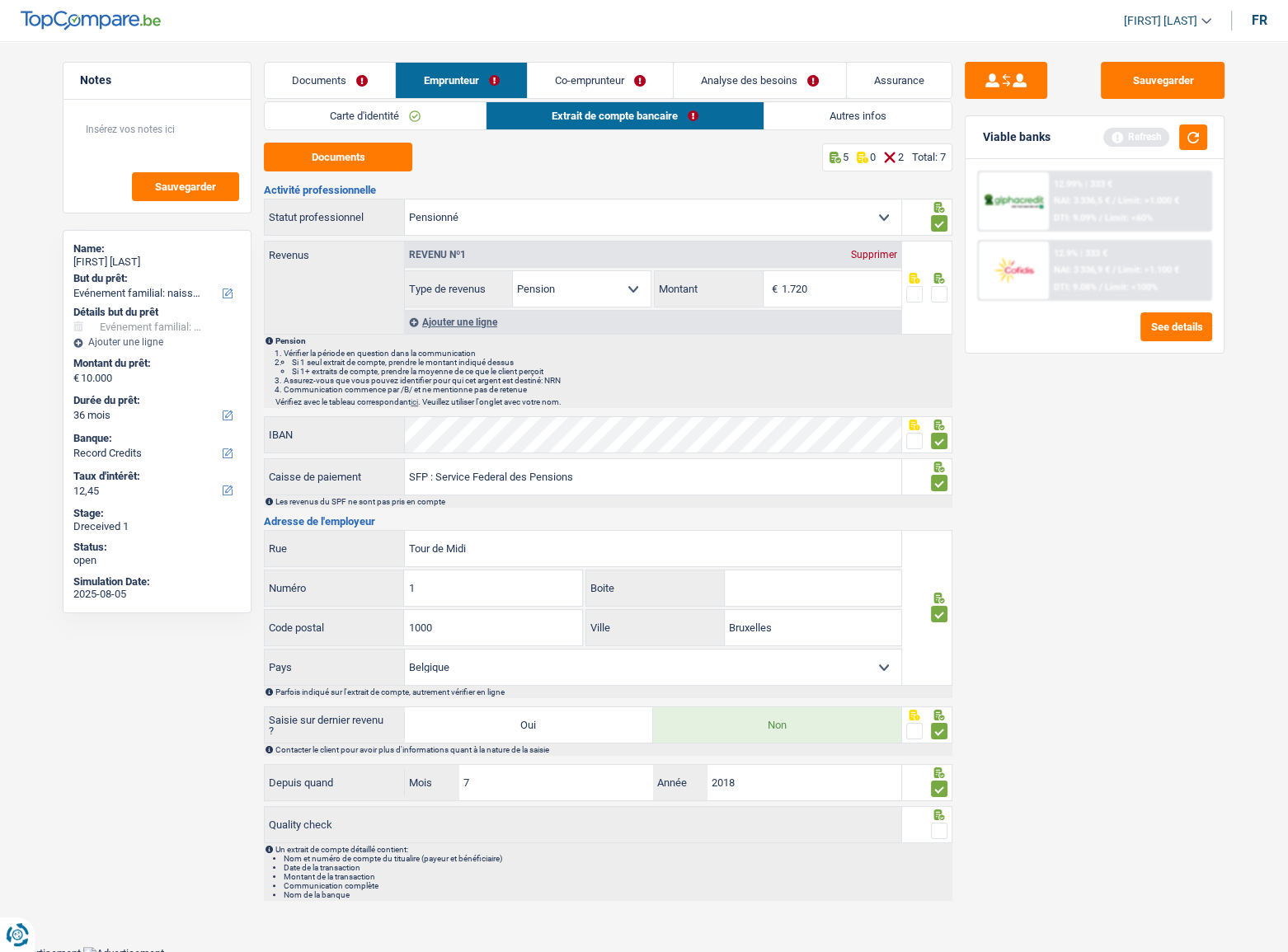 drag, startPoint x: 934, startPoint y: 825, endPoint x: 857, endPoint y: 544, distance: 291.3589 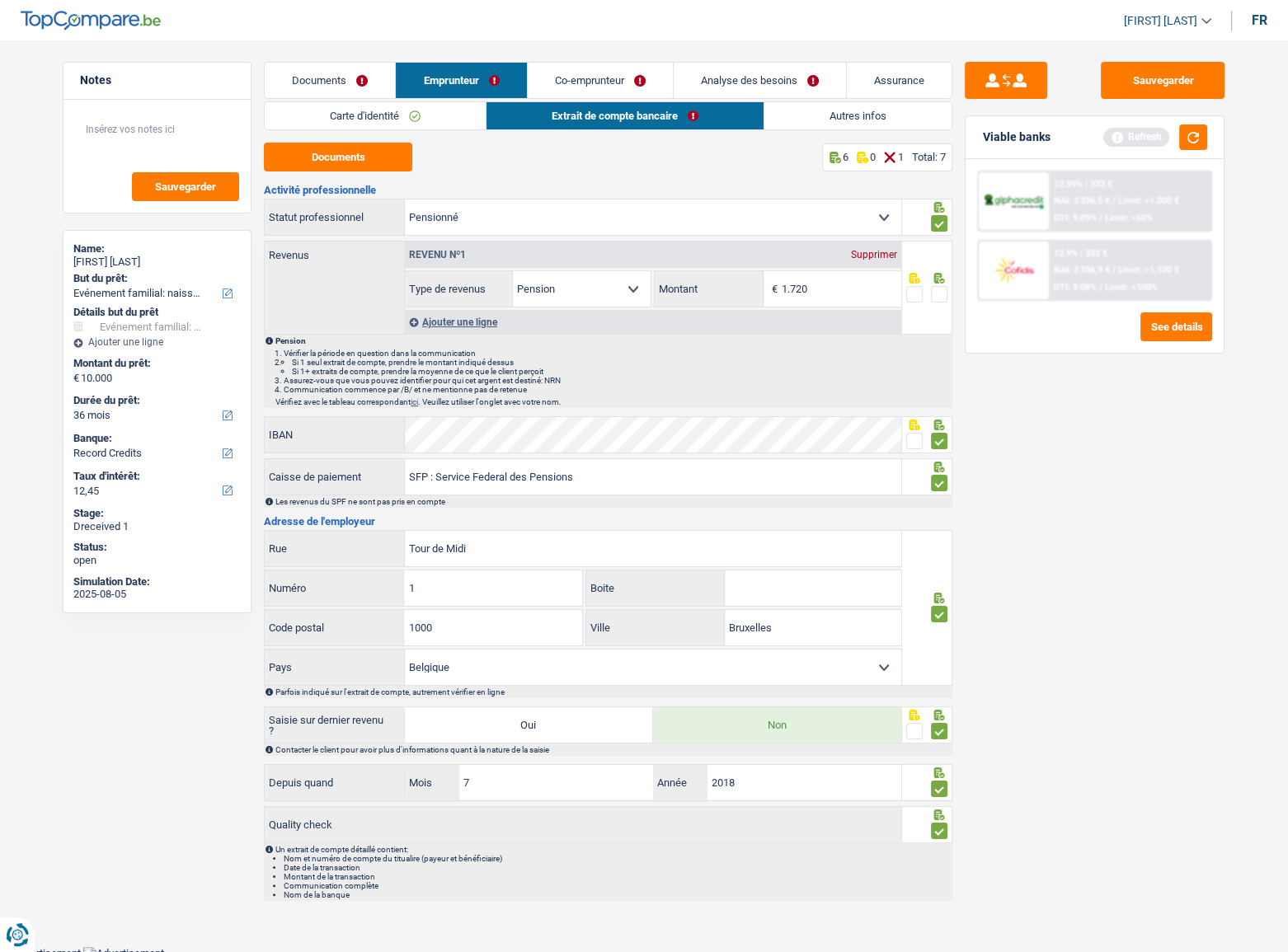drag, startPoint x: 618, startPoint y: 80, endPoint x: 587, endPoint y: 87, distance: 31.780497 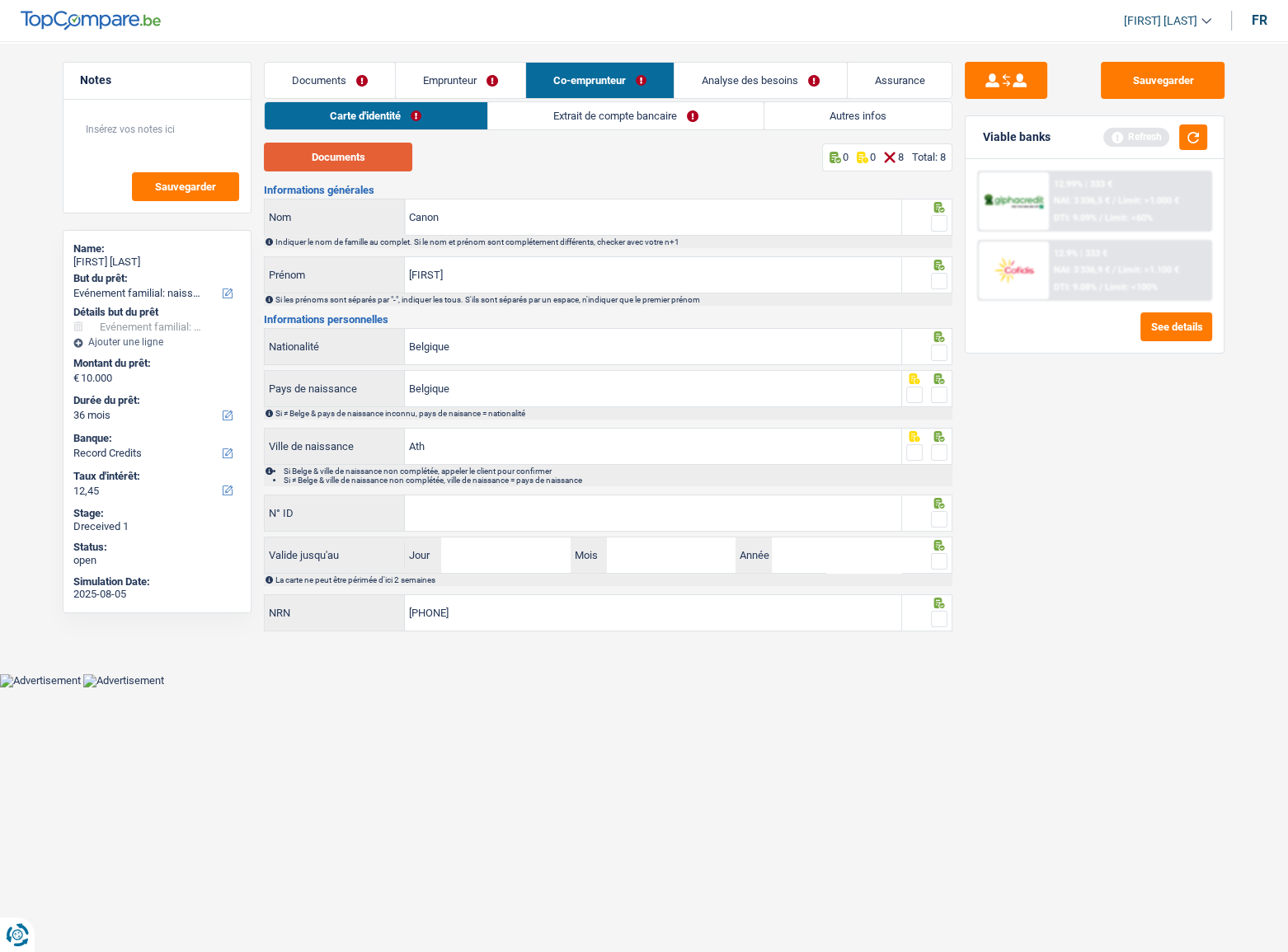 click on "Documents" at bounding box center (338, 157) 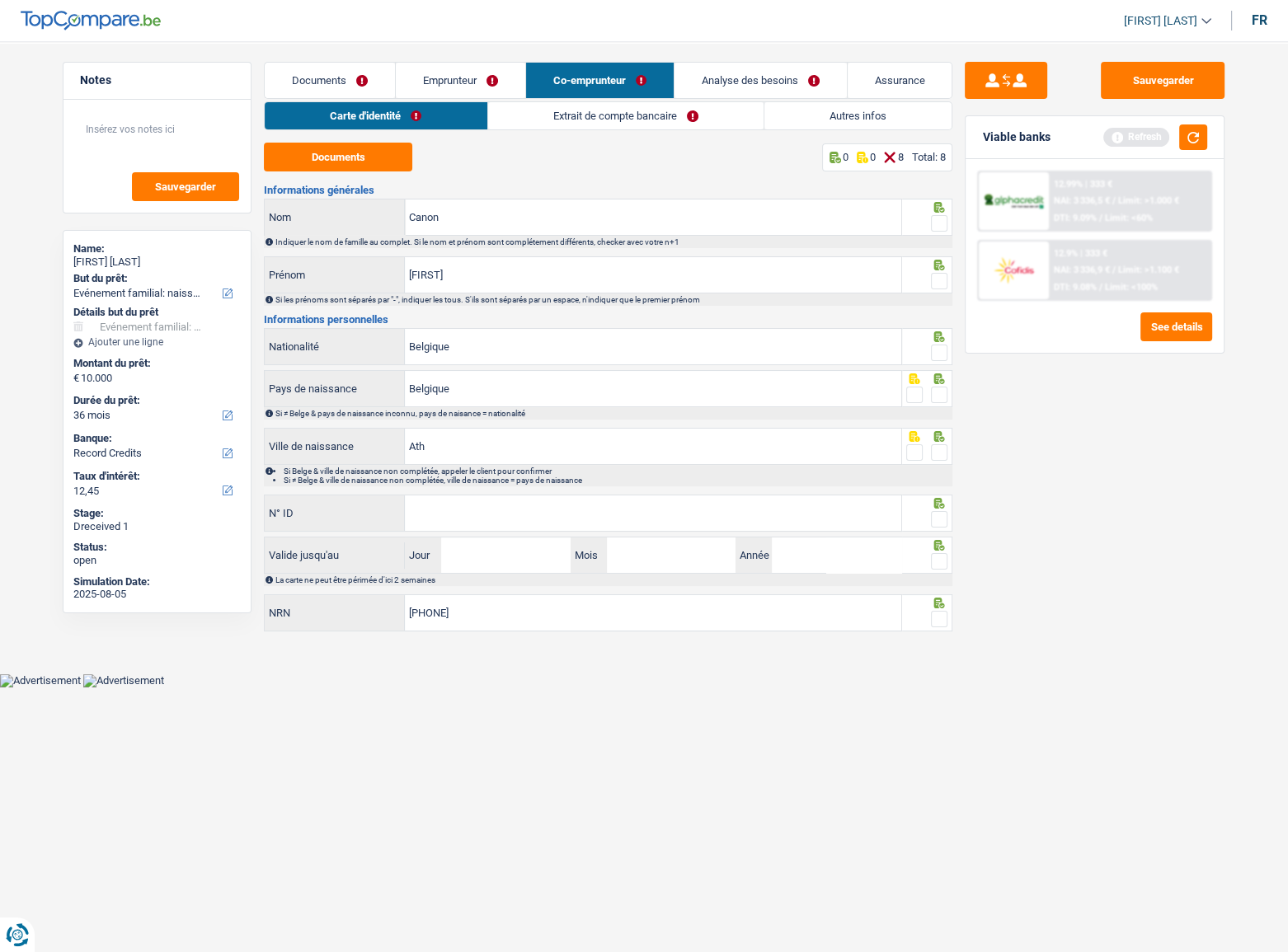 click at bounding box center [939, 223] 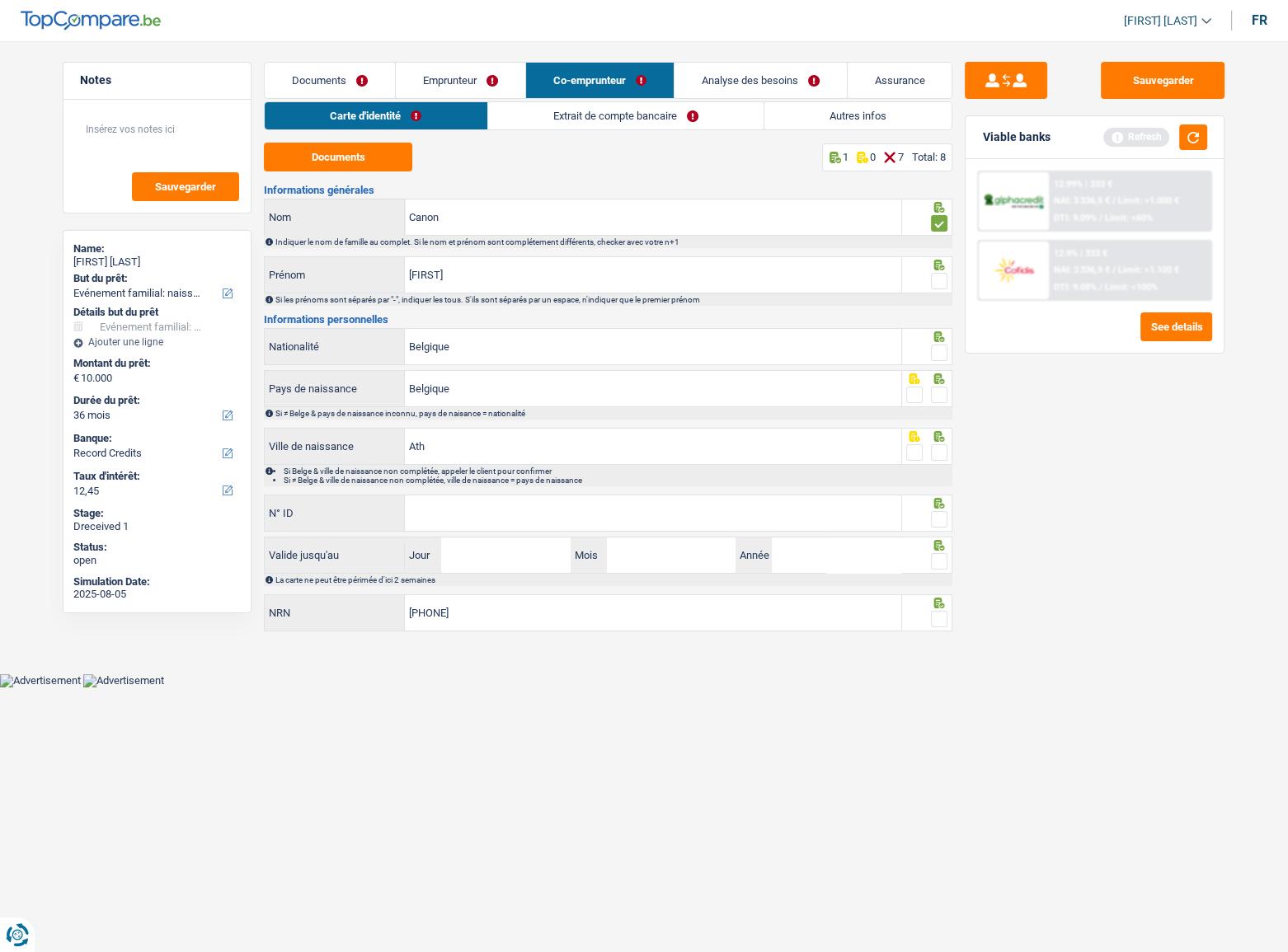 click at bounding box center (939, 281) 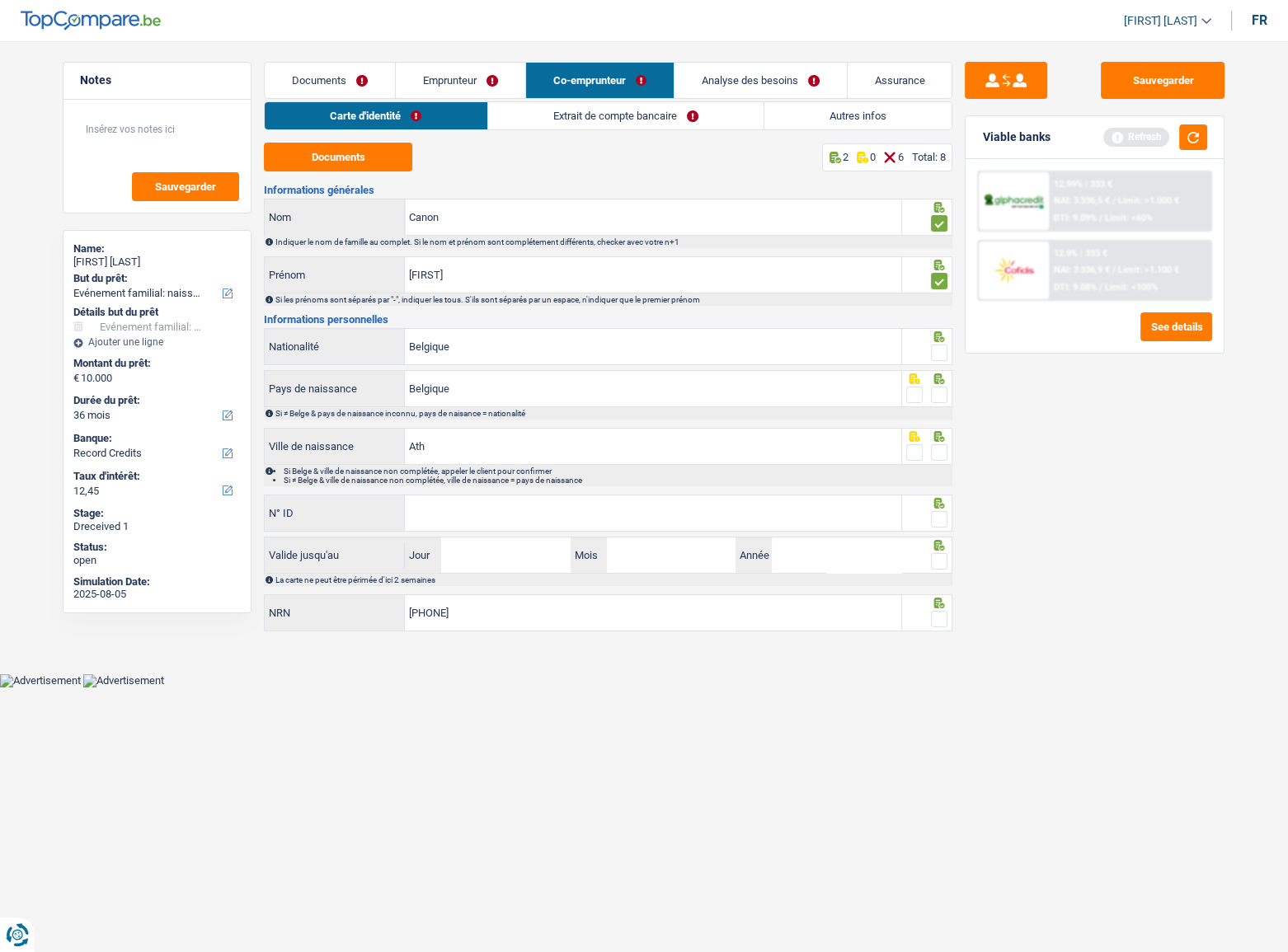drag, startPoint x: 940, startPoint y: 350, endPoint x: 943, endPoint y: 393, distance: 43.104524 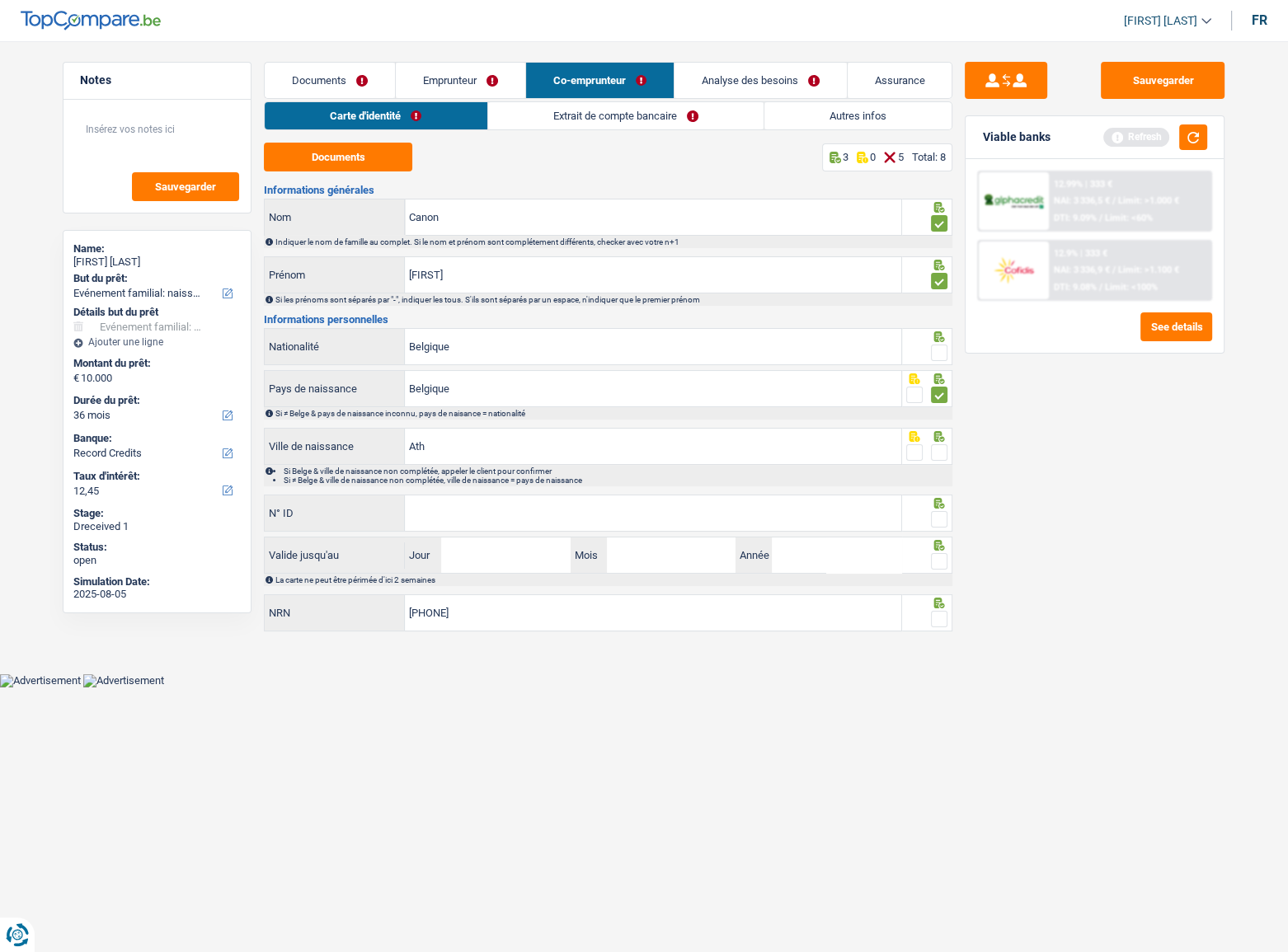 click at bounding box center (939, 353) 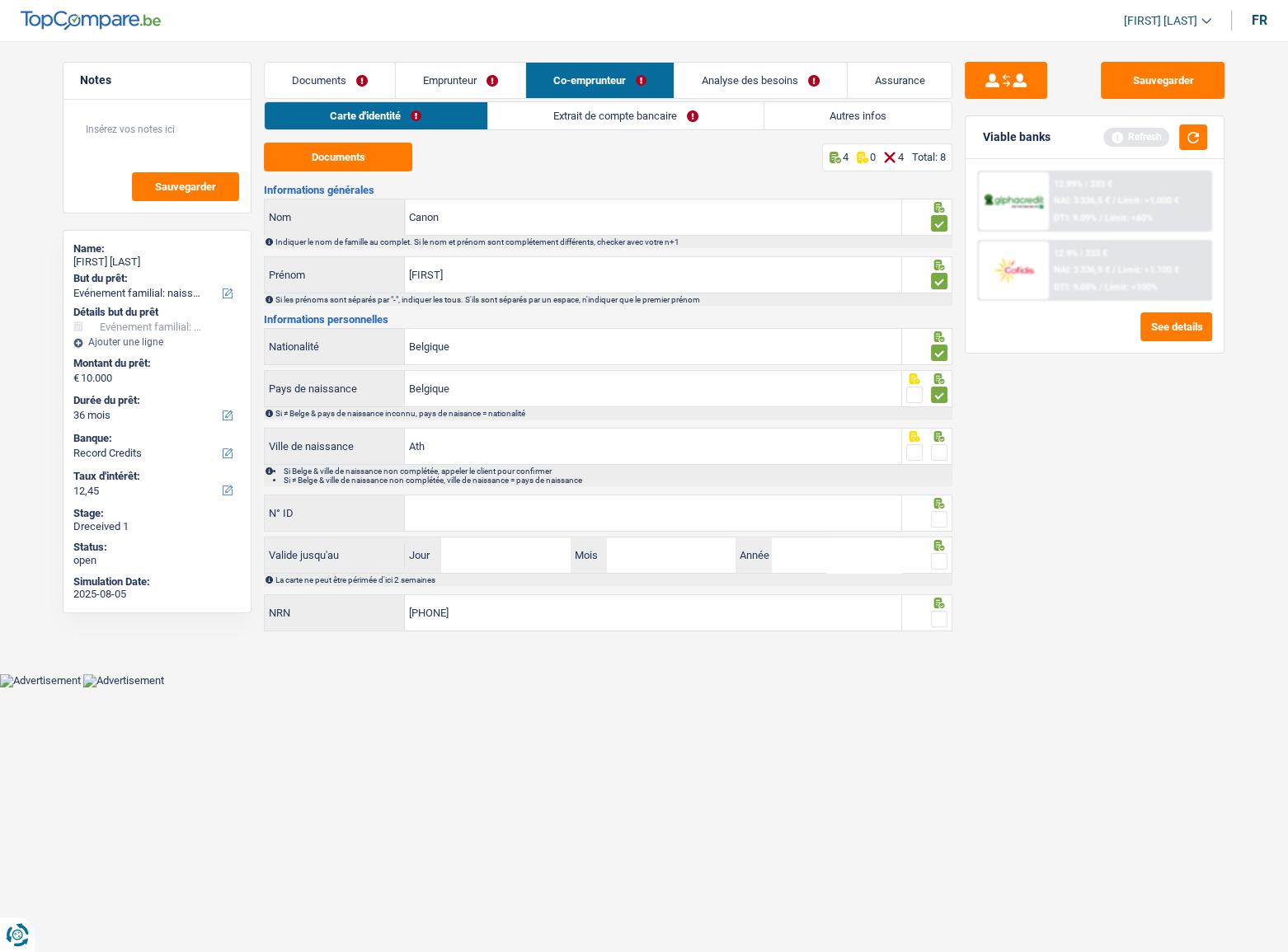 click at bounding box center (939, 453) 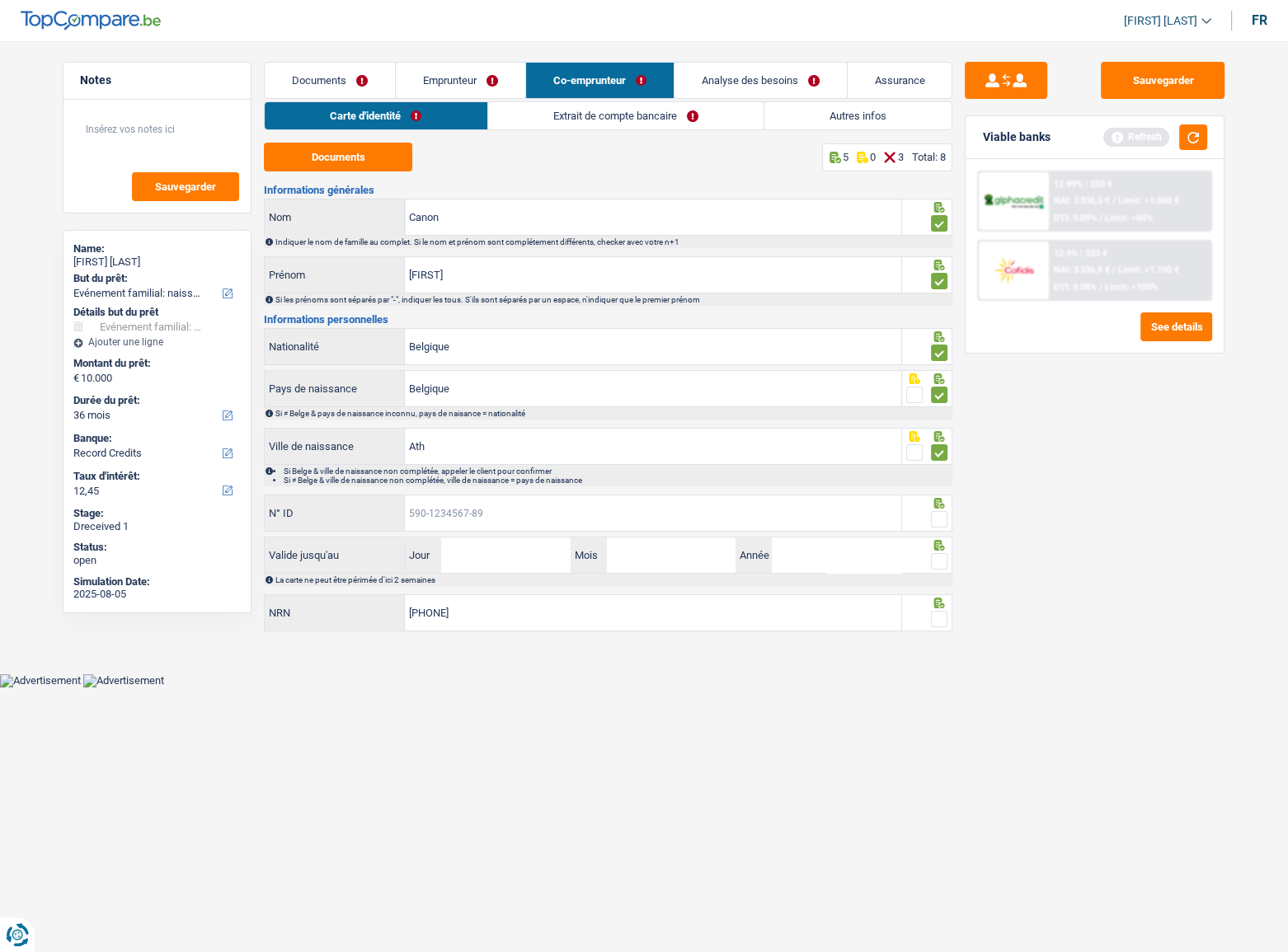 drag, startPoint x: 636, startPoint y: 506, endPoint x: 1097, endPoint y: 509, distance: 461.00976 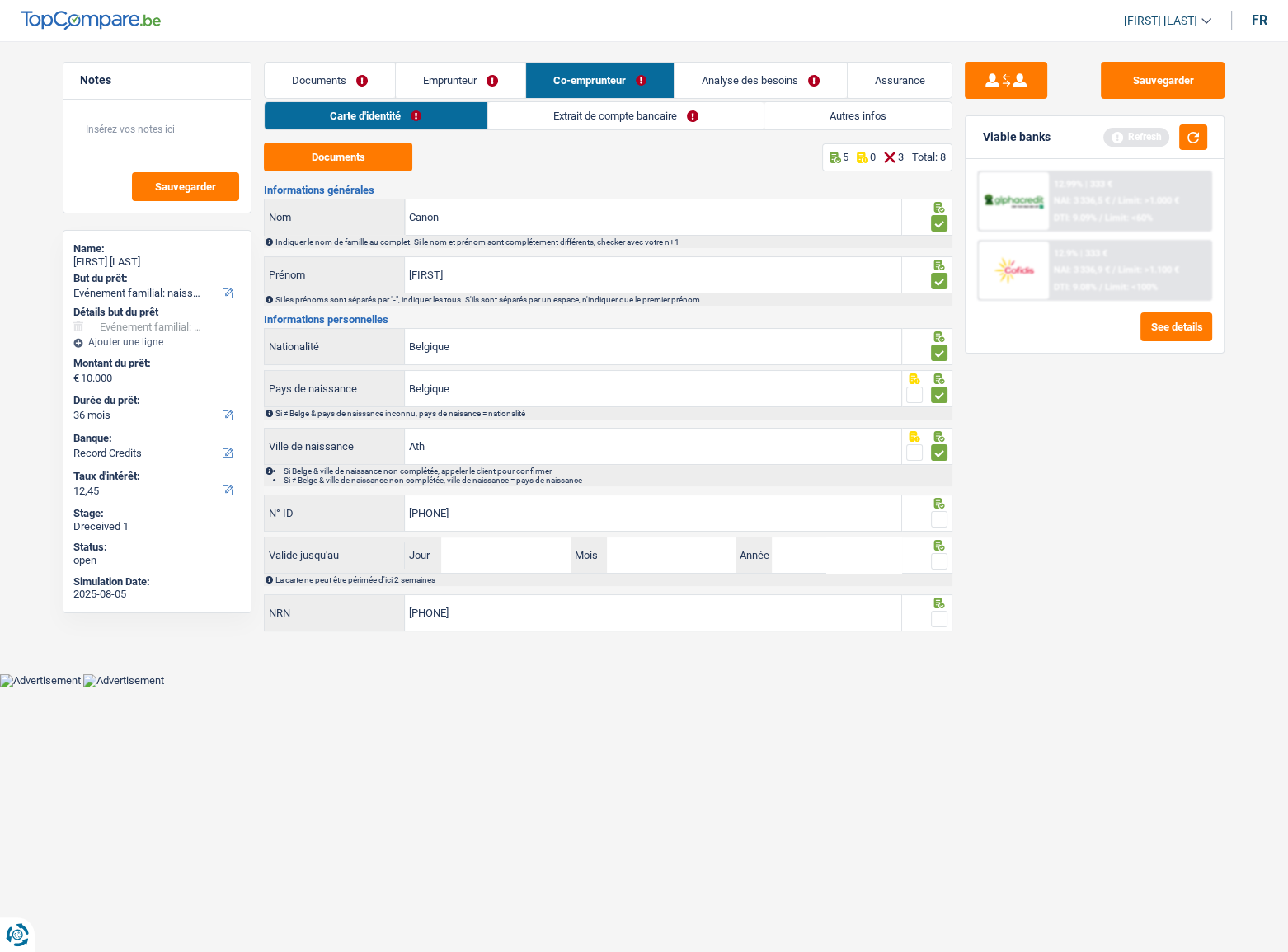 type on "595-4274041-45" 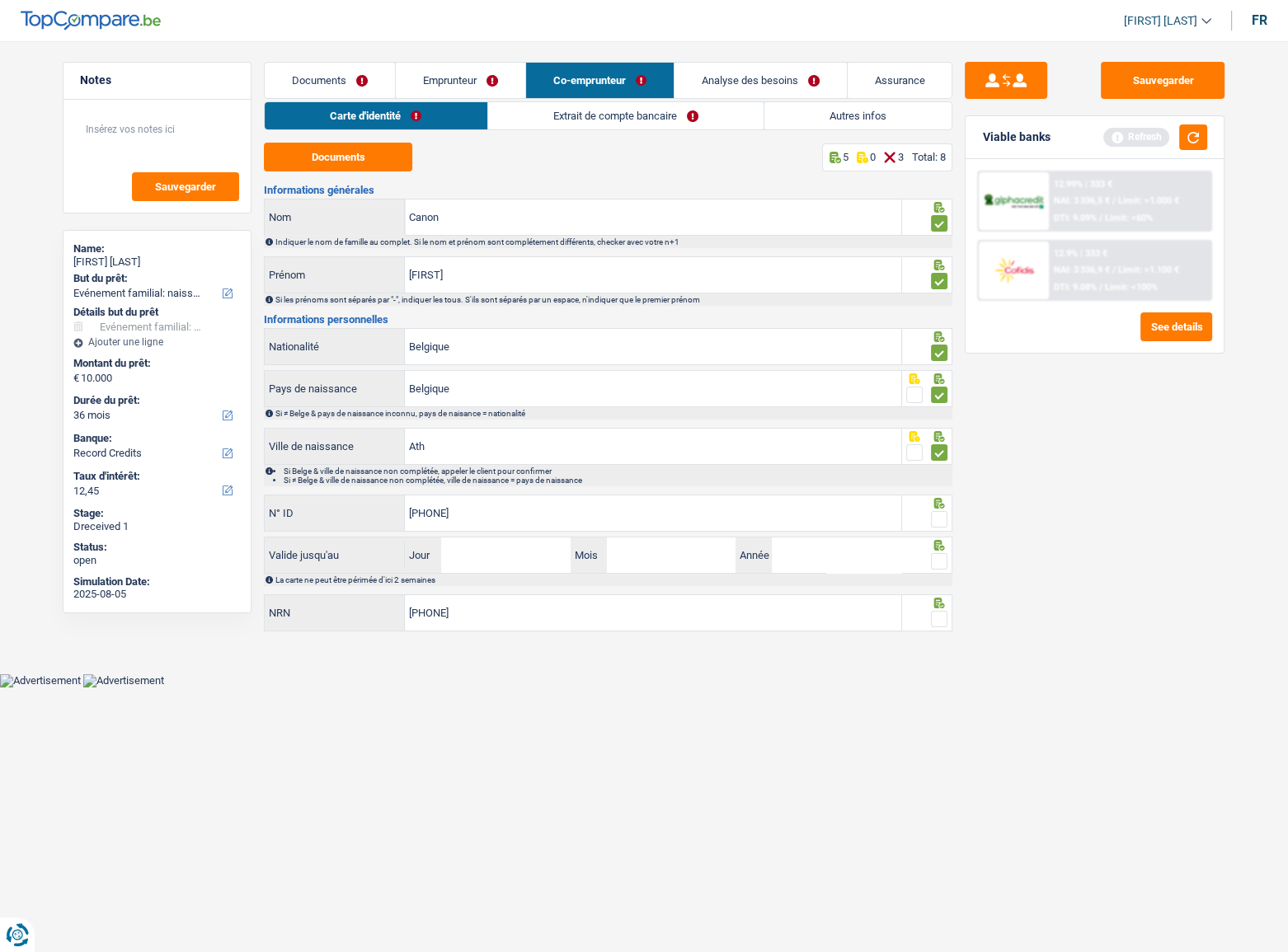 click at bounding box center (939, 519) 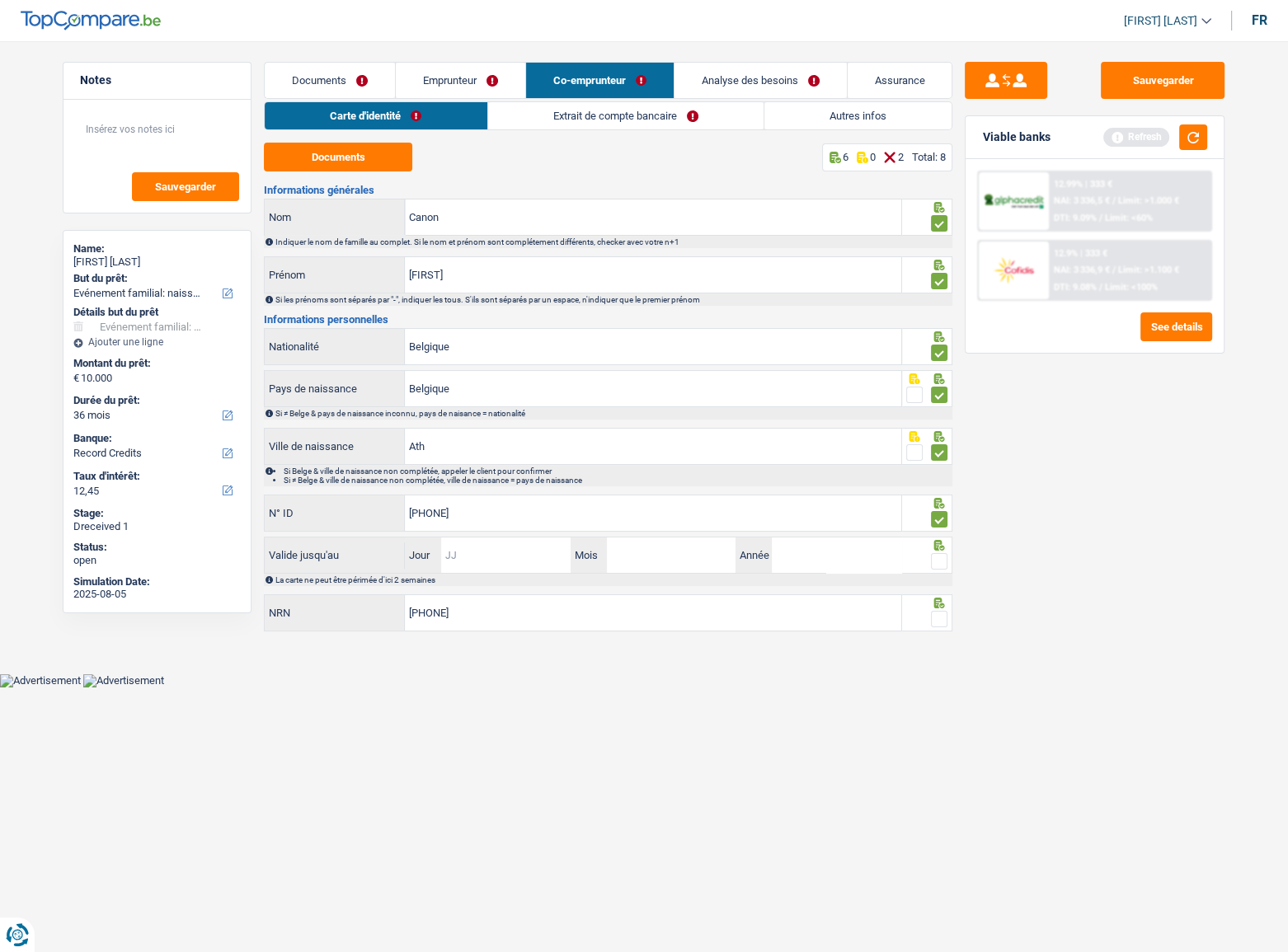 drag, startPoint x: 544, startPoint y: 562, endPoint x: 825, endPoint y: 560, distance: 281.00712 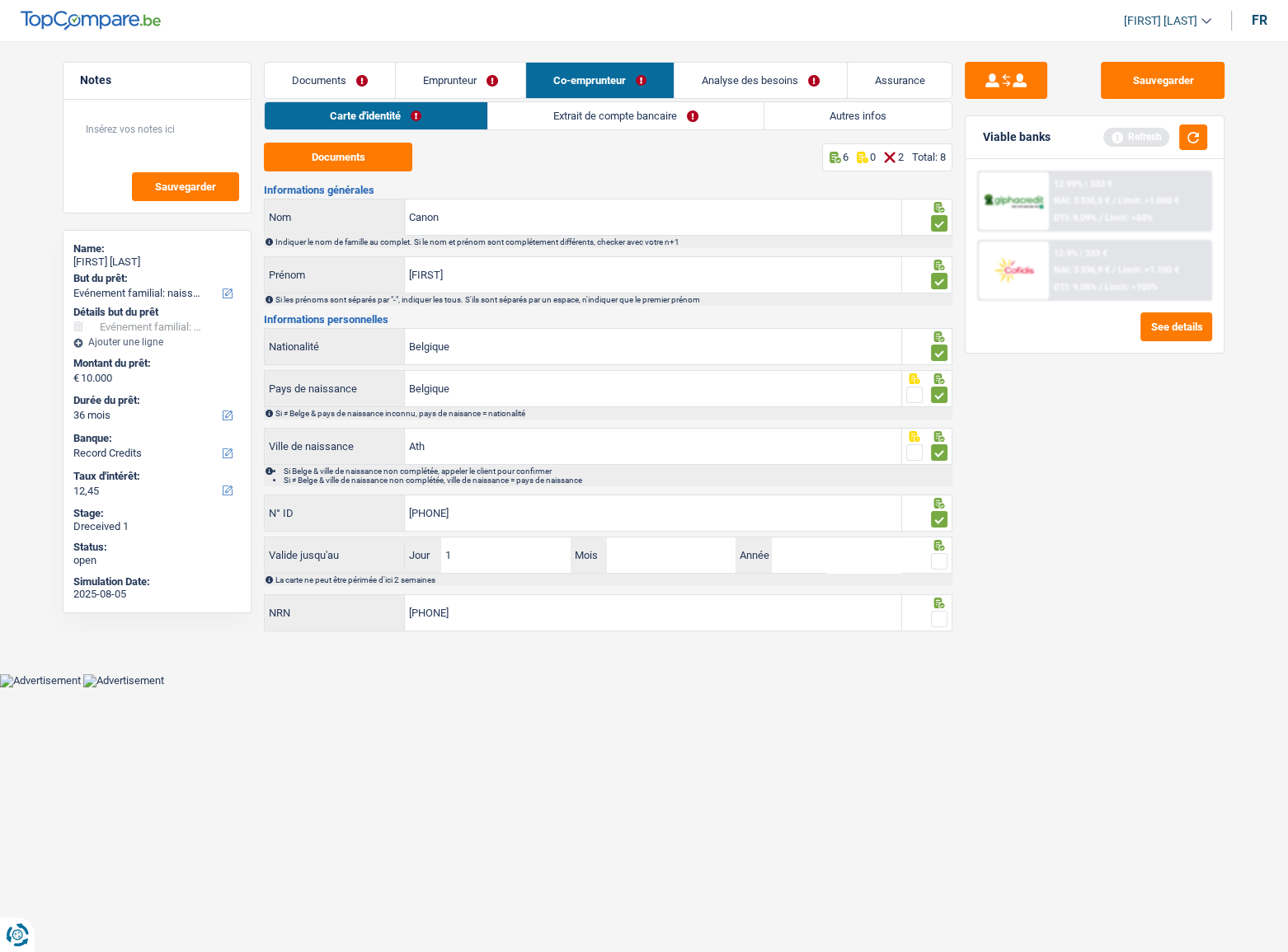 type on "12" 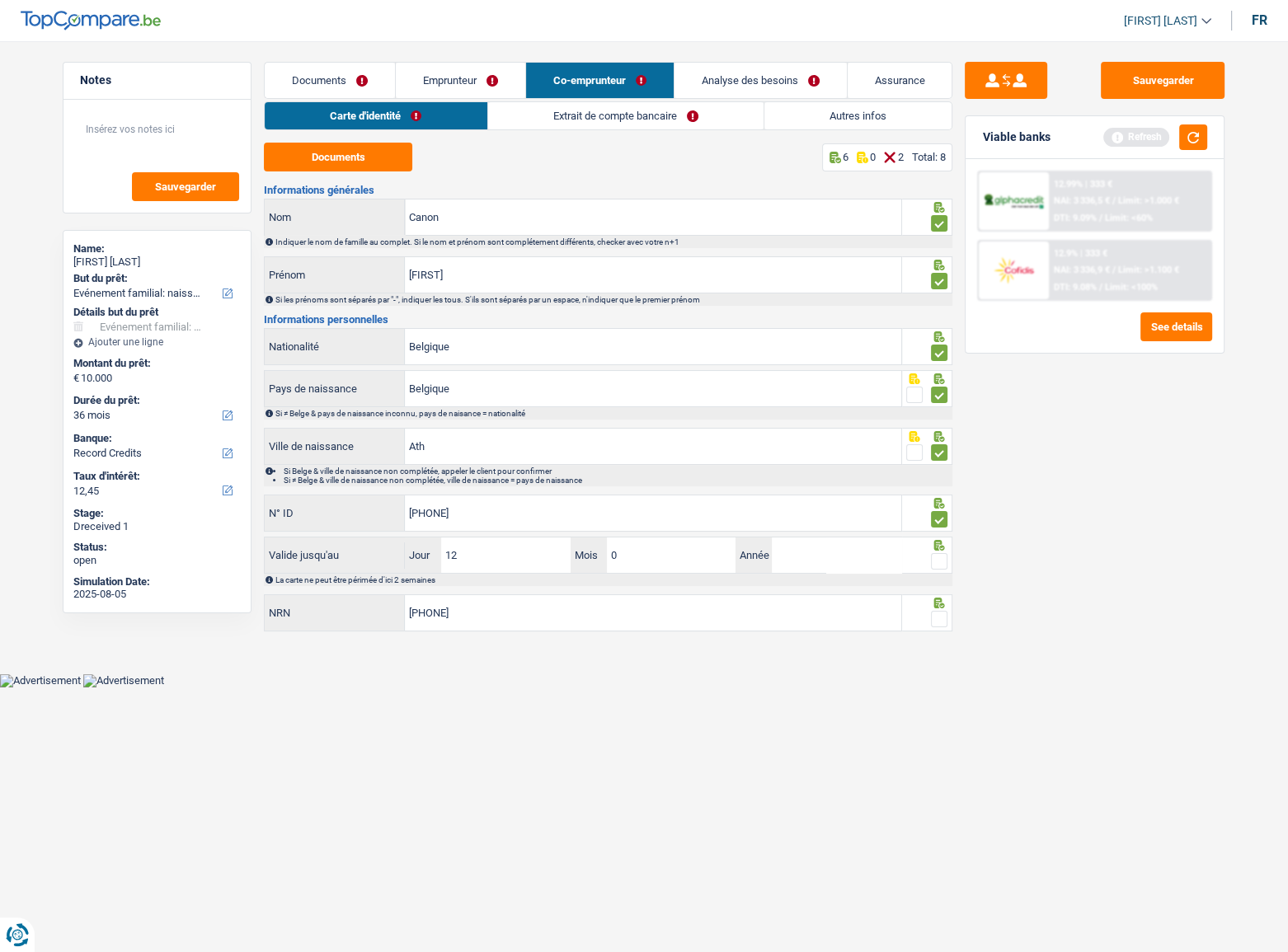 type on "06" 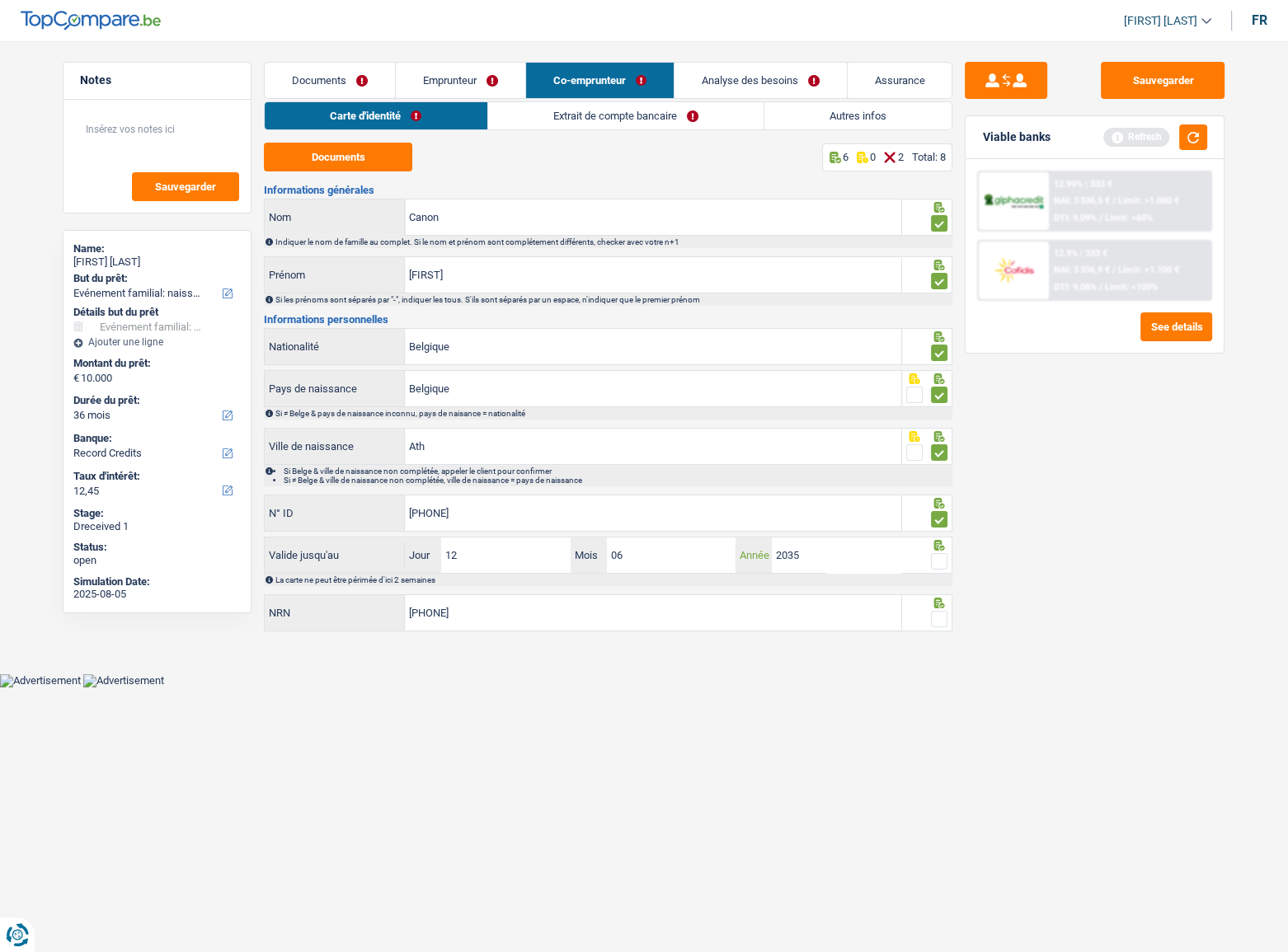 type on "2035" 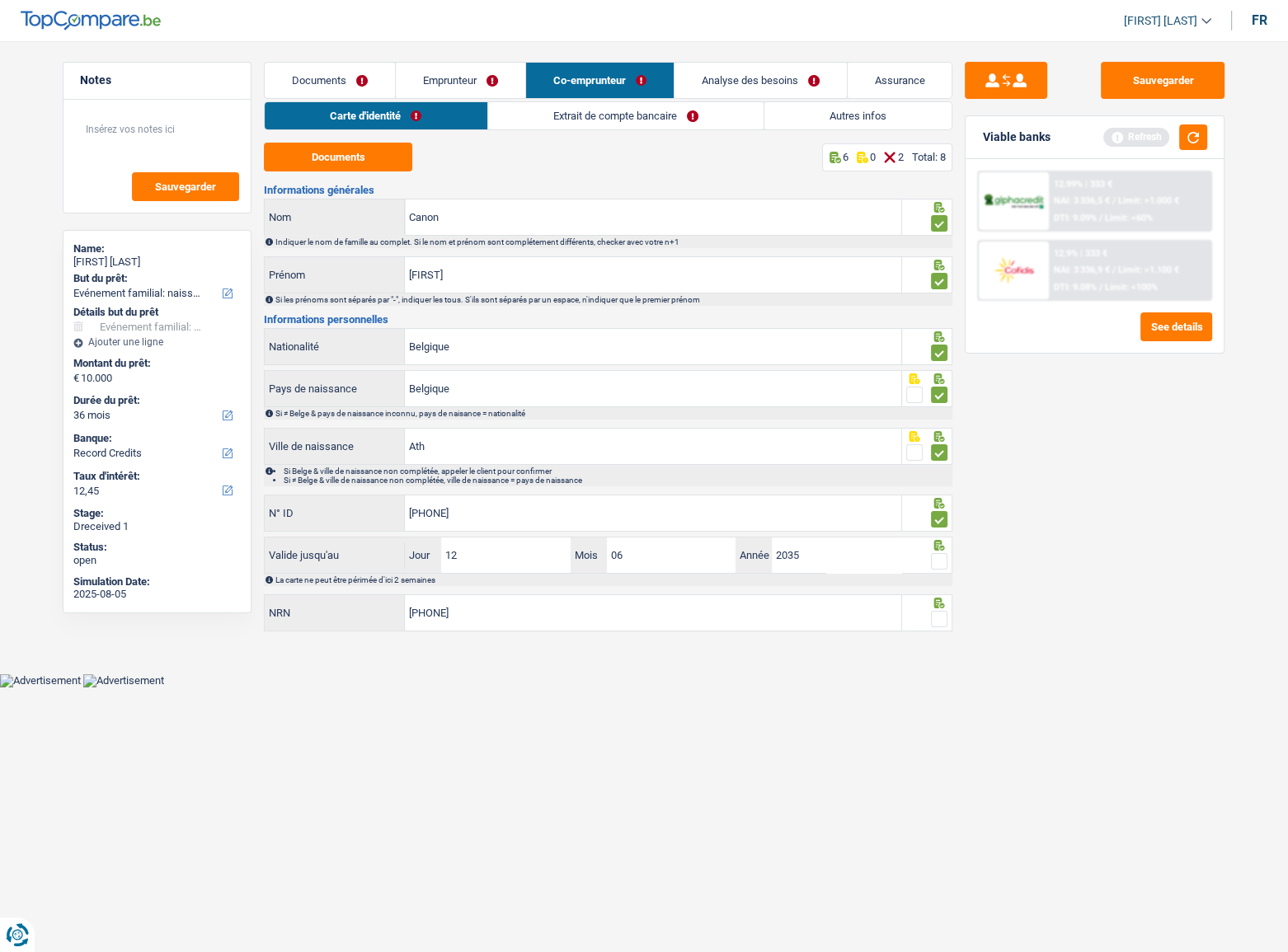 click at bounding box center [939, 561] 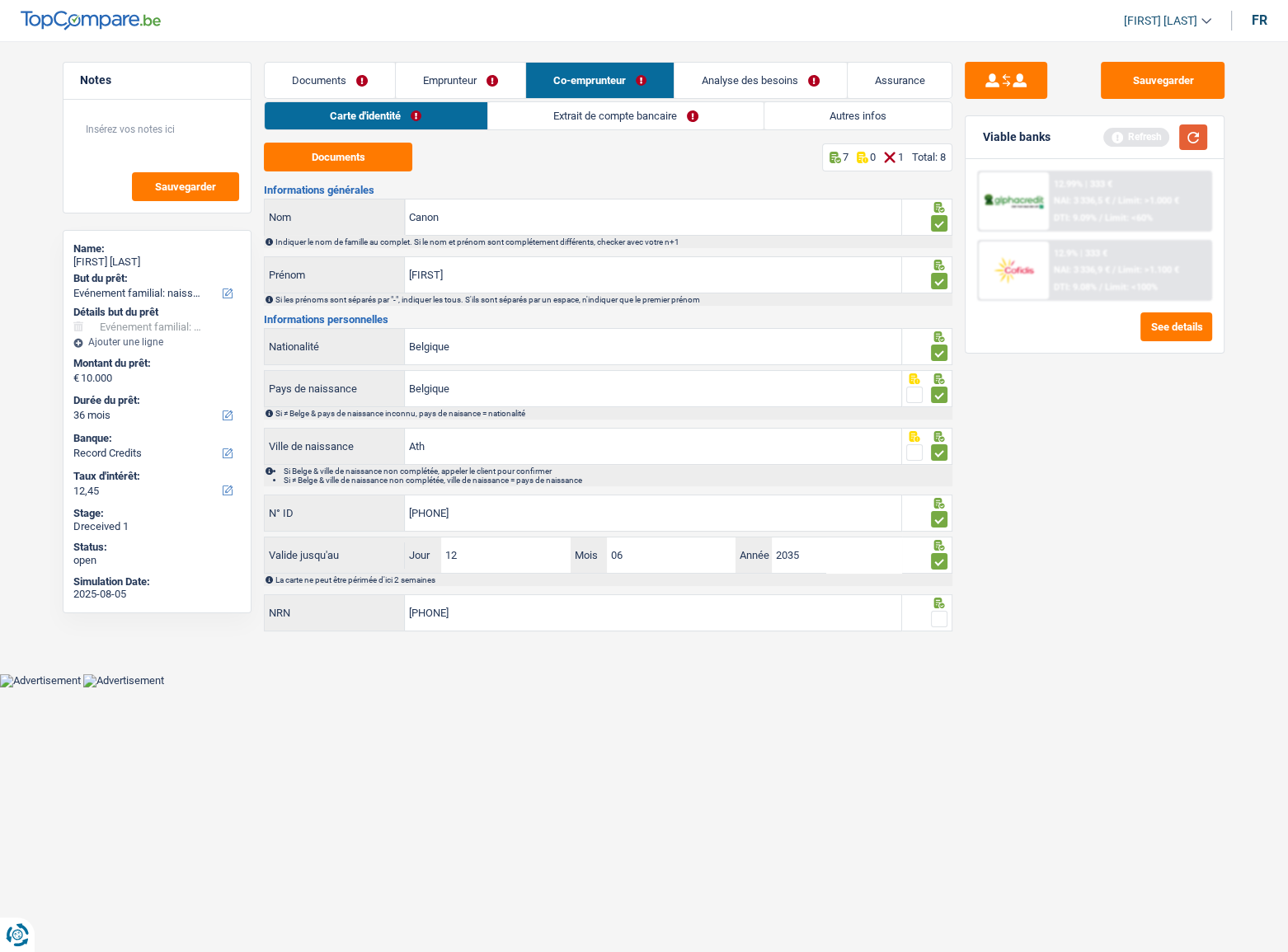 click at bounding box center (1193, 137) 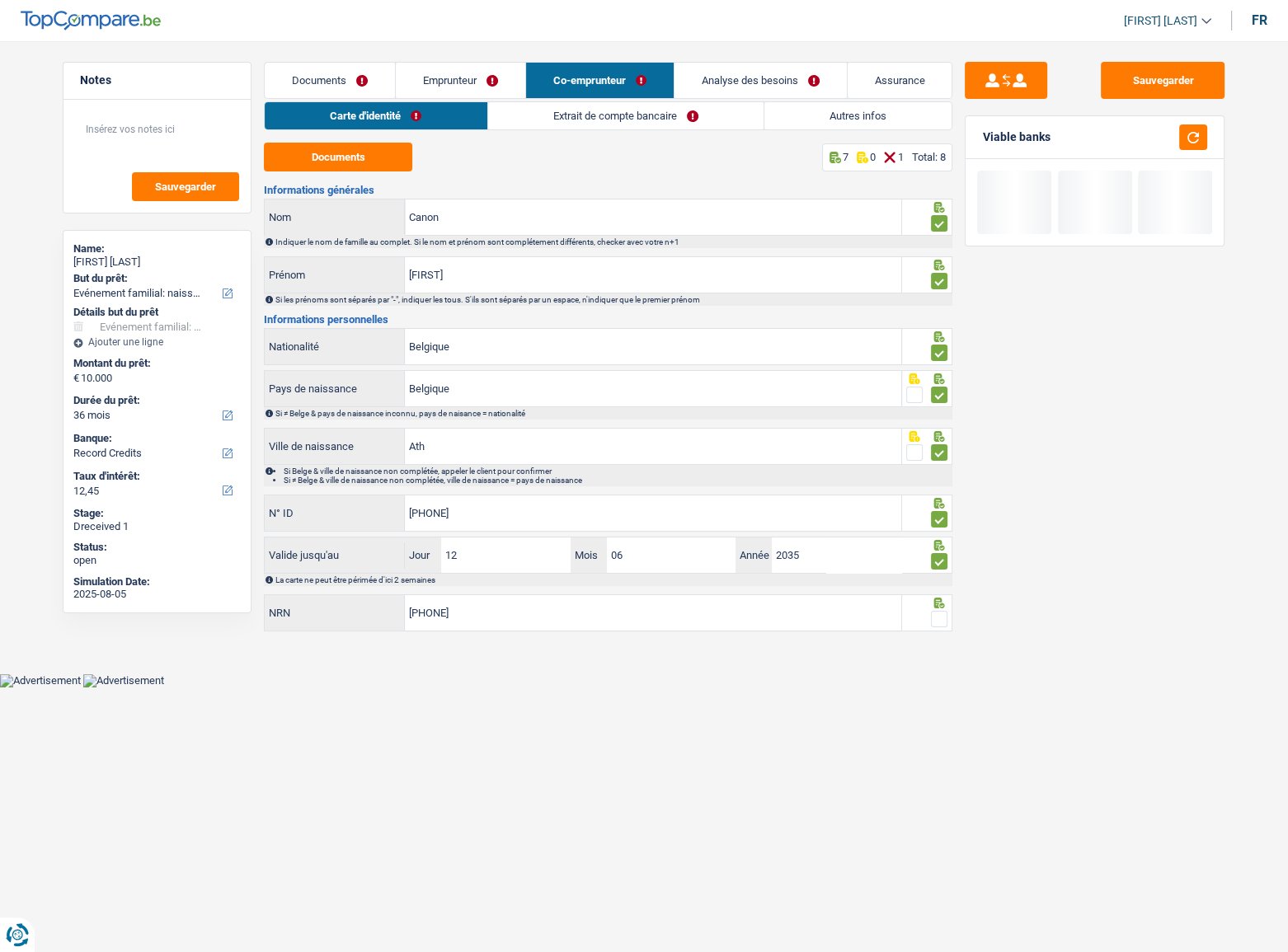 click at bounding box center (939, 619) 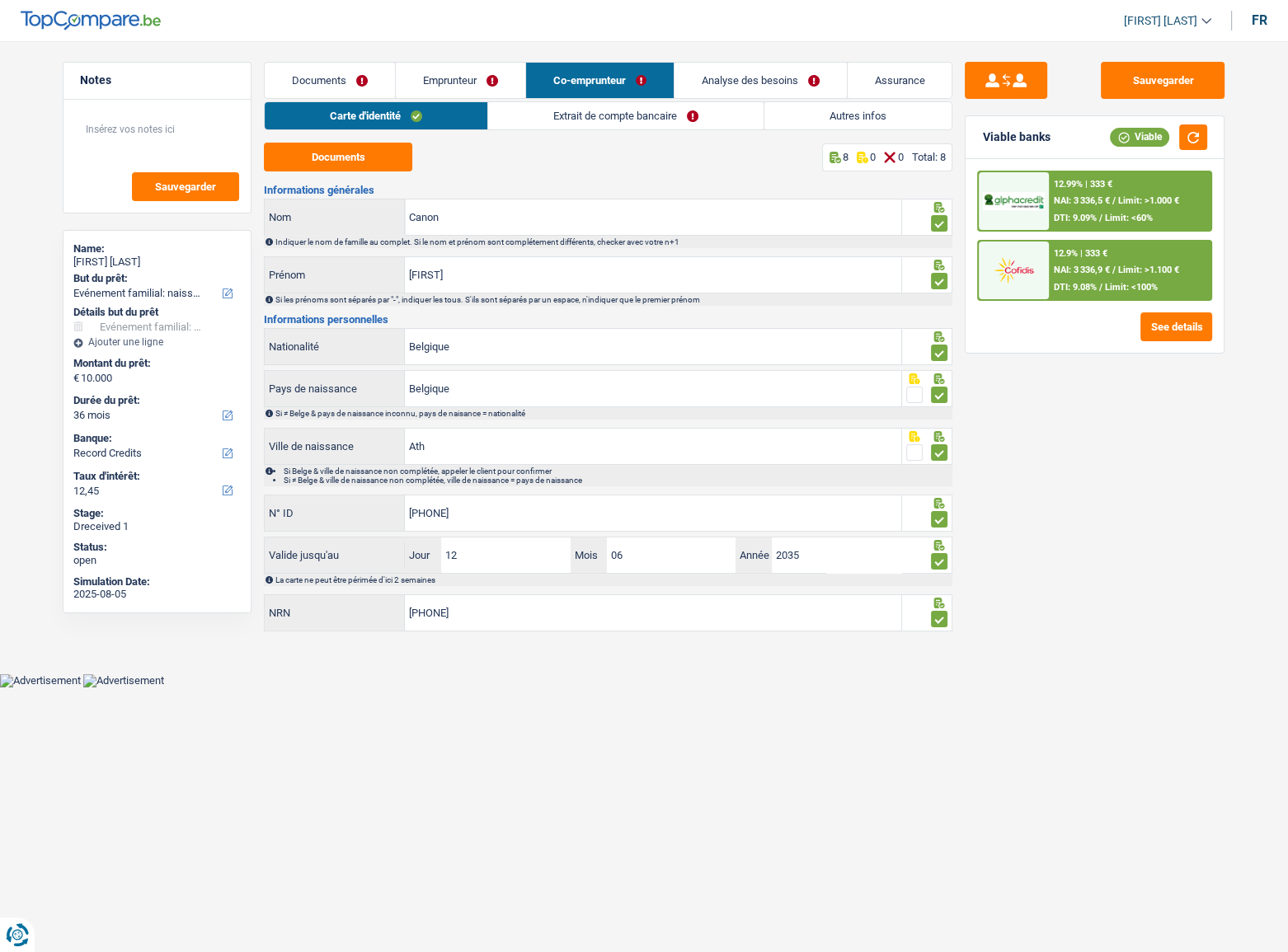 click on "Extrait de compte bancaire" at bounding box center (626, 115) 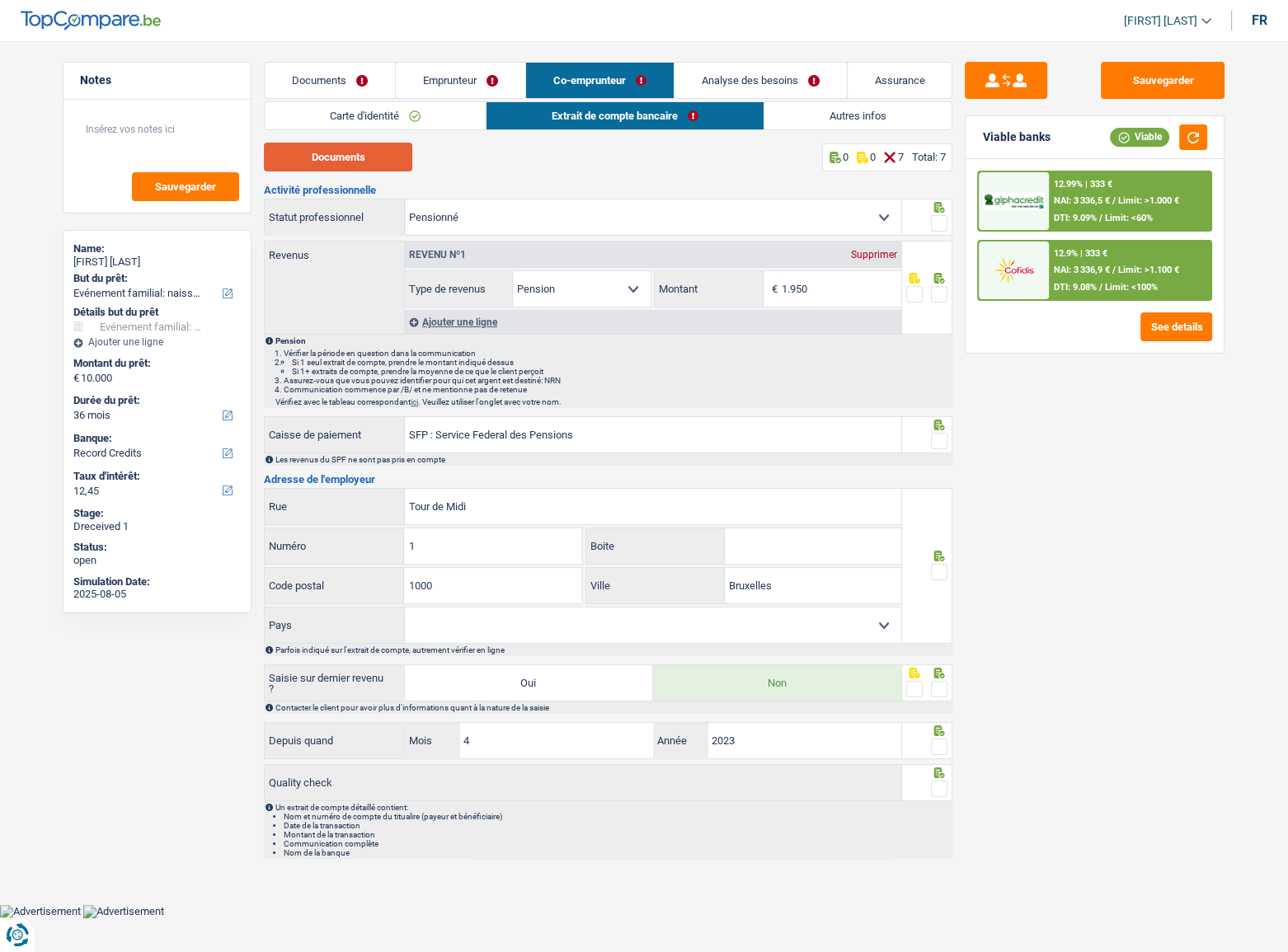 click on "Documents" at bounding box center [338, 157] 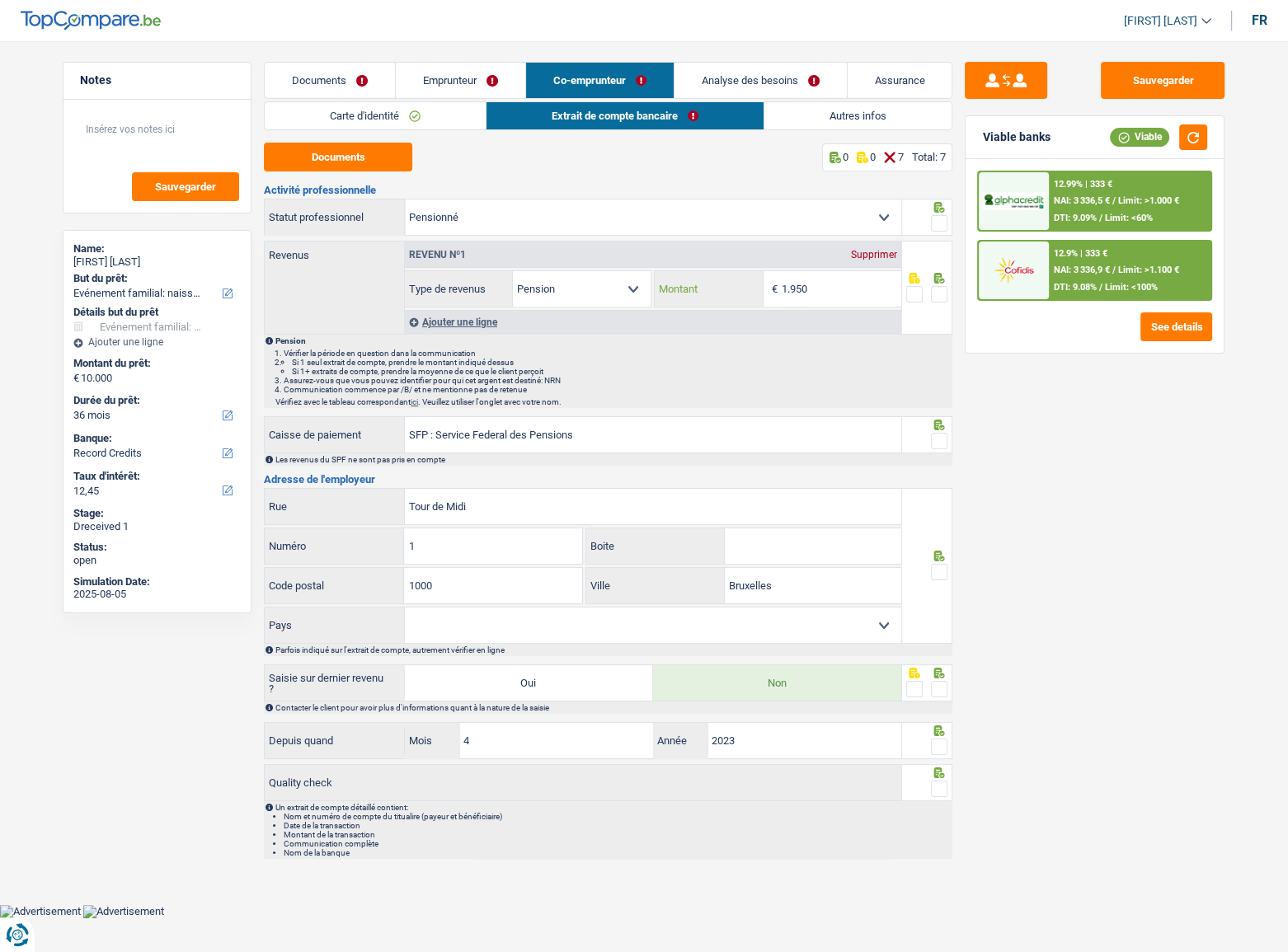 click on "1.950" at bounding box center [841, 288] 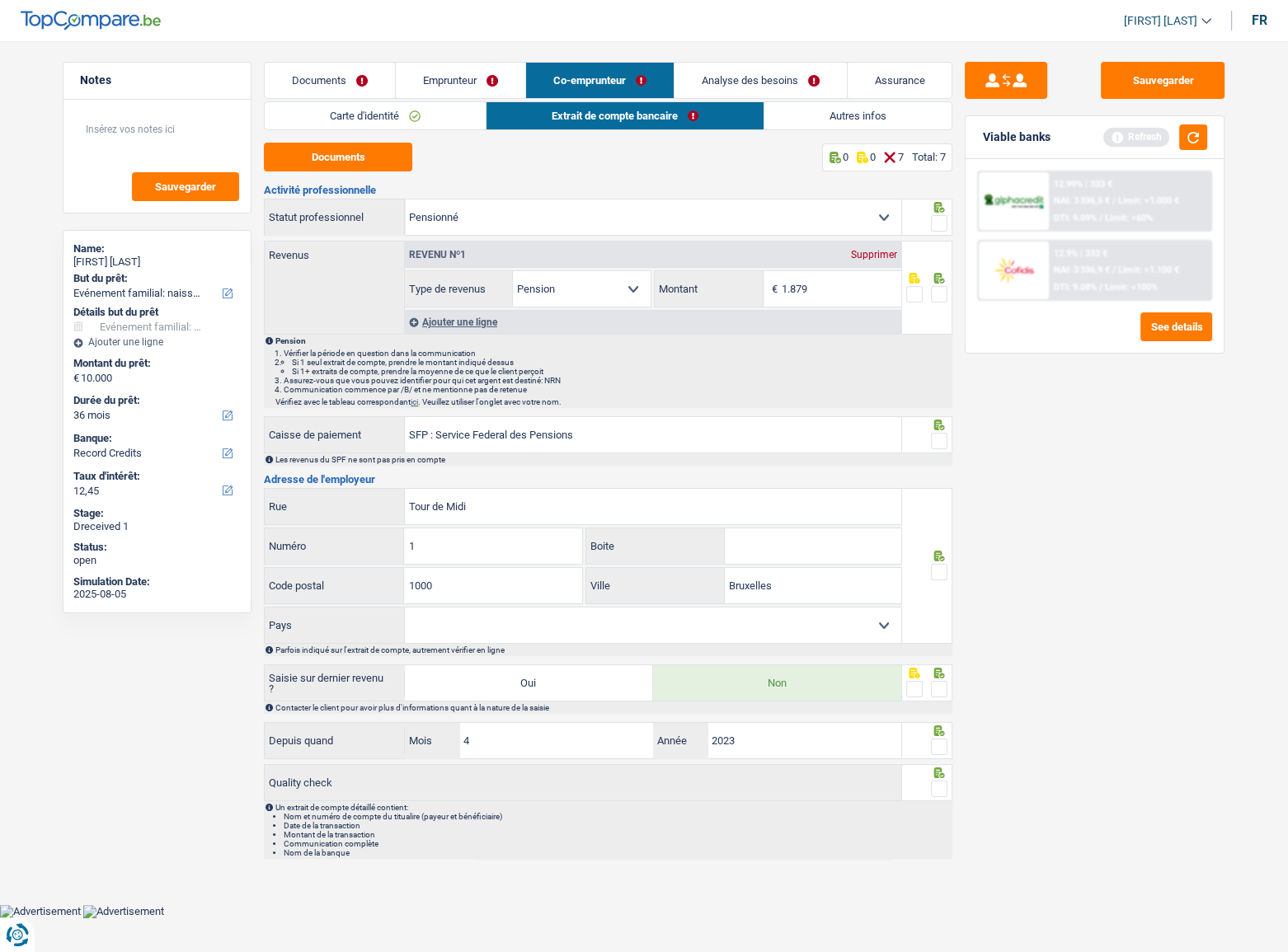 type on "1.879" 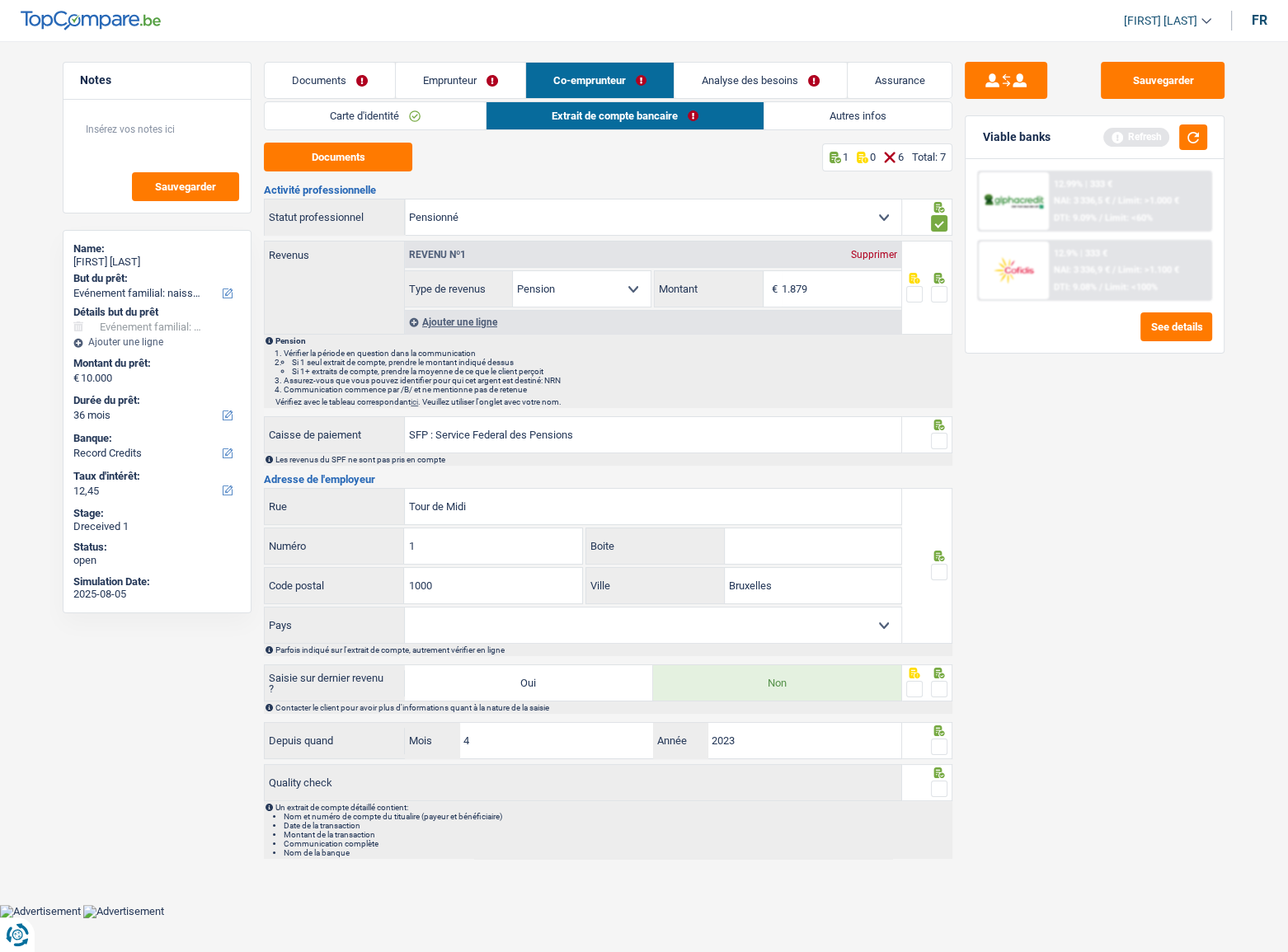 click at bounding box center [939, 294] 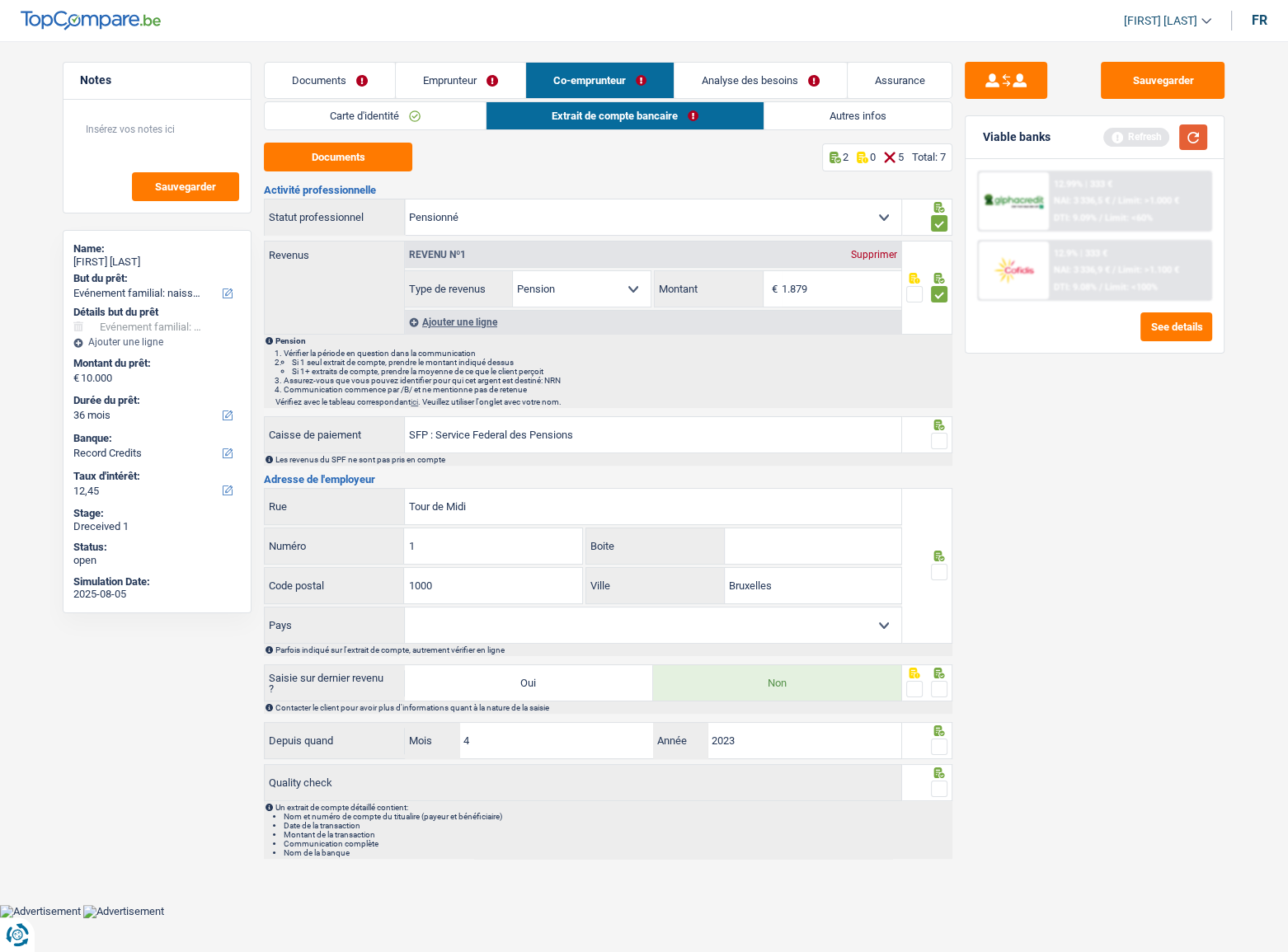 click at bounding box center [1193, 137] 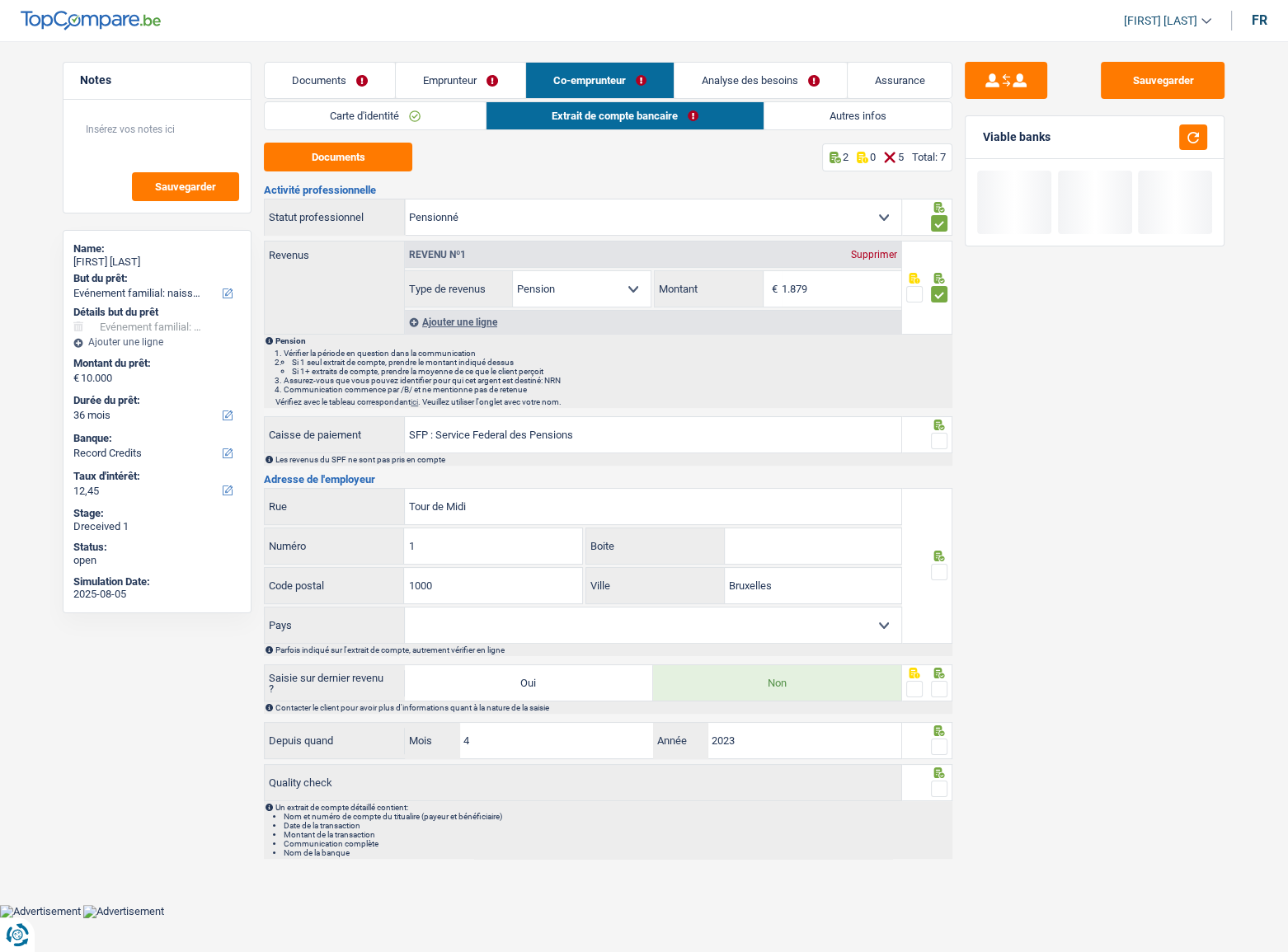 click at bounding box center [939, 441] 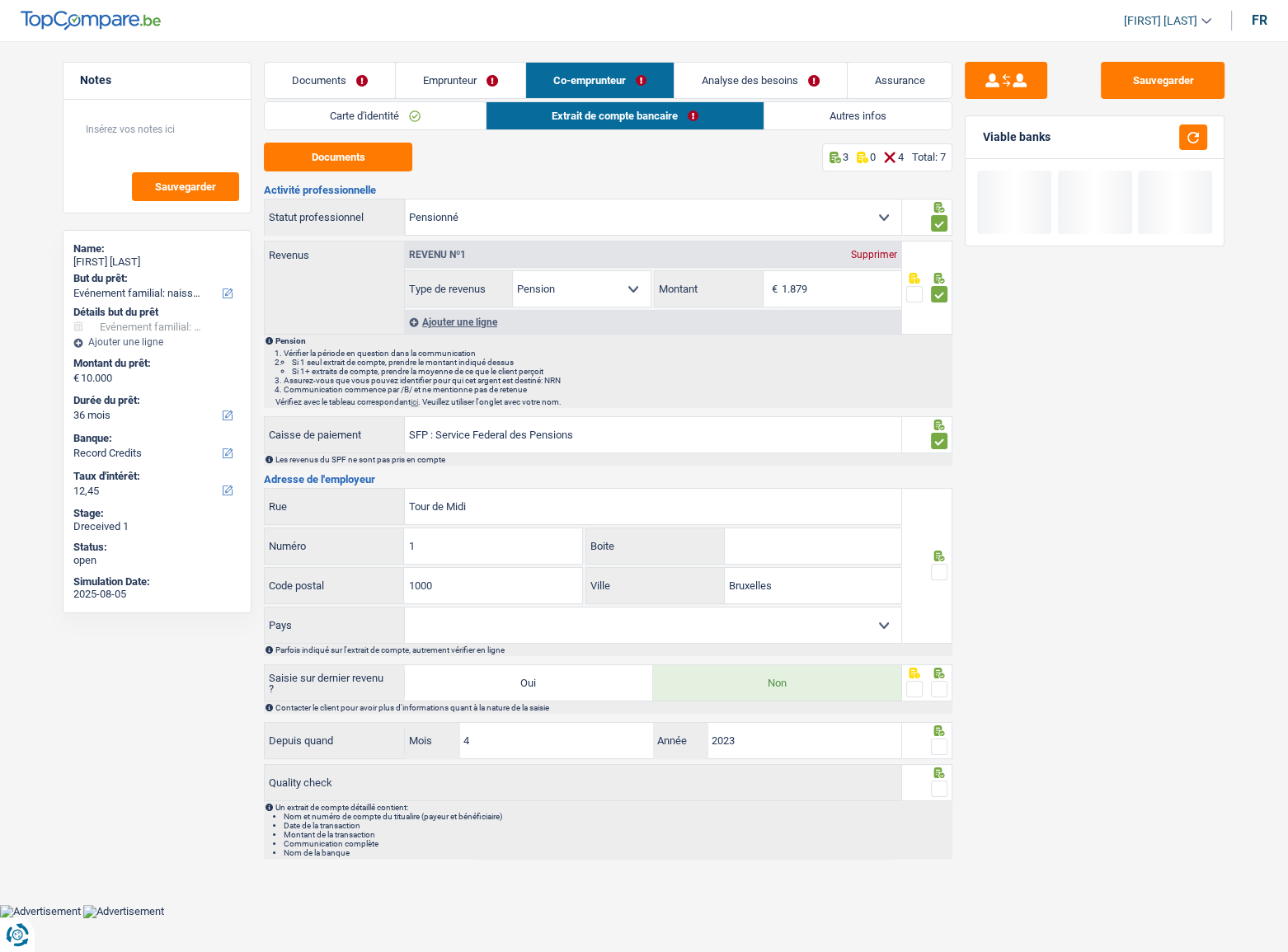 click at bounding box center (939, 572) 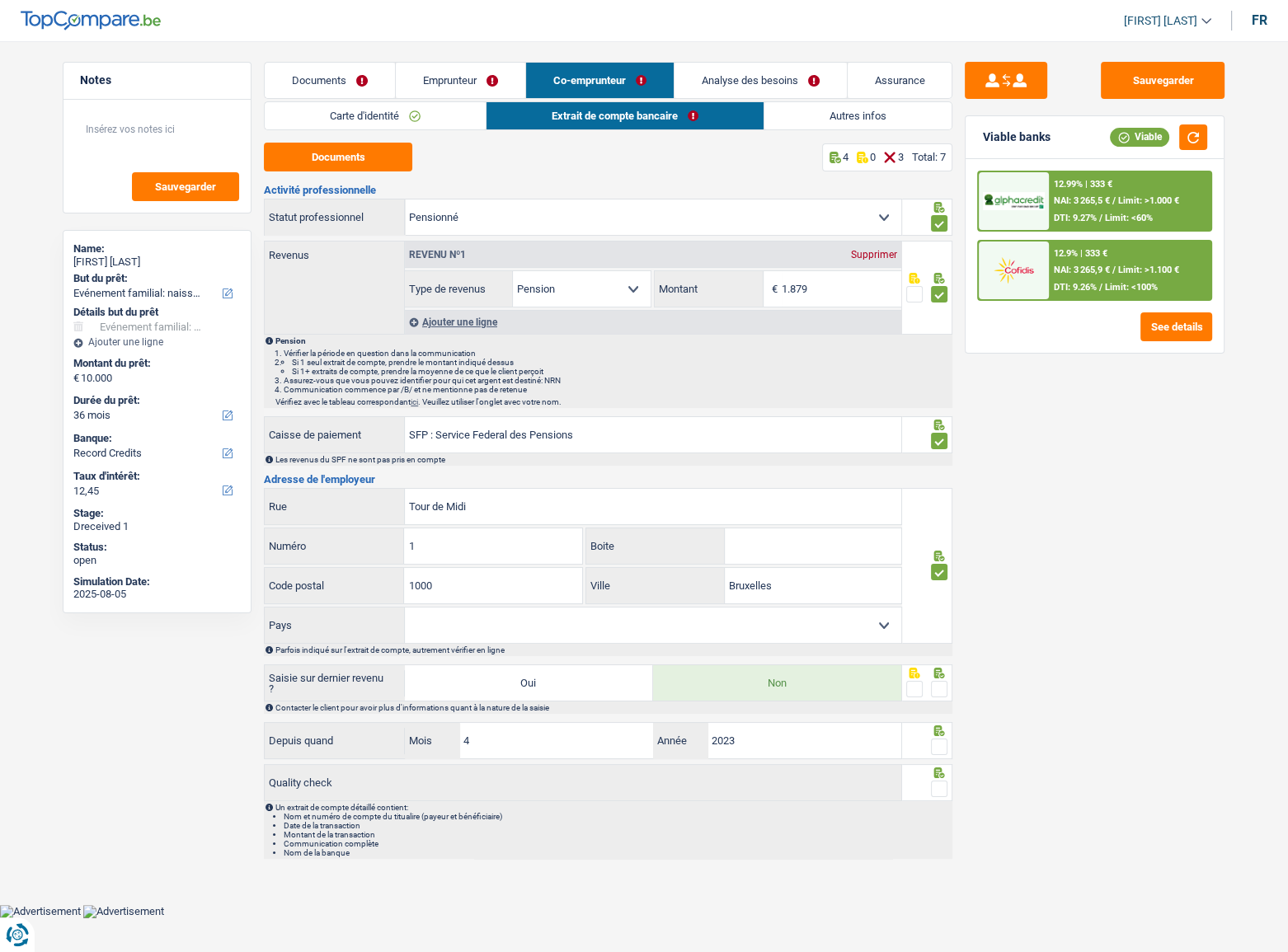 drag, startPoint x: 943, startPoint y: 679, endPoint x: 942, endPoint y: 703, distance: 24.020824 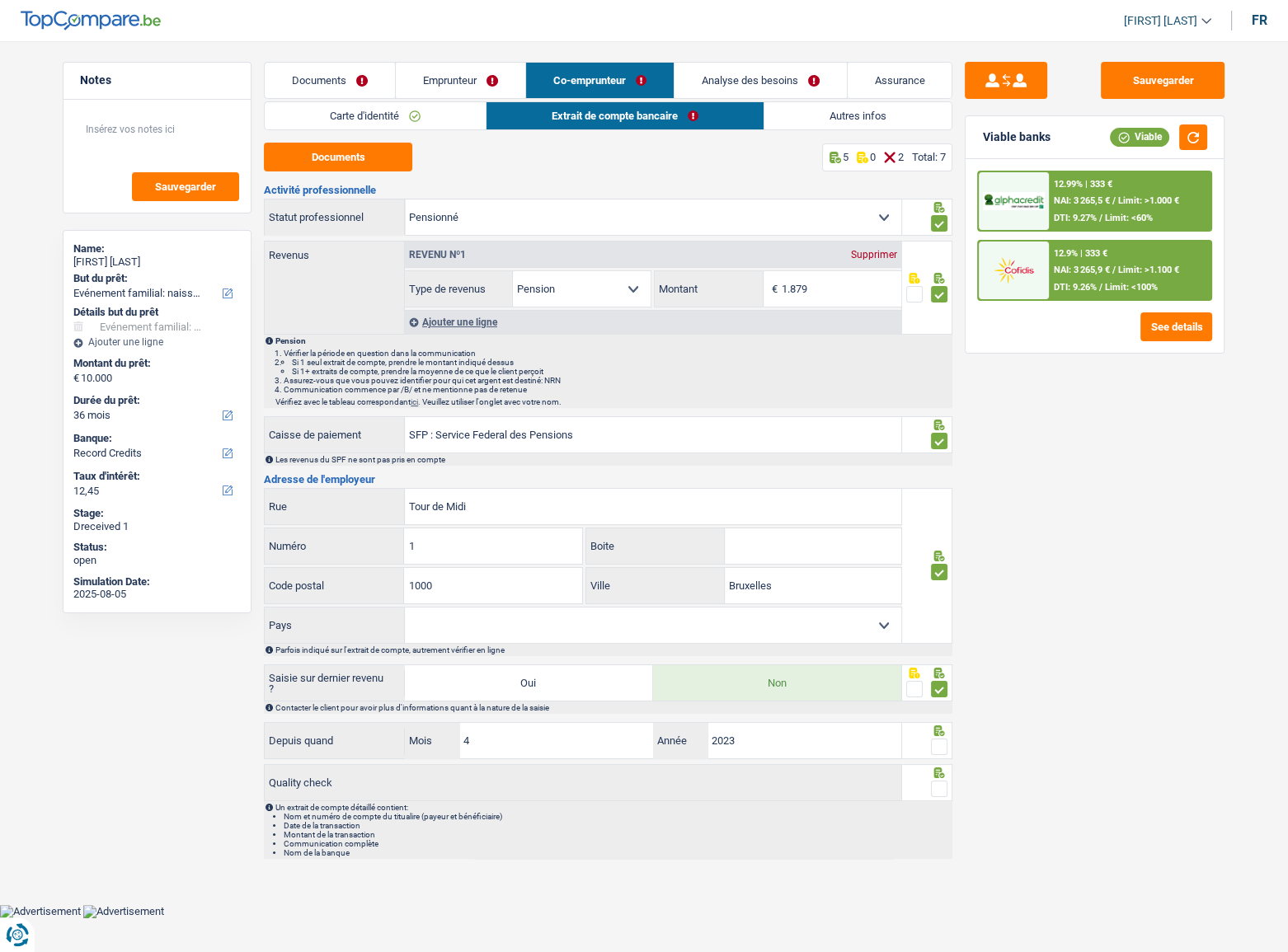 drag, startPoint x: 938, startPoint y: 745, endPoint x: 940, endPoint y: 775, distance: 30.06659 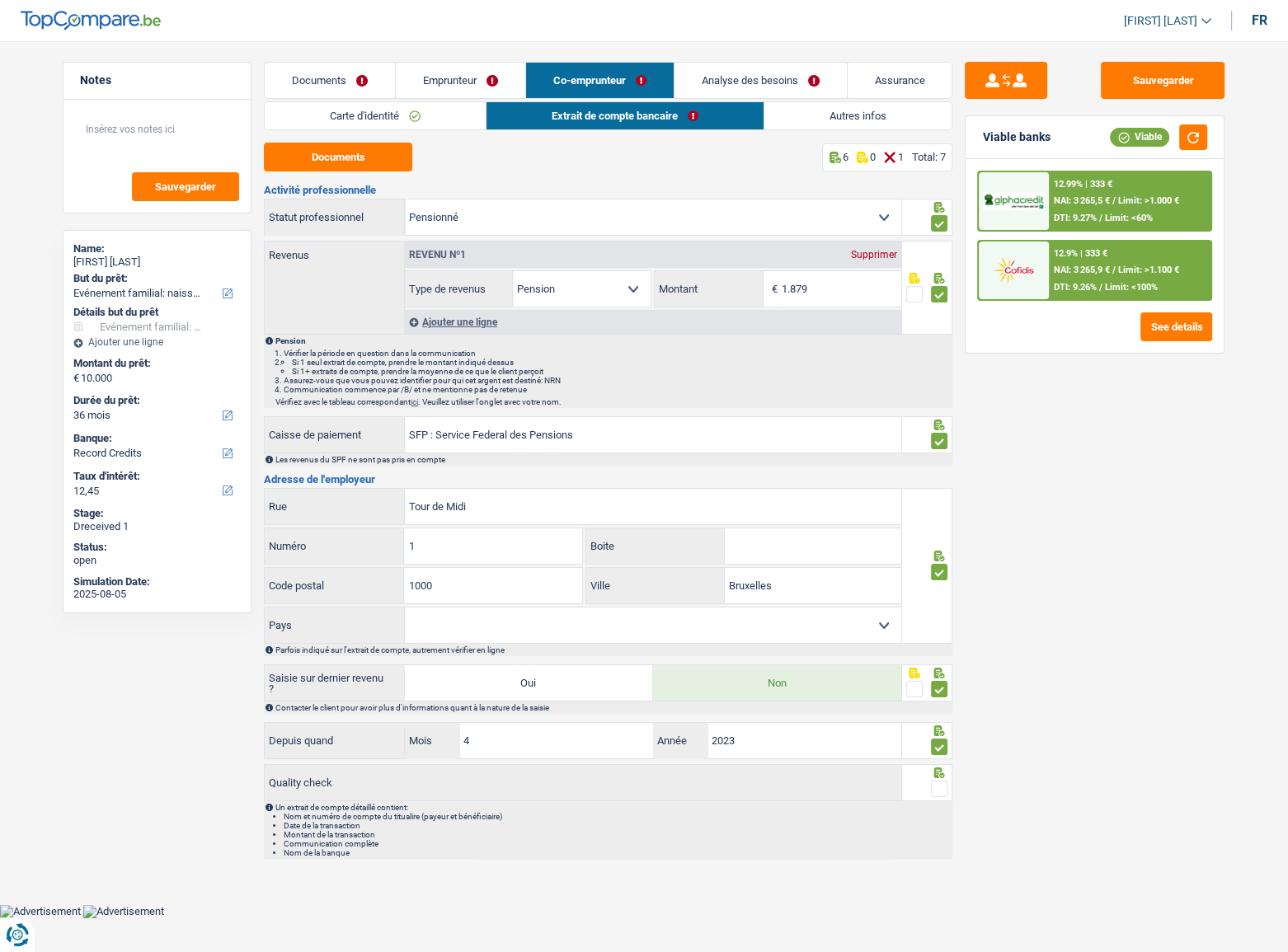 click at bounding box center (939, 789) 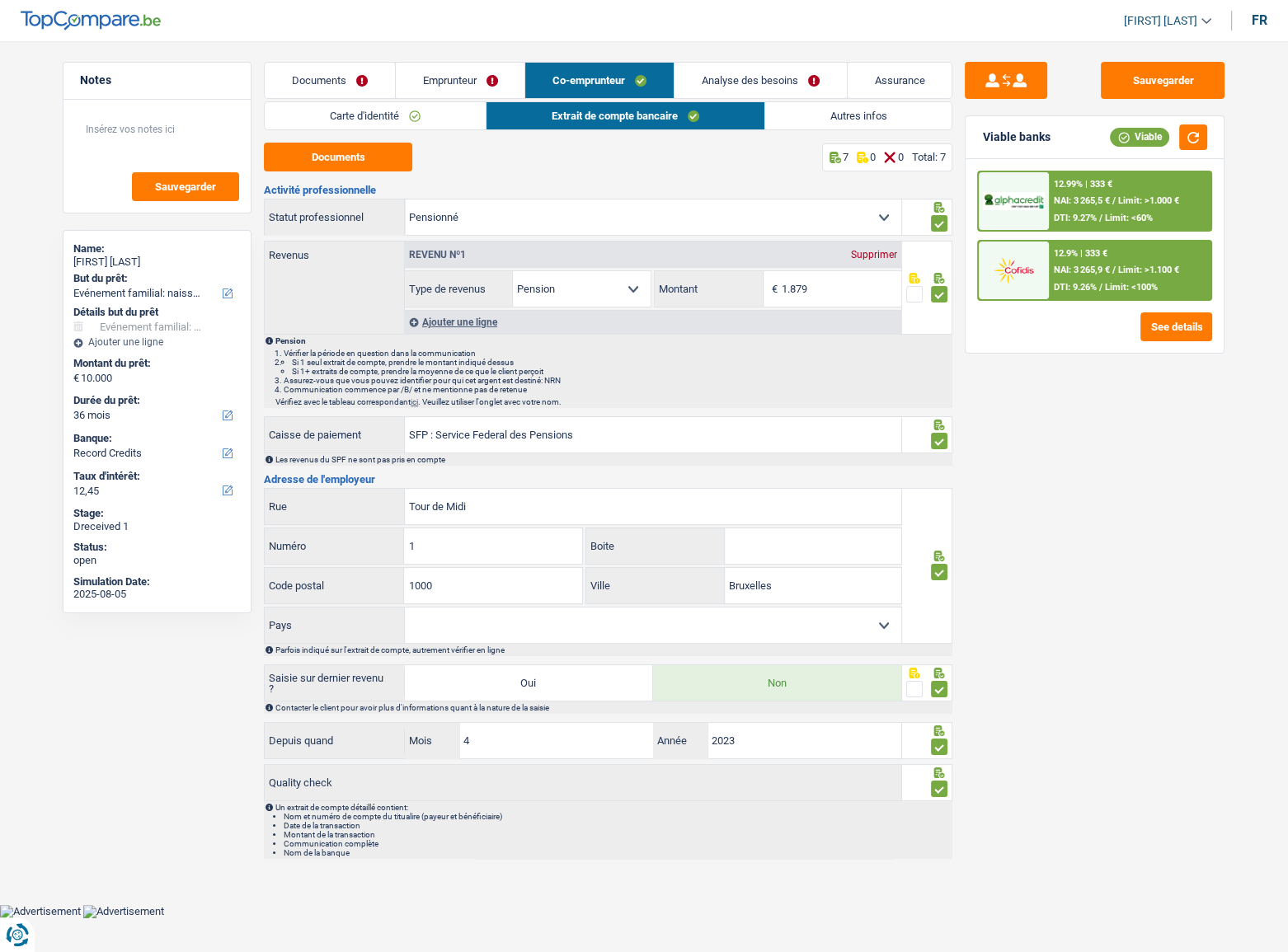 click on "Emprunteur" at bounding box center (460, 80) 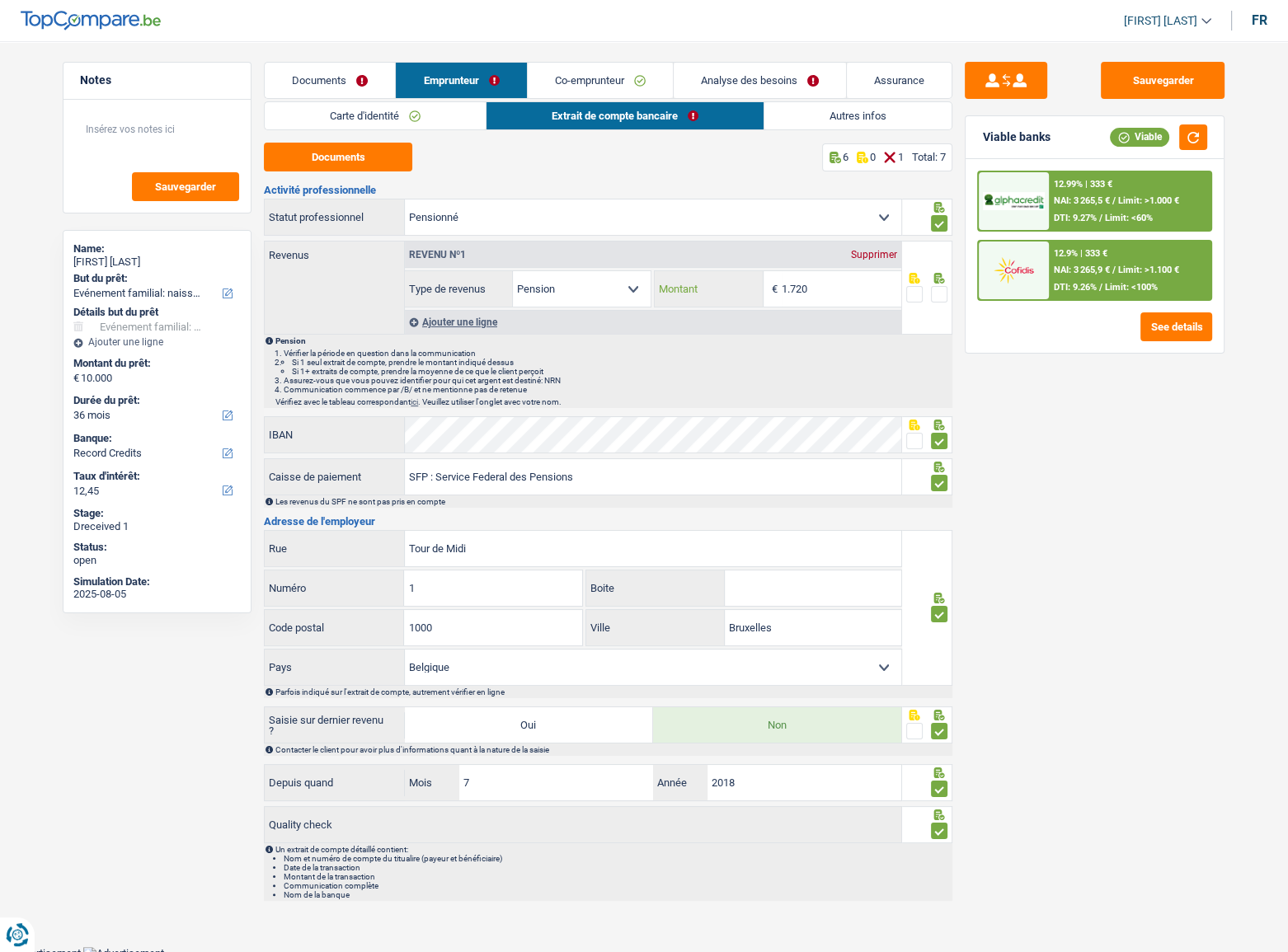 drag, startPoint x: 817, startPoint y: 284, endPoint x: 713, endPoint y: 284, distance: 104 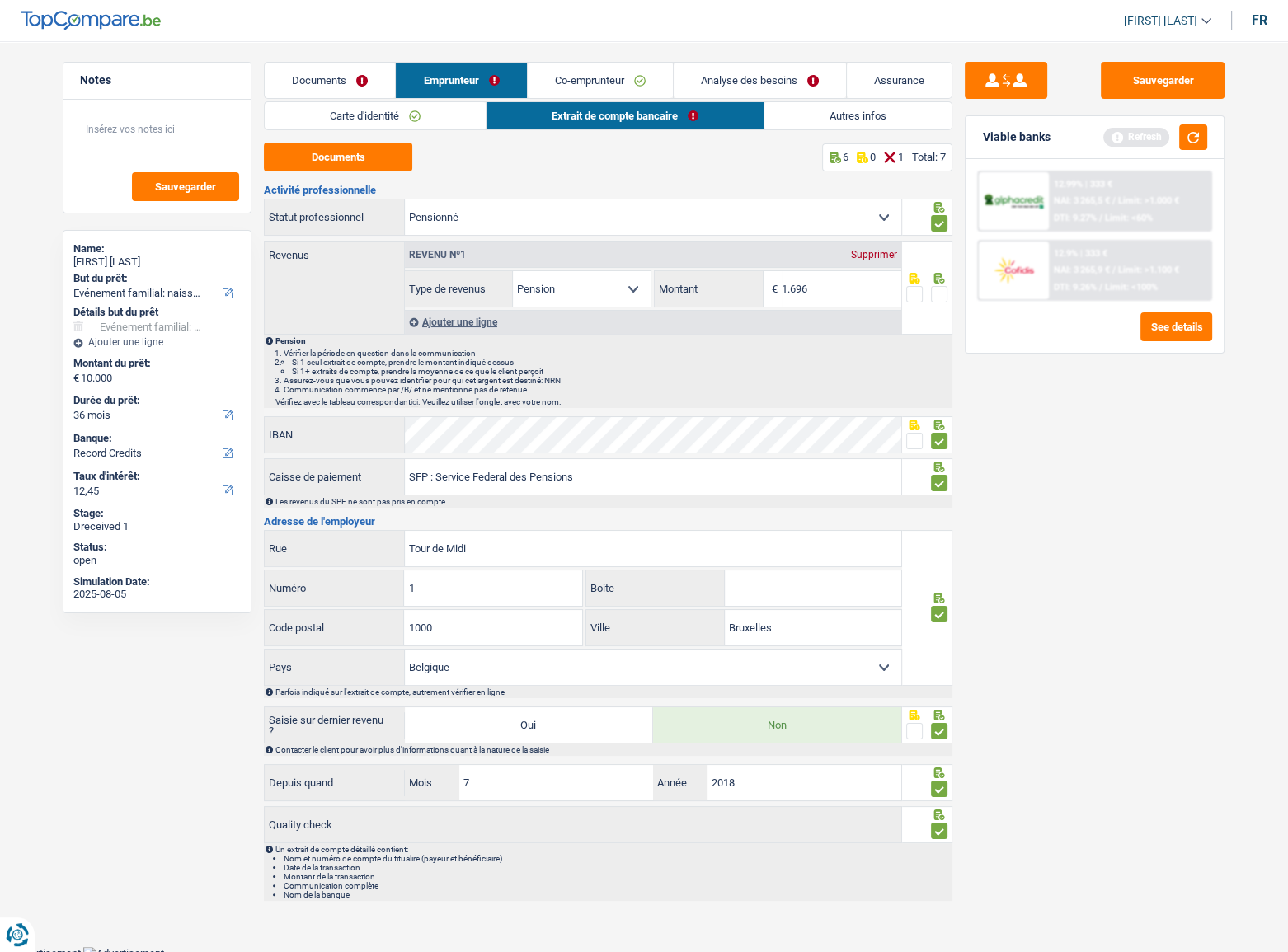 drag, startPoint x: 942, startPoint y: 297, endPoint x: 1051, endPoint y: 205, distance: 142.6359 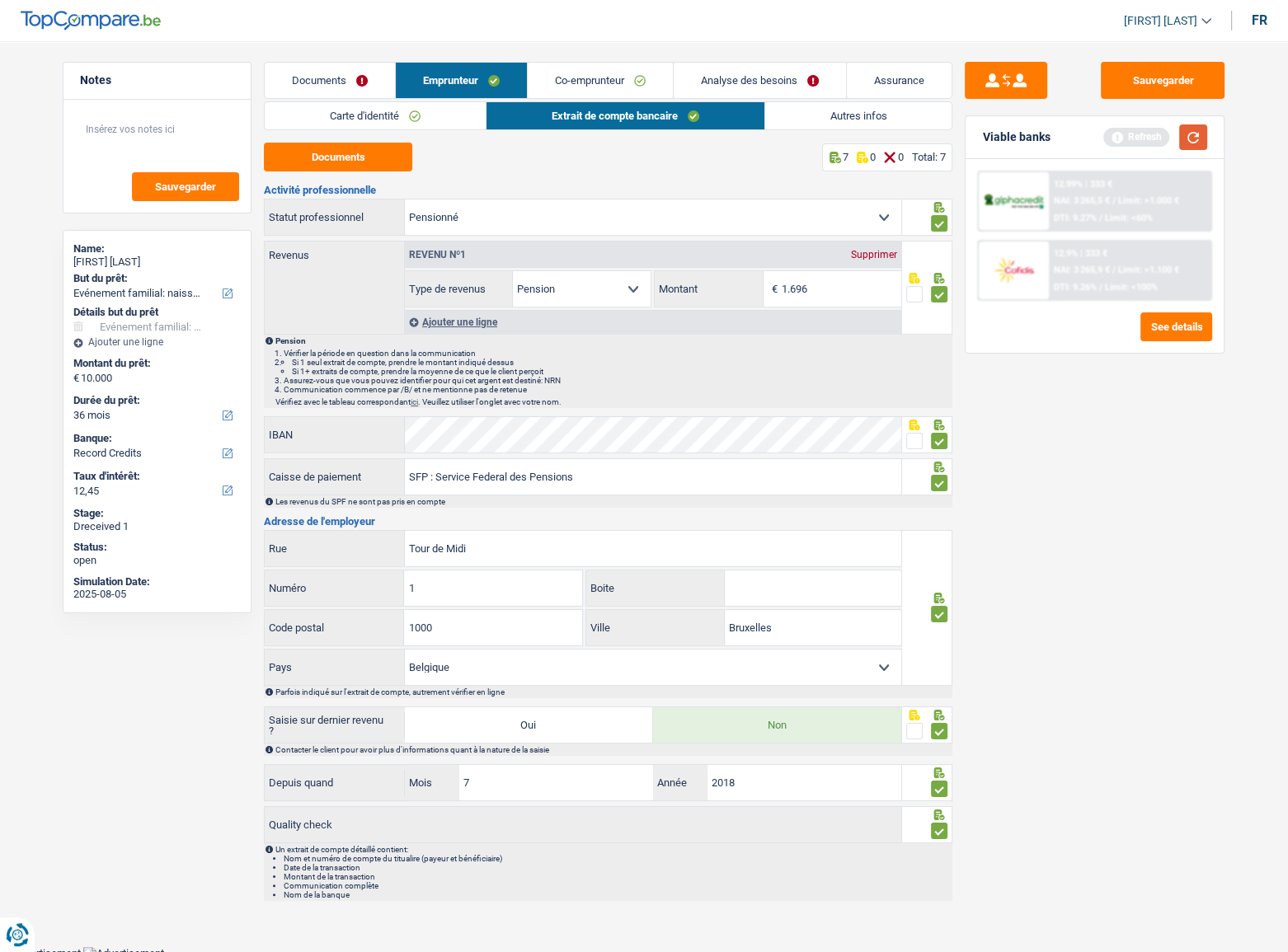 click at bounding box center (1193, 137) 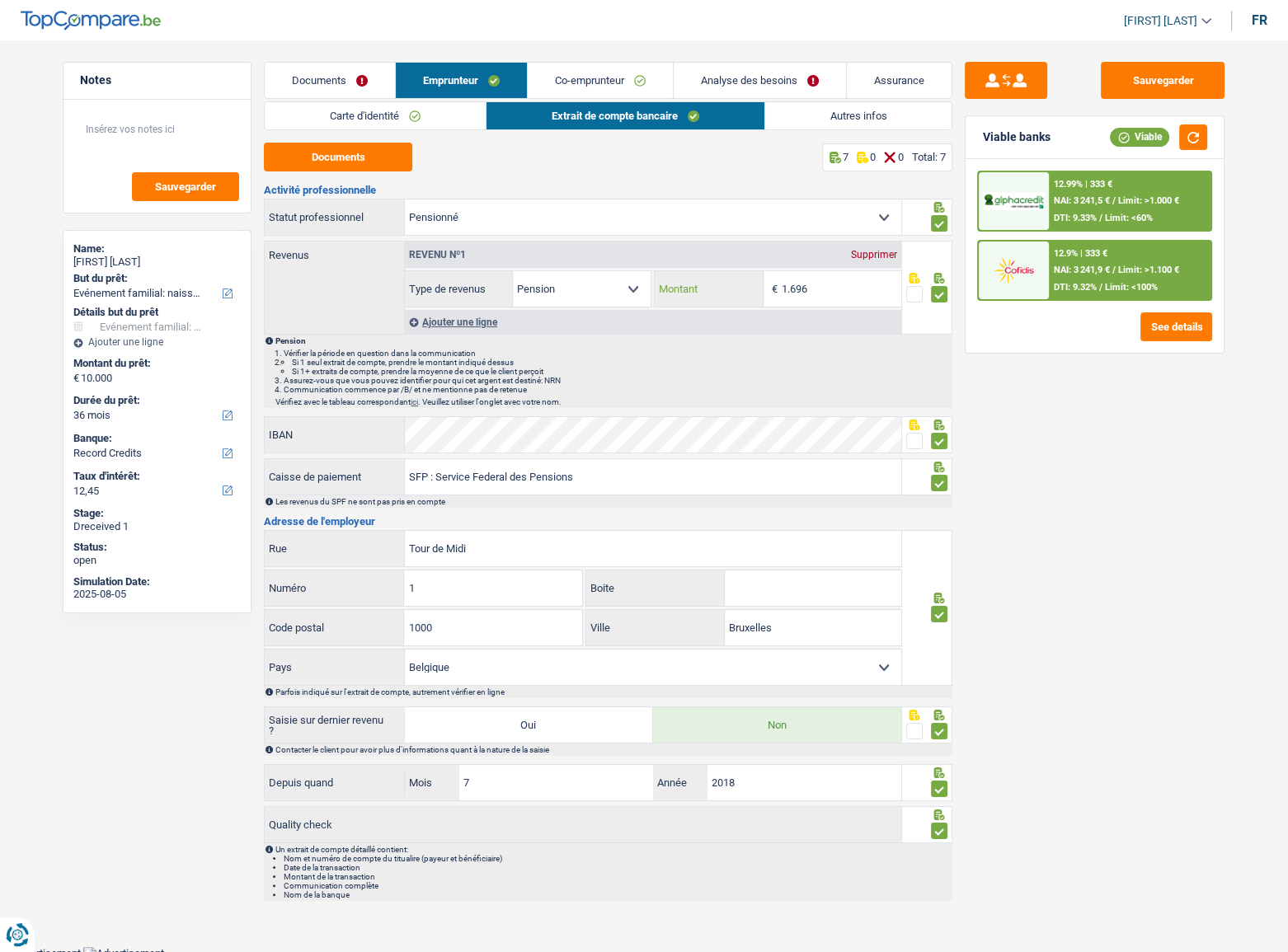 drag, startPoint x: 821, startPoint y: 292, endPoint x: 712, endPoint y: 292, distance: 109 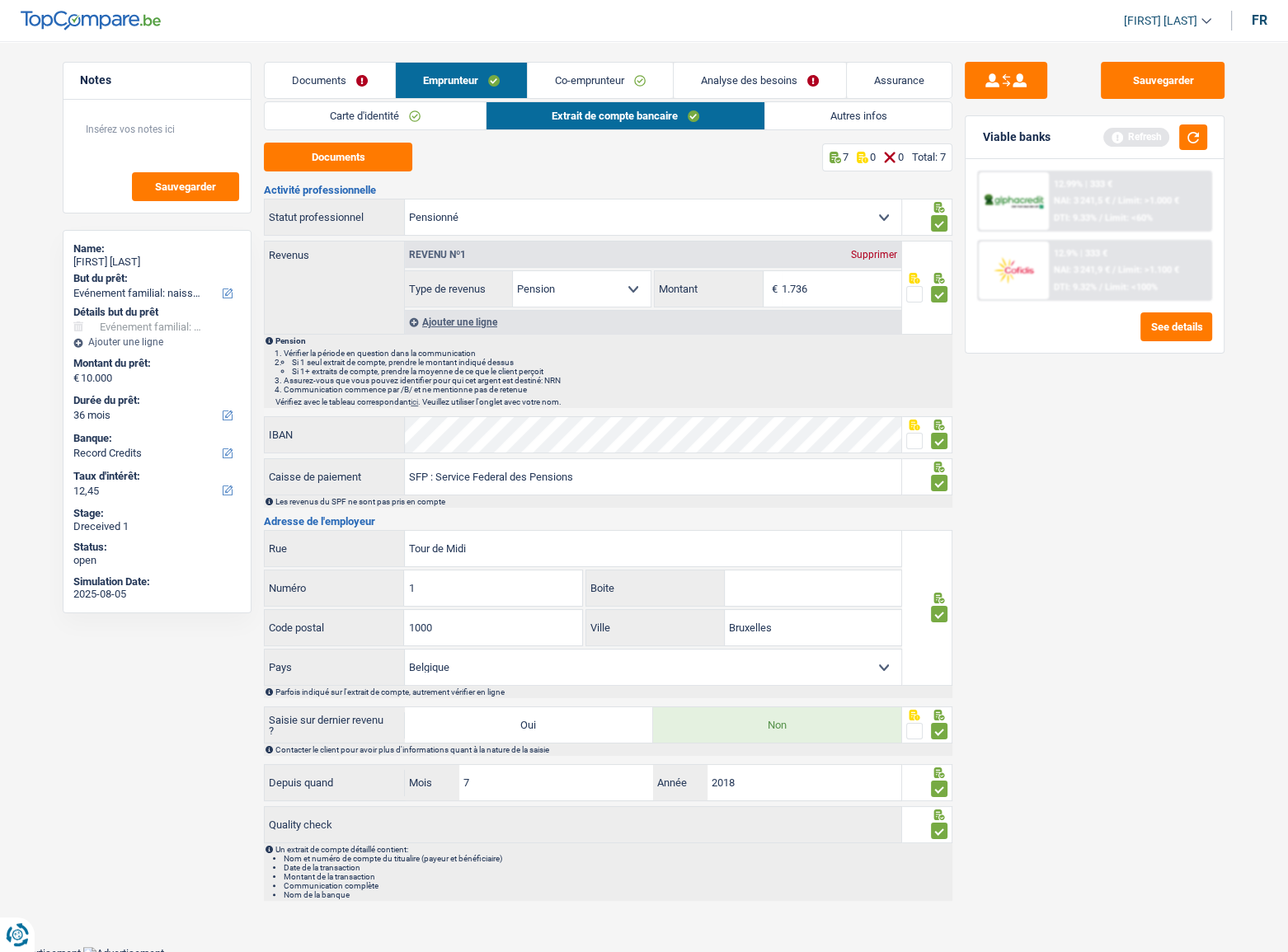 type on "1.736" 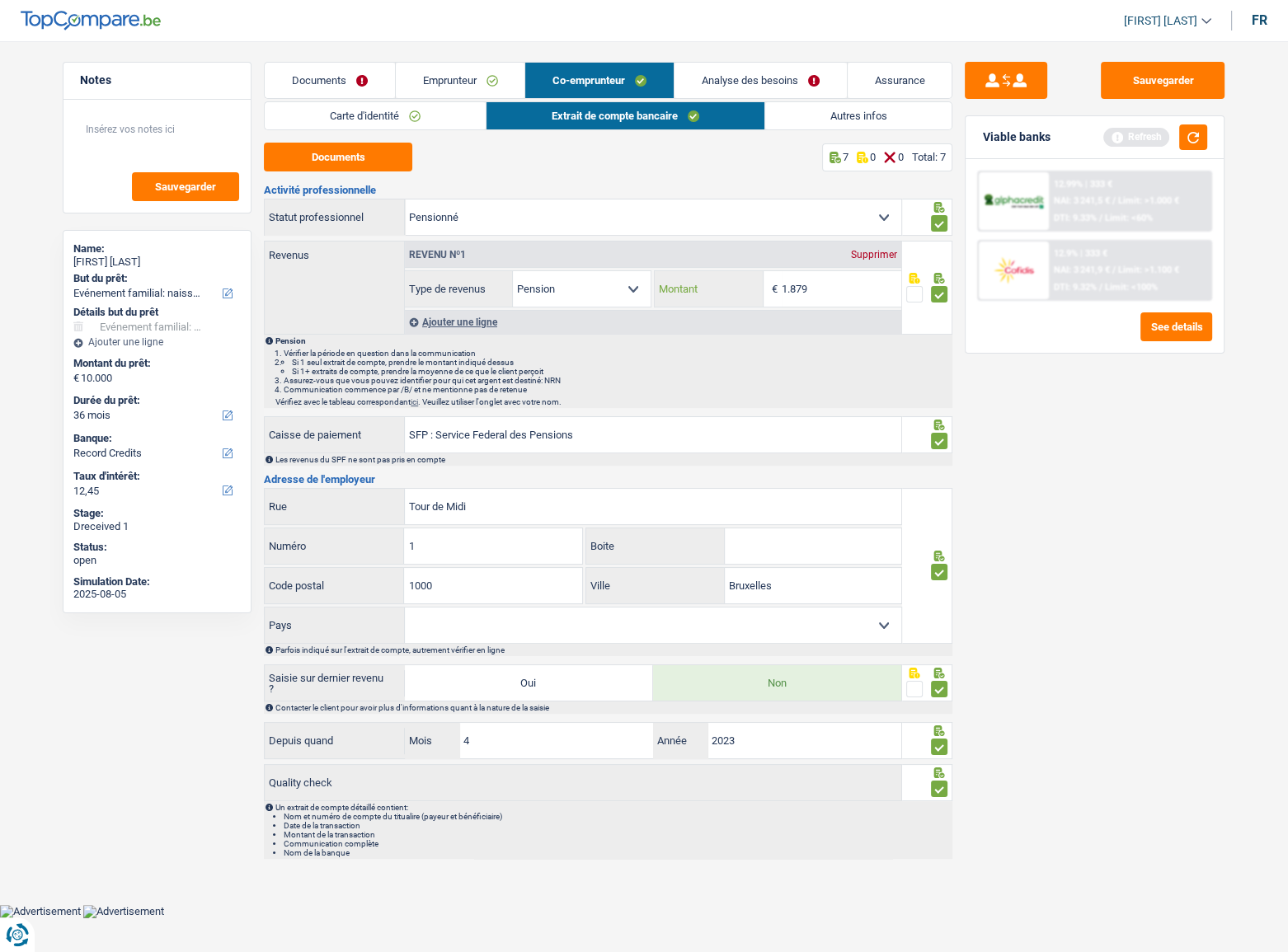 click on "1.879" at bounding box center (841, 288) 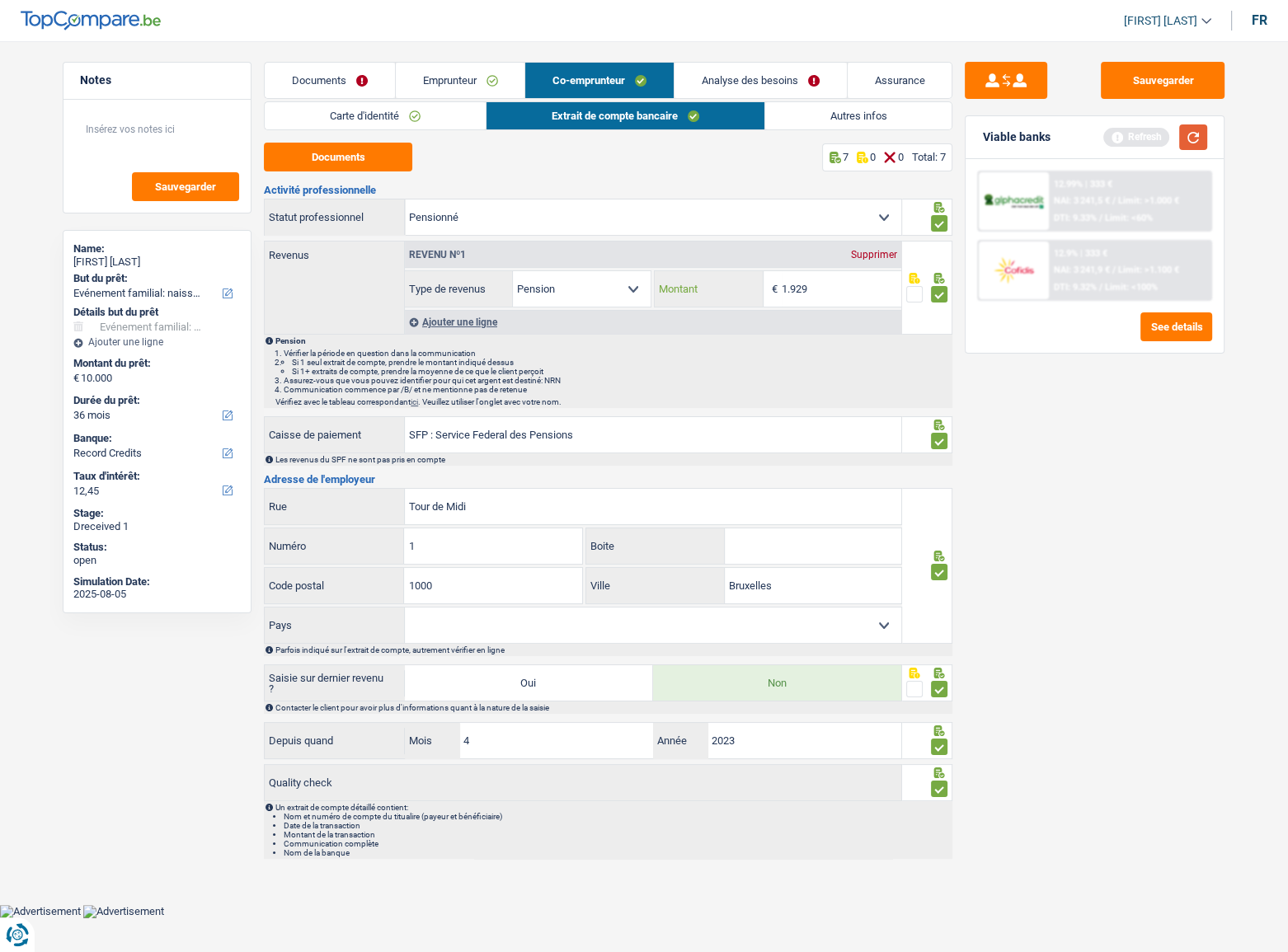type on "1.929" 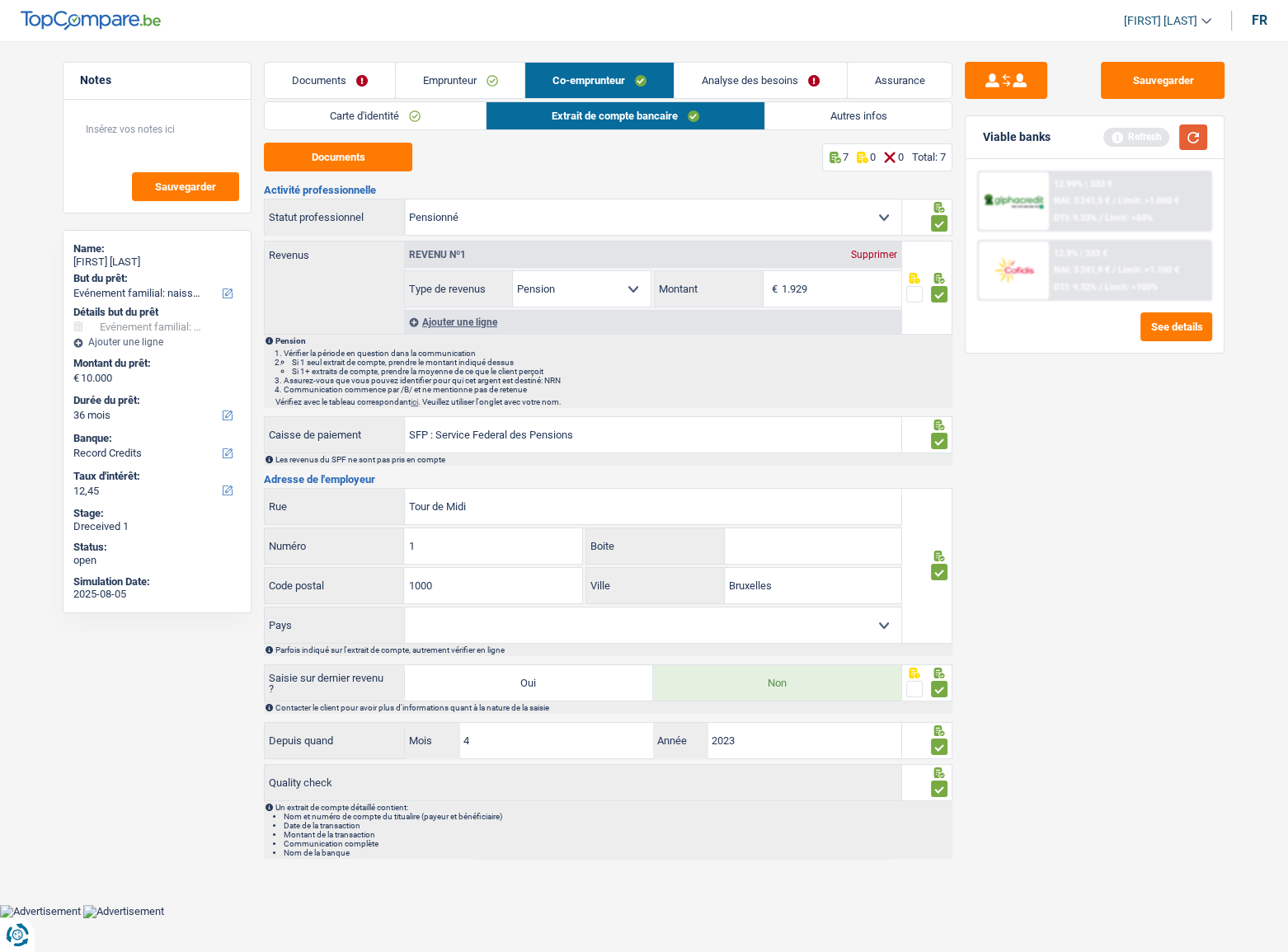 click at bounding box center [1193, 137] 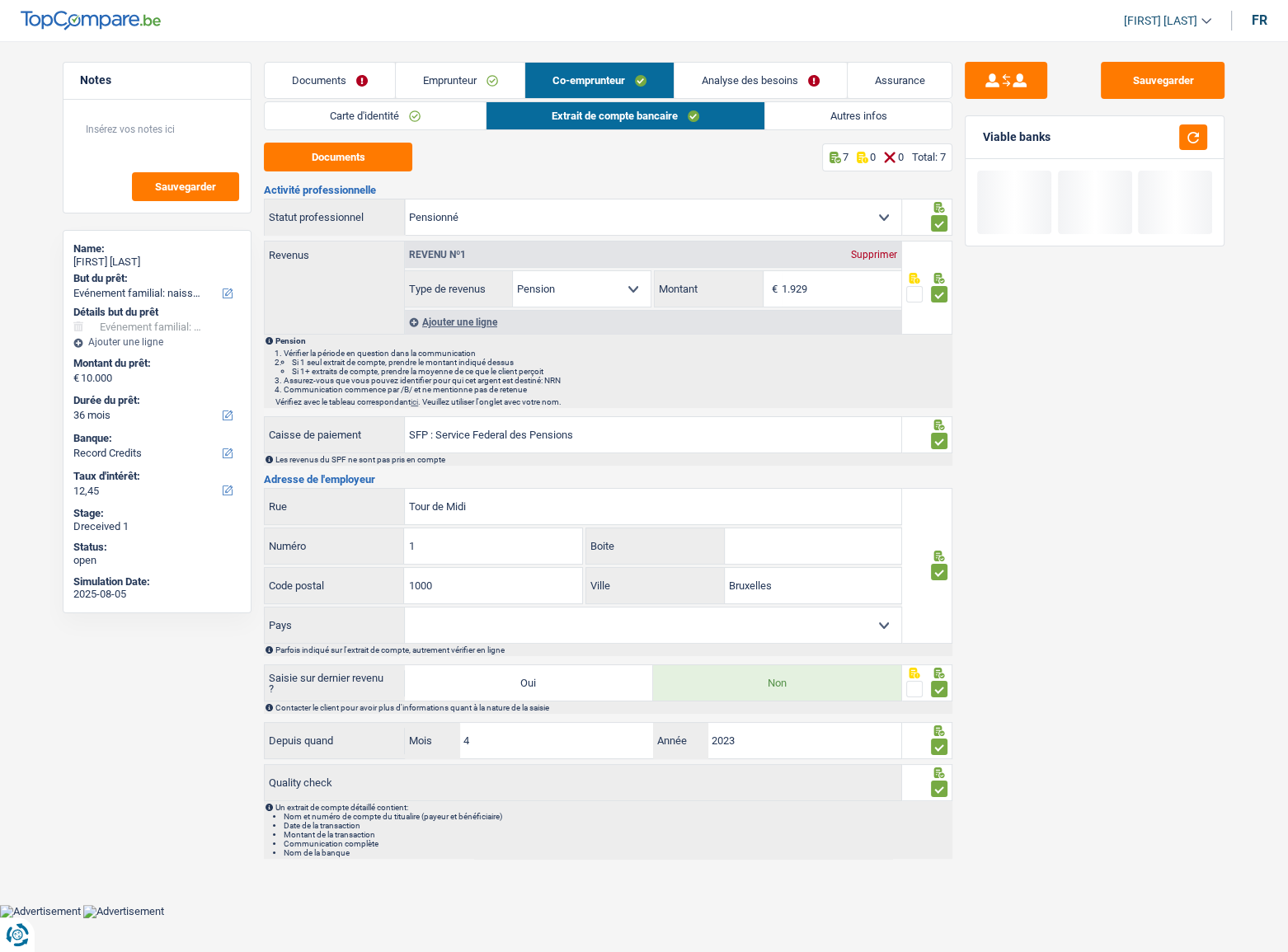 click on "Analyse des besoins" at bounding box center (760, 80) 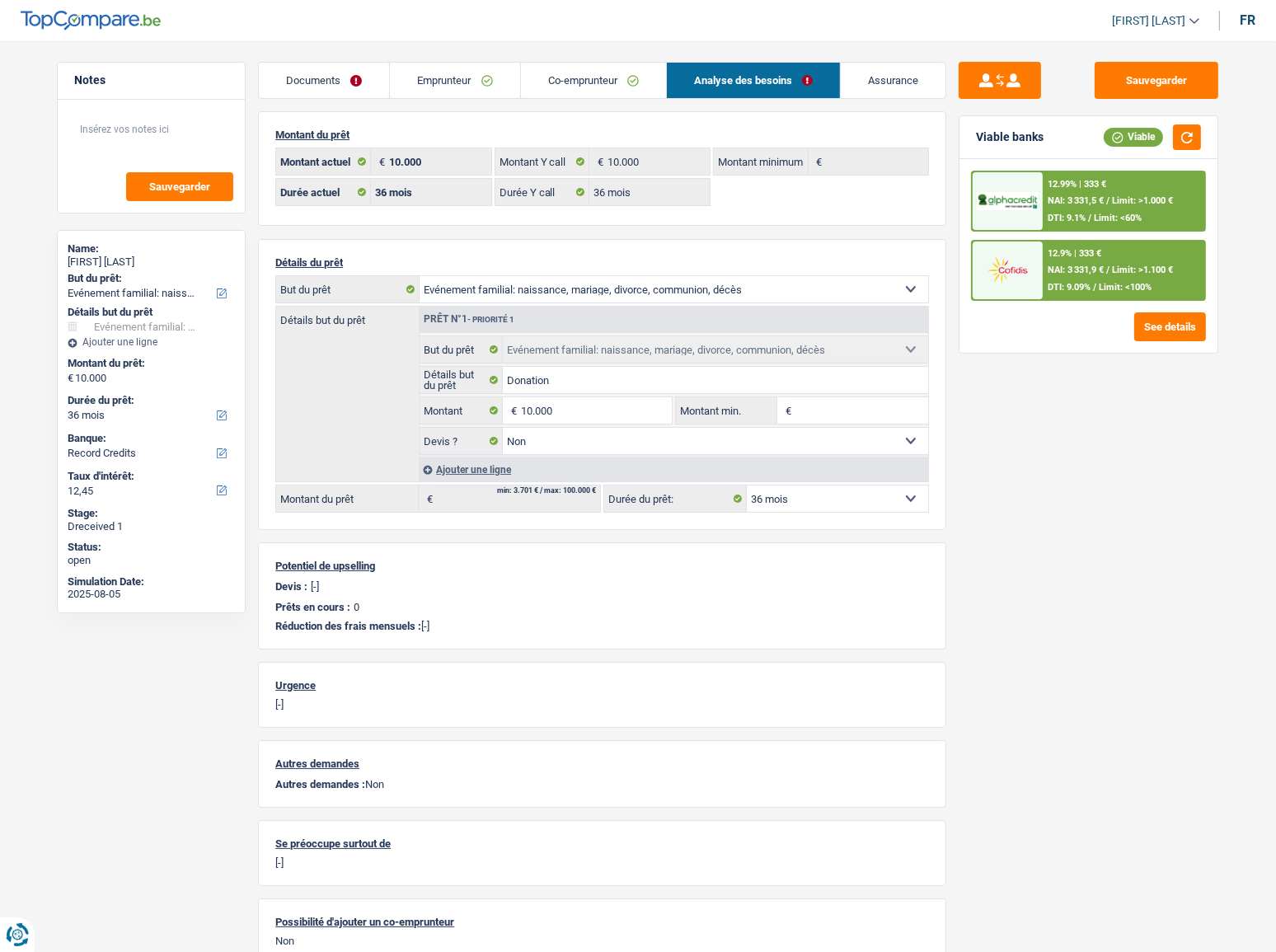 click on "12.9% | 333 €
NAI: 3 331,9 €
/
Limit: >1.100 €
DTI: 9.09%
/
Limit: <100%" at bounding box center (1124, 270) 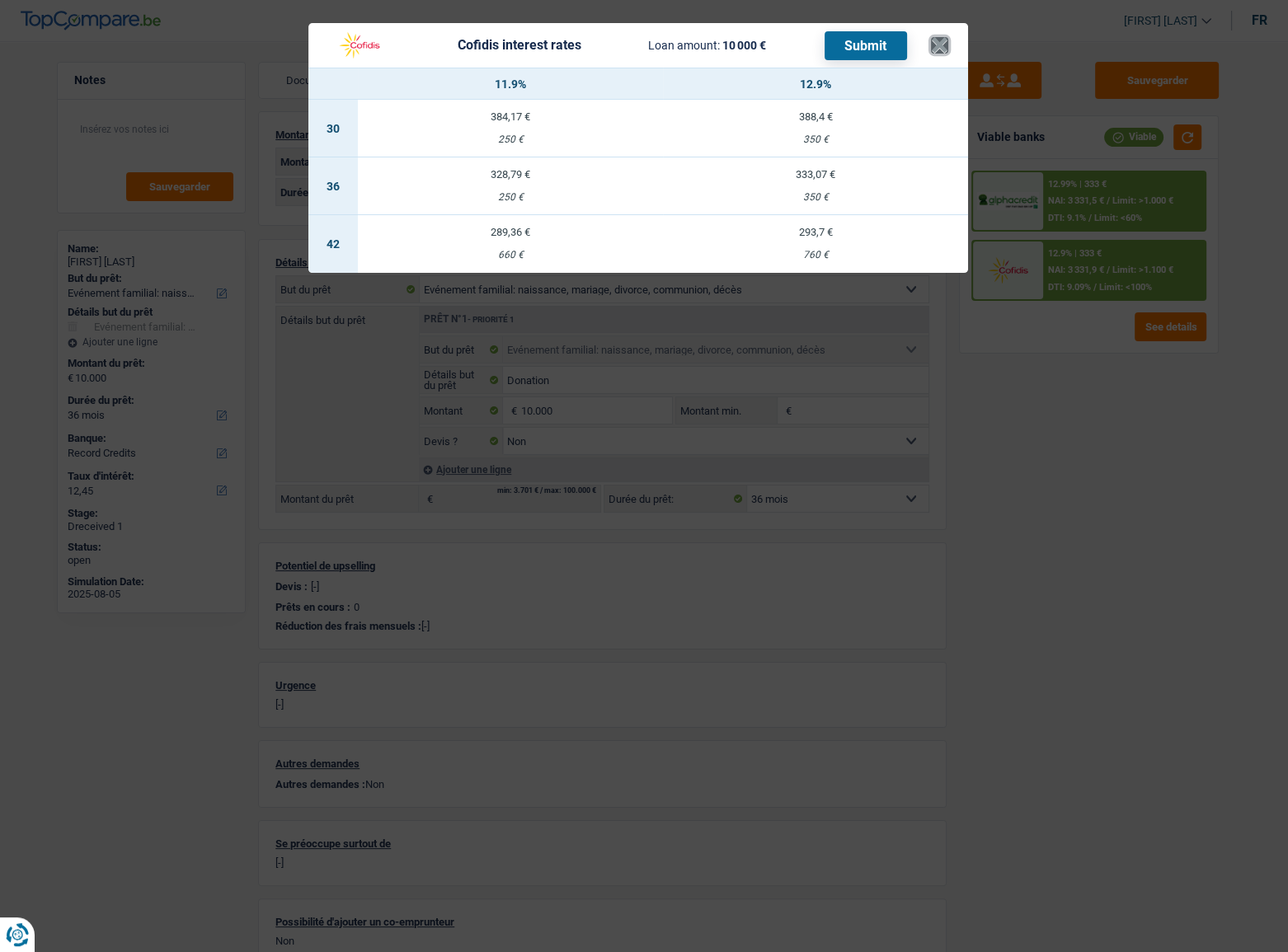 drag, startPoint x: 940, startPoint y: 51, endPoint x: 991, endPoint y: 126, distance: 90.6973 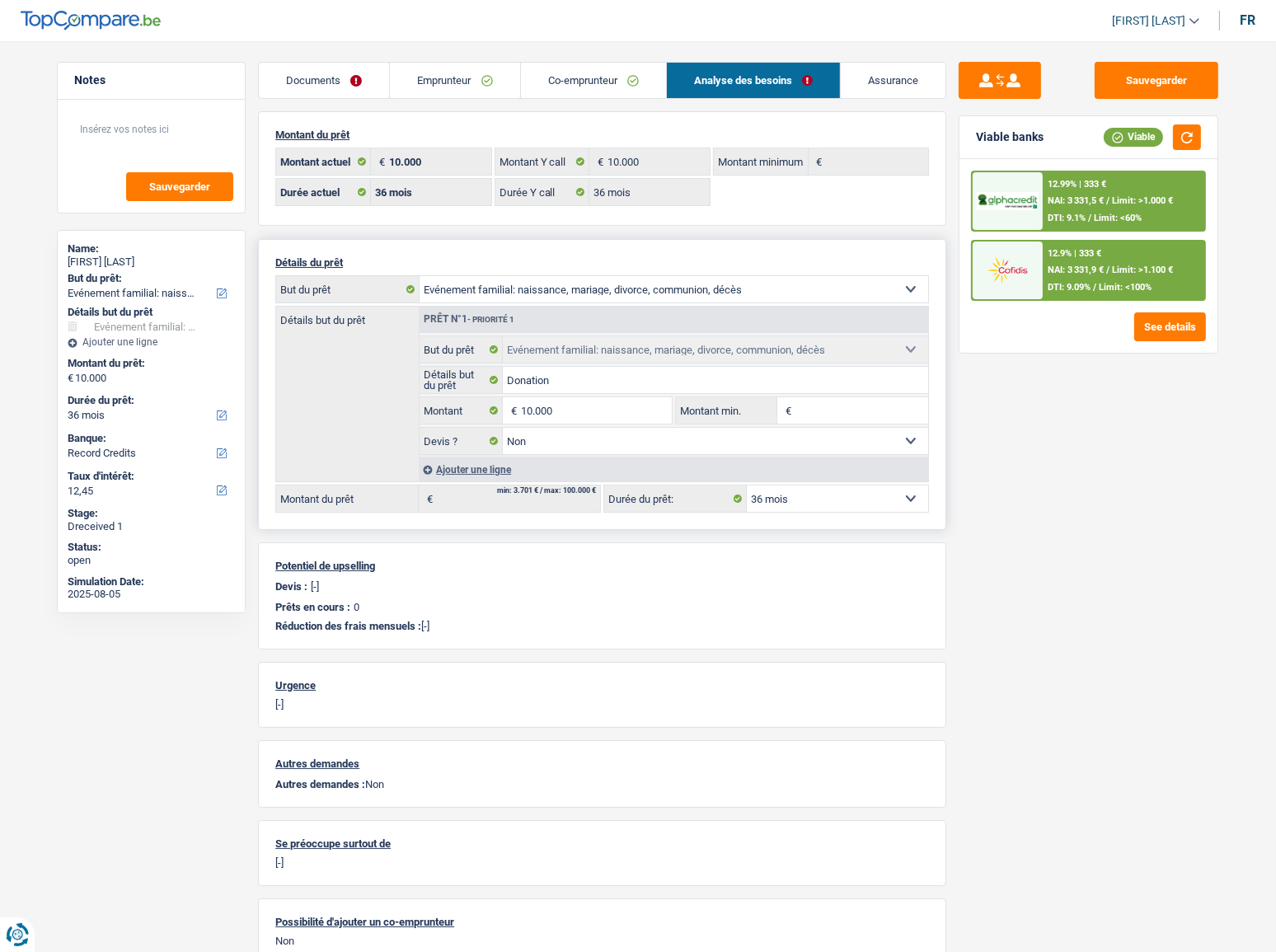 click on "12 mois 18 mois 24 mois 30 mois 36 mois 42 mois 48 mois
Sélectionner une option" at bounding box center (837, 499) 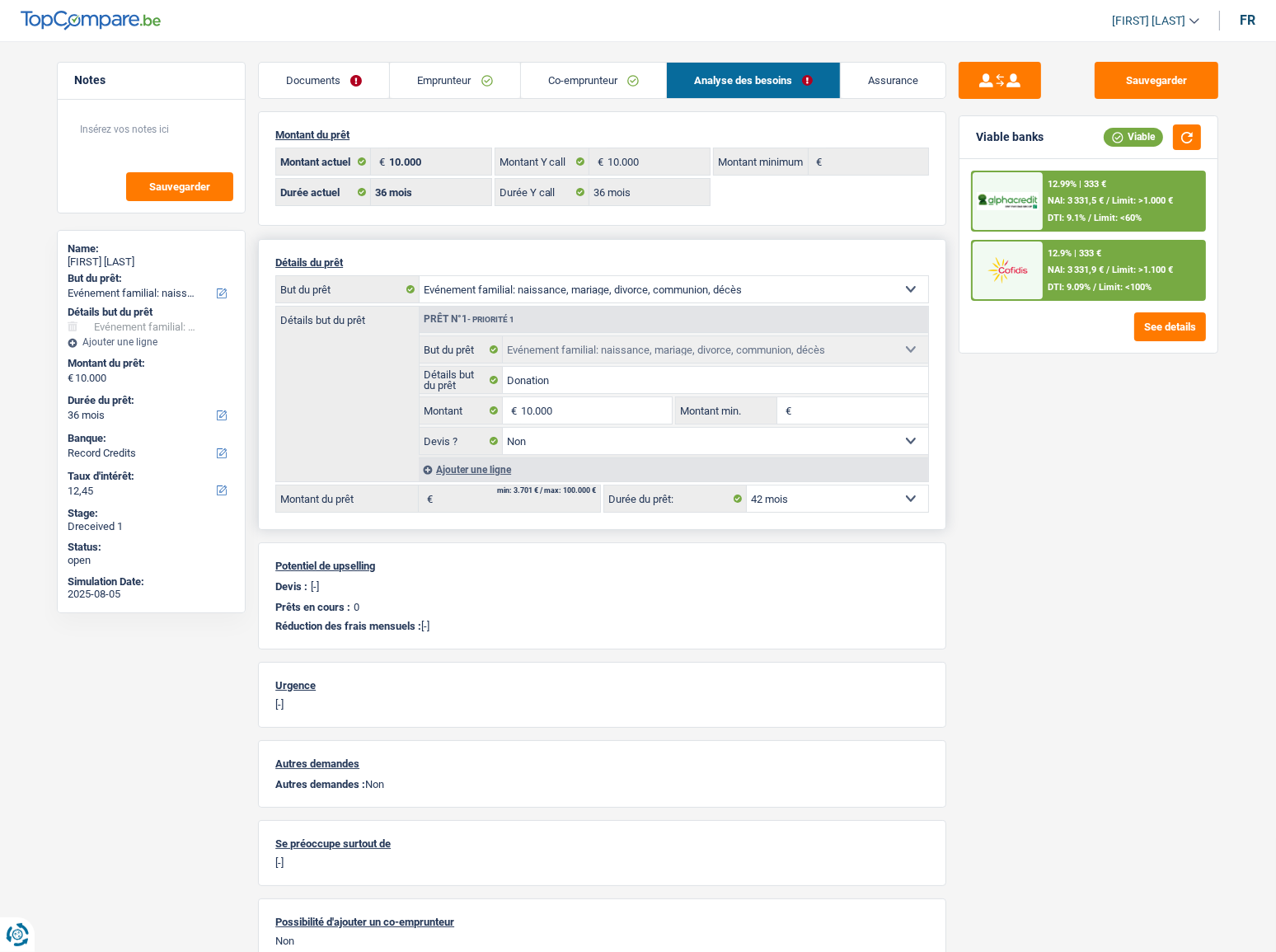 click on "12 mois 18 mois 24 mois 30 mois 36 mois 42 mois 48 mois
Sélectionner une option" at bounding box center (837, 499) 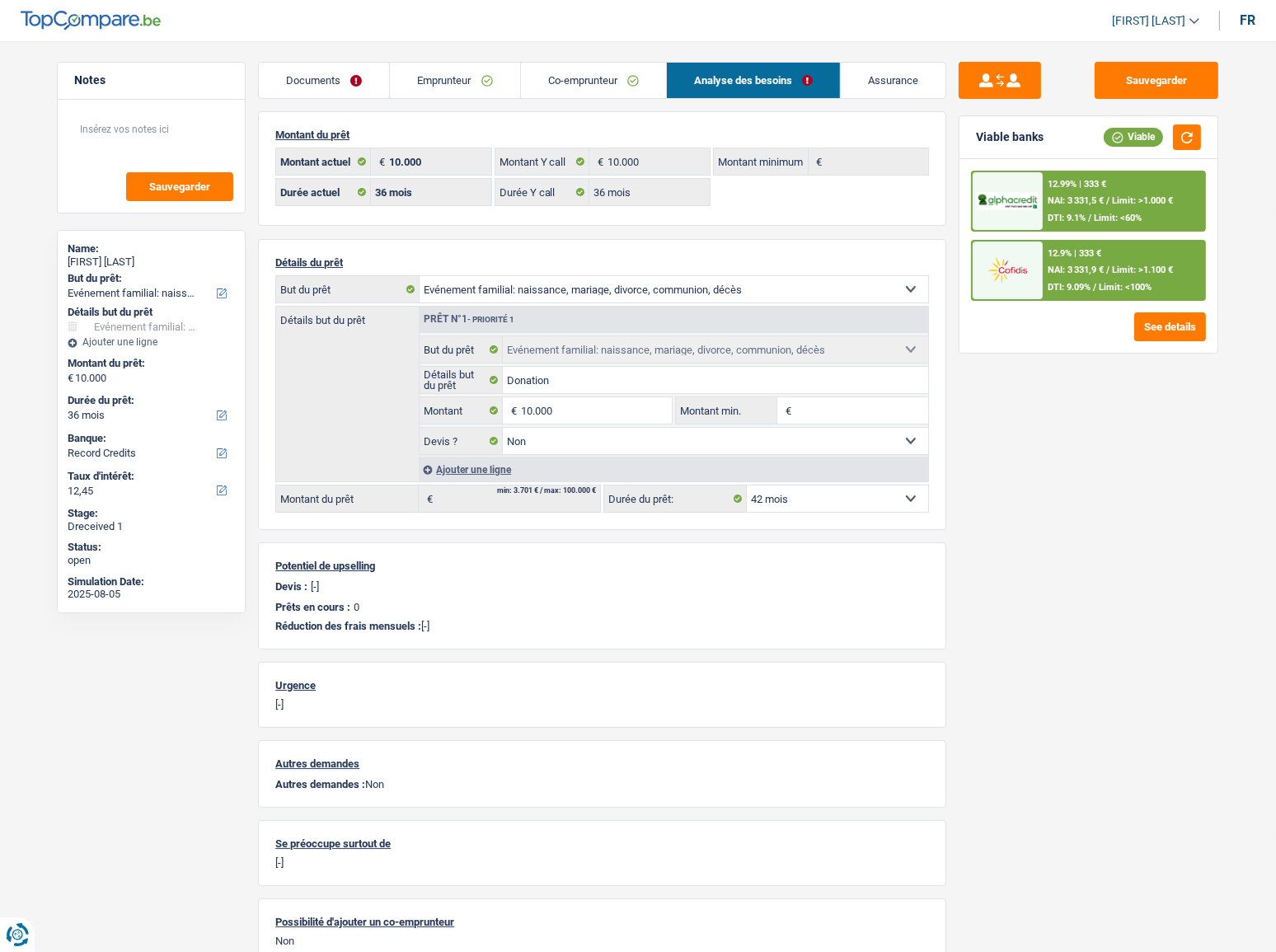select on "42" 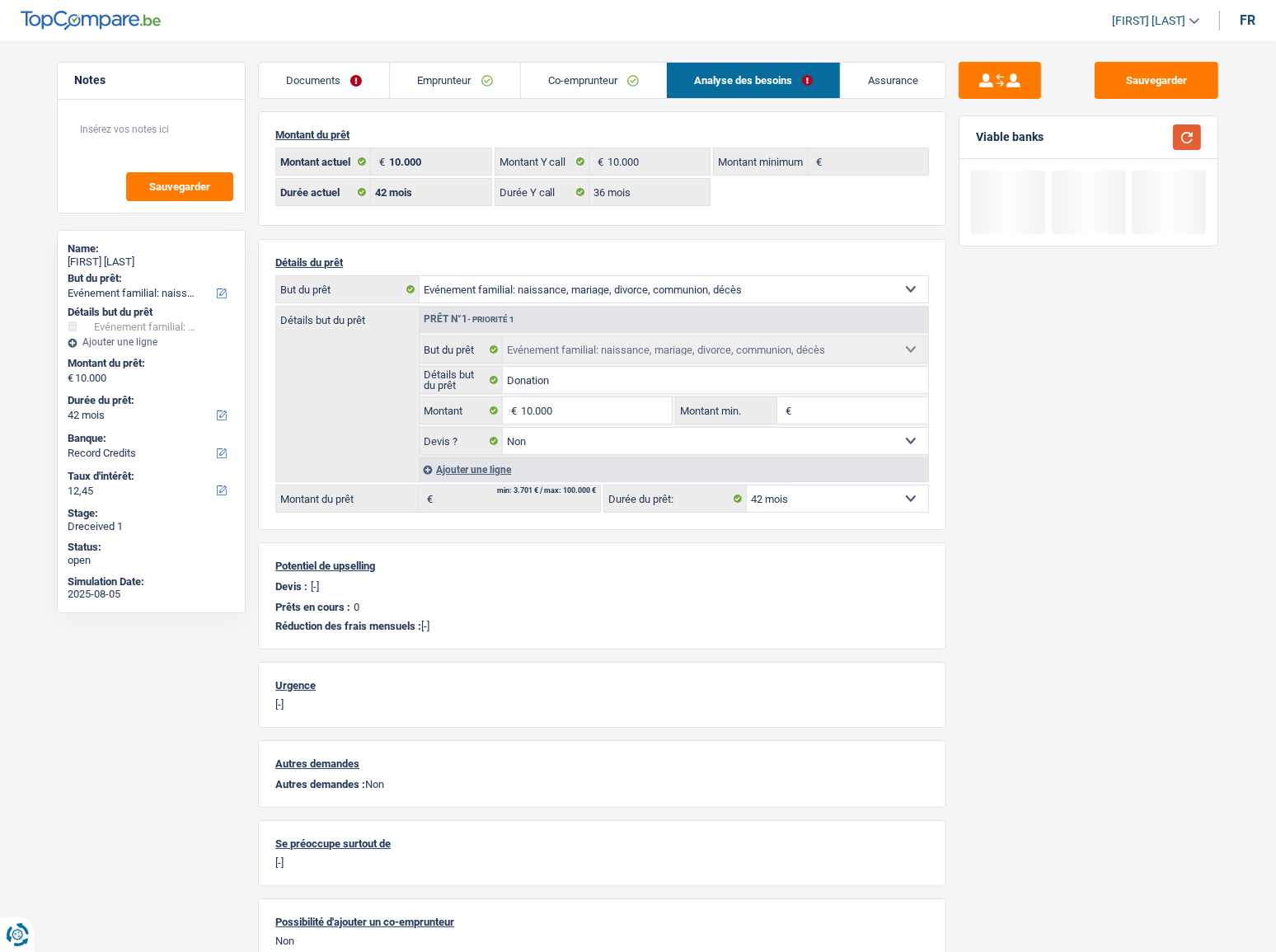 click at bounding box center [1187, 137] 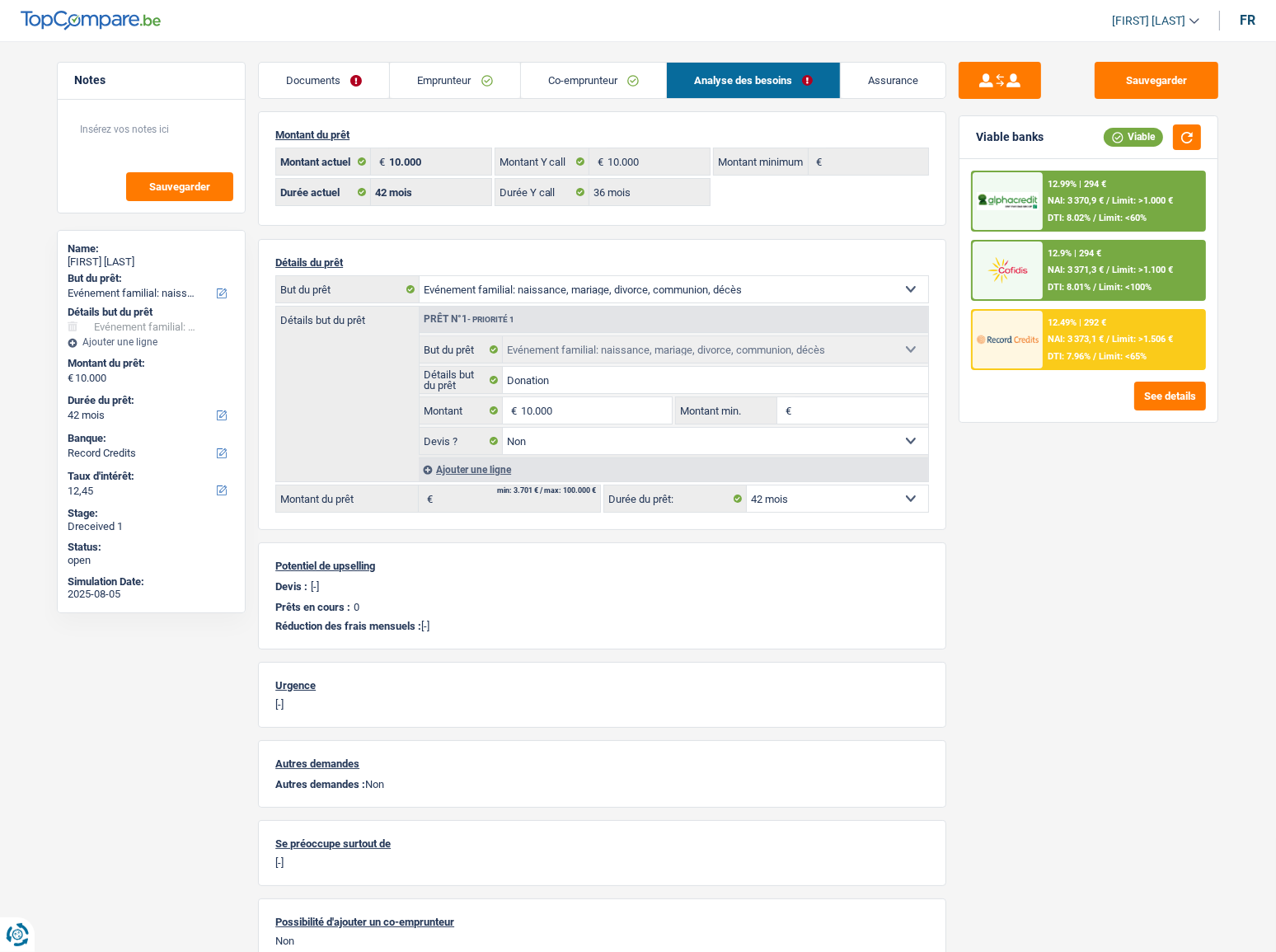 click on "NAI: 3 373,1 €" at bounding box center (1076, 339) 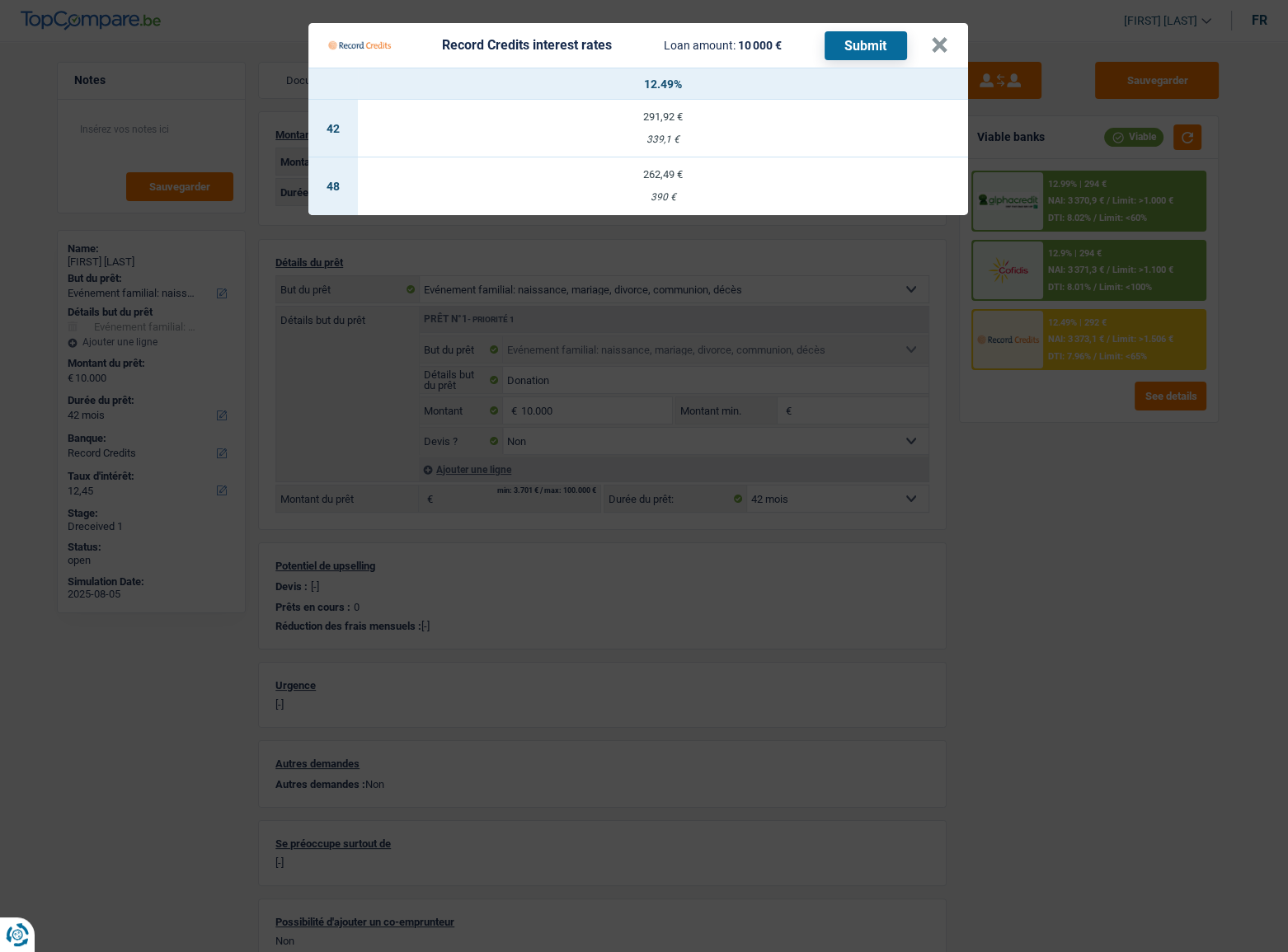 drag, startPoint x: 656, startPoint y: 188, endPoint x: 651, endPoint y: 114, distance: 74.16873 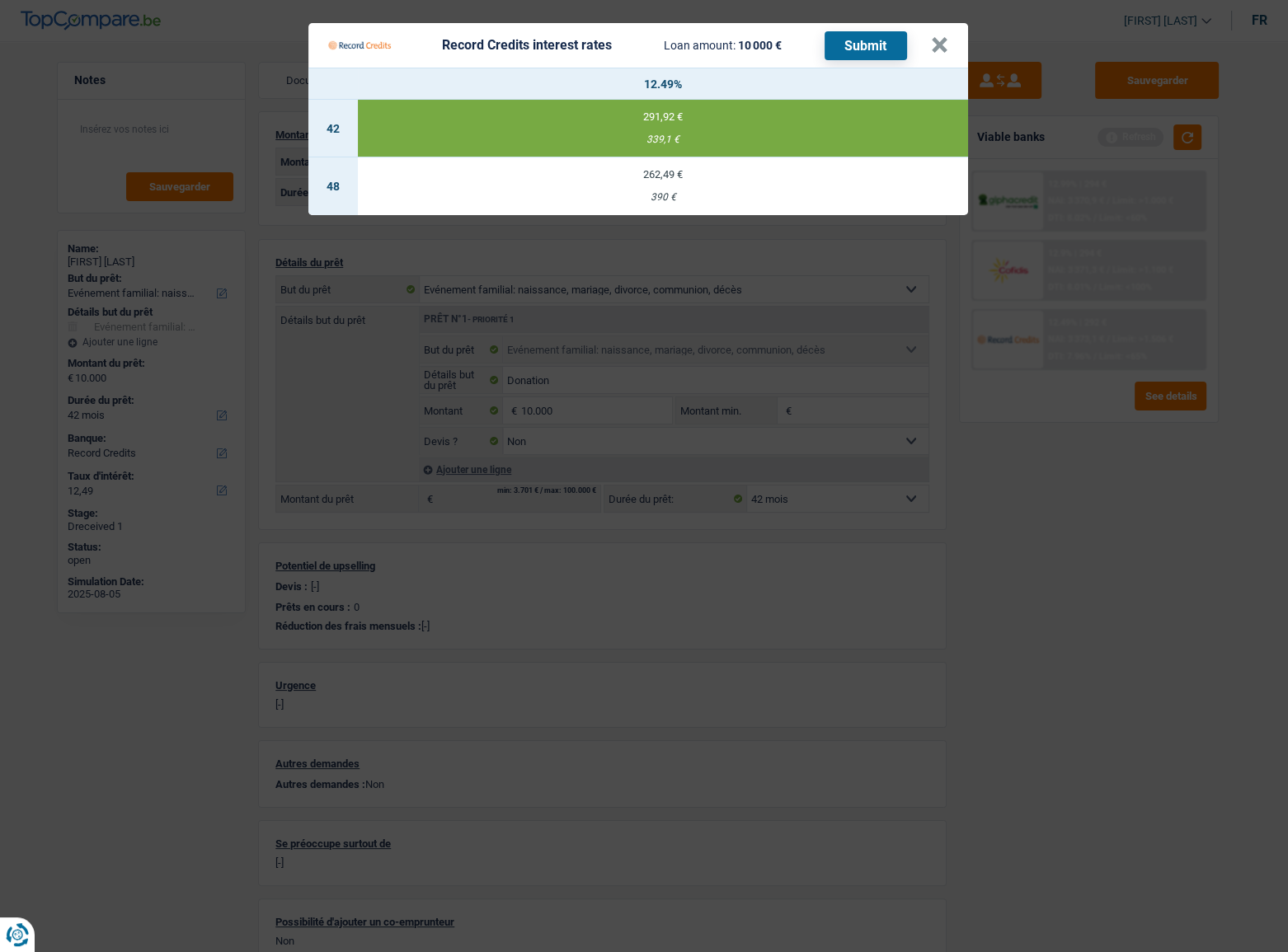 click on "Submit" at bounding box center [866, 45] 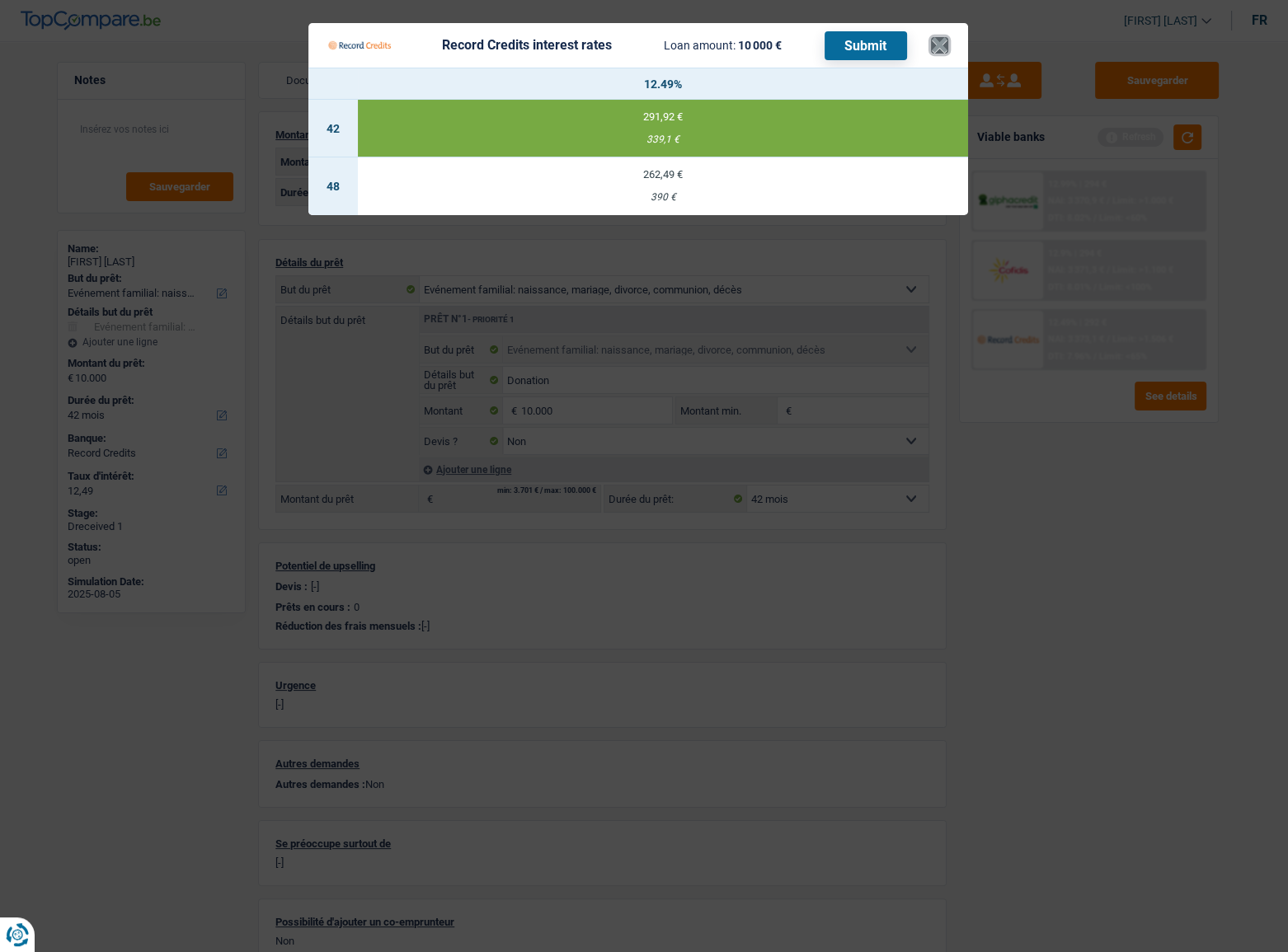 click on "×" at bounding box center (939, 45) 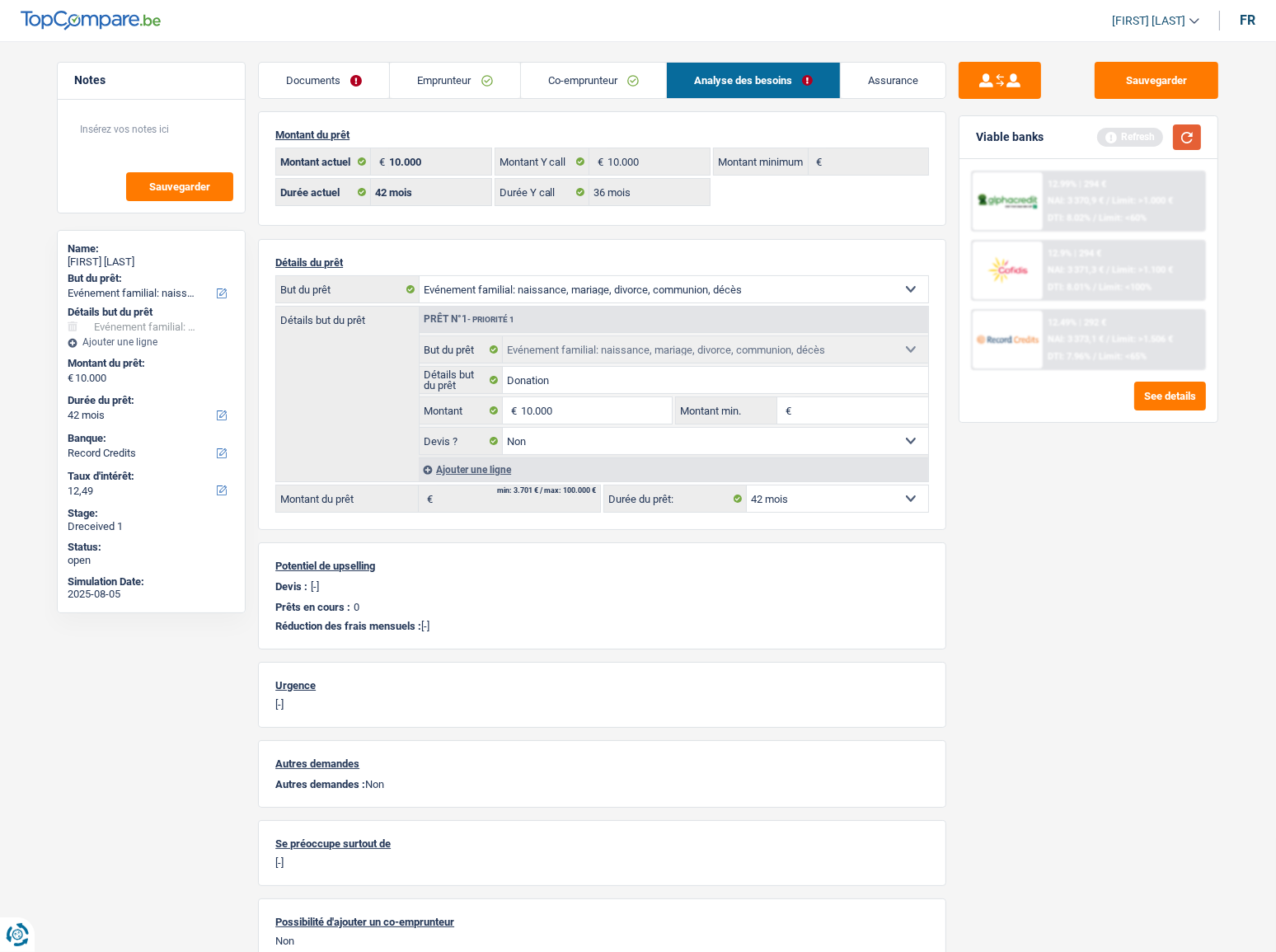click at bounding box center (1187, 137) 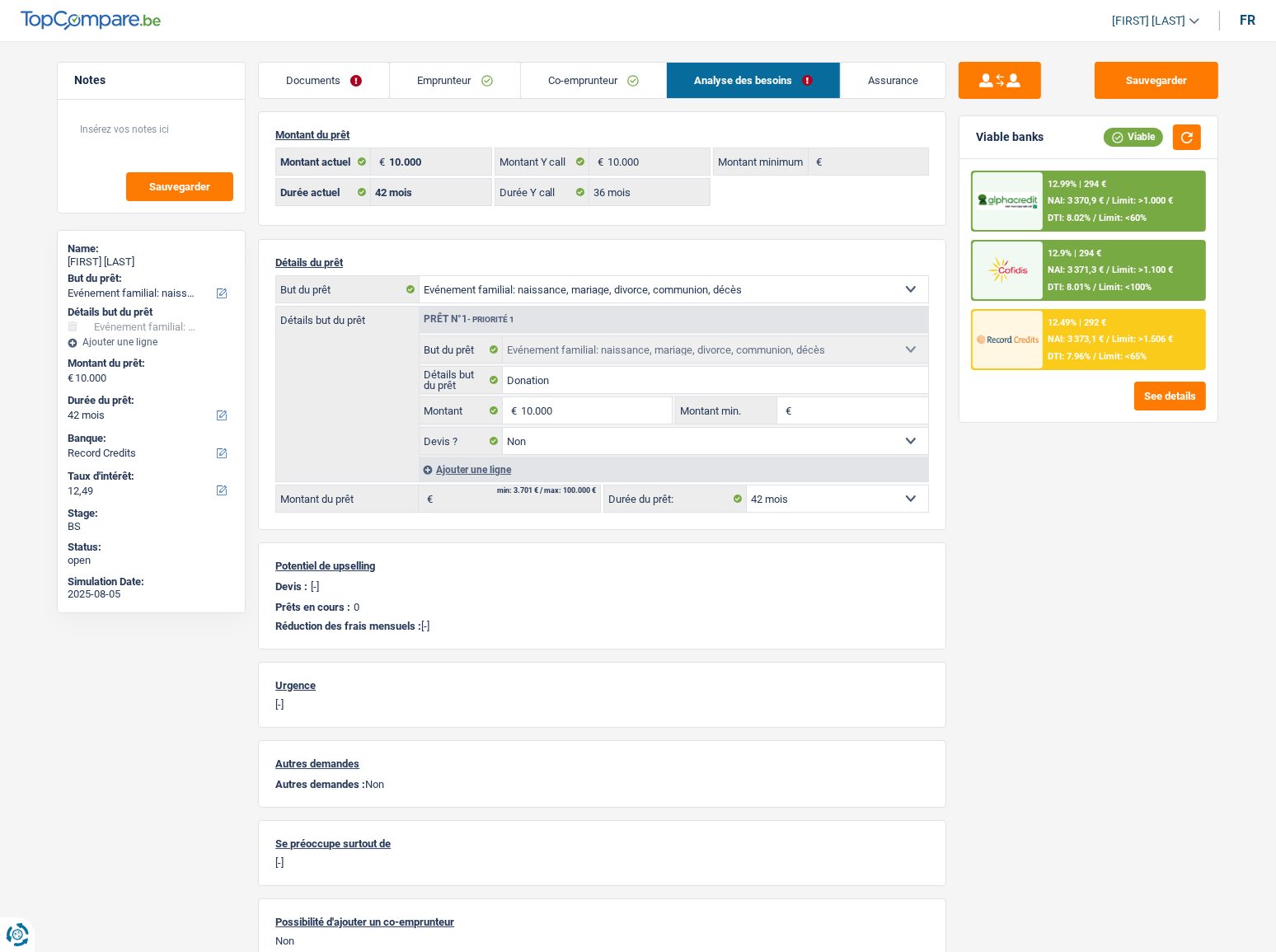 click on "12.9% | 294 €" at bounding box center [1074, 253] 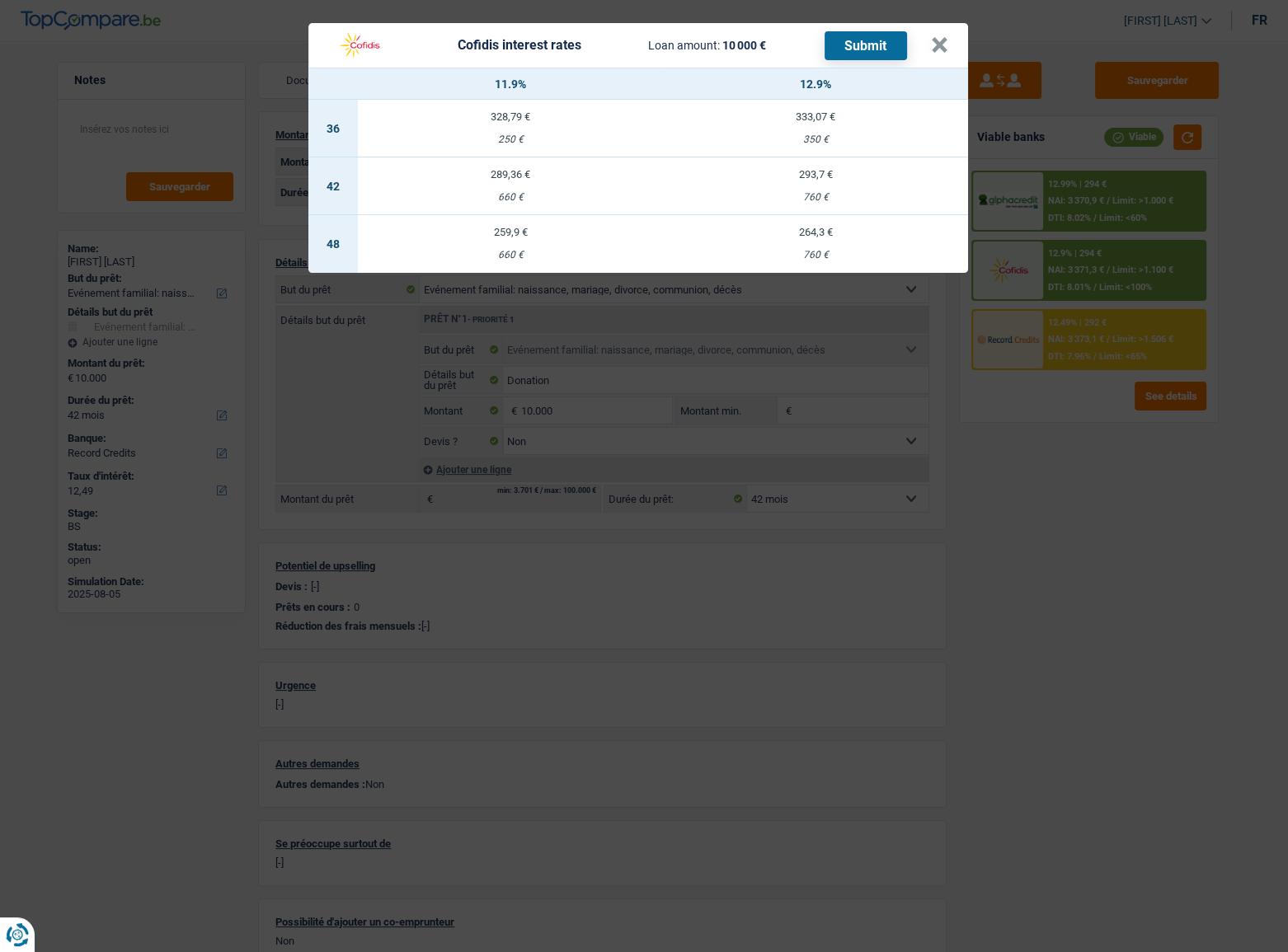 click on "333,07 €
350 €" at bounding box center (816, 129) 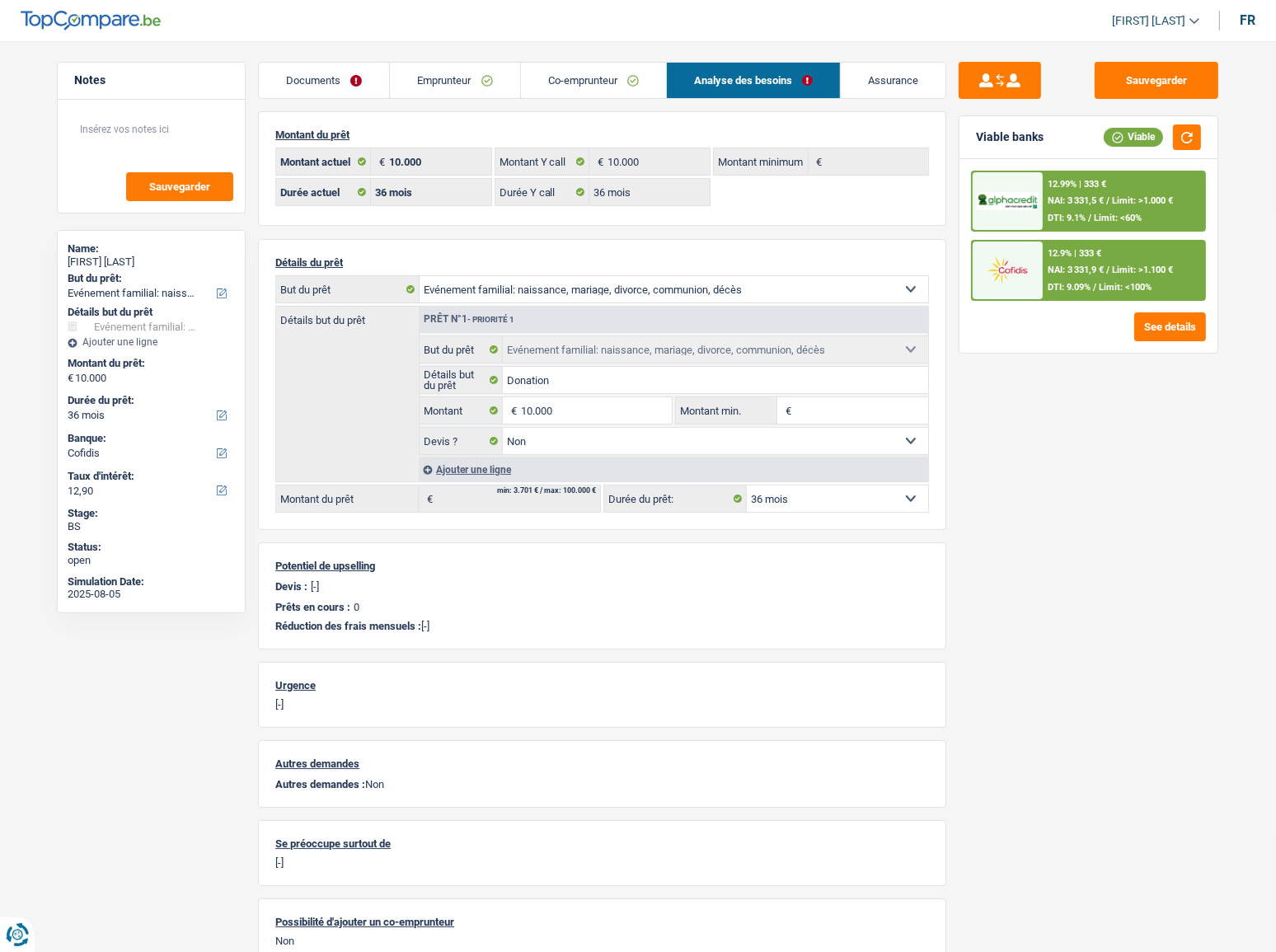click on "NAI: 3 331,5 €" at bounding box center [1076, 200] 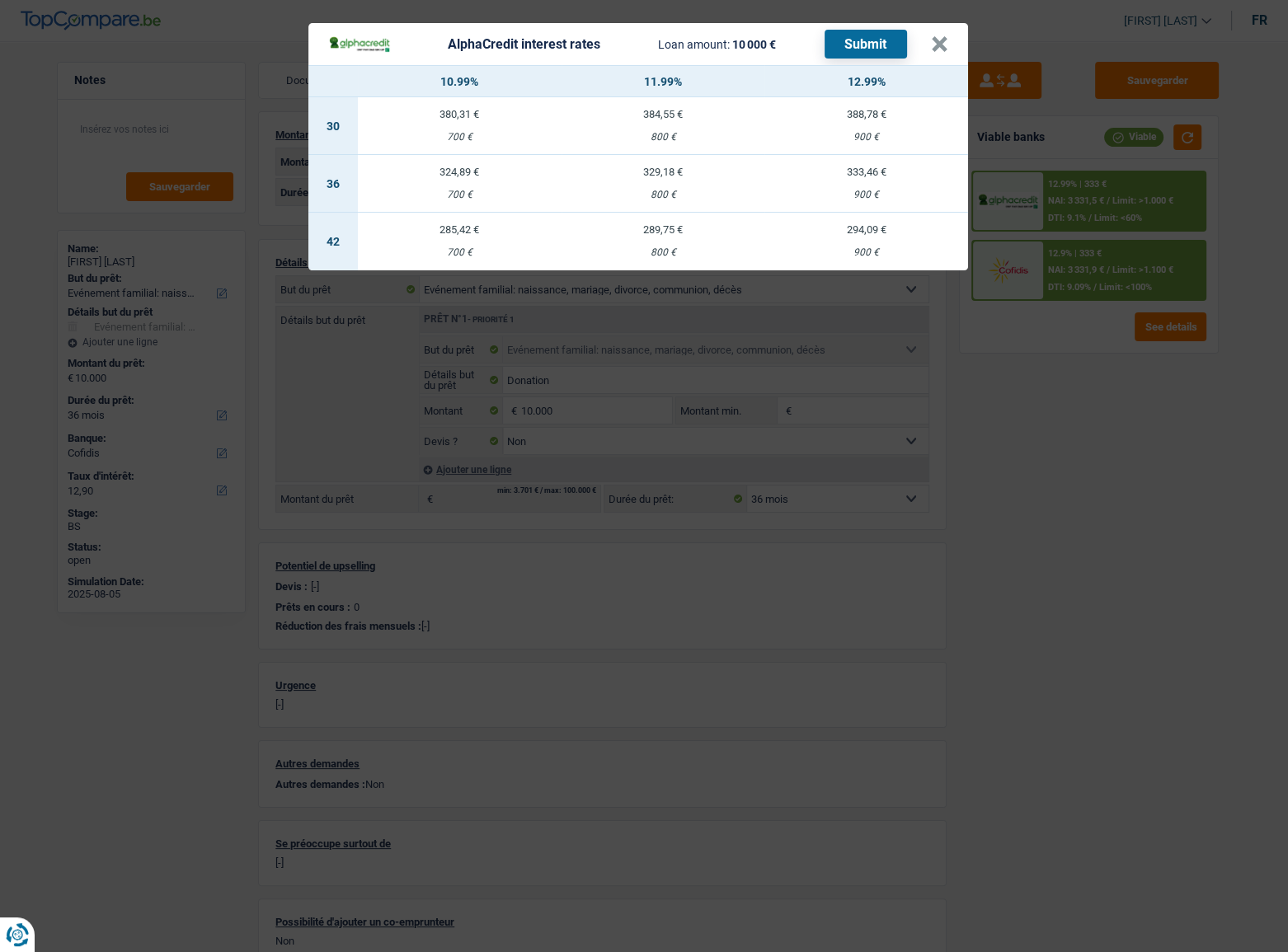 click on "333,46 €
900 €" at bounding box center [866, 184] 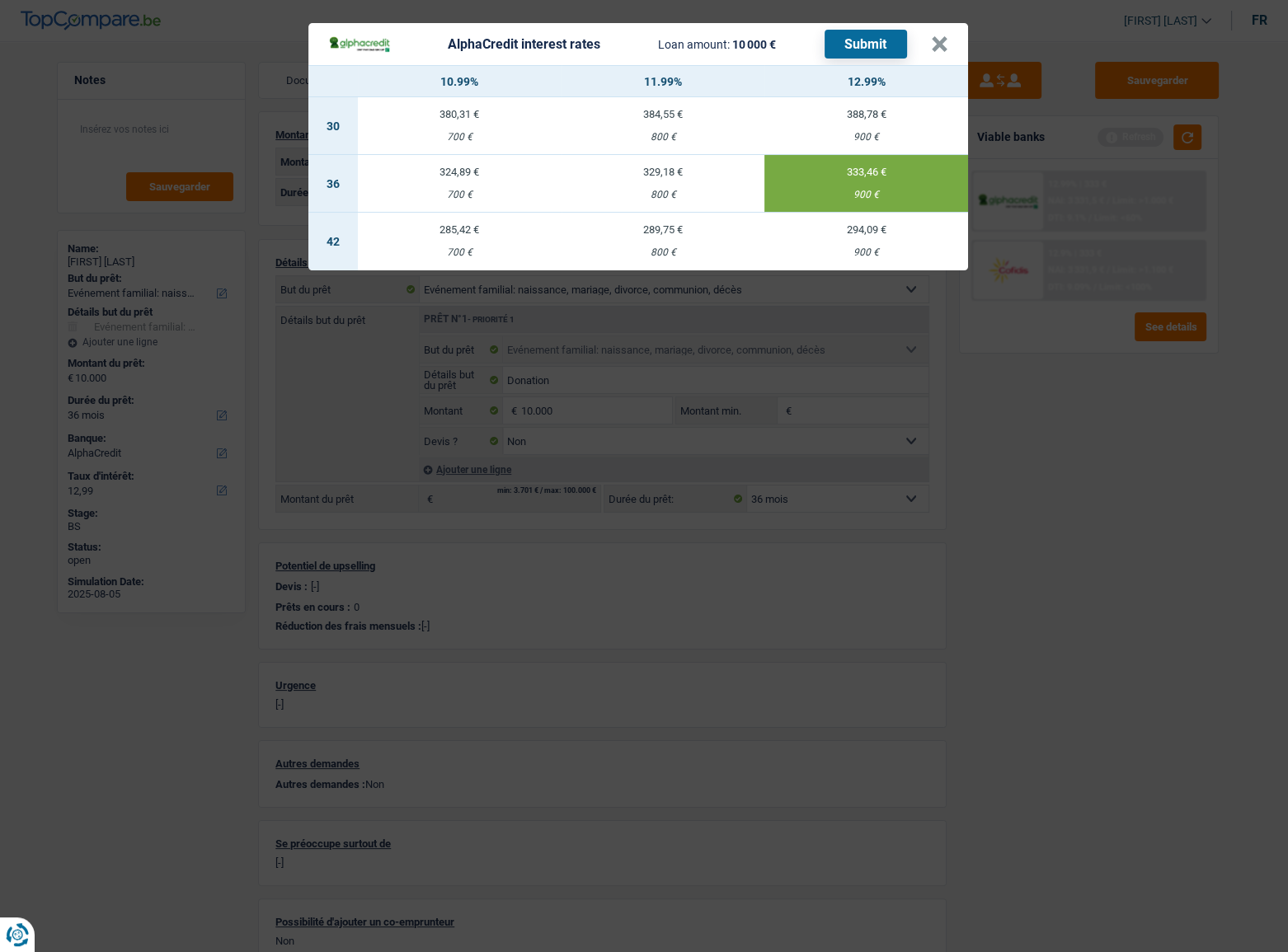 click on "Submit" at bounding box center (866, 44) 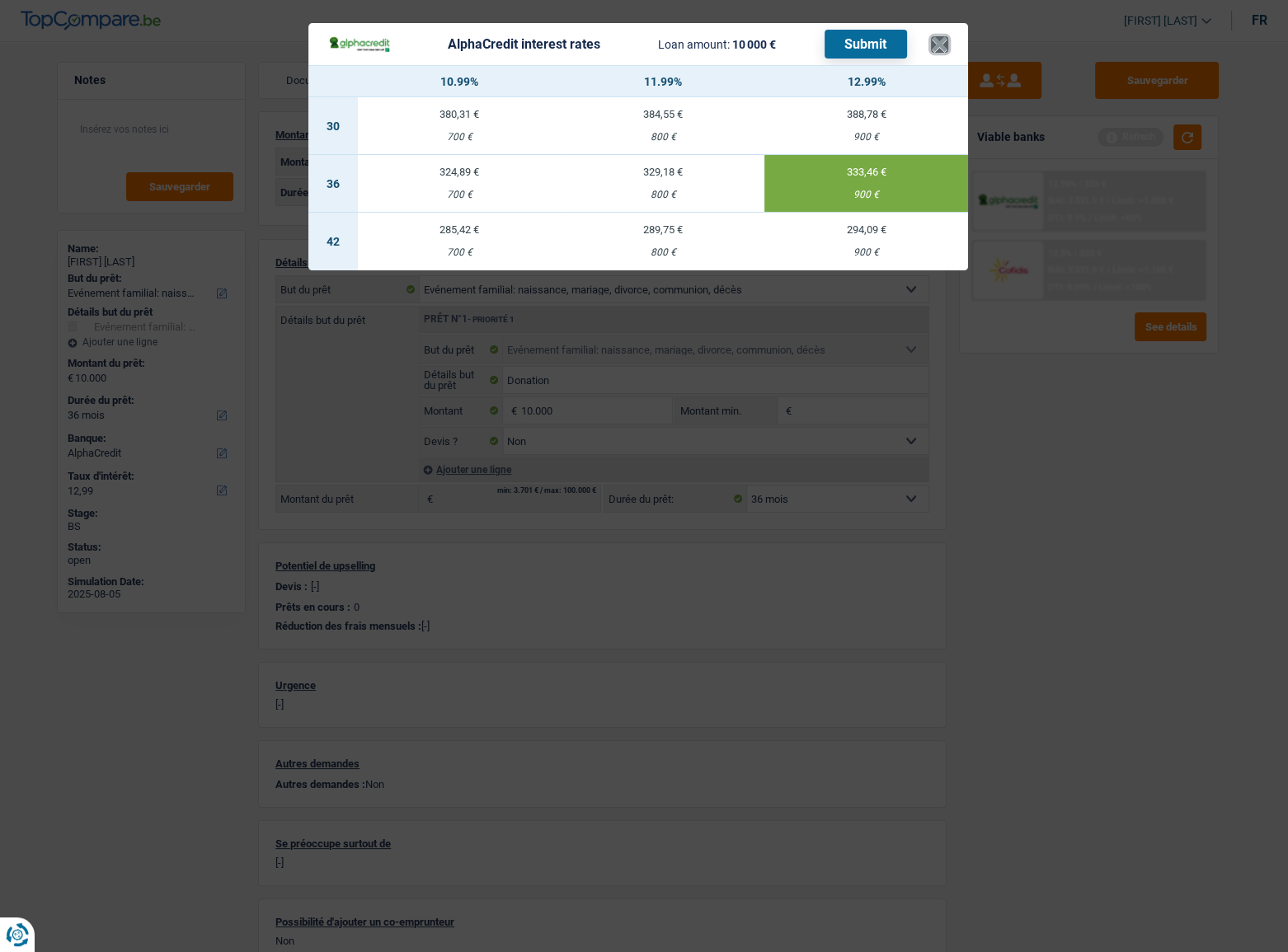 drag, startPoint x: 937, startPoint y: 40, endPoint x: 996, endPoint y: 100, distance: 84.14868 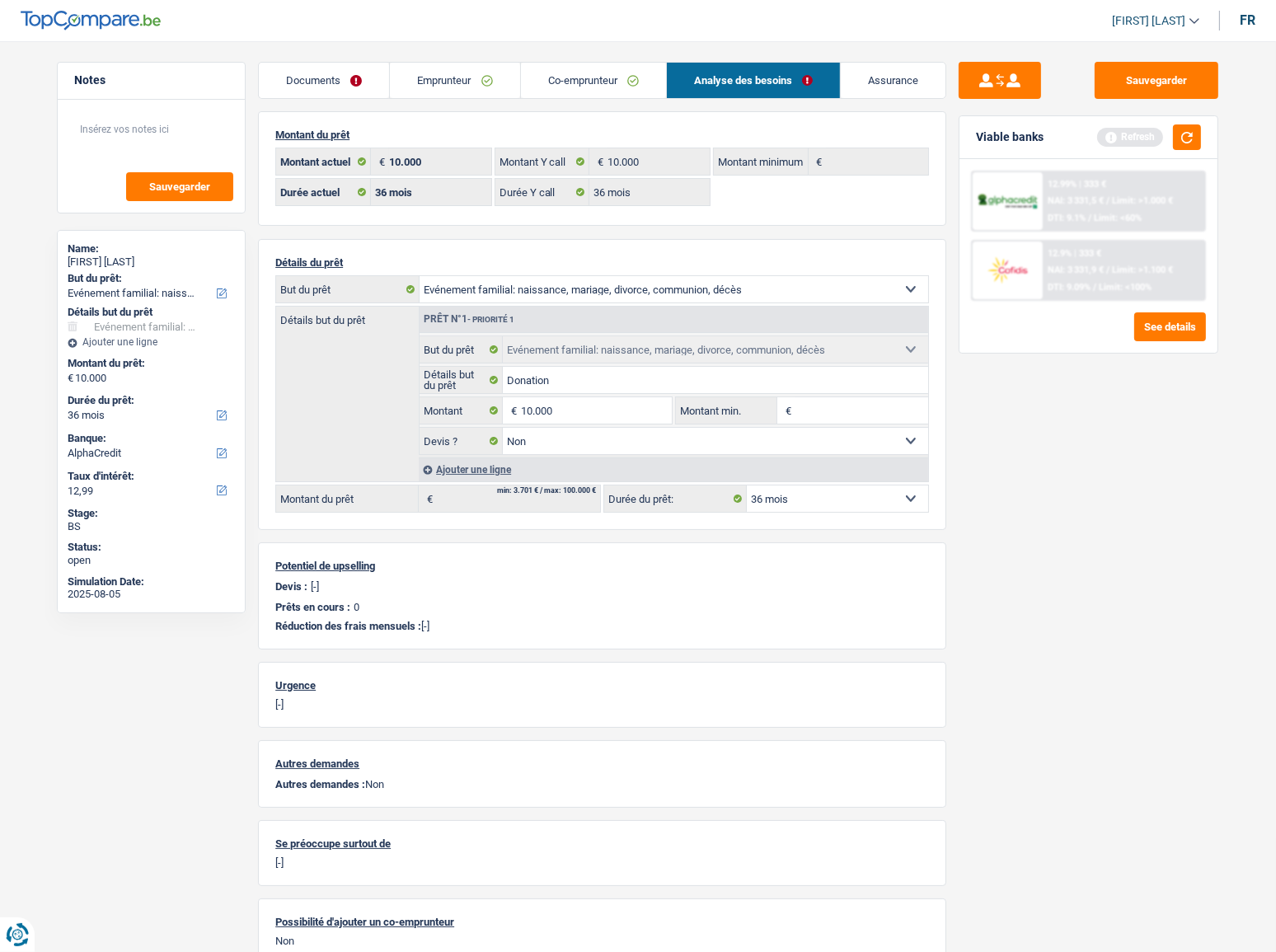 click on "12.9% | 333 €
NAI: 3 331,9 €
/
Limit: >1.100 €
DTI: 9.09%
/
Limit: <100%" at bounding box center (1124, 270) 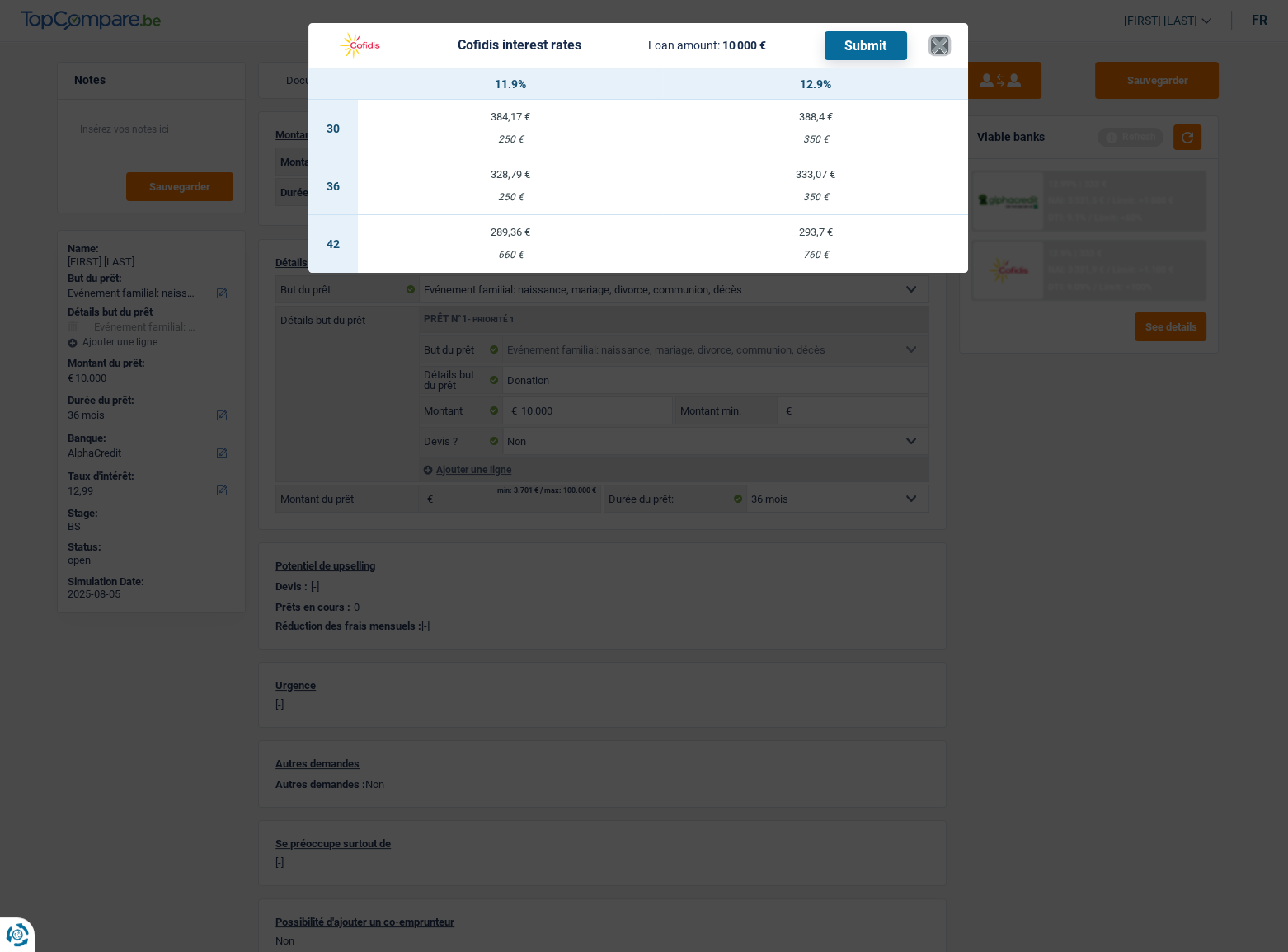 click on "×" at bounding box center [939, 45] 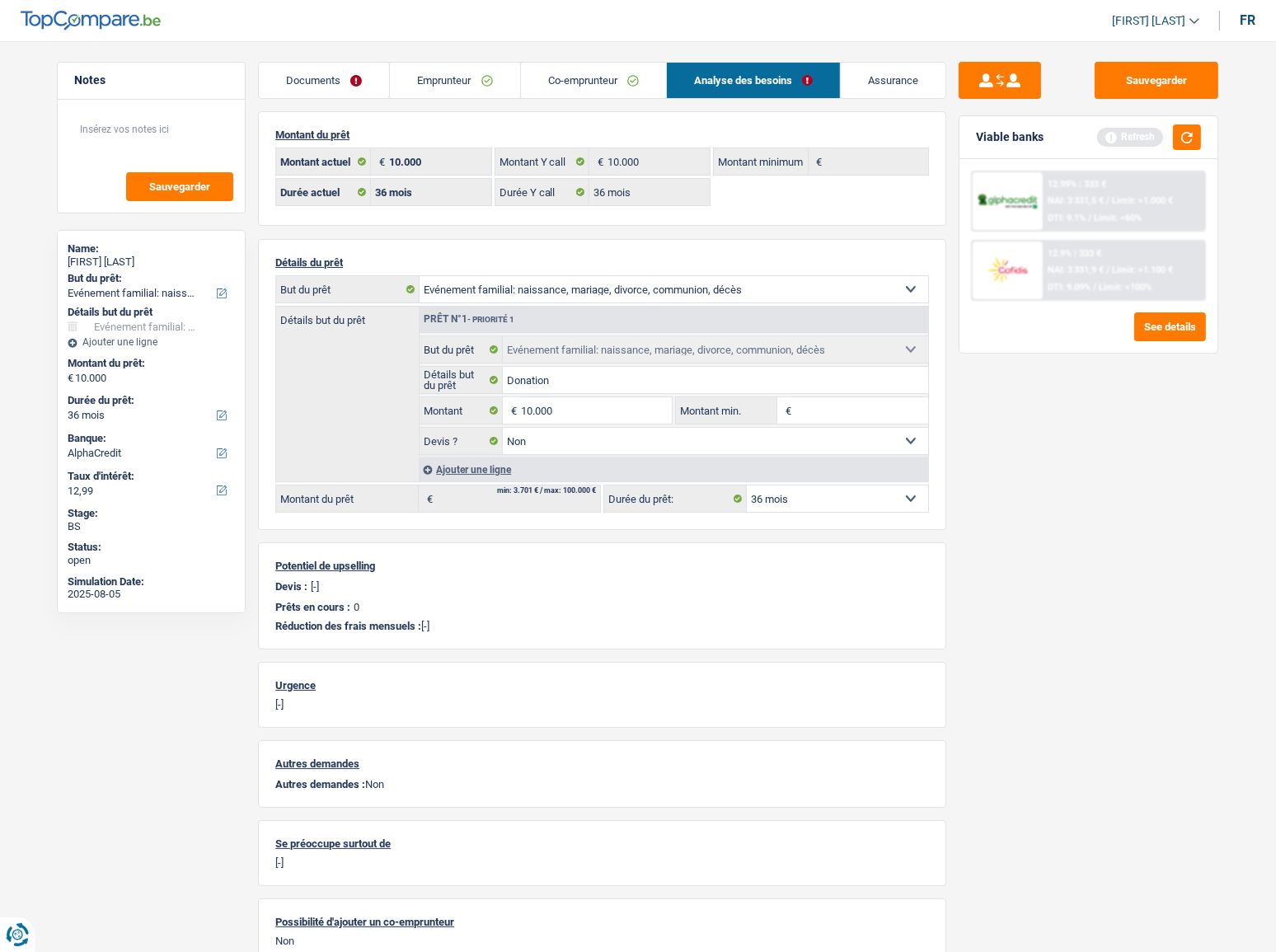 click on "12.9% | 333 €" at bounding box center (1074, 253) 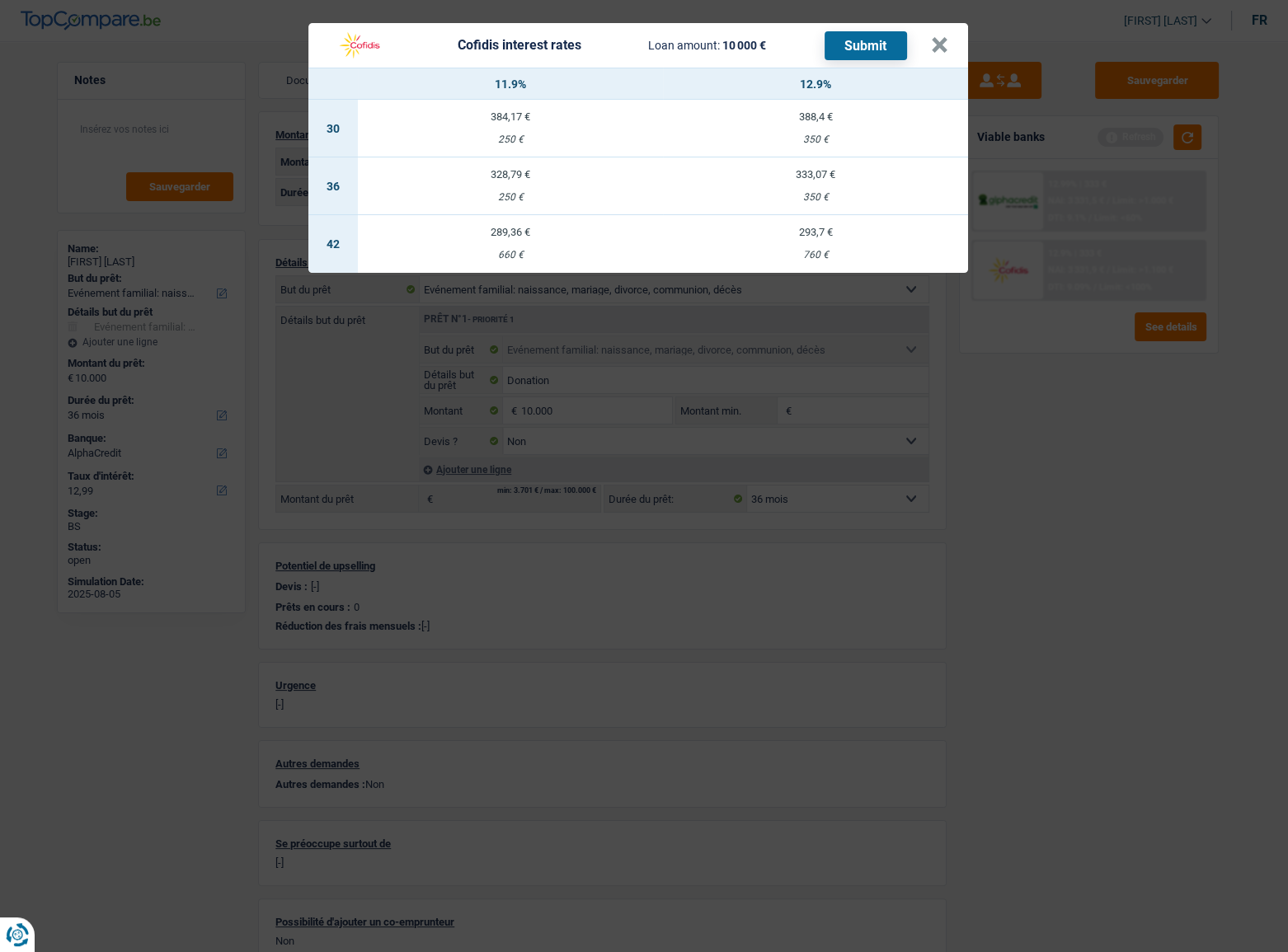 click on "350 €" at bounding box center [816, 197] 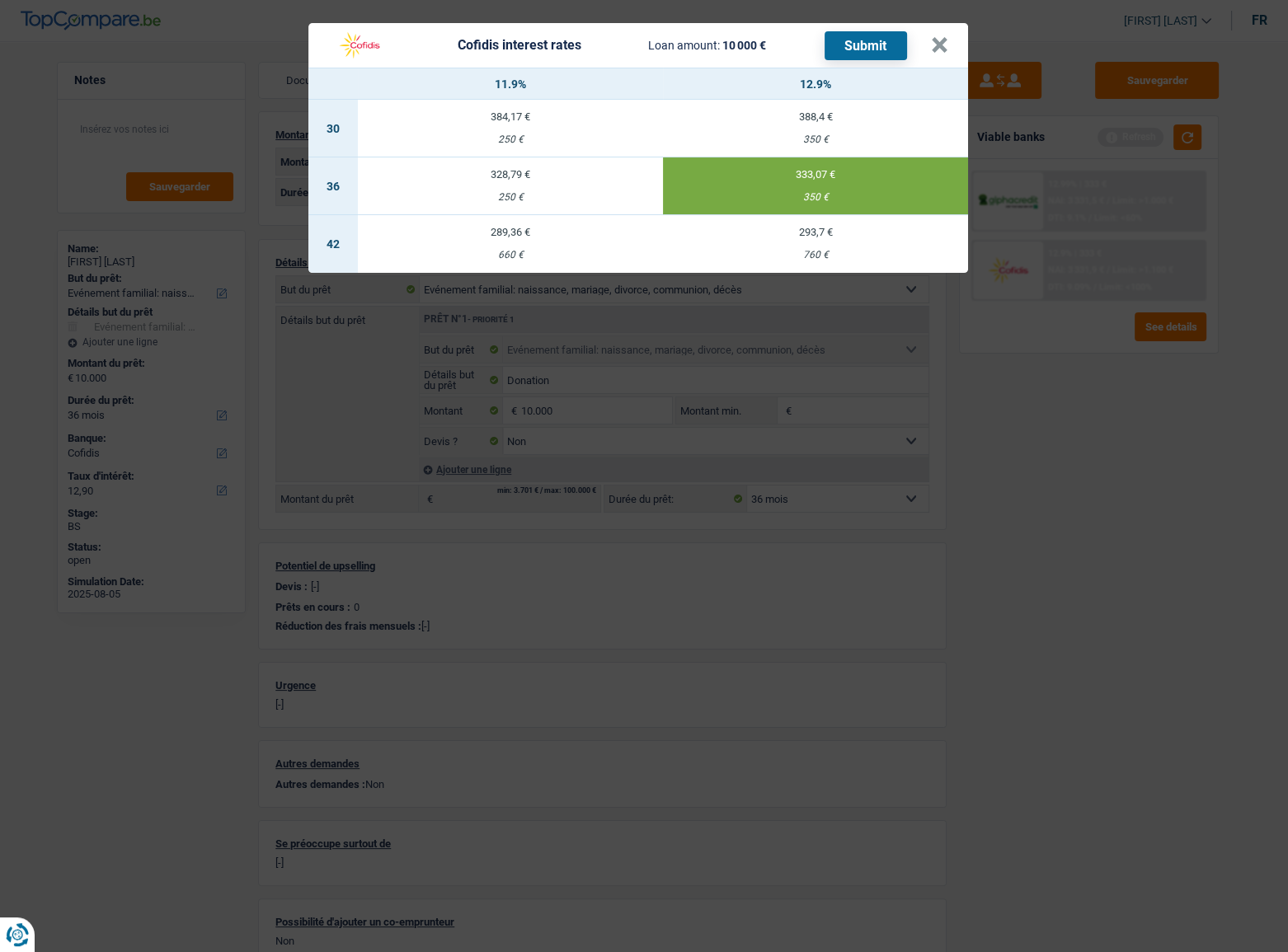 click on "Submit" at bounding box center [866, 45] 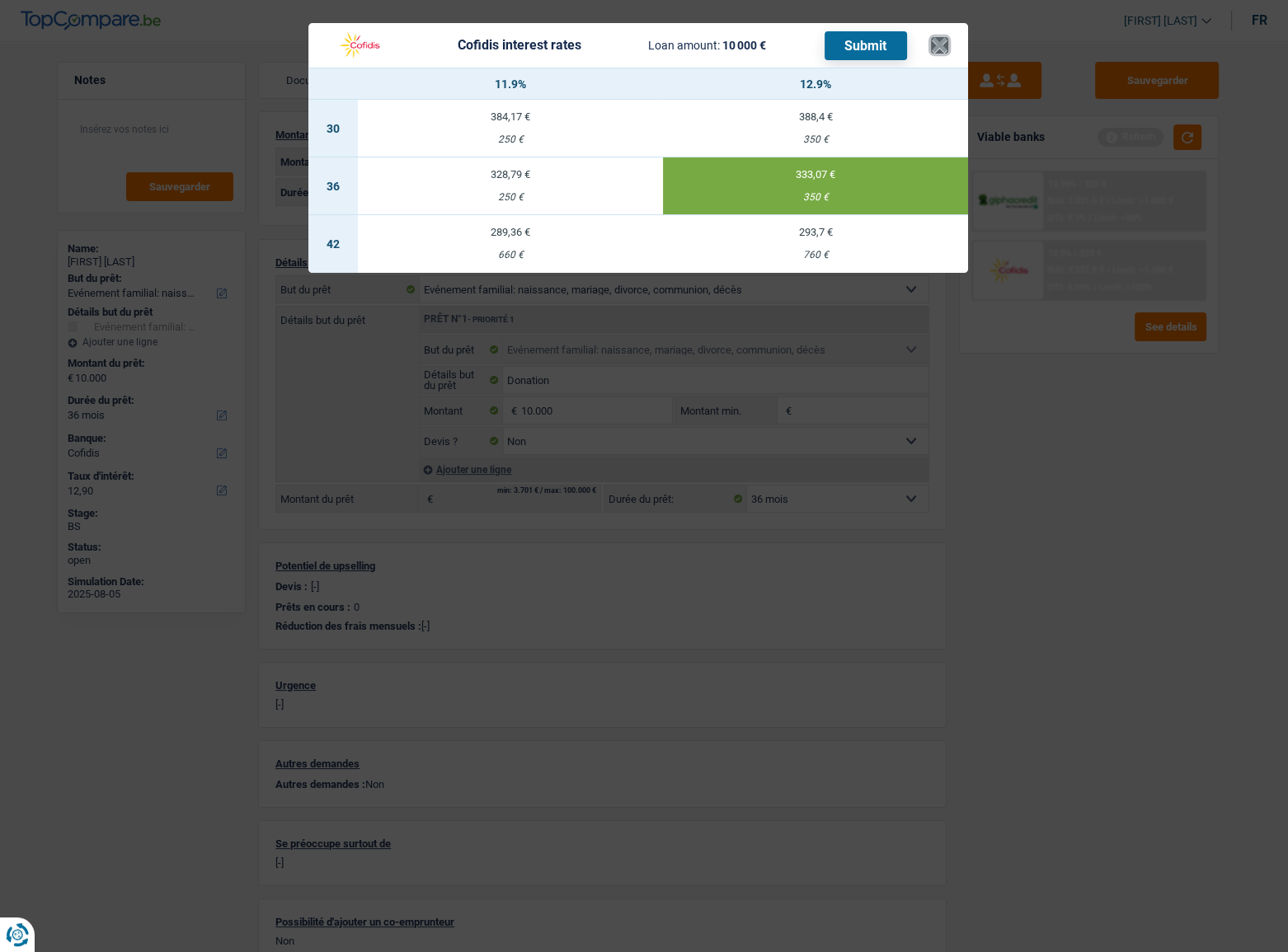 click on "×" at bounding box center (939, 45) 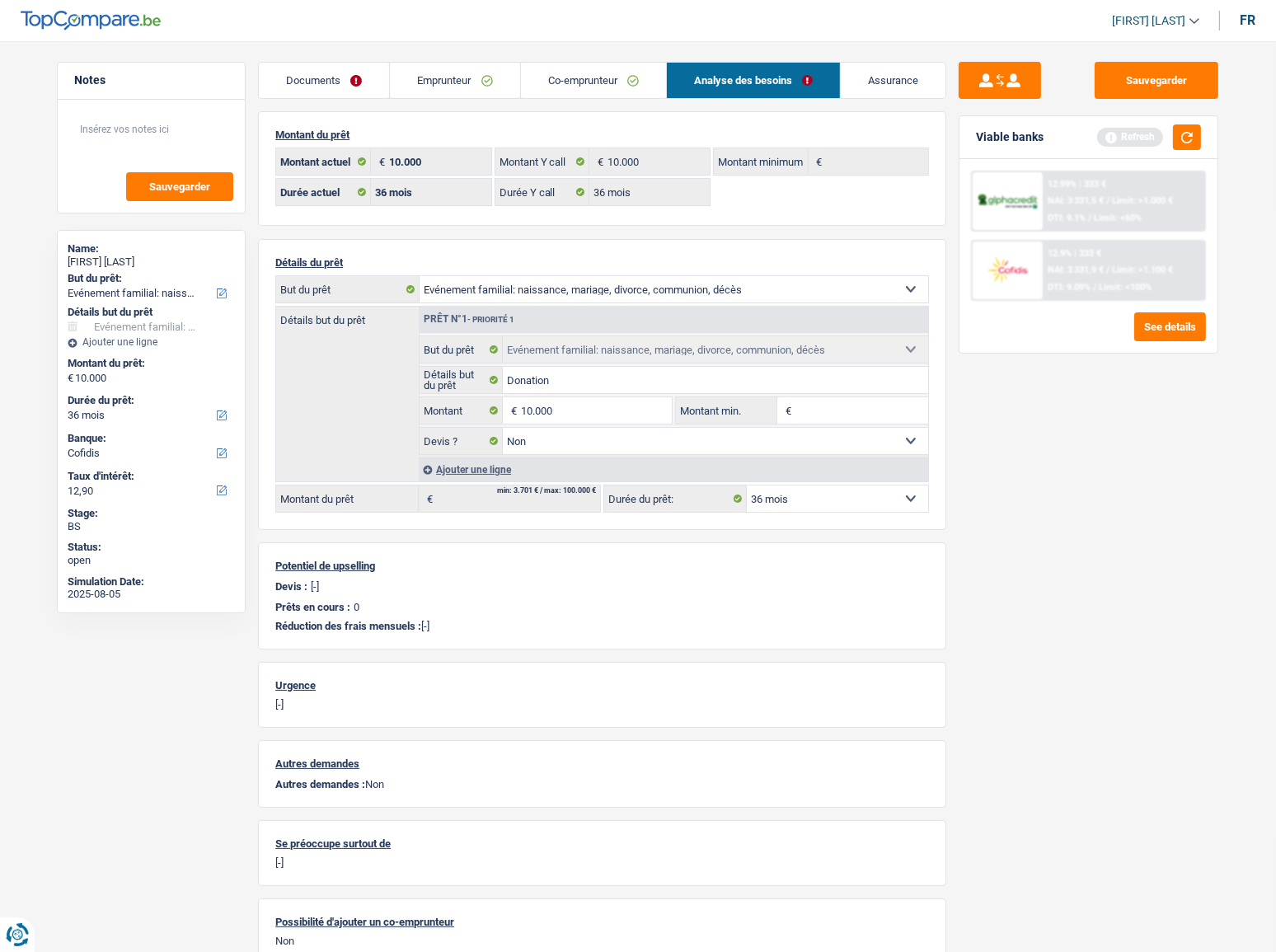 click on "Documents" at bounding box center (324, 80) 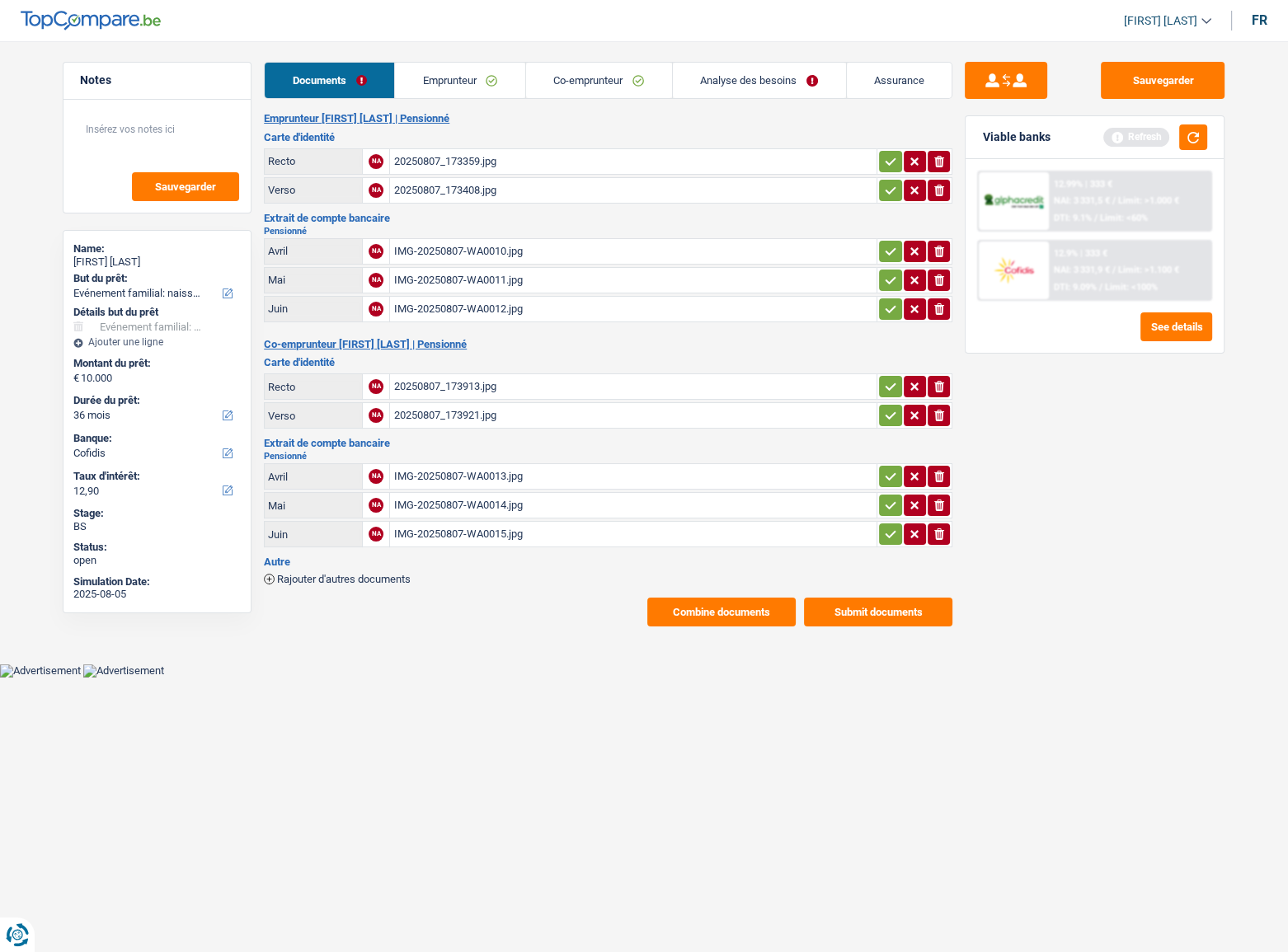 click on "Submit documents" at bounding box center (878, 612) 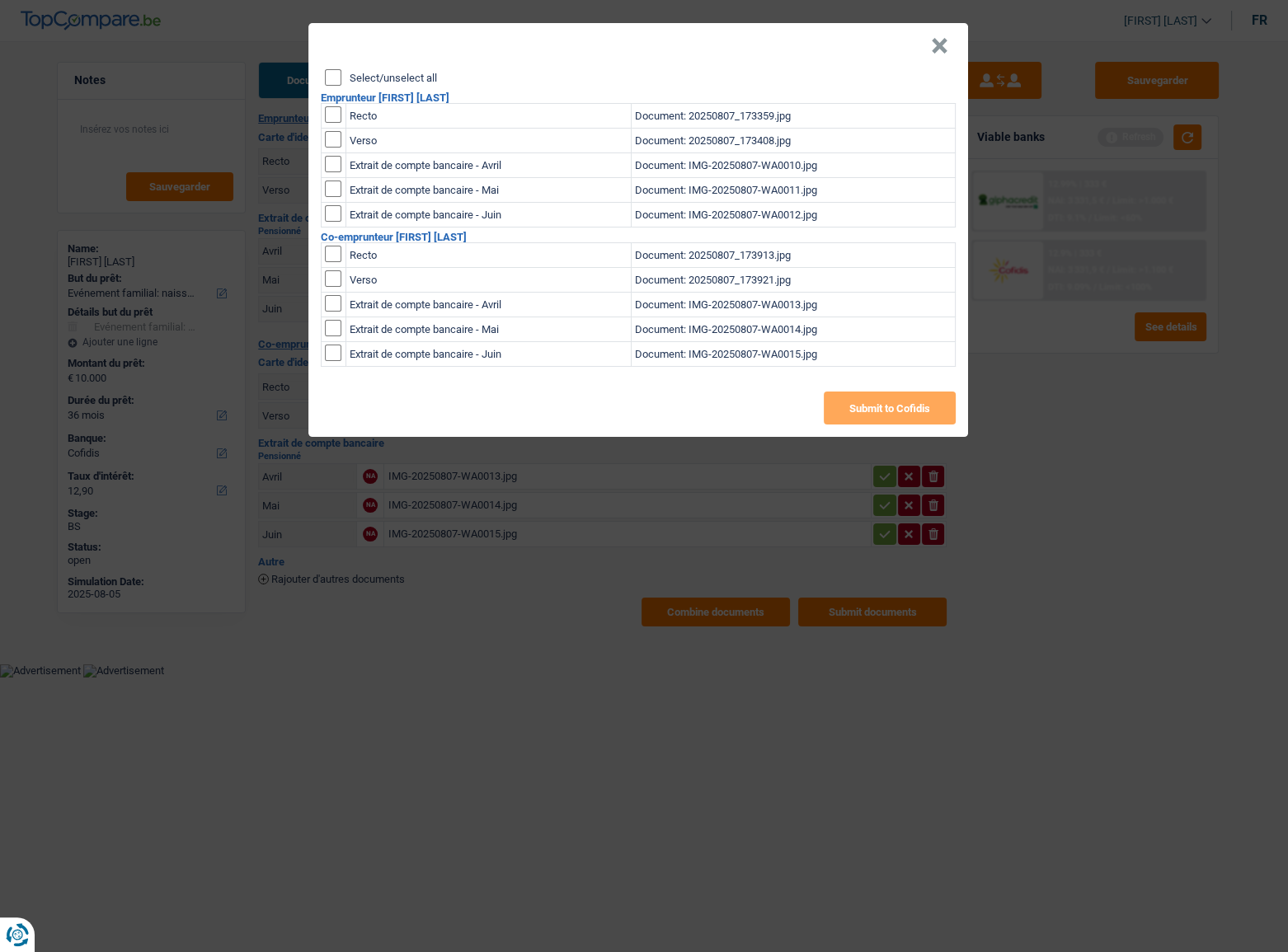 click on "Select/unselect all" at bounding box center (333, 77) 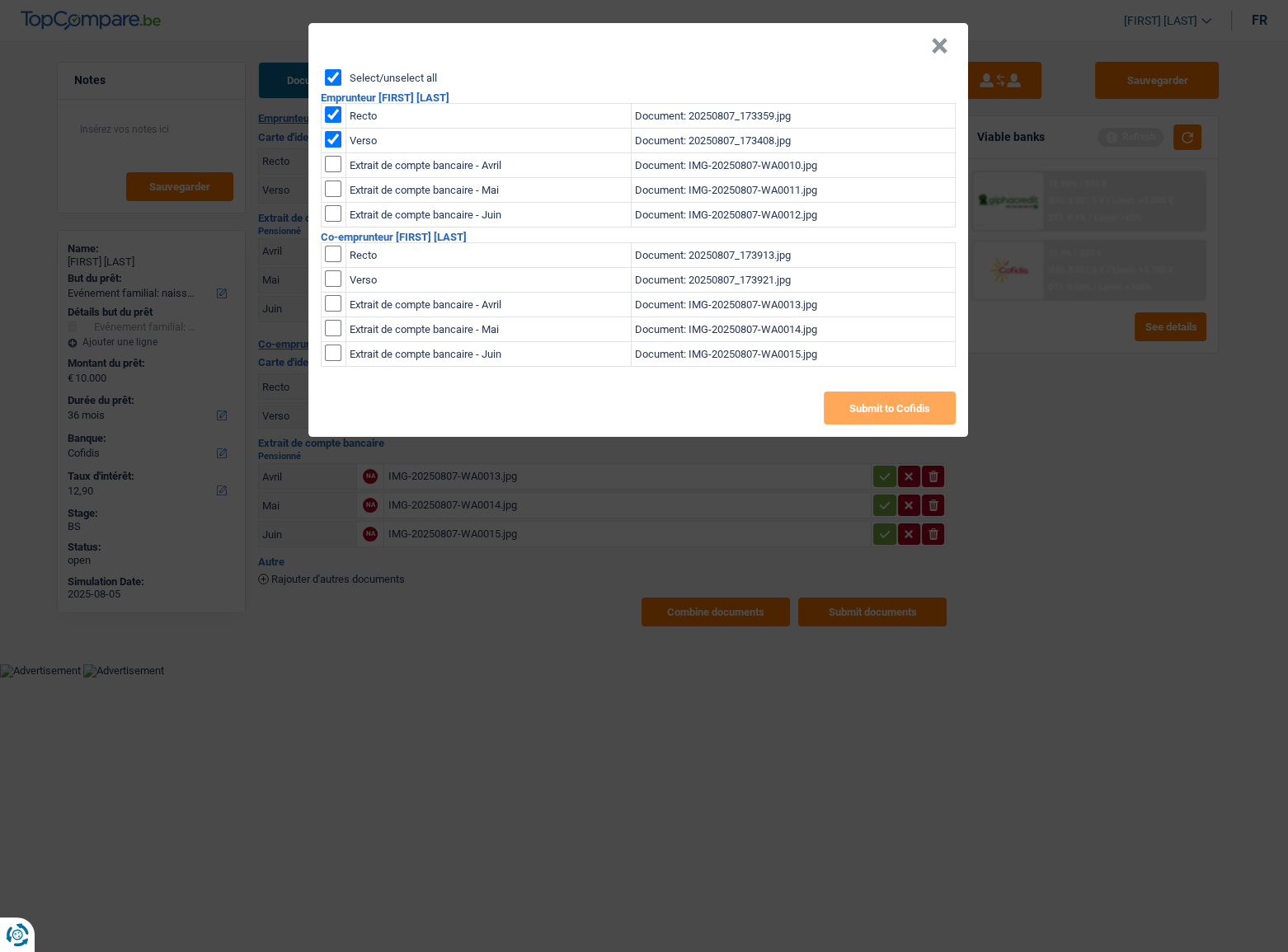 checkbox on "true" 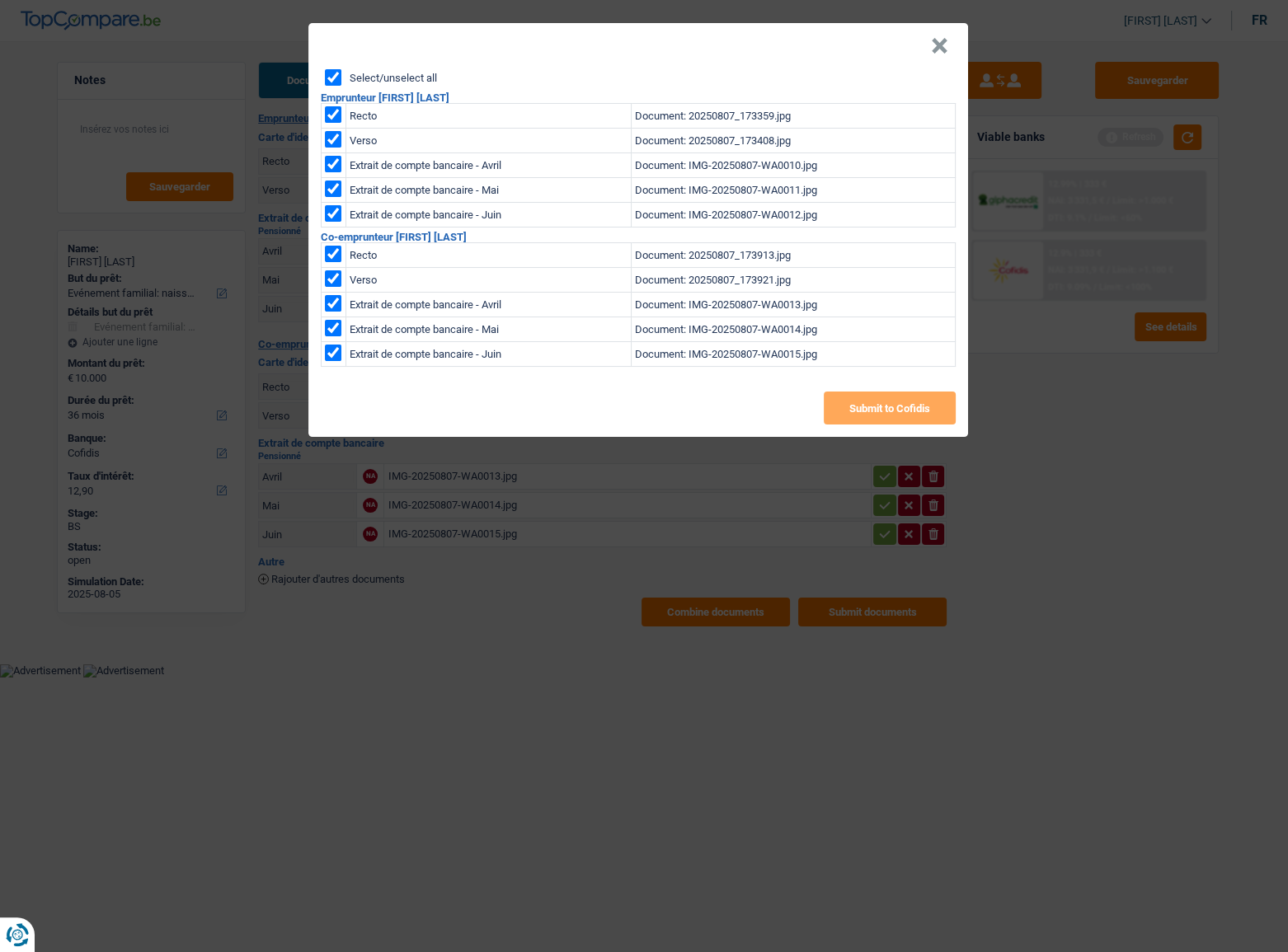 checkbox on "true" 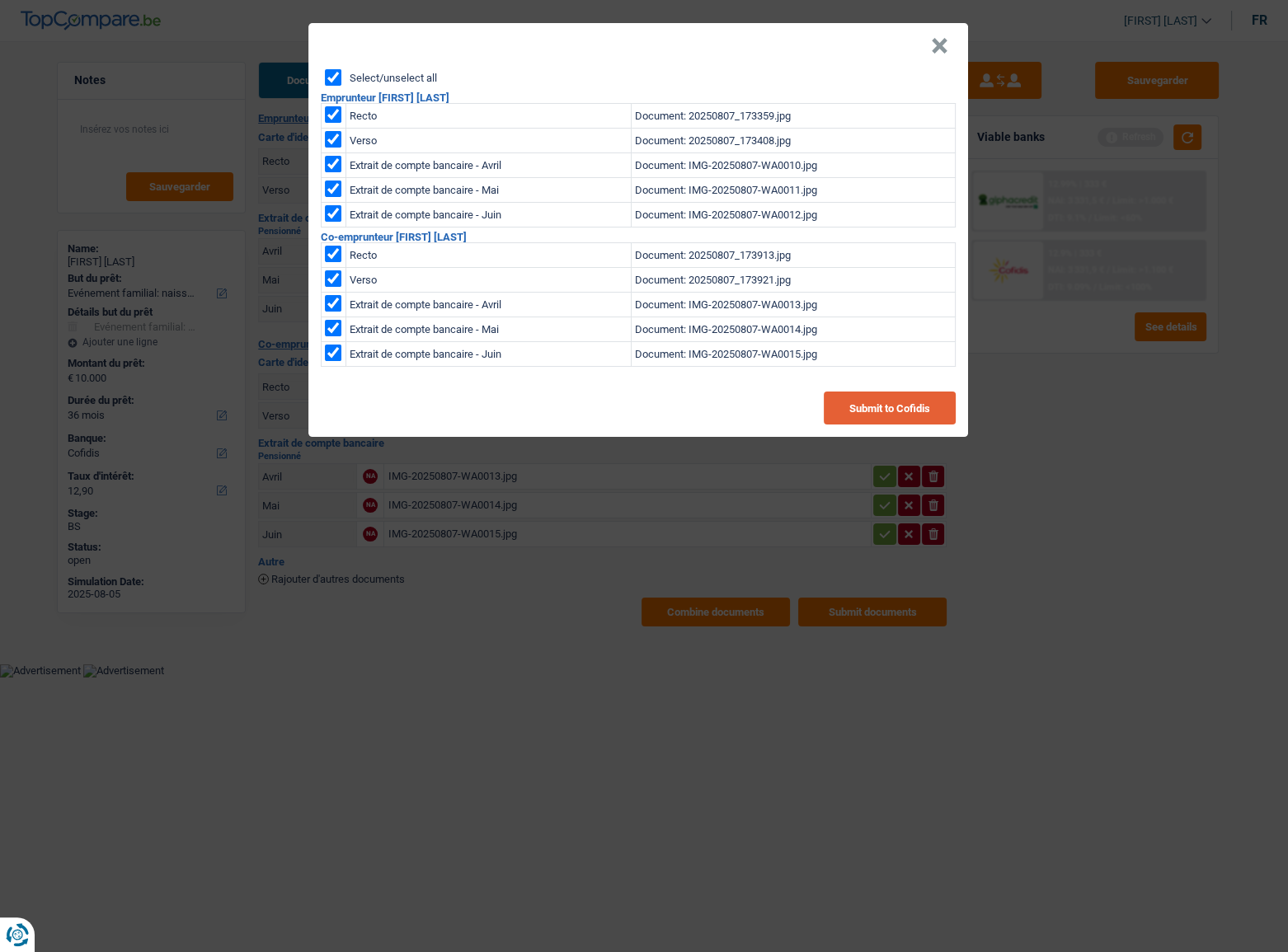 click on "Submit to Cofidis" at bounding box center (890, 408) 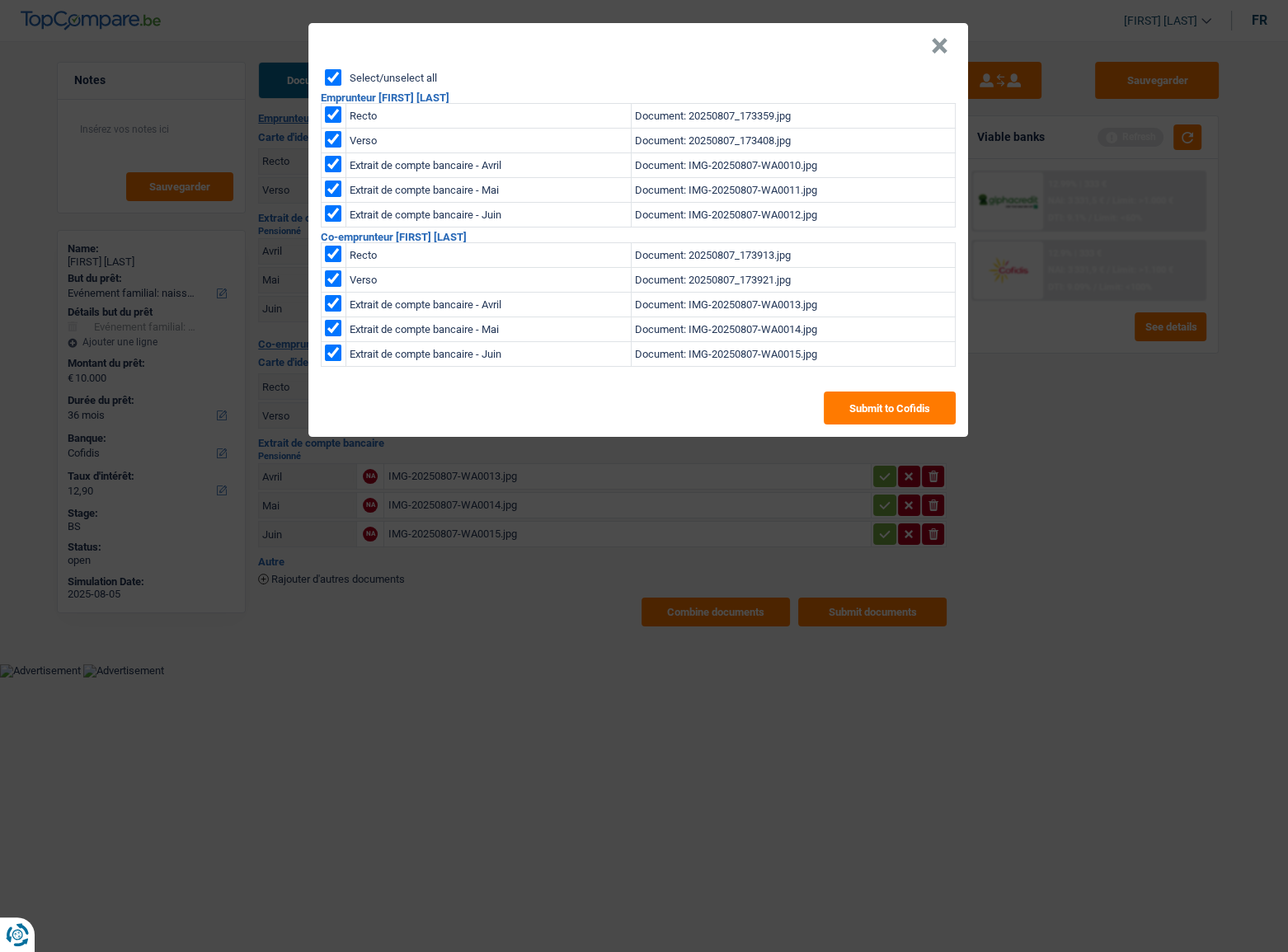 click on "×" at bounding box center [939, 46] 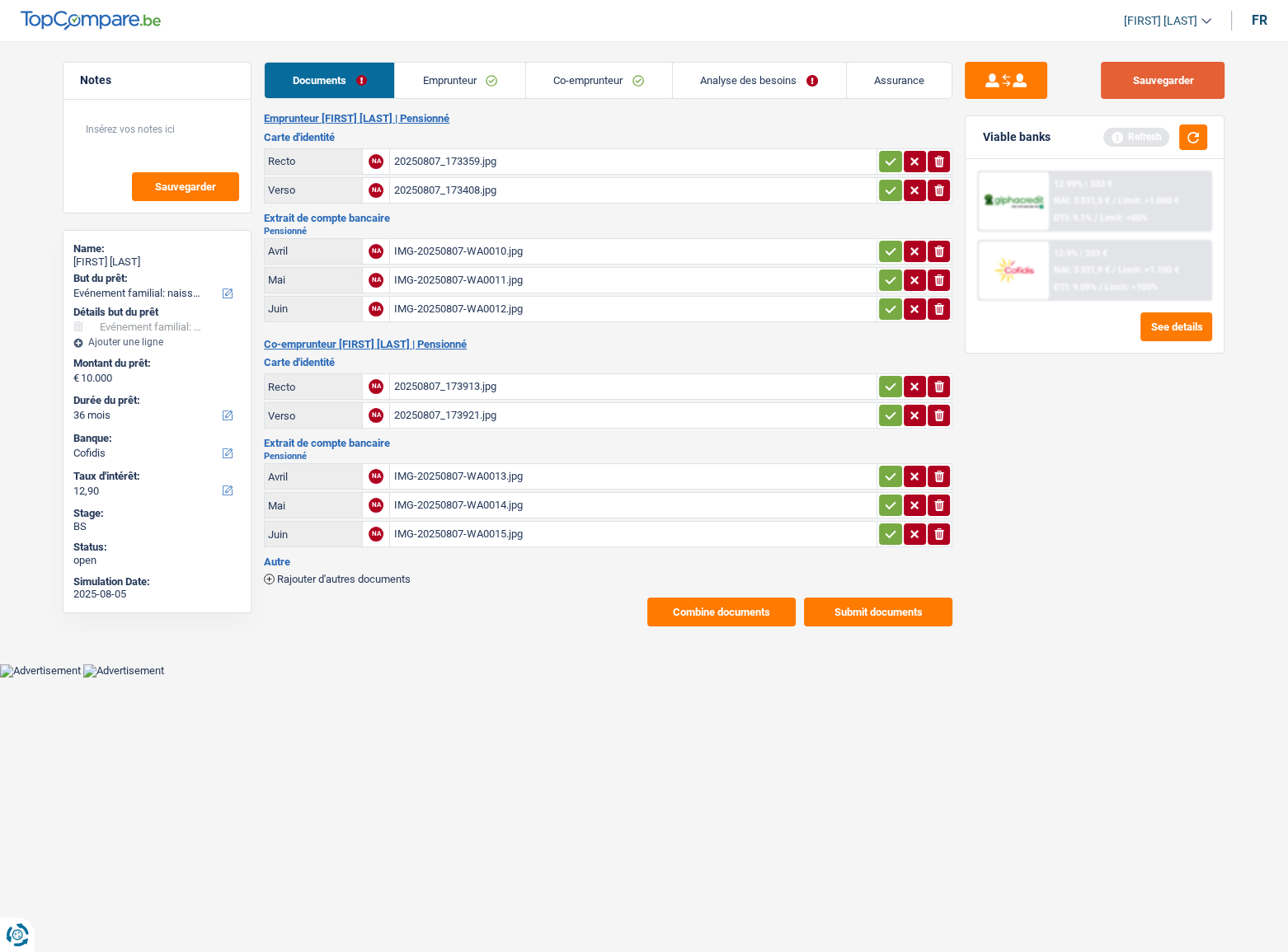 click on "Sauvegarder" at bounding box center [1163, 80] 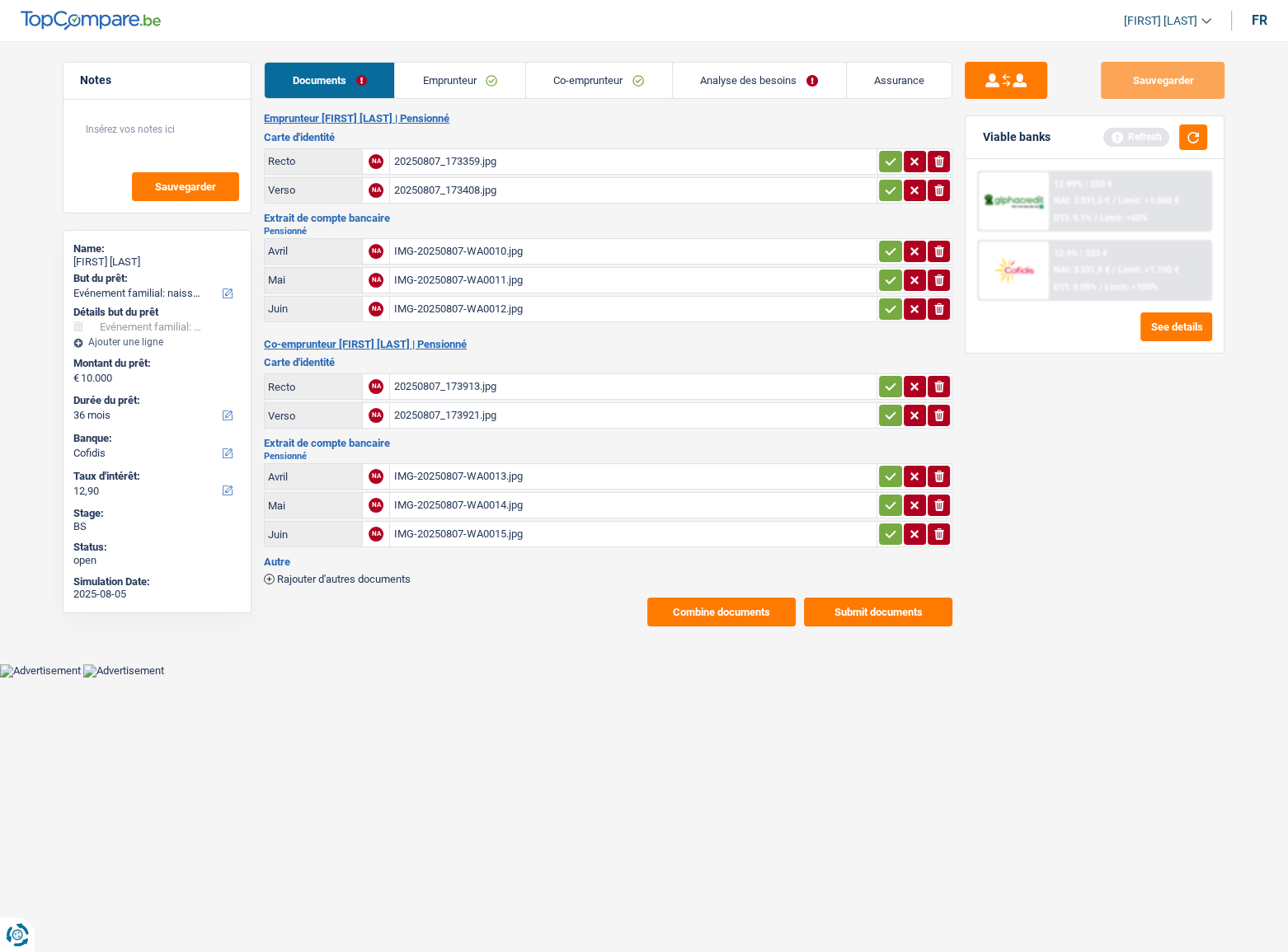 click on "Analyse des besoins" at bounding box center [759, 80] 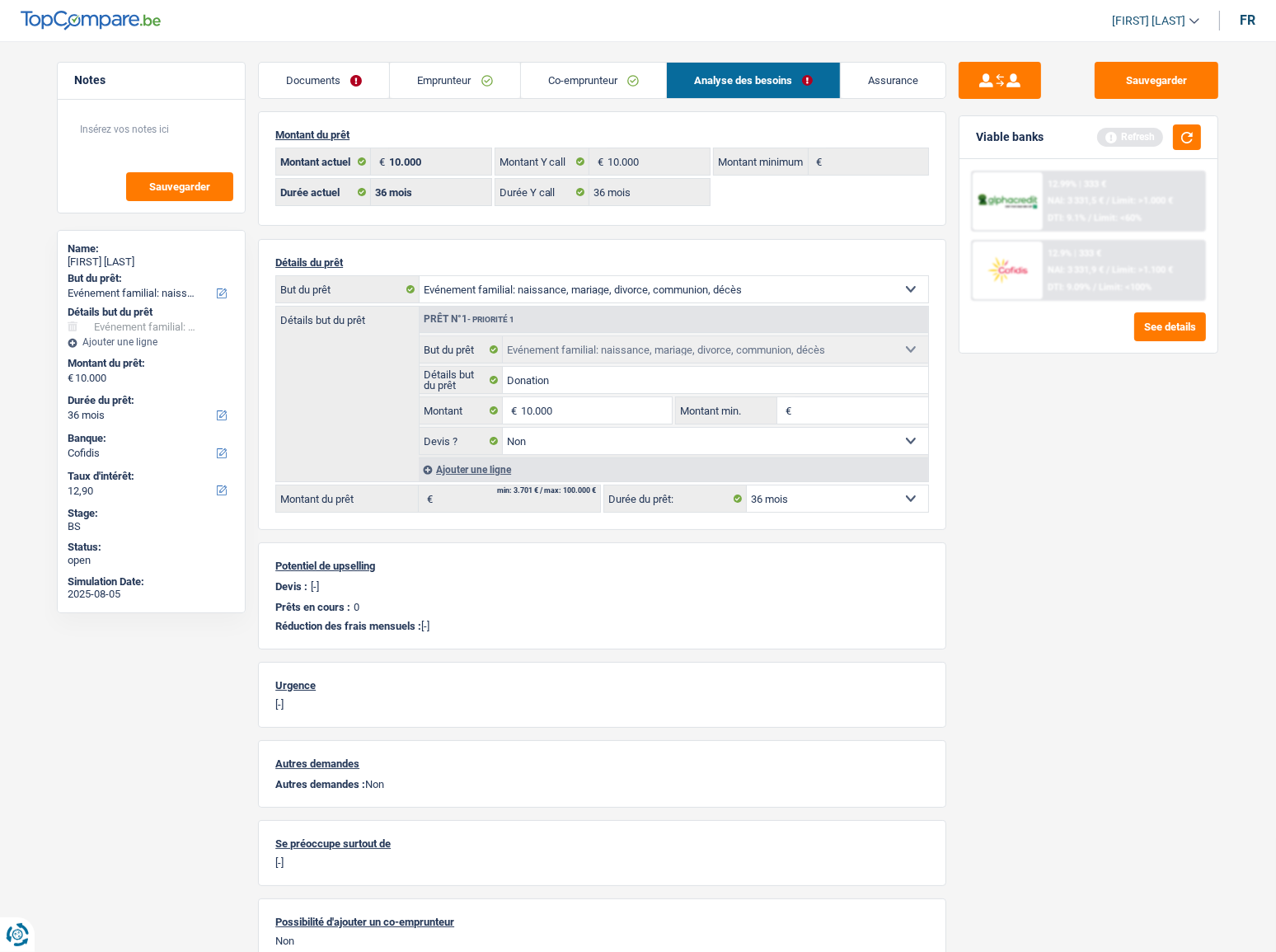 click on "Emprunteur" at bounding box center (454, 80) 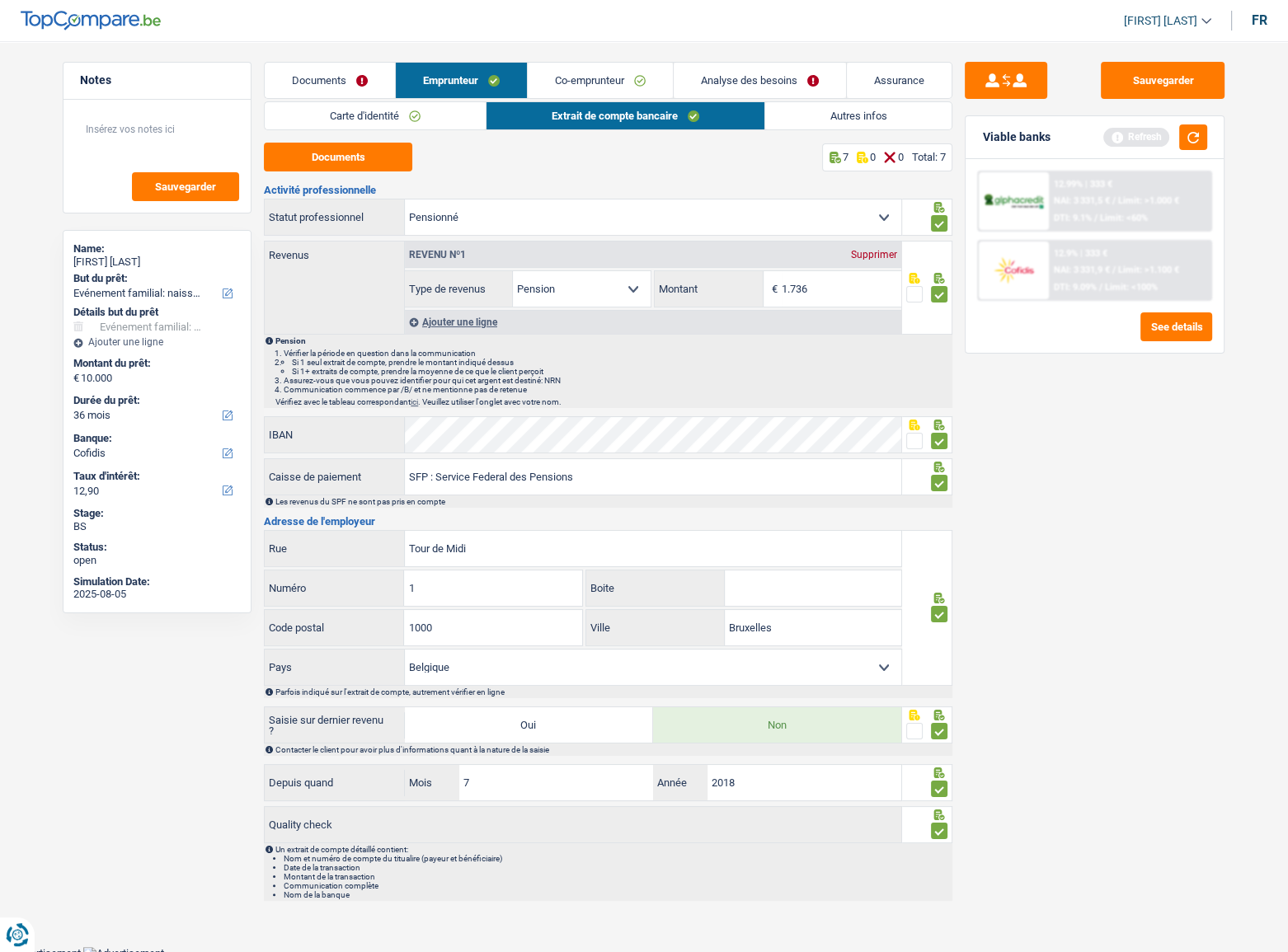click on "Autres infos" at bounding box center [858, 115] 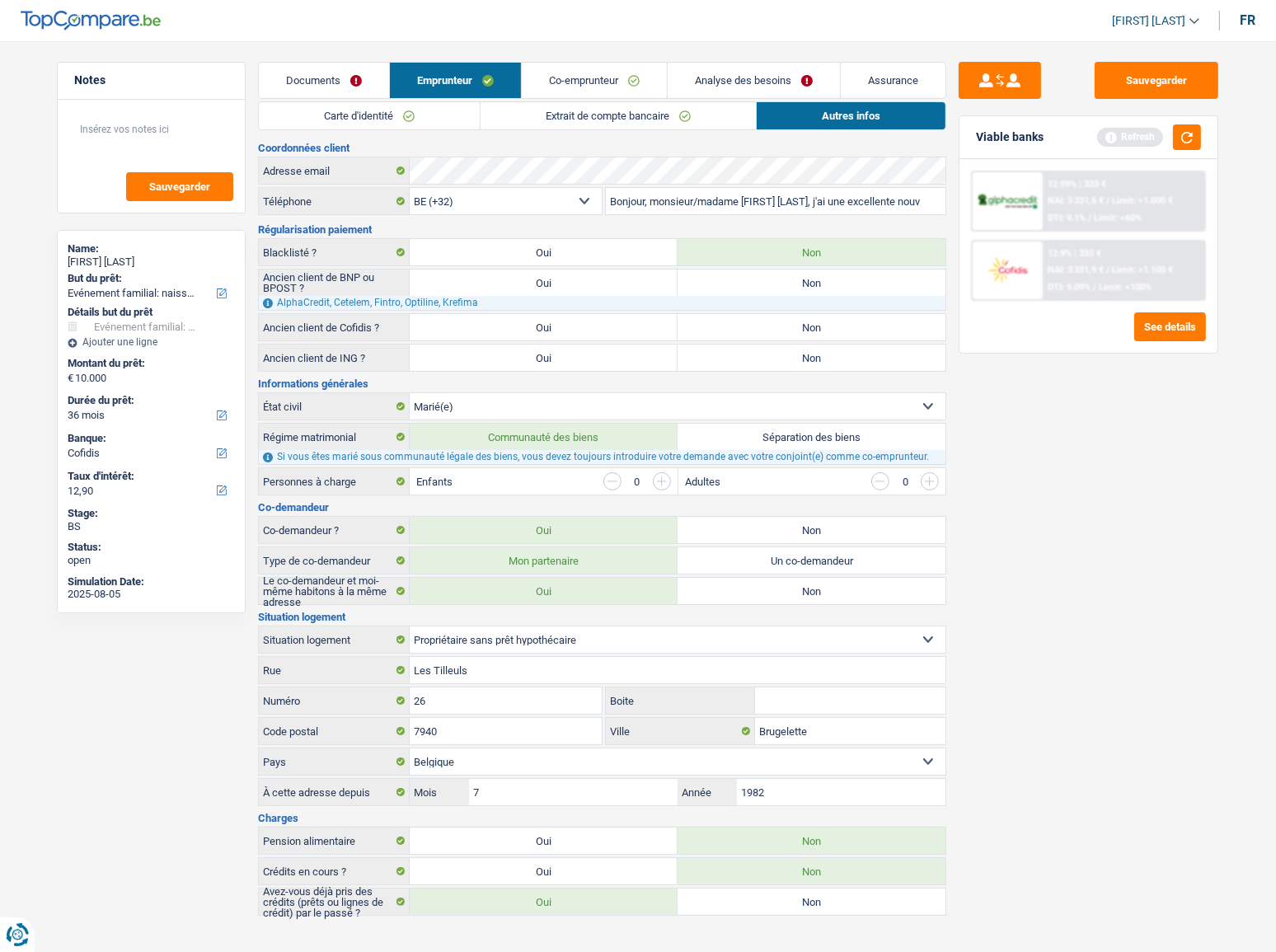 scroll, scrollTop: 0, scrollLeft: 0, axis: both 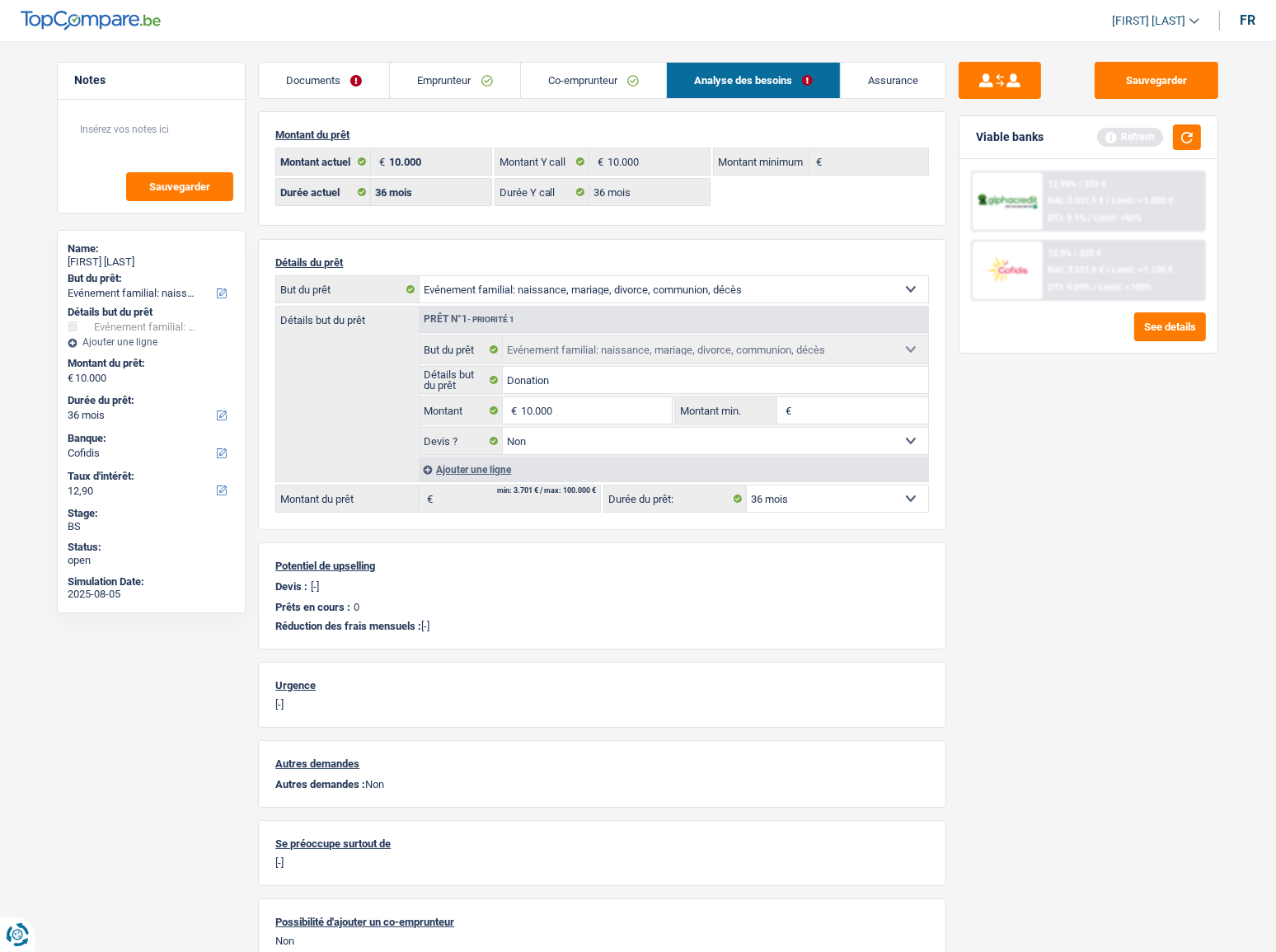 click on "Viable banks
Refresh" at bounding box center (1088, 138) 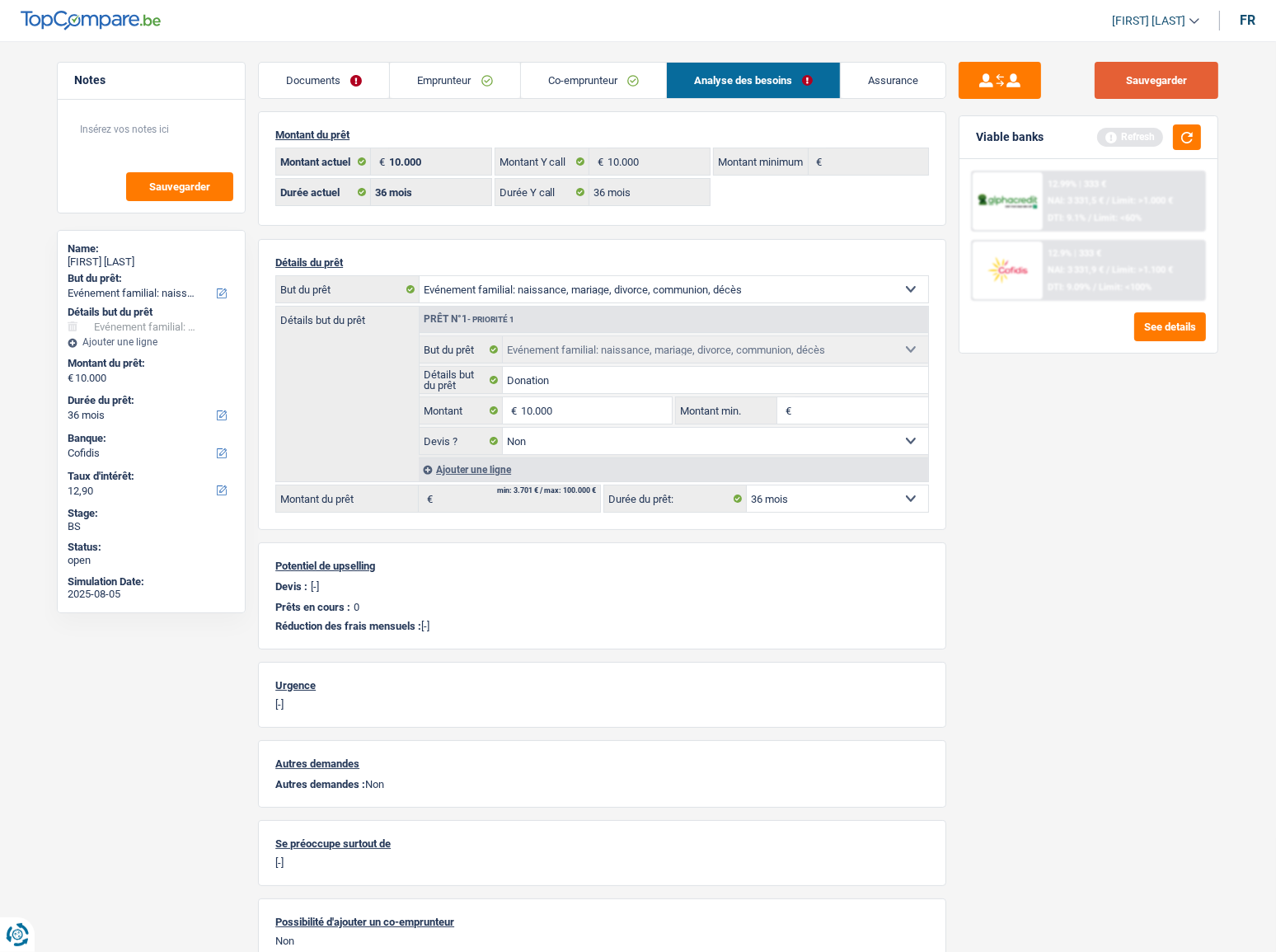 drag, startPoint x: 1192, startPoint y: 150, endPoint x: 1151, endPoint y: 96, distance: 67.80118 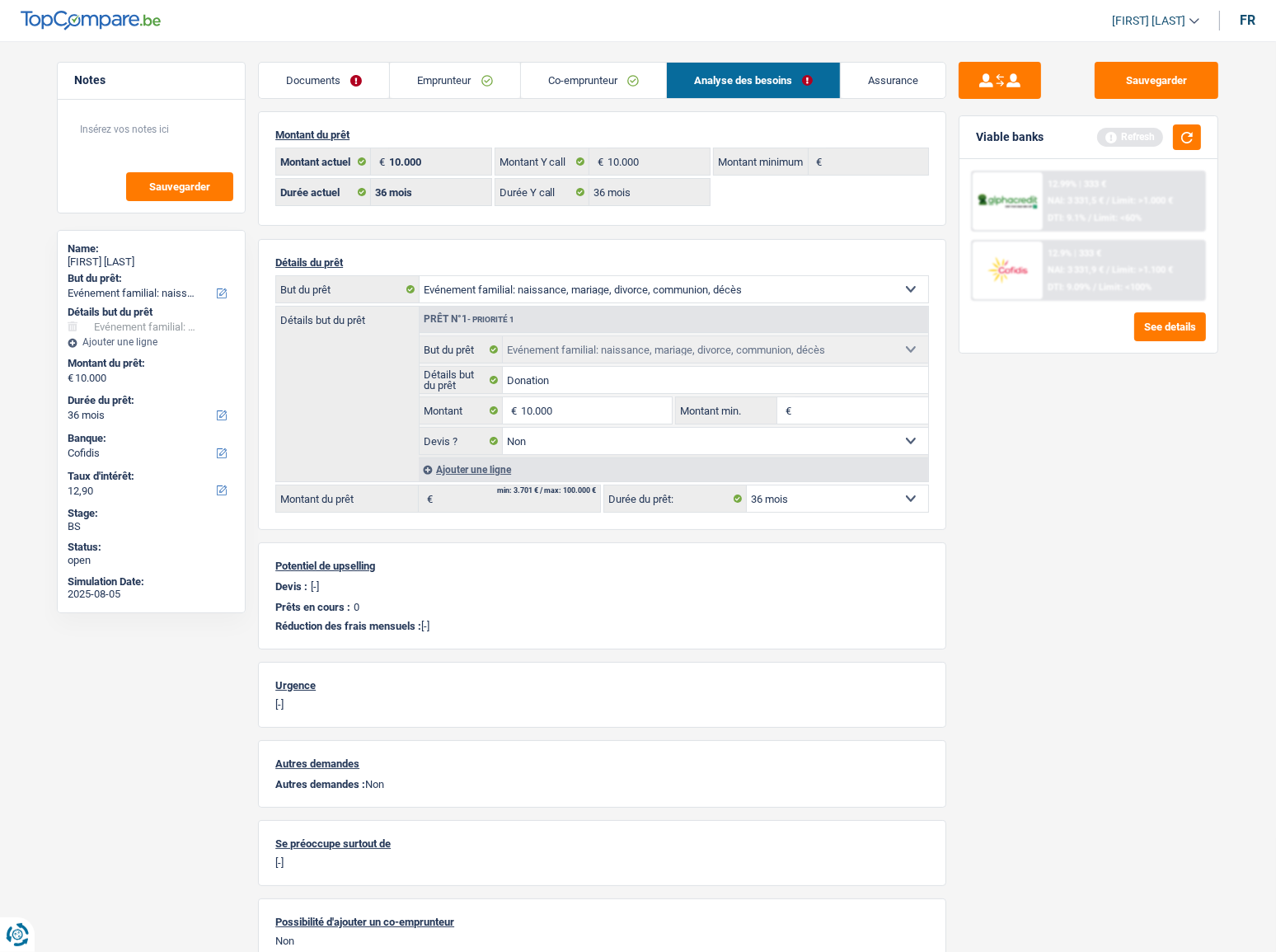 click on "Emprunteur" at bounding box center (454, 80) 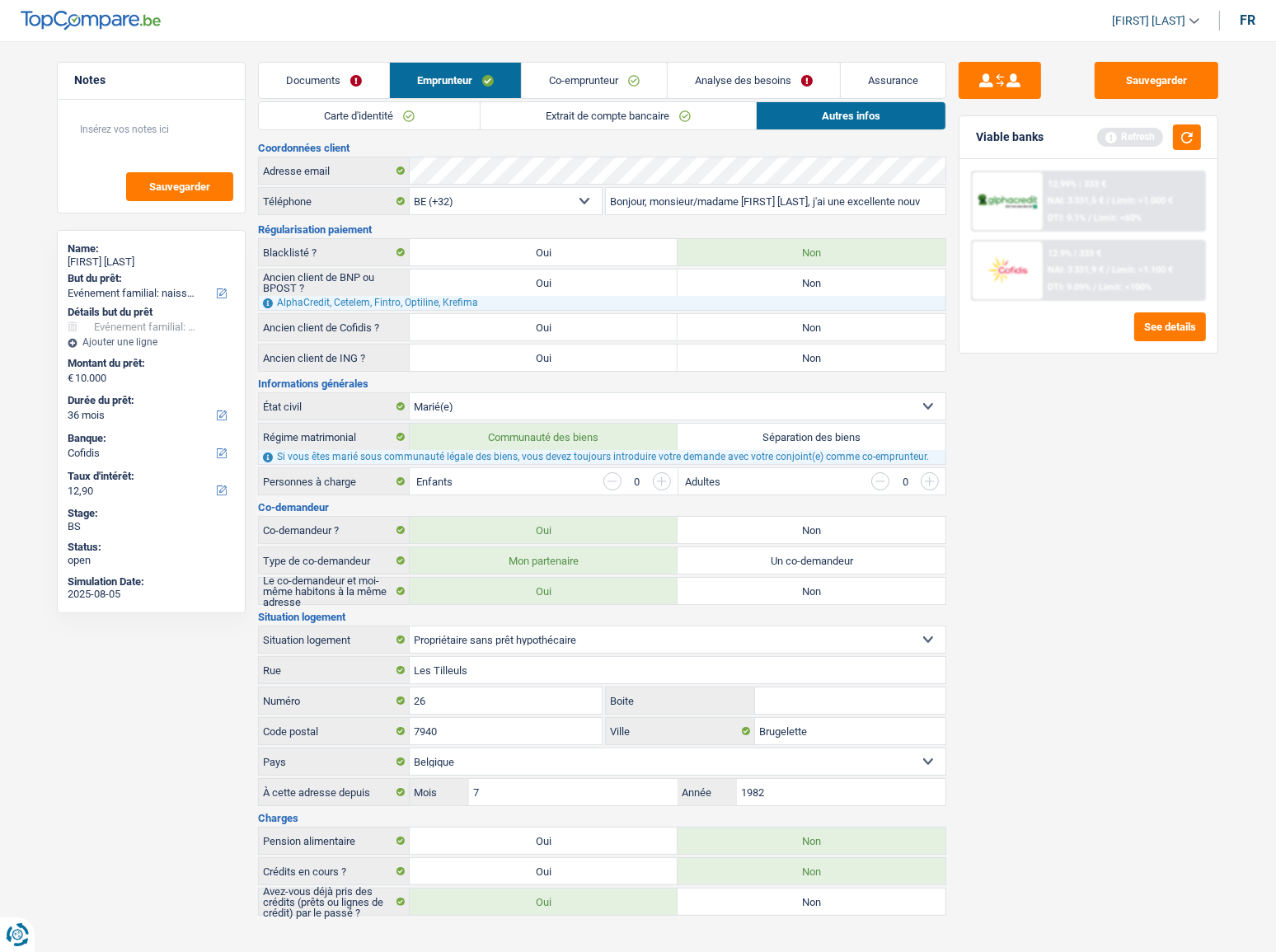 click on "Documents" at bounding box center (324, 80) 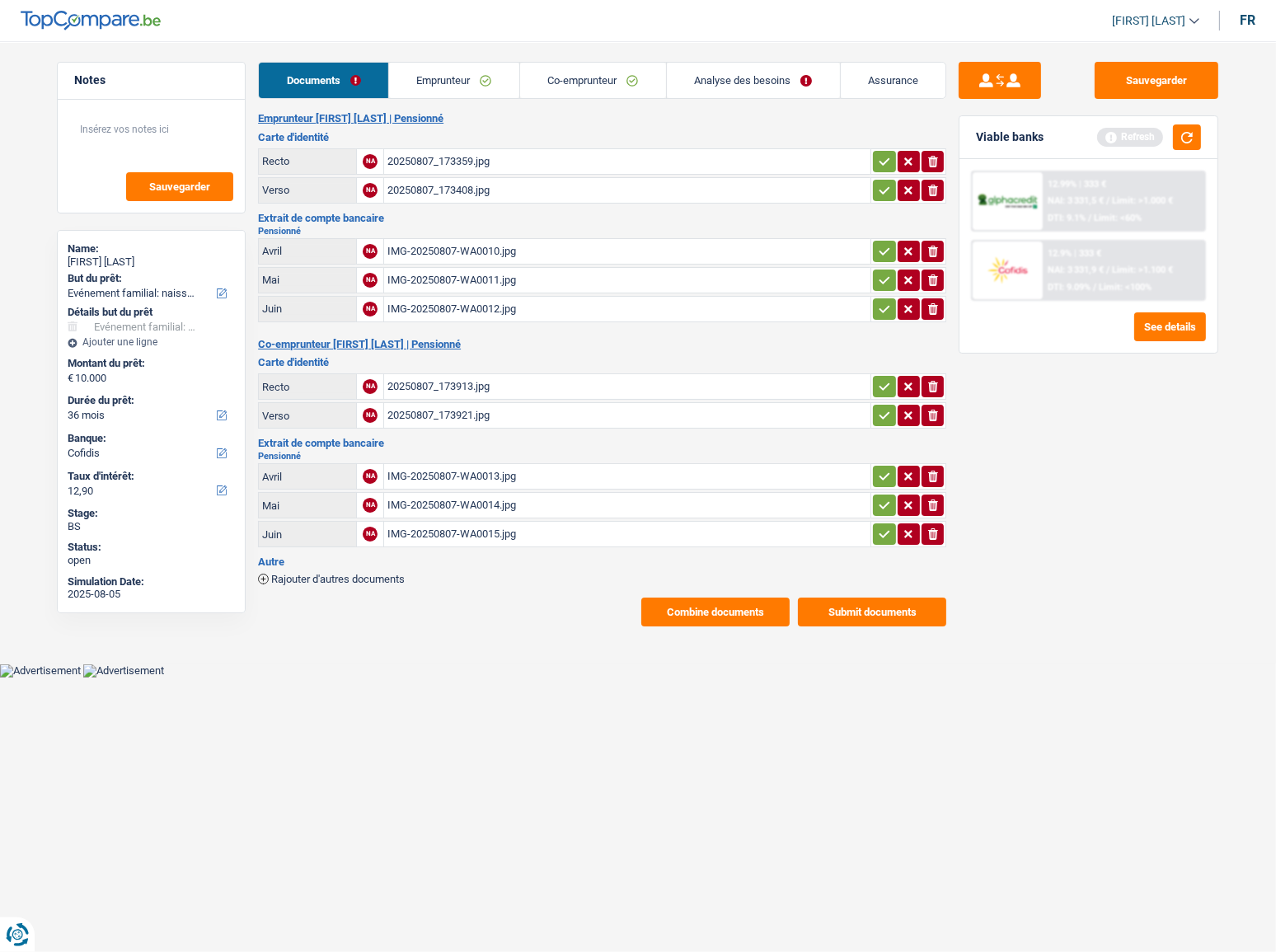scroll, scrollTop: 0, scrollLeft: 0, axis: both 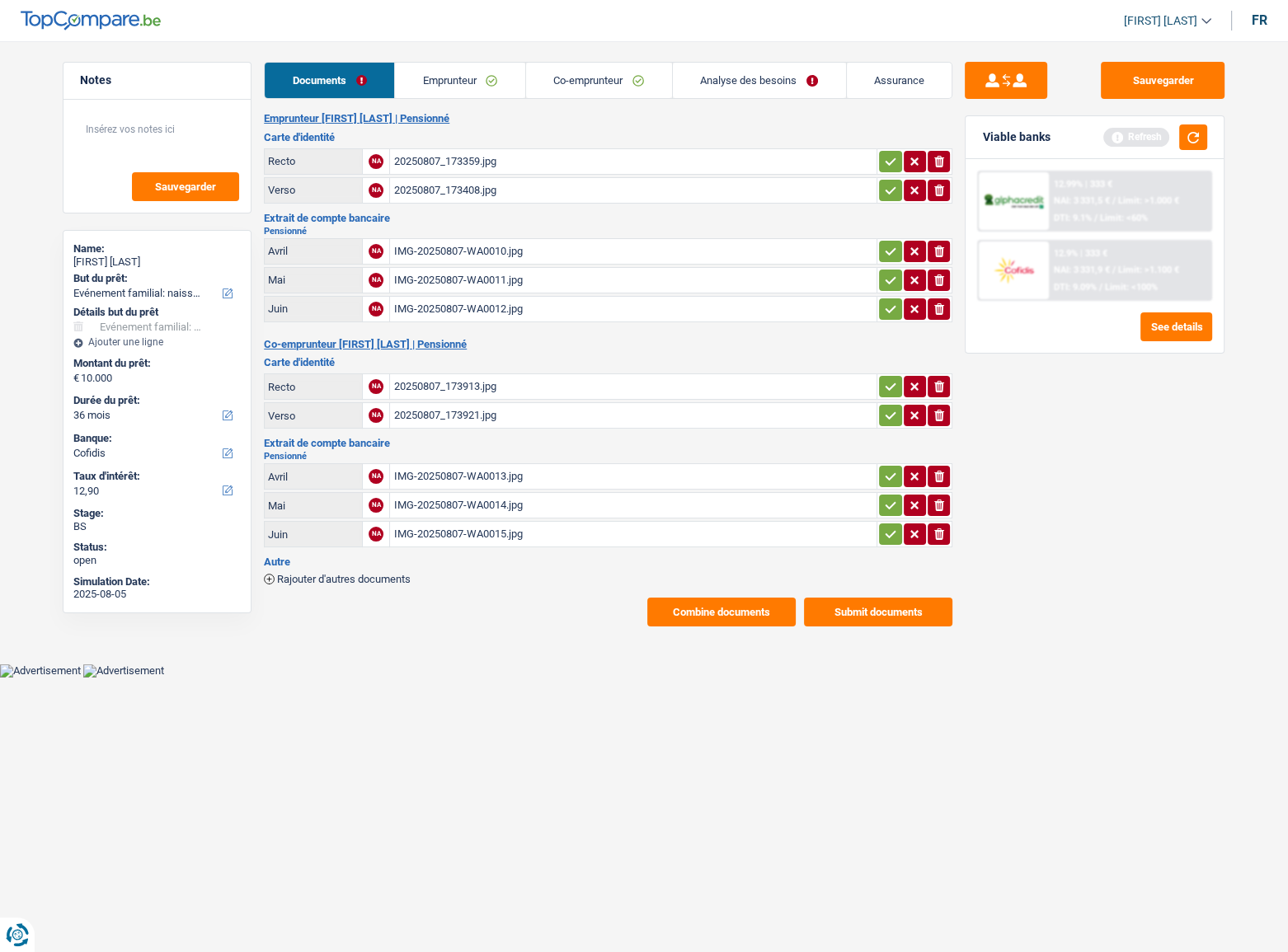 click on "Combine documents" at bounding box center (722, 612) 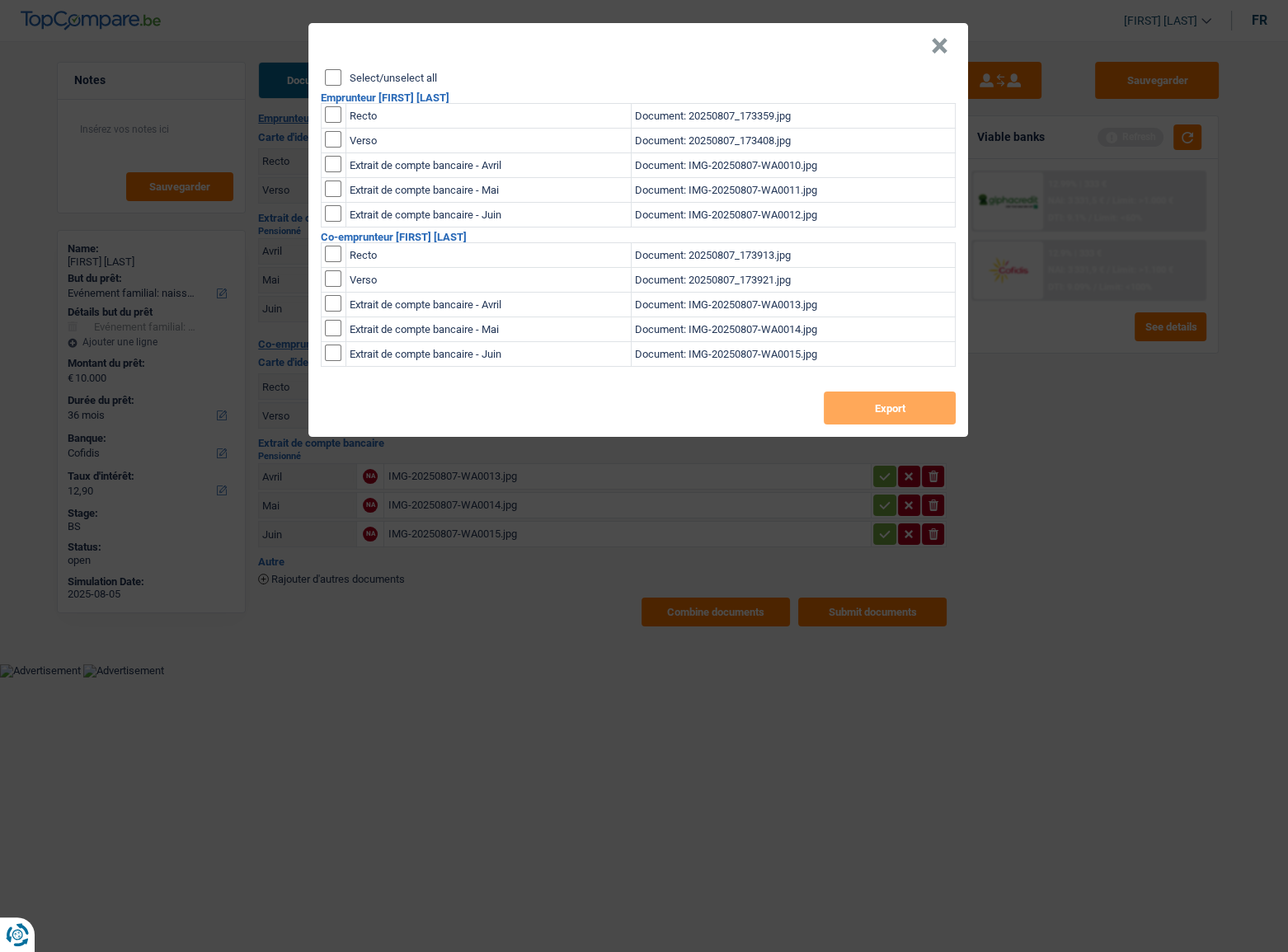click on "Select/unselect all" at bounding box center (333, 77) 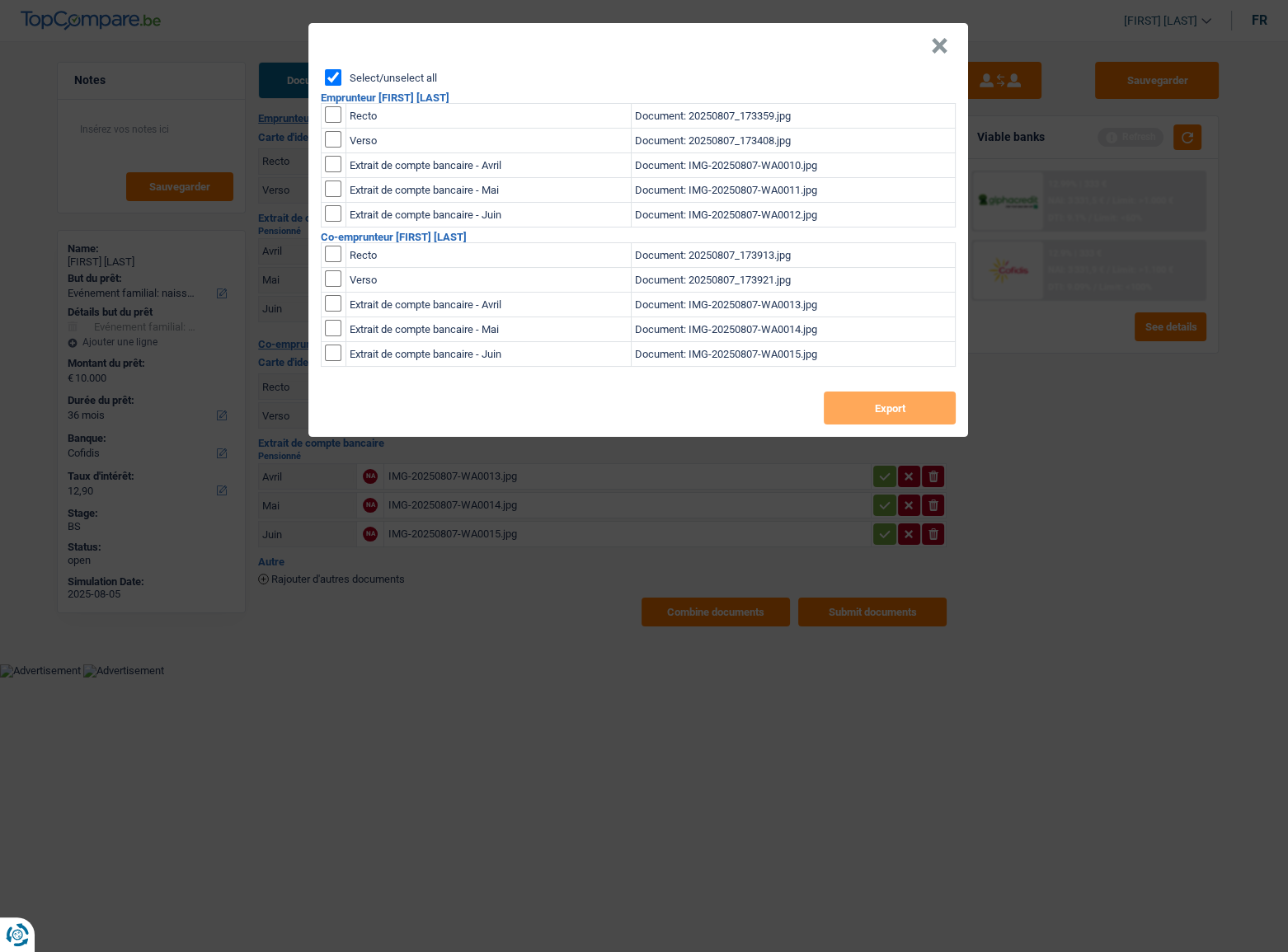 checkbox on "true" 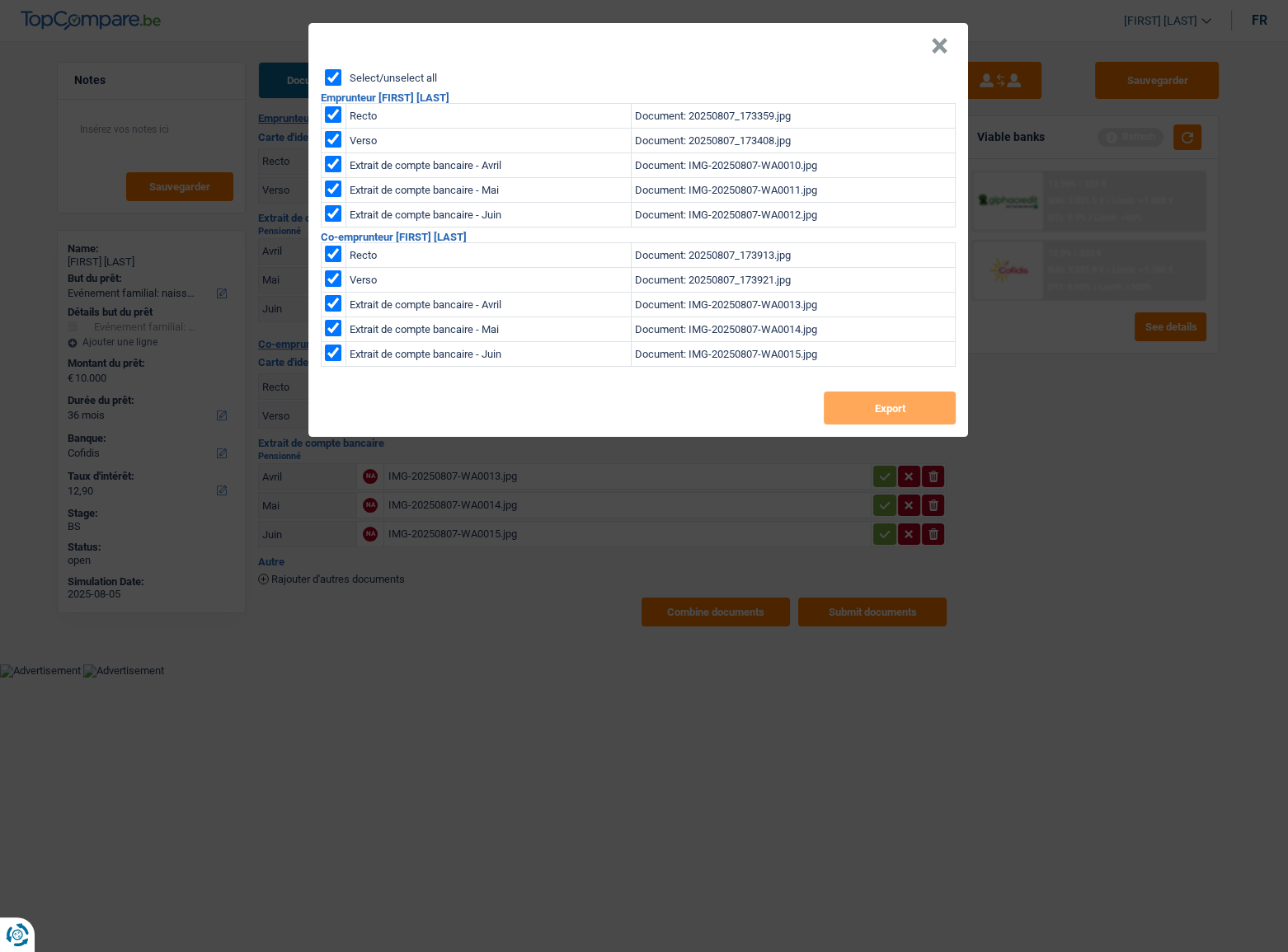 checkbox on "true" 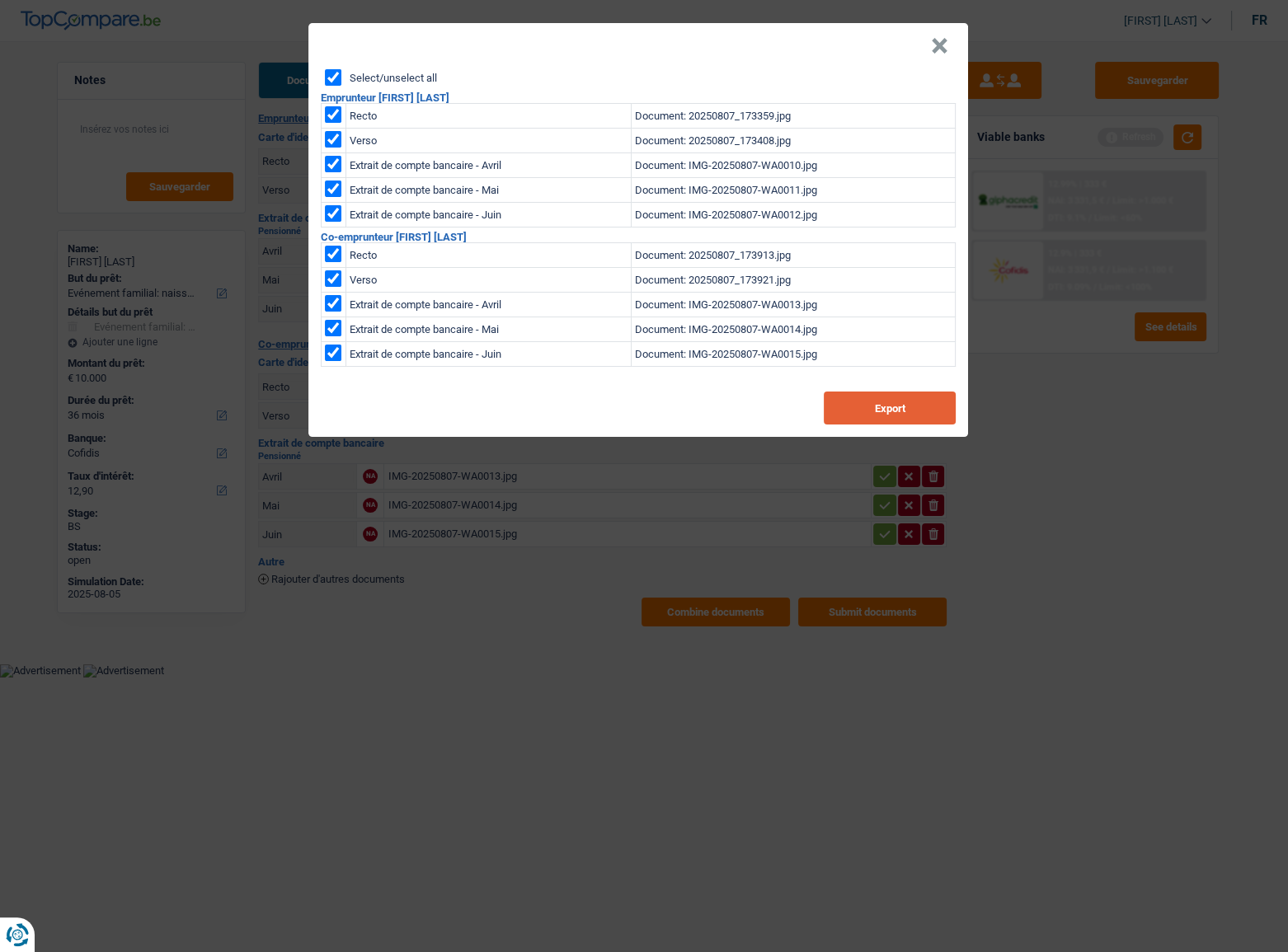 click on "Export" at bounding box center [890, 408] 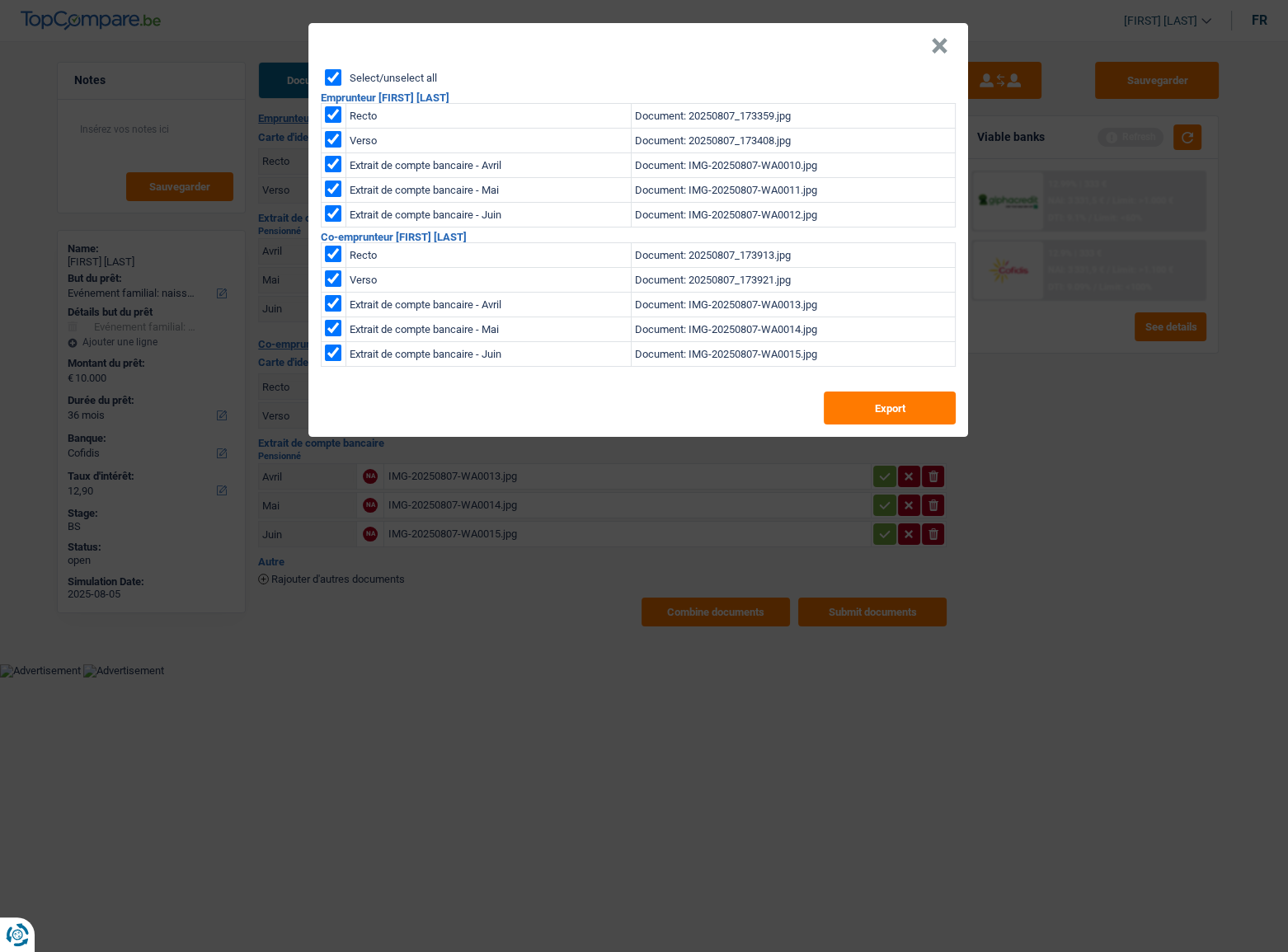 click on "×" at bounding box center (638, 46) 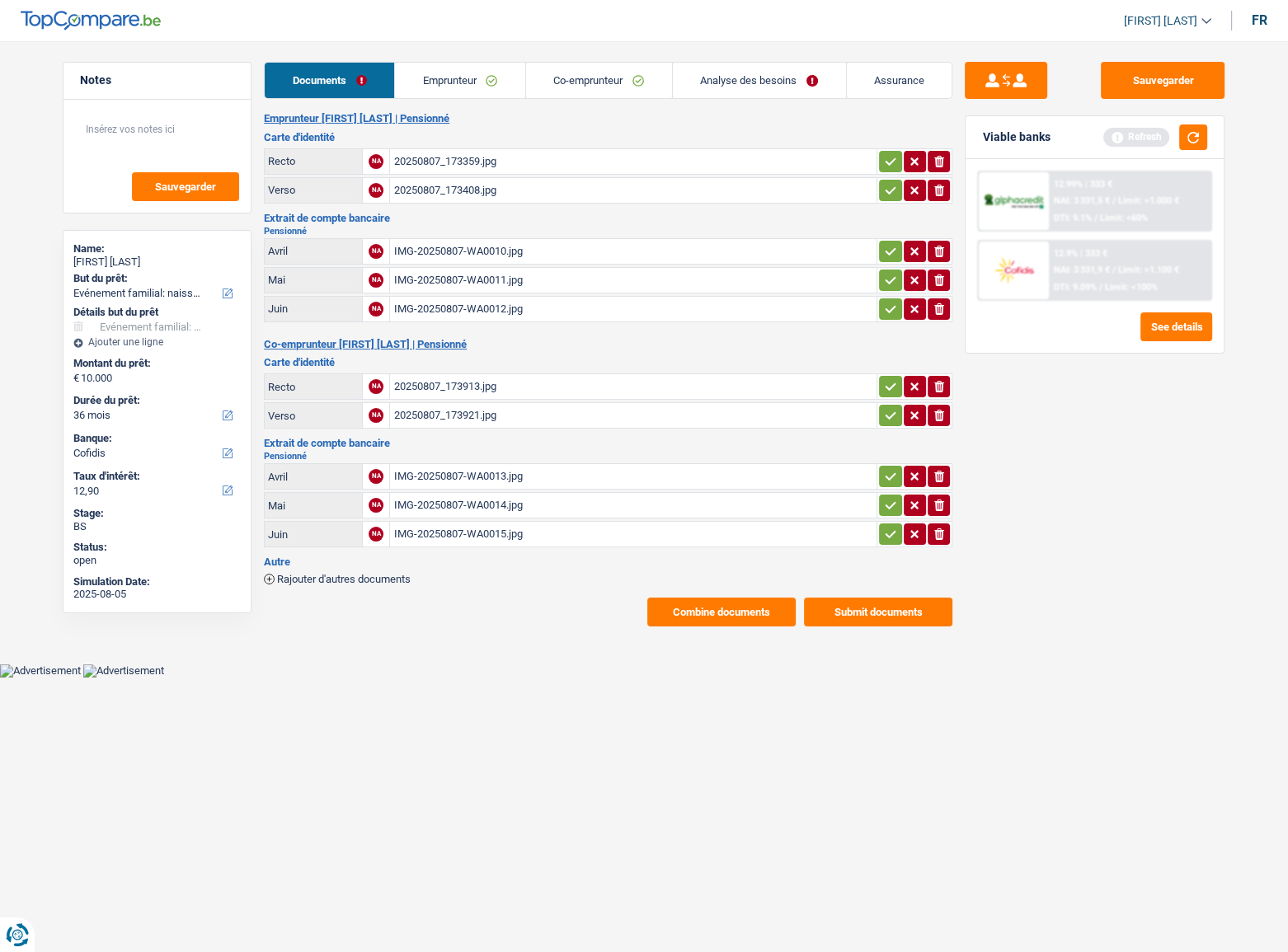 click on "Emprunteur" at bounding box center [460, 80] 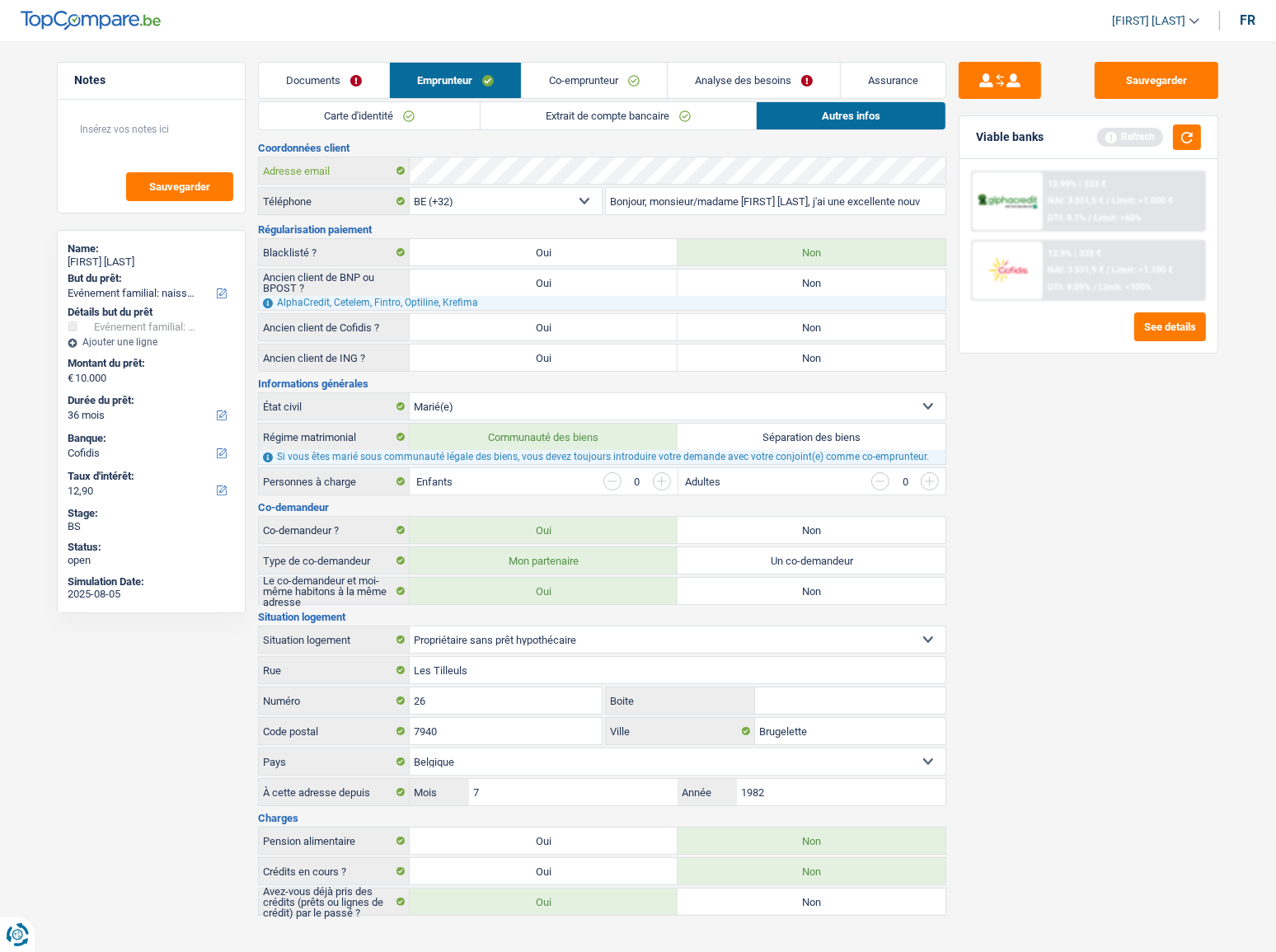 click on "Adresse email" at bounding box center [602, 171] 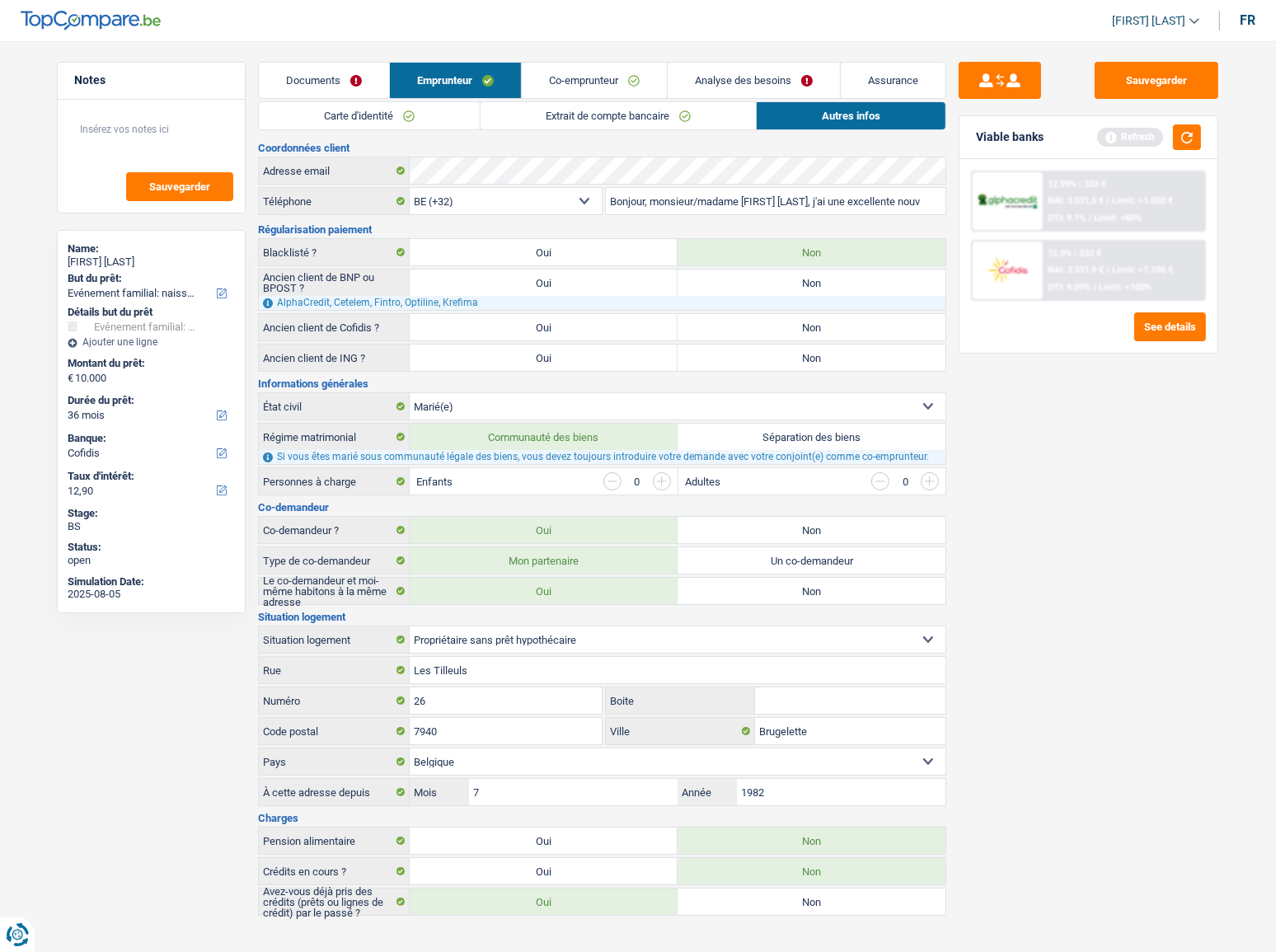click on "Viable banks
Refresh" at bounding box center (1088, 138) 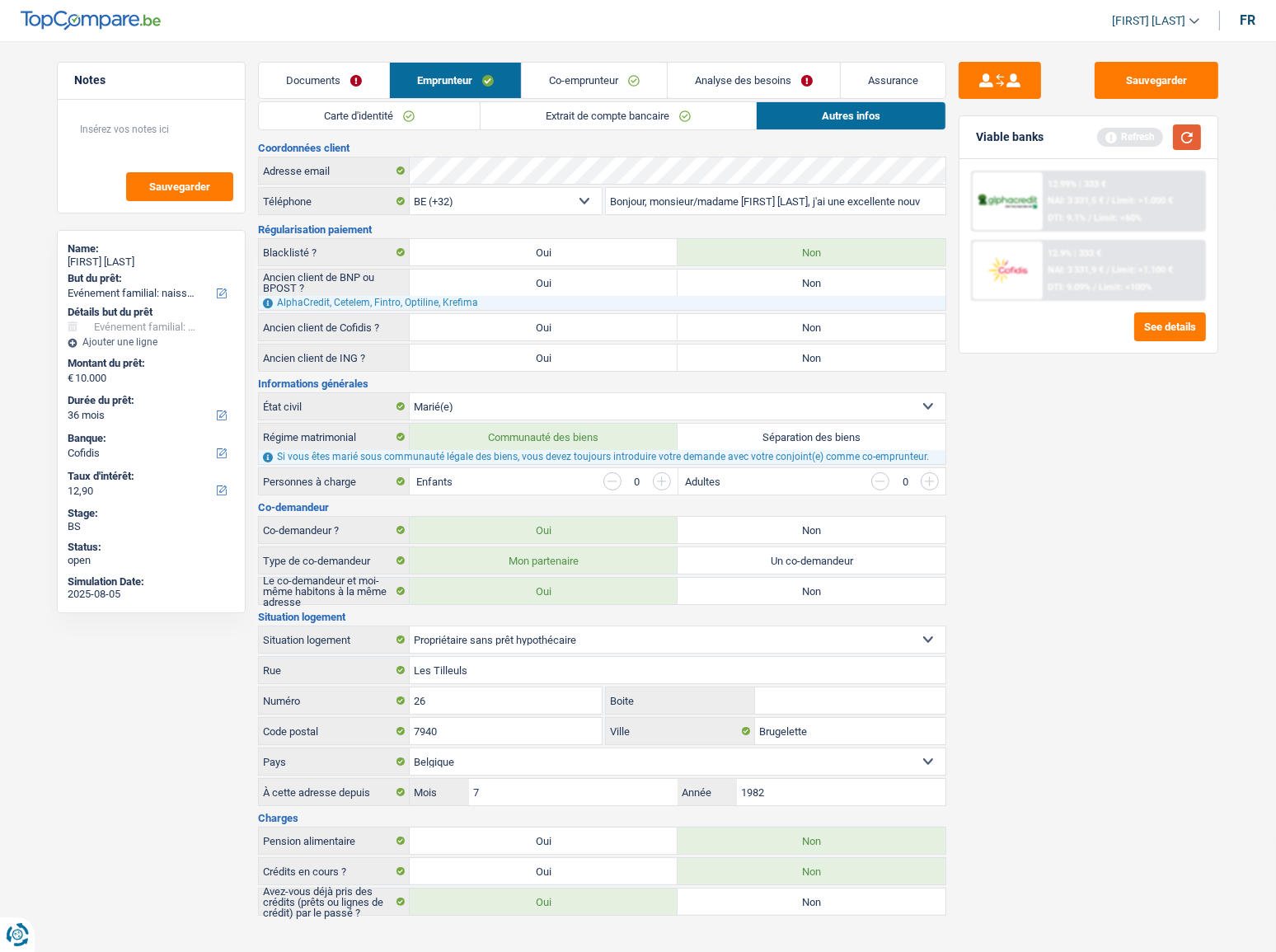 click at bounding box center (1187, 137) 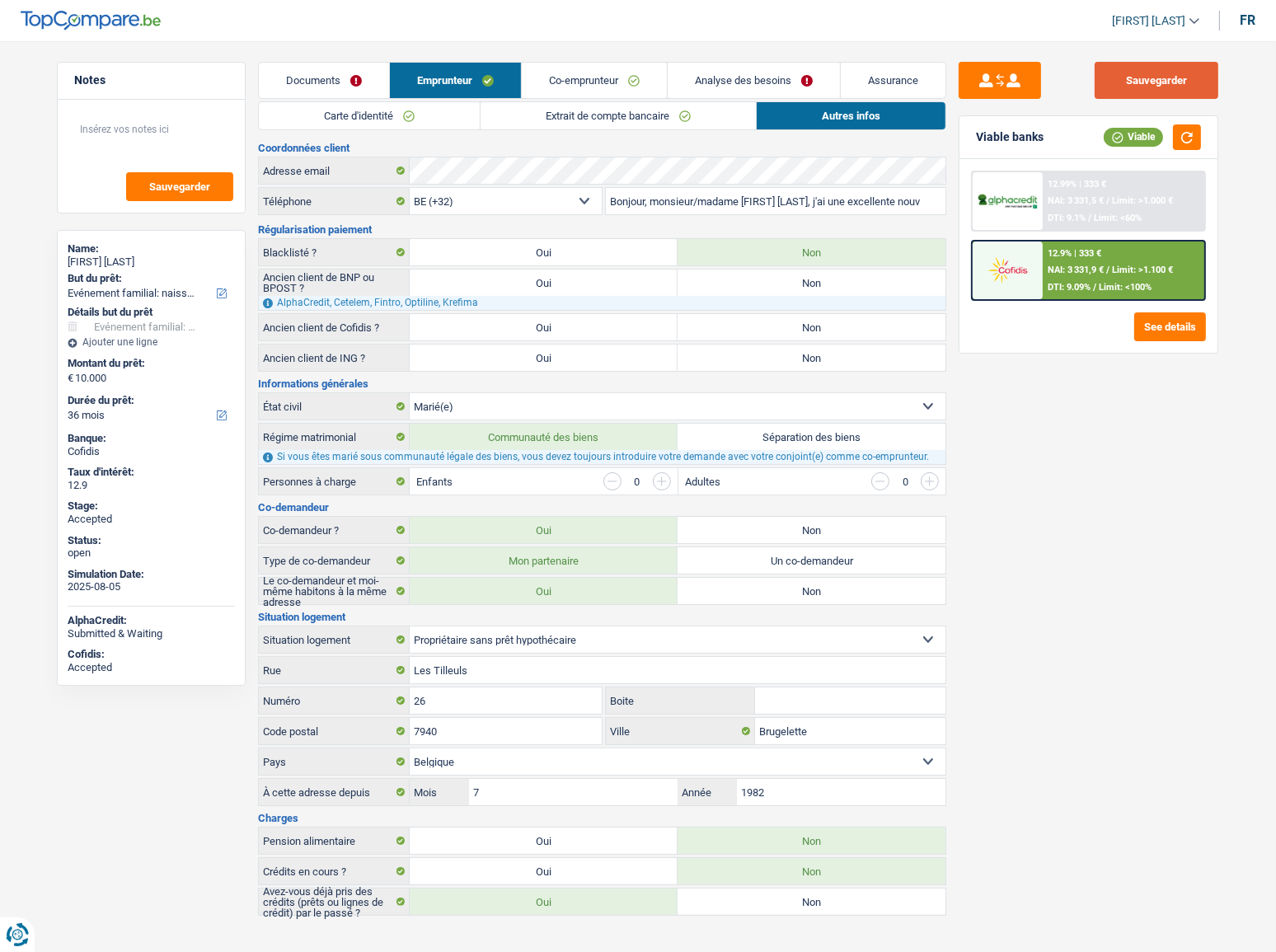 drag, startPoint x: 1138, startPoint y: 82, endPoint x: 4, endPoint y: 288, distance: 1152.5589 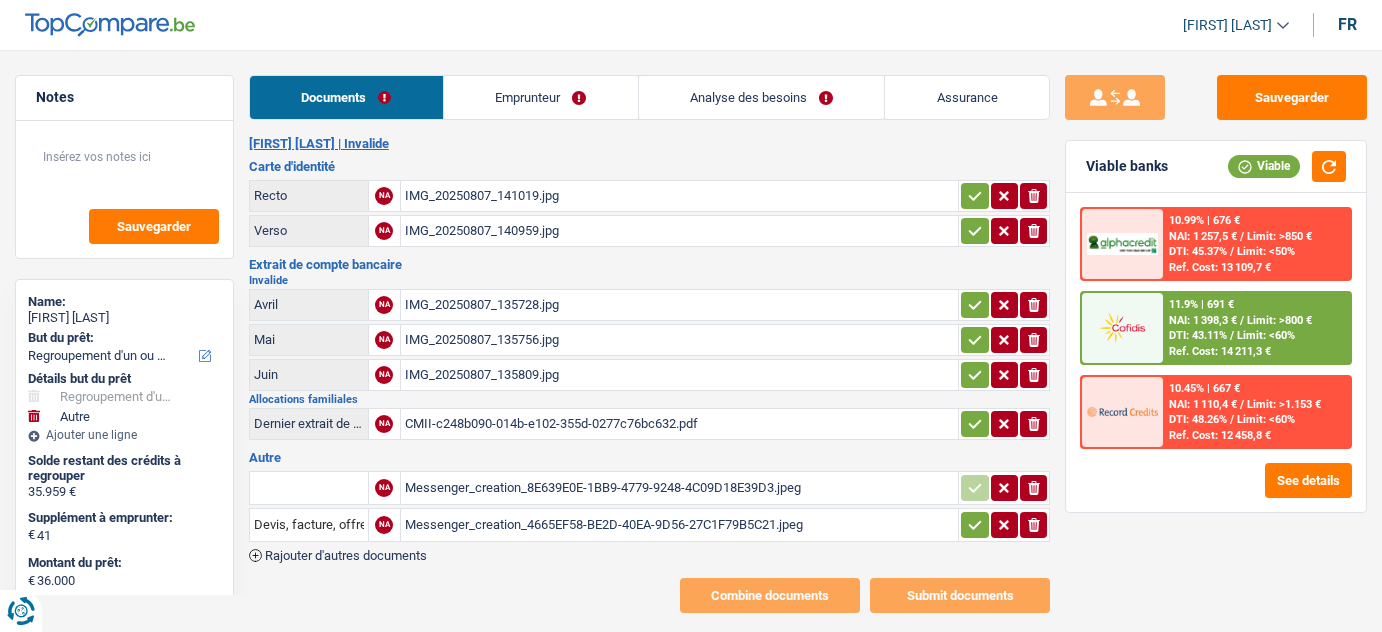 select on "refinancing" 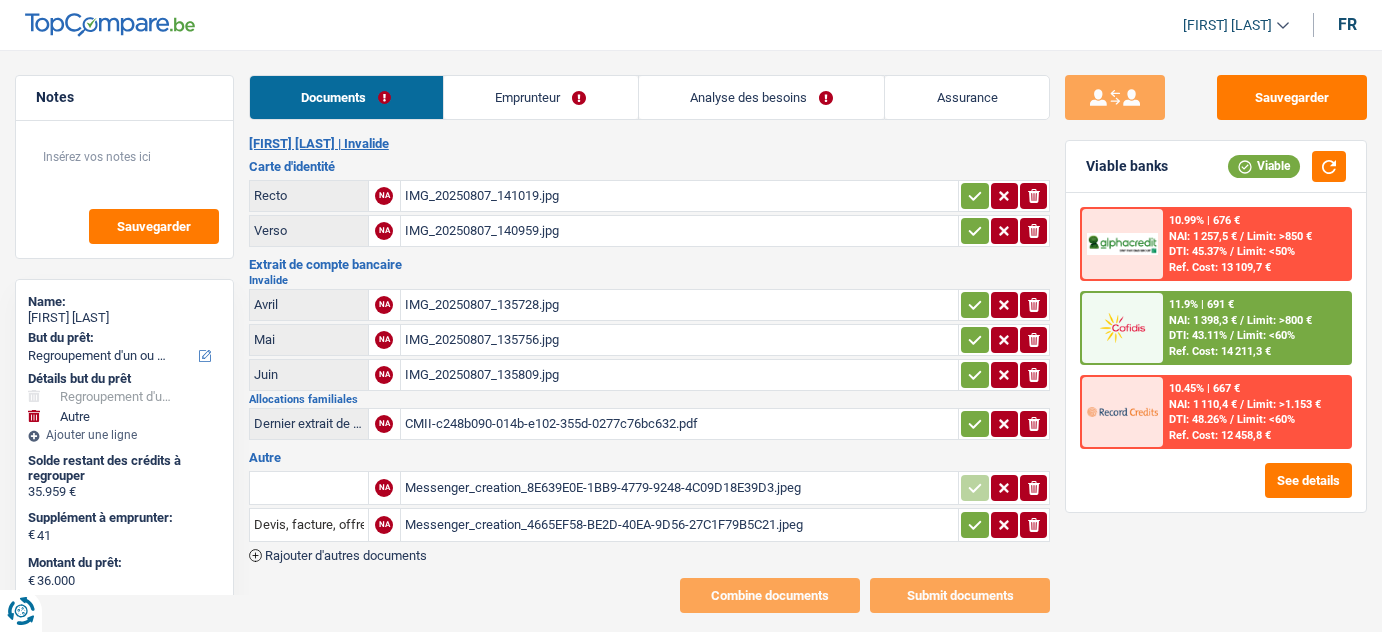 select on "refinancing" 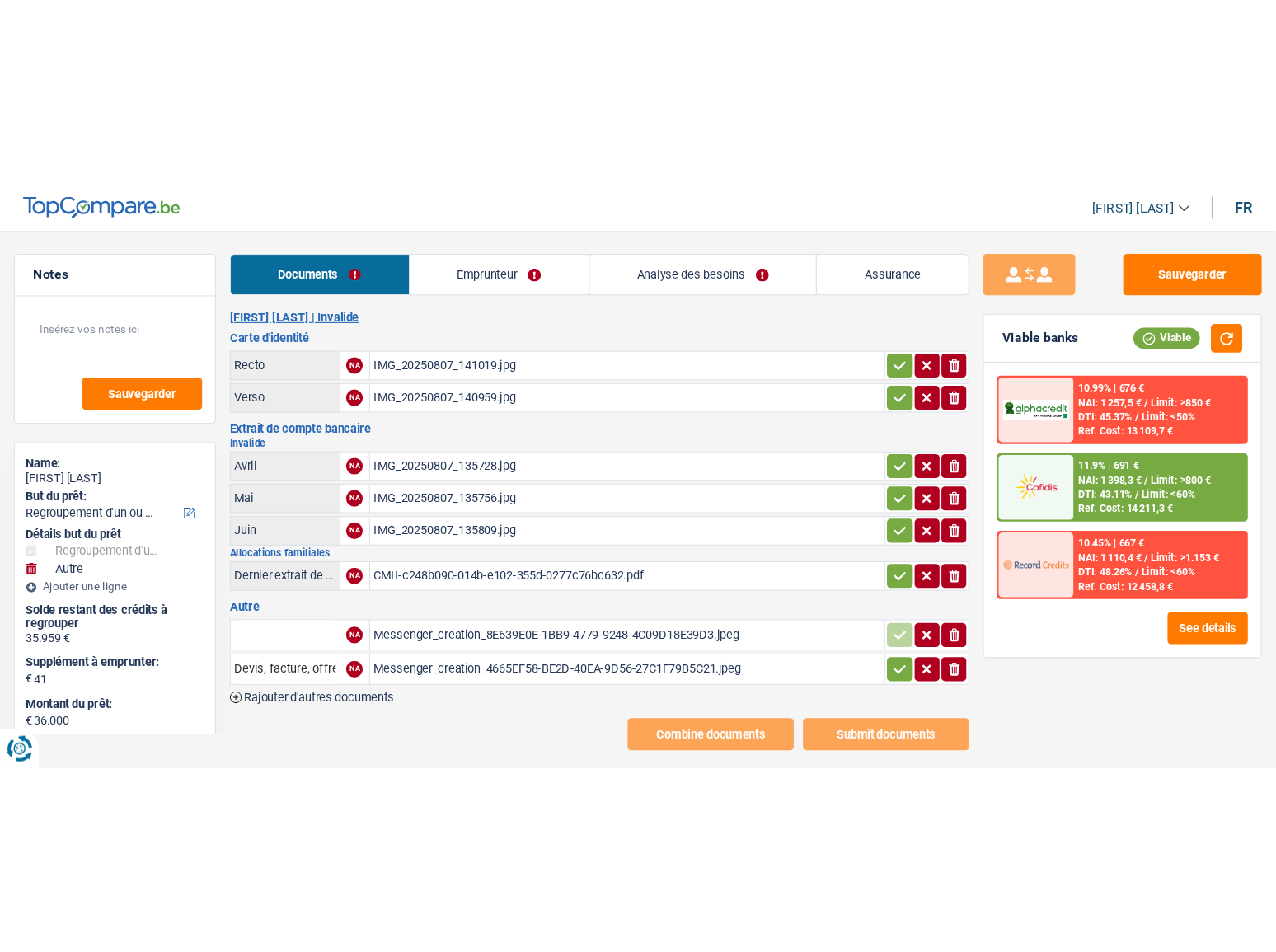 scroll, scrollTop: 0, scrollLeft: 0, axis: both 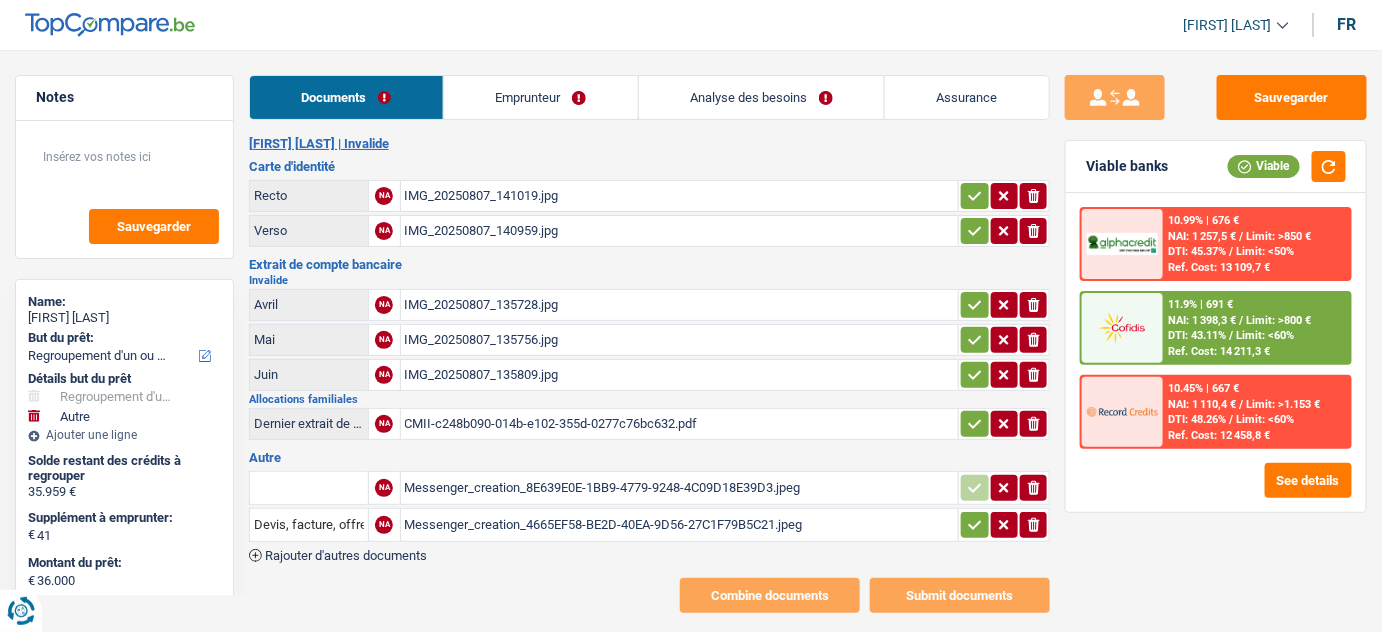 click on "Emprunteur" at bounding box center [541, 97] 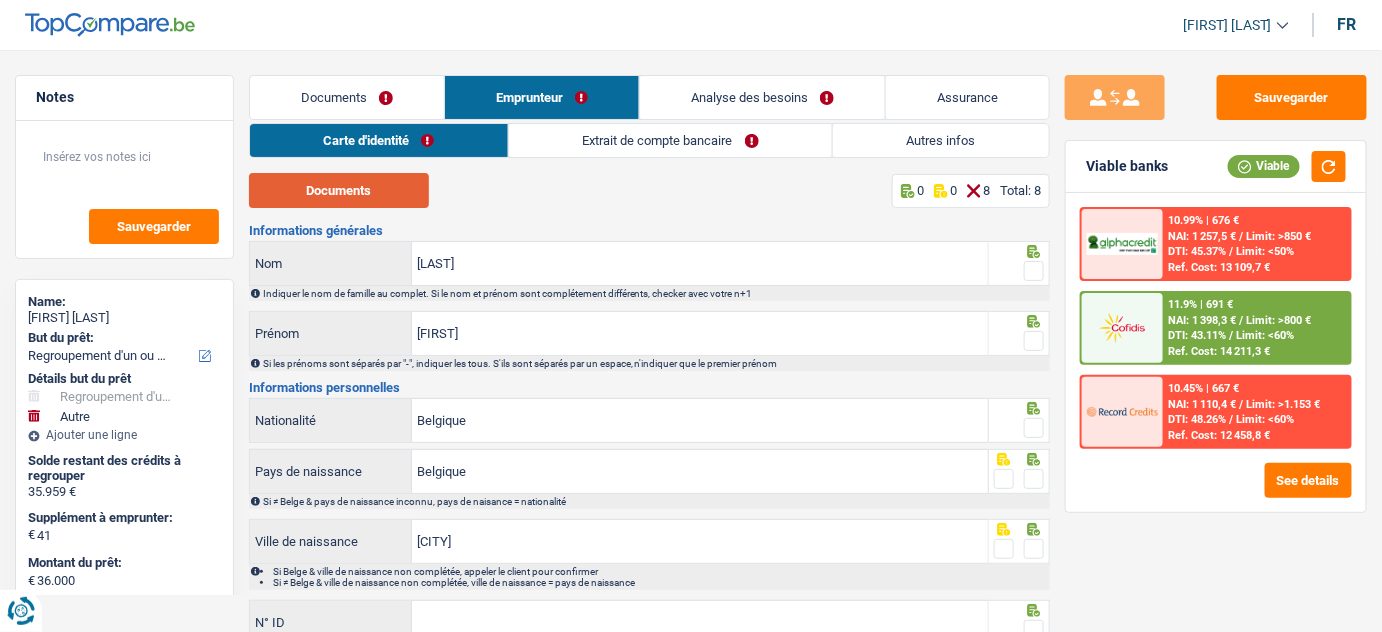click on "Documents" at bounding box center (339, 190) 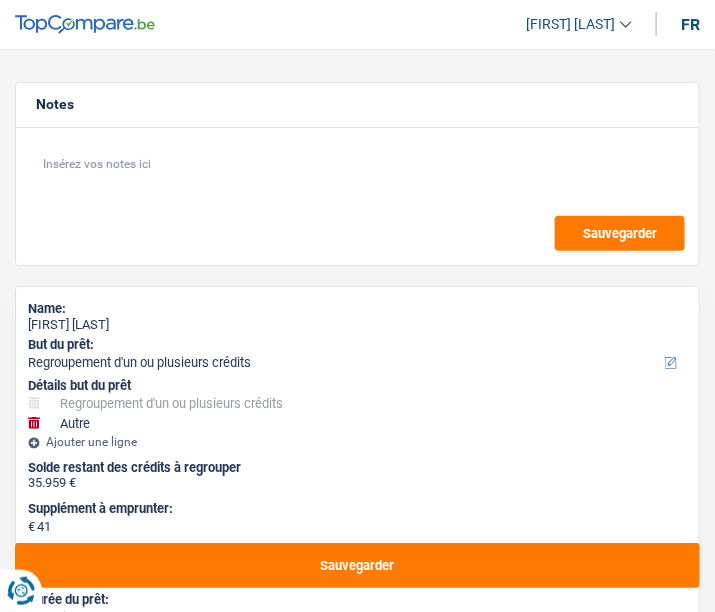 type 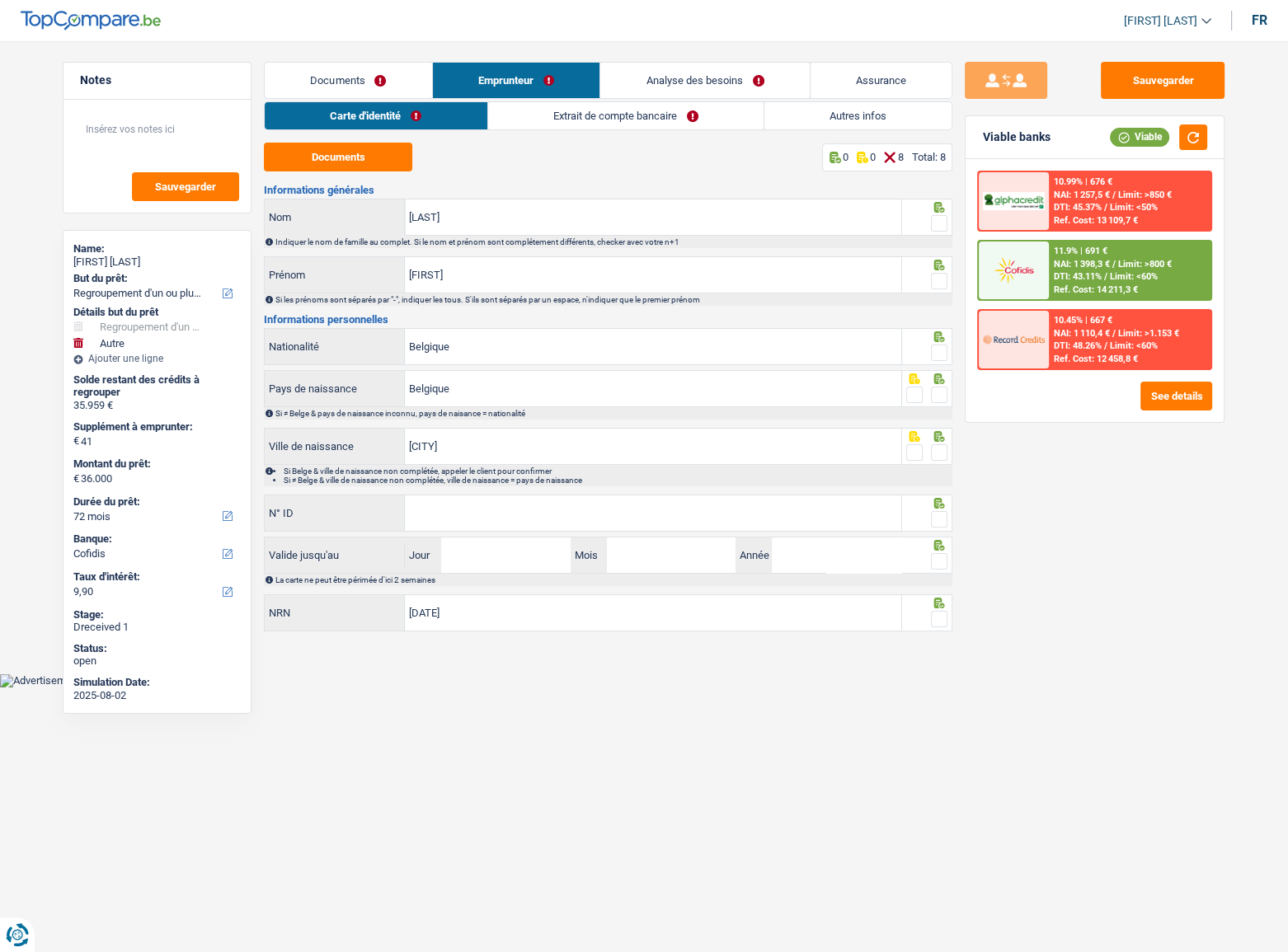 drag, startPoint x: 944, startPoint y: 220, endPoint x: 942, endPoint y: 253, distance: 33.060551 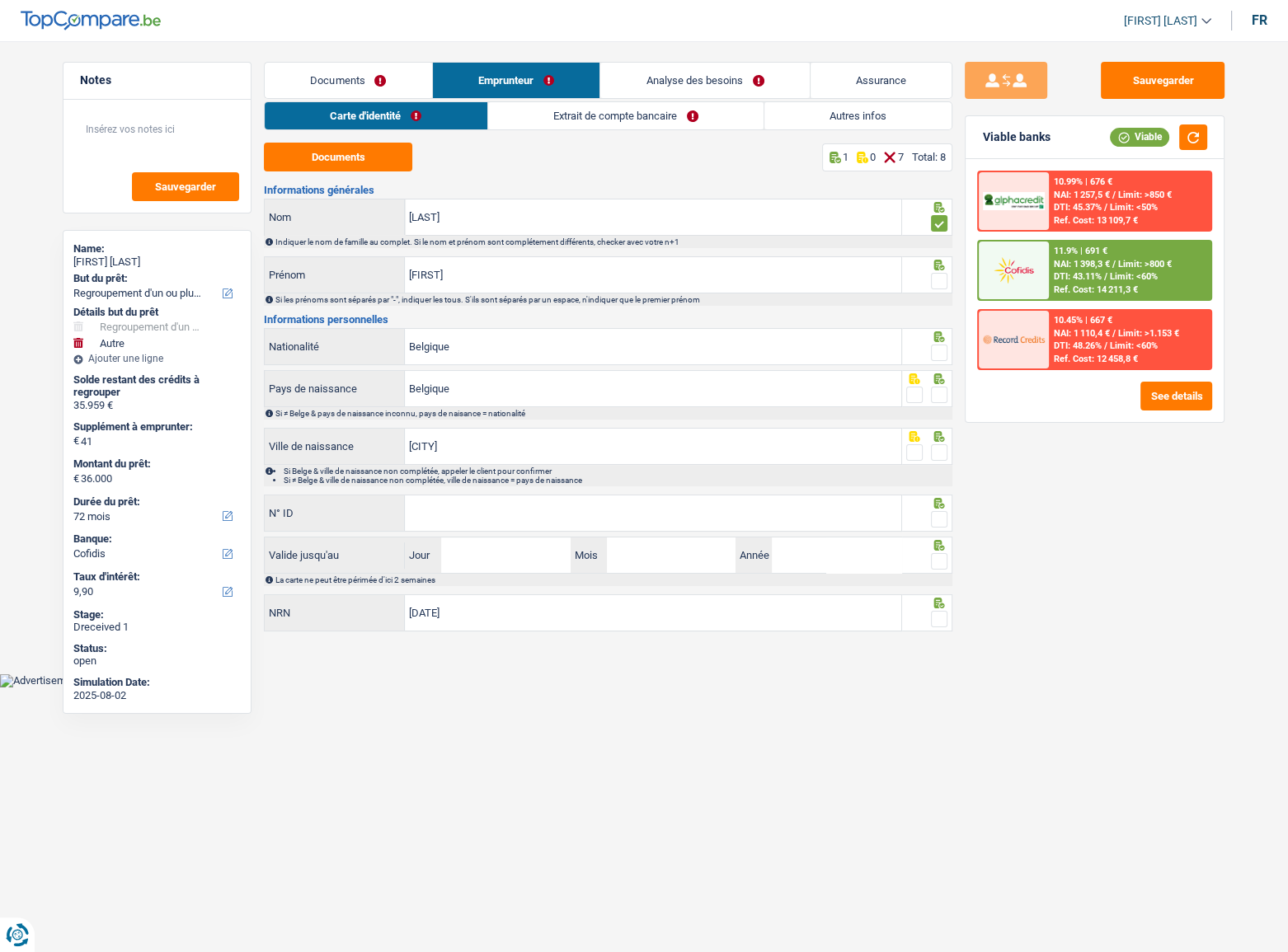 click at bounding box center (939, 281) 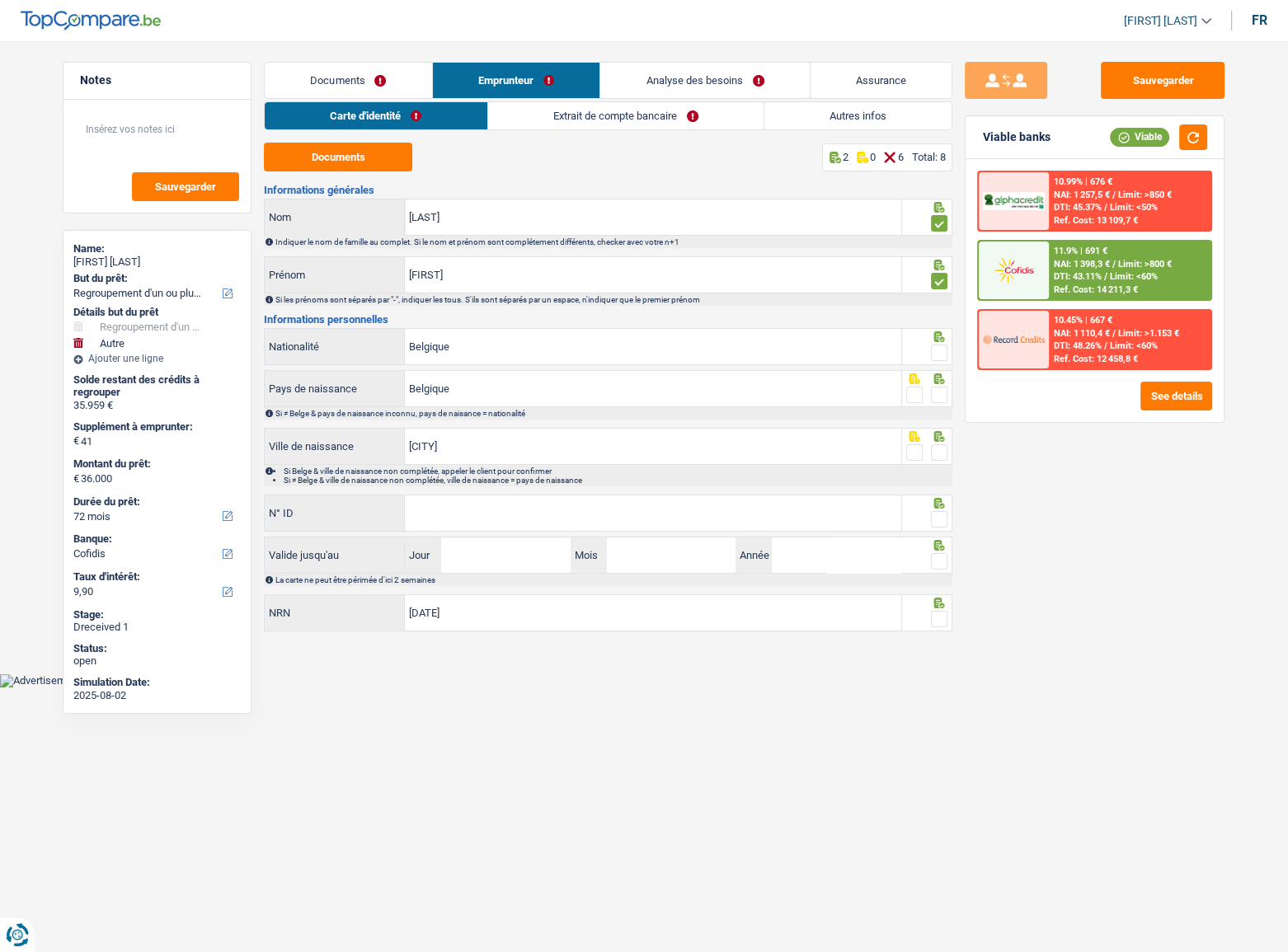 click at bounding box center (939, 353) 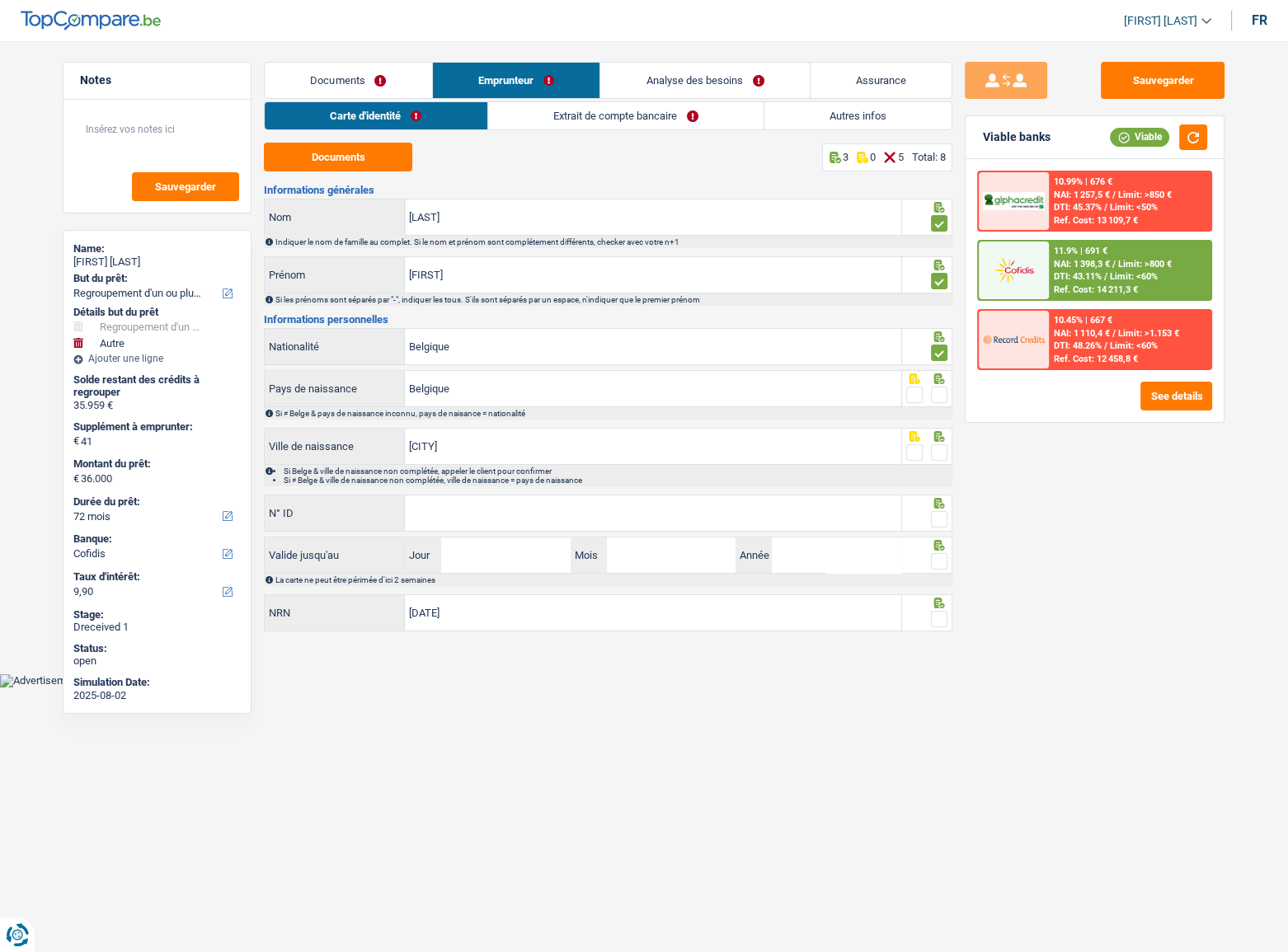 click at bounding box center [939, 395] 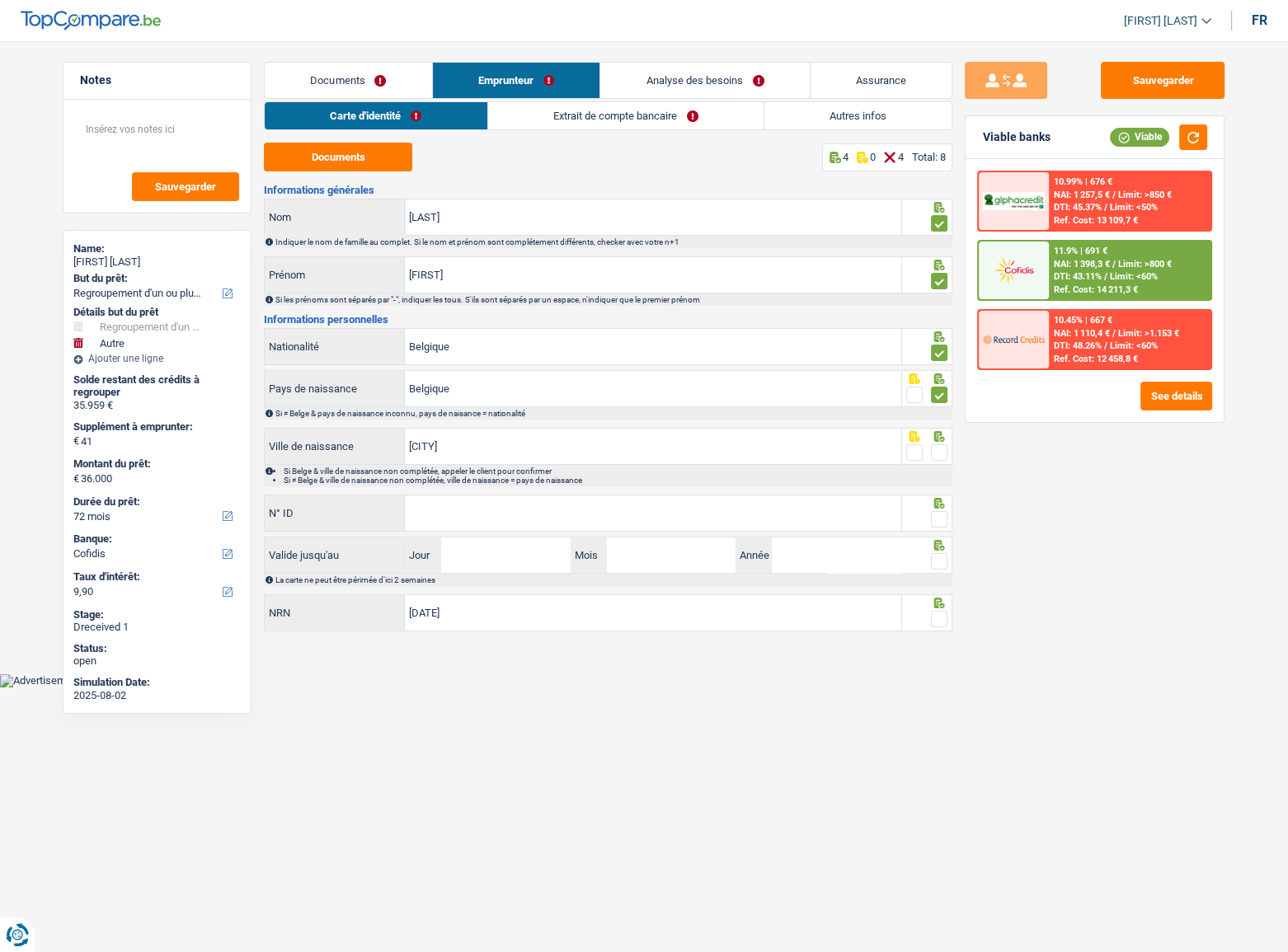 click at bounding box center [939, 453] 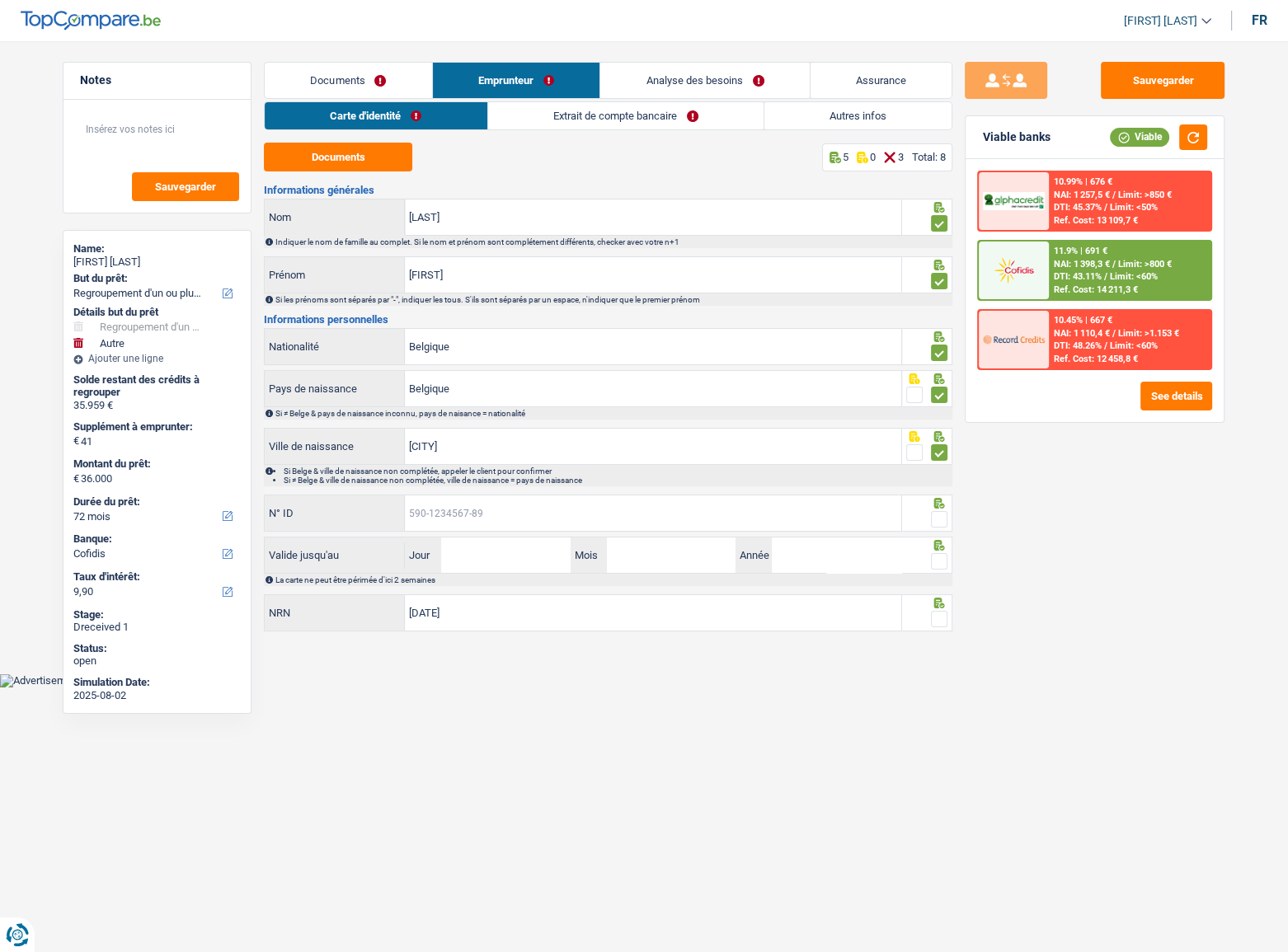 drag, startPoint x: 680, startPoint y: 517, endPoint x: 1205, endPoint y: 517, distance: 525 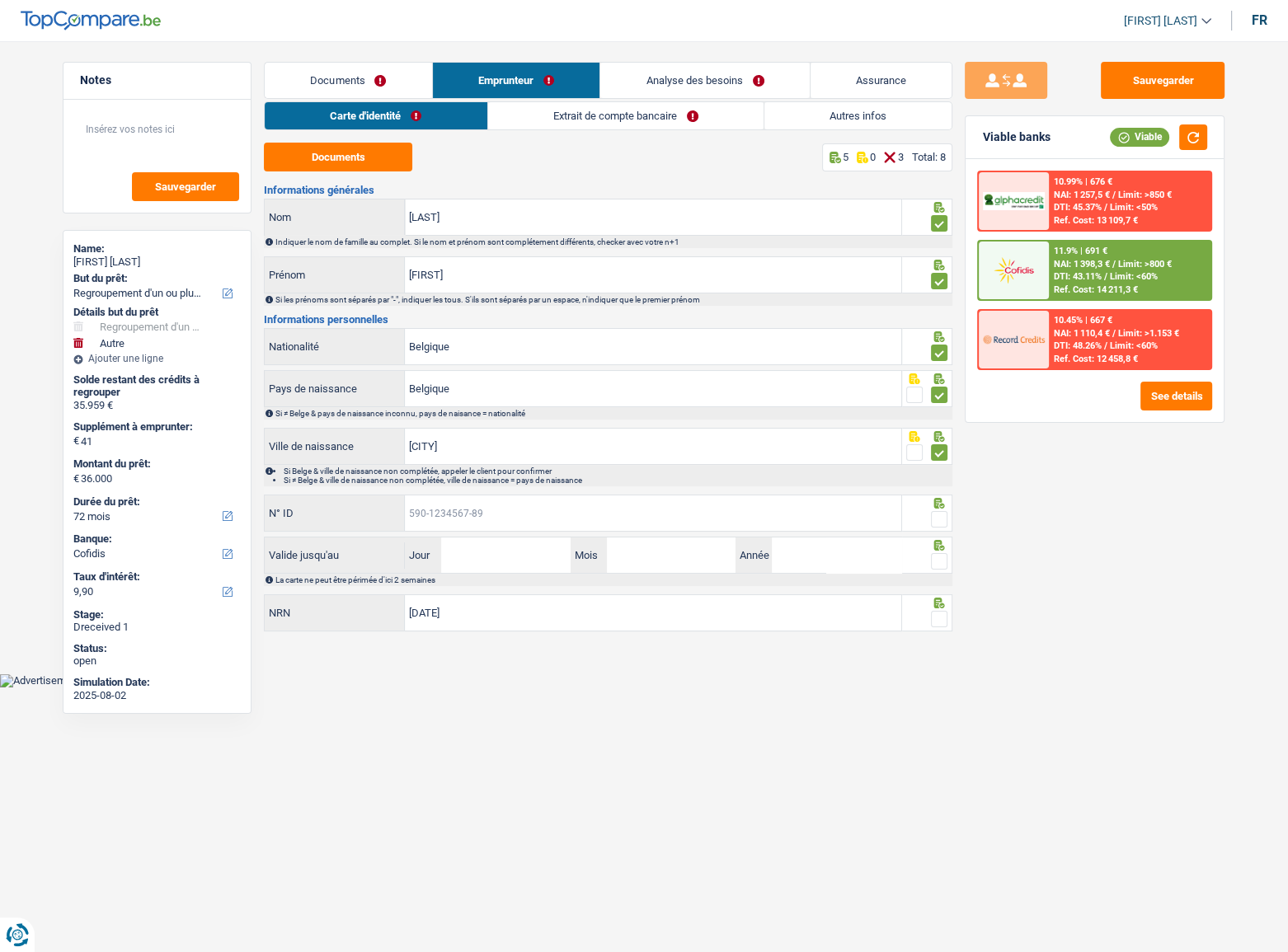 click on "N° ID" at bounding box center [653, 513] 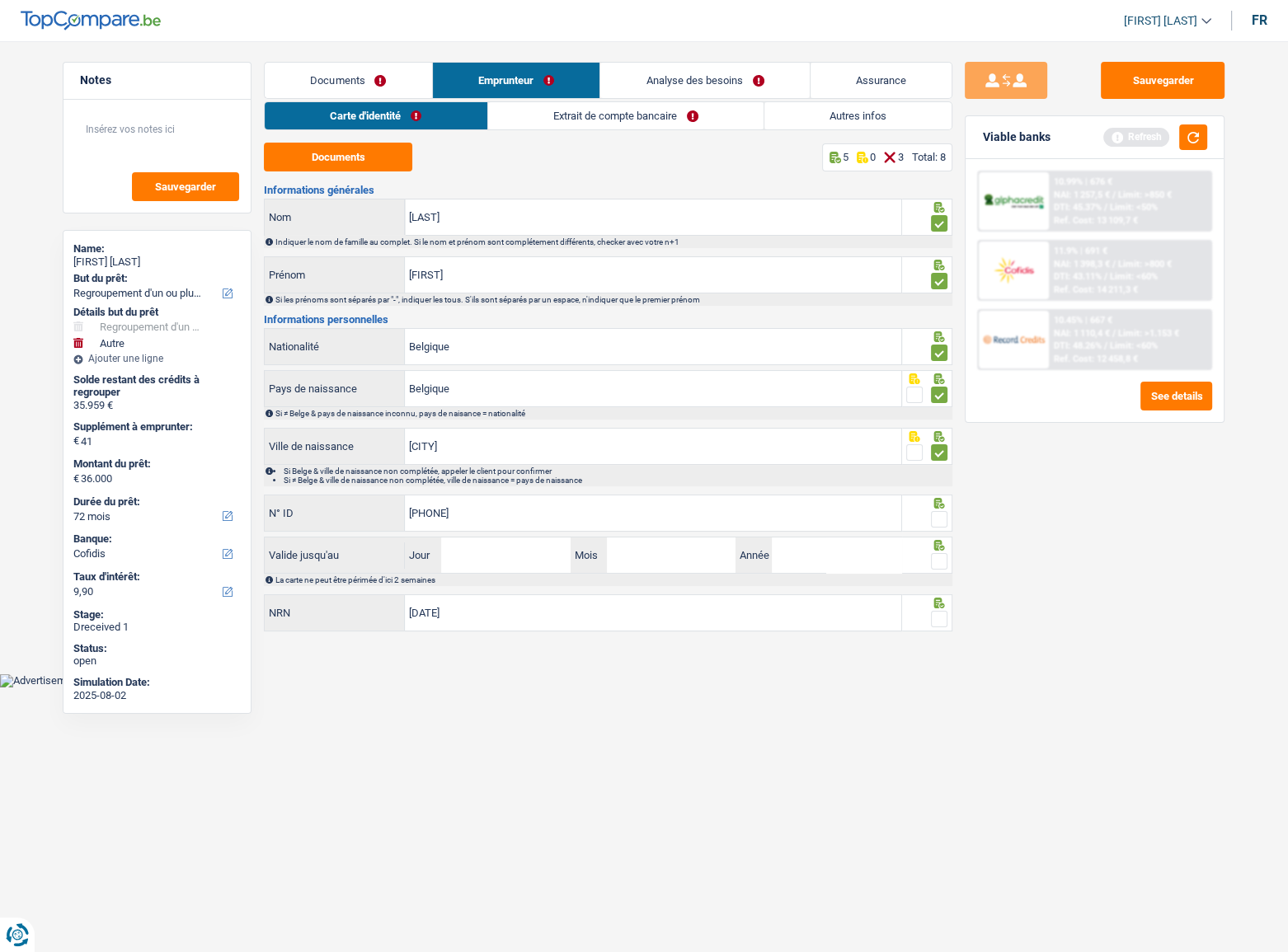 type on "[PHONE]" 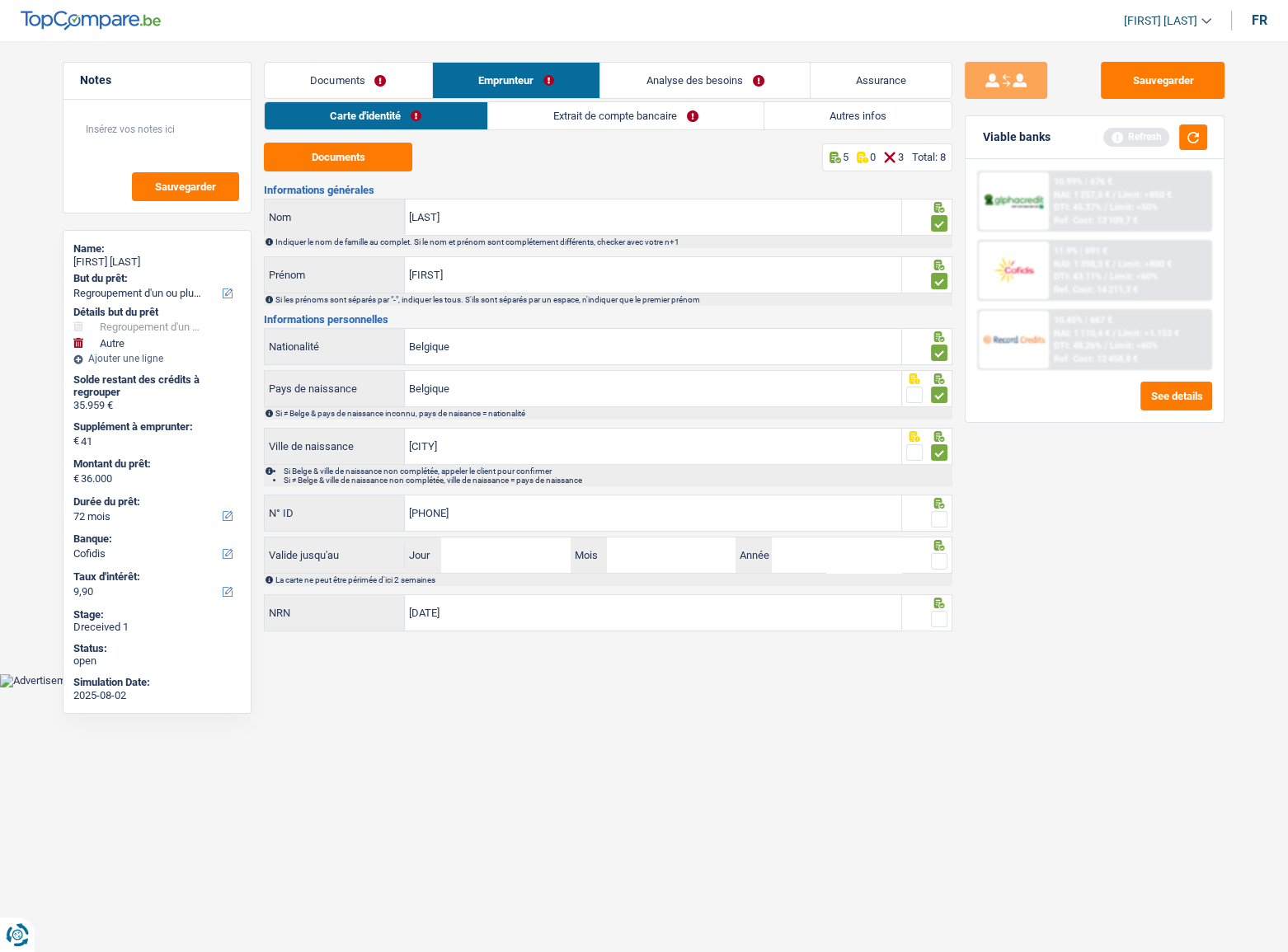 click at bounding box center (939, 519) 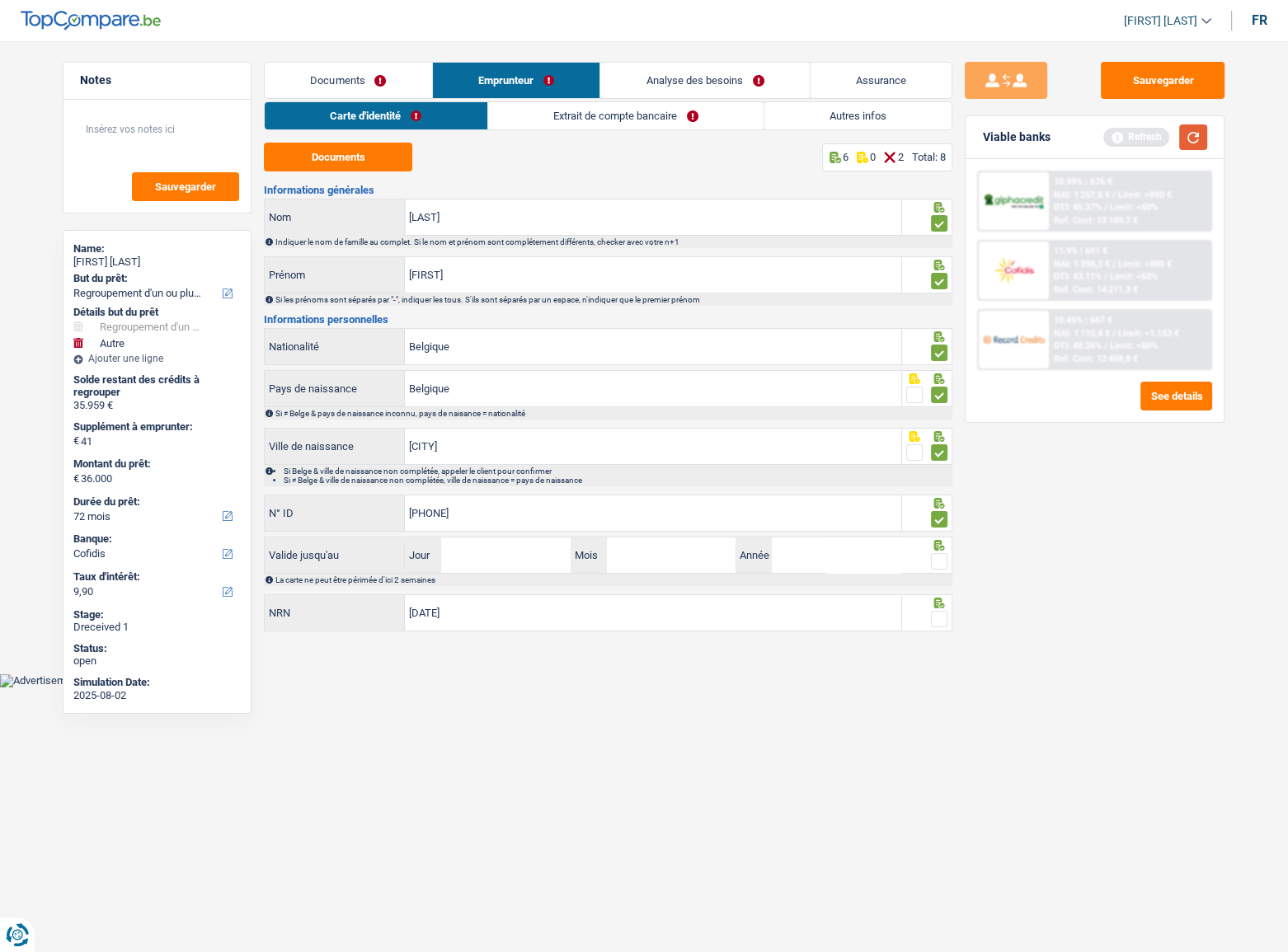 click at bounding box center (1193, 137) 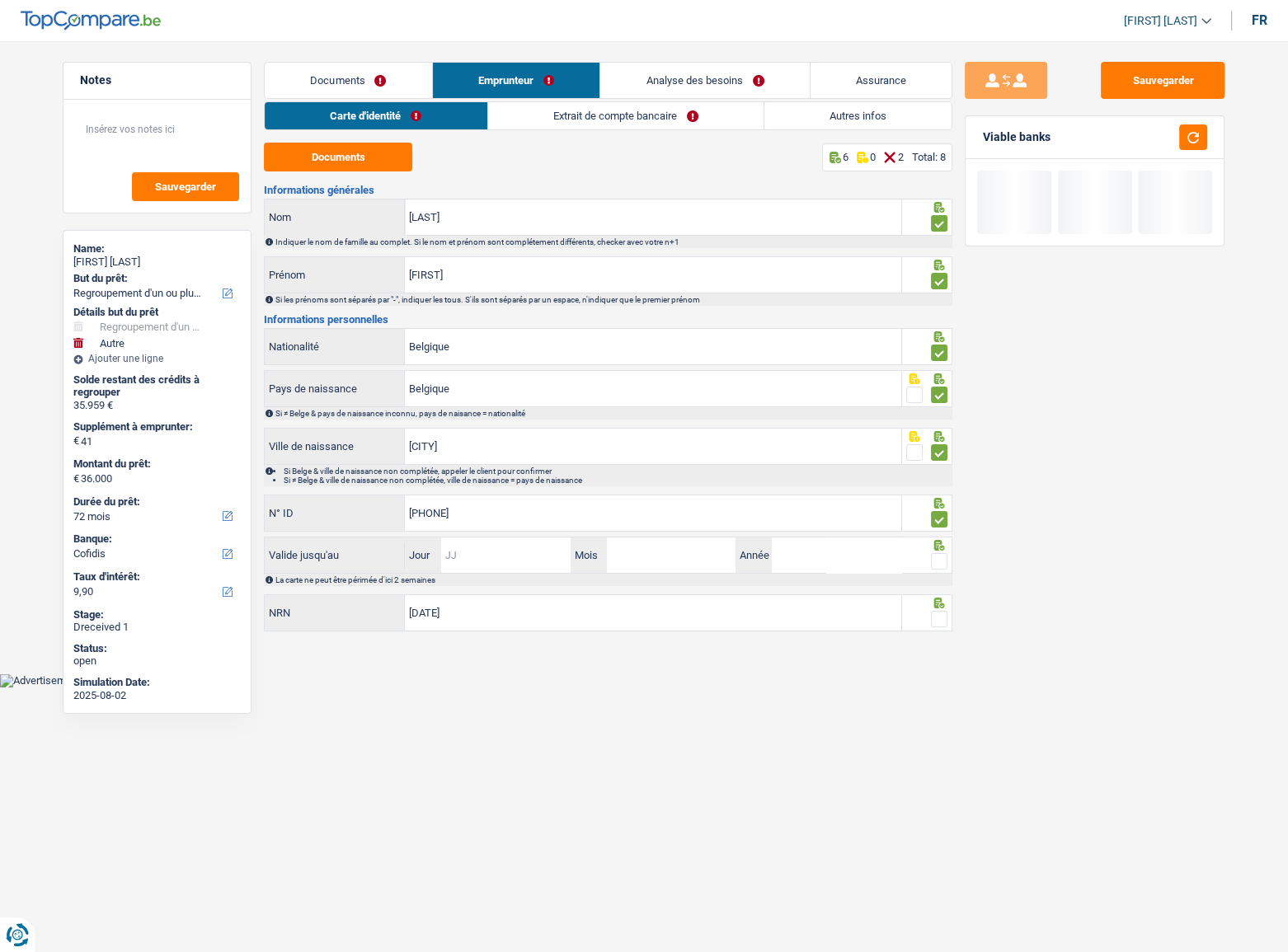 click on "Jour" at bounding box center [505, 555] 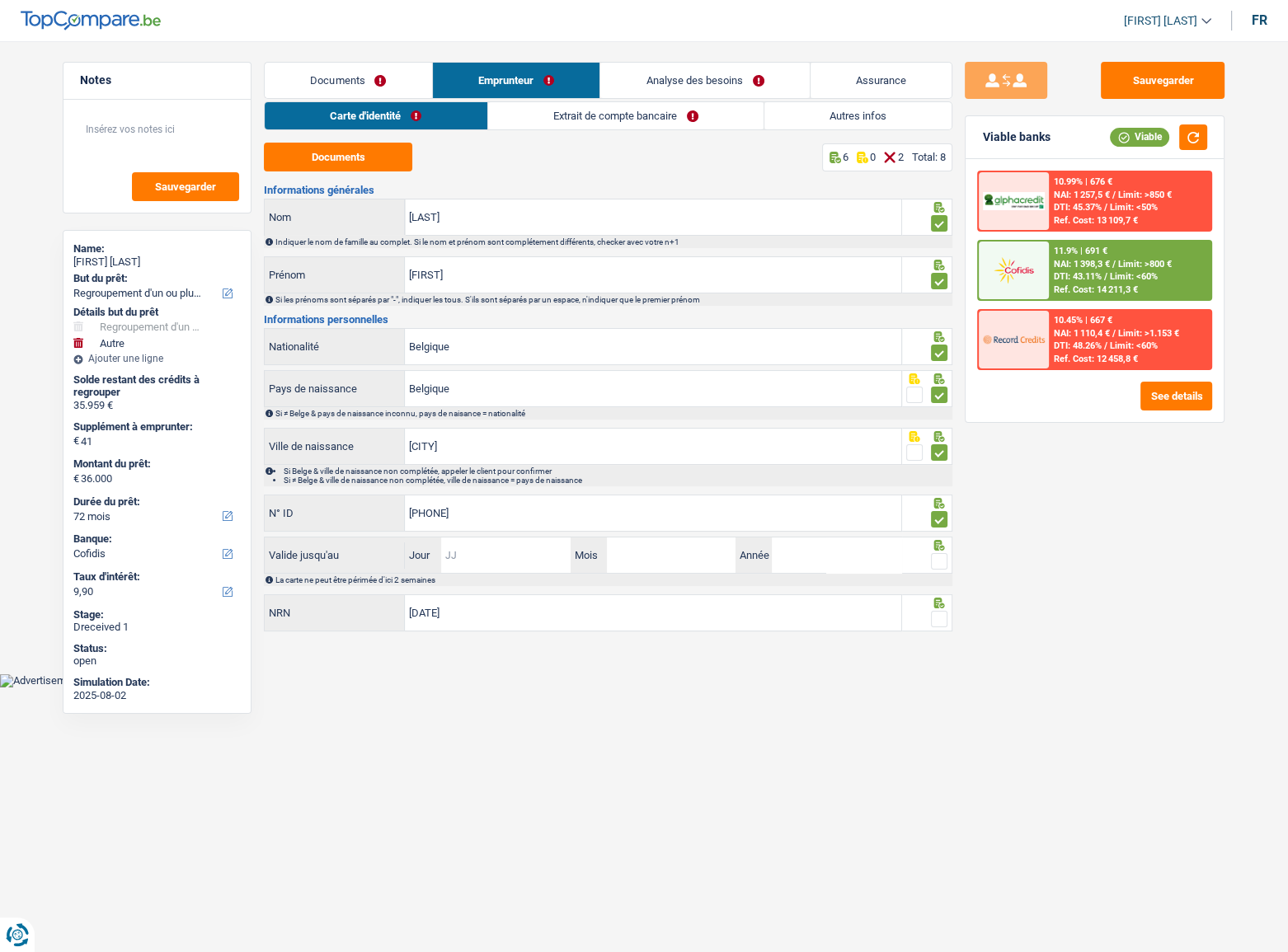 click on "Jour" at bounding box center [505, 555] 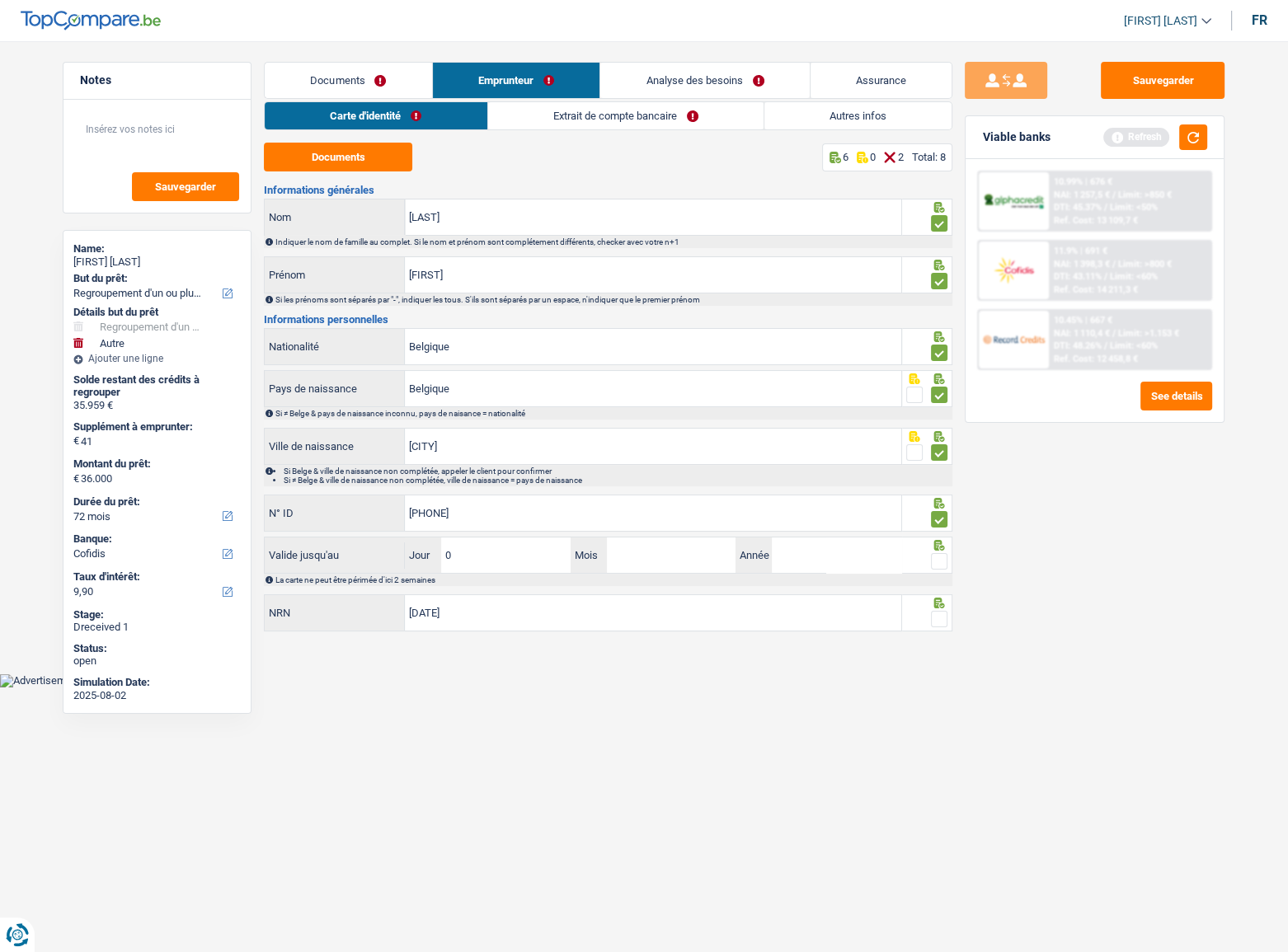 type on "06" 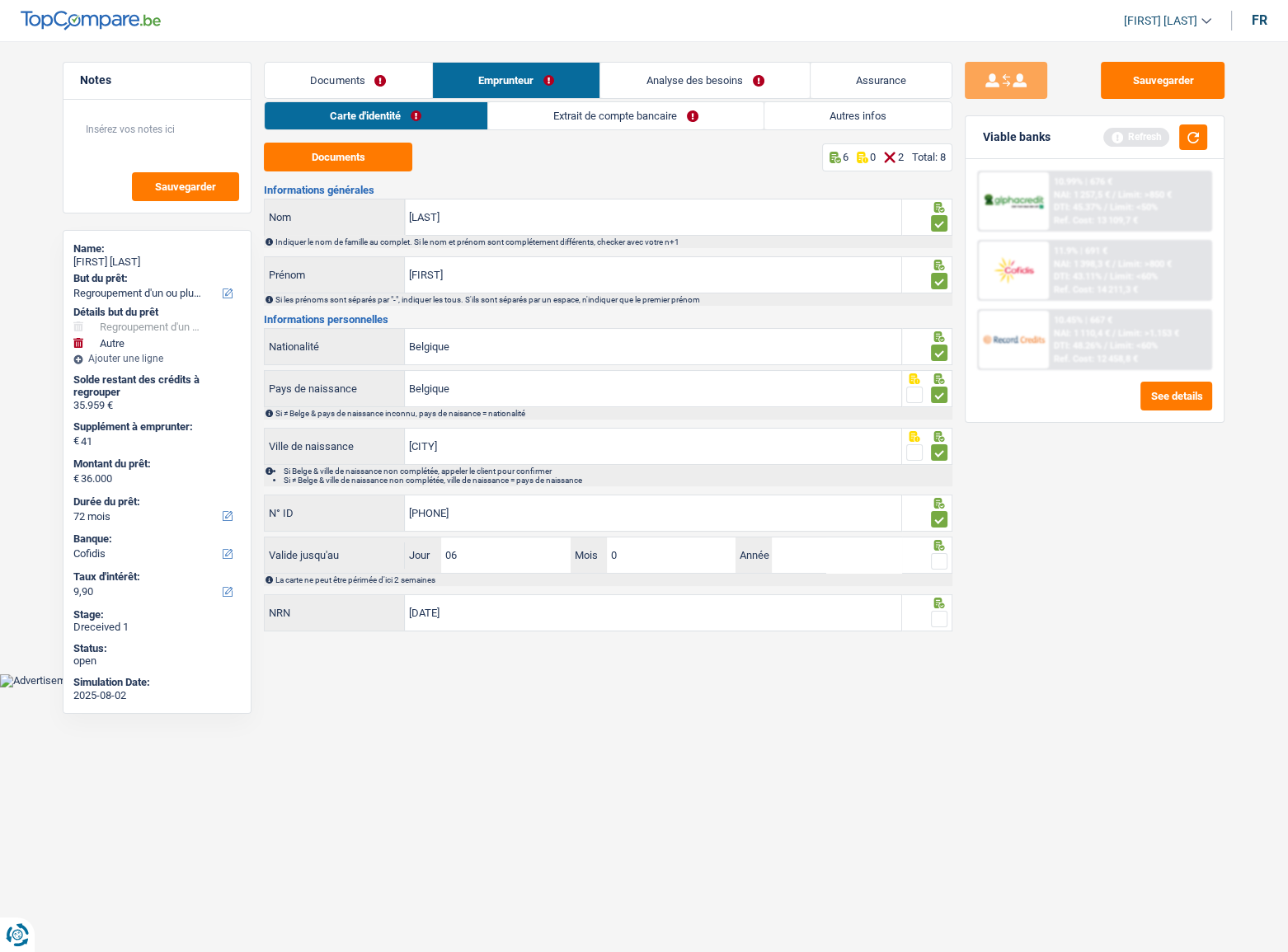 type on "08" 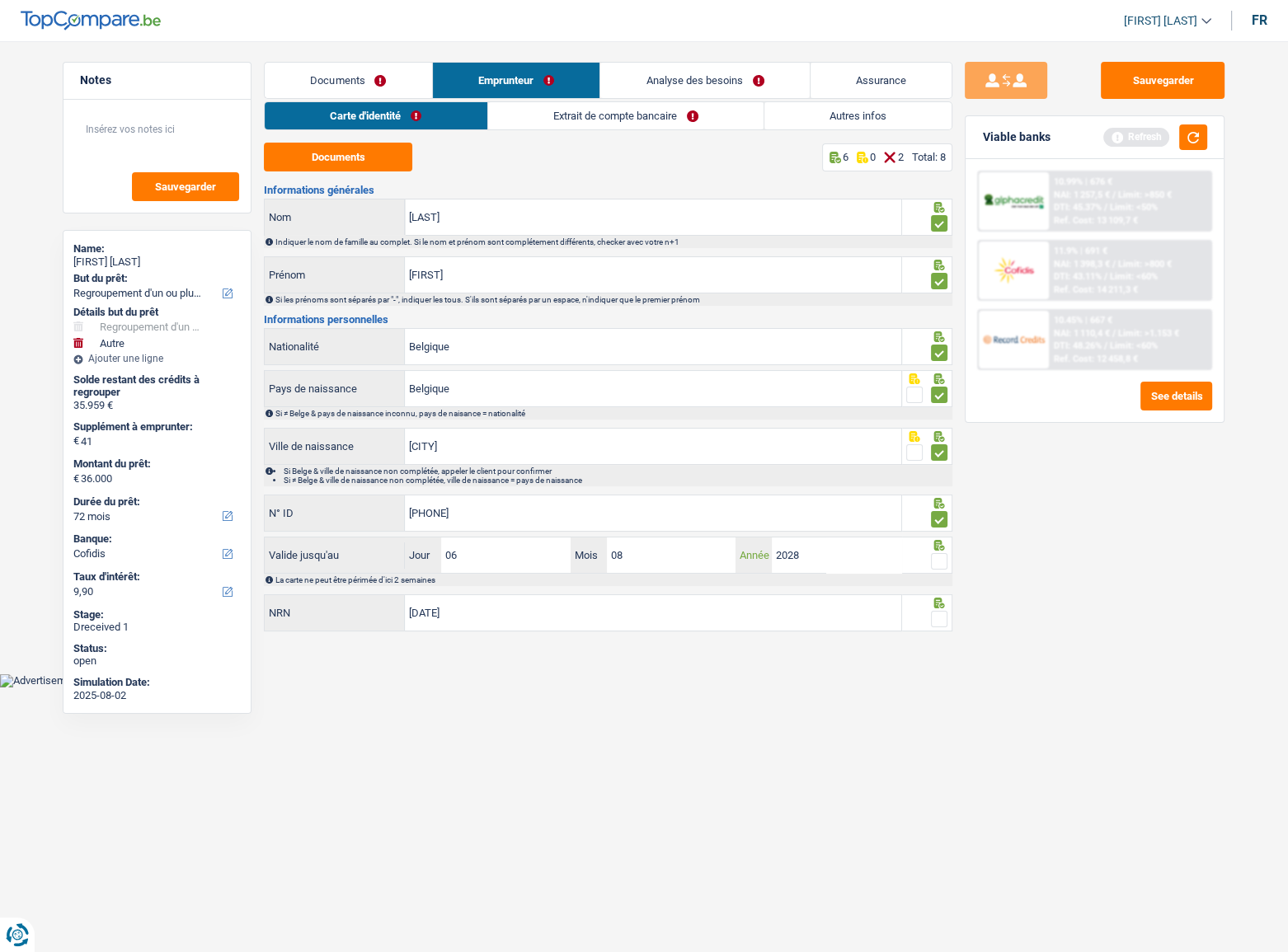 type on "2028" 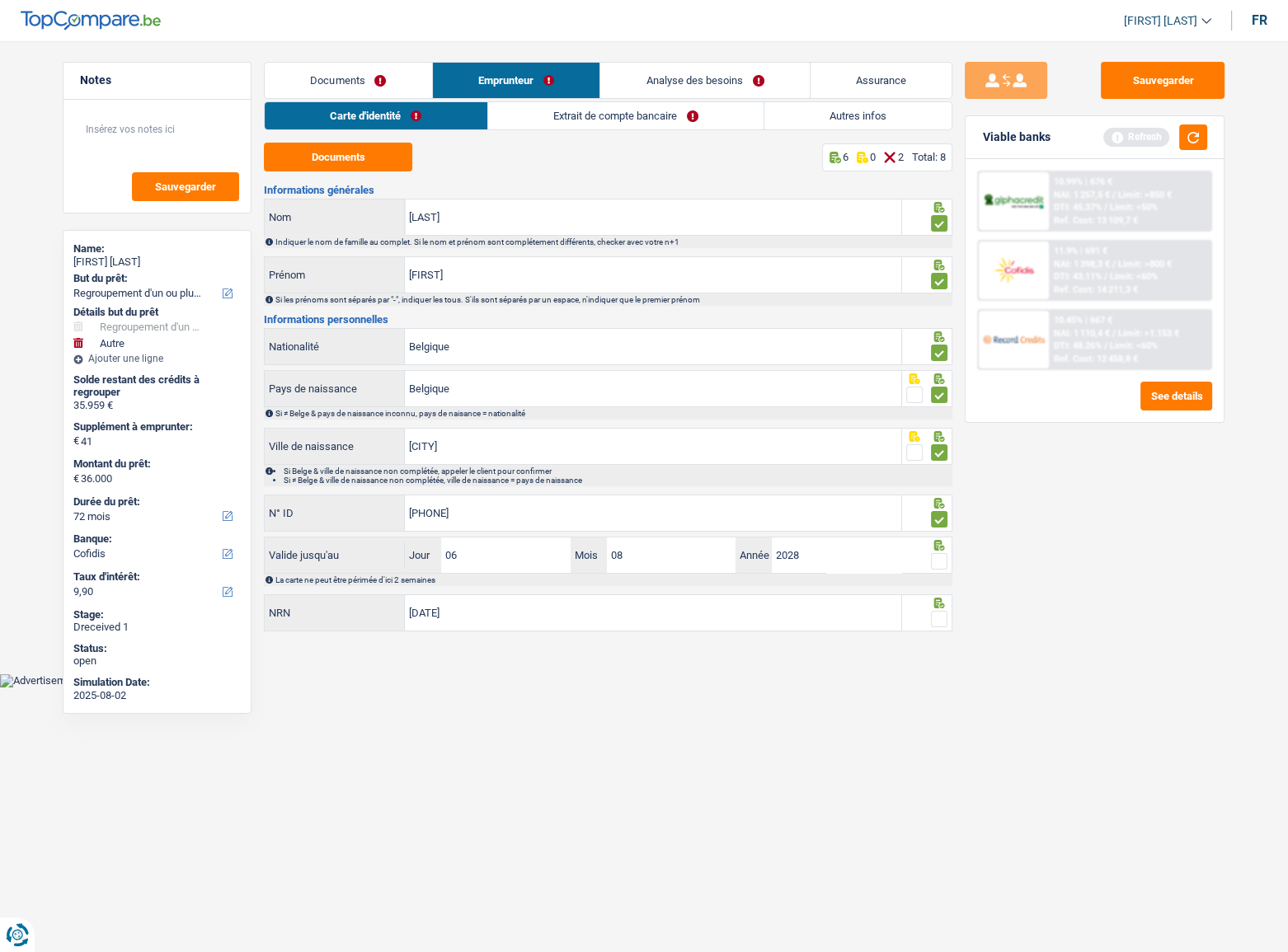 click at bounding box center [939, 561] 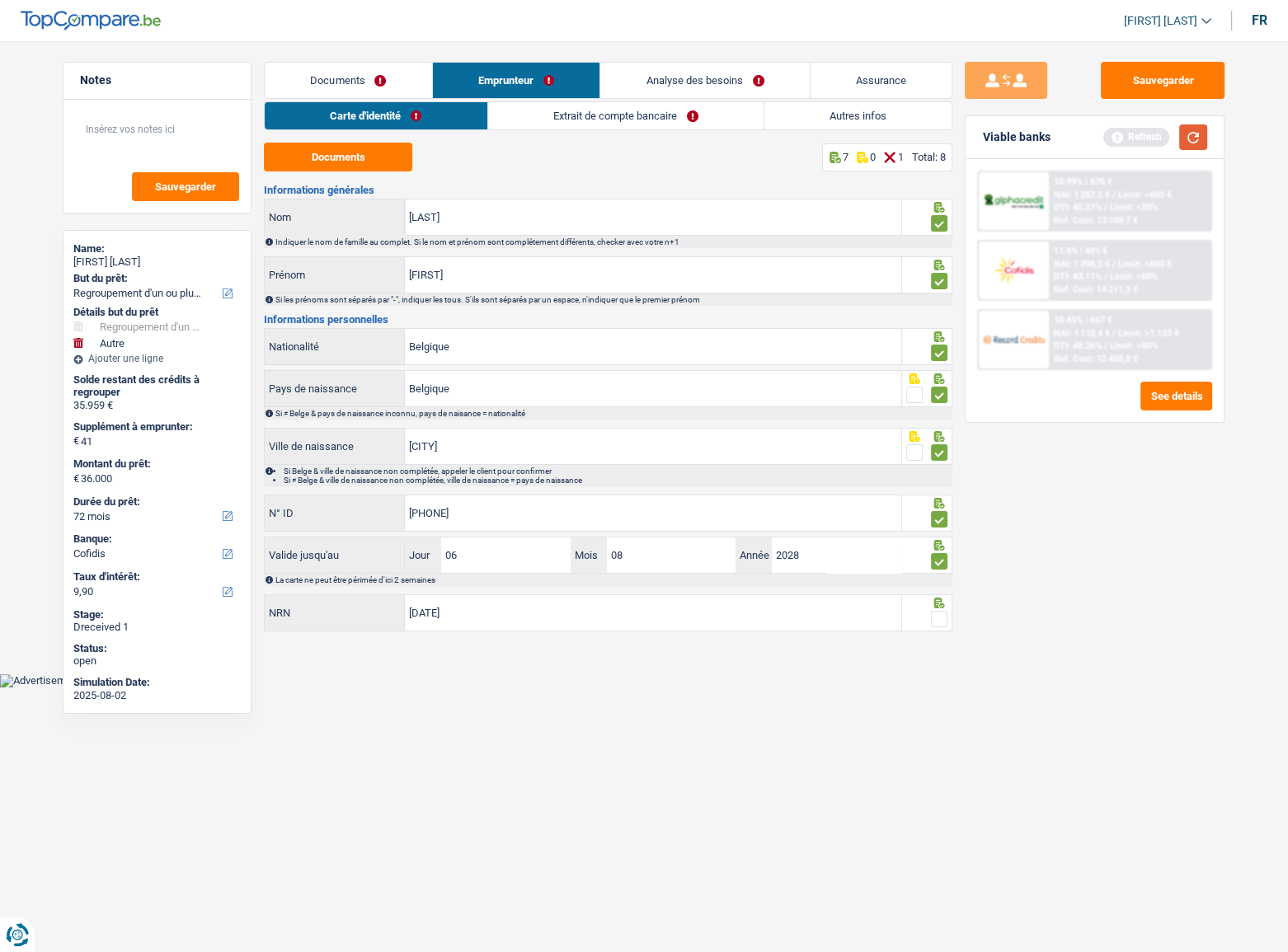 click at bounding box center [1193, 137] 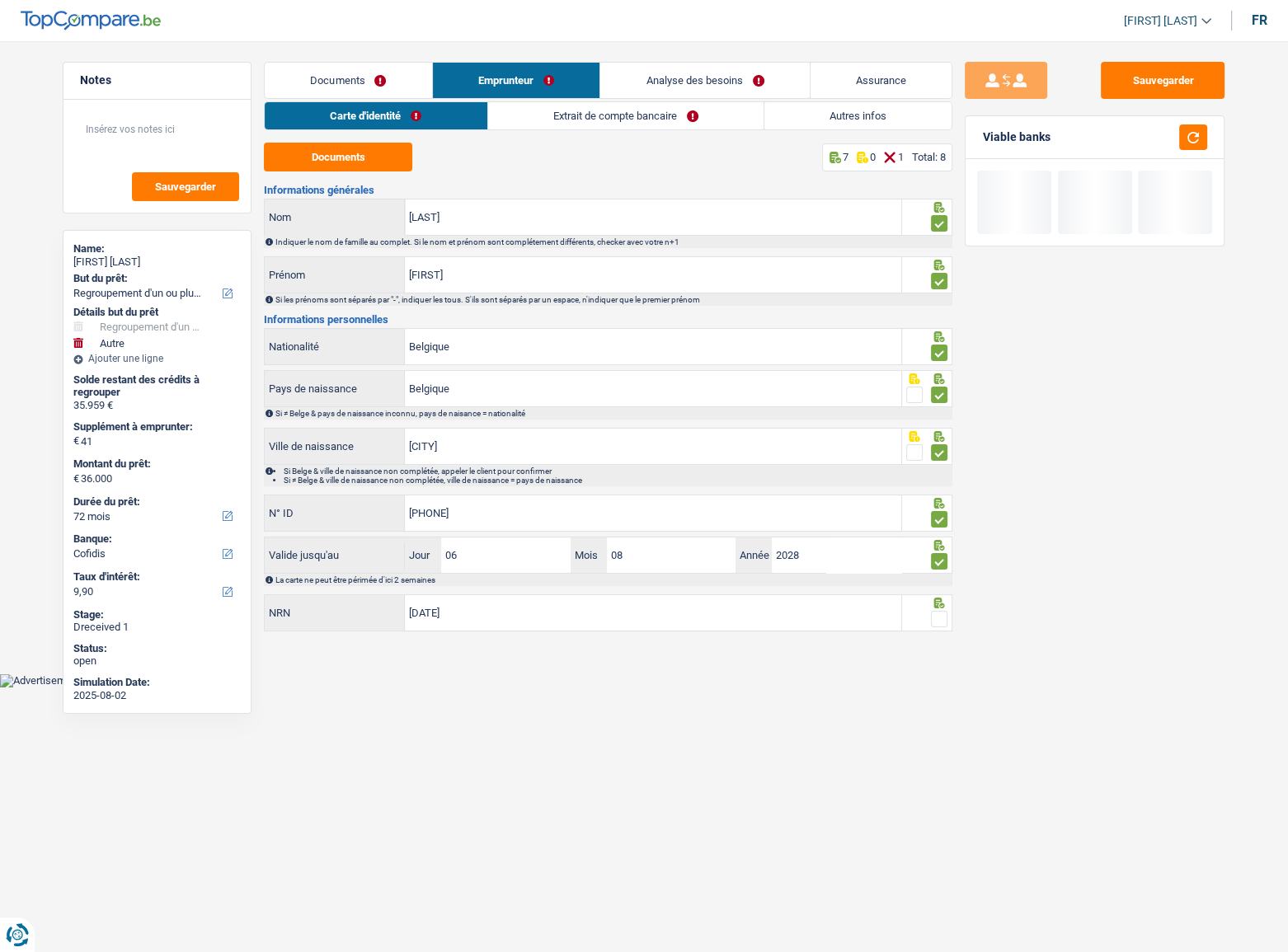 drag, startPoint x: 940, startPoint y: 611, endPoint x: 948, endPoint y: 581, distance: 31.048349 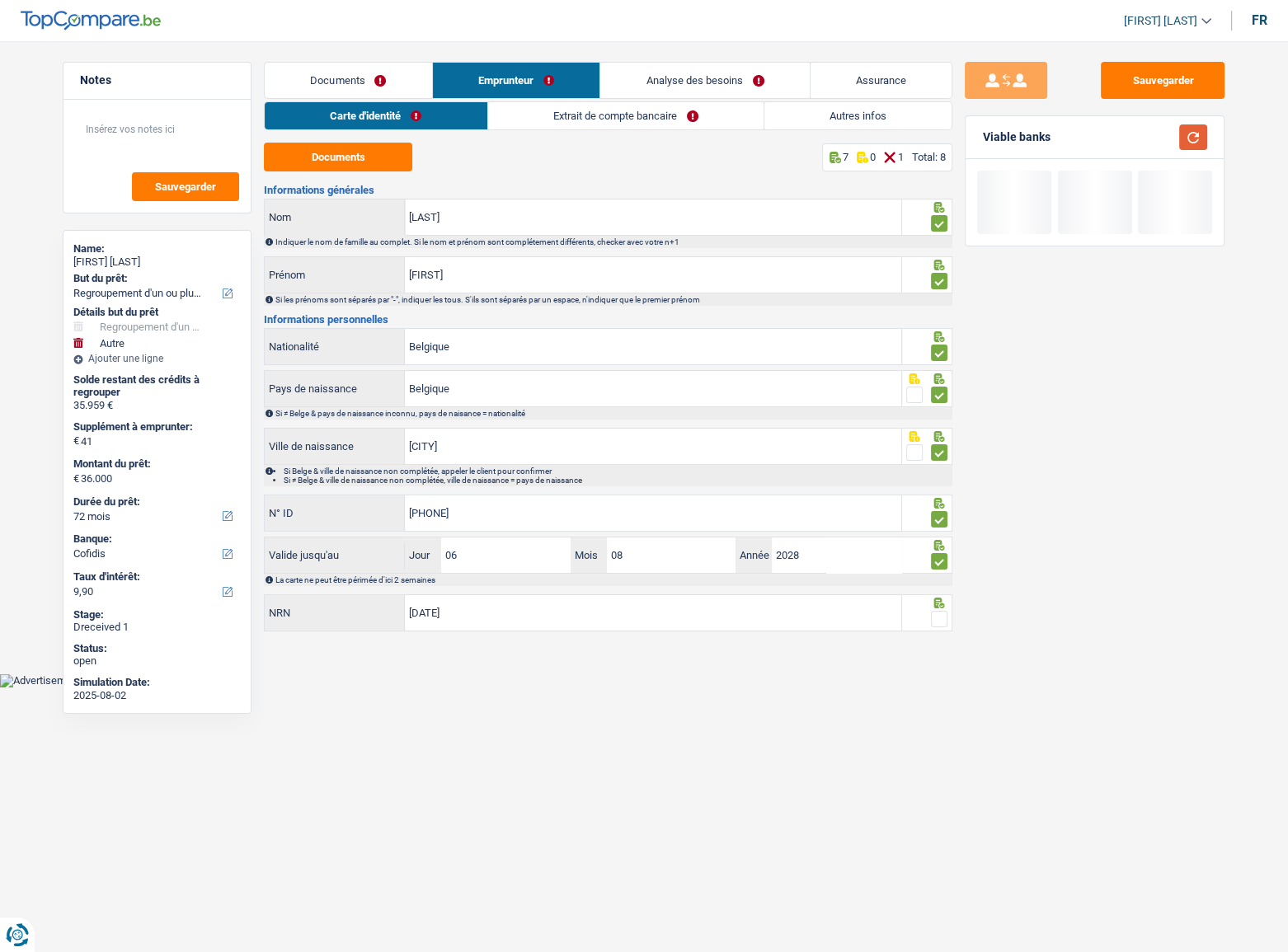 click at bounding box center (1193, 137) 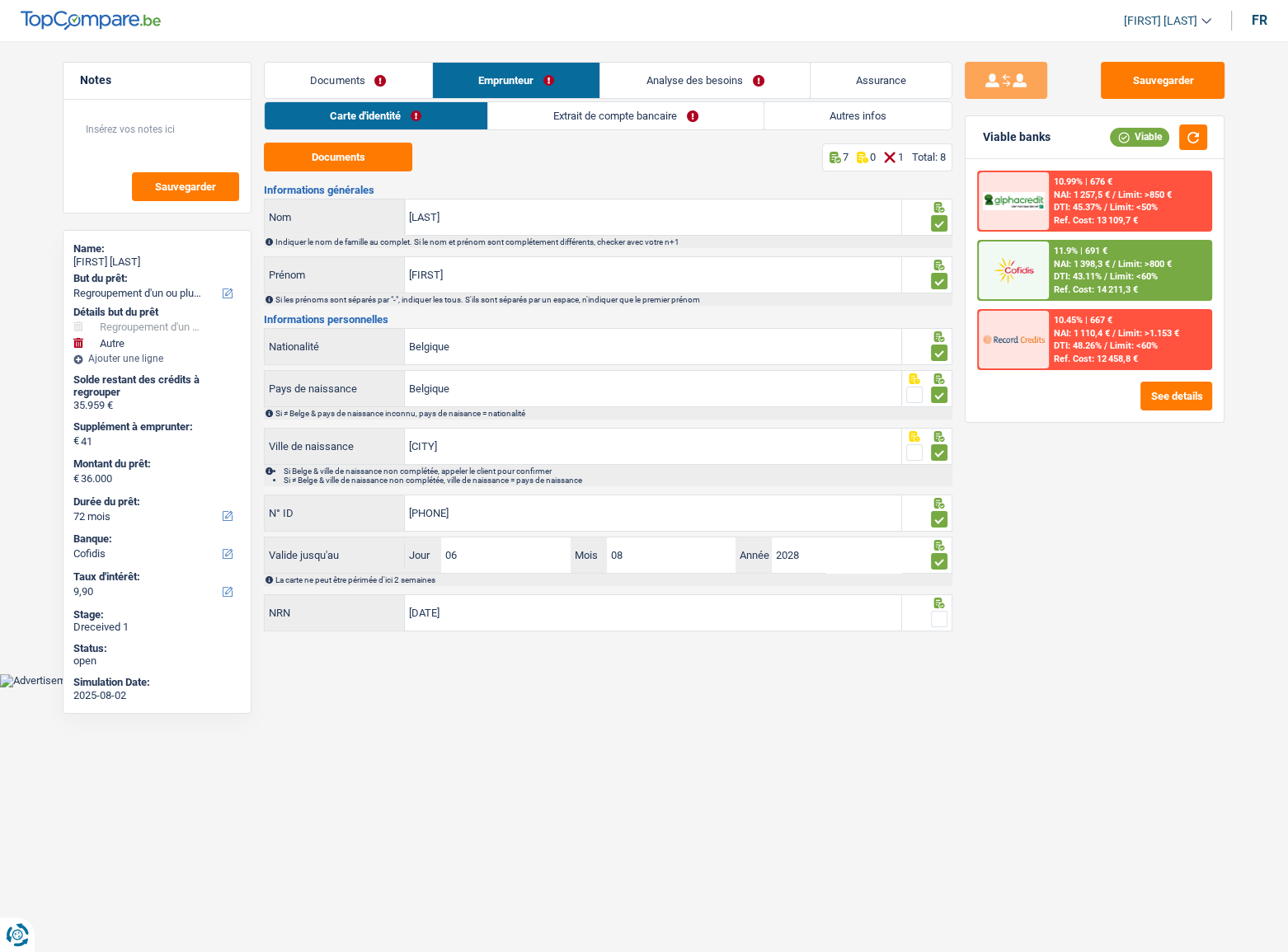 click at bounding box center [939, 619] 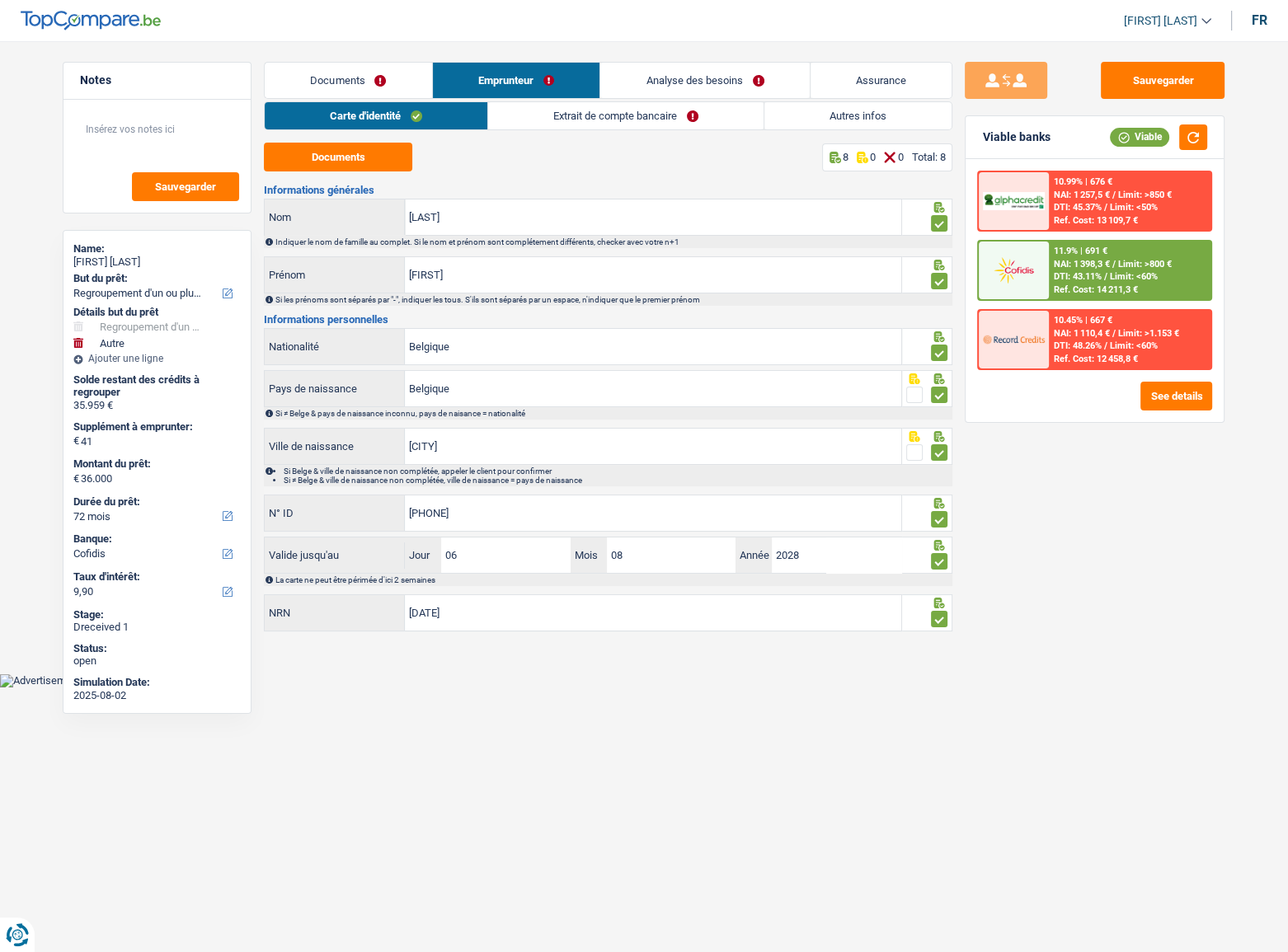 click on "Extrait de compte bancaire" at bounding box center (626, 115) 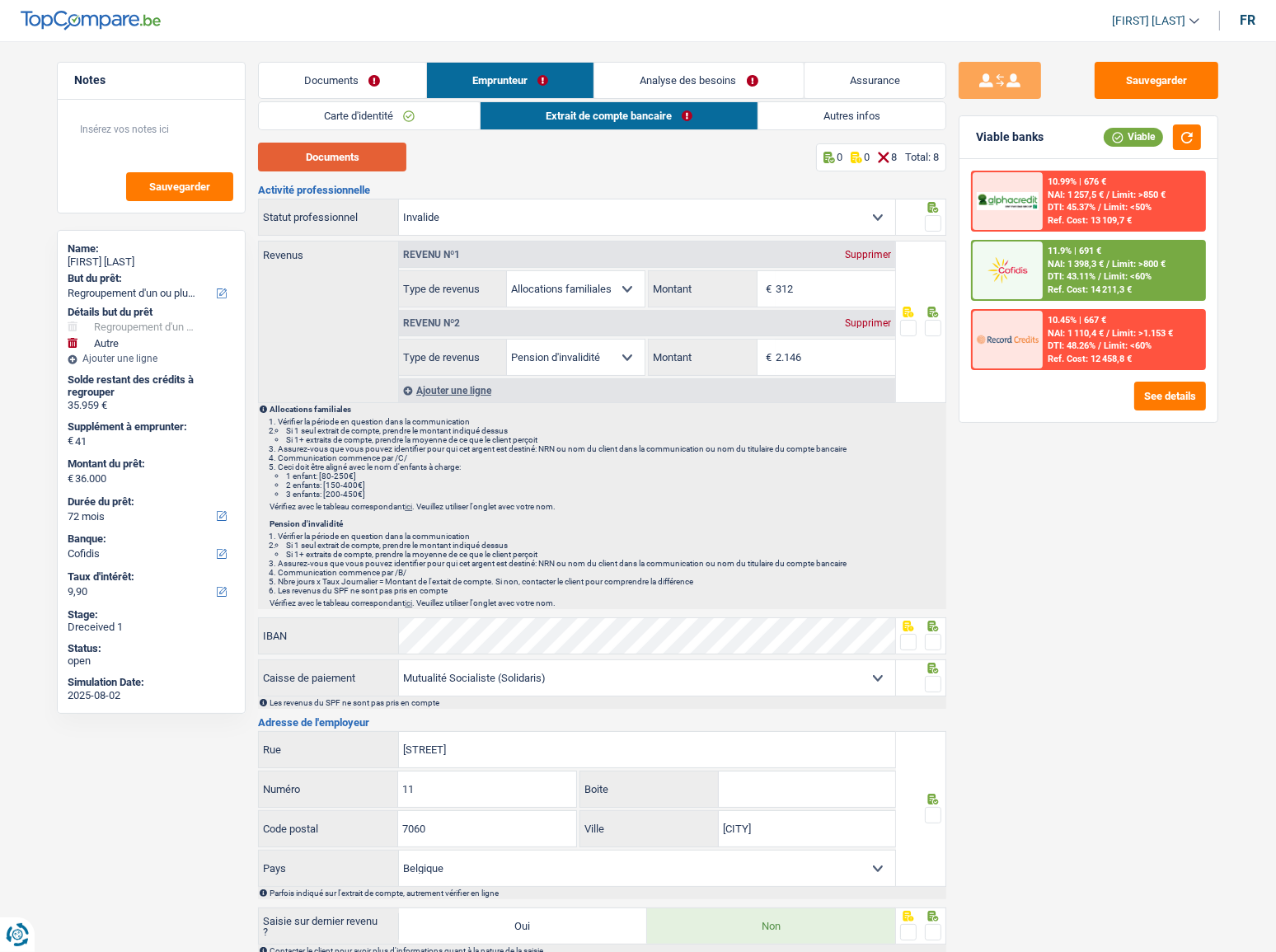 click on "Documents" at bounding box center (332, 157) 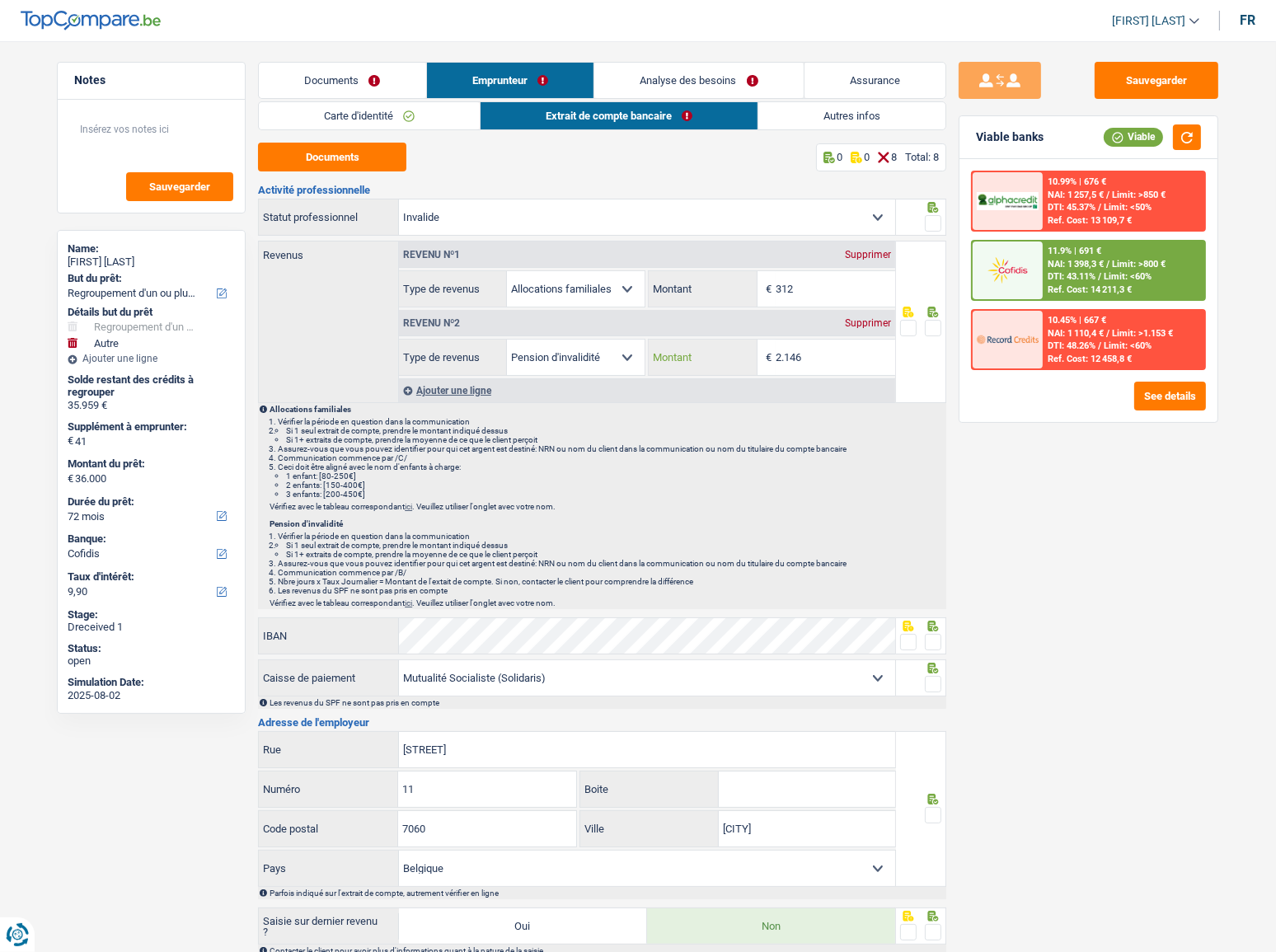 click on "2.146" at bounding box center (835, 357) 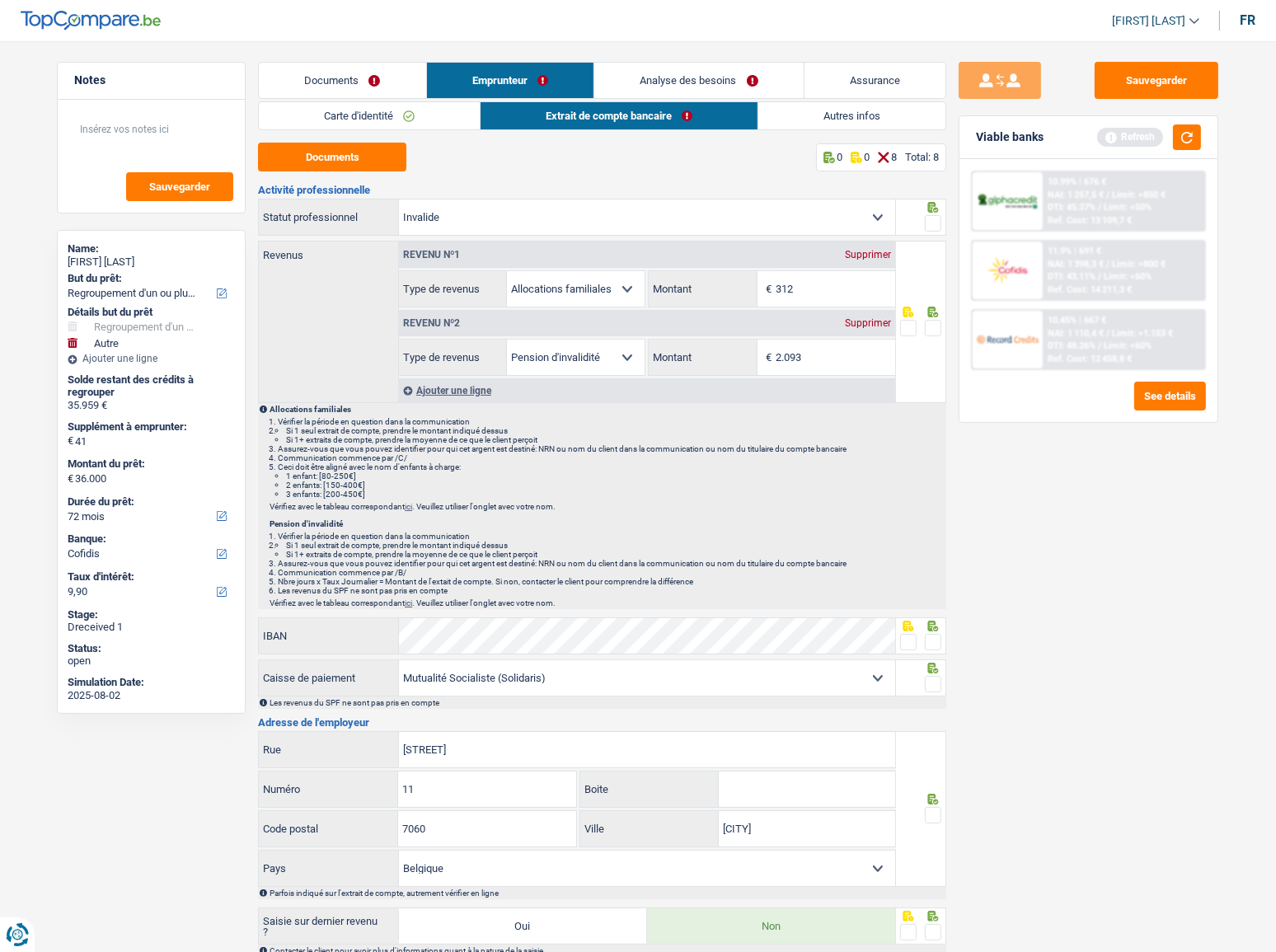 click at bounding box center [933, 328] 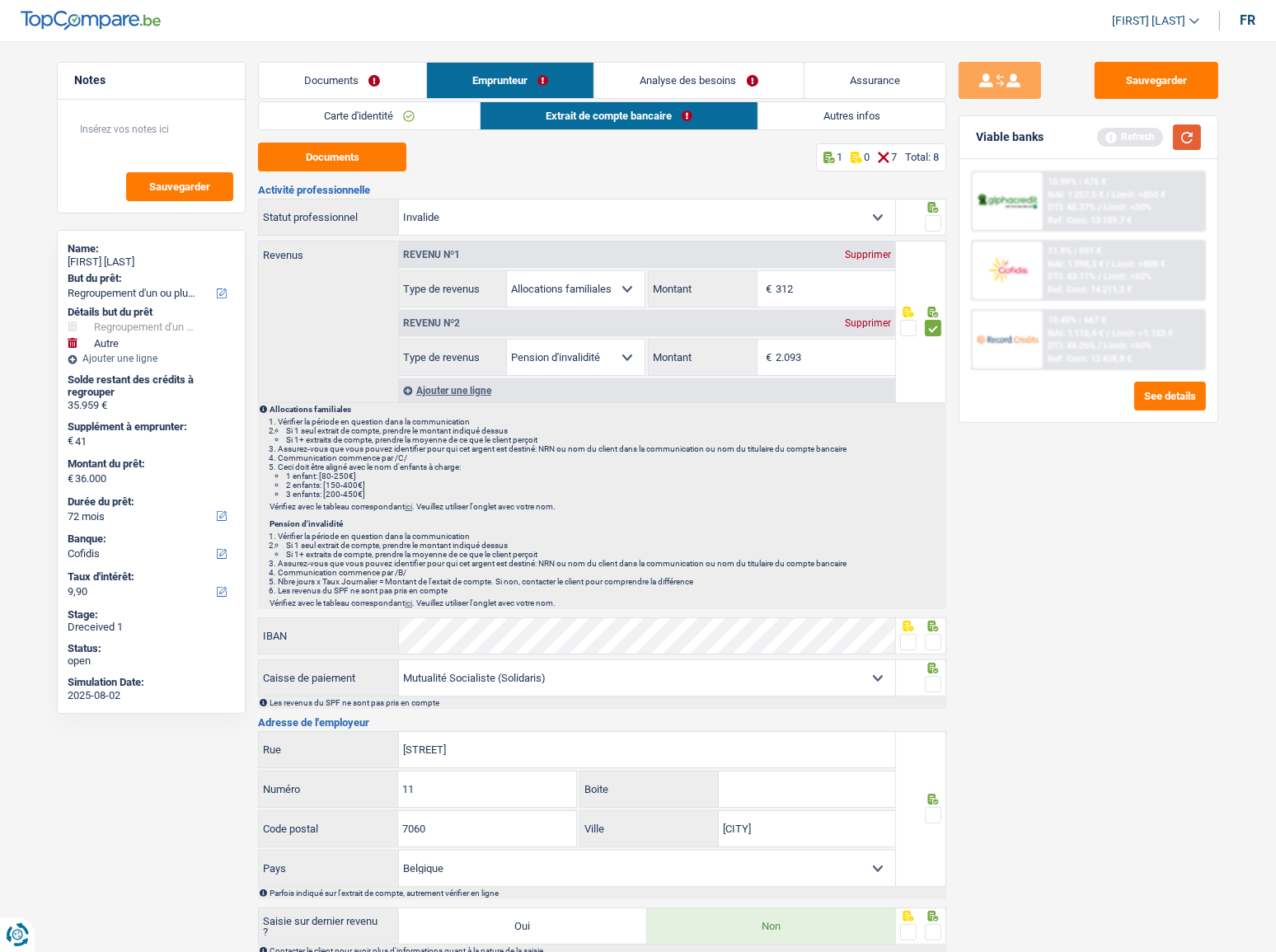 drag, startPoint x: 1192, startPoint y: 126, endPoint x: 1207, endPoint y: 146, distance: 25 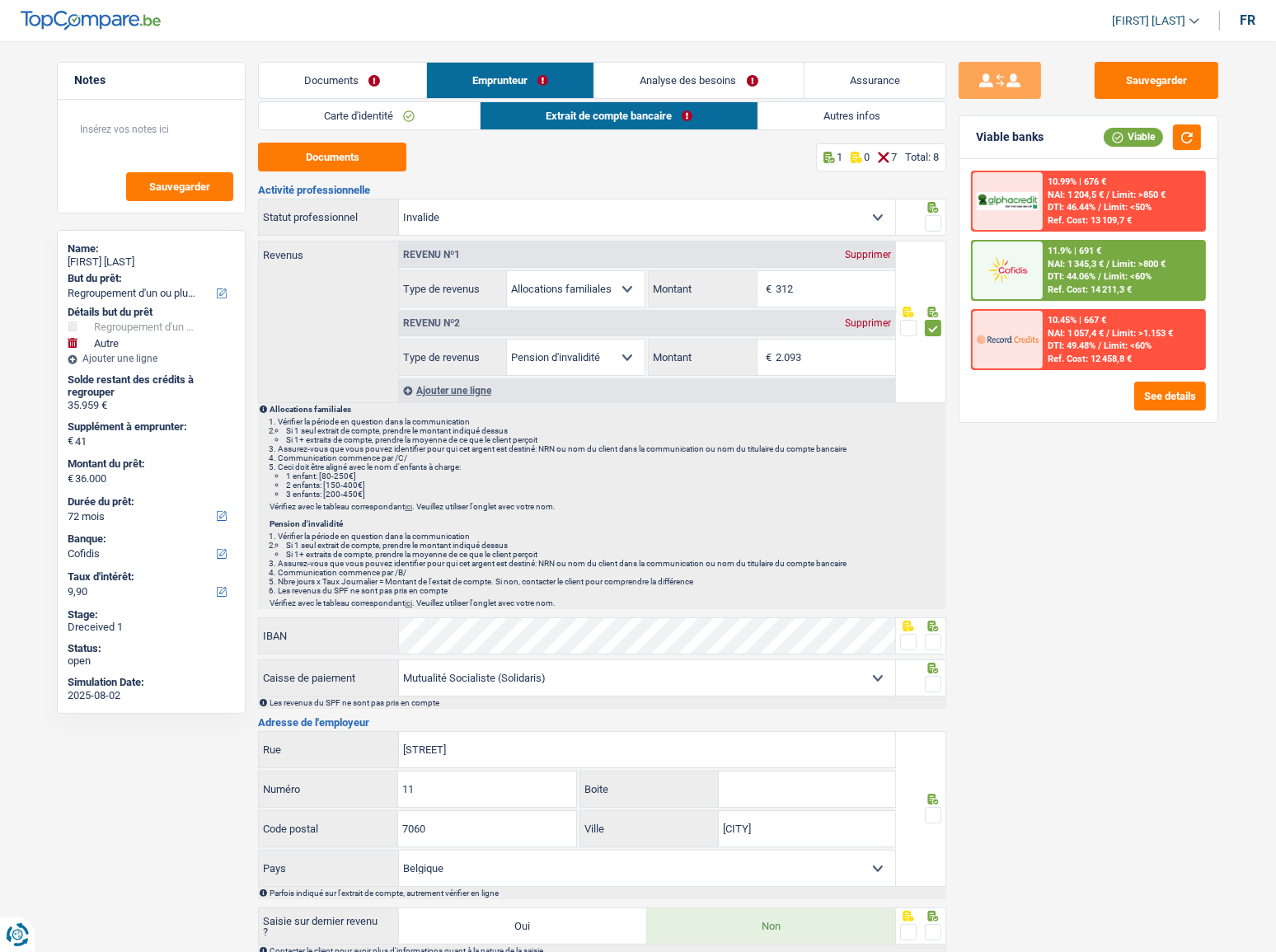 click at bounding box center [933, 223] 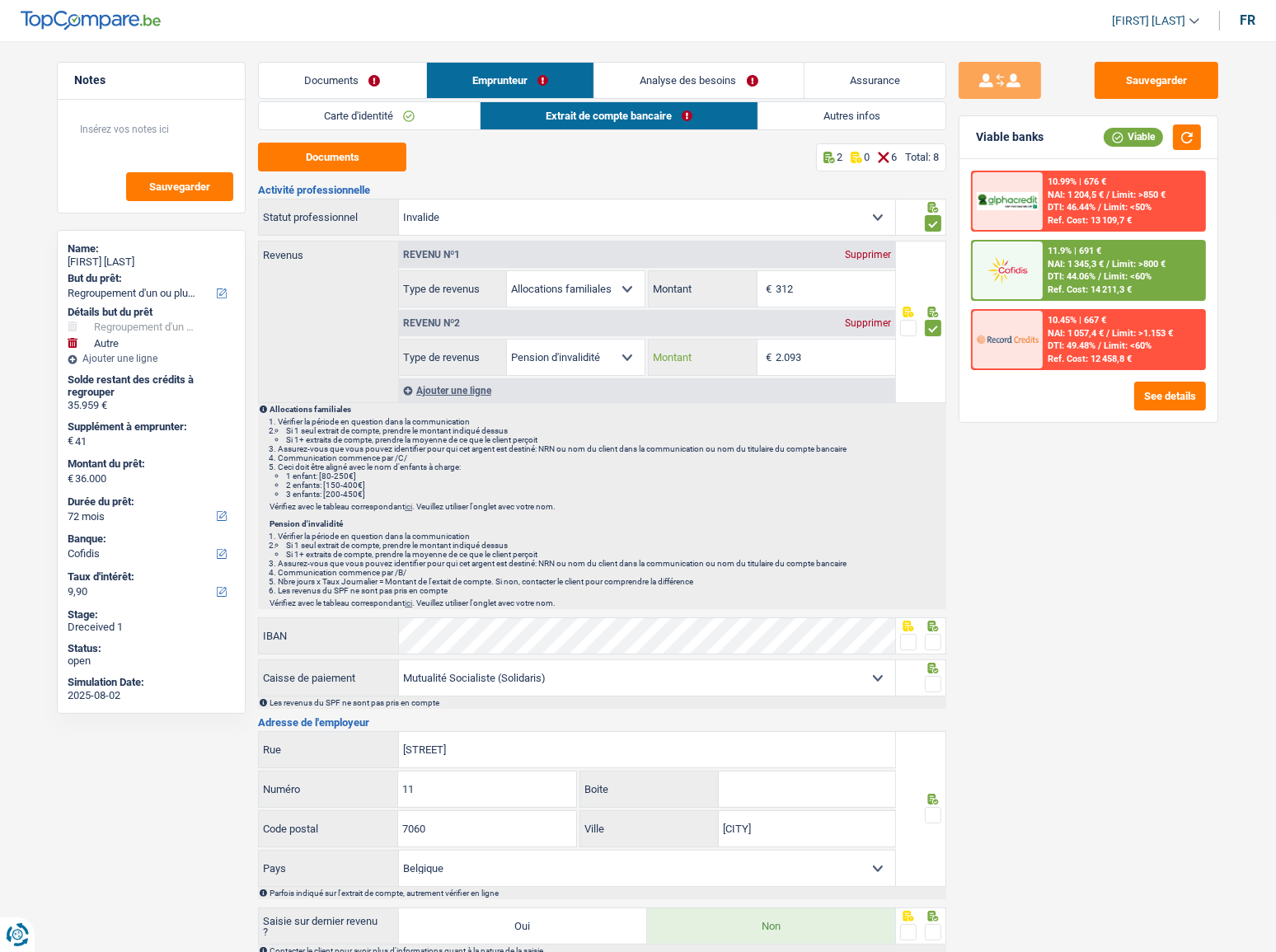 click on "2.093" at bounding box center (835, 357) 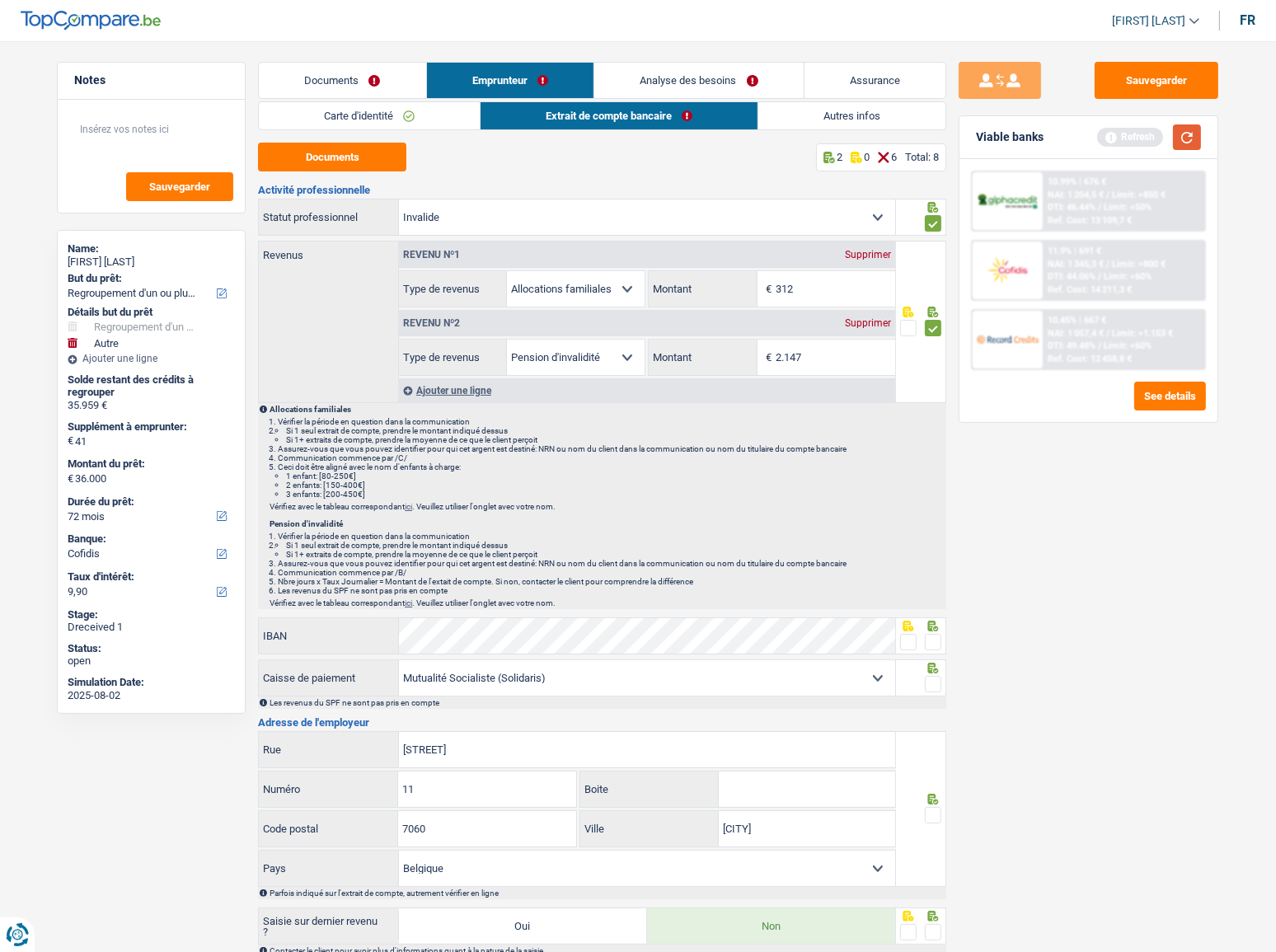 click at bounding box center [1187, 137] 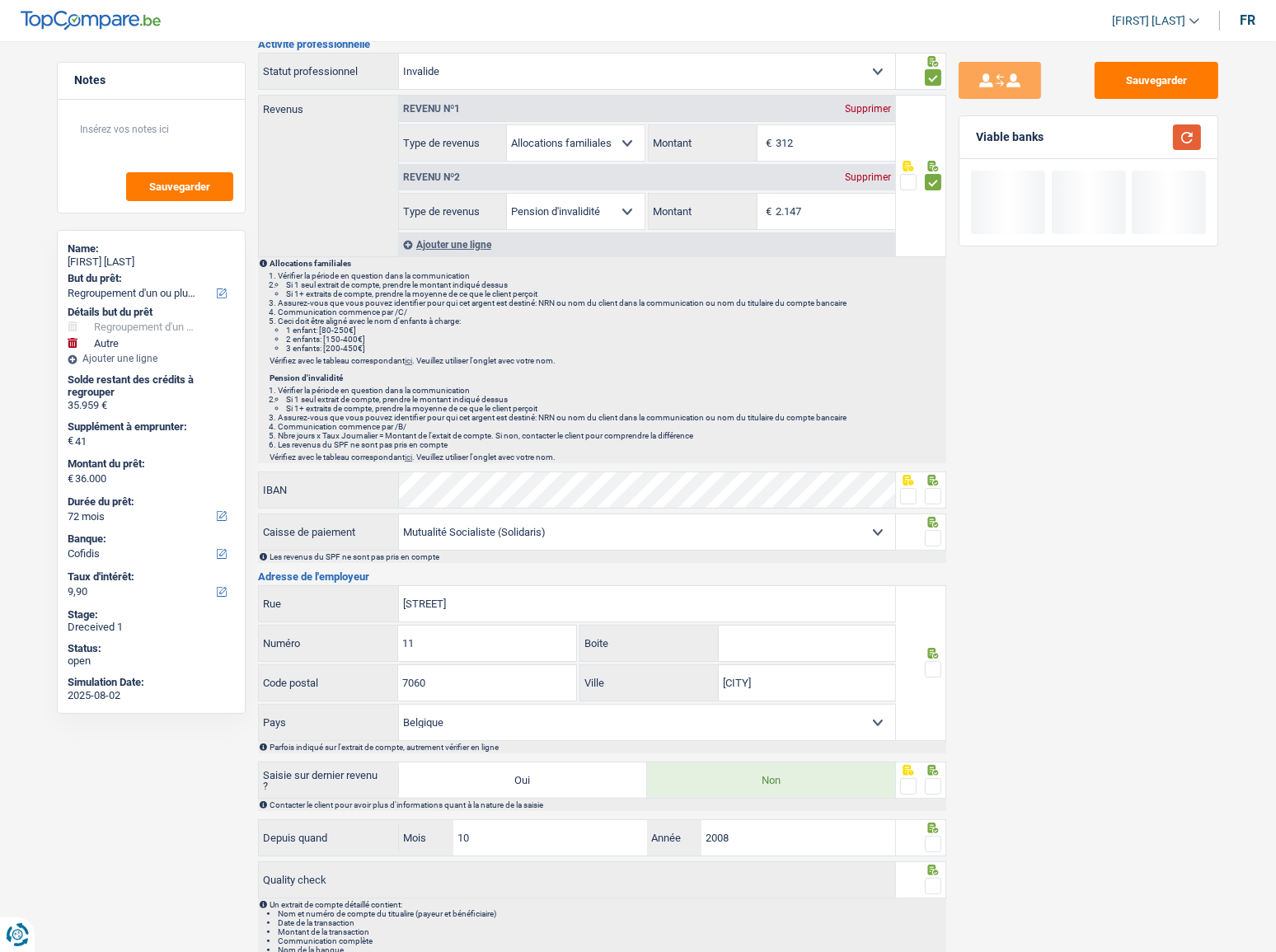 scroll, scrollTop: 149, scrollLeft: 0, axis: vertical 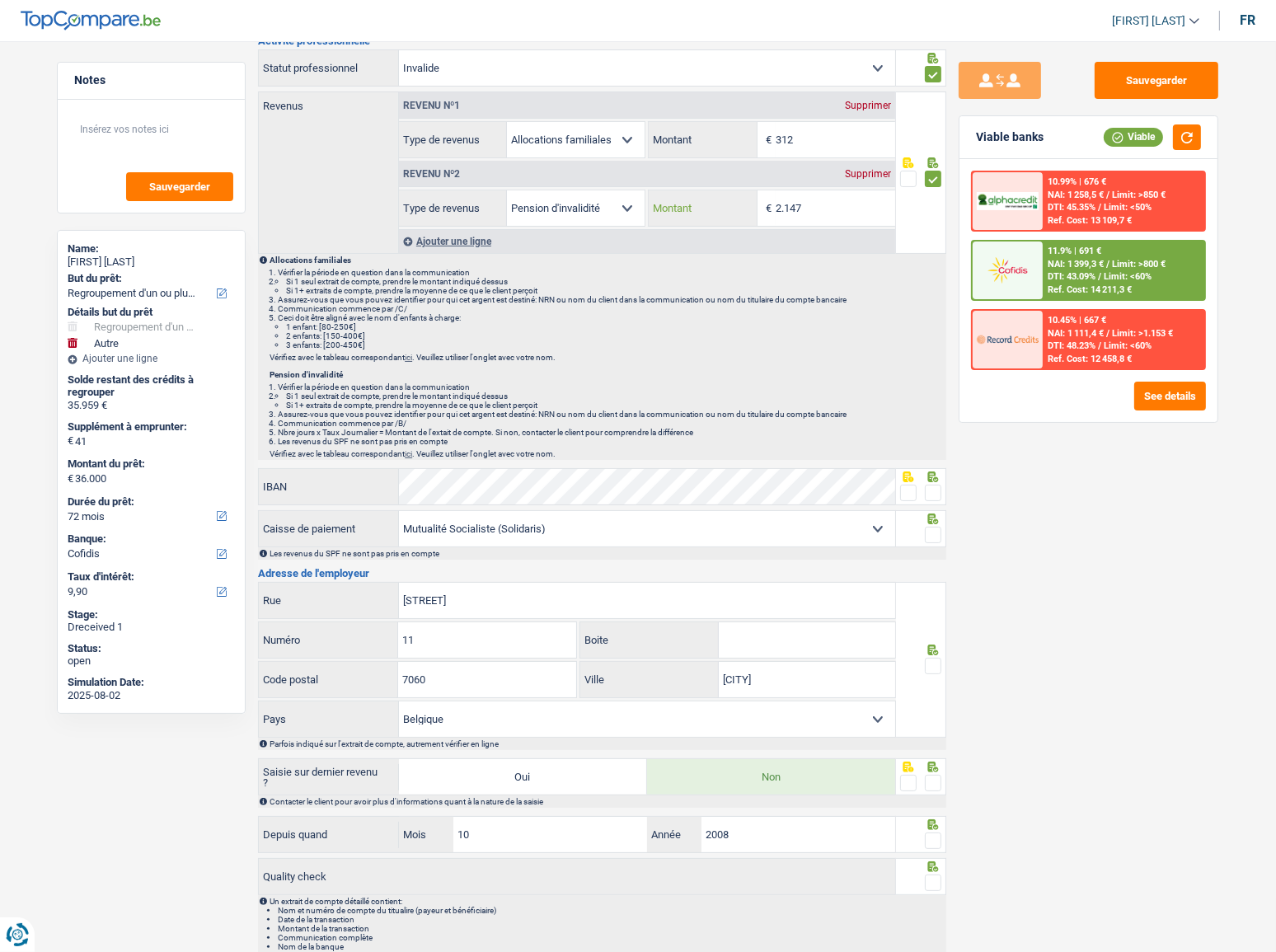 drag, startPoint x: 805, startPoint y: 204, endPoint x: 786, endPoint y: 205, distance: 19.026298 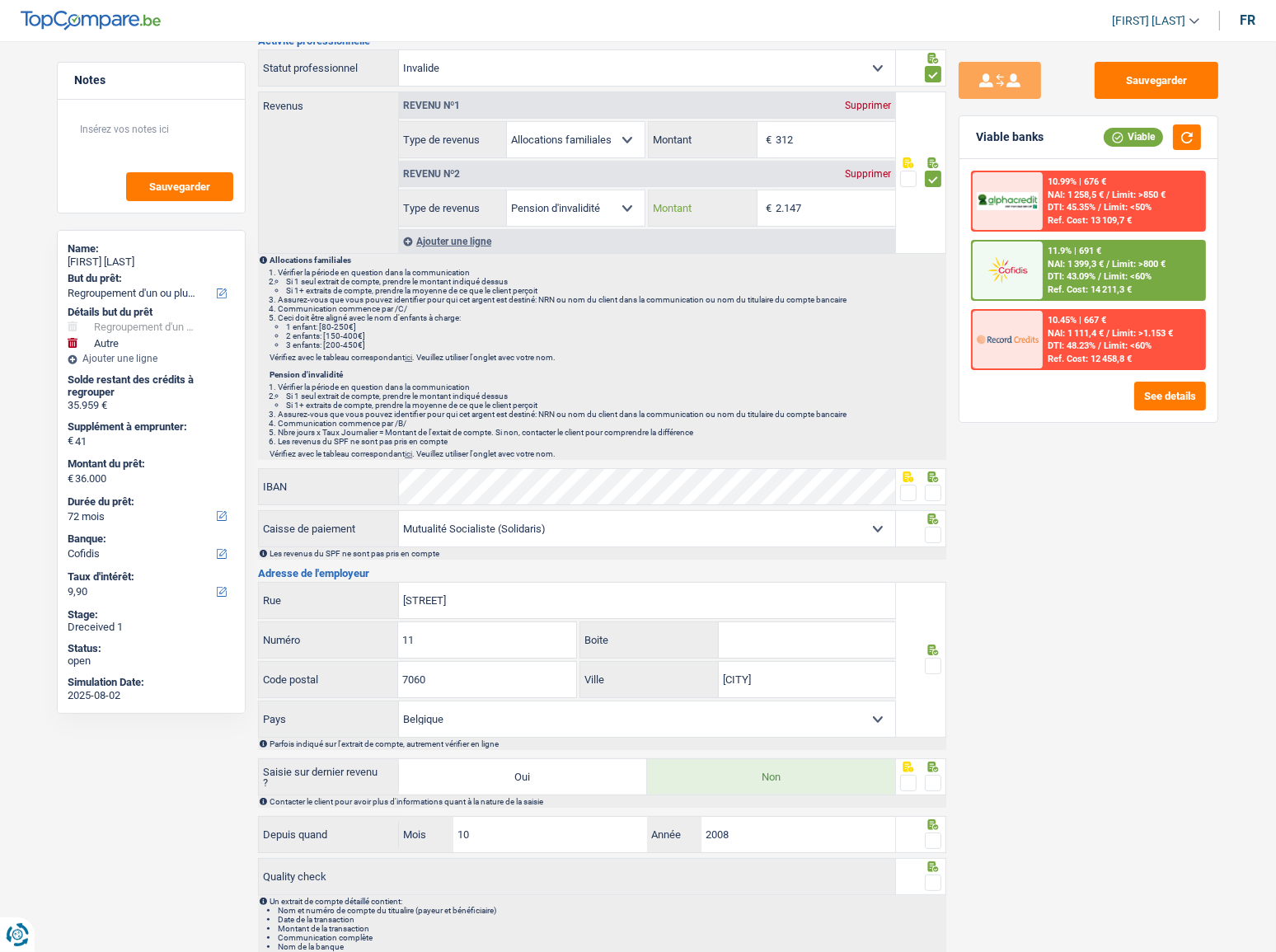 click on "2.147" at bounding box center (835, 208) 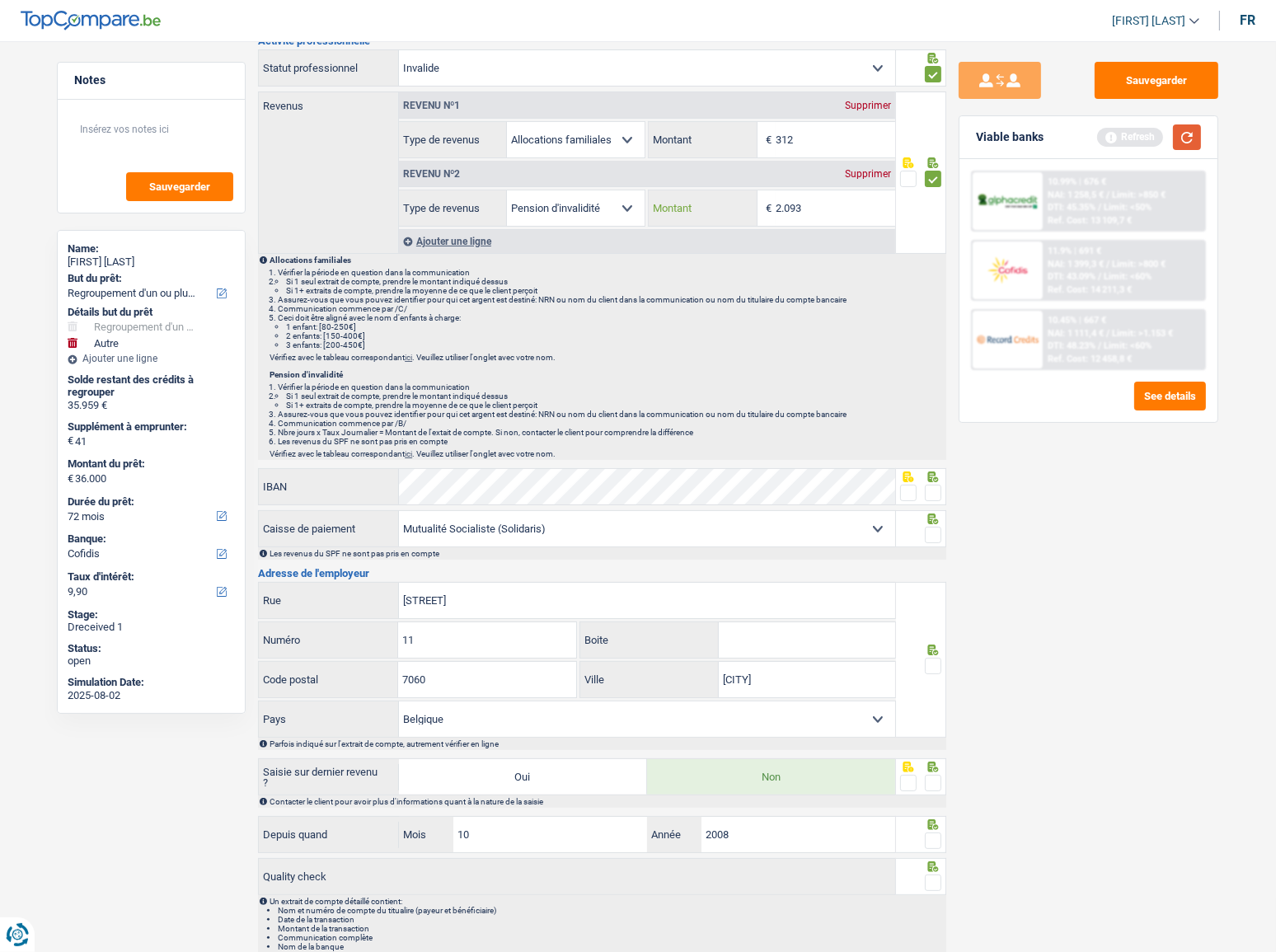 type on "2.093" 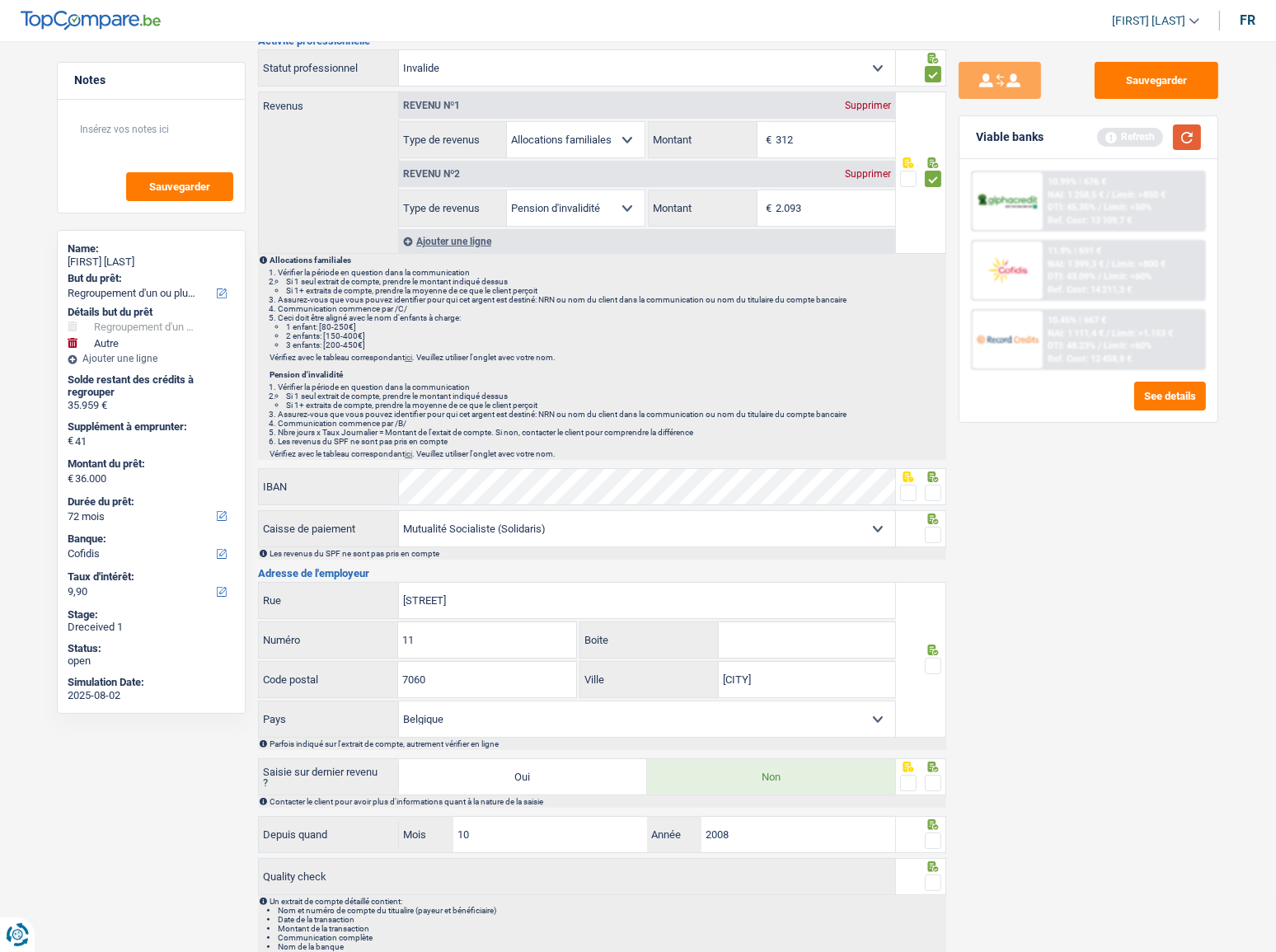 click at bounding box center [1187, 137] 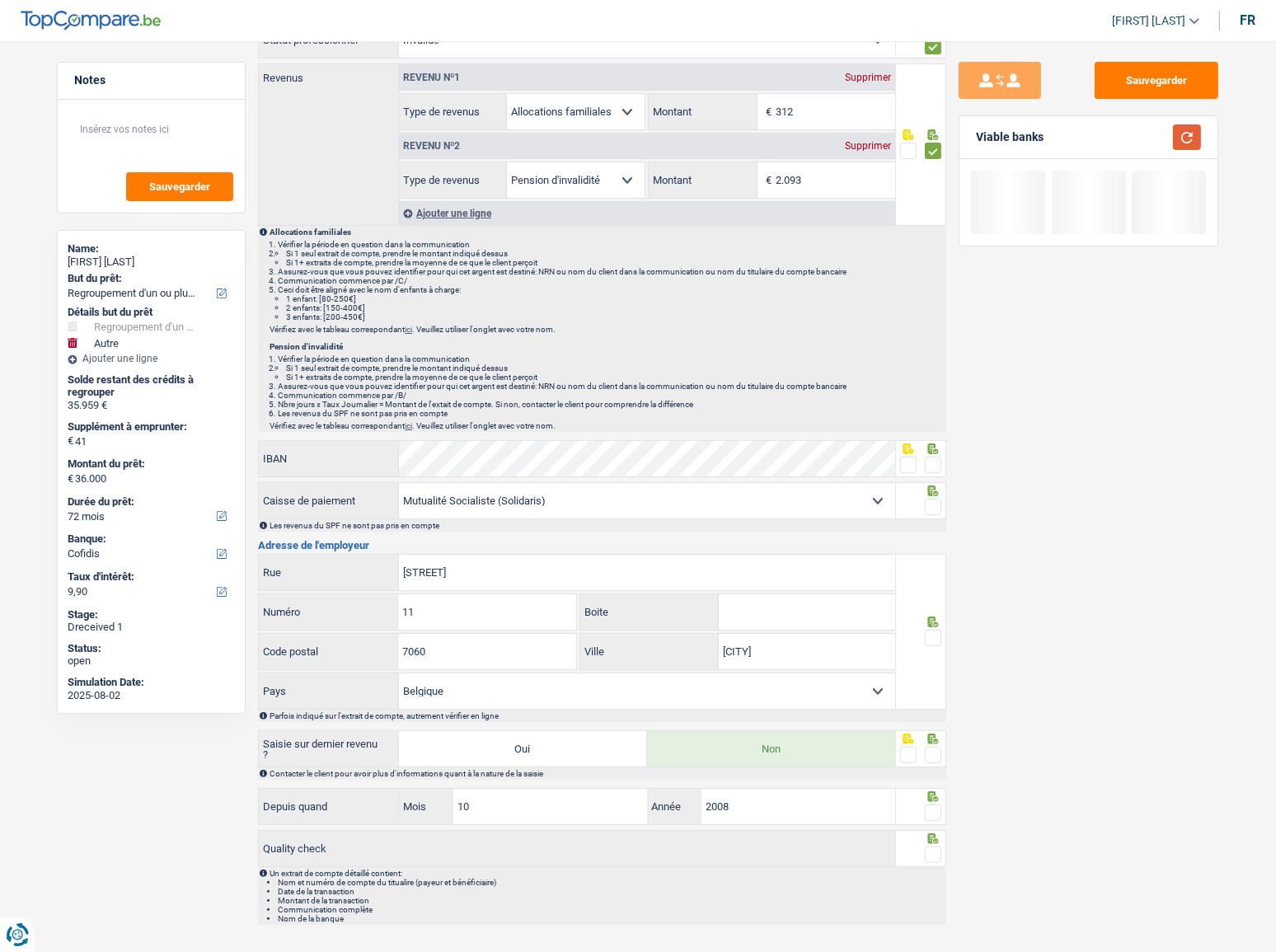 scroll, scrollTop: 193, scrollLeft: 0, axis: vertical 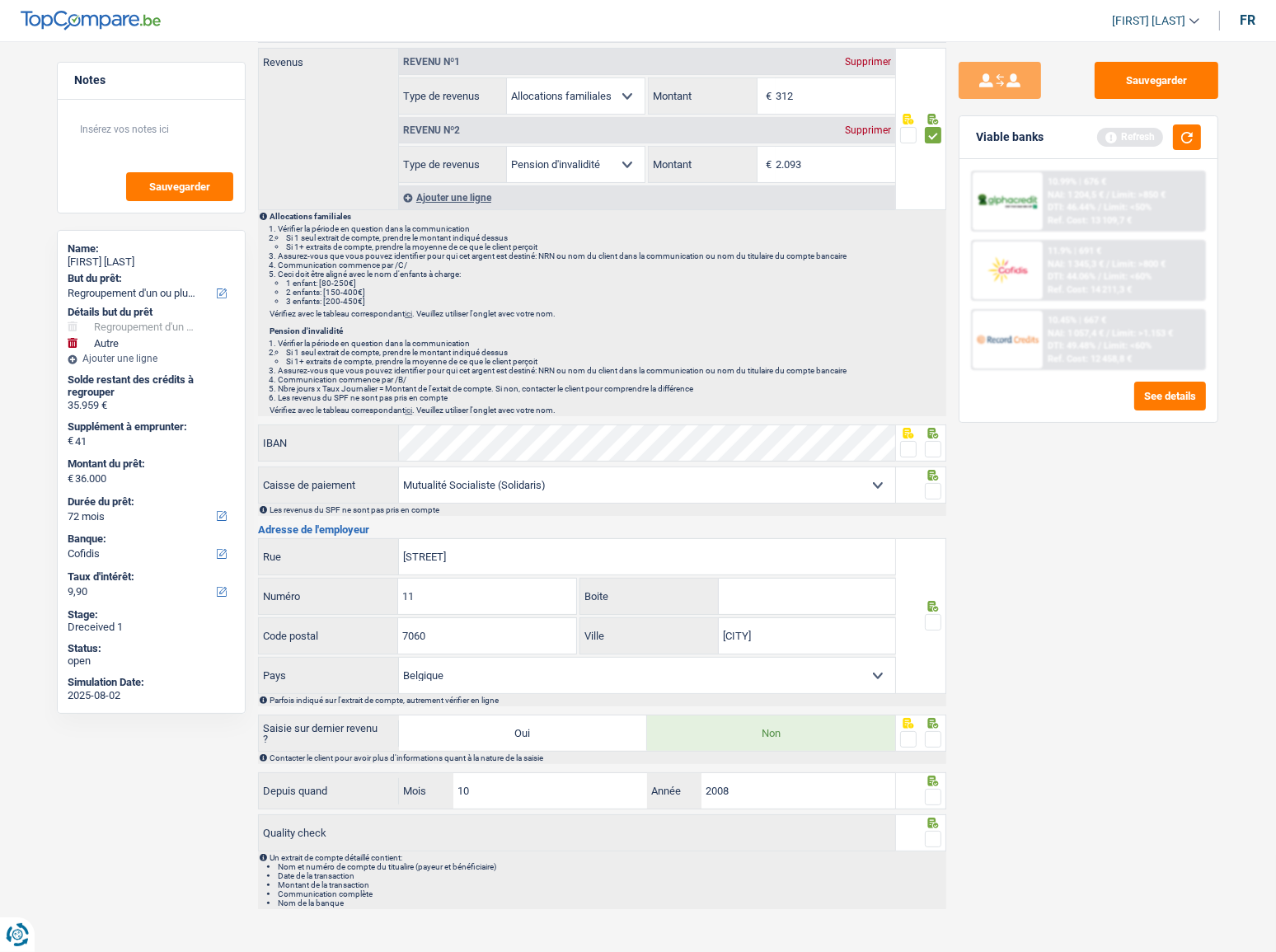 click at bounding box center (933, 449) 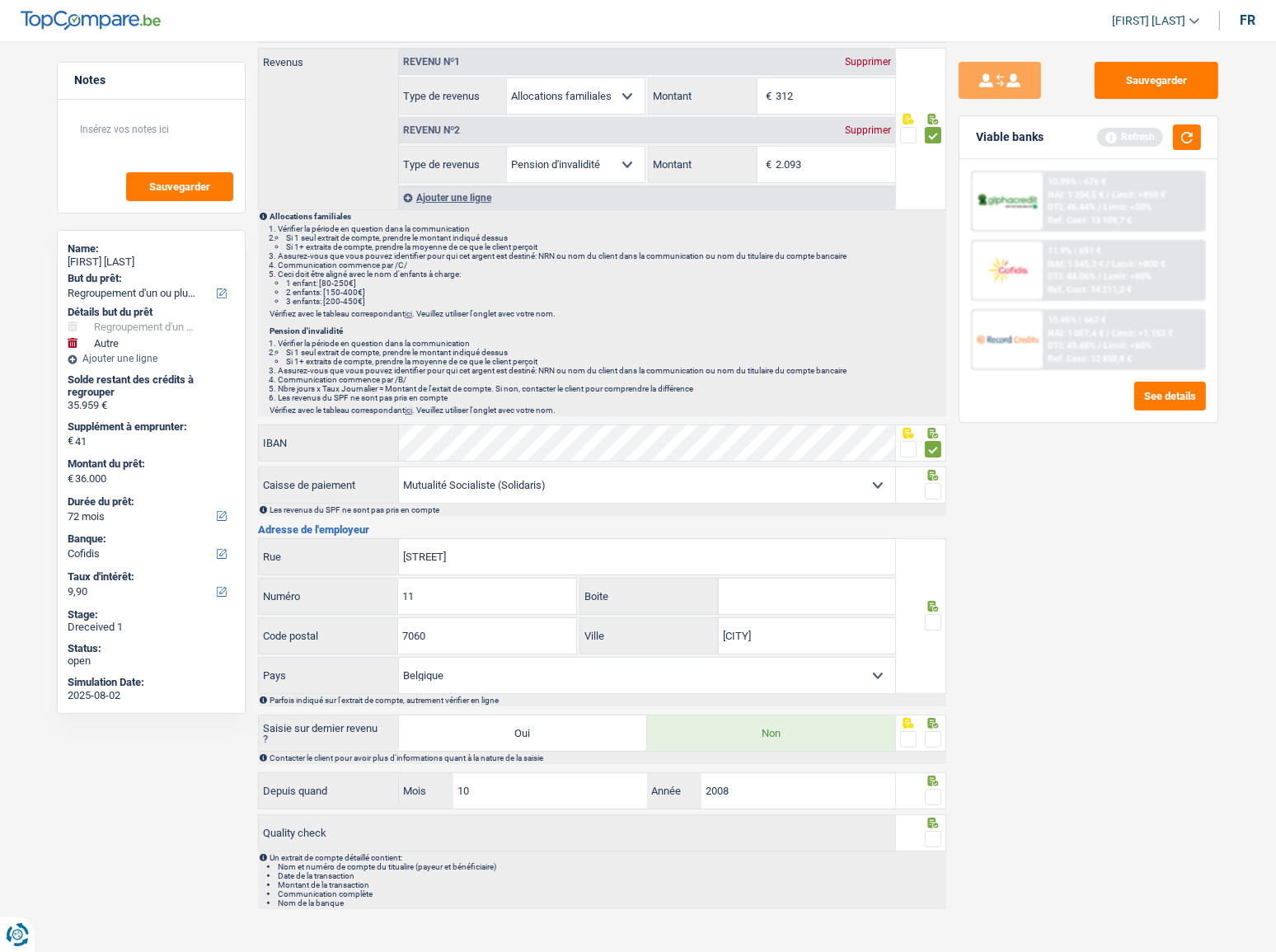 click at bounding box center (933, 491) 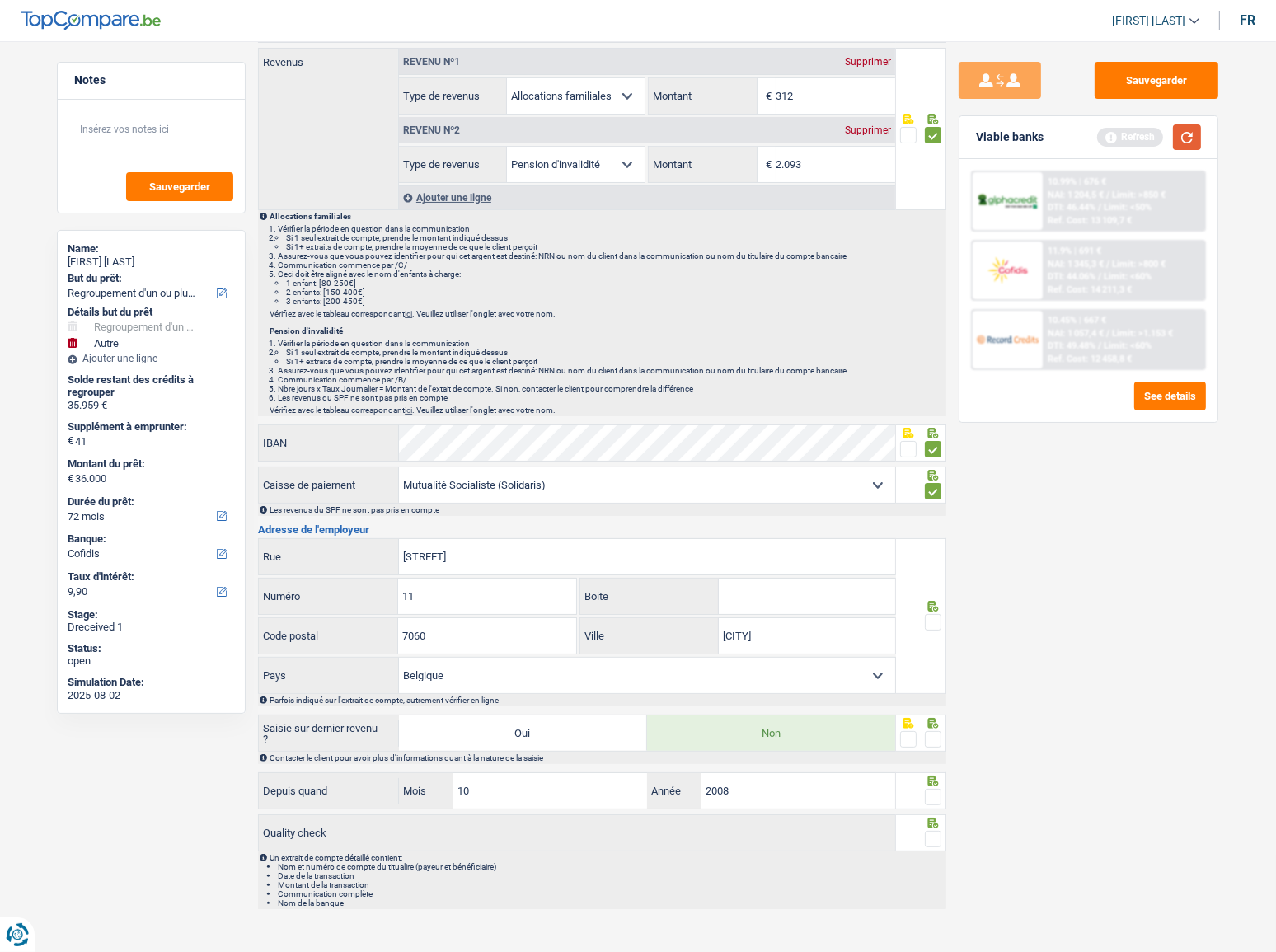 drag, startPoint x: 1194, startPoint y: 136, endPoint x: 956, endPoint y: 374, distance: 336.58283 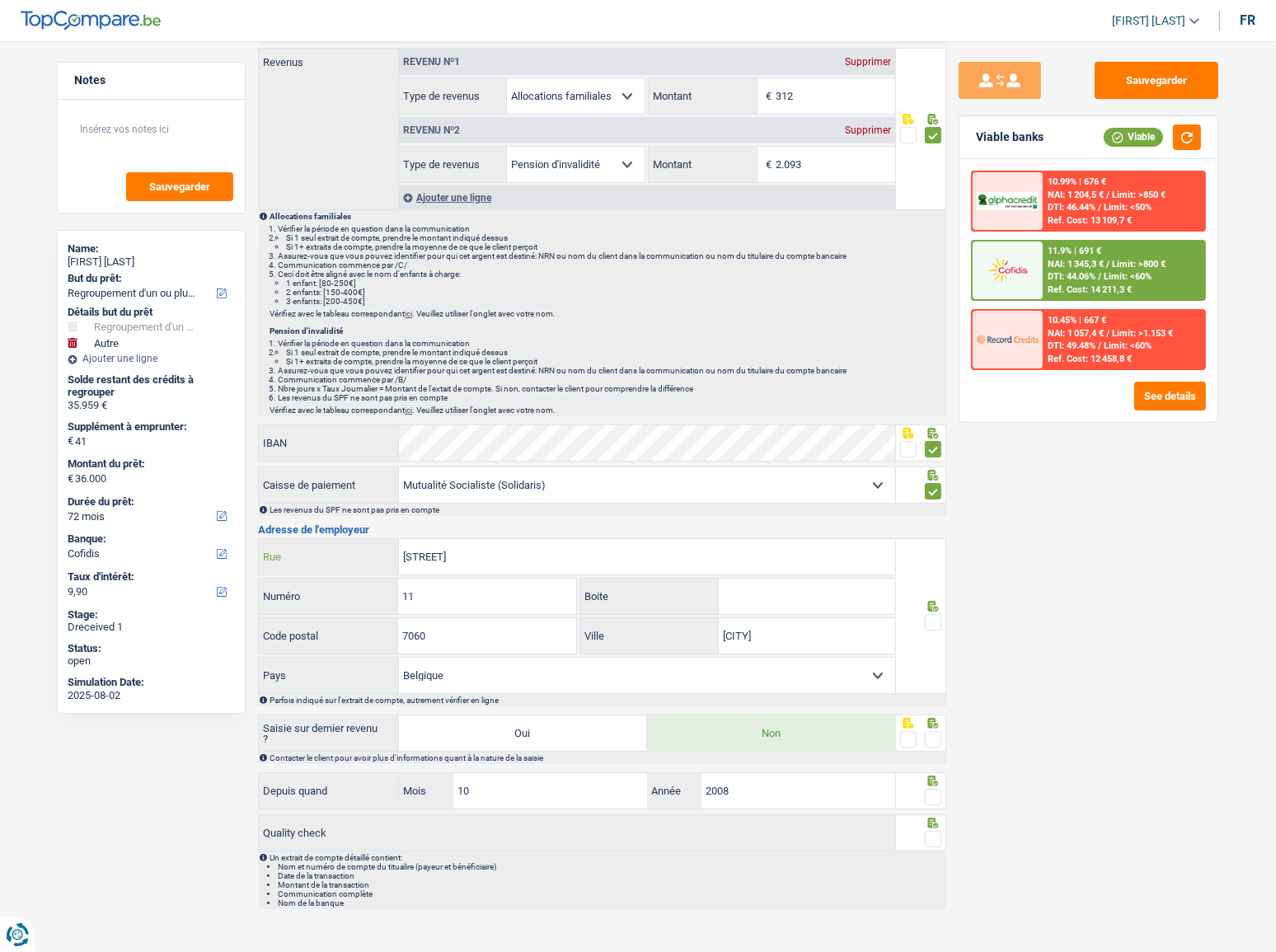 drag, startPoint x: 587, startPoint y: 557, endPoint x: 243, endPoint y: 549, distance: 344.09301 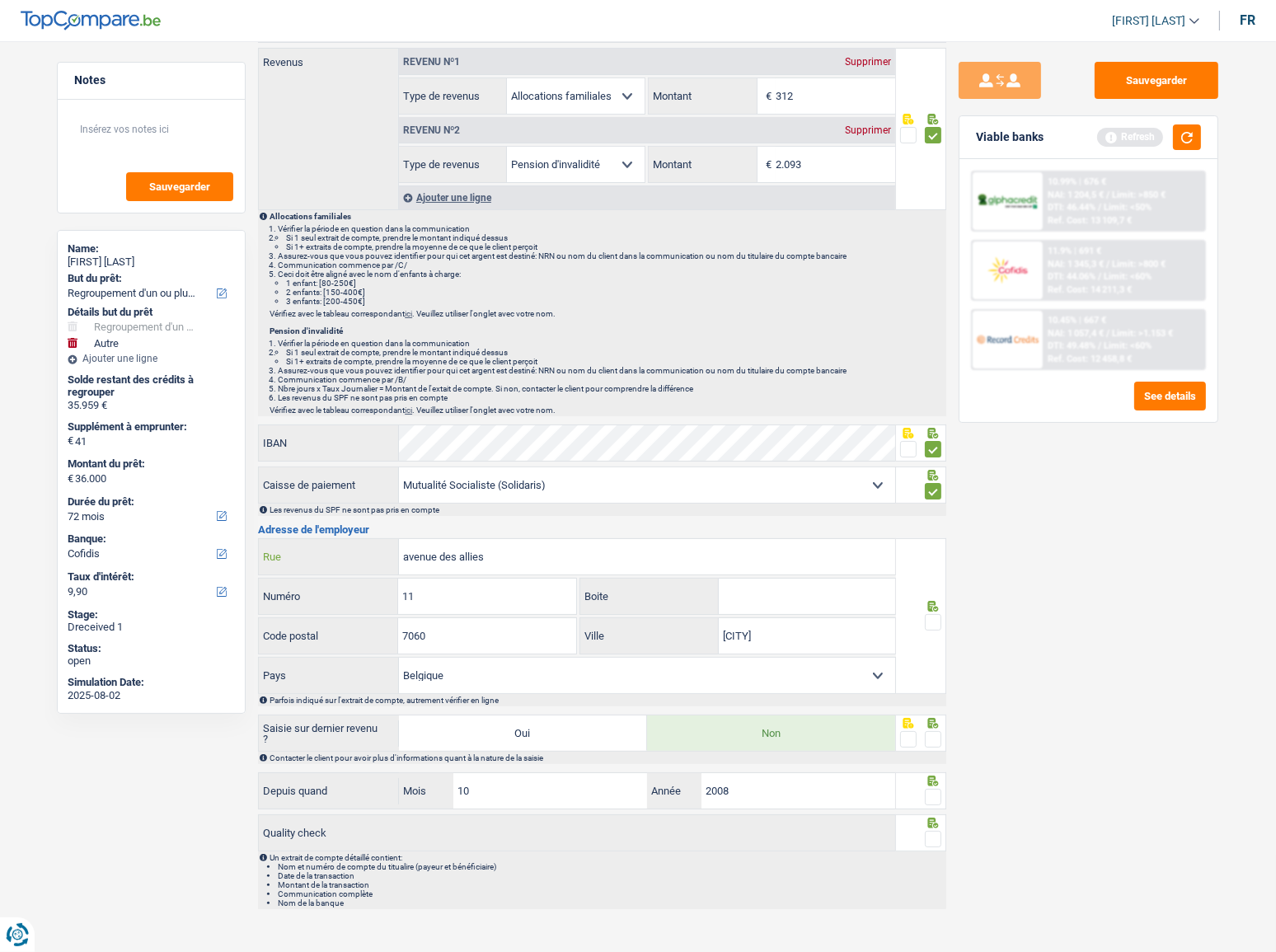 type on "avenue des allies" 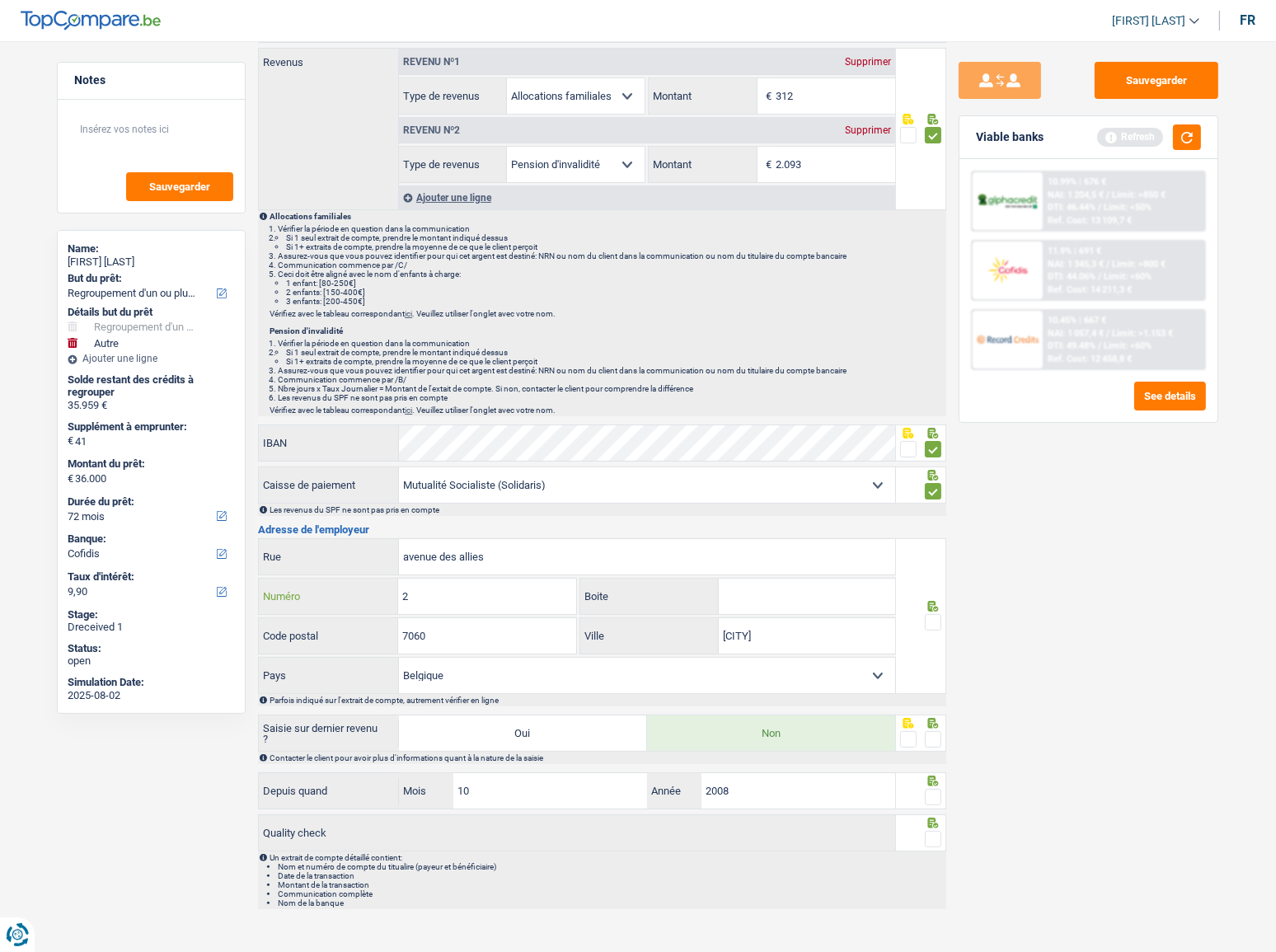 type on "2" 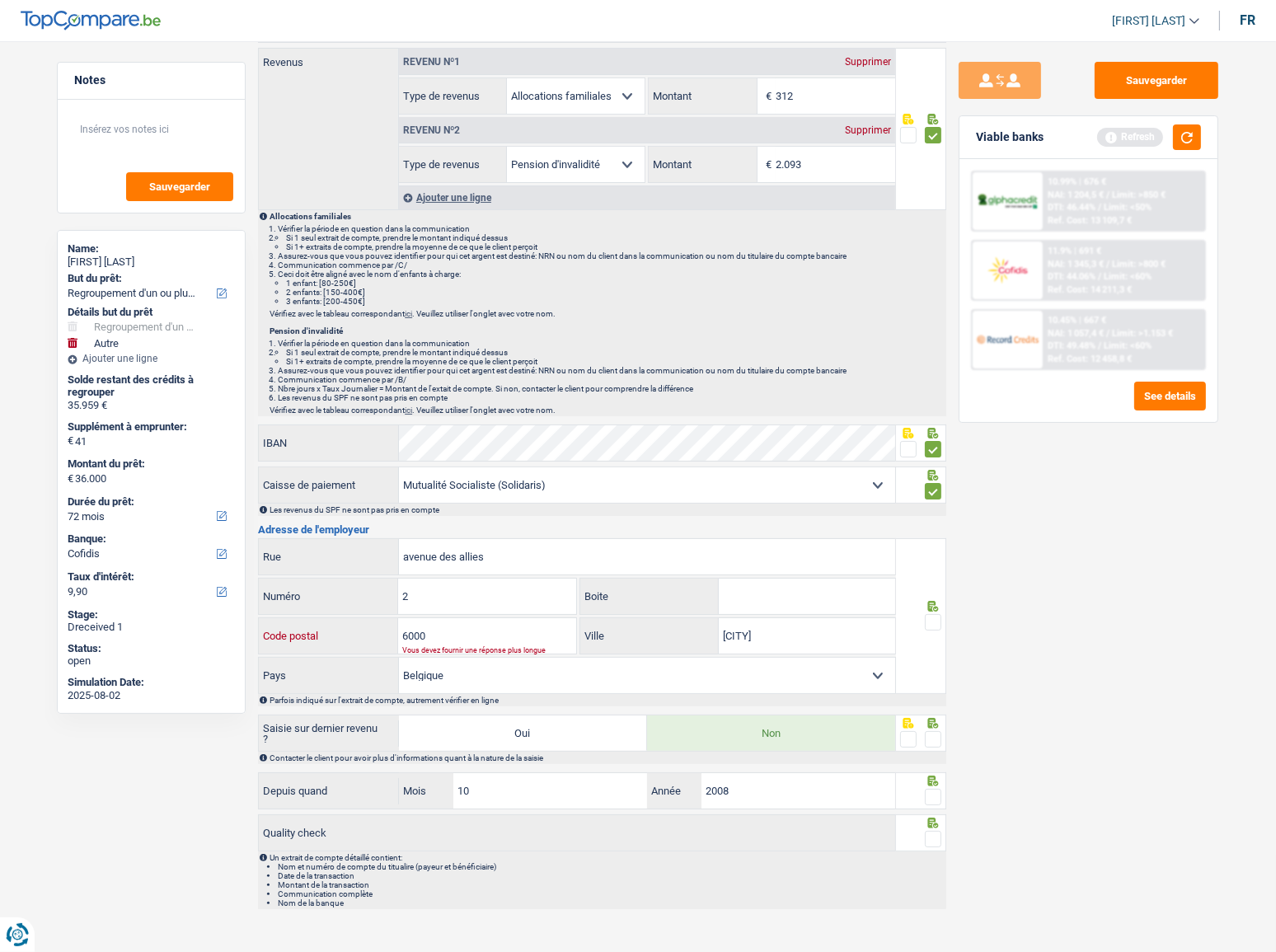 type on "6000" 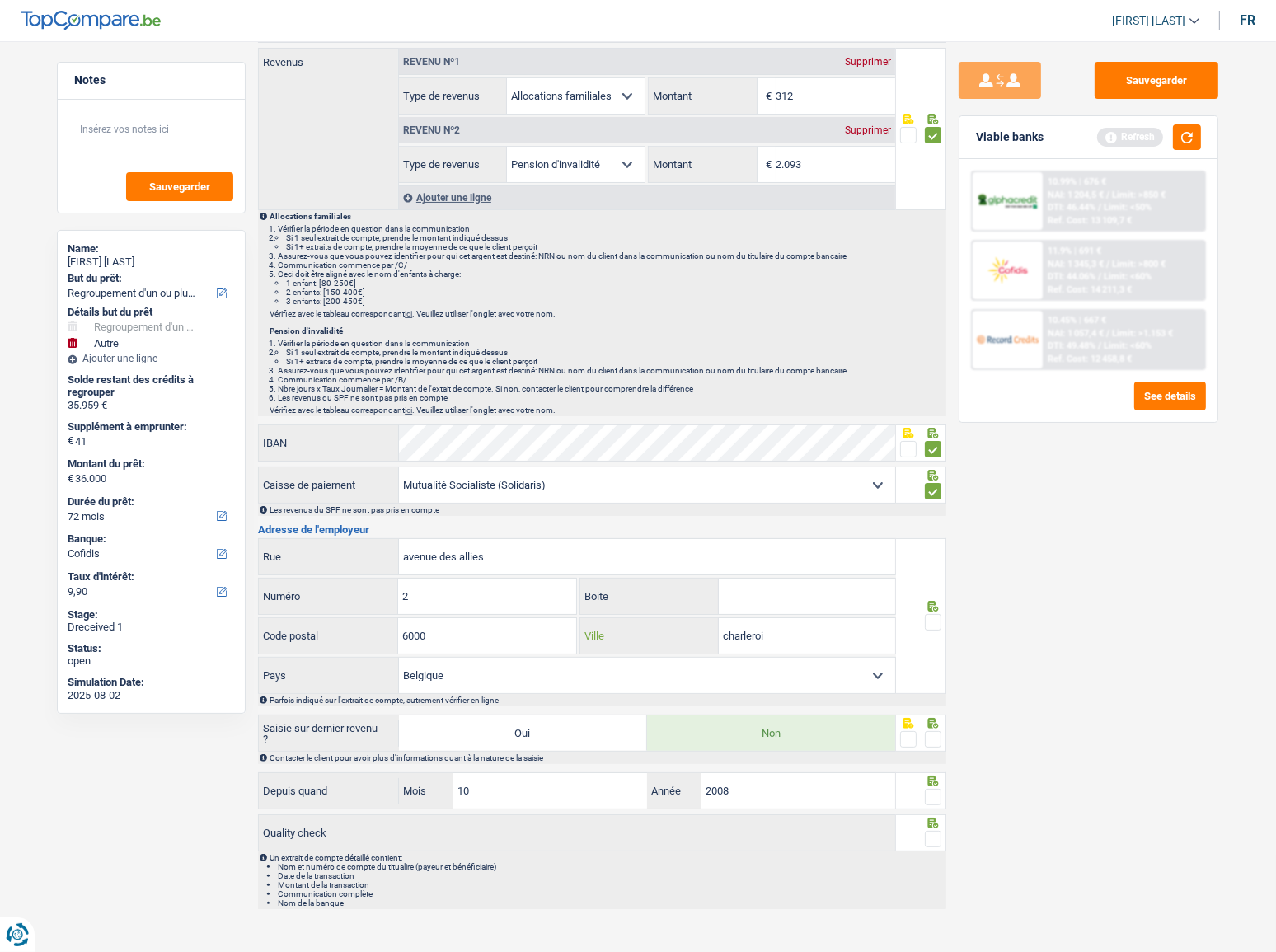 type on "charleroi" 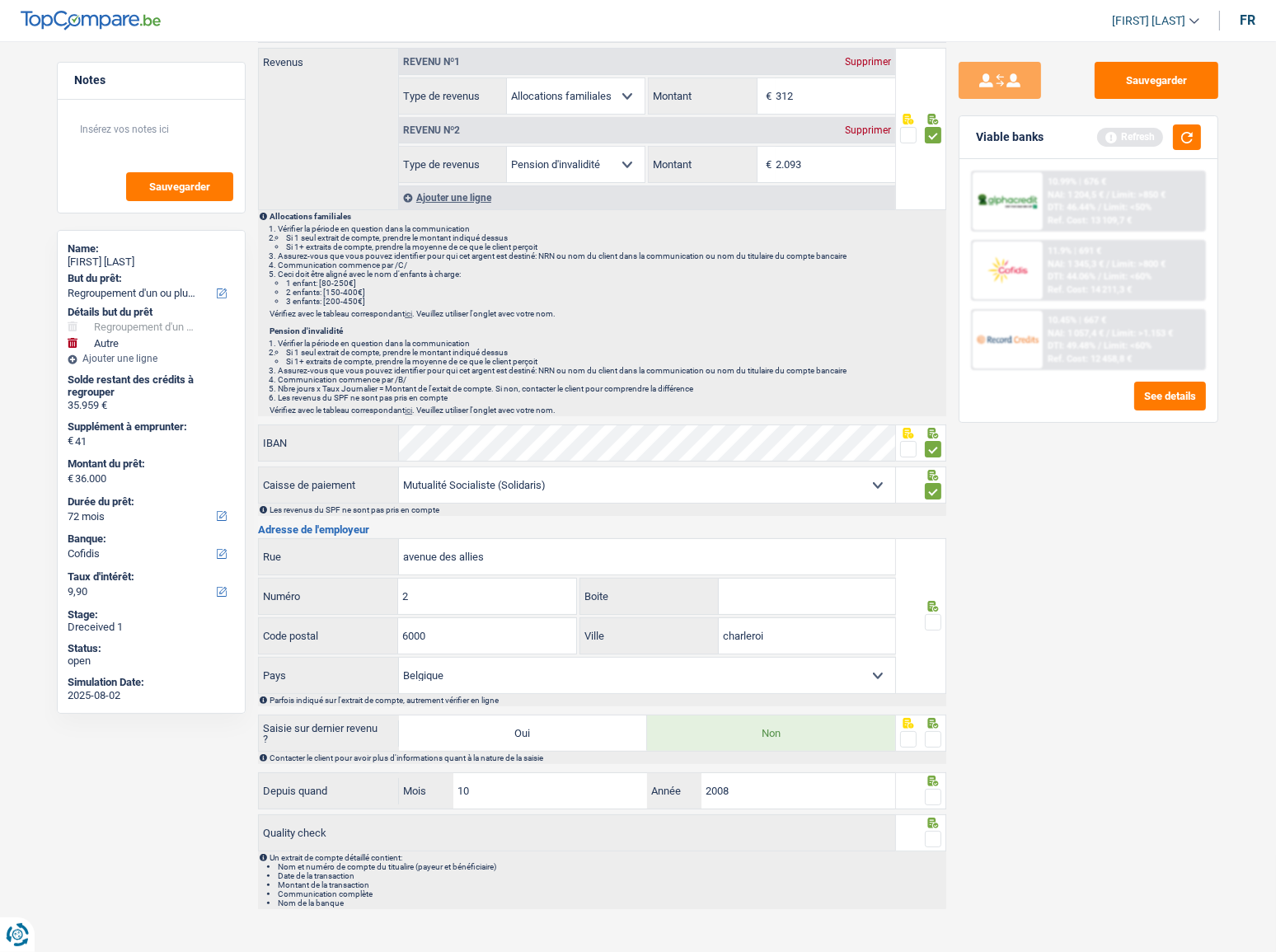 click at bounding box center (933, 622) 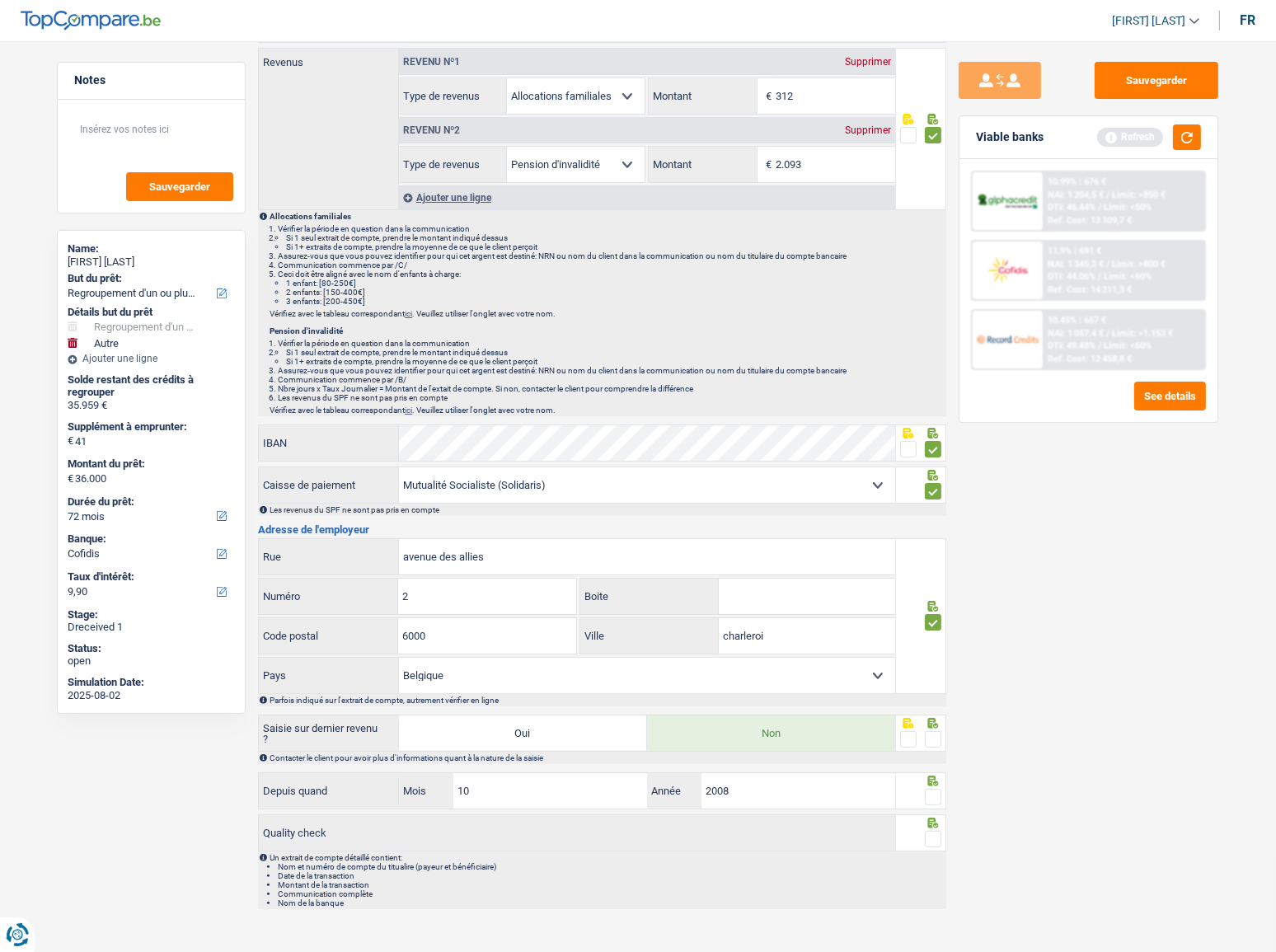 click at bounding box center [933, 739] 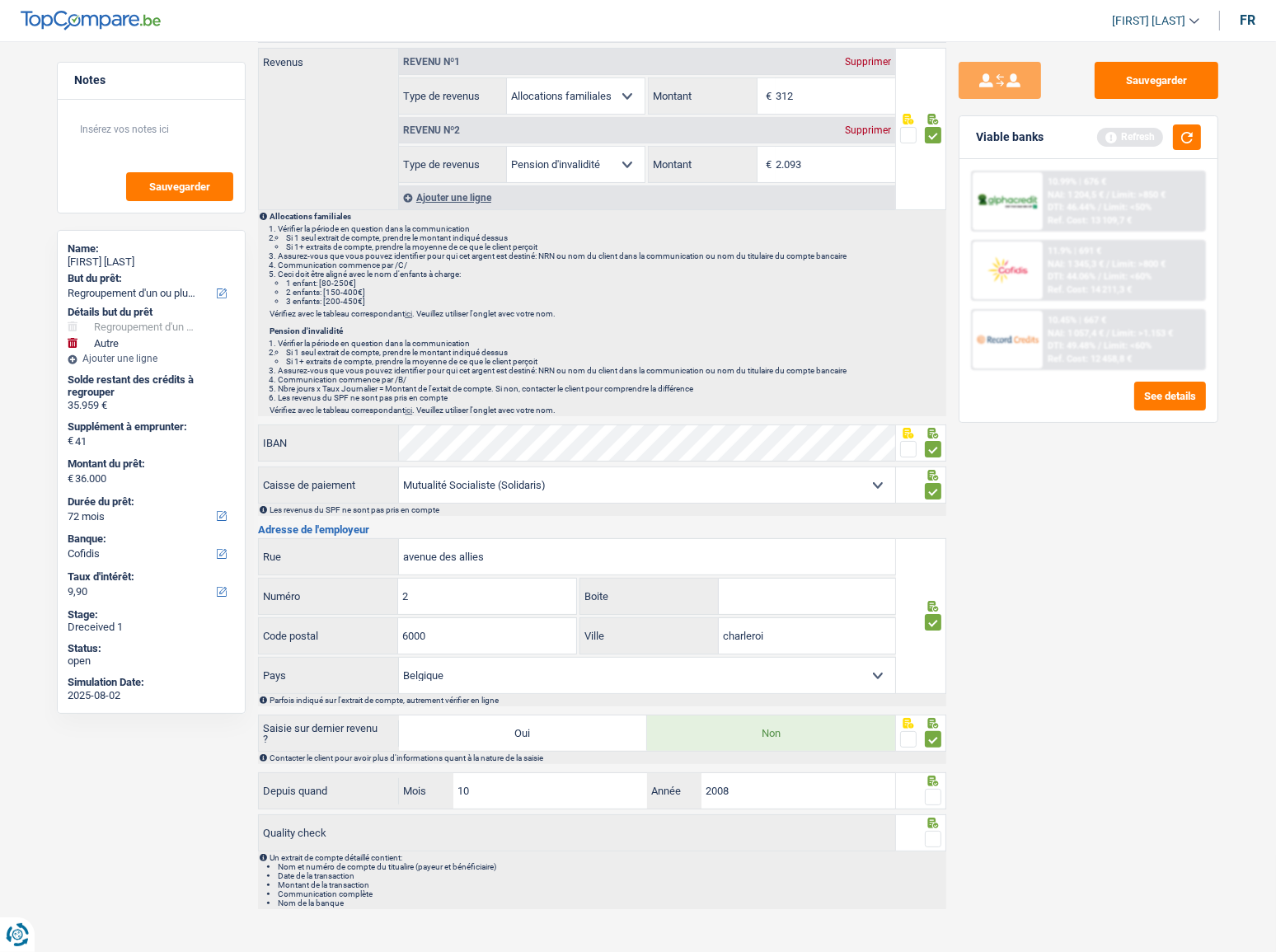 click at bounding box center (933, 797) 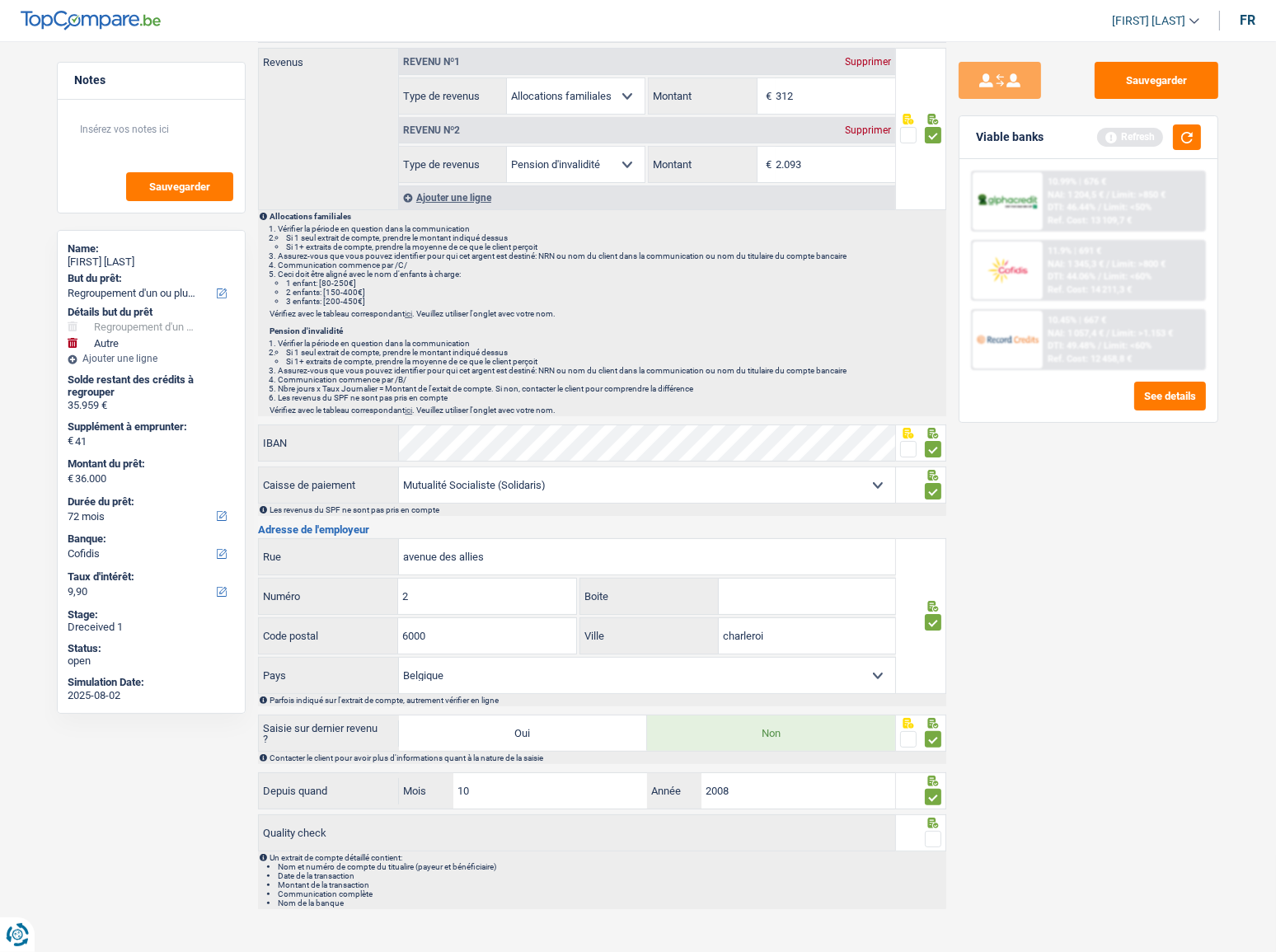 click at bounding box center (933, 839) 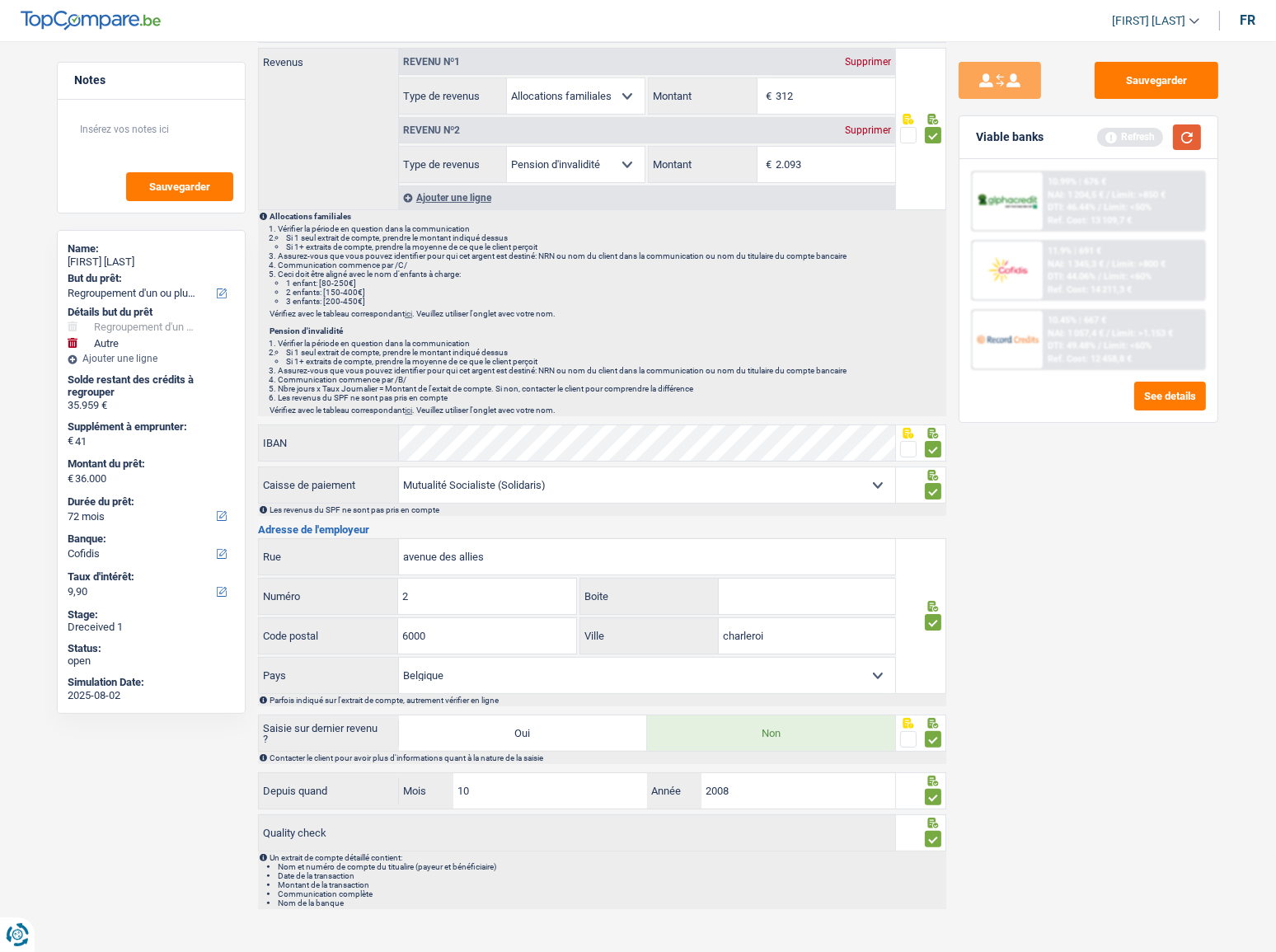 drag, startPoint x: 1193, startPoint y: 137, endPoint x: 787, endPoint y: 573, distance: 595.7617 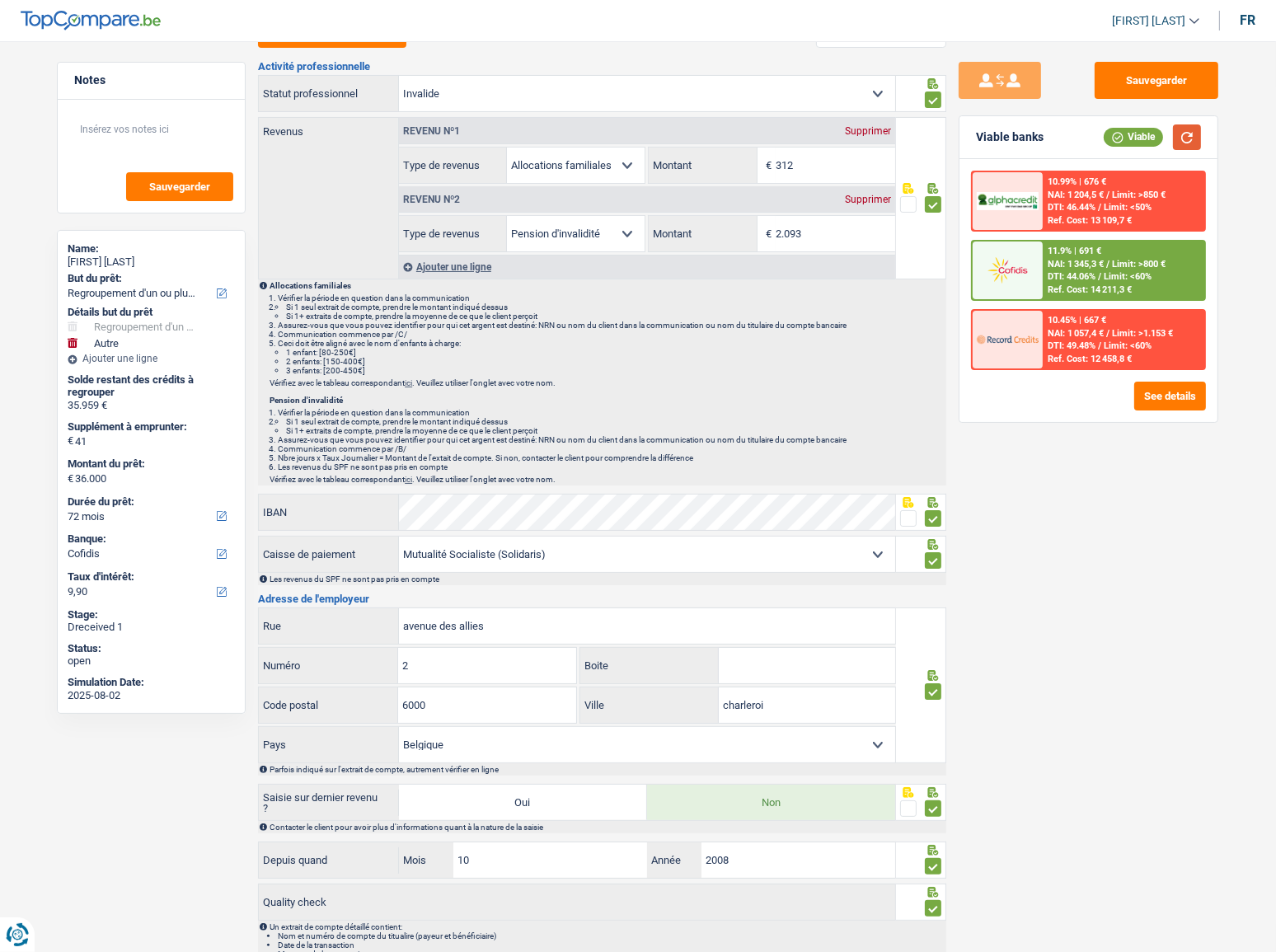 scroll, scrollTop: 0, scrollLeft: 0, axis: both 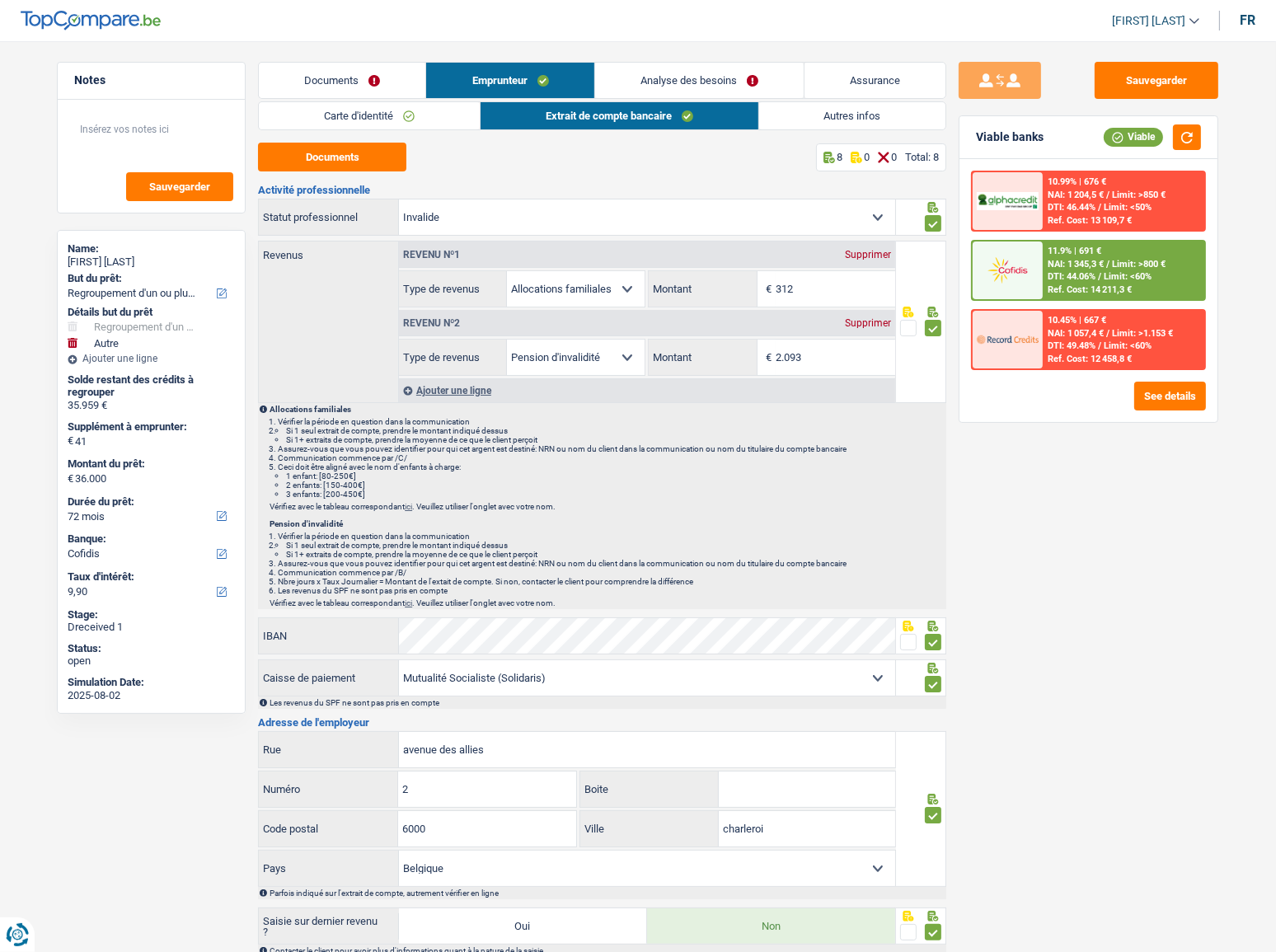 click on "Analyse des besoins" at bounding box center [699, 80] 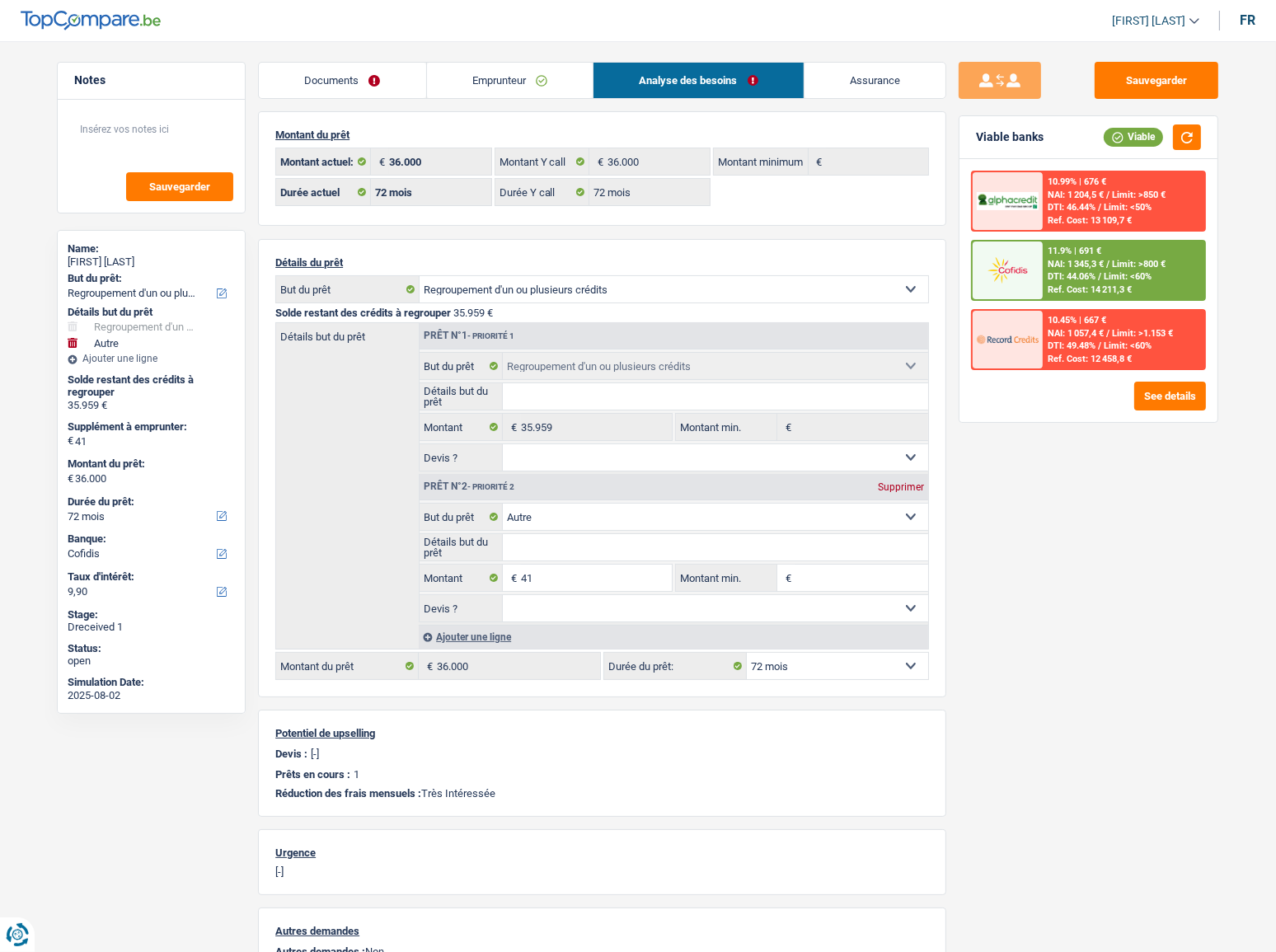 click on "Ref. Cost: 14 211,3 €" at bounding box center [1090, 289] 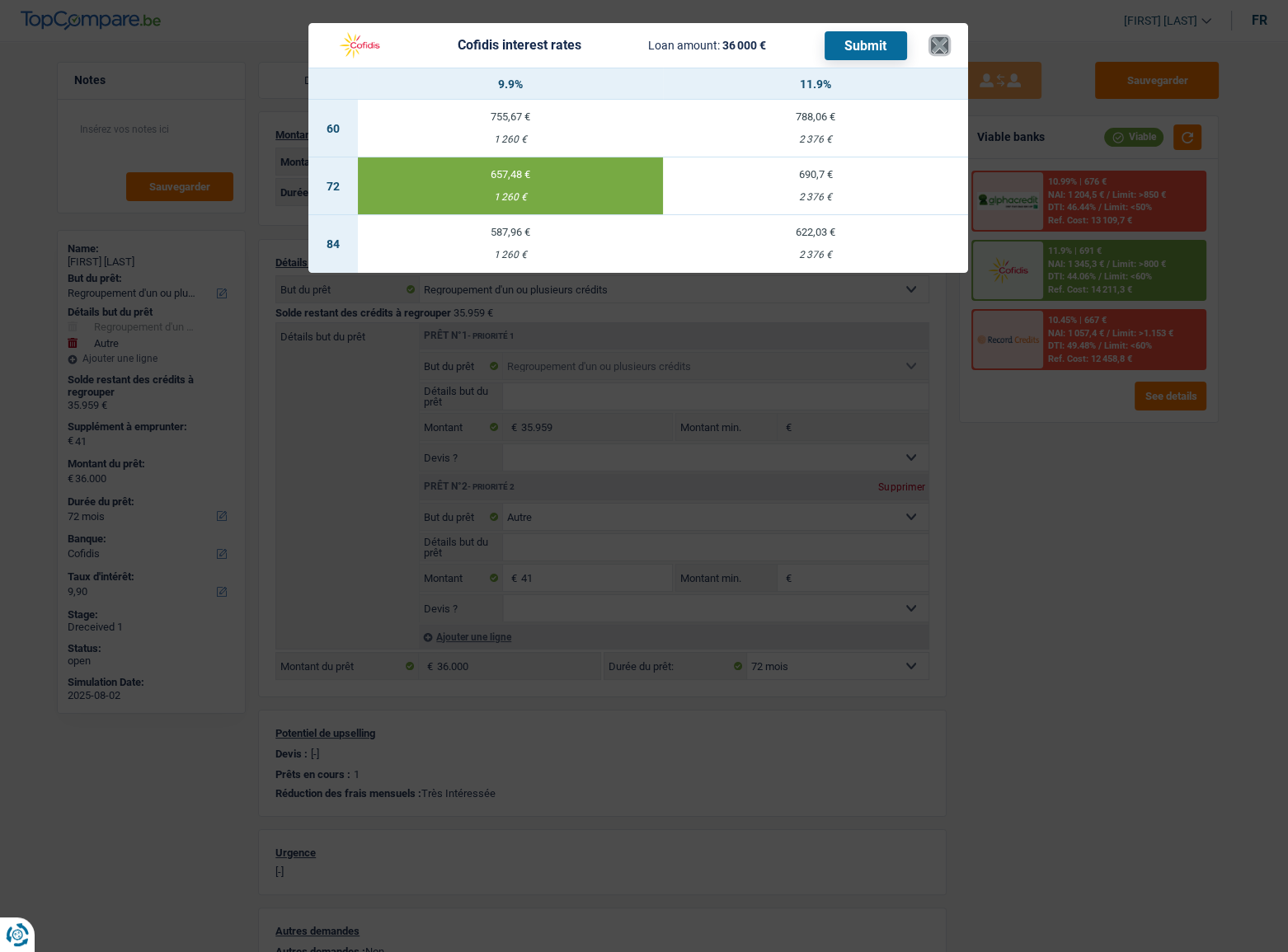 click on "×" at bounding box center (939, 45) 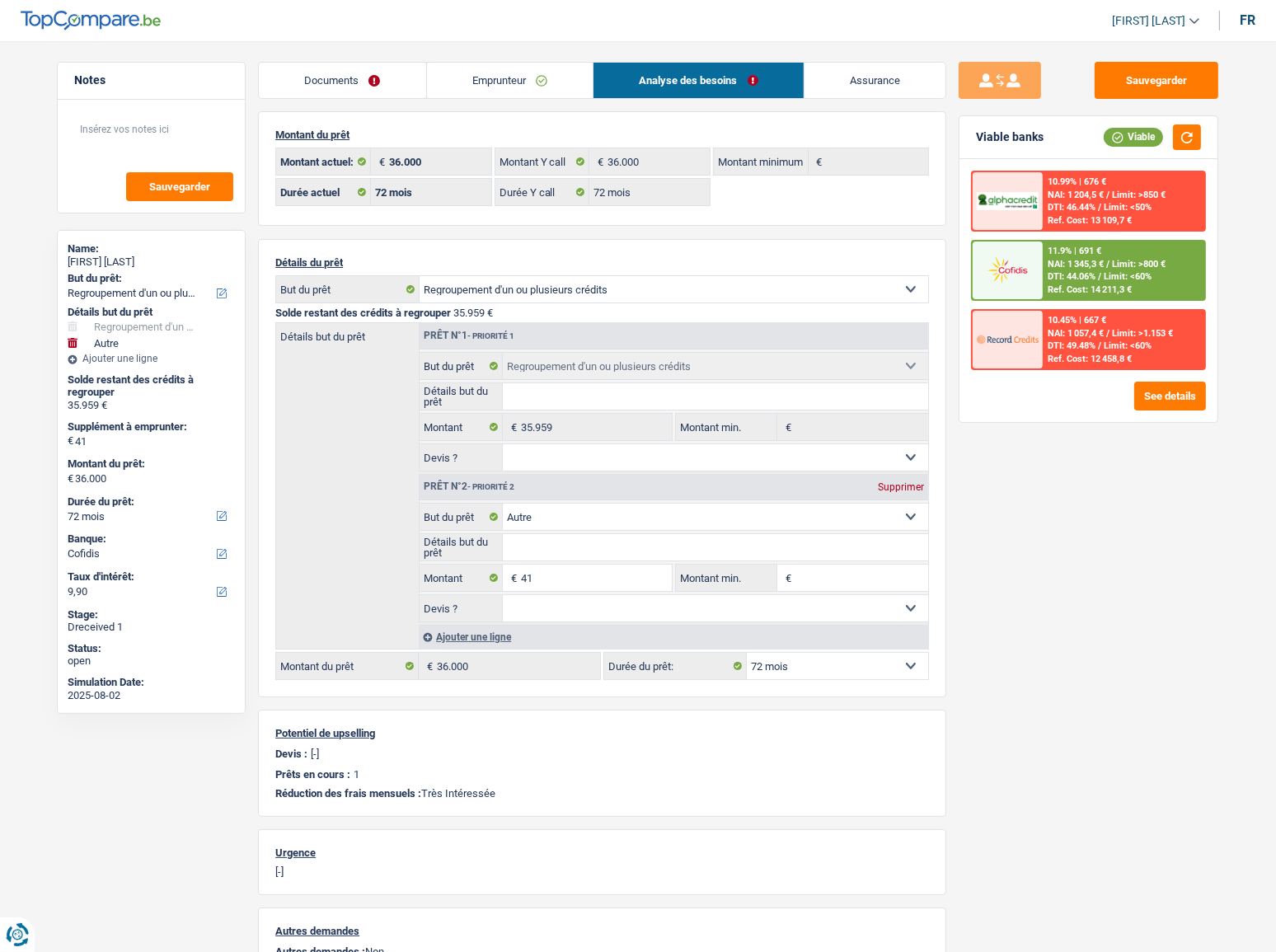 click on "Limit: <60%" at bounding box center (1128, 276) 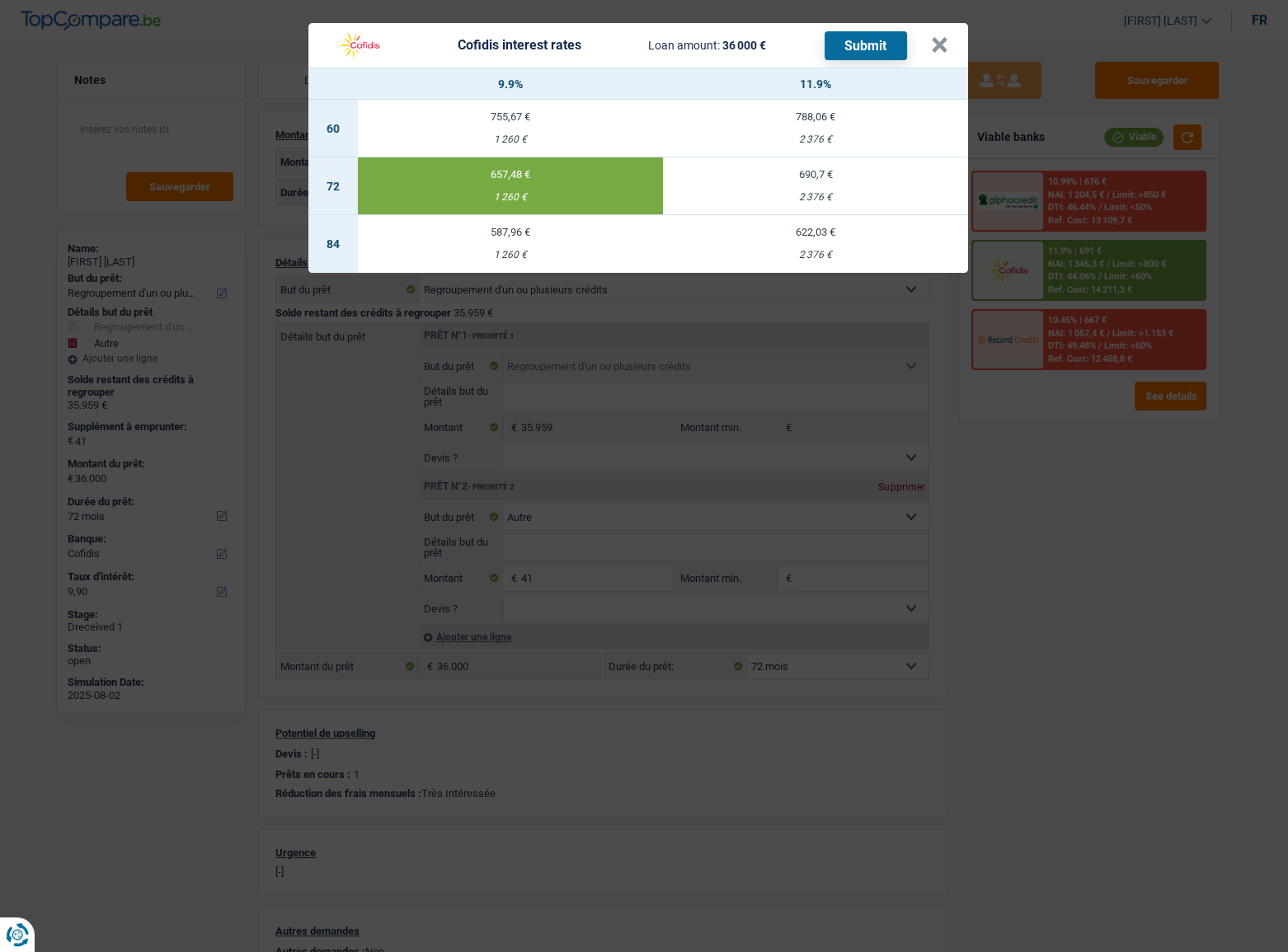 click on "Submit" at bounding box center [866, 45] 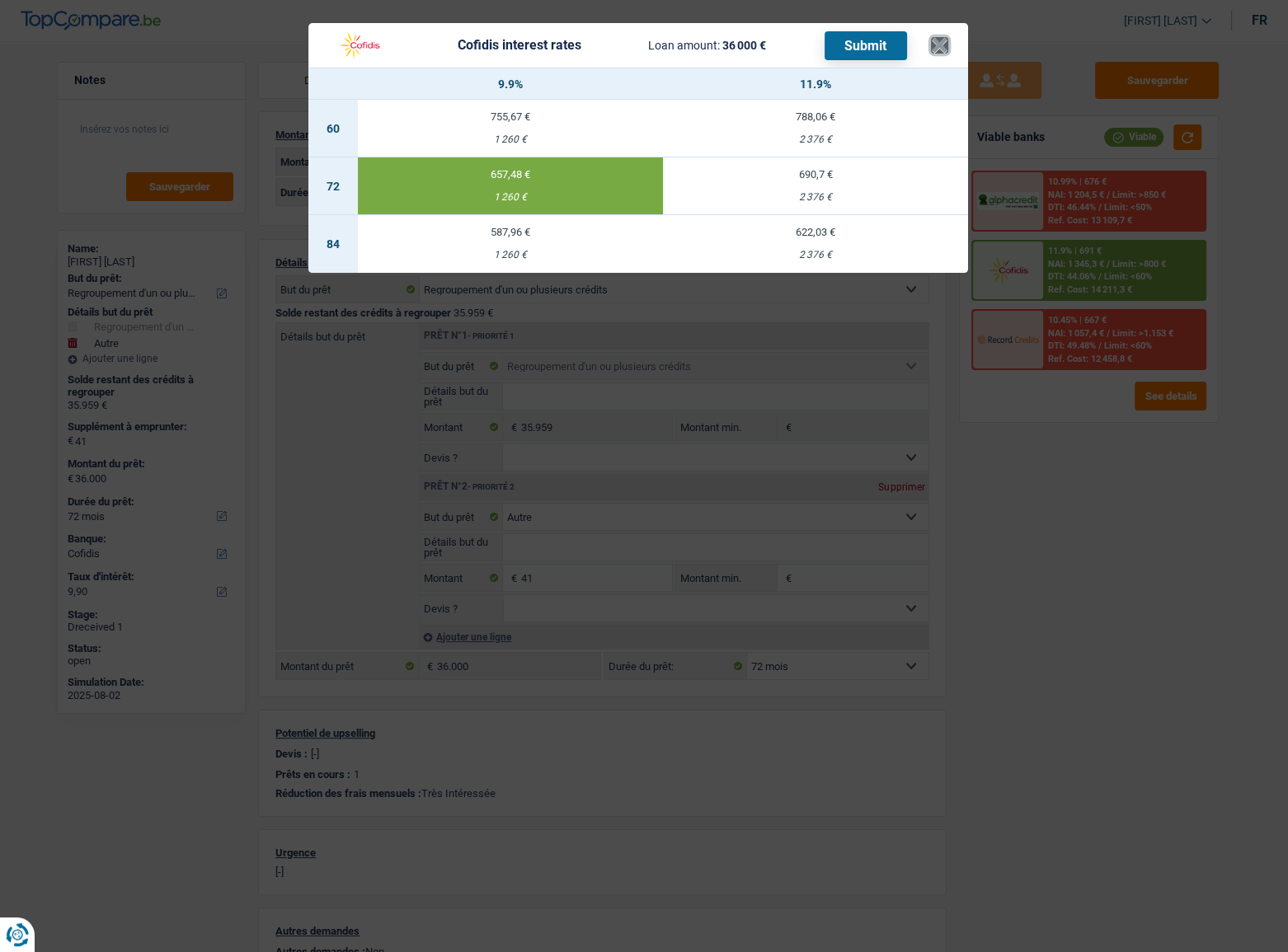 drag, startPoint x: 944, startPoint y: 39, endPoint x: 16, endPoint y: 433, distance: 1008.1766 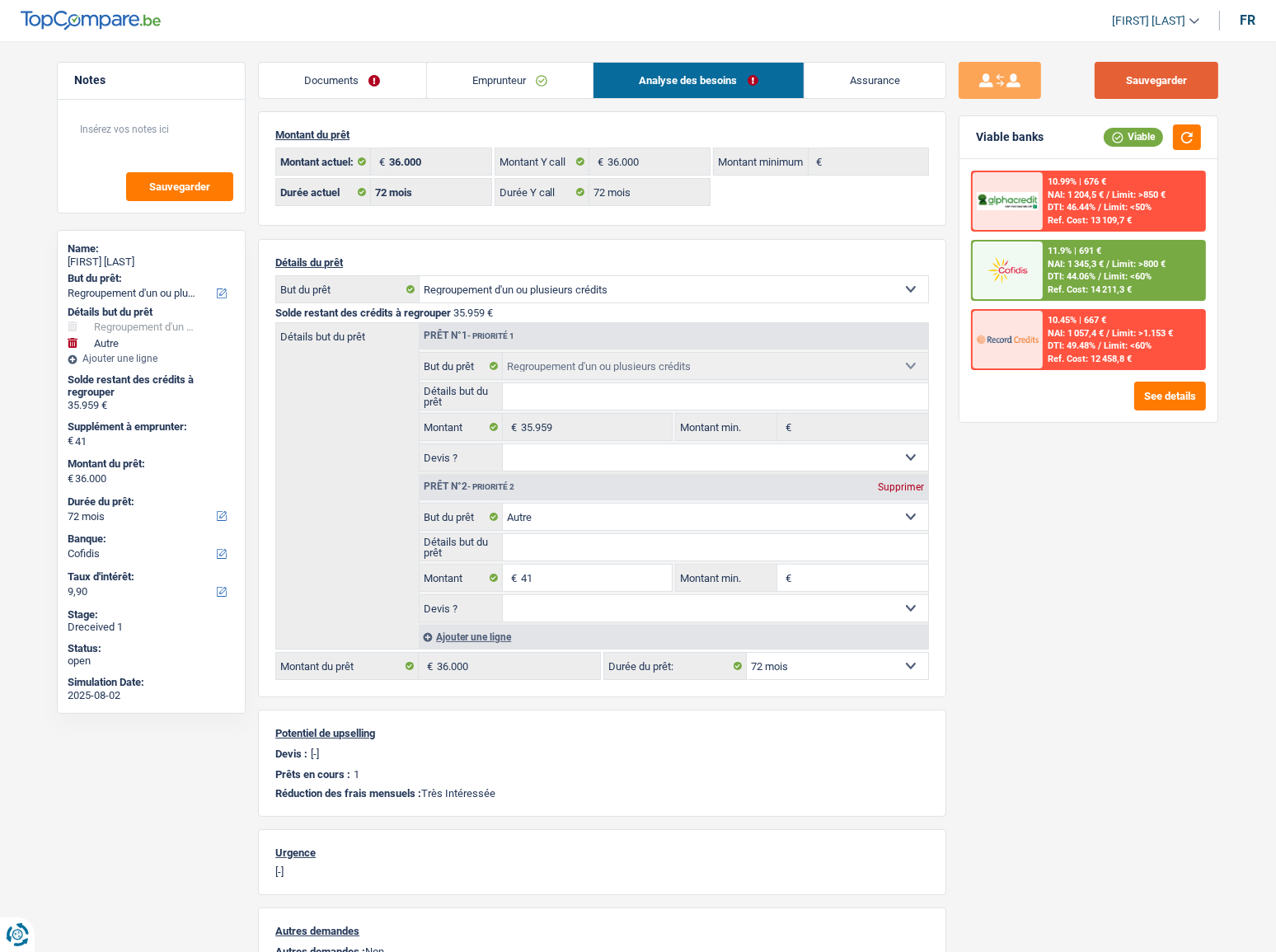 click on "Sauvegarder" at bounding box center (1156, 80) 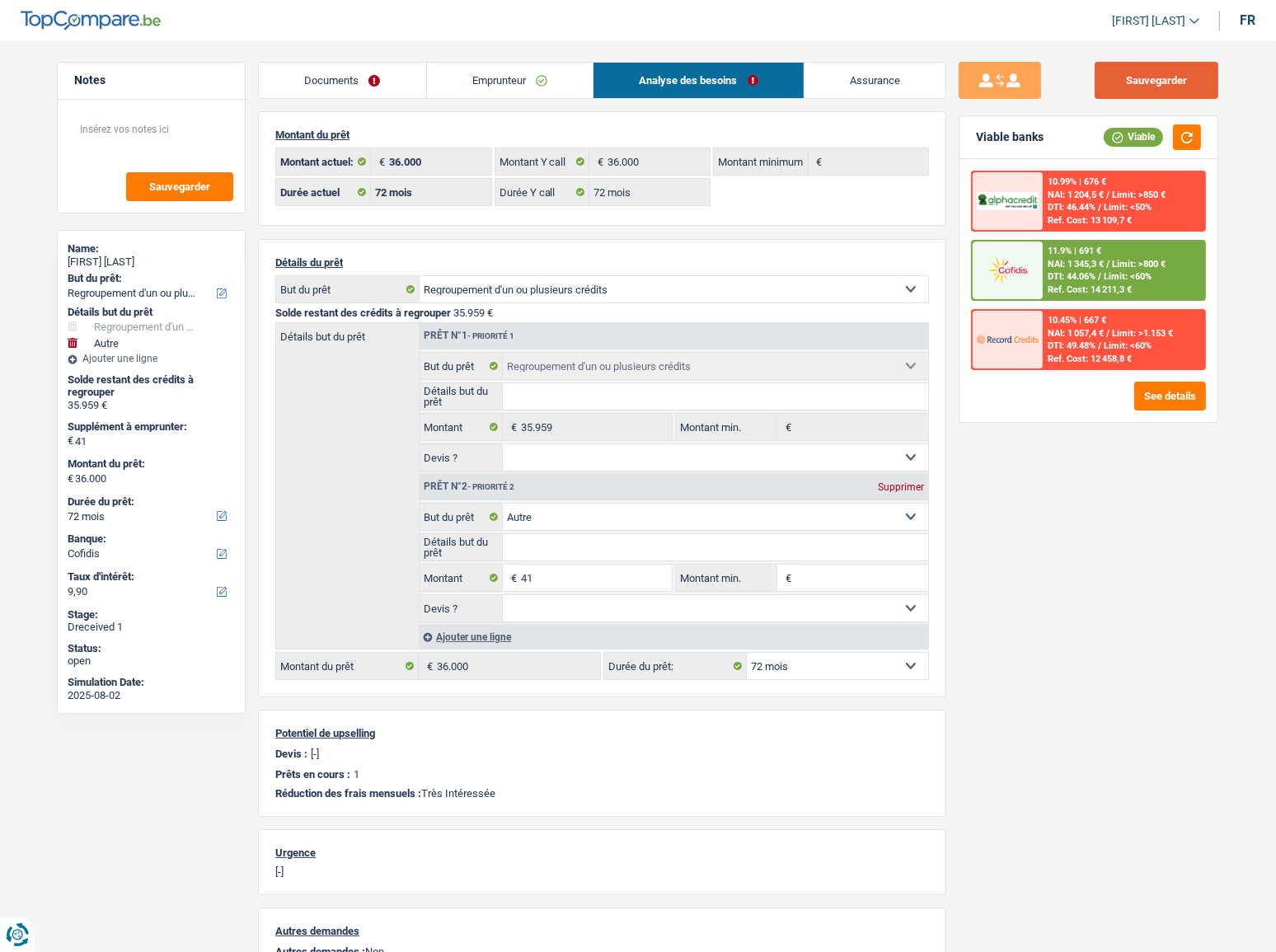 click on "Sauvegarder" at bounding box center [1156, 80] 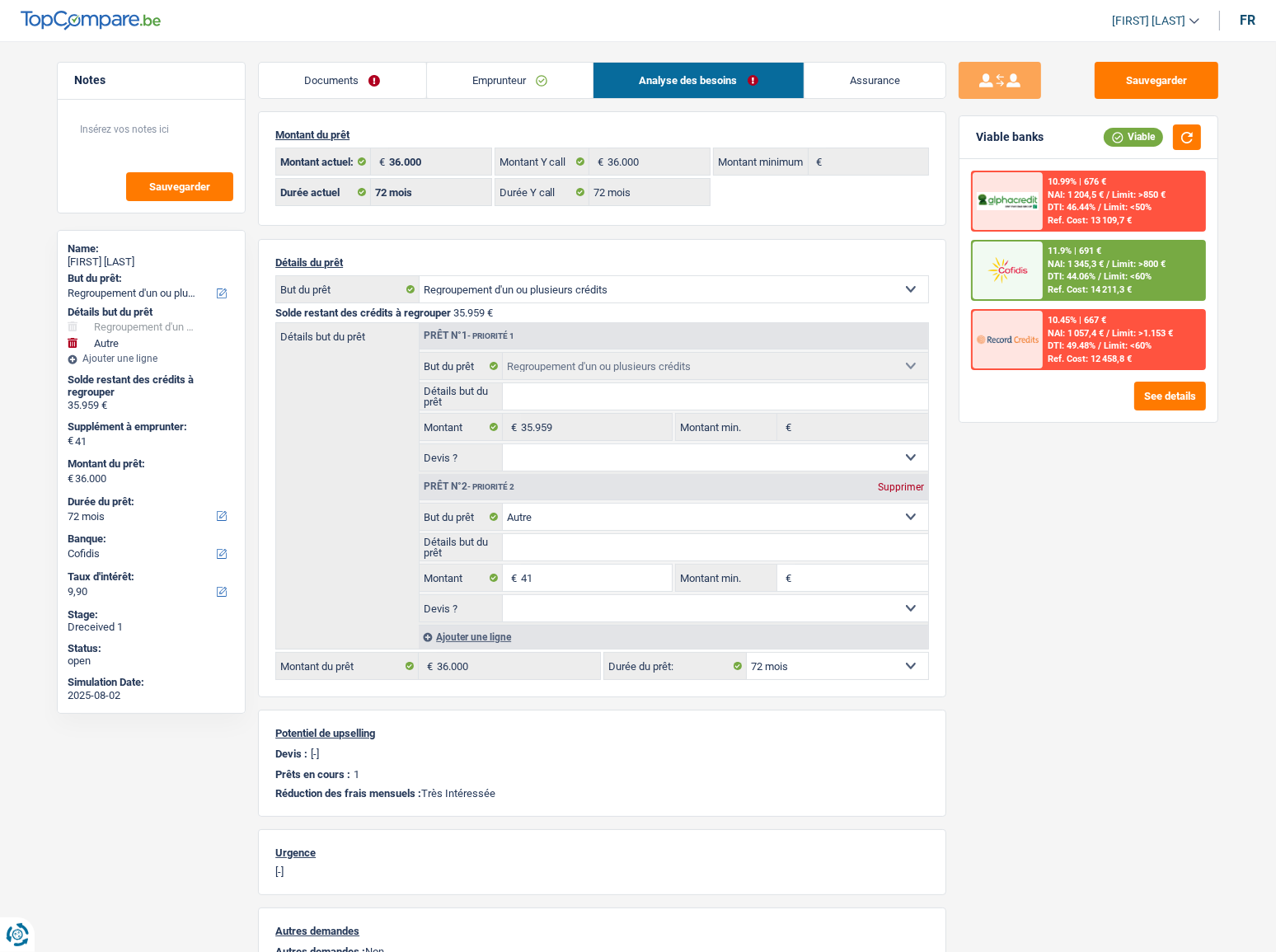 click on "Emprunteur" at bounding box center [510, 80] 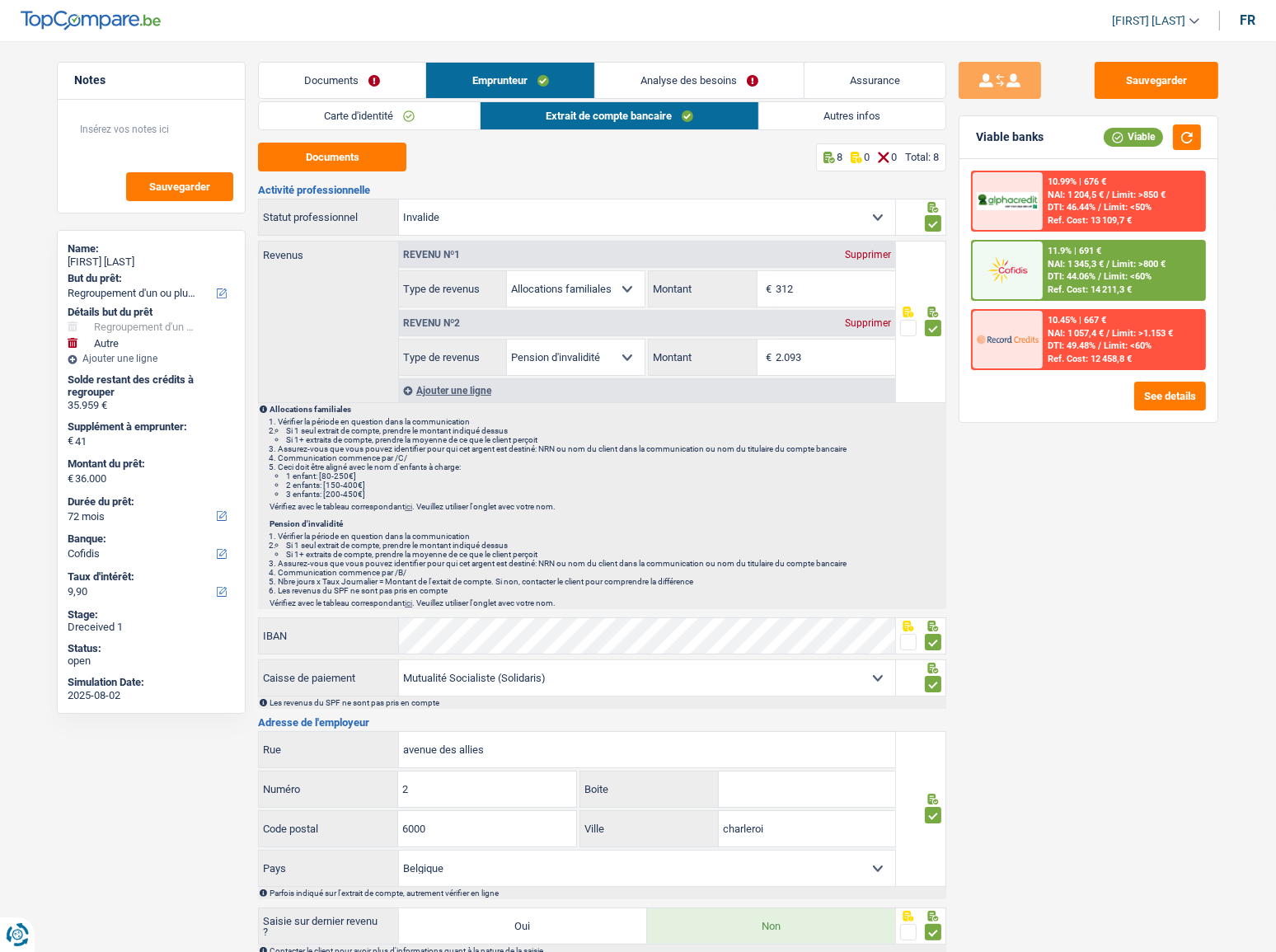 click on "Autres infos" at bounding box center (852, 115) 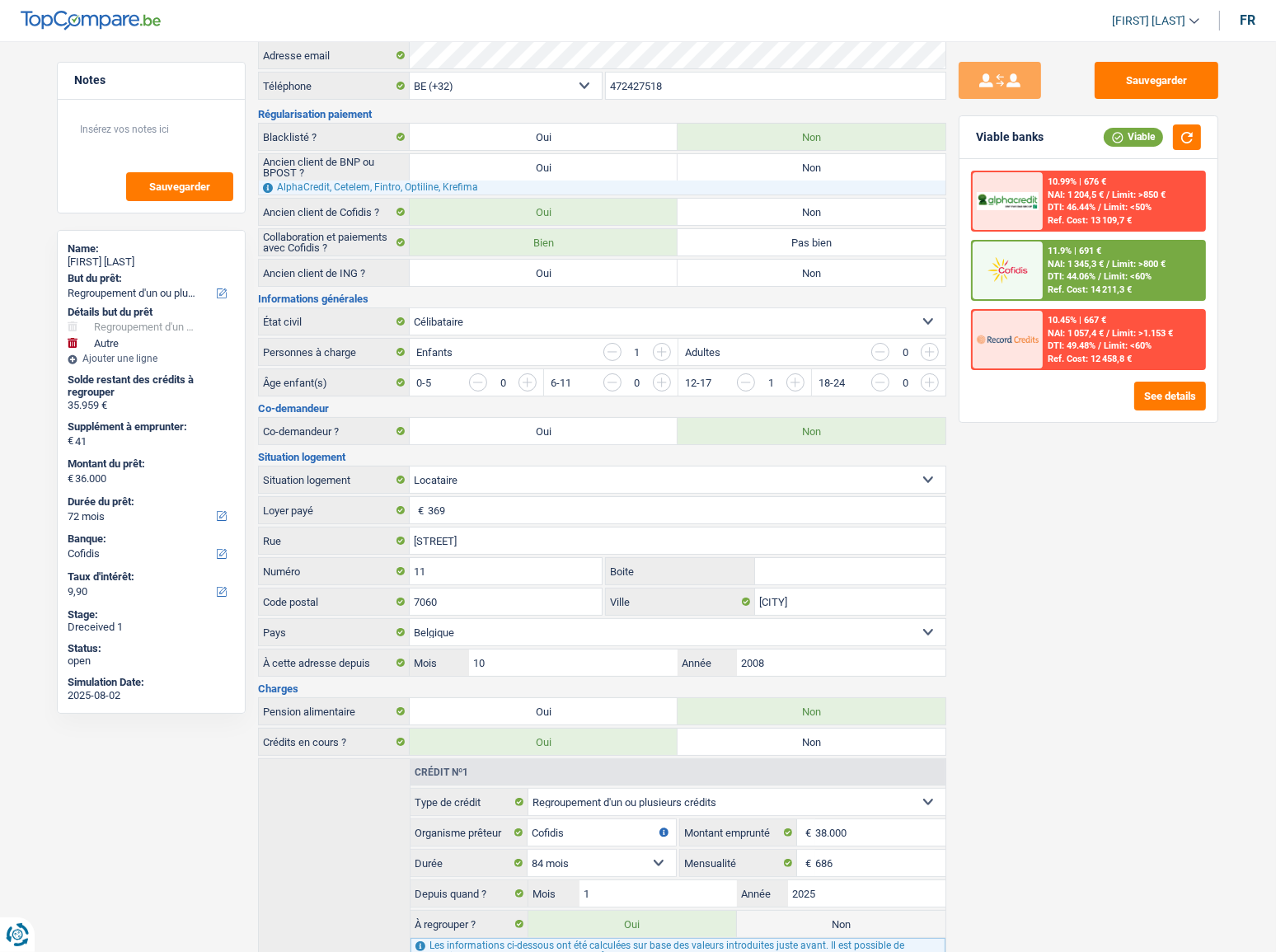 scroll, scrollTop: 0, scrollLeft: 0, axis: both 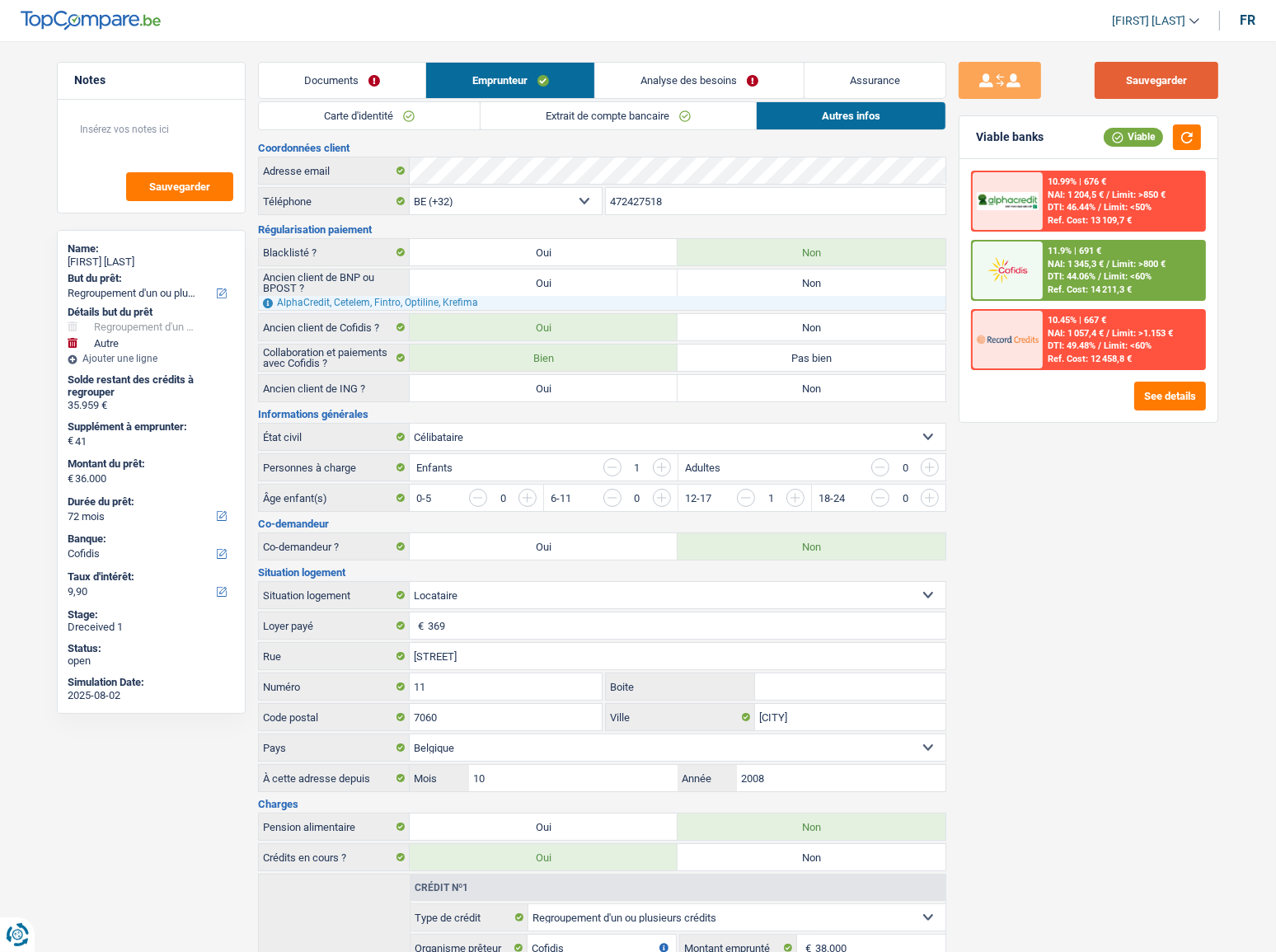 click on "Sauvegarder" at bounding box center (1156, 80) 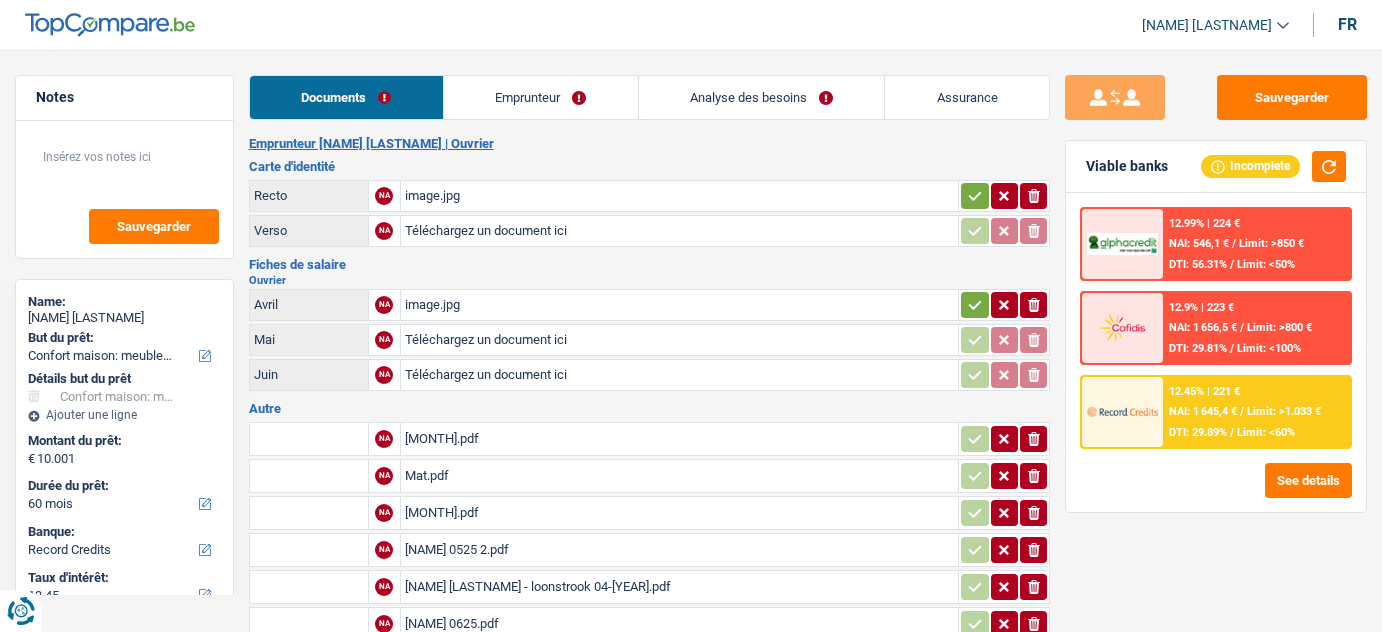 select on "household" 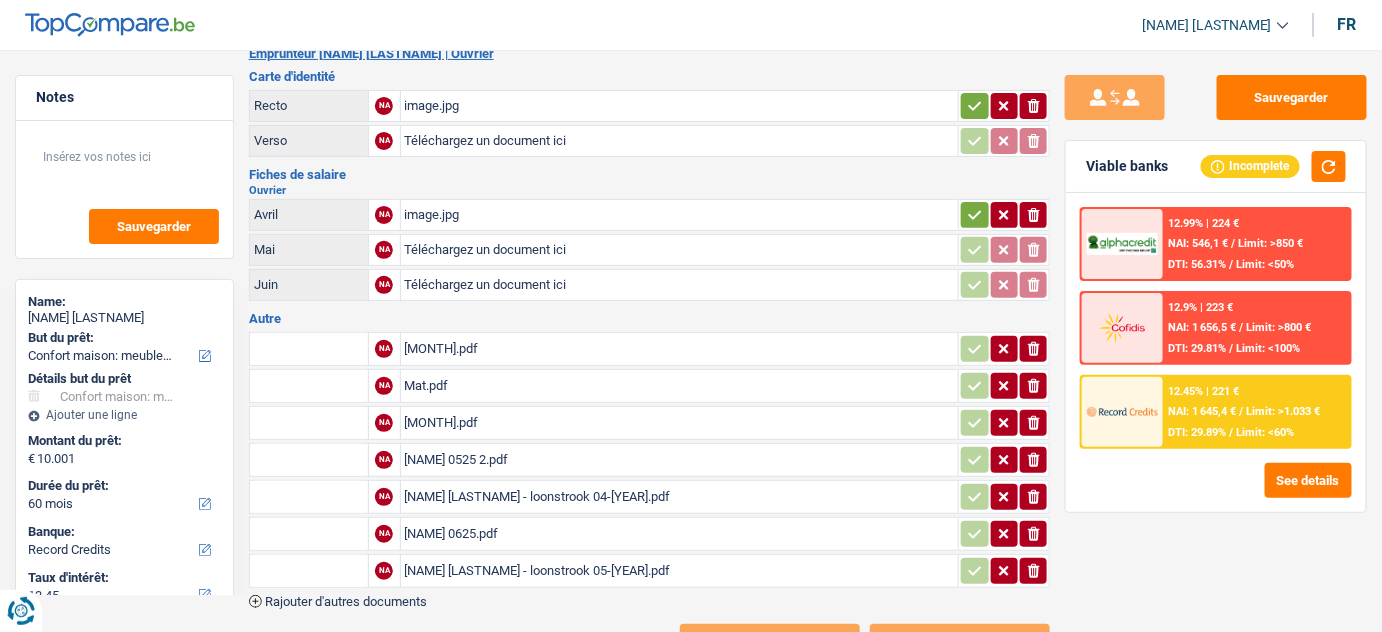 scroll, scrollTop: 90, scrollLeft: 0, axis: vertical 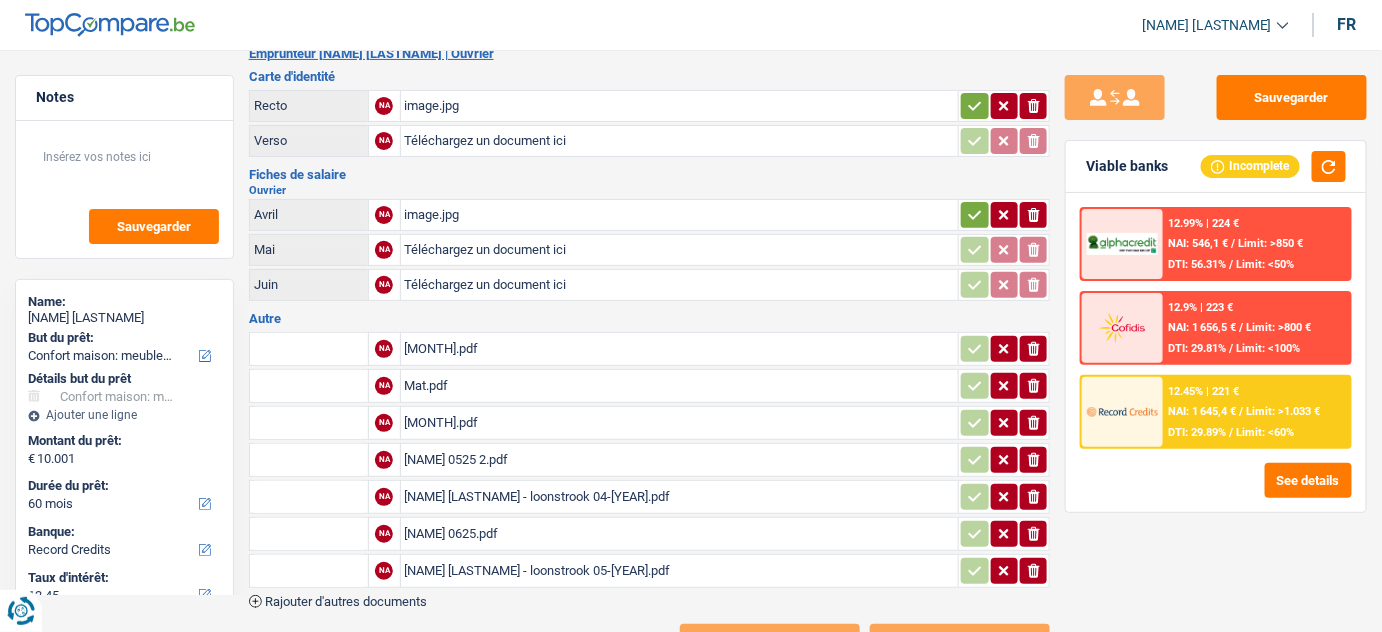 click on "image.jpg" at bounding box center [680, 215] 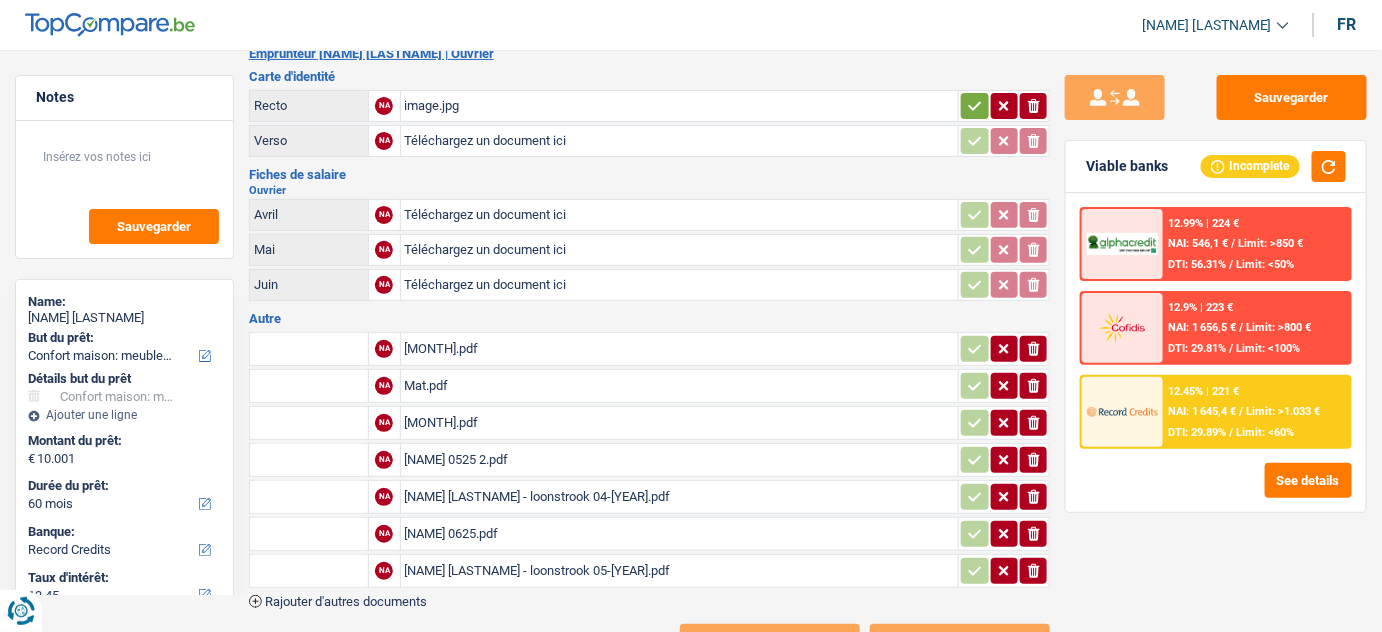 click on "ionicons-v5-e" 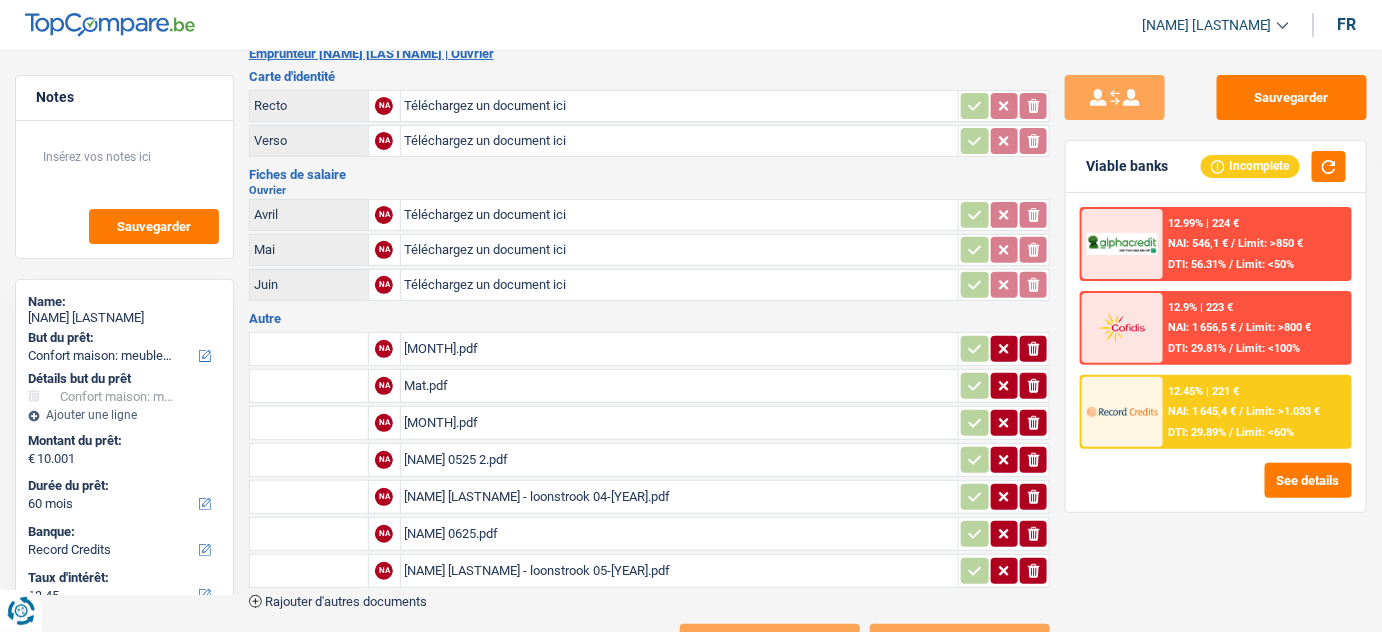 click on "[MONTH].pdf" at bounding box center [680, 349] 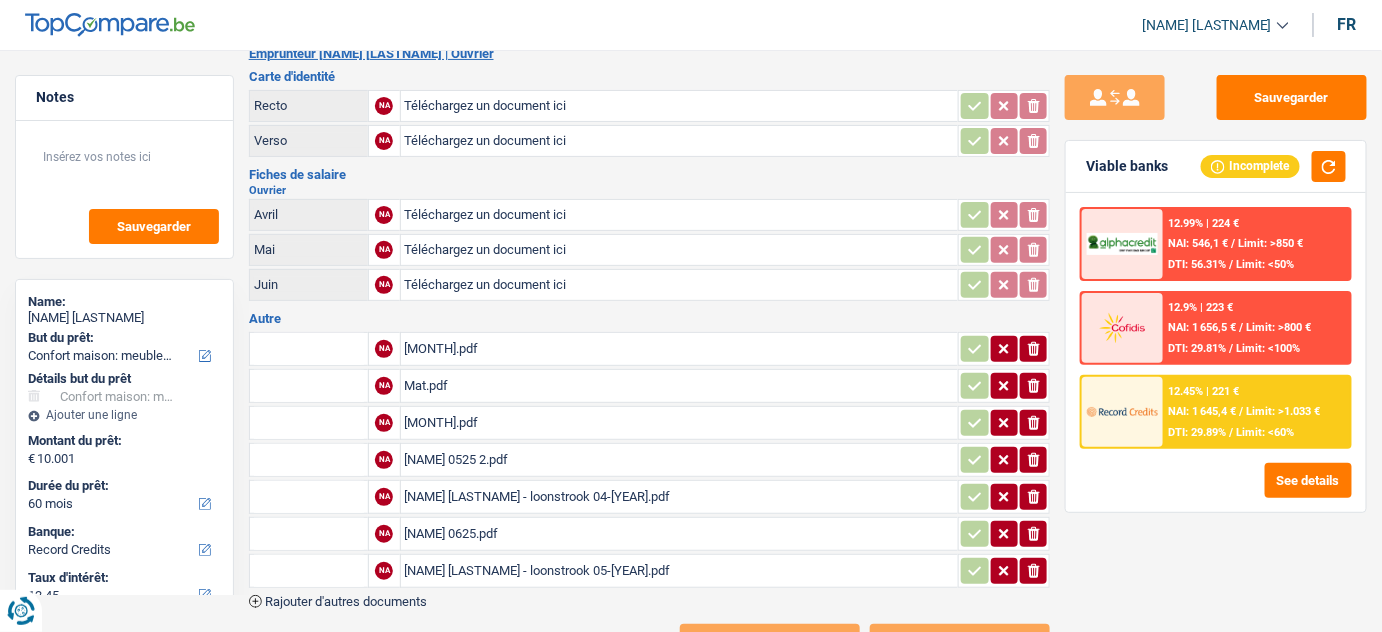 click on "Mat.pdf" at bounding box center [680, 386] 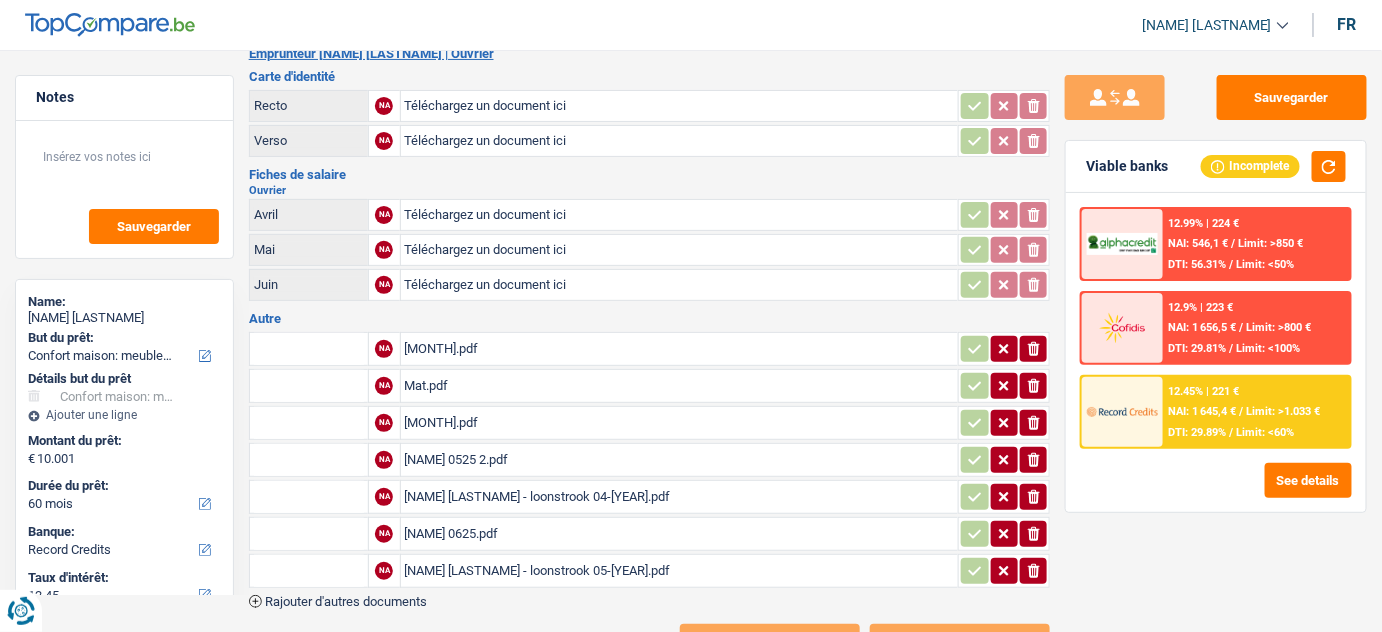 click on "[MONTH].pdf" at bounding box center [680, 349] 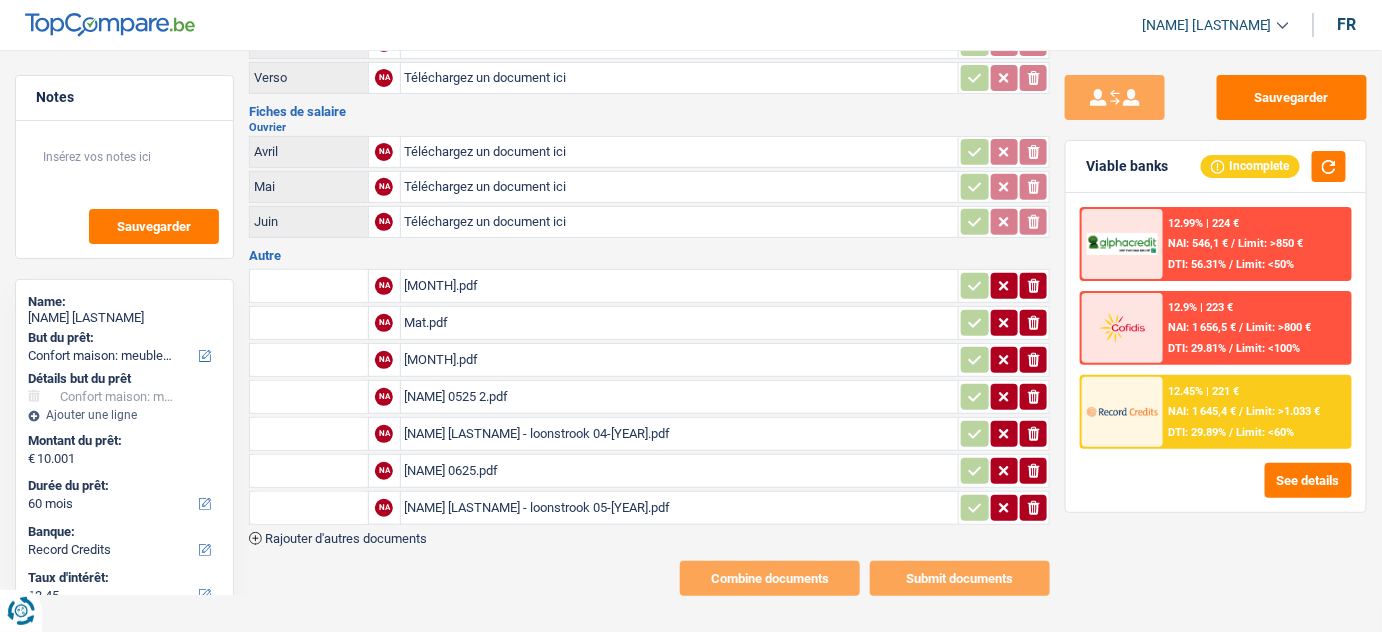 click on "[NAME] 0625.pdf" at bounding box center (680, 471) 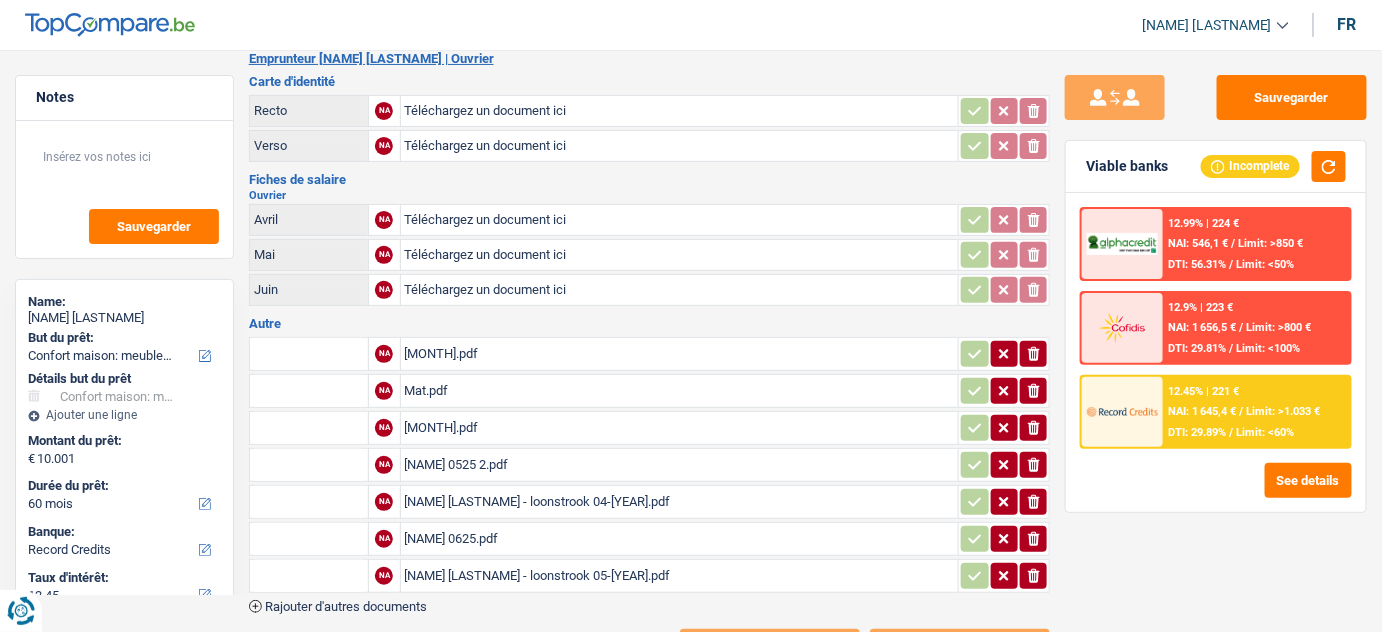 scroll, scrollTop: 153, scrollLeft: 0, axis: vertical 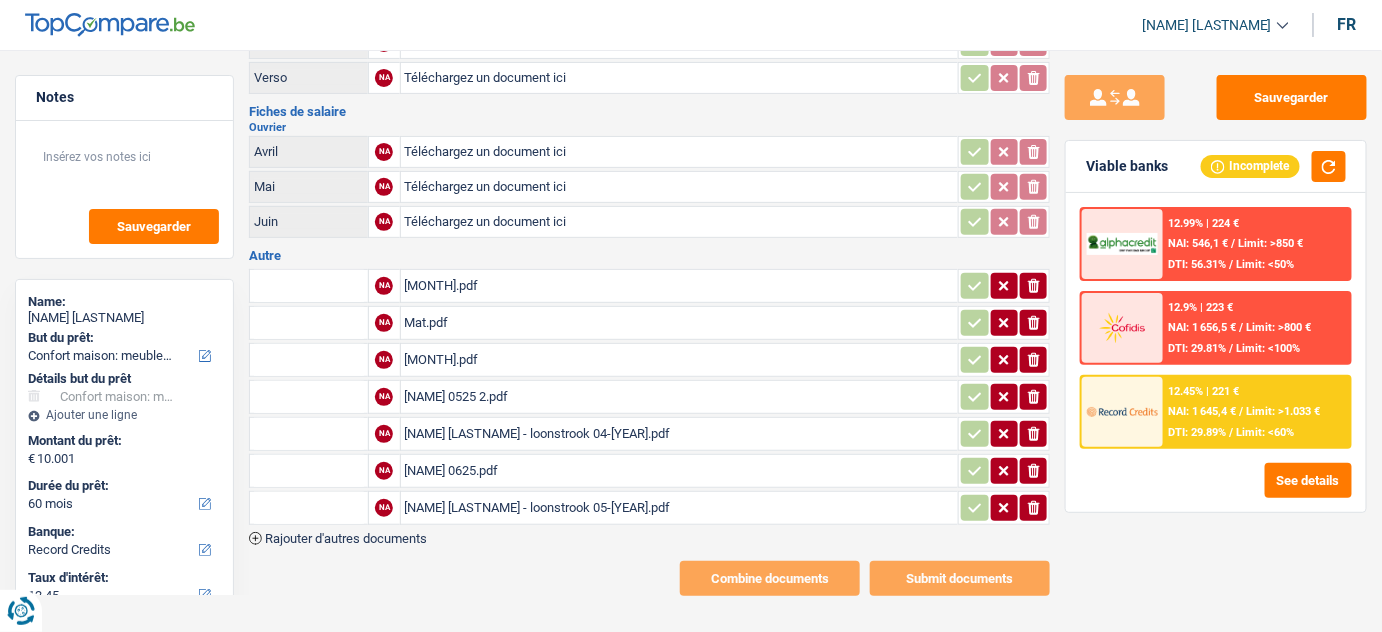 click on "[NAME] [LASTNAME] - loonstrook 05-[YEAR].pdf" at bounding box center (680, 508) 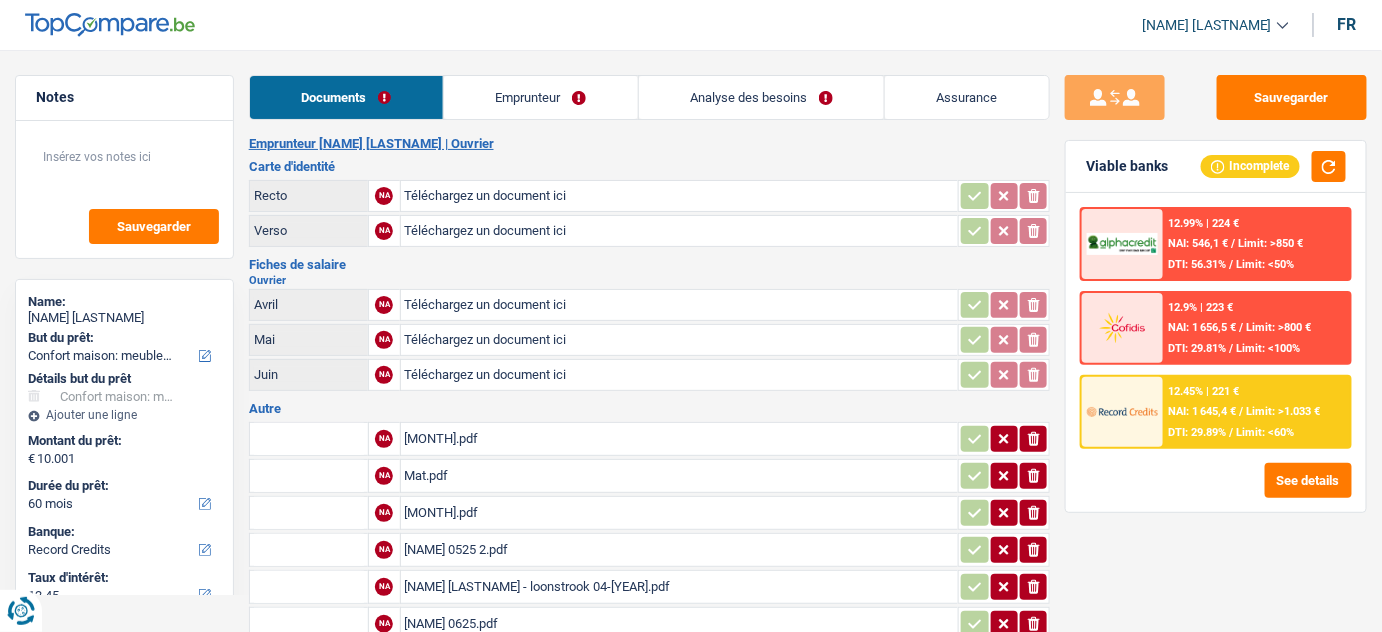 scroll, scrollTop: 0, scrollLeft: 0, axis: both 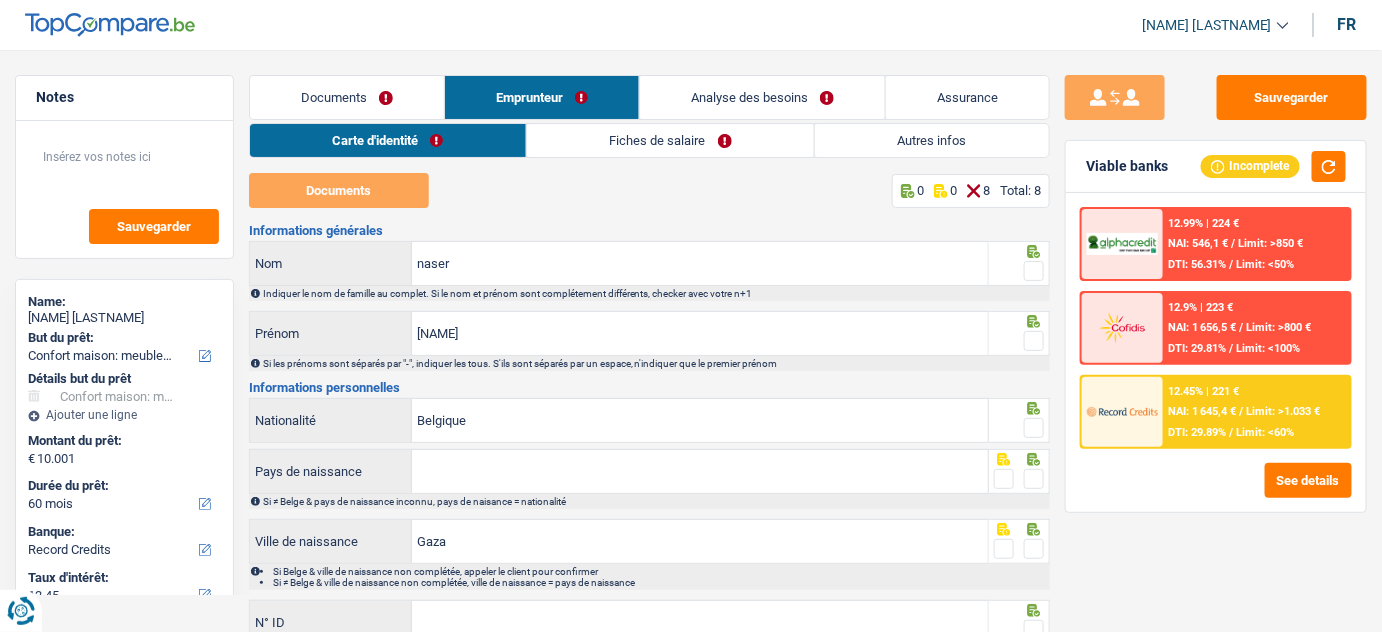 click on "Fiches de salaire" at bounding box center (670, 140) 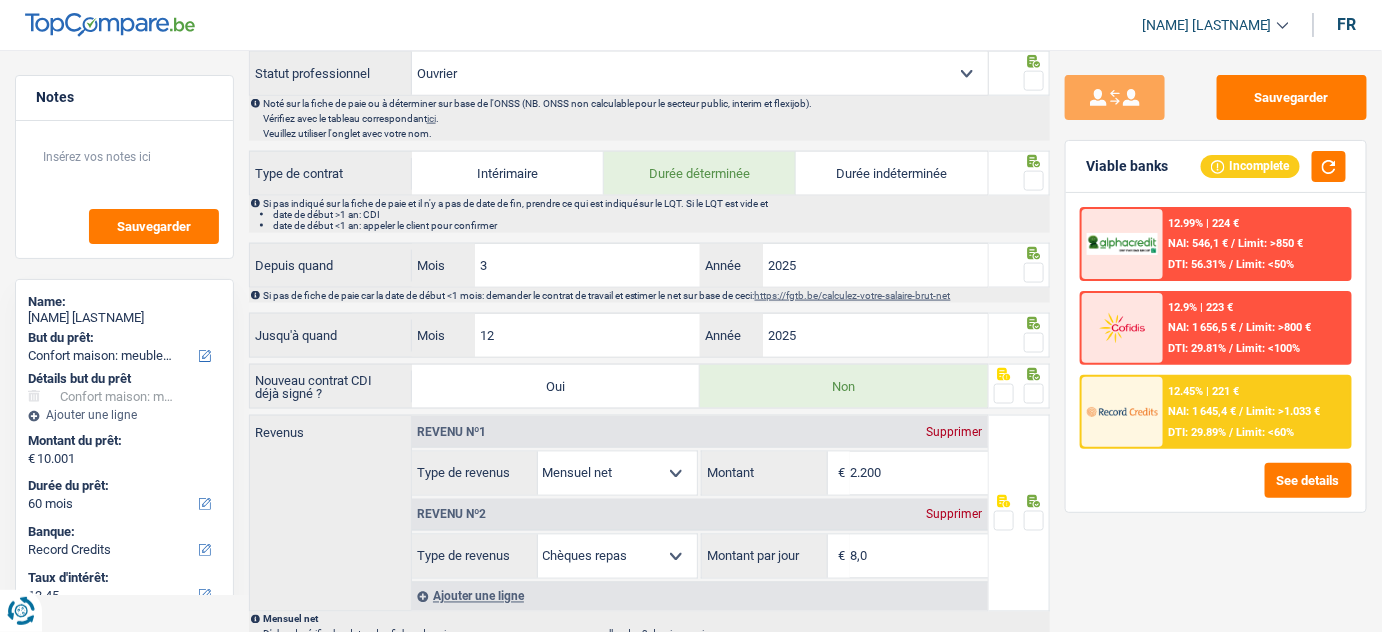 scroll, scrollTop: 909, scrollLeft: 0, axis: vertical 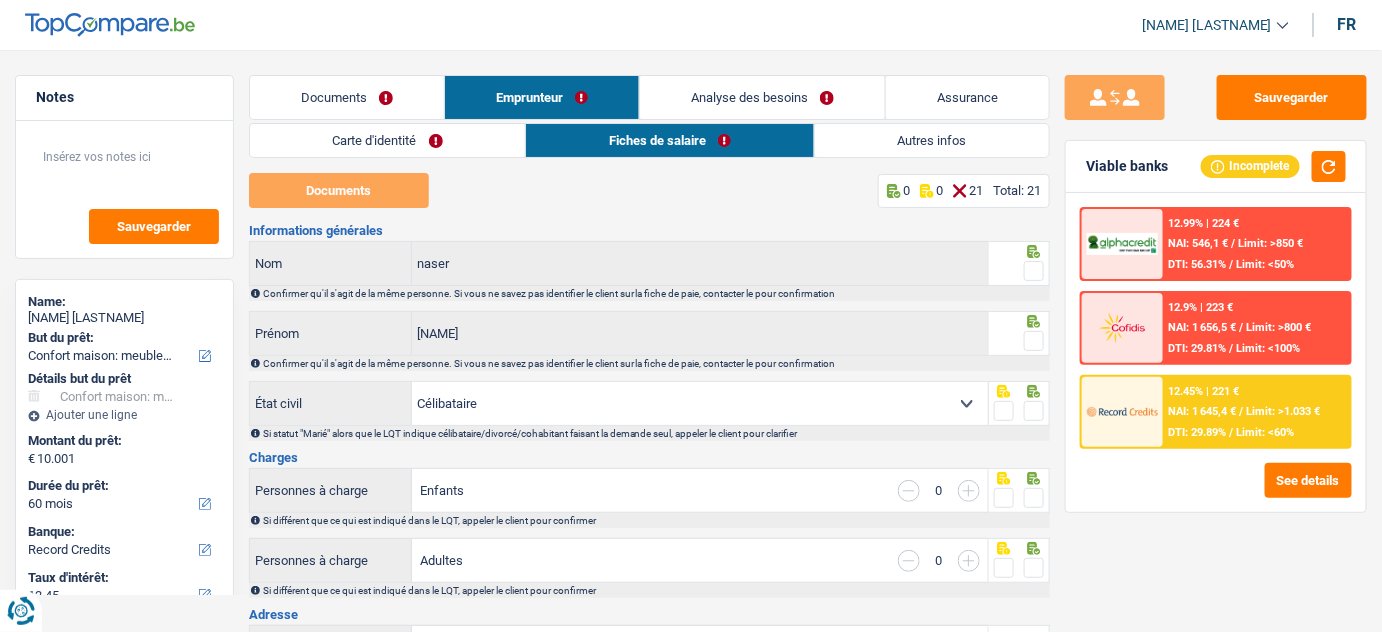 drag, startPoint x: 381, startPoint y: 106, endPoint x: 384, endPoint y: 116, distance: 10.440307 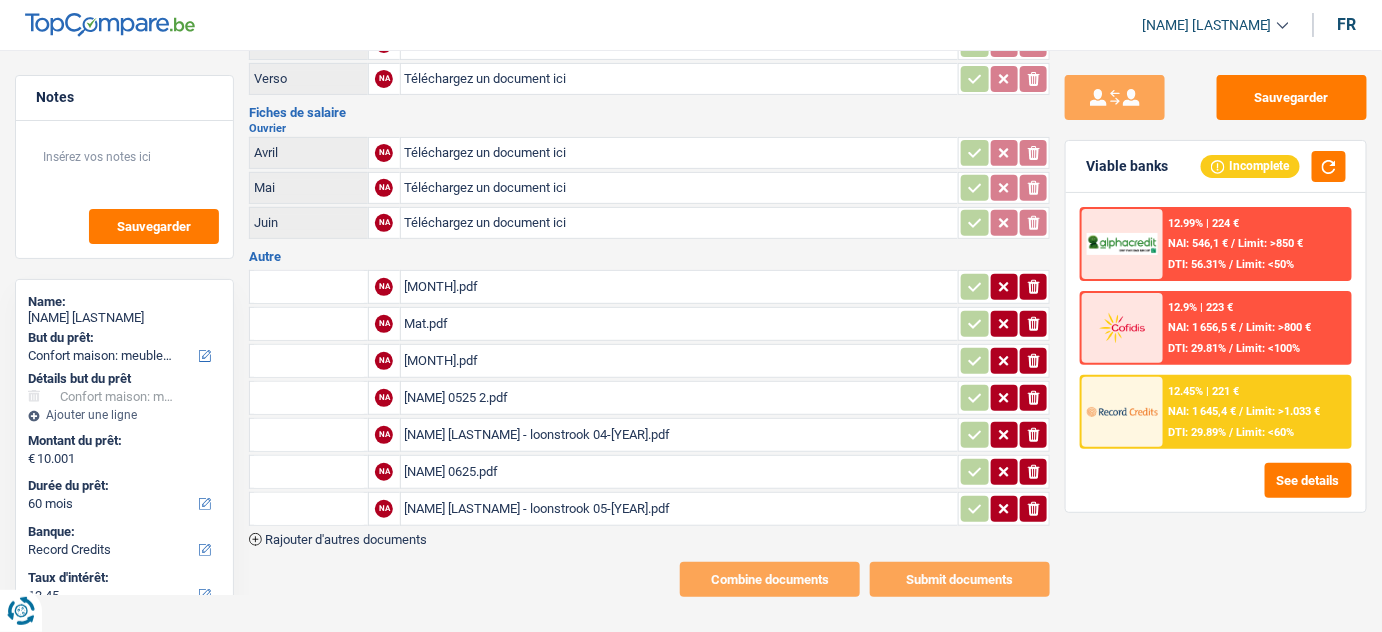 scroll, scrollTop: 153, scrollLeft: 0, axis: vertical 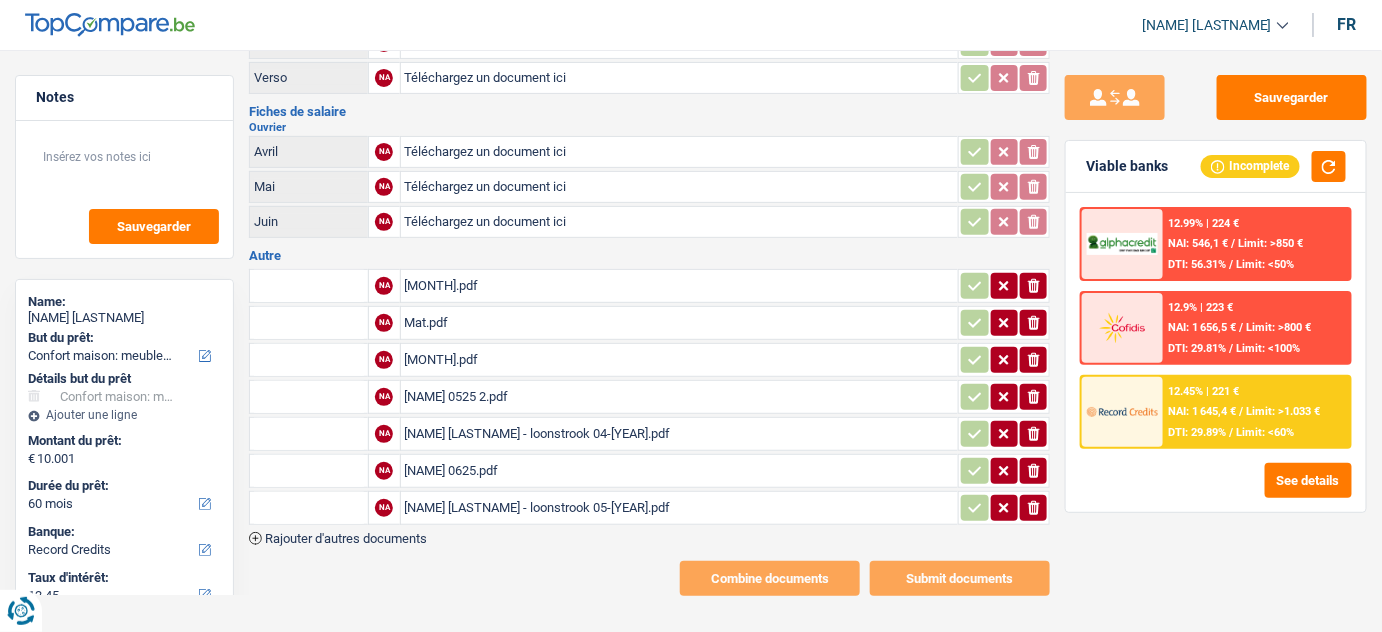 click on "[NAME] [LASTNAME] - loonstrook 05-[YEAR].pdf" at bounding box center (680, 508) 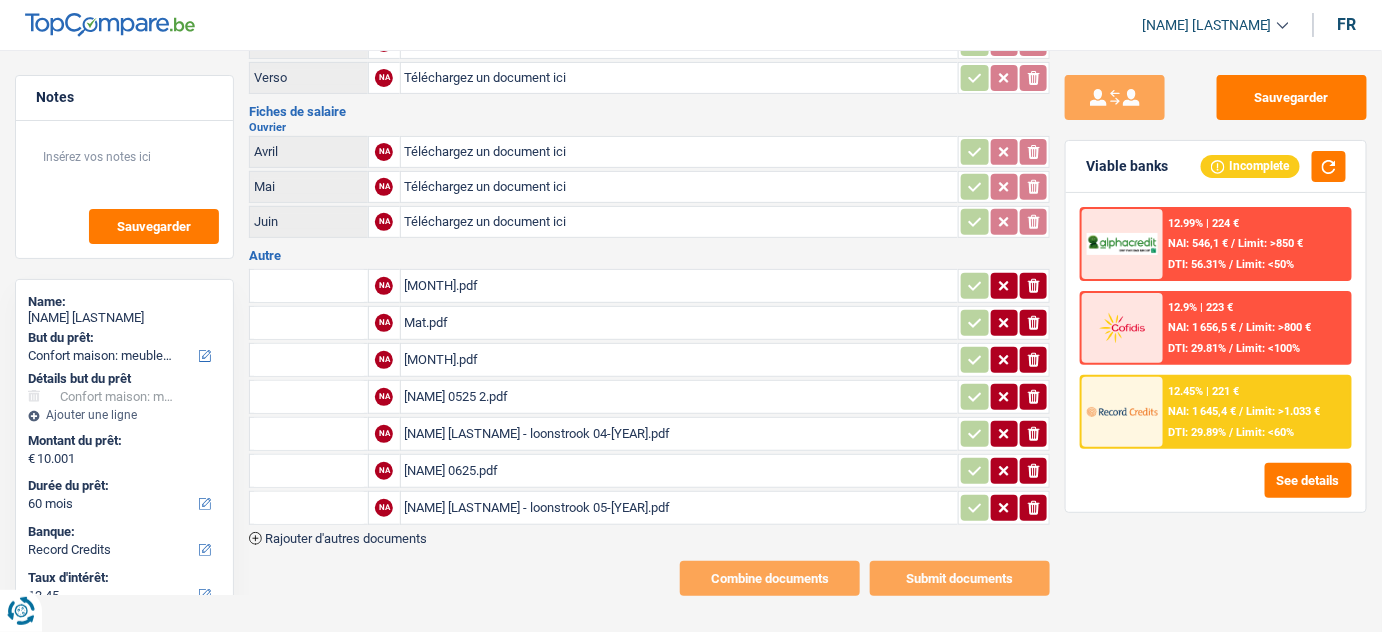 click on "[MONTH].pdf" at bounding box center (680, 286) 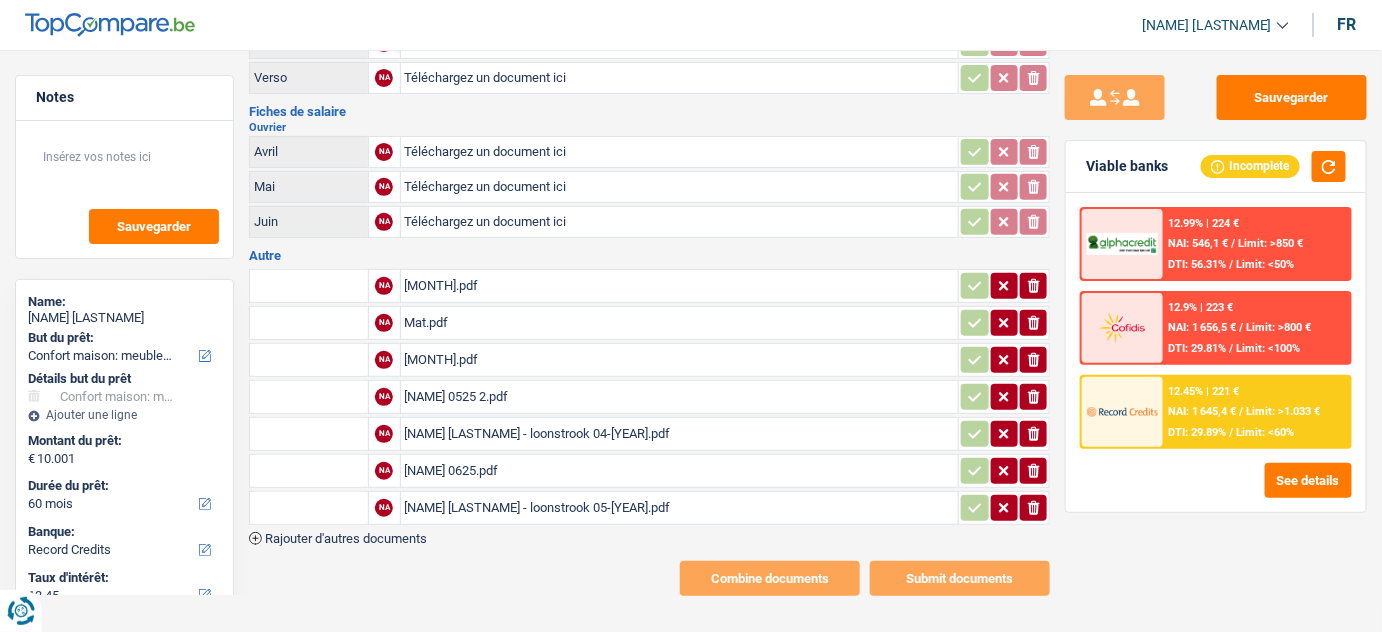 drag, startPoint x: 461, startPoint y: 319, endPoint x: 472, endPoint y: 316, distance: 11.401754 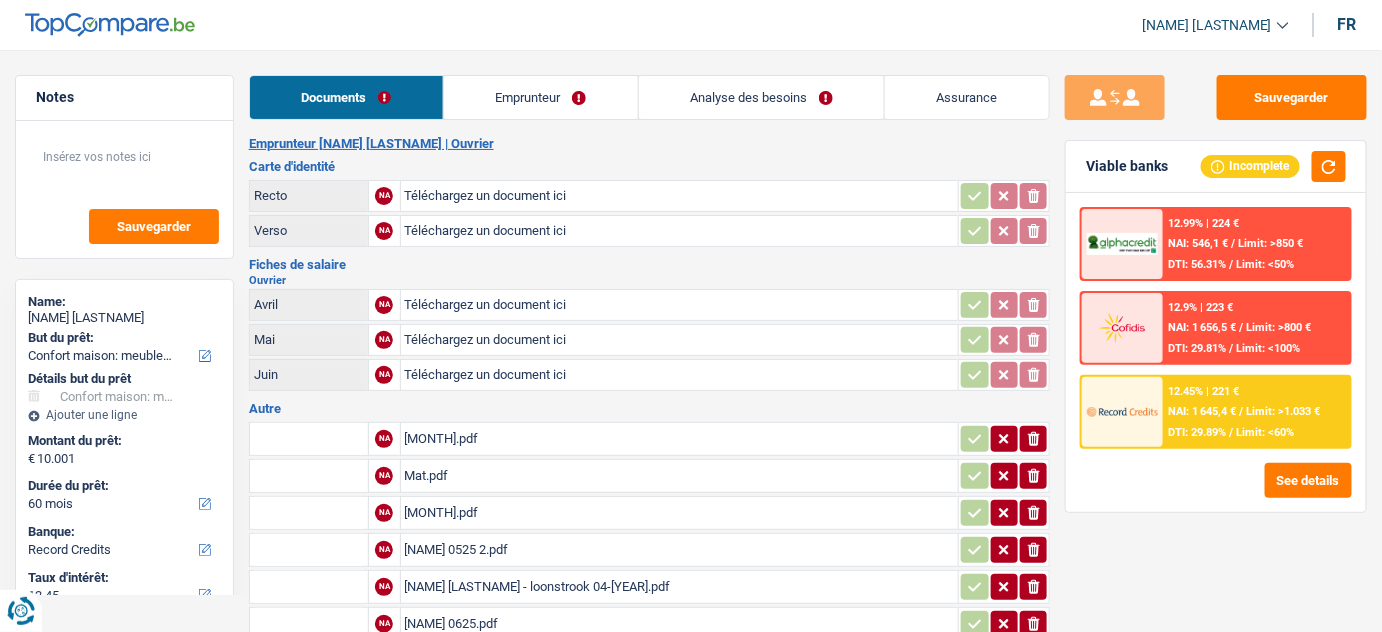 click on "Emprunteur" at bounding box center [541, 97] 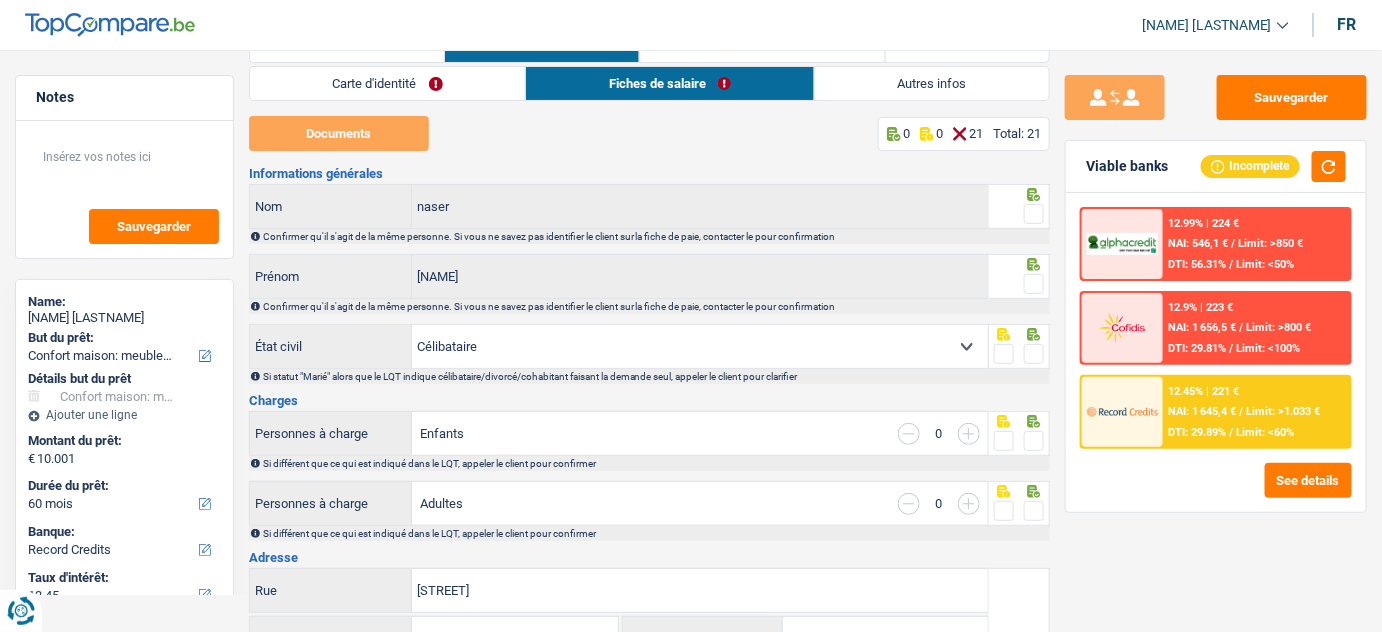 scroll, scrollTop: 0, scrollLeft: 0, axis: both 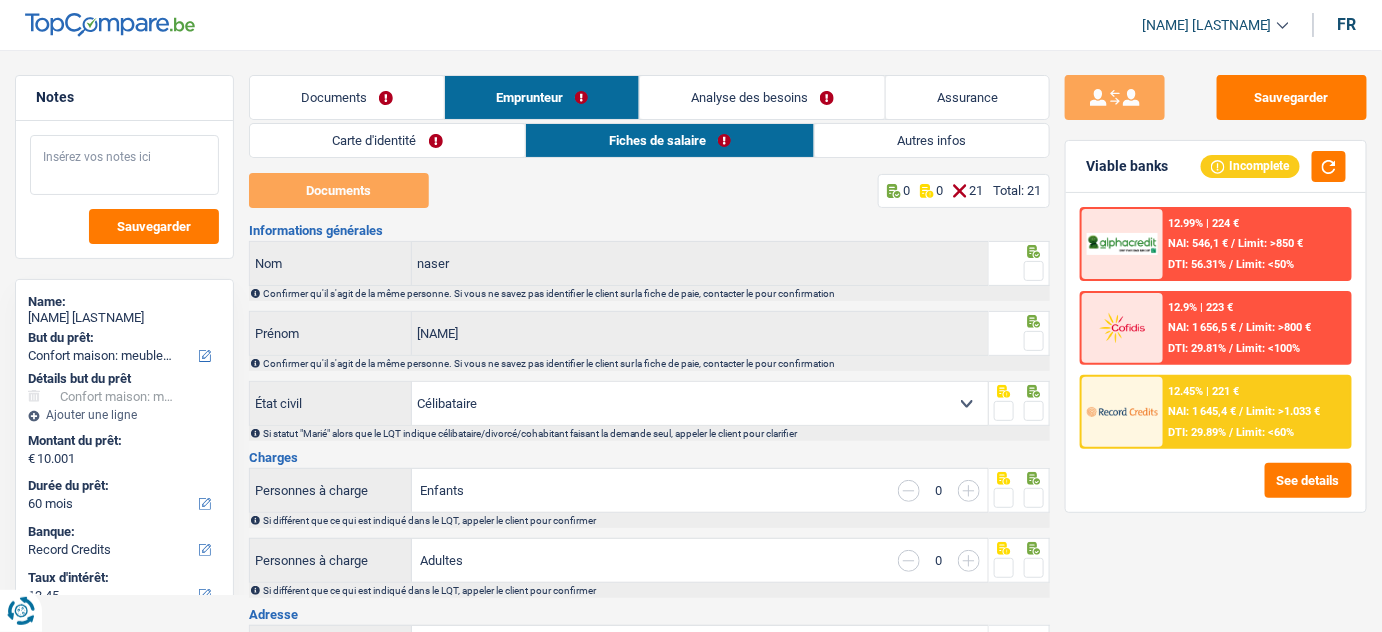 click at bounding box center (124, 165) 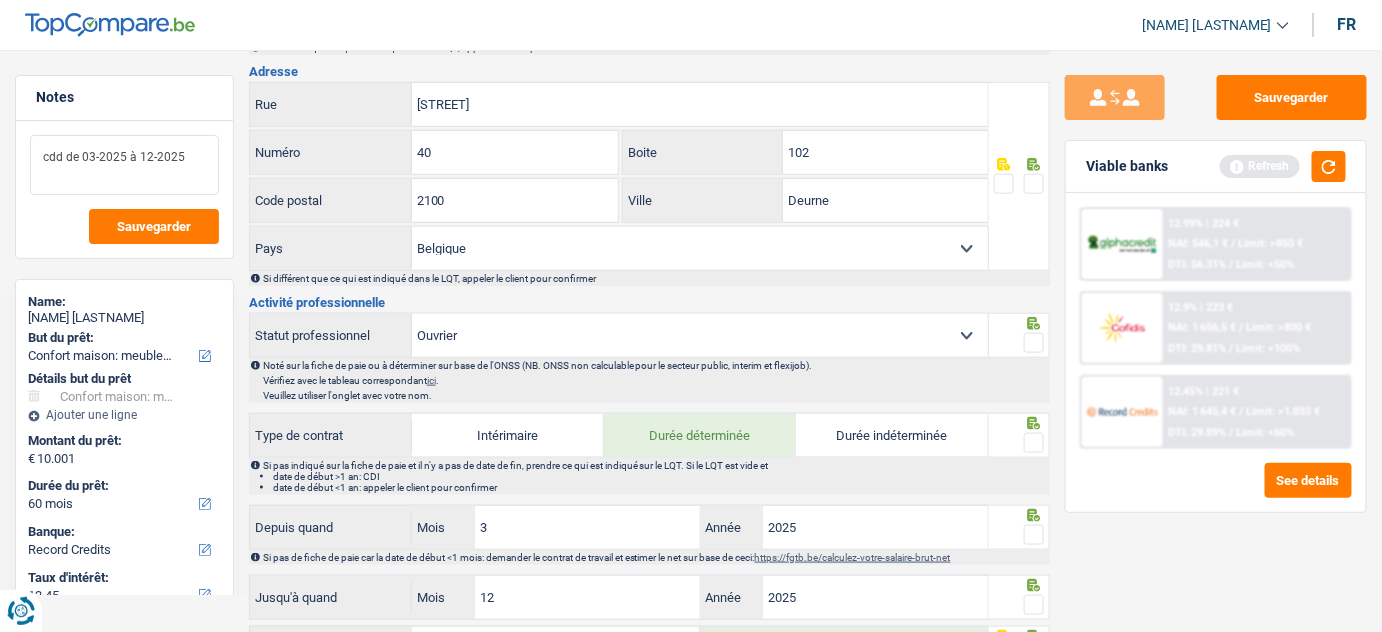 scroll, scrollTop: 727, scrollLeft: 0, axis: vertical 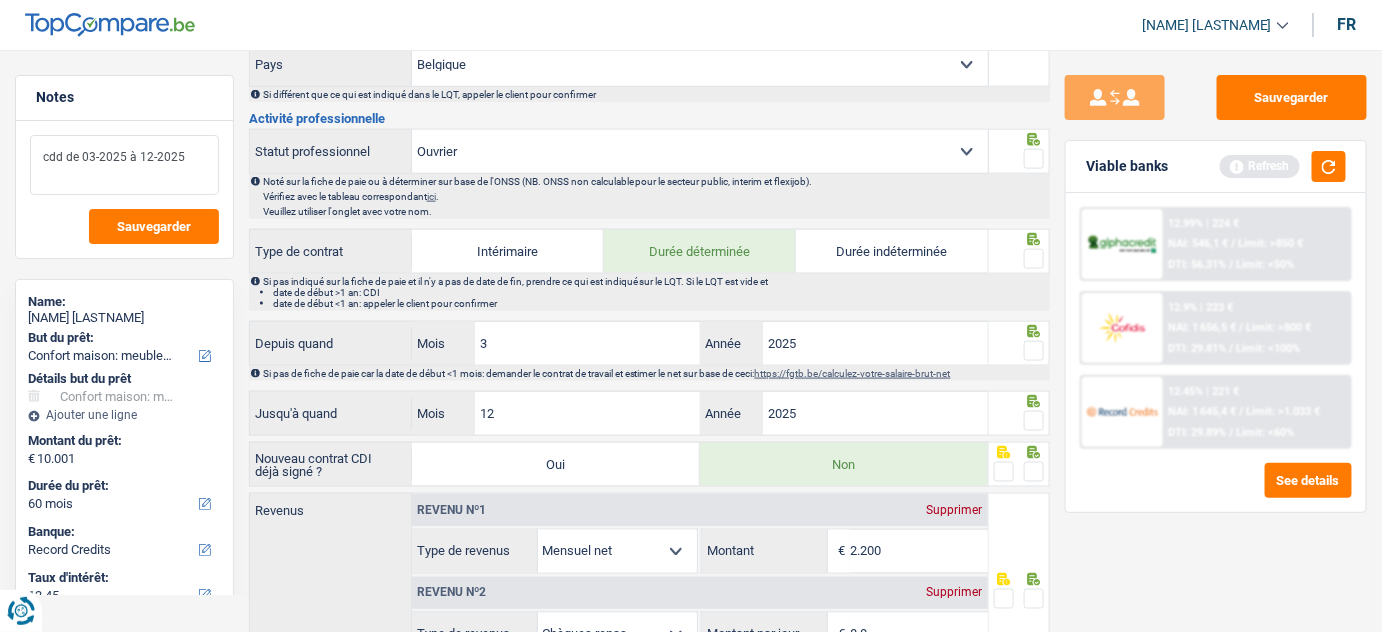 type on "cdd de 03-2025 à 12-2025" 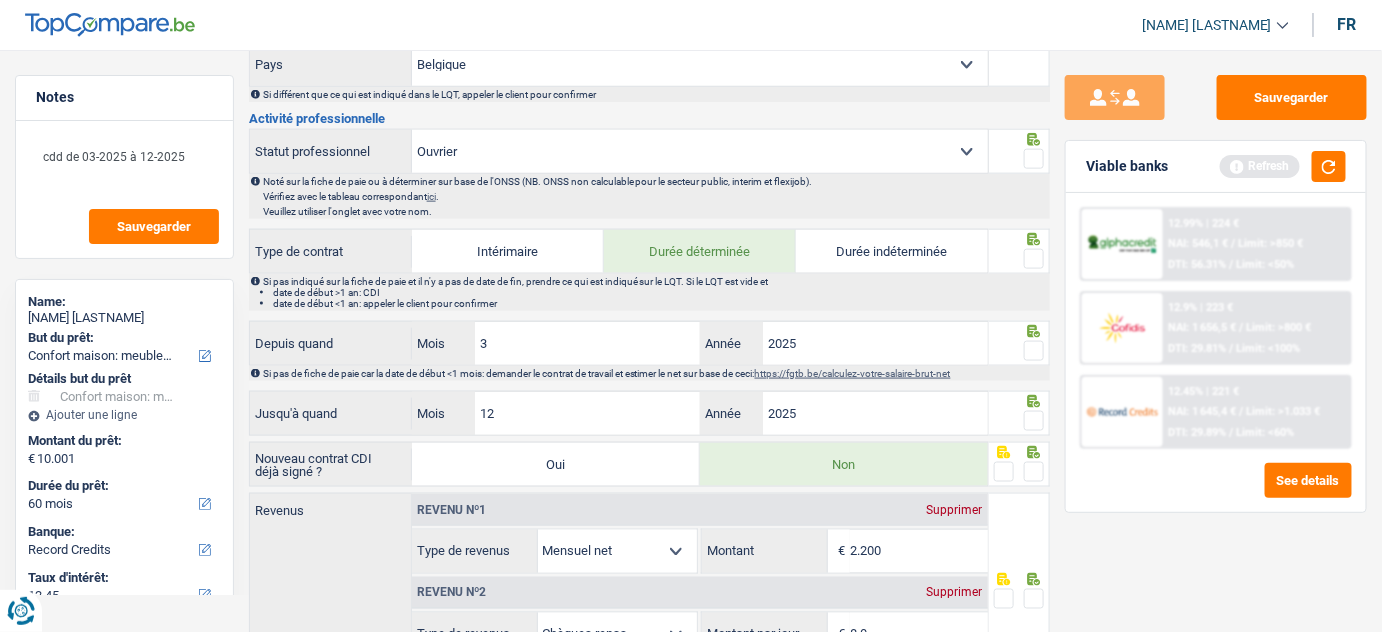 click on "Ouvrier Employé privé Employé public Invalide Indépendant Pensionné Chômeur Mutuelle Femme au foyer Sans profession Allocataire sécurité/Intégration social (SPF Sécurité Sociale, CPAS) Etudiant Profession libérale Commerçant Rentier Pré-pensionné
Sélectionner une option" at bounding box center [700, 151] 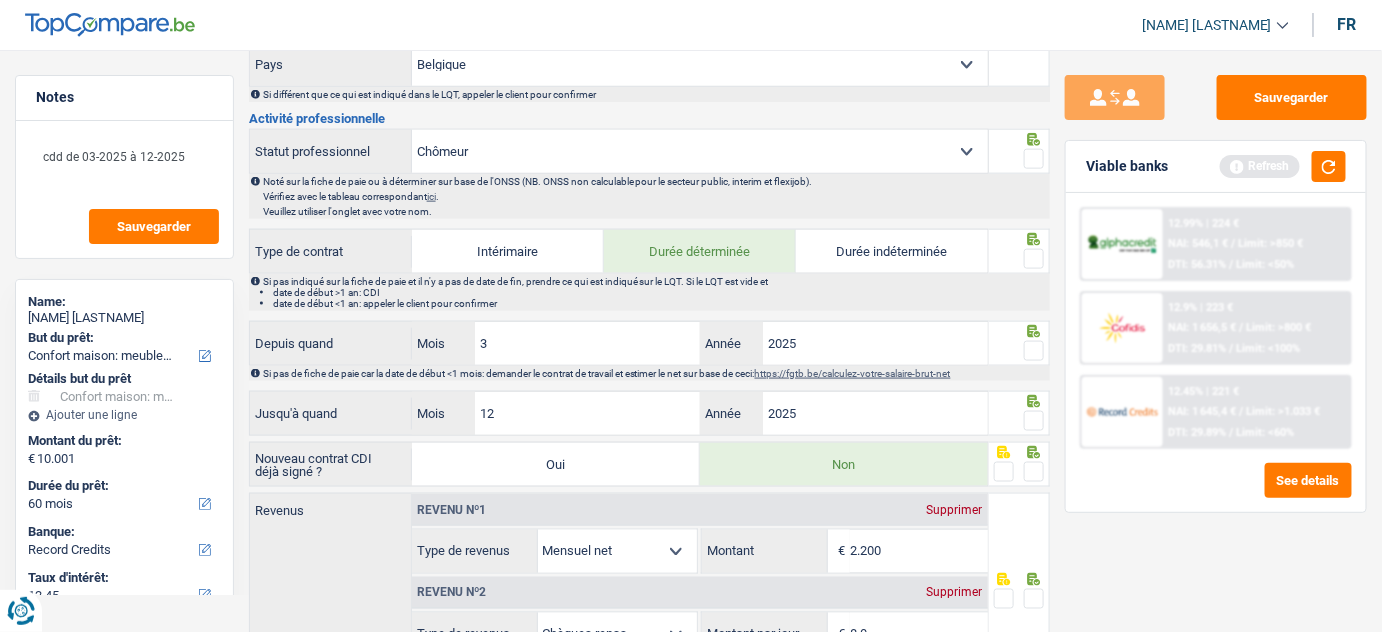 click on "Ouvrier Employé privé Employé public Invalide Indépendant Pensionné Chômeur Mutuelle Femme au foyer Sans profession Allocataire sécurité/Intégration social (SPF Sécurité Sociale, CPAS) Etudiant Profession libérale Commerçant Rentier Pré-pensionné
Sélectionner une option" at bounding box center (700, 151) 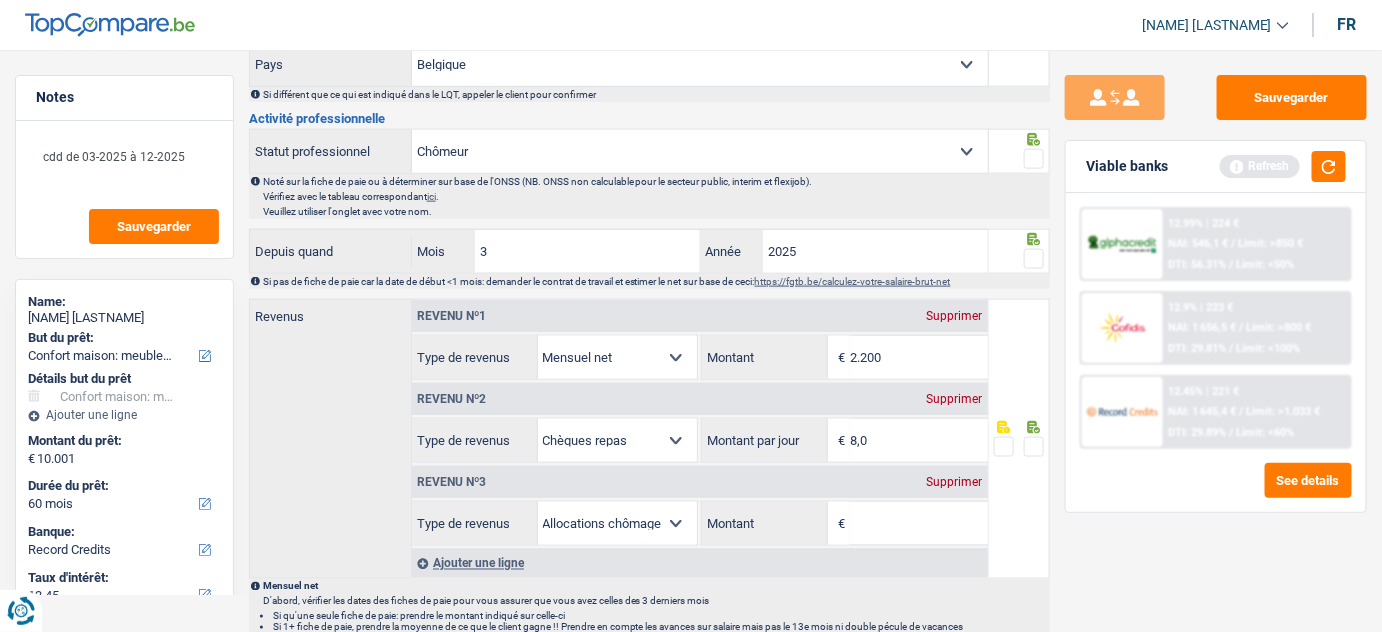 scroll, scrollTop: 818, scrollLeft: 0, axis: vertical 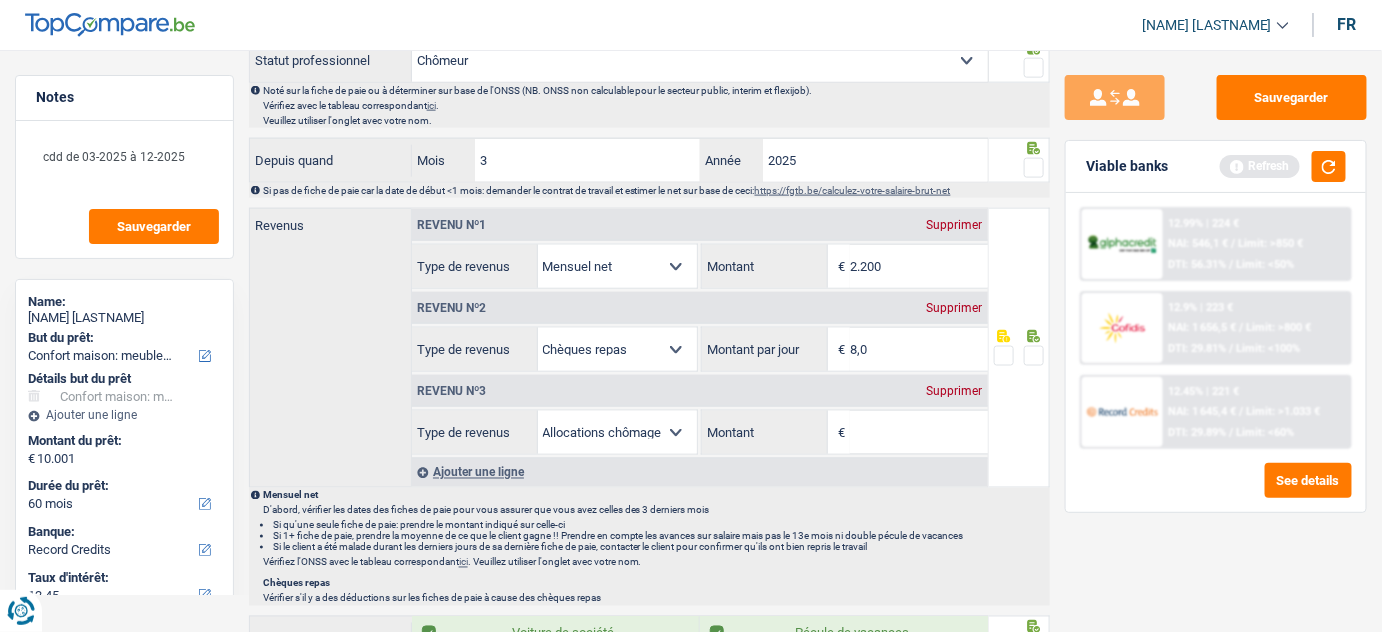 click on "Montant" at bounding box center (919, 432) 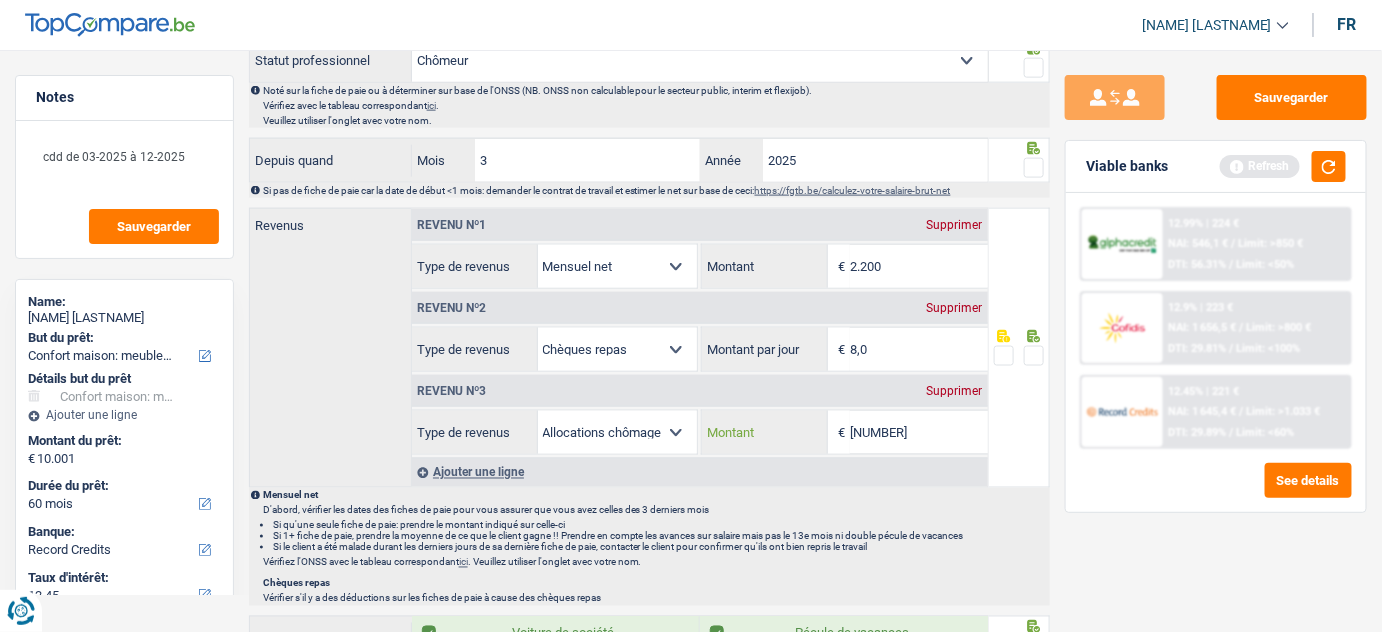 type on "[NUMBER]" 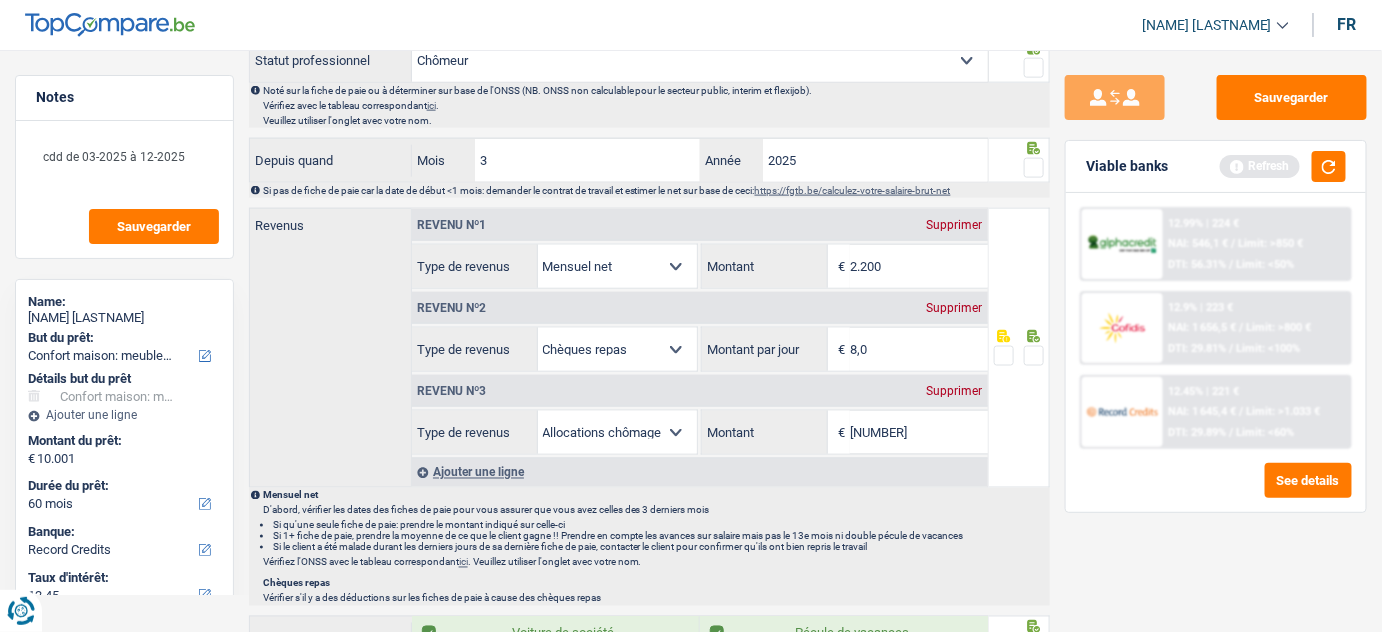 click on "Revenu nº2
Supprimer" at bounding box center [700, 308] 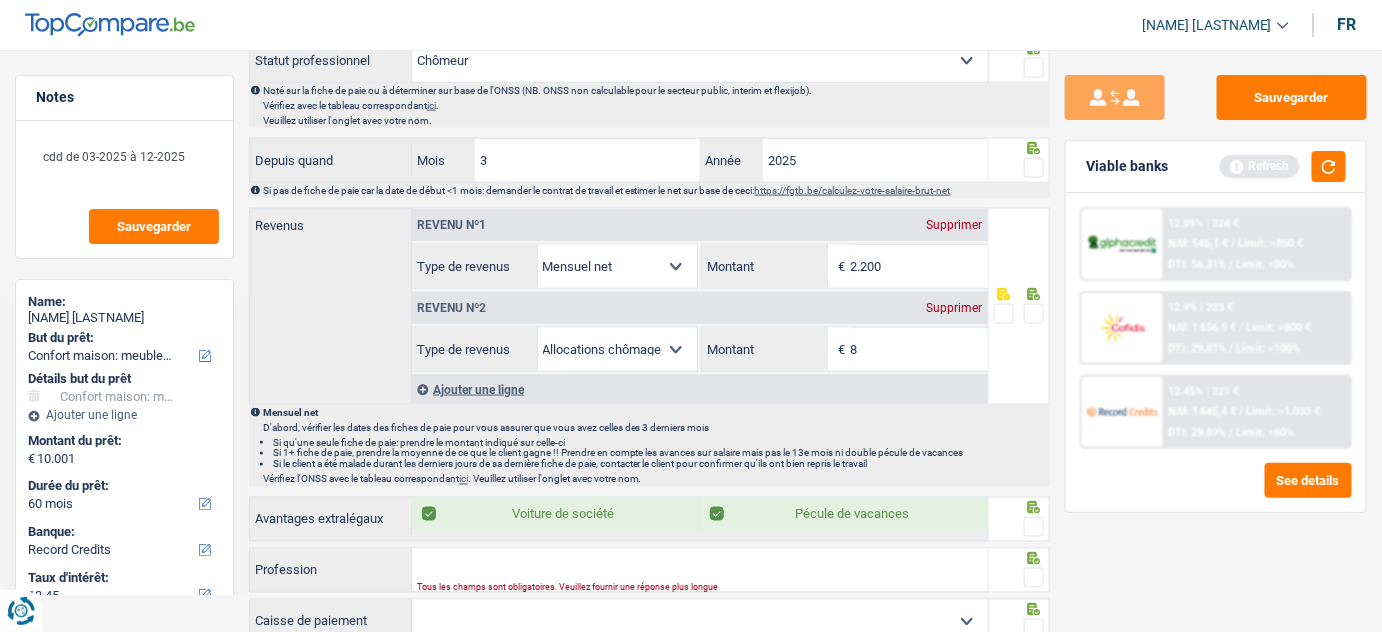 drag, startPoint x: 905, startPoint y: 258, endPoint x: 802, endPoint y: 258, distance: 103 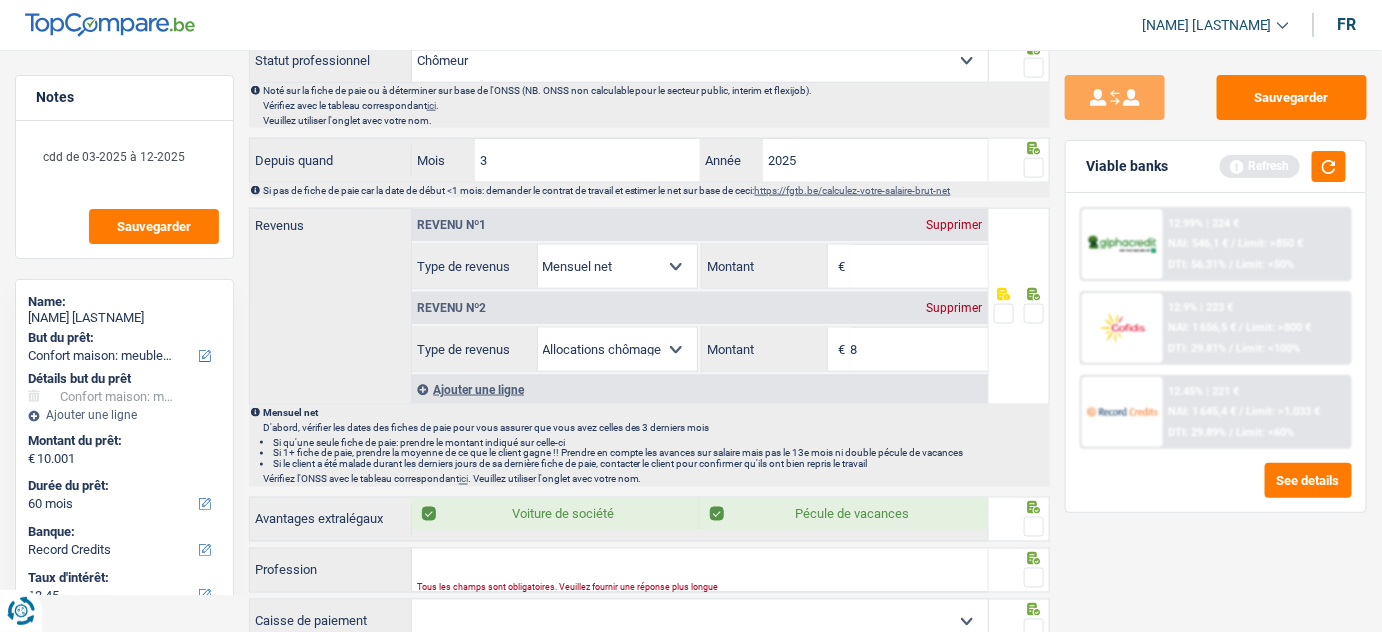 type 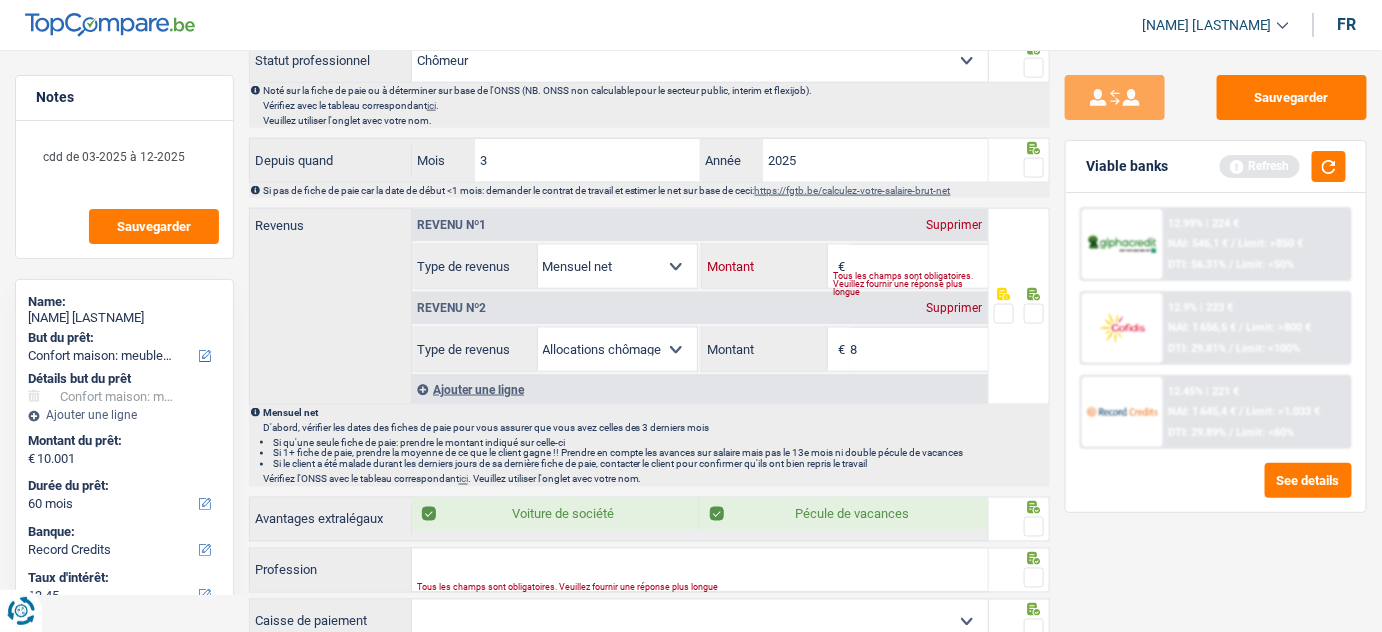 scroll, scrollTop: 818, scrollLeft: 0, axis: vertical 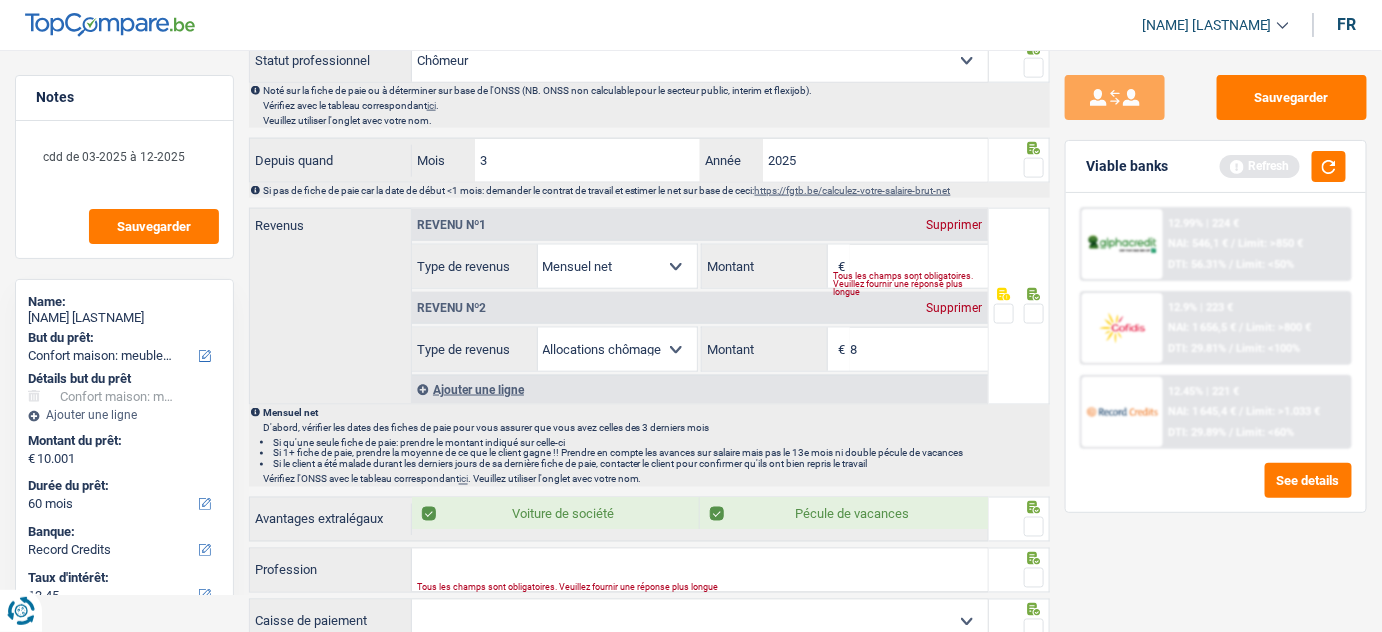 click on "Ajouter une ligne" at bounding box center (700, 389) 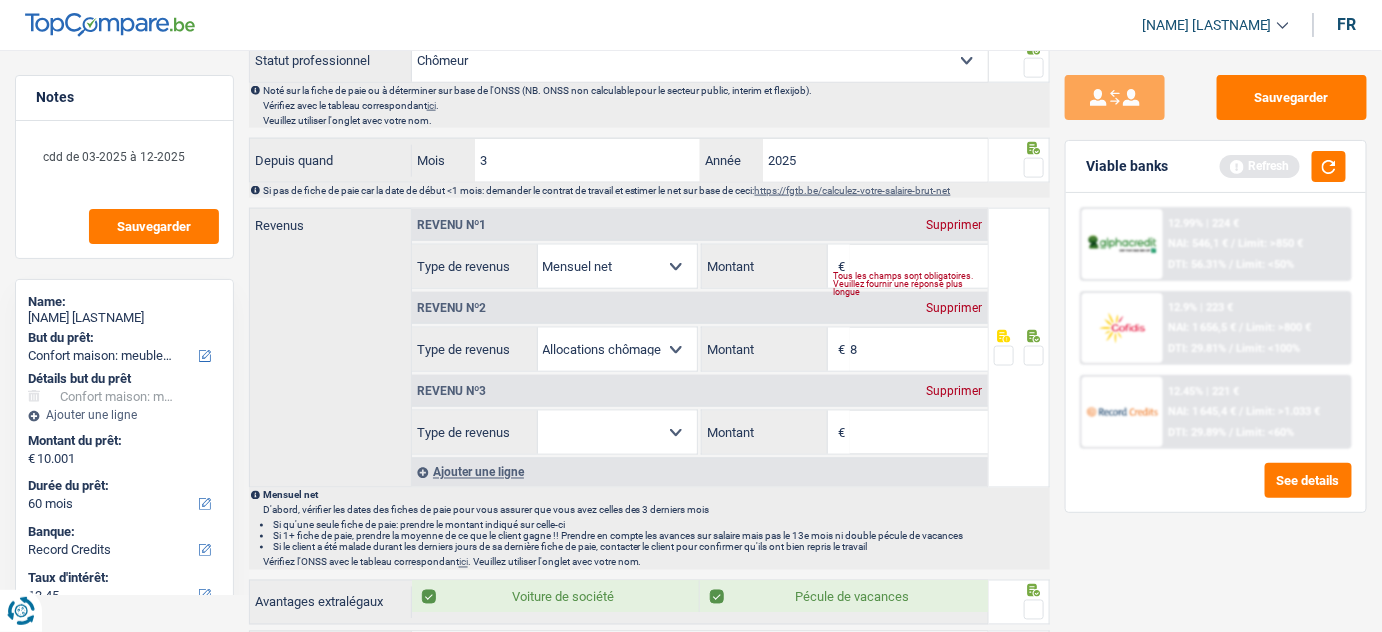 click on "Allocation d'handicap Allocations chômage Allocations familiales Chèques repas Complément d'entreprise Indemnité mutuelle Indépendant complémentaire Mensuel net Pension Pension alimentaire Pension d'invalidité Revenu d'intégration sociale Revenus locatifs Autres revenus
Sélectionner une option" at bounding box center [618, 432] 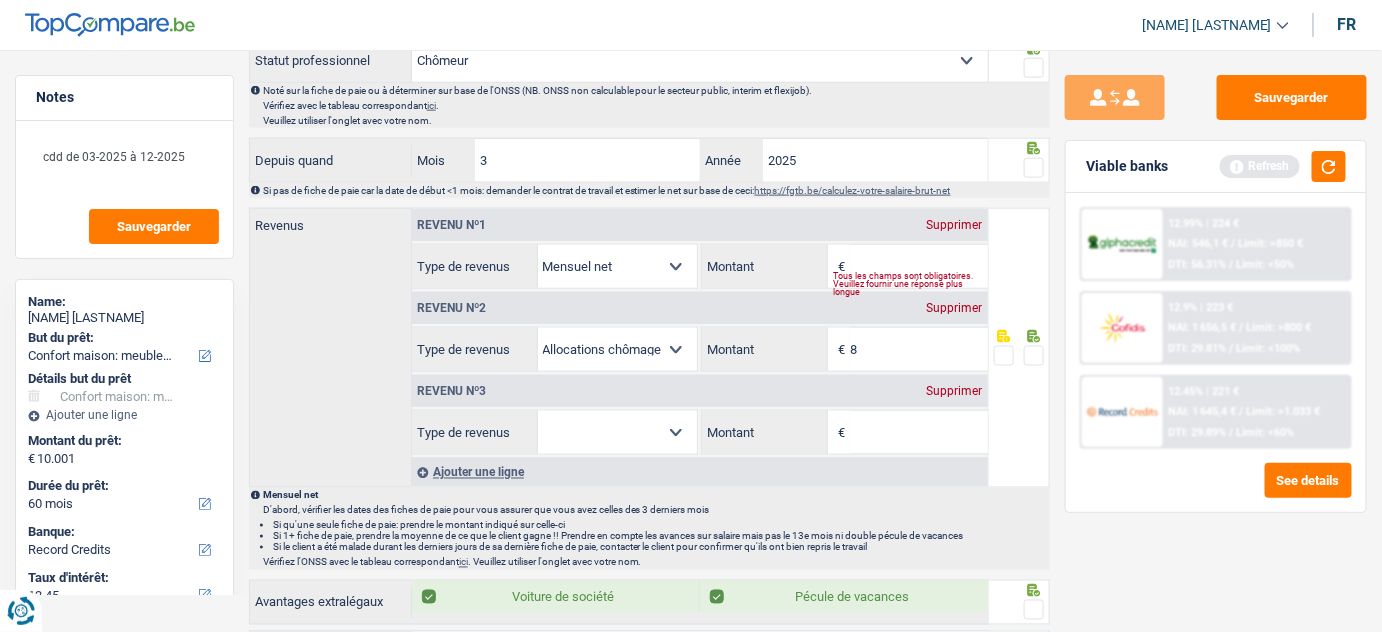 click on "Allocation d'handicap Allocations chômage Allocations familiales Chèques repas Complément d'entreprise Indemnité mutuelle Indépendant complémentaire Mensuel net Pension Pension alimentaire Pension d'invalidité Revenu d'intégration sociale Revenus locatifs Autres revenus
Sélectionner une option" at bounding box center (618, 432) 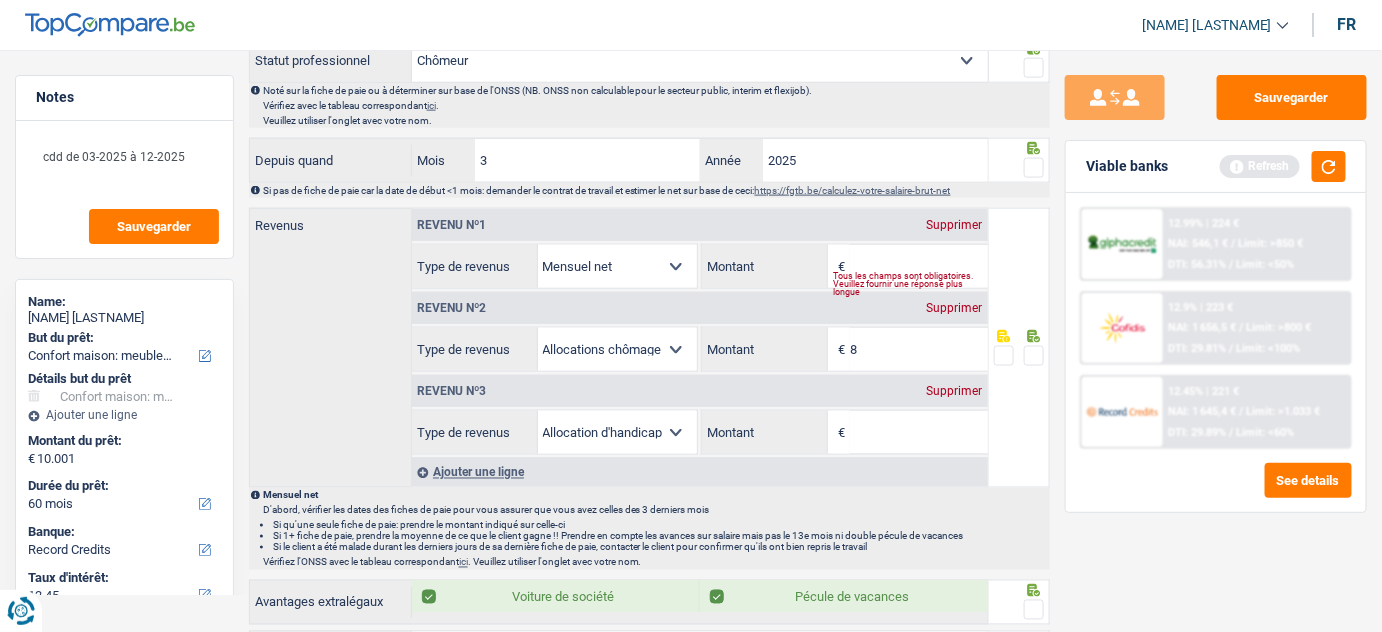 click on "Allocation d'handicap Allocations chômage Allocations familiales Chèques repas Complément d'entreprise Indemnité mutuelle Indépendant complémentaire Mensuel net Pension Pension alimentaire Pension d'invalidité Revenu d'intégration sociale Revenus locatifs Autres revenus
Sélectionner une option" at bounding box center (618, 432) 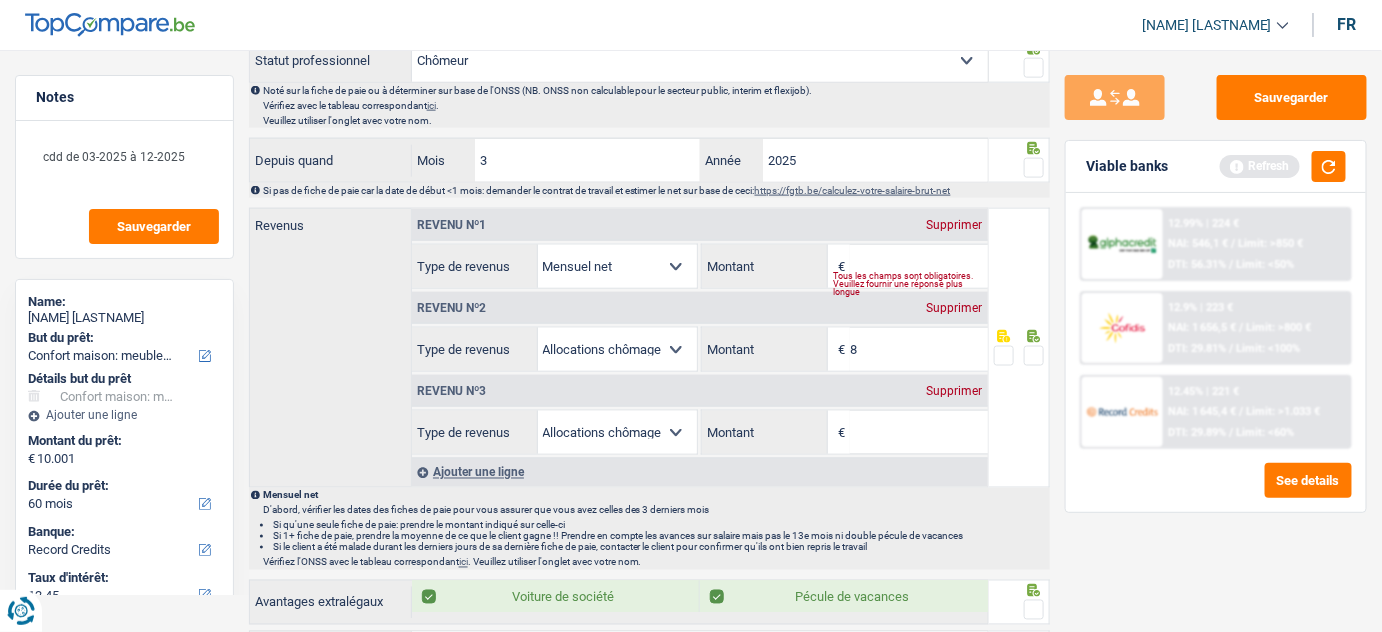 click on "Allocation d'handicap Allocations chômage Allocations familiales Chèques repas Complément d'entreprise Indemnité mutuelle Indépendant complémentaire Mensuel net Pension Pension alimentaire Pension d'invalidité Revenu d'intégration sociale Revenus locatifs Autres revenus
Sélectionner une option" at bounding box center (618, 432) 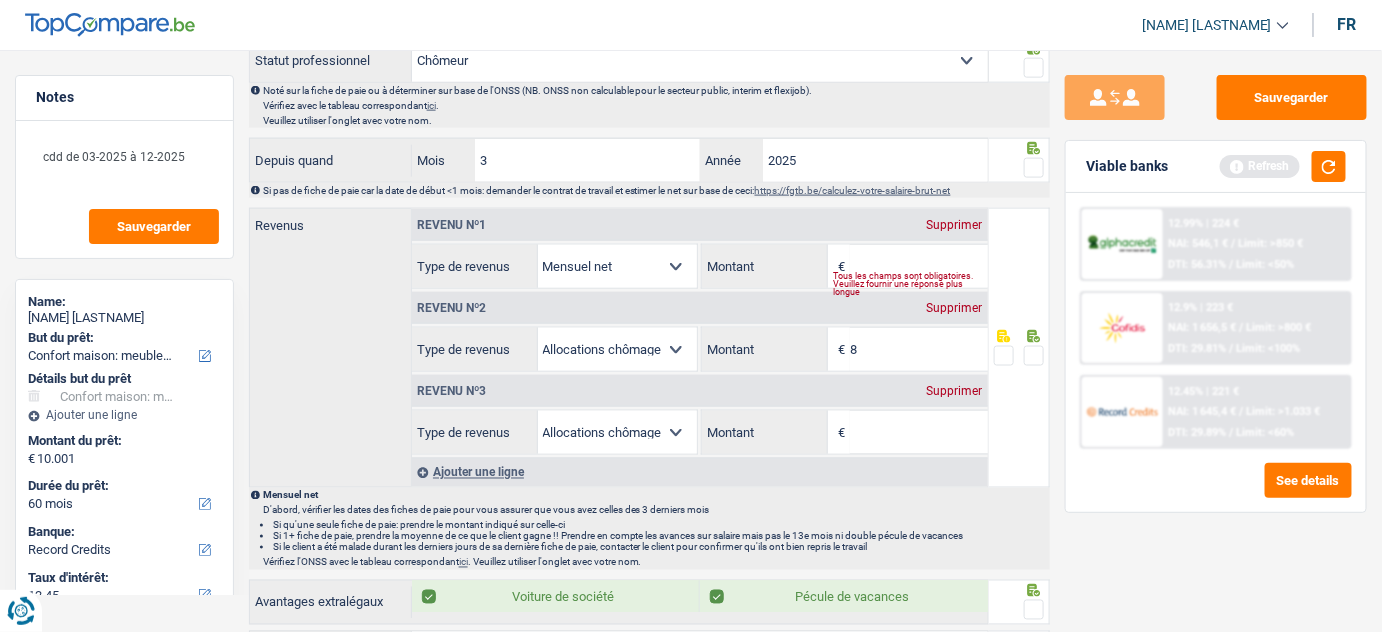 click on "Montant" at bounding box center (919, 432) 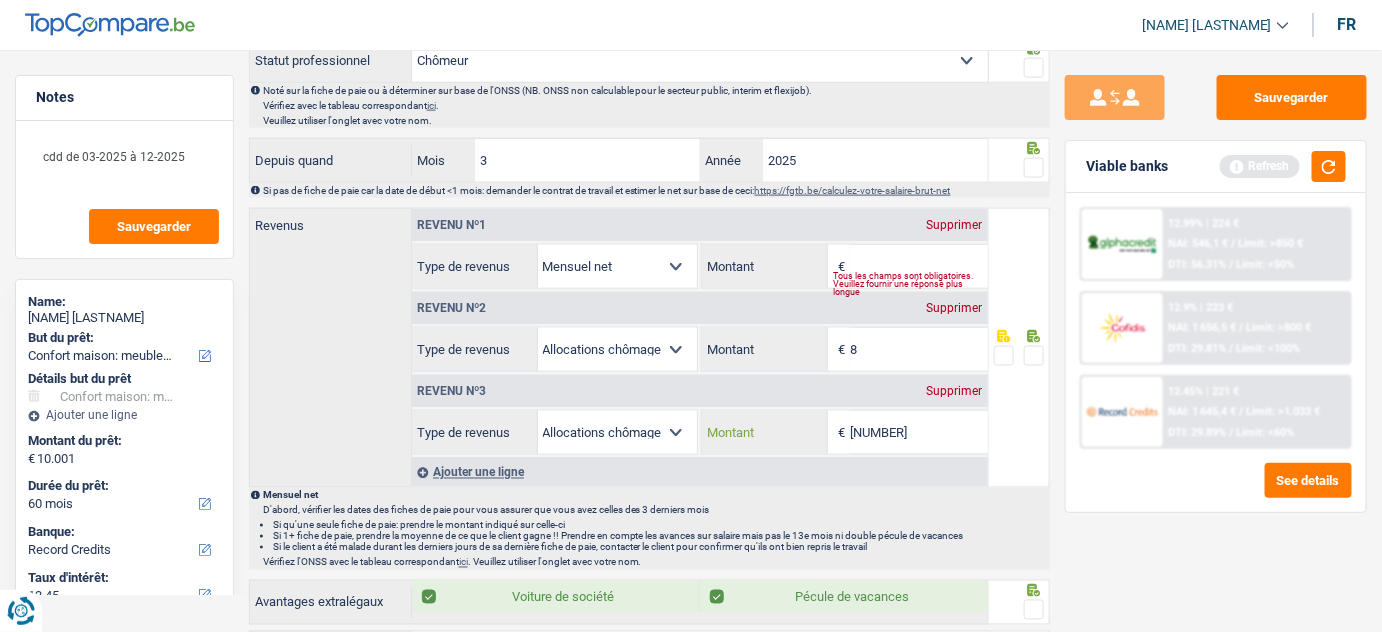 type on "[NUMBER]" 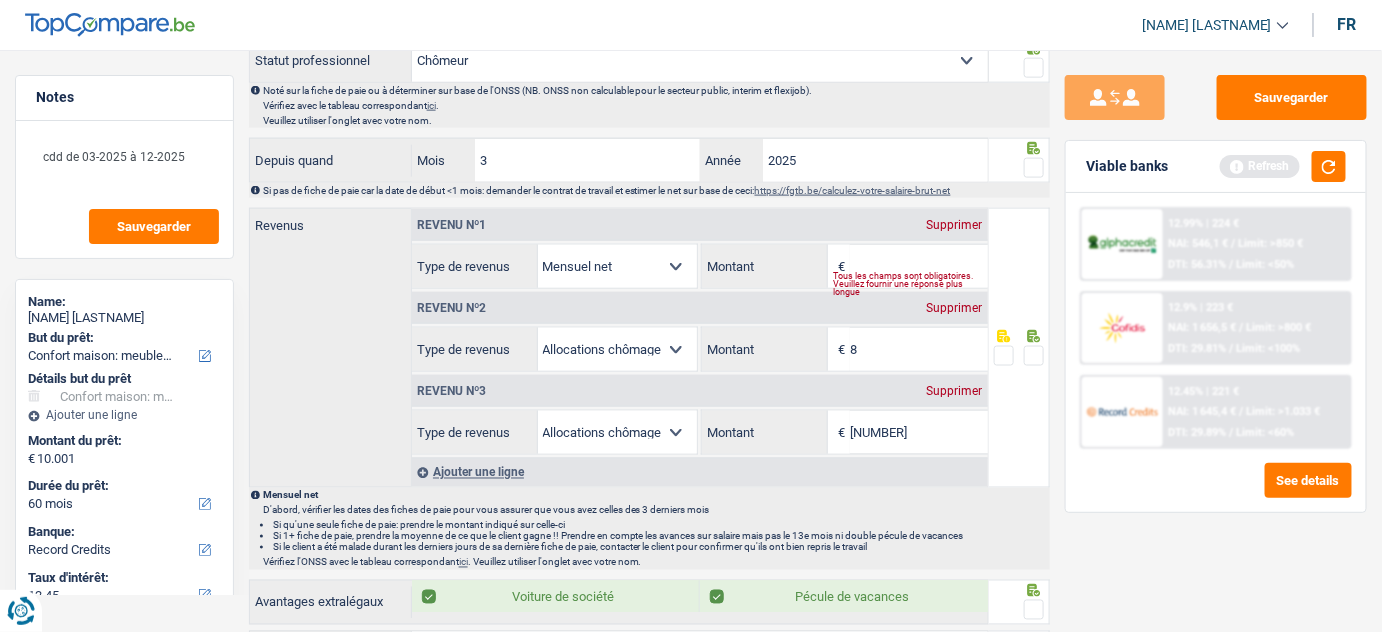 click on "Supprimer" at bounding box center (955, 308) 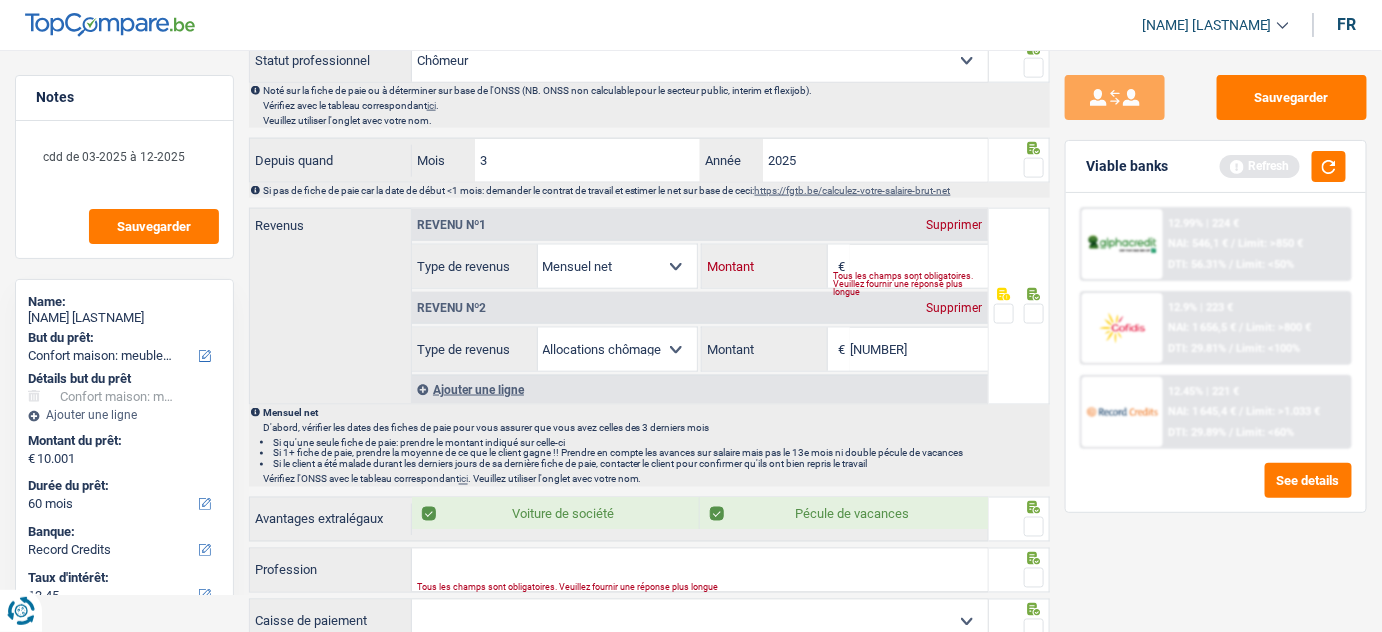 click on "Montant" at bounding box center [919, 266] 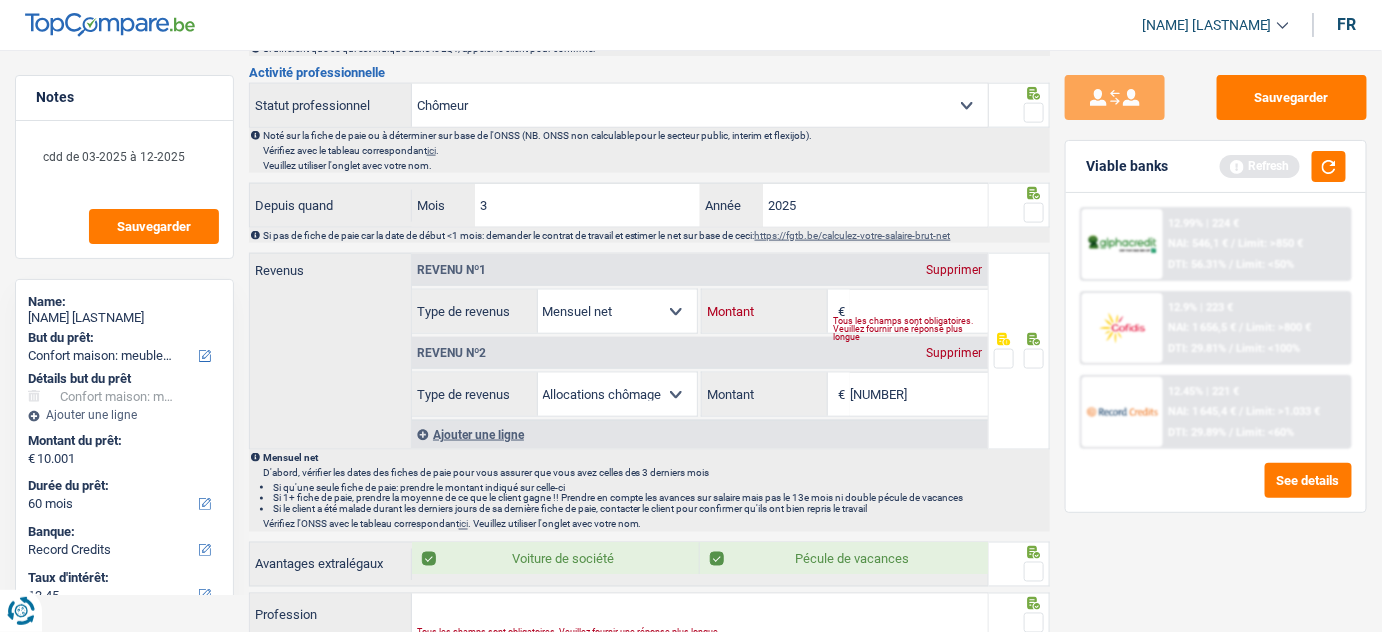 scroll, scrollTop: 818, scrollLeft: 0, axis: vertical 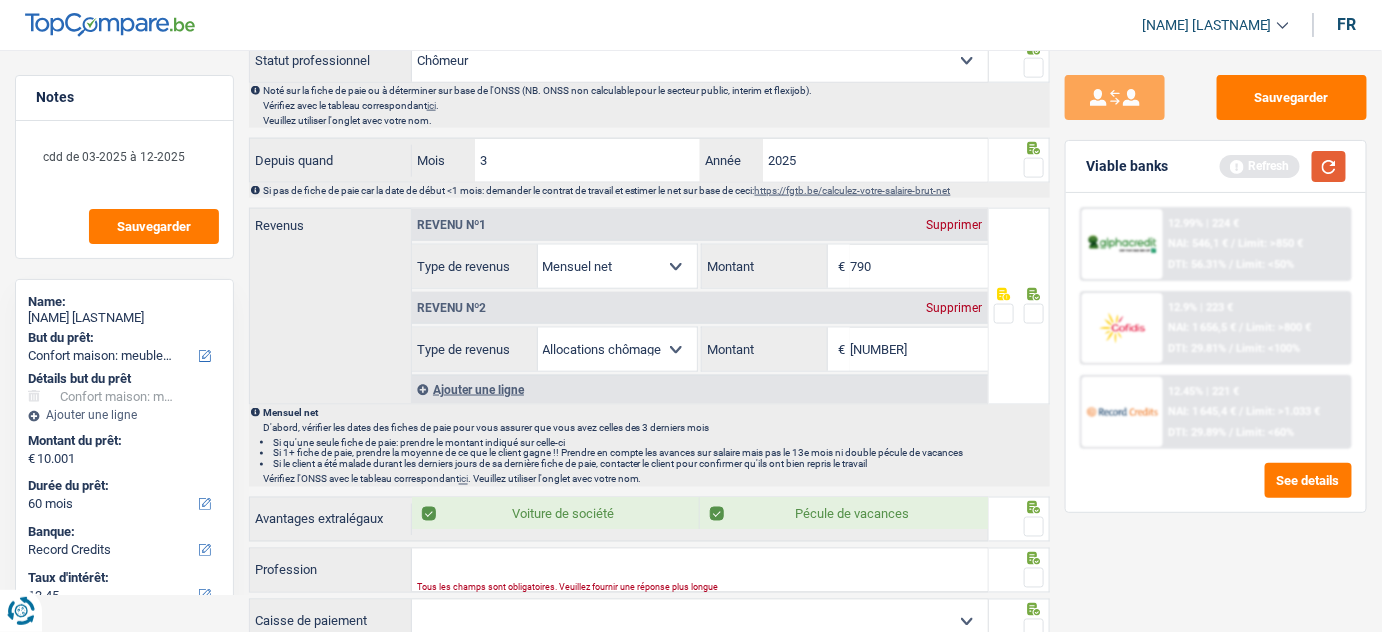 type on "790" 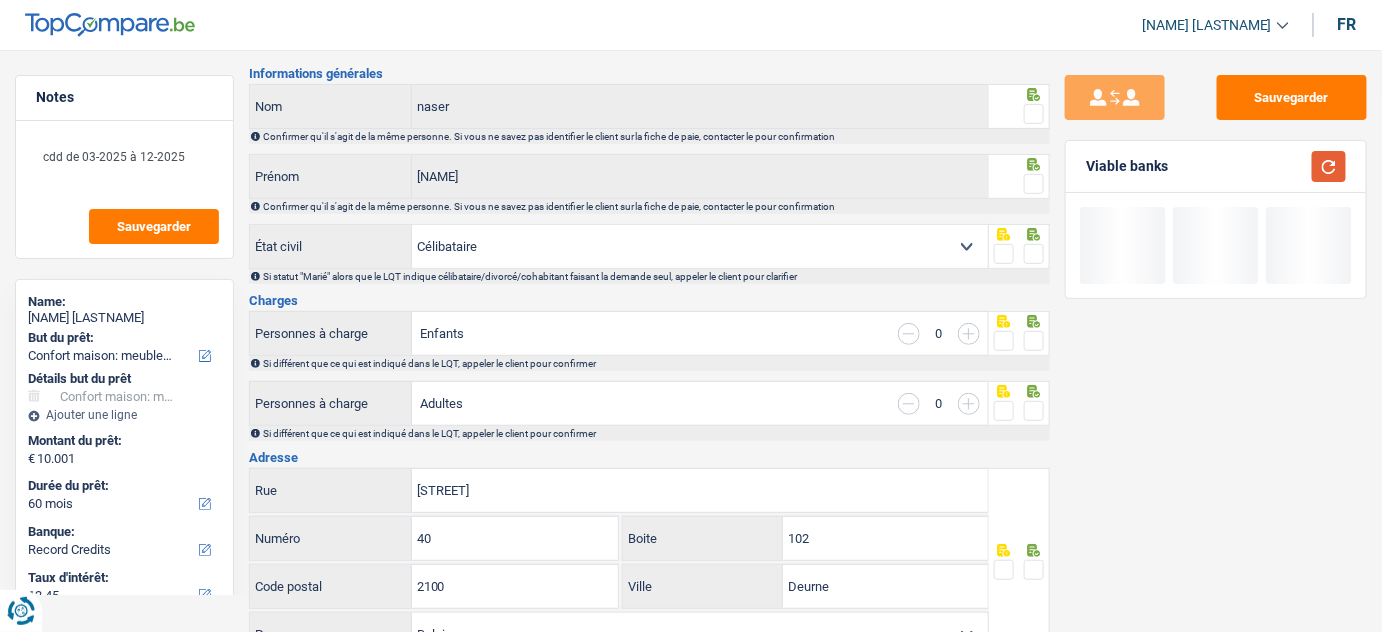 scroll, scrollTop: 0, scrollLeft: 0, axis: both 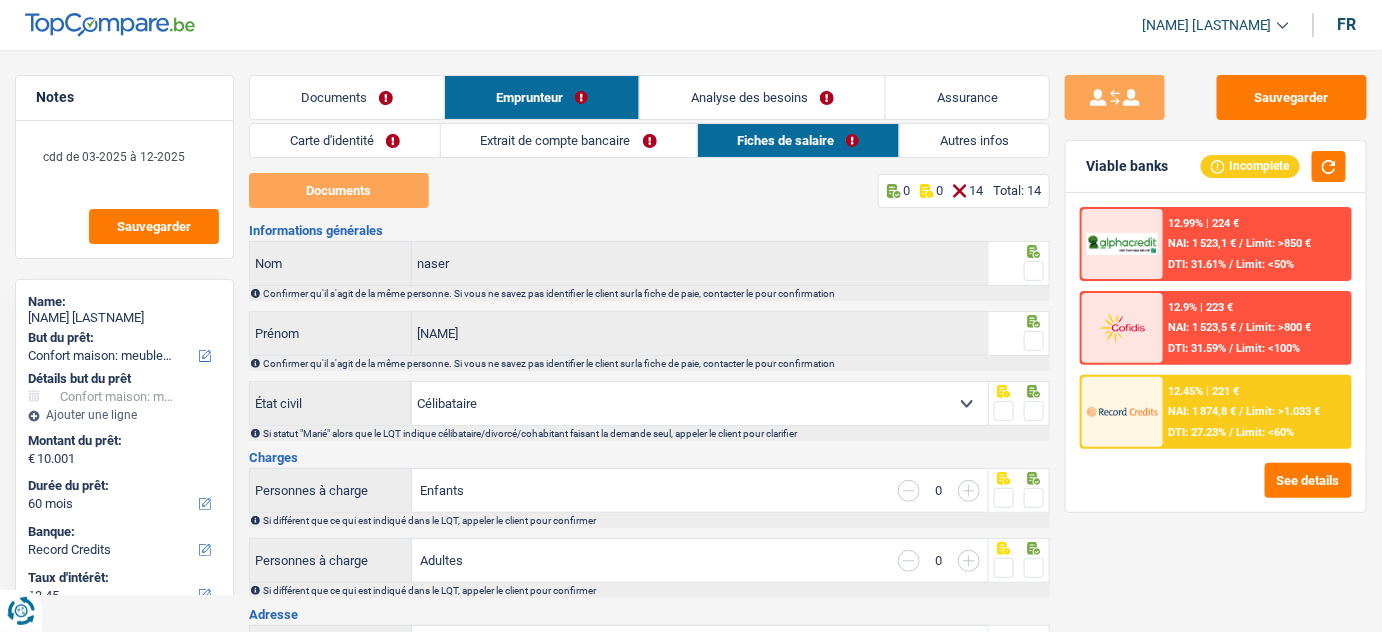 click on "Autres infos" at bounding box center [974, 140] 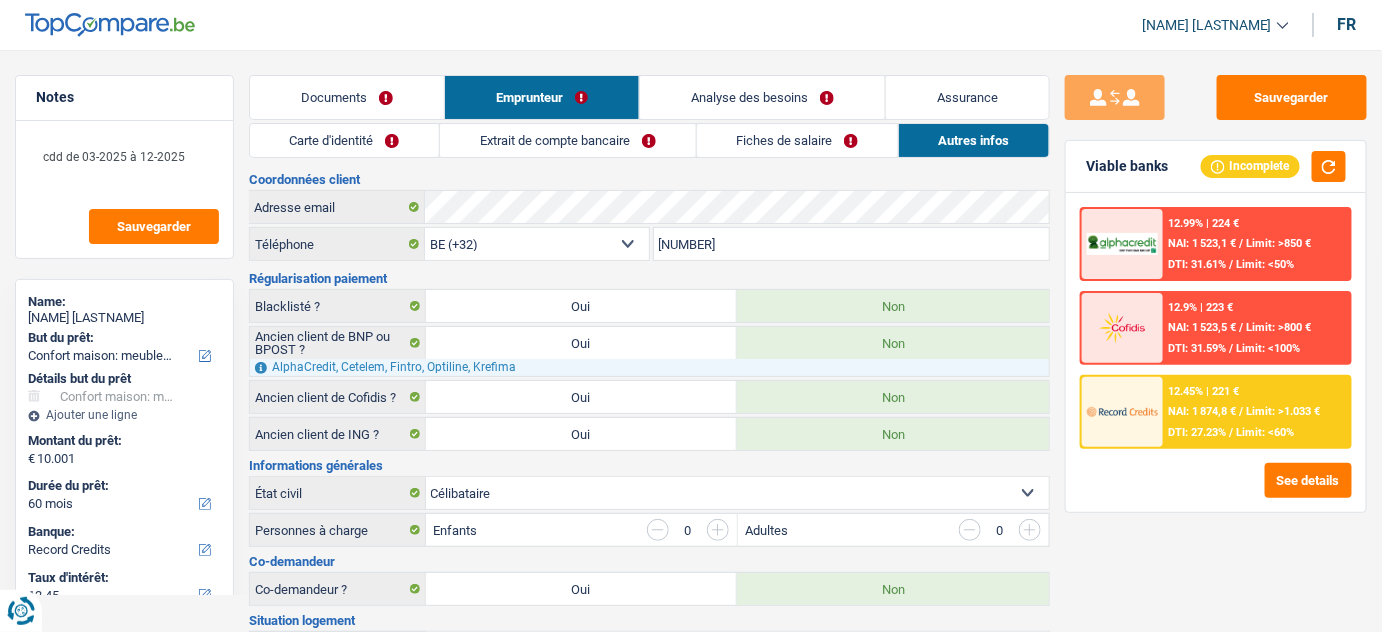drag, startPoint x: 637, startPoint y: 131, endPoint x: 736, endPoint y: 138, distance: 99.24717 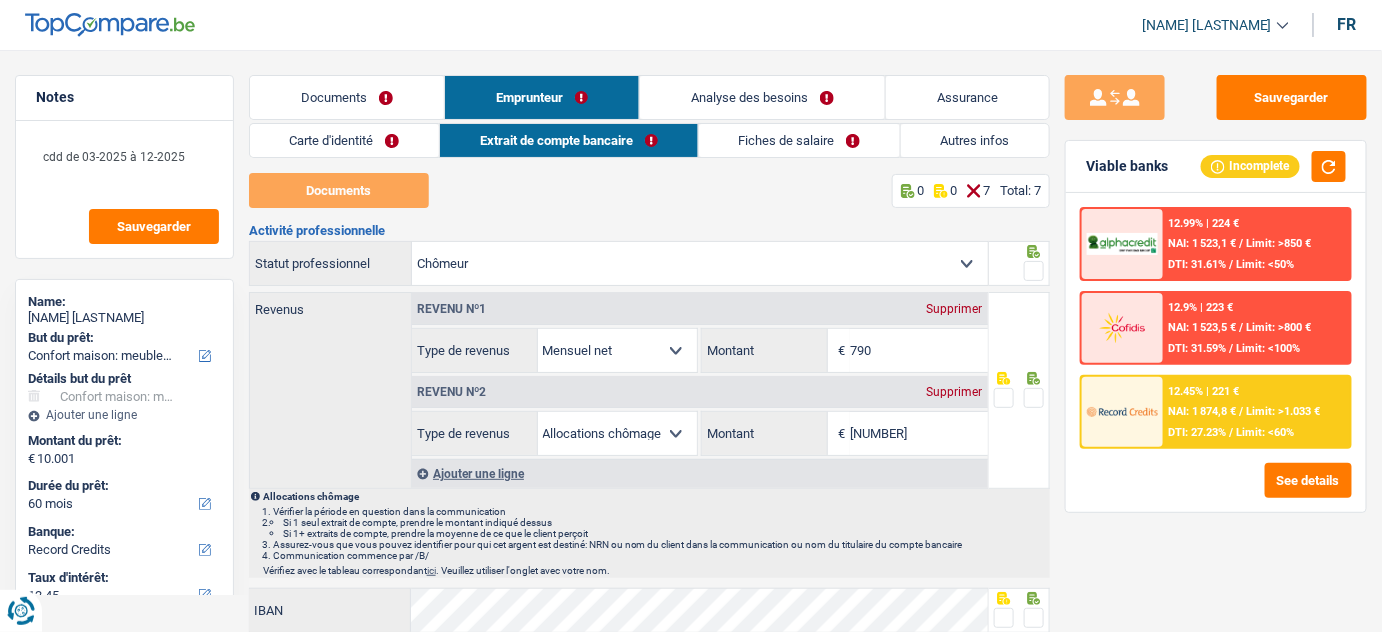 click on "Fiches de salaire" at bounding box center (799, 140) 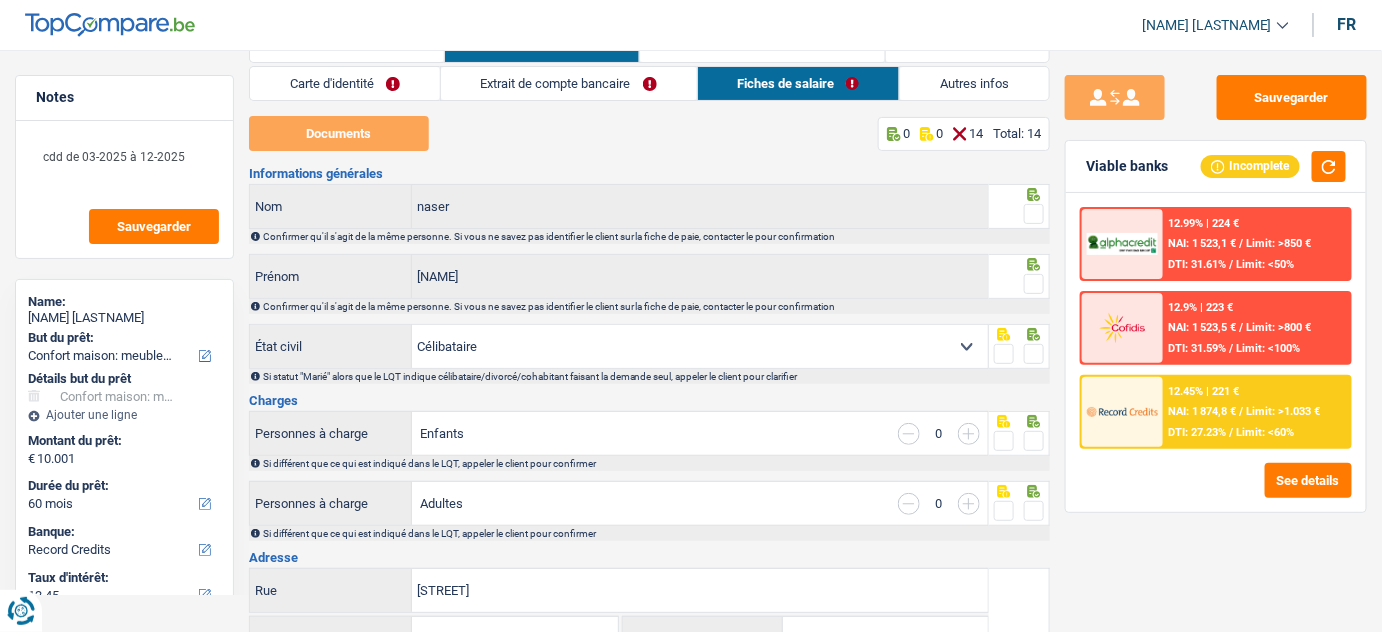scroll, scrollTop: 0, scrollLeft: 0, axis: both 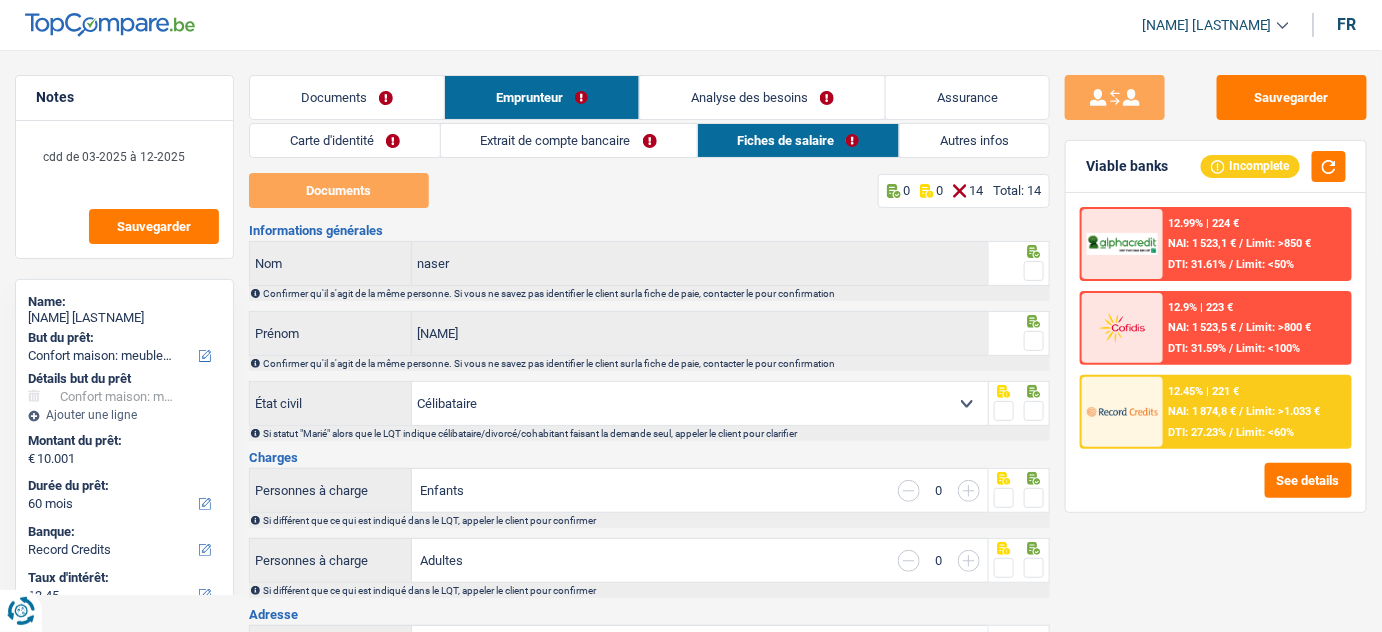 click on "Documents" at bounding box center [347, 97] 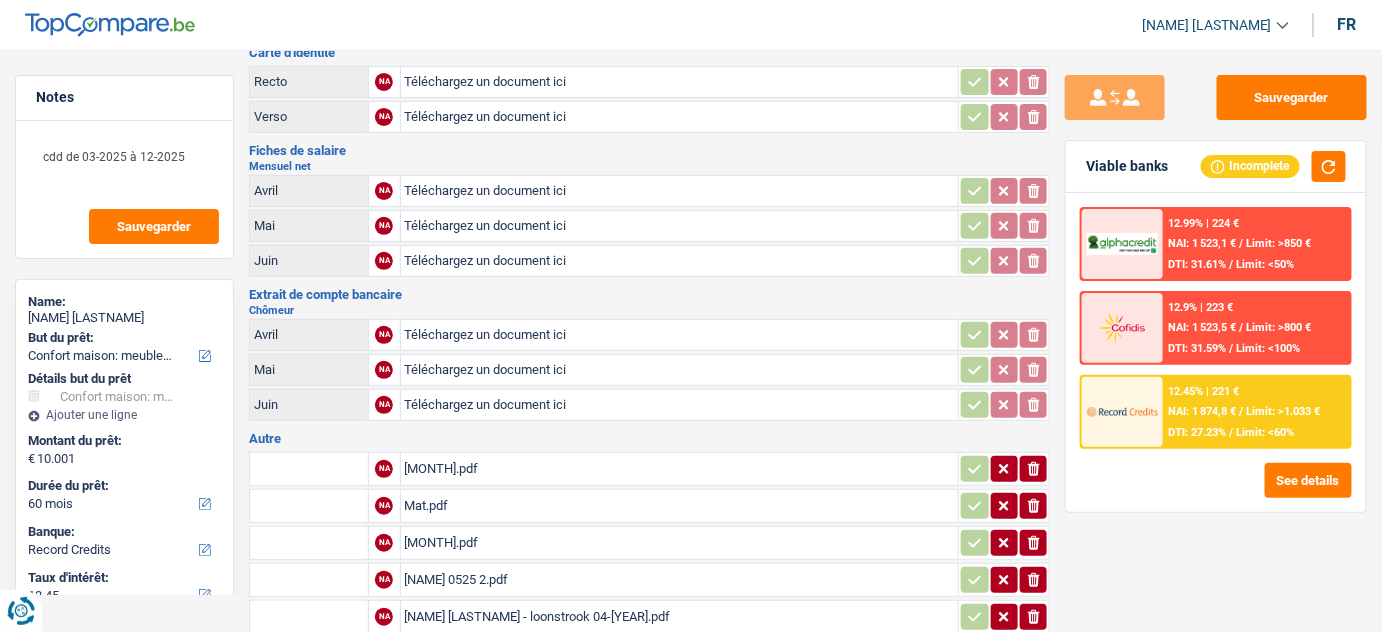 scroll, scrollTop: 23, scrollLeft: 0, axis: vertical 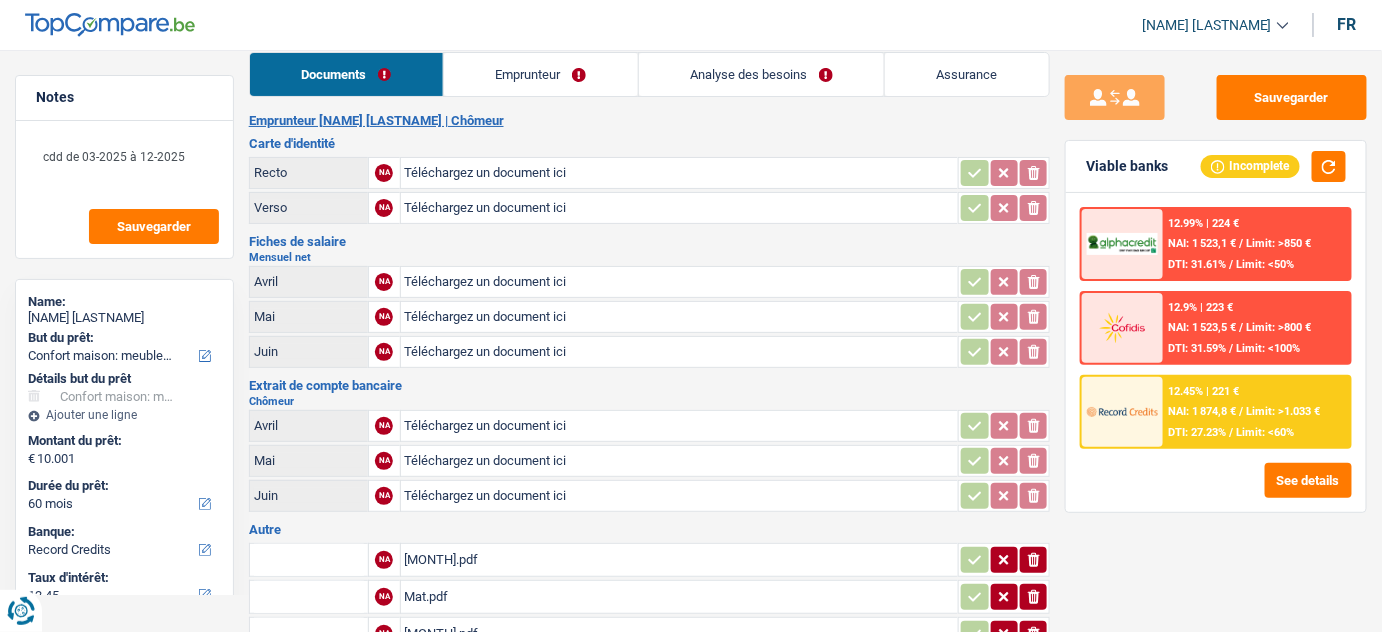 click on "Téléchargez un document ici" at bounding box center [680, 426] 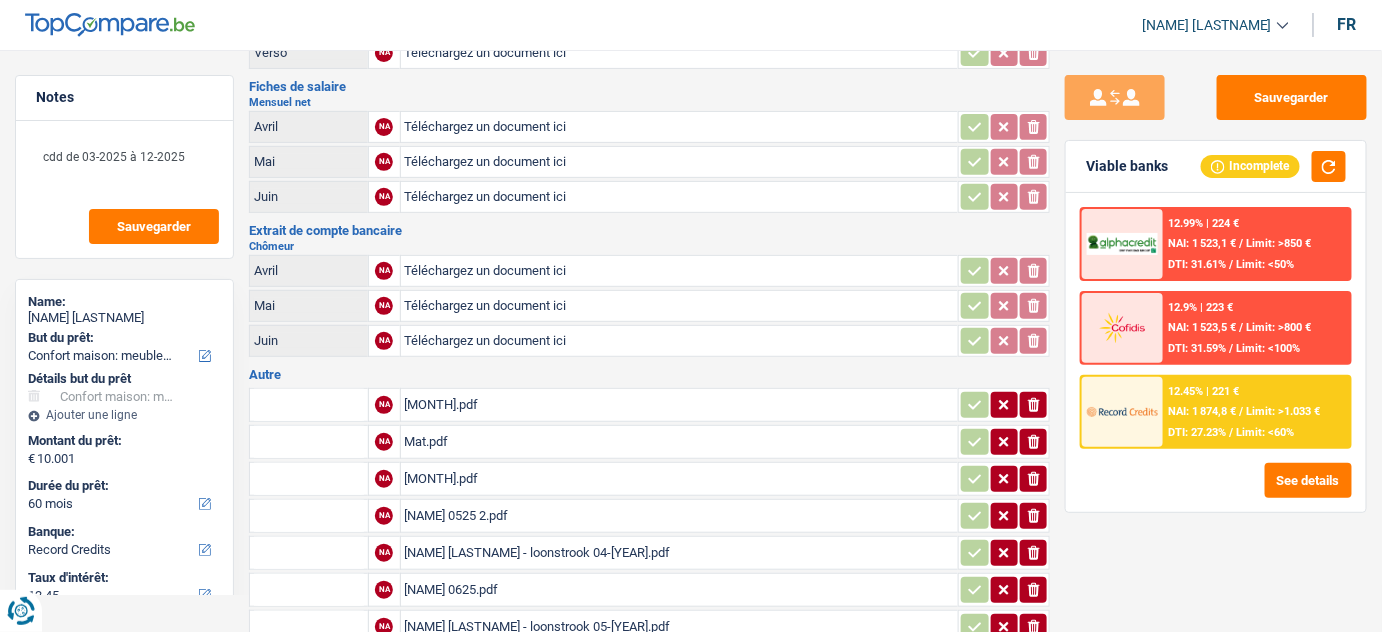 scroll, scrollTop: 296, scrollLeft: 0, axis: vertical 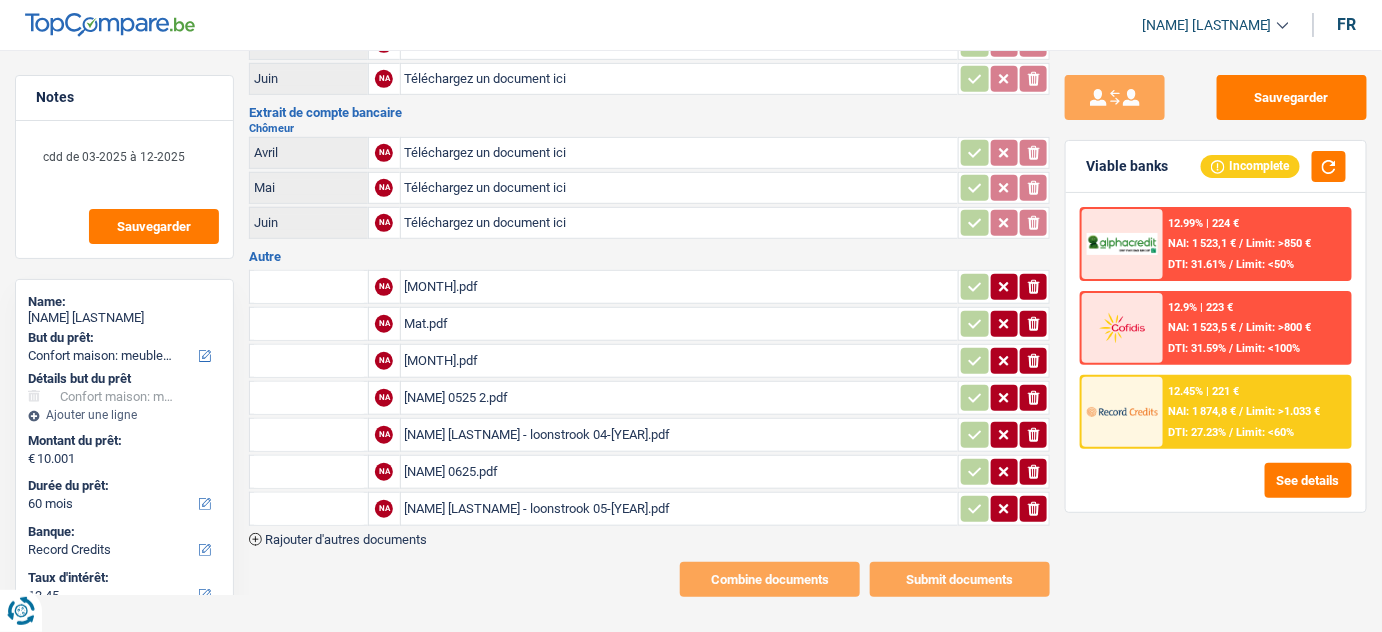 click on "[MONTH].pdf" at bounding box center (680, 287) 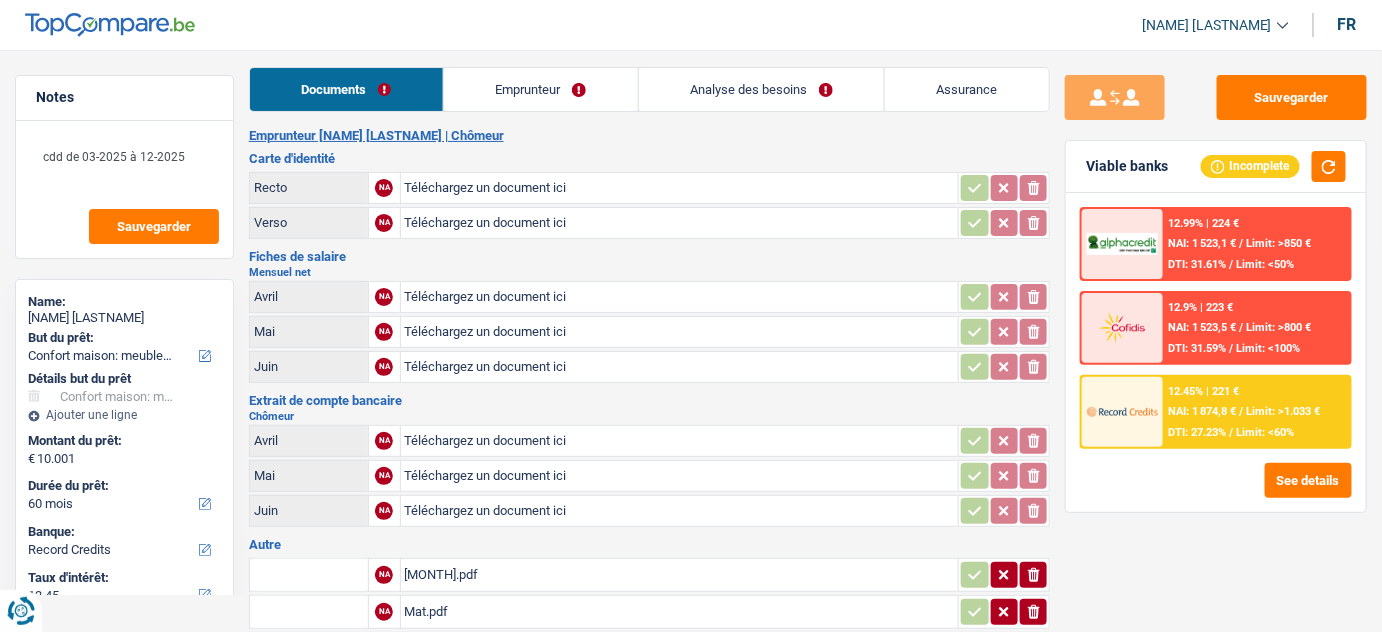 scroll, scrollTop: 0, scrollLeft: 0, axis: both 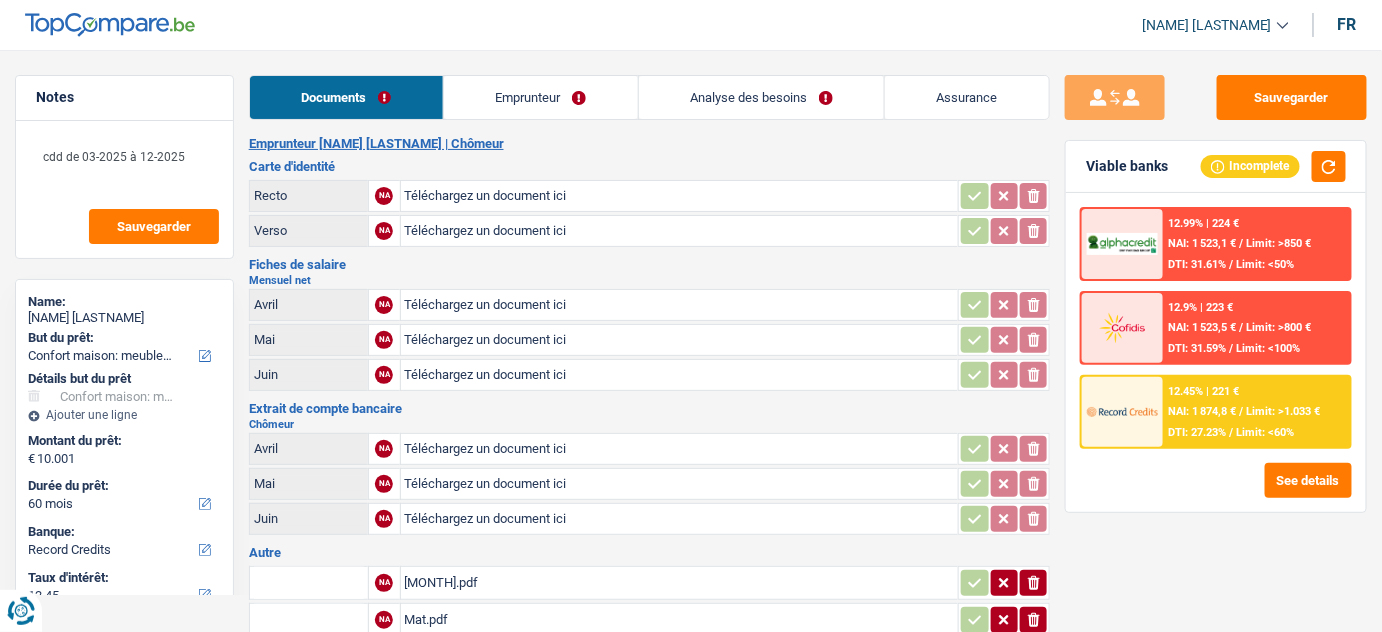 click on "Emprunteur" at bounding box center (541, 97) 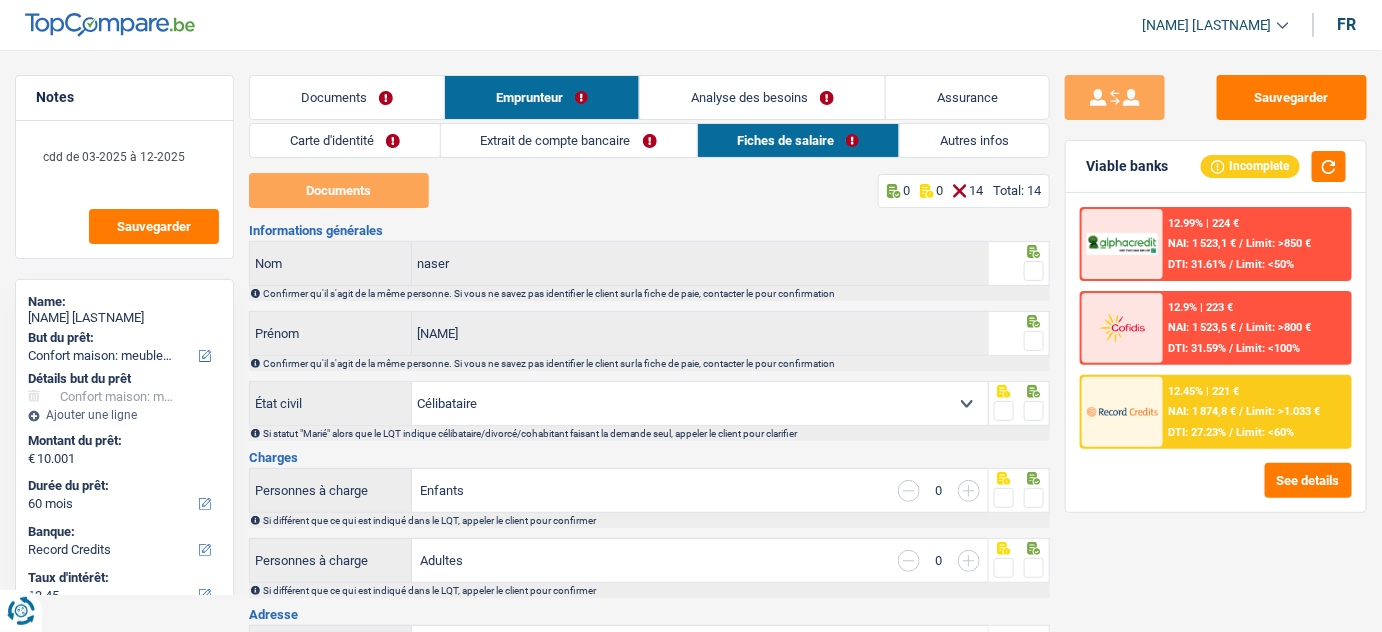 click on "Extrait de compte bancaire" at bounding box center [569, 140] 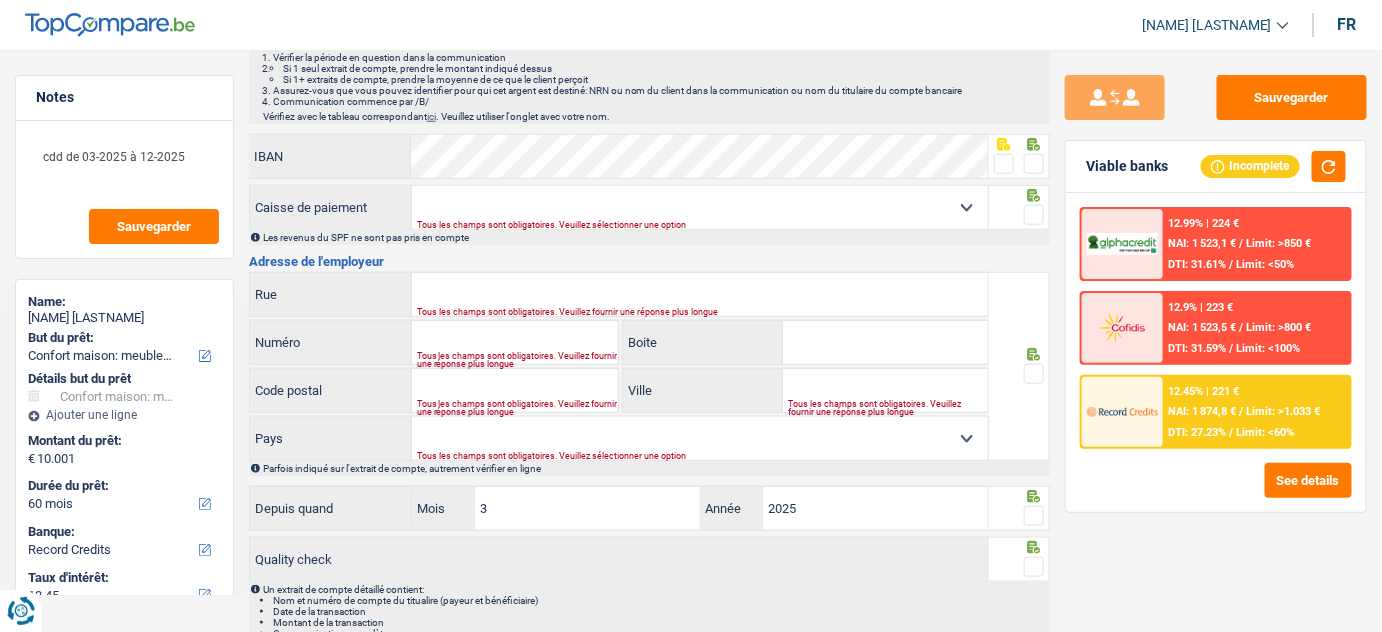 scroll, scrollTop: 0, scrollLeft: 0, axis: both 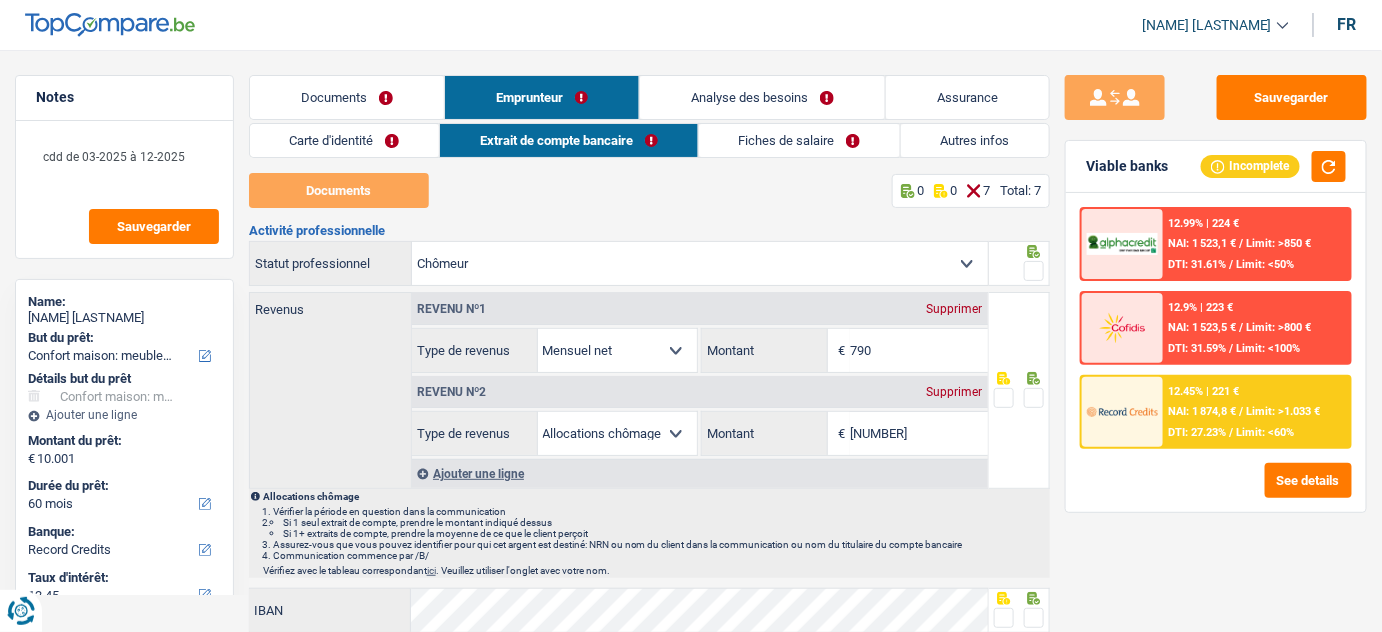 click on "Allocation d'handicap Allocations chômage Allocations familiales Chèques repas Complément d'entreprise Indemnité mutuelle Indépendant complémentaire Mensuel net Pension Pension alimentaire Pension d'invalidité Revenu d'intégration sociale Revenus locatifs Autres revenus
Sélectionner une option" at bounding box center (618, 350) 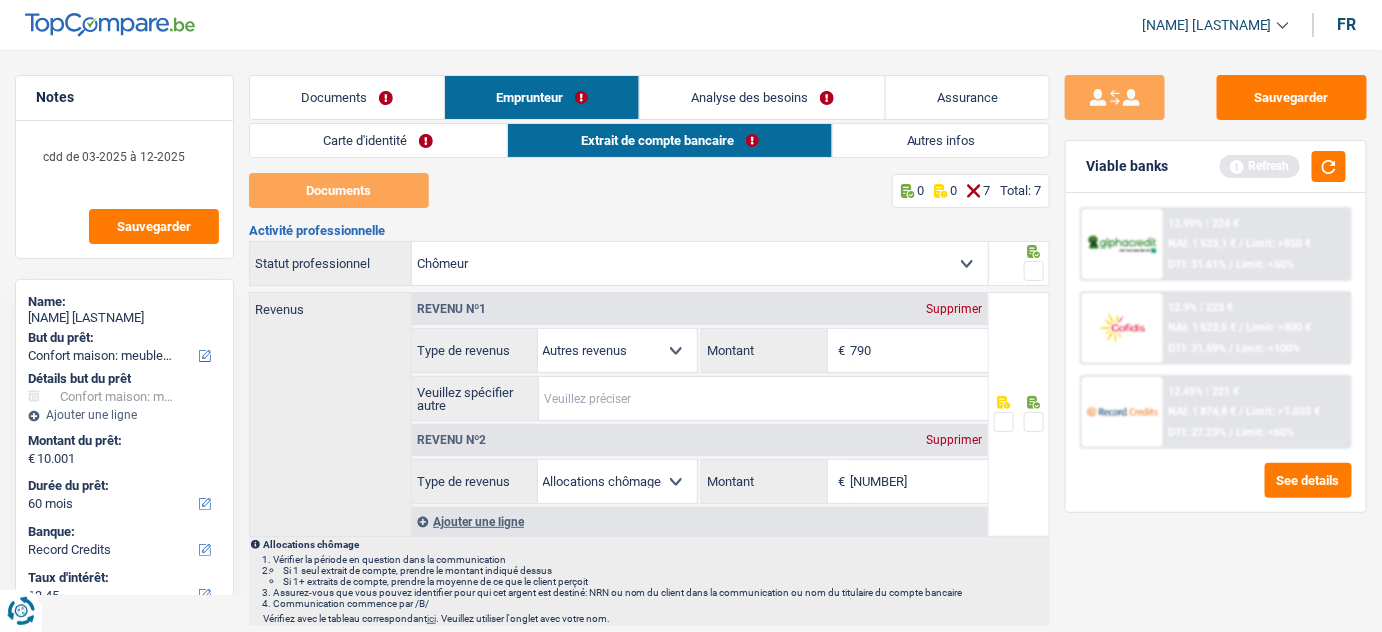 click on "Veuillez spécifier autre" at bounding box center (763, 398) 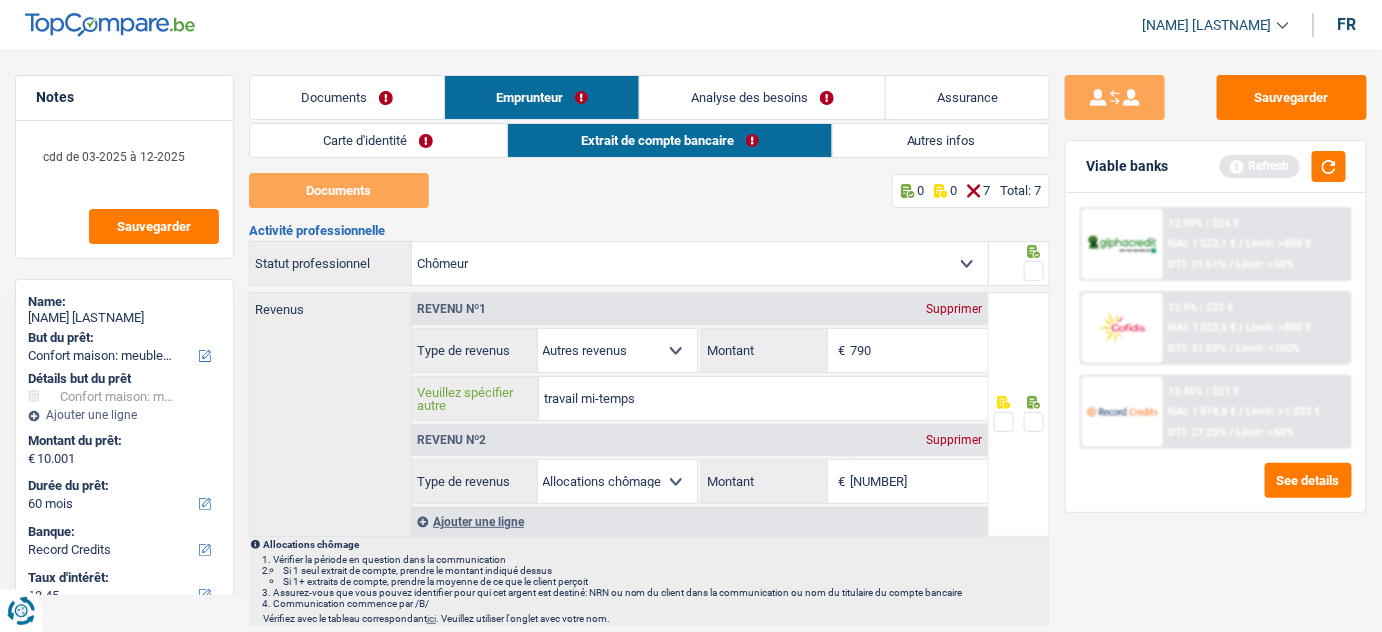 type on "travail mi-temps" 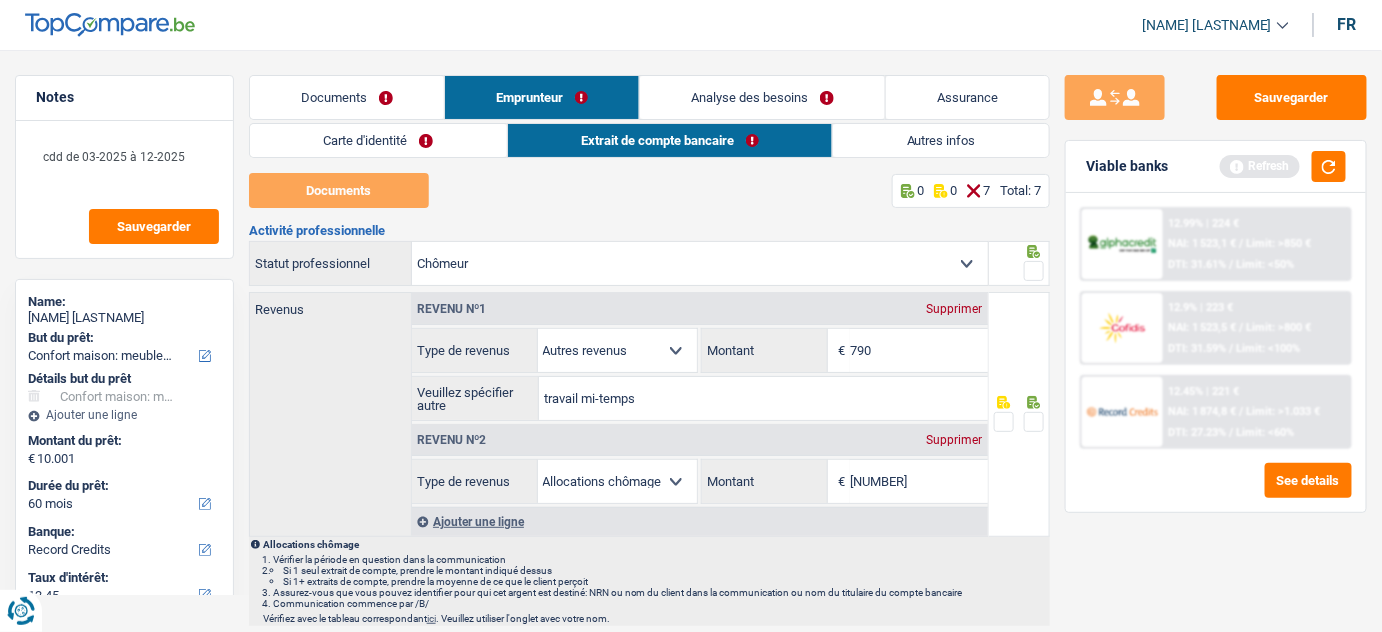 click on "Documents" at bounding box center [347, 97] 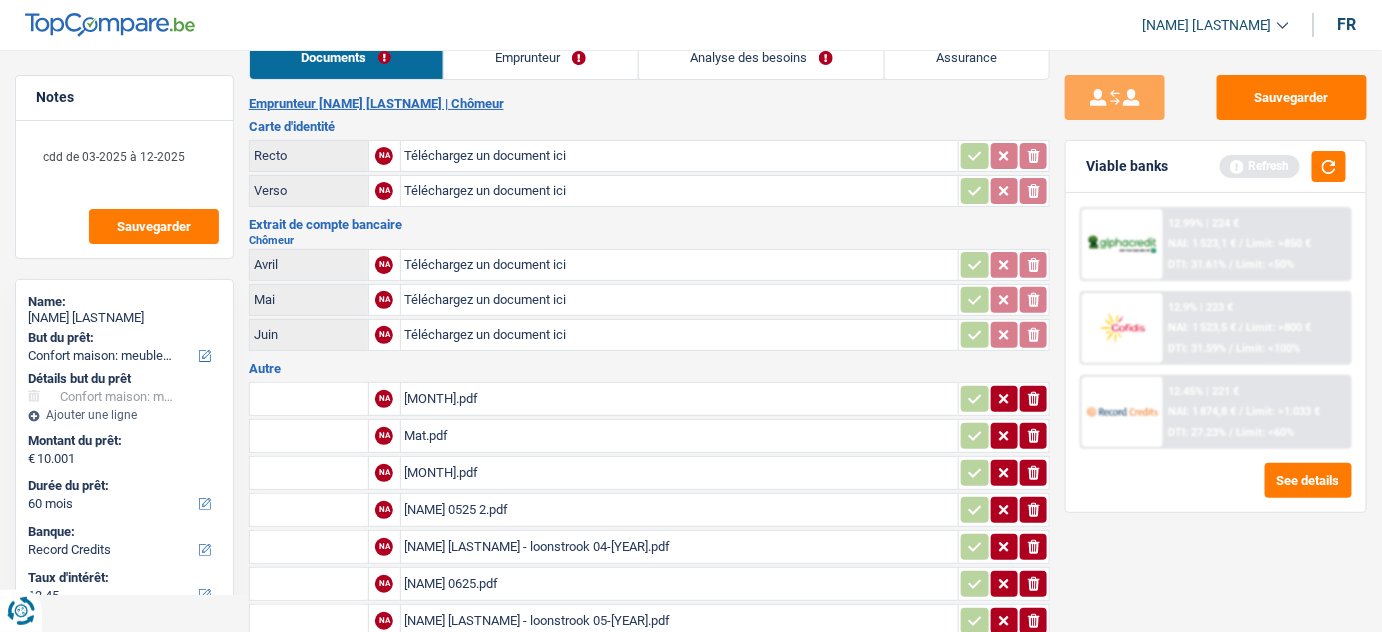 scroll, scrollTop: 0, scrollLeft: 0, axis: both 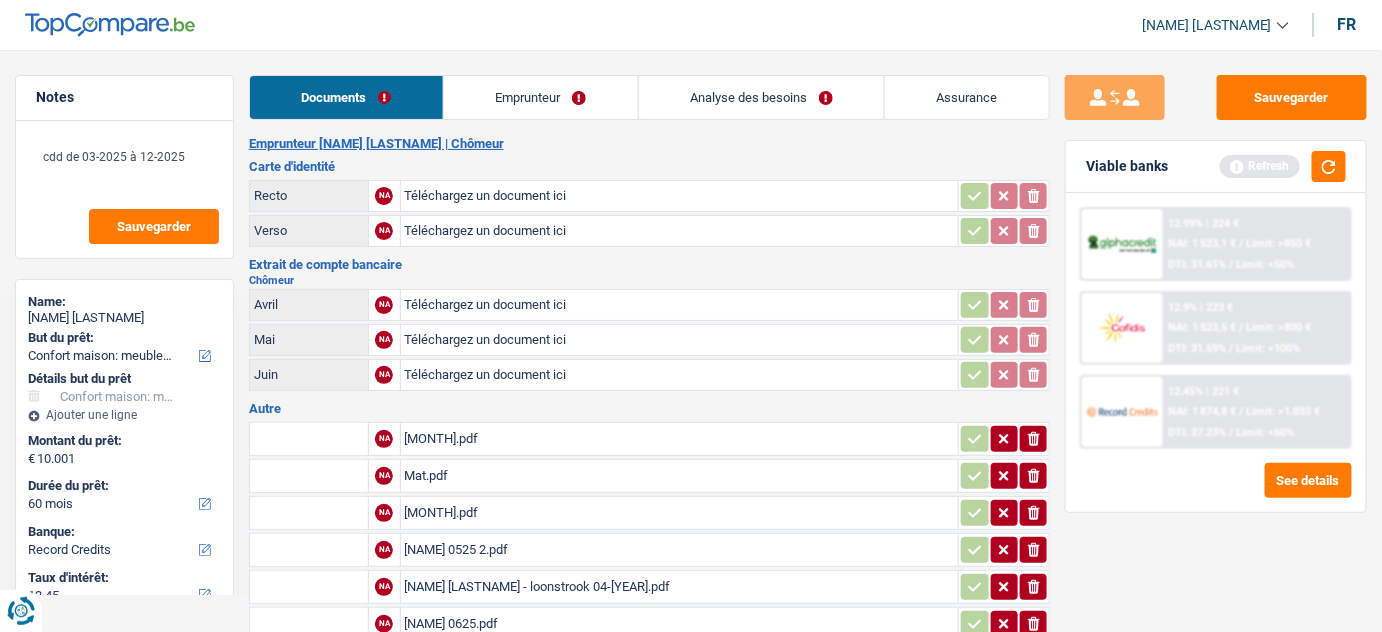 click on "Téléchargez un document ici" at bounding box center (680, 305) 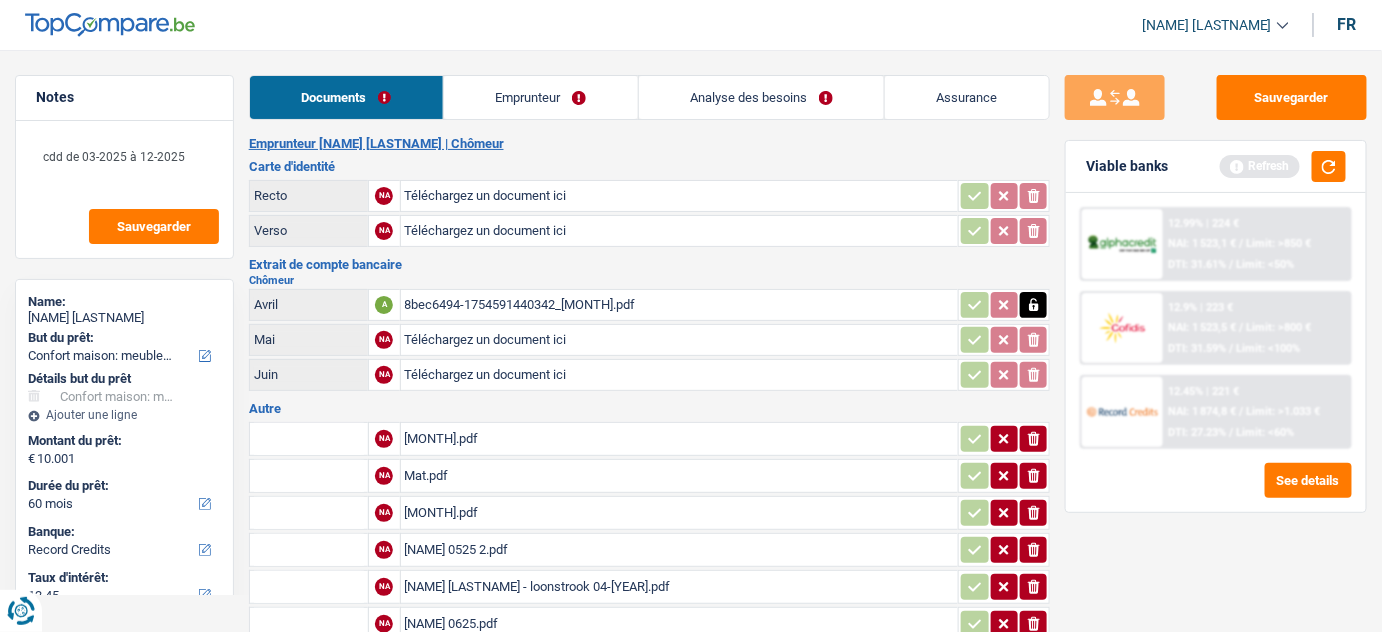 click on "Téléchargez un document ici" at bounding box center [680, 340] 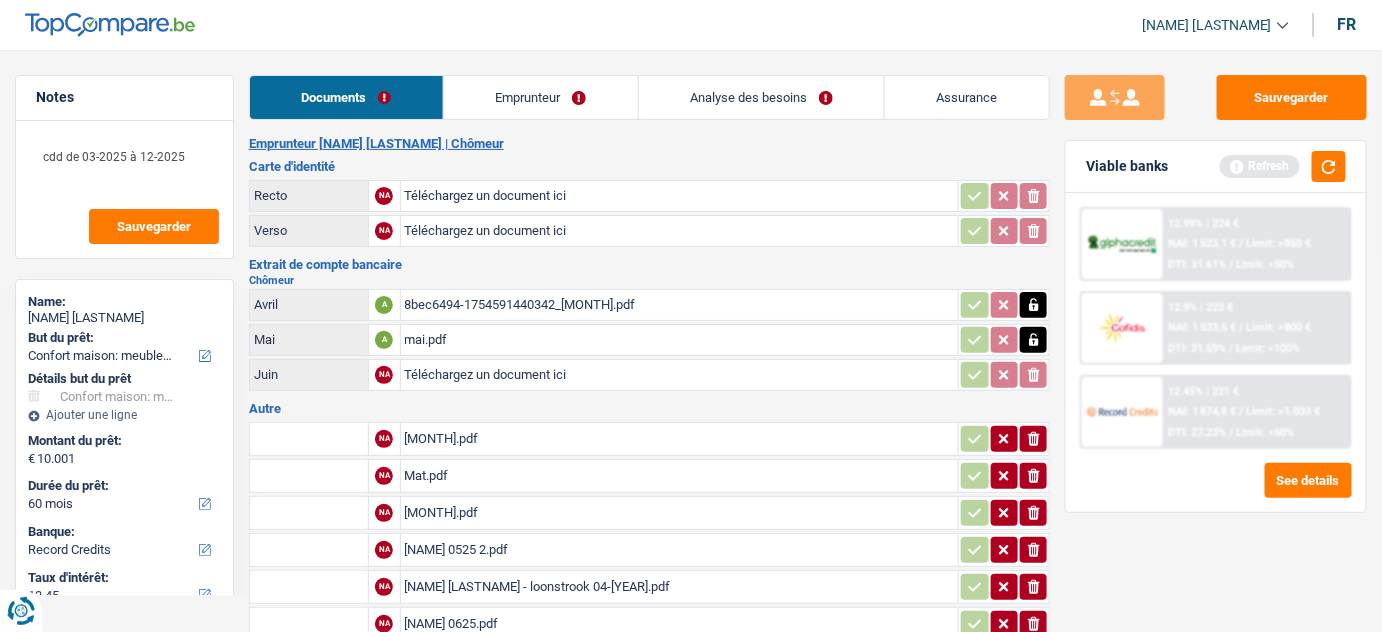 click on "Téléchargez un document ici" at bounding box center [680, 375] 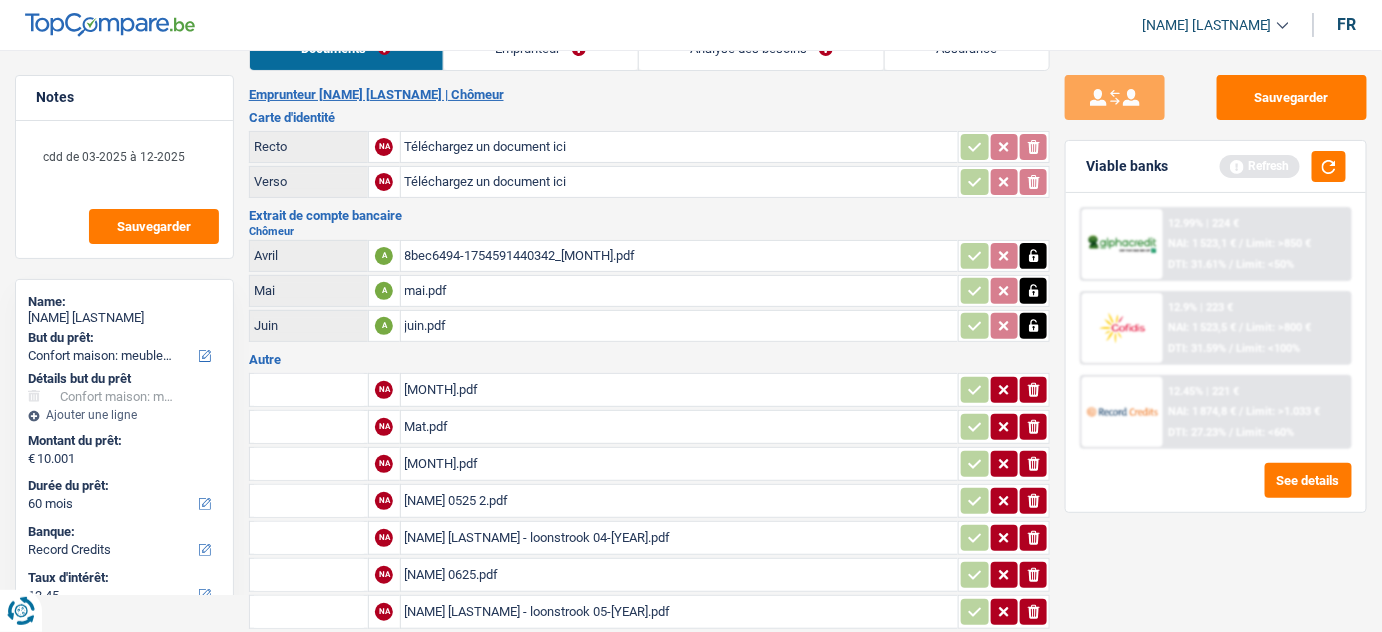 scroll, scrollTop: 90, scrollLeft: 0, axis: vertical 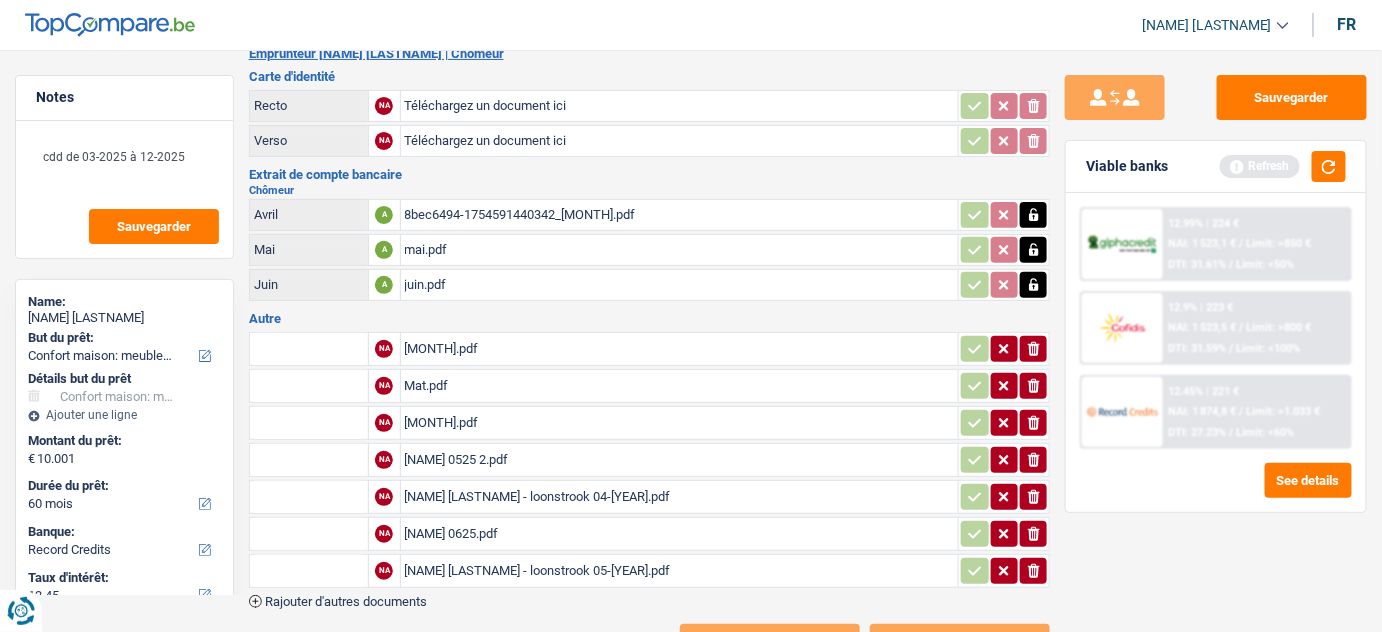 click on "ionicons-v5-e" 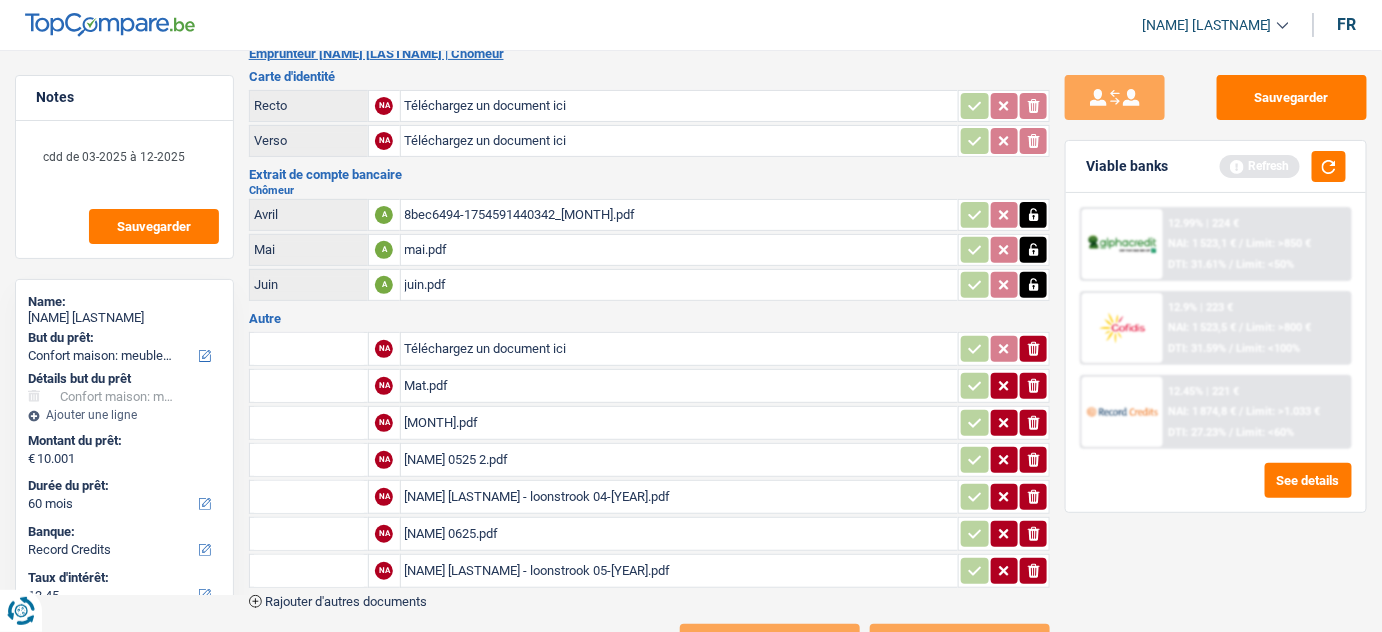 click 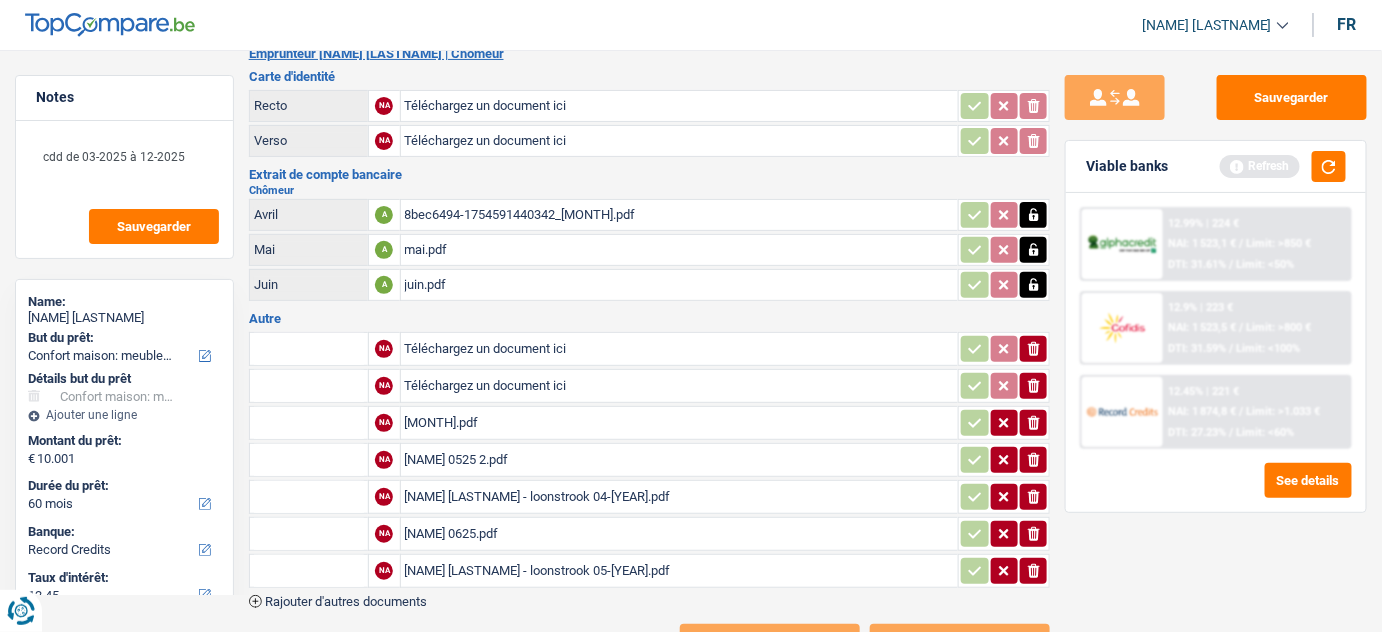 click on "ionicons-v5-e" 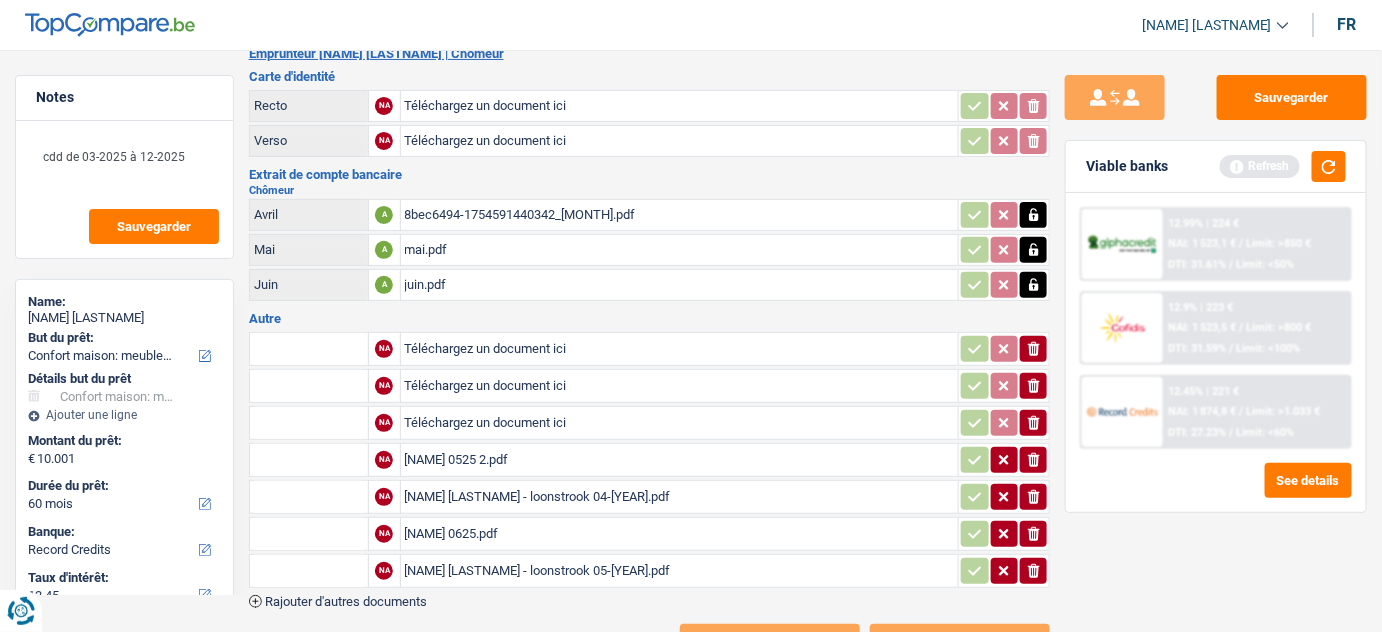 click on "[NAME] 0525 2.pdf" at bounding box center (680, 460) 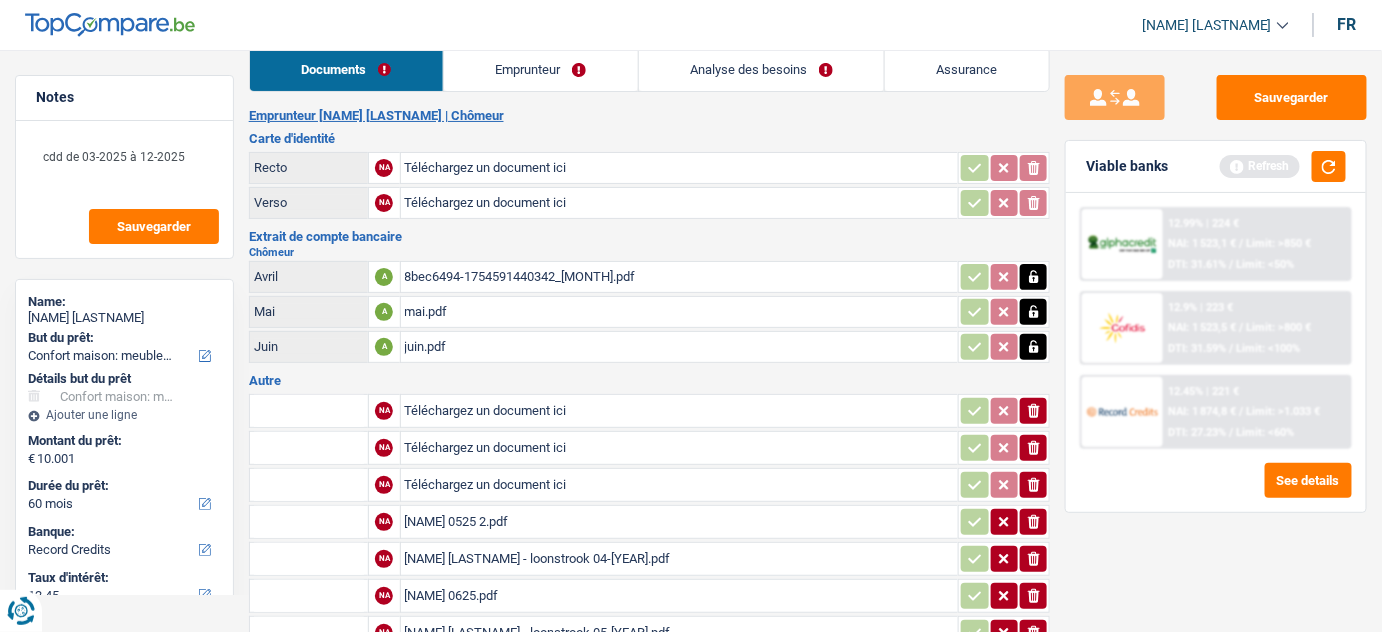 scroll, scrollTop: 0, scrollLeft: 0, axis: both 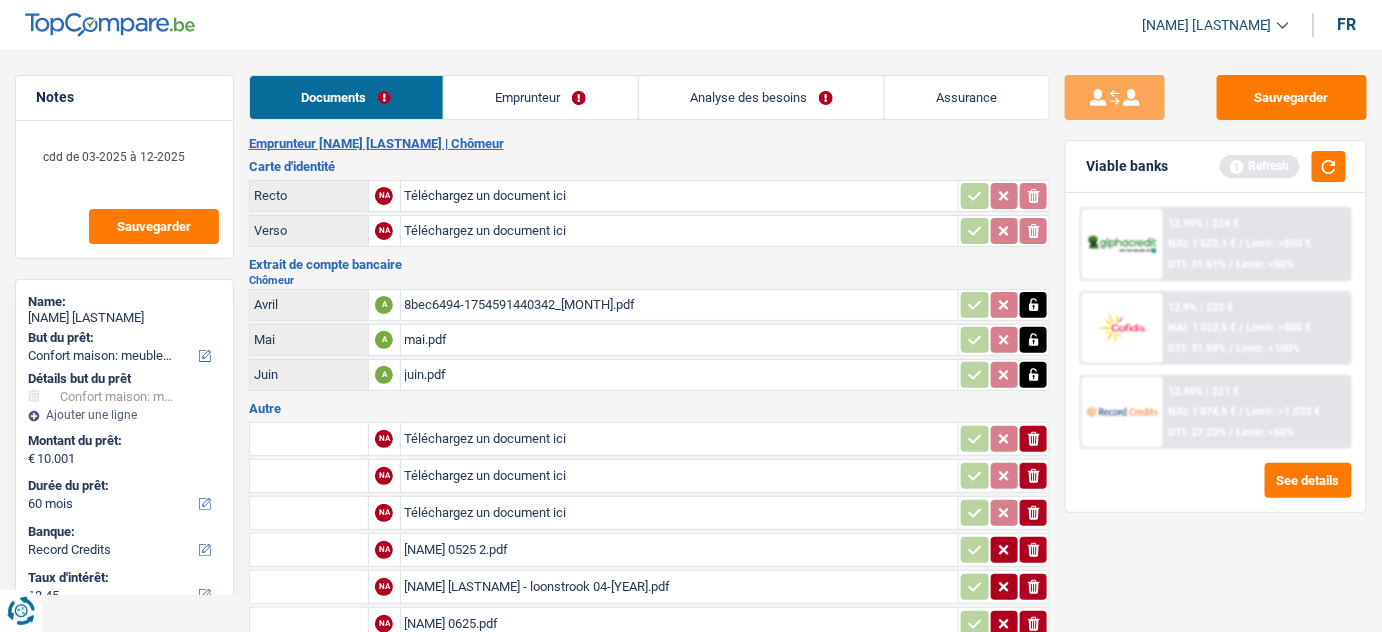 click on "Documents Emprunteur Analyse des besoins Assurance
Emprunteur [NAME] [LASTNAME] | Chômeur
Carte d'identité
Recto
NA
Téléchargez un document ici
ionicons-v5-e
Verso
NA
Téléchargez un document ici
ionicons-v5-e
Extrait de compte bancaire
Chômeur
[MONTH]
A
8bec6494-1754591440342_[MONTH].pdf
[MONTH]
A
[MONTH].pdf
[MONTH]
A
[MONTH].pdf
Autre
NA" at bounding box center [650, 412] 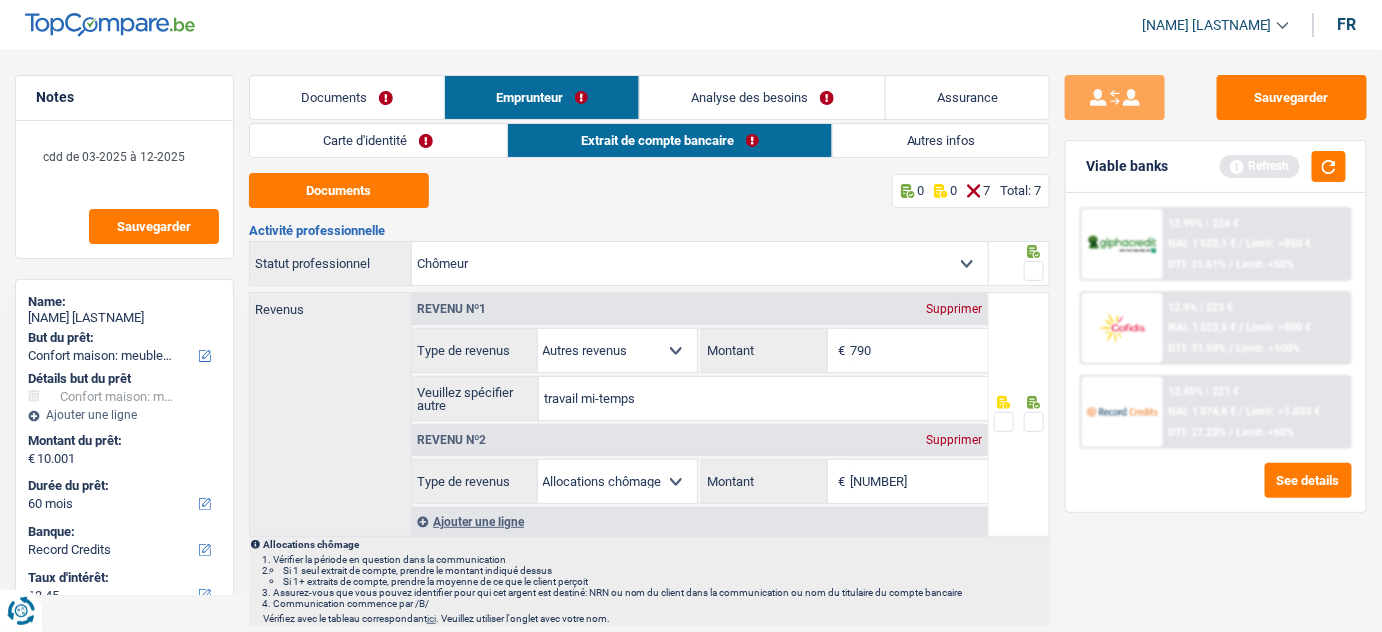 drag, startPoint x: 898, startPoint y: 349, endPoint x: 853, endPoint y: 348, distance: 45.01111 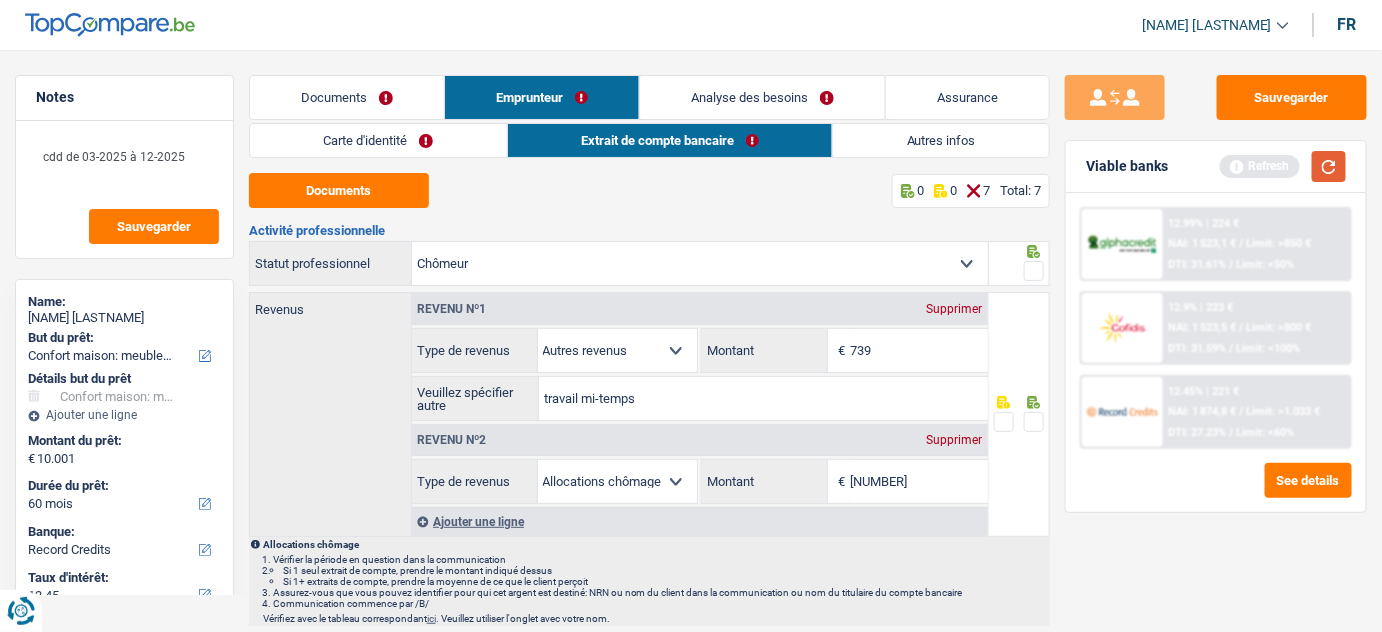 type on "739" 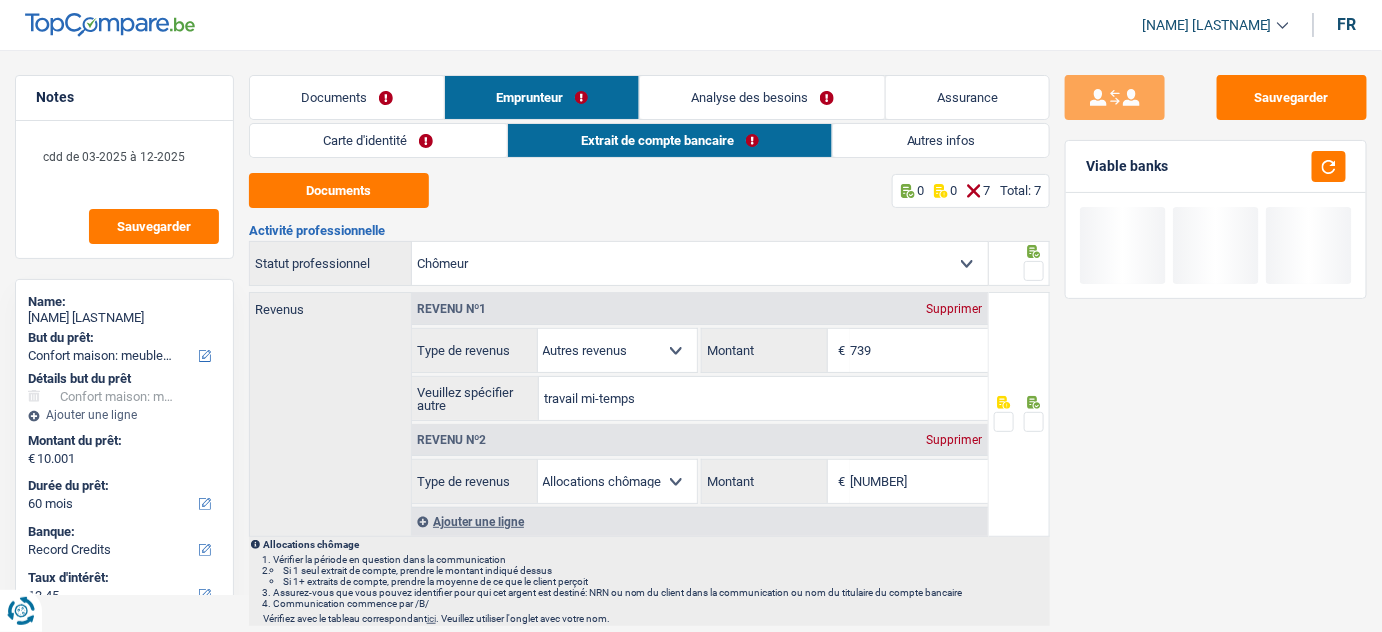 click on "Documents" at bounding box center [347, 97] 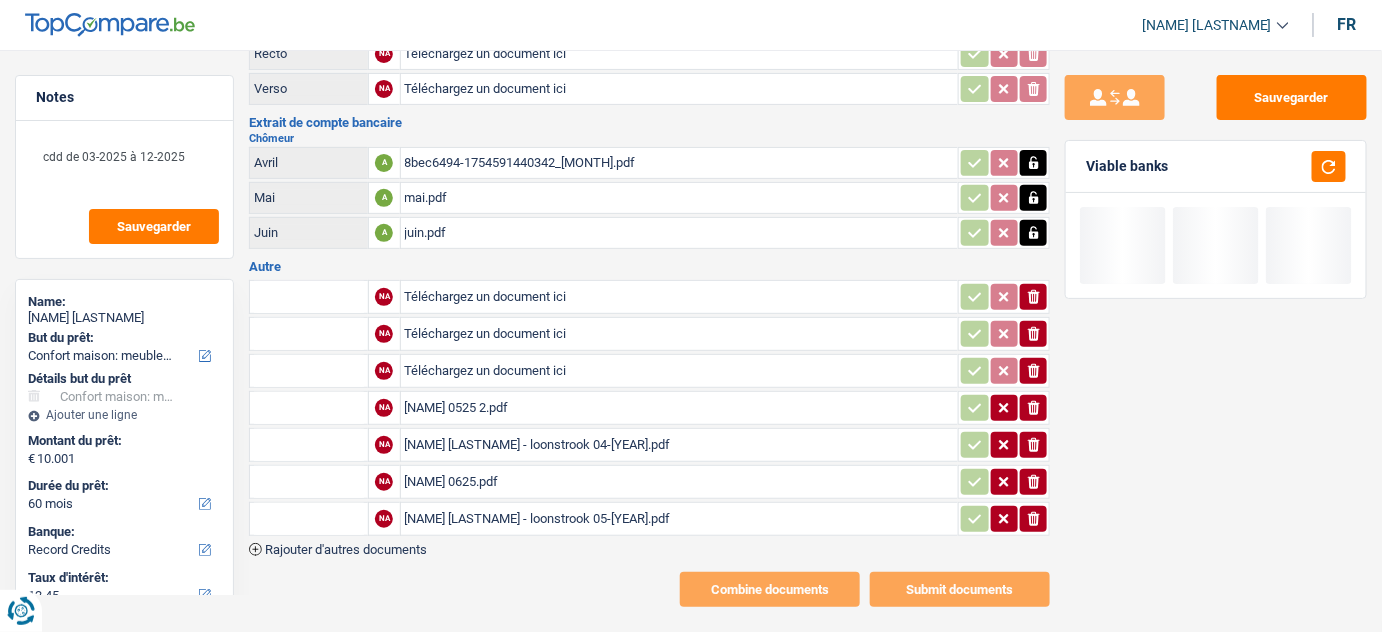 scroll, scrollTop: 153, scrollLeft: 0, axis: vertical 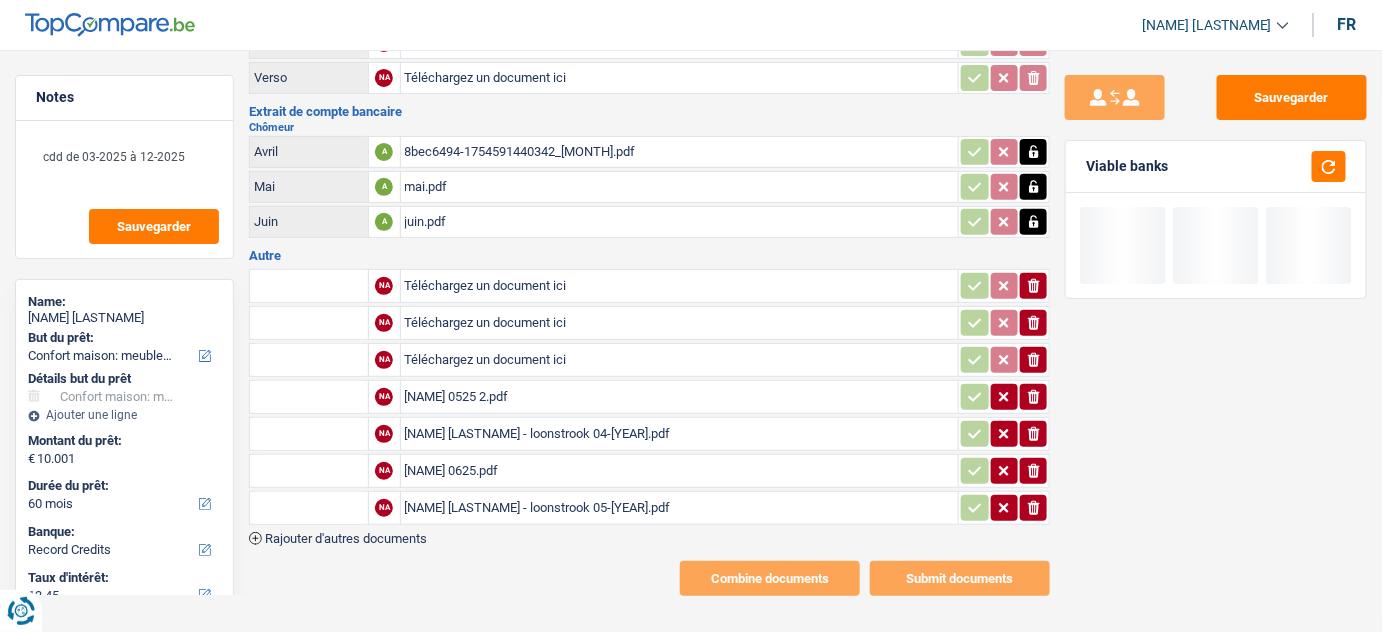 click on "[NAME] 0625.pdf" at bounding box center [680, 471] 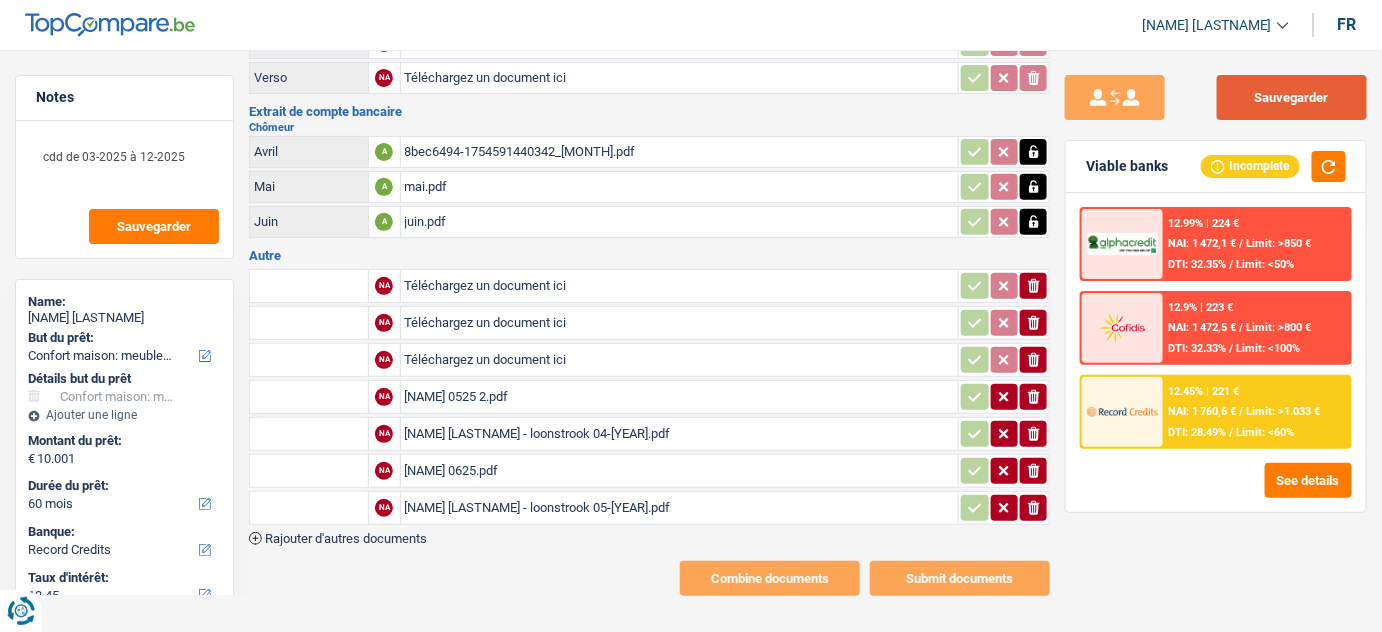 click on "Sauvegarder" at bounding box center [1292, 97] 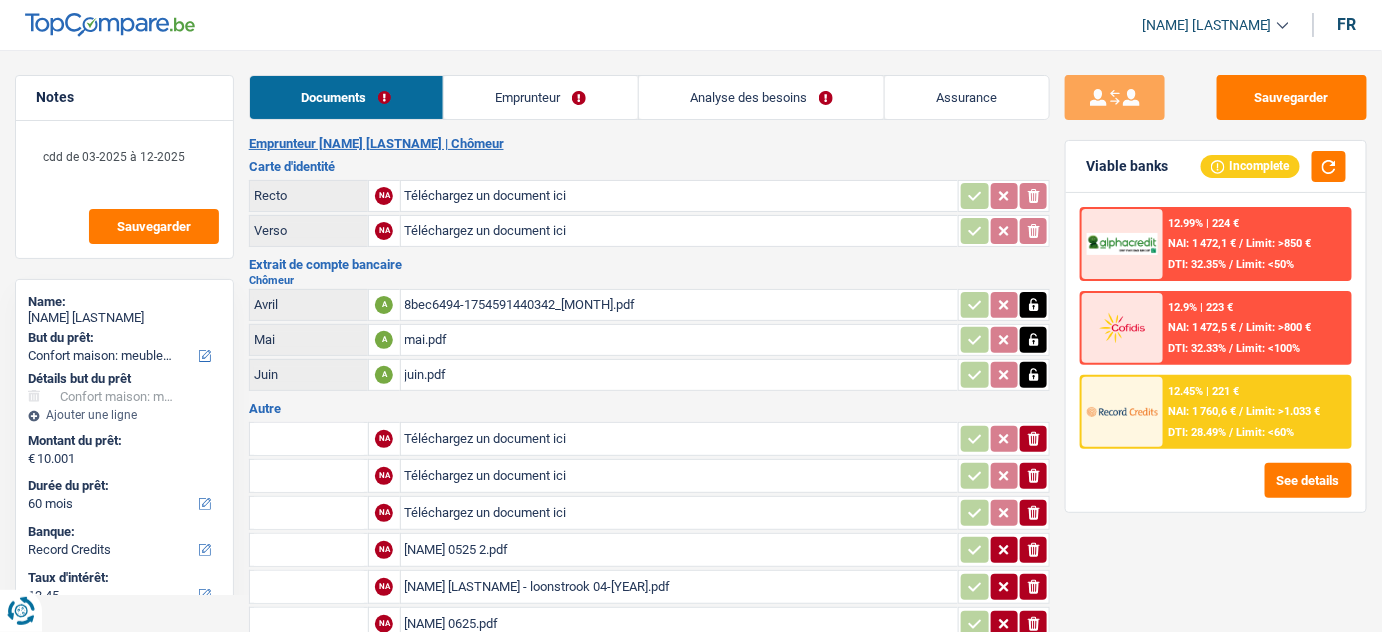 scroll, scrollTop: 0, scrollLeft: 0, axis: both 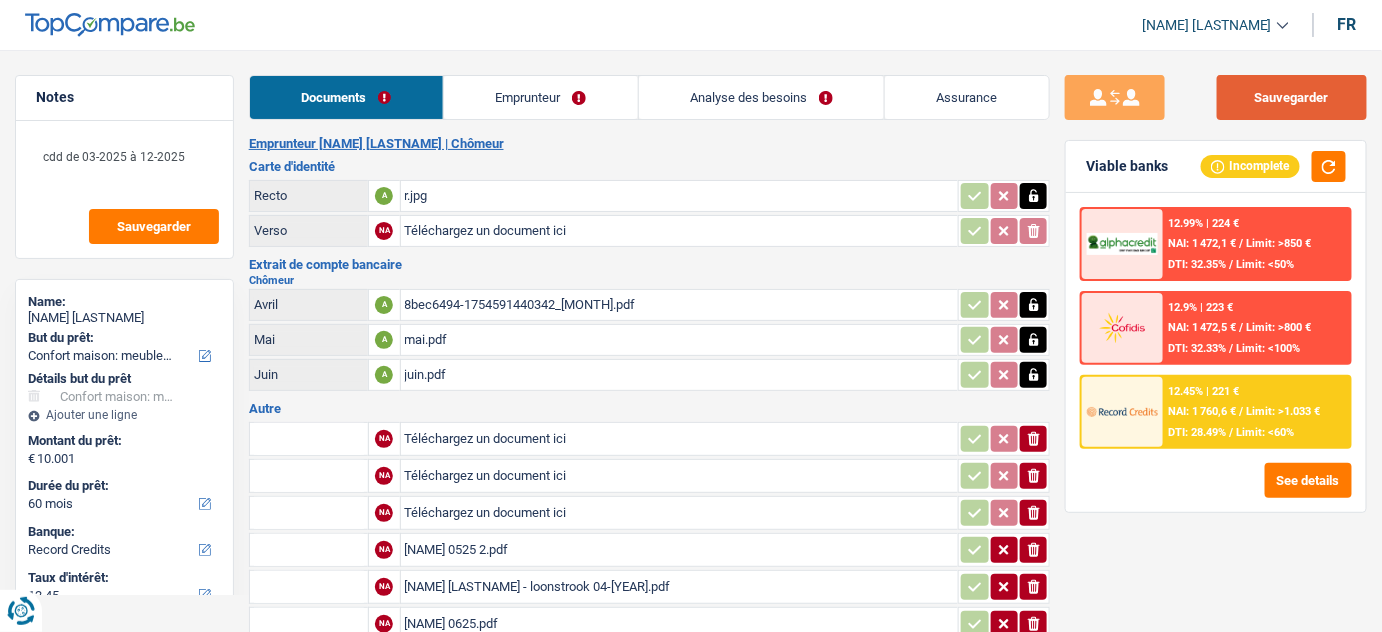 drag, startPoint x: 1257, startPoint y: 116, endPoint x: 923, endPoint y: 44, distance: 341.67236 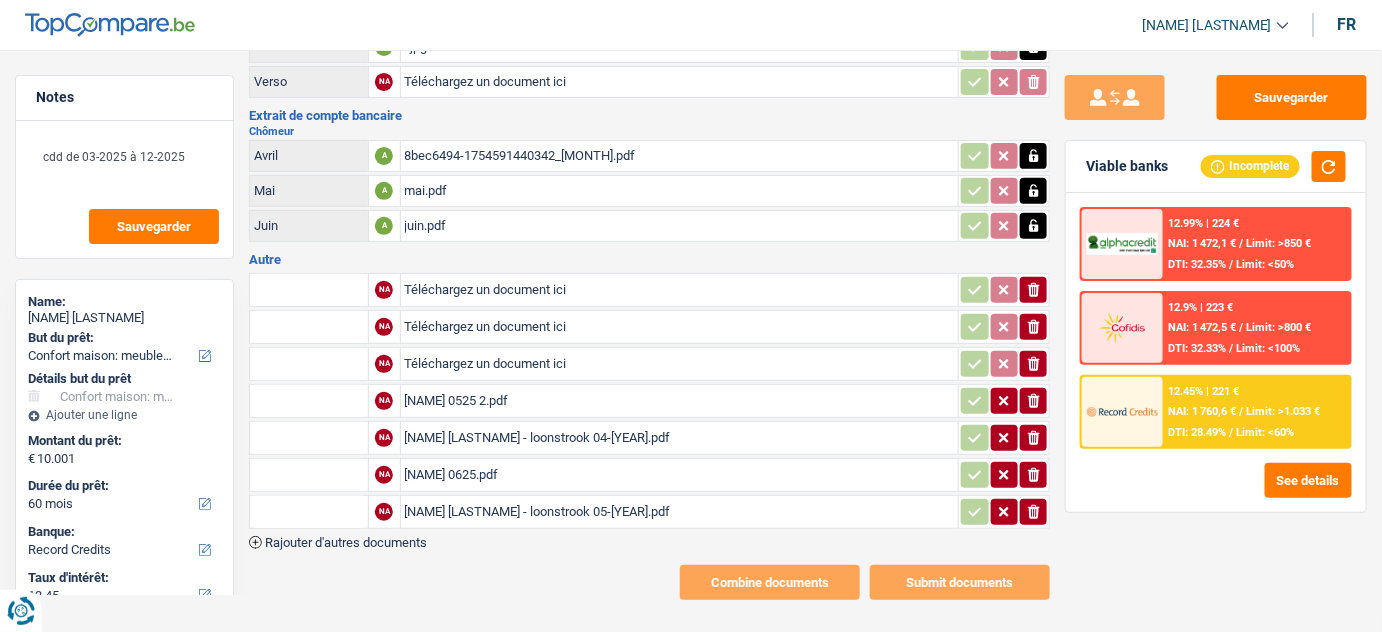 scroll, scrollTop: 153, scrollLeft: 0, axis: vertical 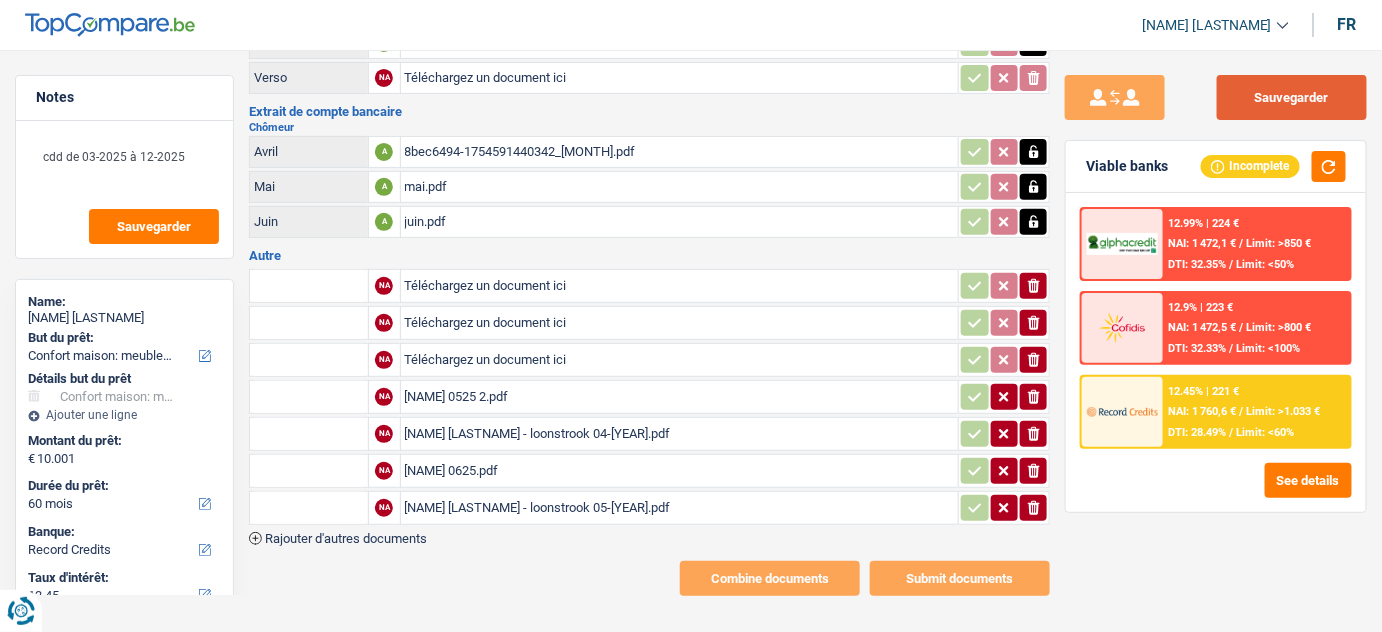 click on "Sauvegarder" at bounding box center (1292, 97) 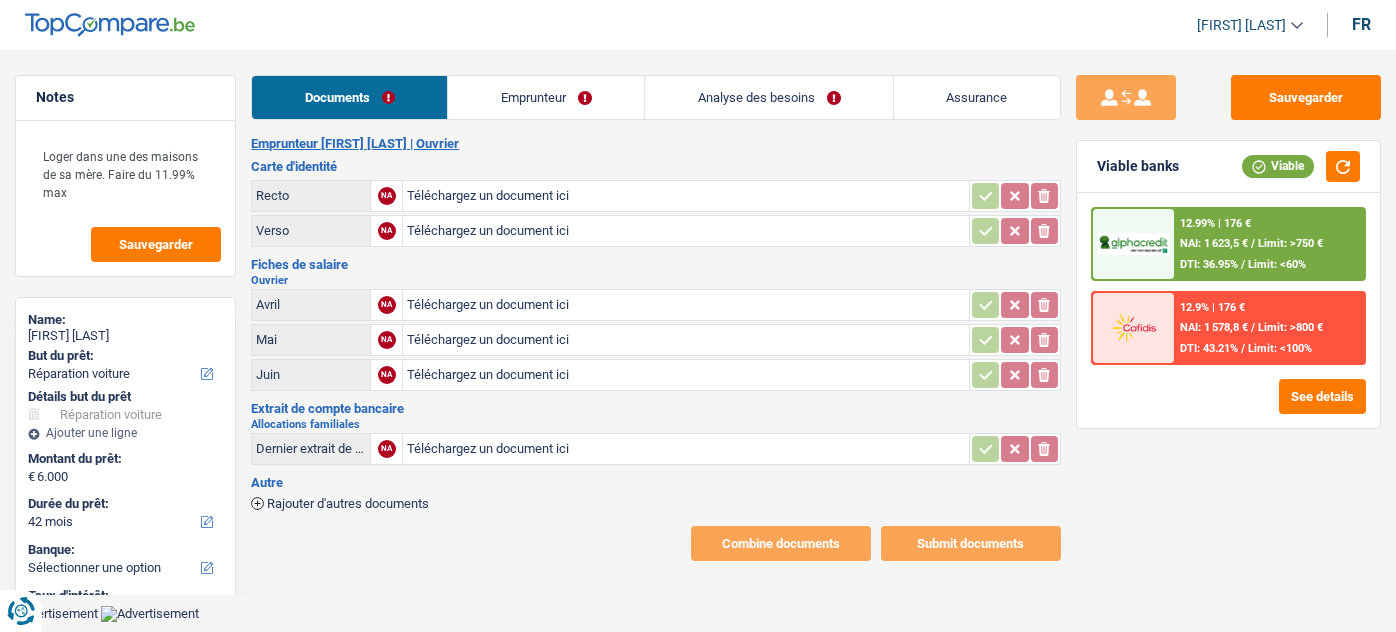select on "carRepair" 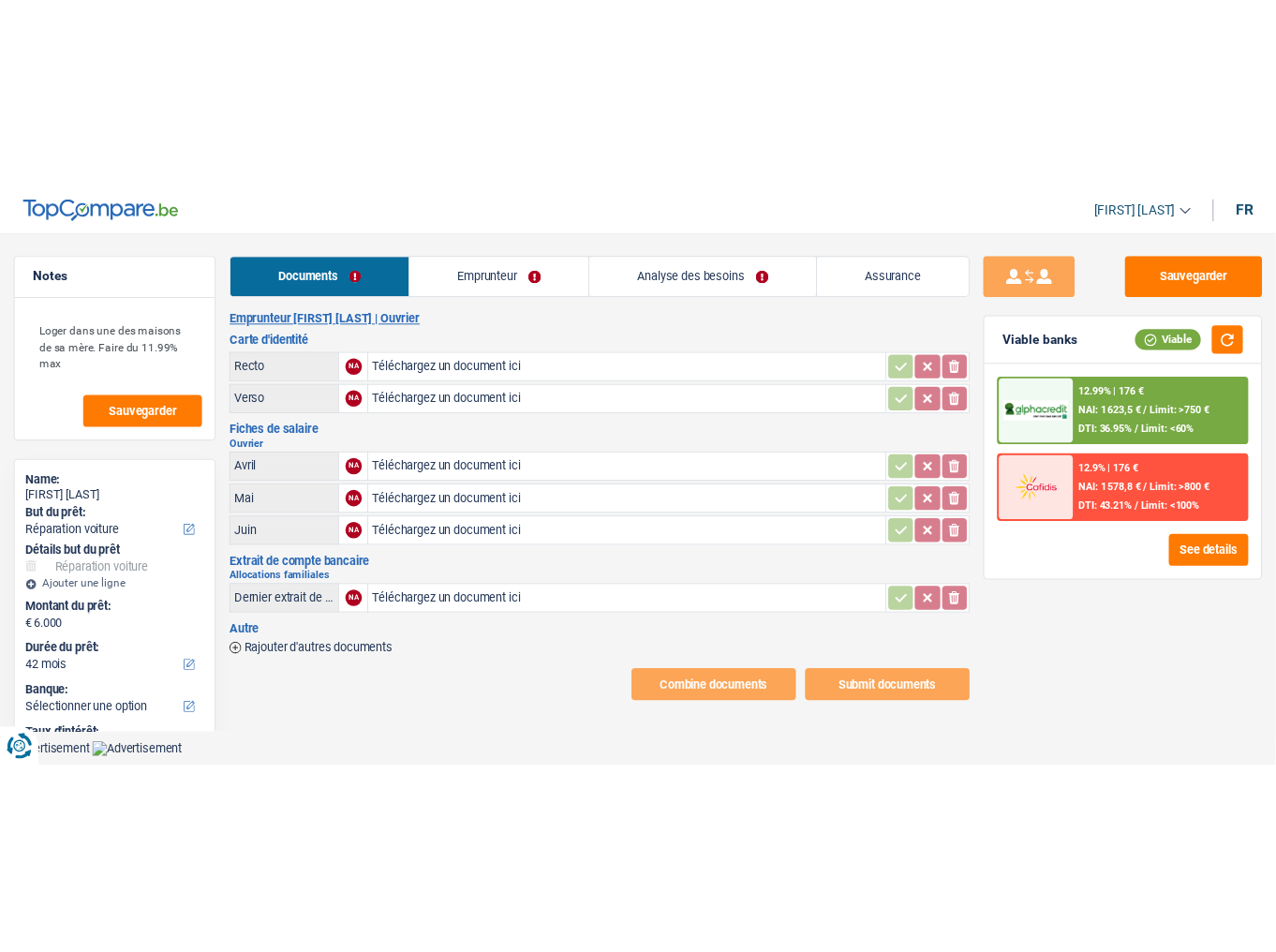 scroll, scrollTop: 0, scrollLeft: 0, axis: both 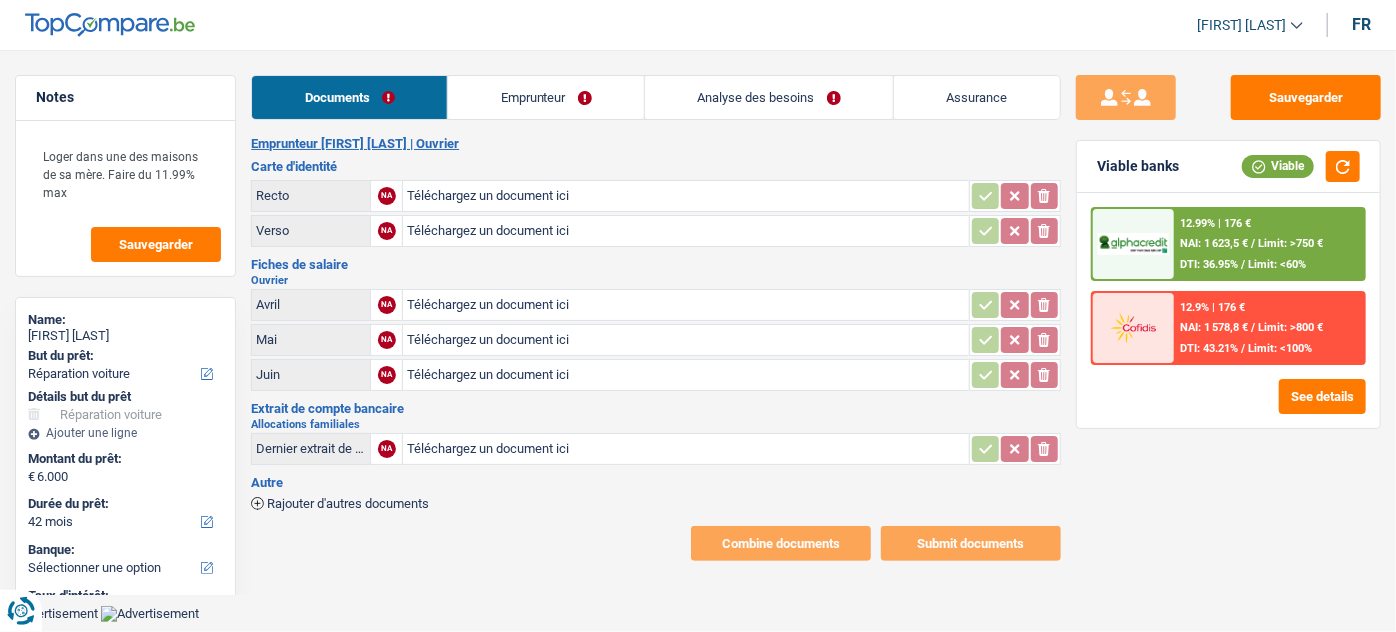 click on "Téléchargez un document ici" at bounding box center [685, 196] 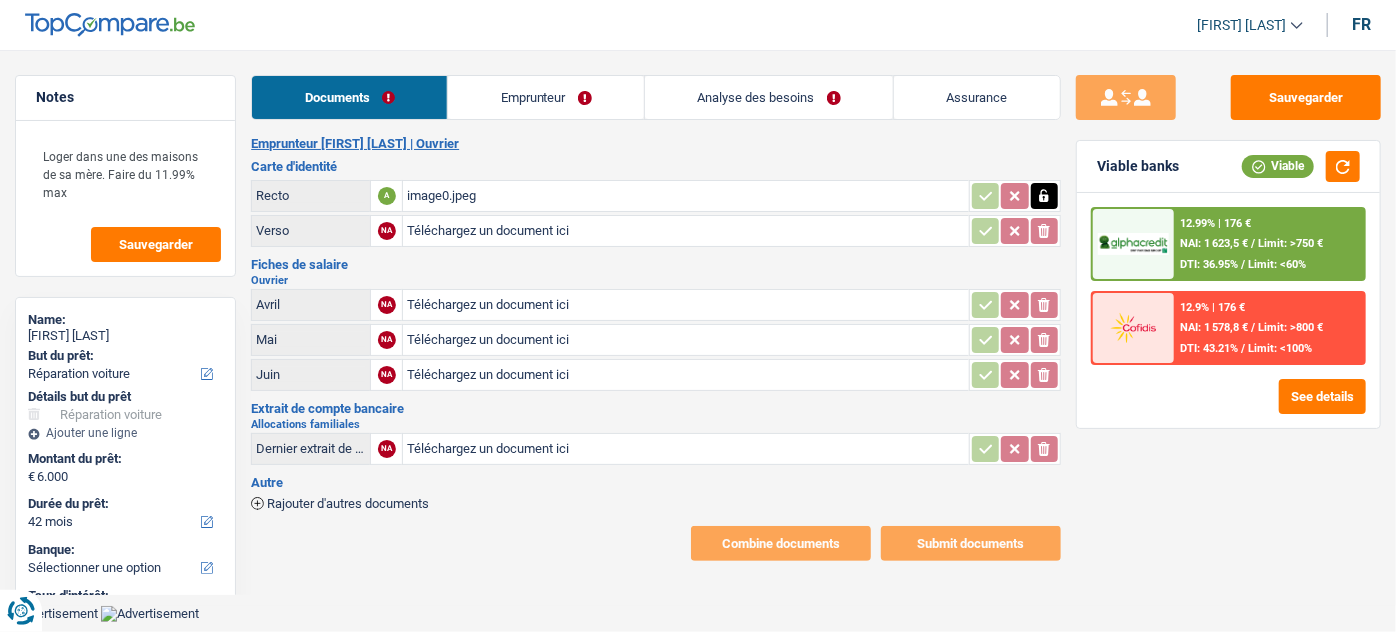 click on "Téléchargez un document ici" at bounding box center [685, 231] 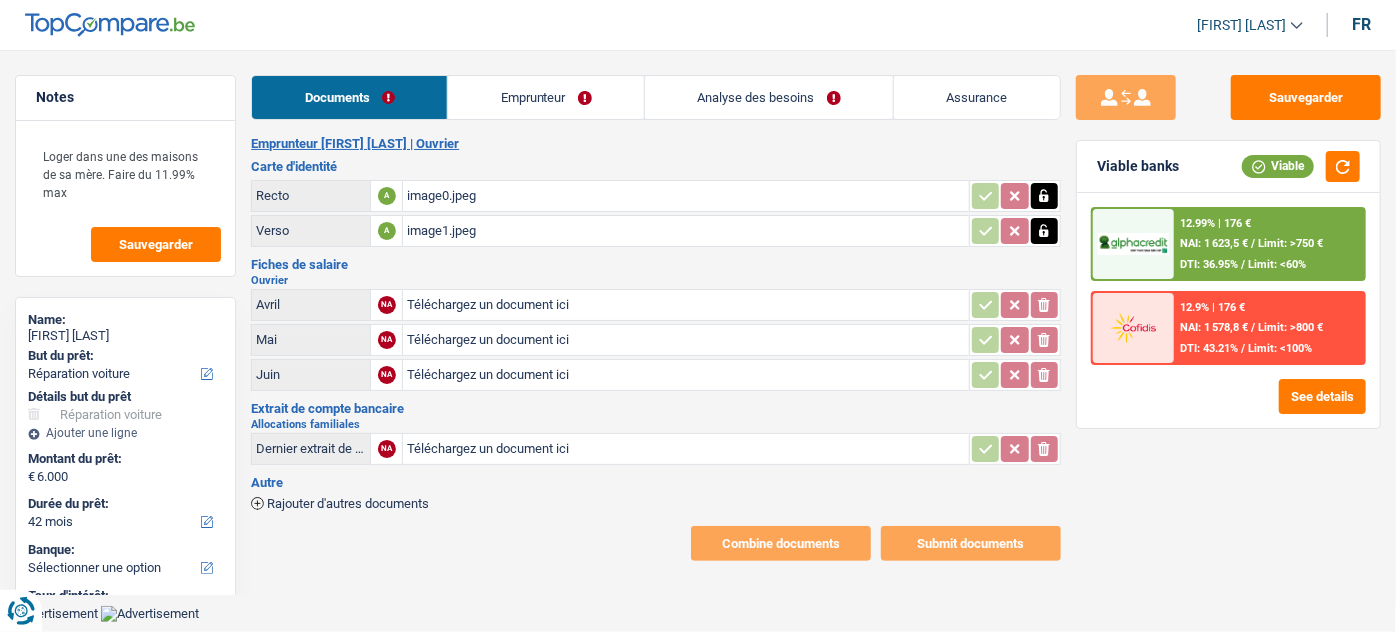 click on "Téléchargez un document ici" at bounding box center [685, 375] 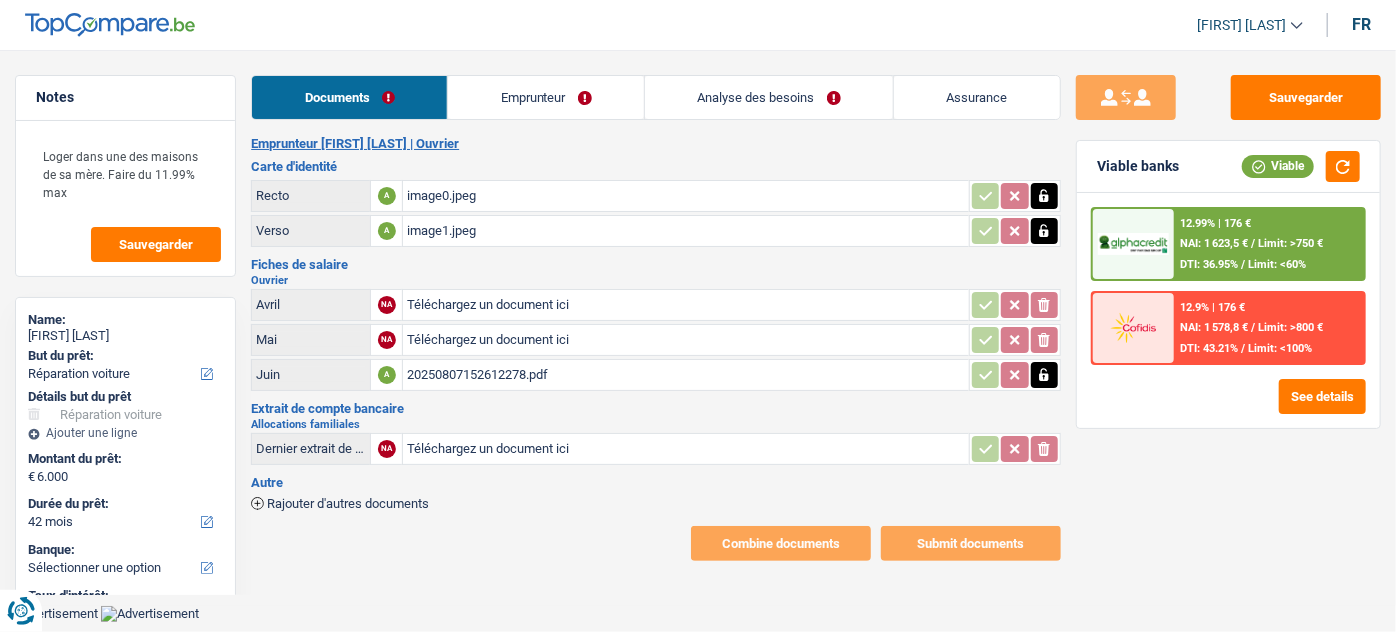 click on "Emprunteur" at bounding box center (546, 97) 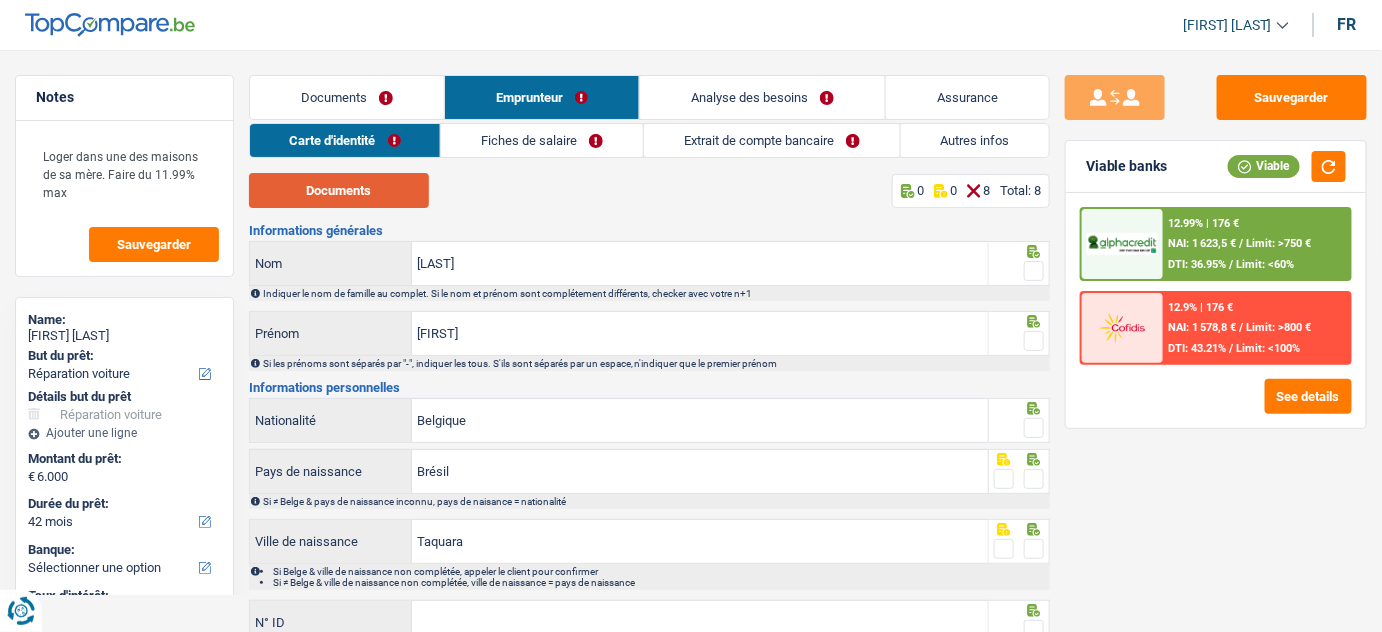 click on "Documents" at bounding box center [339, 190] 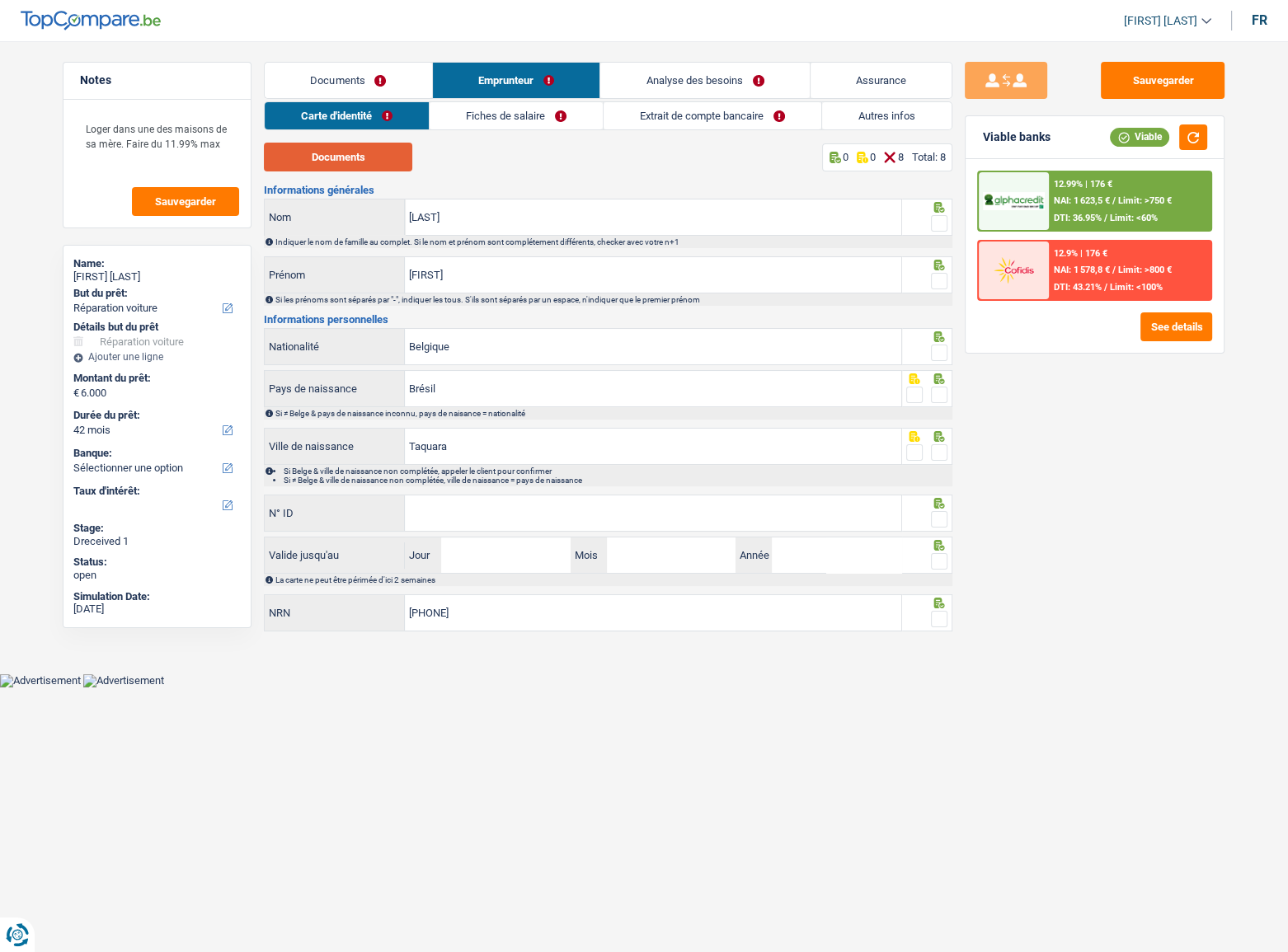 type 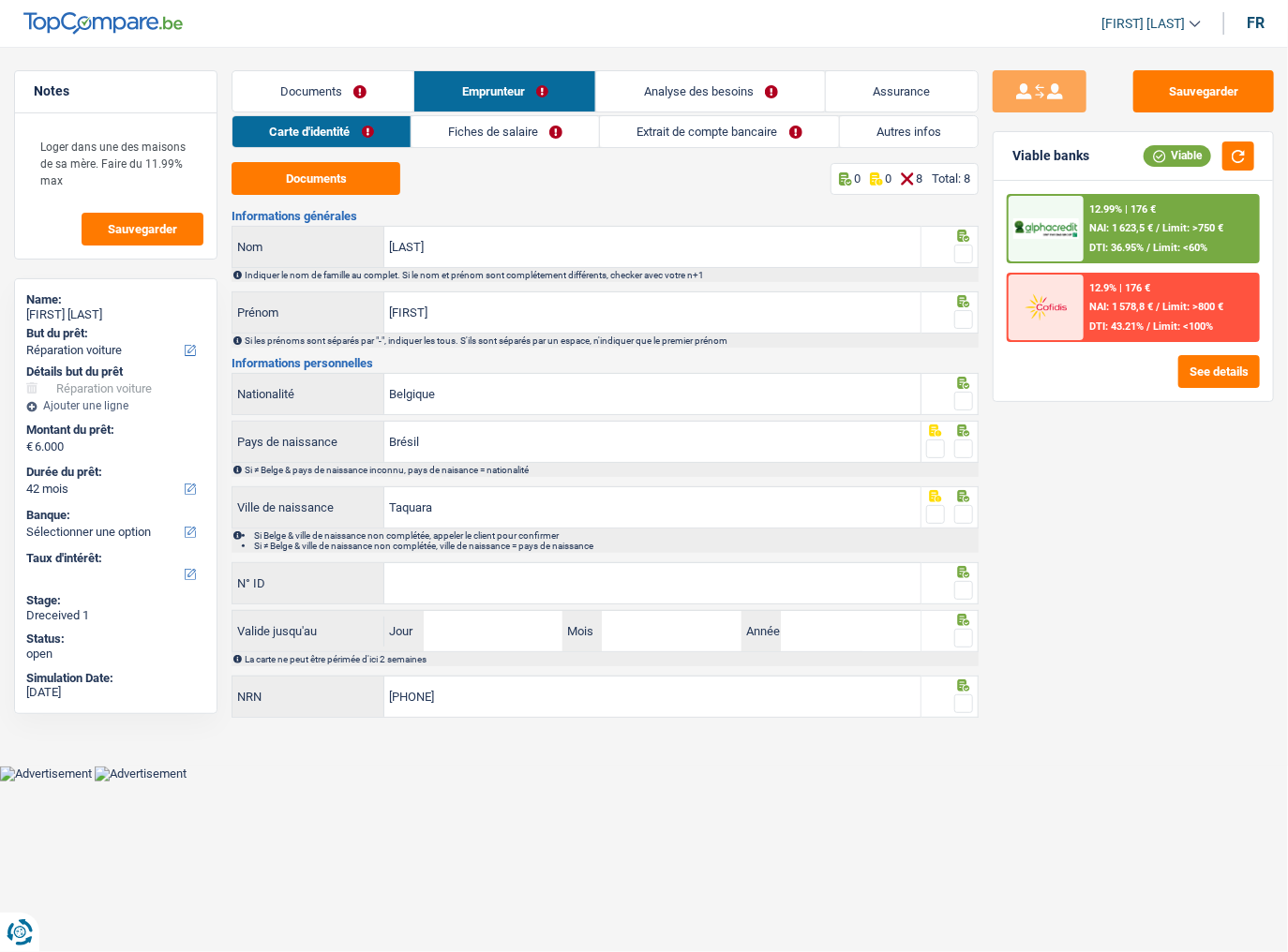 drag, startPoint x: 954, startPoint y: 247, endPoint x: 962, endPoint y: 281, distance: 34.928498 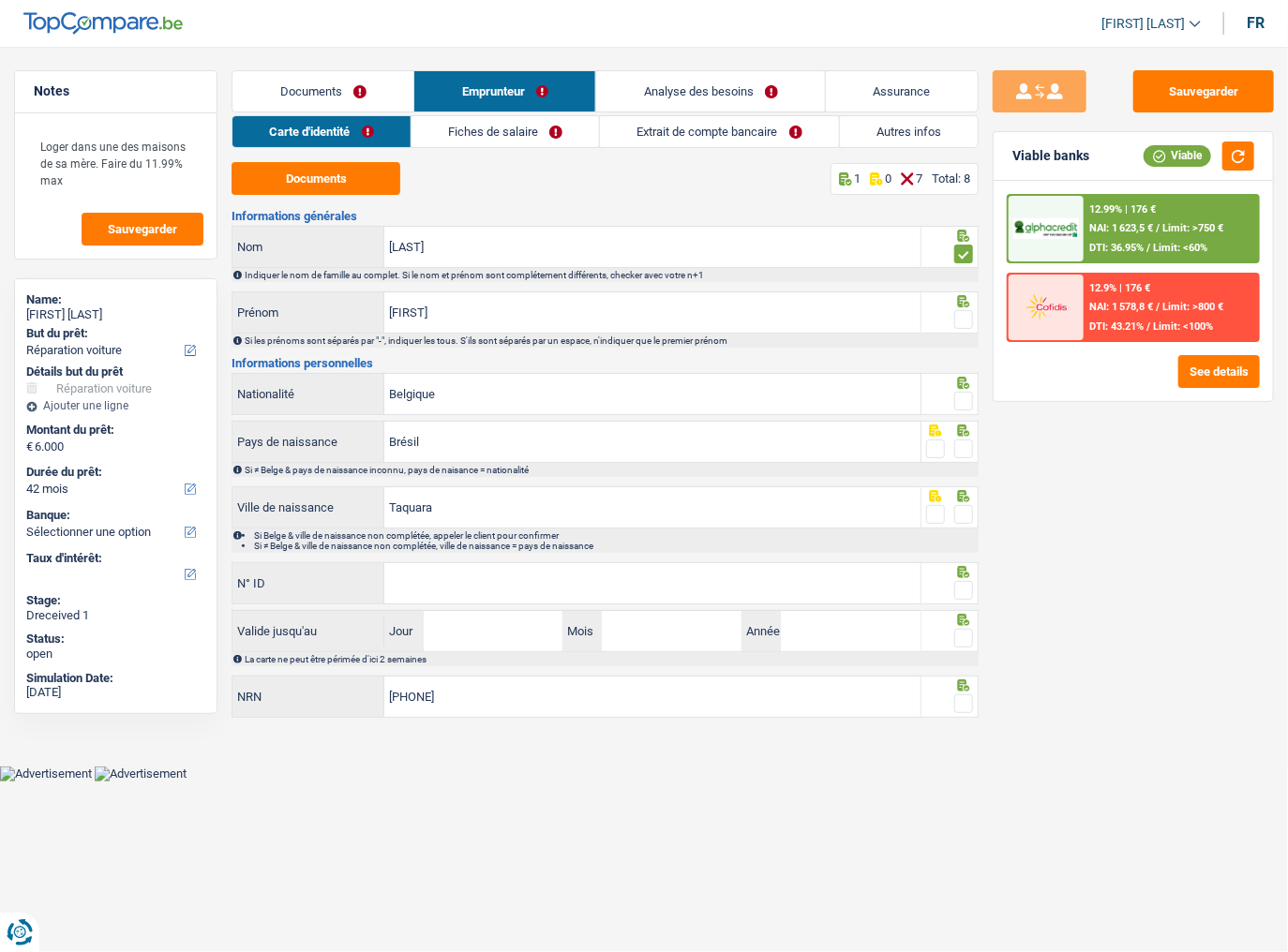 click at bounding box center (964, 320) 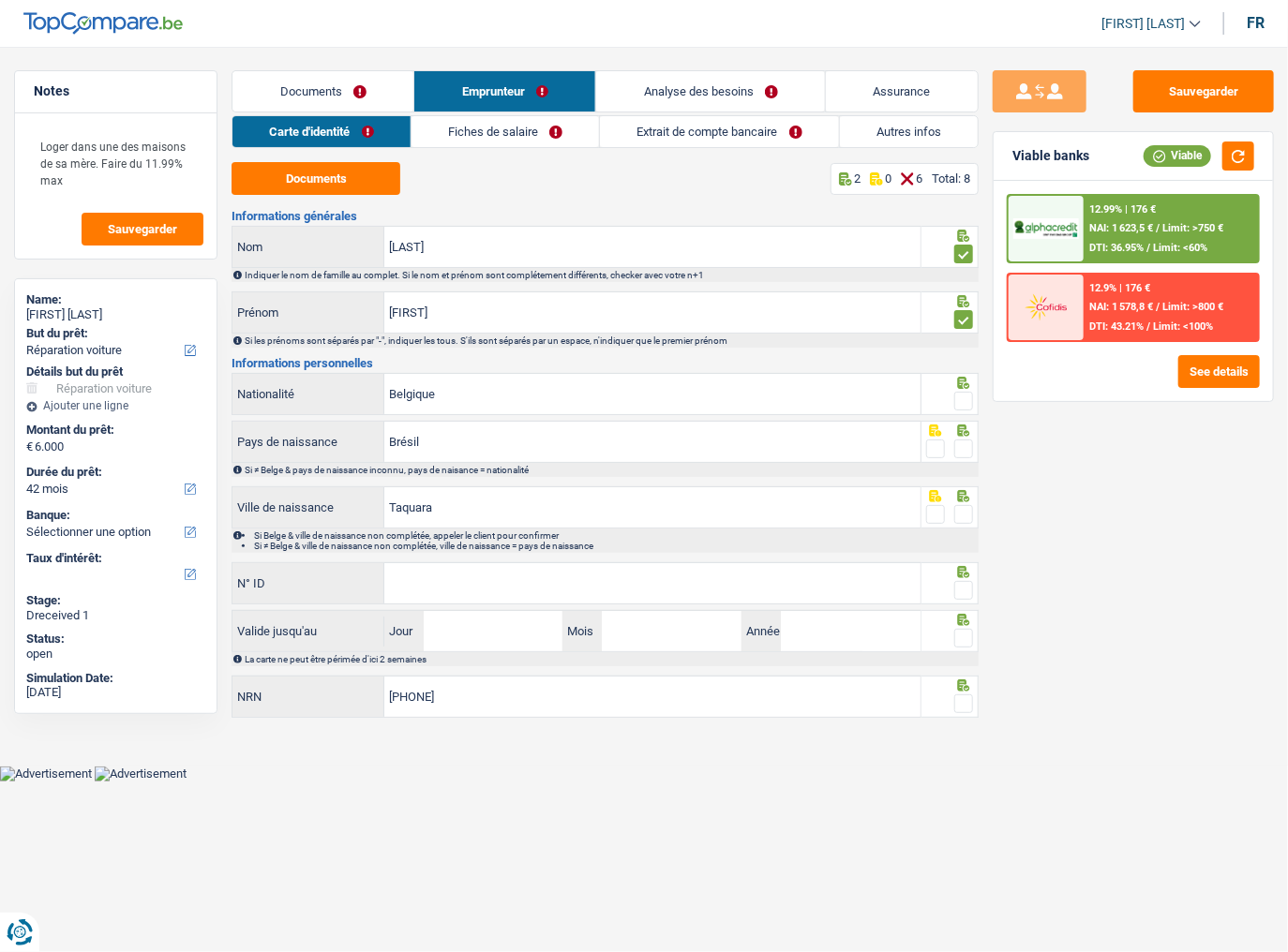 click at bounding box center (964, 401) 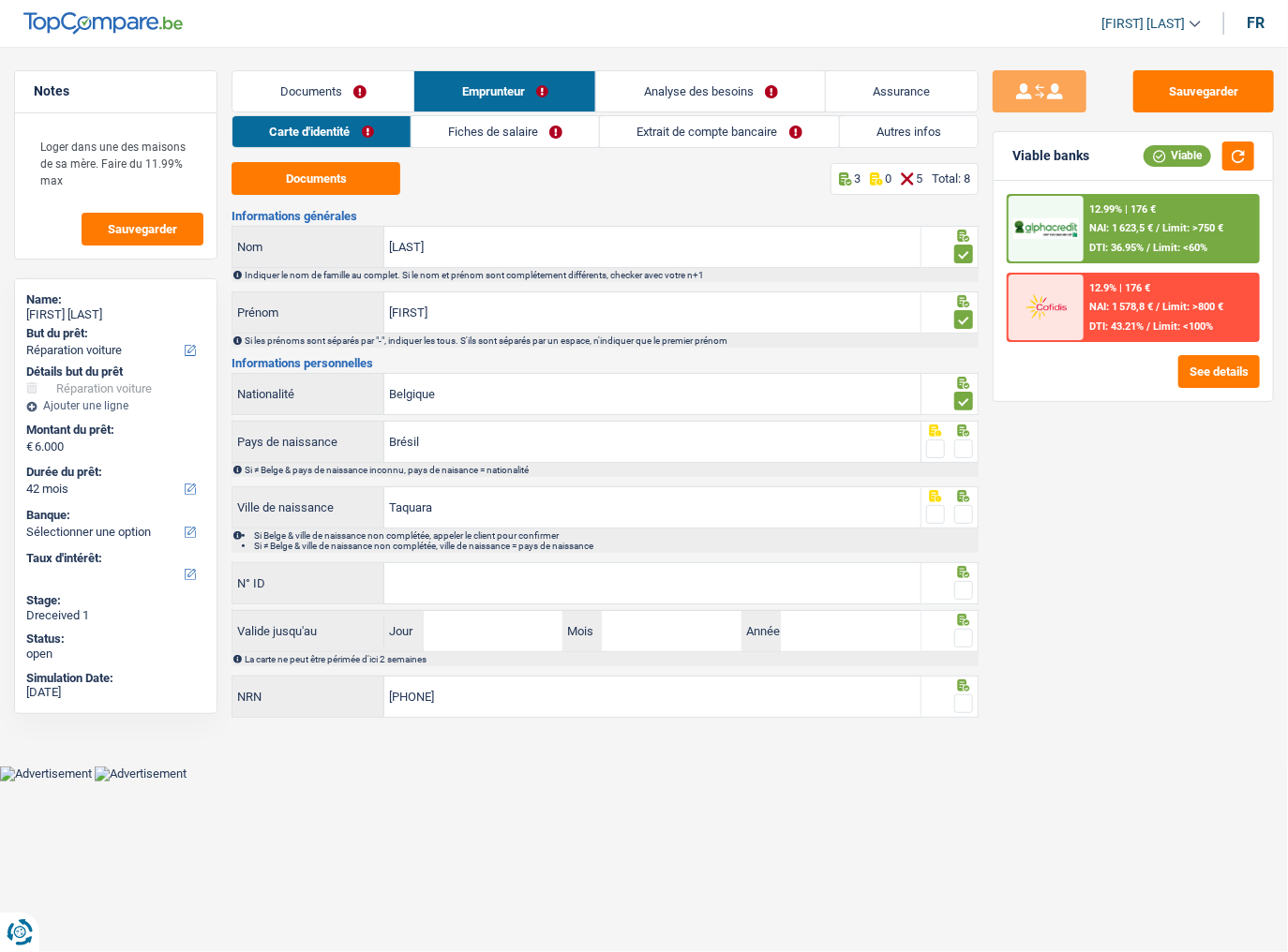 click at bounding box center (964, 449) 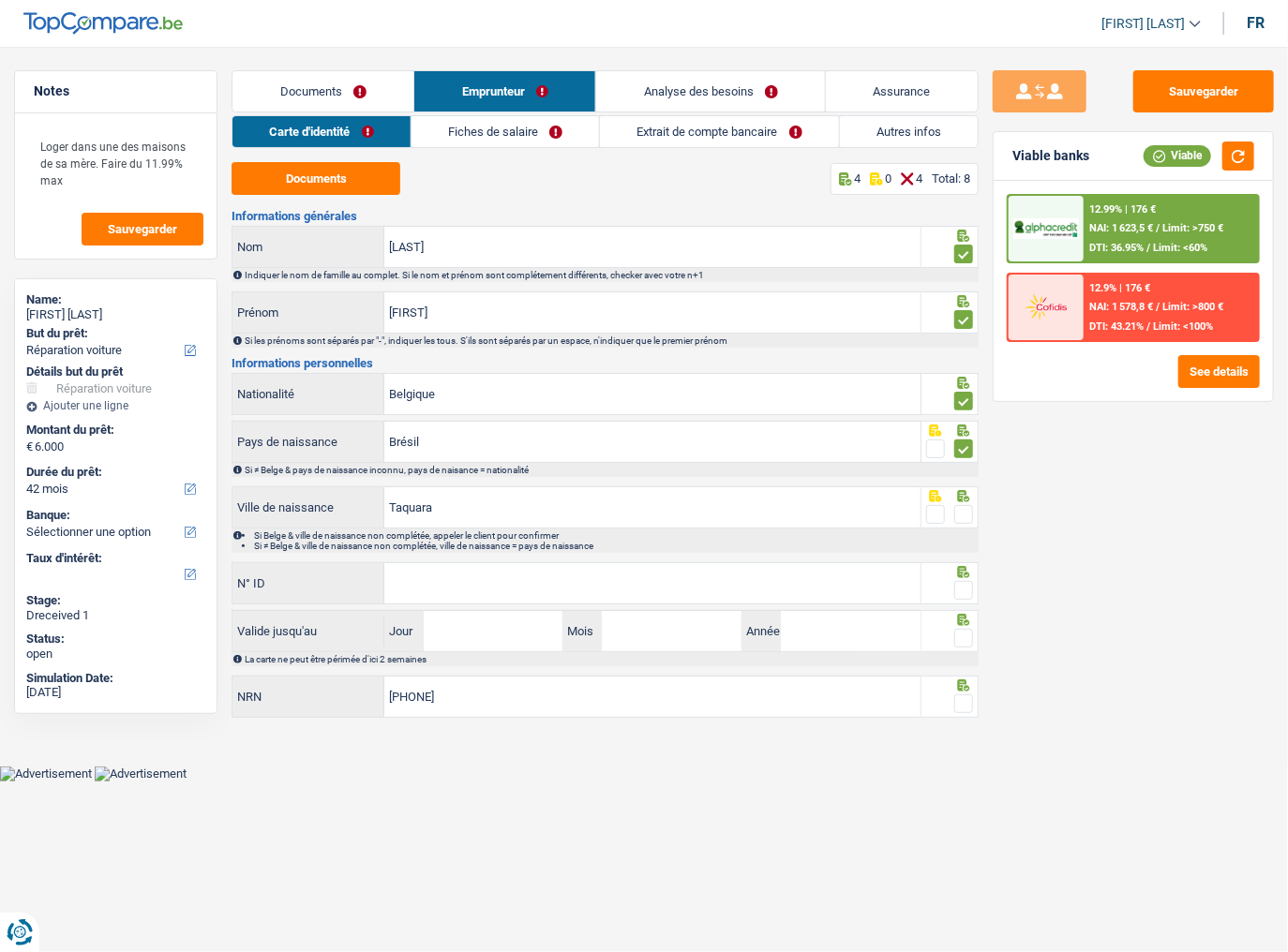 click at bounding box center (964, 514) 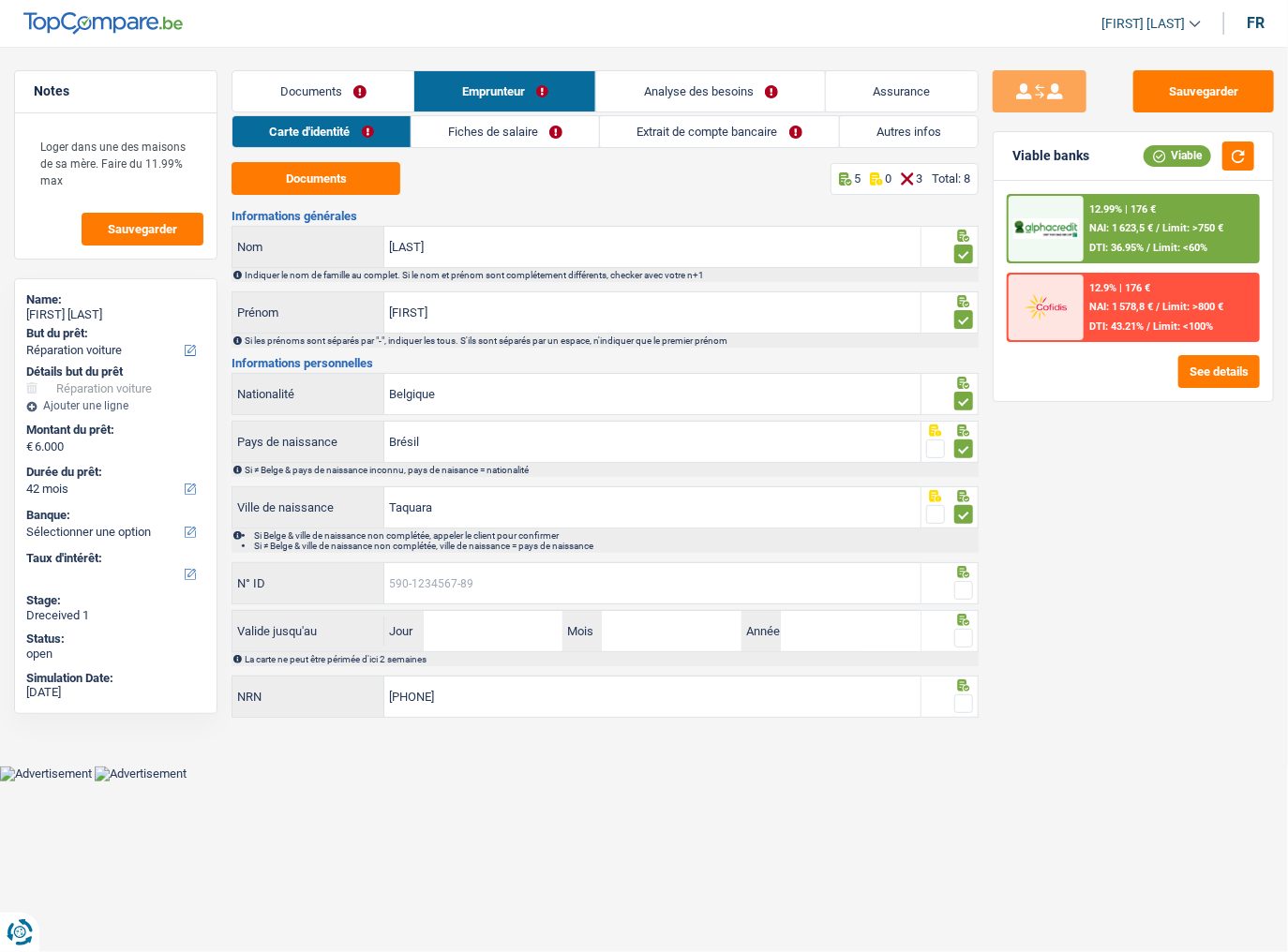 drag, startPoint x: 781, startPoint y: 584, endPoint x: 1245, endPoint y: 568, distance: 464.27578 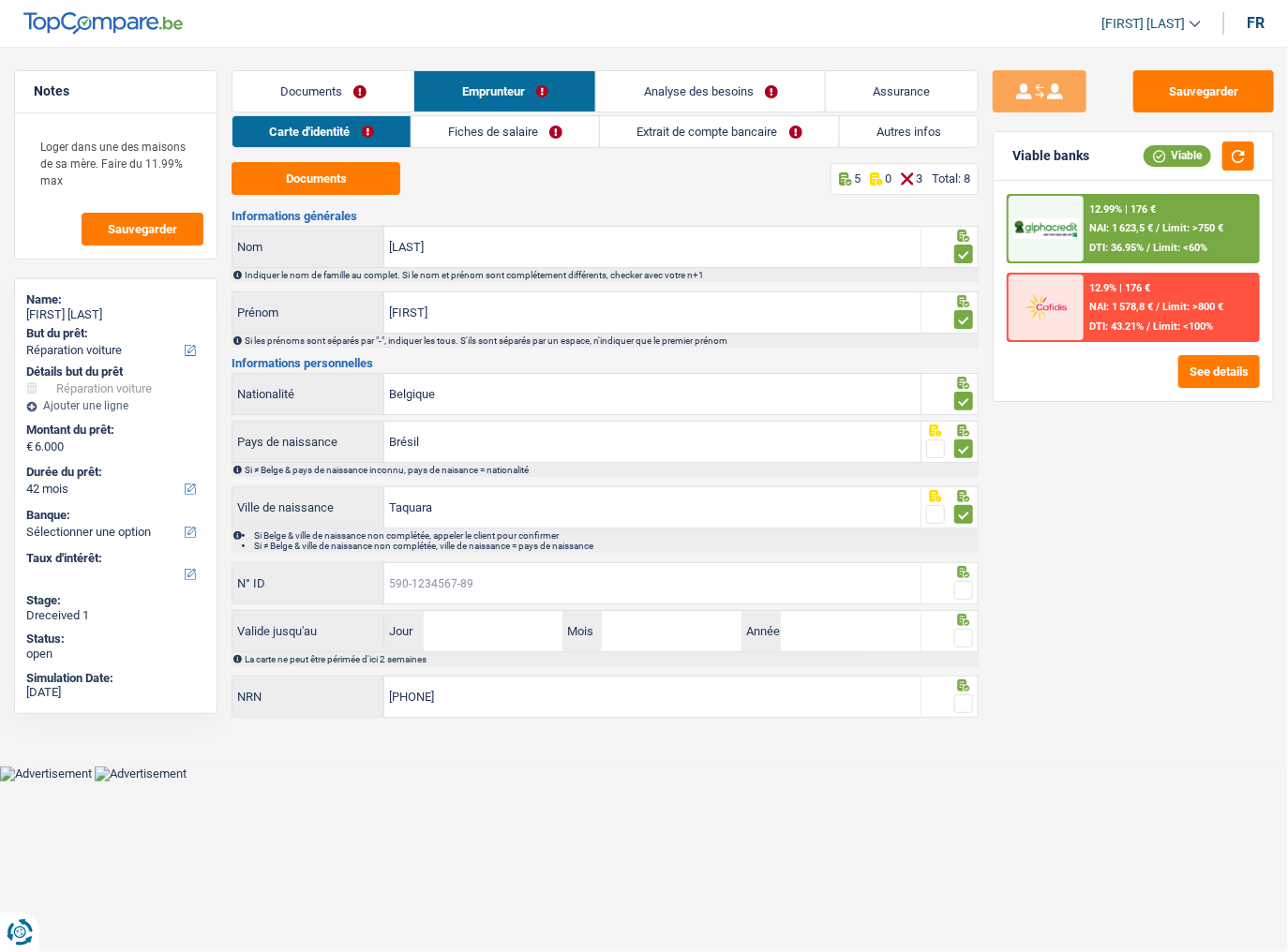 click on "N° ID" at bounding box center [652, 583] 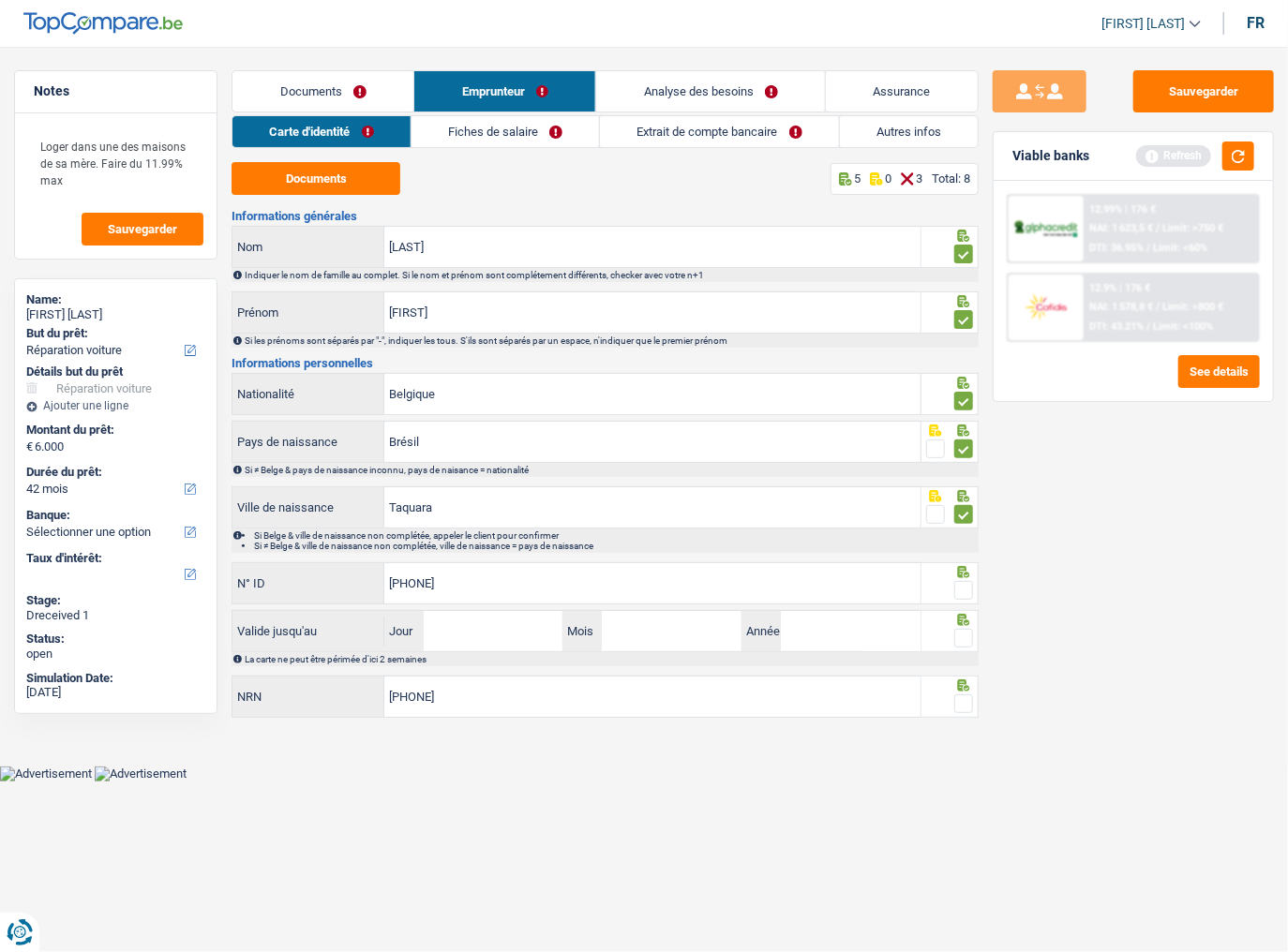 type on "[PHONE]" 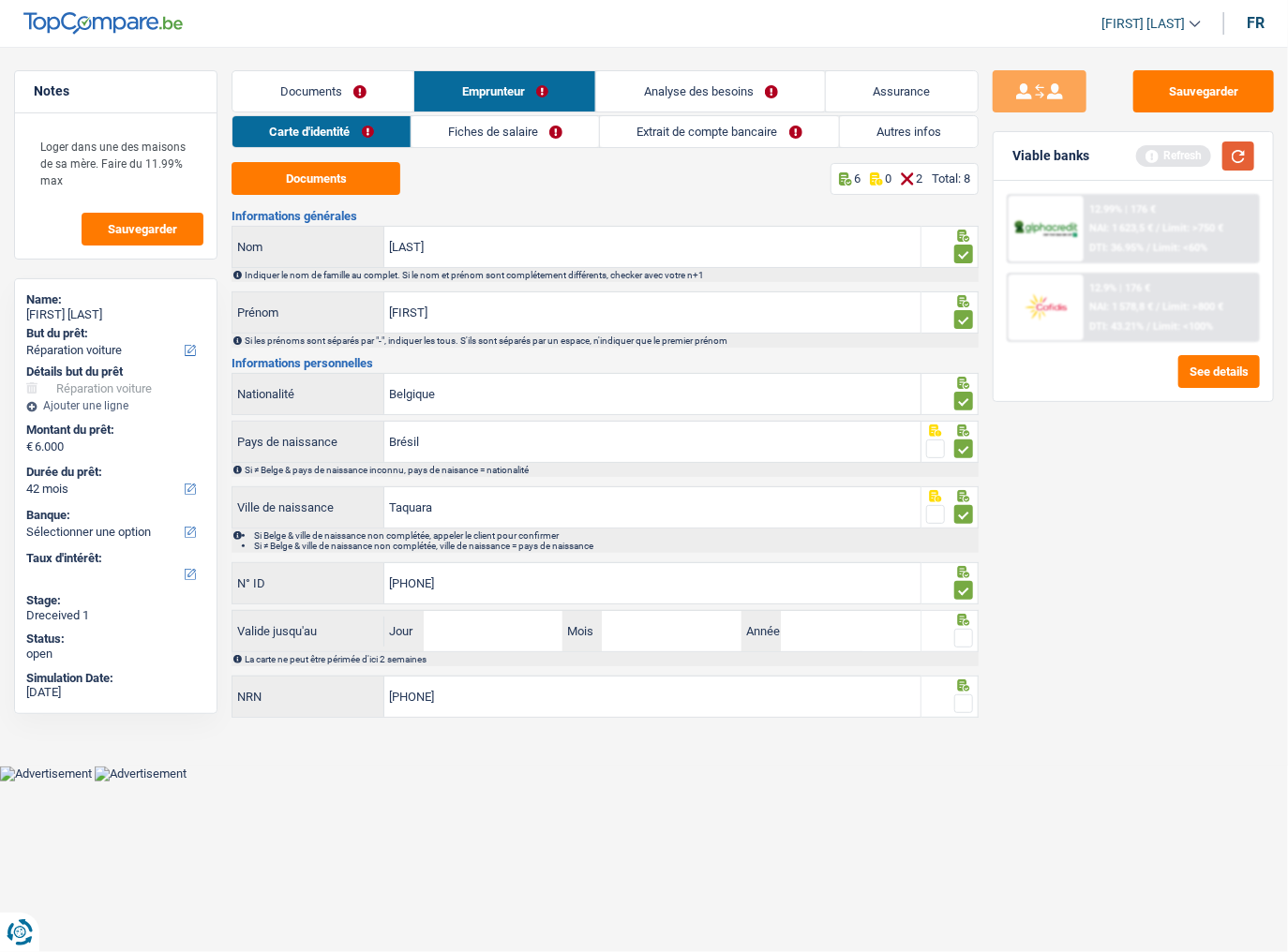 click at bounding box center (1238, 156) 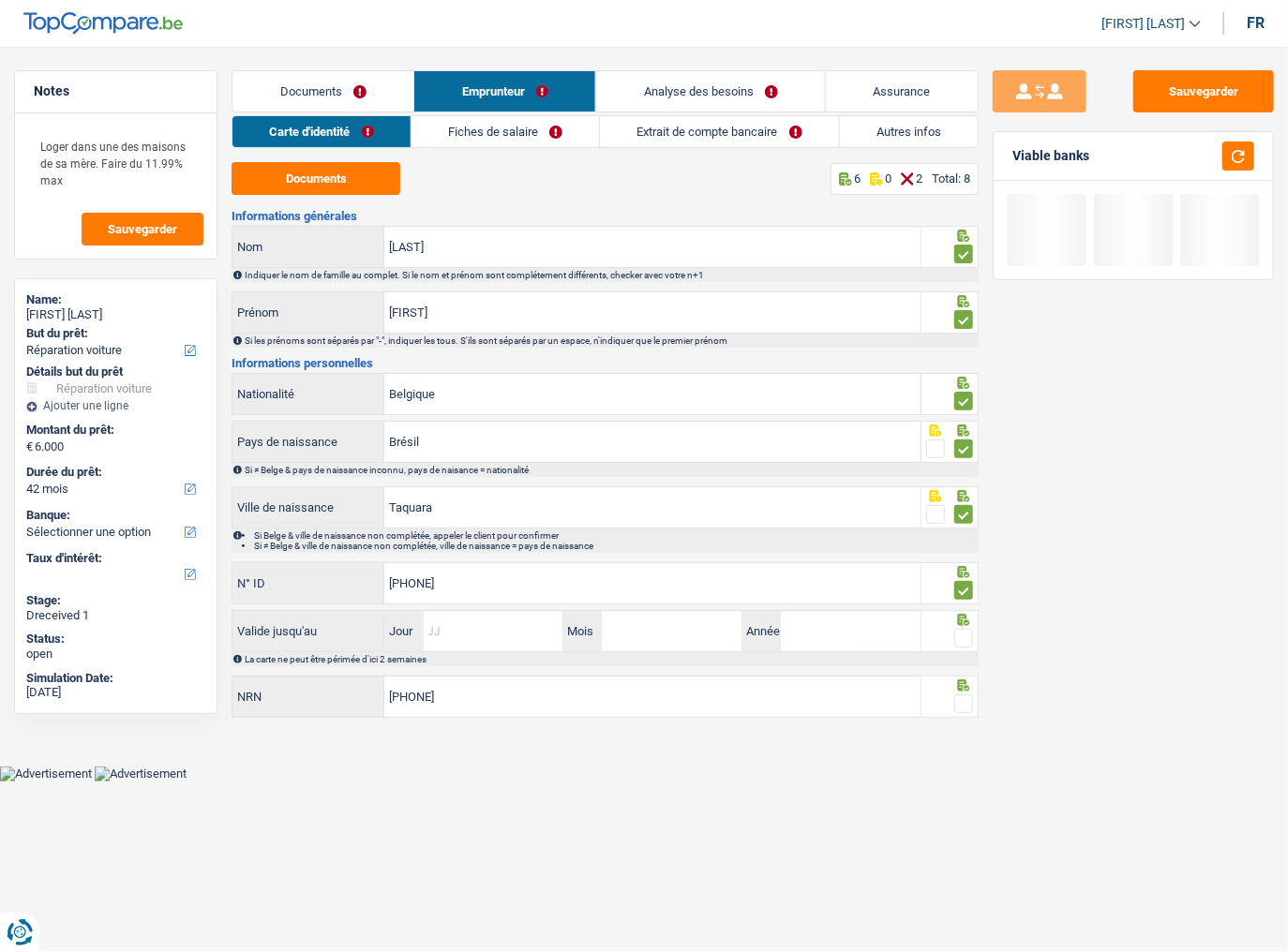 drag, startPoint x: 513, startPoint y: 632, endPoint x: 1213, endPoint y: 607, distance: 700.44629 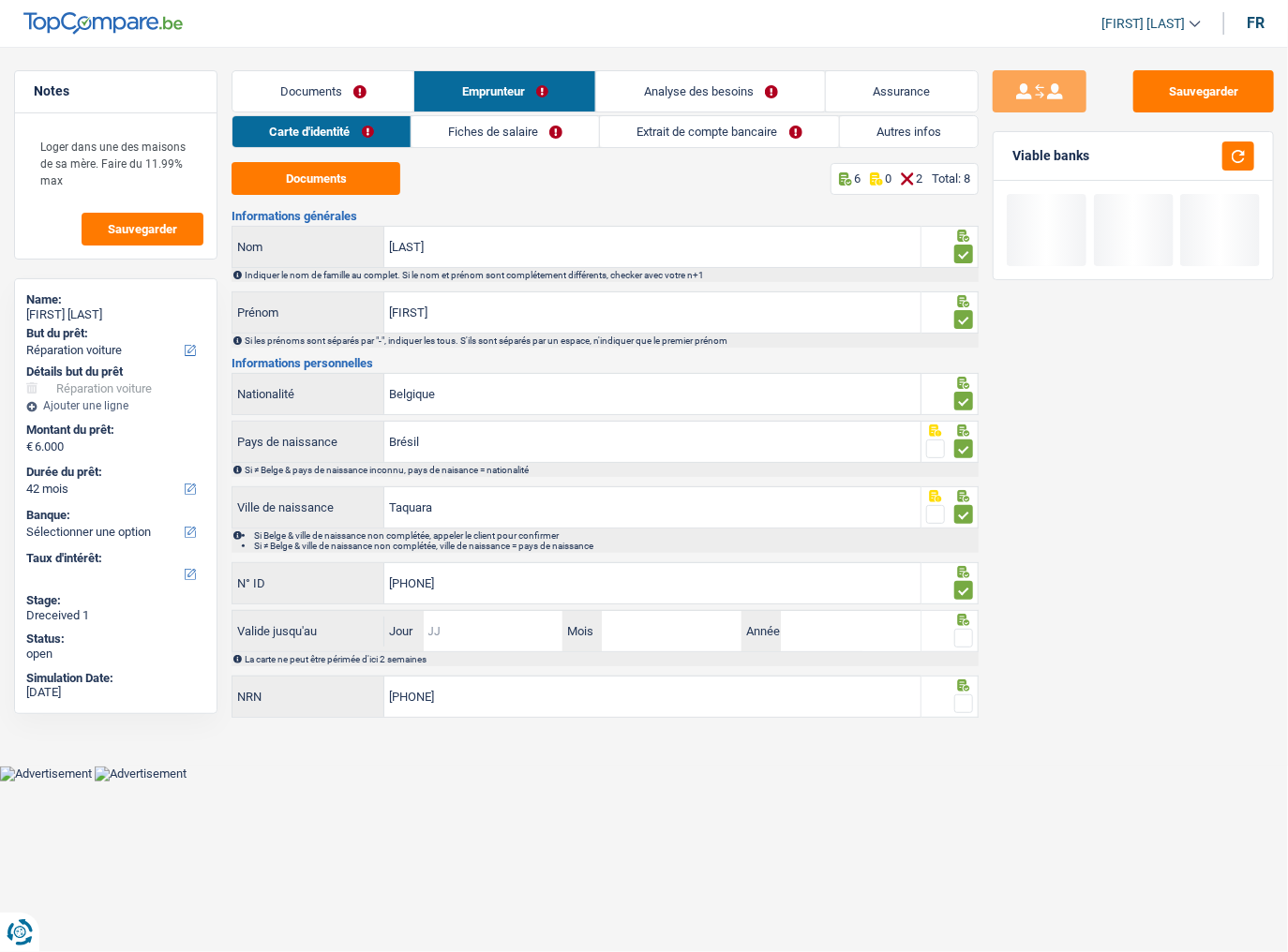 click on "Jour" at bounding box center [493, 631] 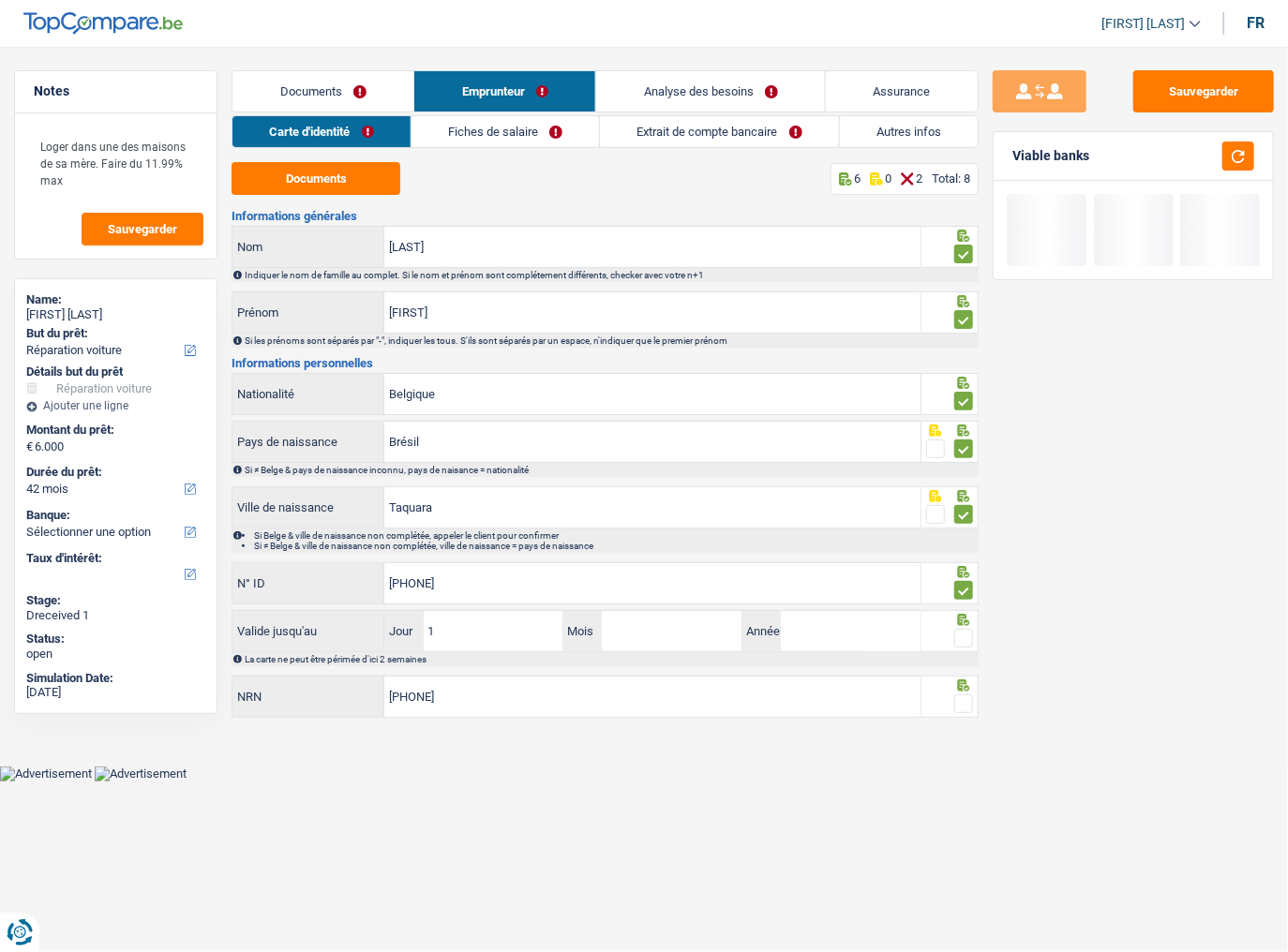 type on "17" 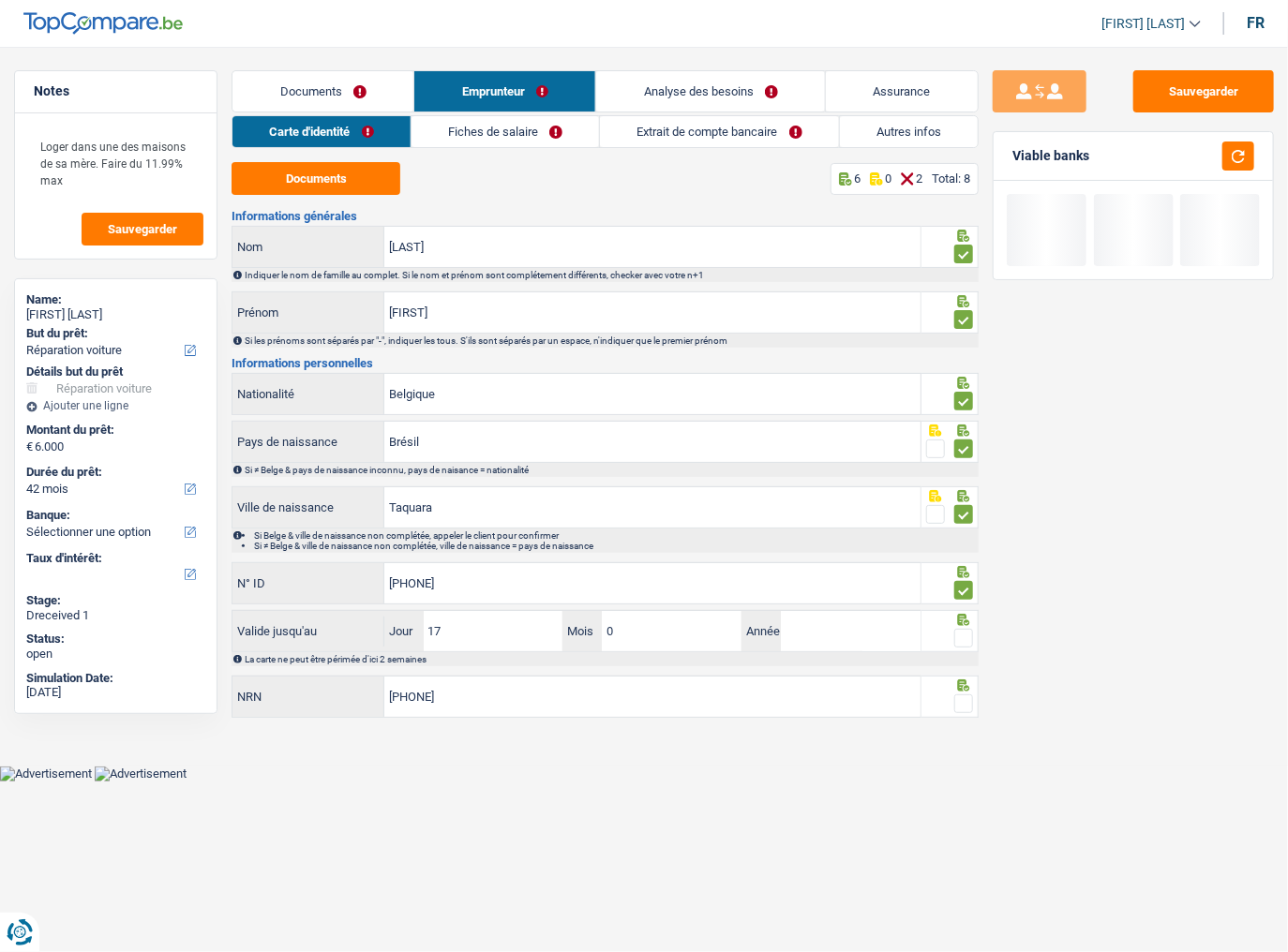 type on "09" 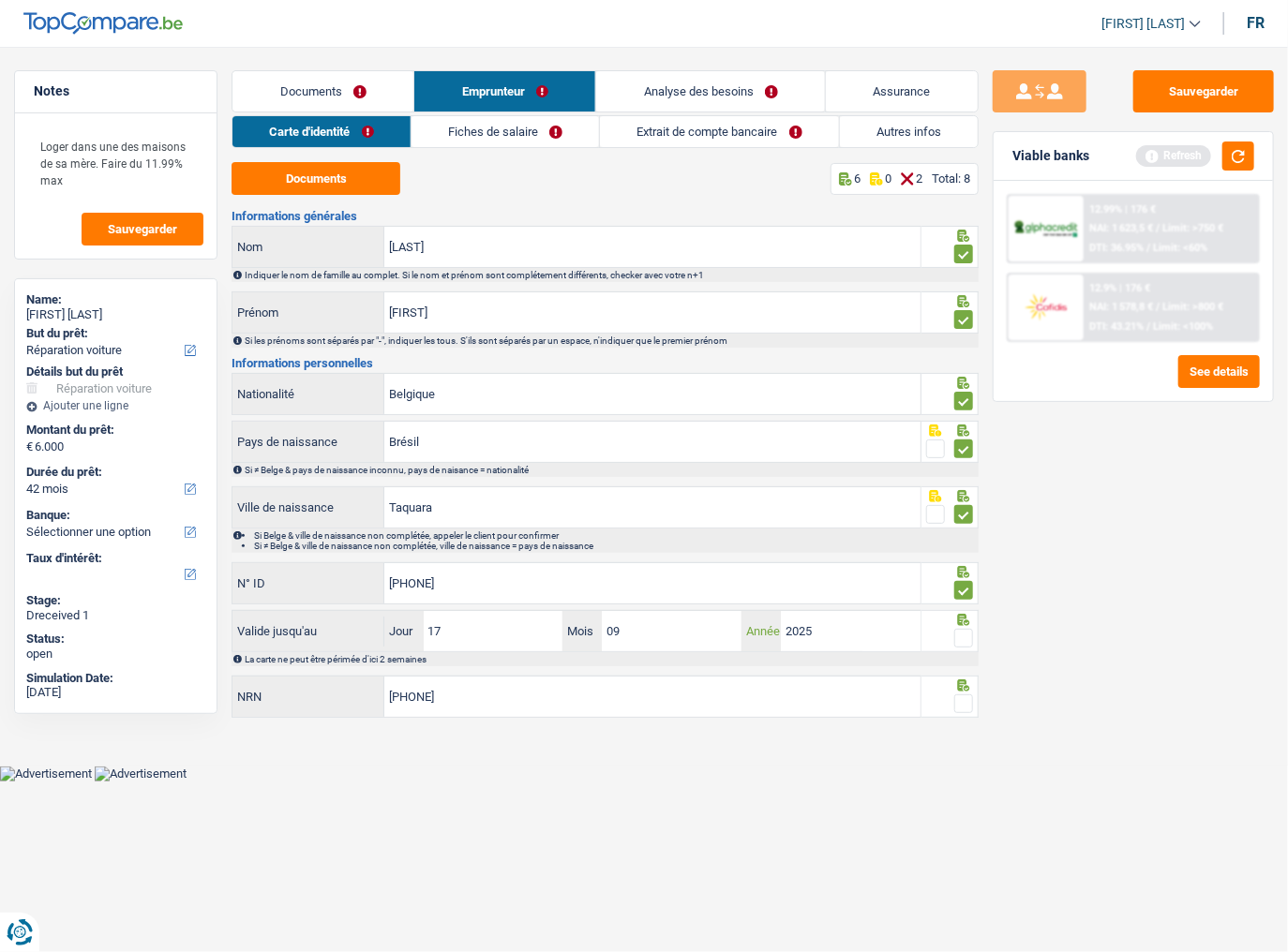 type on "2025" 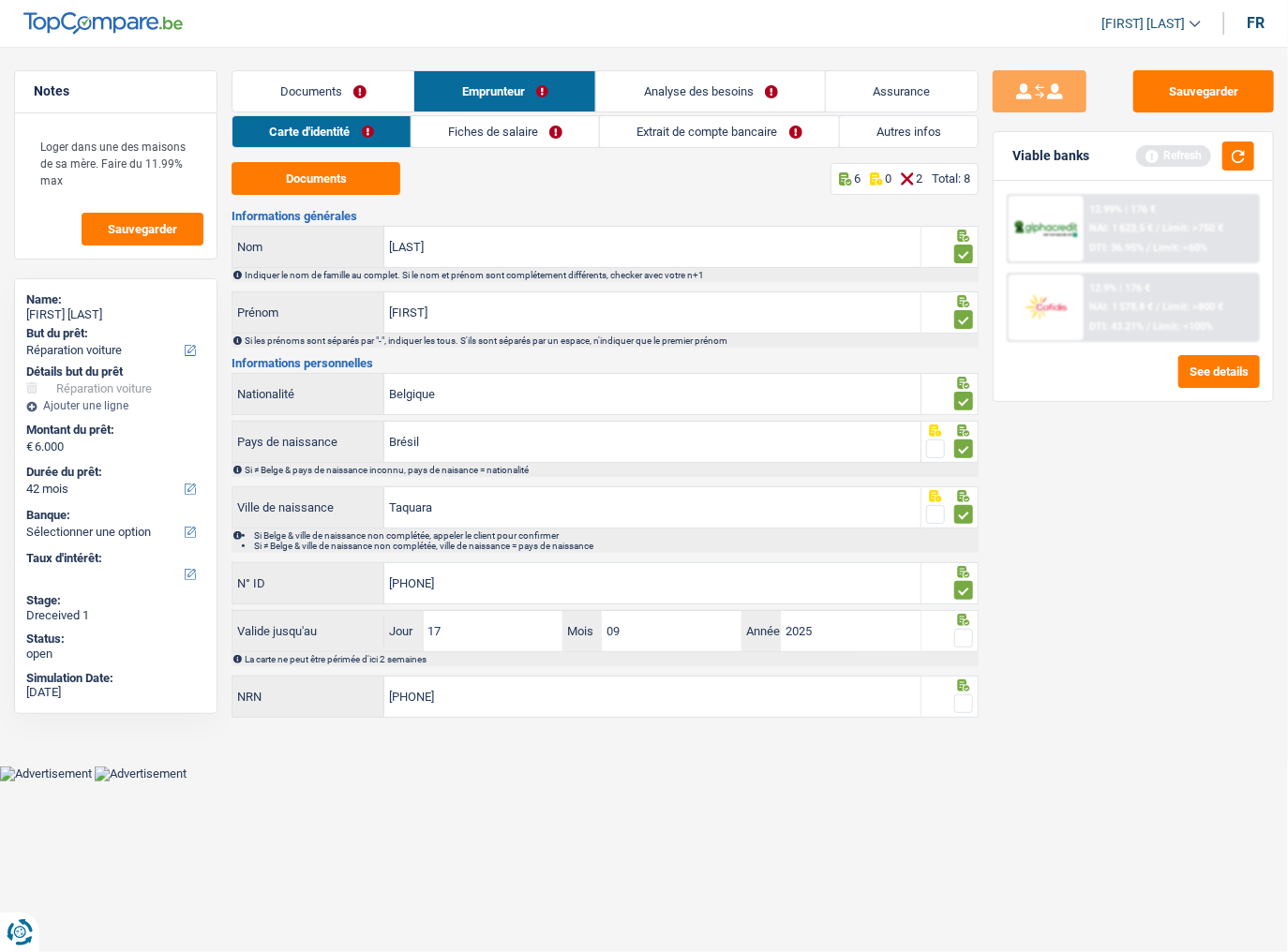 click at bounding box center (964, 638) 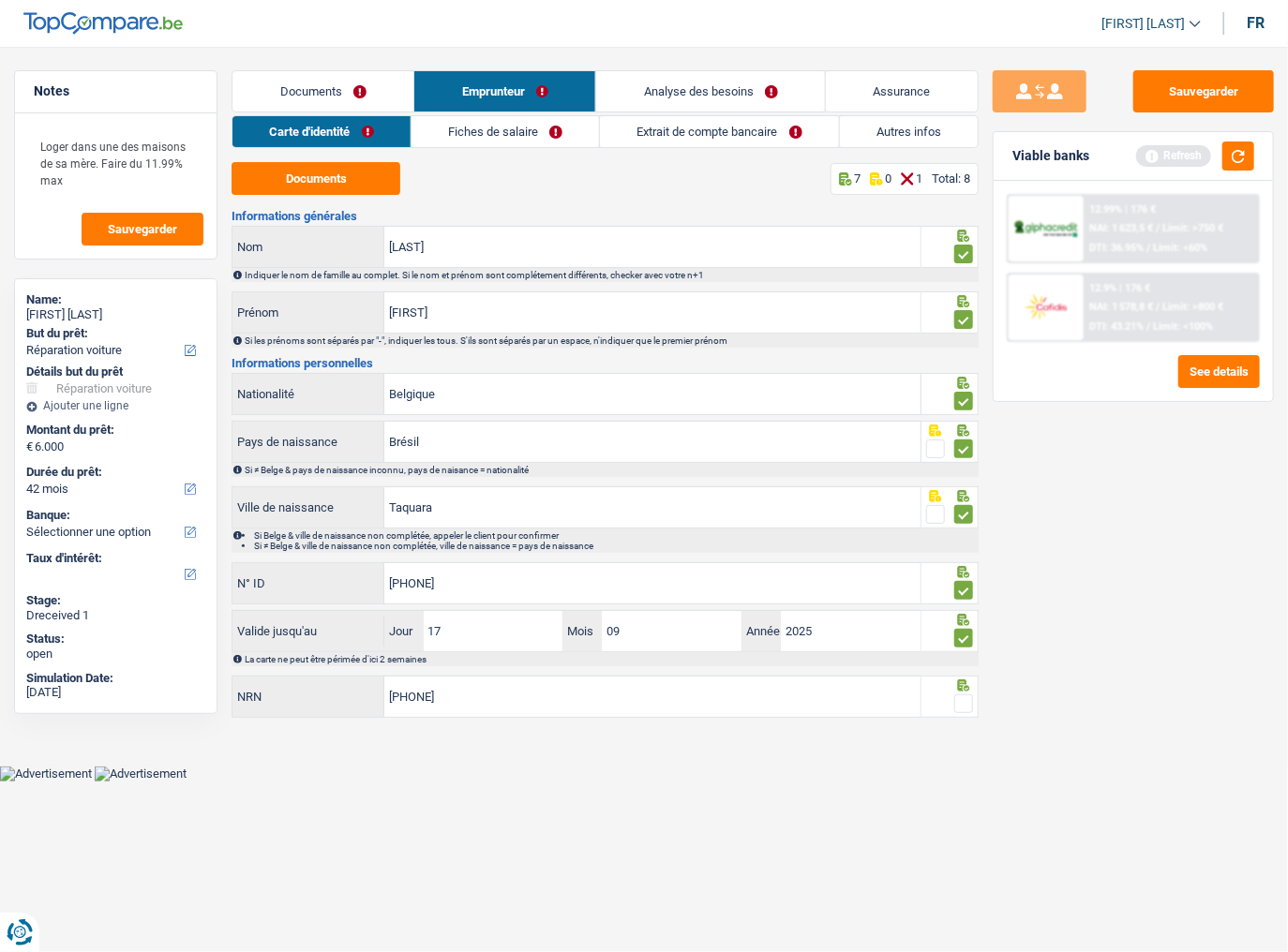 click at bounding box center (964, 704) 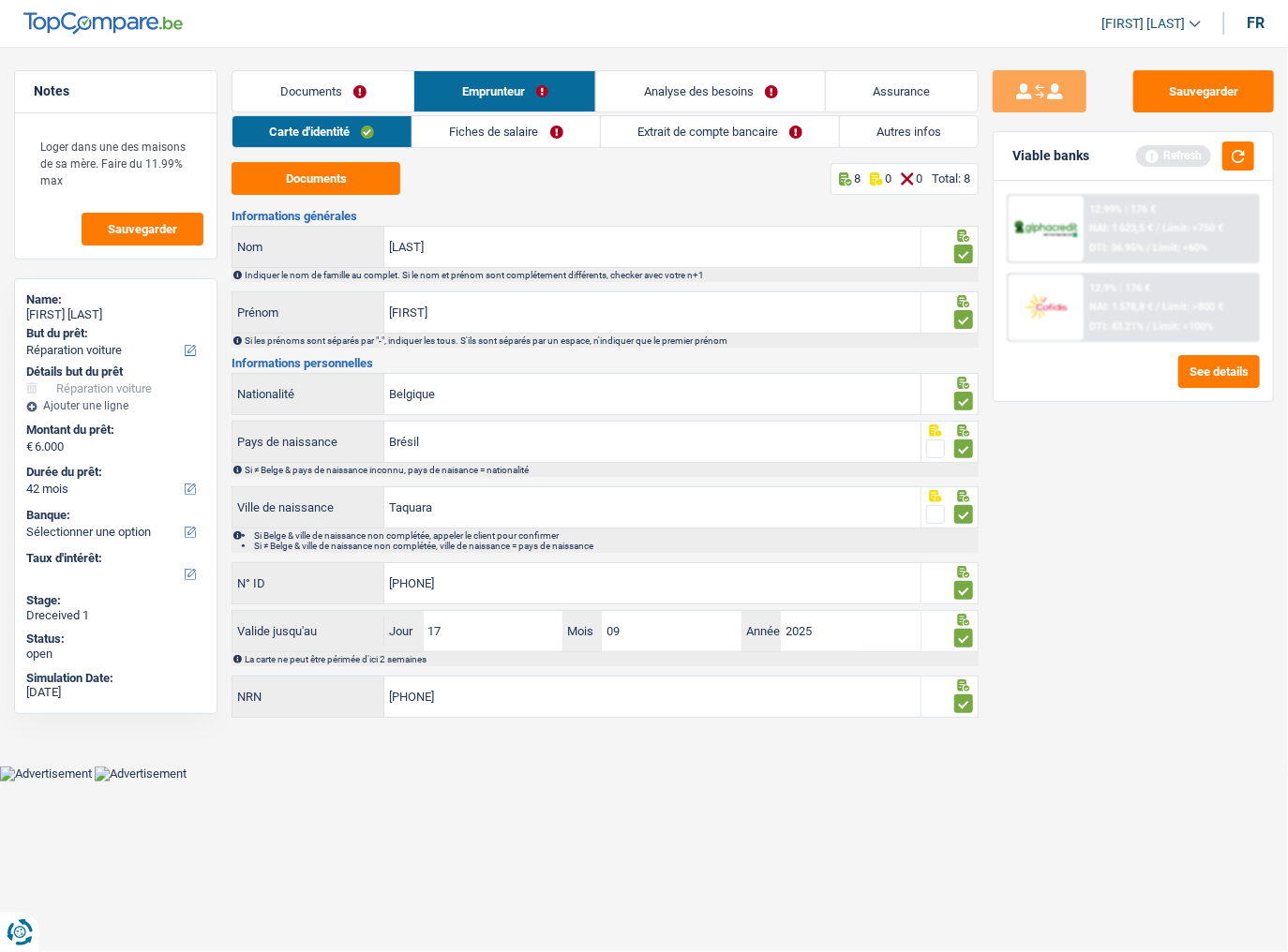click on "Fiches de salaire" at bounding box center [506, 131] 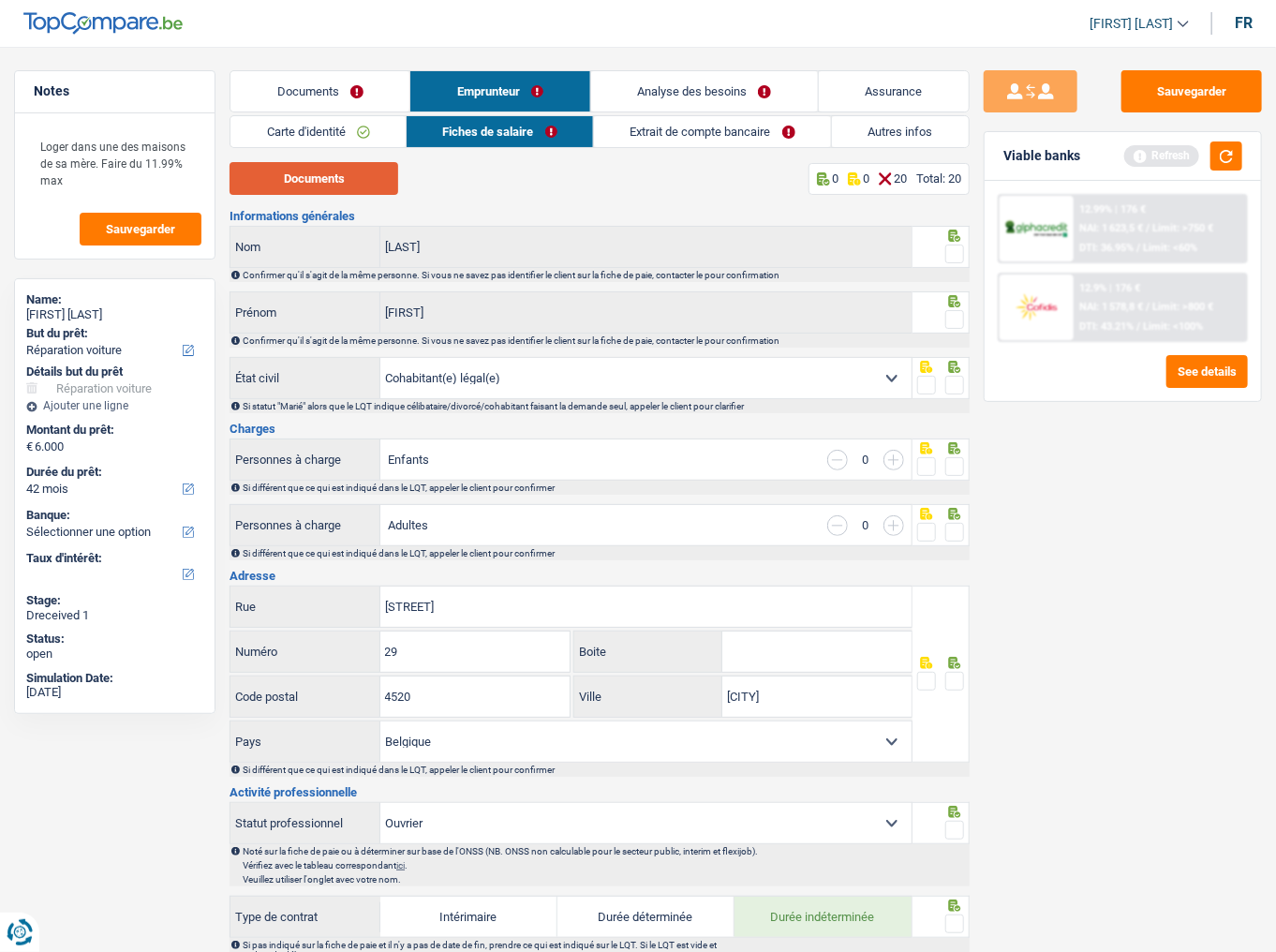 click on "Documents" at bounding box center [314, 178] 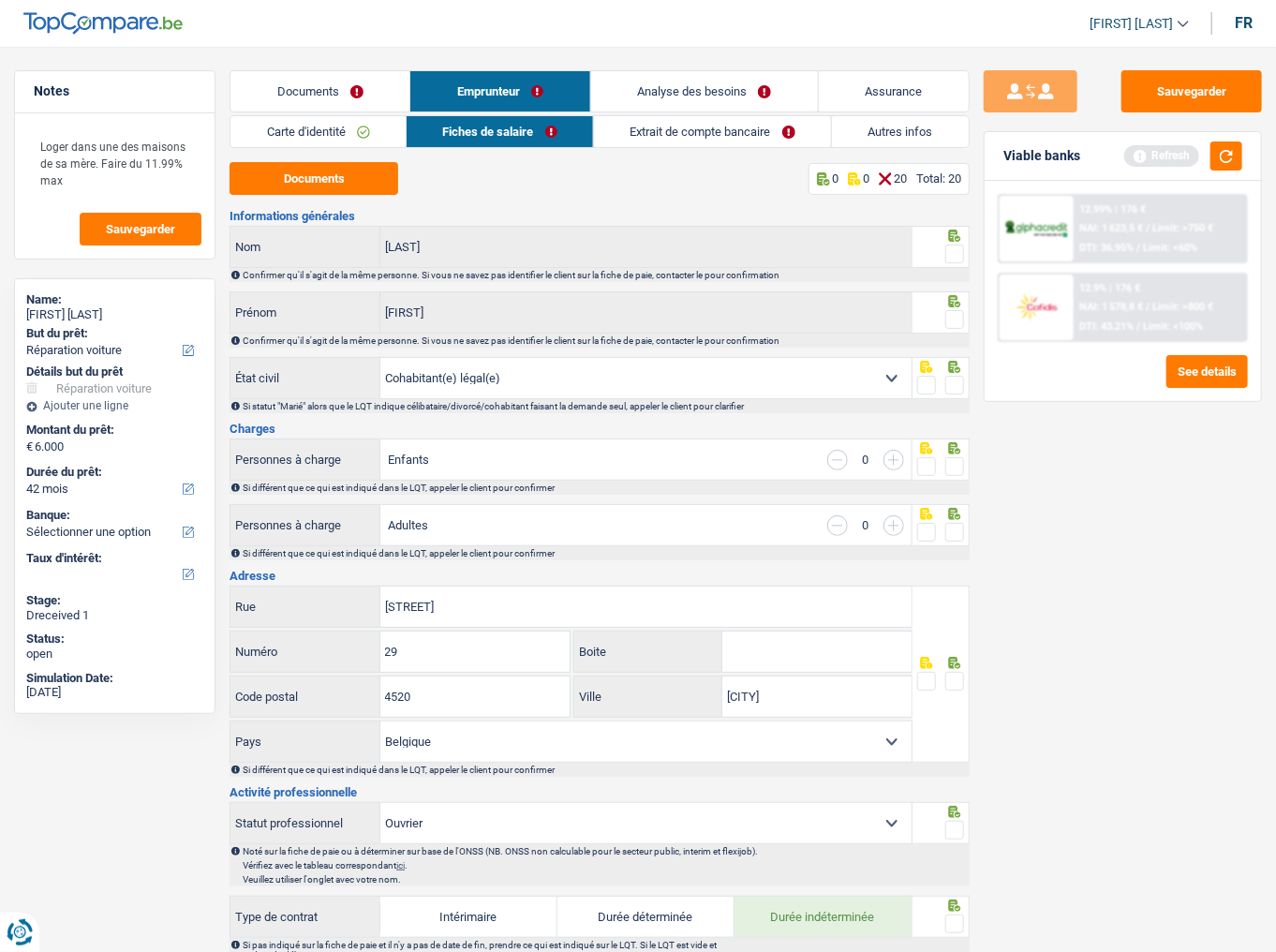 click at bounding box center (955, 254) 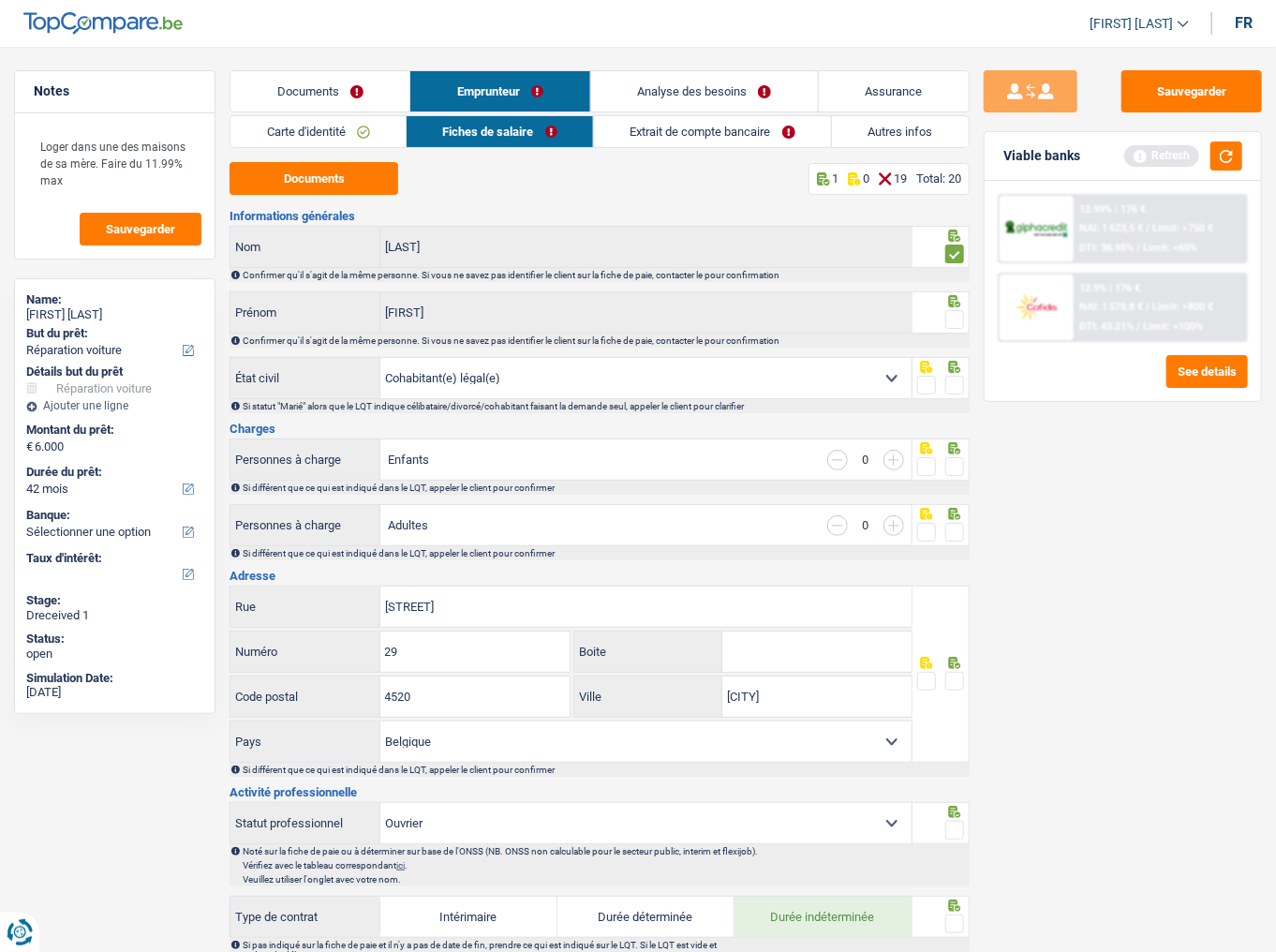 click at bounding box center (955, 320) 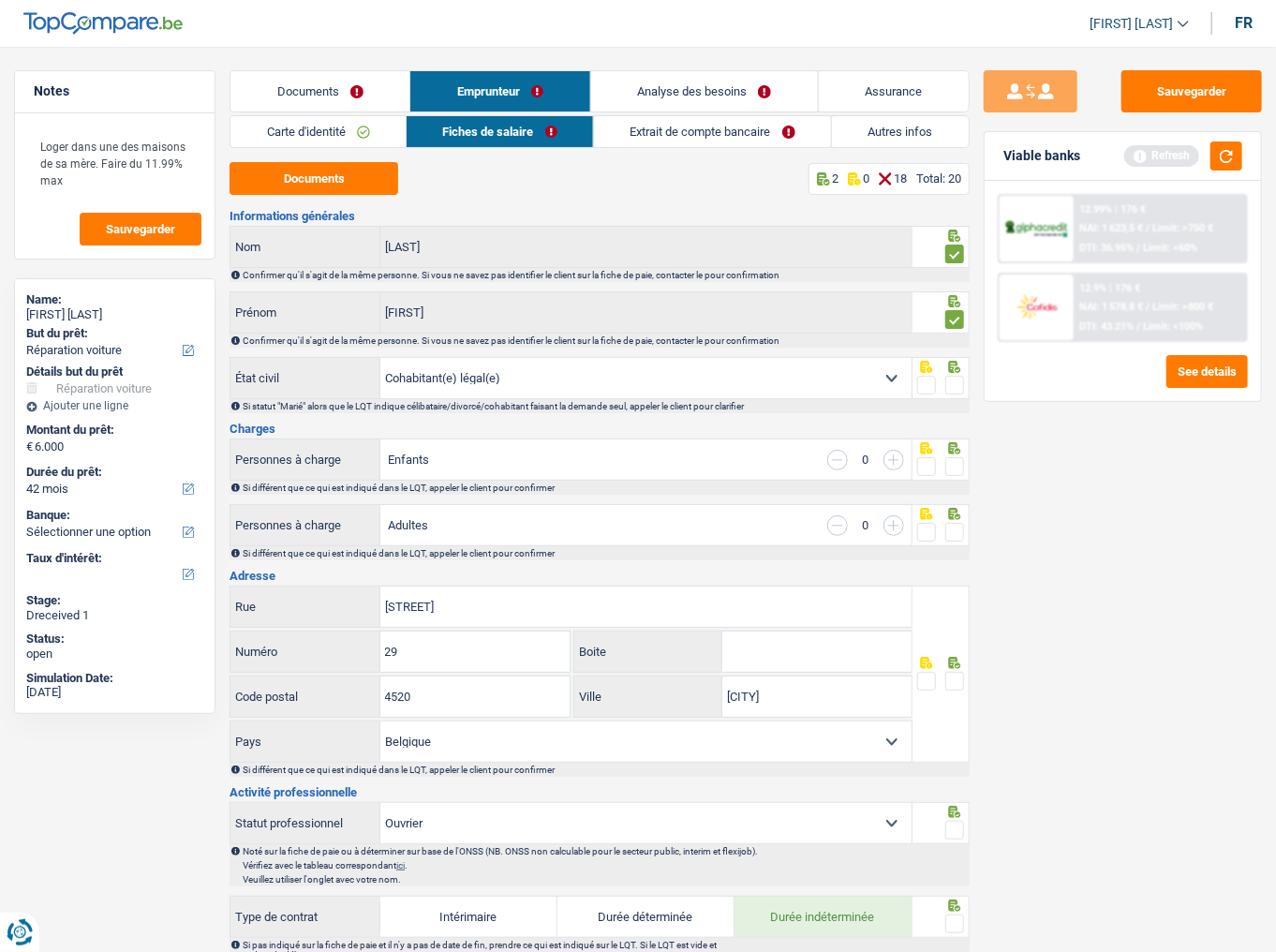 click at bounding box center [955, 385] 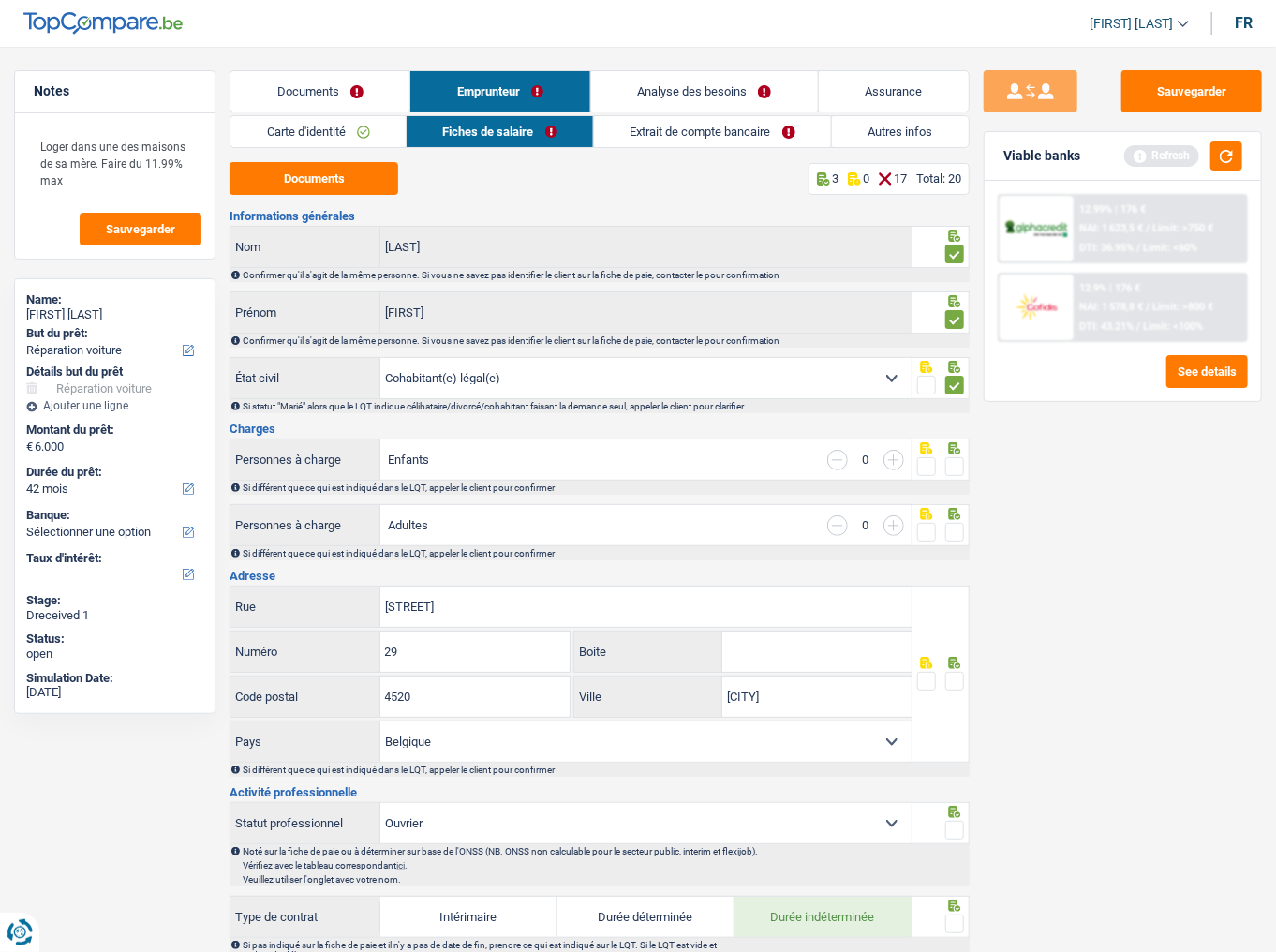 click at bounding box center (955, 467) 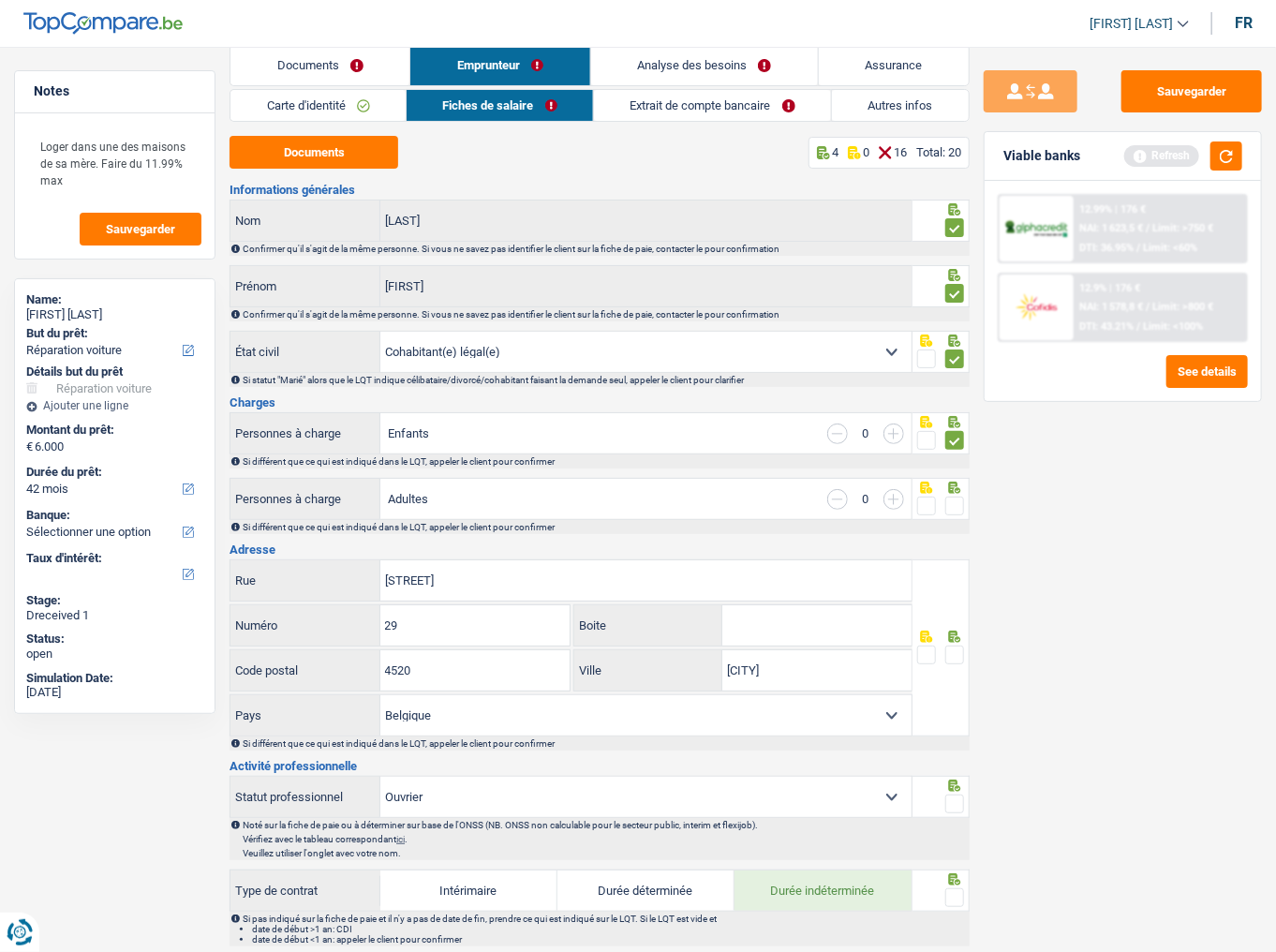 scroll, scrollTop: 75, scrollLeft: 0, axis: vertical 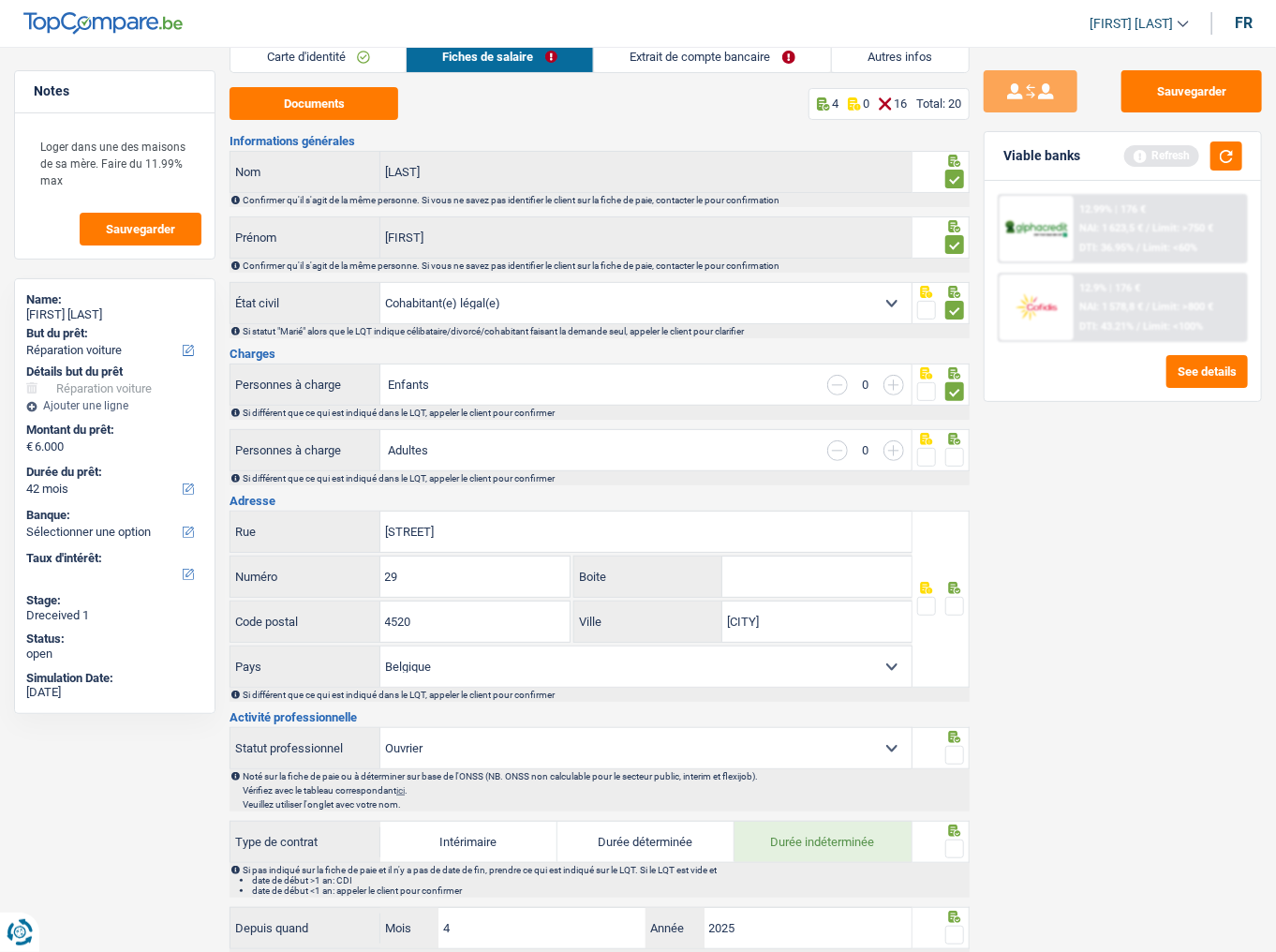 drag, startPoint x: 950, startPoint y: 454, endPoint x: 990, endPoint y: 421, distance: 51.855569 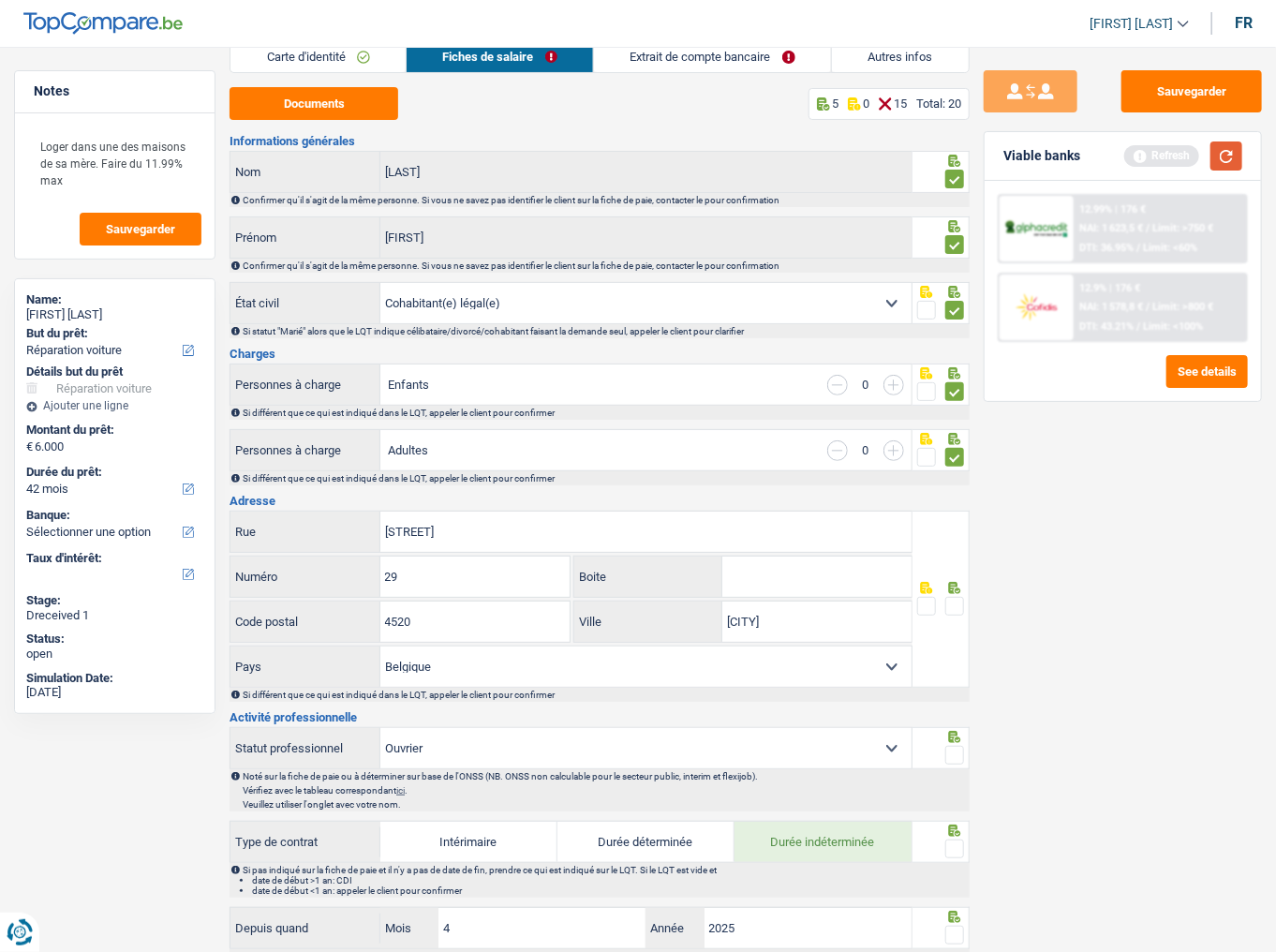 click at bounding box center [1226, 156] 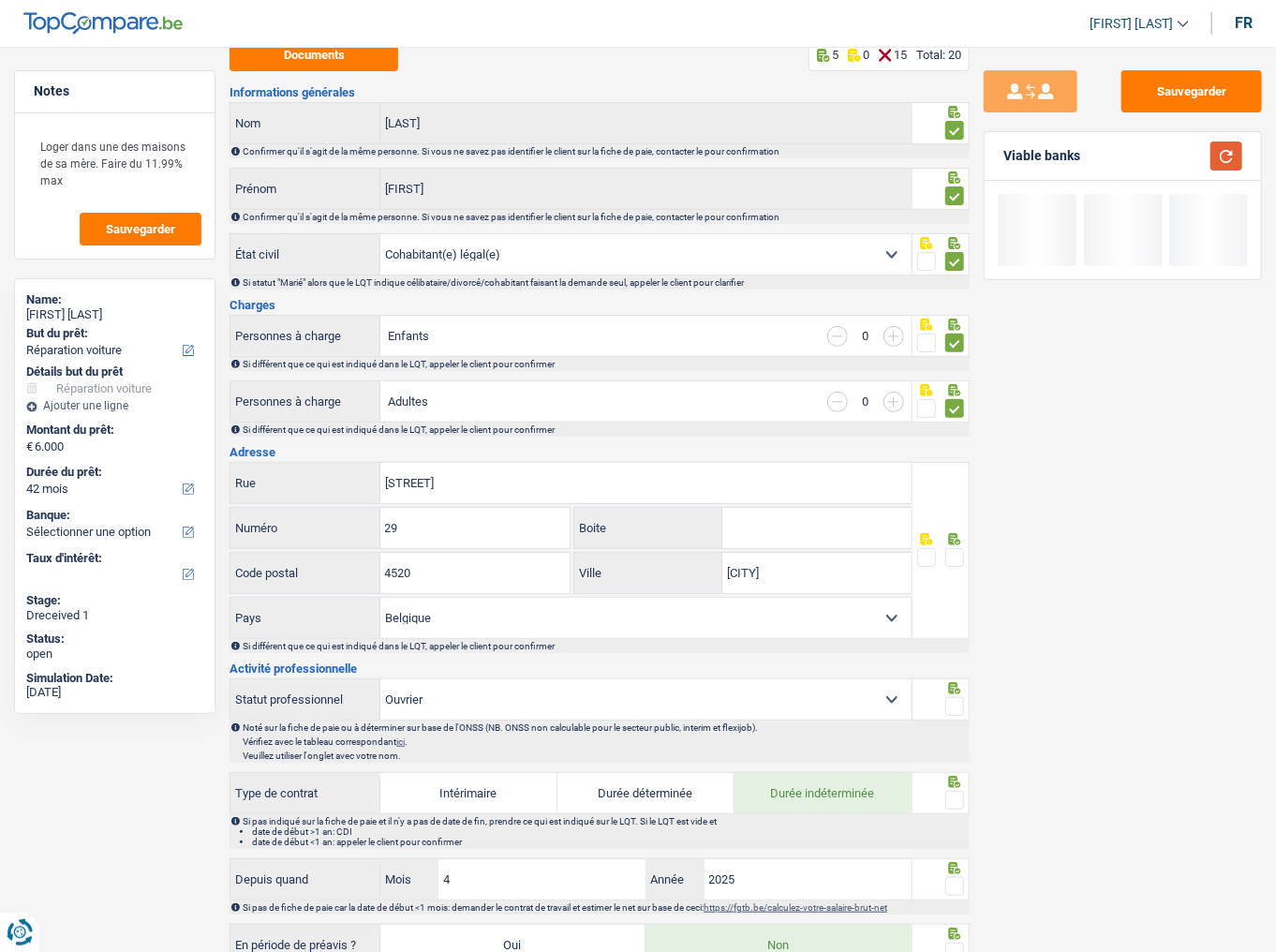 scroll, scrollTop: 225, scrollLeft: 0, axis: vertical 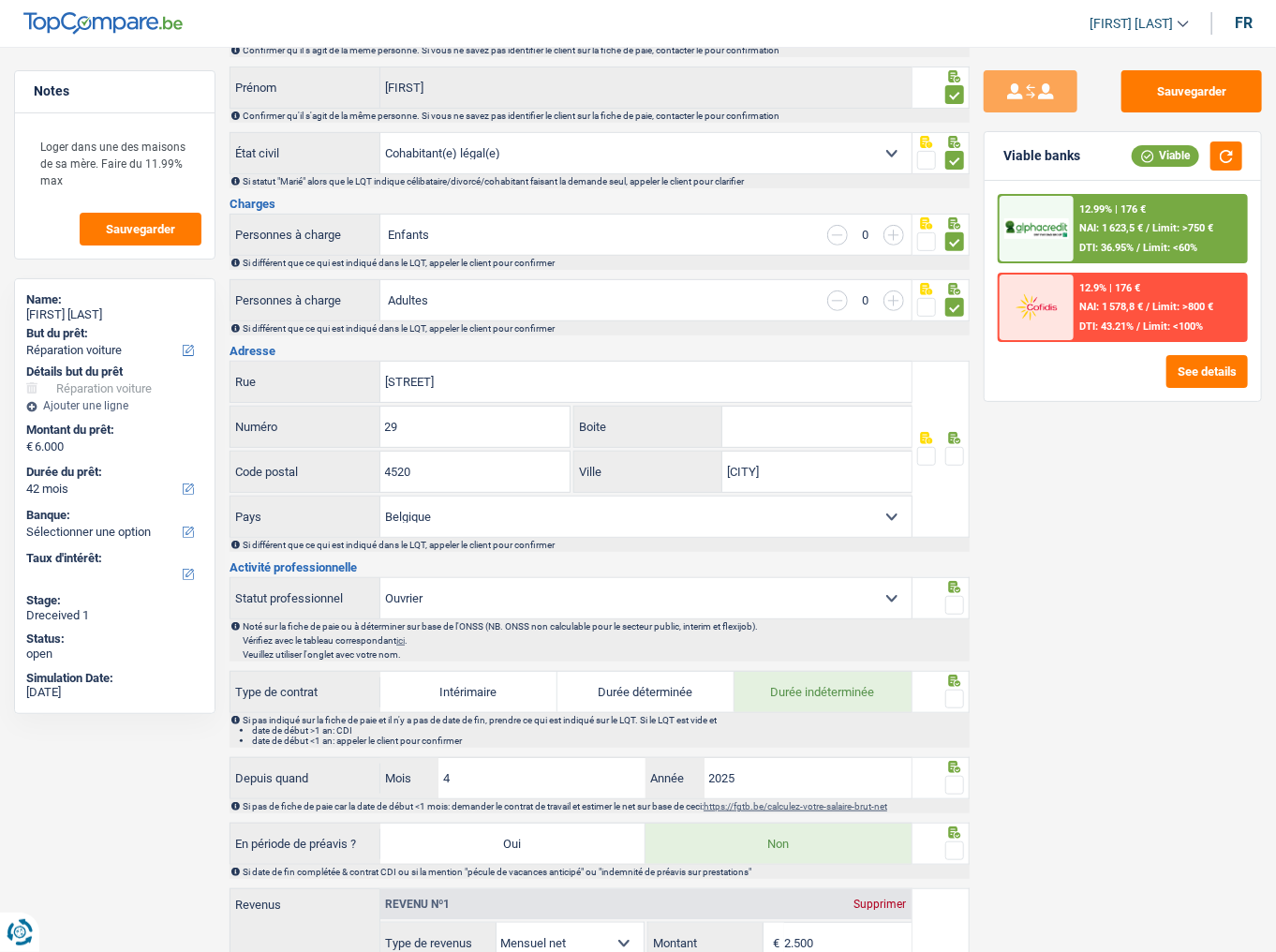 click at bounding box center [955, 456] 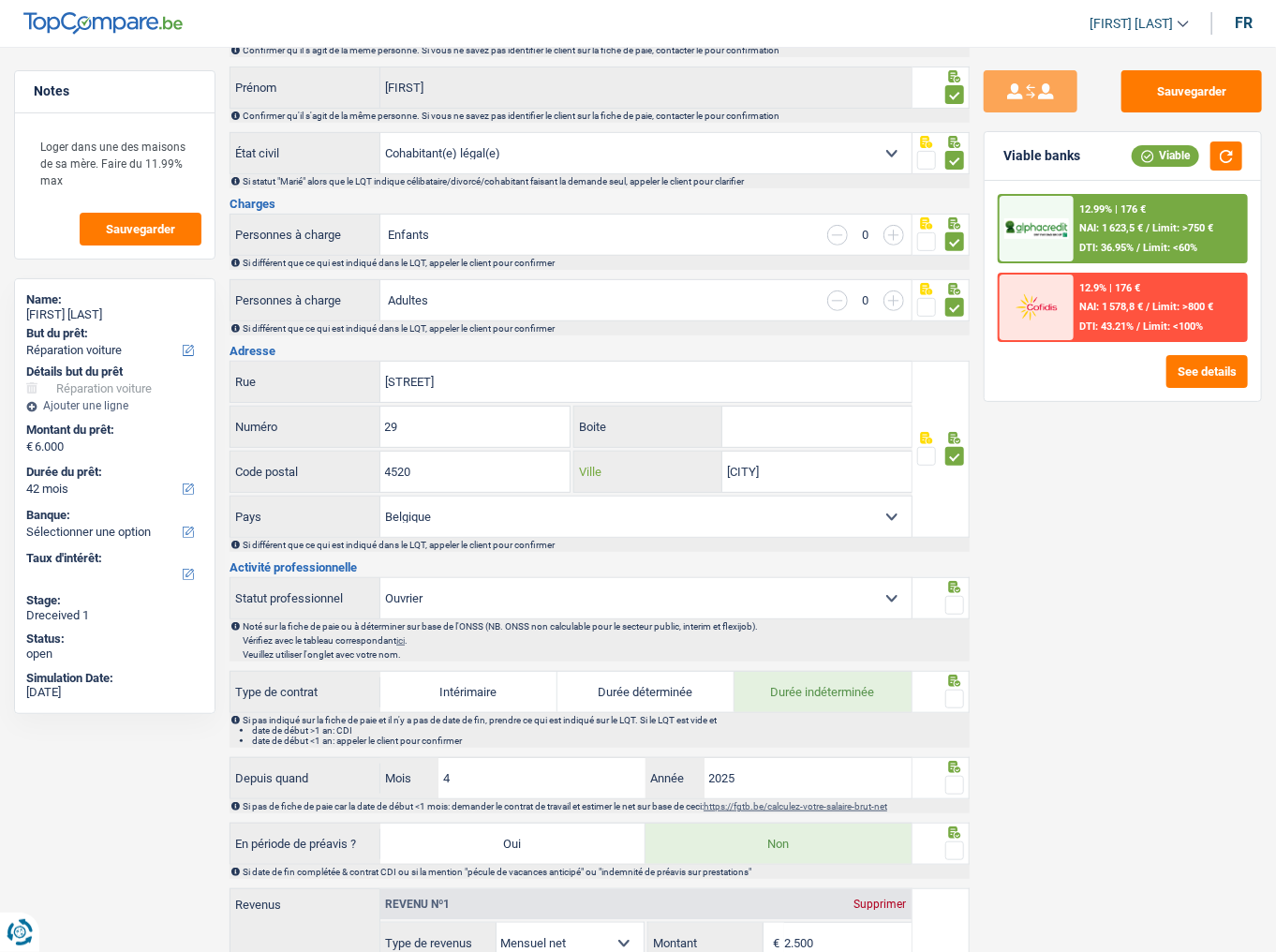 drag, startPoint x: 784, startPoint y: 473, endPoint x: 646, endPoint y: 489, distance: 138.92444 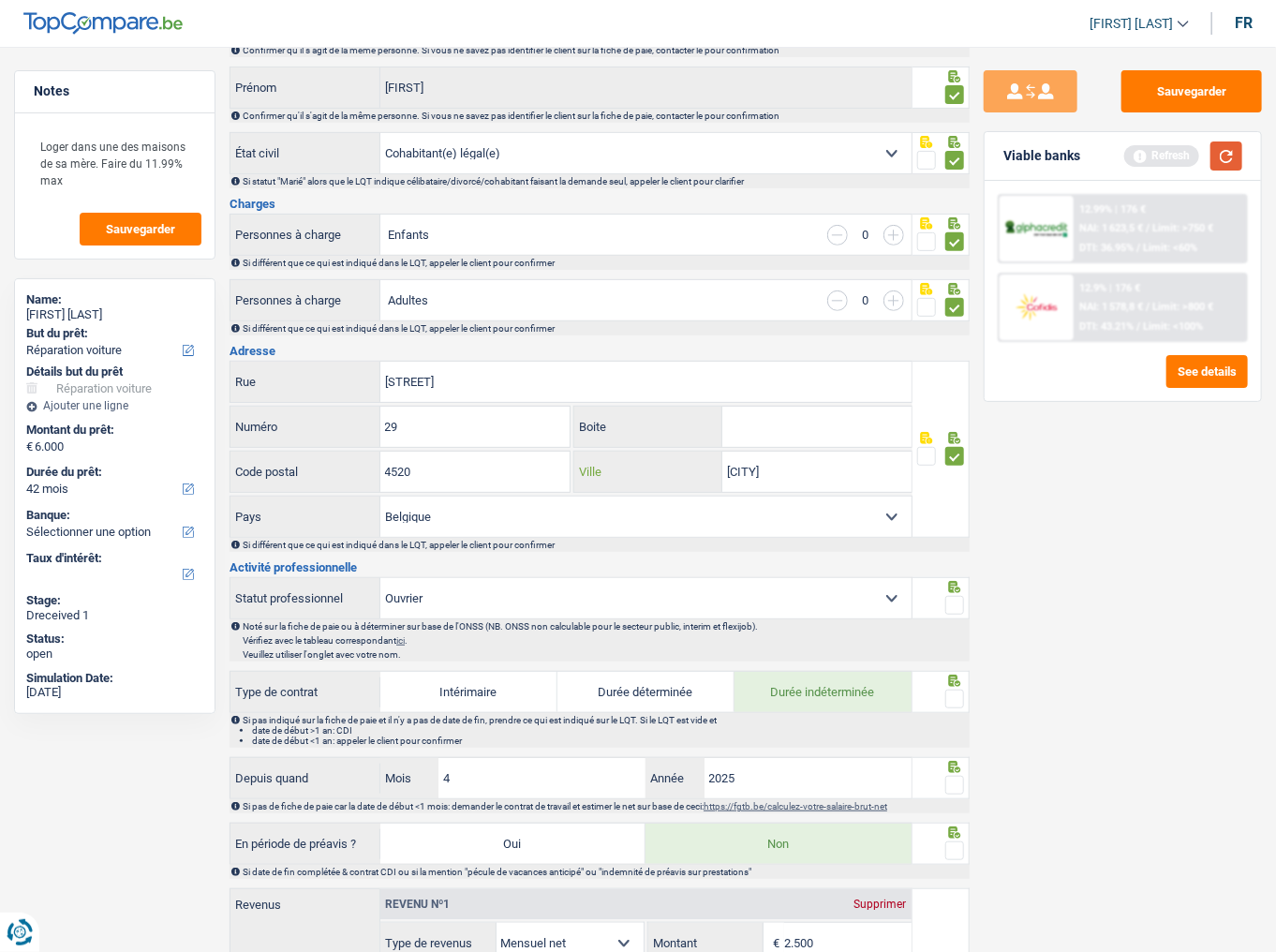 type on "[CITY]" 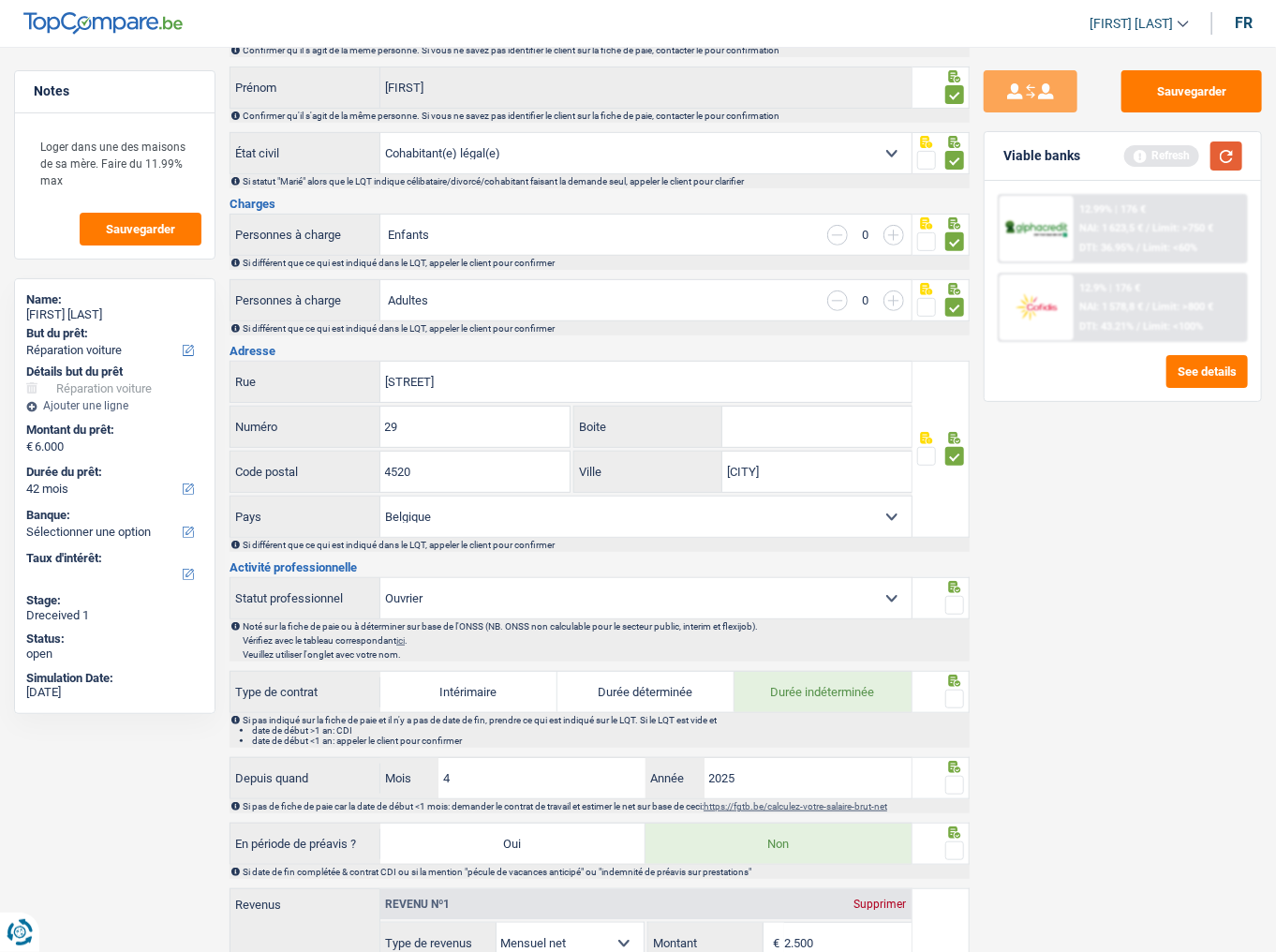 click at bounding box center (1226, 156) 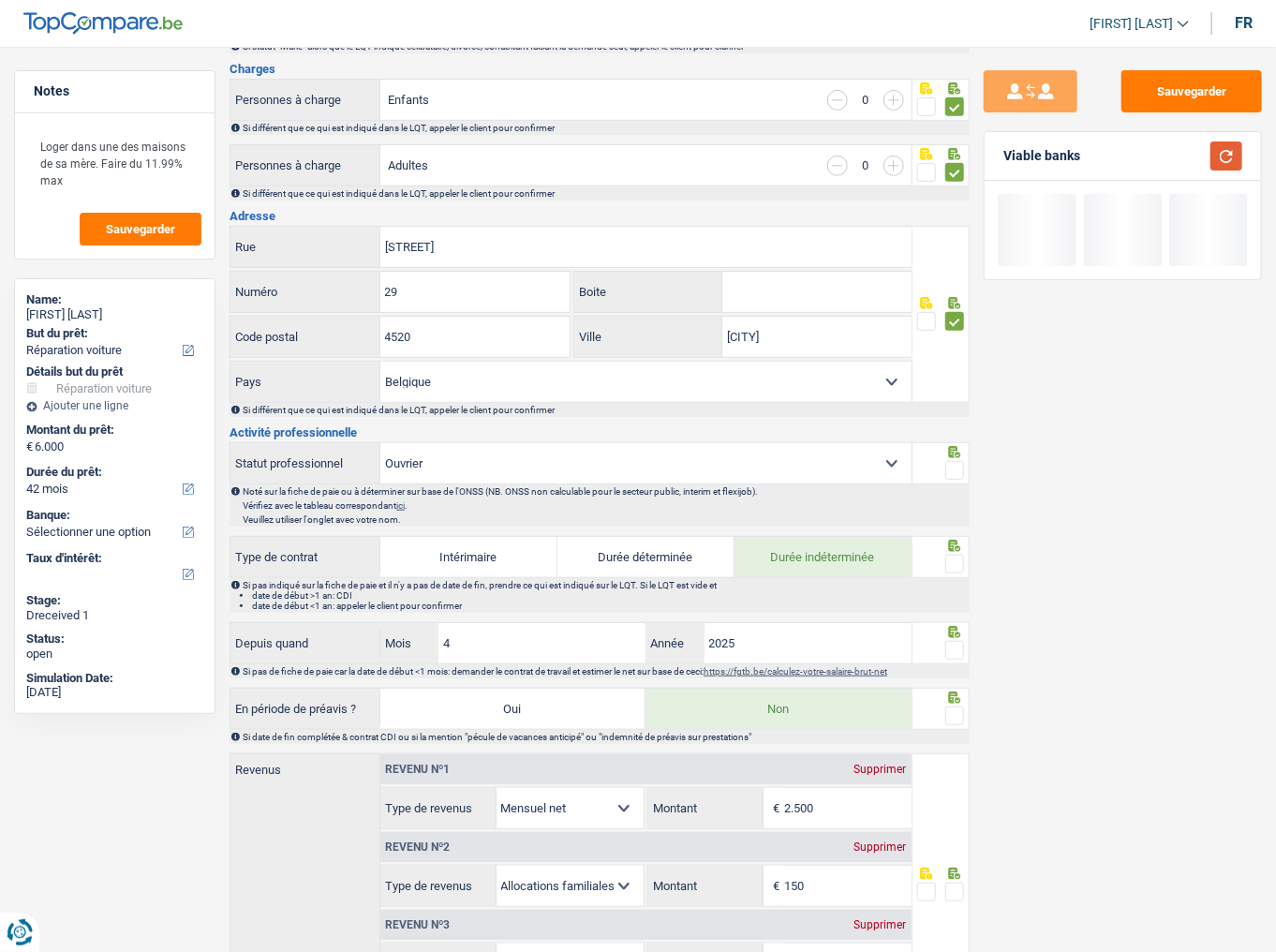 scroll, scrollTop: 525, scrollLeft: 0, axis: vertical 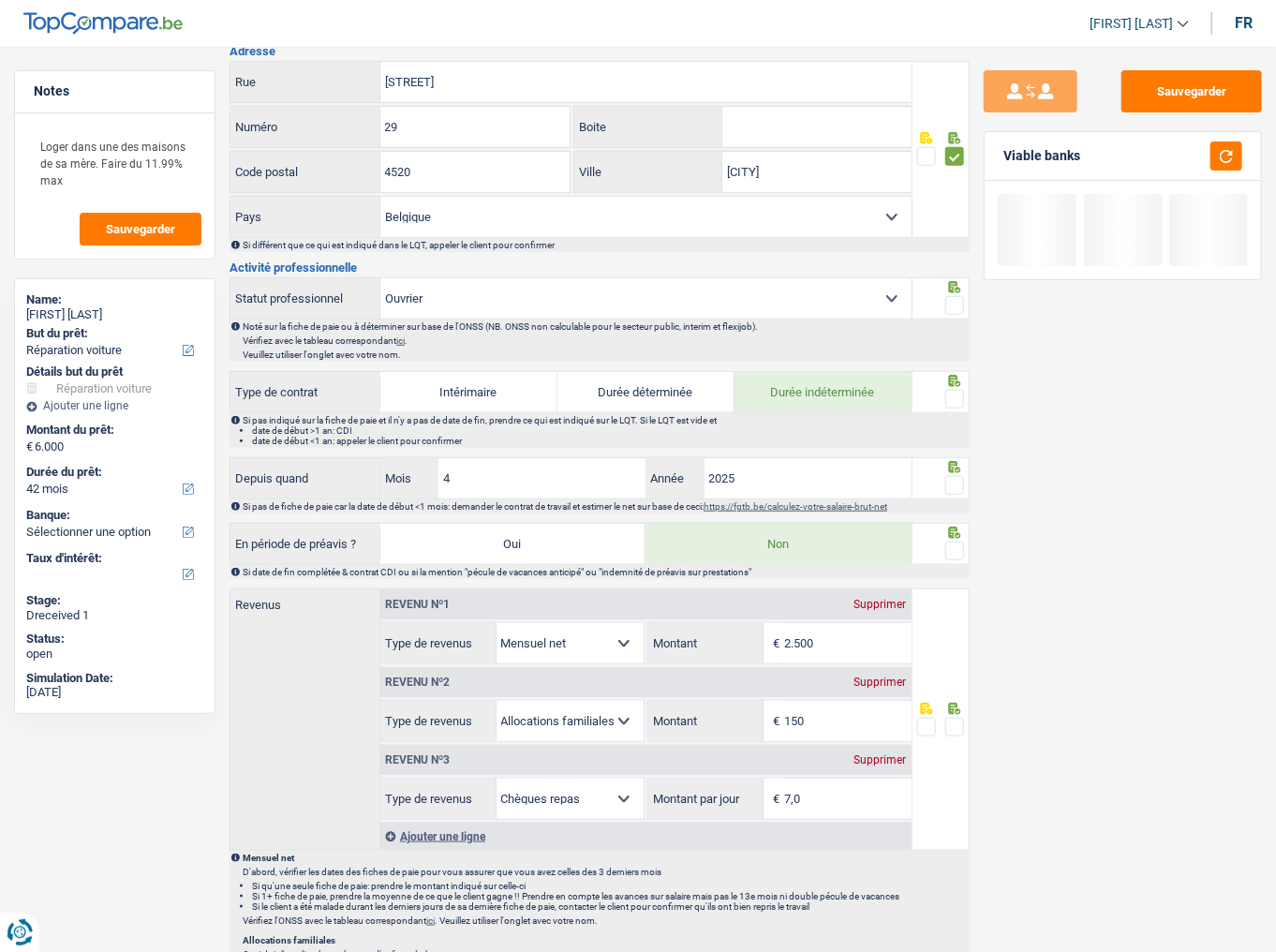 click at bounding box center (955, 305) 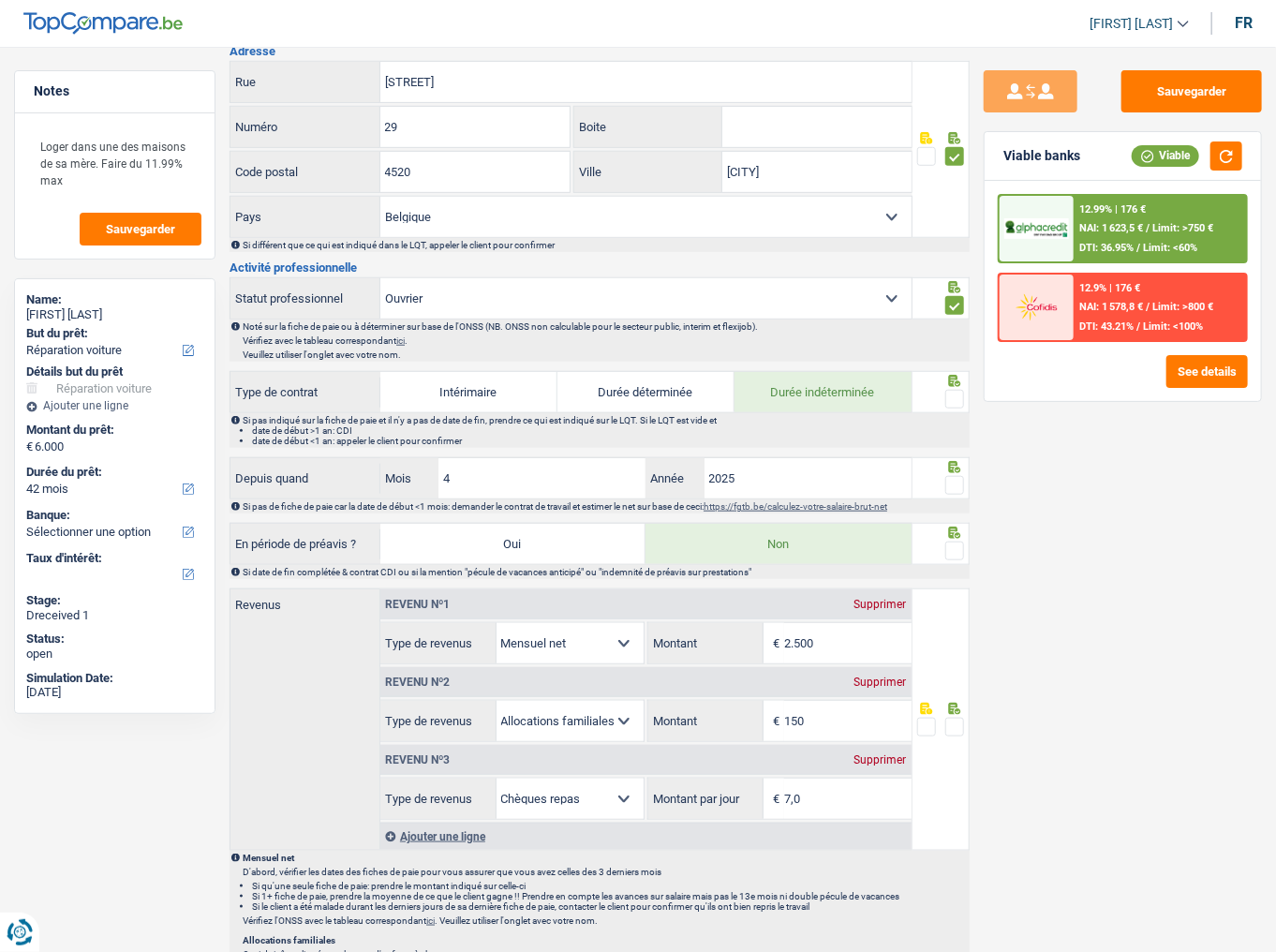 click at bounding box center [955, 399] 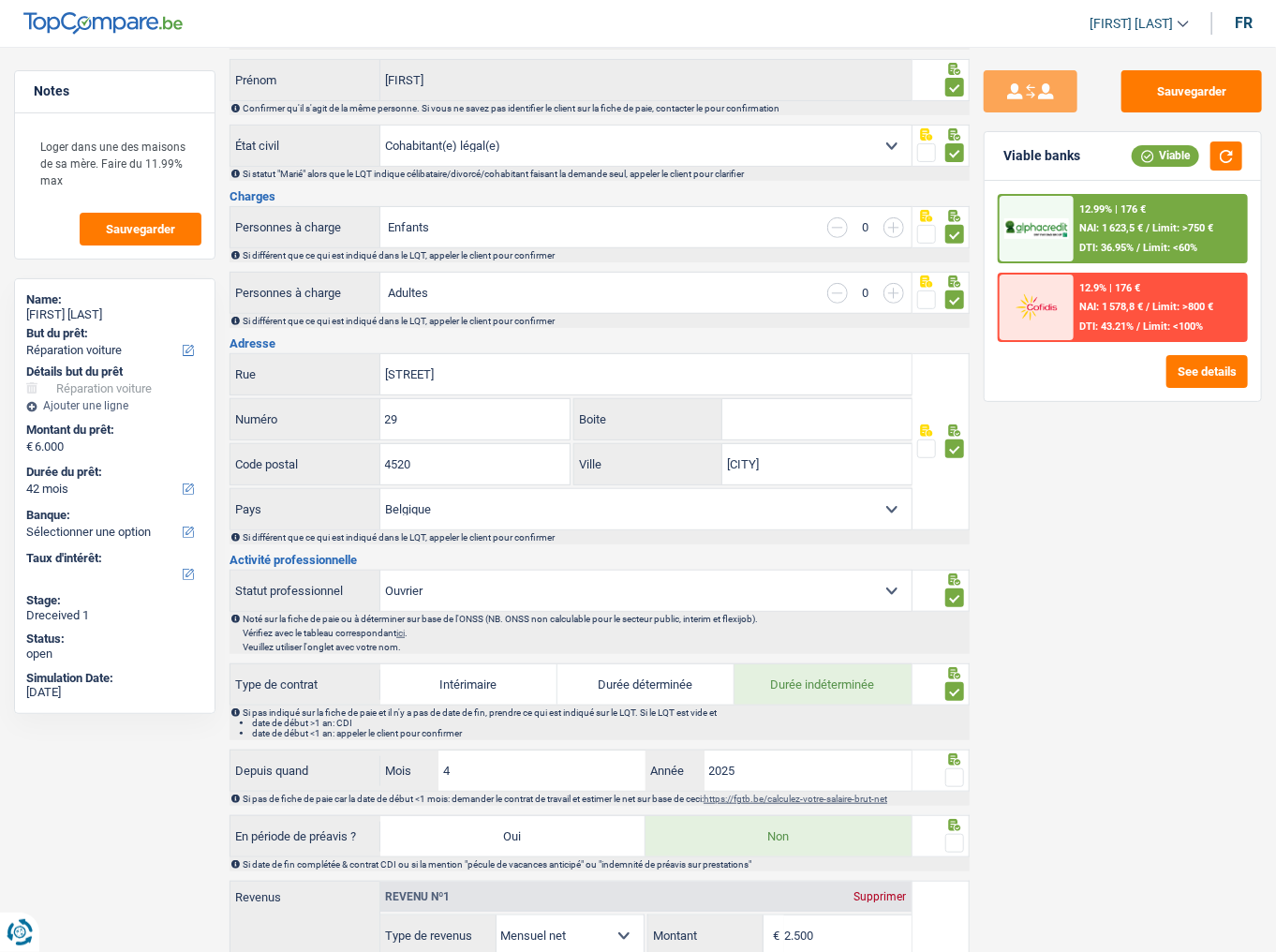 scroll, scrollTop: 0, scrollLeft: 0, axis: both 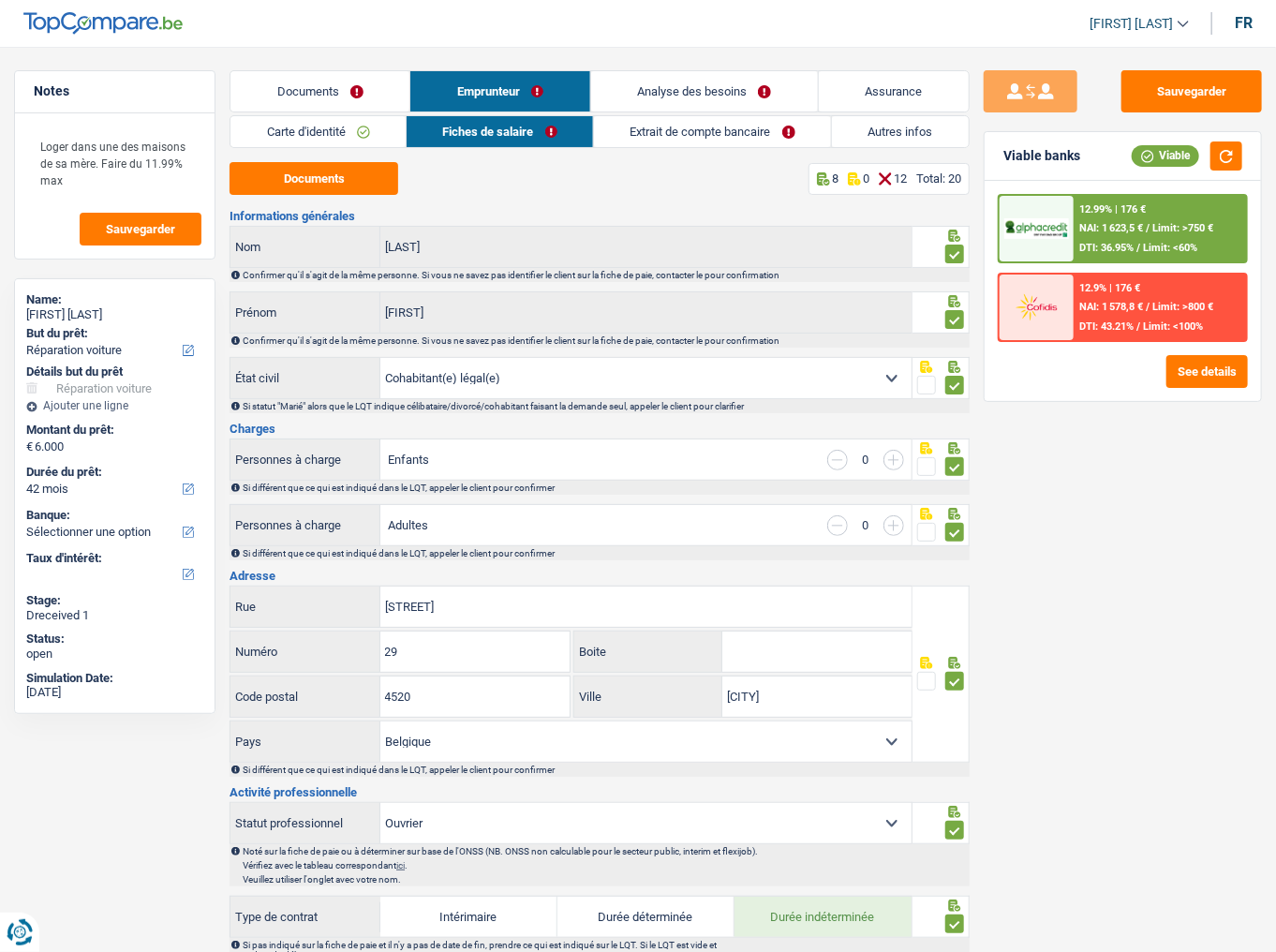 click on "Analyse des besoins" at bounding box center [705, 91] 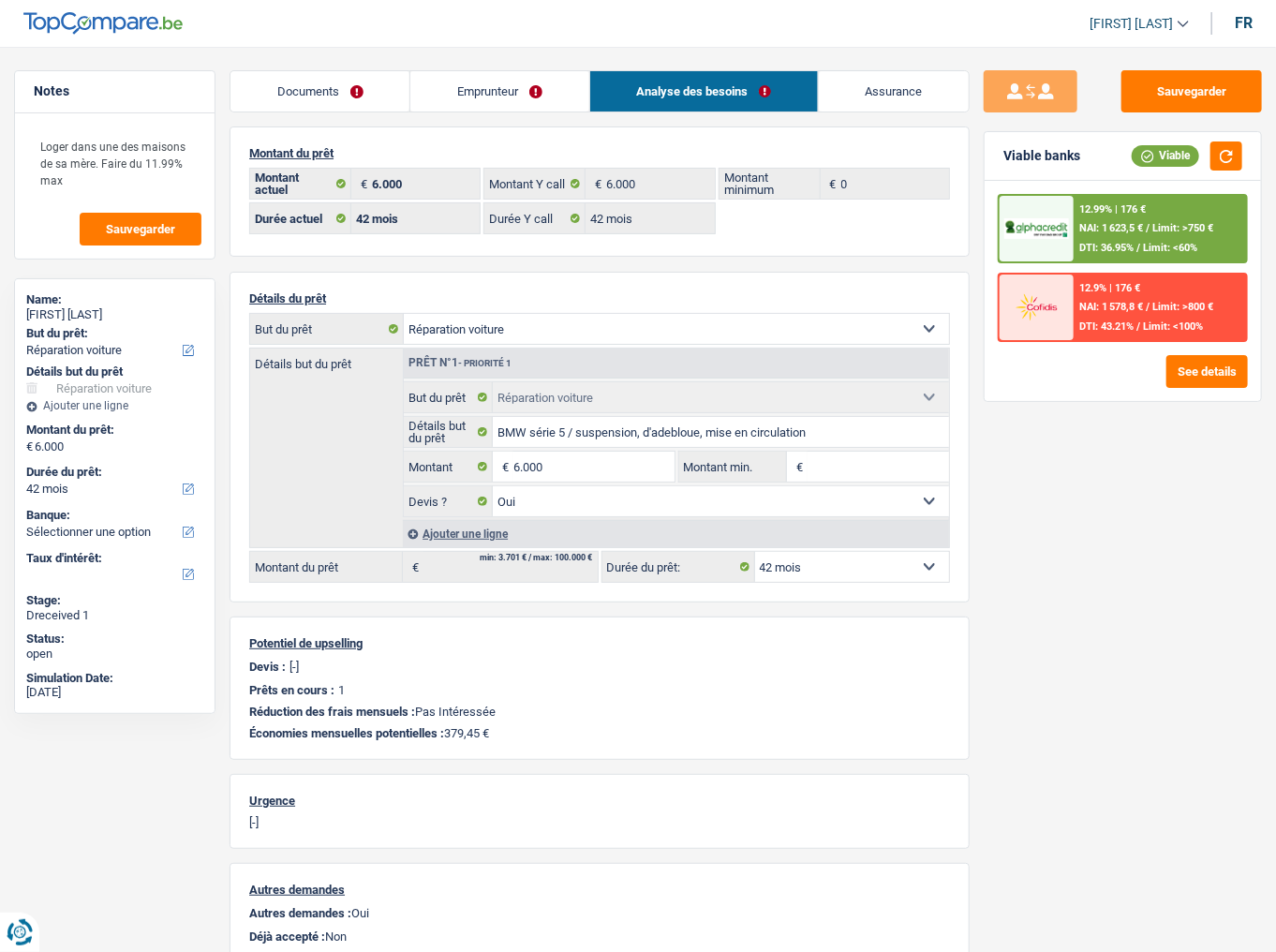 click on "Emprunteur" at bounding box center (499, 91) 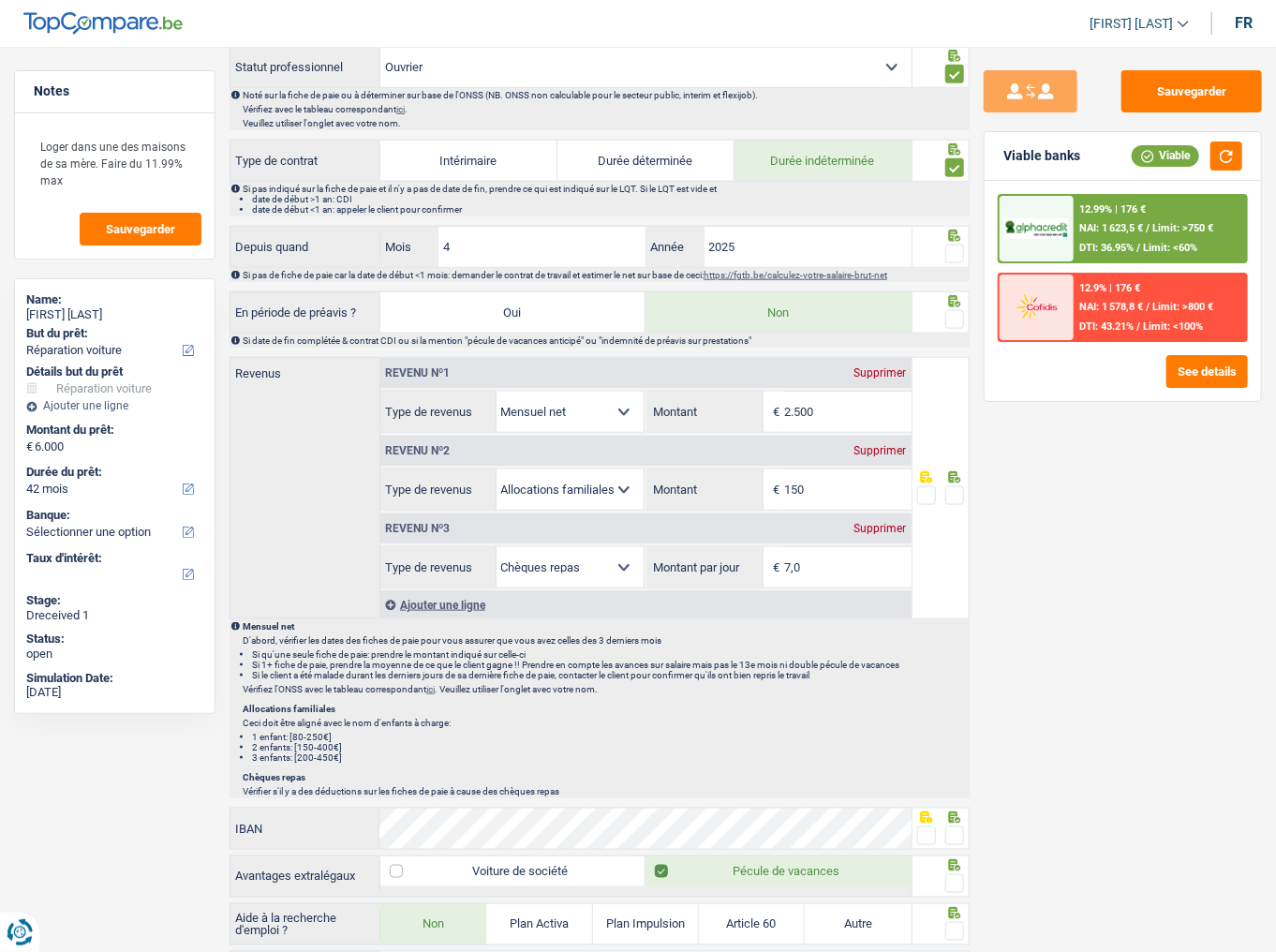 scroll, scrollTop: 750, scrollLeft: 0, axis: vertical 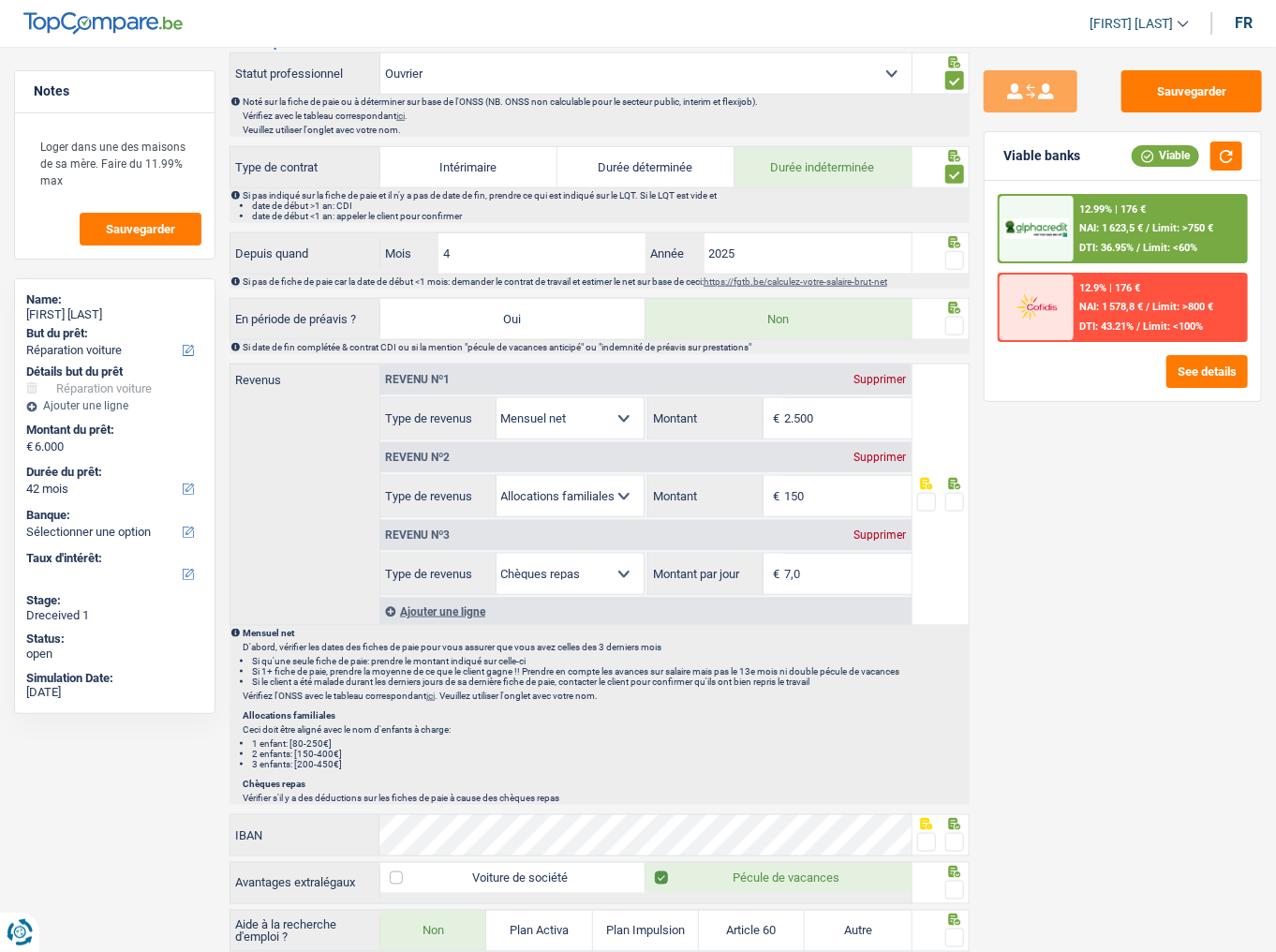 click at bounding box center [955, 260] 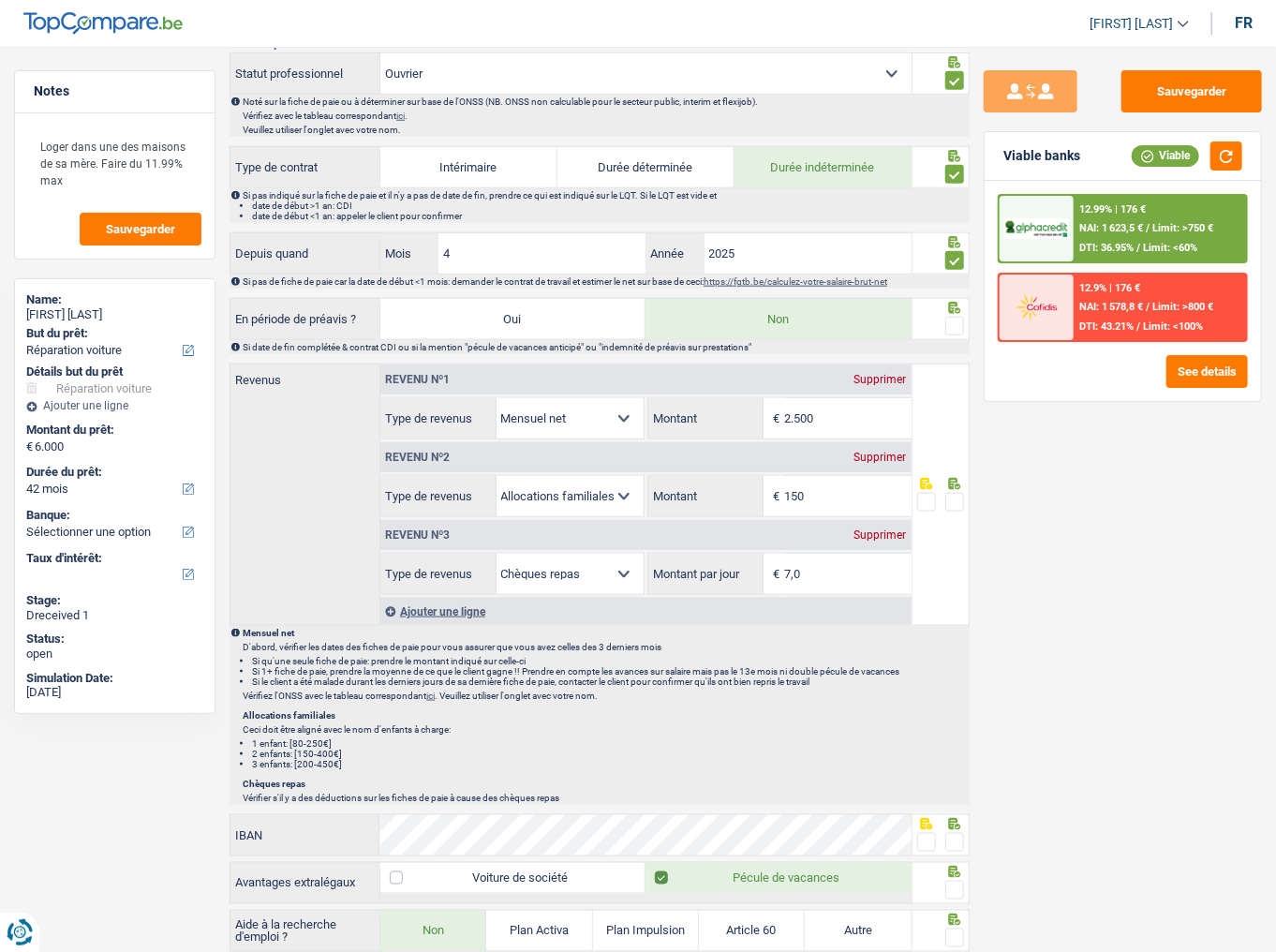 click at bounding box center [955, 326] 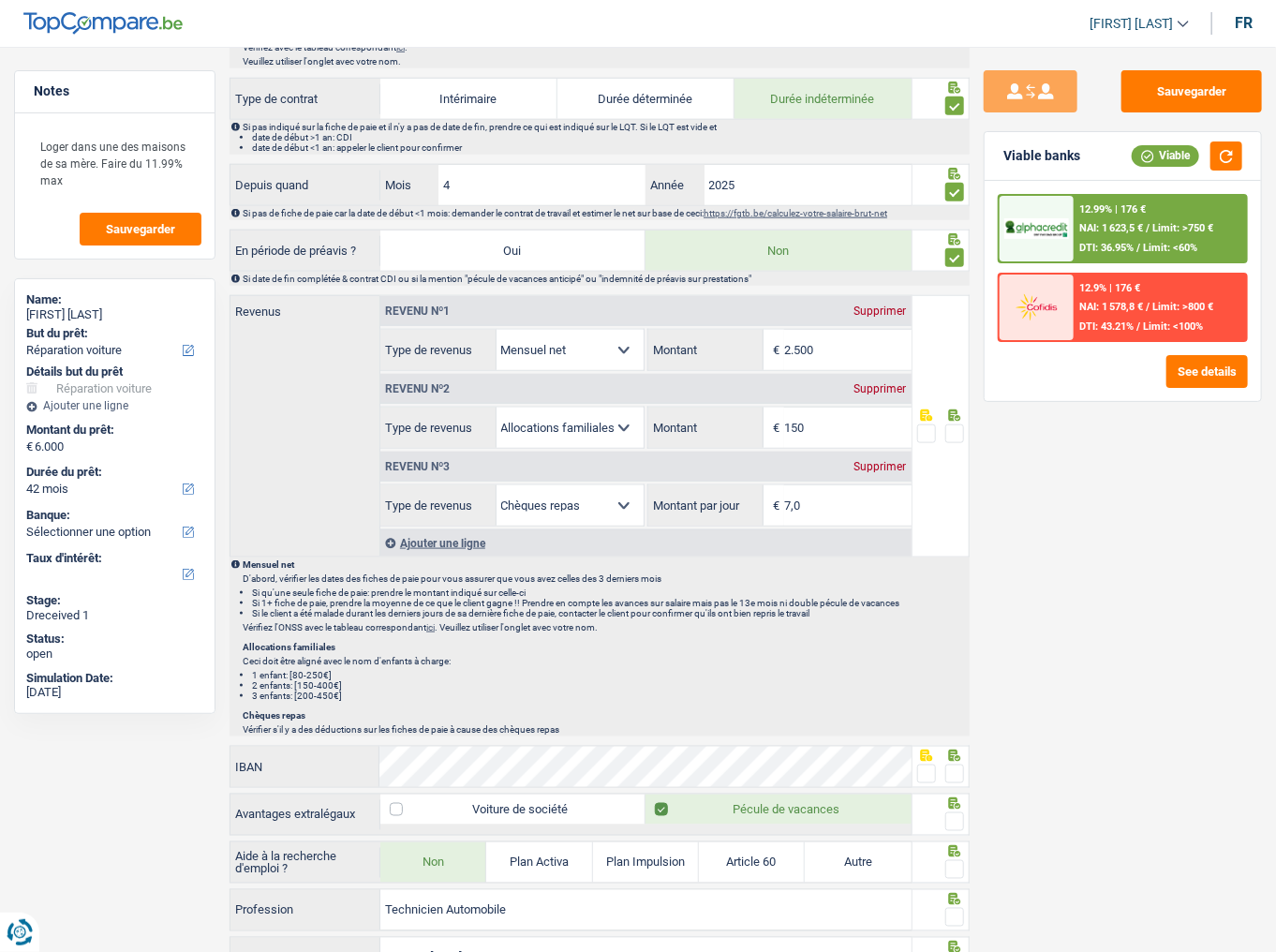 scroll, scrollTop: 900, scrollLeft: 0, axis: vertical 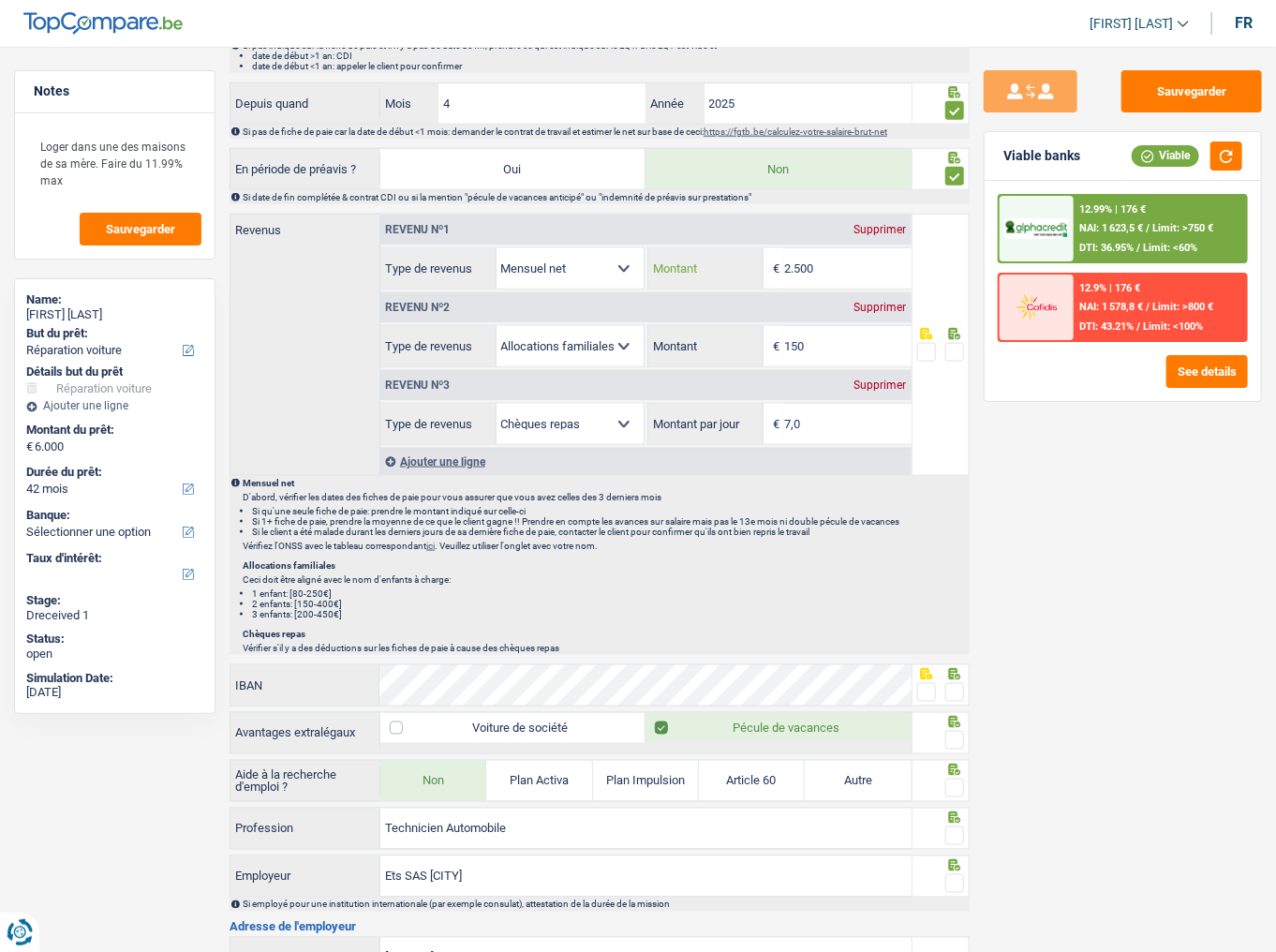 drag, startPoint x: 824, startPoint y: 265, endPoint x: 796, endPoint y: 263, distance: 28.071338 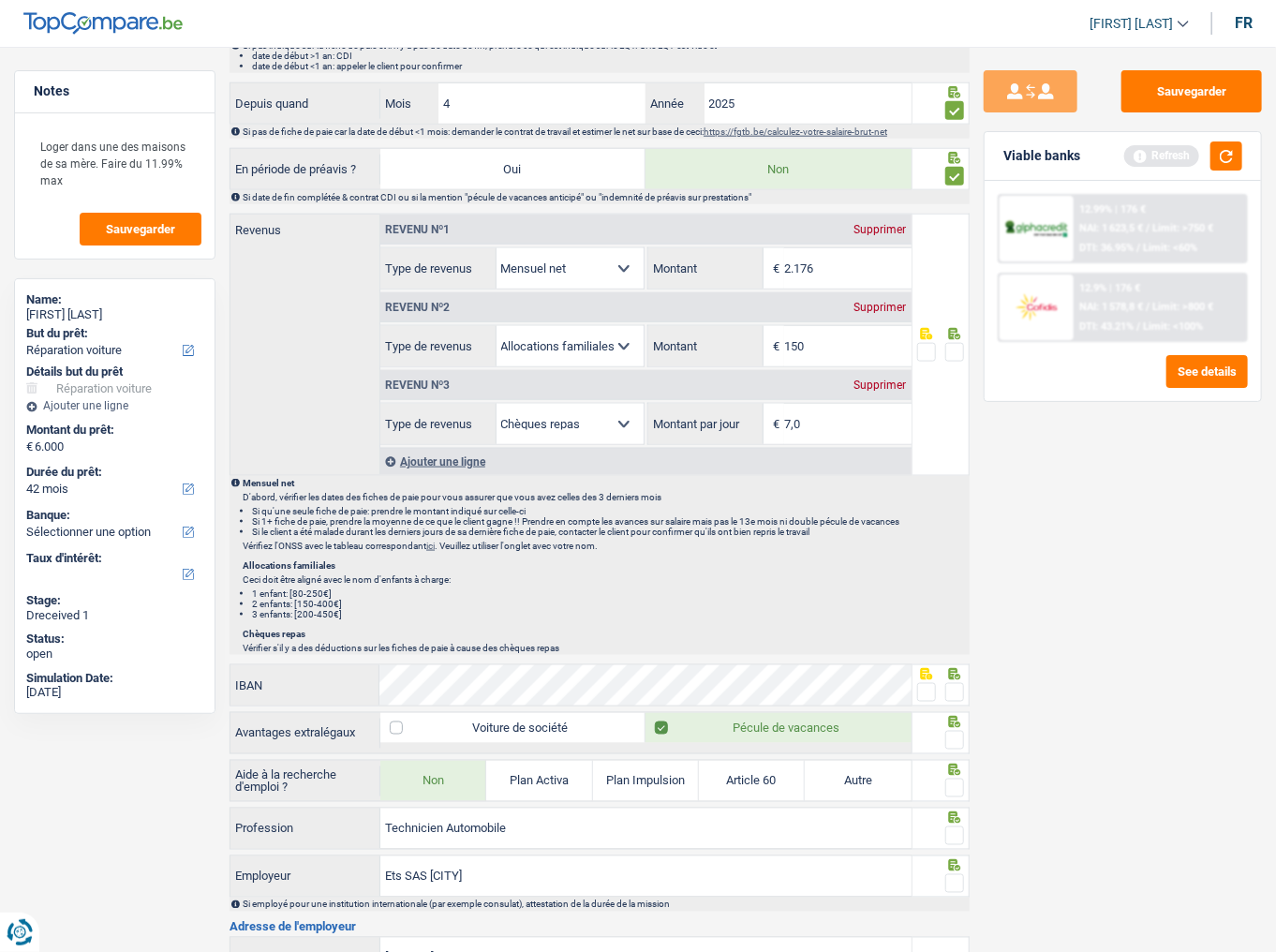 type on "2.176" 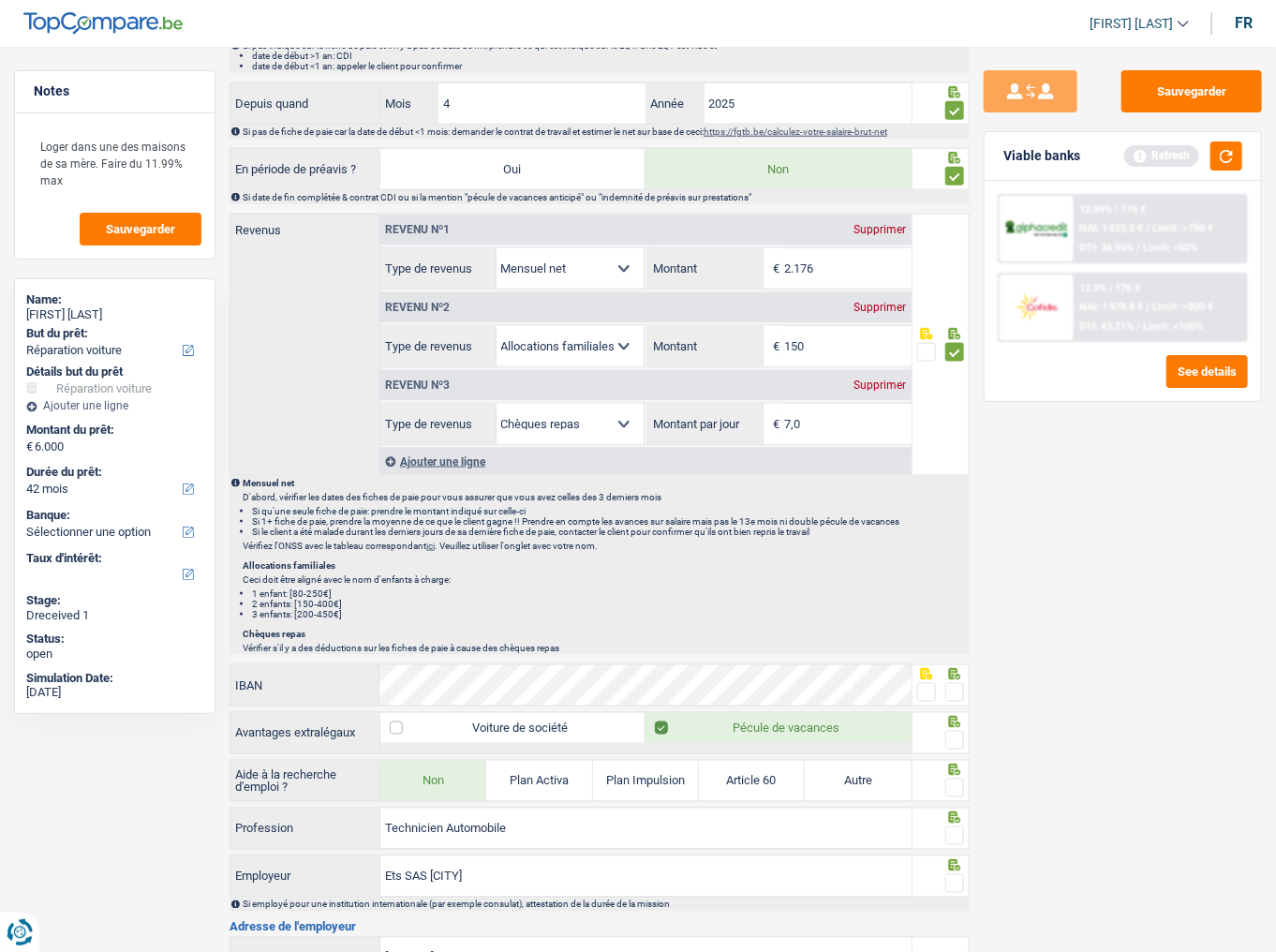 click on "Refresh" at bounding box center [1183, 156] 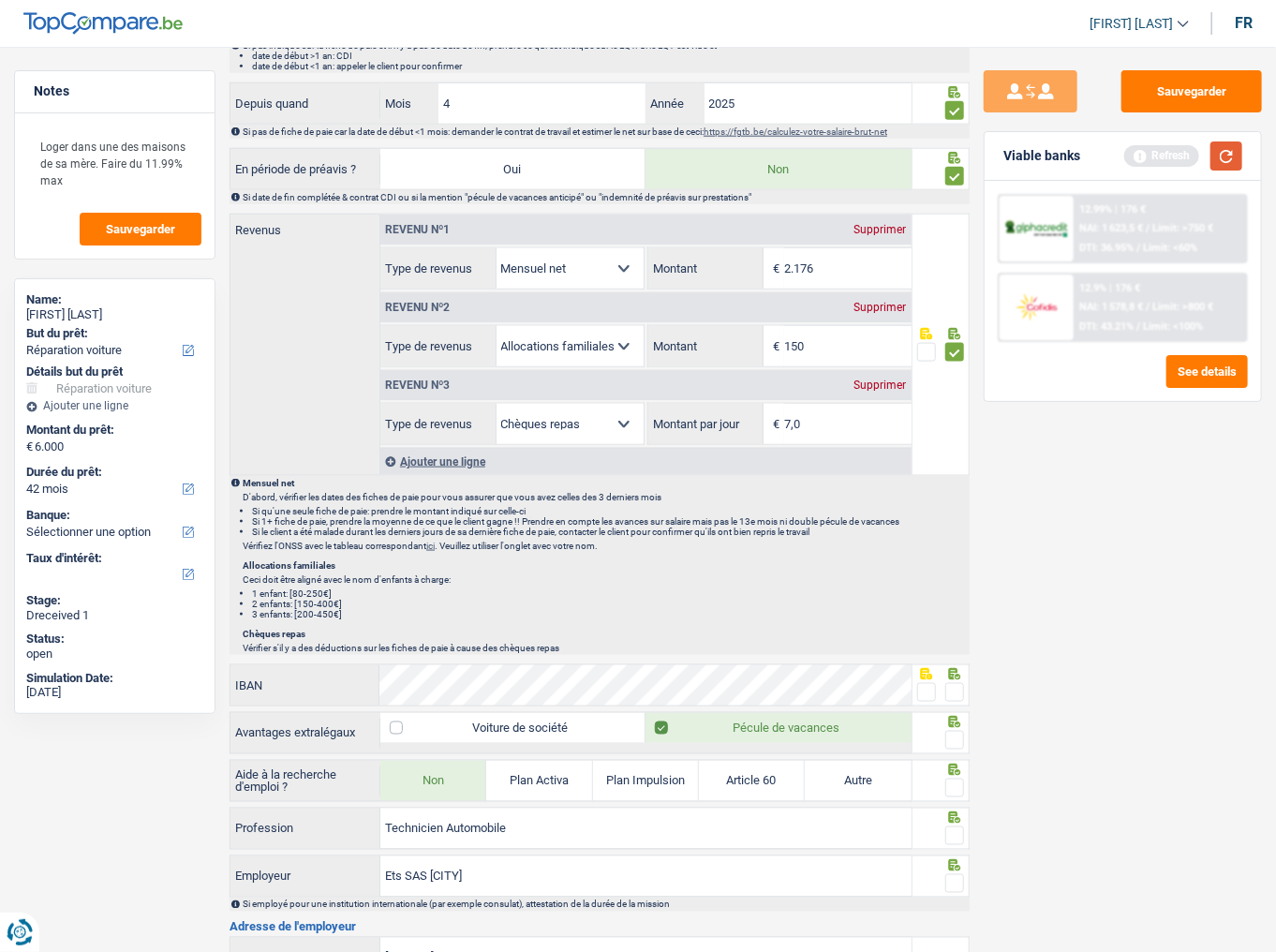 click at bounding box center (1226, 156) 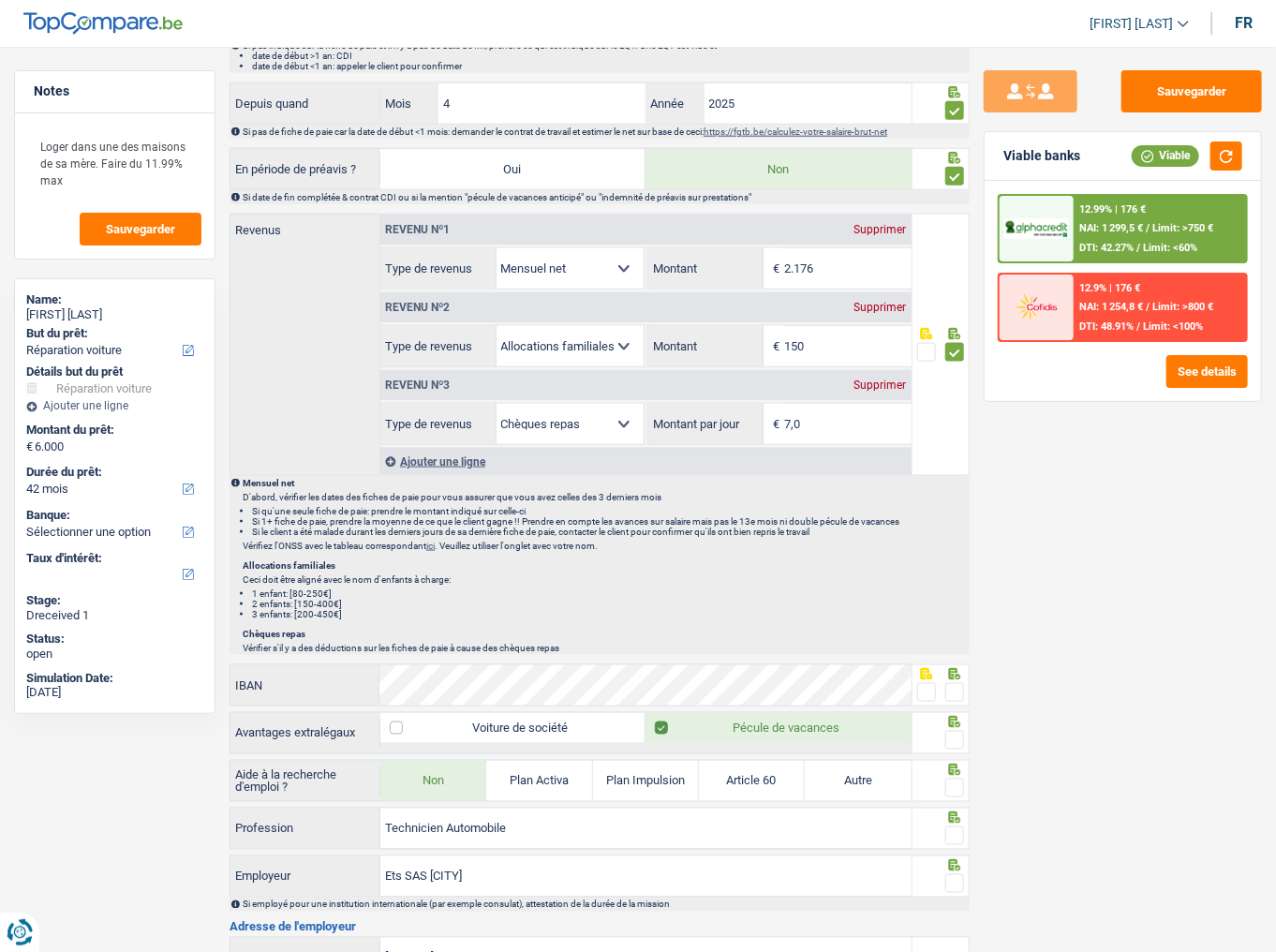 click on "Supprimer" at bounding box center [881, 307] 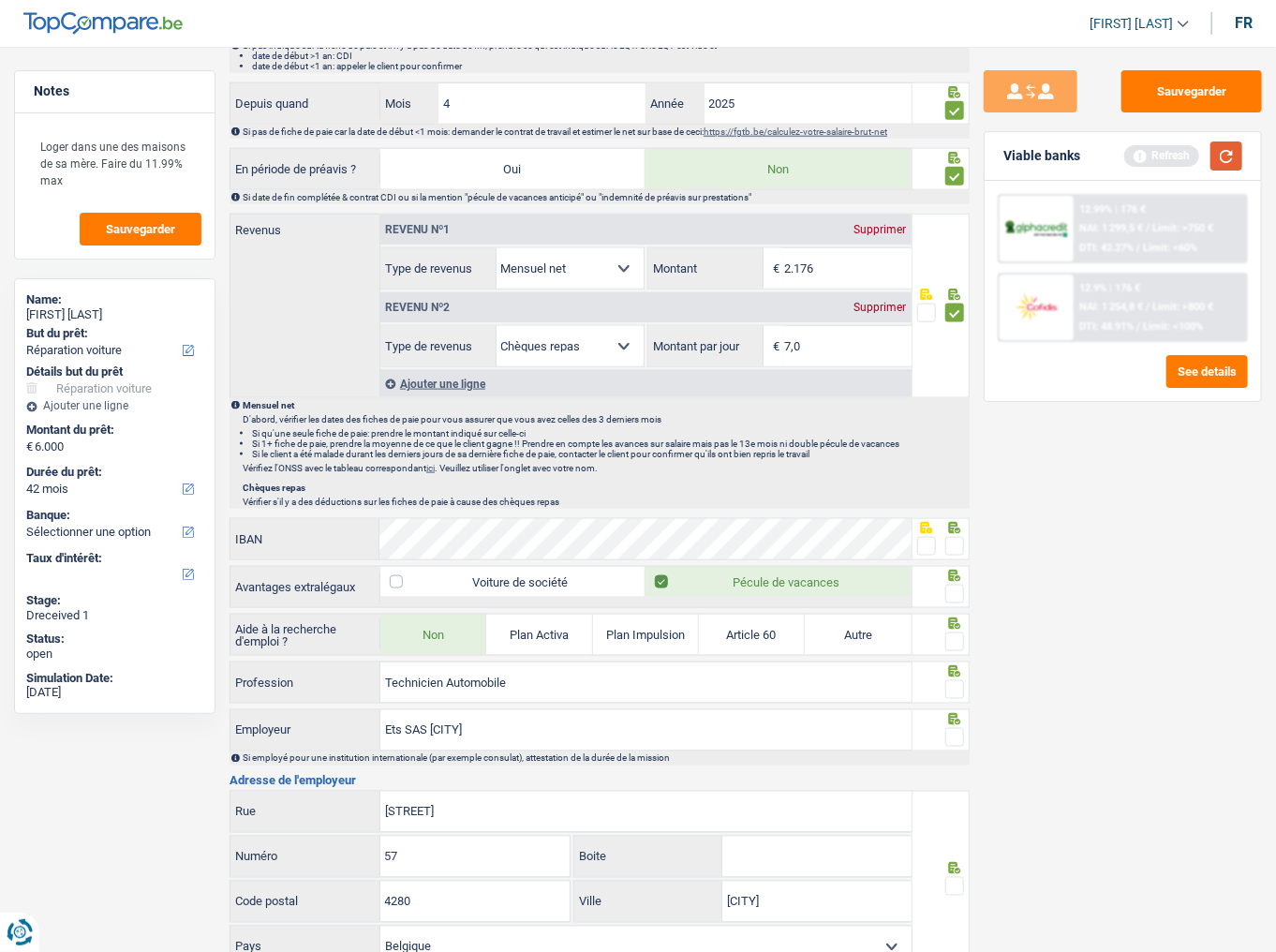 click at bounding box center [1226, 156] 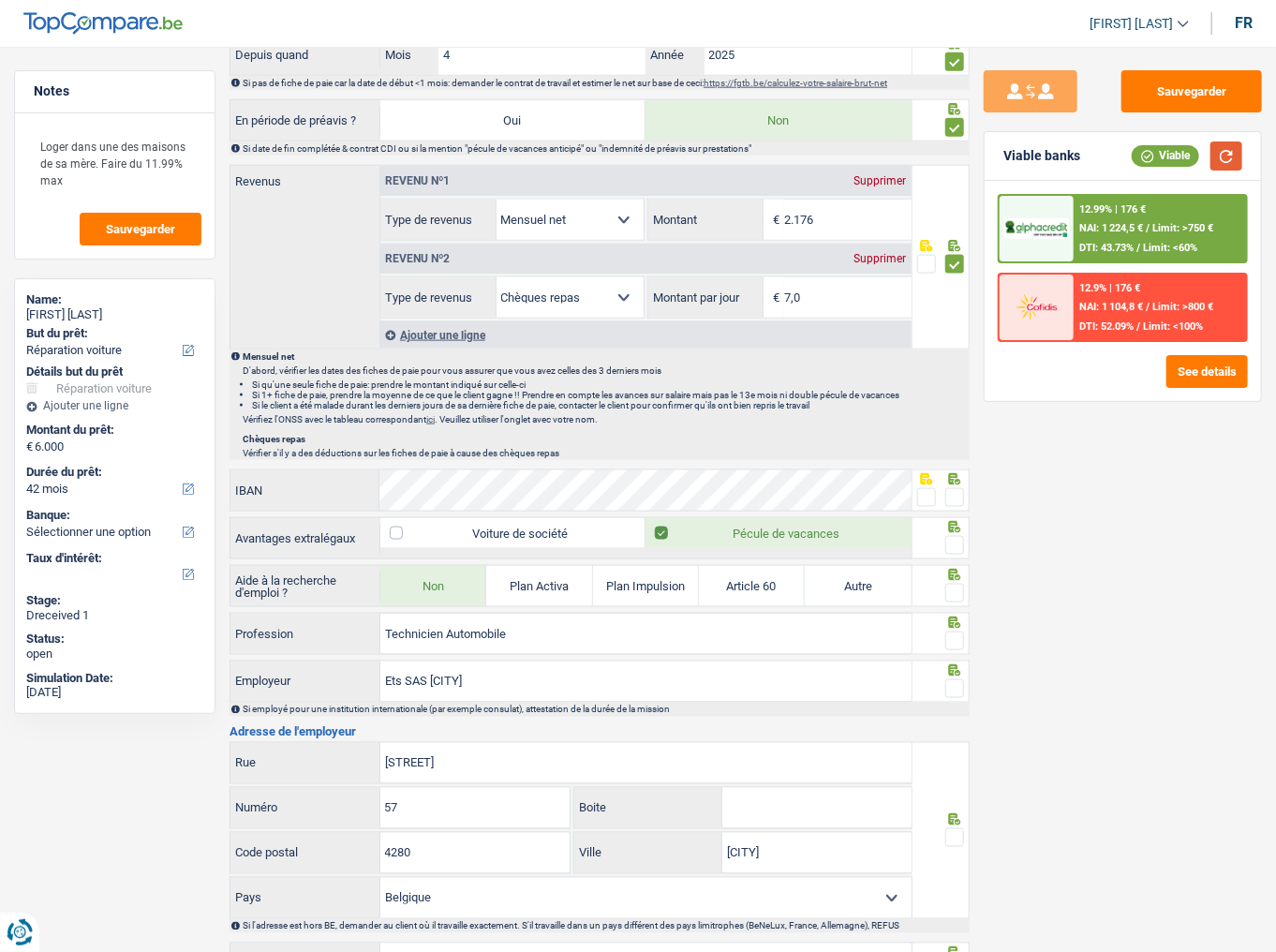 scroll, scrollTop: 974, scrollLeft: 0, axis: vertical 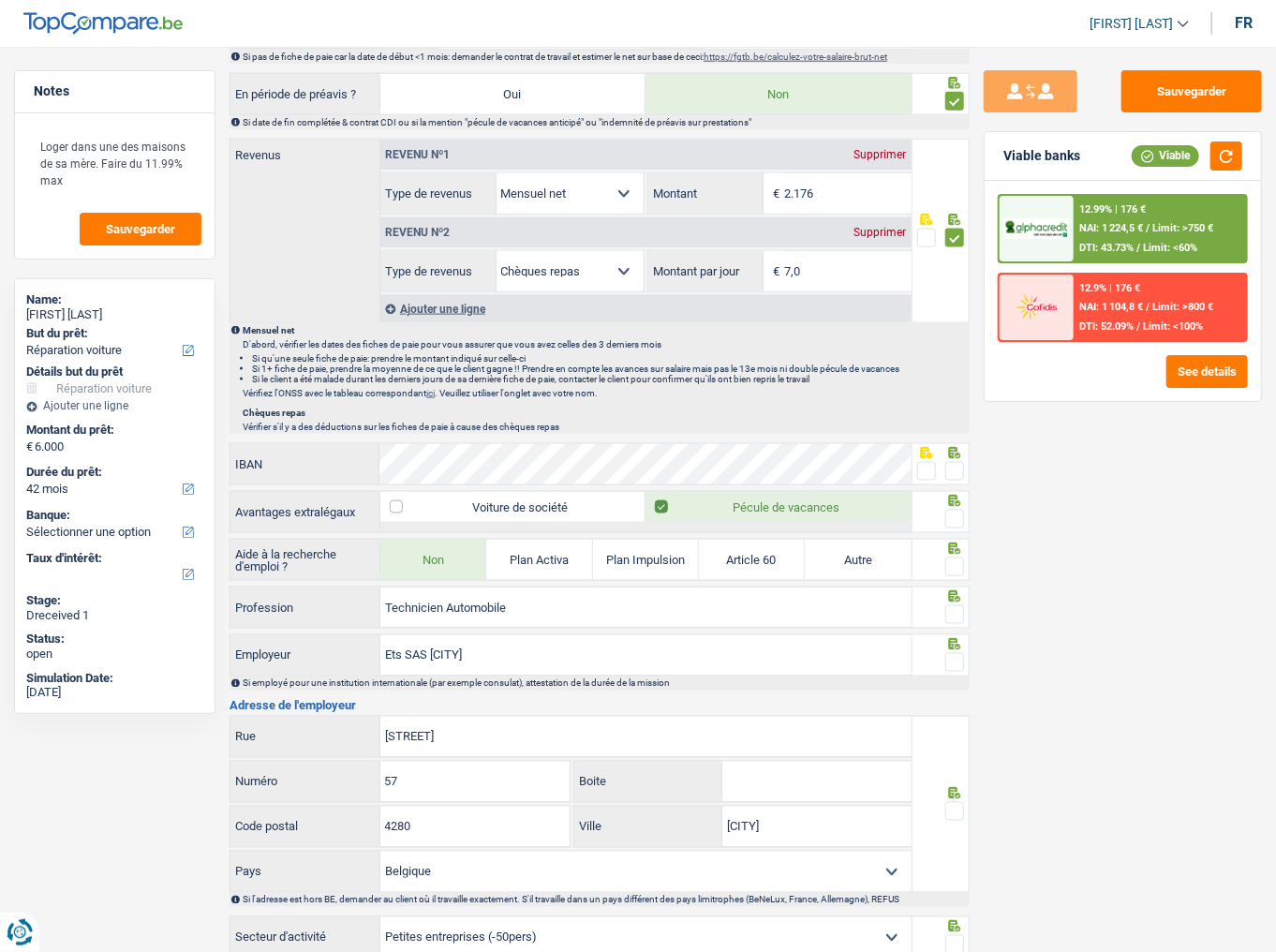 drag, startPoint x: 884, startPoint y: 228, endPoint x: 914, endPoint y: 224, distance: 30.26549 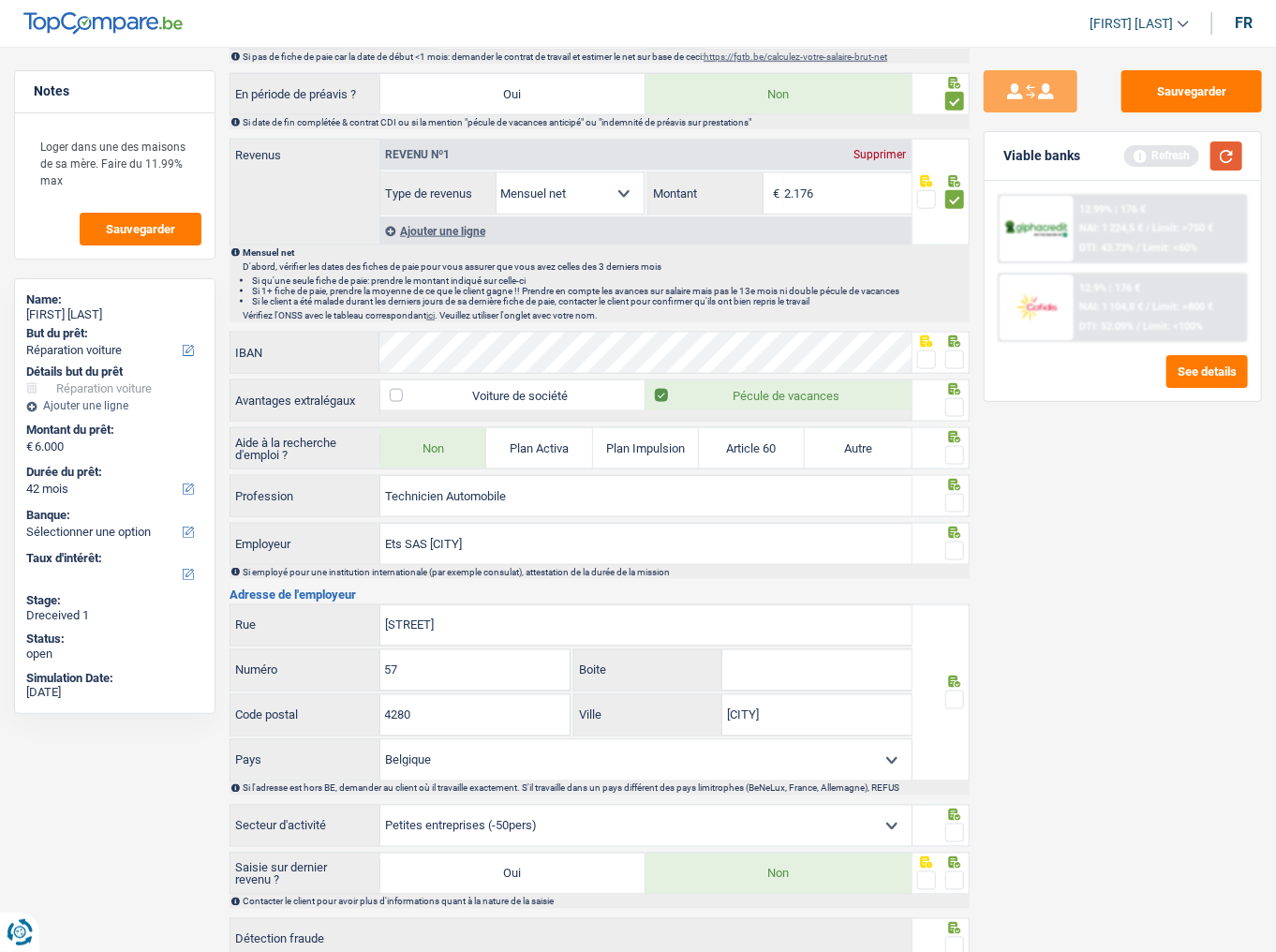 click at bounding box center [1226, 156] 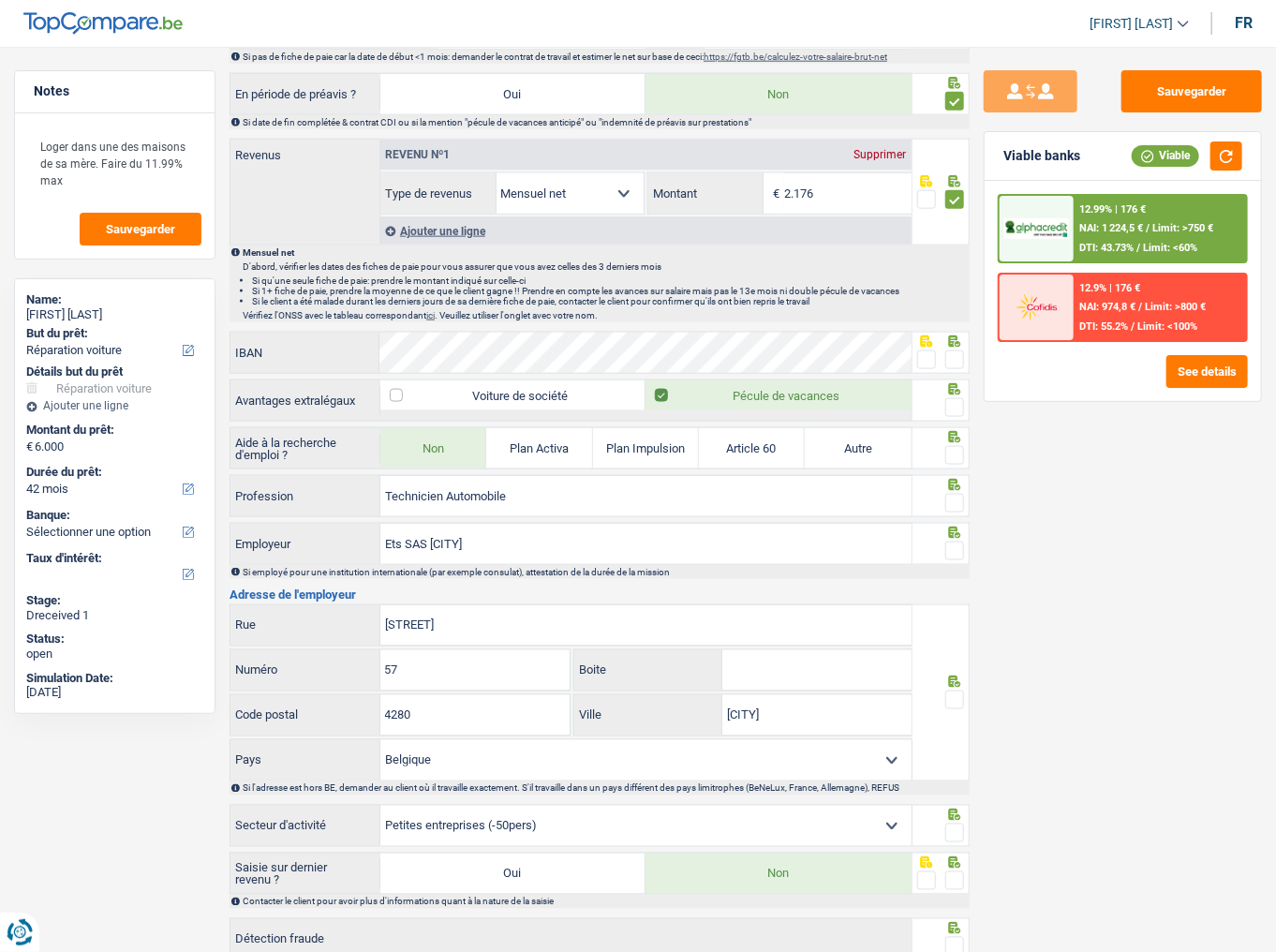 click at bounding box center [955, 360] 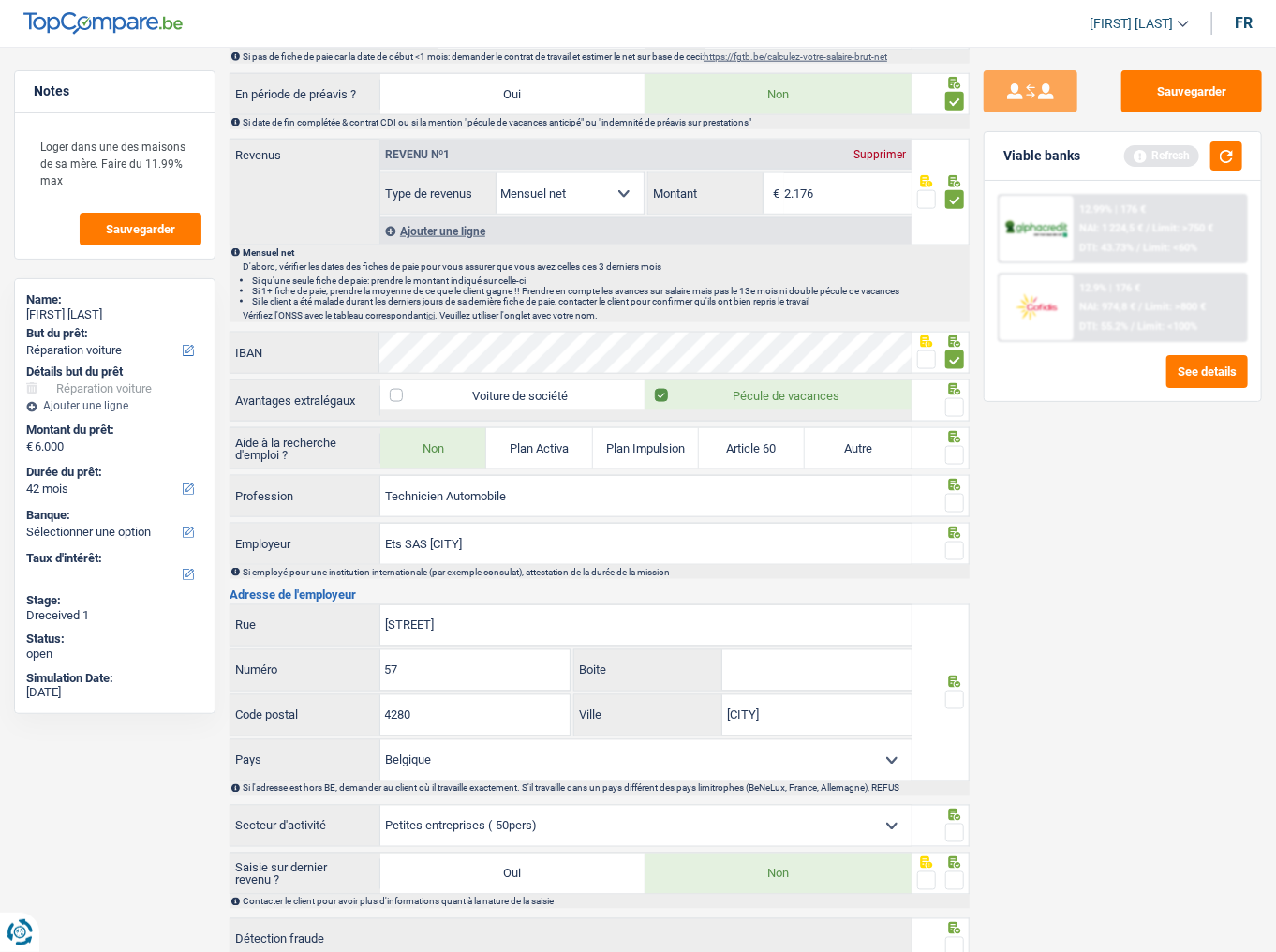 click at bounding box center (955, 408) 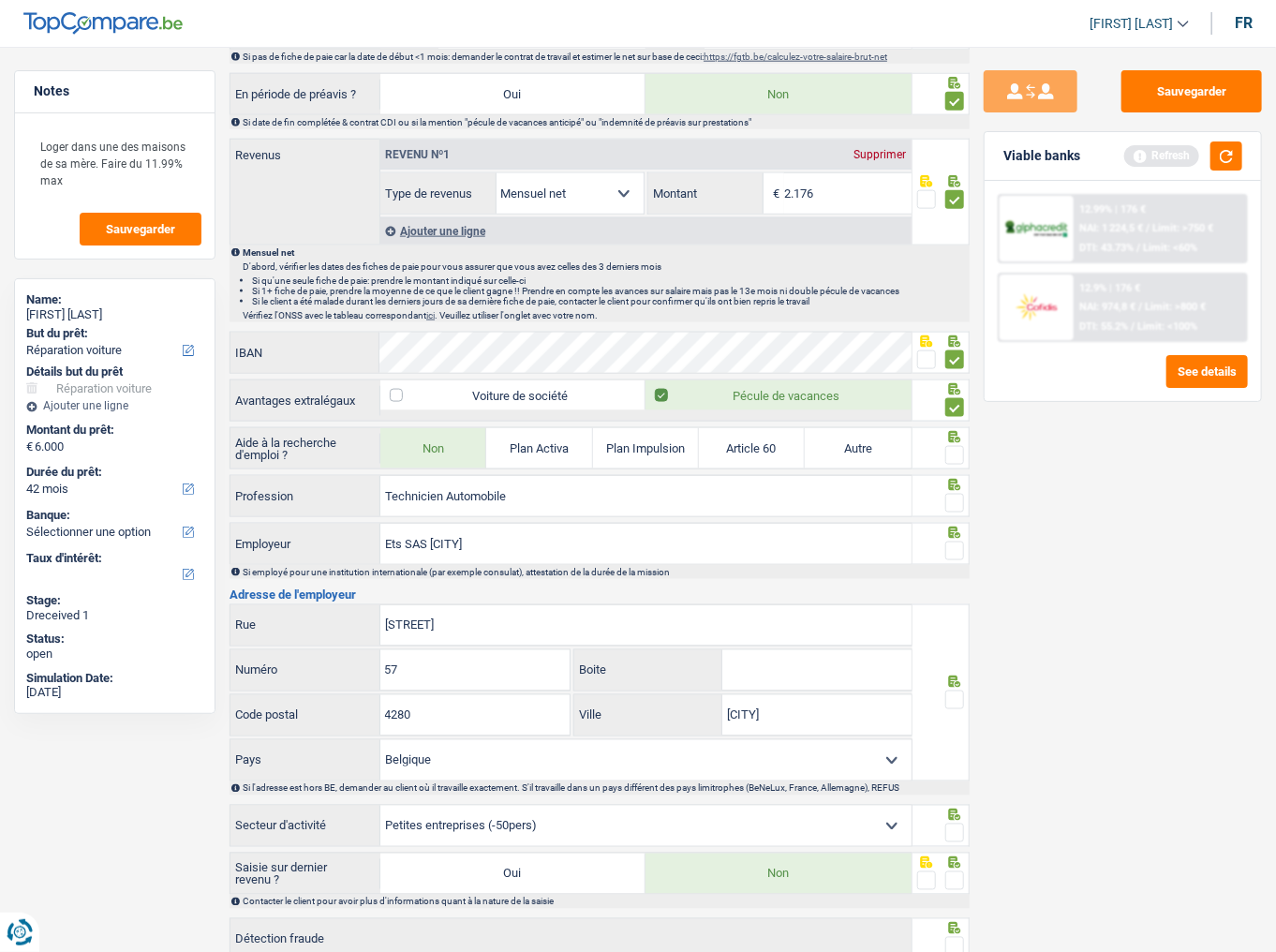click at bounding box center (955, 455) 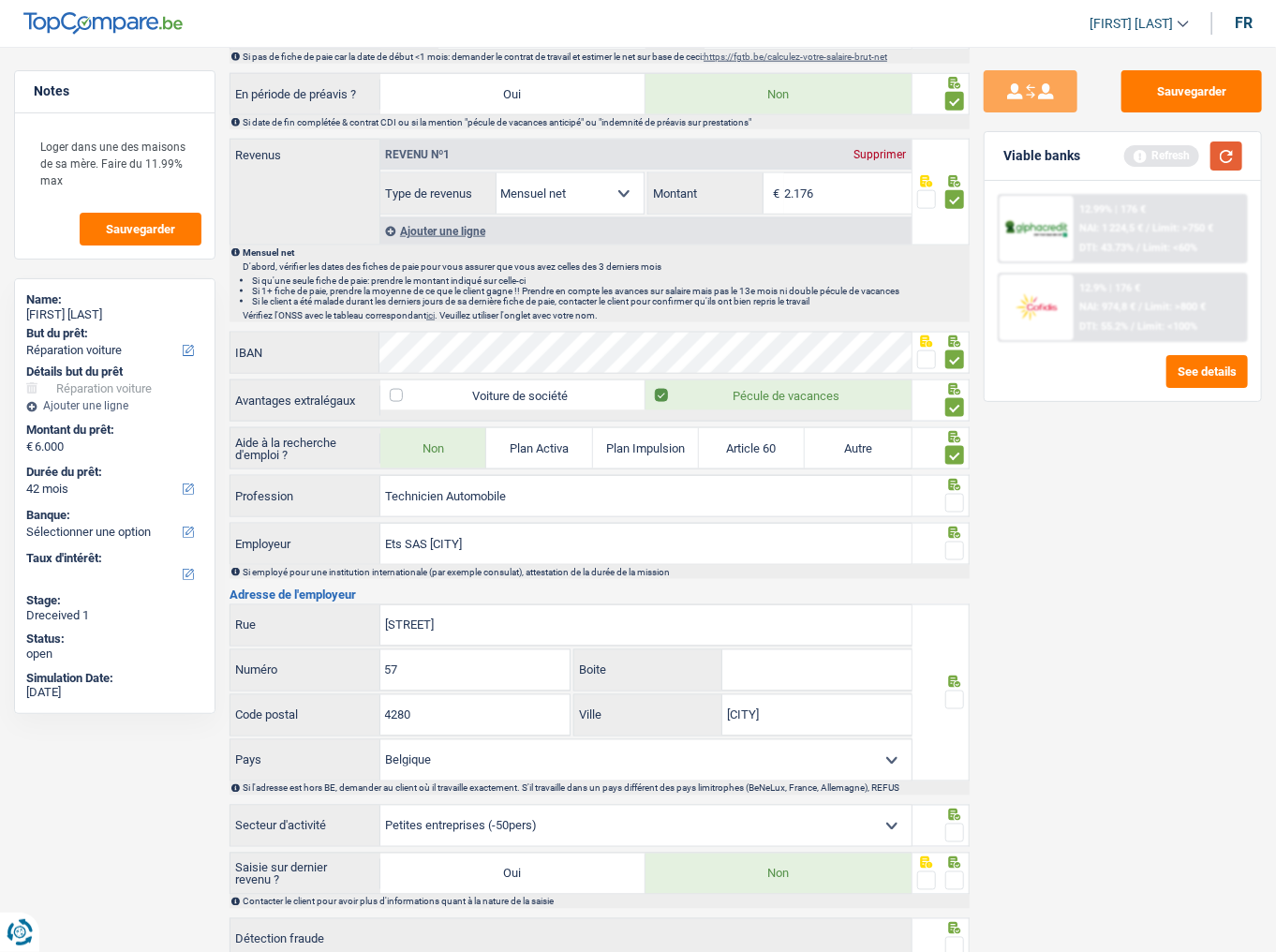 click at bounding box center (1226, 156) 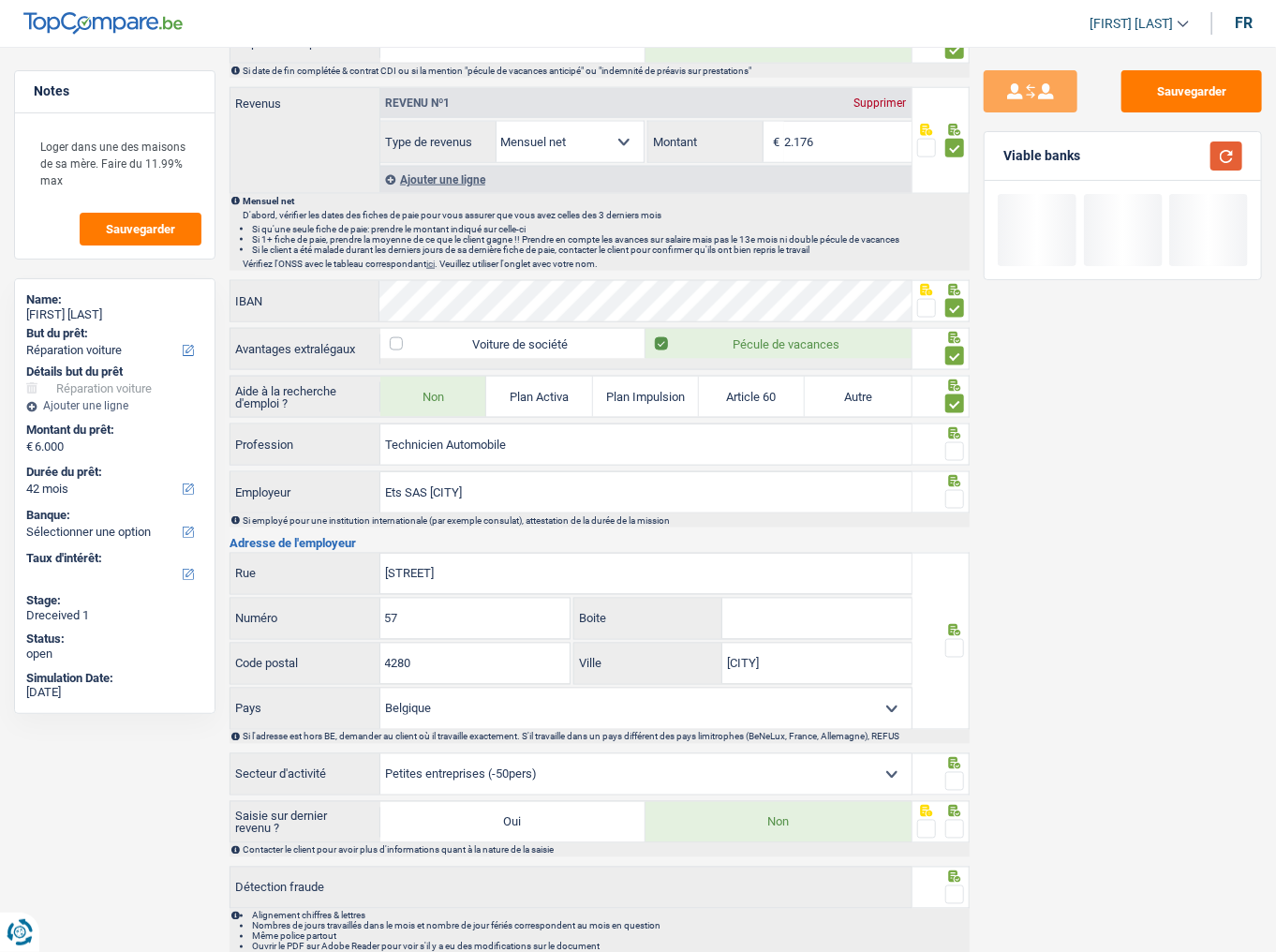 scroll, scrollTop: 1079, scrollLeft: 0, axis: vertical 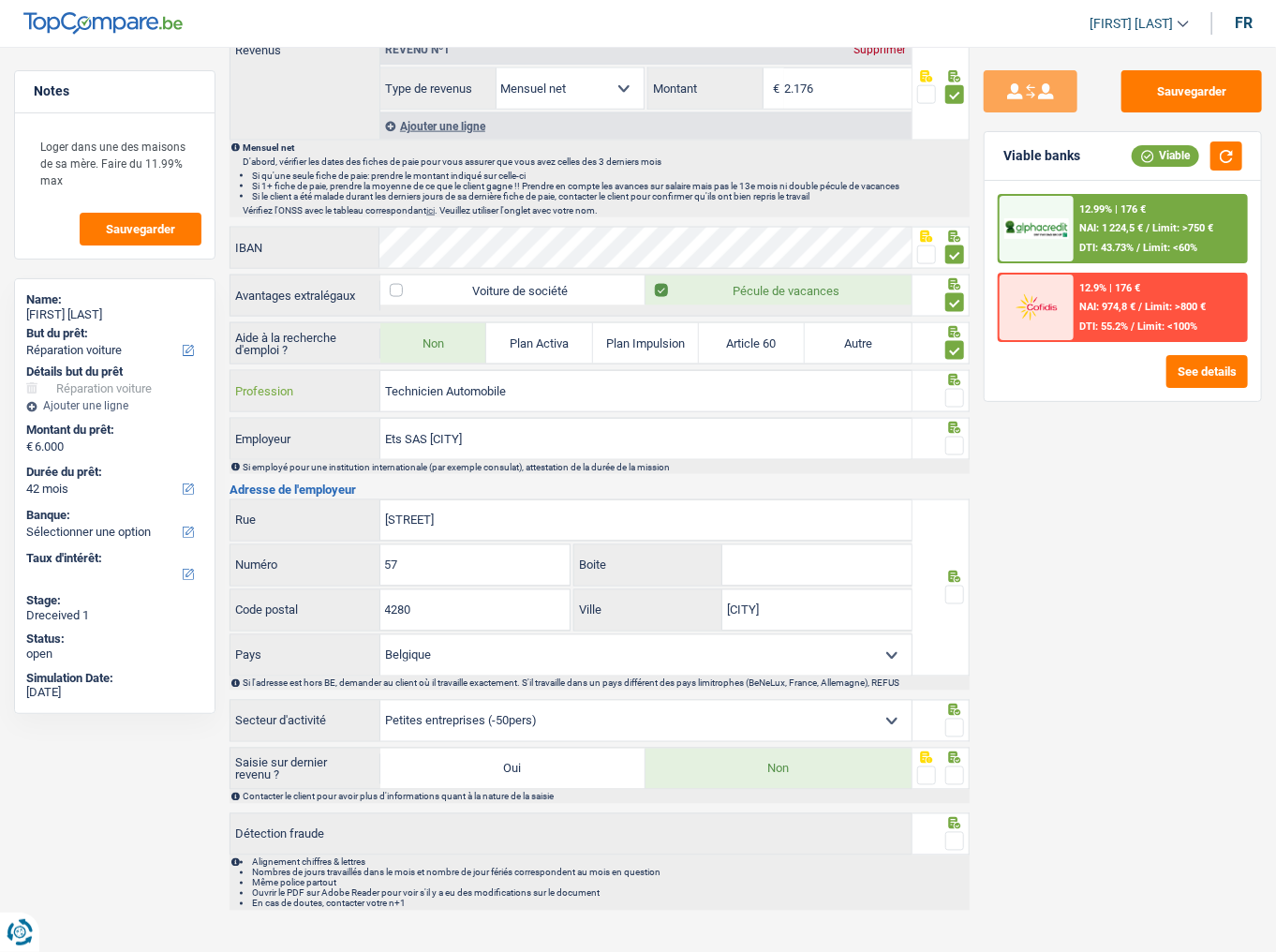 drag, startPoint x: 556, startPoint y: 382, endPoint x: 334, endPoint y: 381, distance: 222.0023 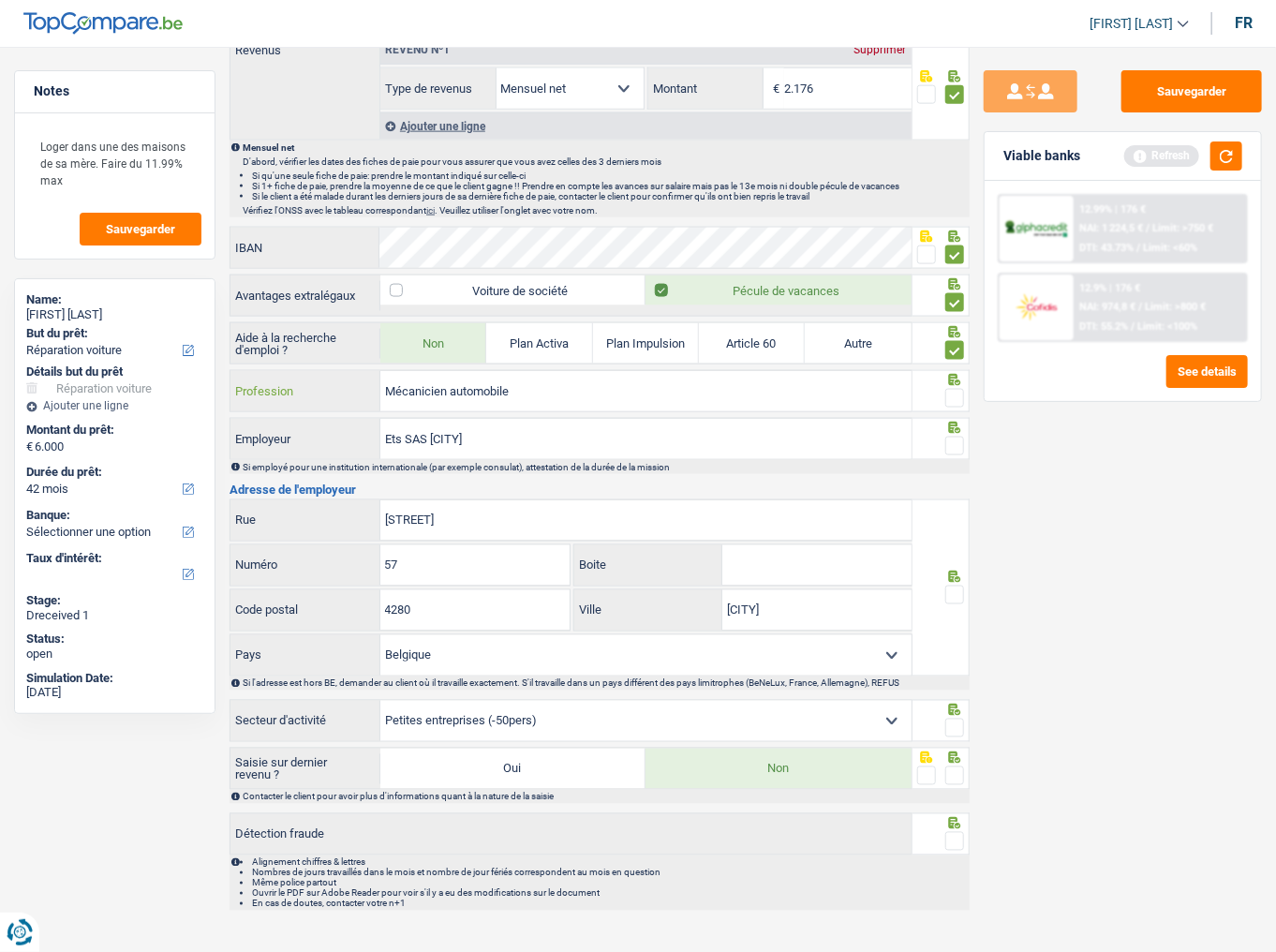 type on "Mécanicien automobile" 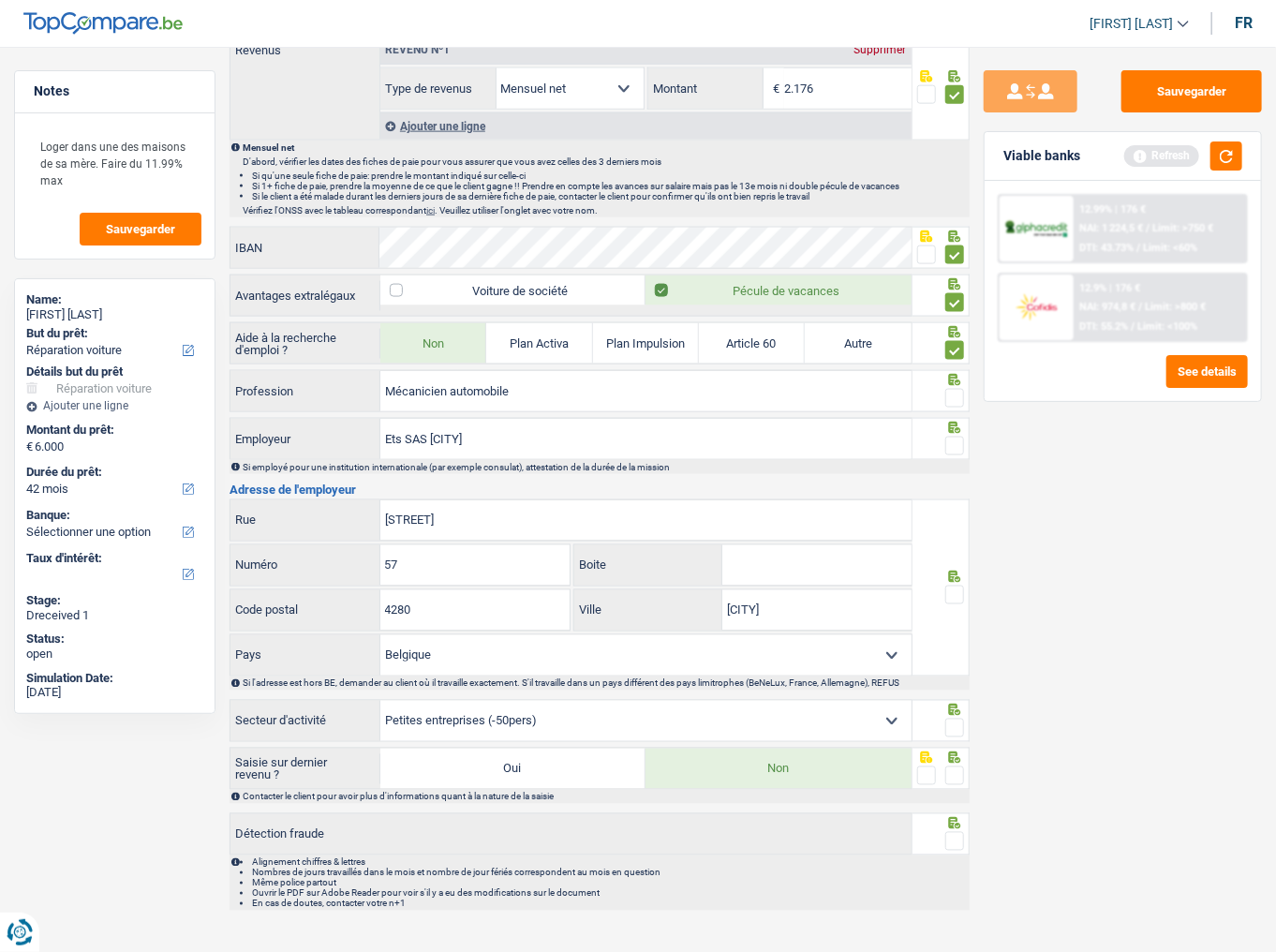 click at bounding box center (955, 398) 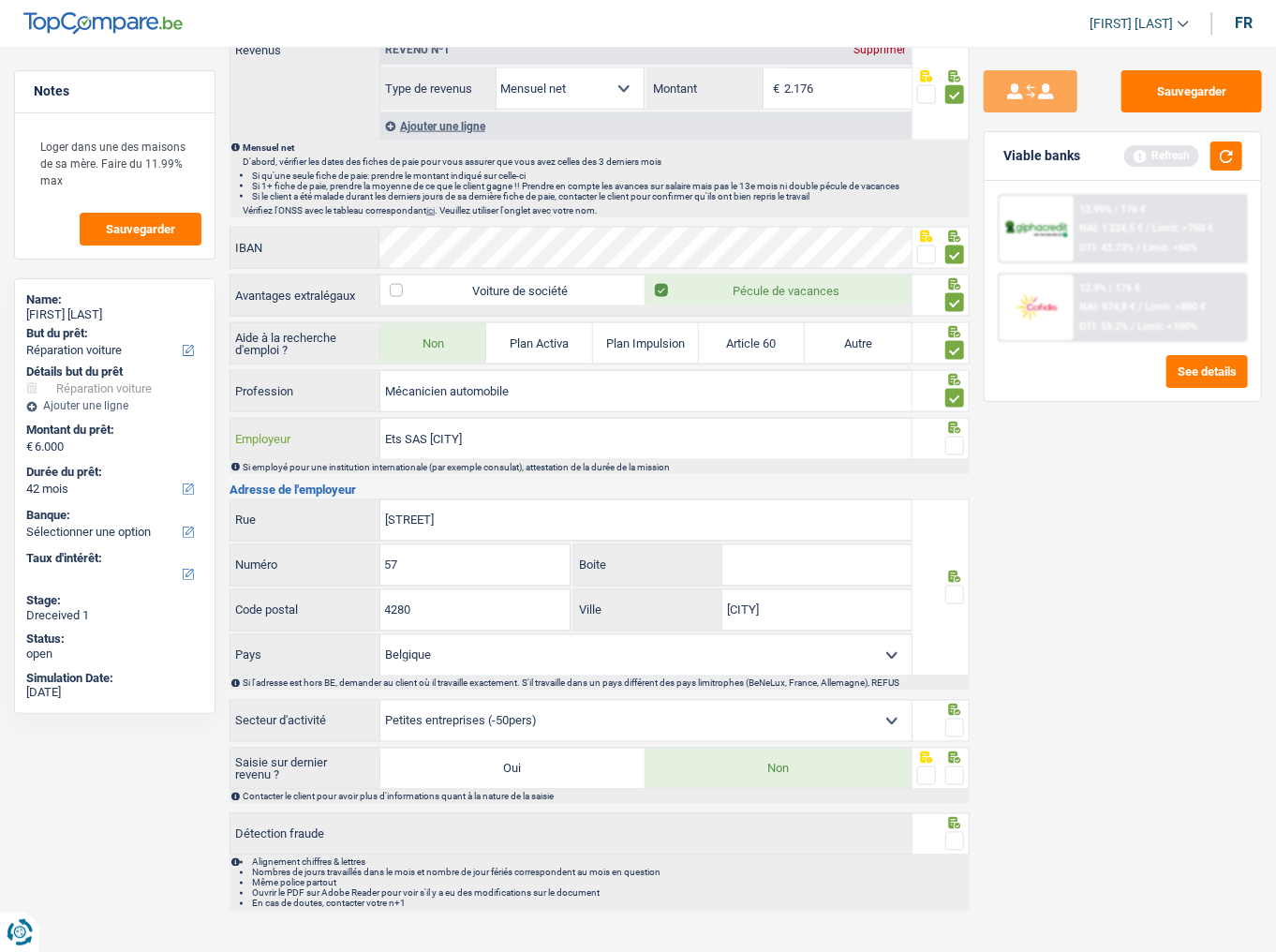drag, startPoint x: 504, startPoint y: 435, endPoint x: 430, endPoint y: 434, distance: 74.00676 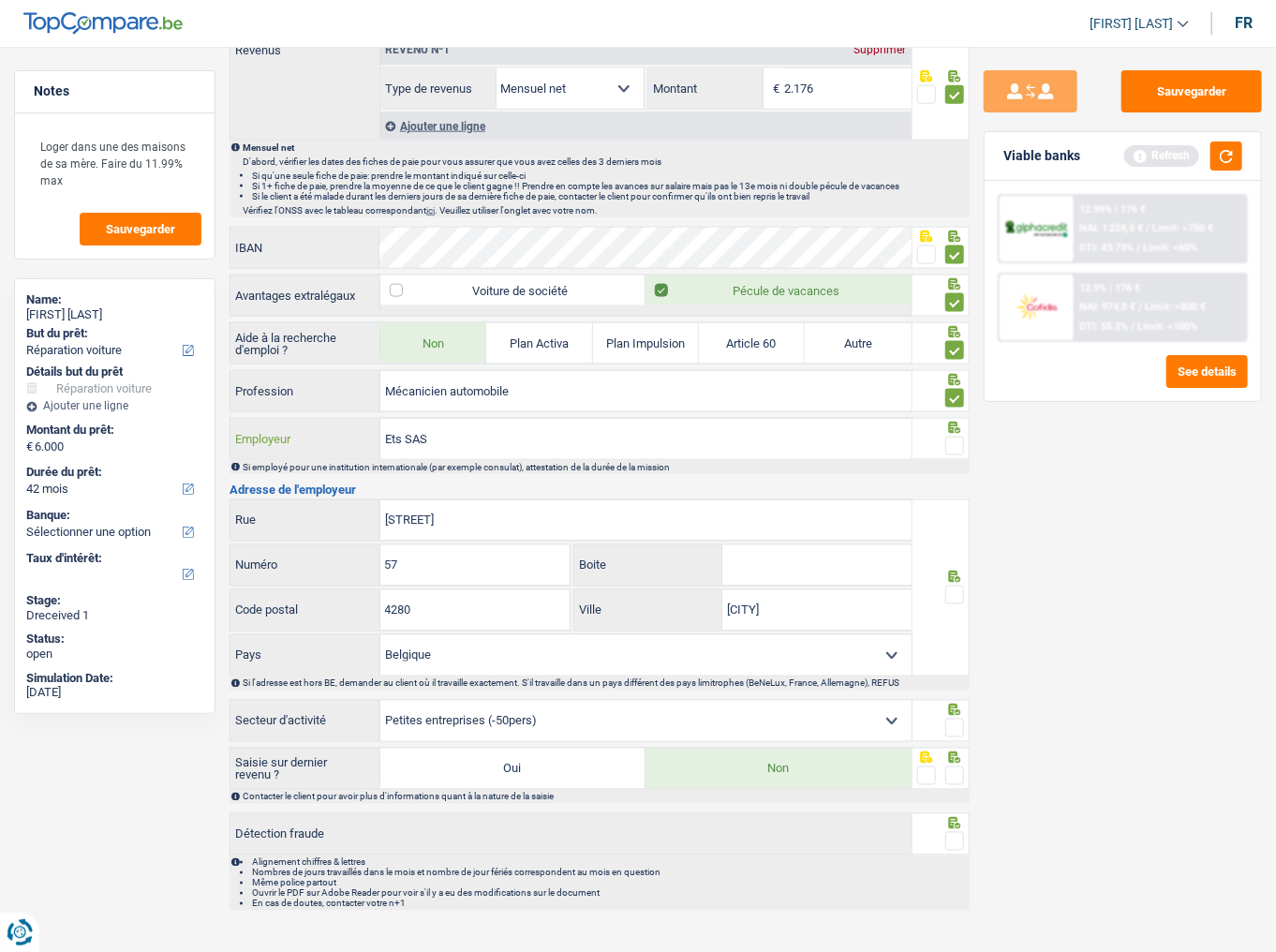 type on "Ets SAS" 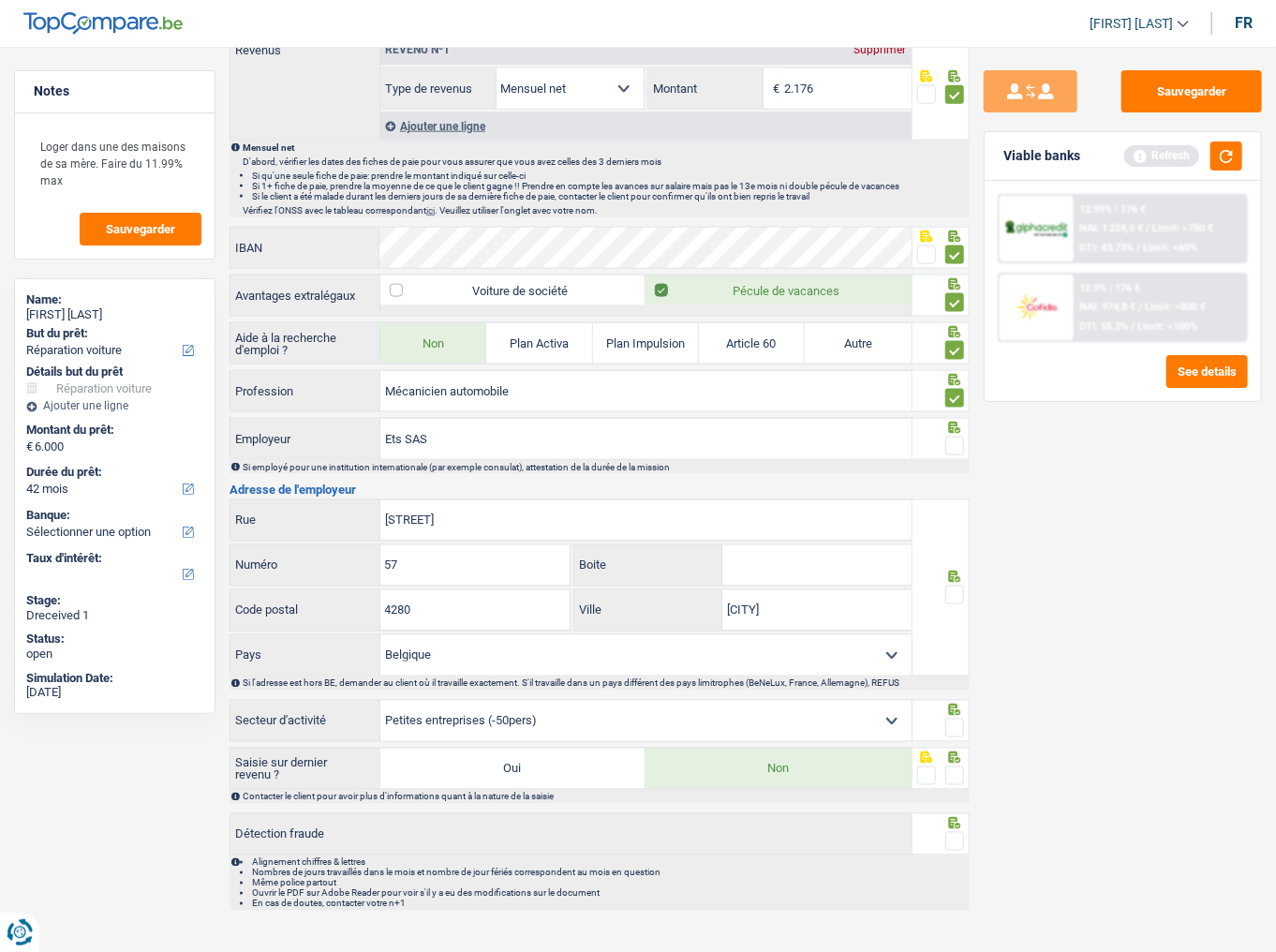 click at bounding box center [955, 446] 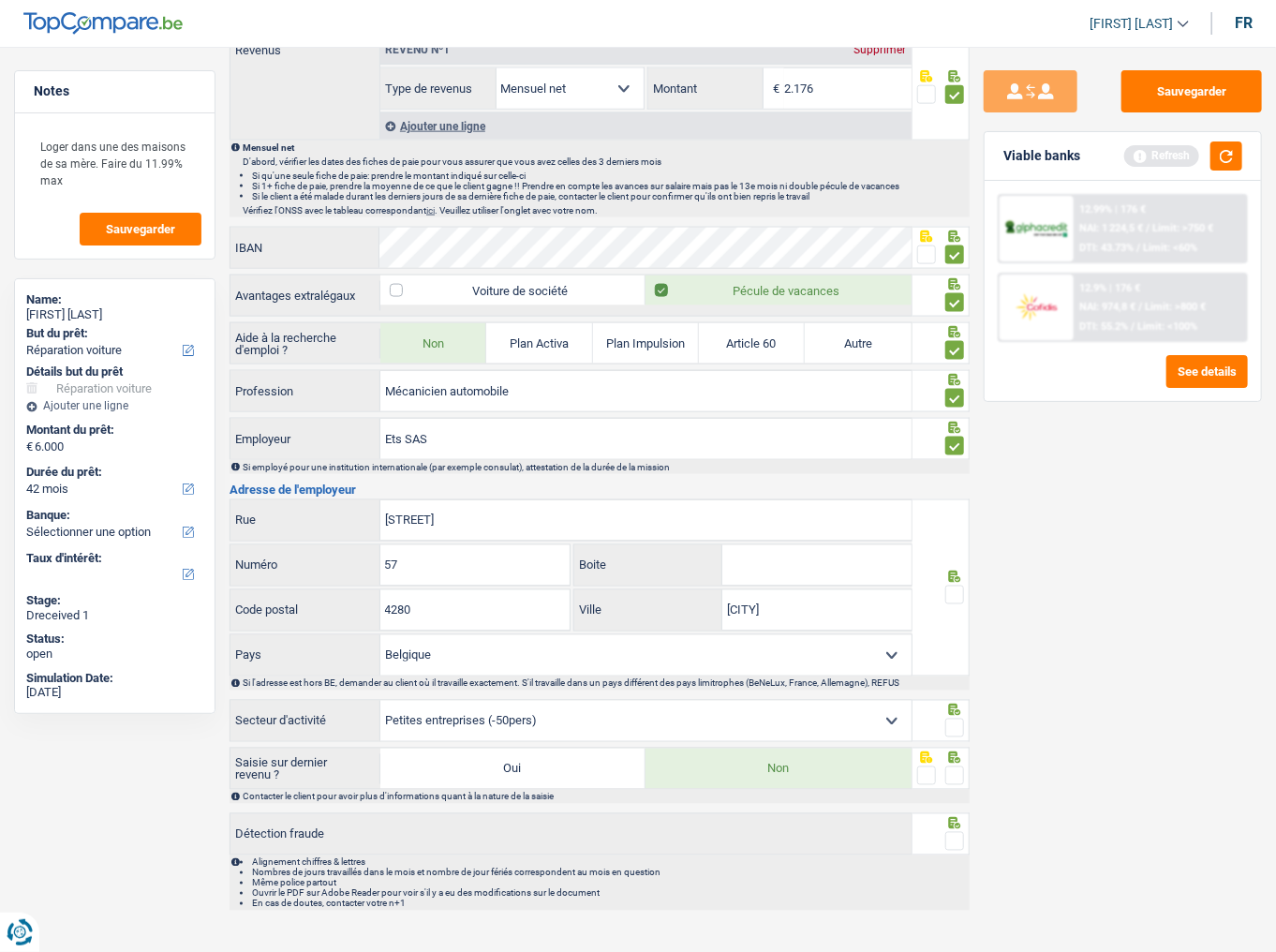 click at bounding box center [955, 595] 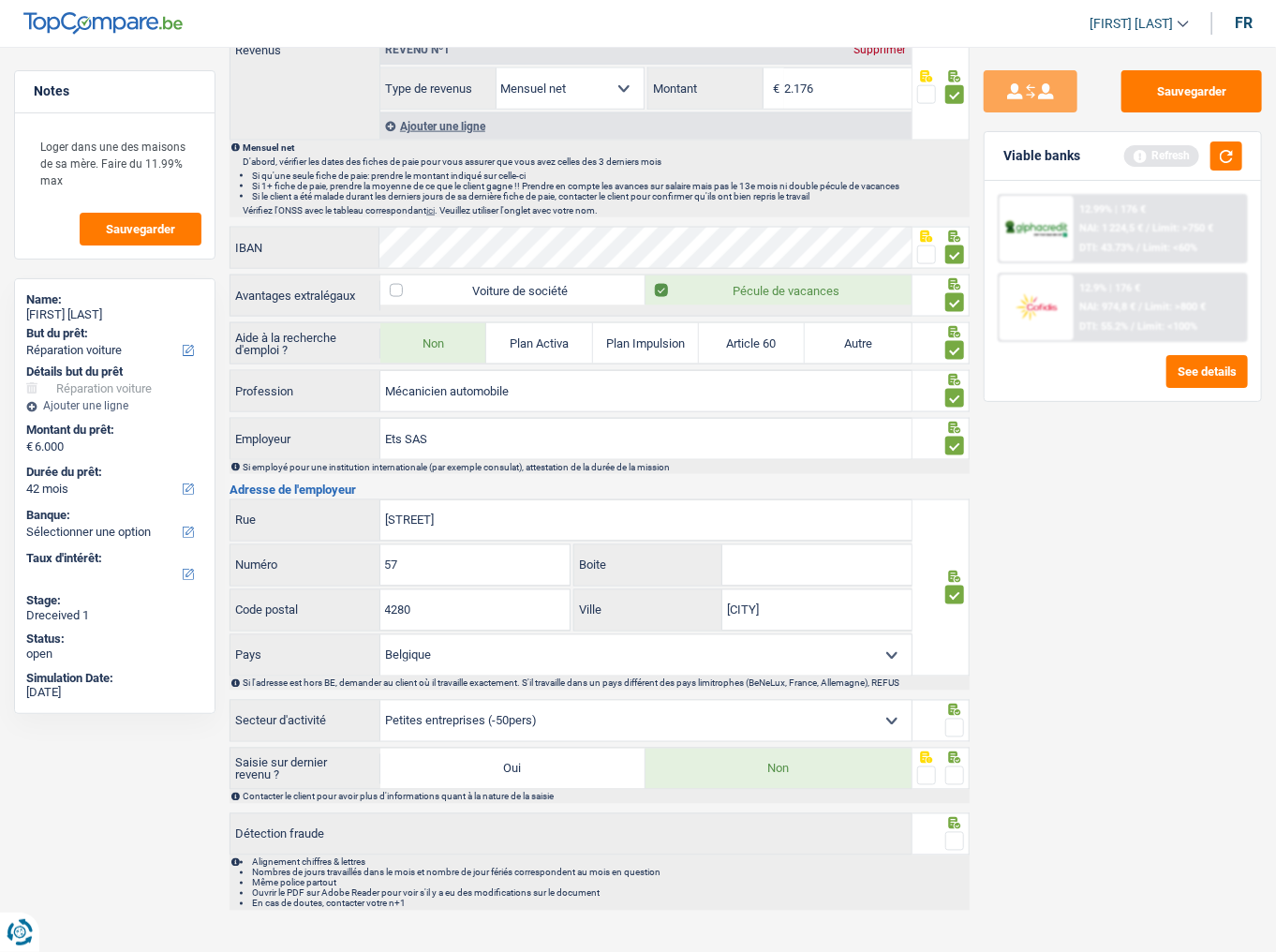 click at bounding box center [955, 728] 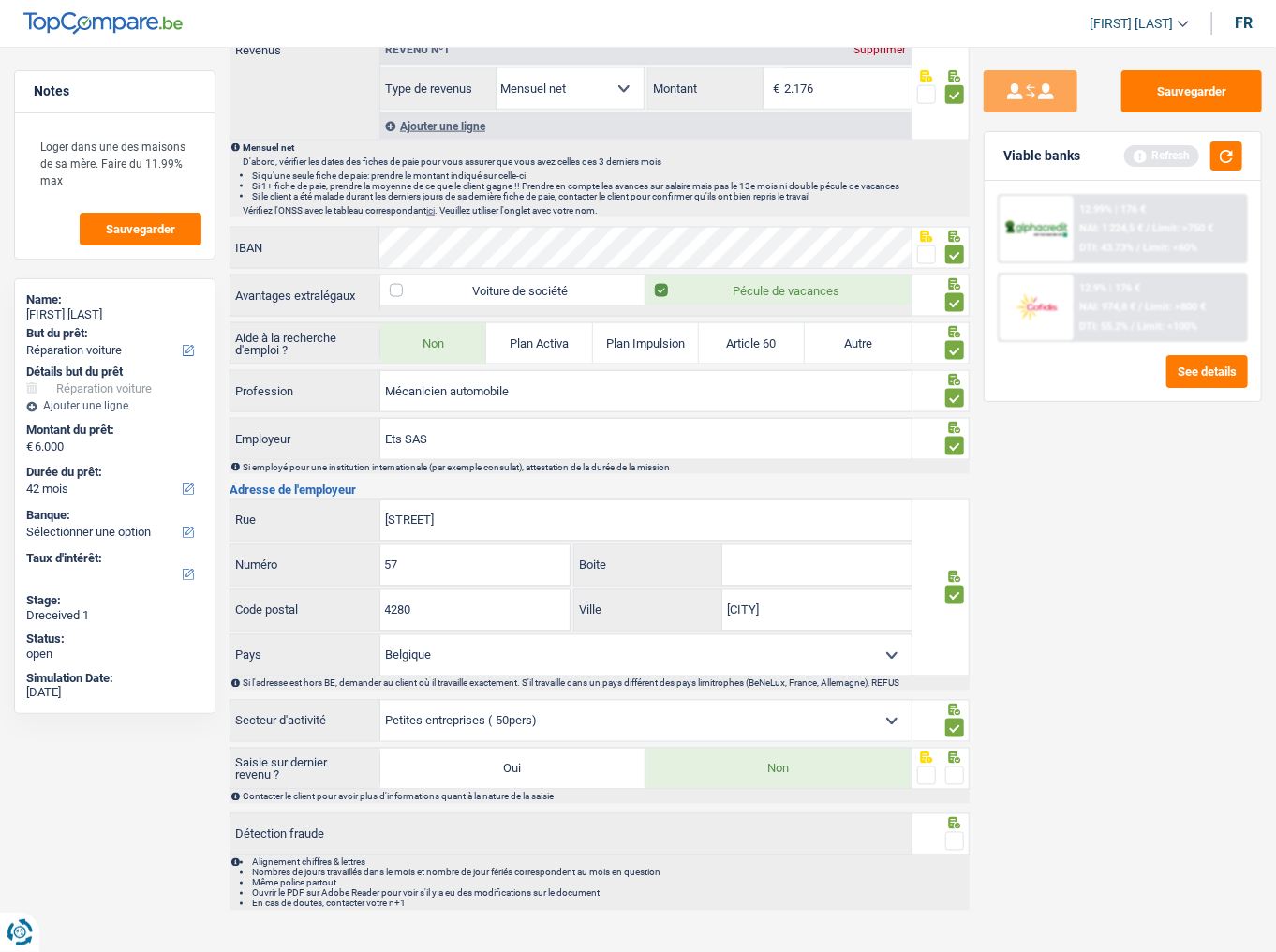 click at bounding box center [955, 776] 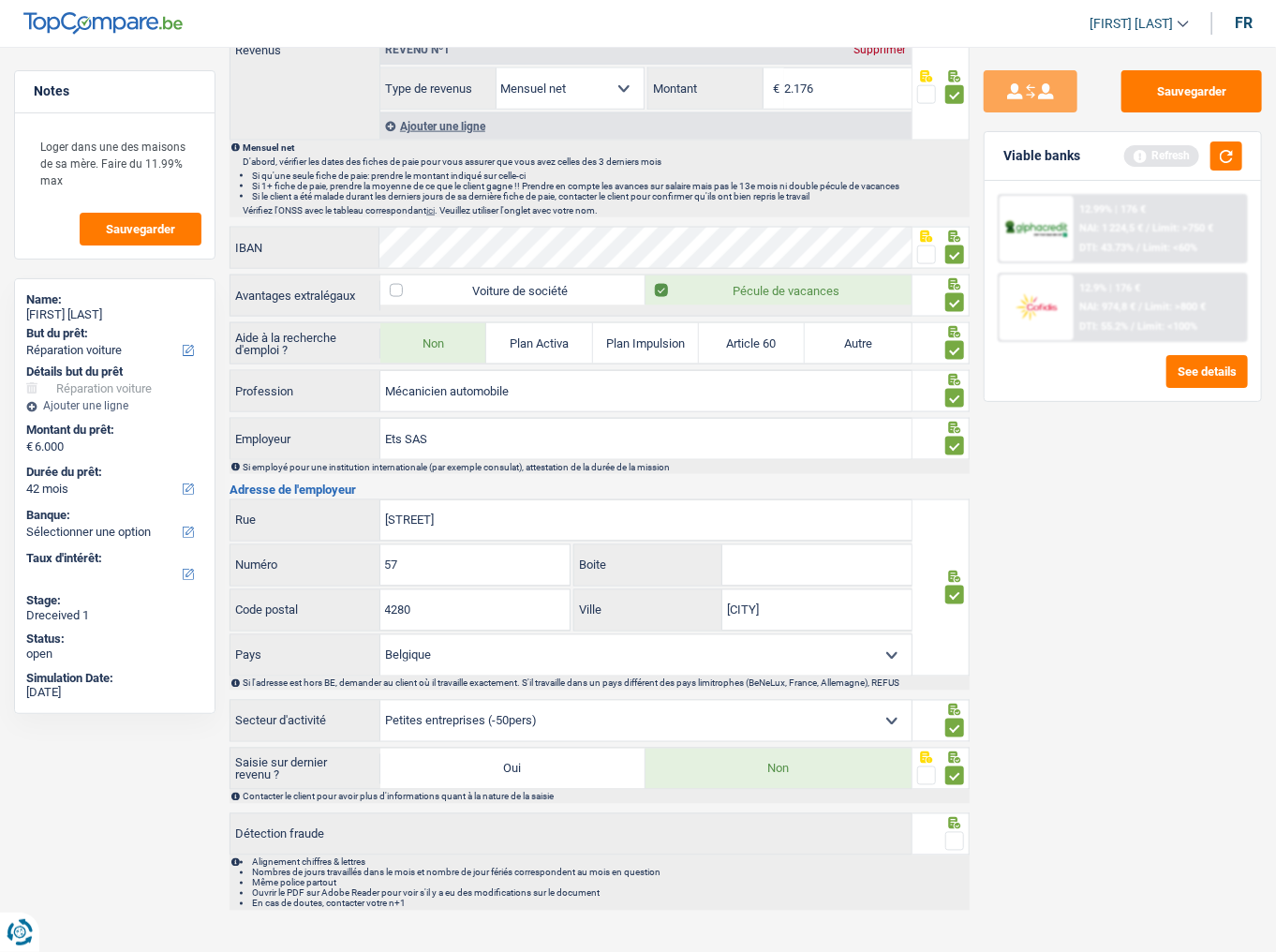 drag, startPoint x: 945, startPoint y: 833, endPoint x: 1057, endPoint y: 641, distance: 222.2791 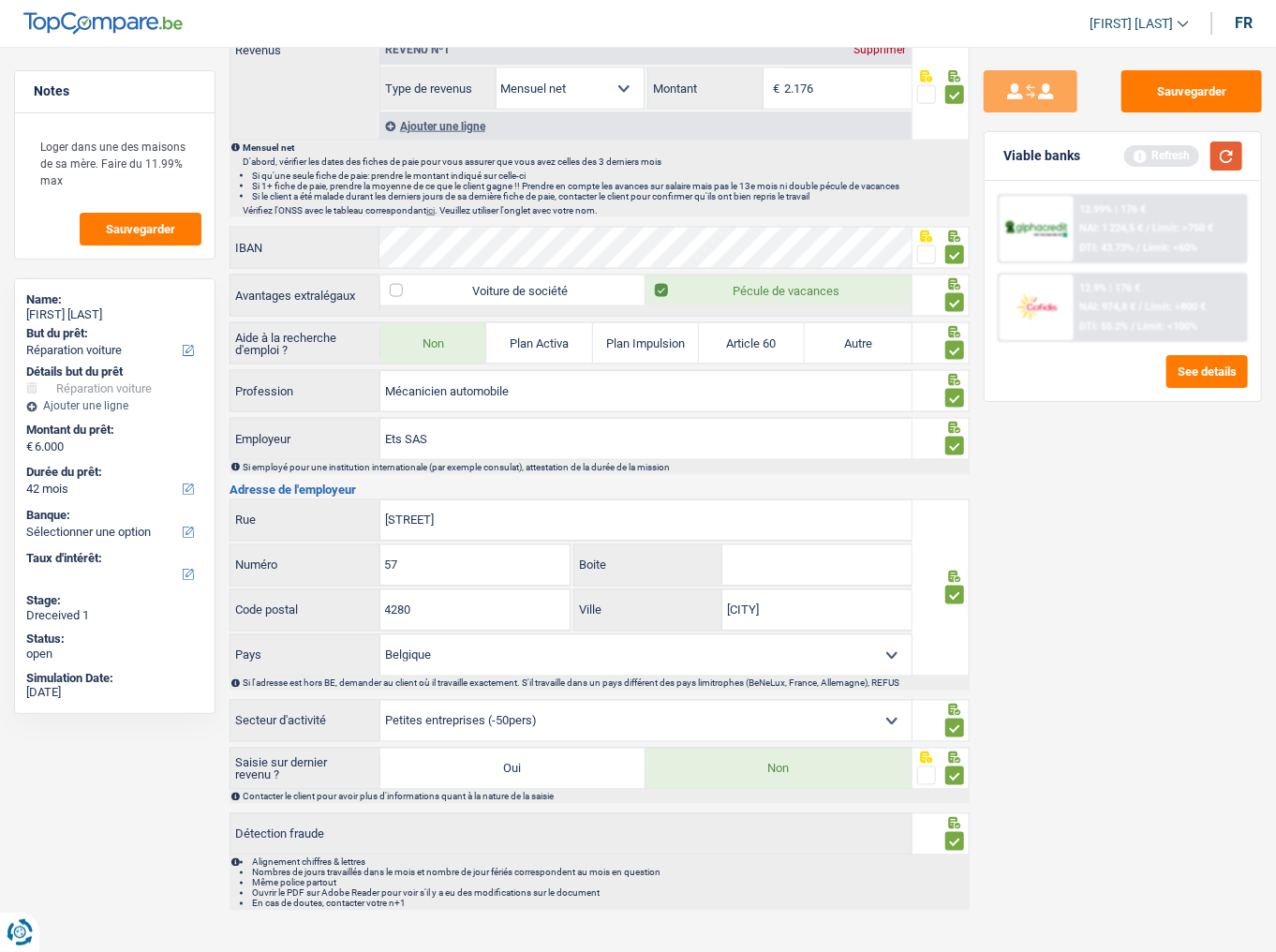 click at bounding box center (1226, 156) 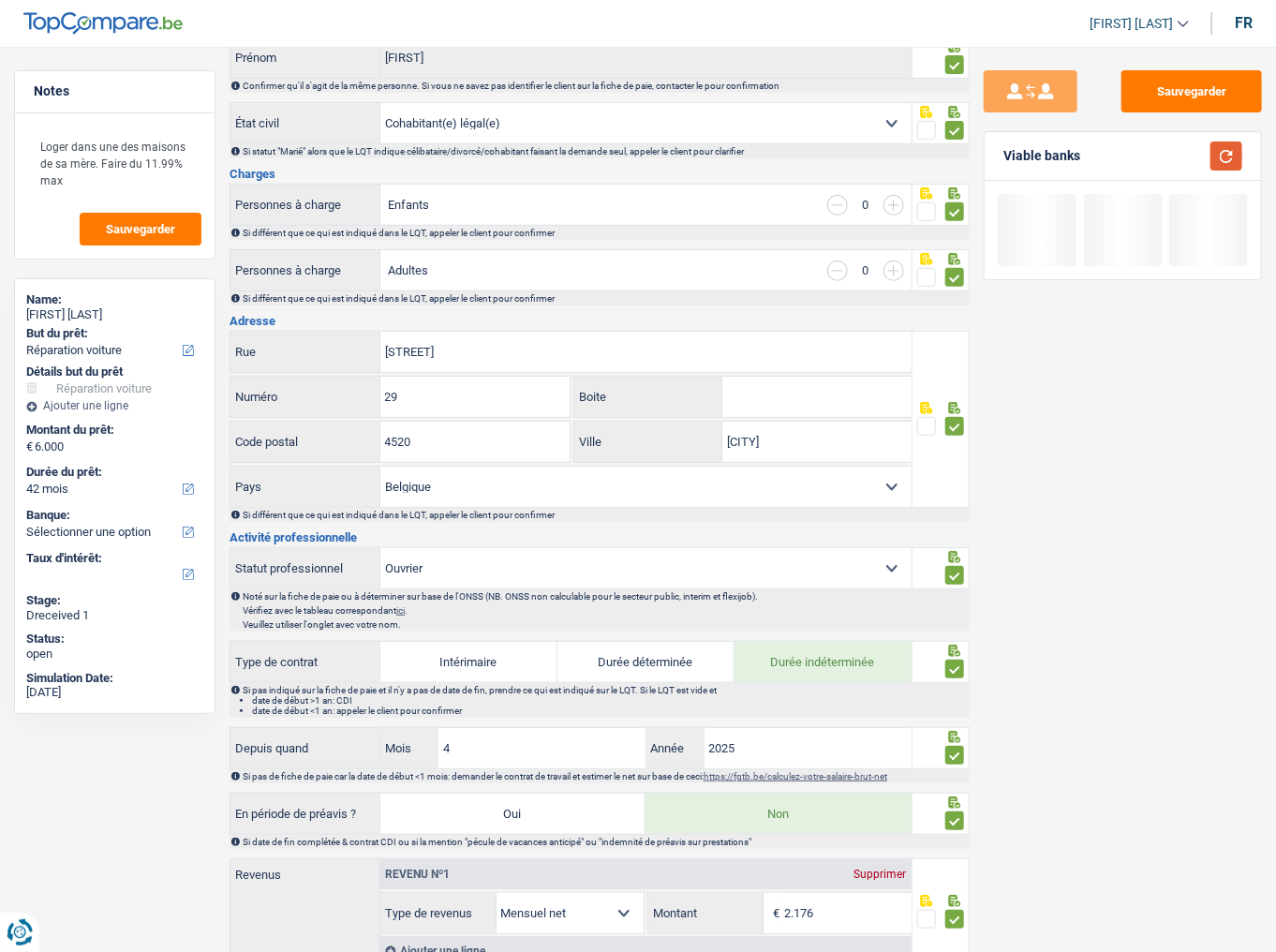 scroll, scrollTop: 0, scrollLeft: 0, axis: both 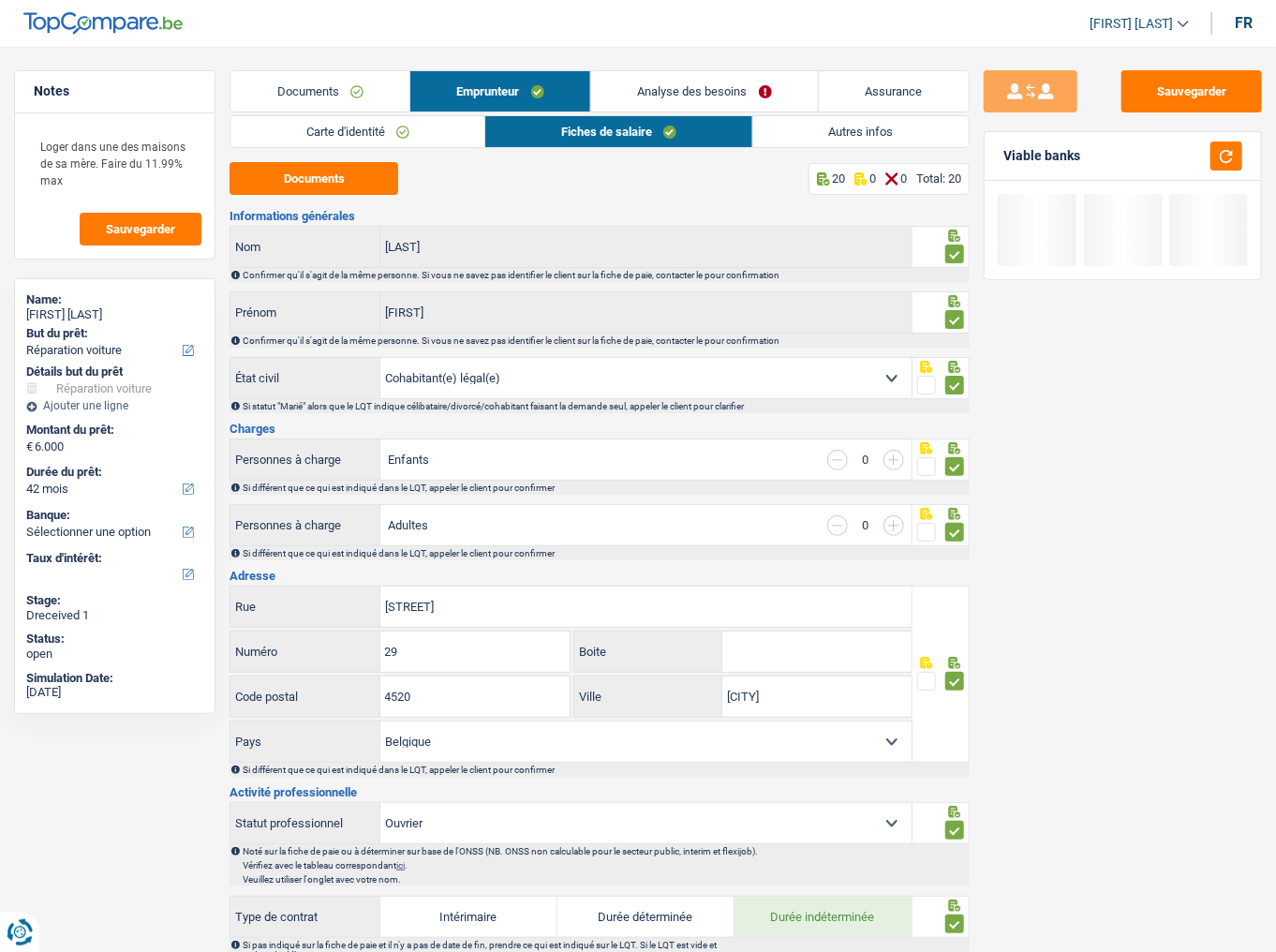 click on "Autres infos" at bounding box center [861, 131] 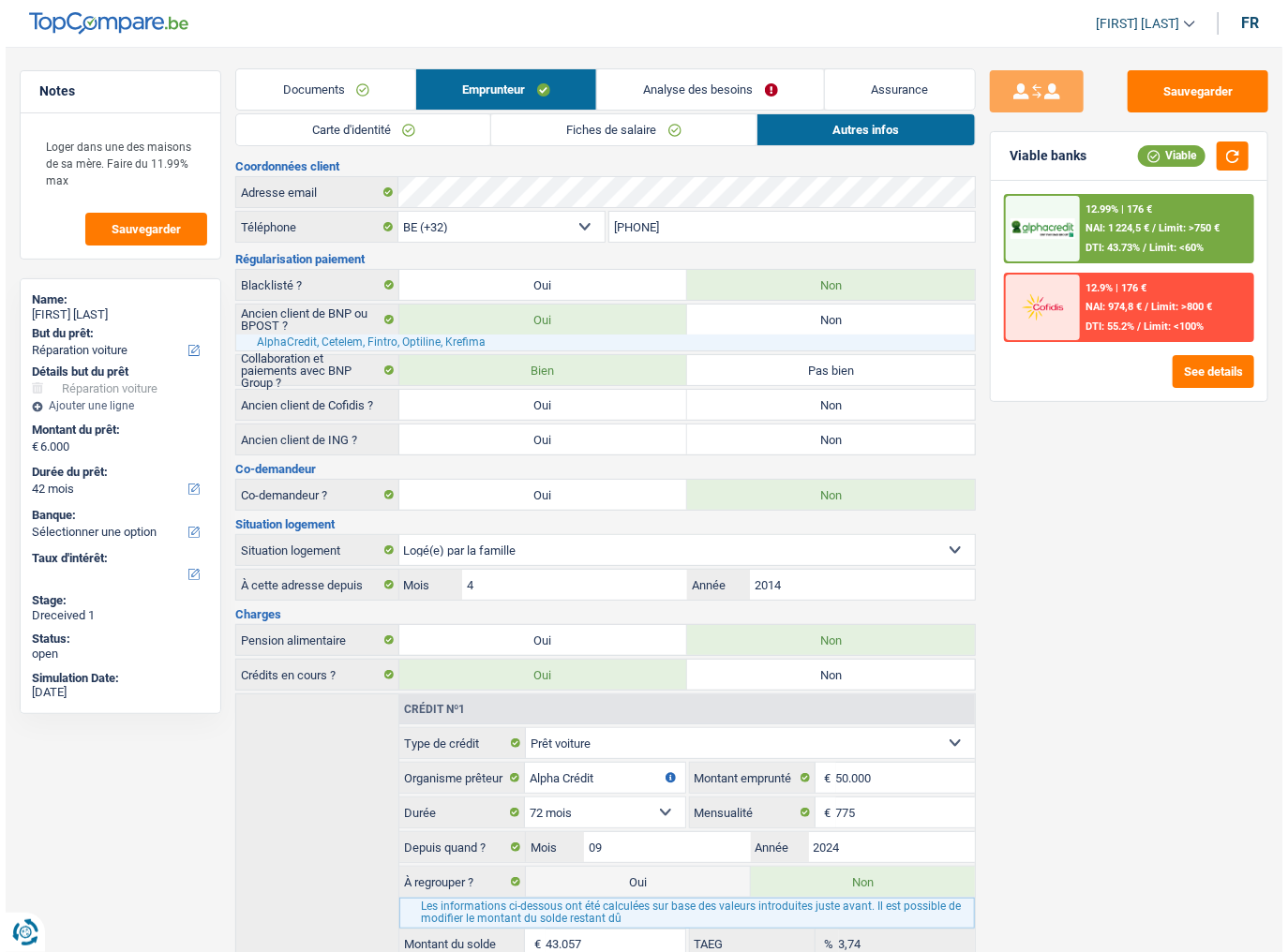 scroll, scrollTop: 0, scrollLeft: 0, axis: both 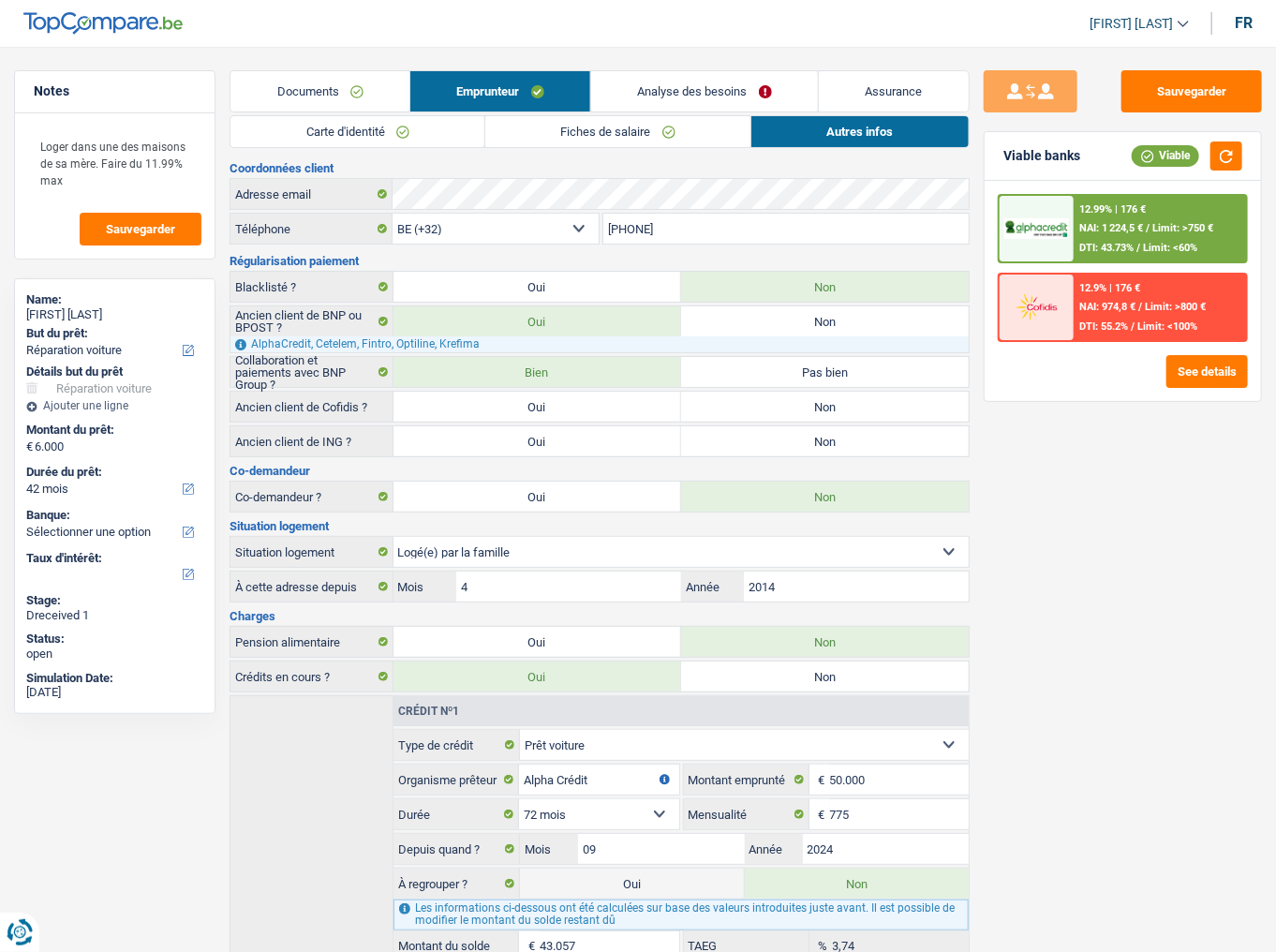 click on "Analyse des besoins" at bounding box center [705, 91] 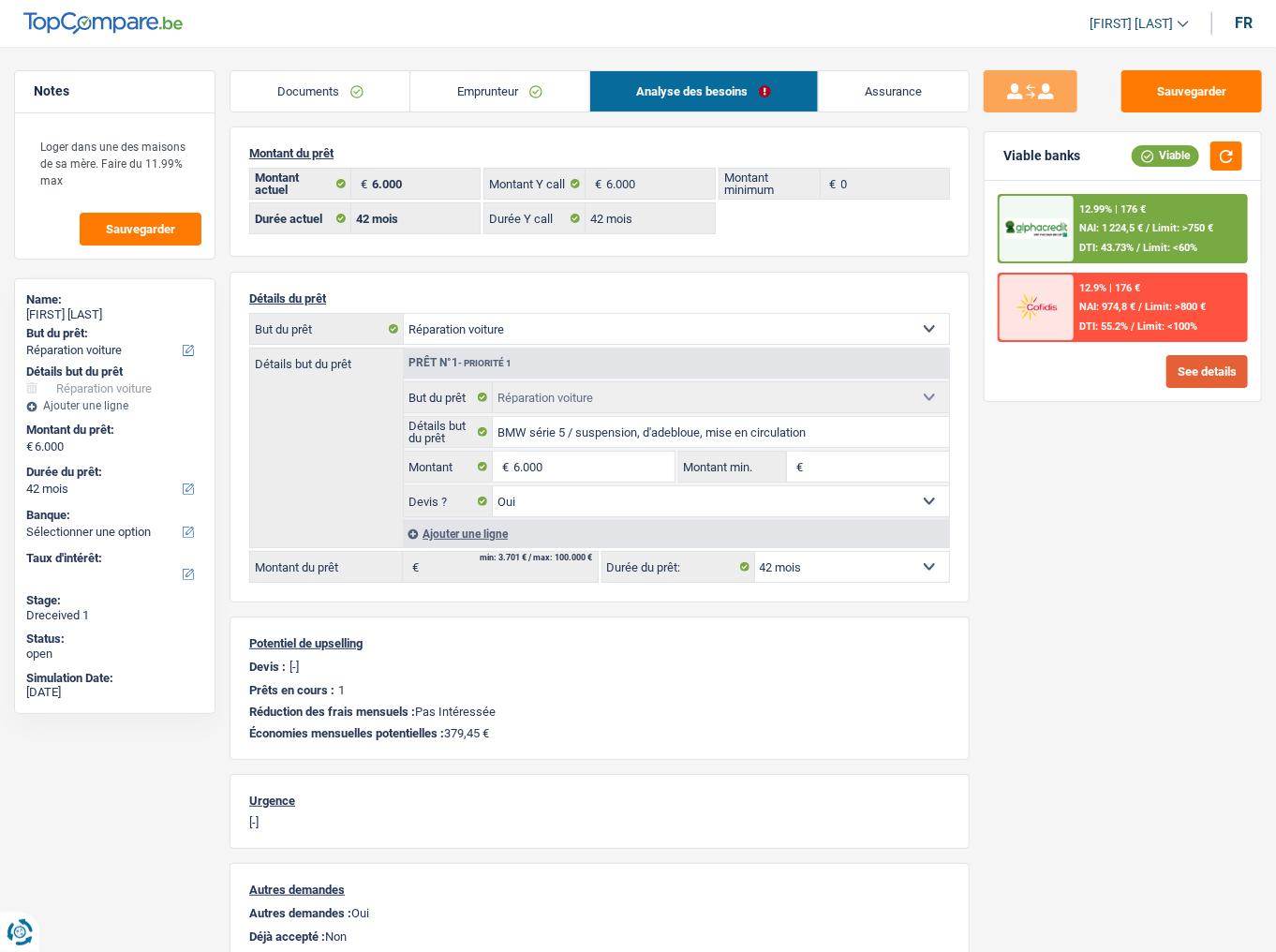 click on "See details" at bounding box center (1207, 371) 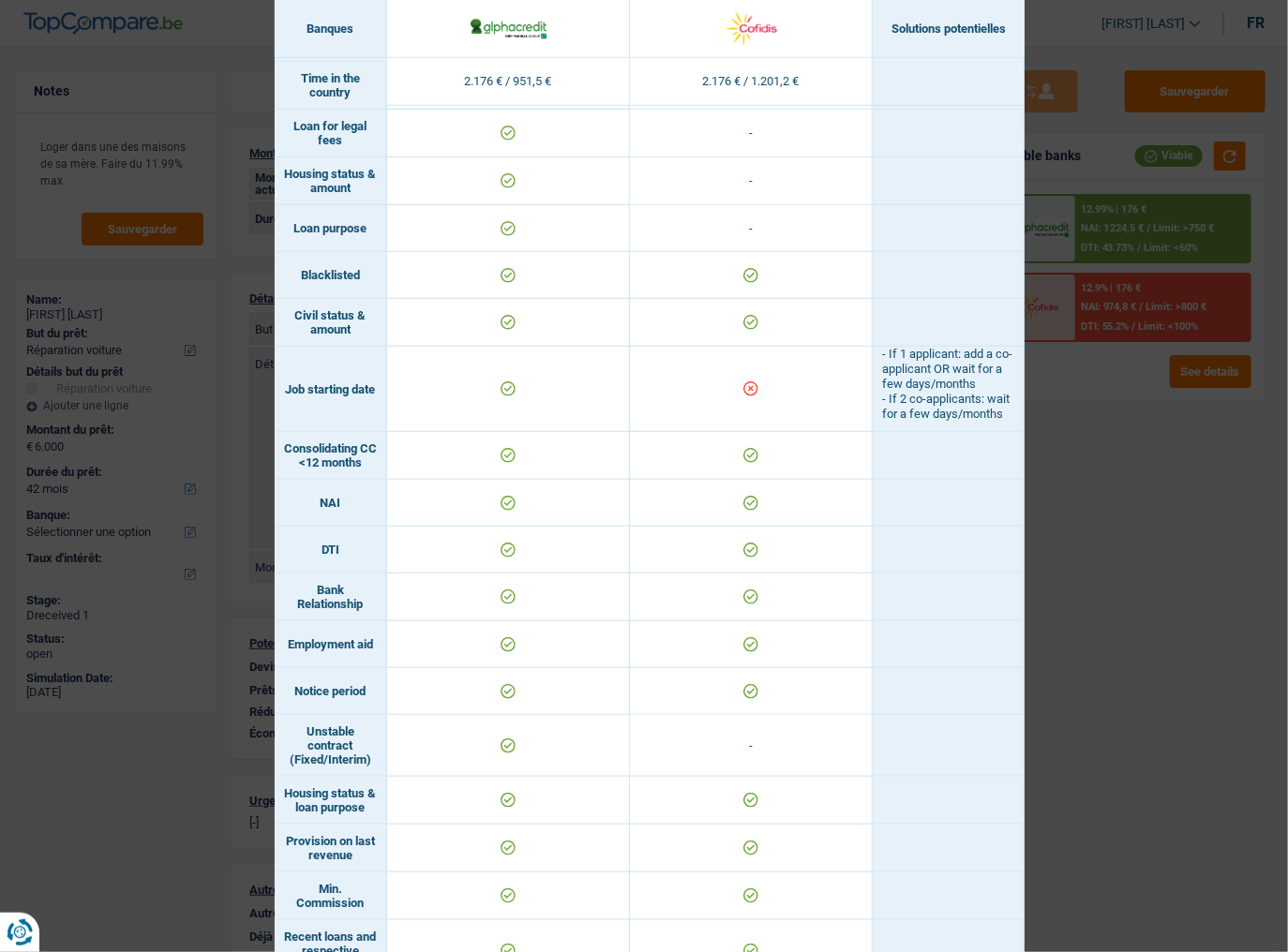 scroll, scrollTop: 454, scrollLeft: 0, axis: vertical 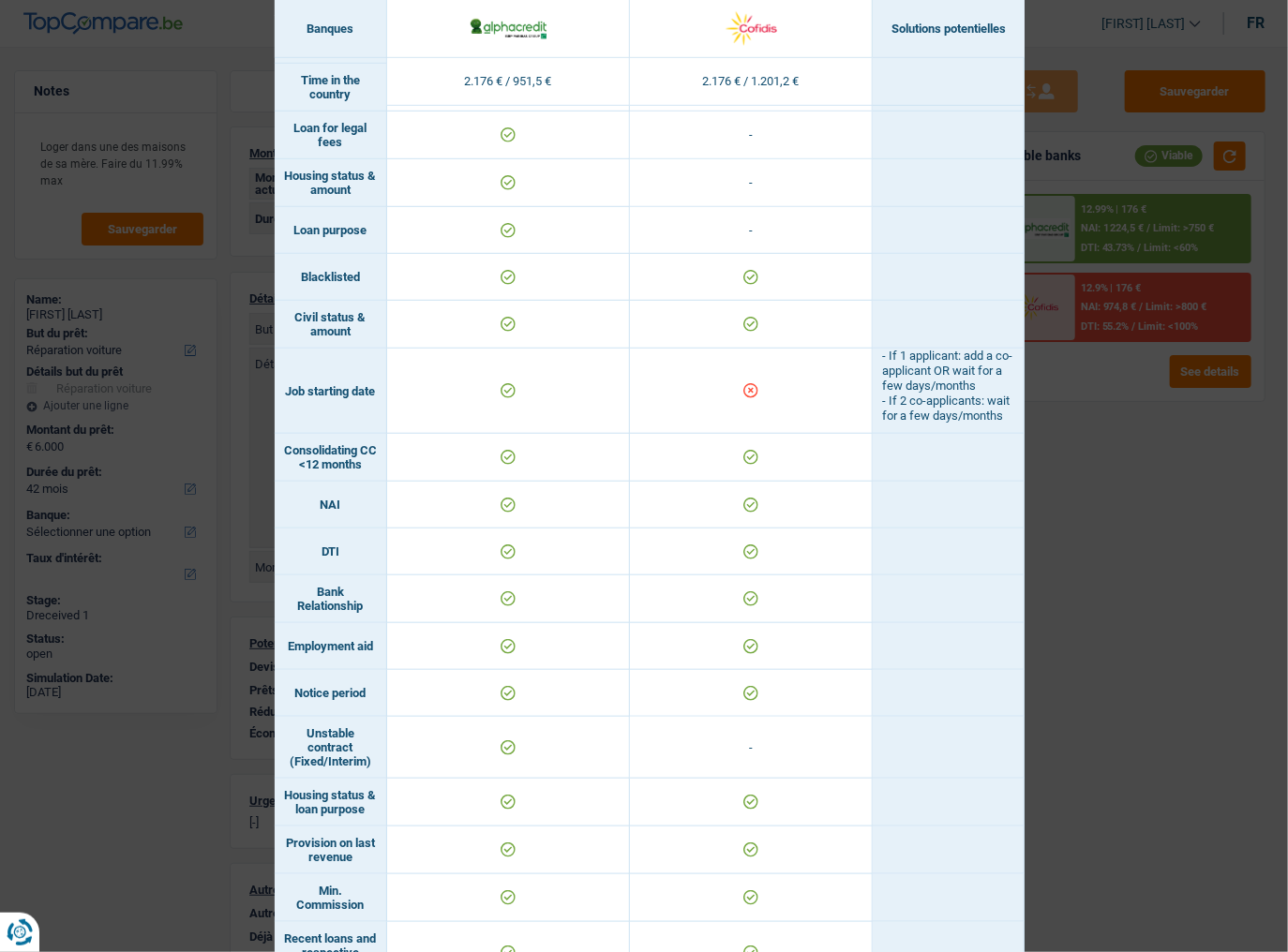 click on "Banks conditions ×
Banques
Solutions potentielles
Revenus / Charges
2.176 € / 951,5 €
2.176 € / 1.201,2 €
Professional activity
ID card type
Min. revenue
Revenue Country Origin" at bounding box center [644, 476] 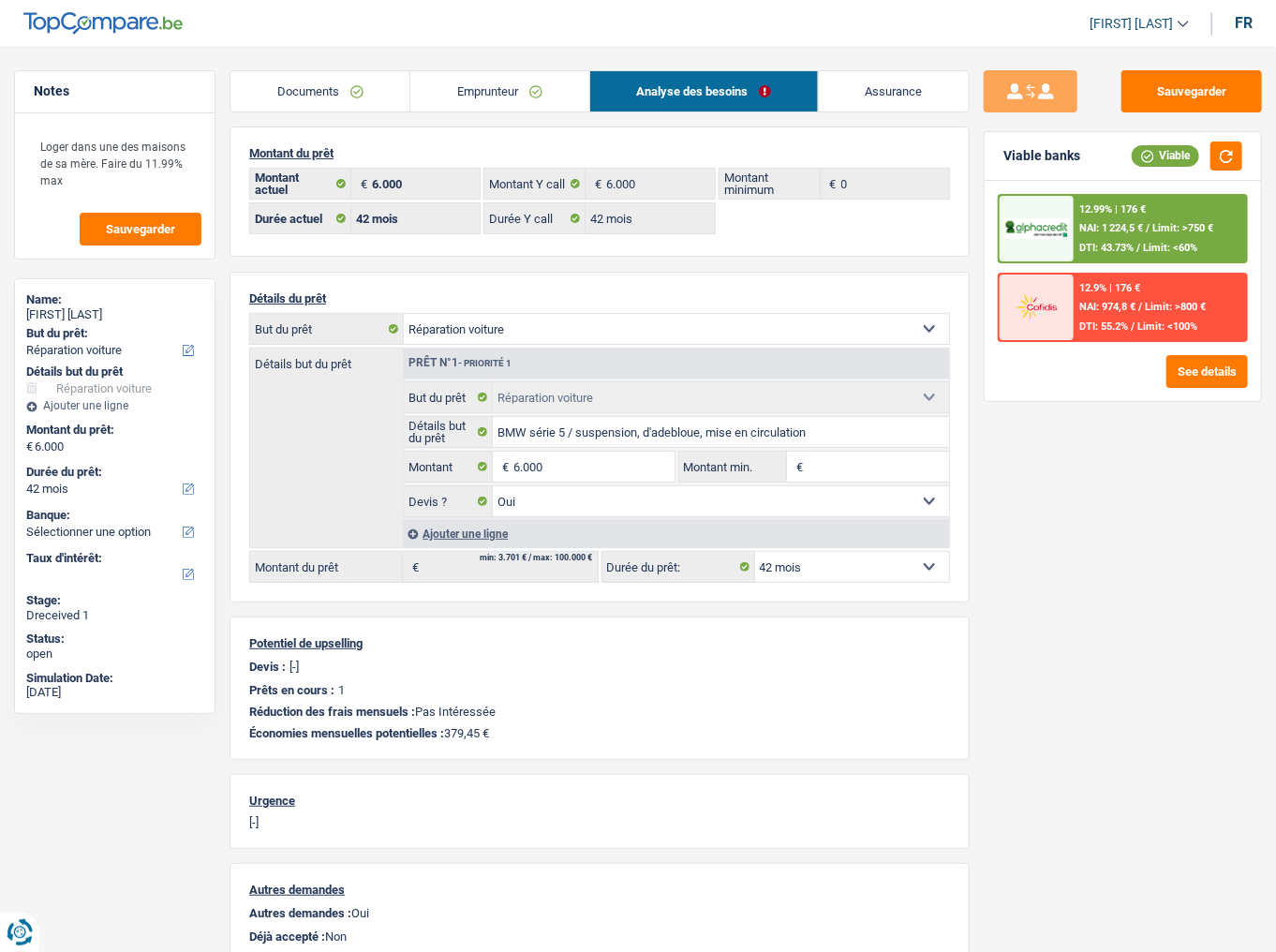 click on "12.99% | 176 €
NAI: 1 224,5 €
/
Limit: >750 €
DTI: 43.73%
/
Limit: <60%" at bounding box center [1160, 229] 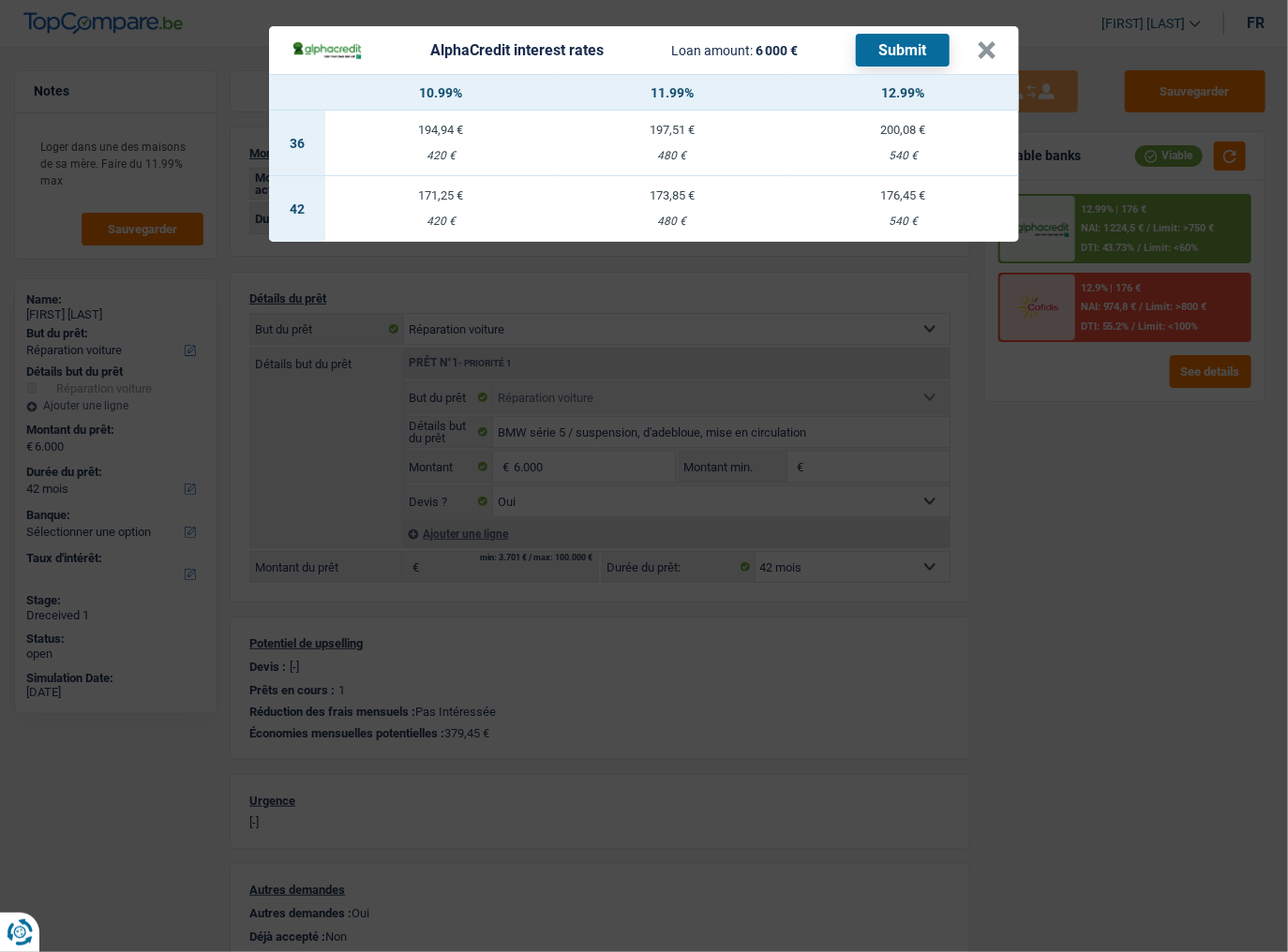 click on "171,25 €
420 €" at bounding box center (441, 209) 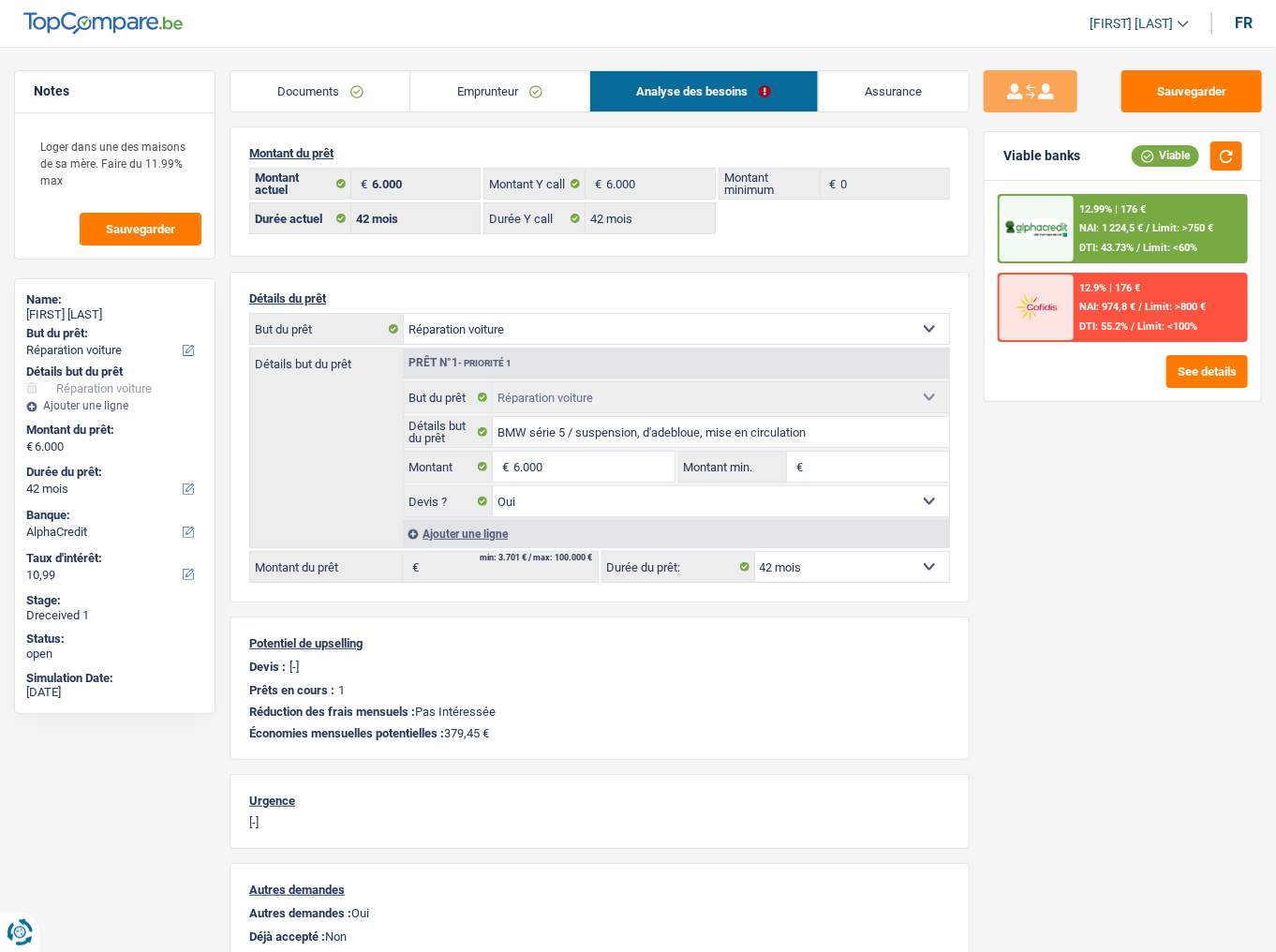 click on "12.99% | 176 €" at bounding box center [1112, 209] 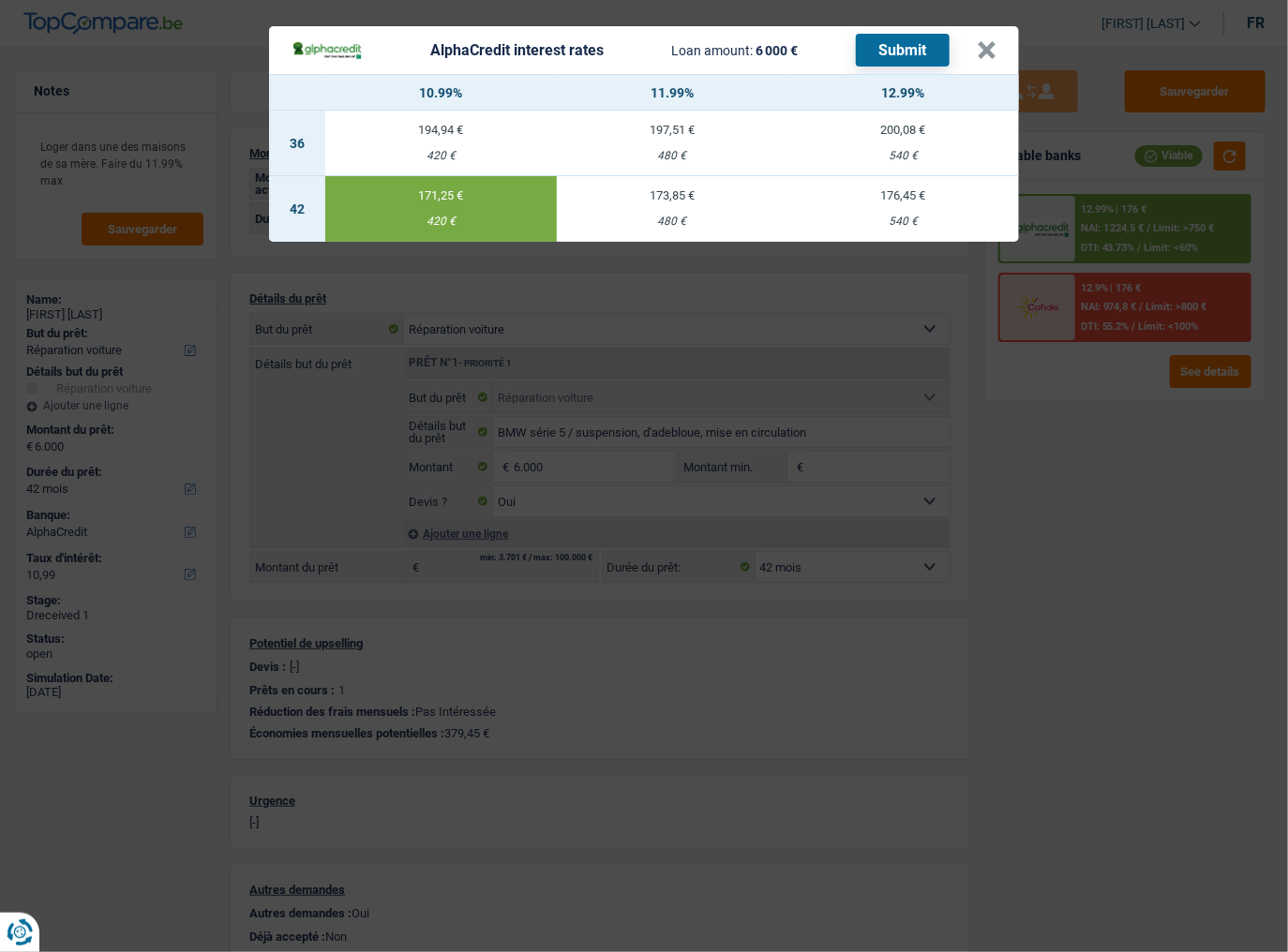 click on "Submit" at bounding box center (903, 50) 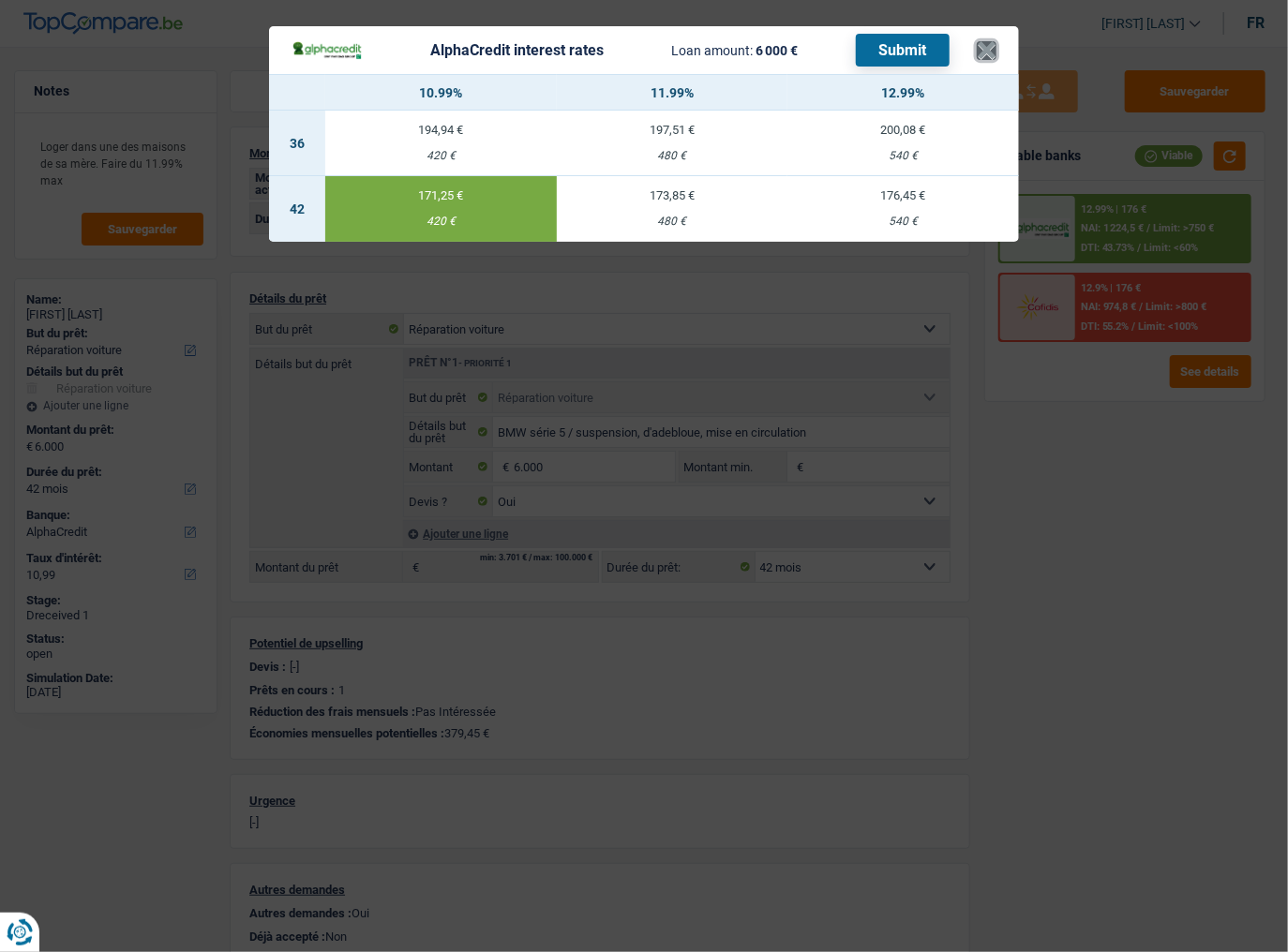 drag, startPoint x: 988, startPoint y: 56, endPoint x: 1099, endPoint y: 89, distance: 115.801554 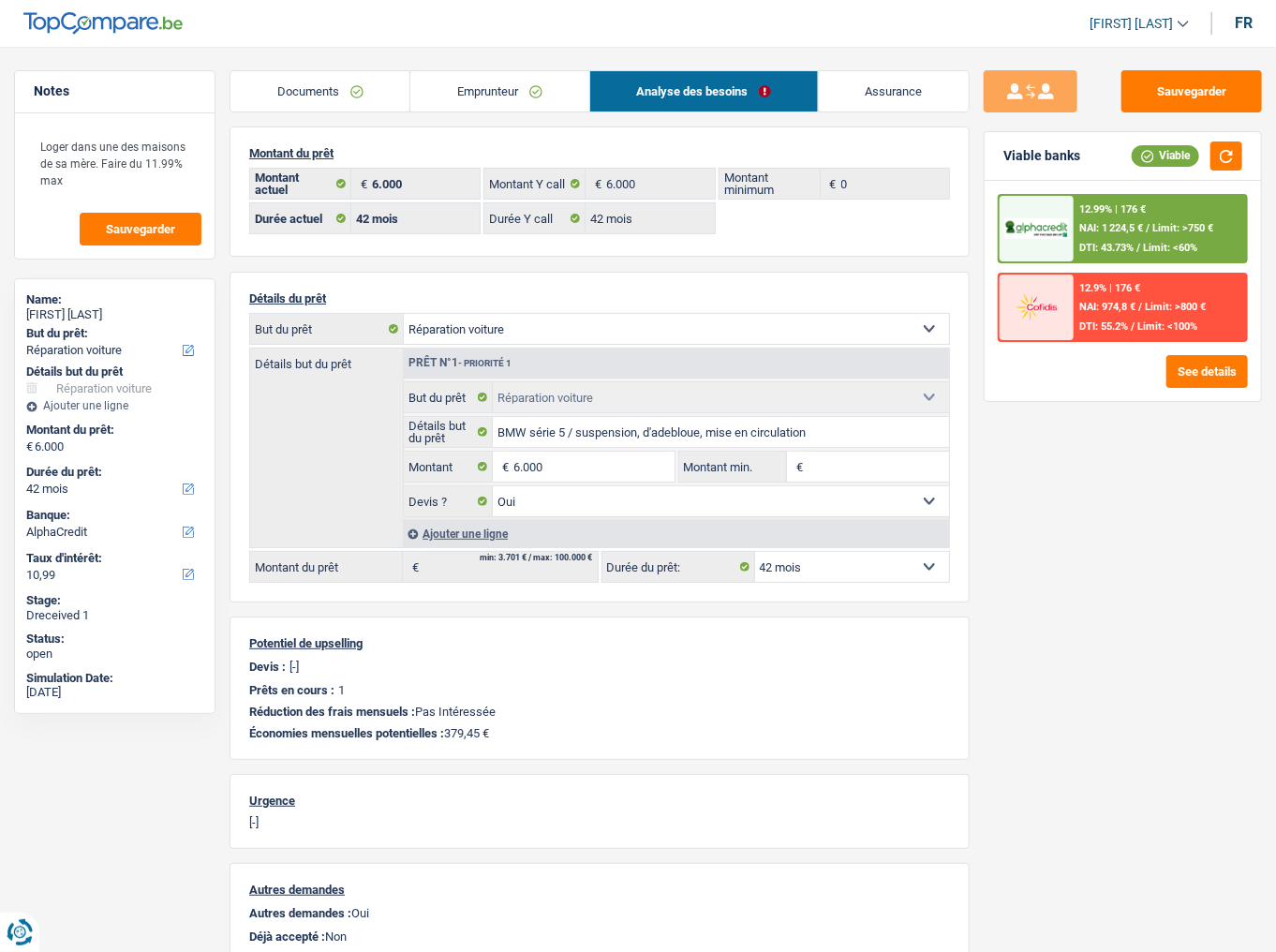 click on "Emprunteur" at bounding box center (499, 91) 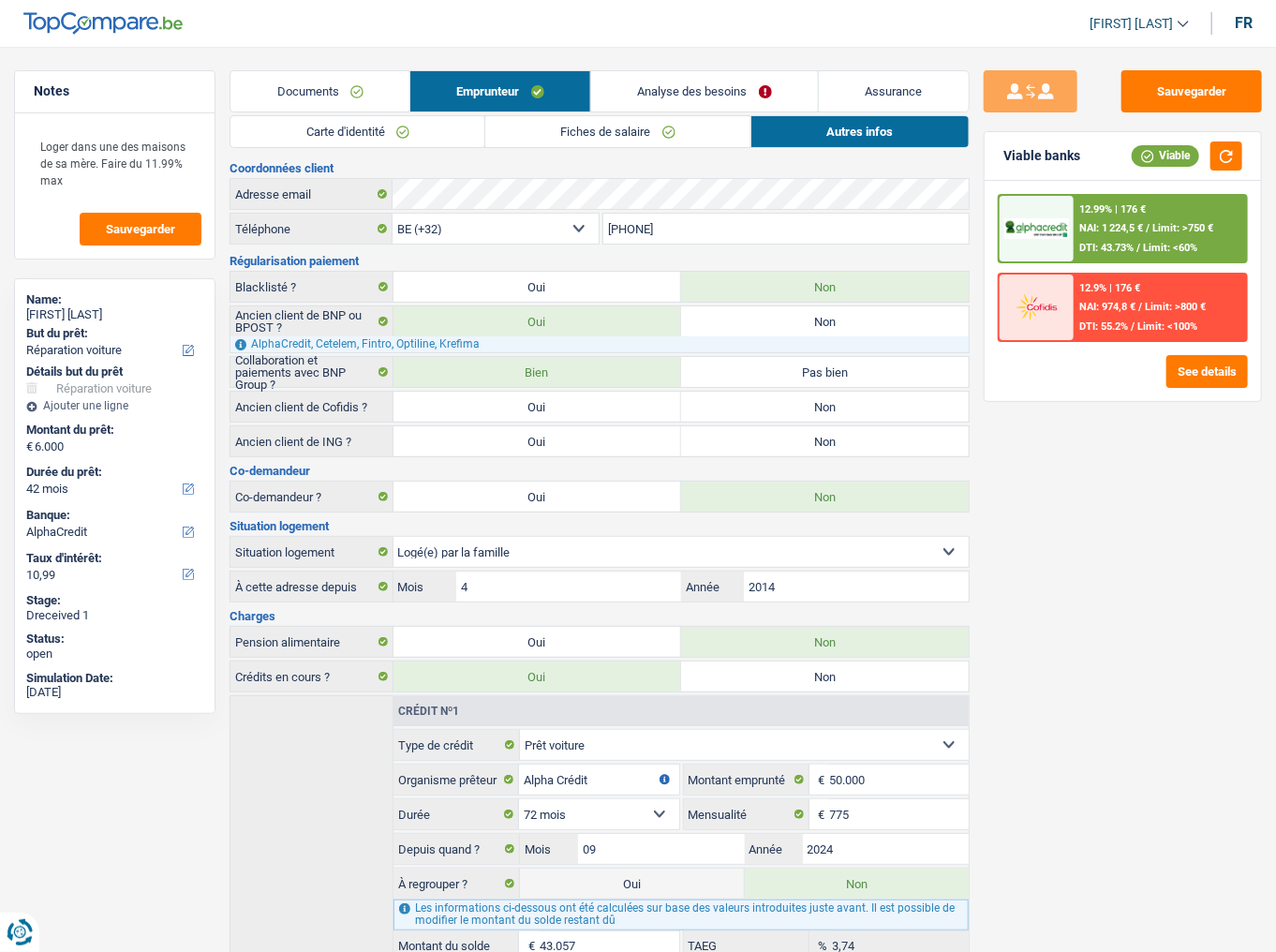 click on "Carte d'identité" at bounding box center (357, 131) 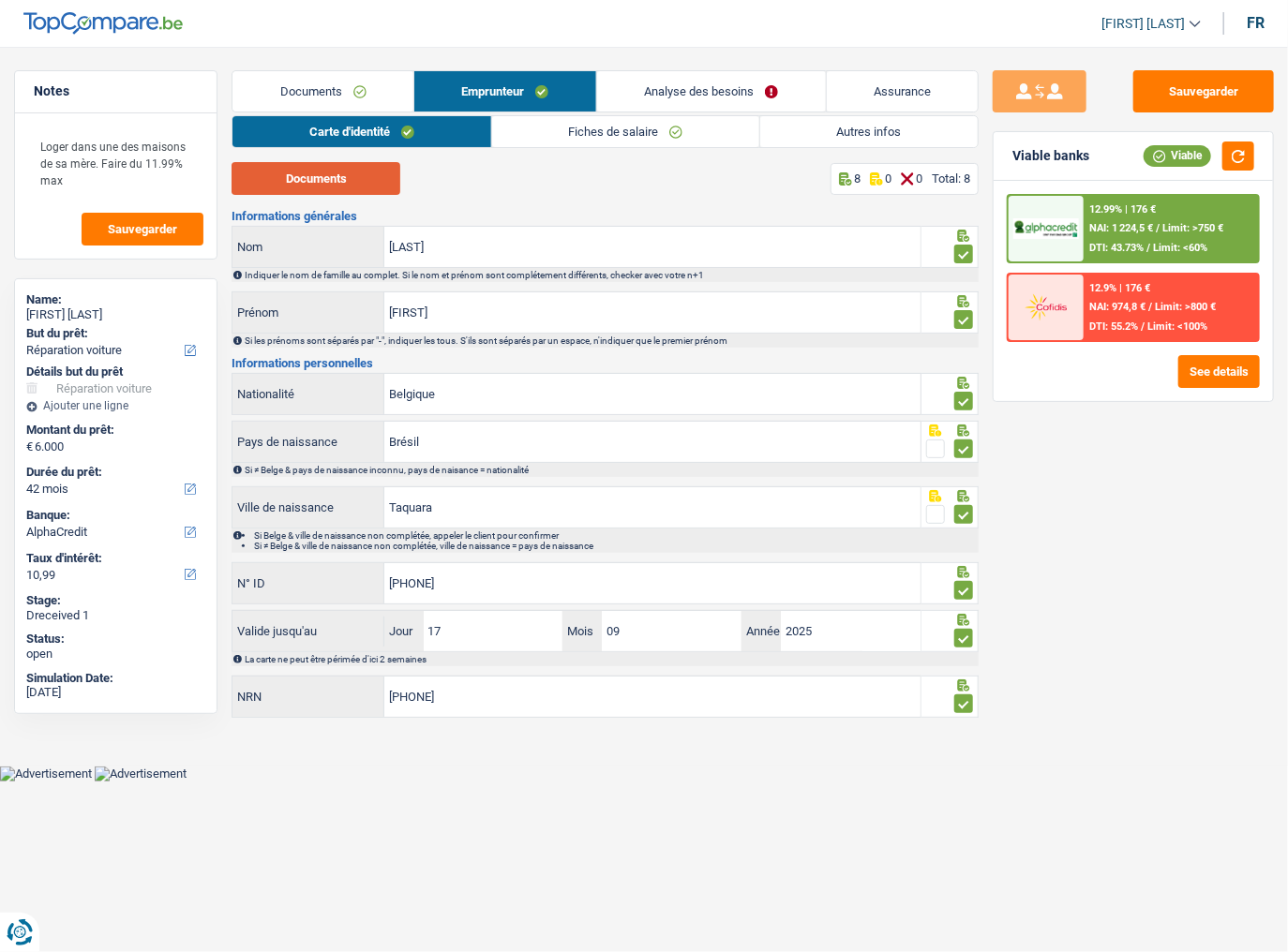 click on "Documents" at bounding box center [316, 178] 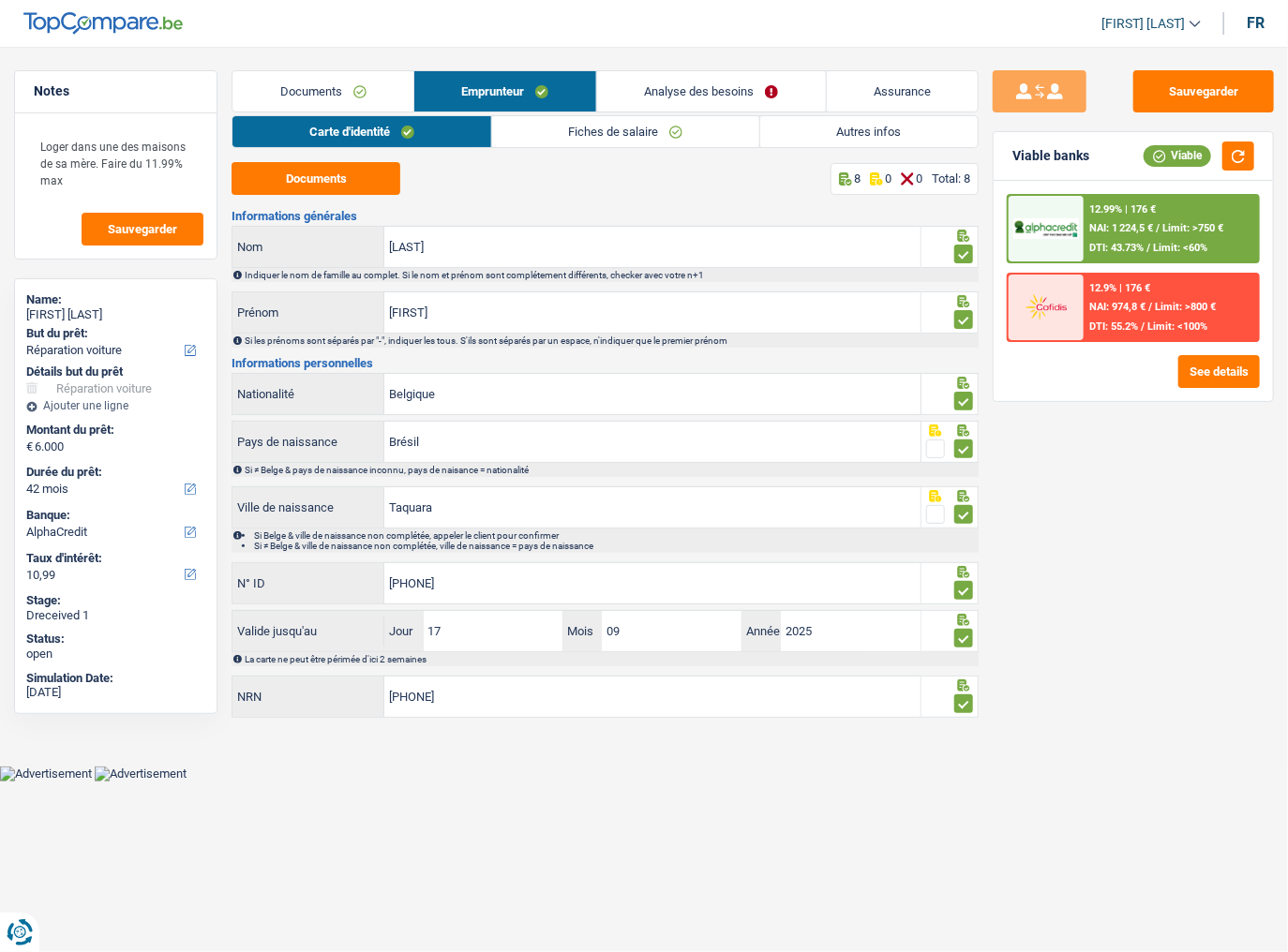 click on "Notes
Loger dans une des maisons de sa mère. Faire du 11.99% max
Sauvegarder
Name:   [FIRST] [LAST]   But du prêt: Confort maison: meubles, textile, peinture, électroménager, outillage non-professionnel Hifi, multimédia, gsm, ordinateur Aménagement: frais d'installation, déménagement Evénement familial: naissance, mariage, divorce, communion, décès Frais médicaux Frais d'études Frais permis de conduire Loisirs: voyage, sport, musique Rafraîchissement: petits travaux maison et jardin Frais judiciaires Réparation voiture Prêt rénovation (non disponible pour les non-propriétaires) Prêt énergie (non disponible pour les non-propriétaires) Prêt voiture Taxes, impôts non professionnels Rénovation bien à l'étranger Dettes familiales Assurance Autre
Sélectionner une option
Détails but du prêt
Hifi, multimédia, gsm, ordinateur Frais médicaux Frais d'études" at bounding box center (644, 396) 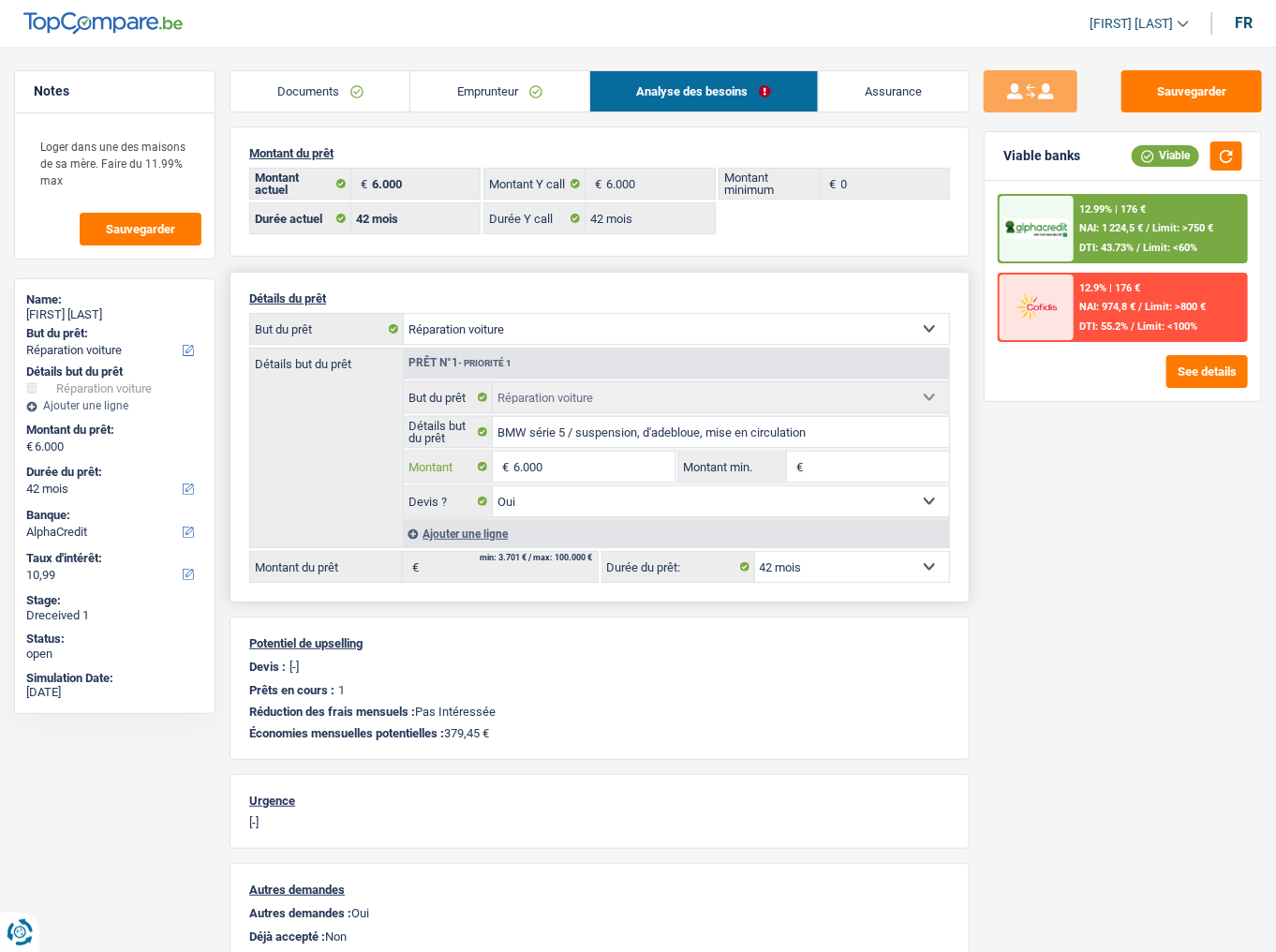click on "6.000" at bounding box center (594, 467) 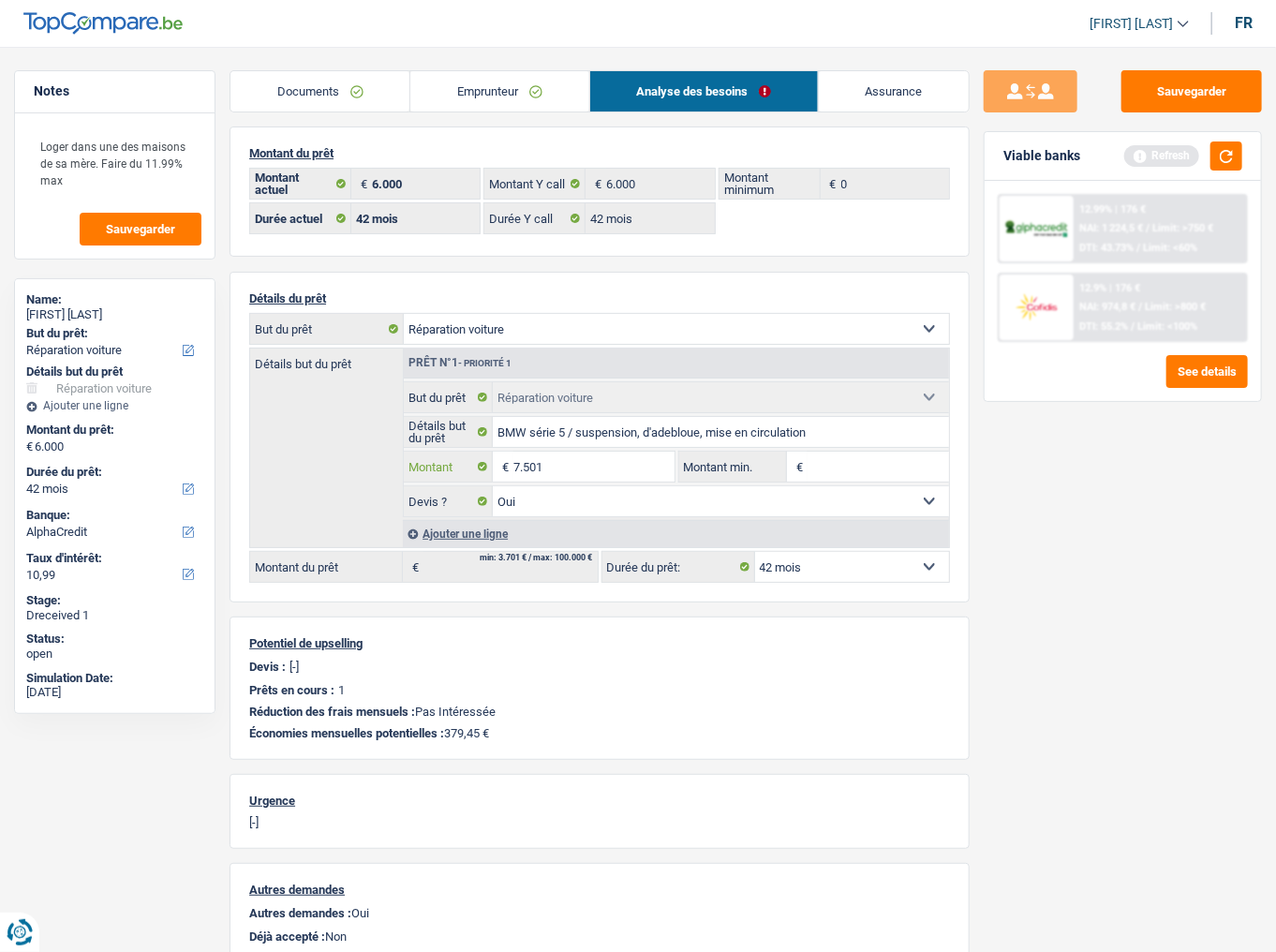 type on "7.501" 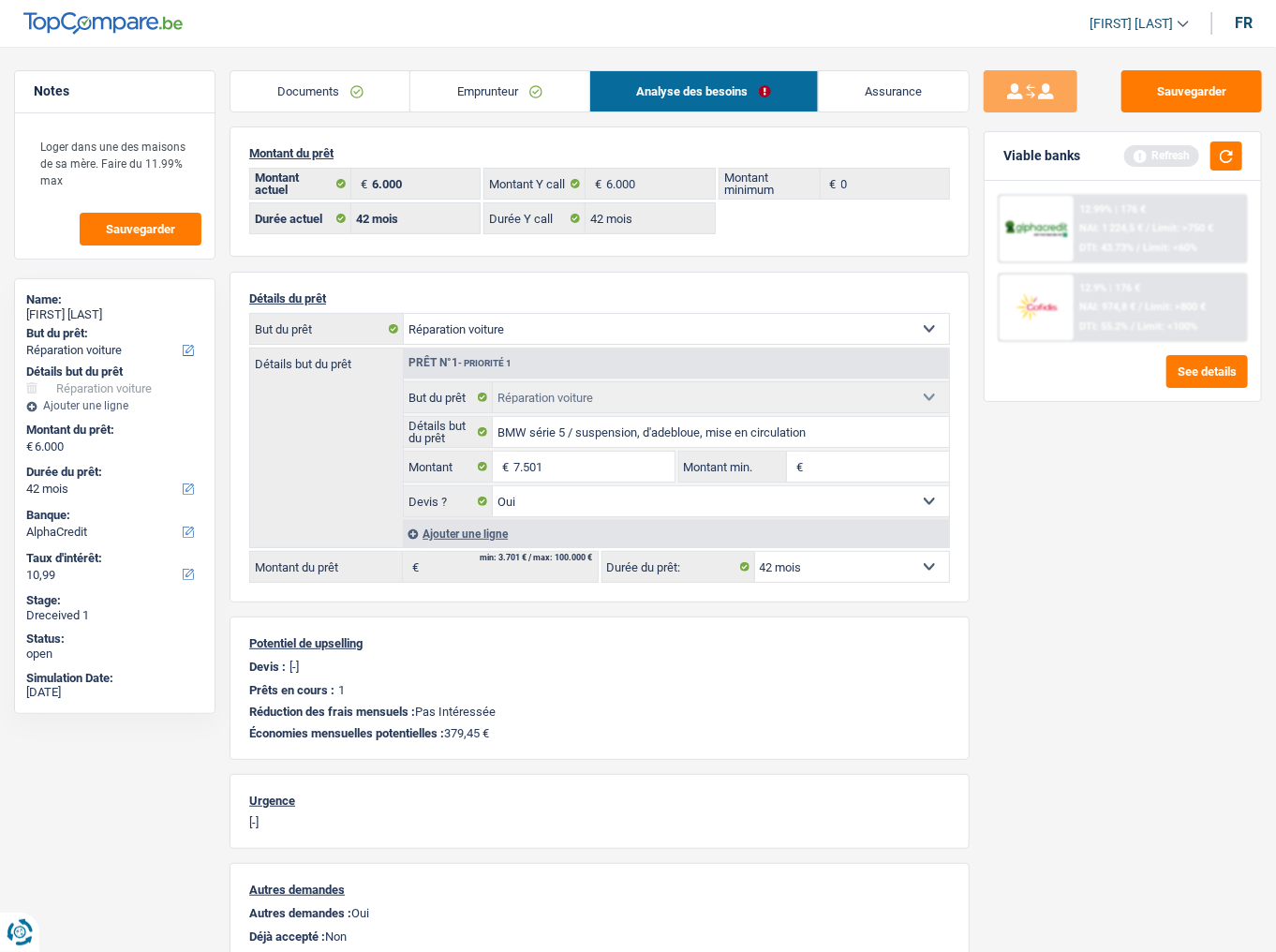 type on "7.501" 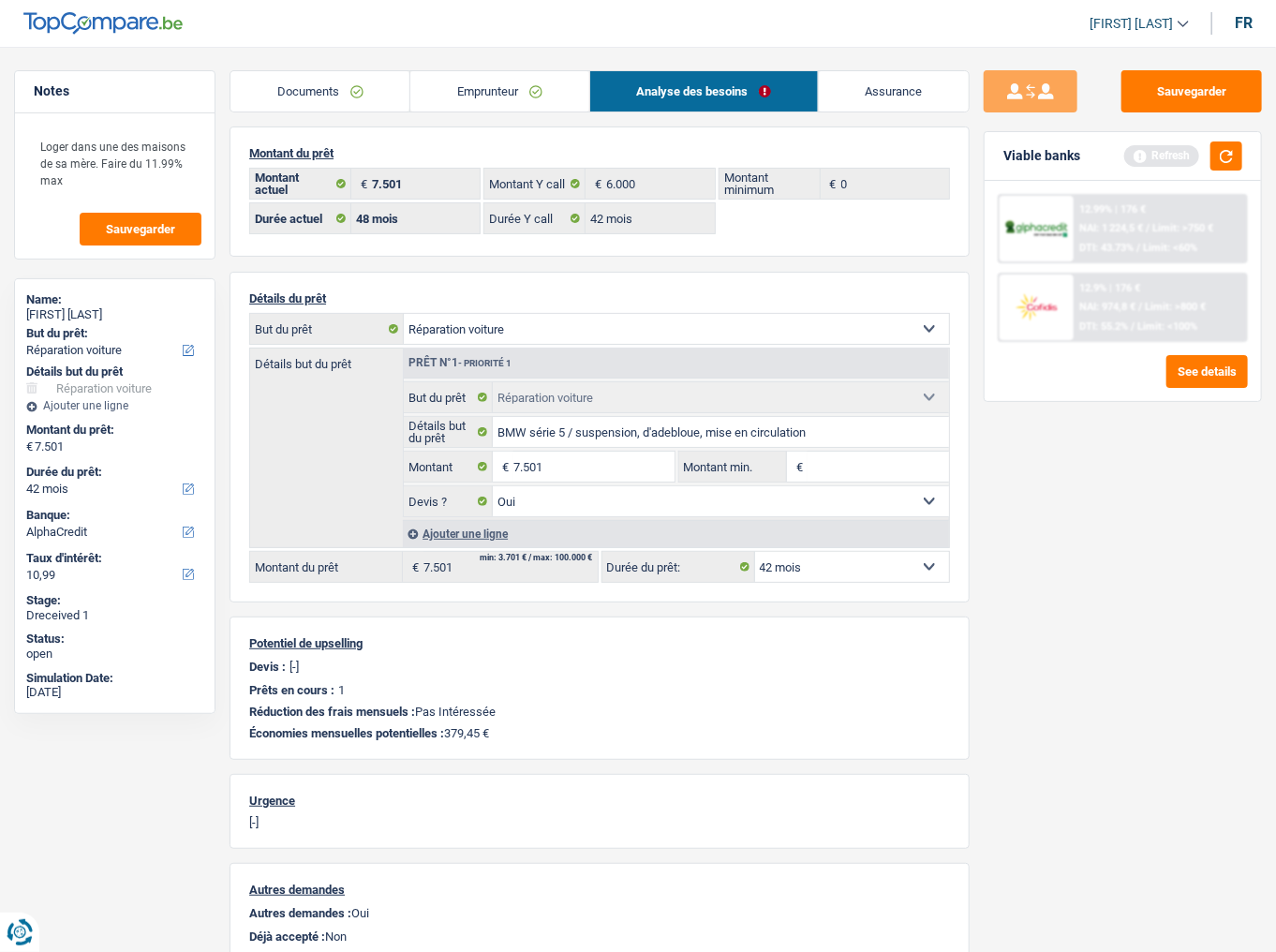 click on "Viable banks
Refresh" at bounding box center (1122, 156) 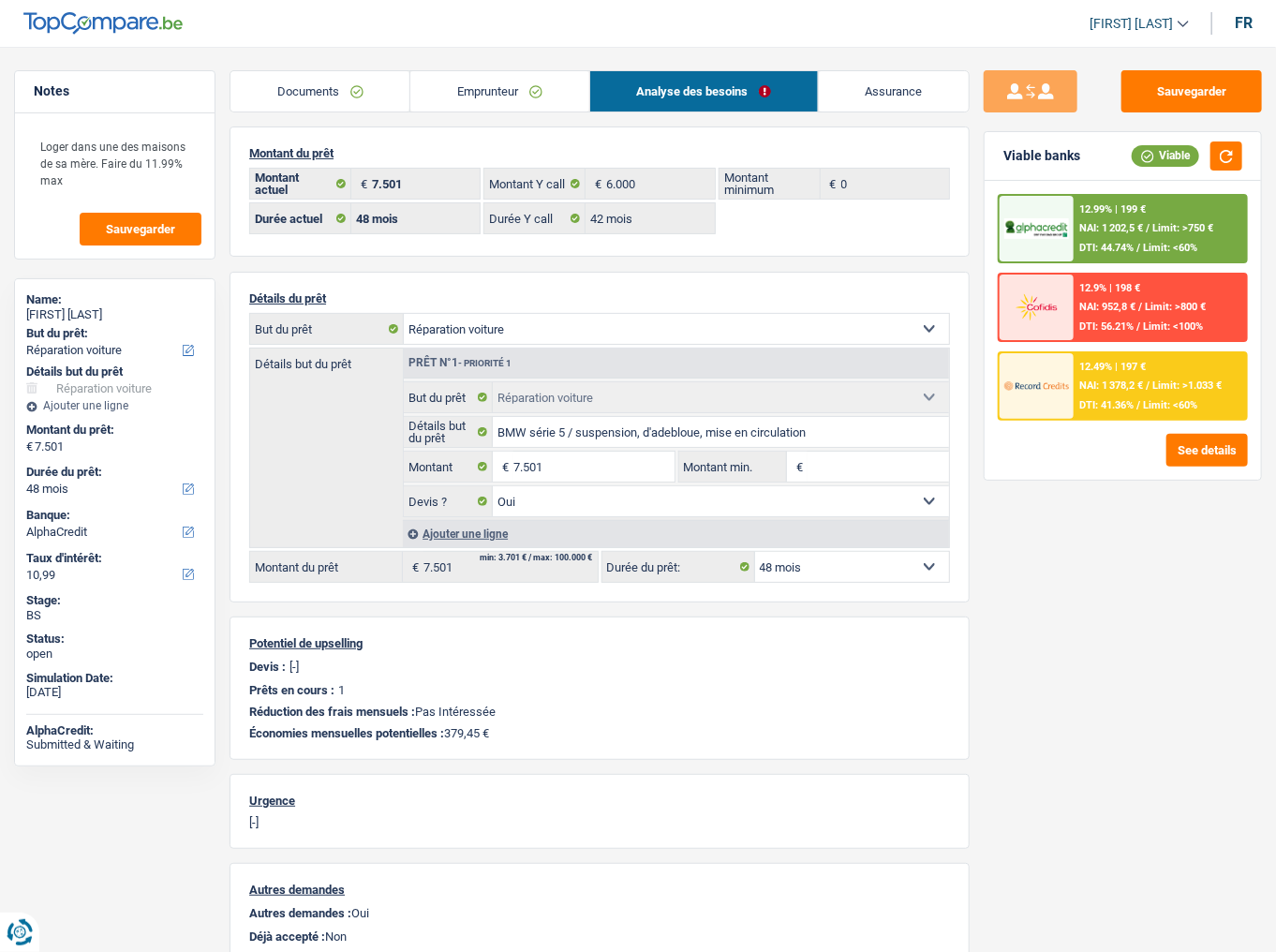 click on "12.99% | 199 €
NAI: 1 202,5 €
/
Limit: >750 €
DTI: 44.74%
/
Limit: <60%" at bounding box center (1160, 229) 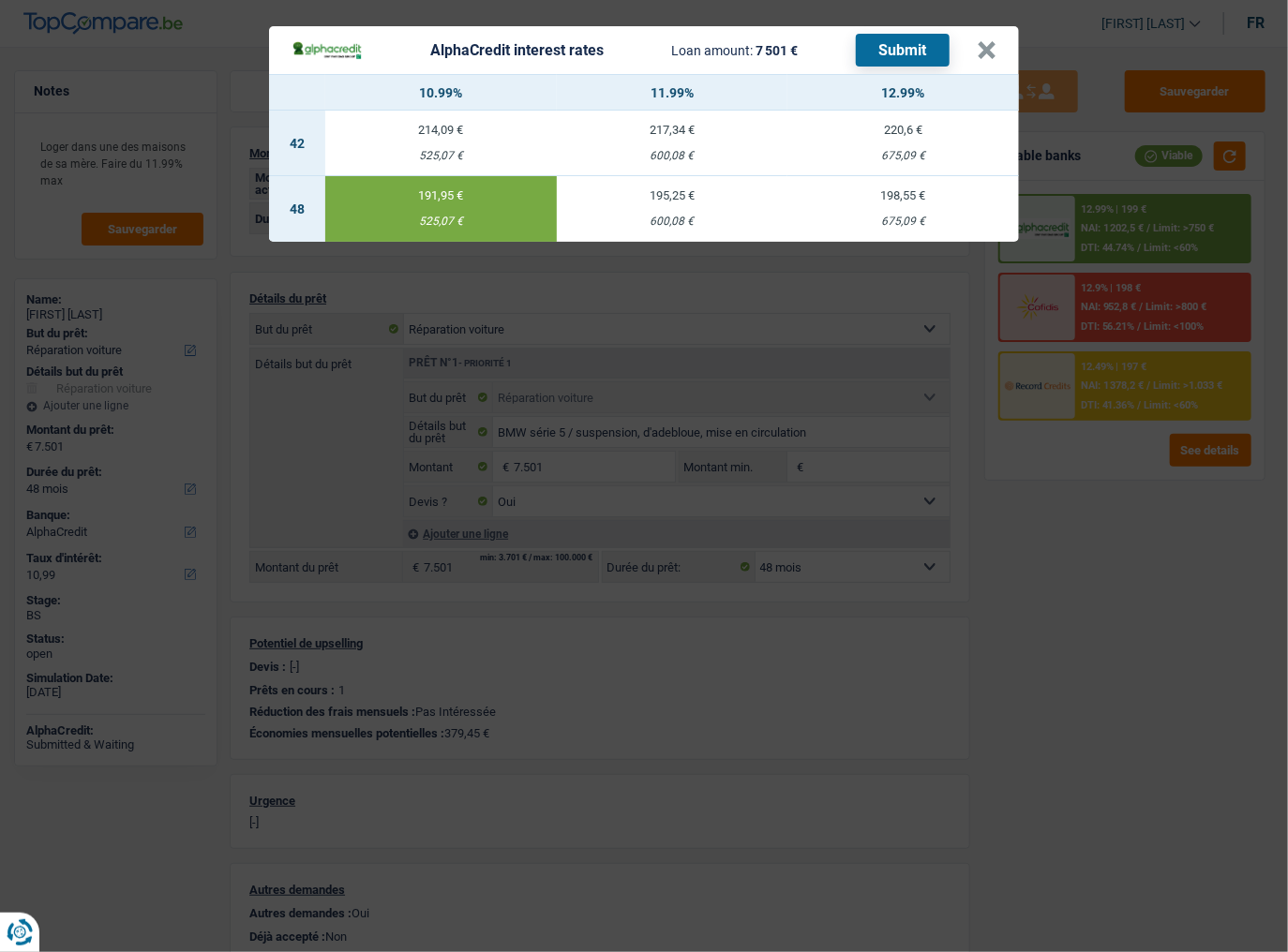 click on "675,09 €" at bounding box center [903, 221] 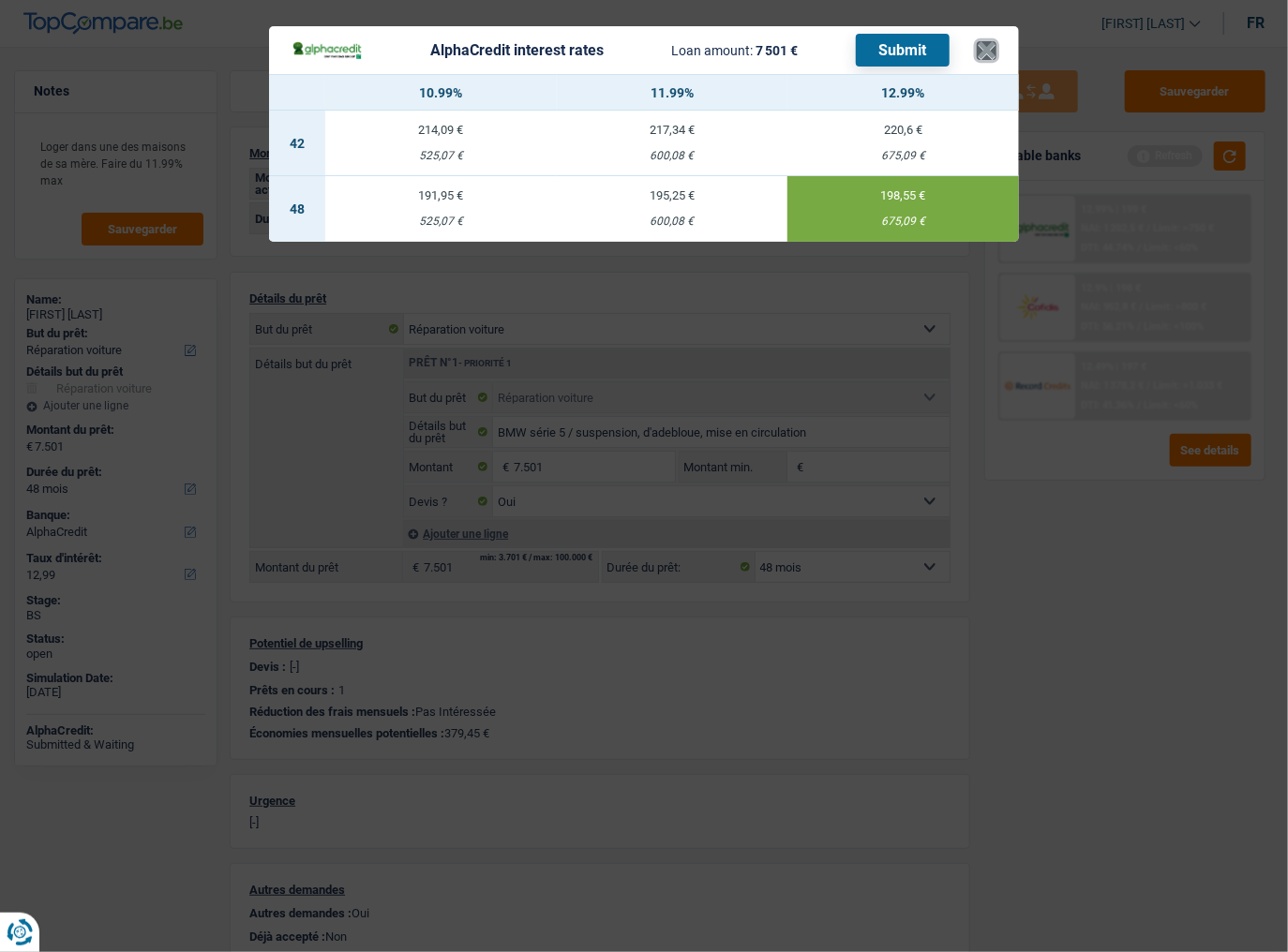 click on "×" at bounding box center [986, 51] 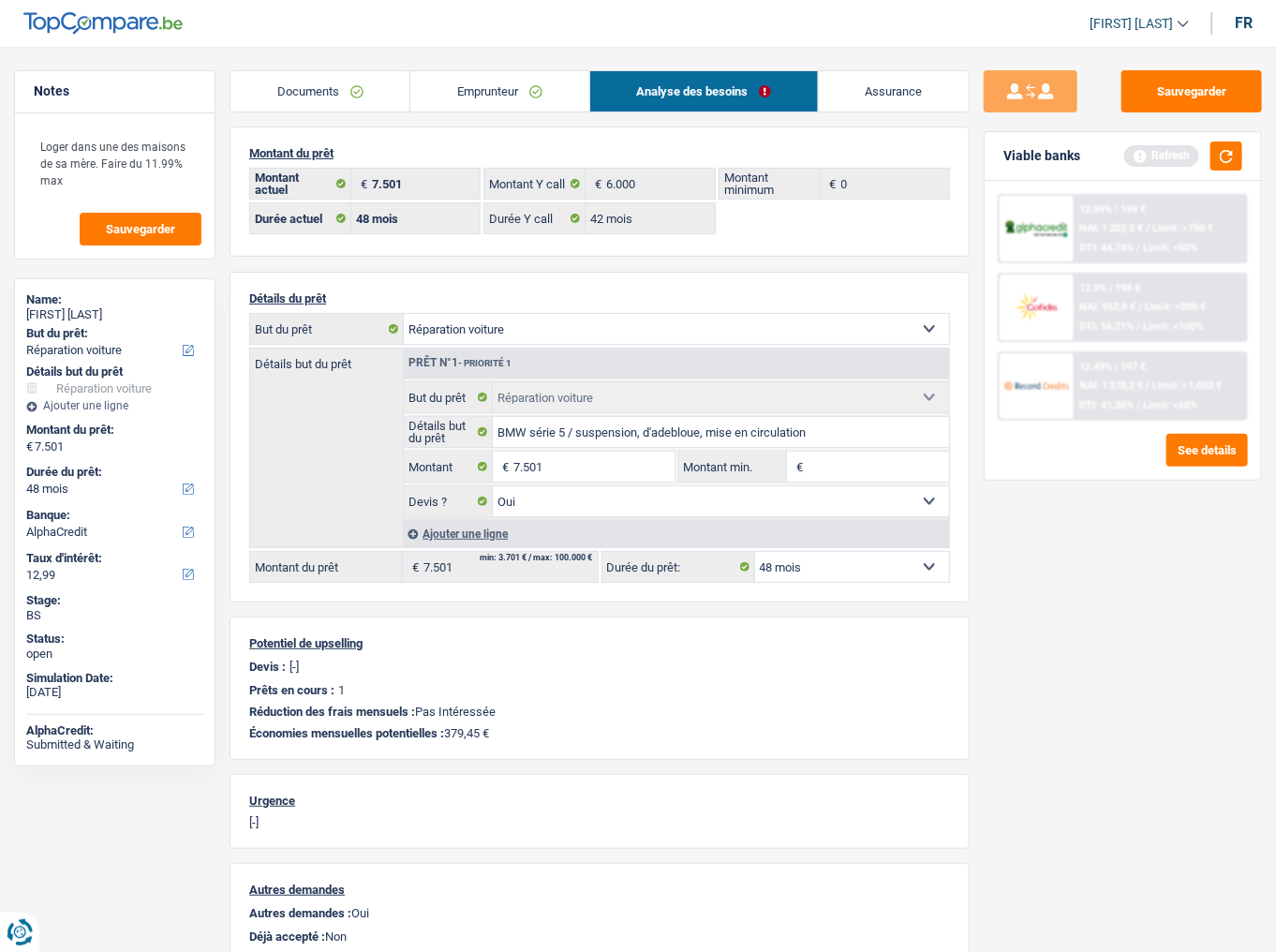 click on "NAI: 1 202,5 €" at bounding box center [1111, 228] 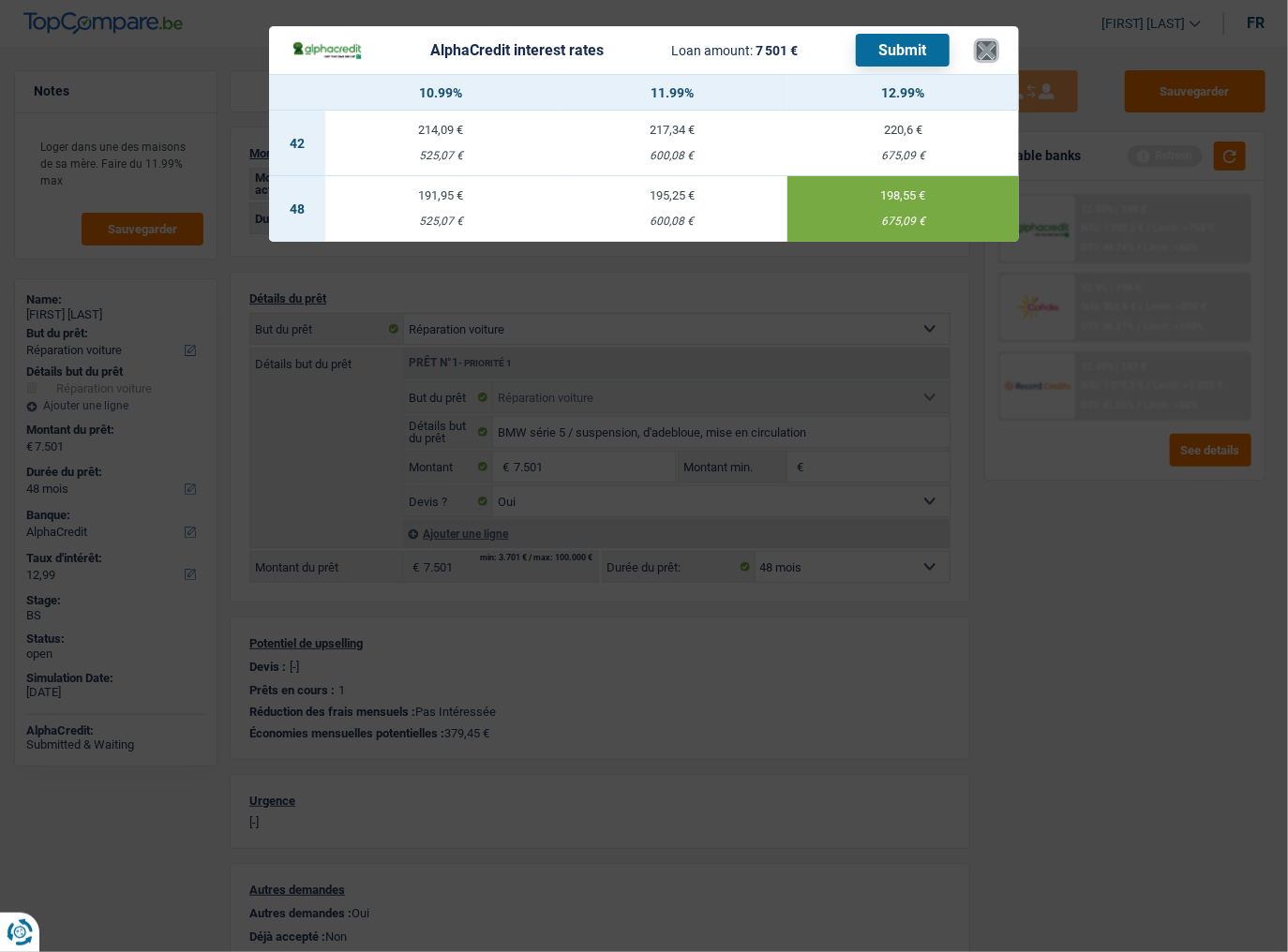 click on "×" at bounding box center [986, 51] 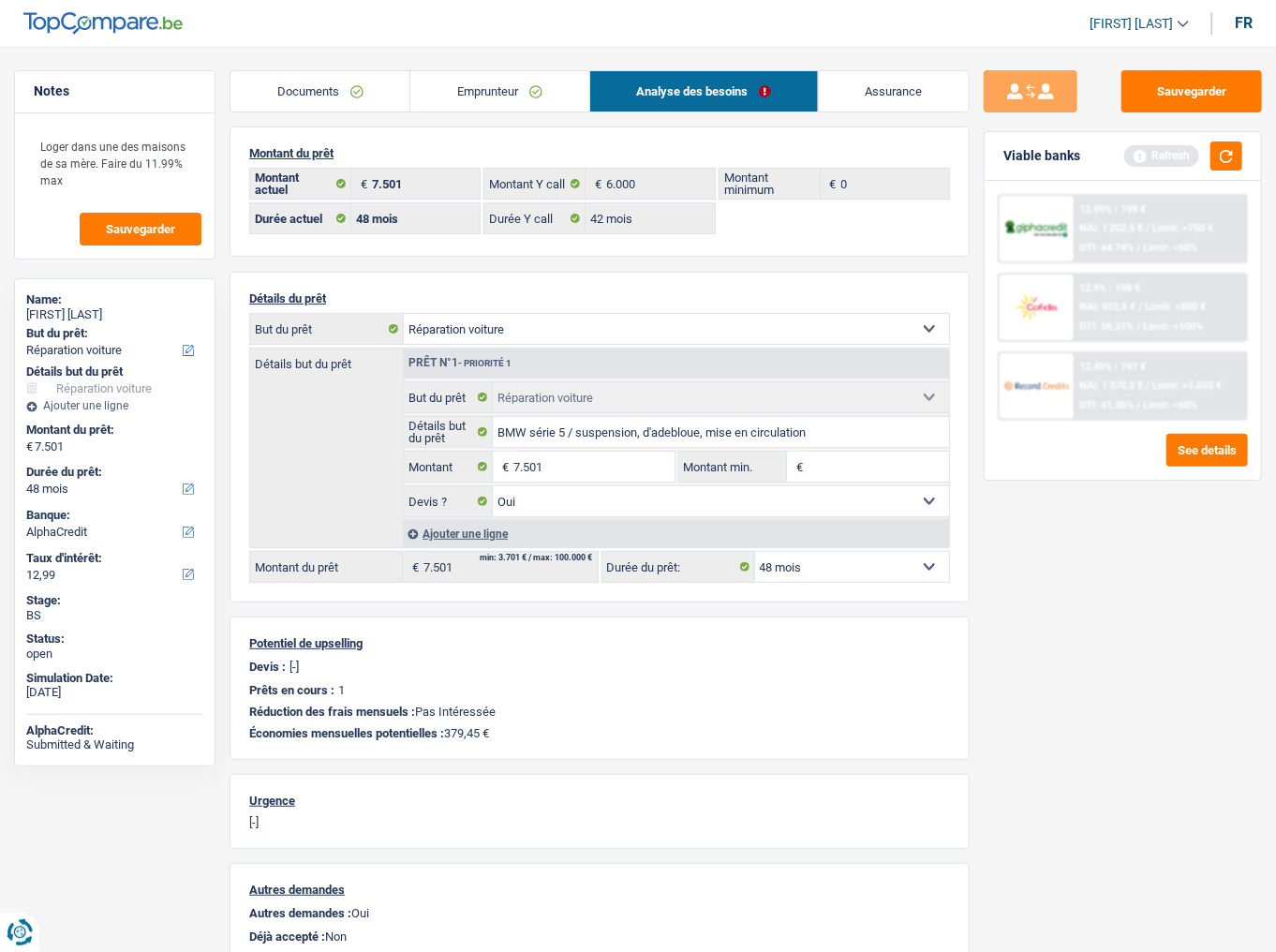 click on "12.49% | 197 €
NAI: 1 378,2 €
/
Limit: >1.033 €
DTI: 41.36%
/
Limit: <60%" at bounding box center (1160, 386) 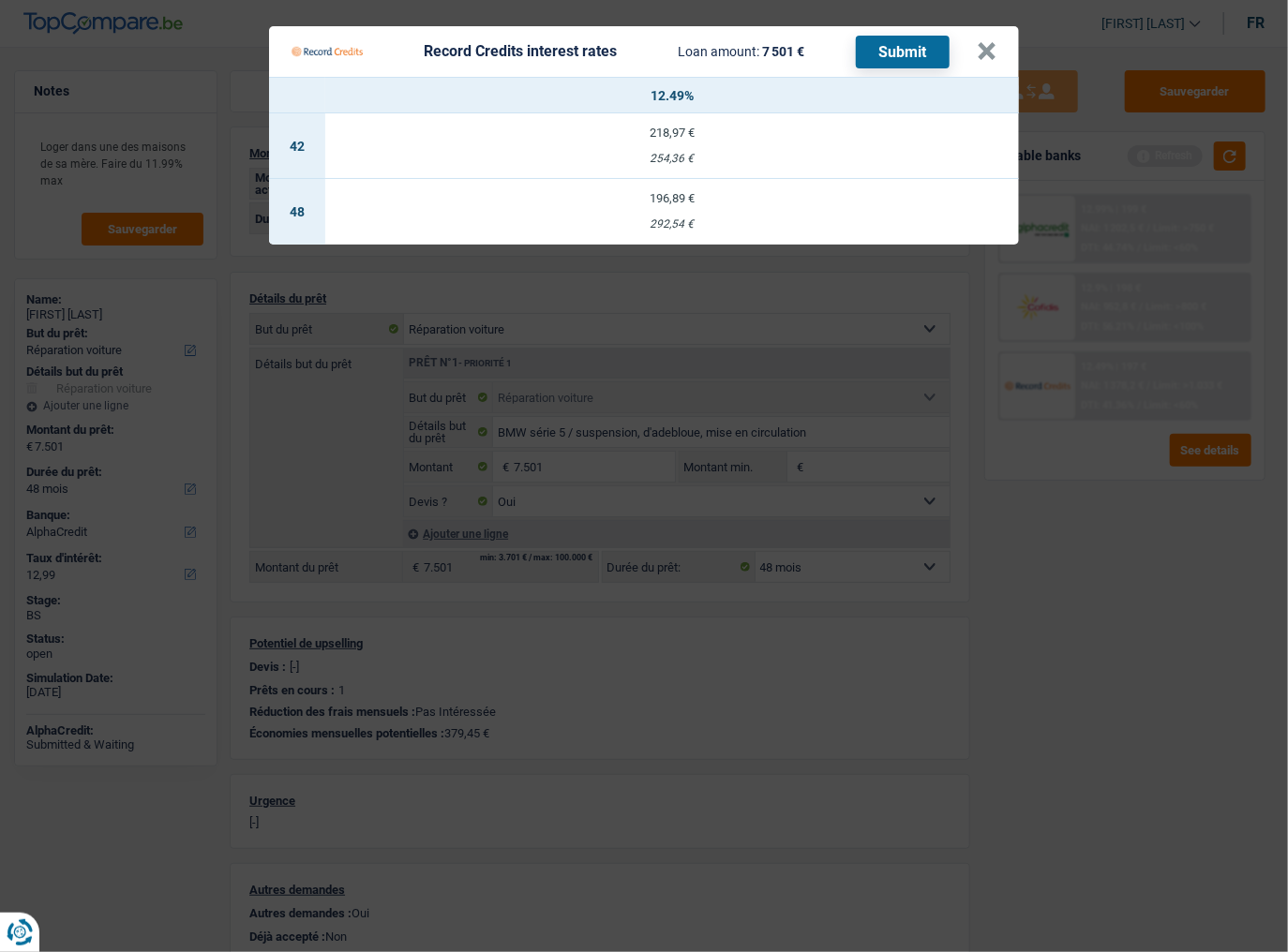 click on "218,97 €" at bounding box center [672, 132] 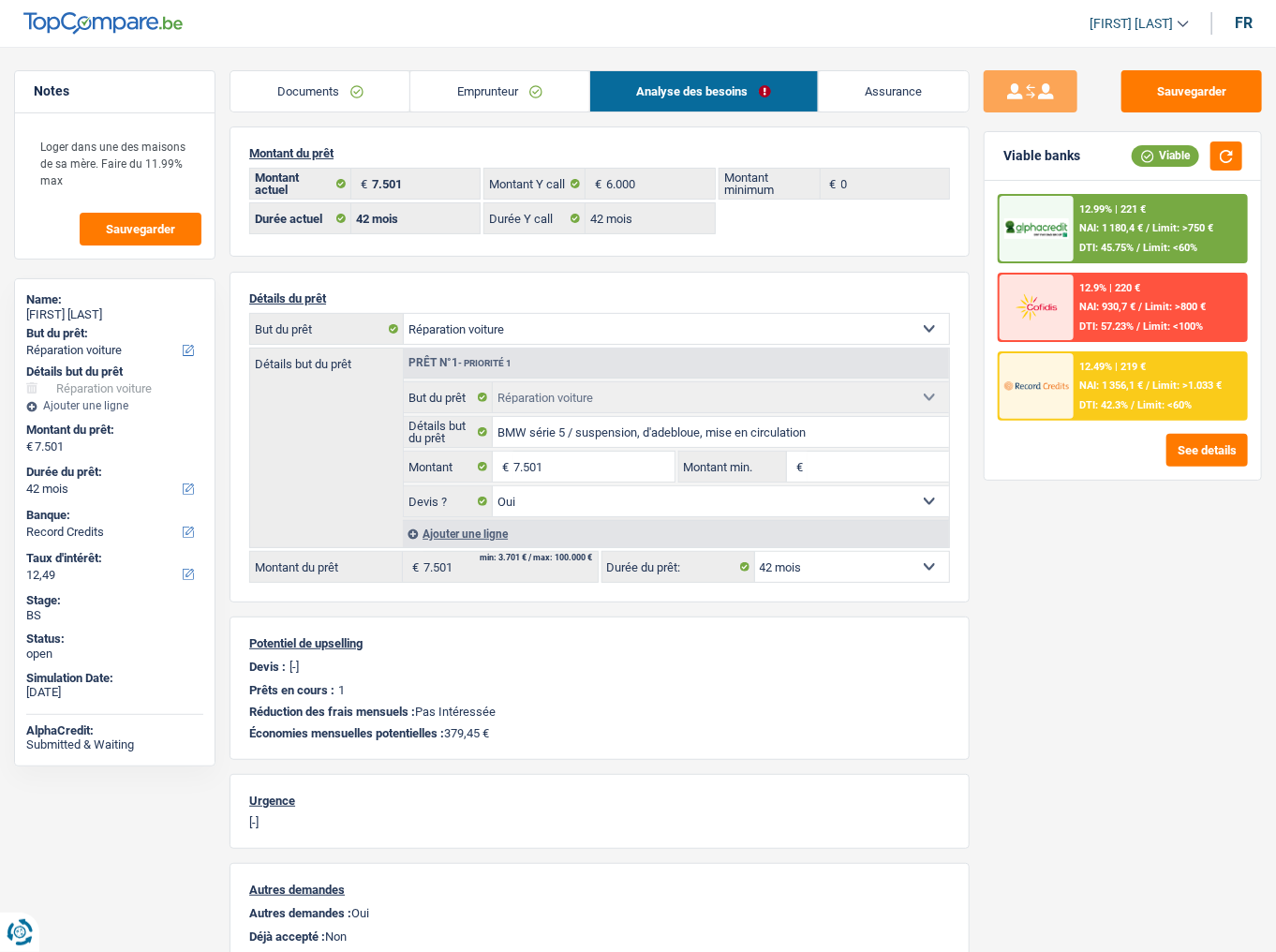 click on "NAI: 1 180,4 €" at bounding box center [1111, 228] 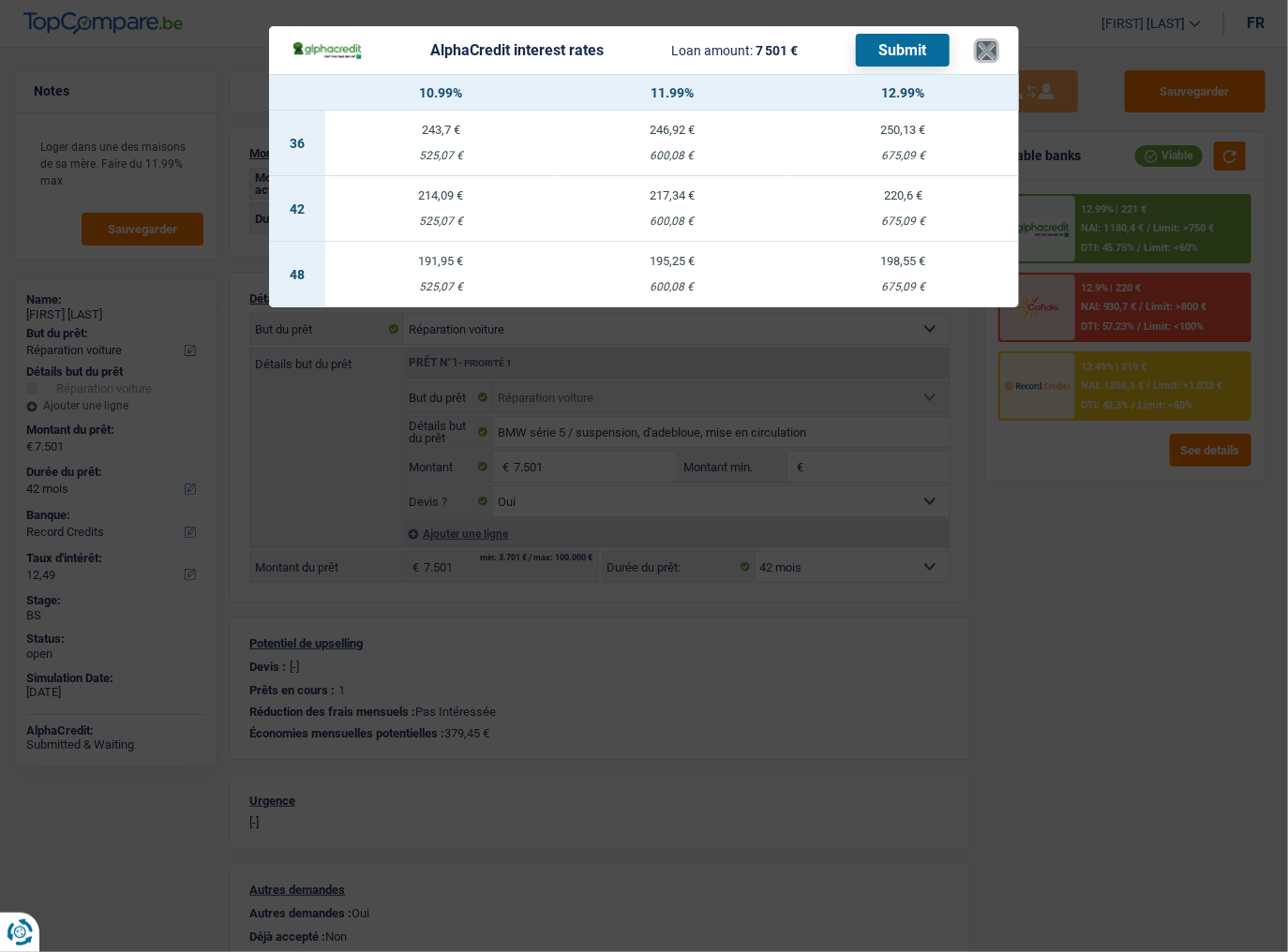 drag, startPoint x: 981, startPoint y: 38, endPoint x: 994, endPoint y: 86, distance: 49.729267 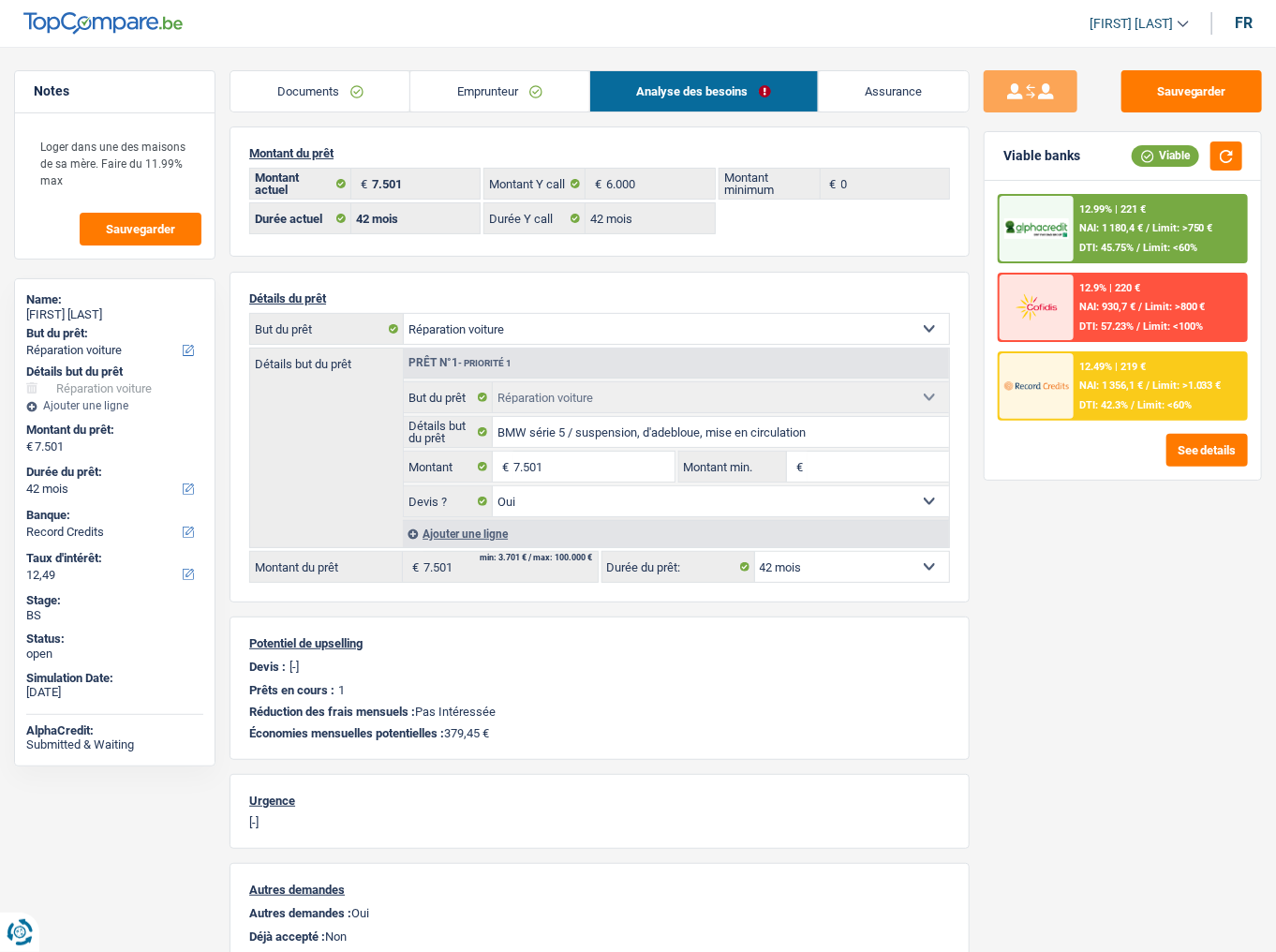 click on "DTI: 42.3%" at bounding box center [1104, 405] 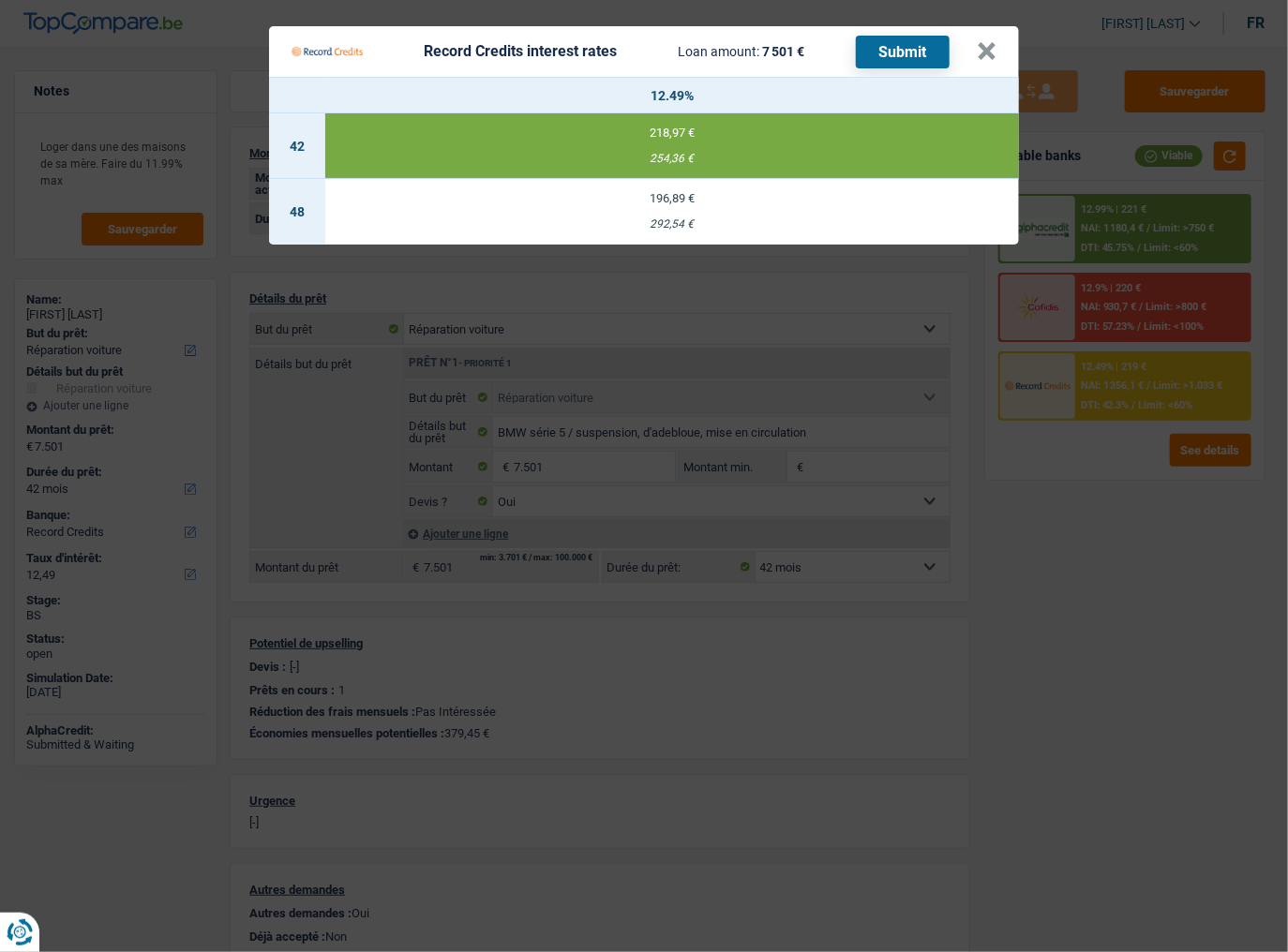 click on "Submit" at bounding box center (903, 52) 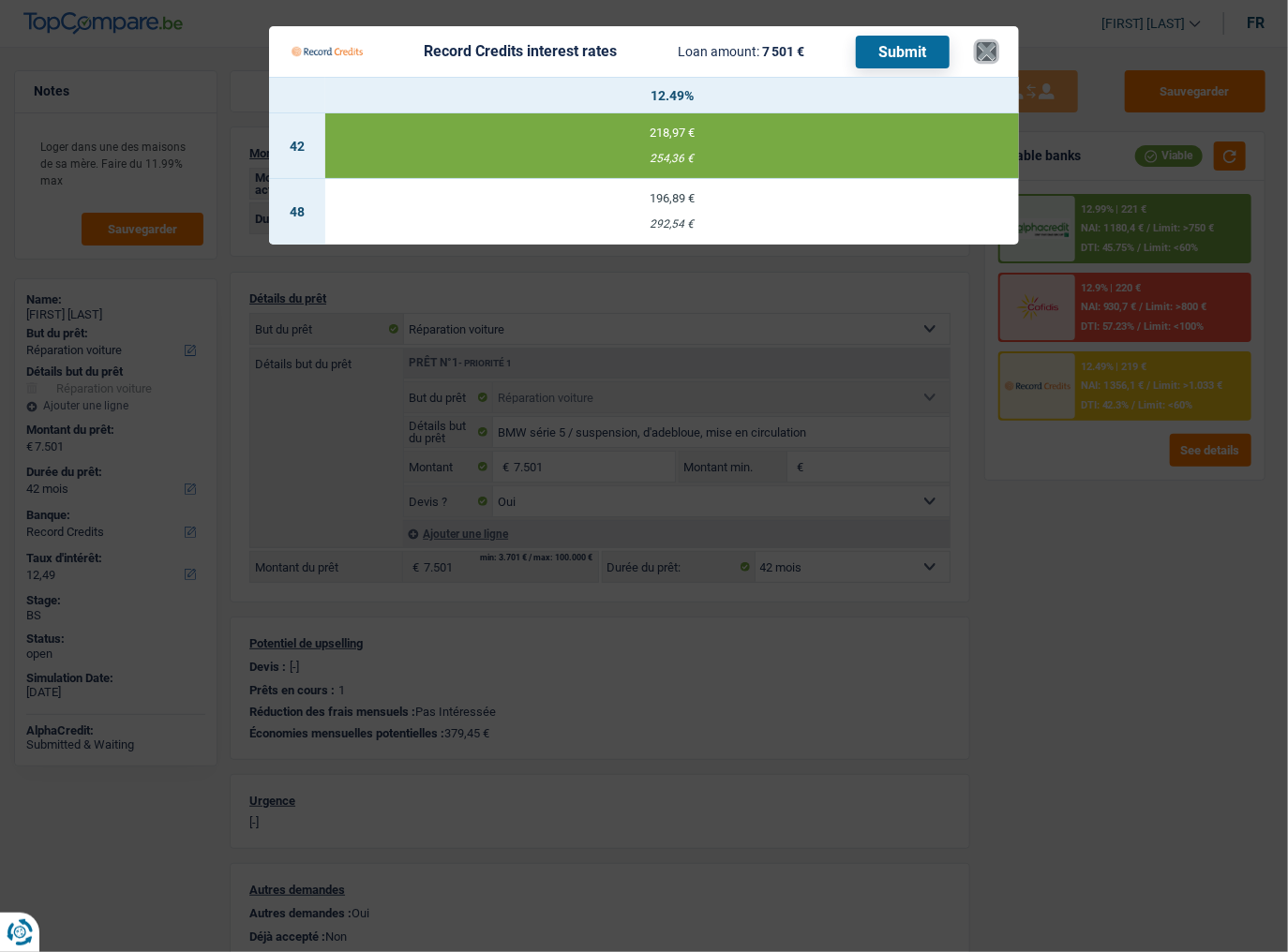 click on "×" at bounding box center (986, 52) 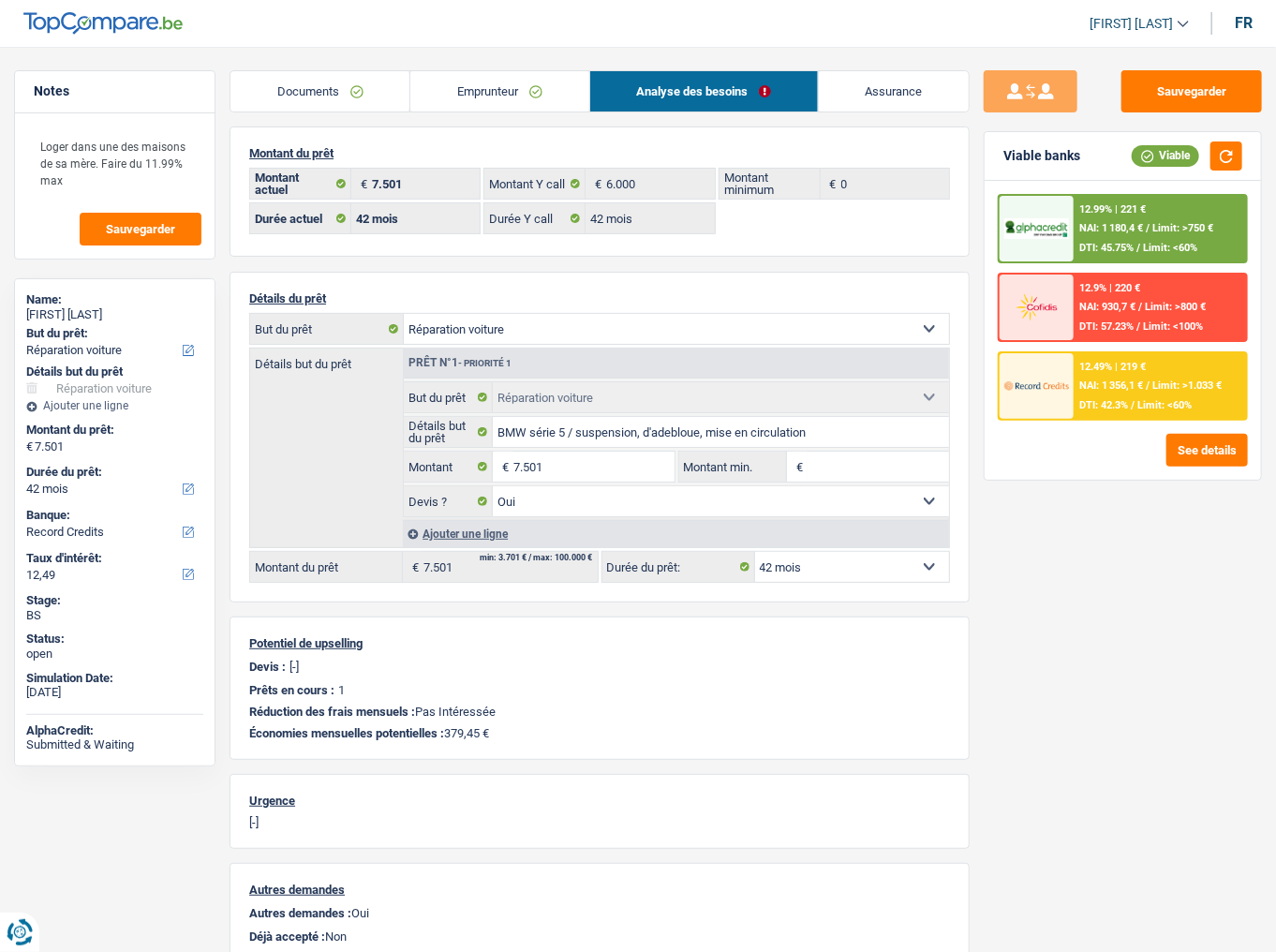 click on "Documents" at bounding box center (319, 91) 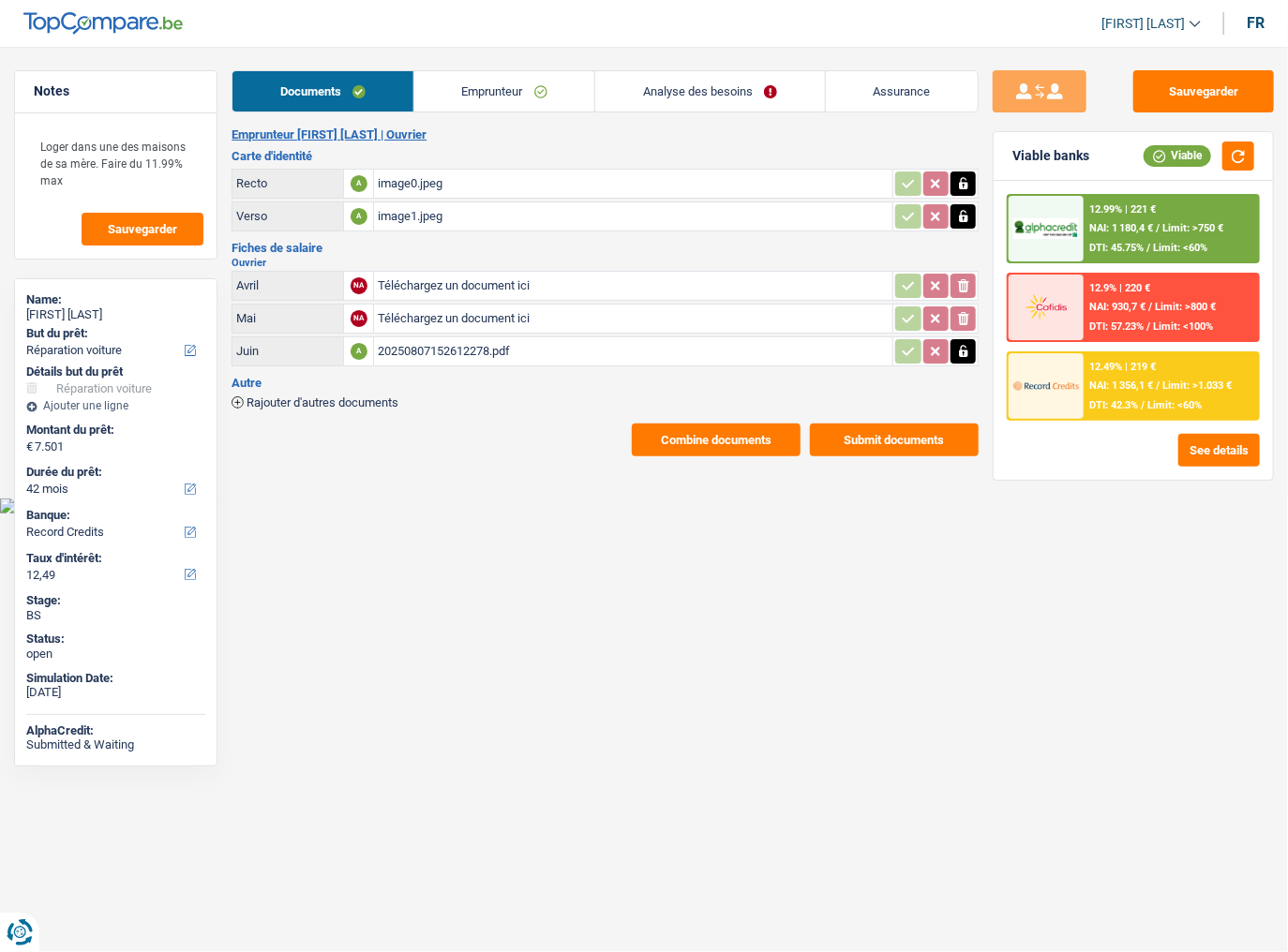 click on "Combine documents" at bounding box center [716, 439] 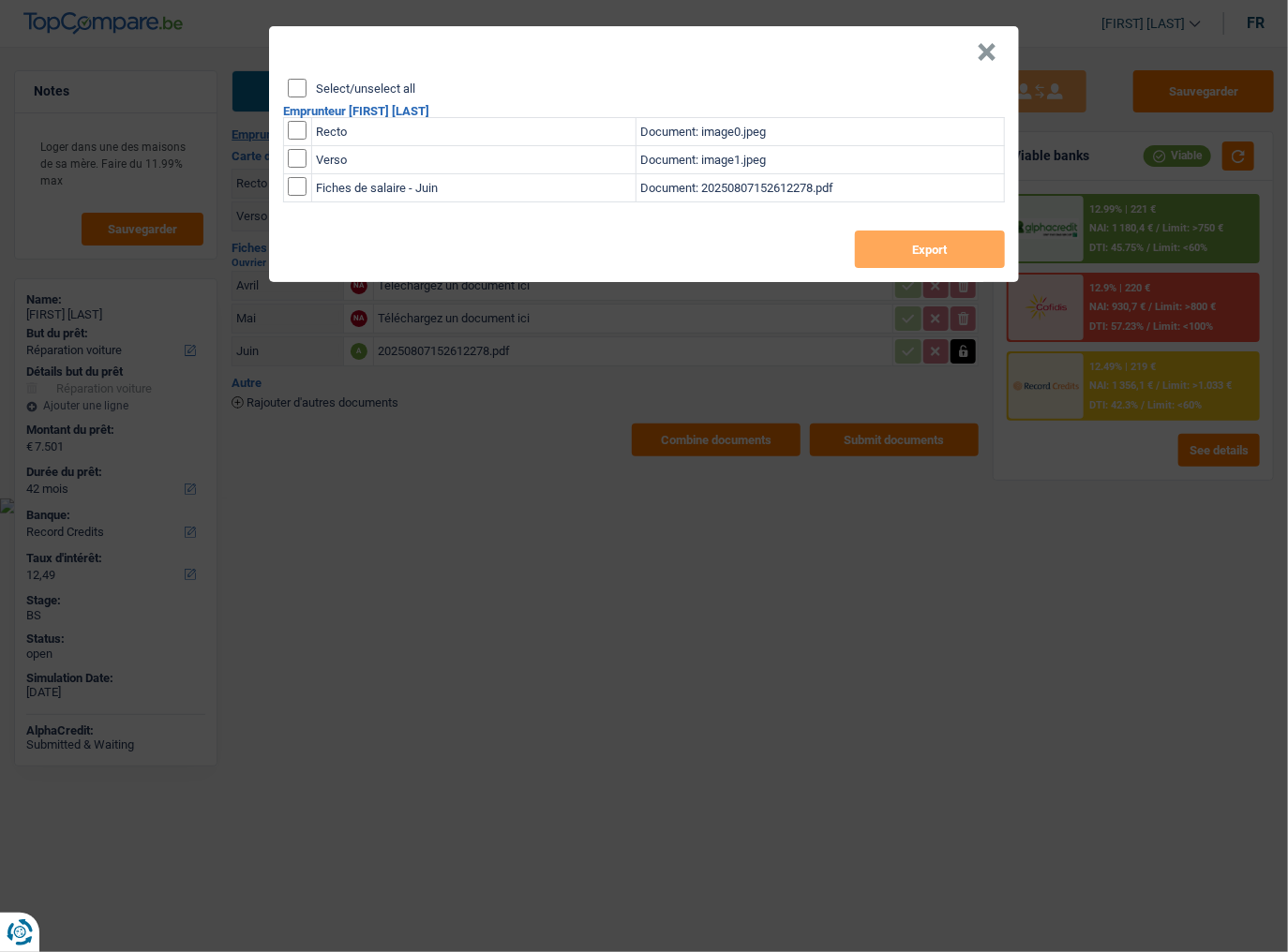 click on "Select/unselect all" at bounding box center (297, 88) 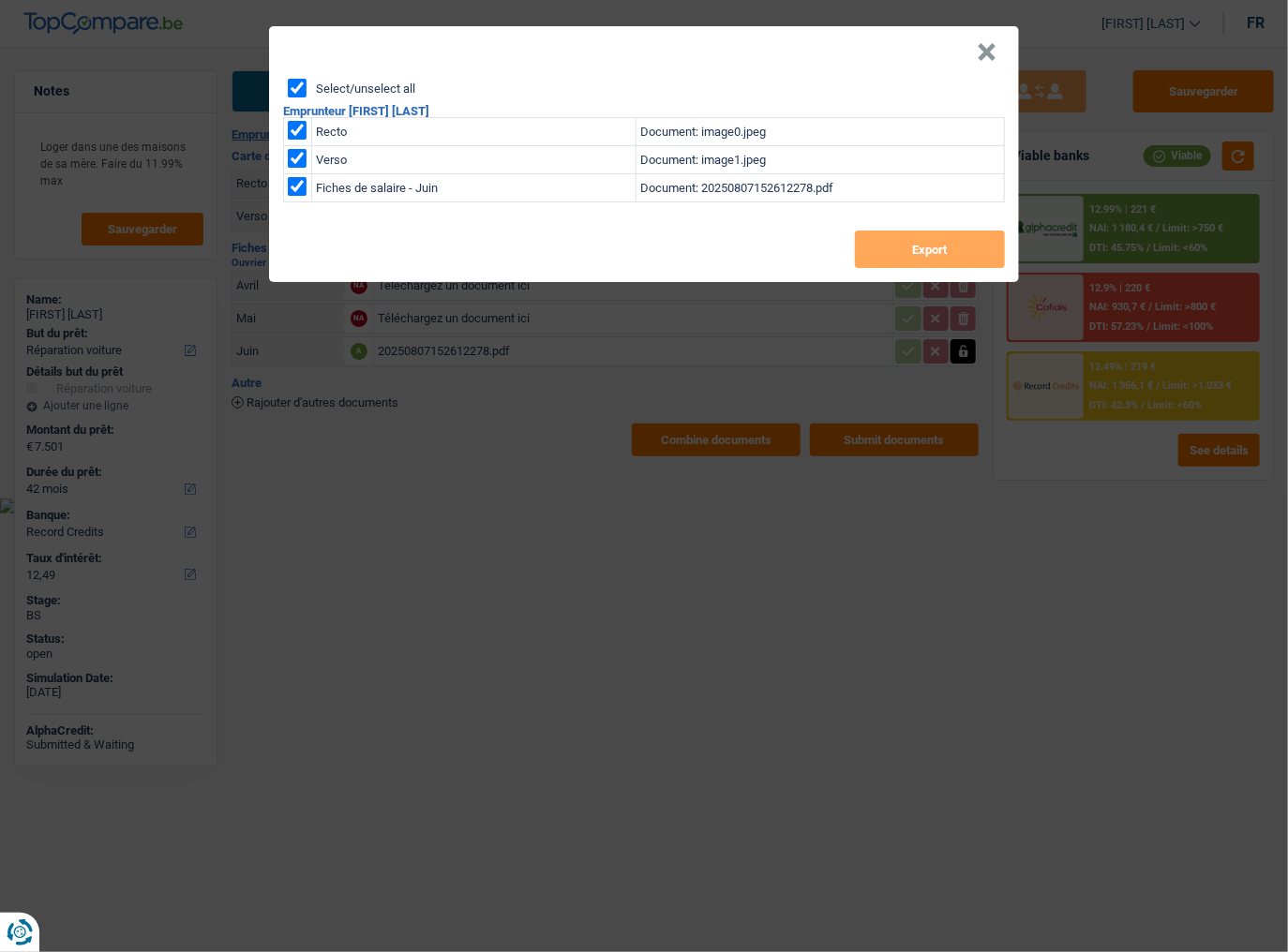 checkbox on "true" 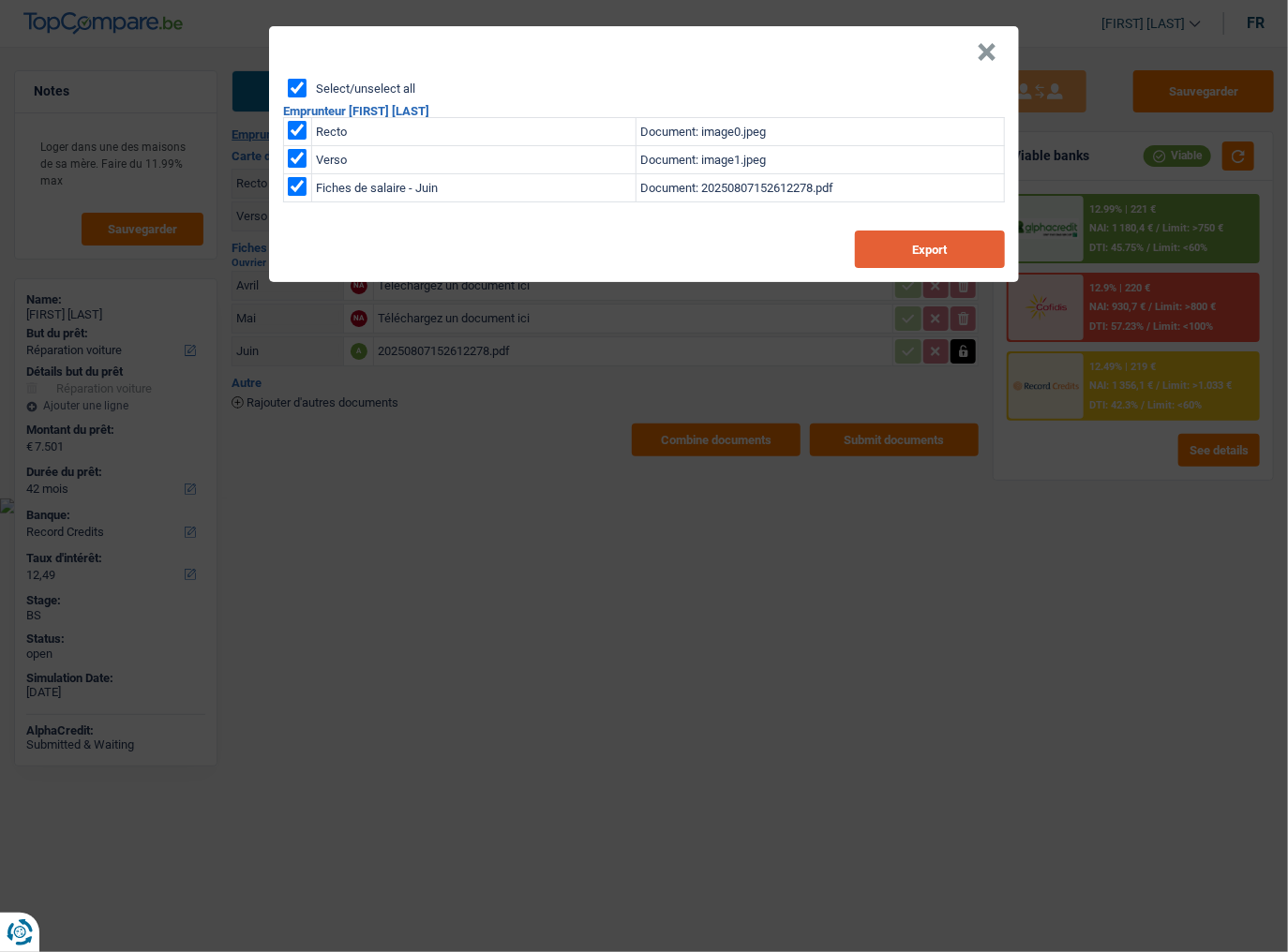 click on "Export" at bounding box center (930, 249) 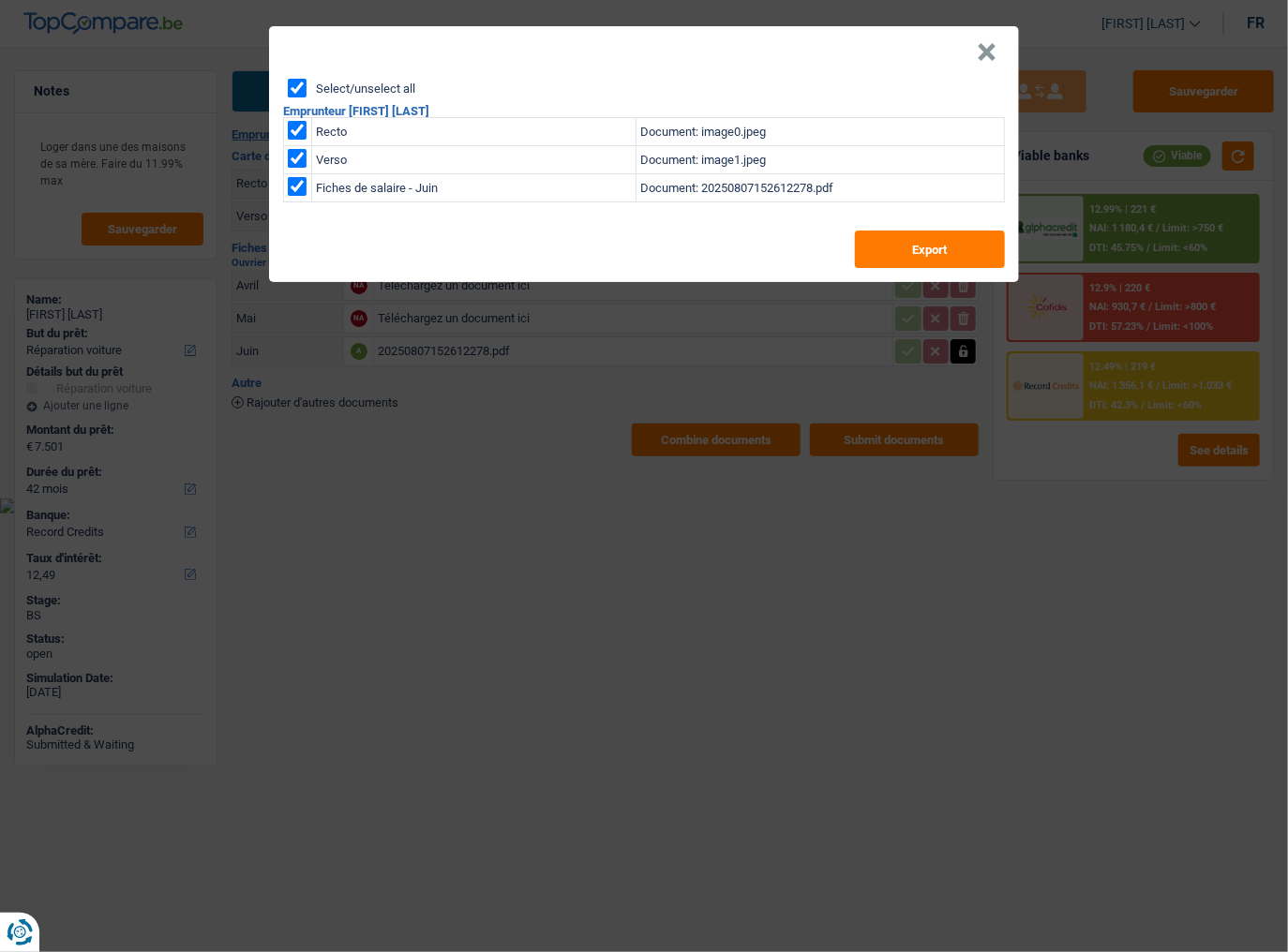 click on "×" at bounding box center [986, 52] 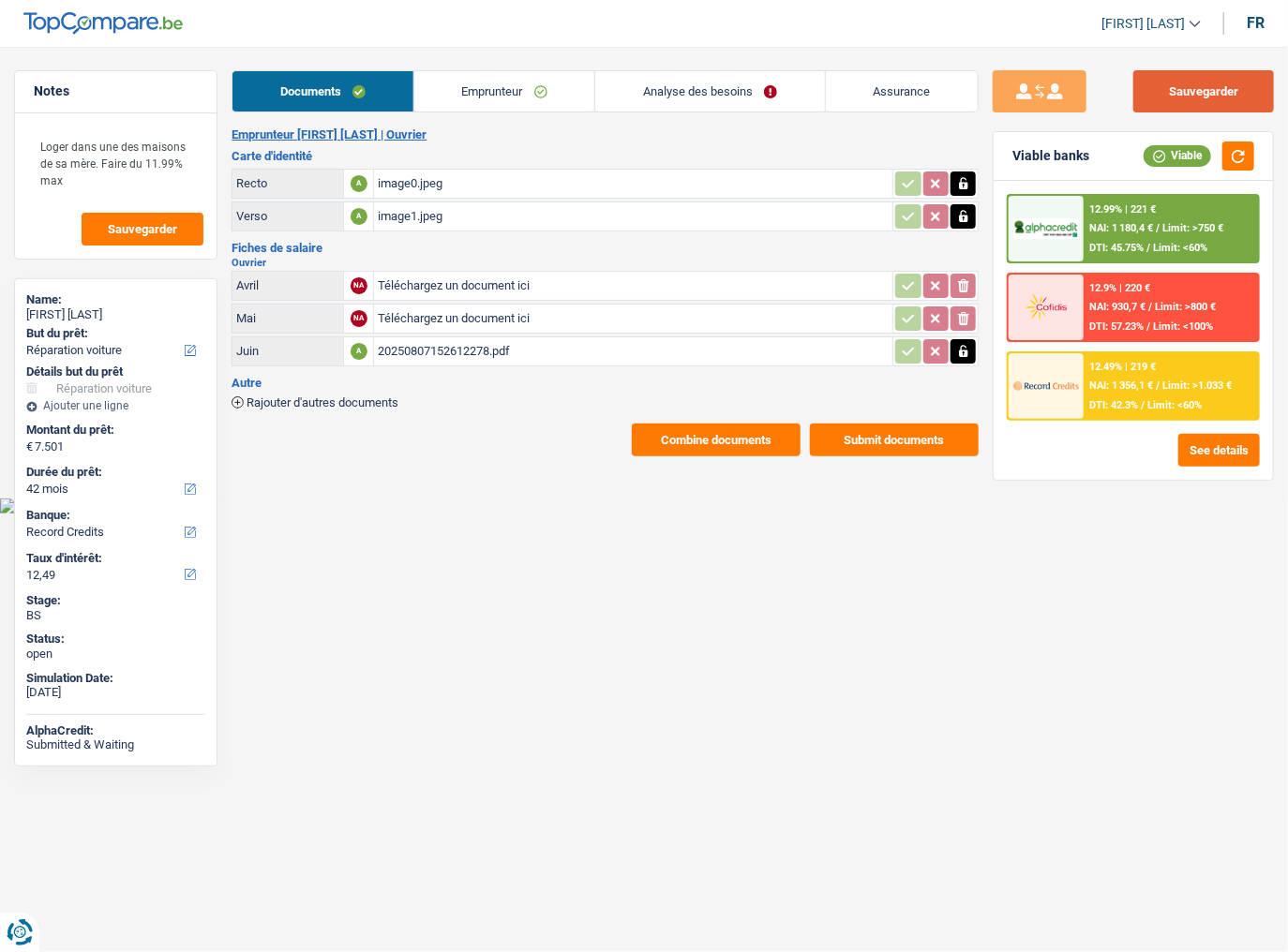 drag, startPoint x: 1270, startPoint y: 127, endPoint x: 1247, endPoint y: 92, distance: 41.880783 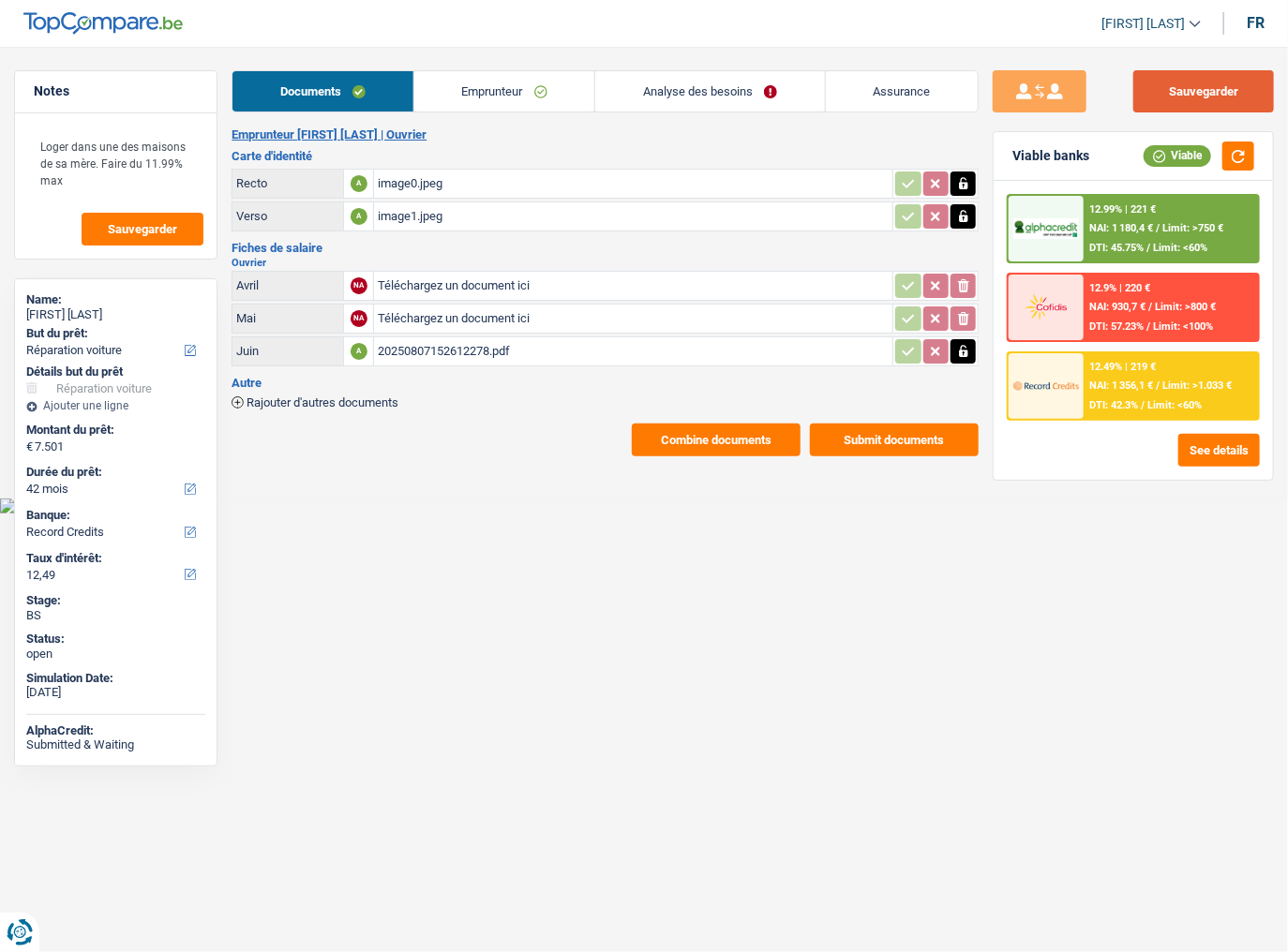 click on "Sauvegarder" at bounding box center [1204, 91] 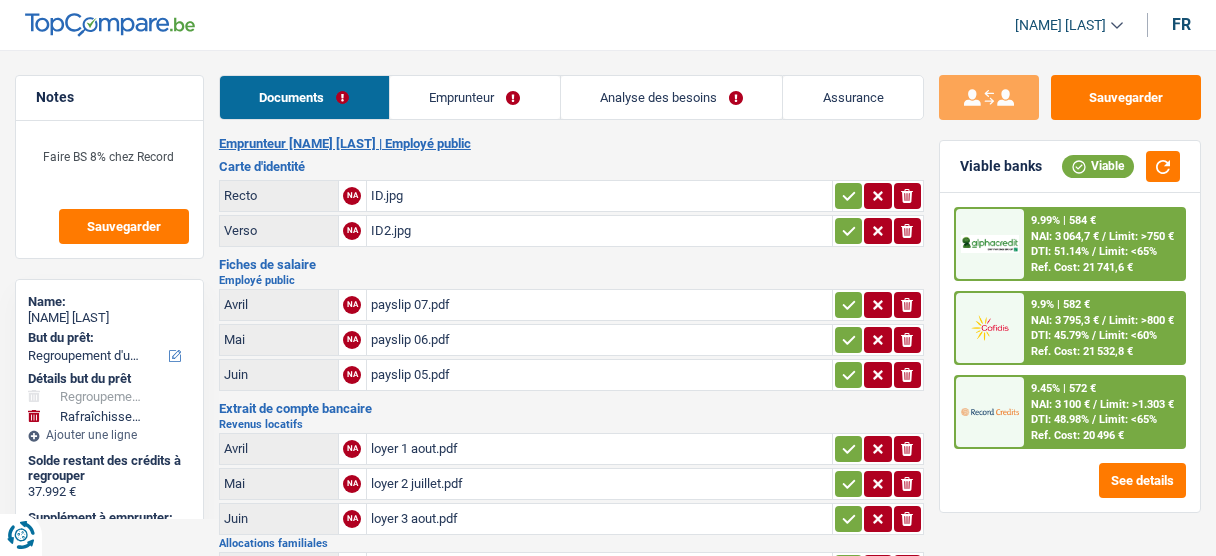 select on "refinancing" 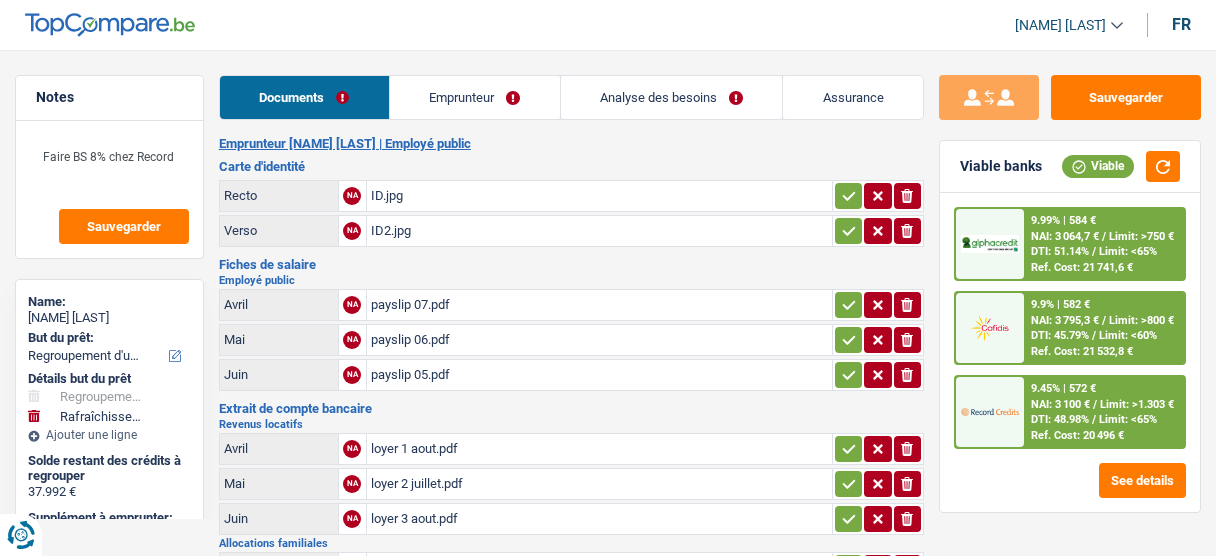 select on "refinancing" 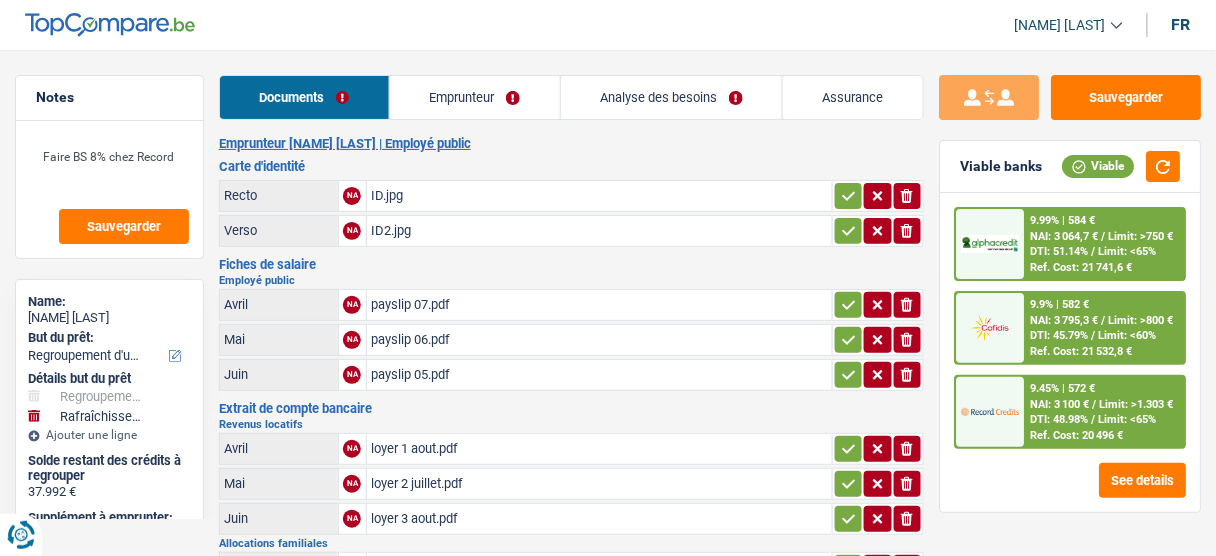 scroll, scrollTop: 0, scrollLeft: 0, axis: both 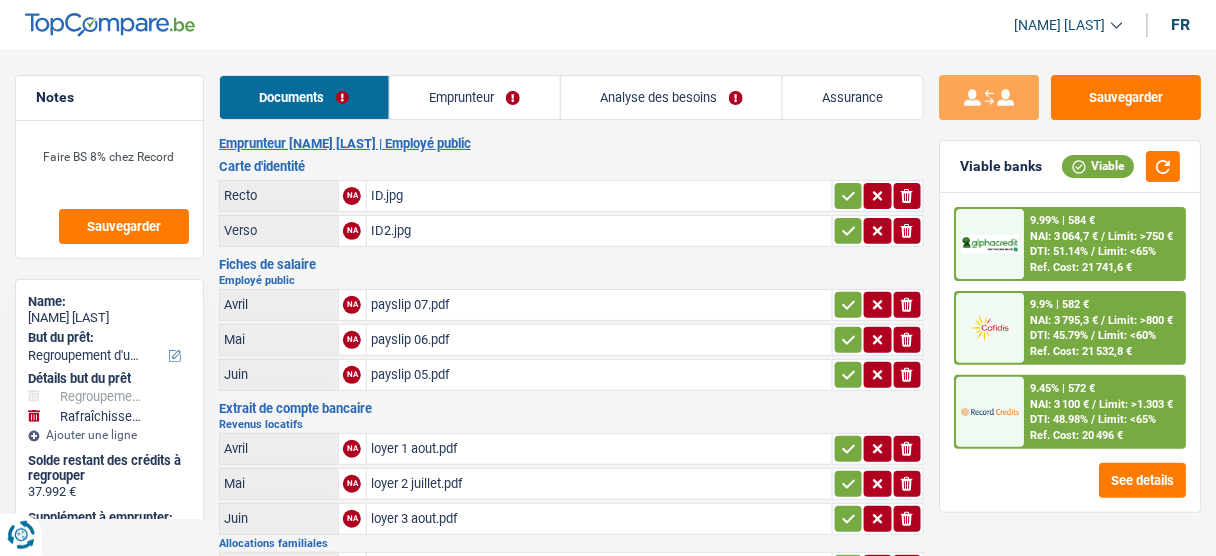 click on "Emprunteur" at bounding box center (475, 97) 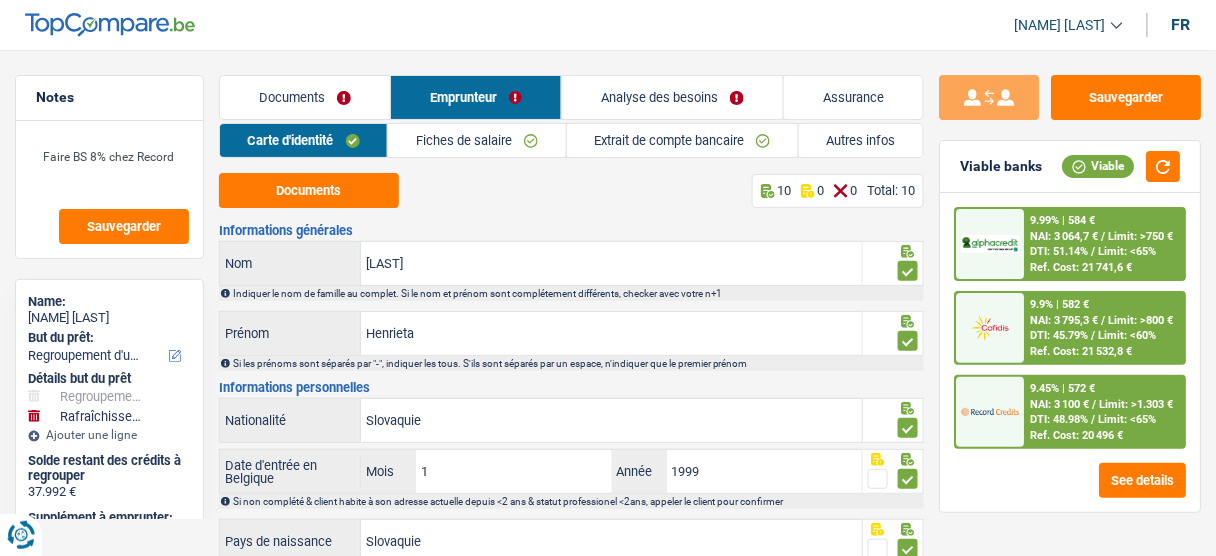 click on "Autres infos" at bounding box center [861, 140] 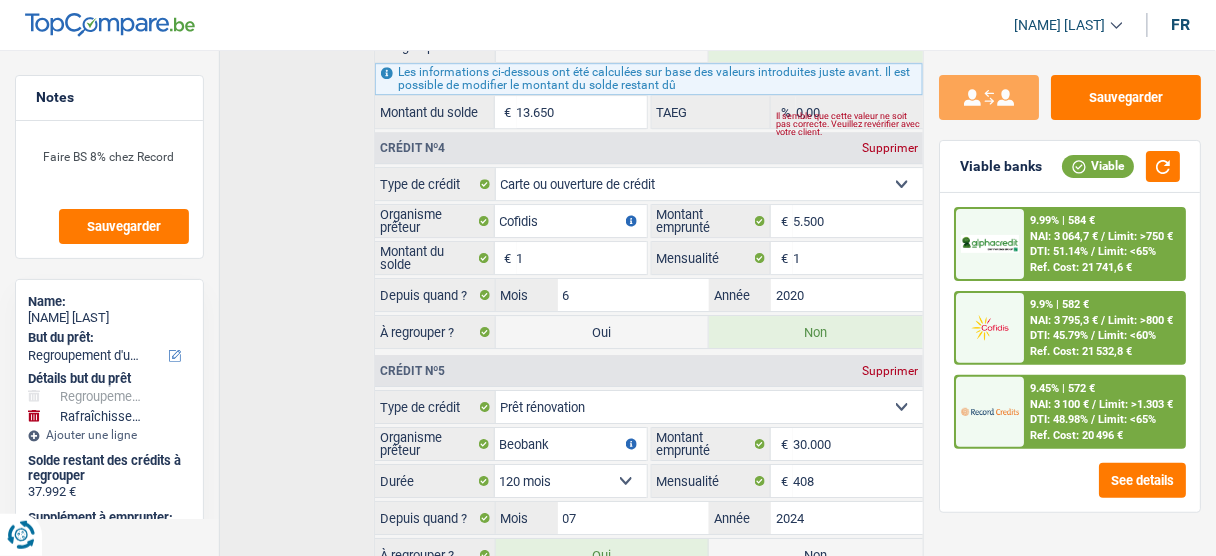 scroll, scrollTop: 1281, scrollLeft: 0, axis: vertical 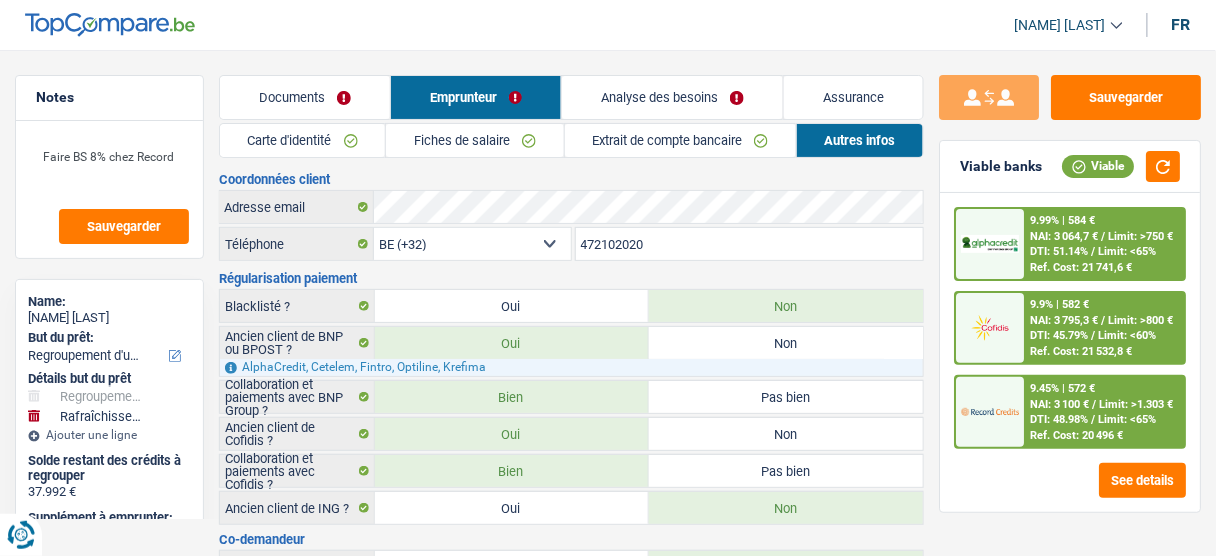 click on "Carte d'identité" at bounding box center [302, 140] 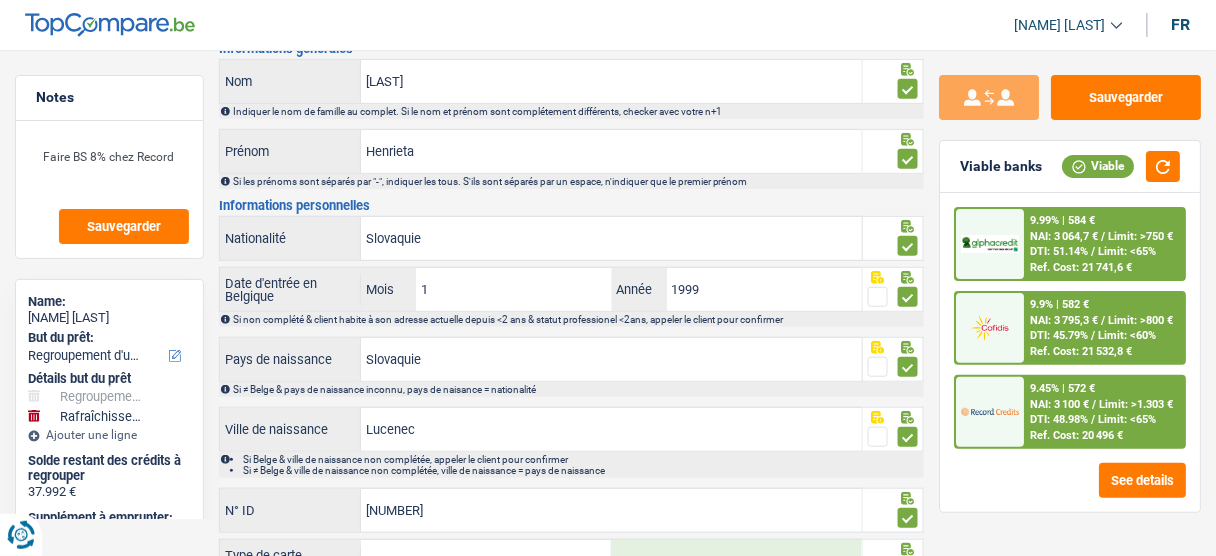 scroll, scrollTop: 0, scrollLeft: 0, axis: both 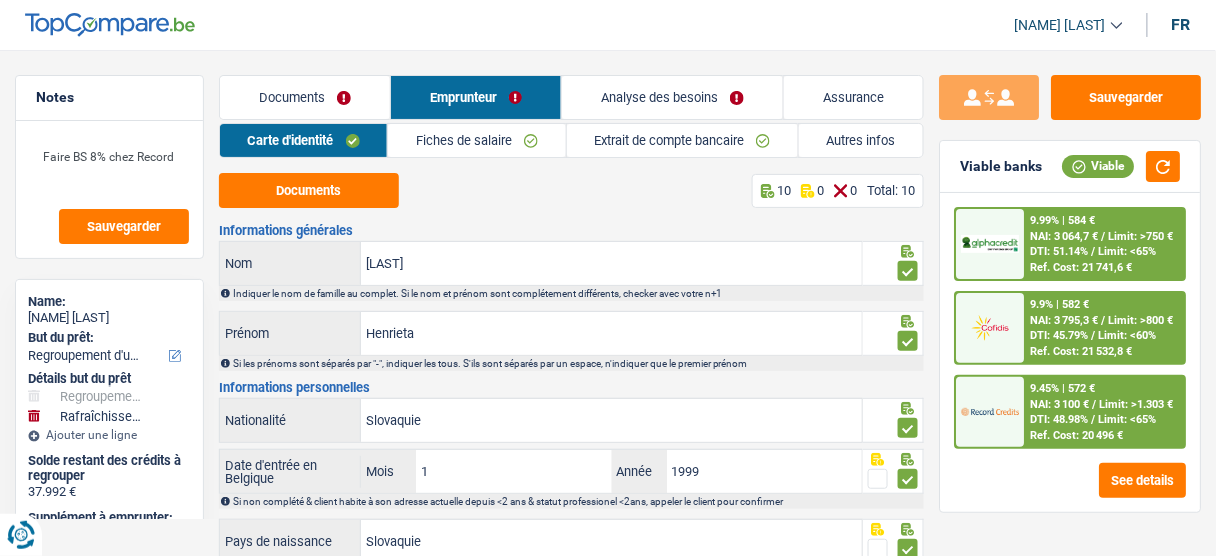 click on "Fiches de salaire" at bounding box center (476, 140) 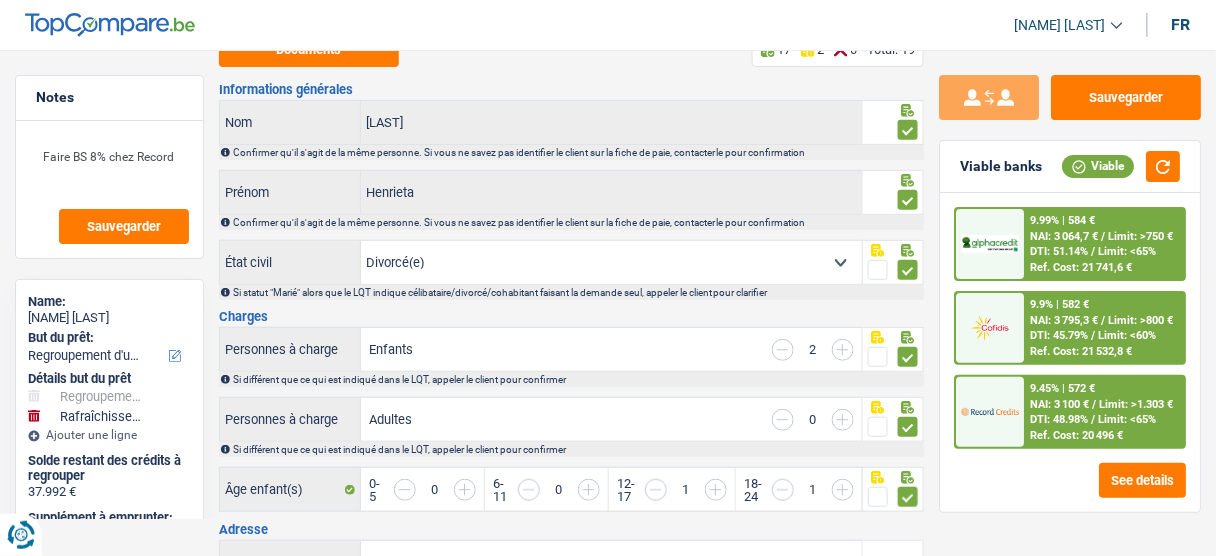 scroll, scrollTop: 240, scrollLeft: 0, axis: vertical 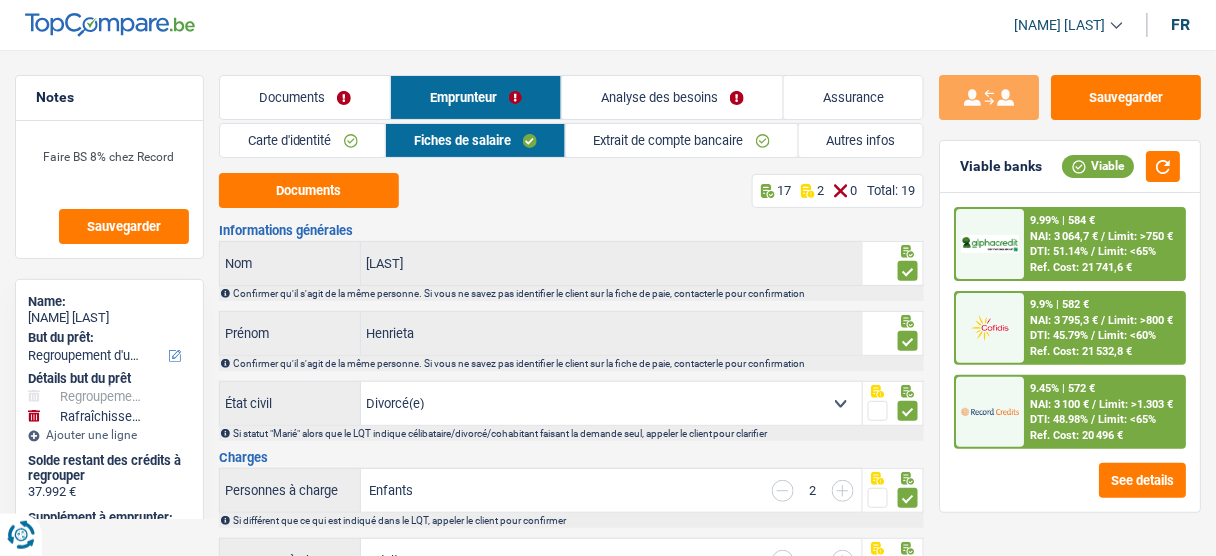 click on "Carte d'identité" at bounding box center (303, 140) 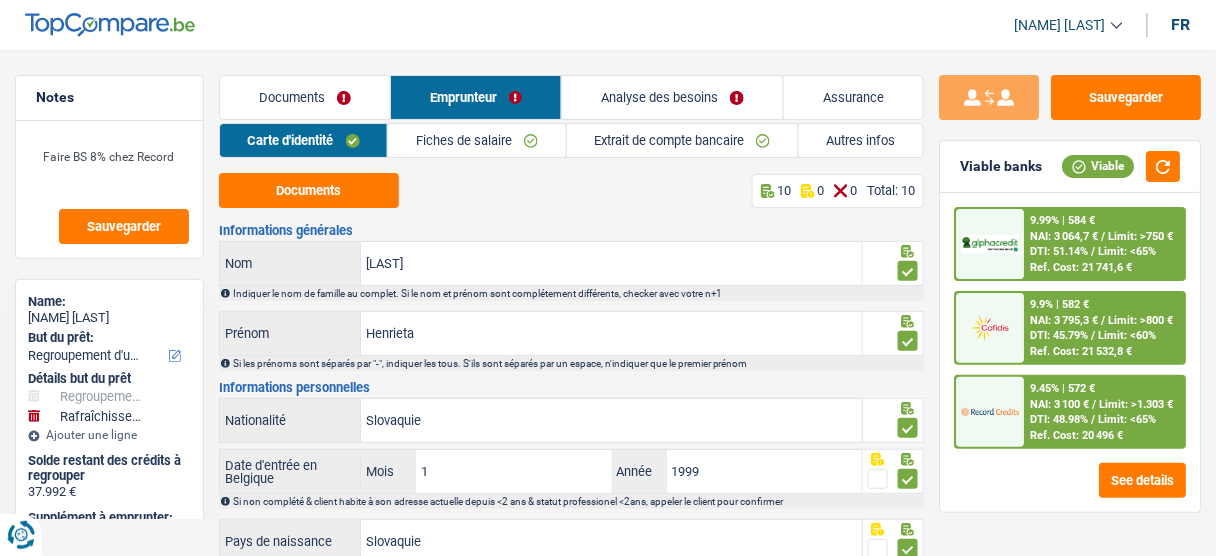click on "Extrait de compte bancaire" at bounding box center (682, 140) 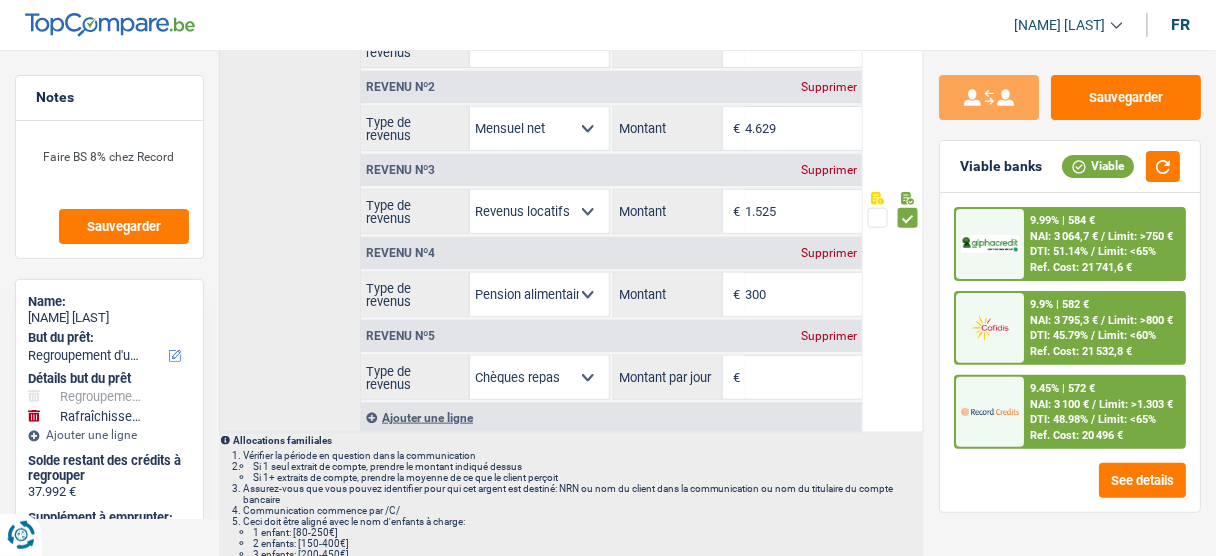 scroll, scrollTop: 320, scrollLeft: 0, axis: vertical 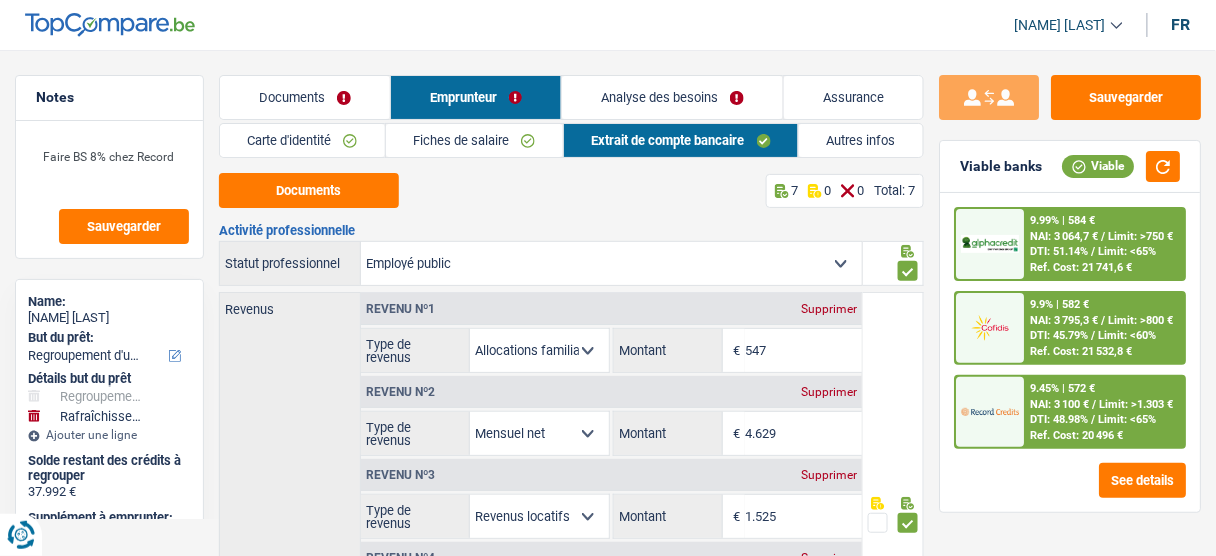 click on "Carte d'identité" at bounding box center [302, 140] 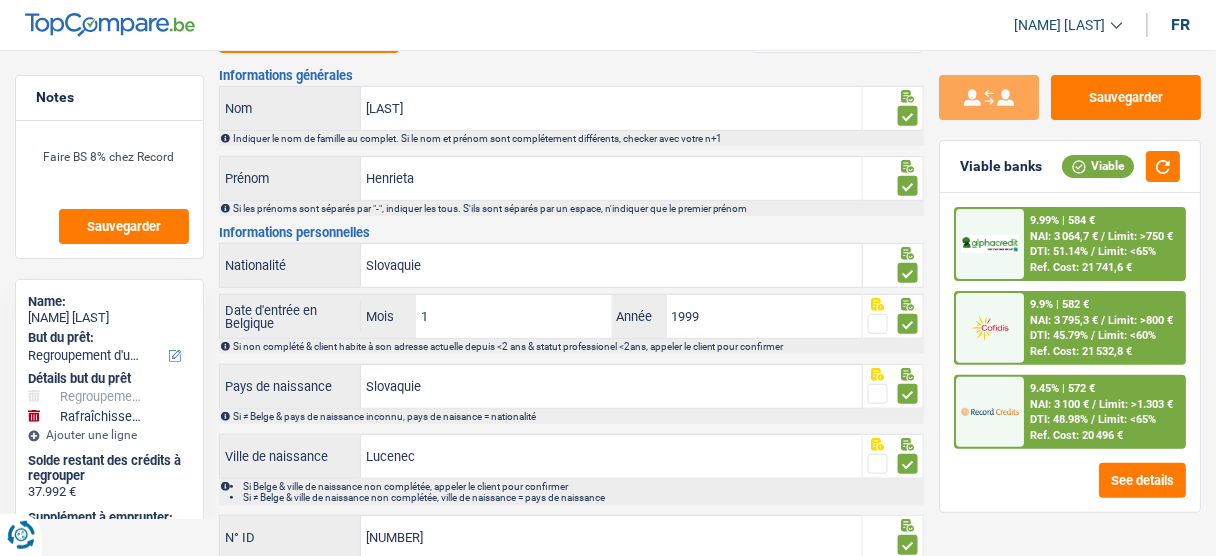 scroll, scrollTop: 374, scrollLeft: 0, axis: vertical 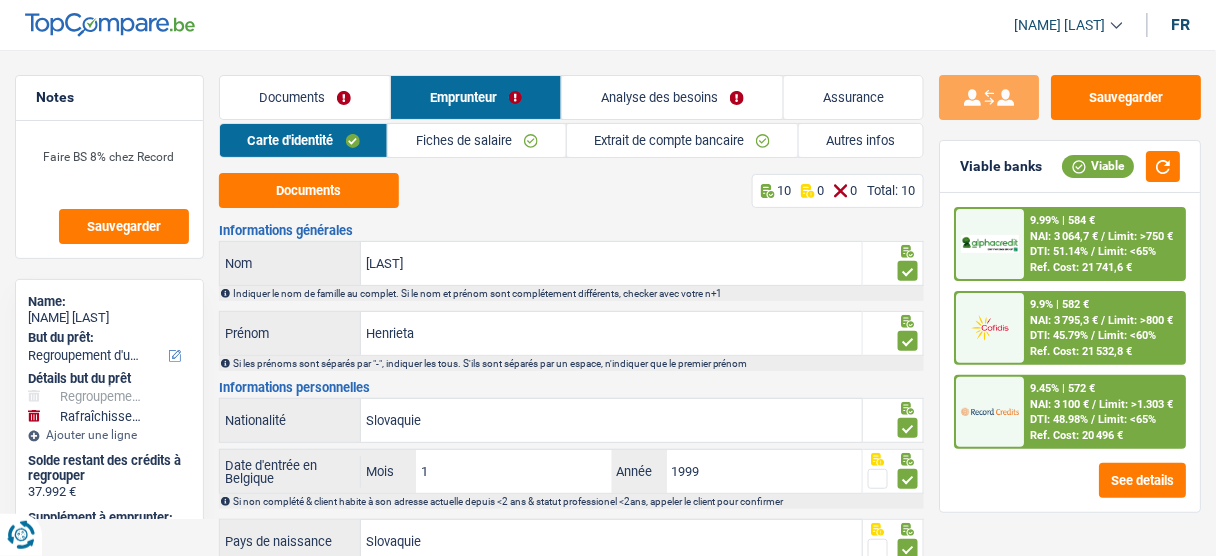 click on "Documents" at bounding box center (305, 97) 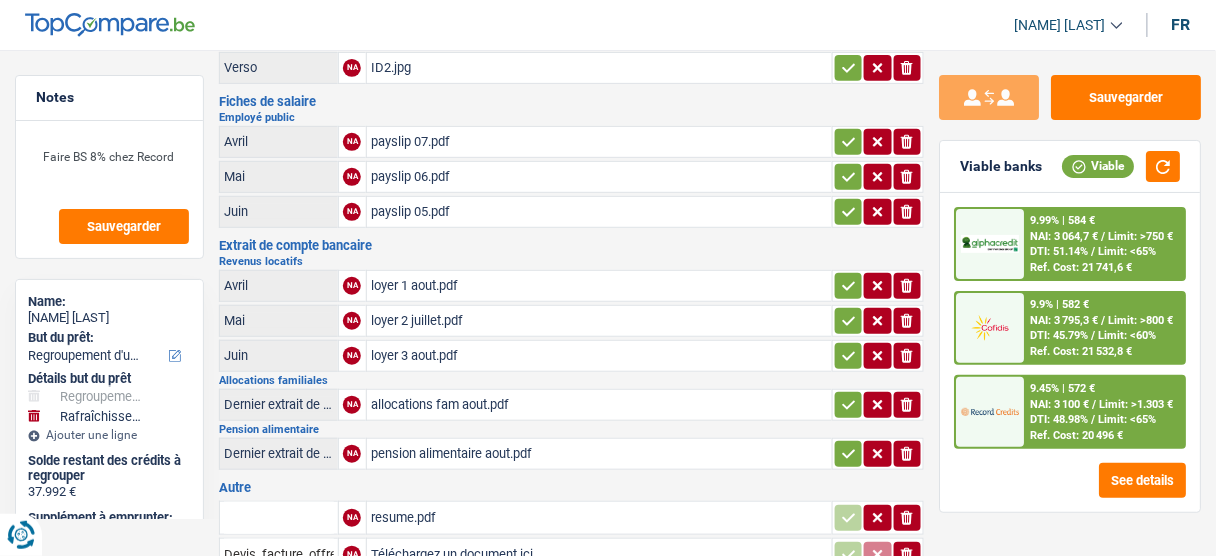 scroll, scrollTop: 277, scrollLeft: 0, axis: vertical 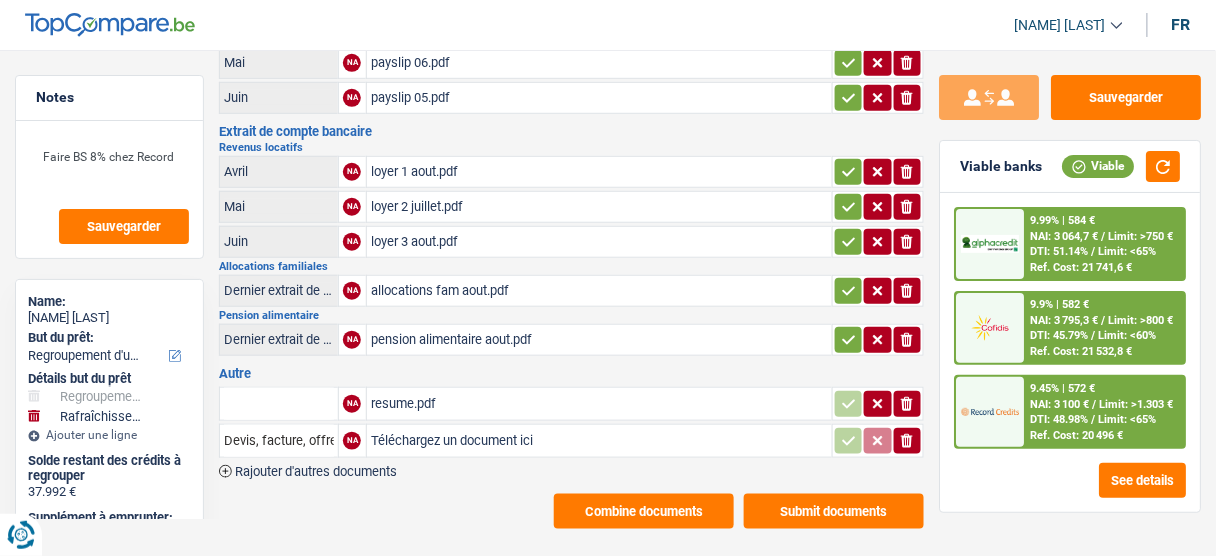 click on "allocations fam aout.pdf" at bounding box center (599, 291) 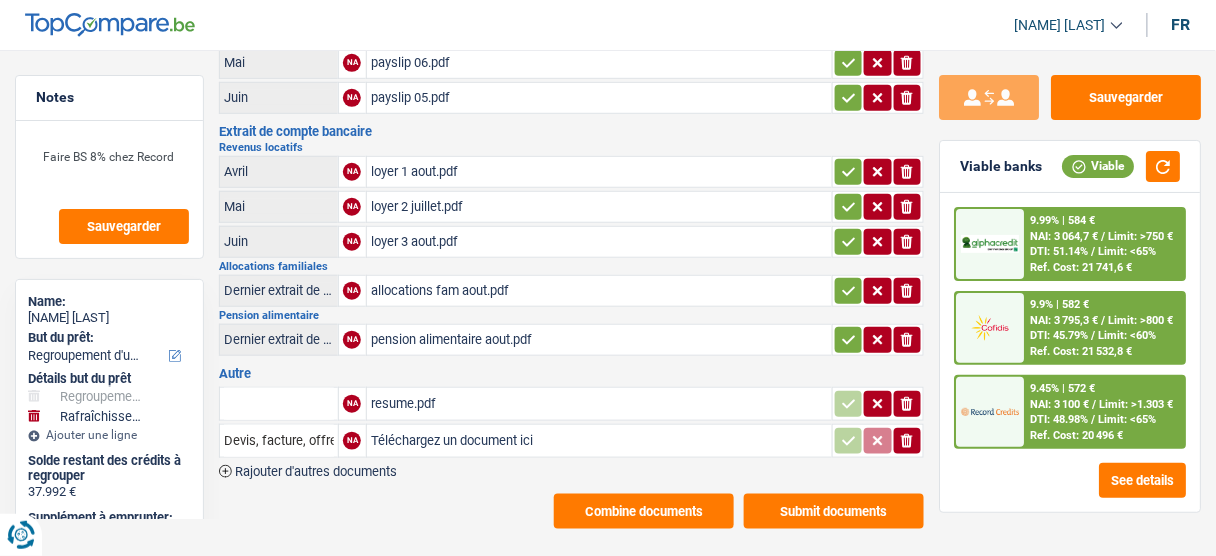 scroll, scrollTop: 0, scrollLeft: 0, axis: both 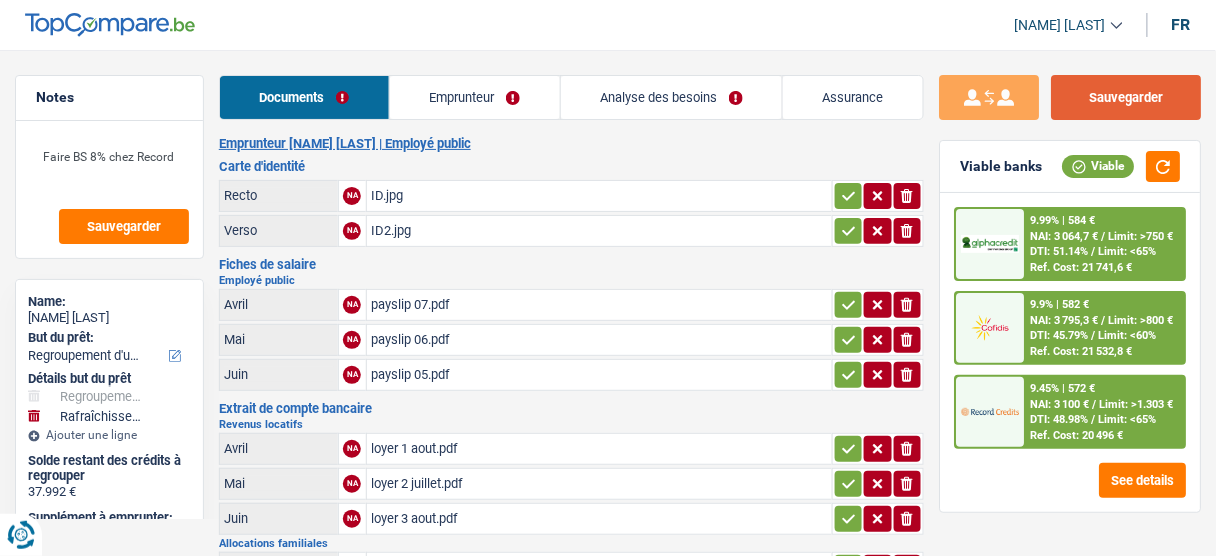 click on "Sauvegarder" at bounding box center [1126, 97] 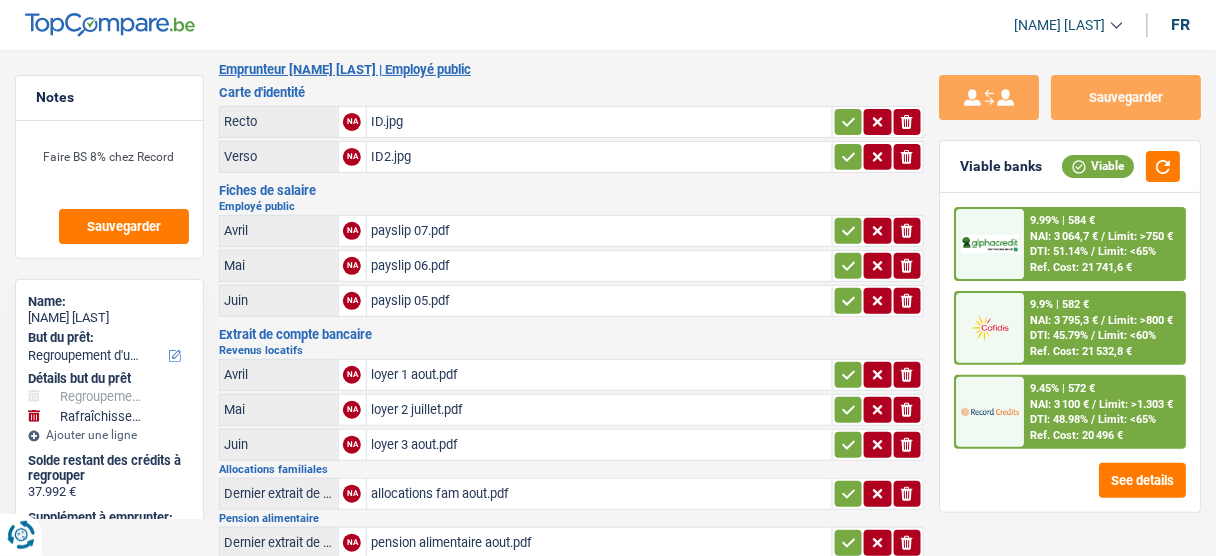 scroll, scrollTop: 160, scrollLeft: 0, axis: vertical 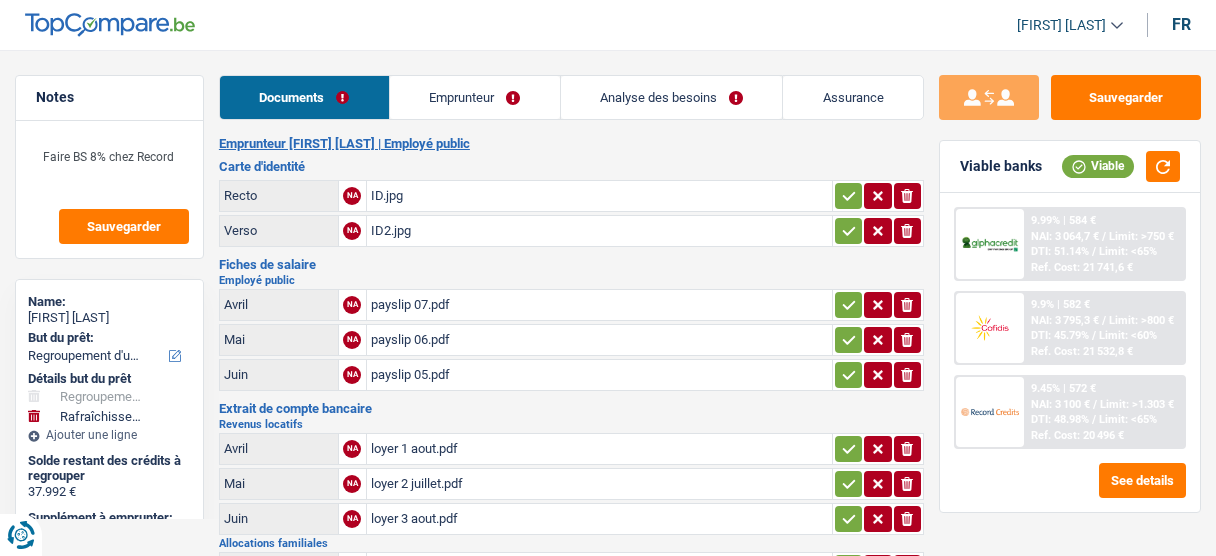 select on "refinancing" 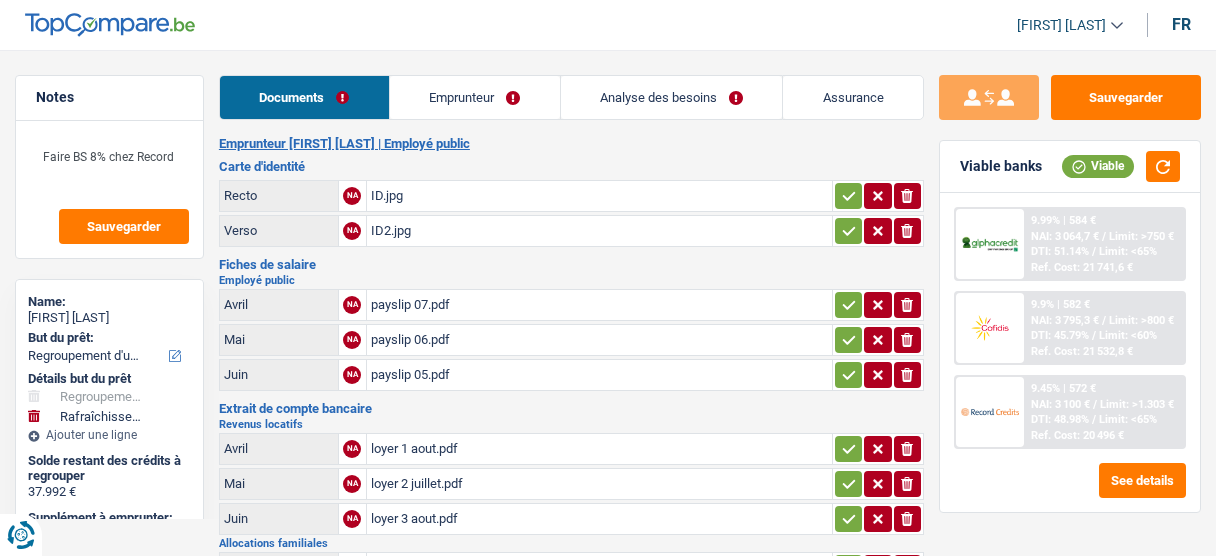 select on "refinancing" 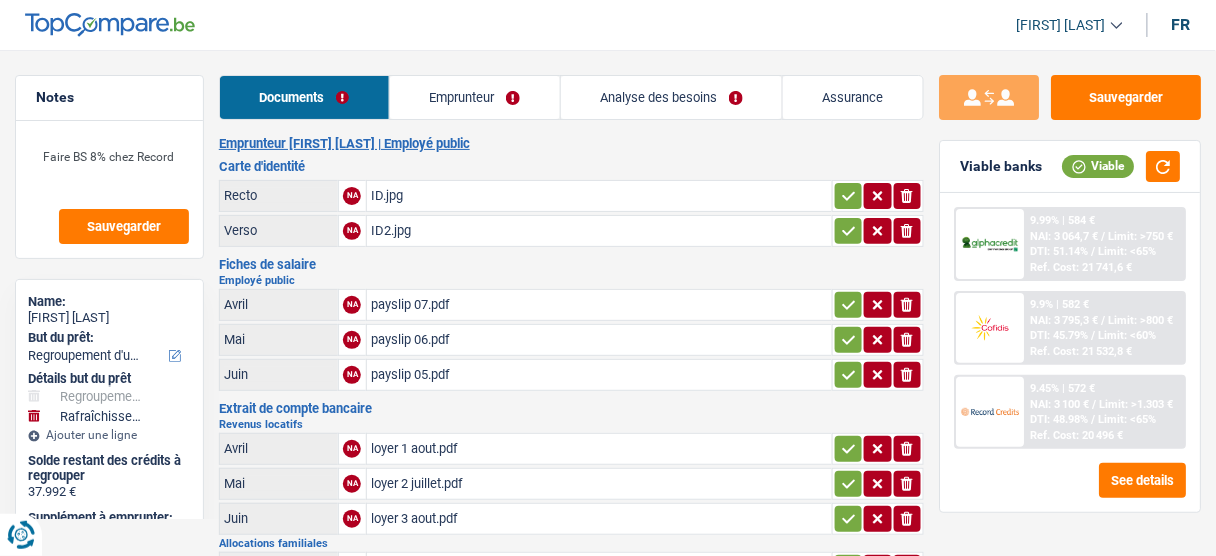 click on "Analyse des besoins" at bounding box center (672, 97) 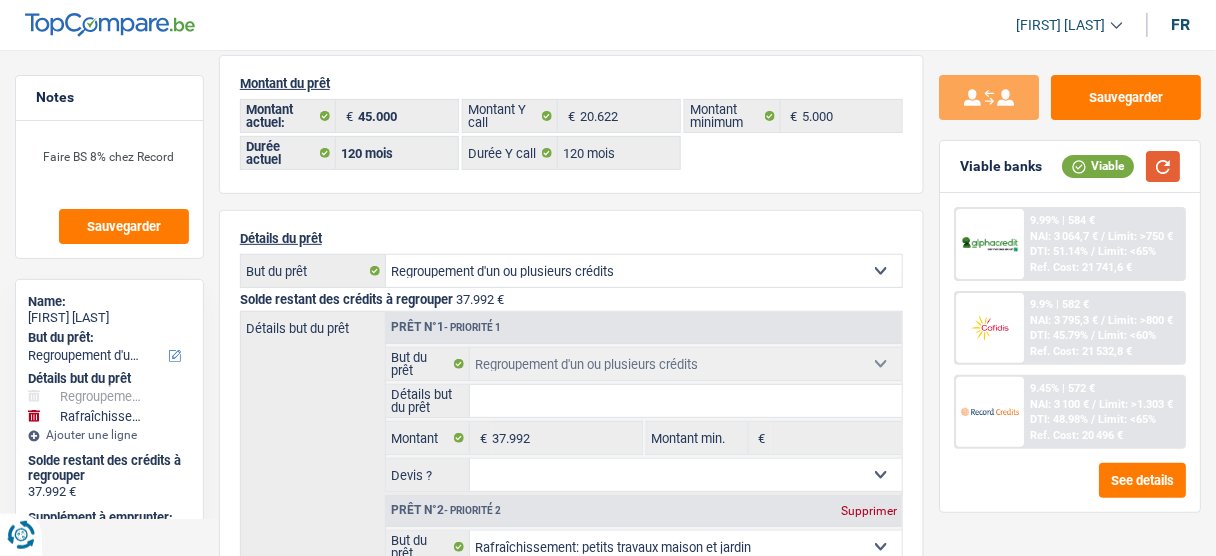 click at bounding box center (1163, 166) 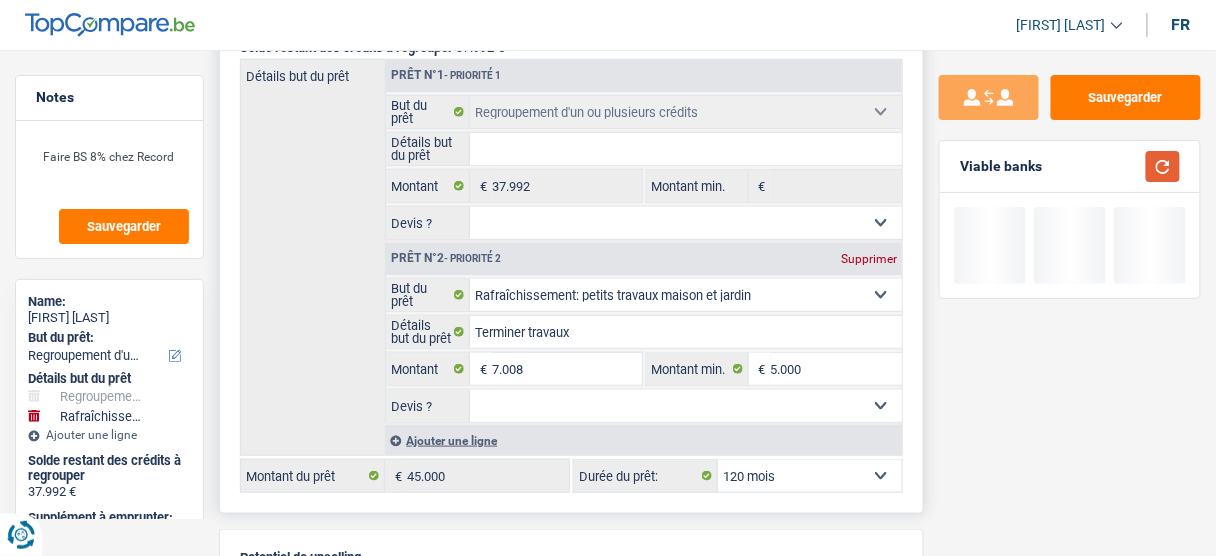 scroll, scrollTop: 400, scrollLeft: 0, axis: vertical 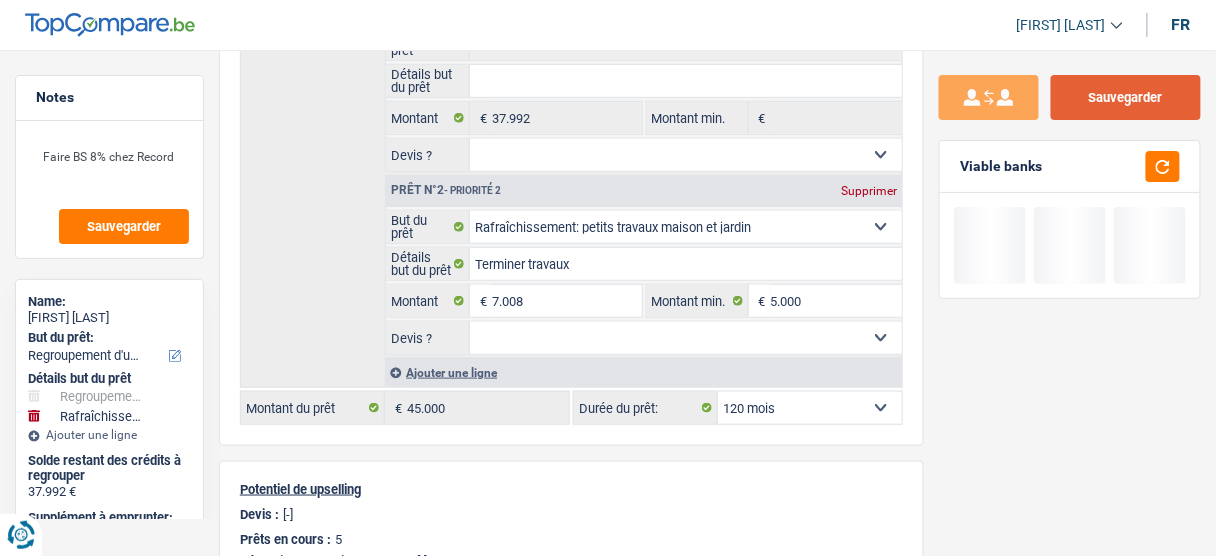 click on "Sauvegarder" at bounding box center [1126, 97] 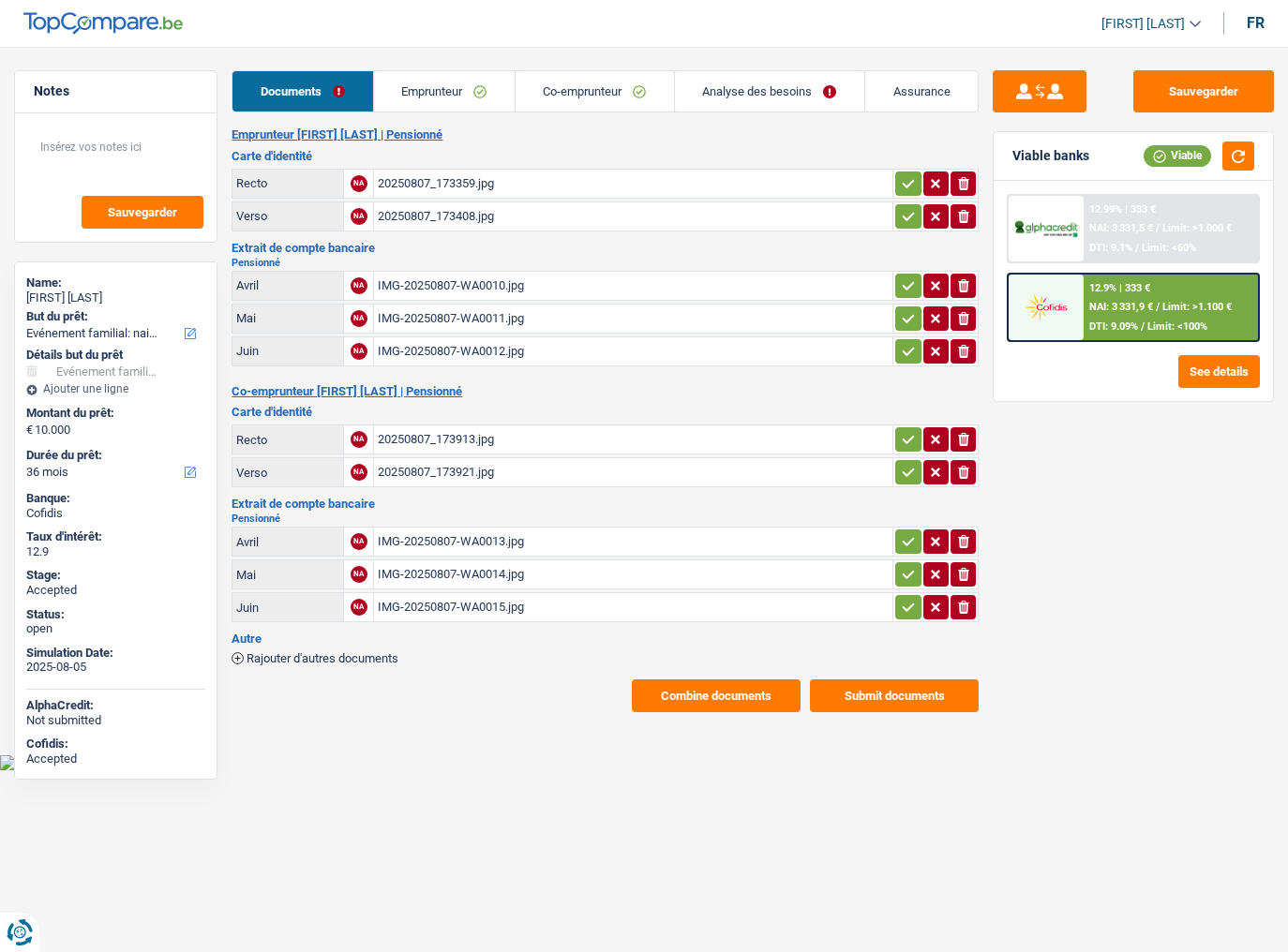 select on "familyEvent" 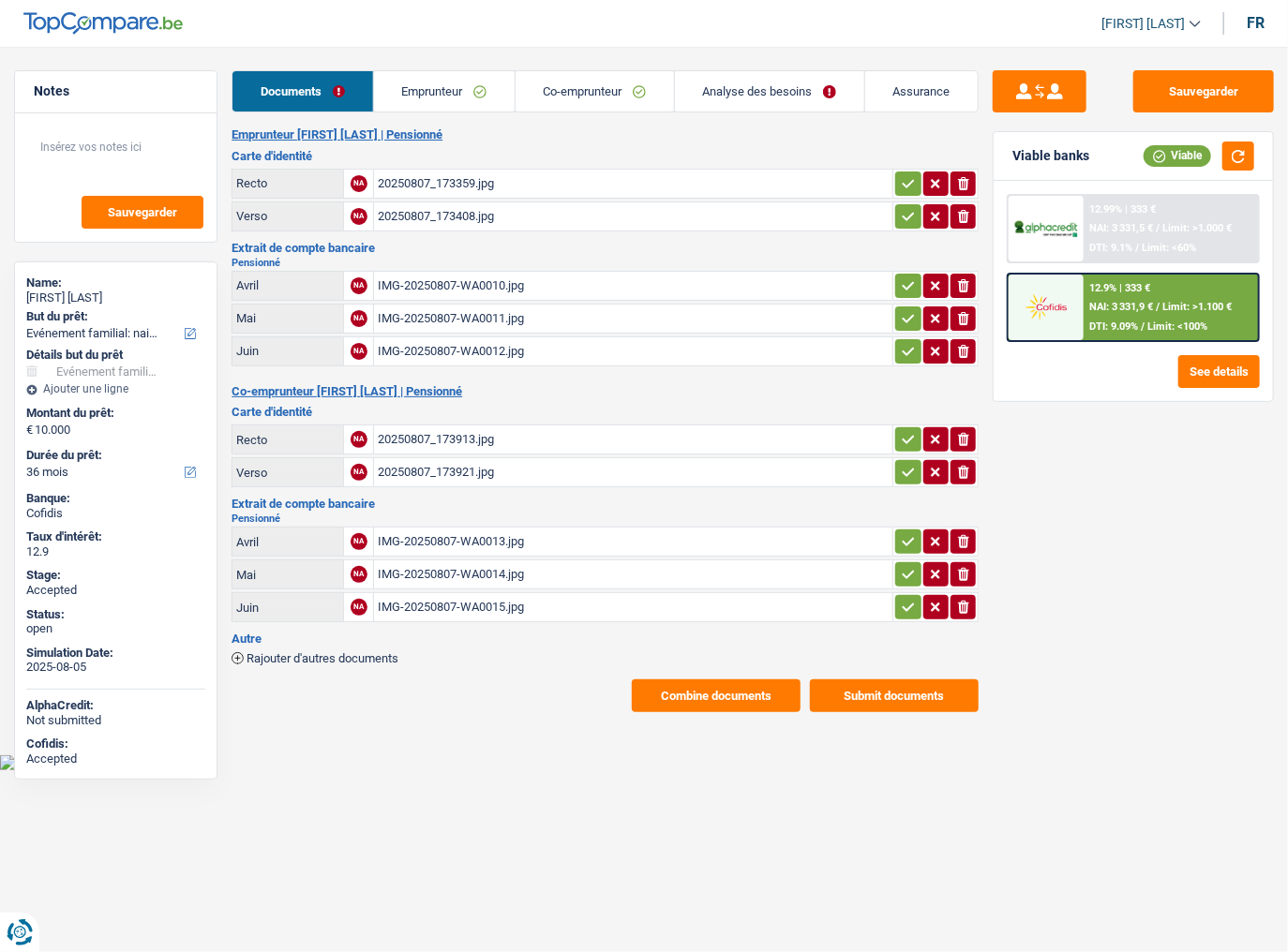 scroll, scrollTop: 0, scrollLeft: 0, axis: both 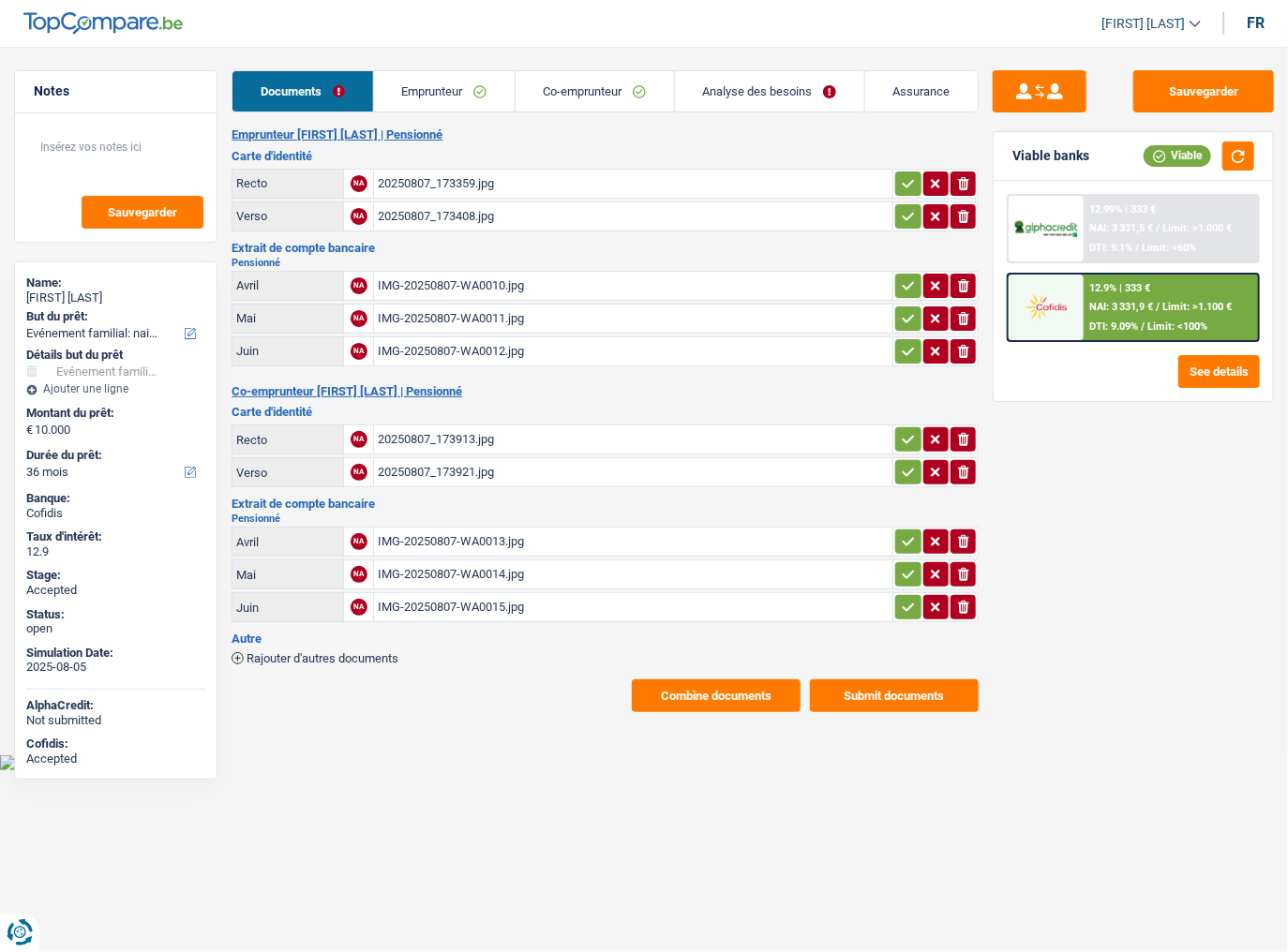 click on "Emprunteur" at bounding box center [444, 91] 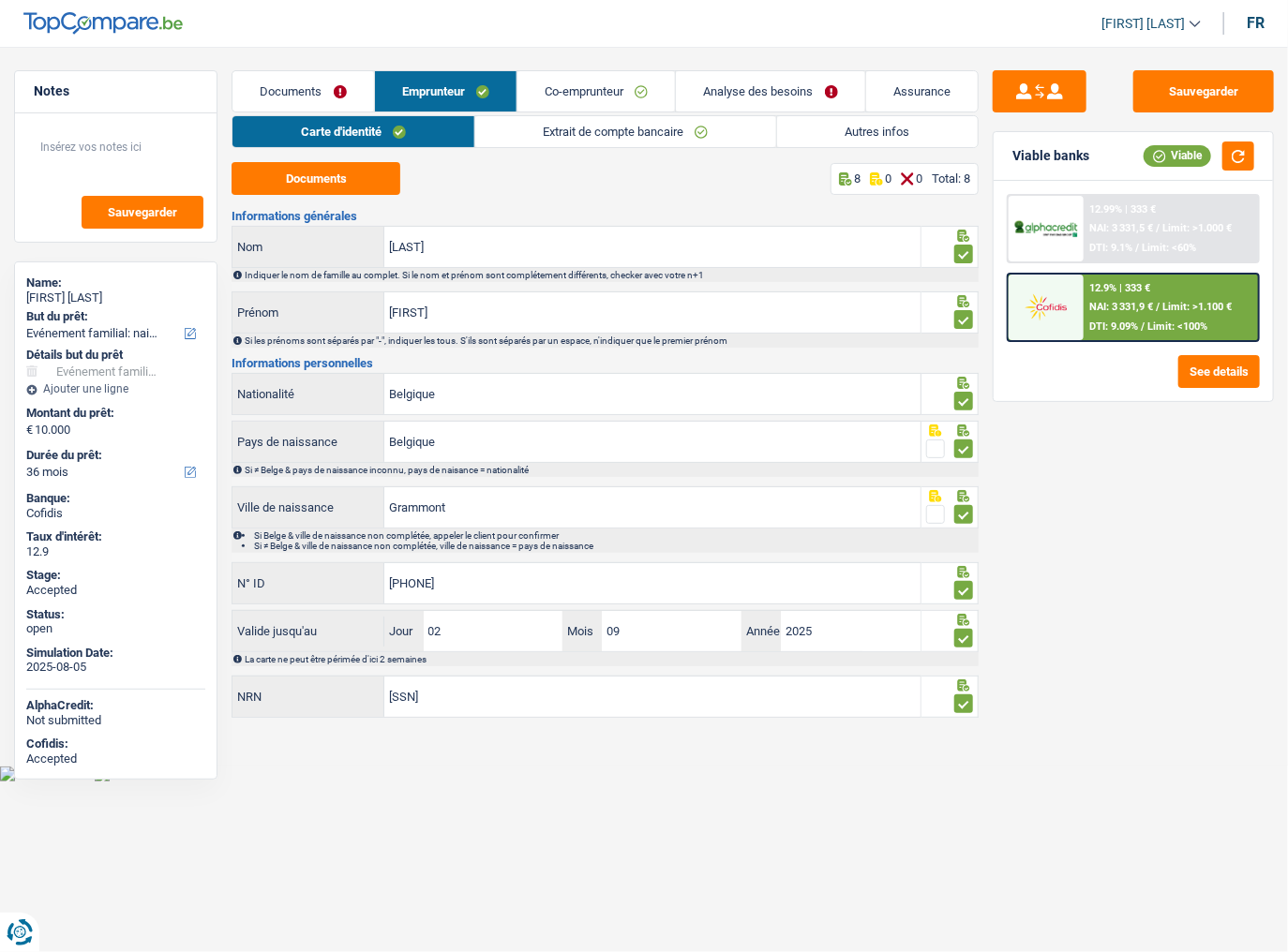 click on "Analyse des besoins" at bounding box center (770, 91) 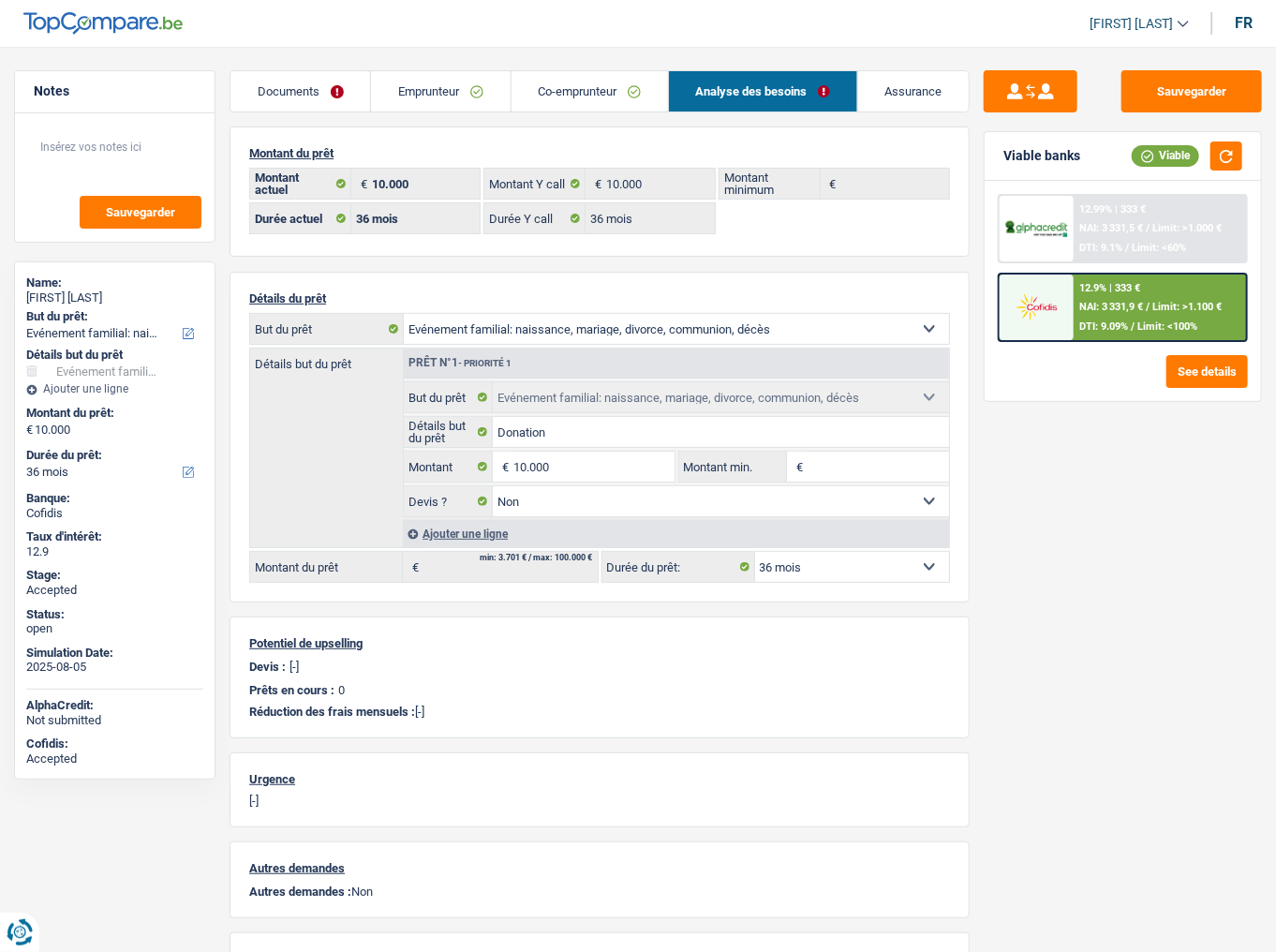 click on "Documents" at bounding box center (300, 91) 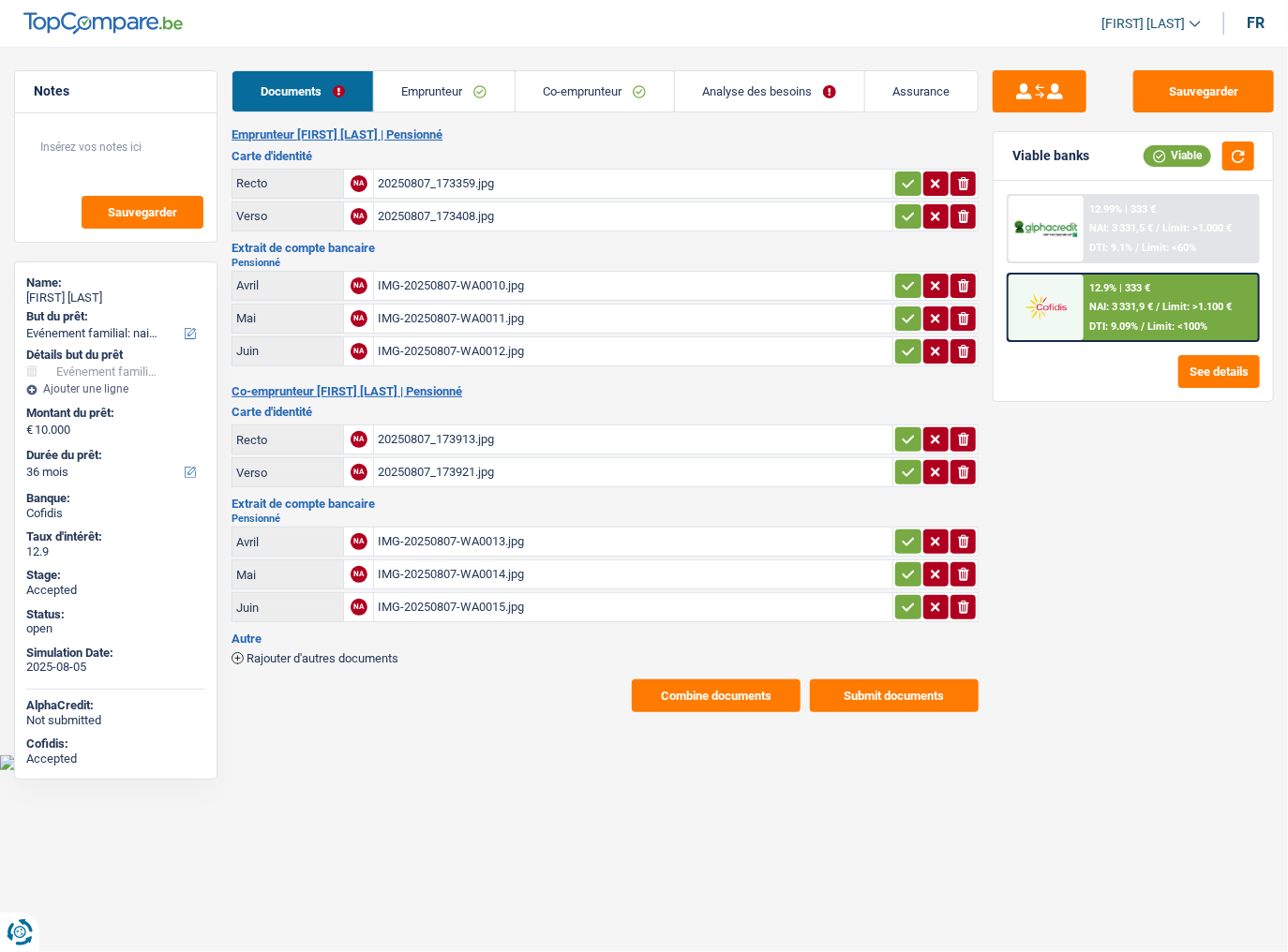 click on "Co-emprunteur" at bounding box center (594, 91) 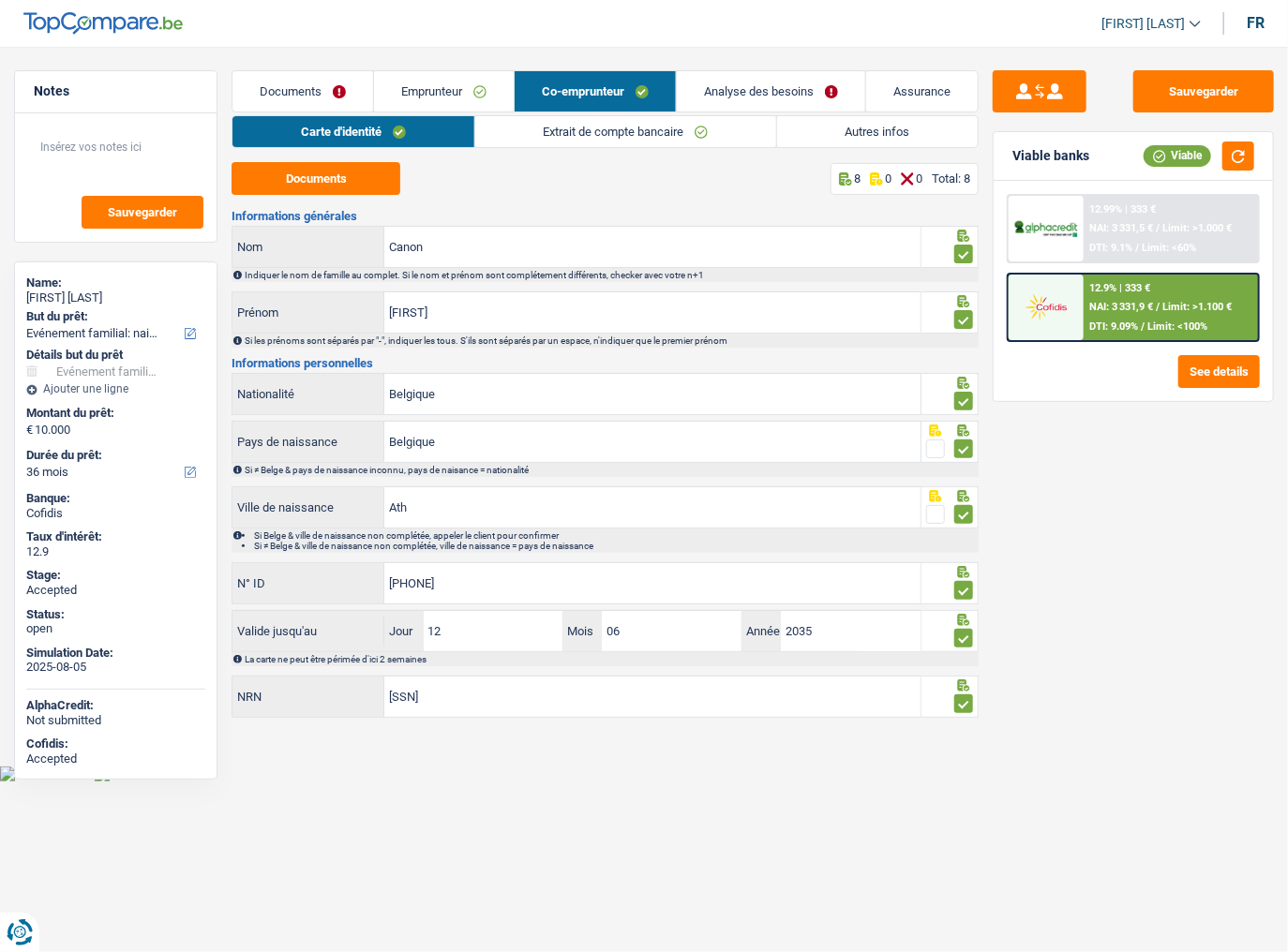 click on "Analyse des besoins" at bounding box center [771, 91] 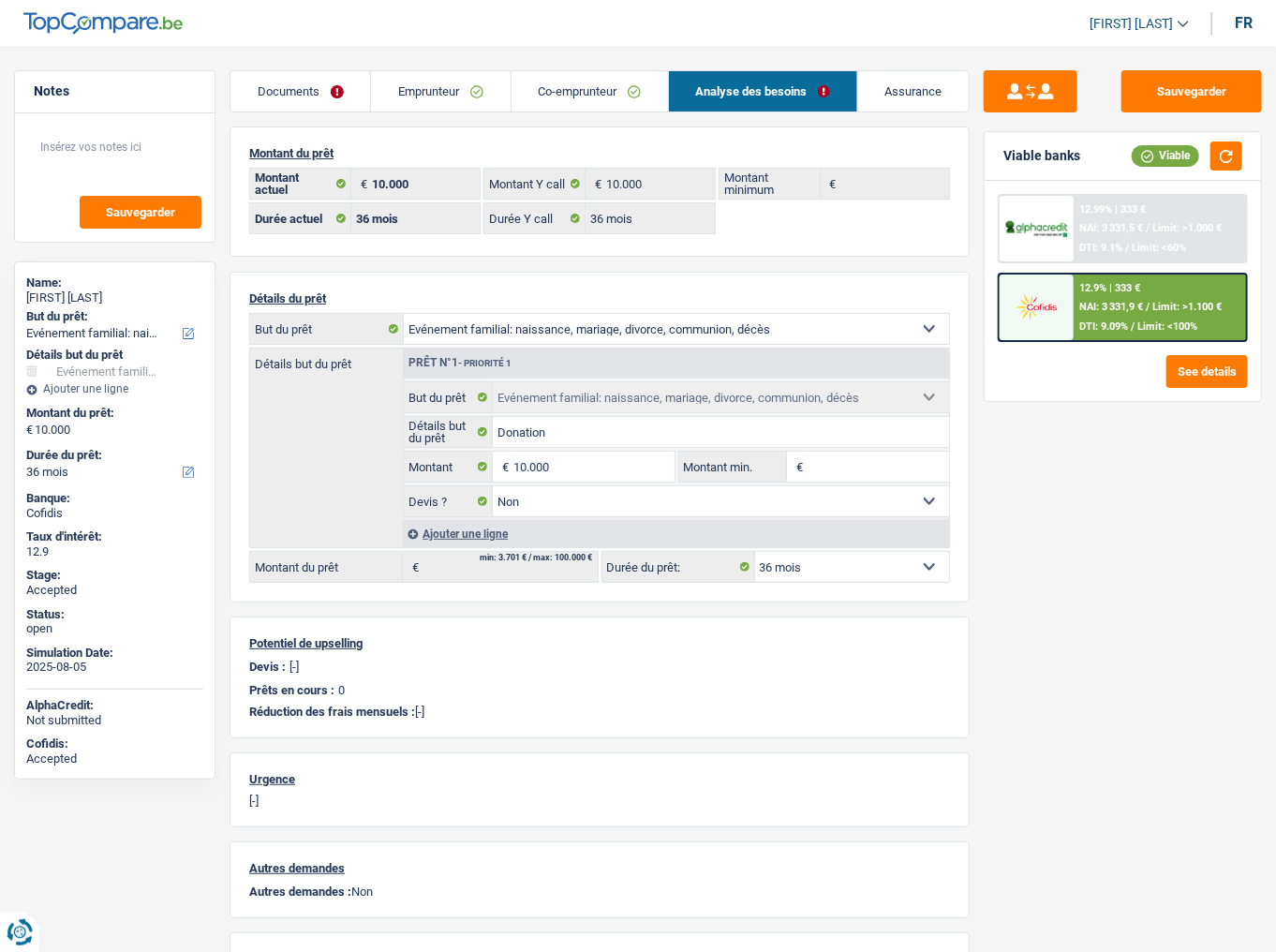 click on "Emprunteur" at bounding box center (440, 91) 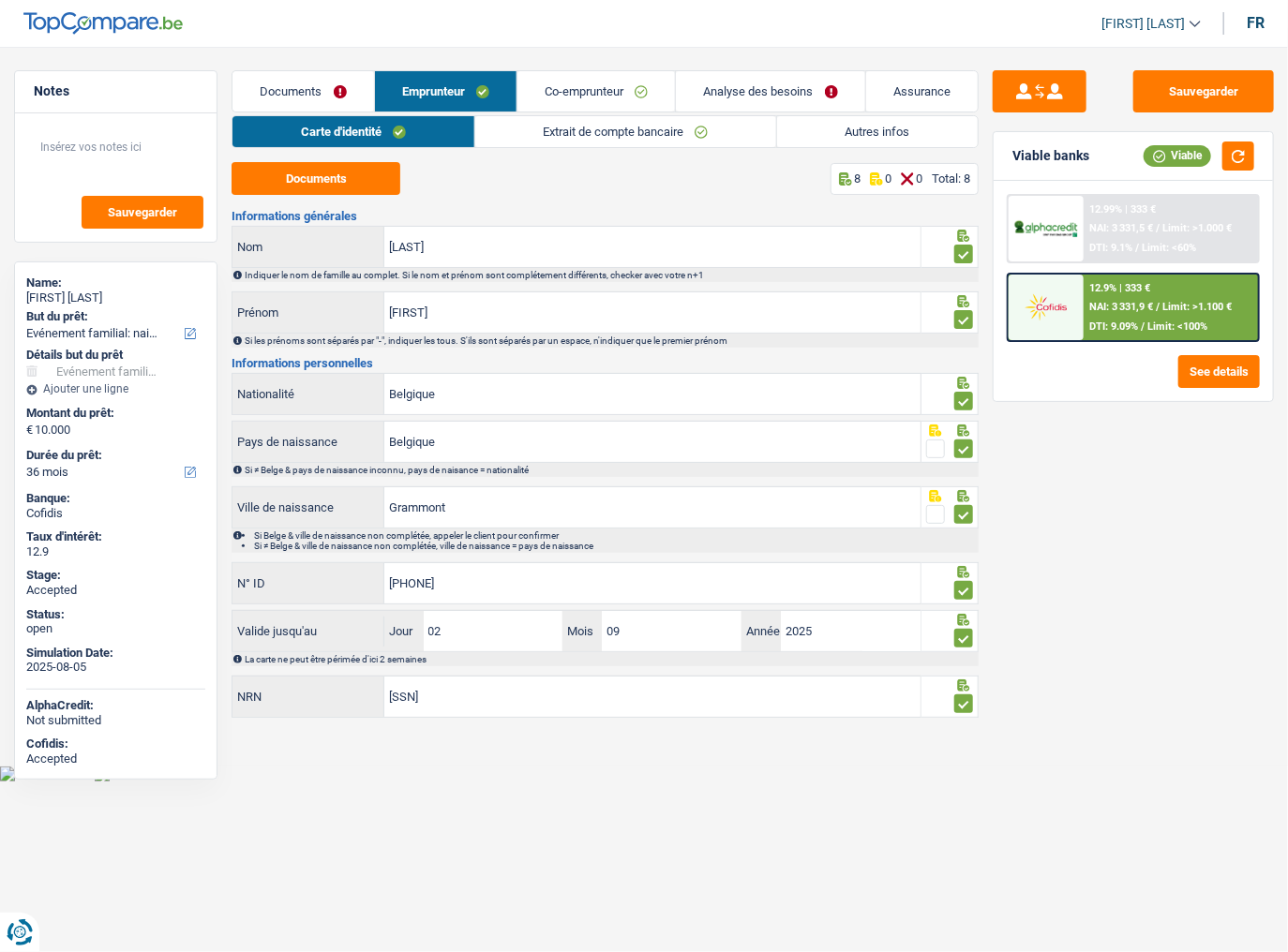 click on "Co-emprunteur" at bounding box center [596, 91] 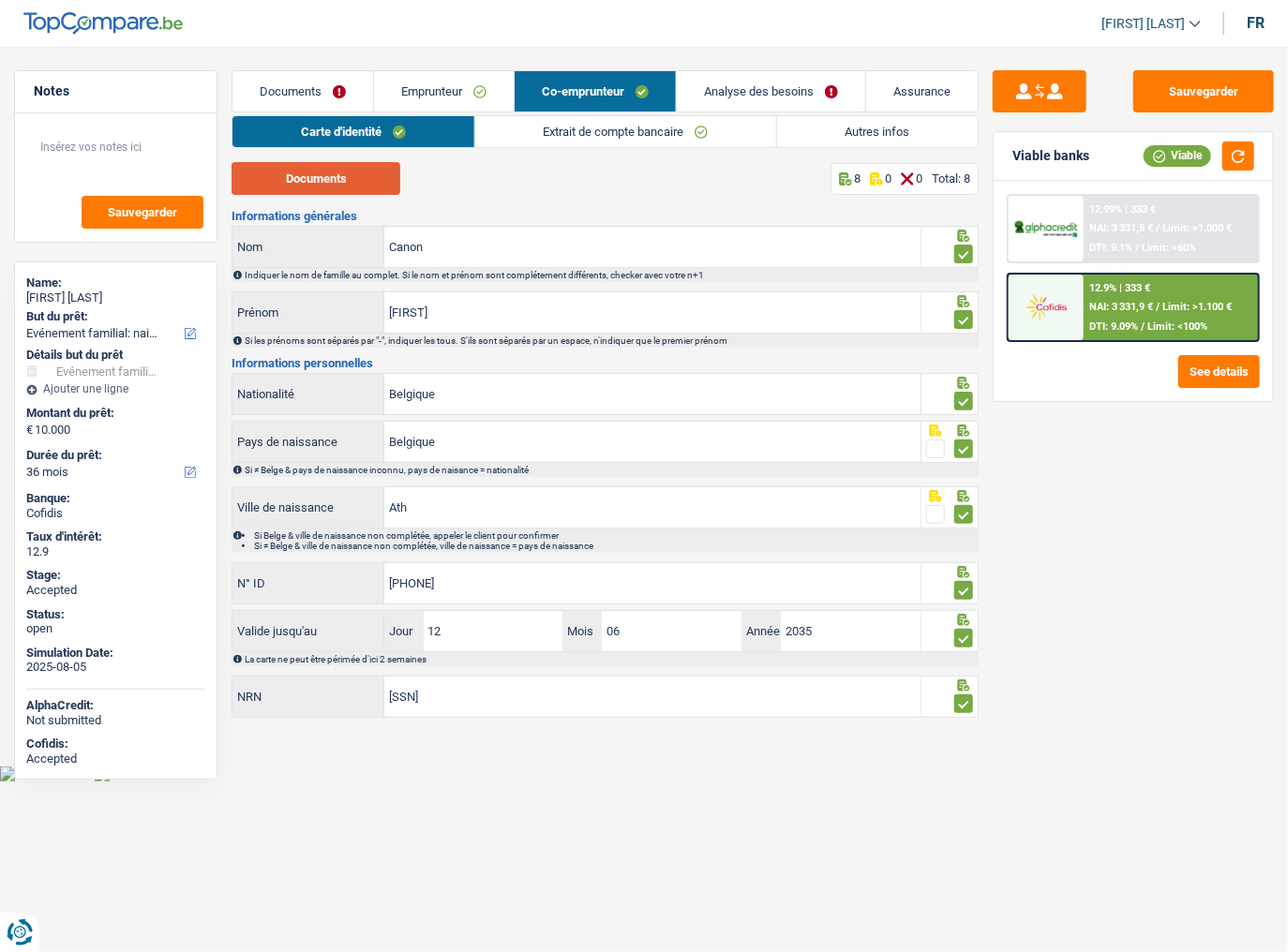 click on "Documents" at bounding box center [316, 178] 